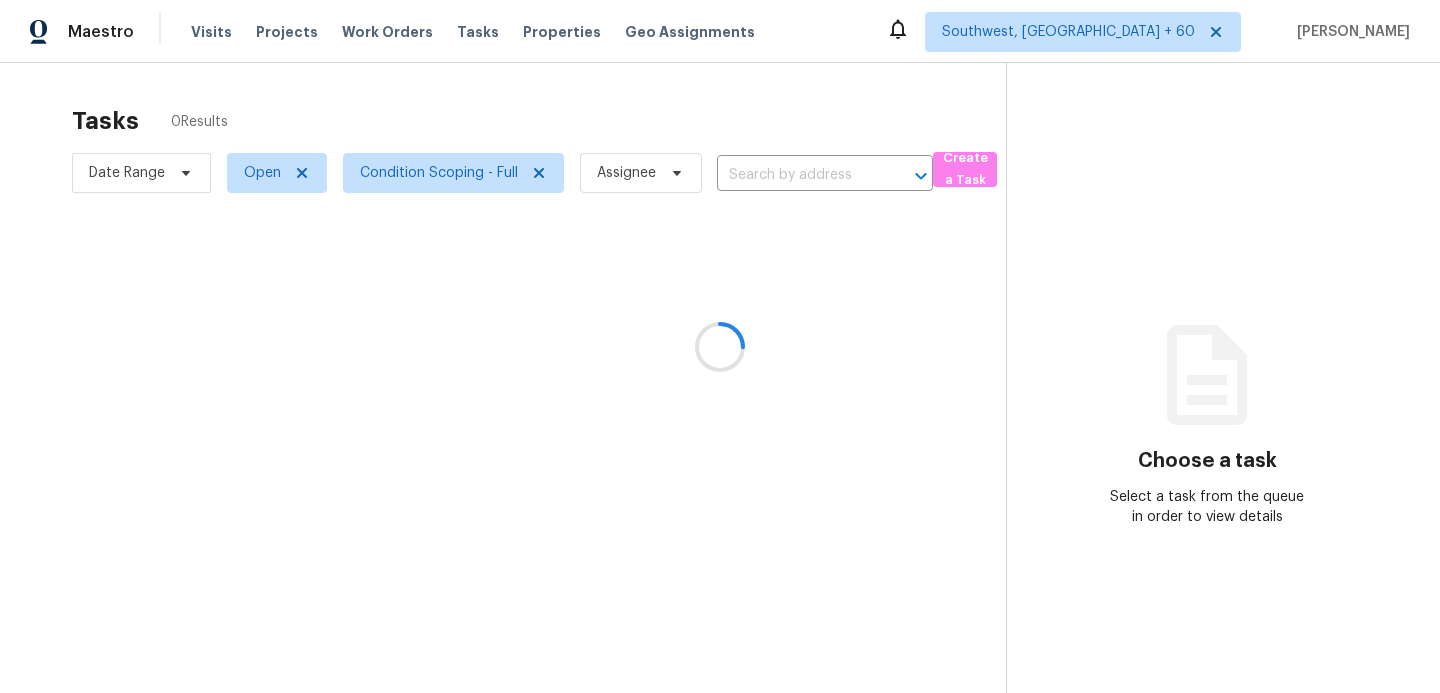 scroll, scrollTop: 0, scrollLeft: 0, axis: both 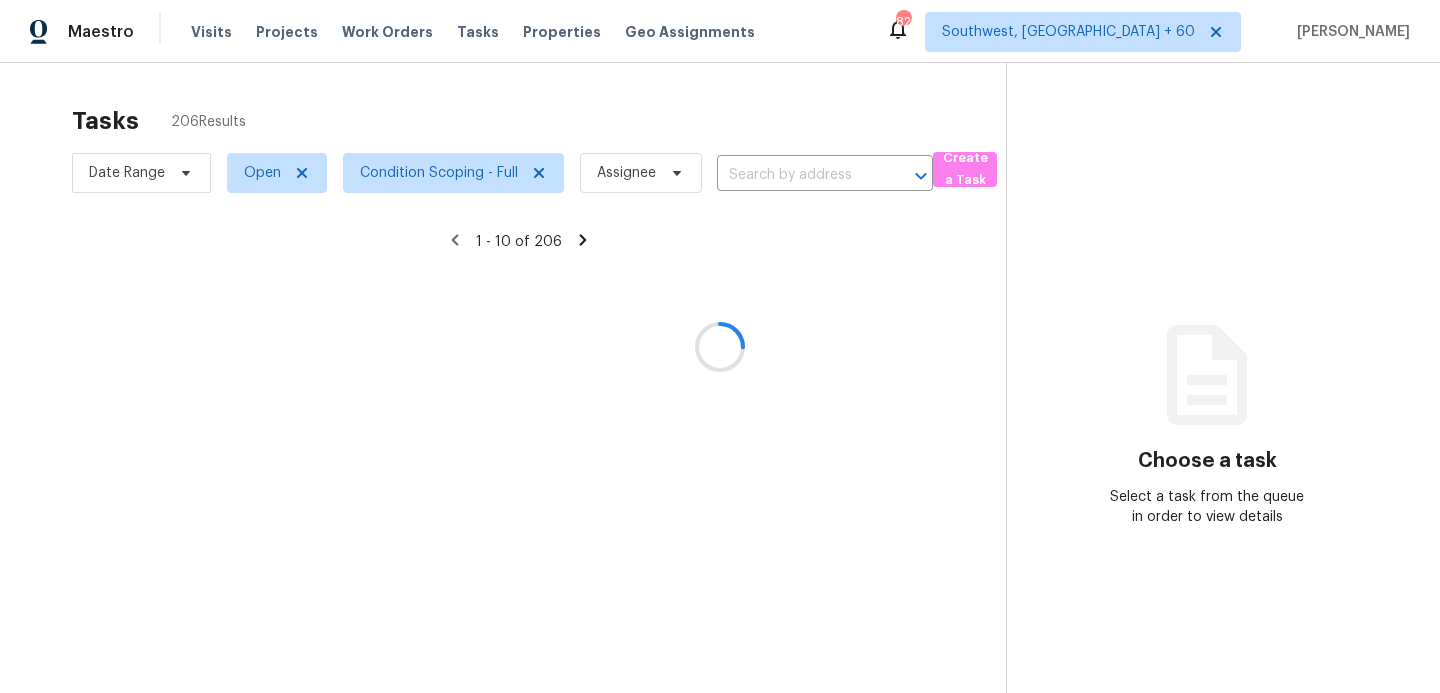 click at bounding box center (720, 346) 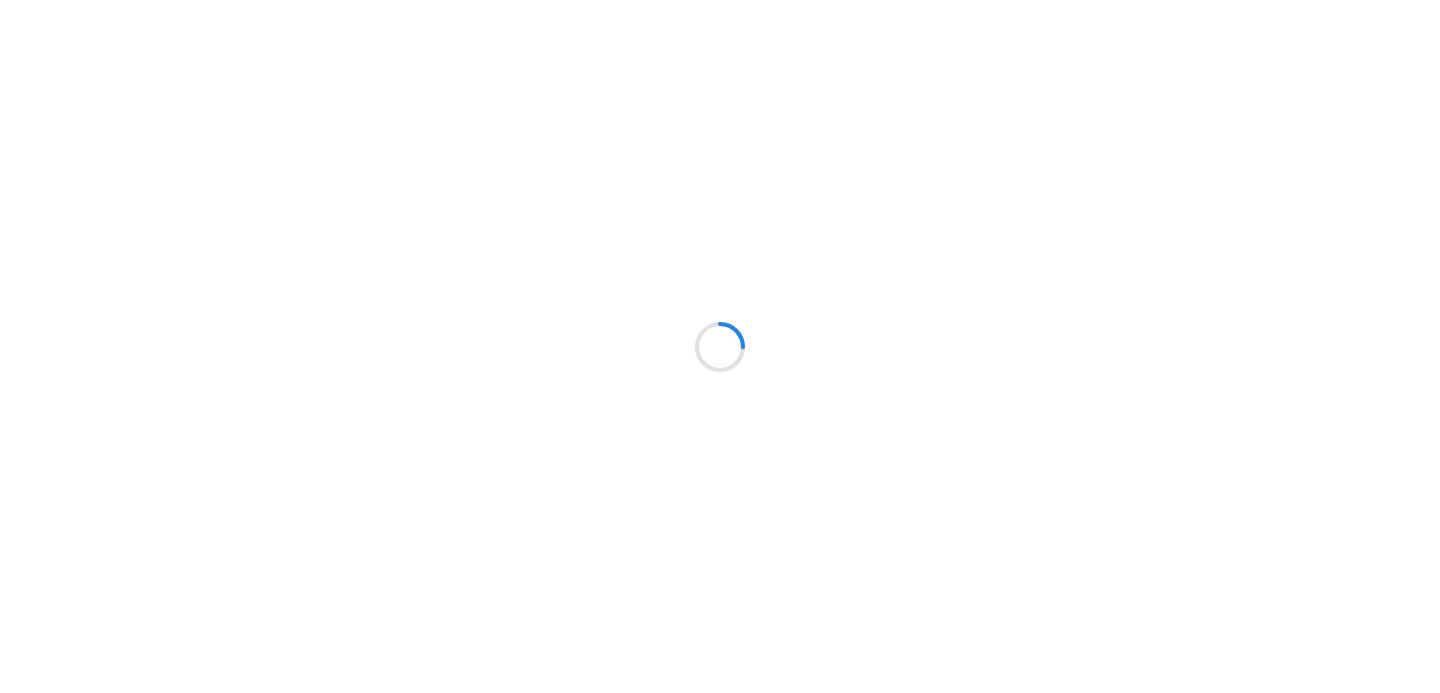 scroll, scrollTop: 0, scrollLeft: 0, axis: both 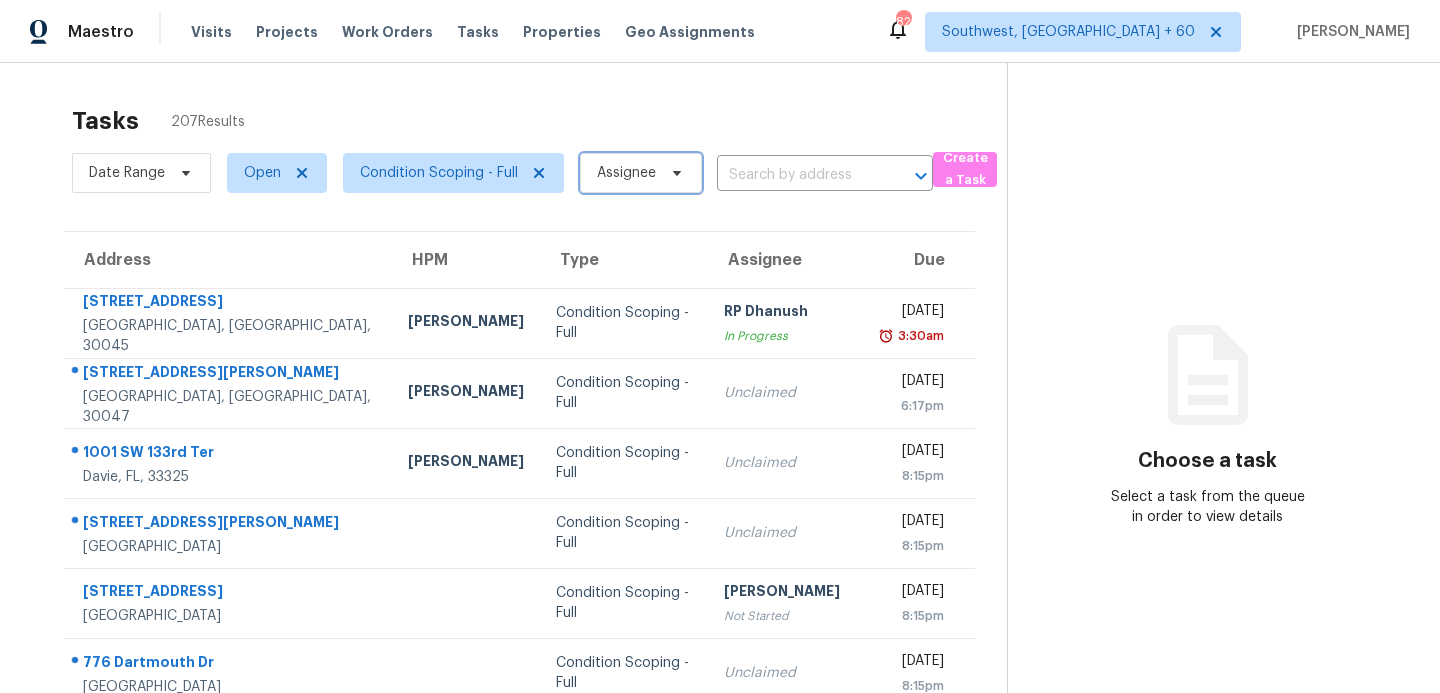 click on "Assignee" at bounding box center (626, 173) 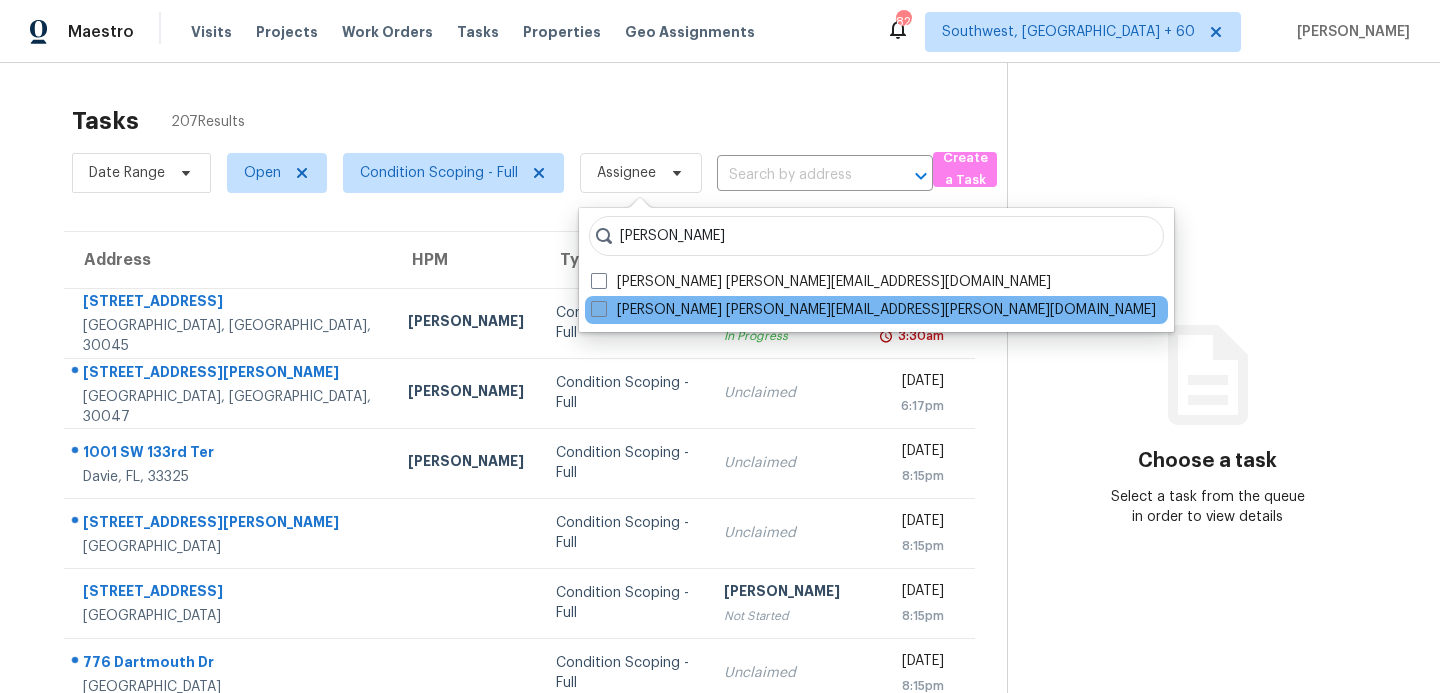 type on "sakthivel" 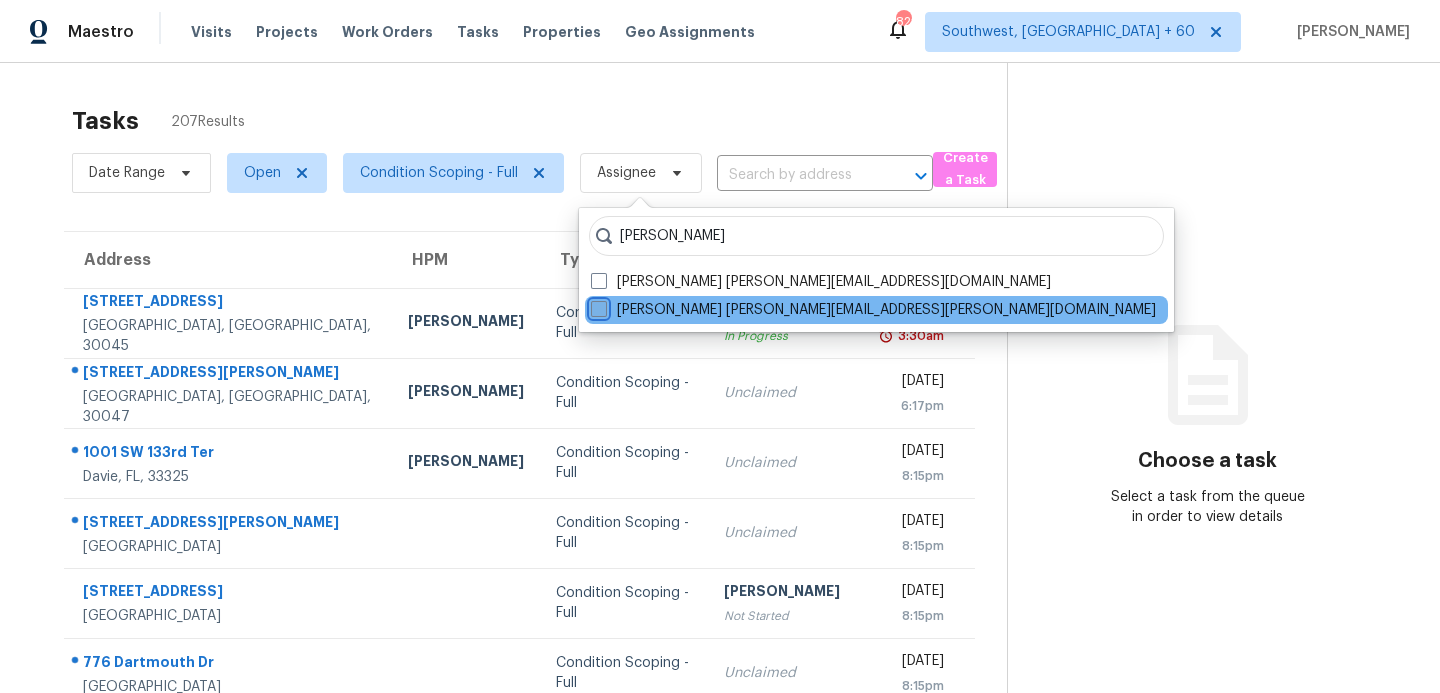 click on "Sakthivel Chandran
sakthivel.chandran@opendoor.com" at bounding box center [597, 306] 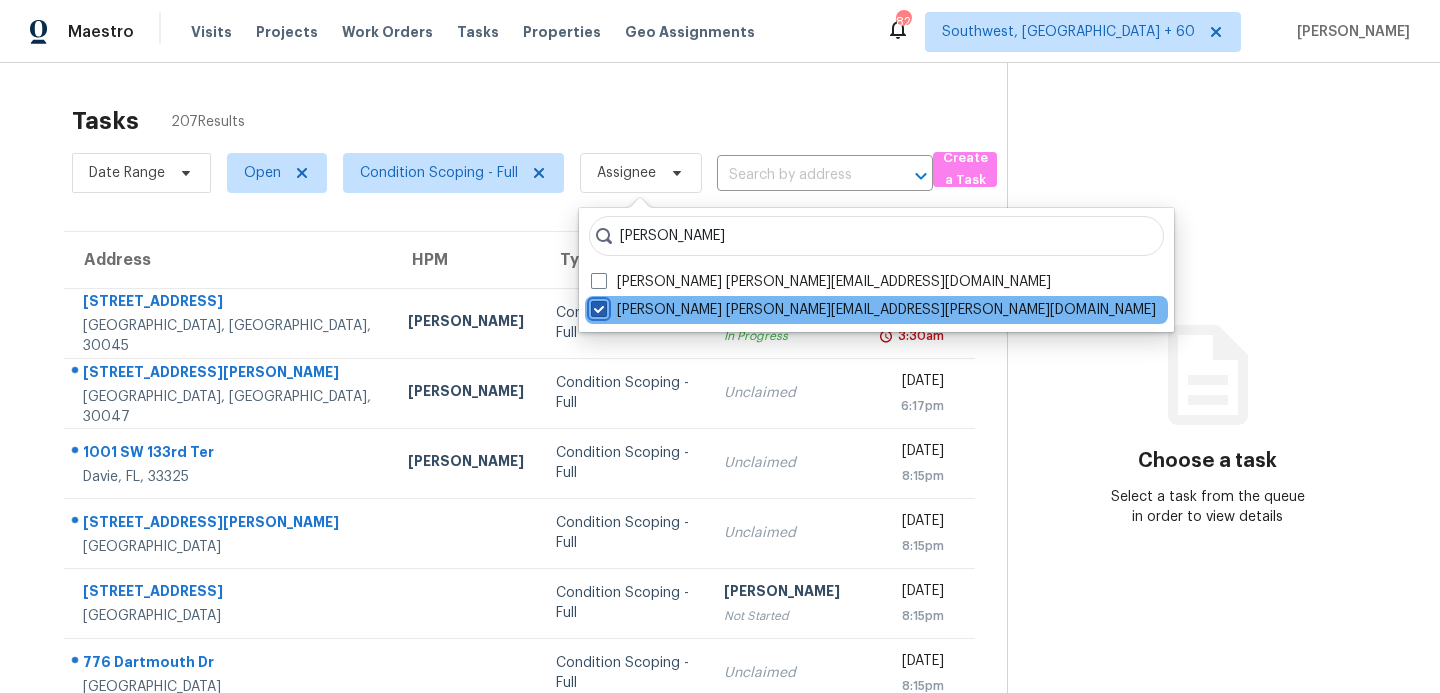 checkbox on "true" 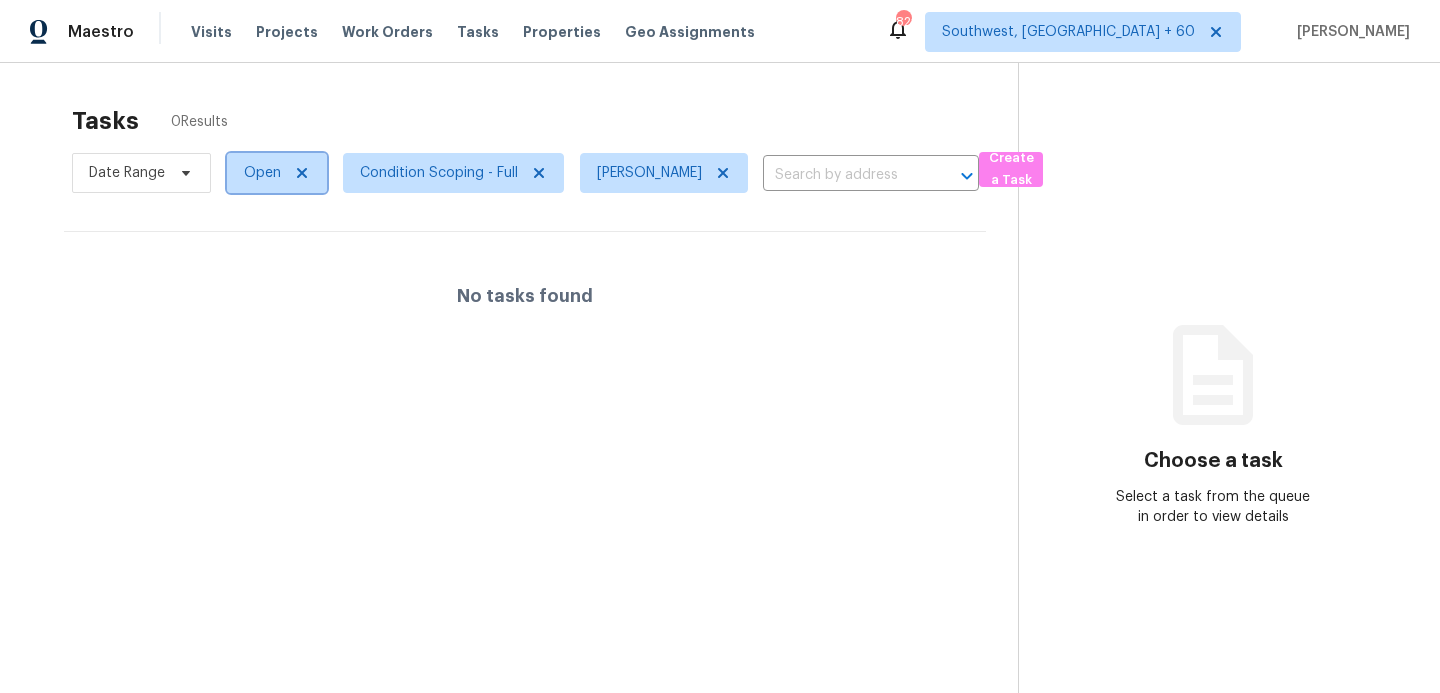 click on "Open" at bounding box center (262, 173) 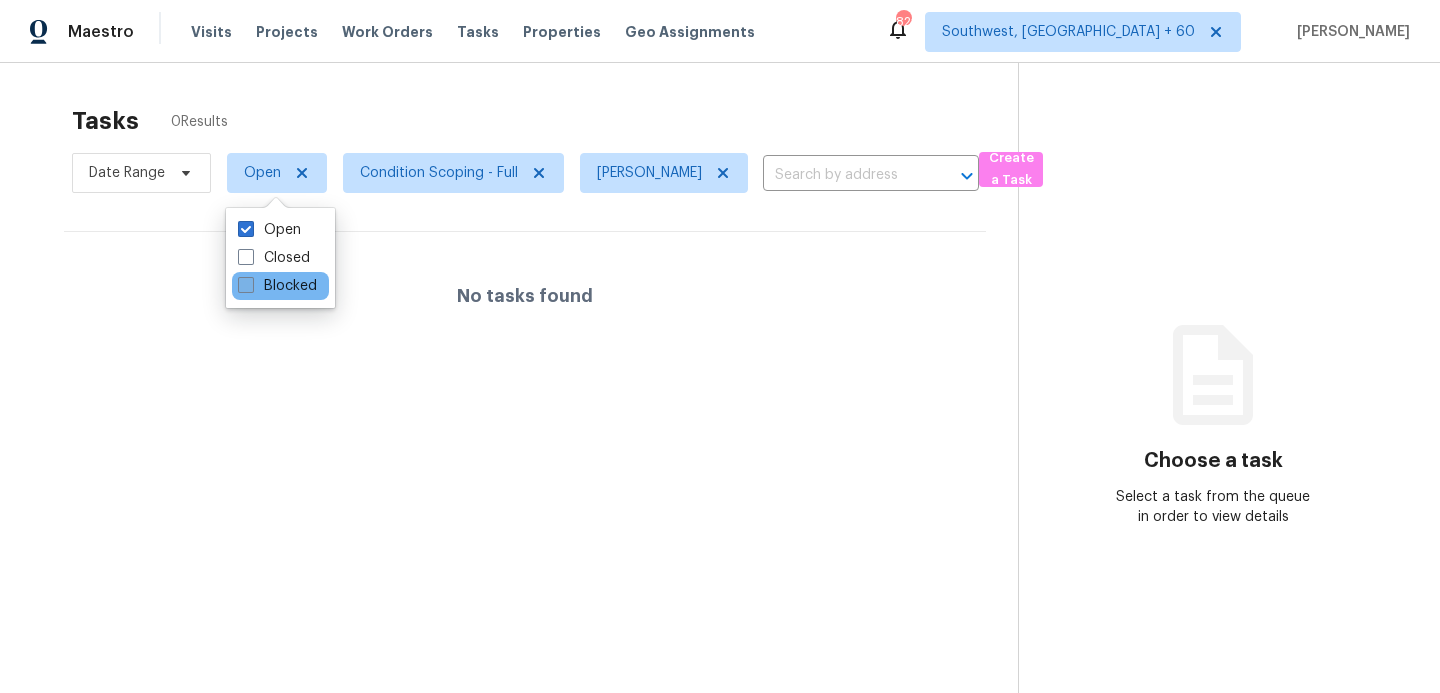 click on "Blocked" at bounding box center (277, 286) 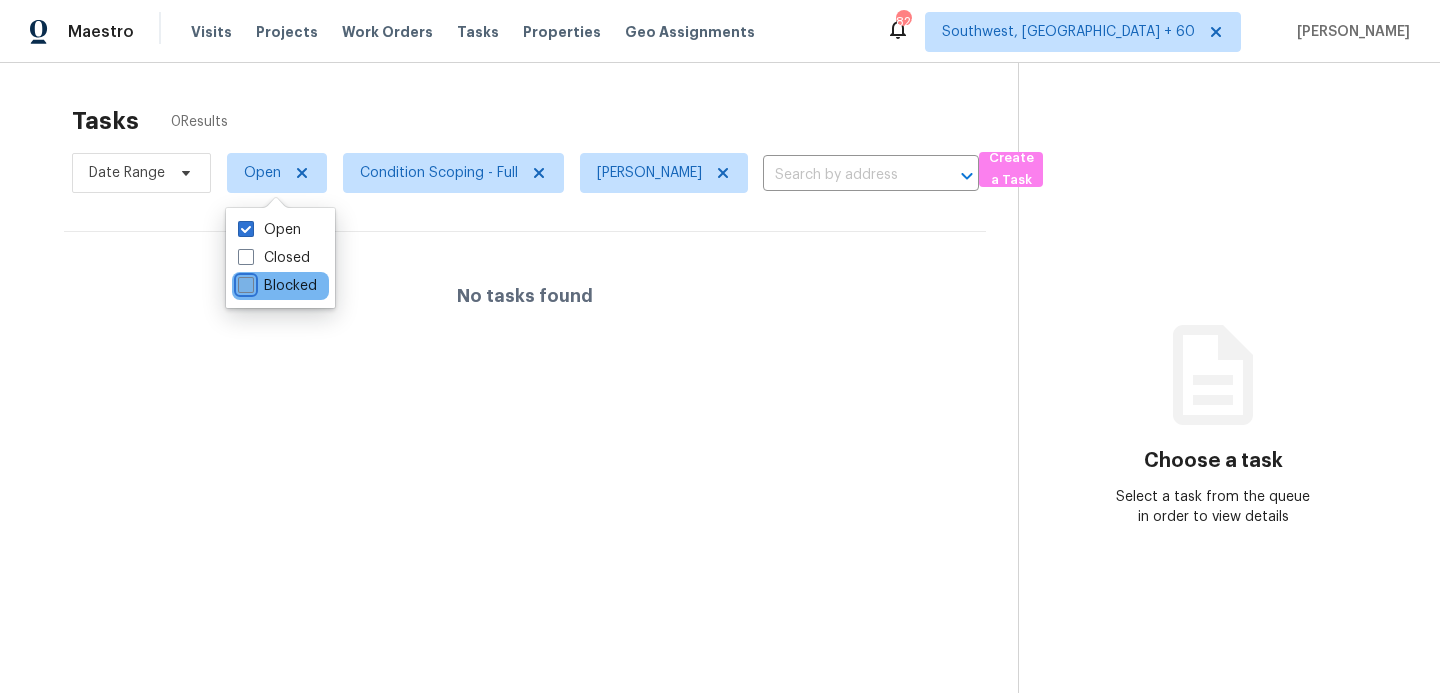 click on "Blocked" at bounding box center (244, 282) 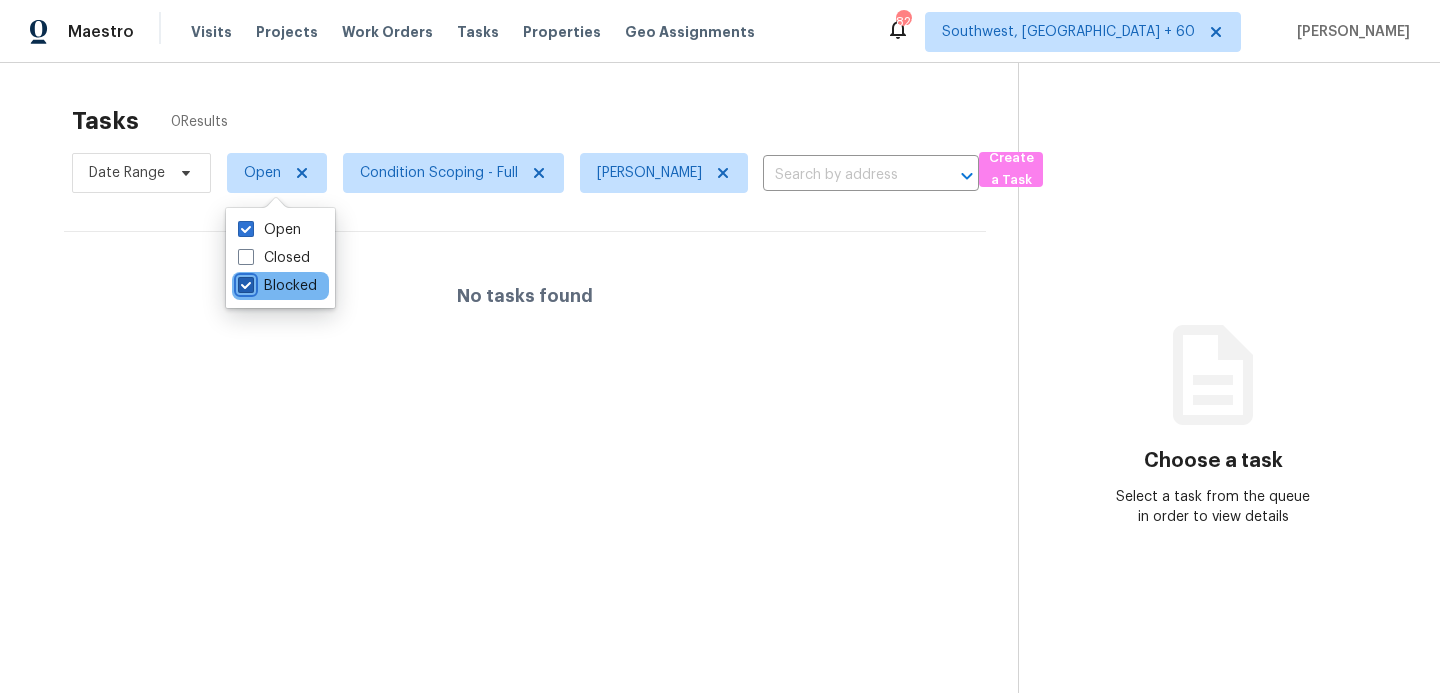 checkbox on "true" 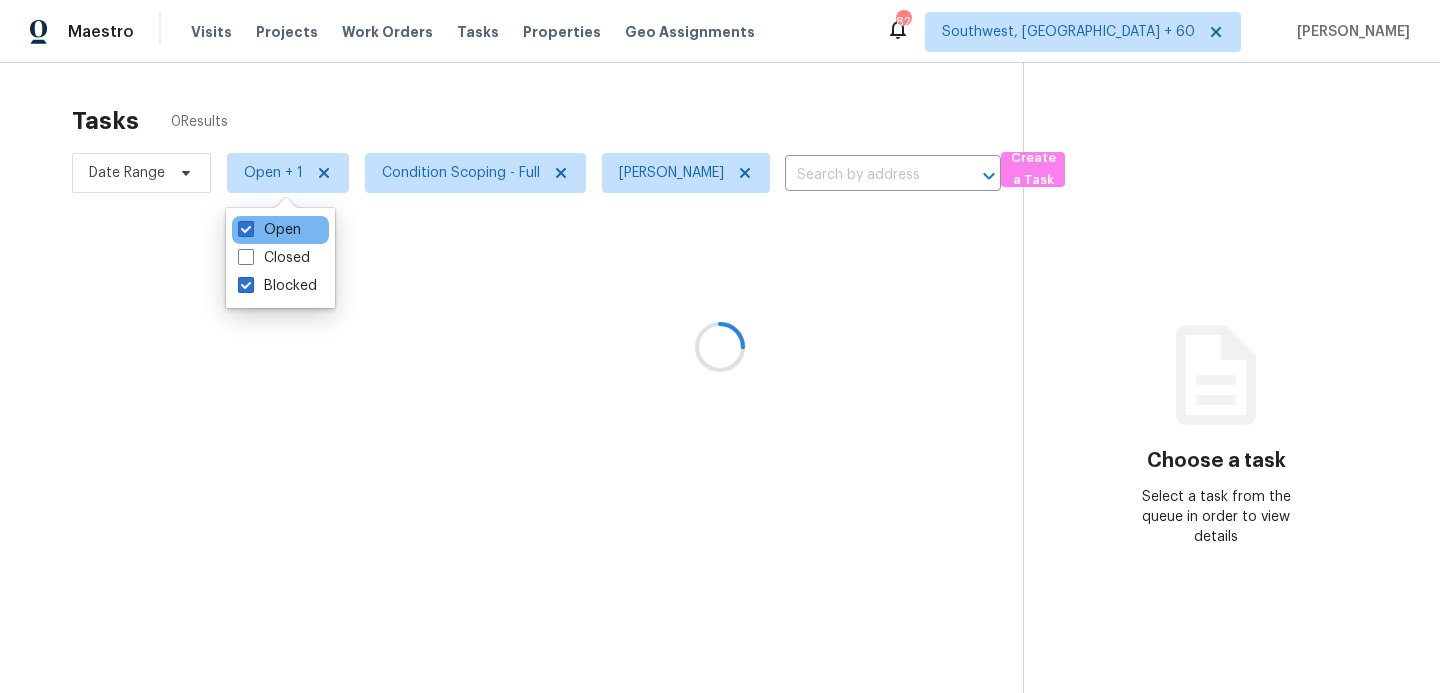 click on "Open" at bounding box center (280, 230) 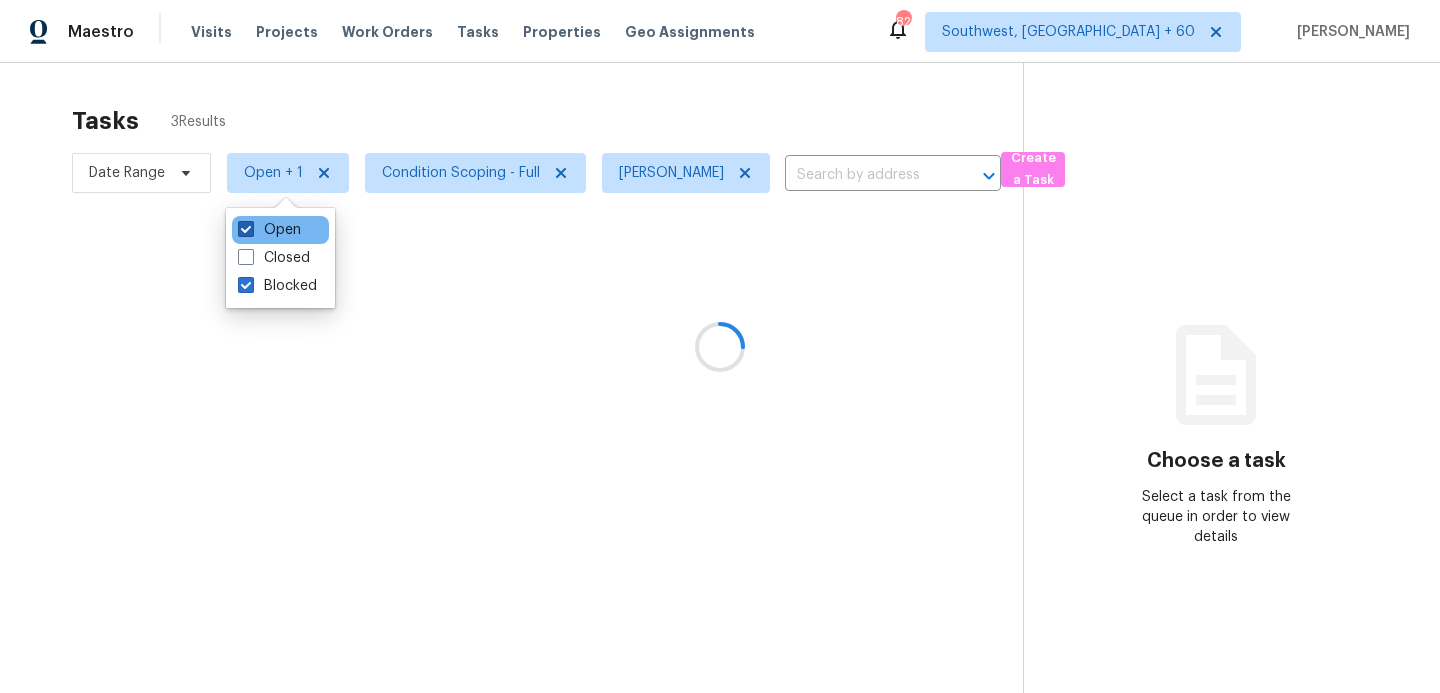 click on "Open" at bounding box center (269, 230) 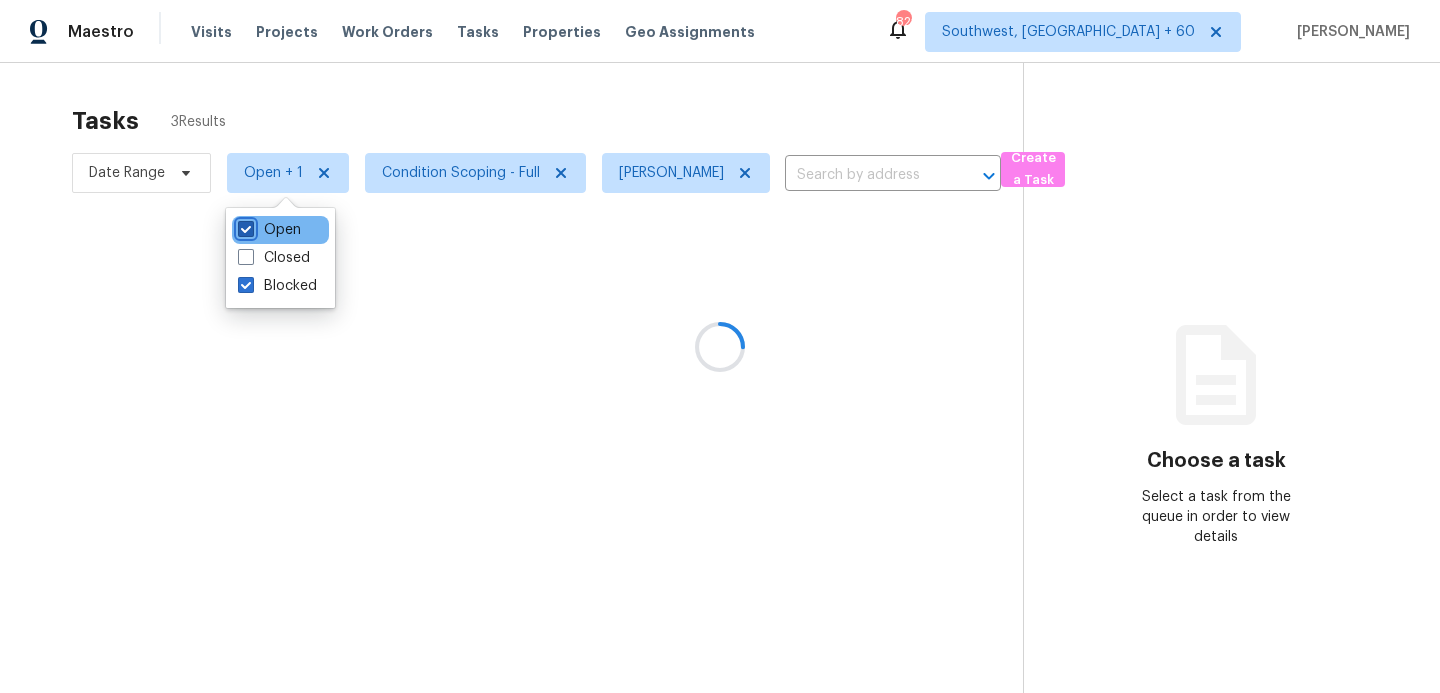 click on "Open" at bounding box center [244, 226] 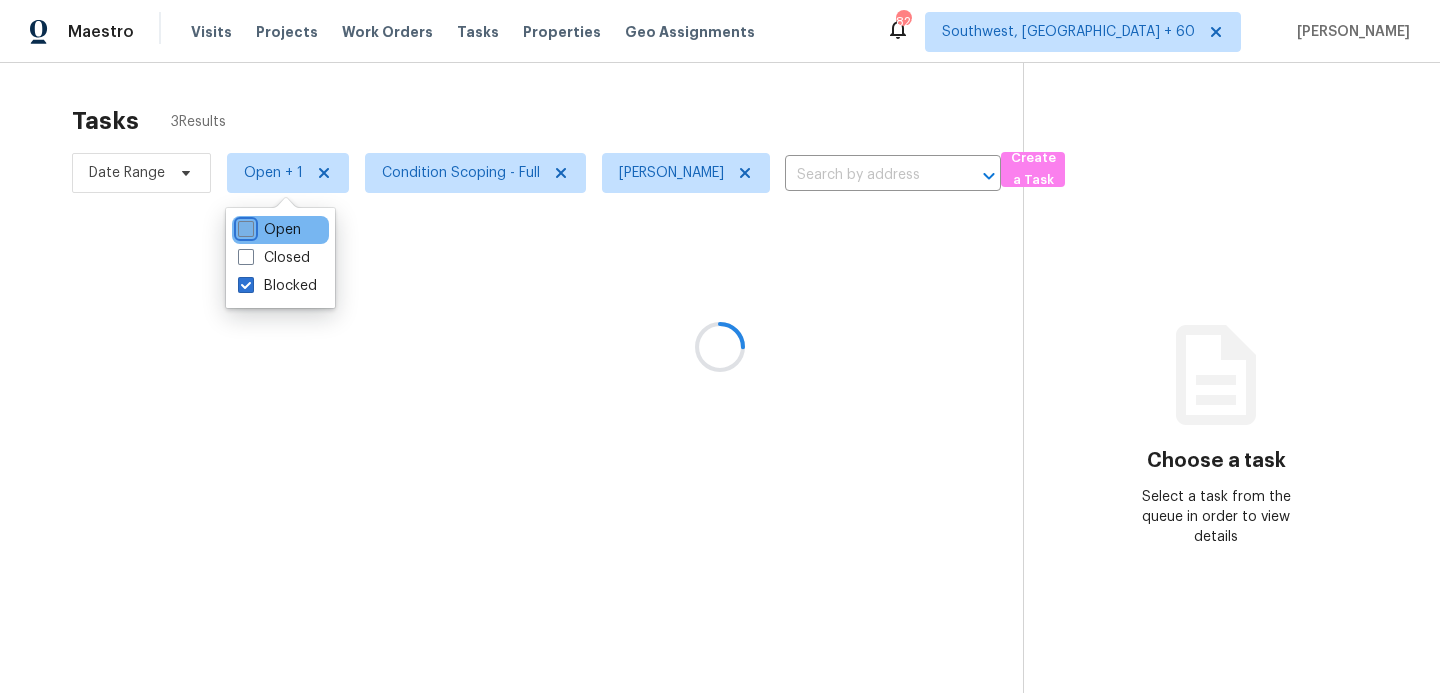 checkbox on "false" 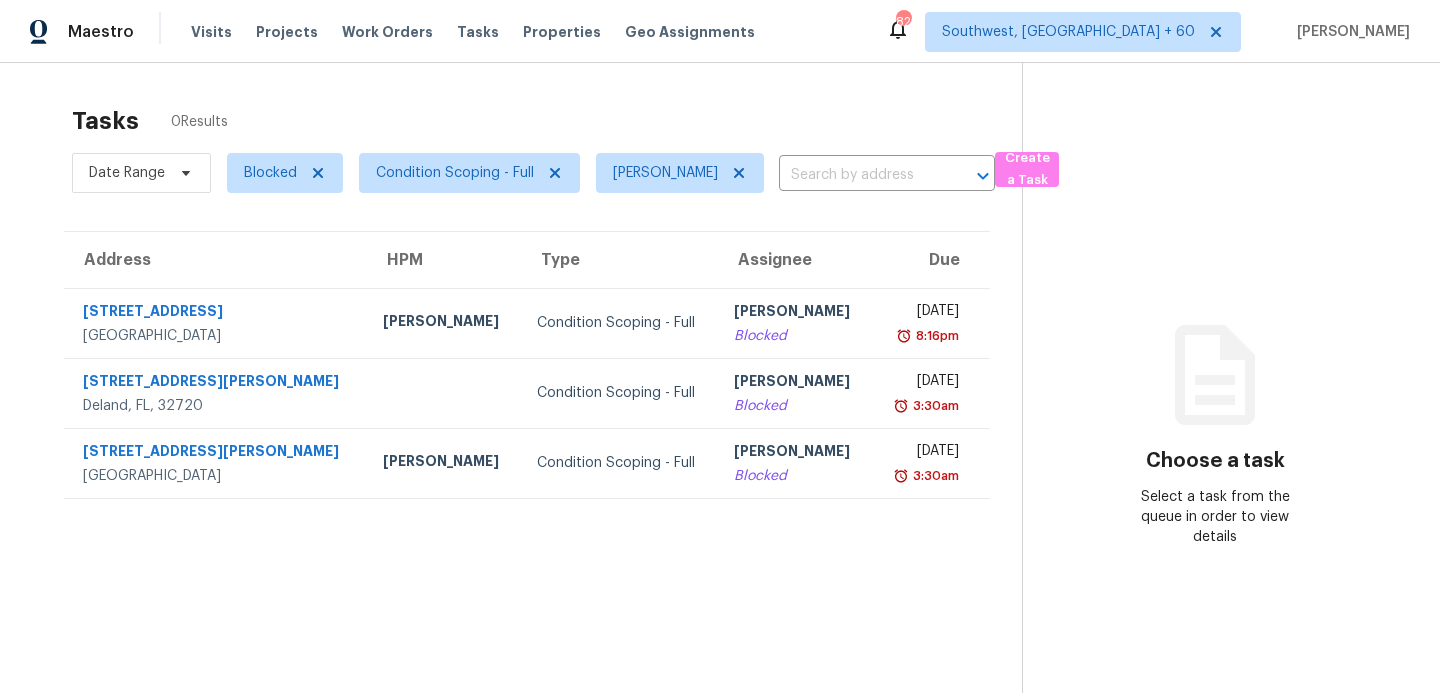 click on "Choose a task Select a task from the queue in order to view details" at bounding box center [1215, 455] 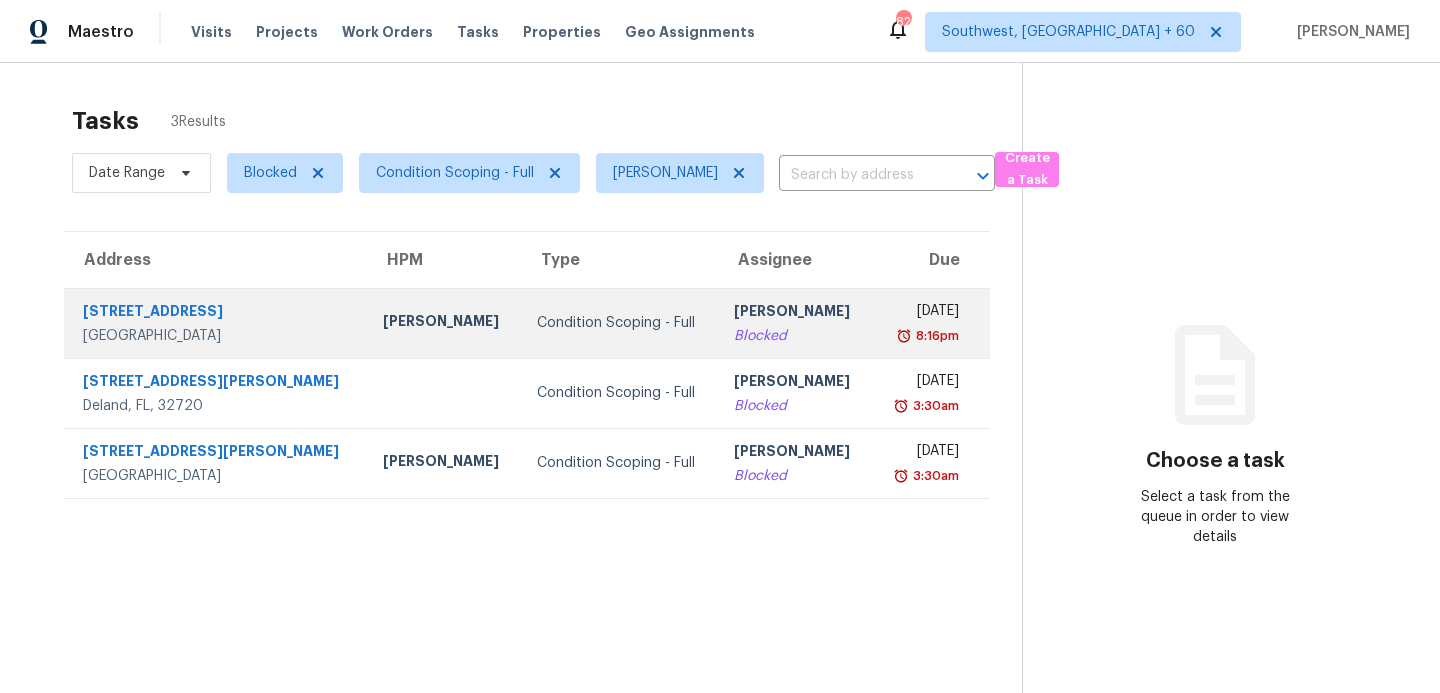 click on "Condition Scoping - Full" at bounding box center [620, 323] 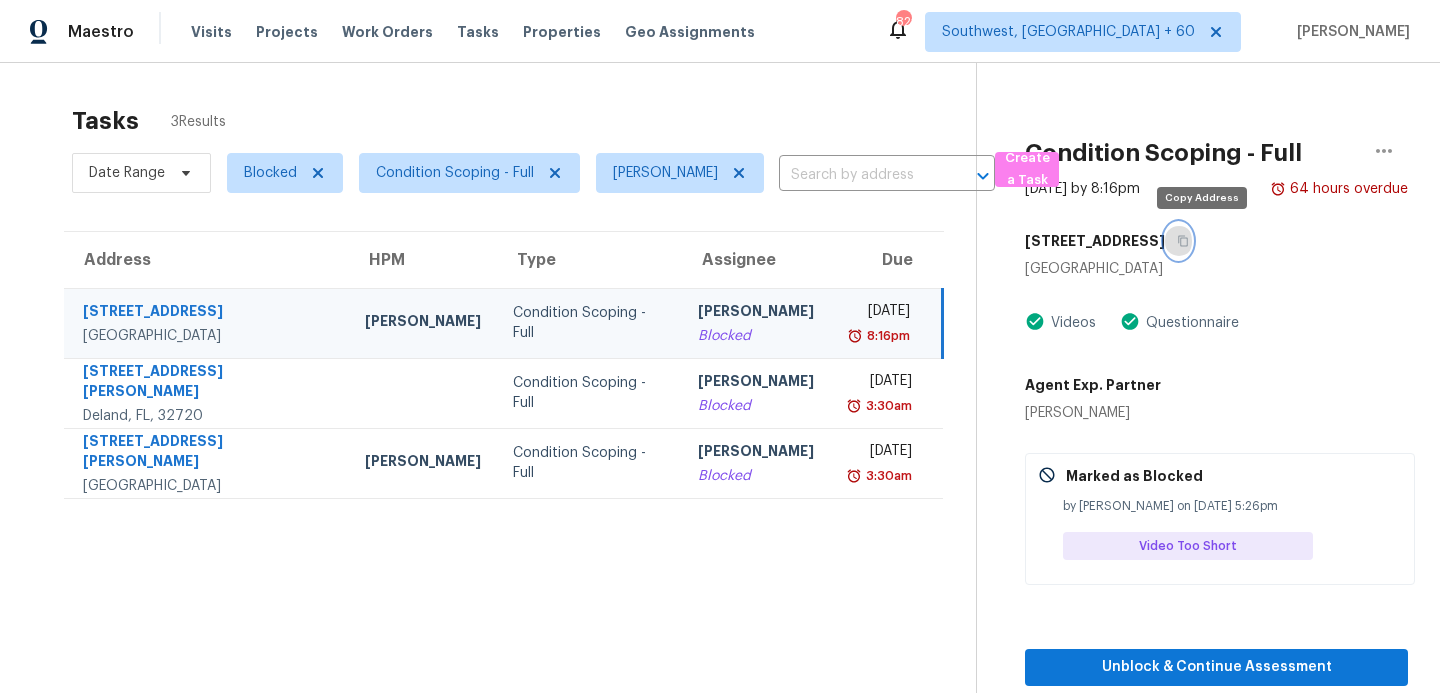 click 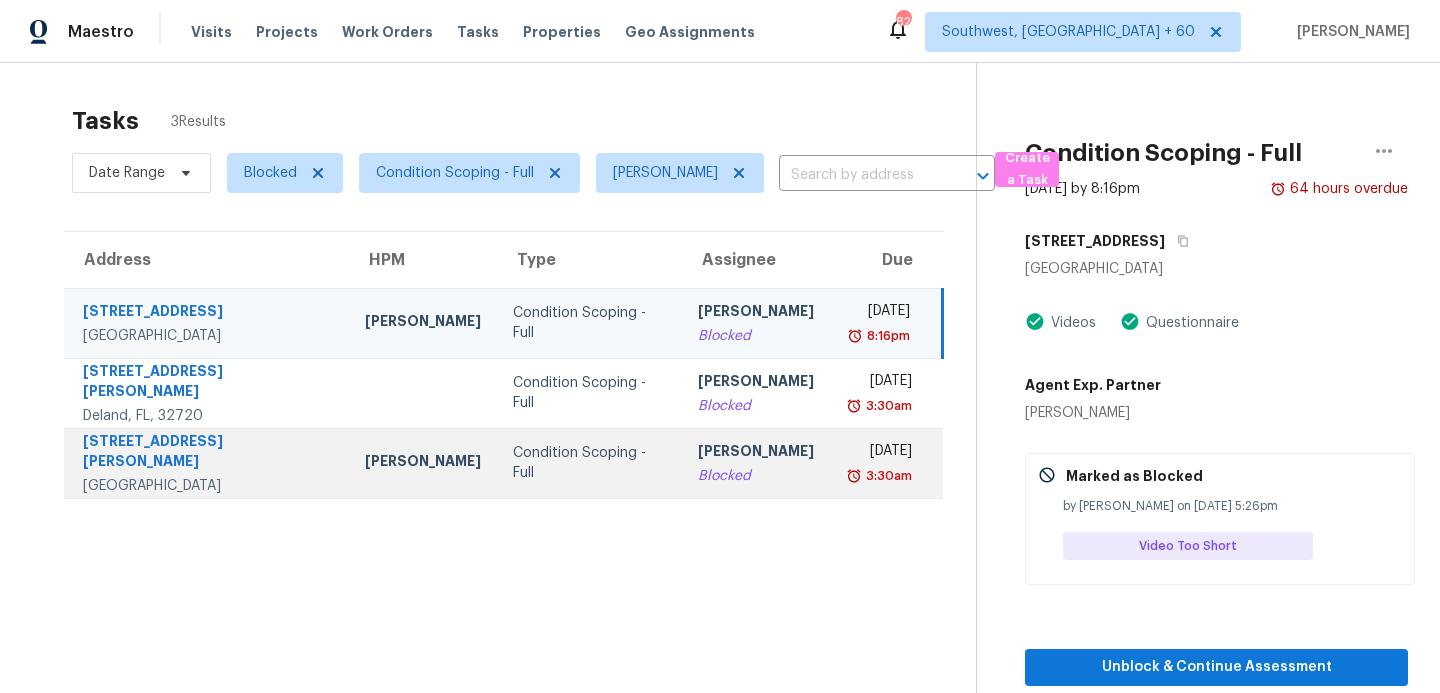 click on "Condition Scoping - Full" at bounding box center [589, 463] 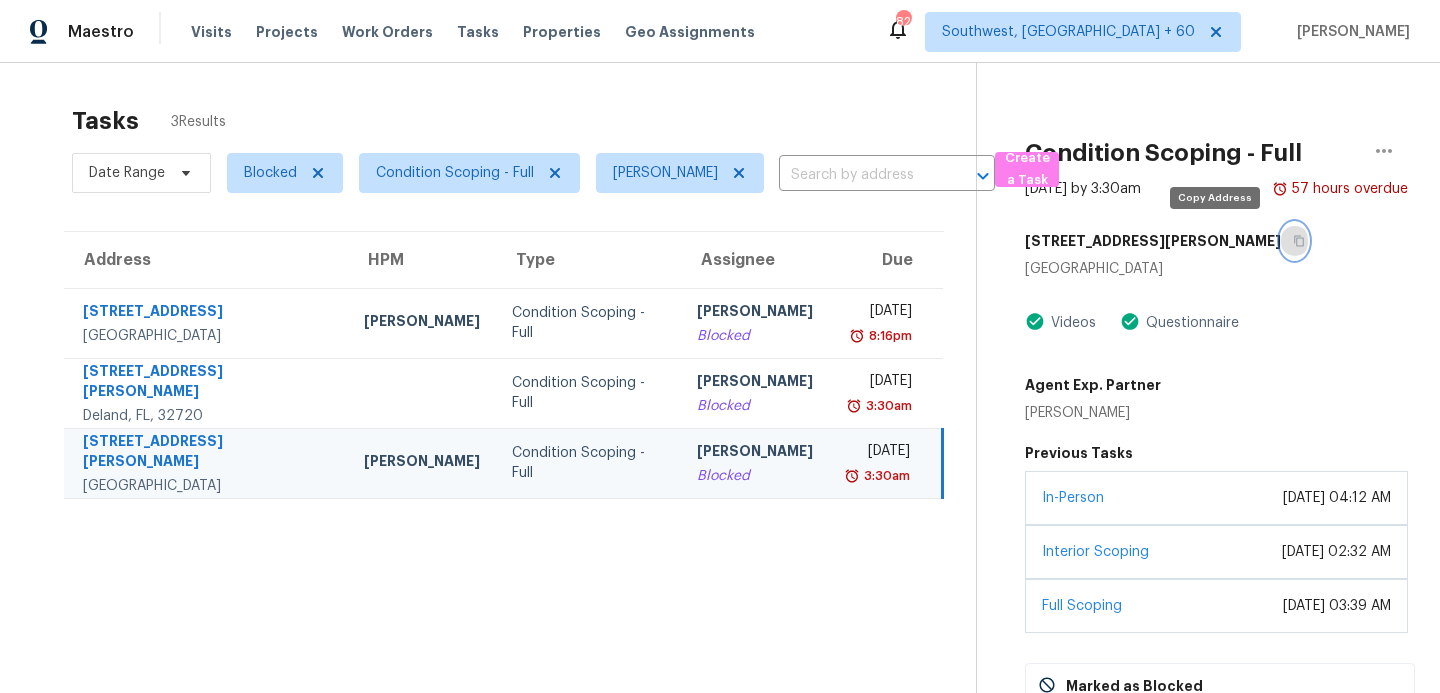 click 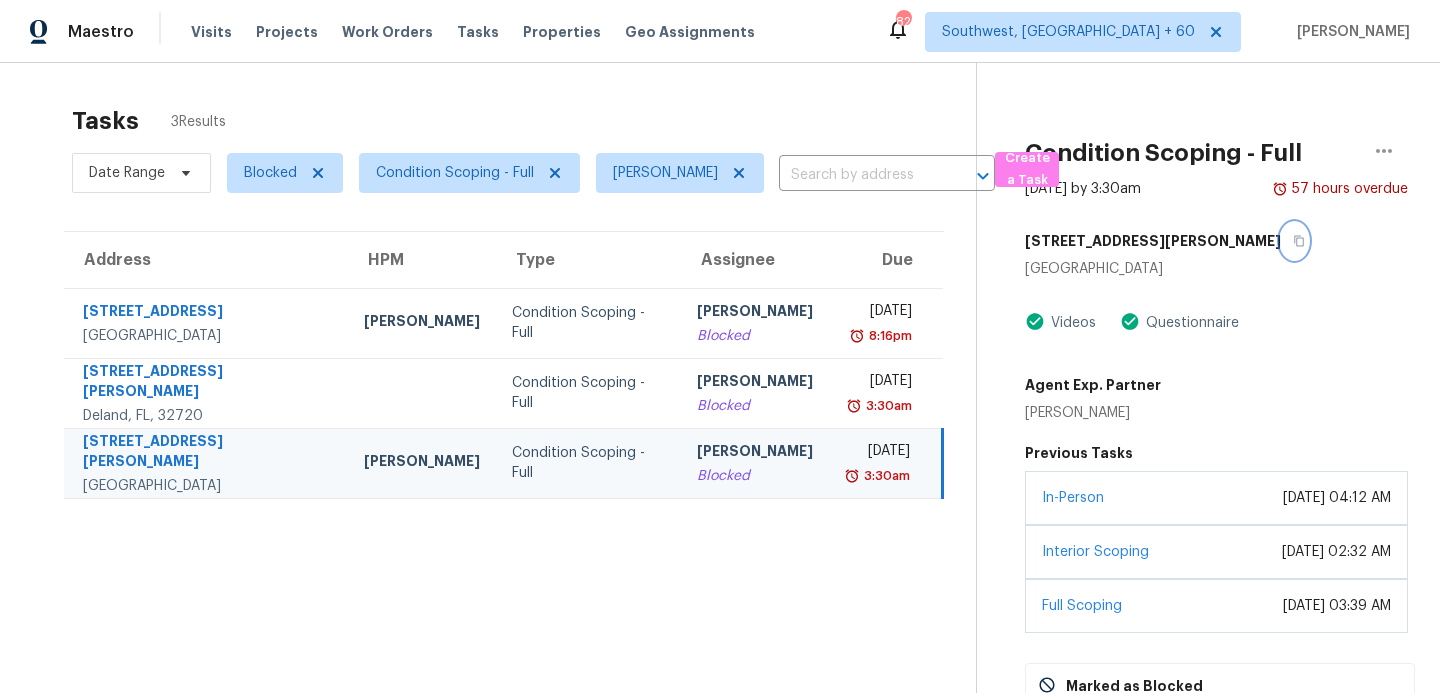 type 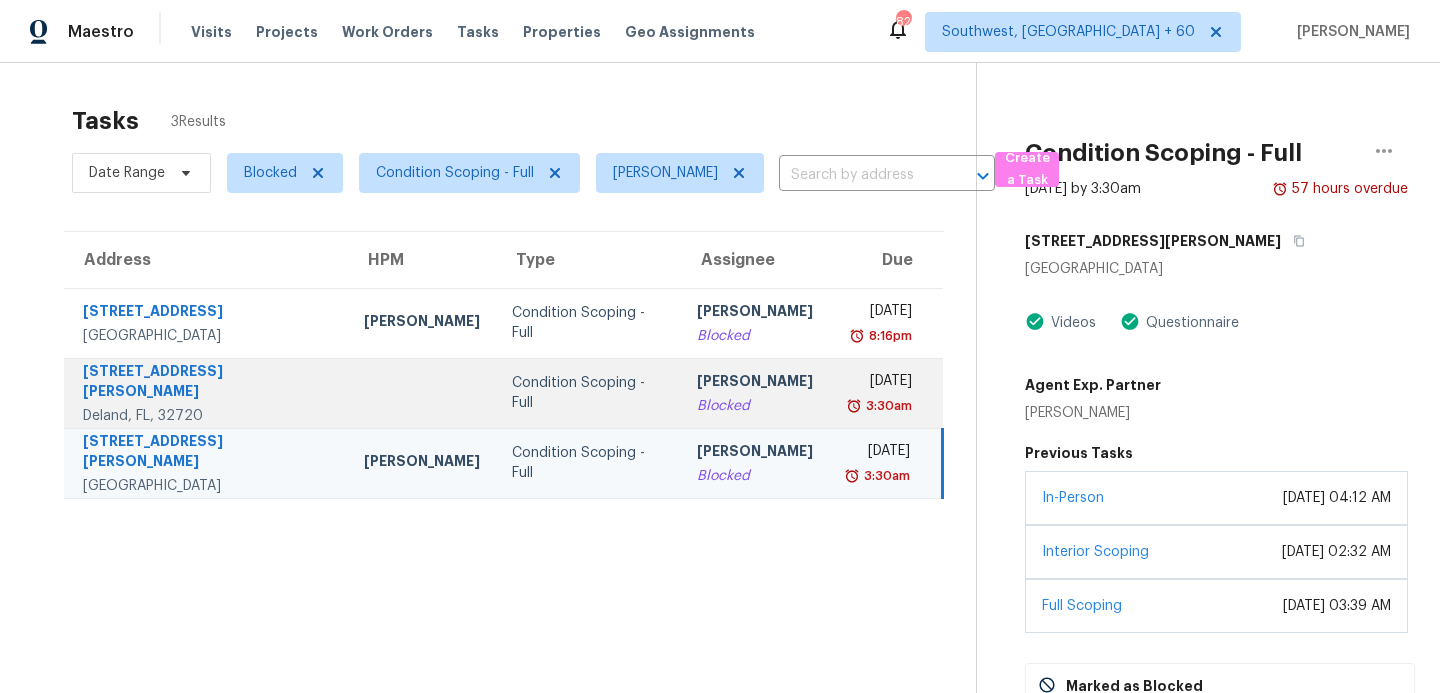 click on "Blocked" at bounding box center [755, 406] 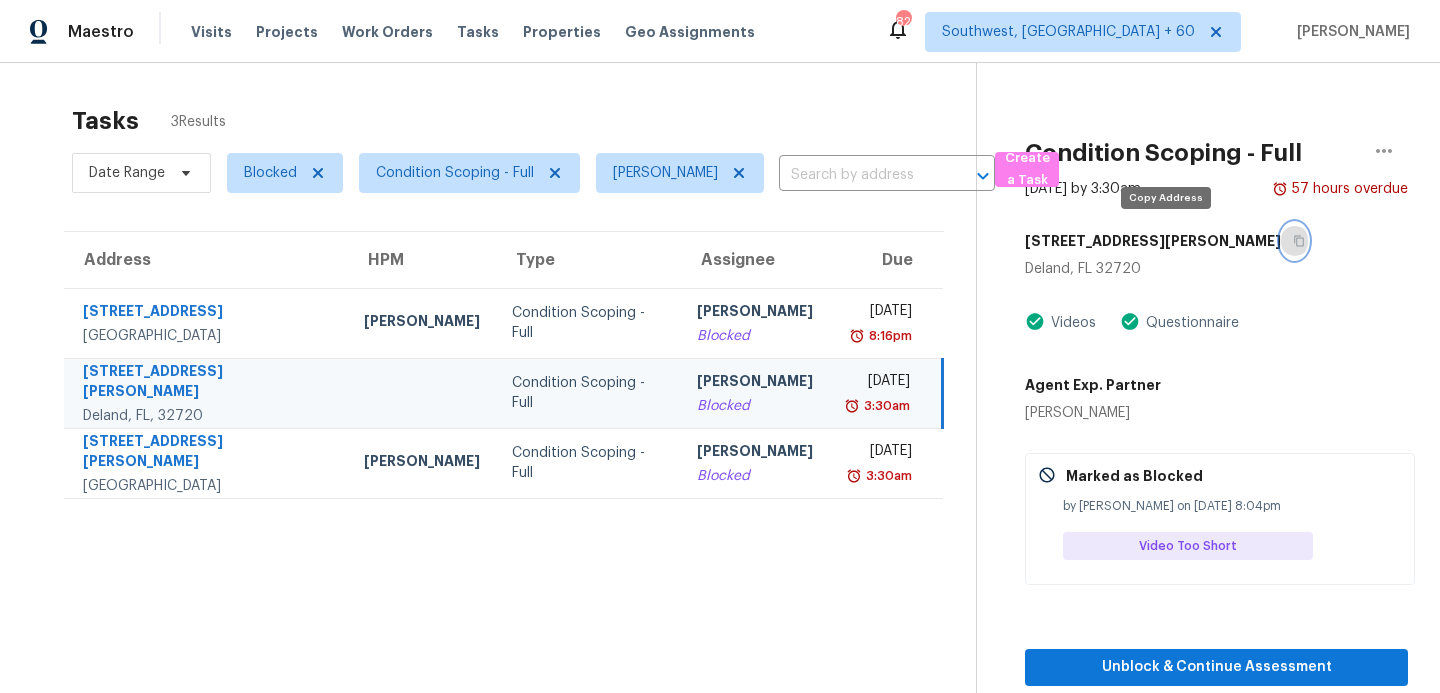 click at bounding box center (1294, 241) 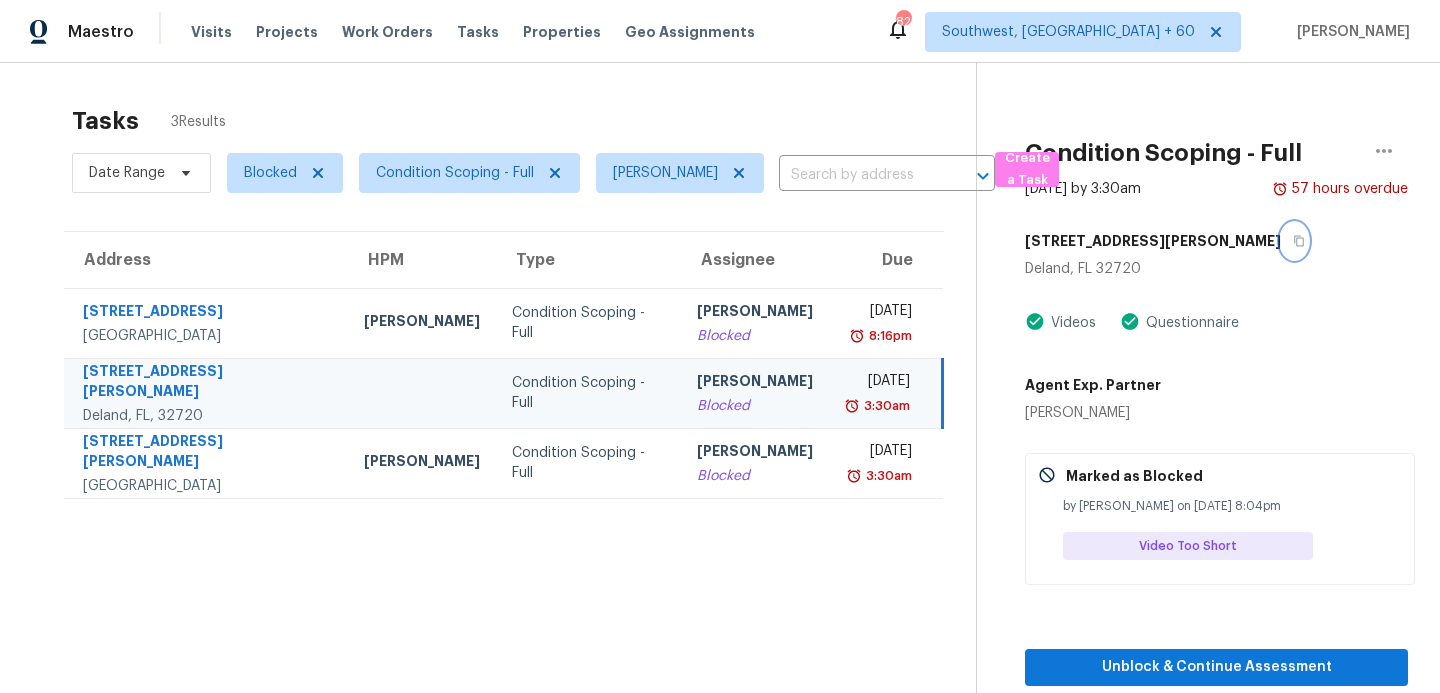 type 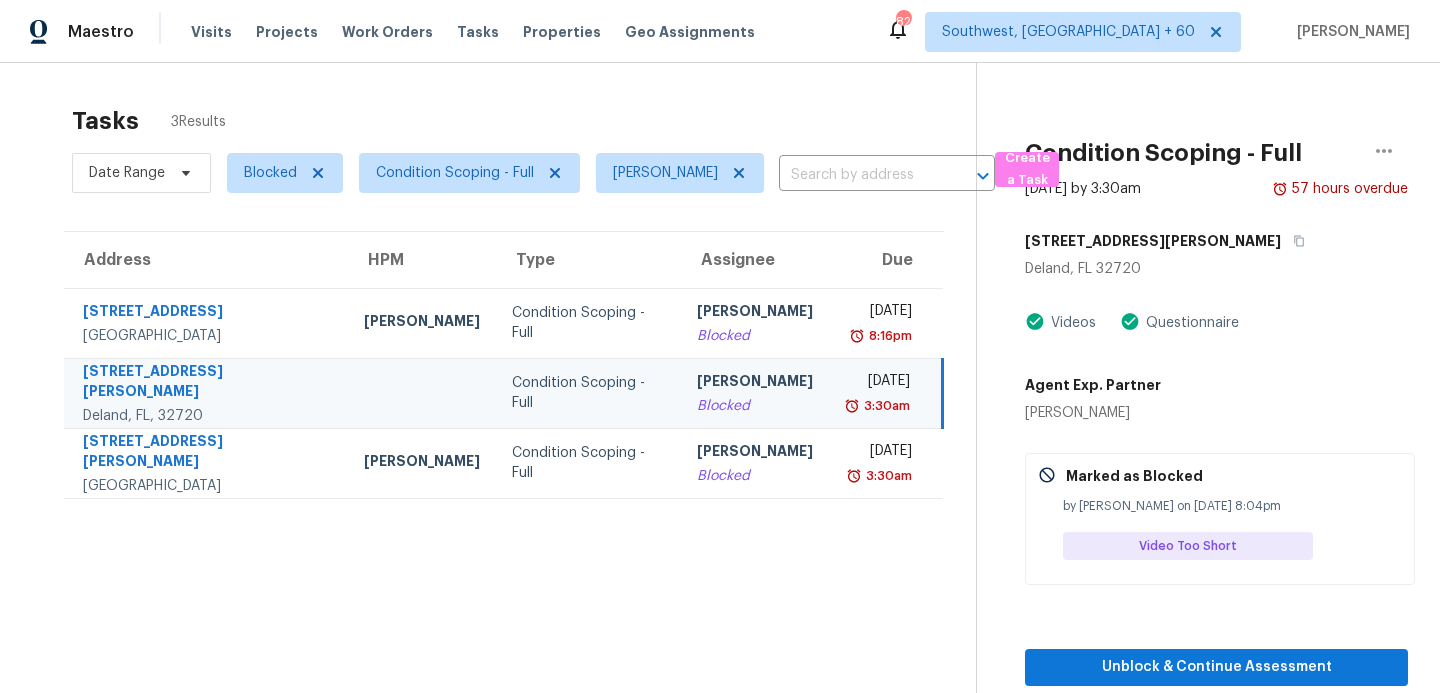 click on "Blocked" at bounding box center (755, 406) 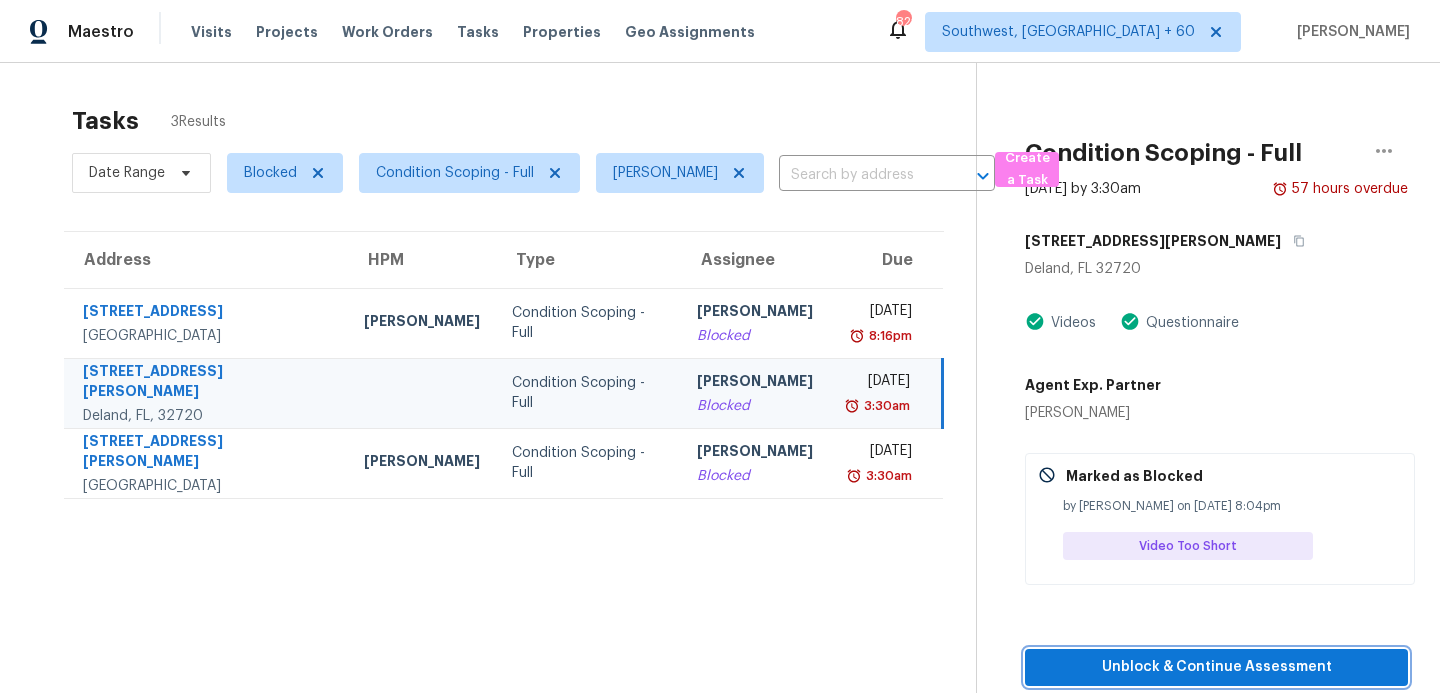 click on "Unblock & Continue Assessment" at bounding box center (1216, 667) 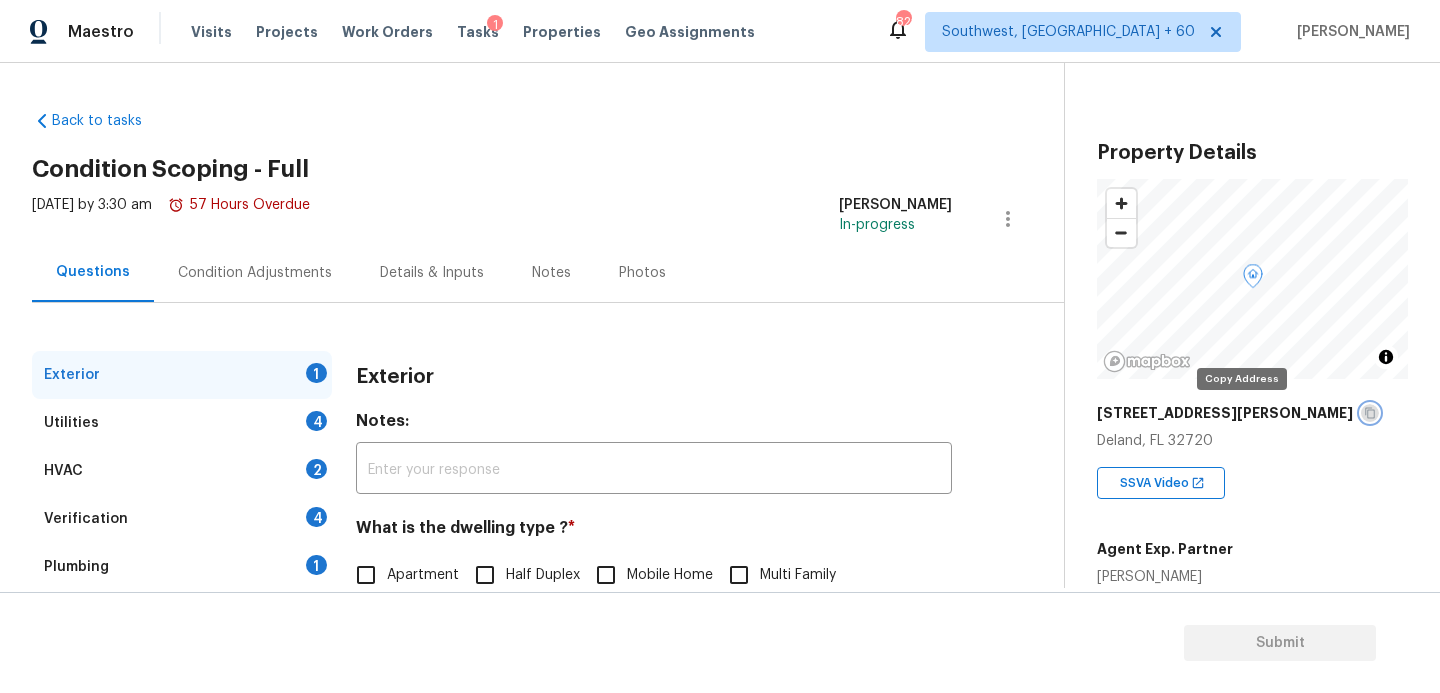 click 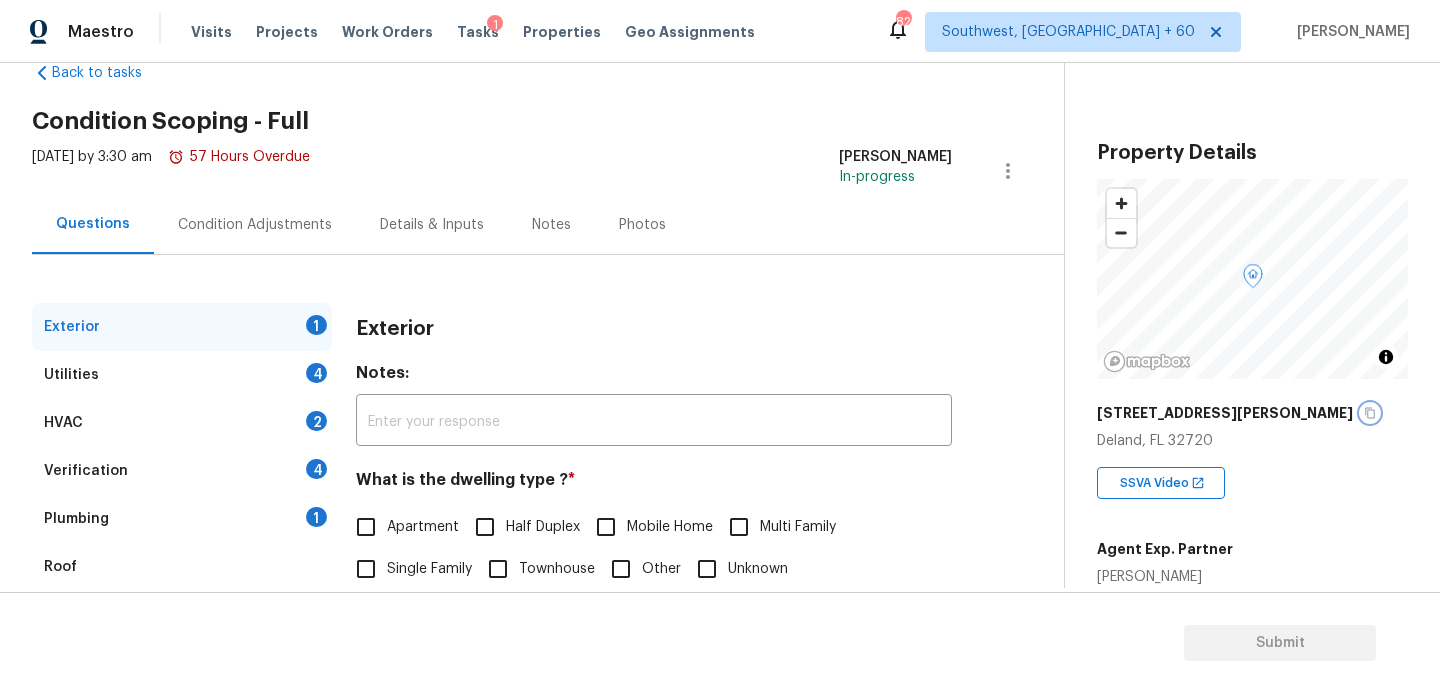 scroll, scrollTop: 108, scrollLeft: 0, axis: vertical 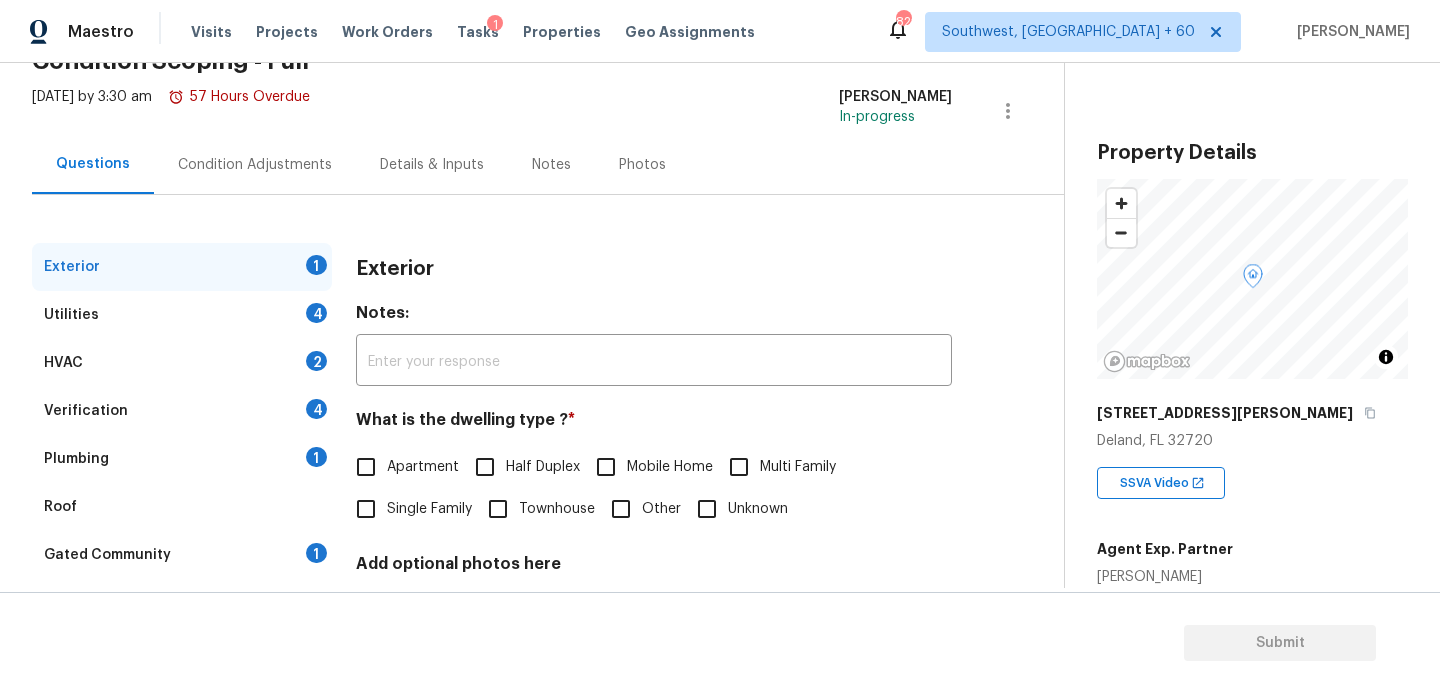 click on "Exterior" at bounding box center [654, 269] 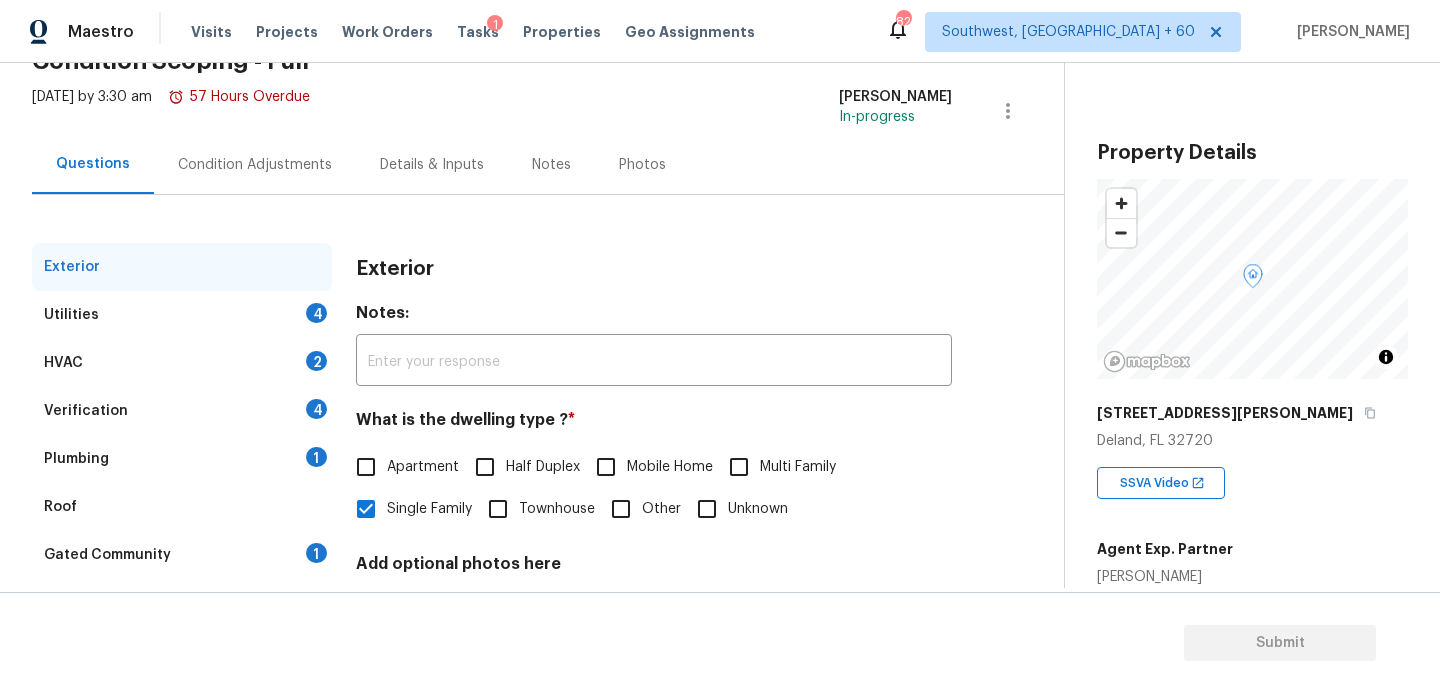 click on "Utilities 4" at bounding box center [182, 315] 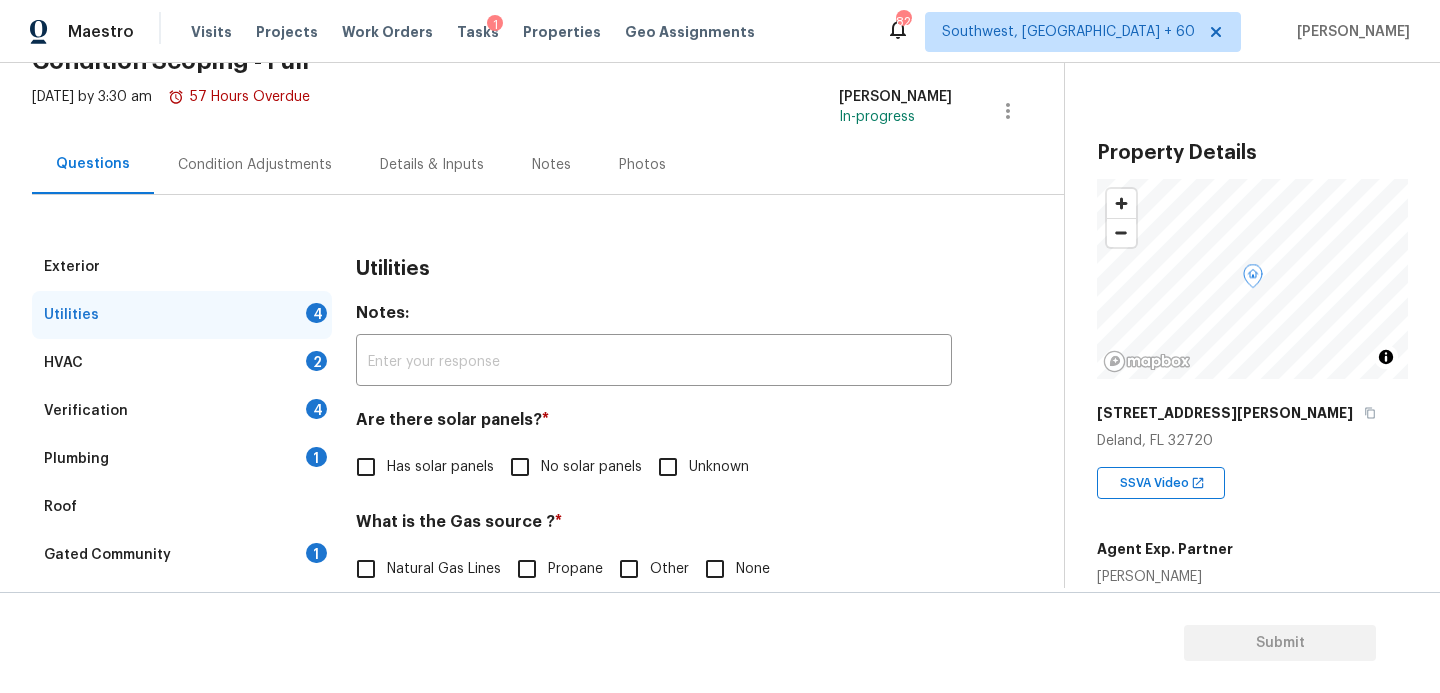 click on "No solar panels" at bounding box center [570, 467] 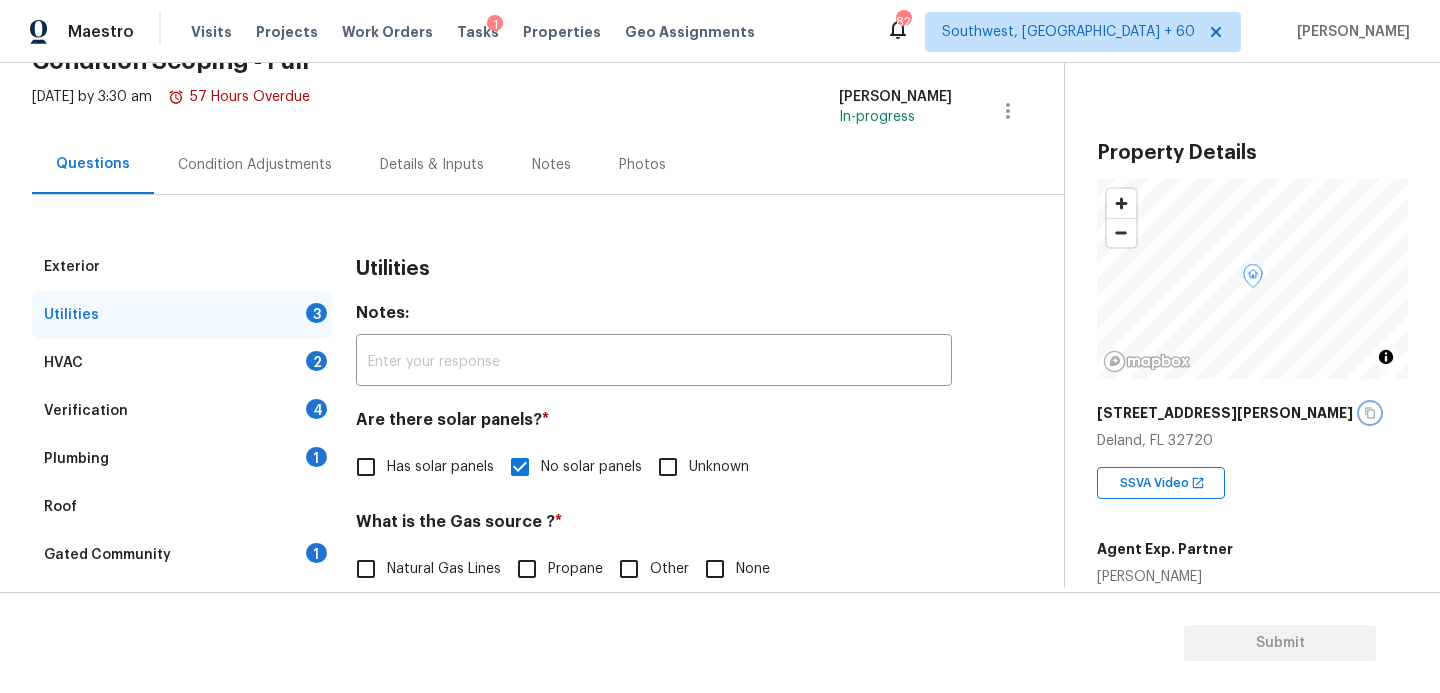 click 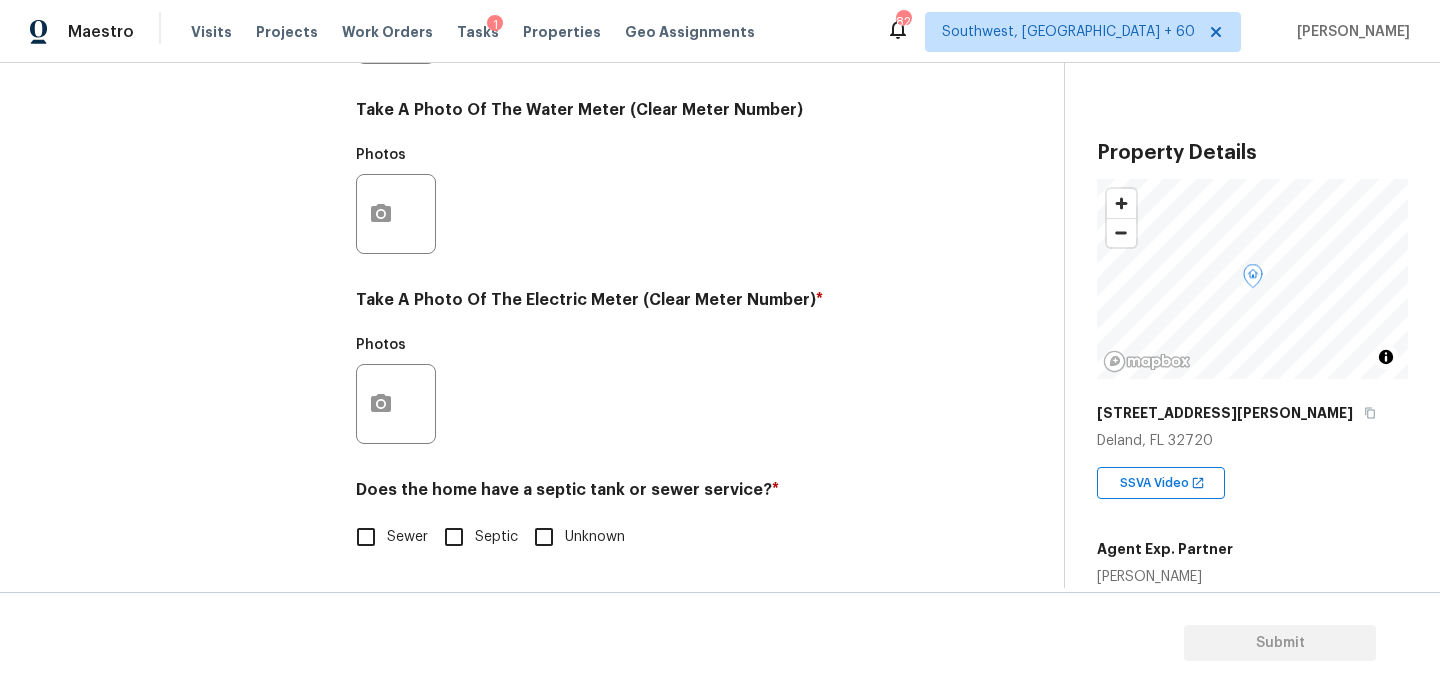 click on "Sewer" at bounding box center (366, 537) 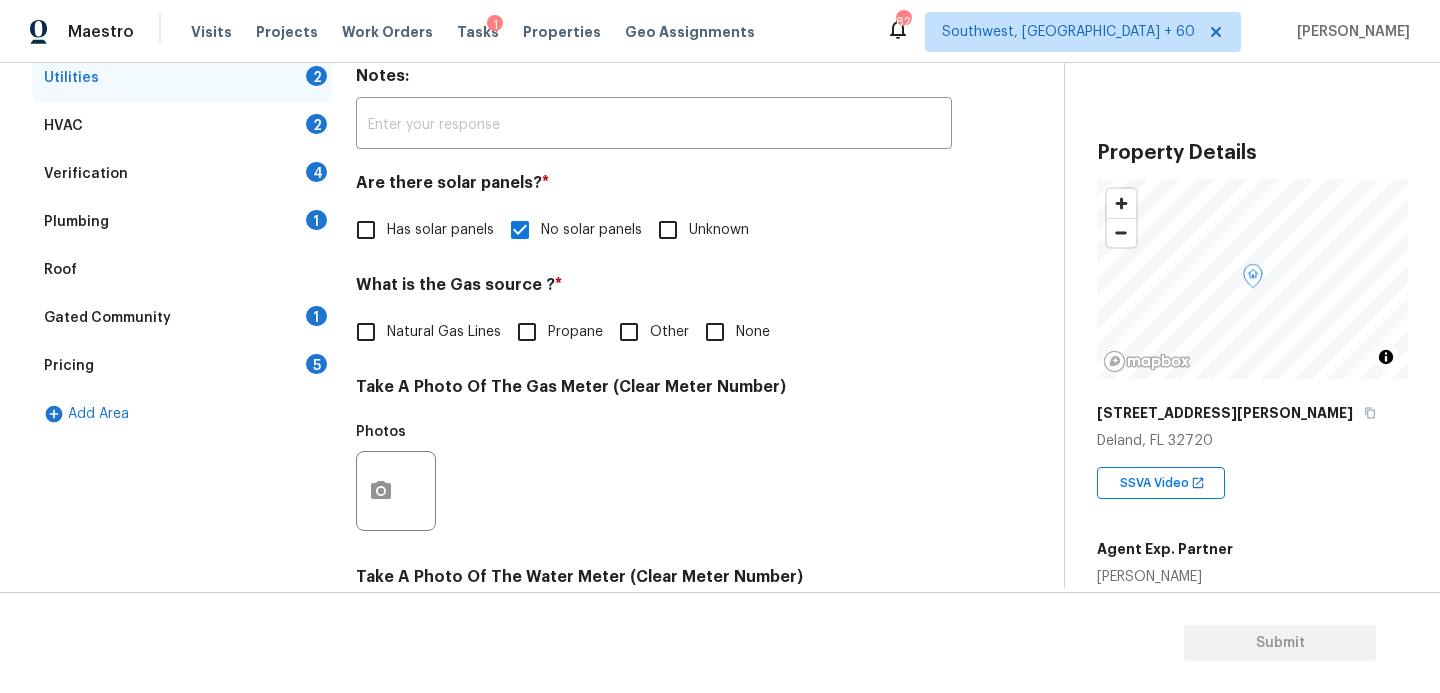 scroll, scrollTop: 241, scrollLeft: 0, axis: vertical 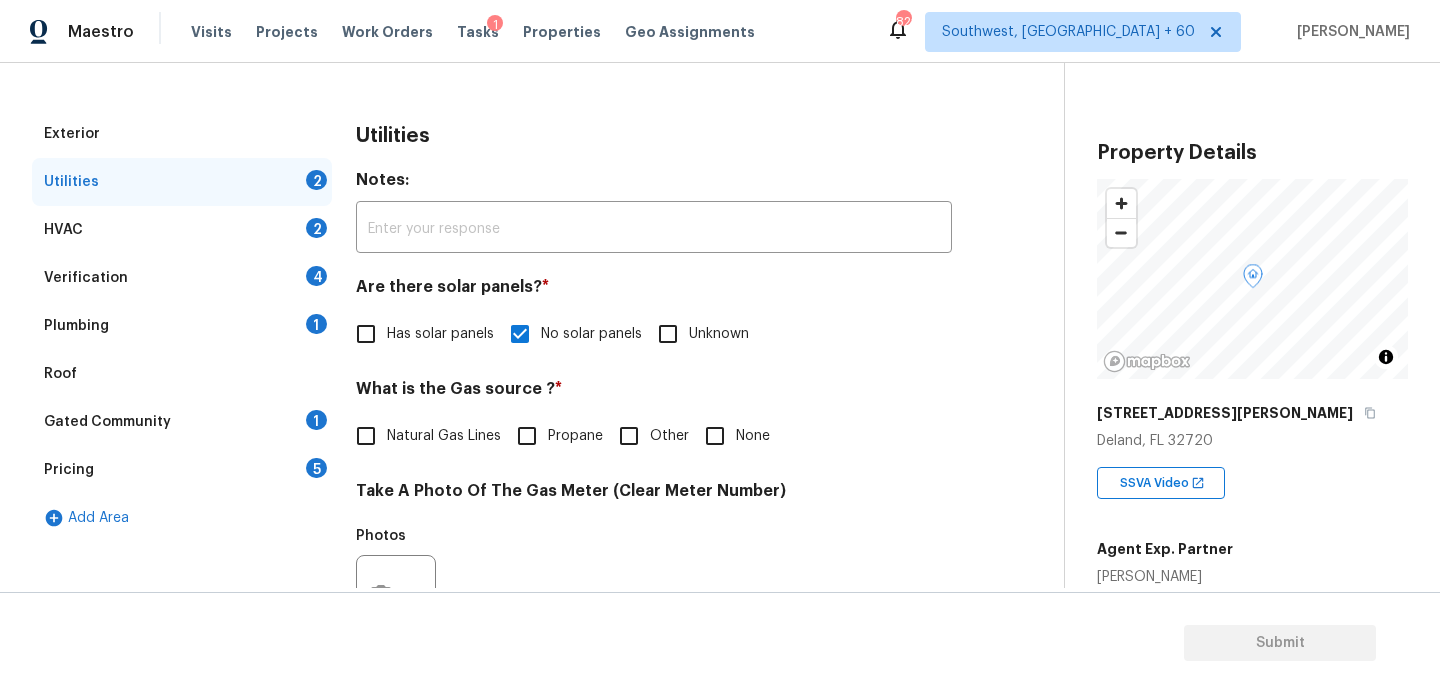 click on "Plumbing 1" at bounding box center [182, 326] 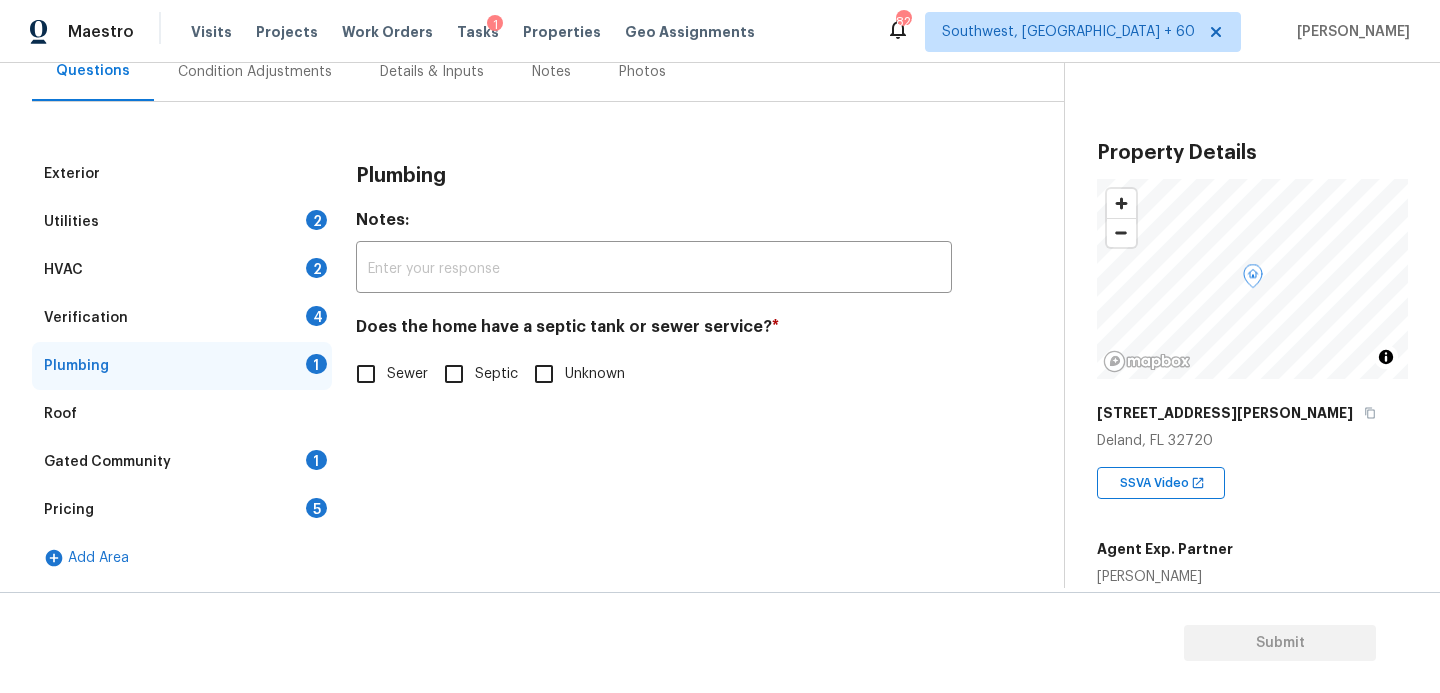click on "Sewer" at bounding box center (386, 374) 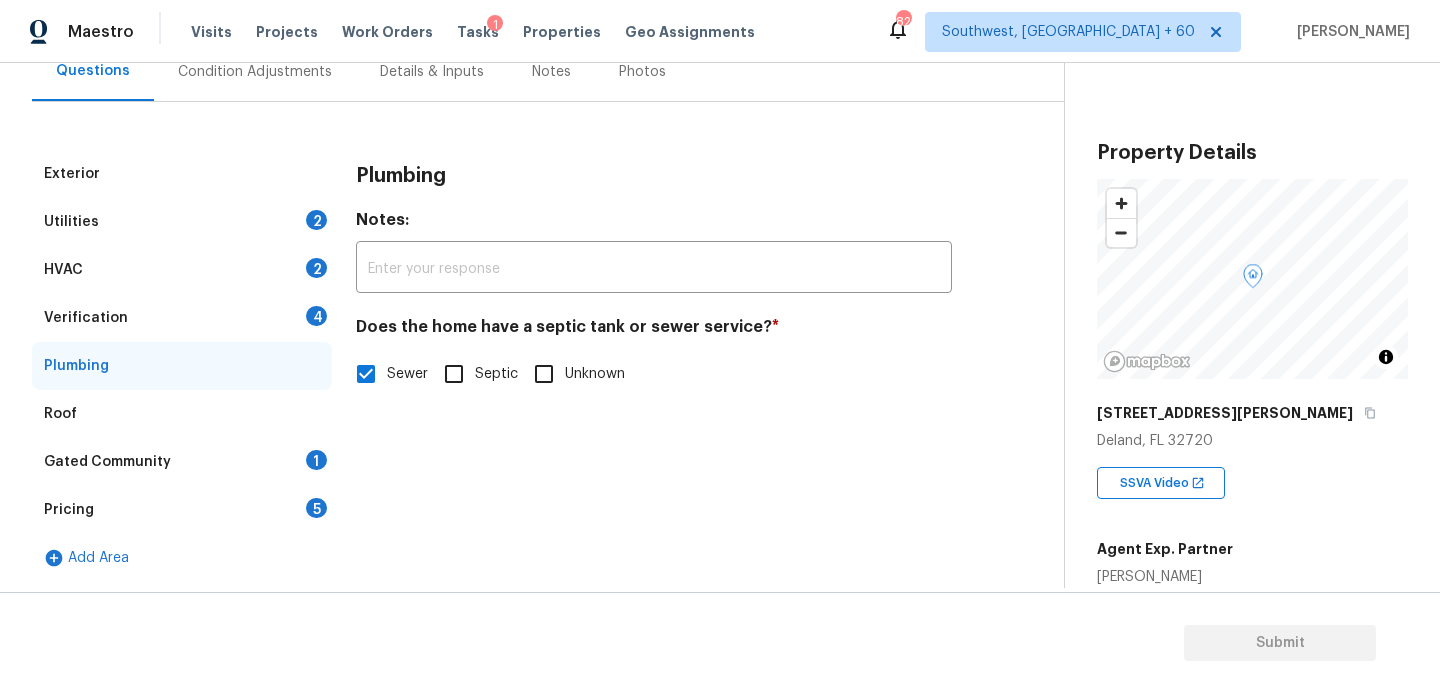 click on "Gated Community 1" at bounding box center [182, 462] 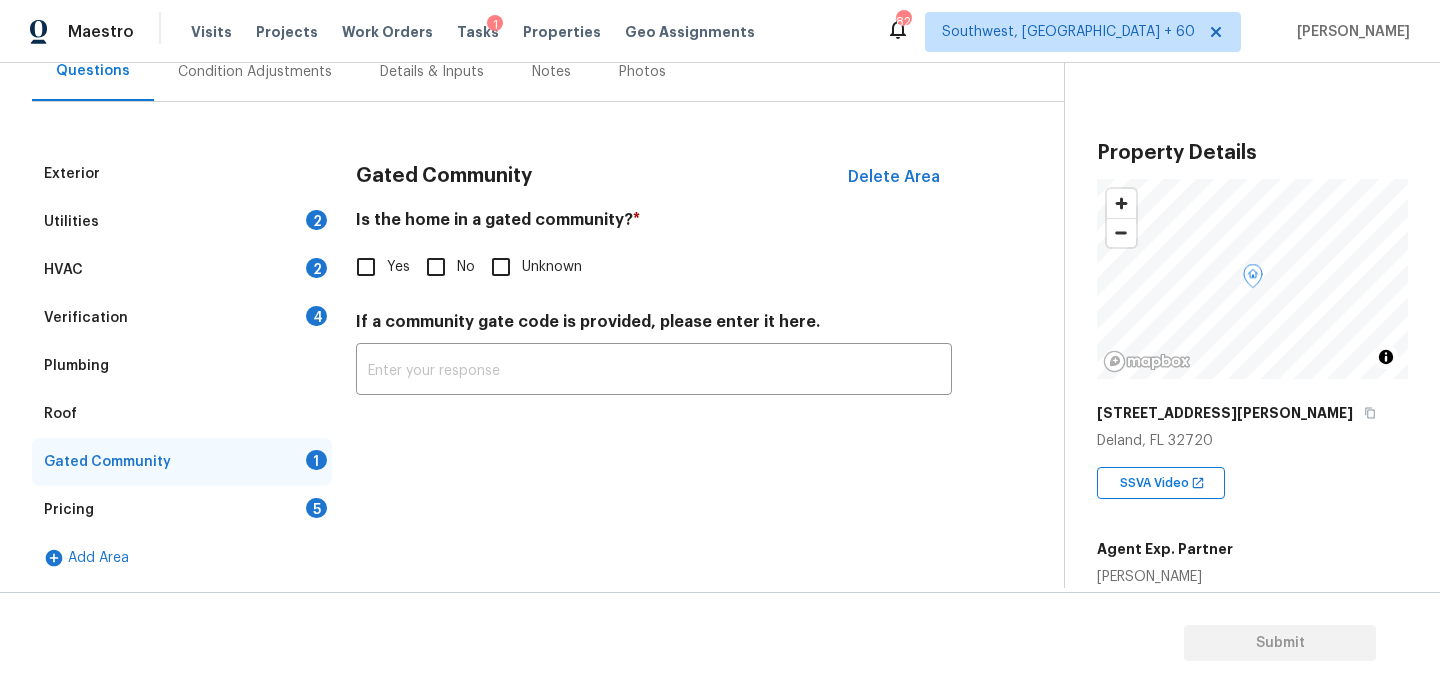 click on "No" at bounding box center [436, 267] 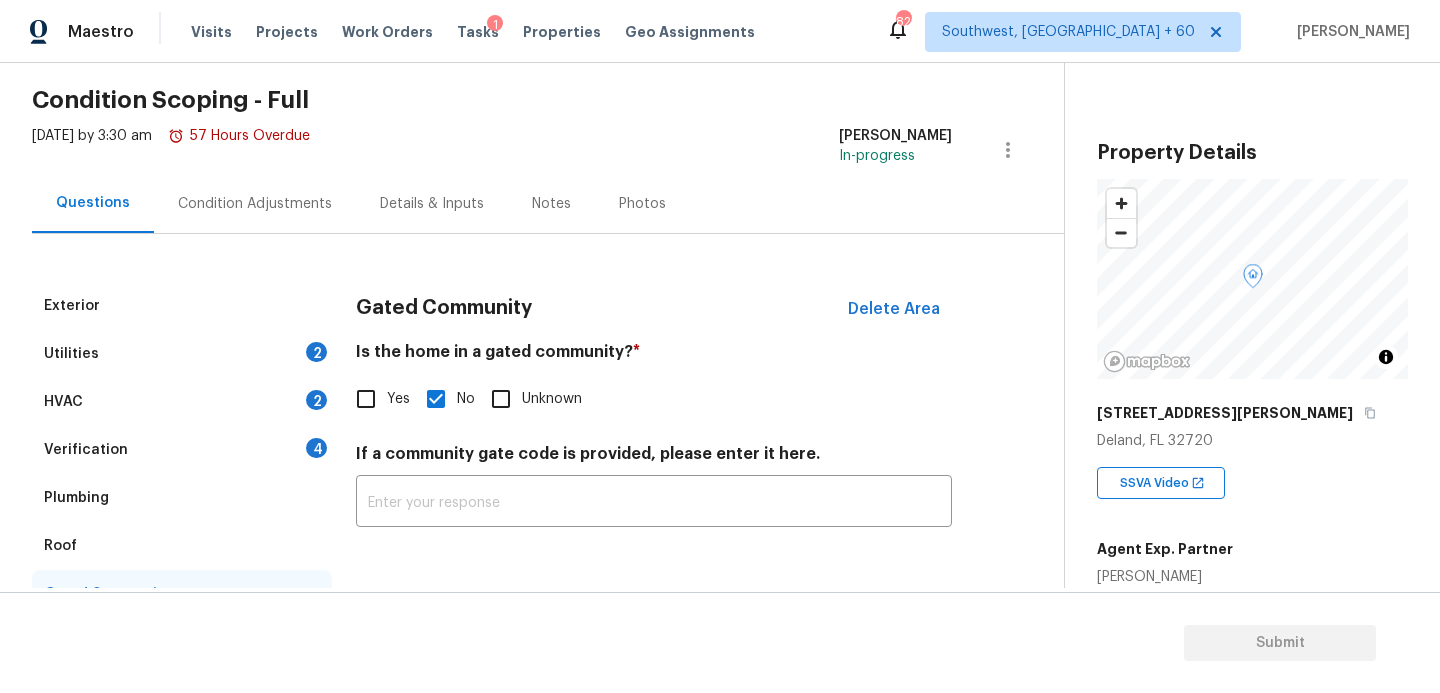 scroll, scrollTop: 64, scrollLeft: 0, axis: vertical 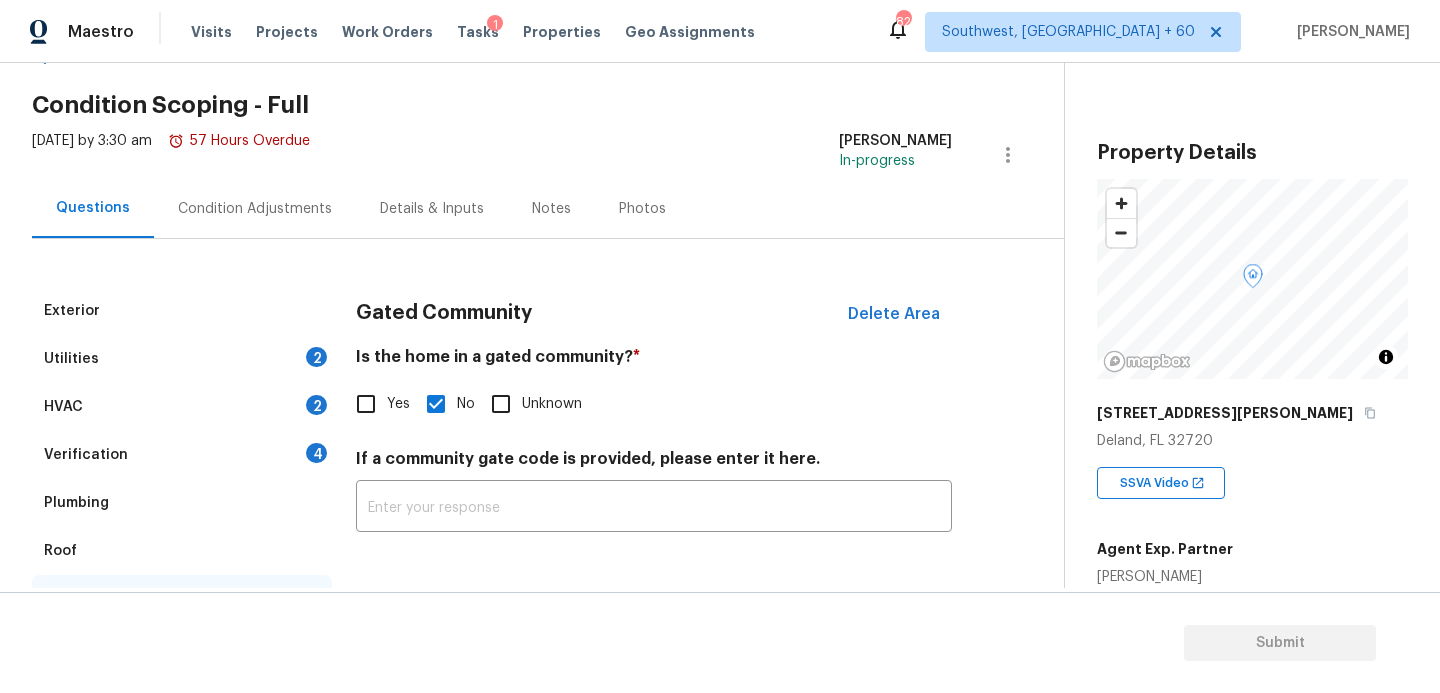 click on "Condition Adjustments" at bounding box center (255, 209) 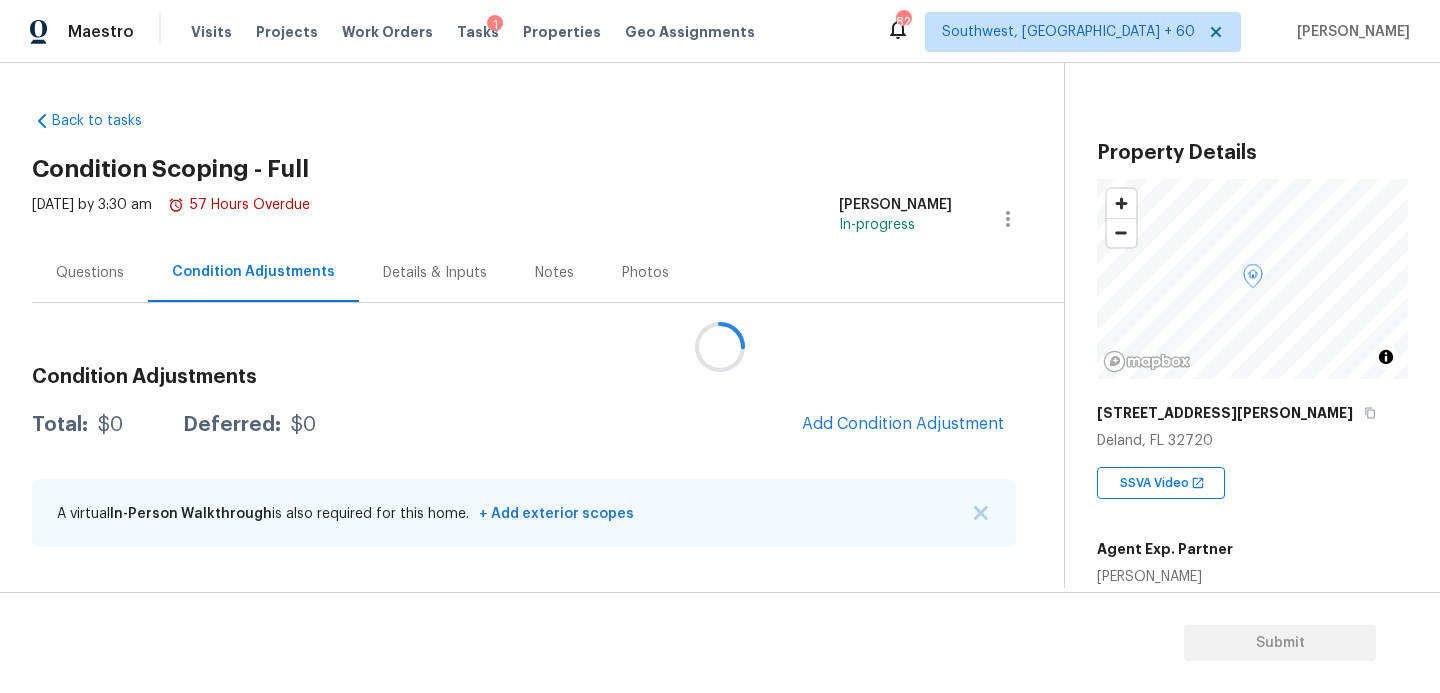 scroll, scrollTop: 0, scrollLeft: 0, axis: both 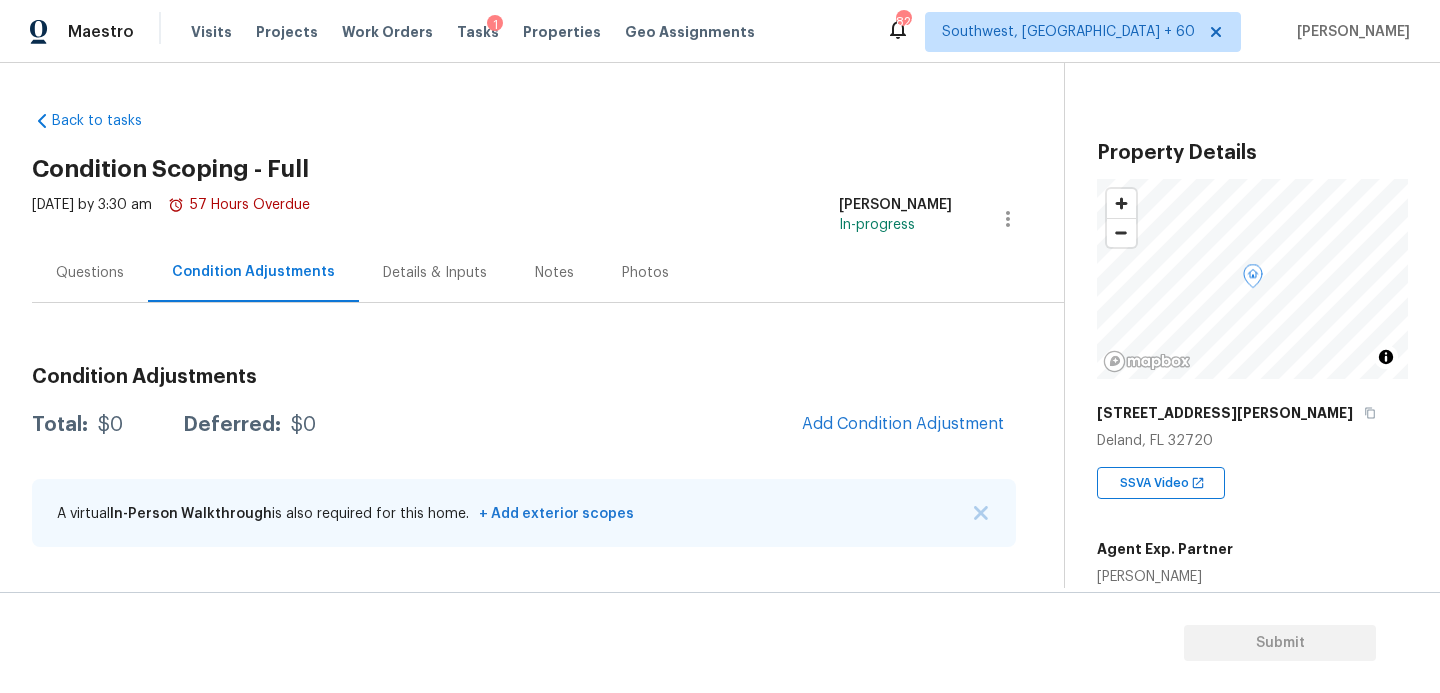 click on "Questions" at bounding box center (90, 273) 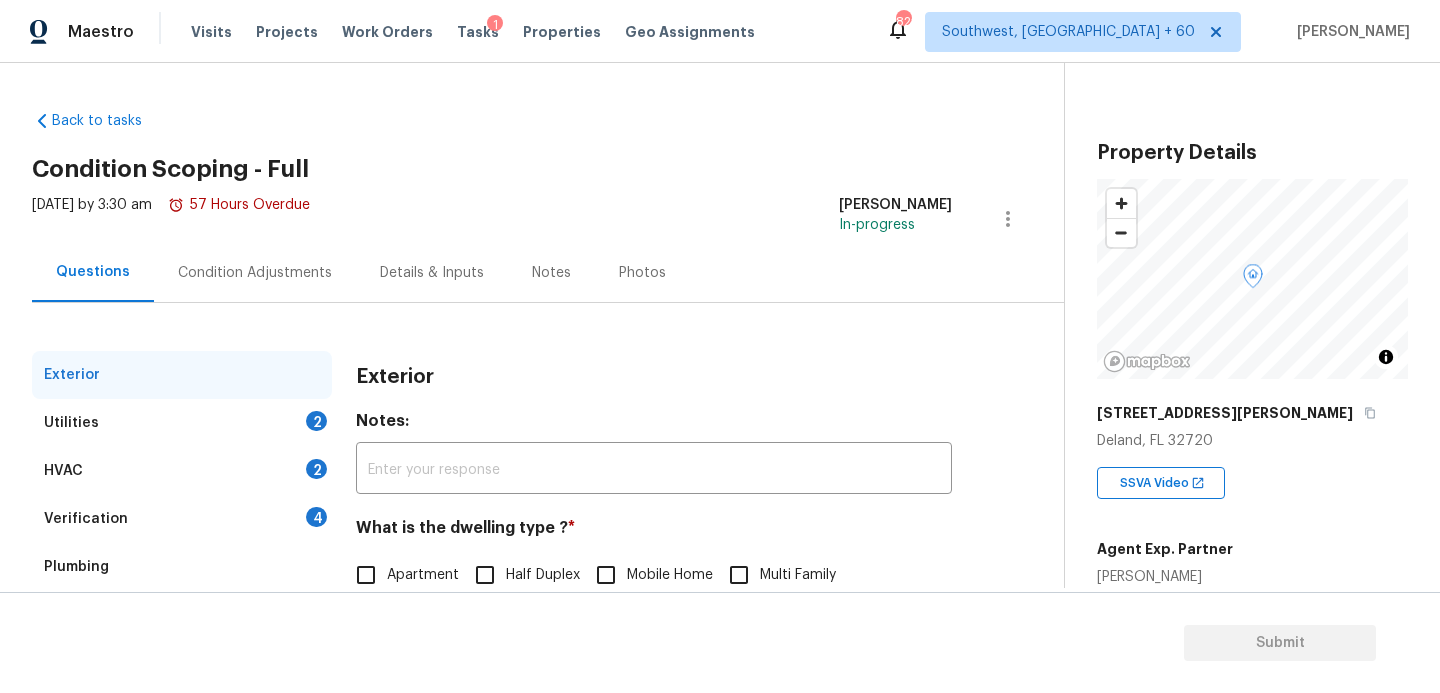 scroll, scrollTop: 169, scrollLeft: 0, axis: vertical 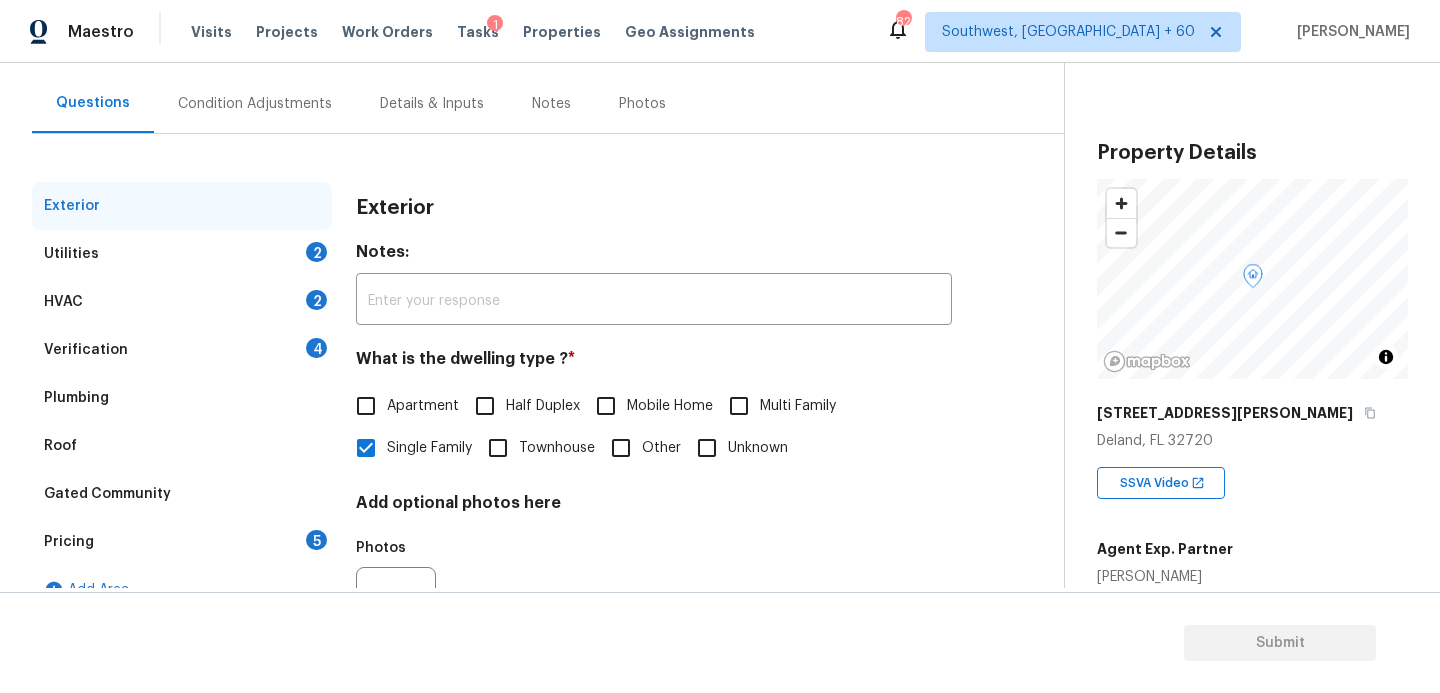 click on "Verification 4" at bounding box center [182, 350] 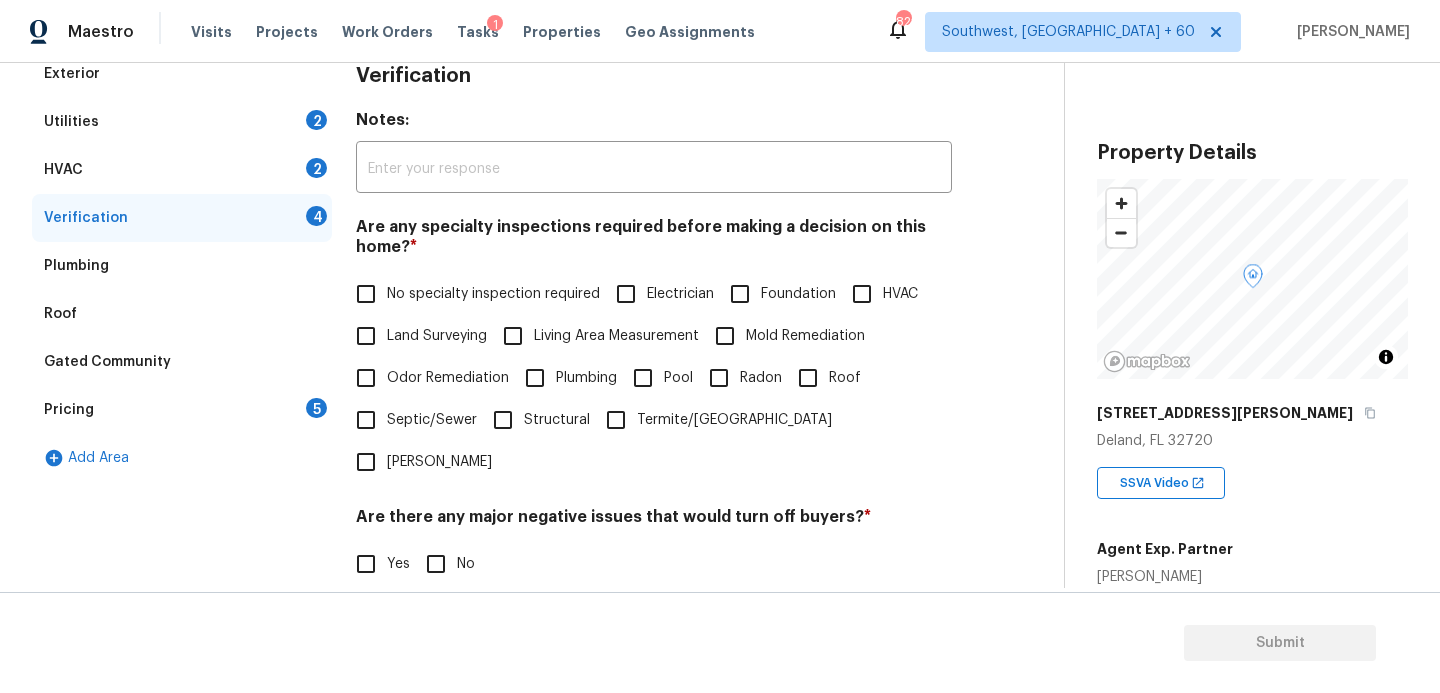 scroll, scrollTop: 324, scrollLeft: 0, axis: vertical 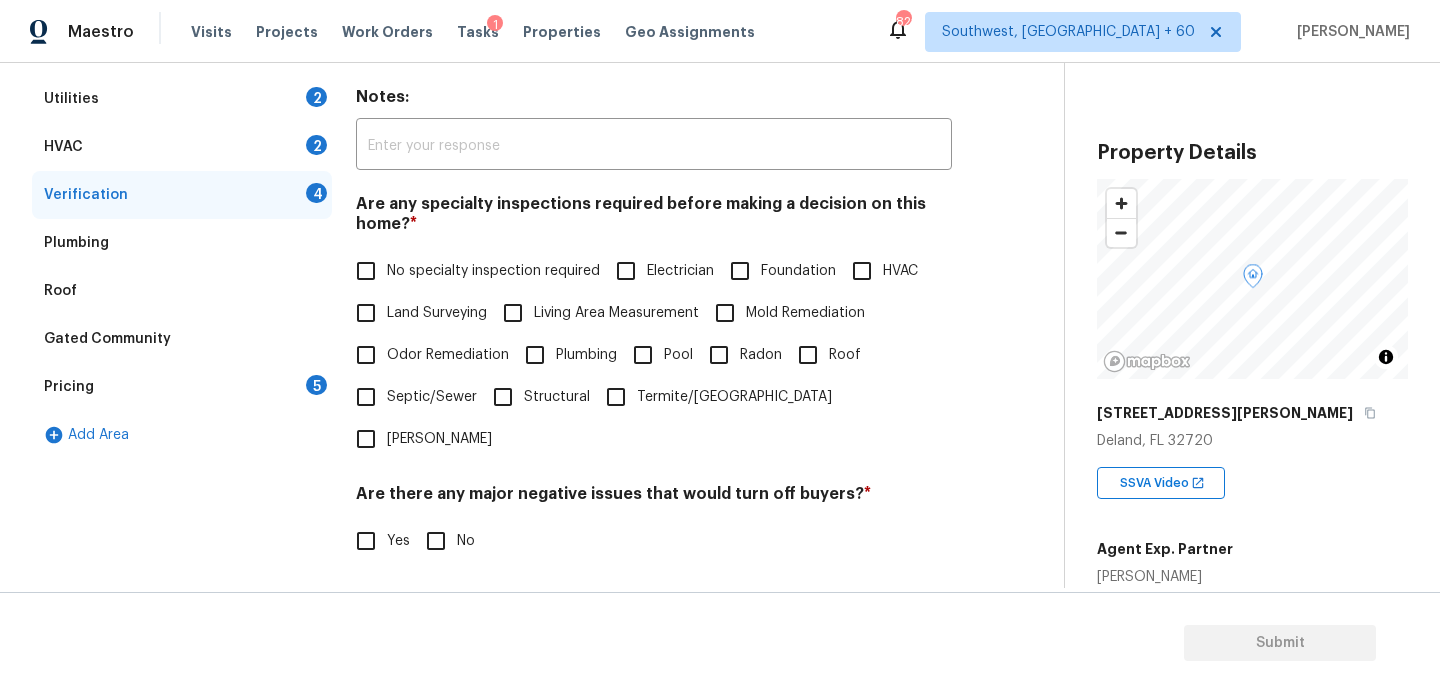 click on "Roof" at bounding box center (808, 355) 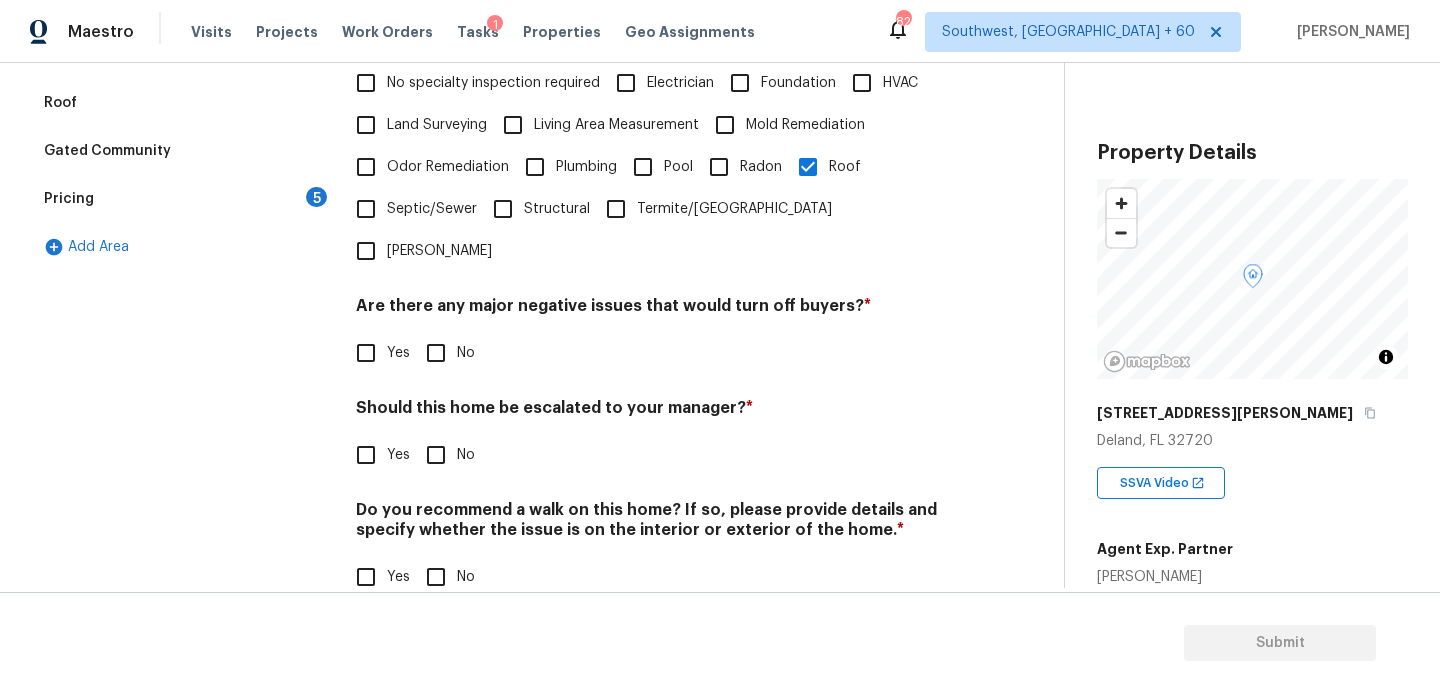 scroll, scrollTop: 510, scrollLeft: 0, axis: vertical 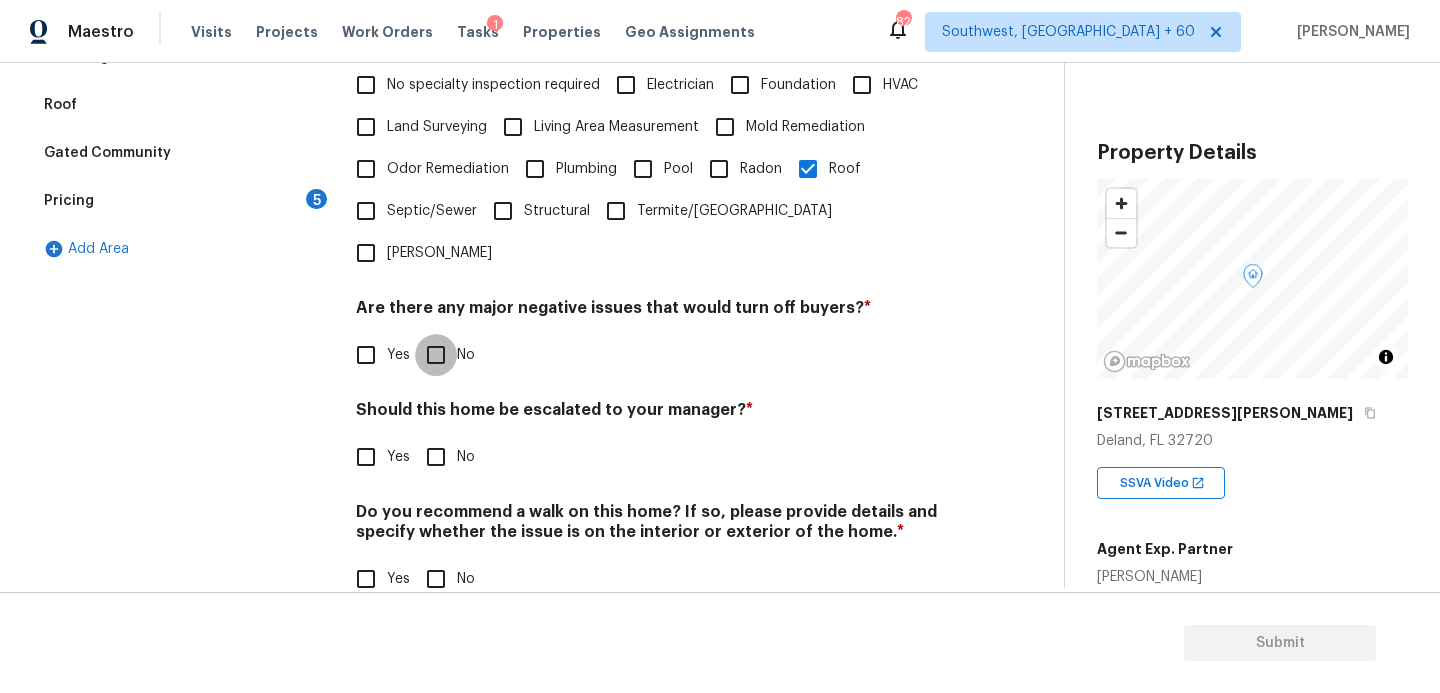 click on "No" at bounding box center (436, 355) 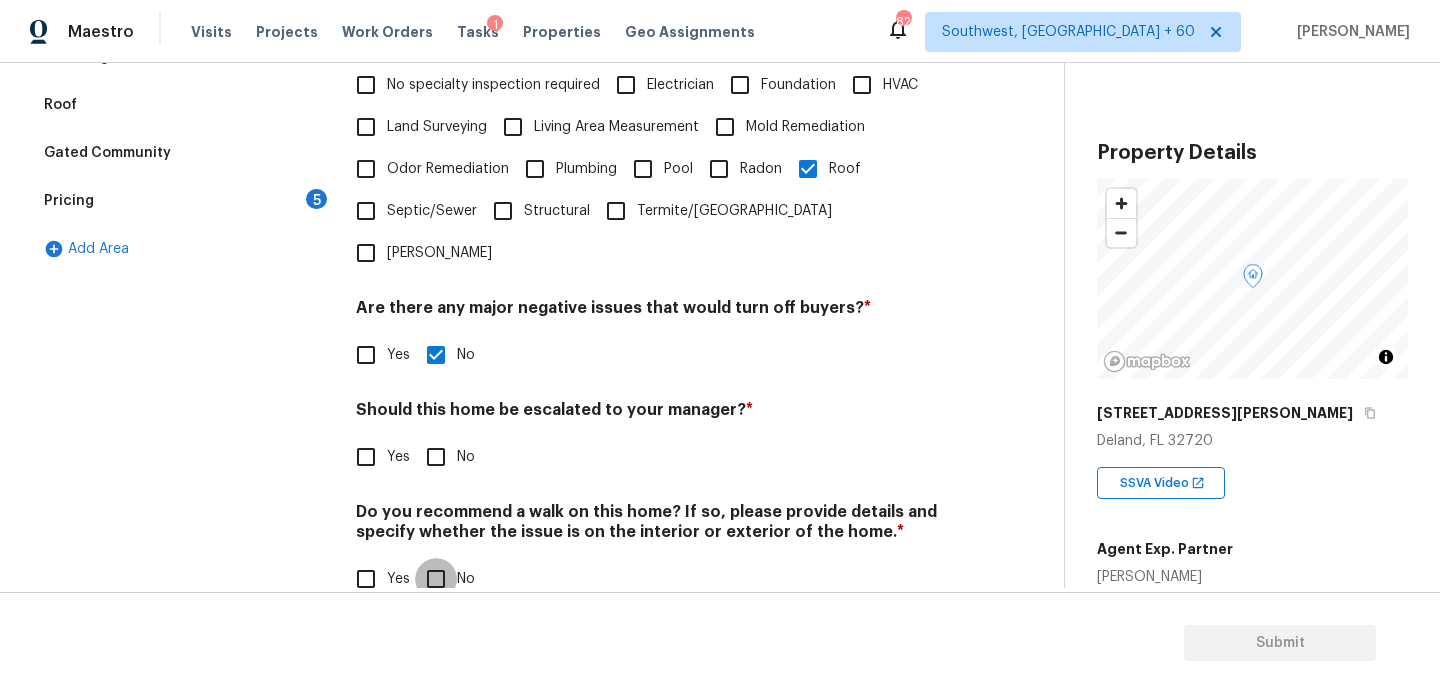 click on "No" at bounding box center [436, 579] 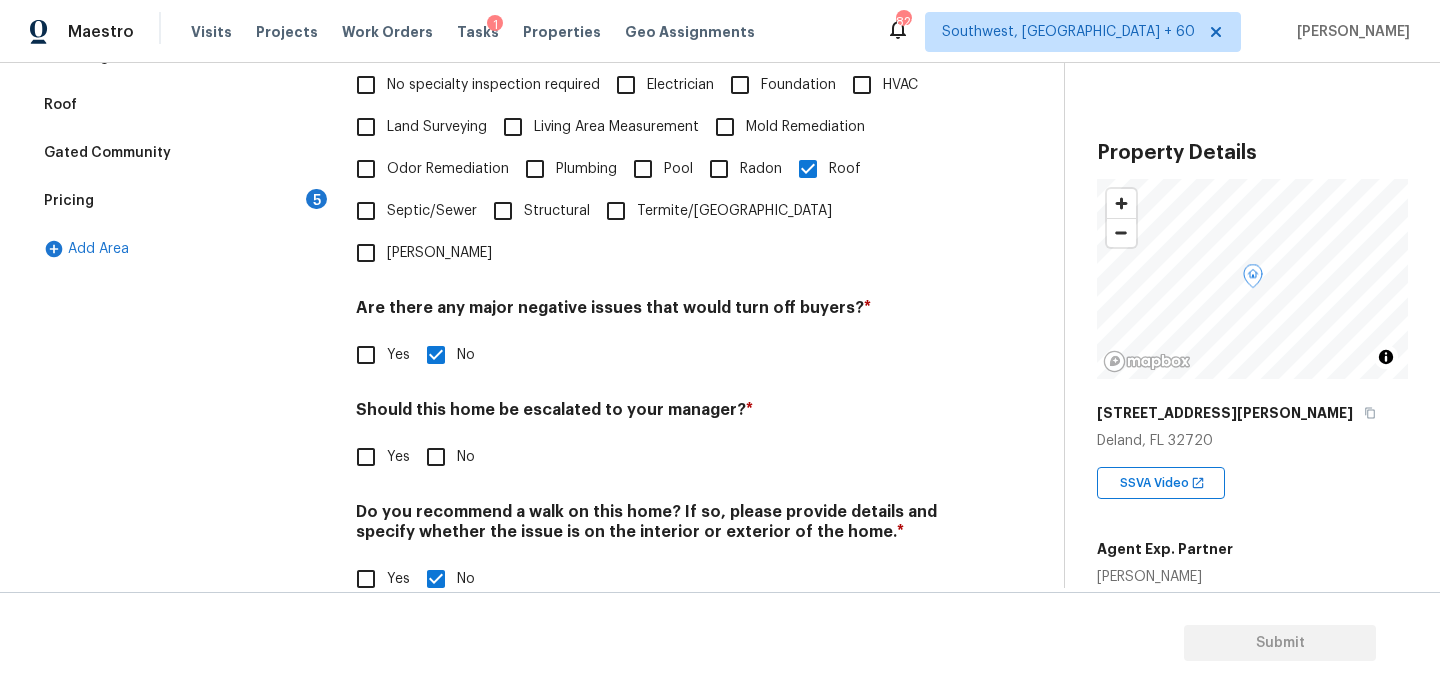 click on "Yes" at bounding box center [366, 457] 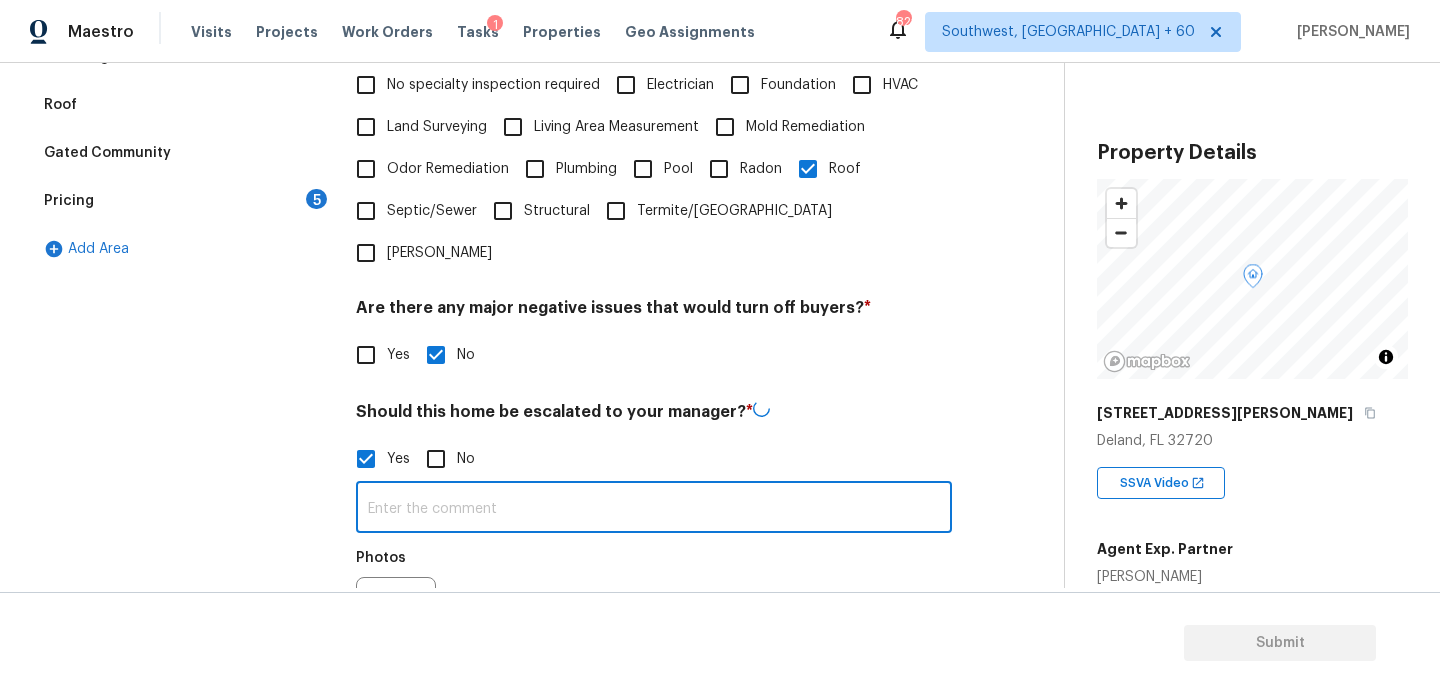 click at bounding box center [654, 509] 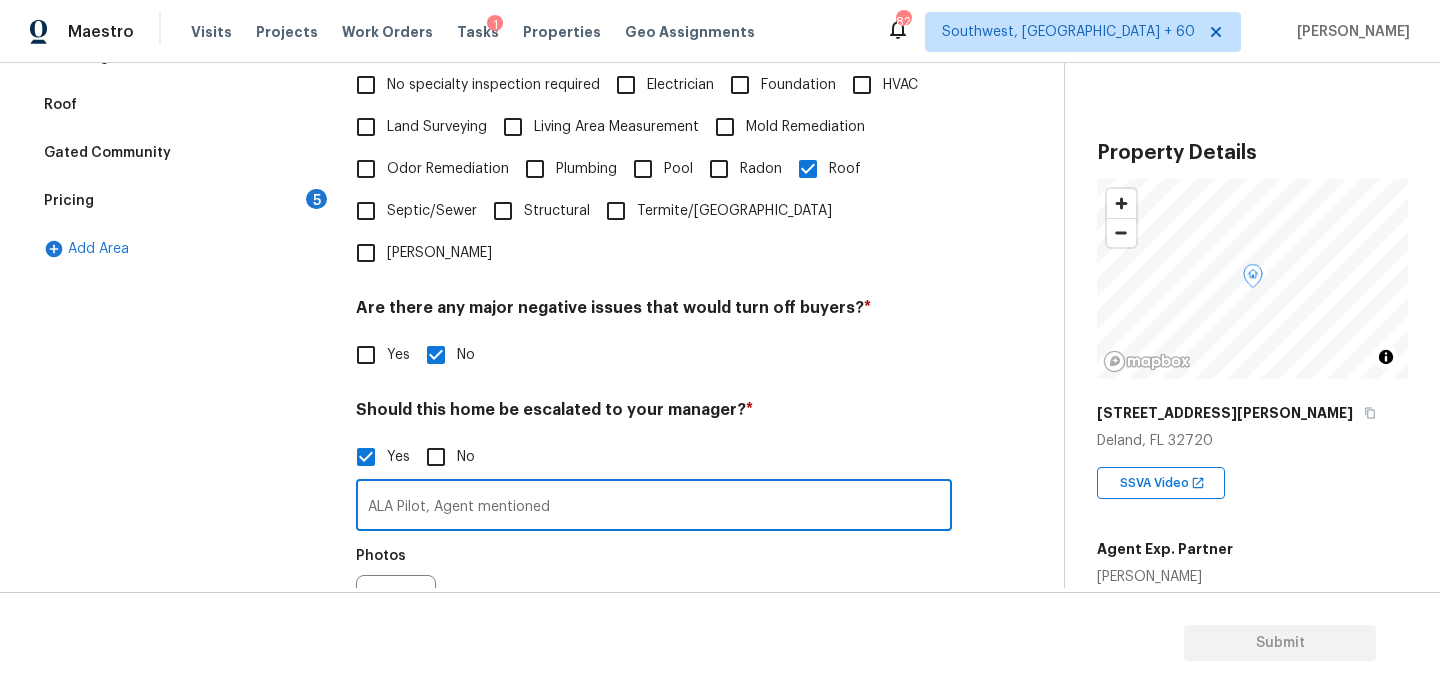 paste on "Storm damage w/roof replacement, but did not repair the ceiling in the house" 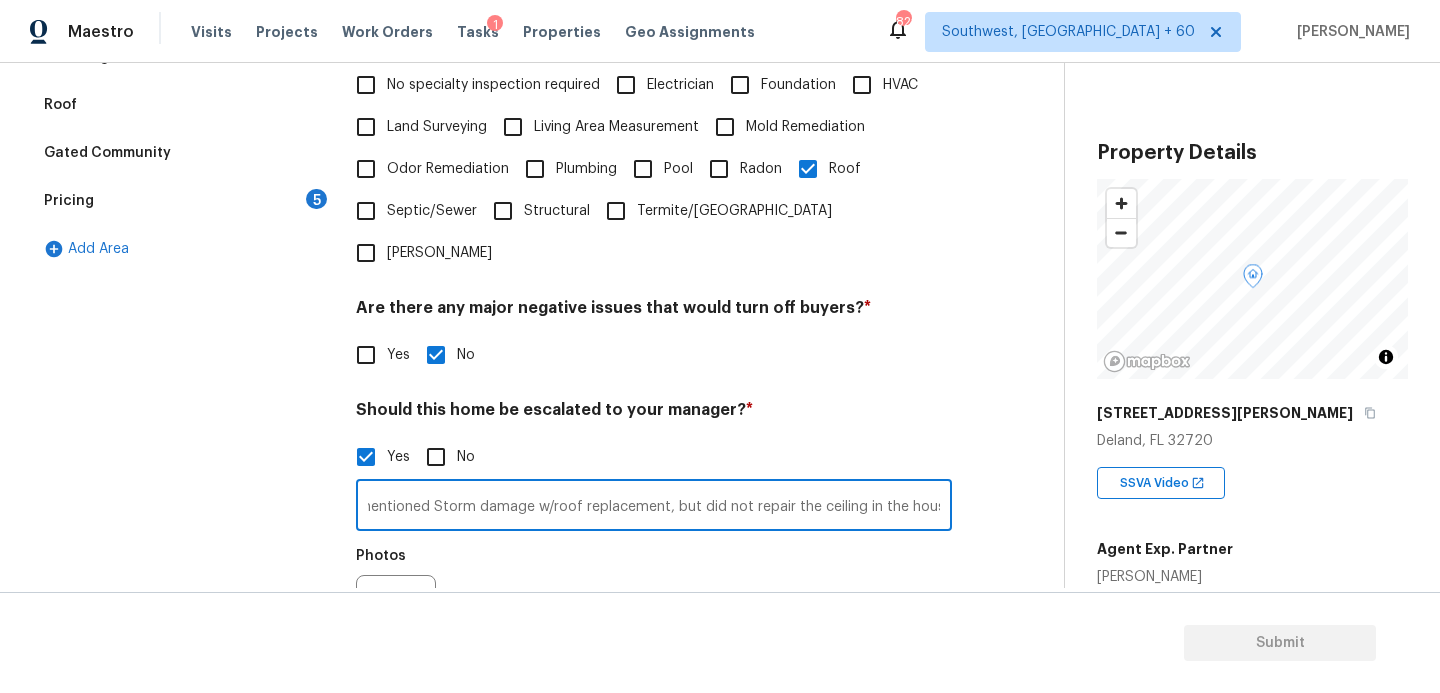 scroll, scrollTop: 0, scrollLeft: 128, axis: horizontal 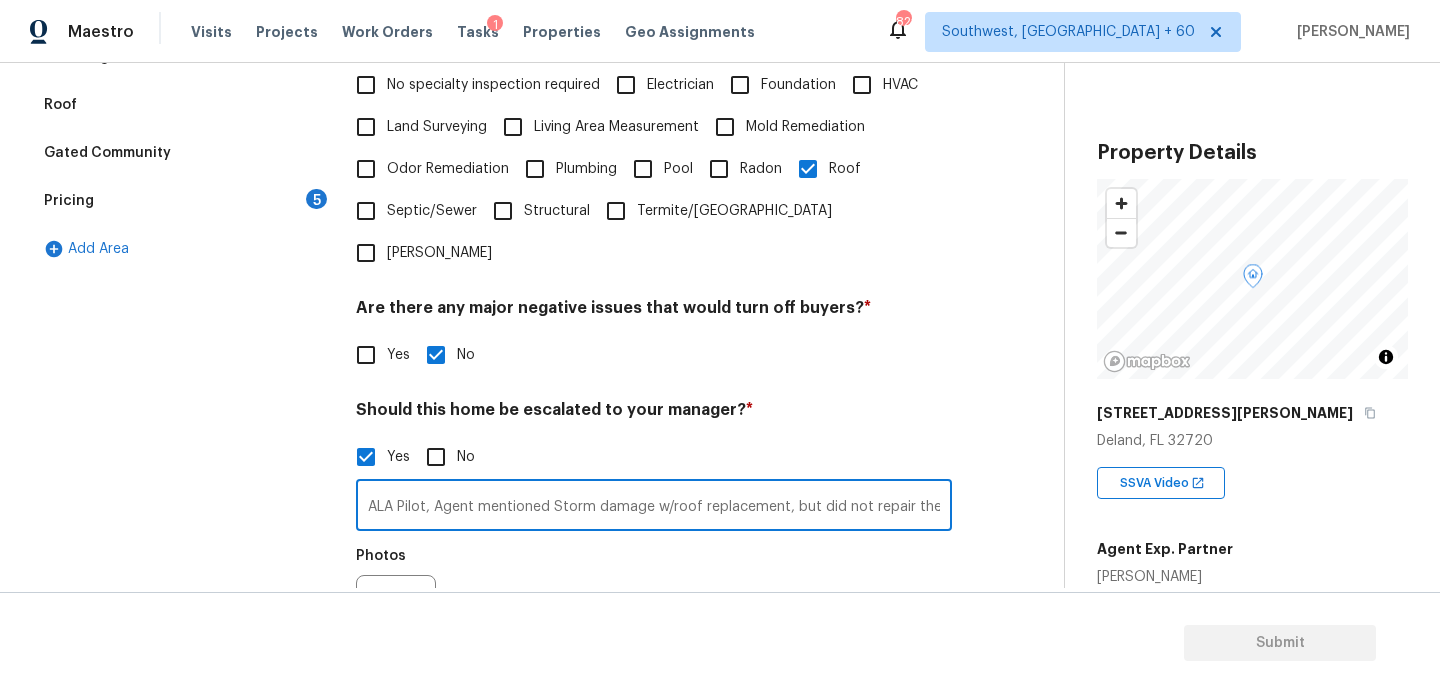 click on "ALA Pilot, Agent mentioned Storm damage w/roof replacement, but did not repair the ceiling in the house," at bounding box center (654, 507) 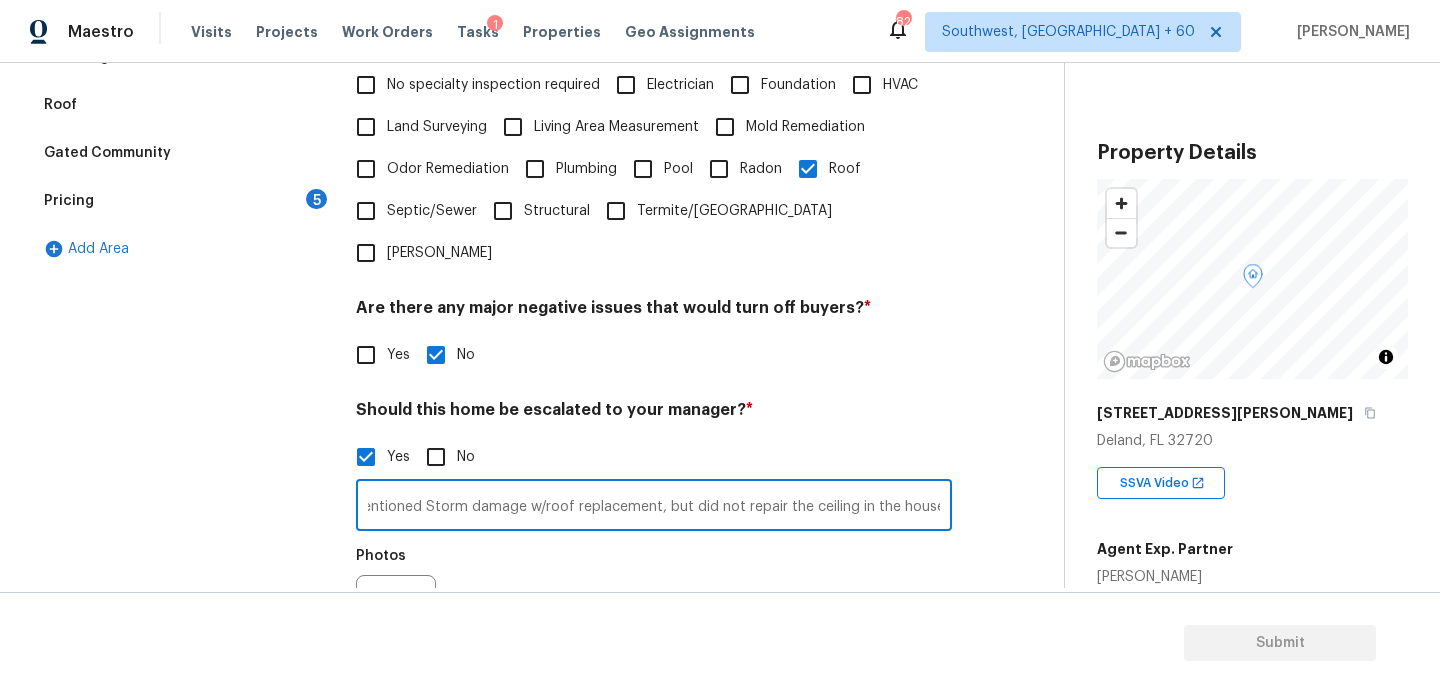 scroll, scrollTop: 0, scrollLeft: 132, axis: horizontal 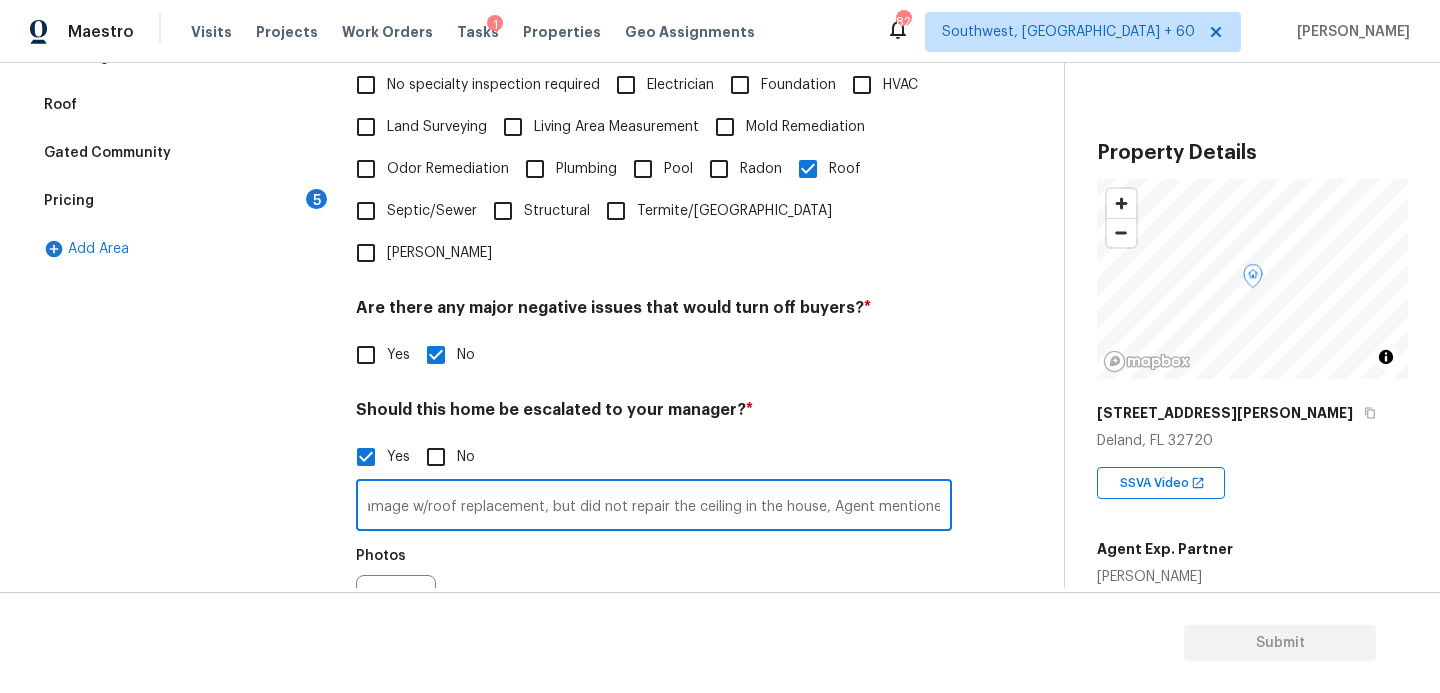 paste on "Refrigerator", "Stove/range", "Microwave"" 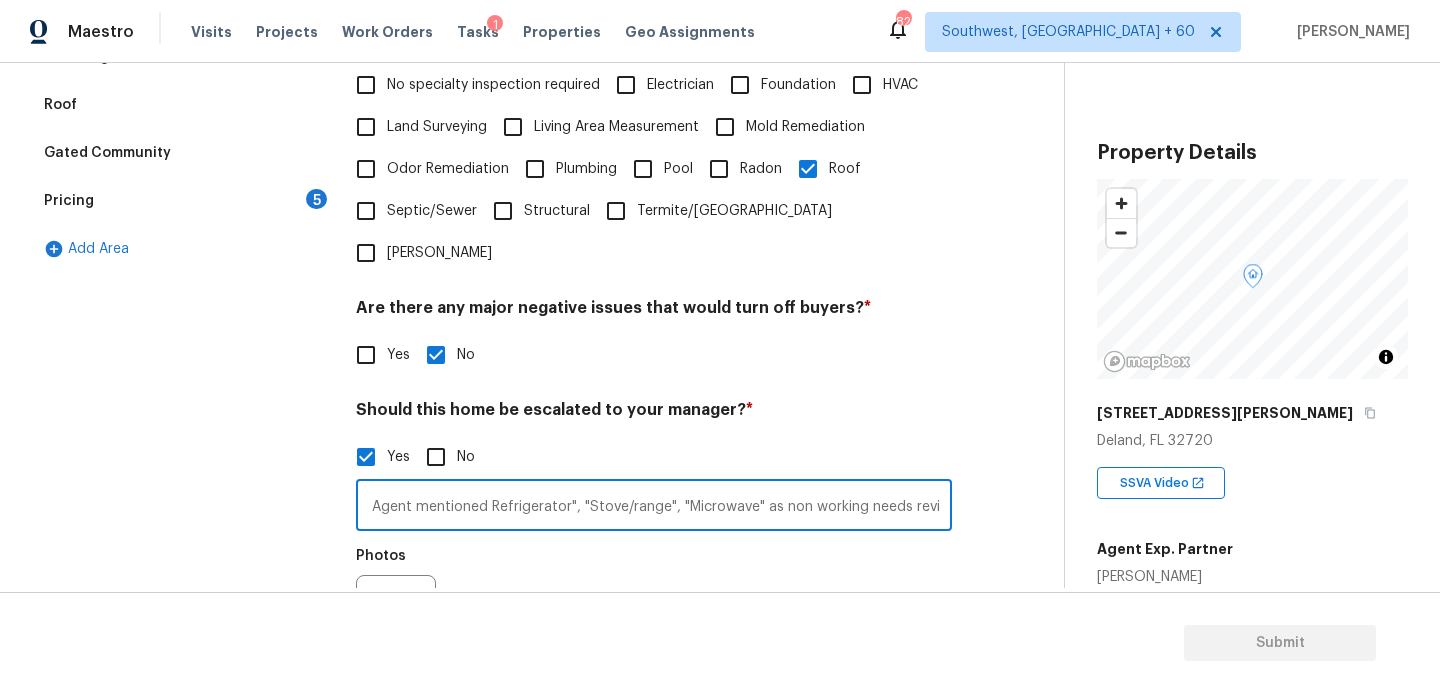 scroll, scrollTop: 0, scrollLeft: 715, axis: horizontal 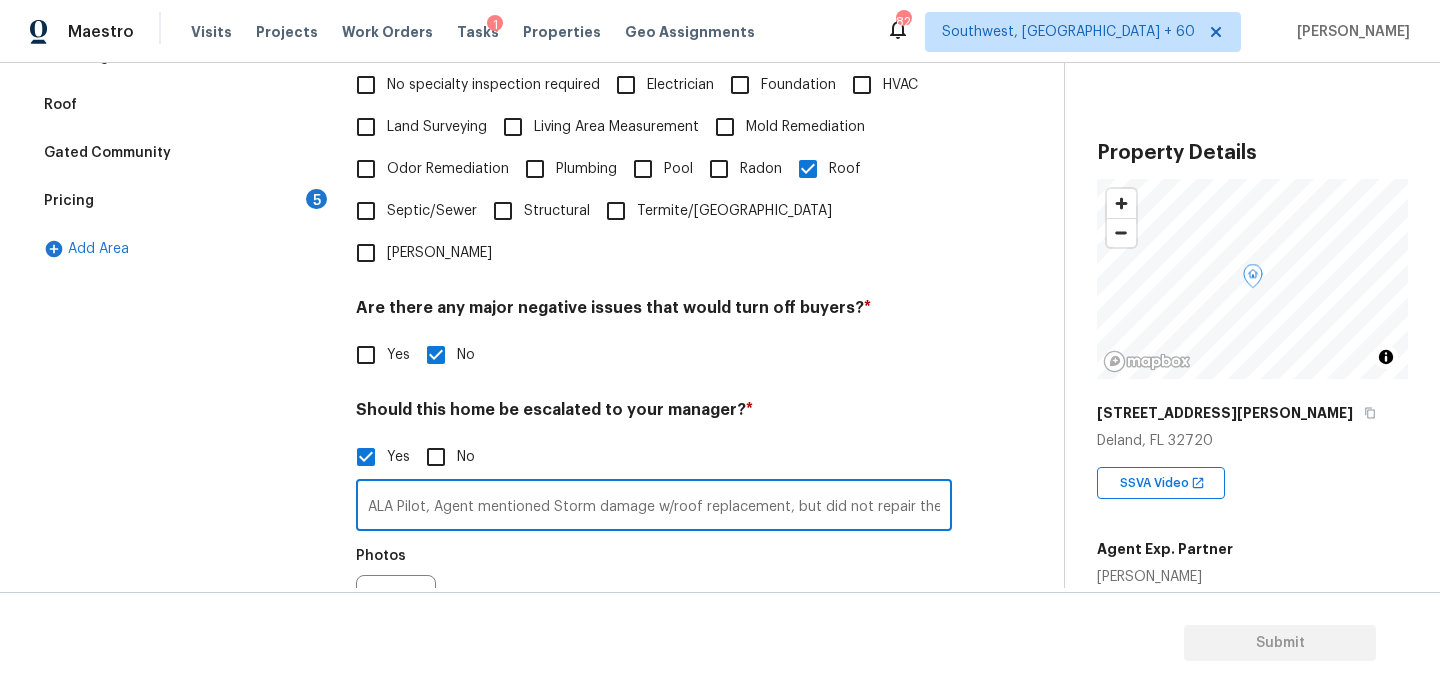 click on "ALA Pilot, Agent mentioned Storm damage w/roof replacement, but did not repair the ceiling in the house, Agent mentioned Refrigerator", "Stove/range", "Microwave" as non working needs review," at bounding box center (654, 507) 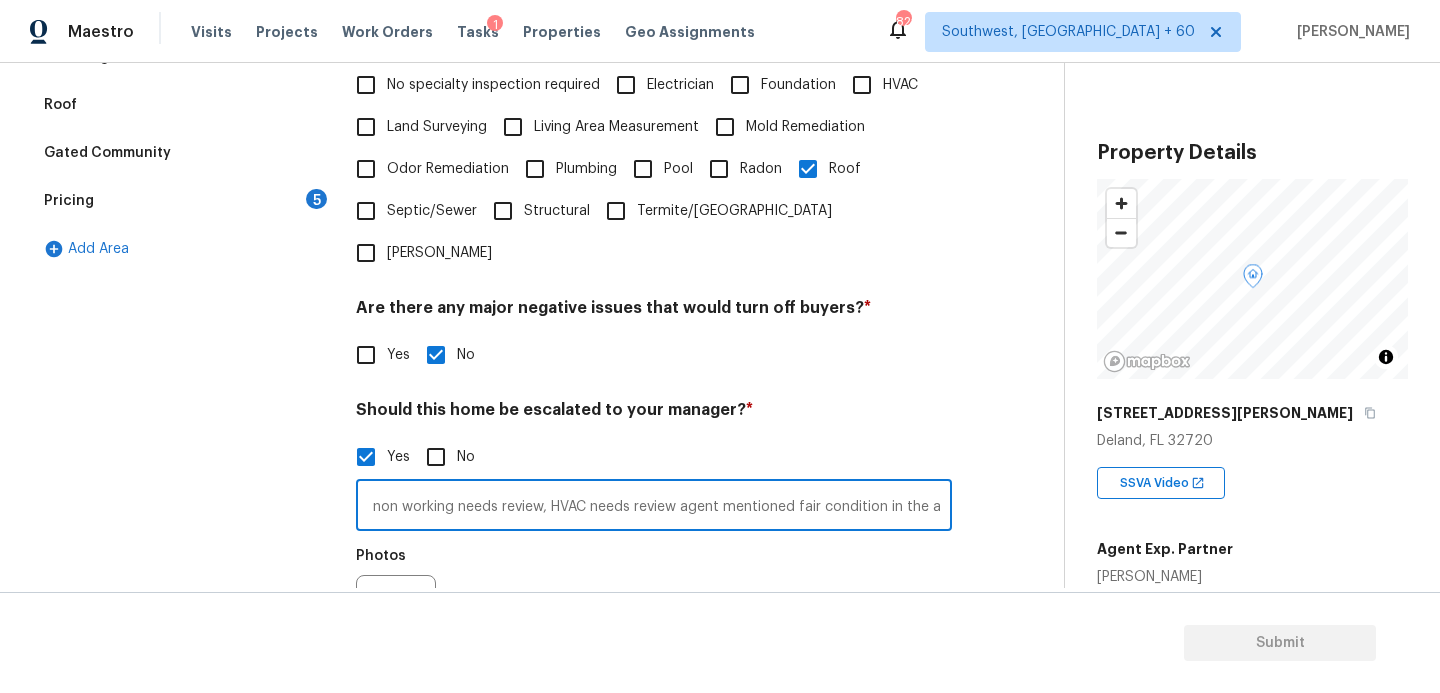 scroll, scrollTop: 0, scrollLeft: 1136, axis: horizontal 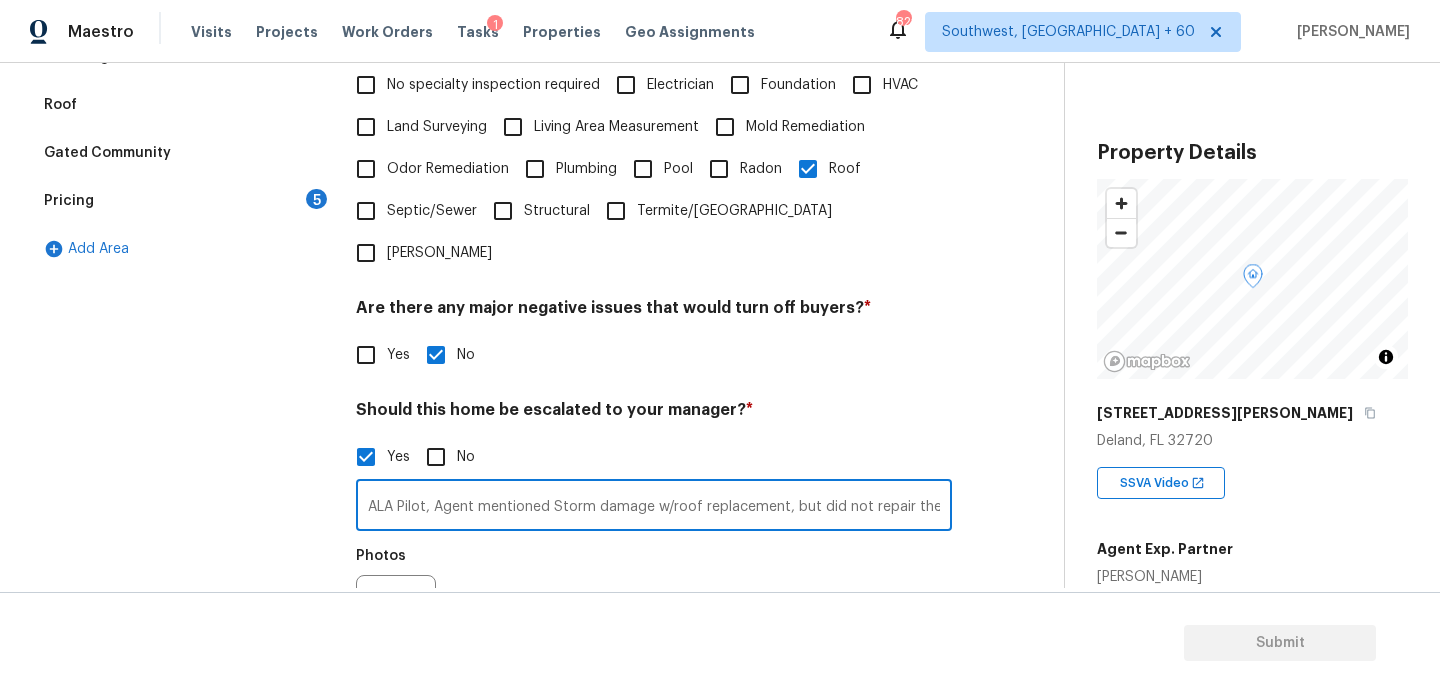 click on "ALA Pilot, Agent mentioned Storm damage w/roof replacement, but did not repair the ceiling in the house, Agent mentioned Refrigerator", "Stove/range", "Microwave" as non working needs review, HVAC needs review agent mentioned fair condition in the admin" at bounding box center (654, 507) 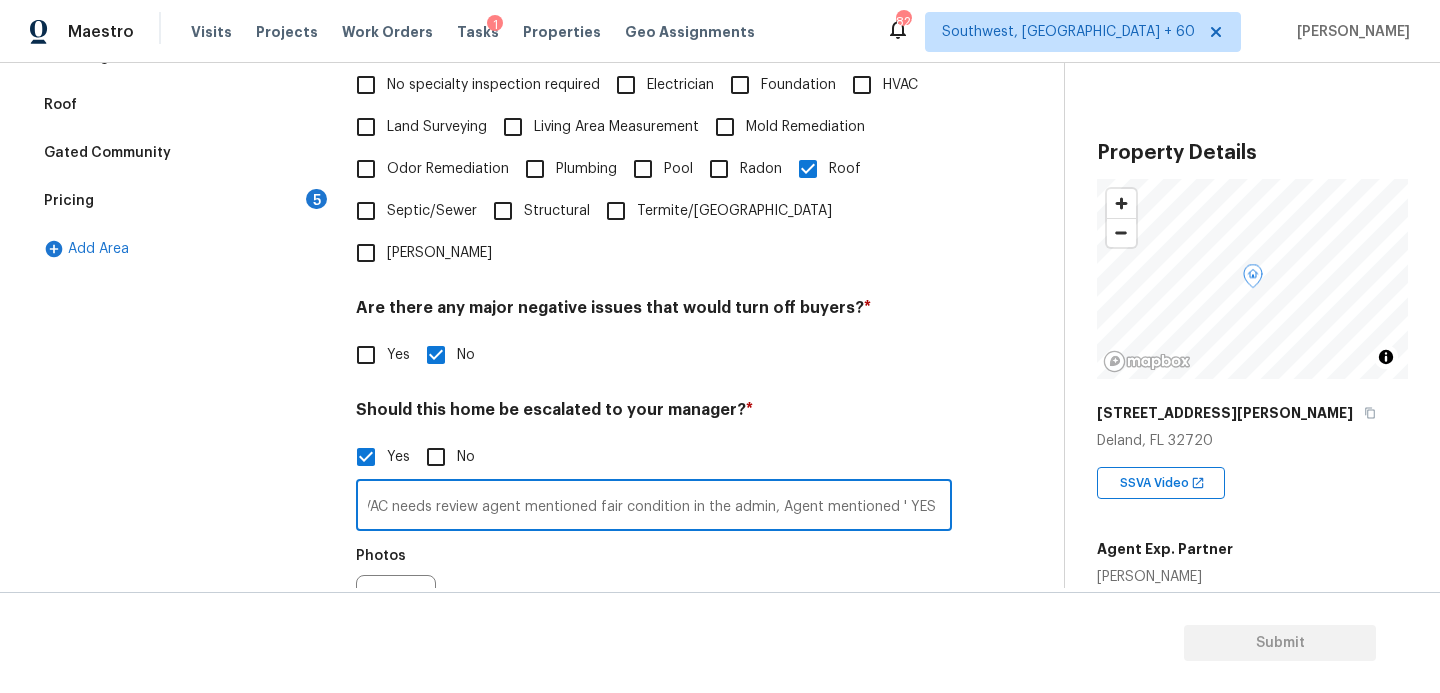 scroll, scrollTop: 0, scrollLeft: 1325, axis: horizontal 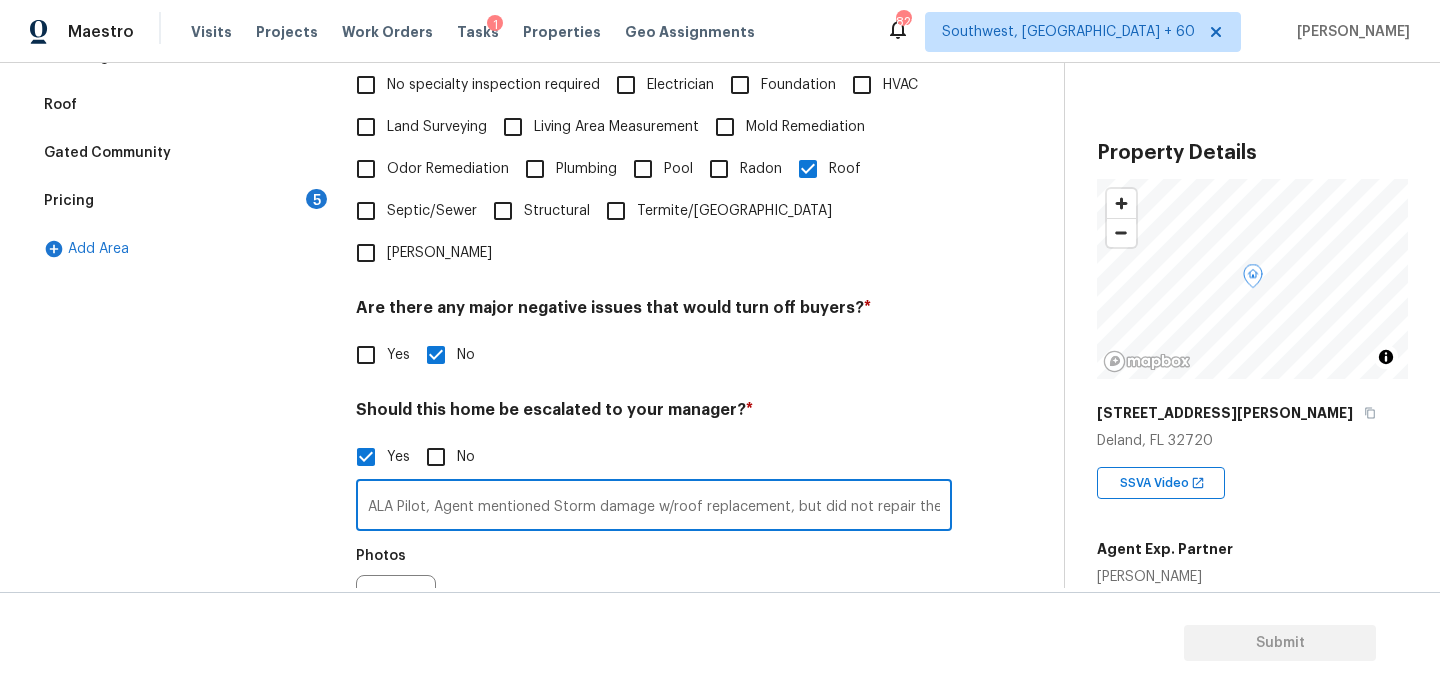 click on "ALA Pilot, Agent mentioned Storm damage w/roof replacement, but did not repair the ceiling in the house, Agent mentioned Refrigerator", "Stove/range", "Microwave" as non working needs review, HVAC needs review agent mentioned fair condition in the admin, Agent mentioned ' YES ' for" at bounding box center [654, 507] 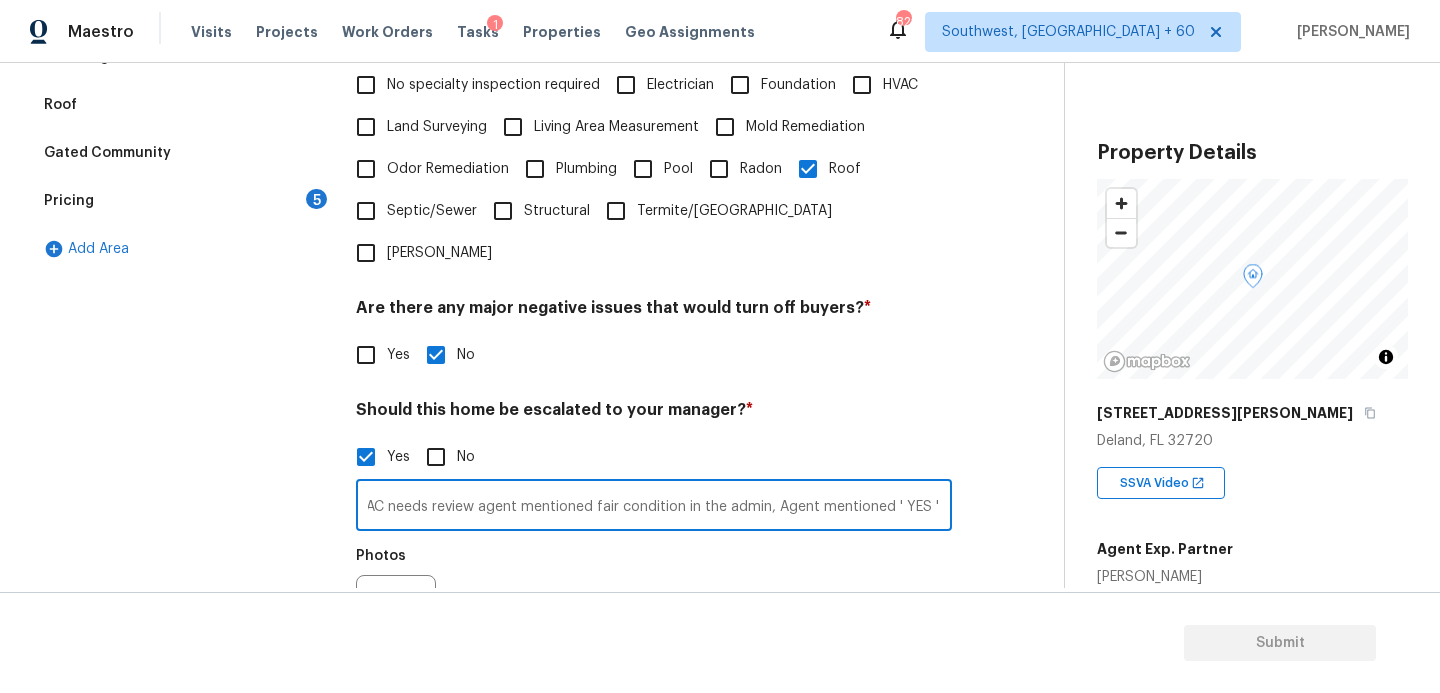 paste on "water leak or water intrusion" 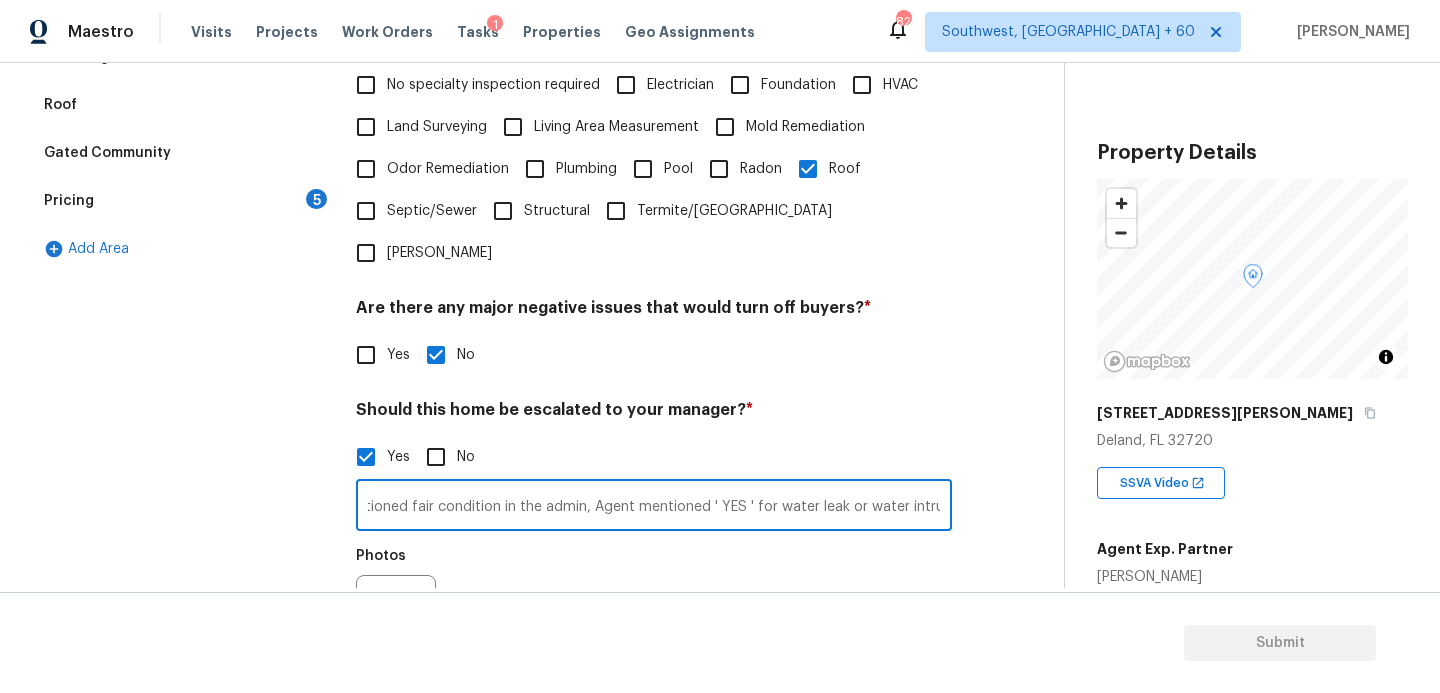 type on "ALA Pilot, Agent mentioned Storm damage w/roof replacement, but did not repair the ceiling in the house, Agent mentioned Refrigerator", "Stove/range", "Microwave" as non working needs review, HVAC needs review agent mentioned fair condition in the admin, Agent mentioned ' YES ' for water leak or water intrusion" 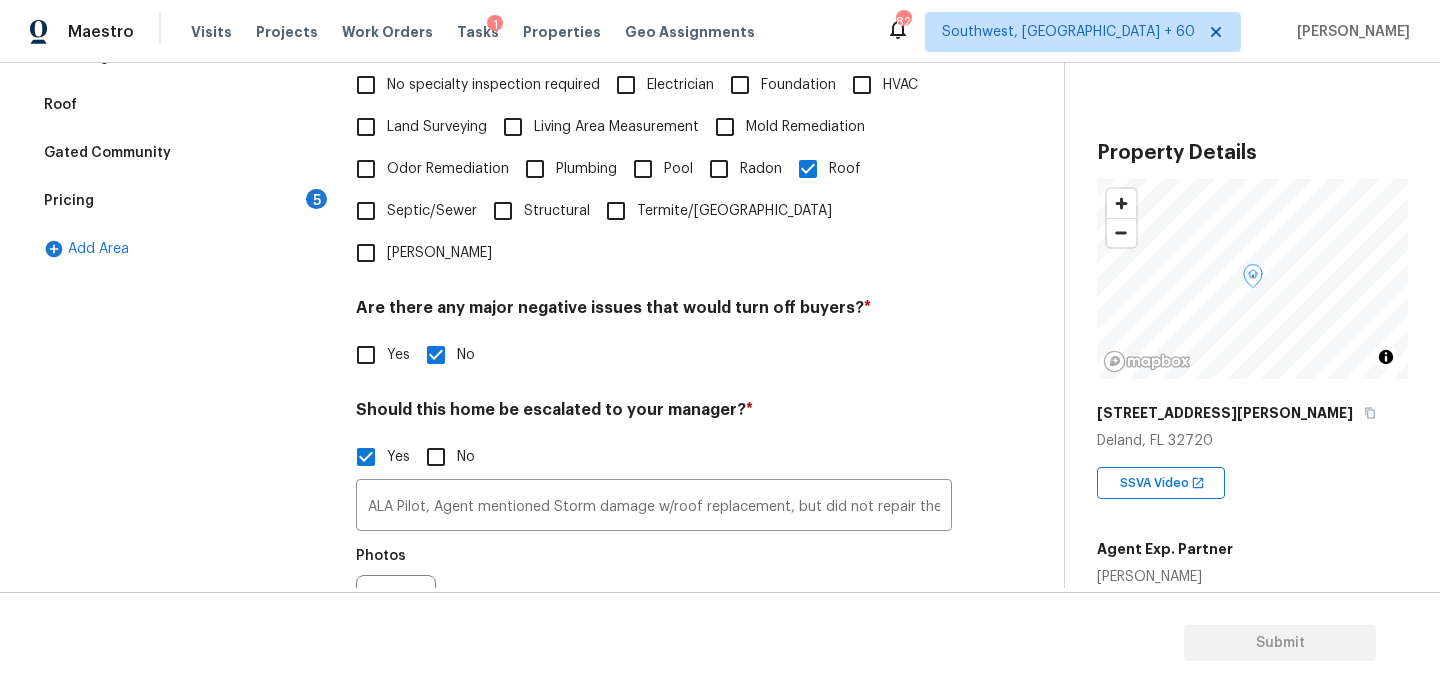 click on "Should this home be escalated to your manager?  *" at bounding box center [654, 414] 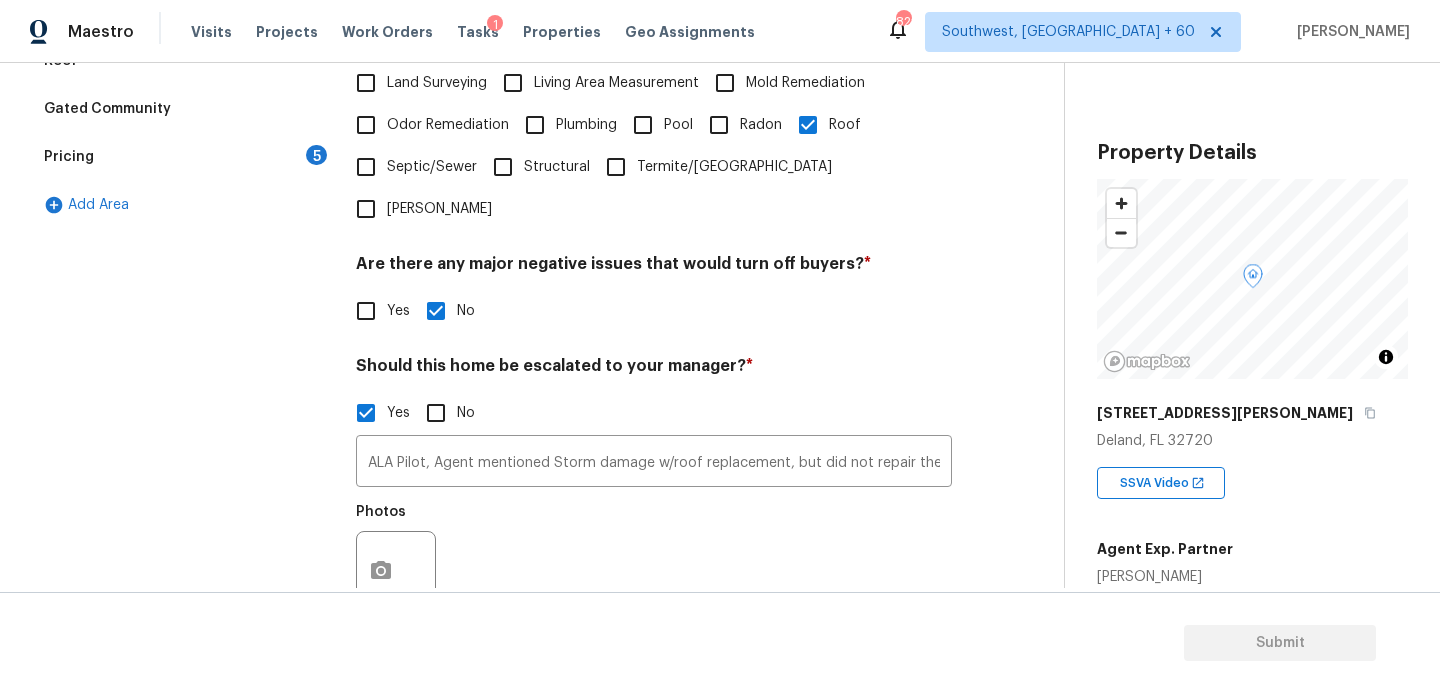 scroll, scrollTop: 555, scrollLeft: 0, axis: vertical 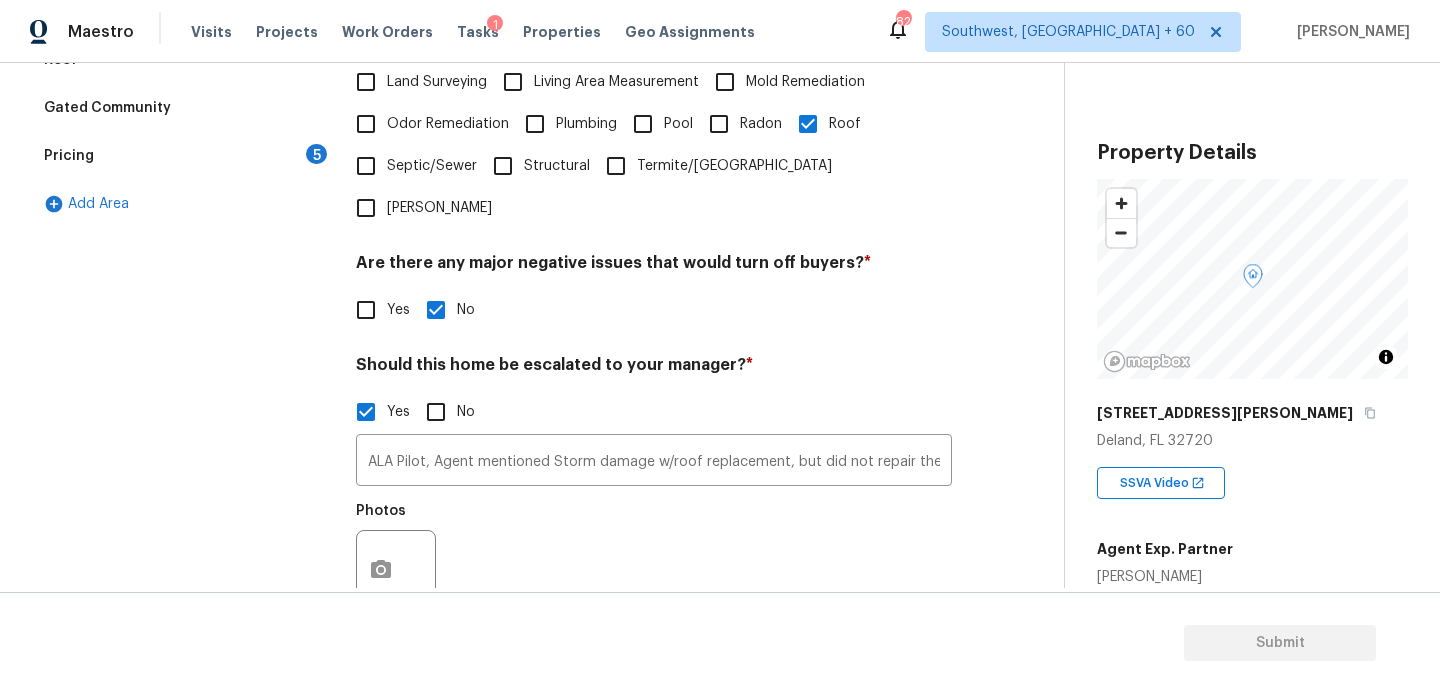 click on "Photos" at bounding box center (398, 557) 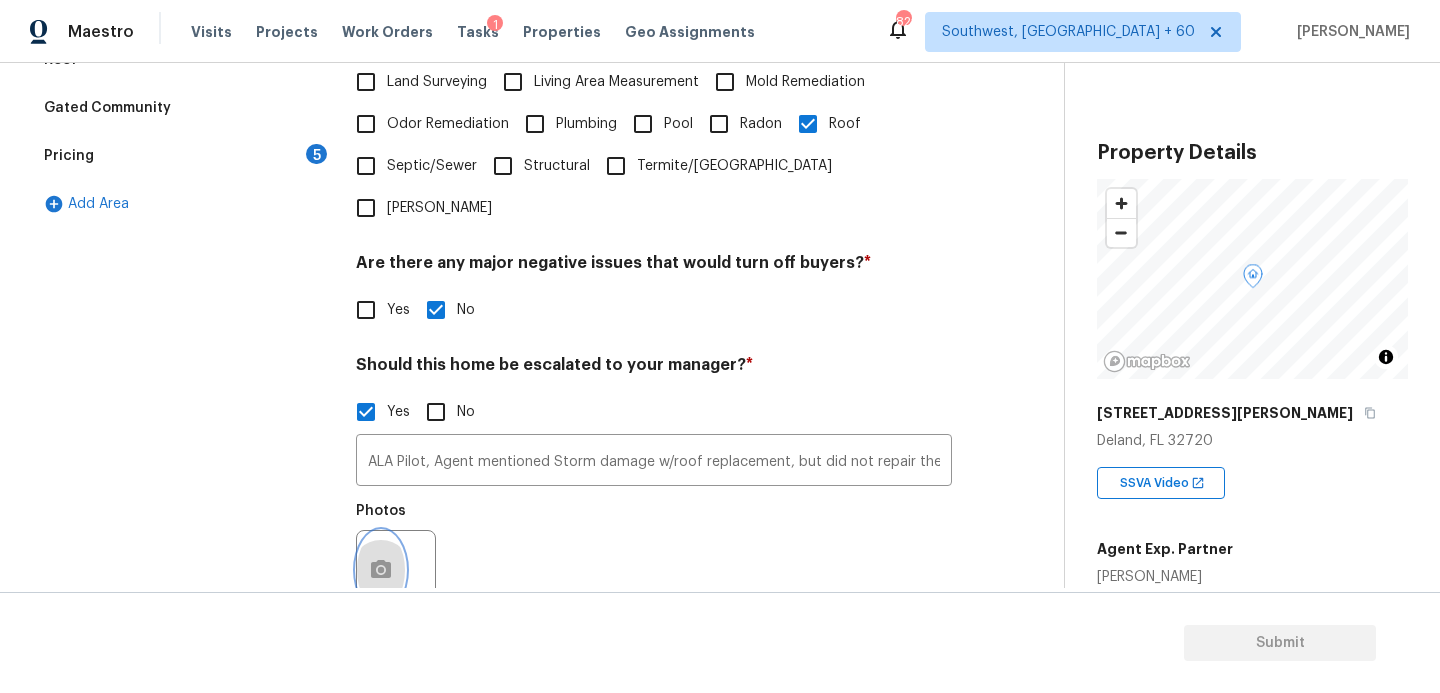 click 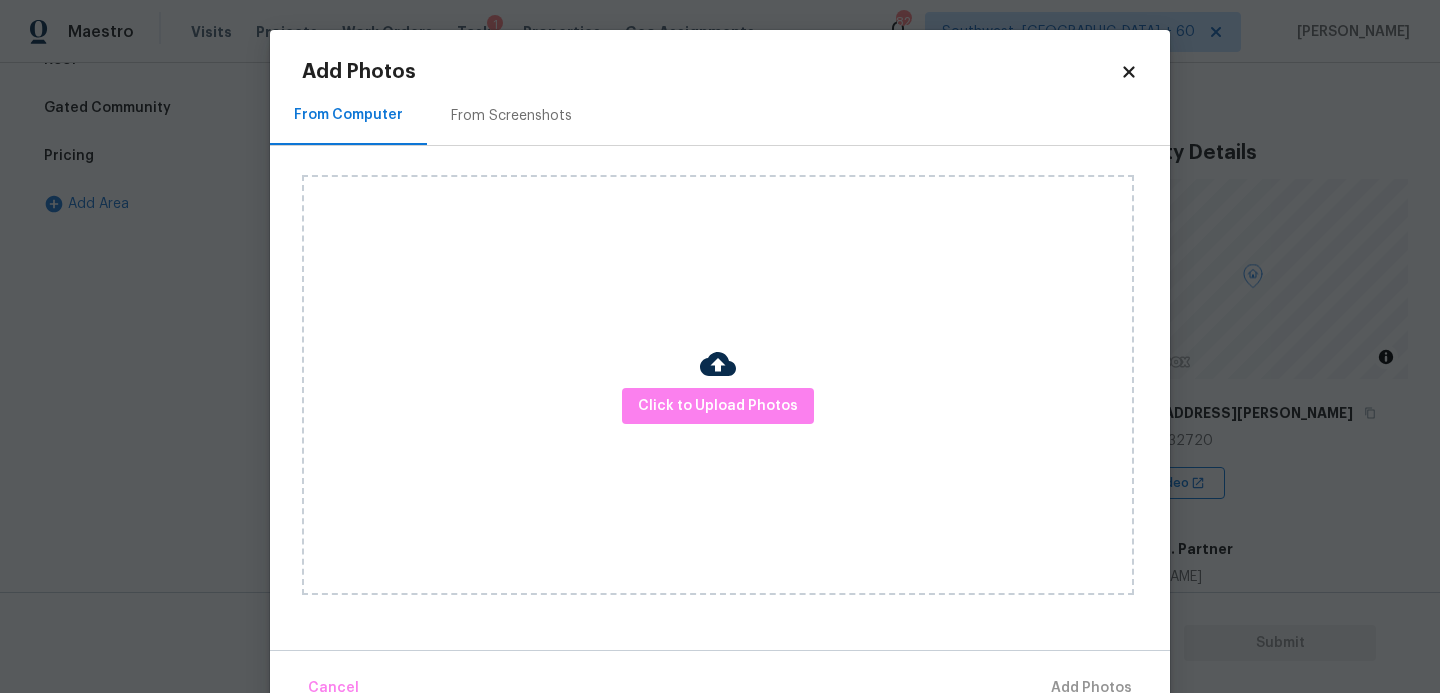 click on "Click to Upload Photos" at bounding box center (718, 385) 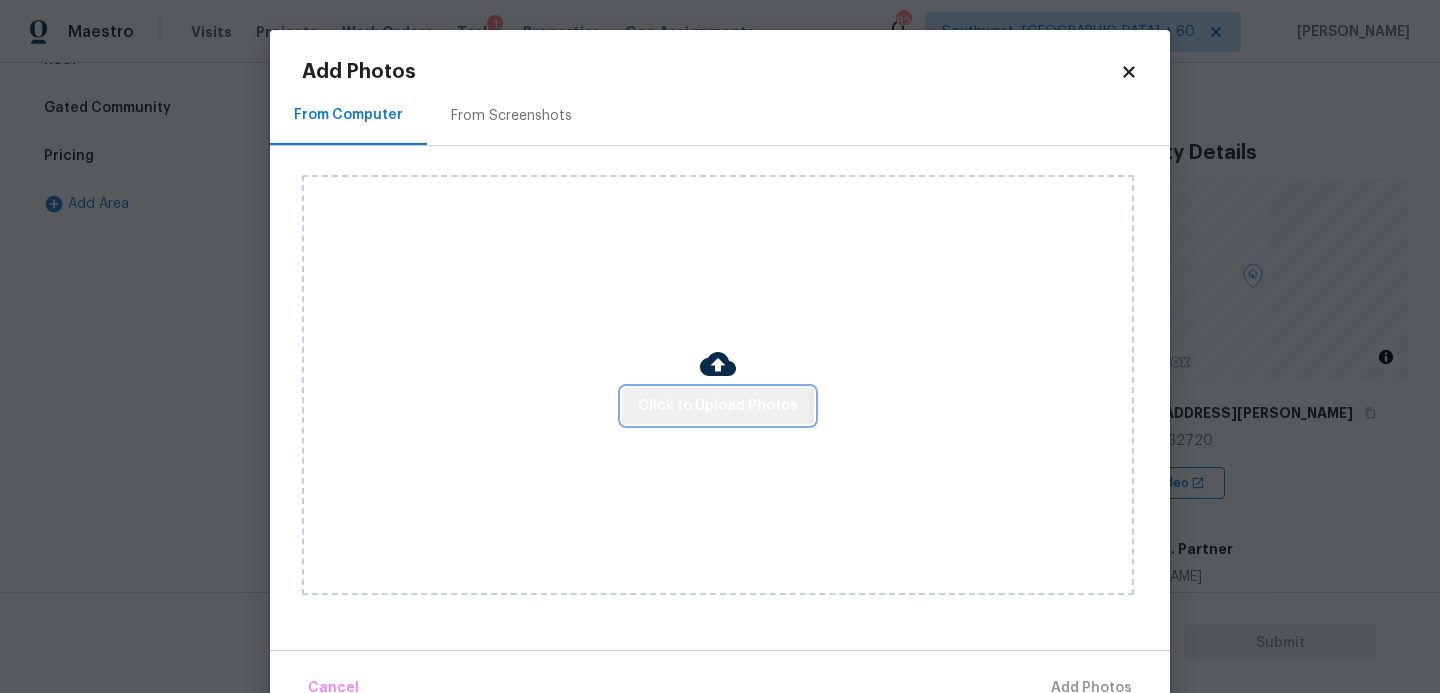 click on "Click to Upload Photos" at bounding box center [718, 406] 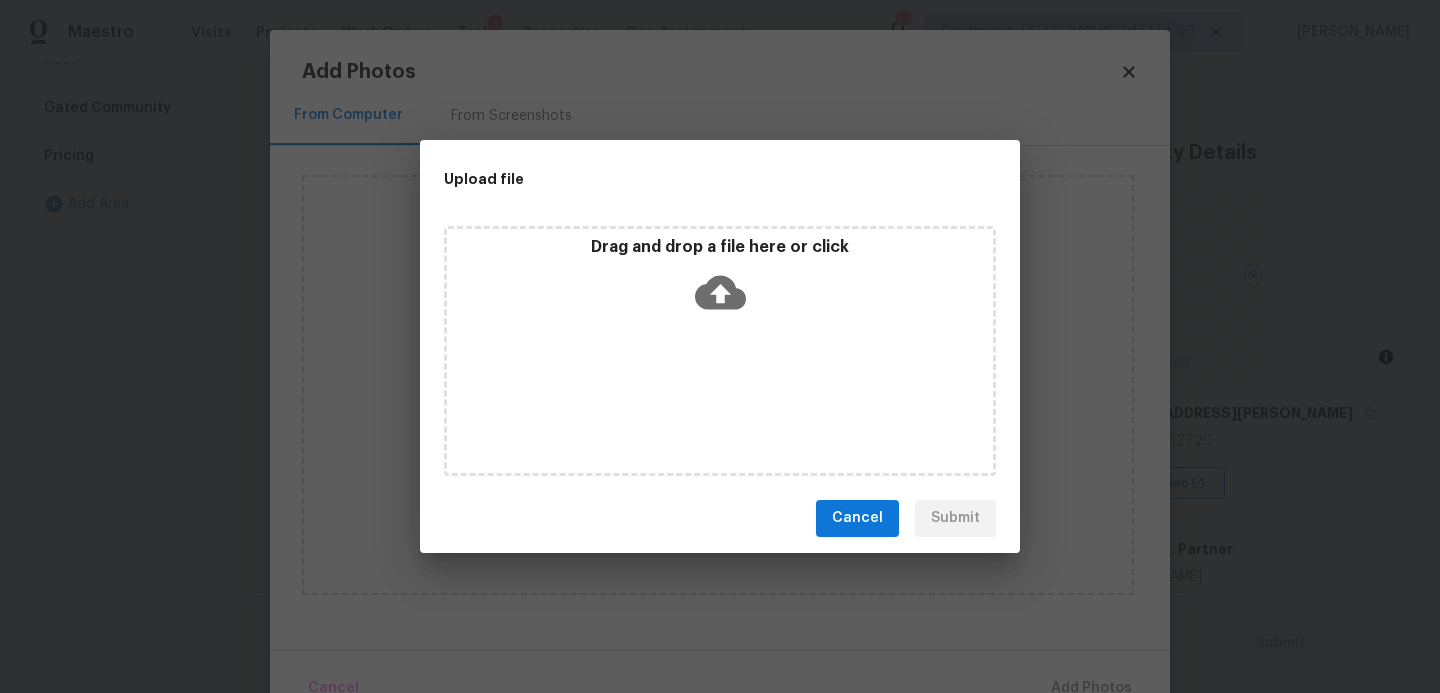 click 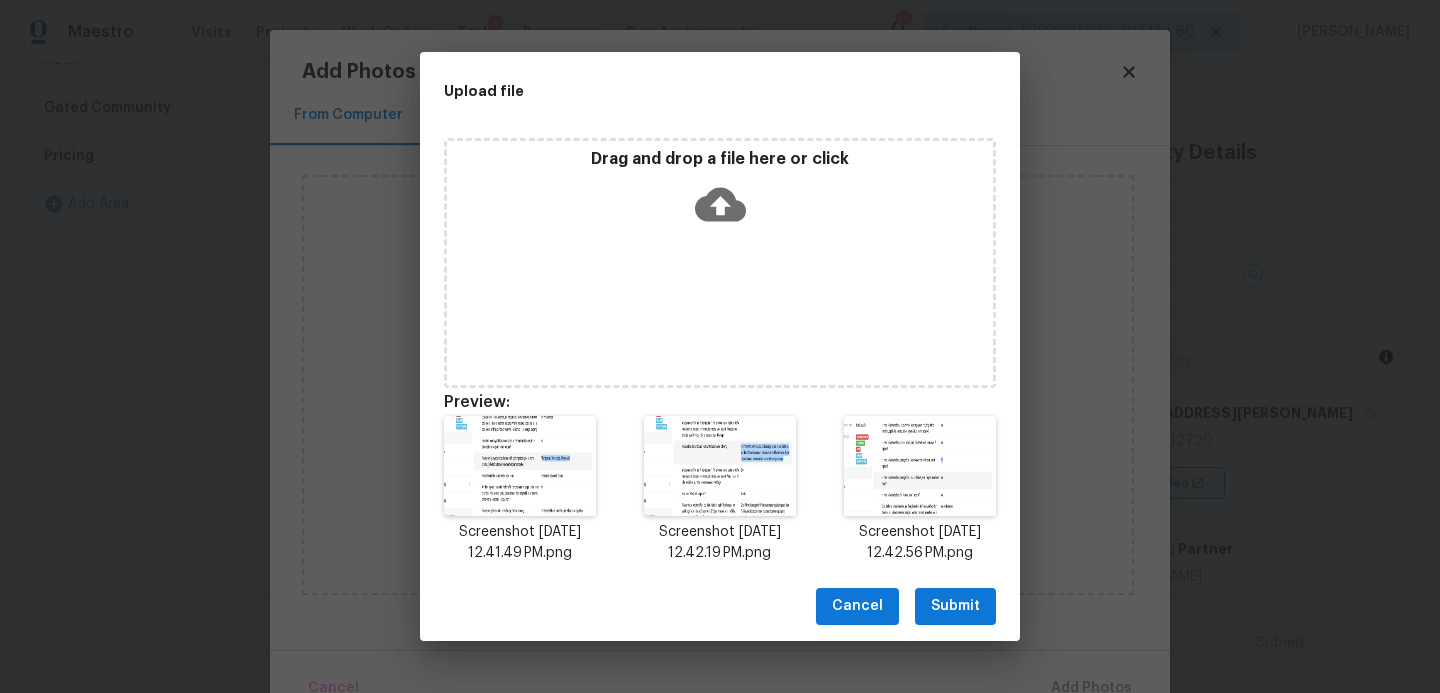 click on "Submit" at bounding box center [955, 606] 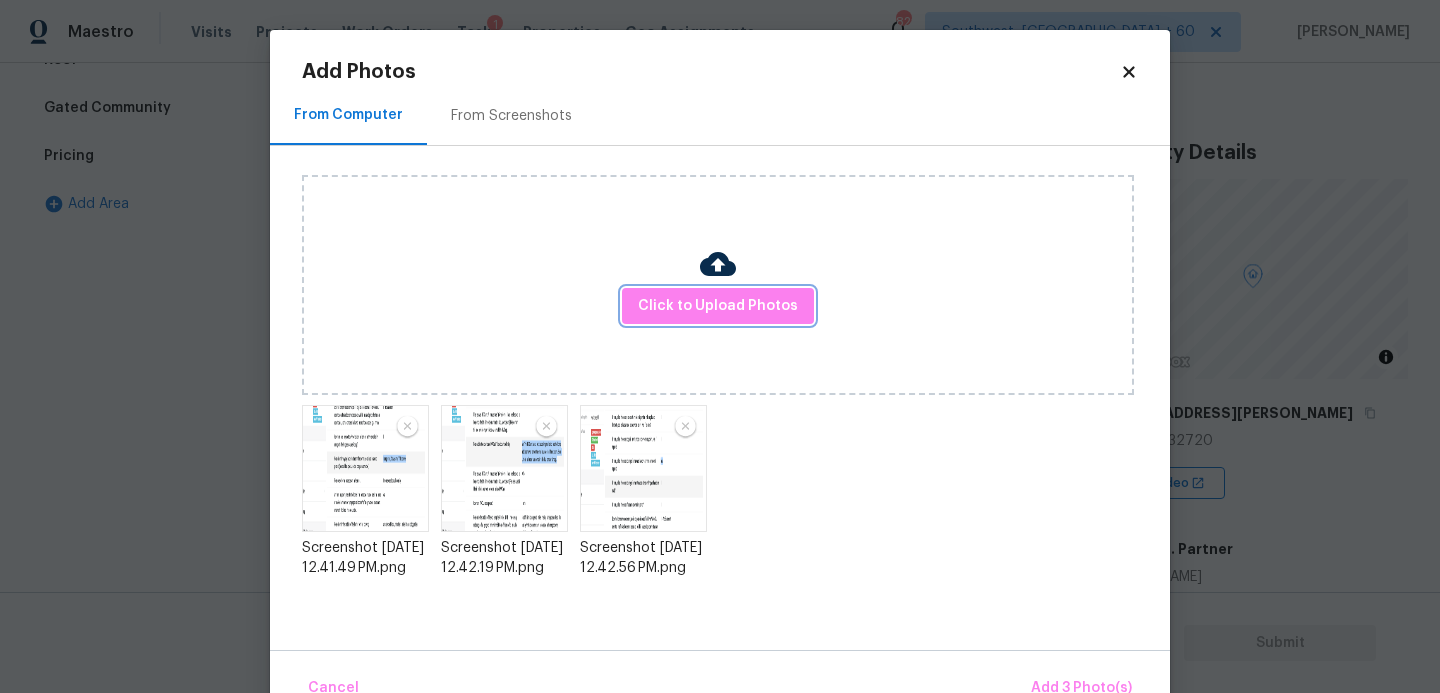scroll, scrollTop: 47, scrollLeft: 0, axis: vertical 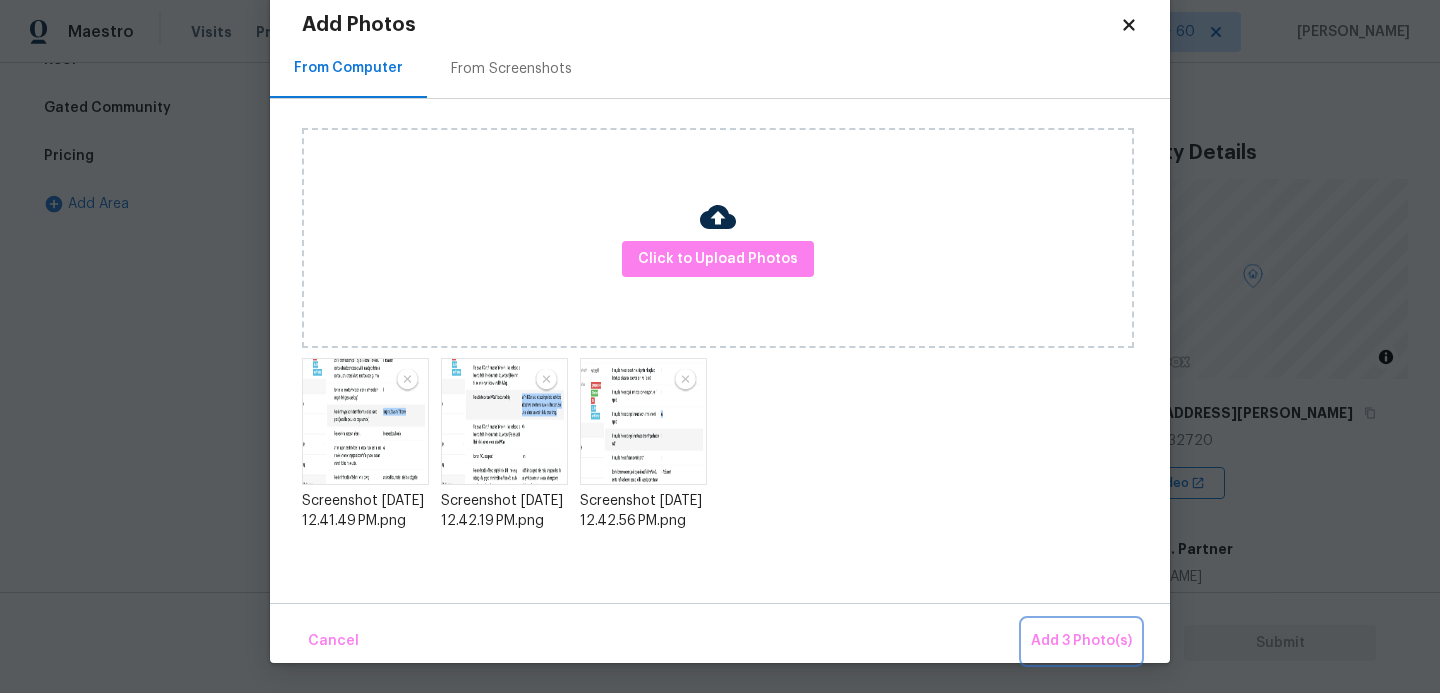 click on "Add 3 Photo(s)" at bounding box center [1081, 641] 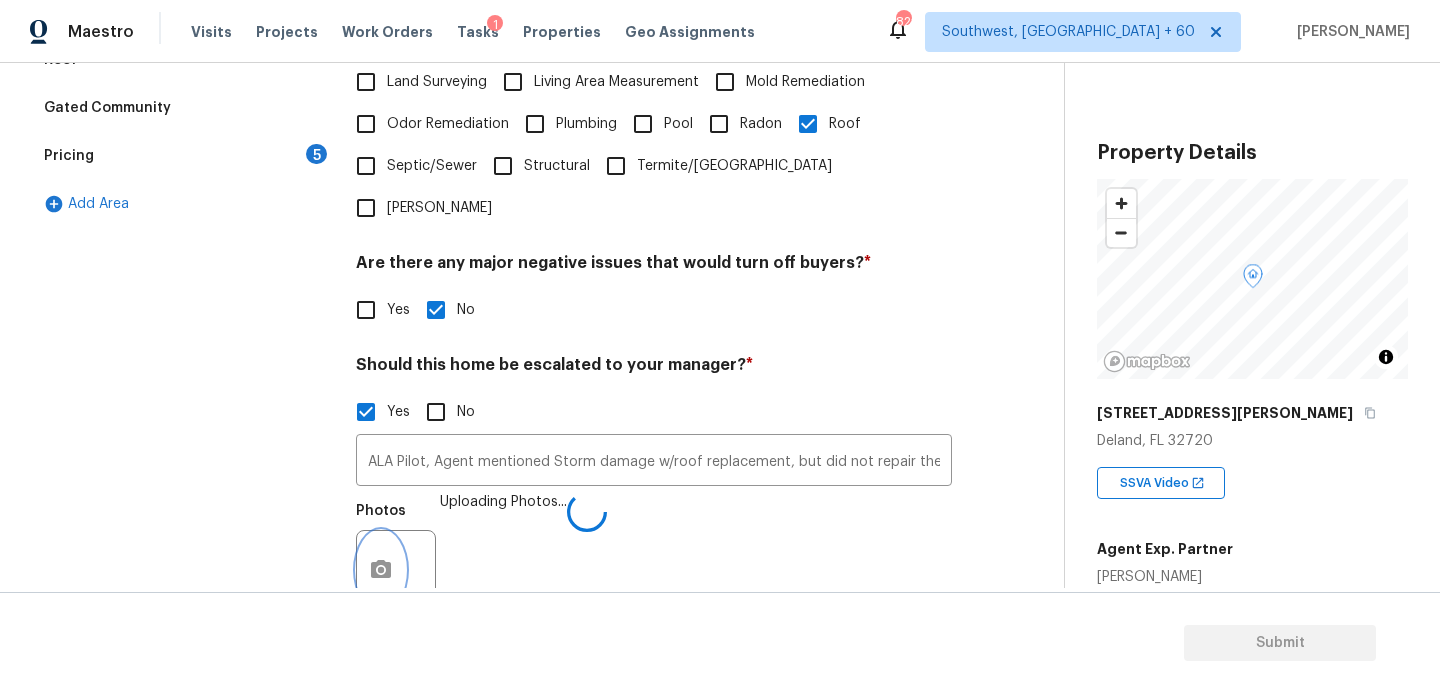 scroll, scrollTop: 0, scrollLeft: 0, axis: both 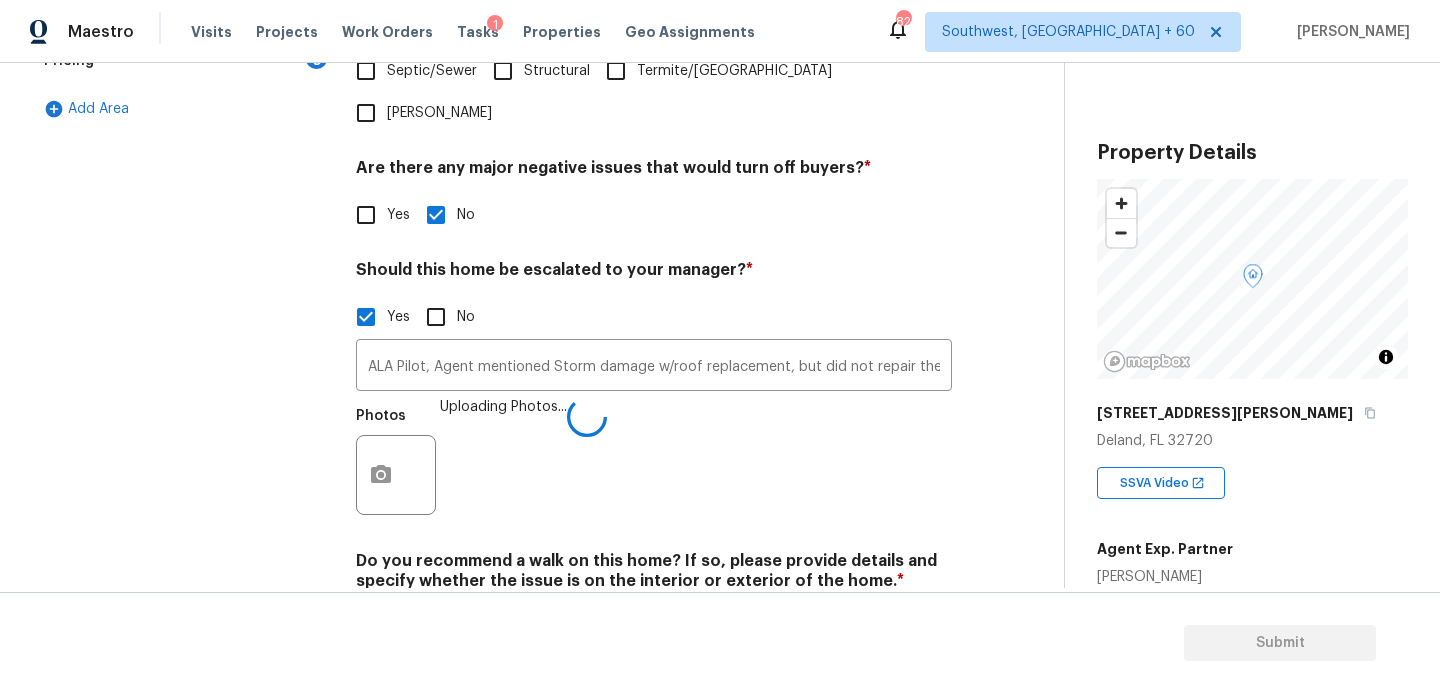 click on "Photos Uploading Photos..." at bounding box center [654, 462] 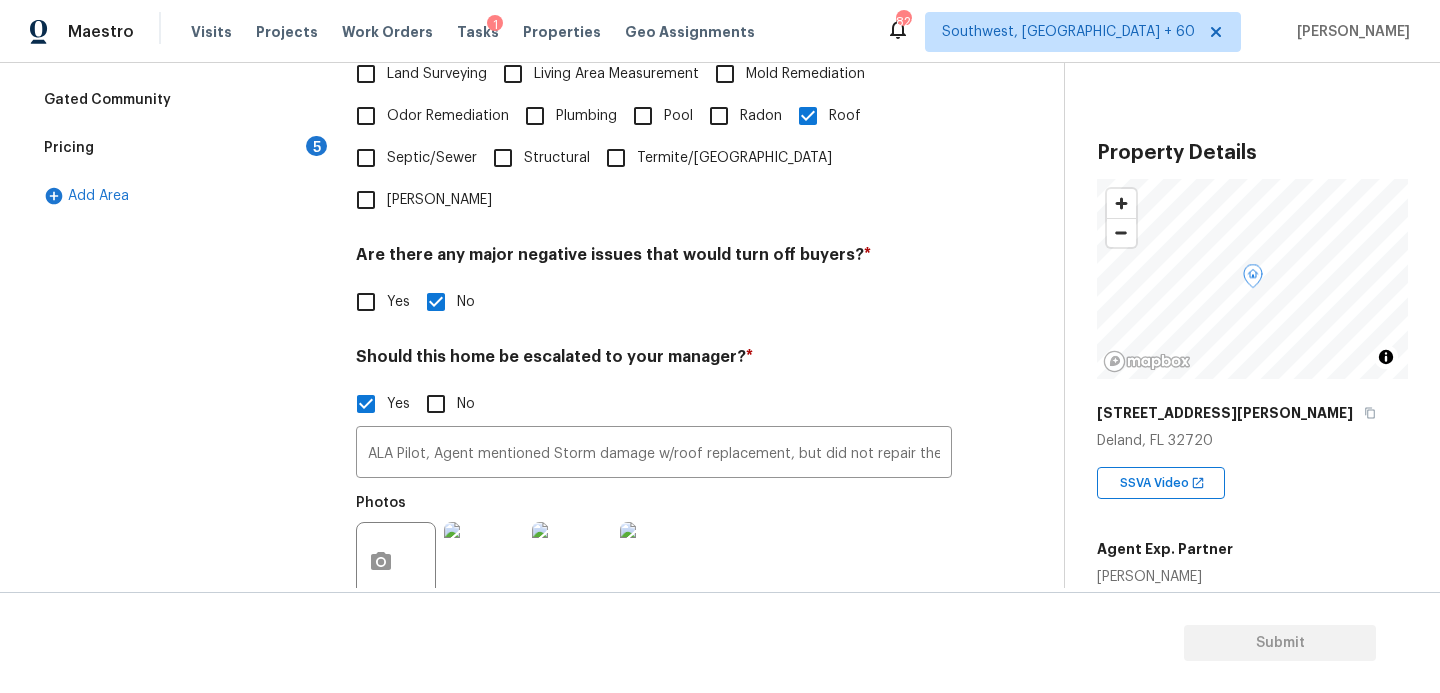 scroll, scrollTop: 634, scrollLeft: 0, axis: vertical 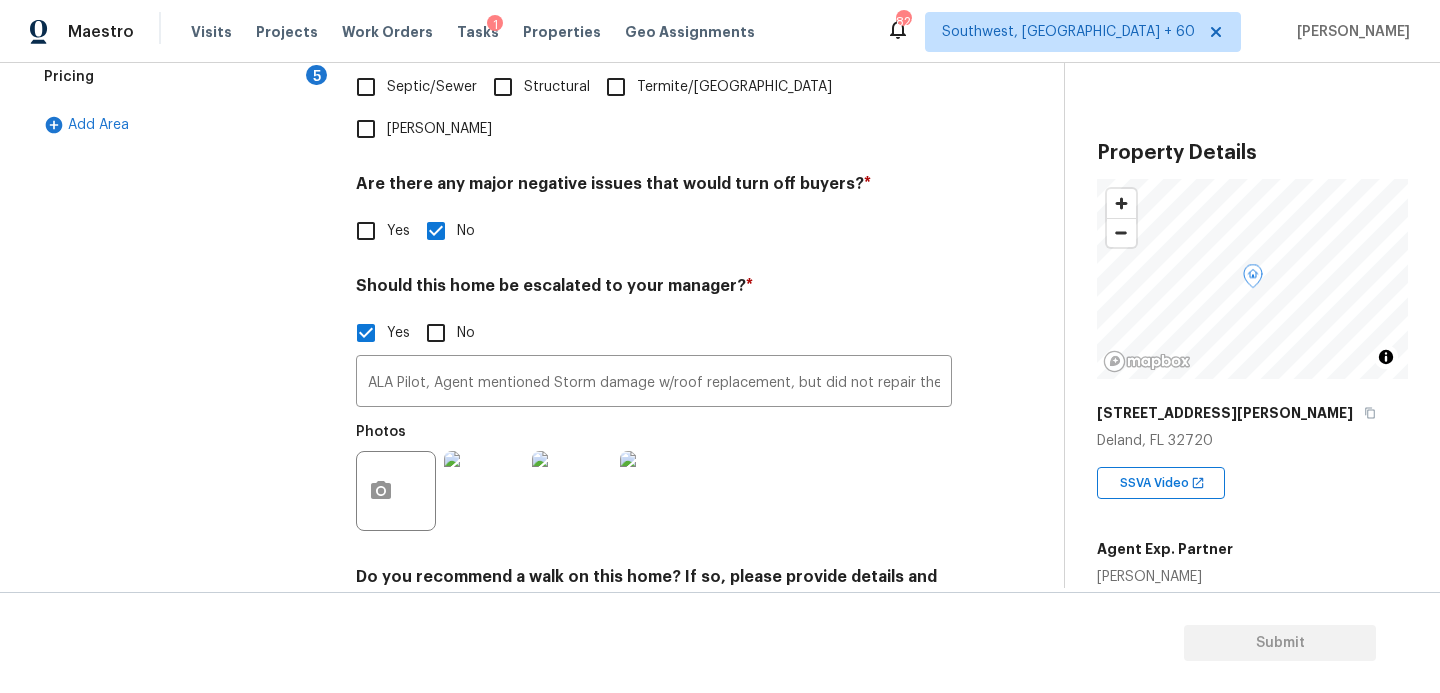 click on "Photos" at bounding box center [654, 478] 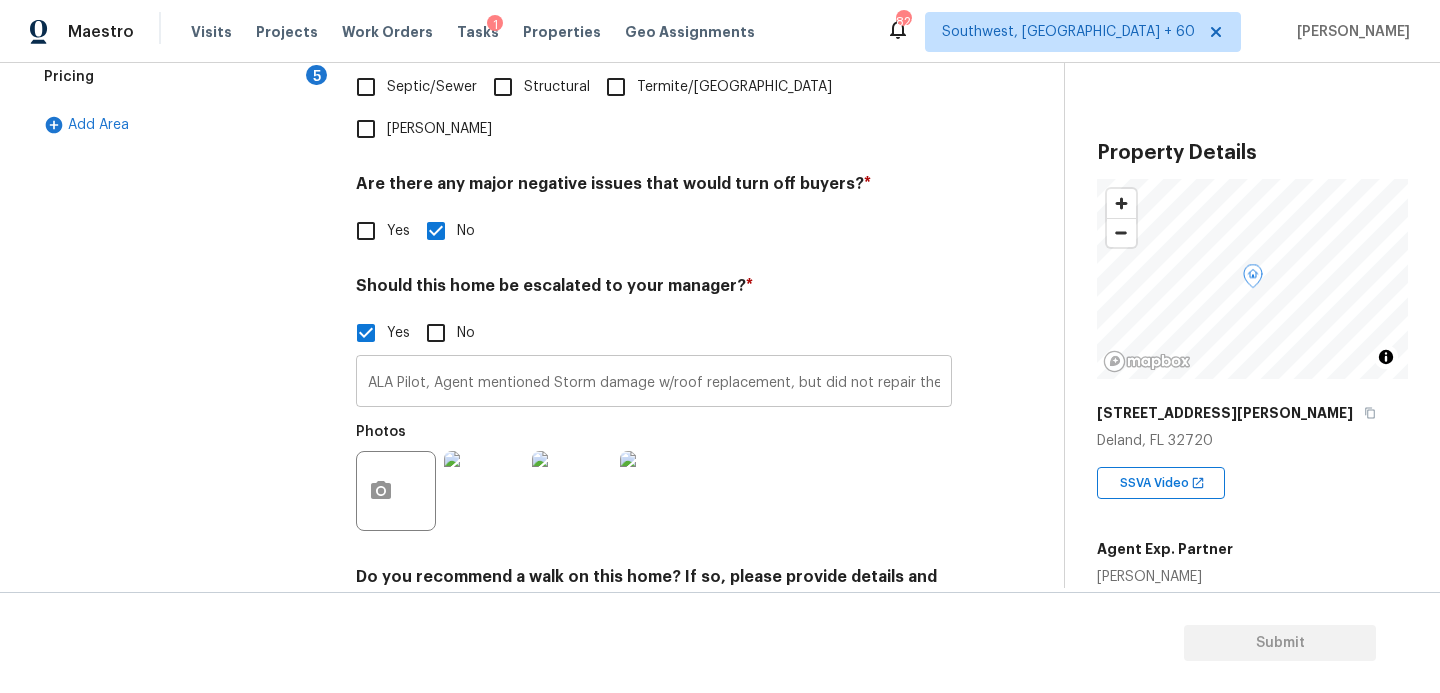click on "ALA Pilot, Agent mentioned Storm damage w/roof replacement, but did not repair the ceiling in the house, Agent mentioned Refrigerator", "Stove/range", "Microwave" as non working needs review, HVAC needs review agent mentioned fair condition in the admin, Agent mentioned ' YES ' for water leak or water intrusion" at bounding box center (654, 383) 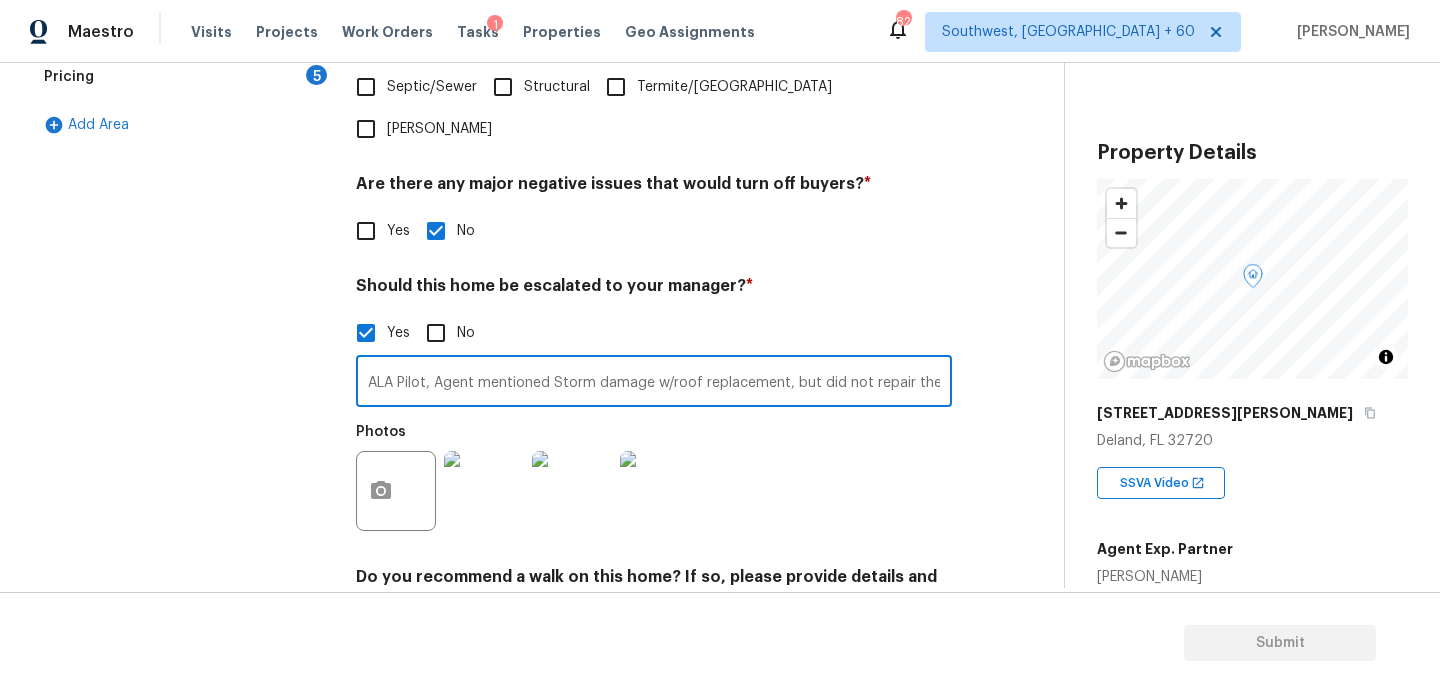 scroll, scrollTop: 0, scrollLeft: 1512, axis: horizontal 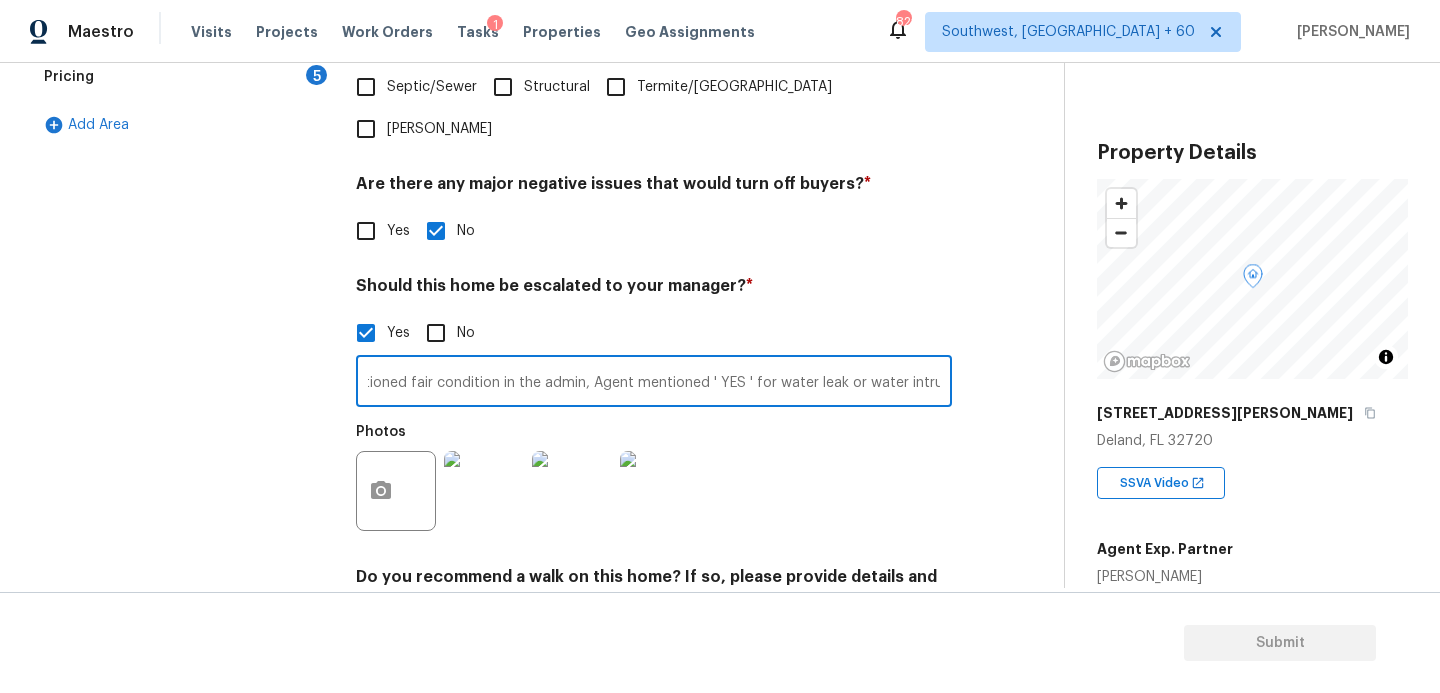 click on "Photos" at bounding box center (654, 478) 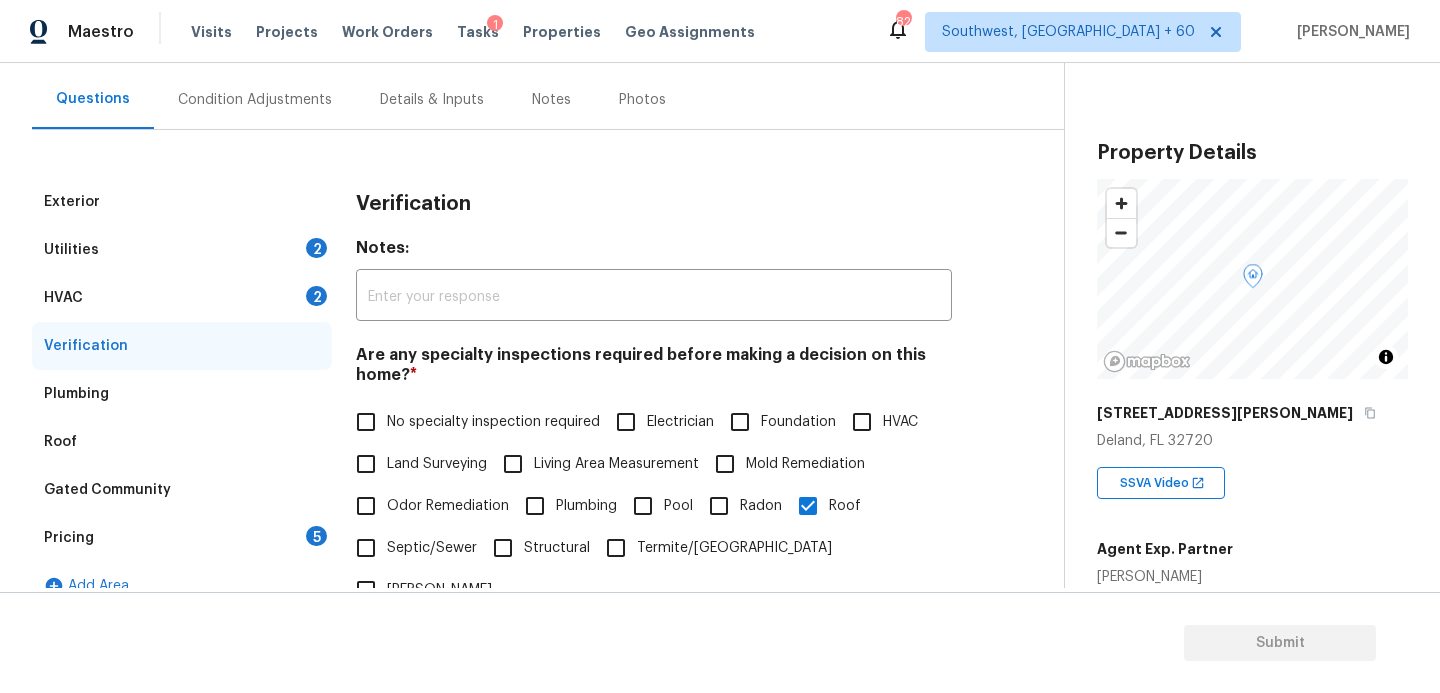 scroll, scrollTop: 92, scrollLeft: 0, axis: vertical 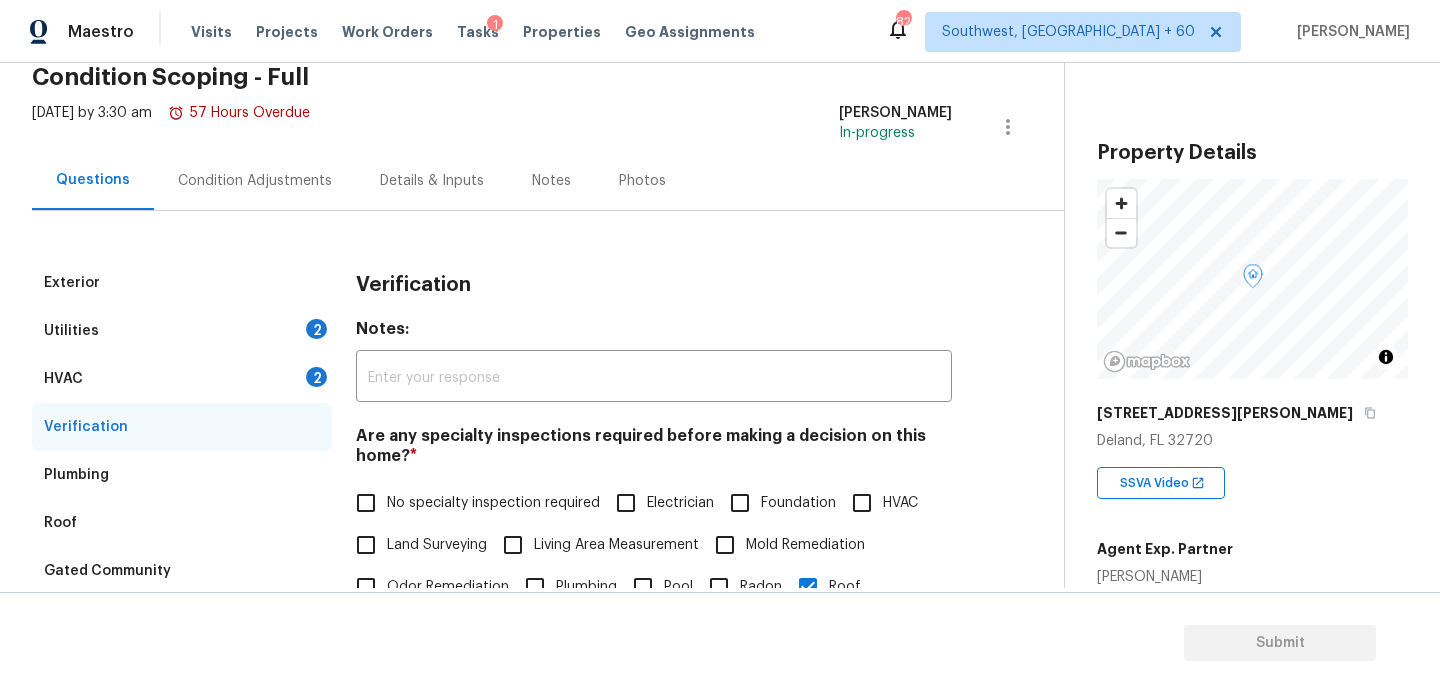 click on "Condition Adjustments" at bounding box center (255, 180) 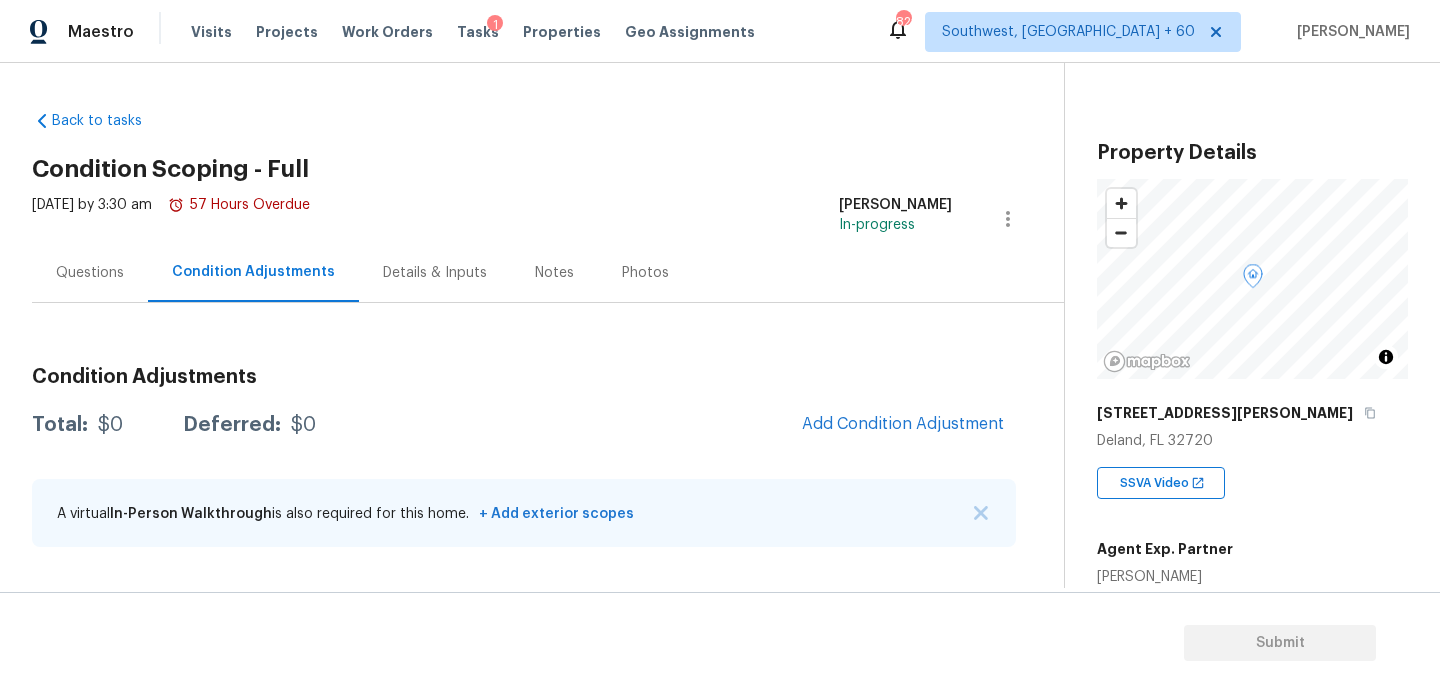 scroll, scrollTop: 0, scrollLeft: 0, axis: both 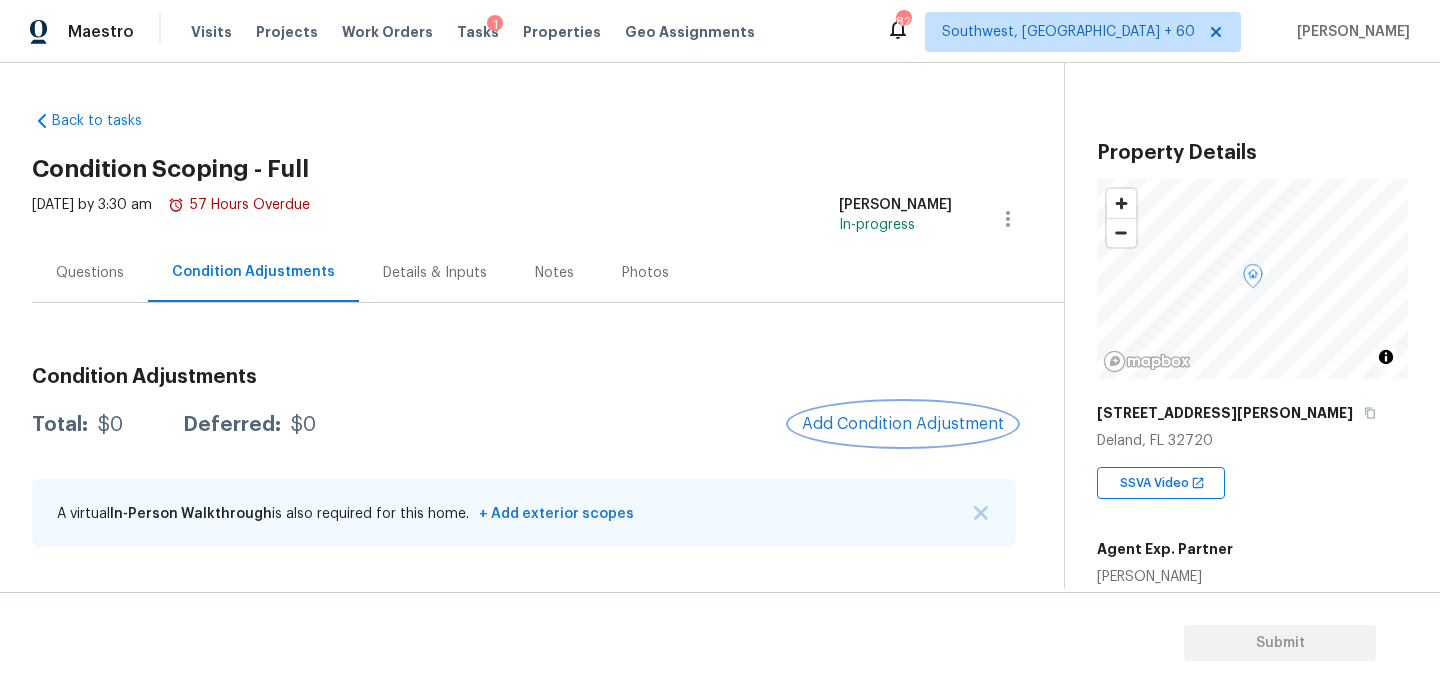 click on "Add Condition Adjustment" at bounding box center (903, 424) 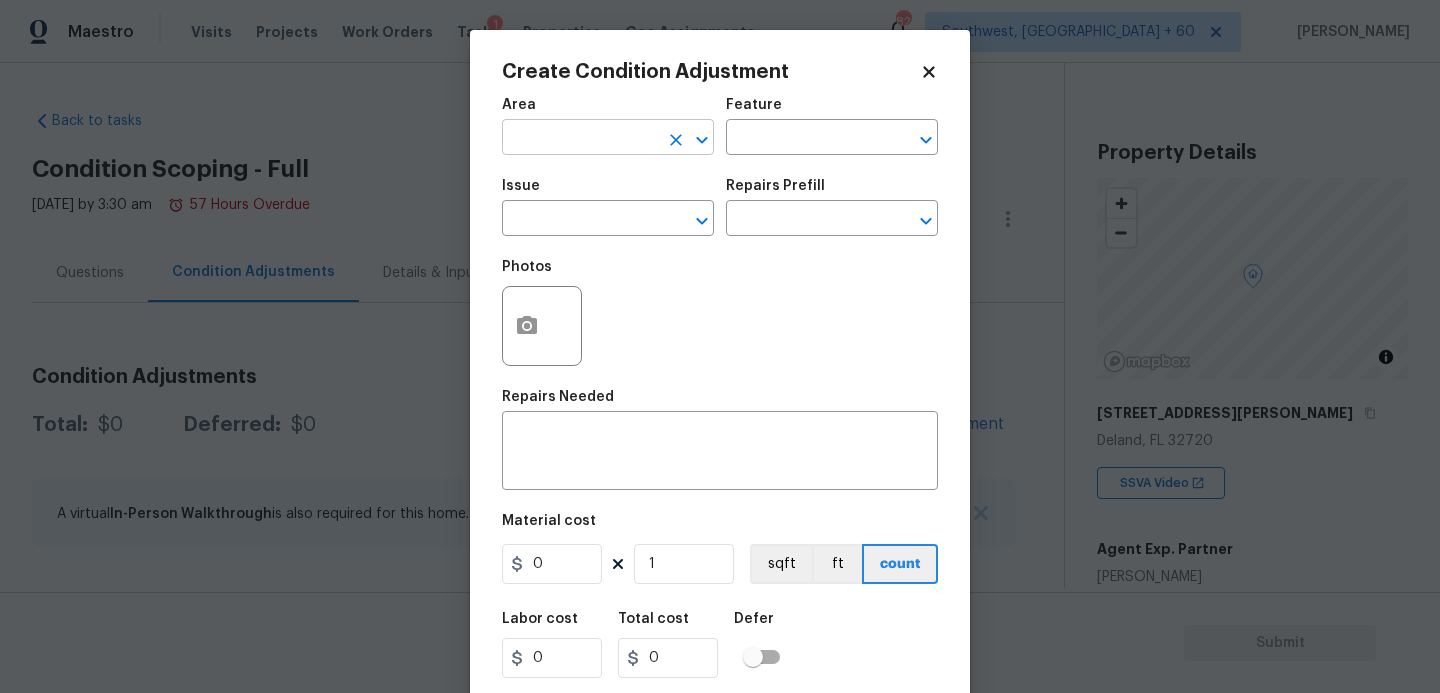 click at bounding box center (580, 139) 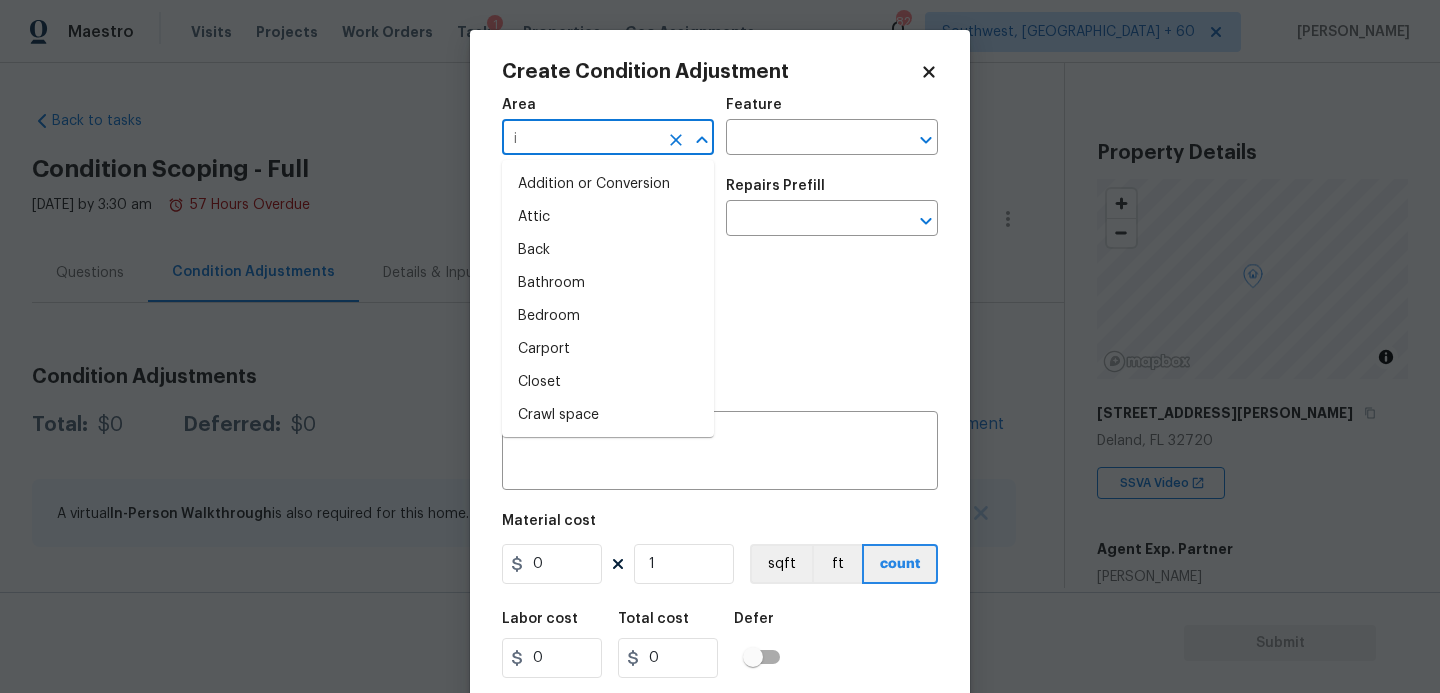 type on "in" 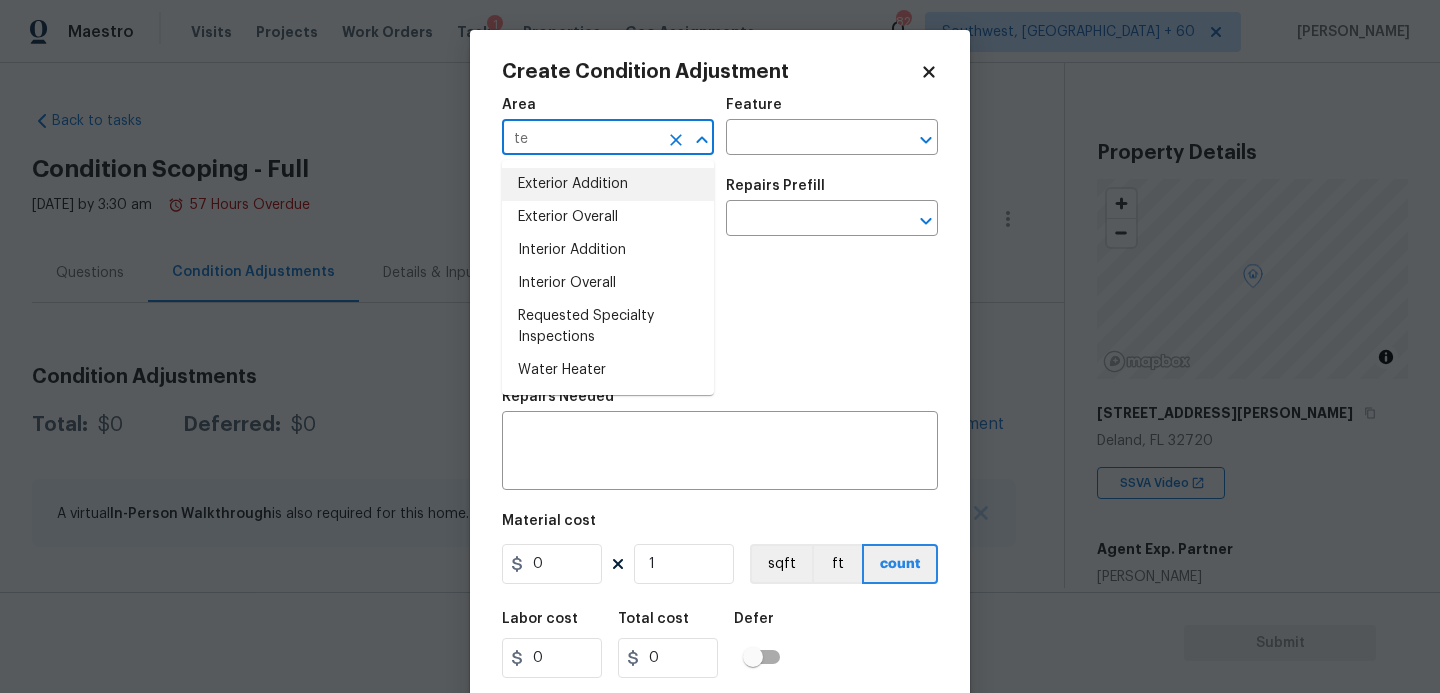 type on "t" 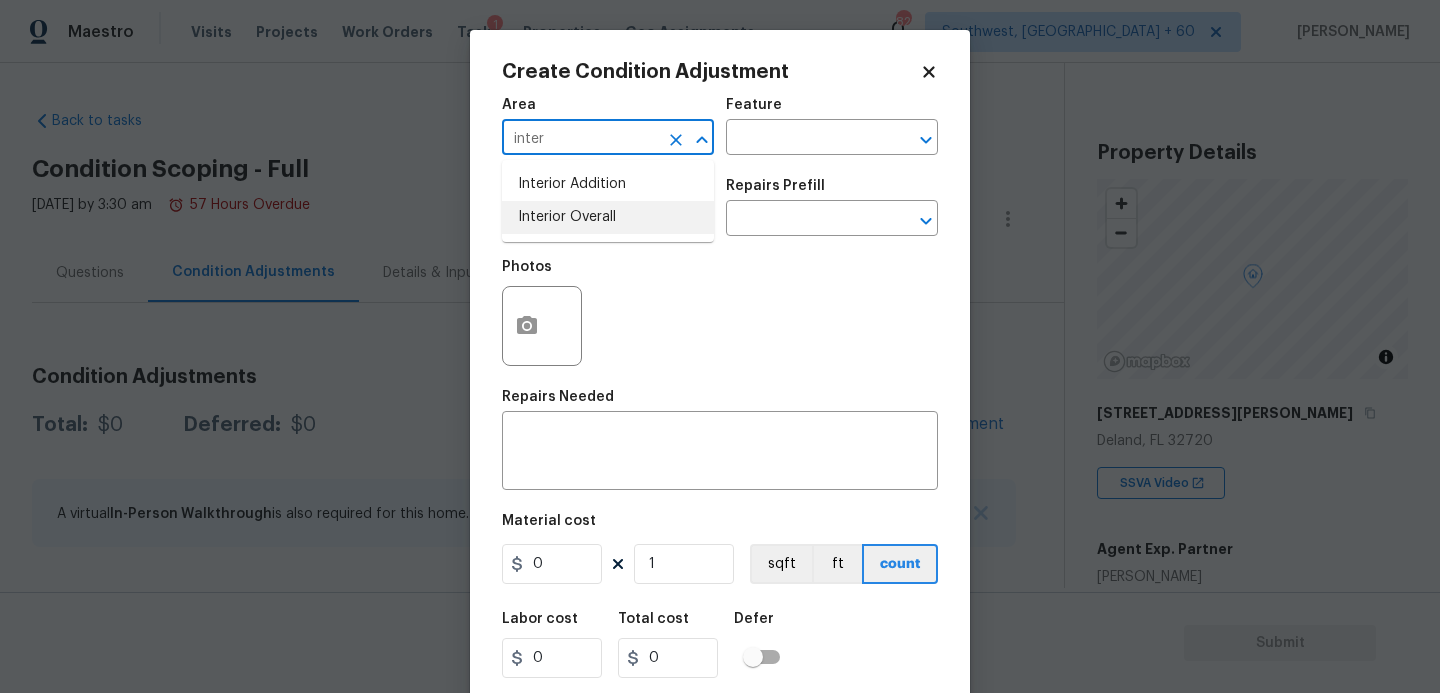 click on "Interior Overall" at bounding box center [608, 217] 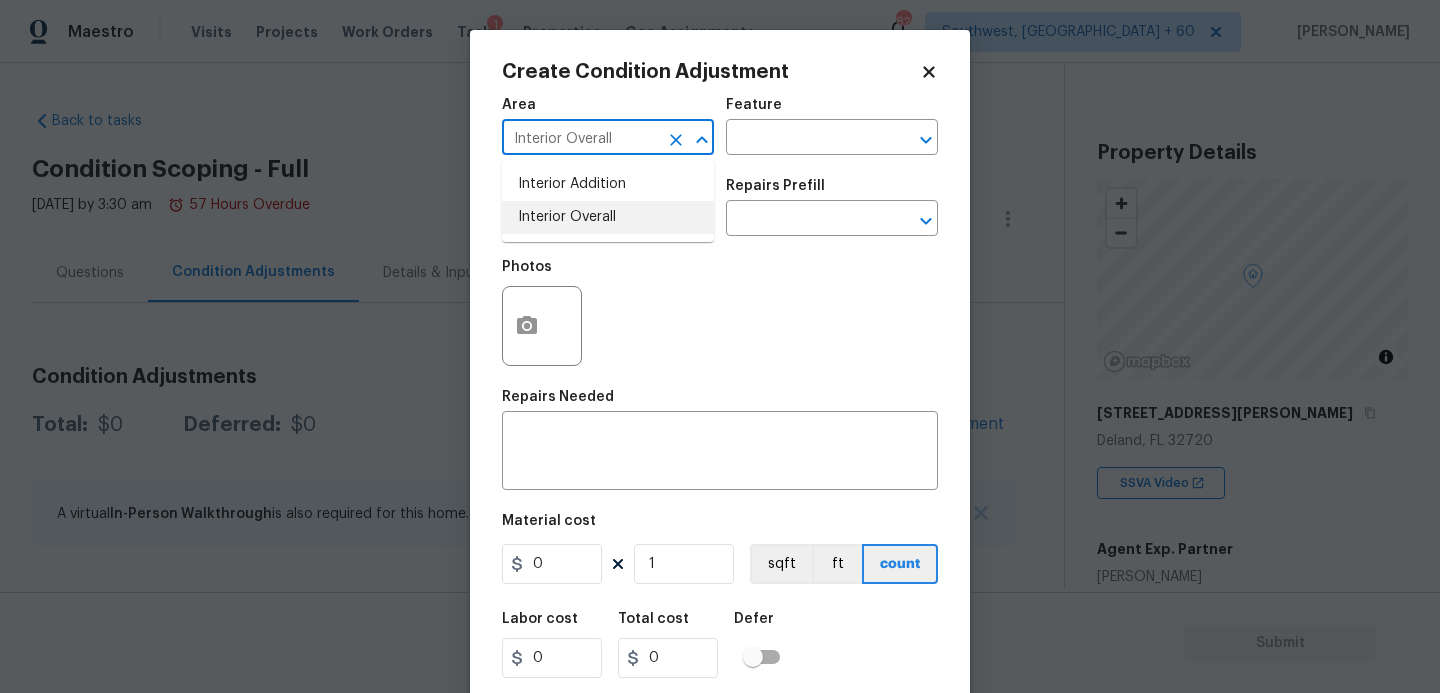 type on "Interior Overall" 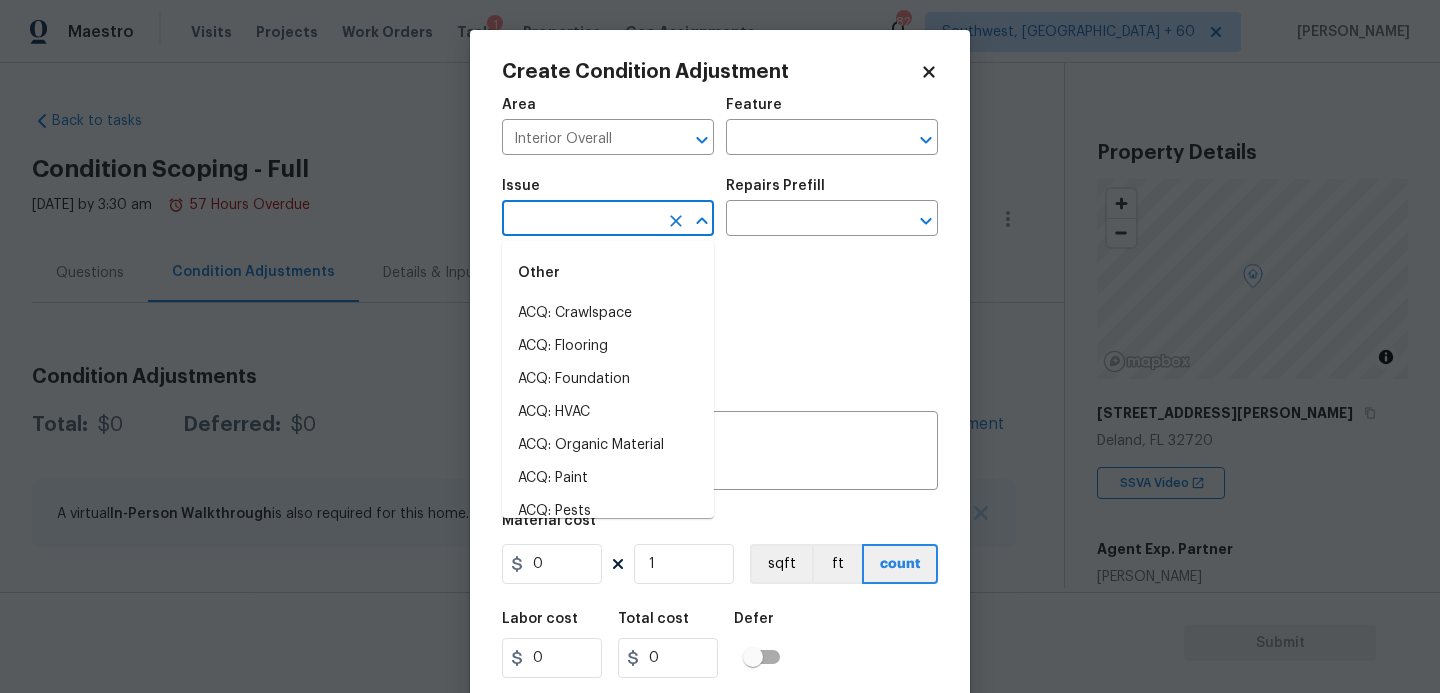 click at bounding box center (580, 220) 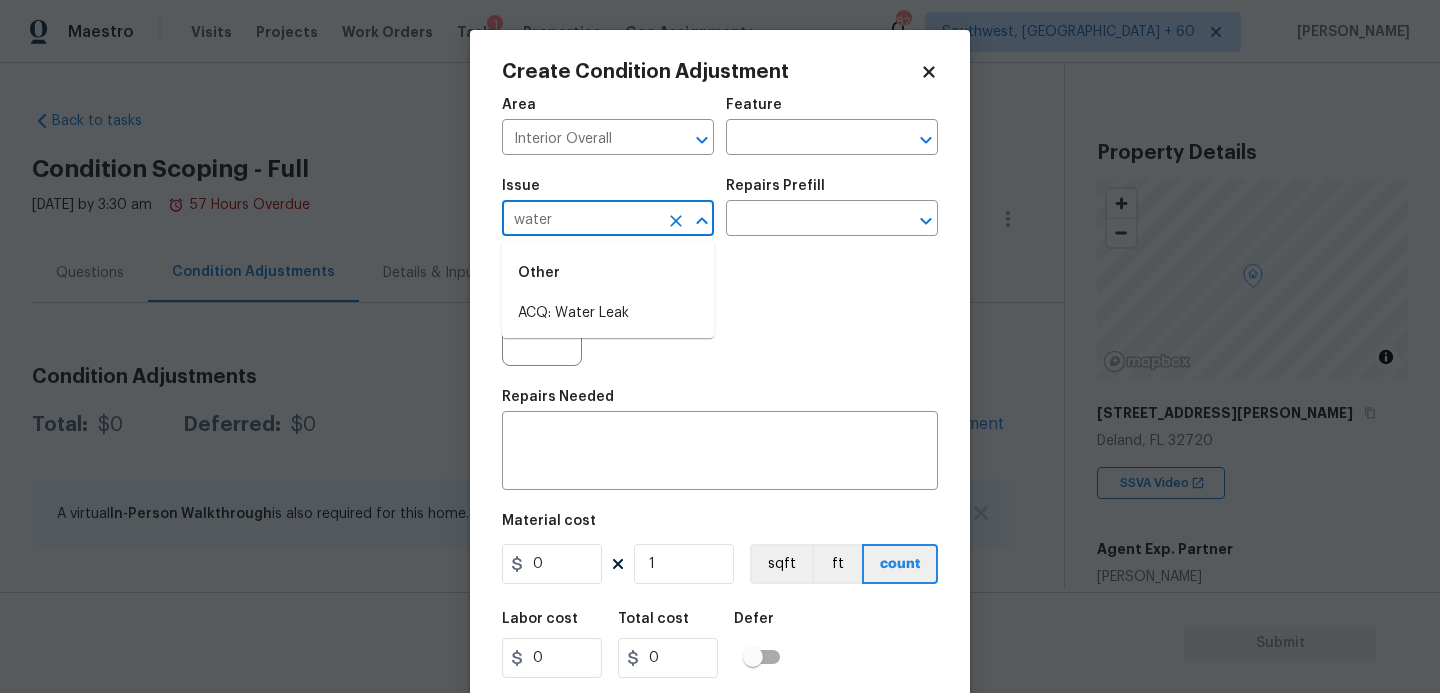 click on "ACQ: Water Leak" at bounding box center [608, 313] 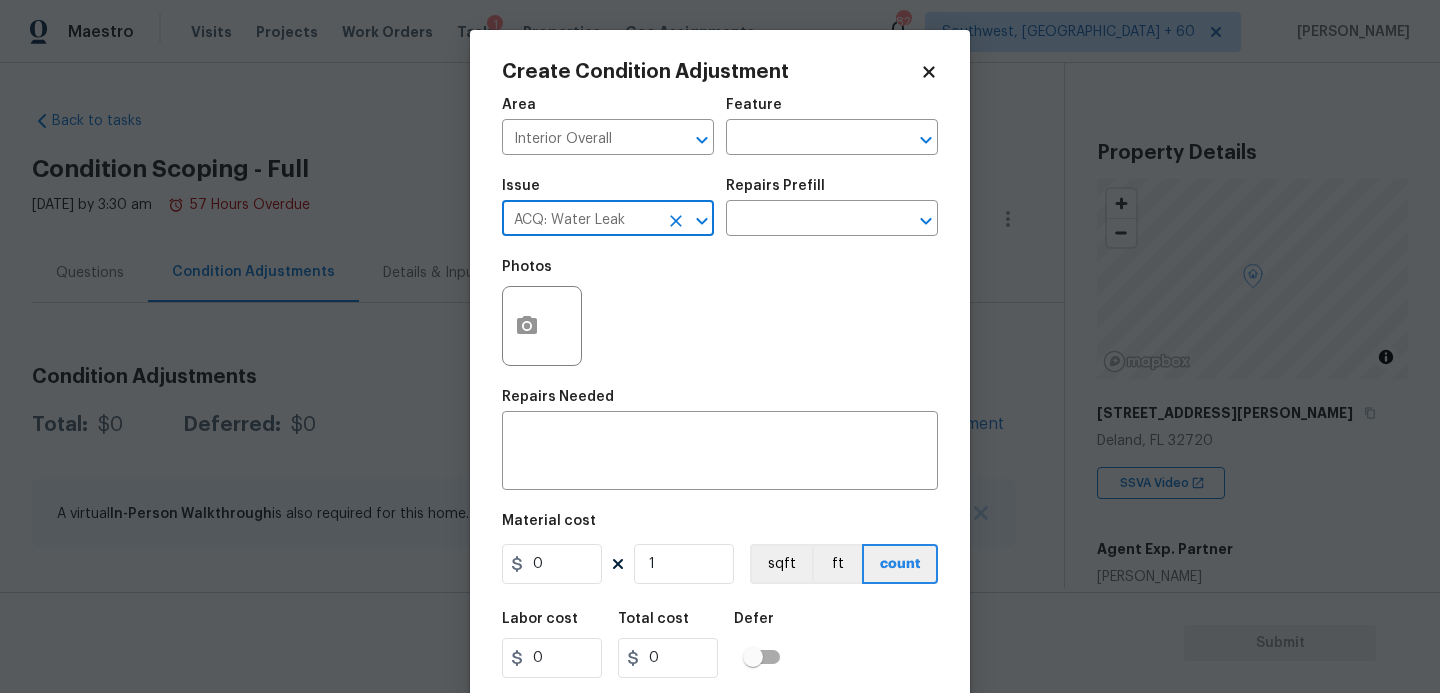 type on "ACQ: Water Leak" 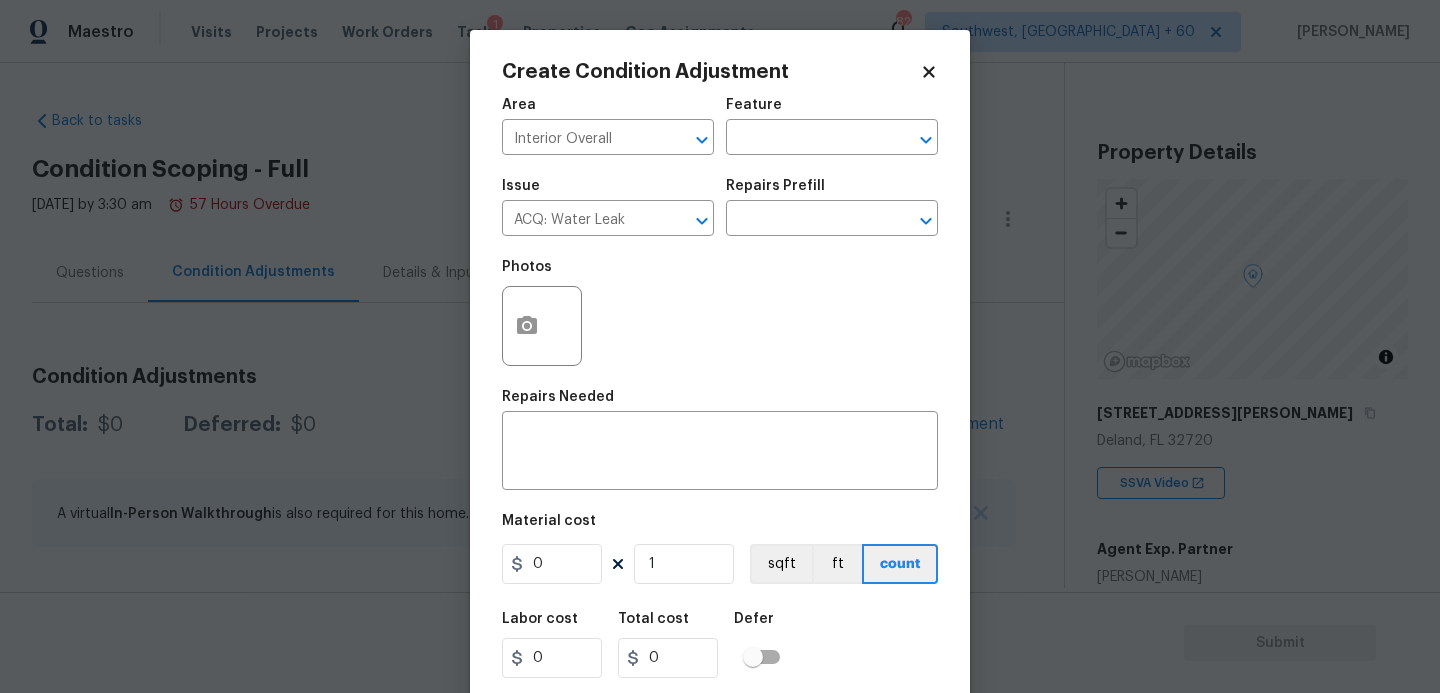 click on "Photos" at bounding box center (720, 313) 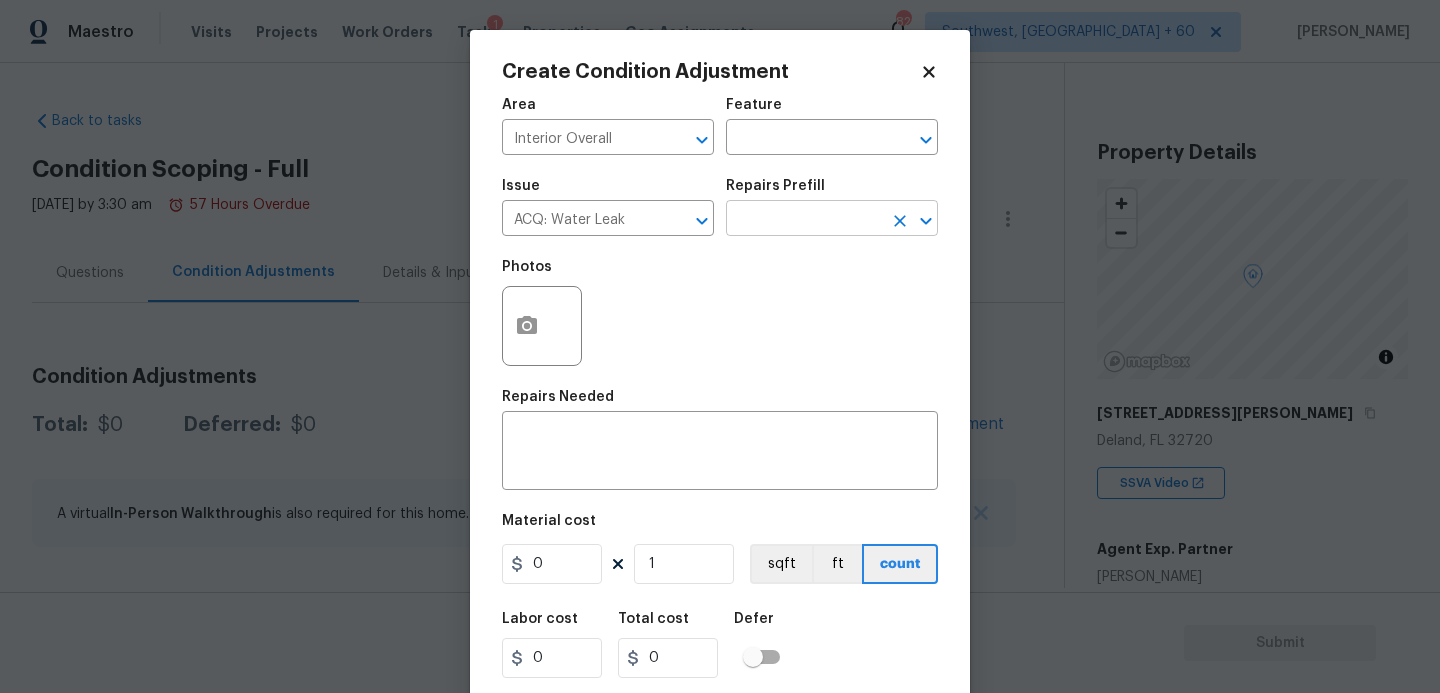 click at bounding box center [804, 220] 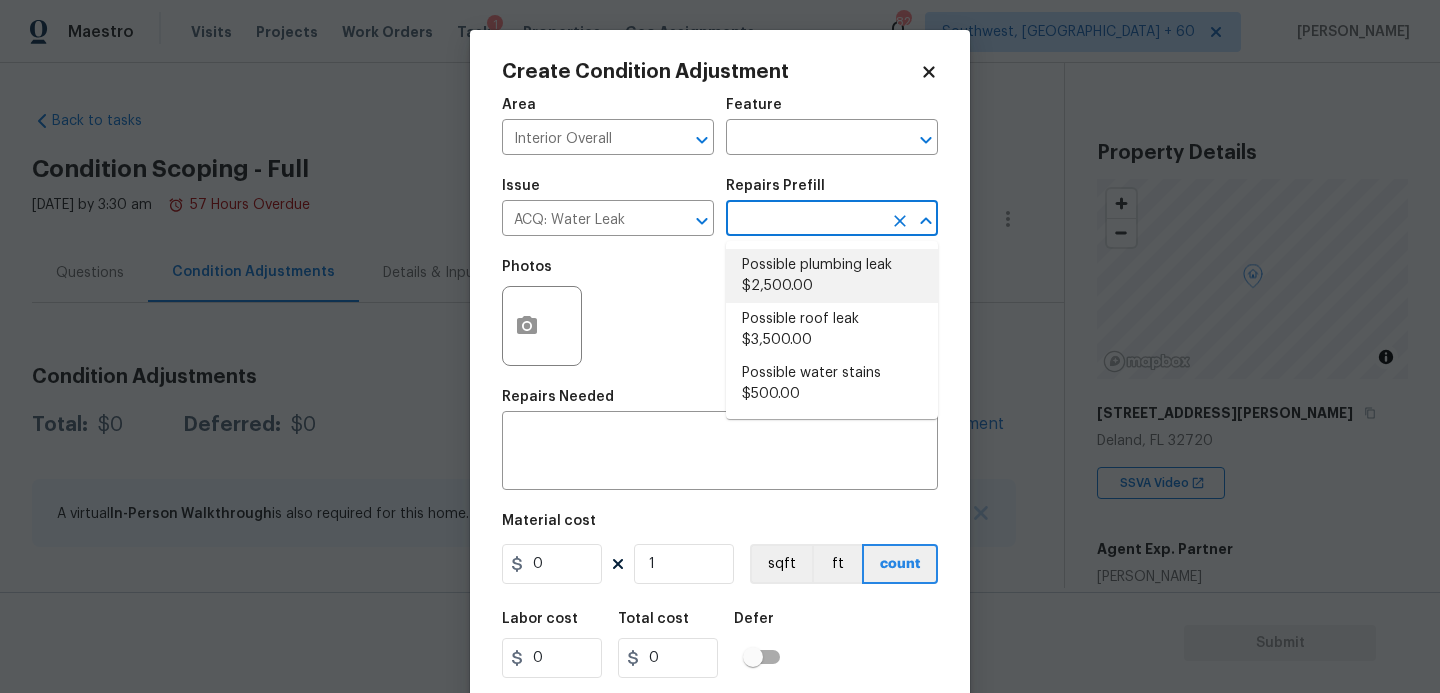 click on "Possible plumbing leak $2,500.00" at bounding box center (832, 276) 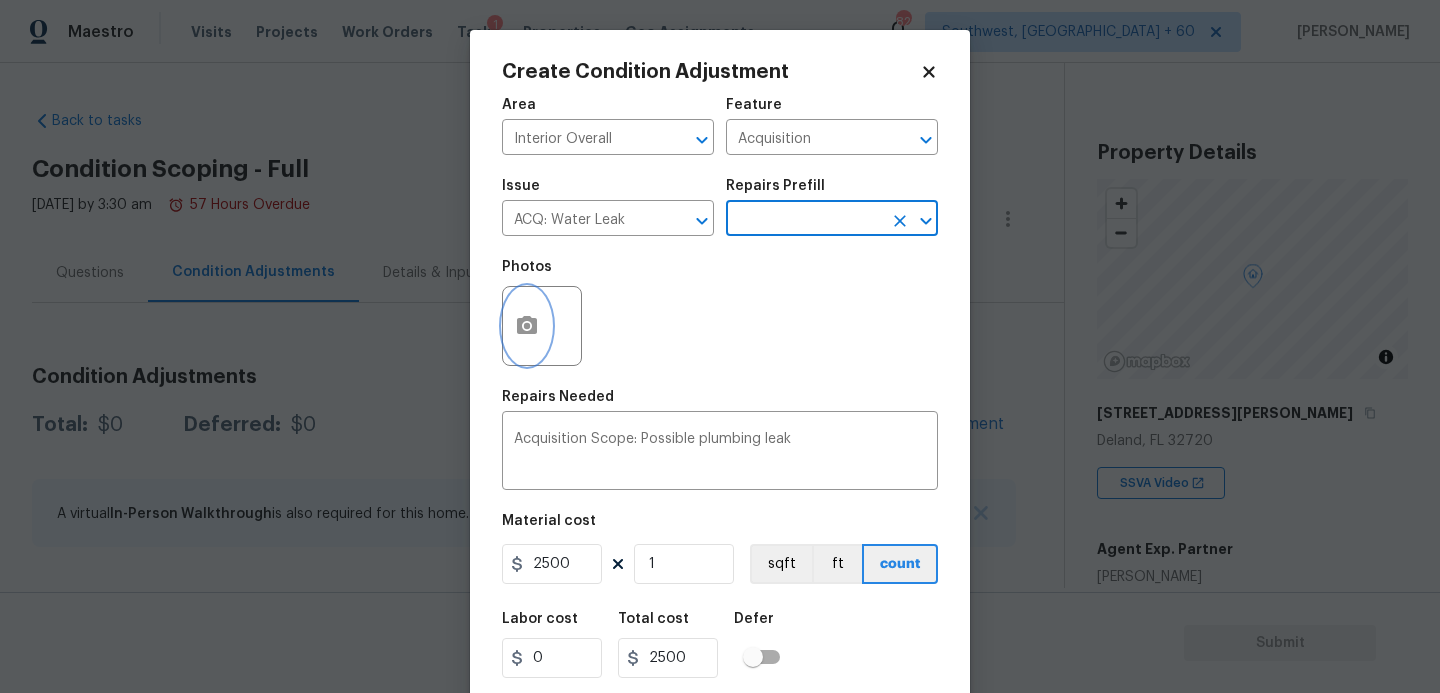 click at bounding box center [527, 326] 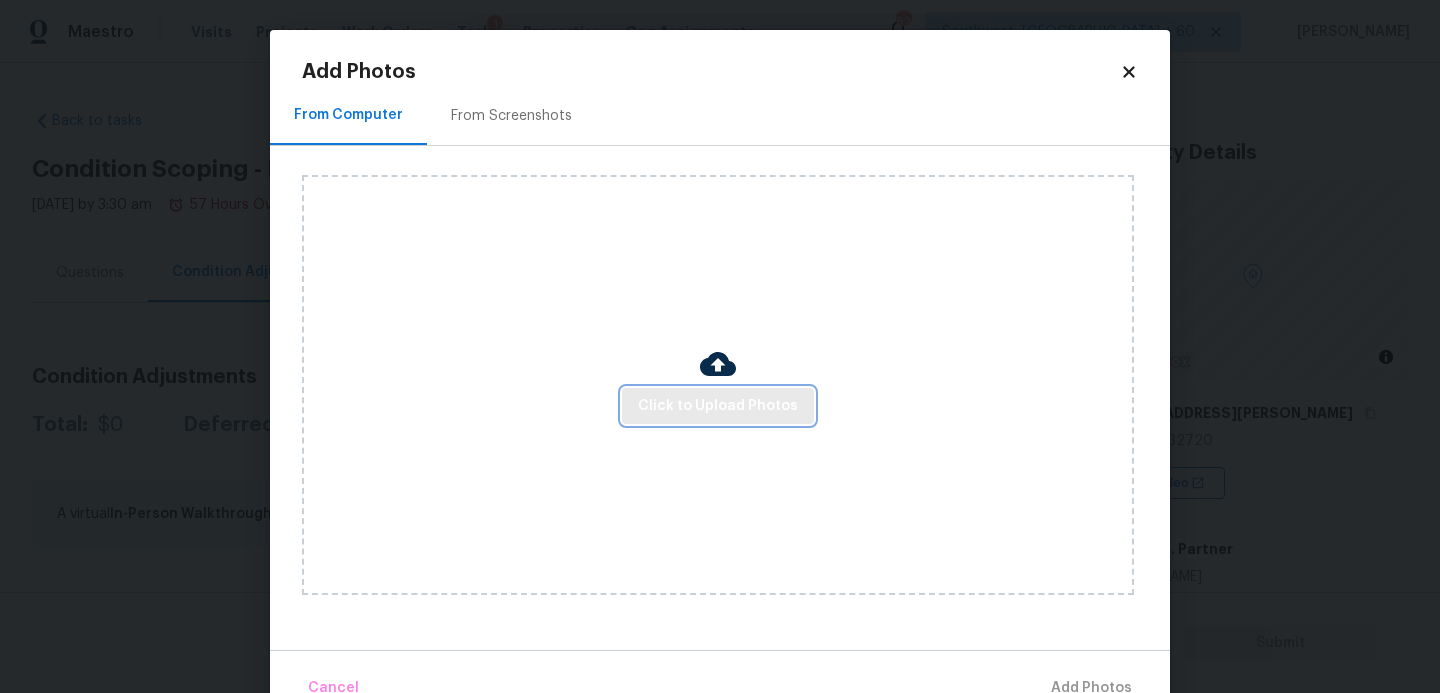 click on "Click to Upload Photos" at bounding box center [718, 406] 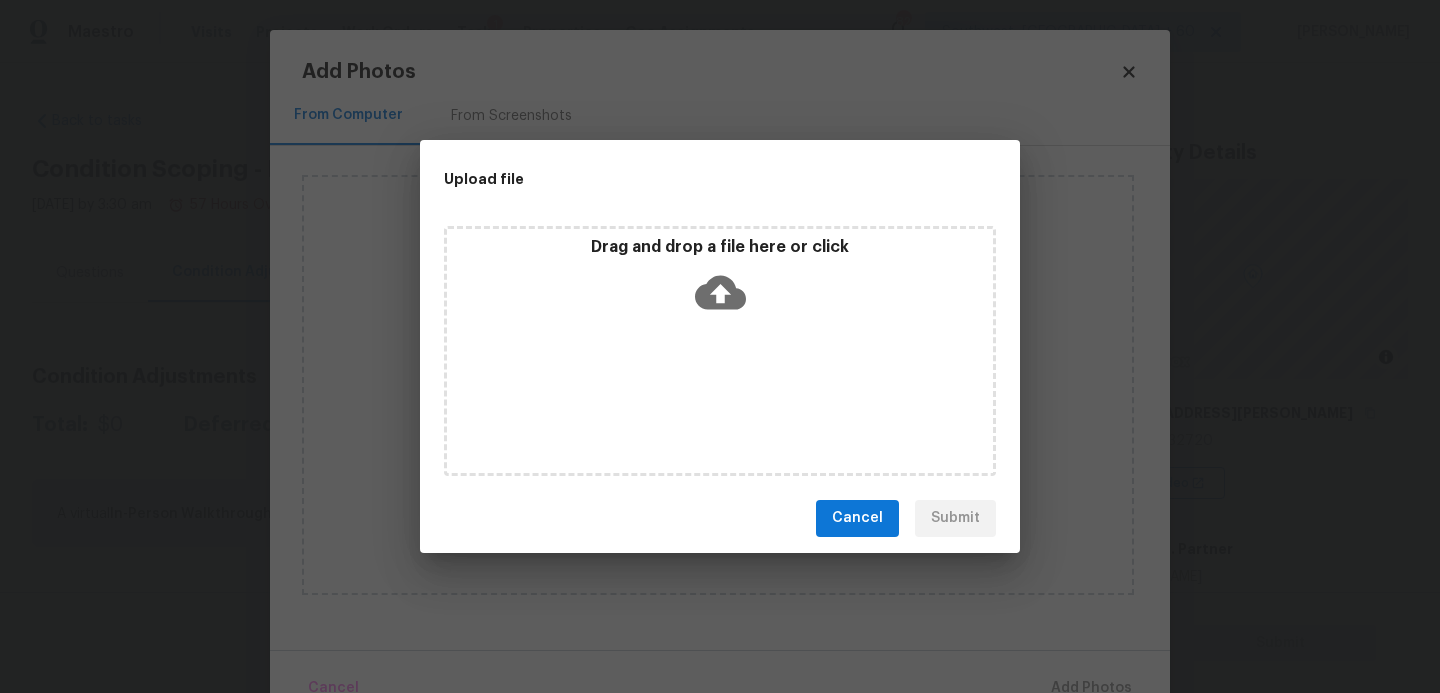 click on "Drag and drop a file here or click" at bounding box center [720, 351] 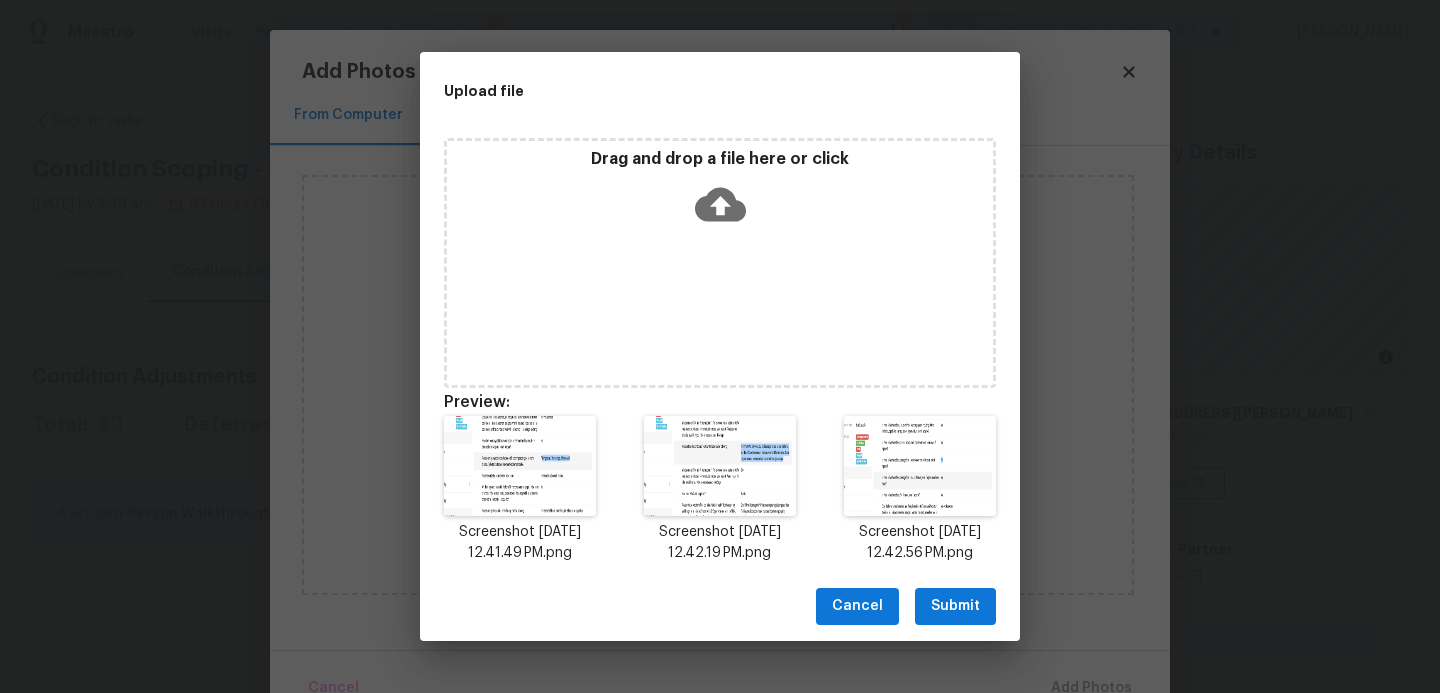 click on "Submit" at bounding box center (955, 606) 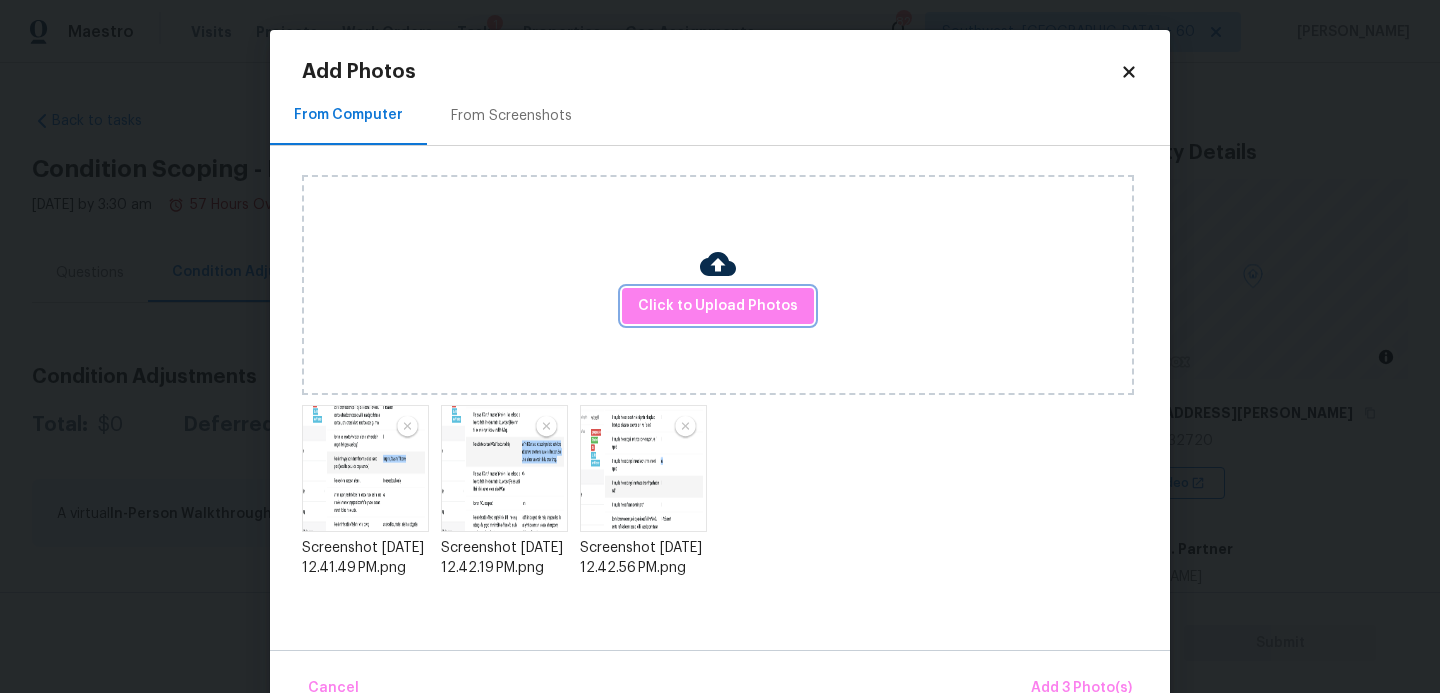 scroll, scrollTop: 47, scrollLeft: 0, axis: vertical 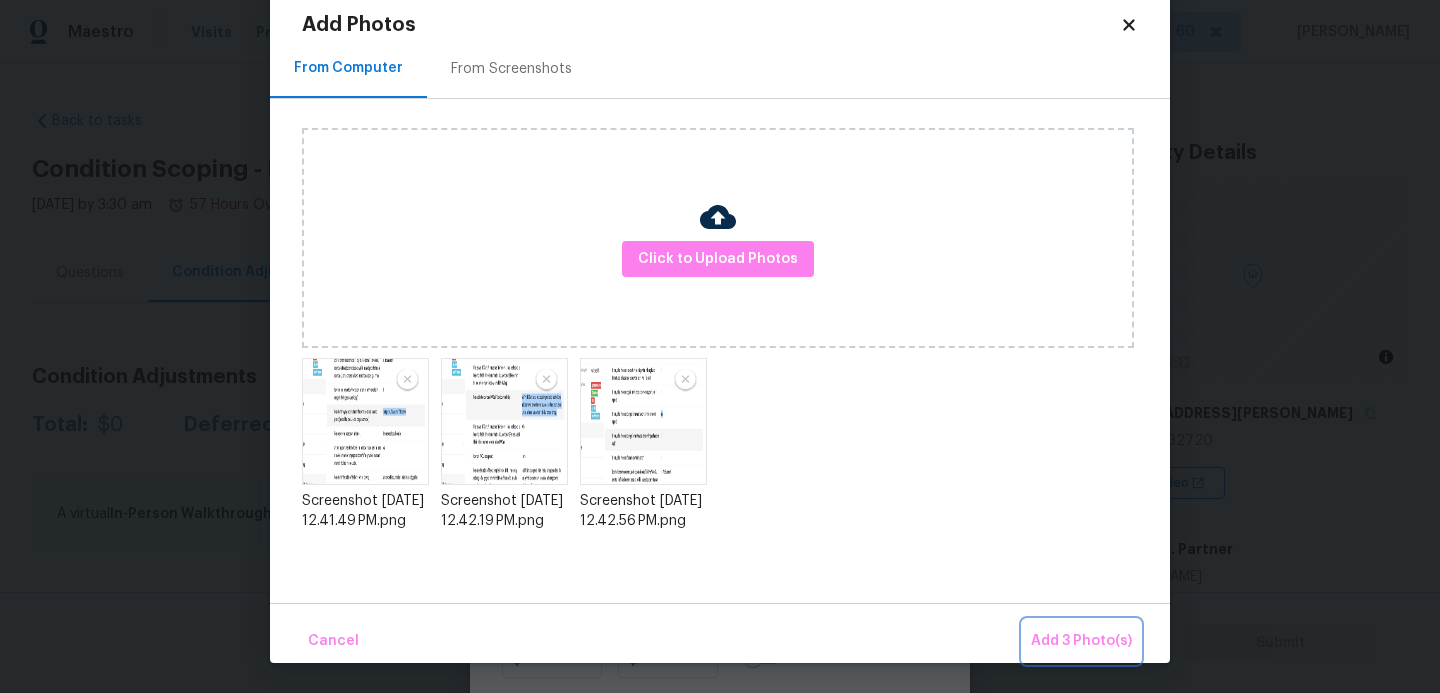 click on "Add 3 Photo(s)" at bounding box center (1081, 641) 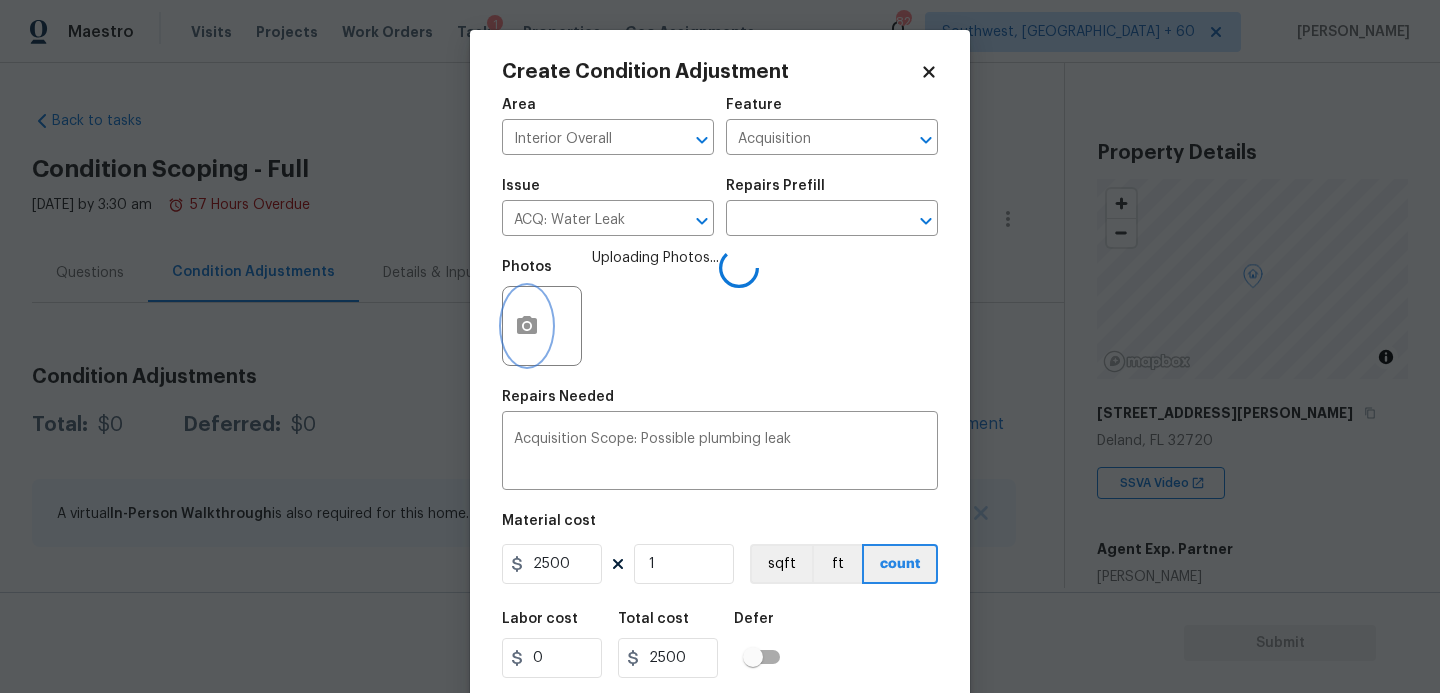 scroll, scrollTop: 0, scrollLeft: 0, axis: both 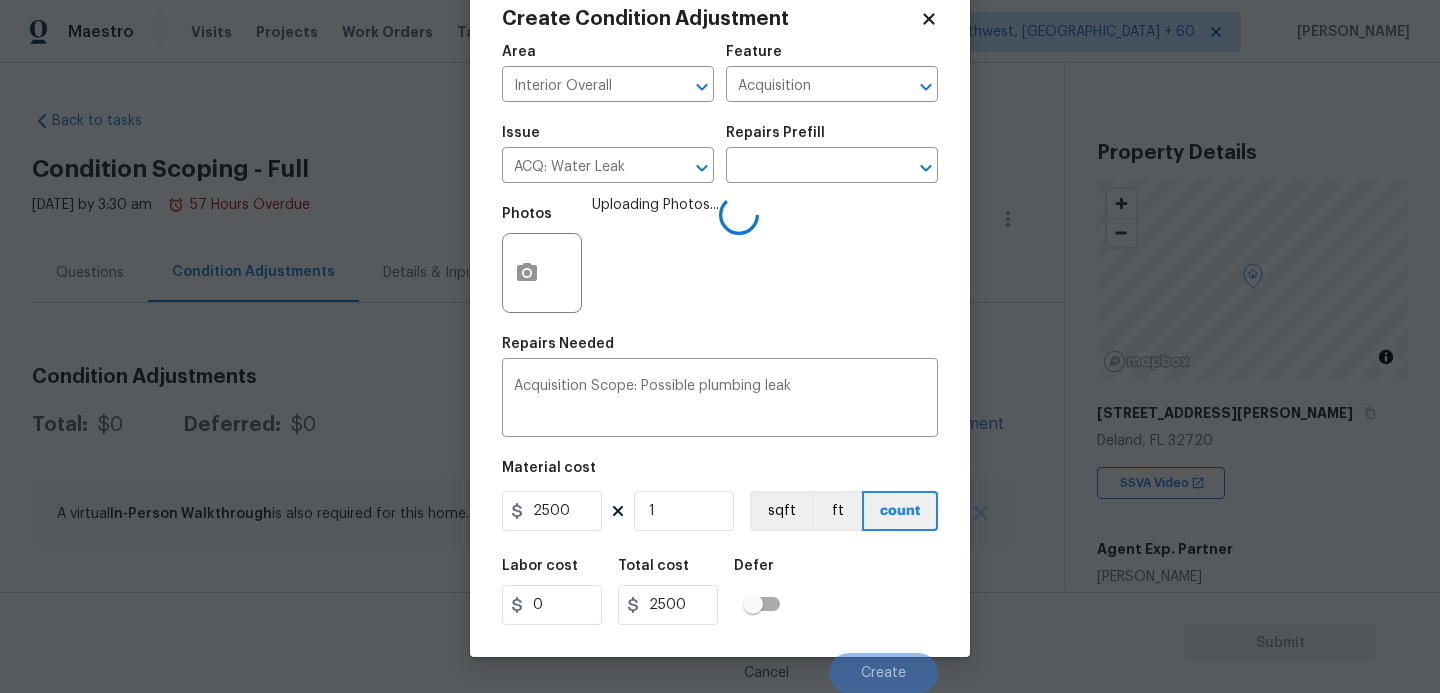 click on "Labor cost 0 Total cost 2500 Defer" at bounding box center (720, 592) 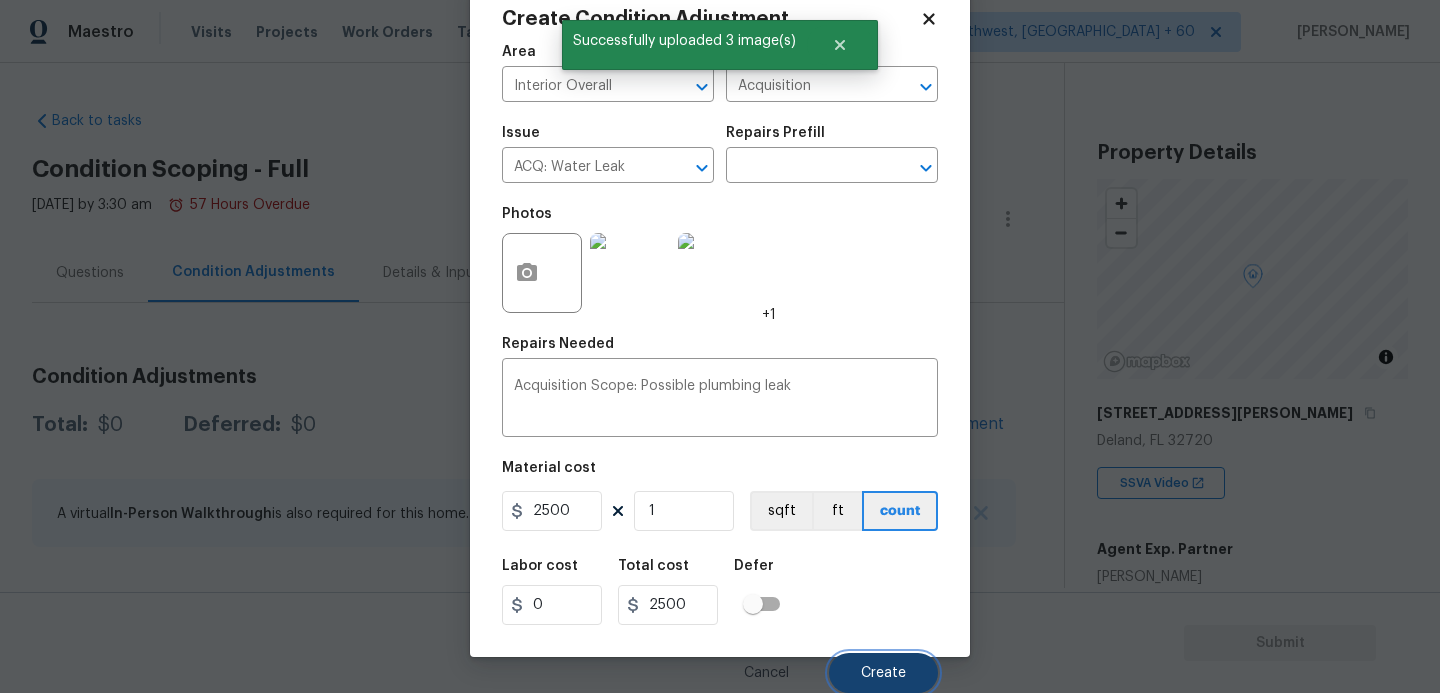 click on "Create" at bounding box center (883, 673) 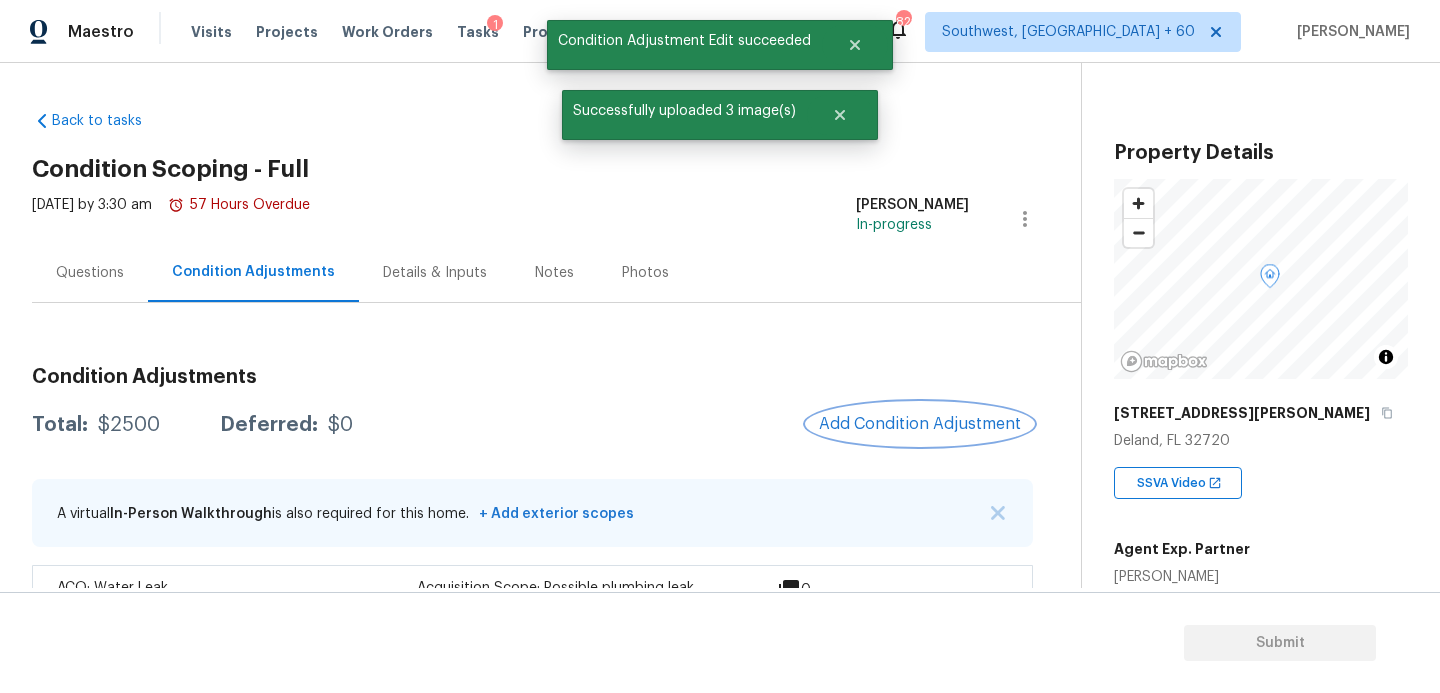 scroll, scrollTop: 0, scrollLeft: 0, axis: both 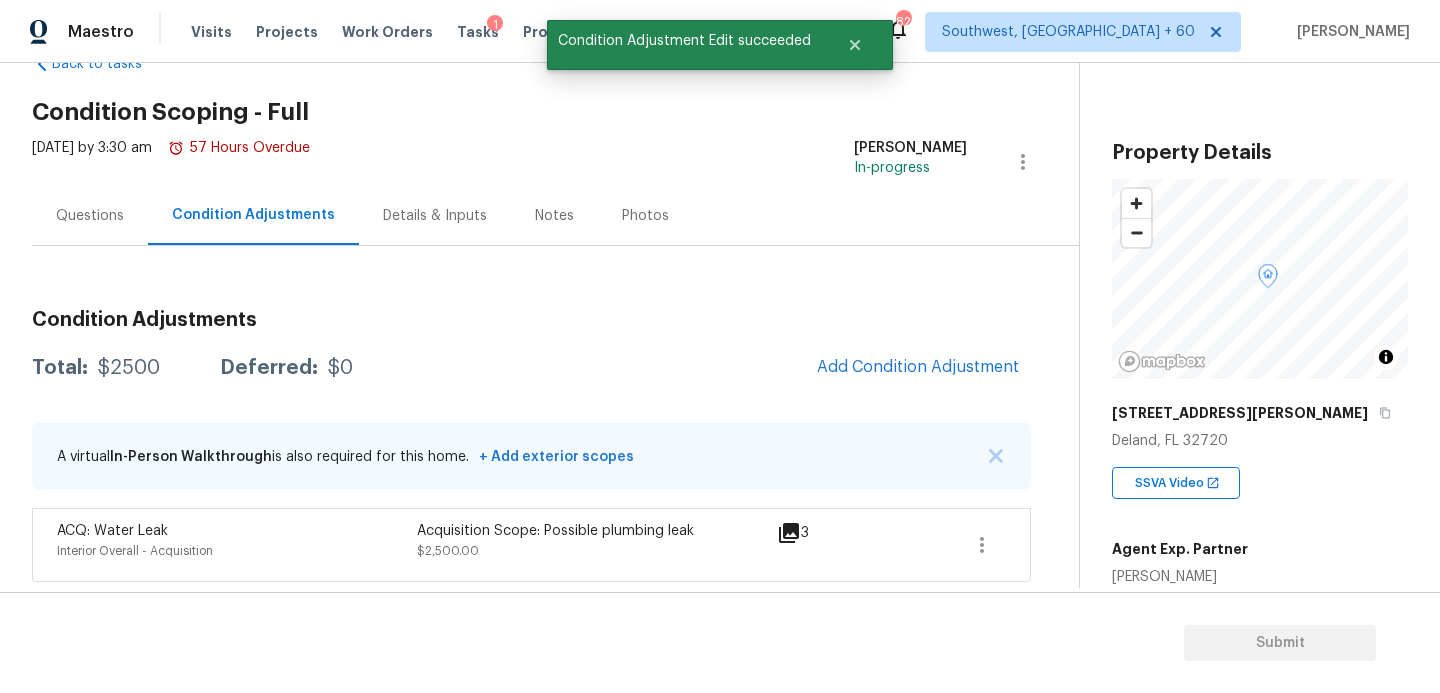 click on "Questions" at bounding box center [90, 216] 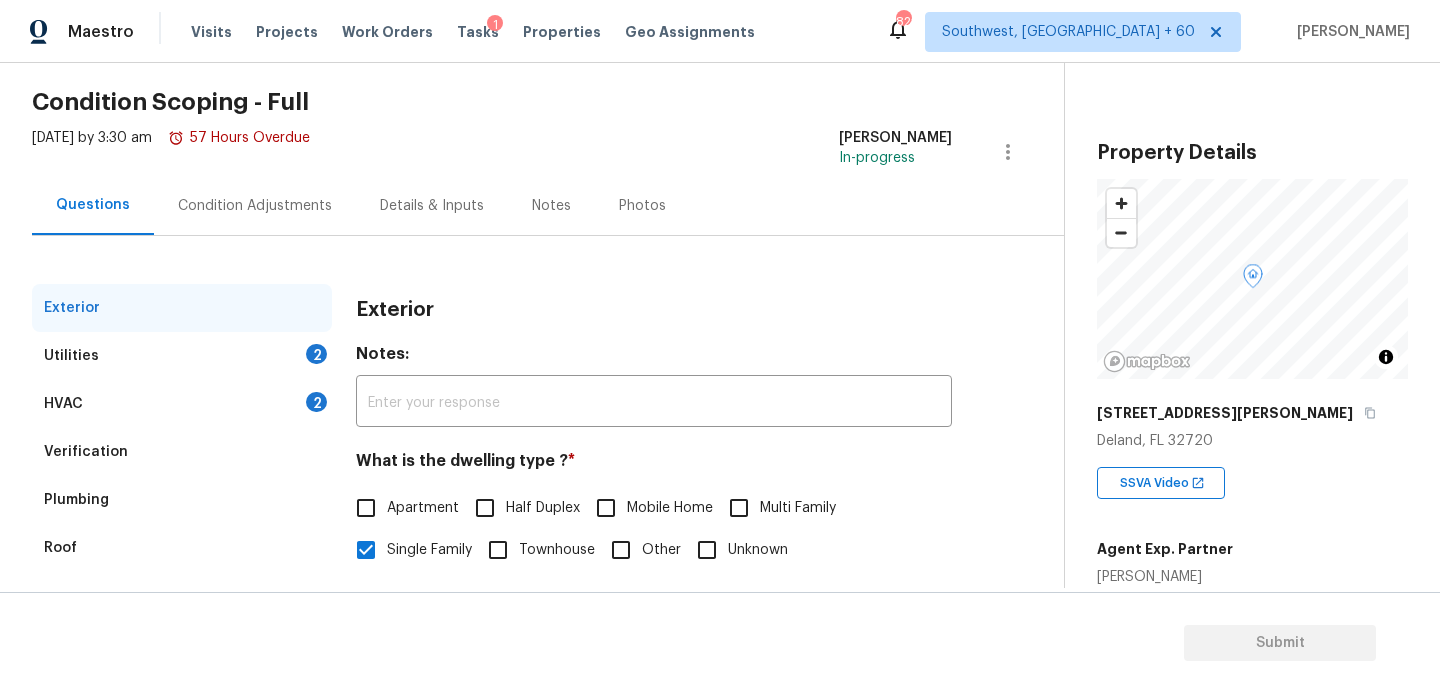 click on "Condition Adjustments" at bounding box center (255, 206) 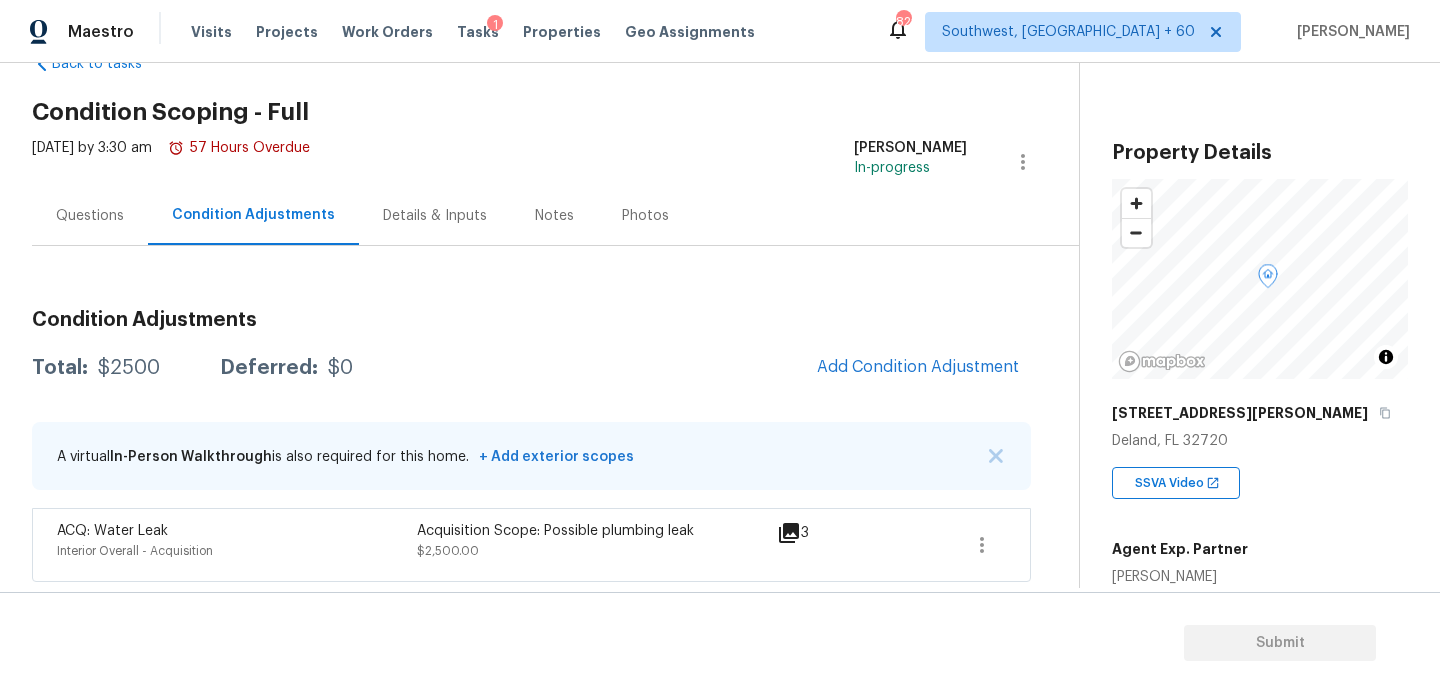 scroll, scrollTop: 57, scrollLeft: 0, axis: vertical 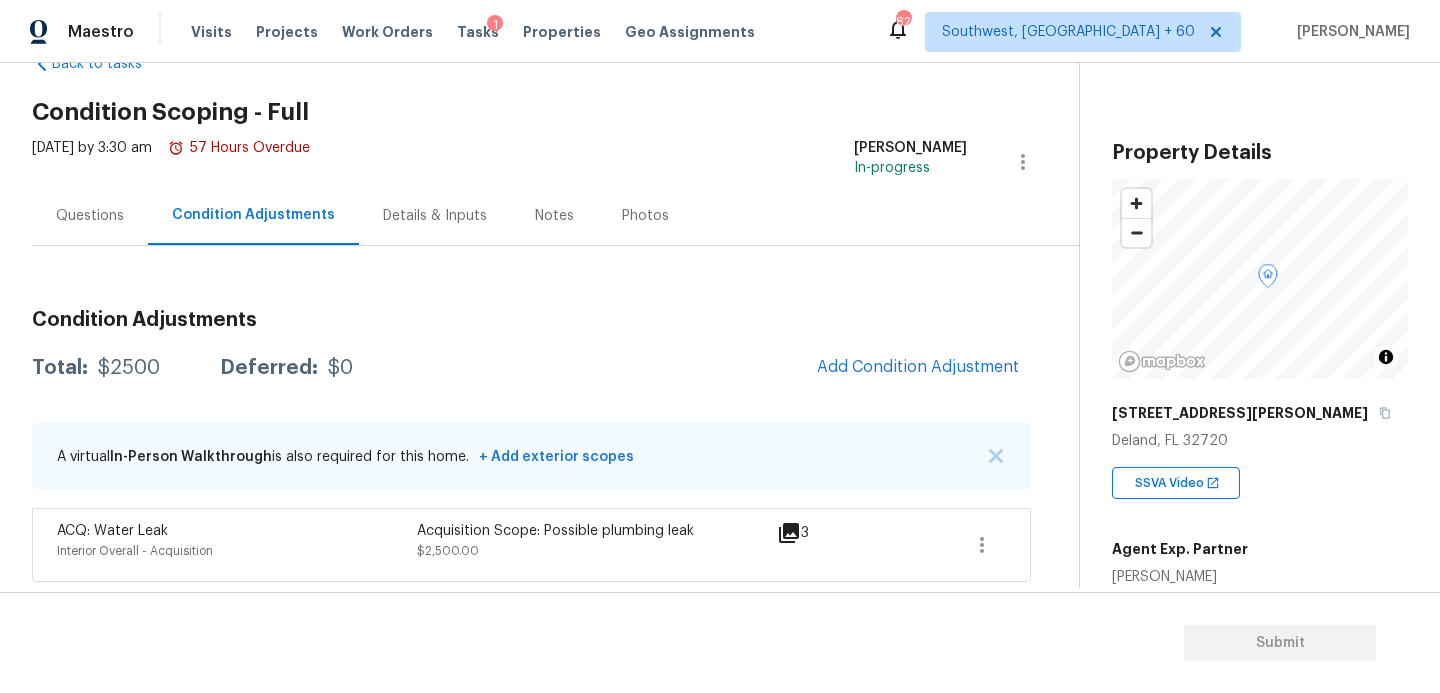 click on "Add Condition Adjustment" at bounding box center [918, 368] 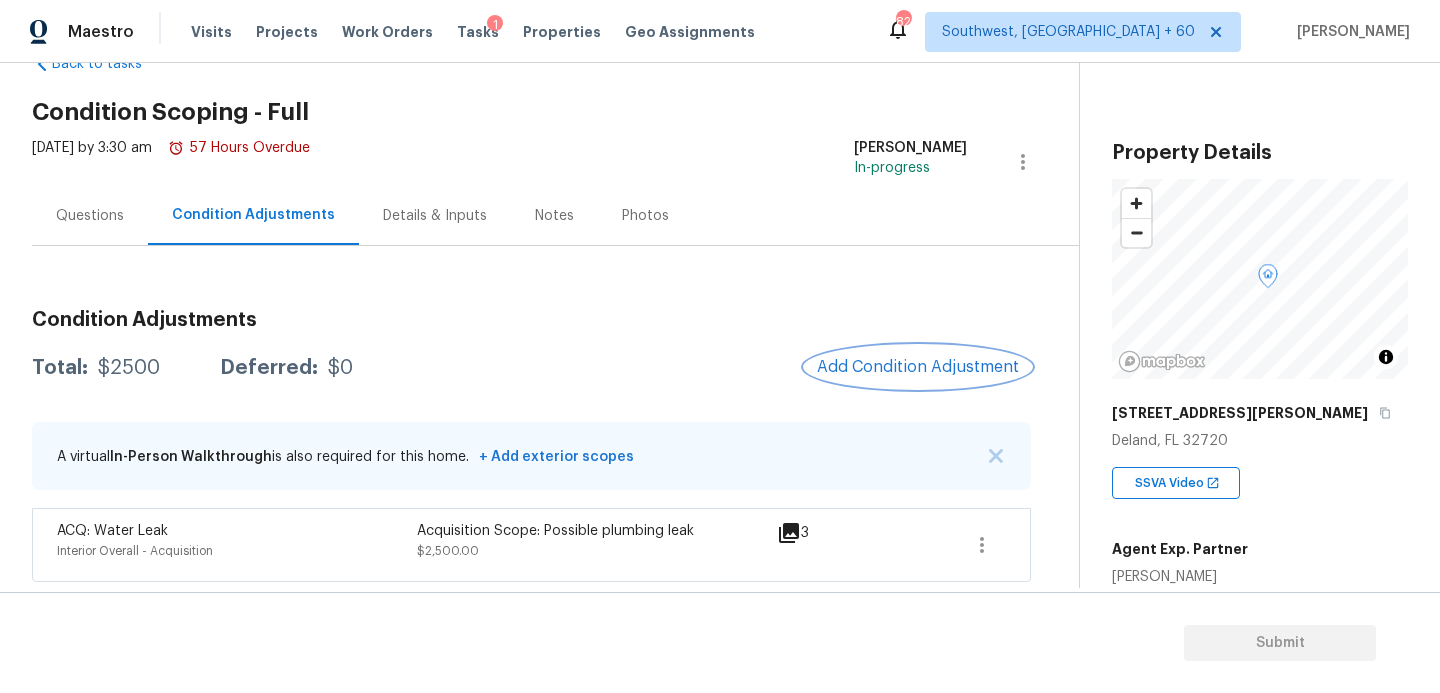 click on "Add Condition Adjustment" at bounding box center (918, 367) 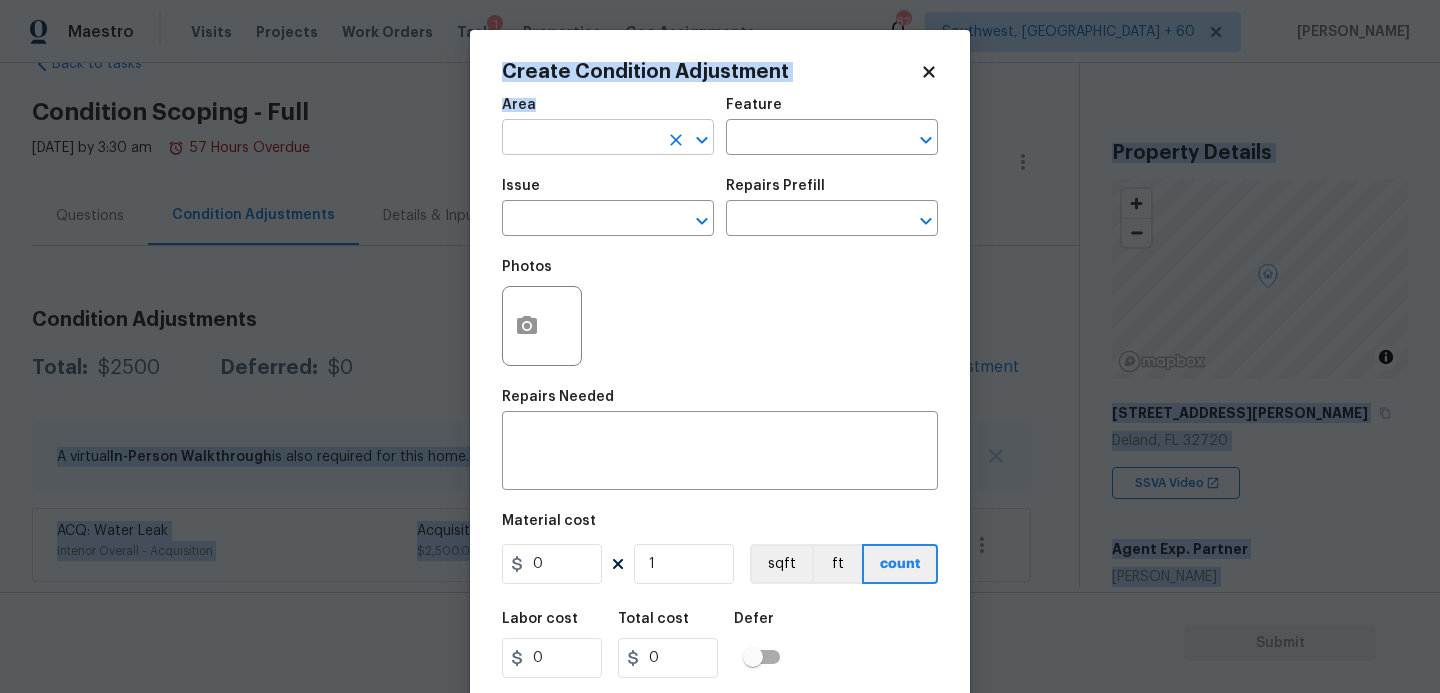 click at bounding box center (580, 139) 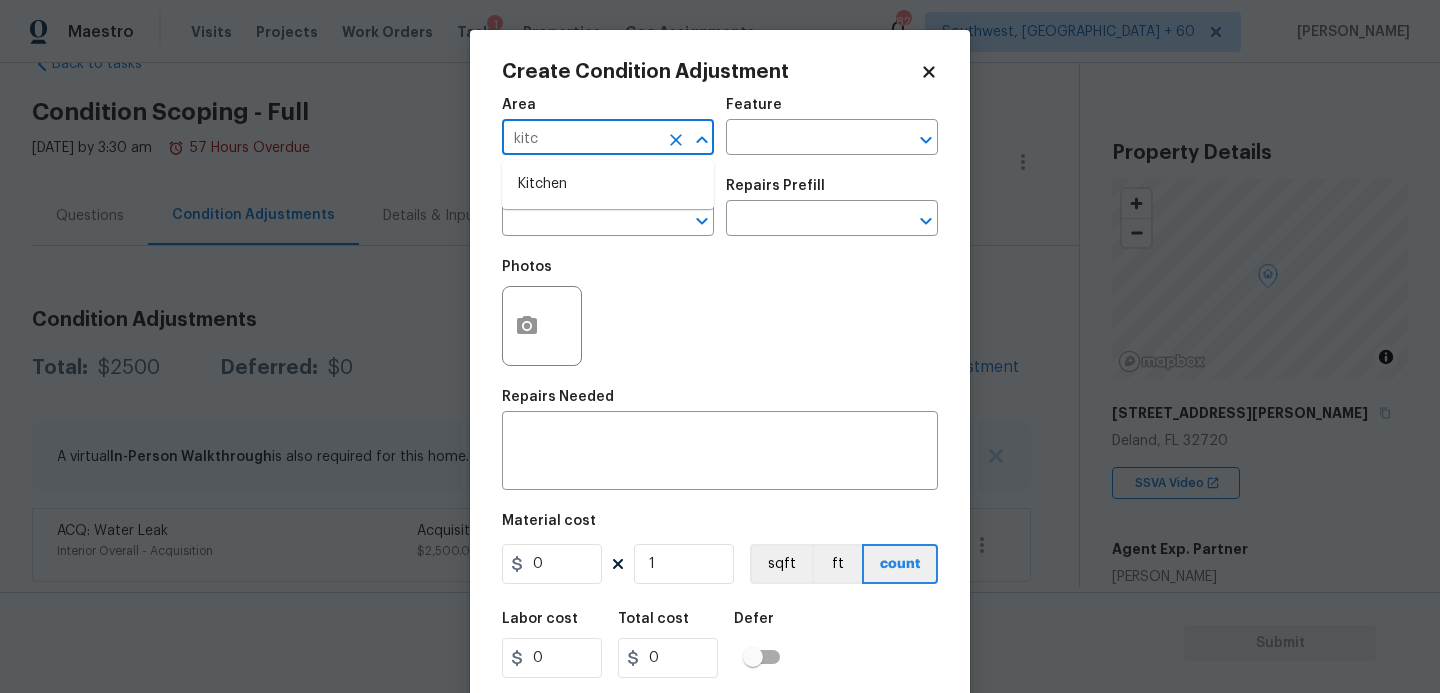 click on "Kitchen" at bounding box center [608, 184] 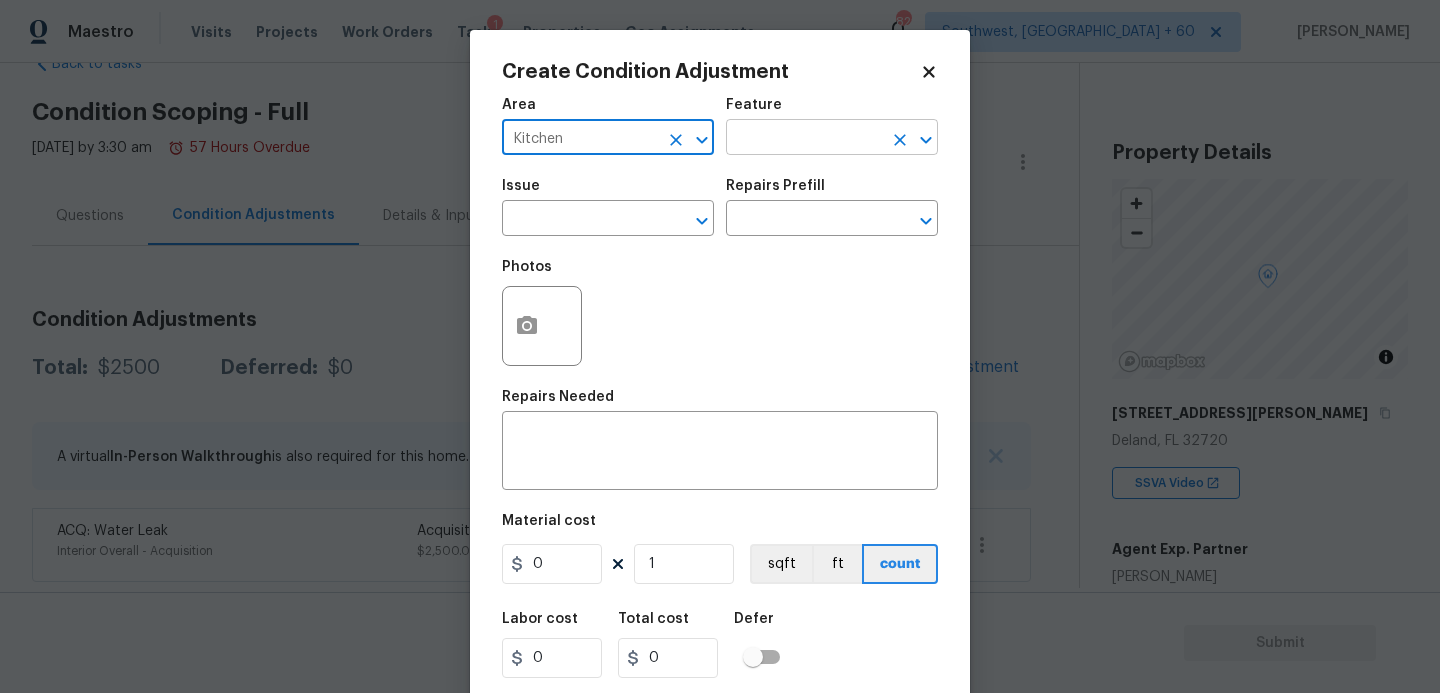 type on "Kitchen" 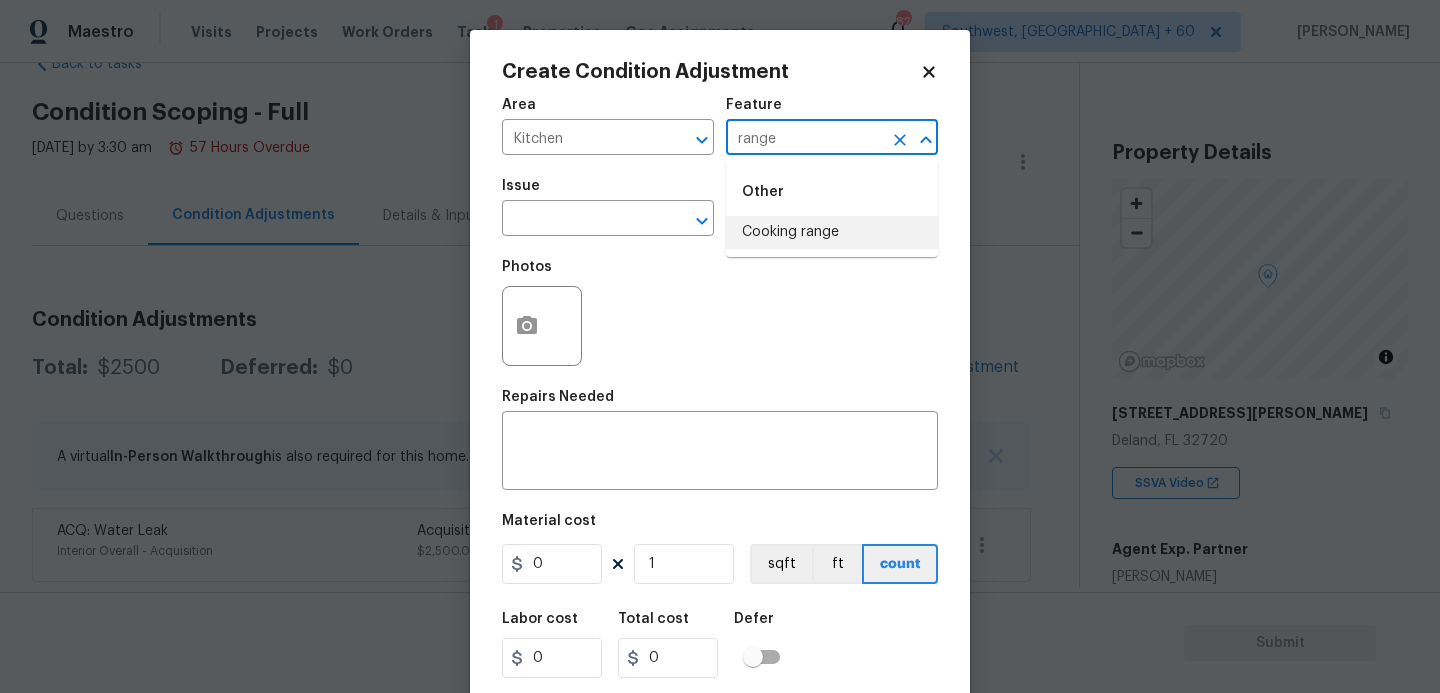 type on "range" 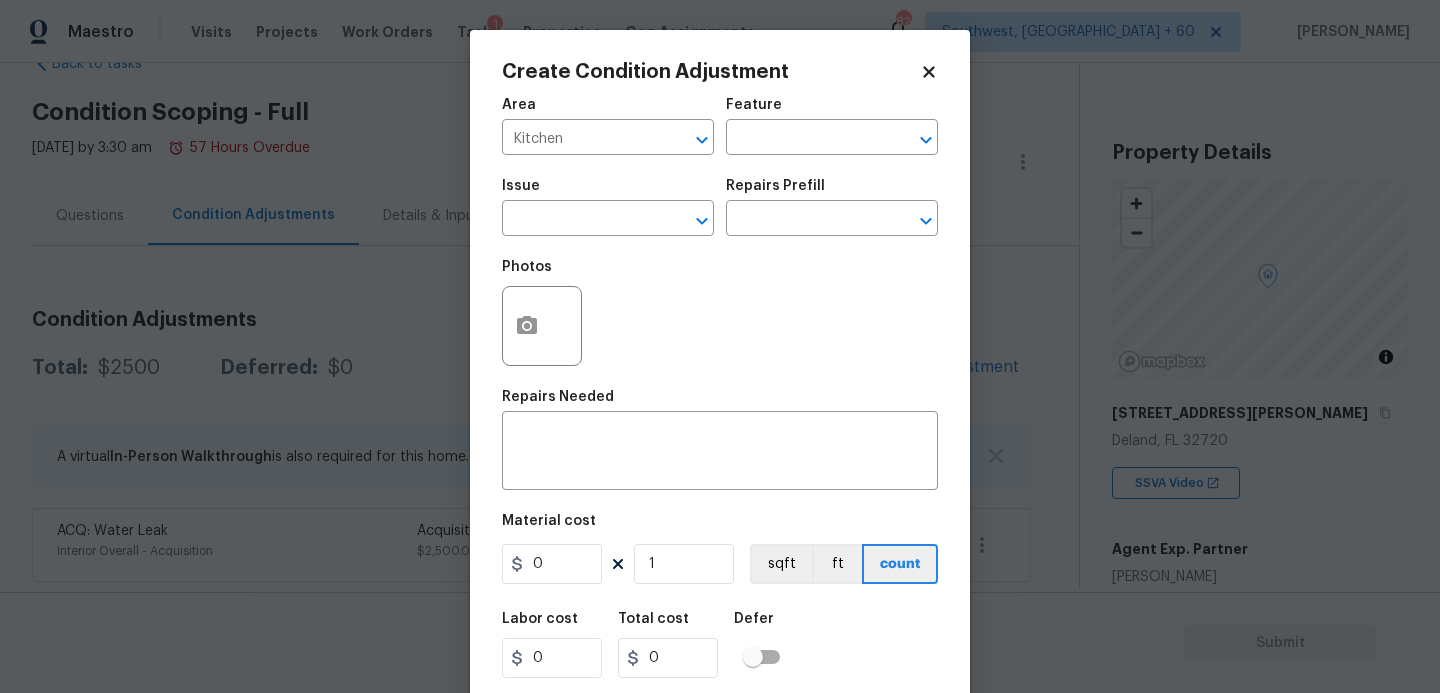 click on "Area Kitchen ​ Feature ​" at bounding box center [720, 126] 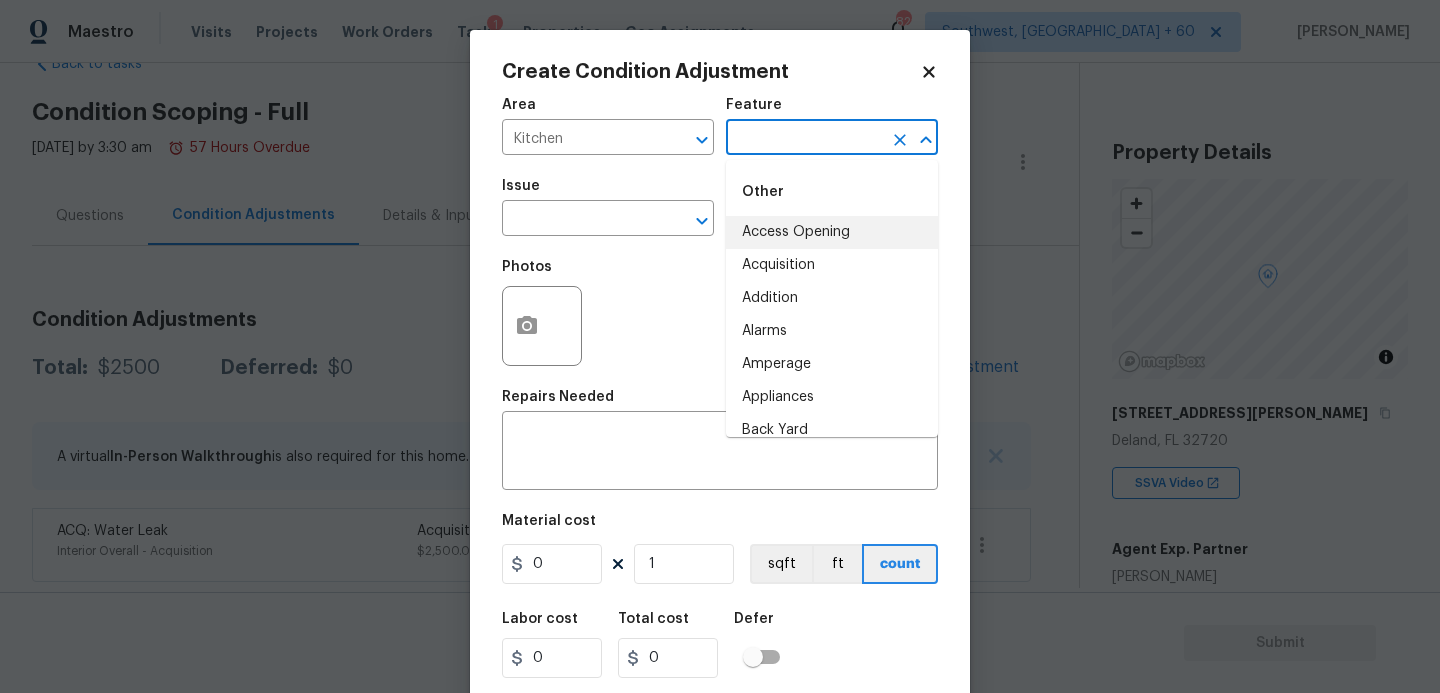 click at bounding box center (804, 139) 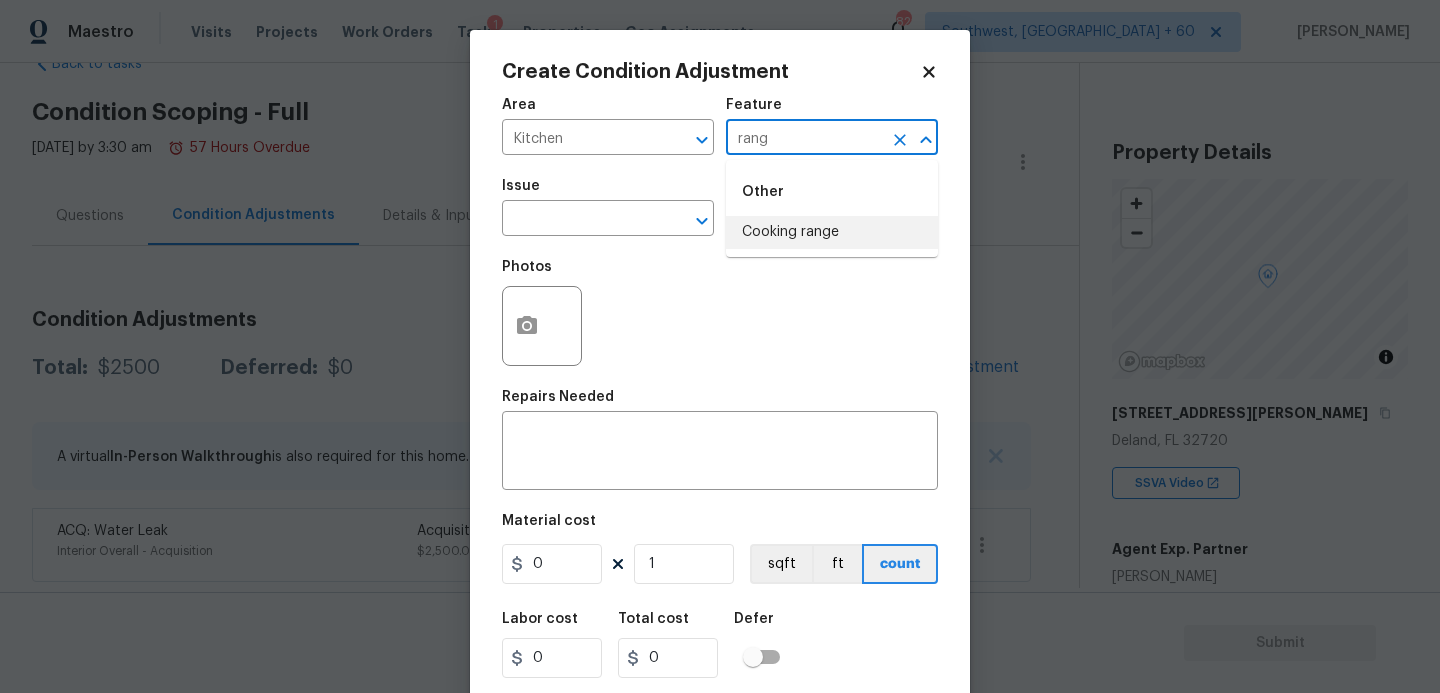 click on "Cooking range" at bounding box center [832, 232] 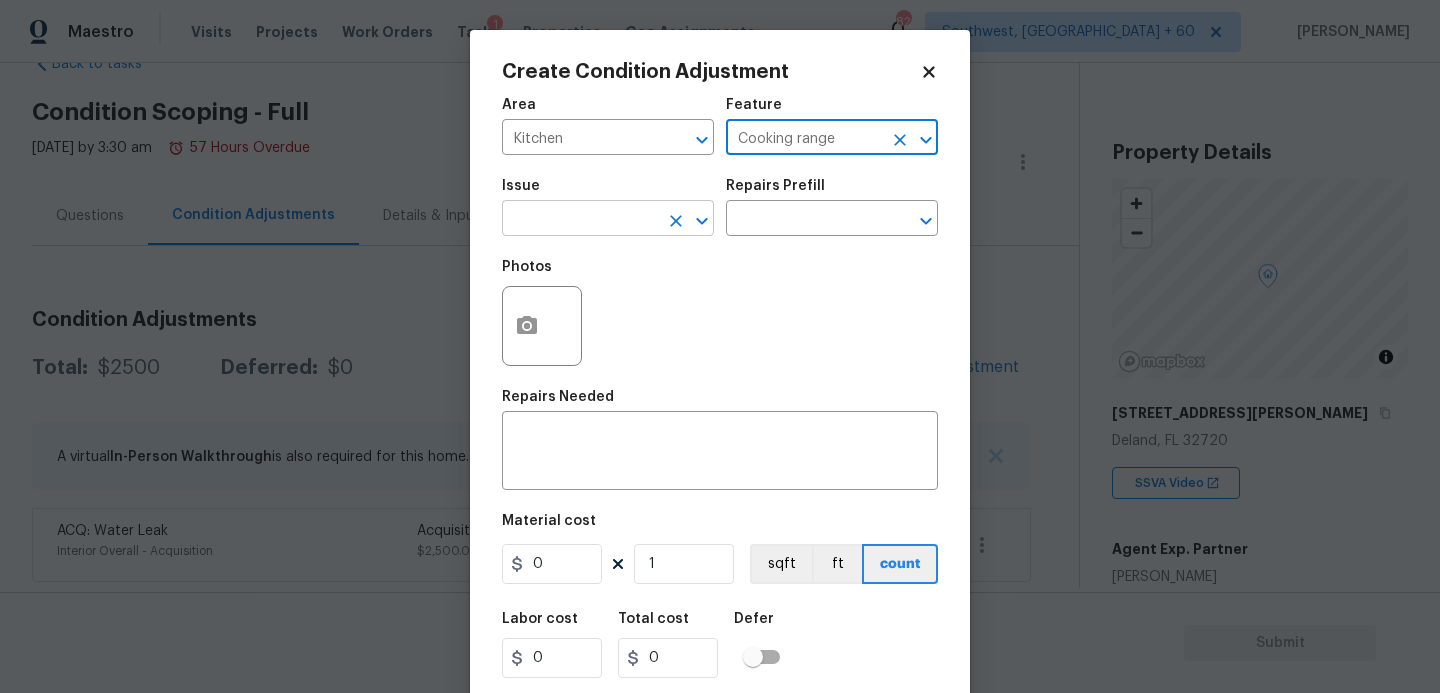 type on "Cooking range" 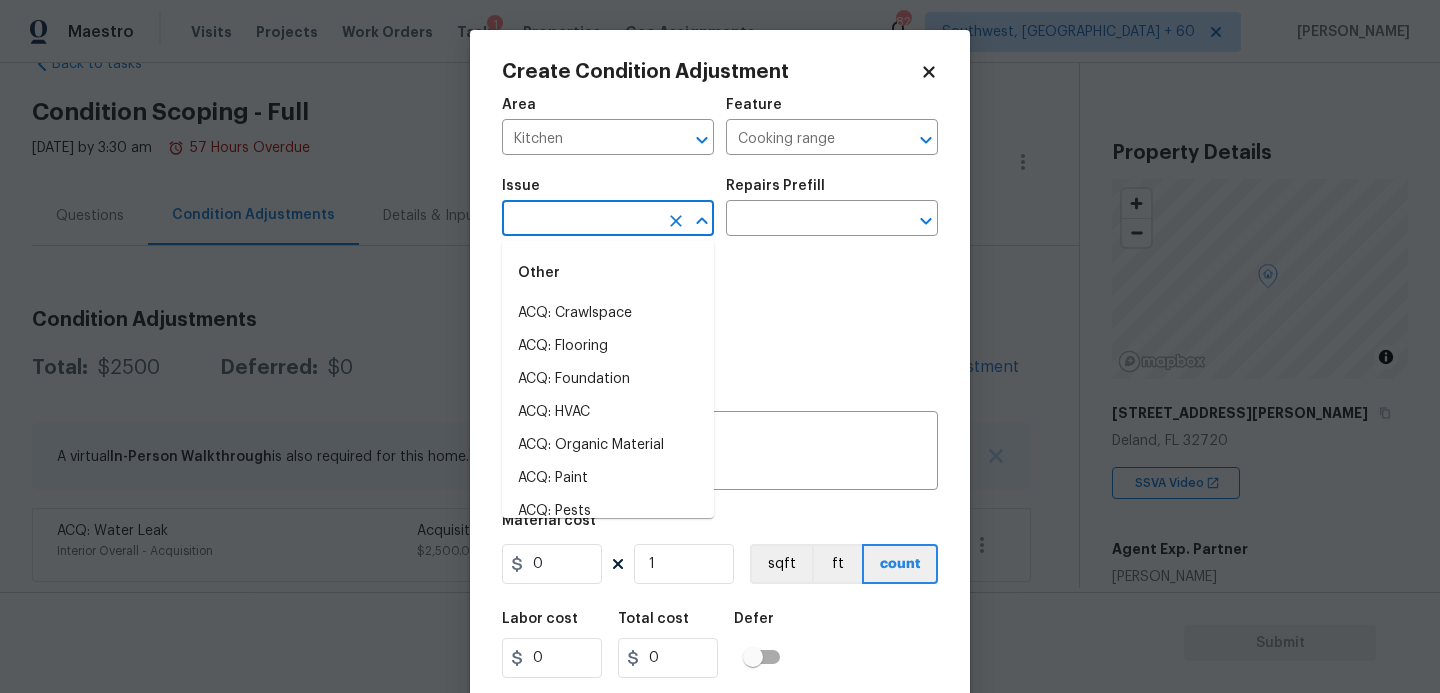 click at bounding box center (580, 220) 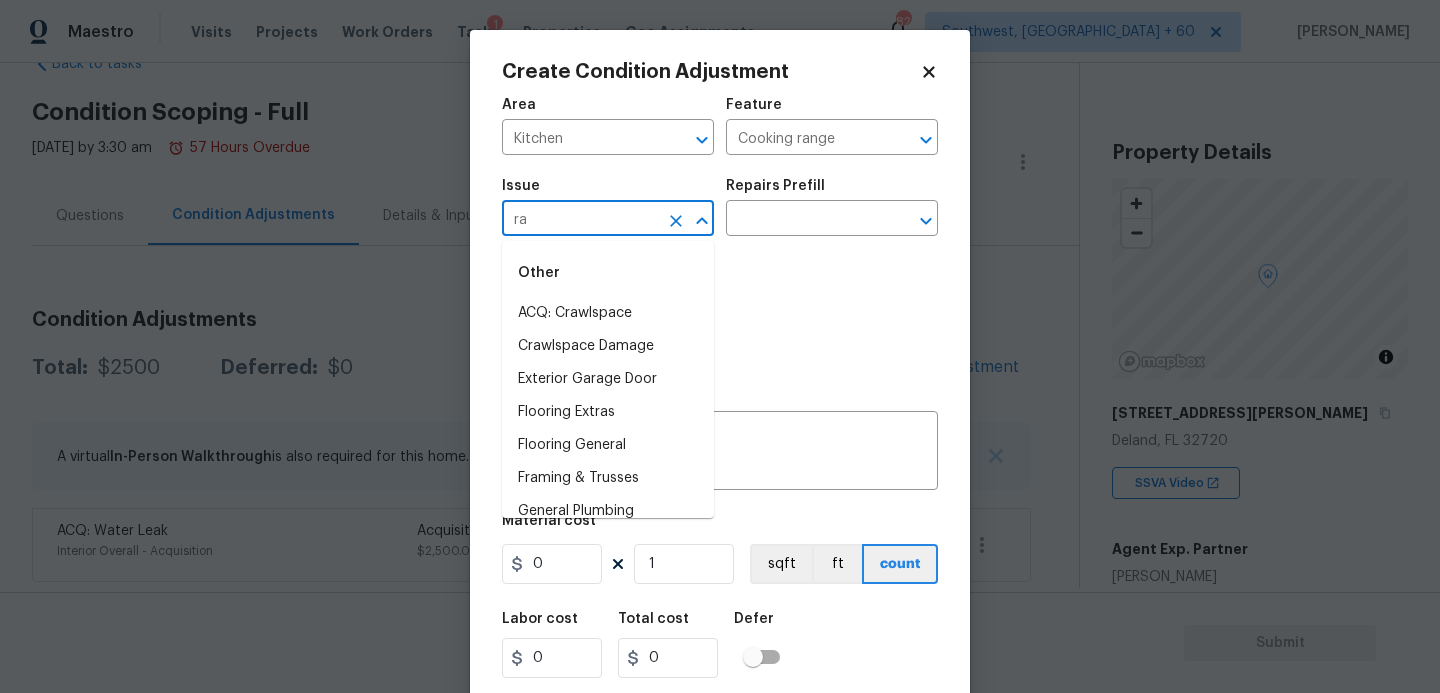 type on "r" 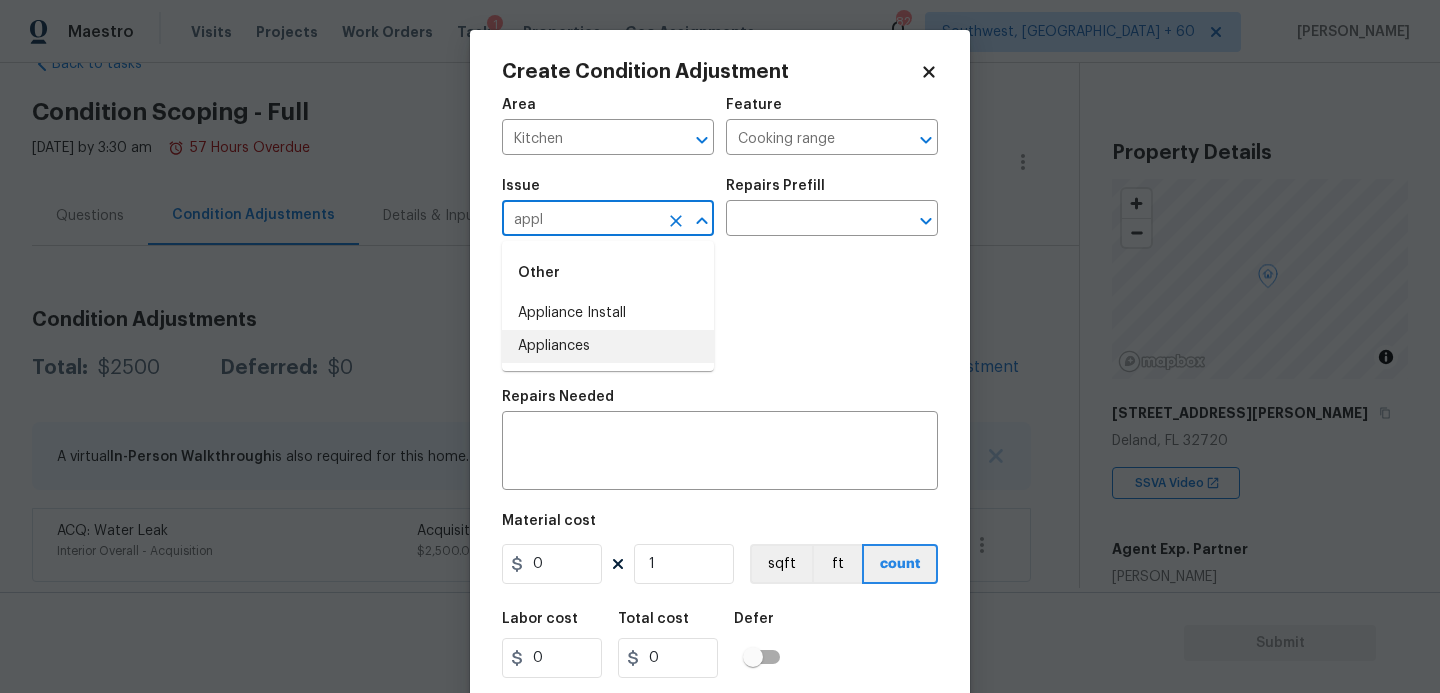 click on "Appliances" at bounding box center [608, 346] 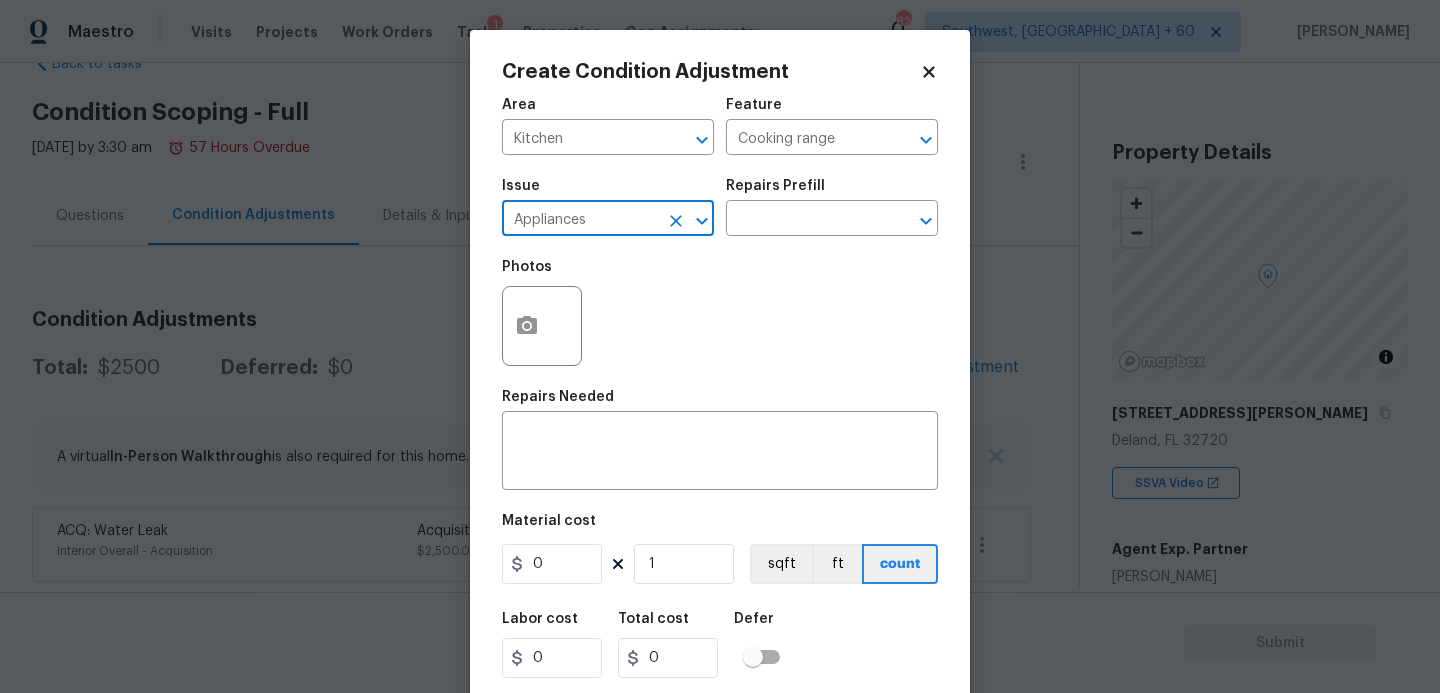 type on "Appliances" 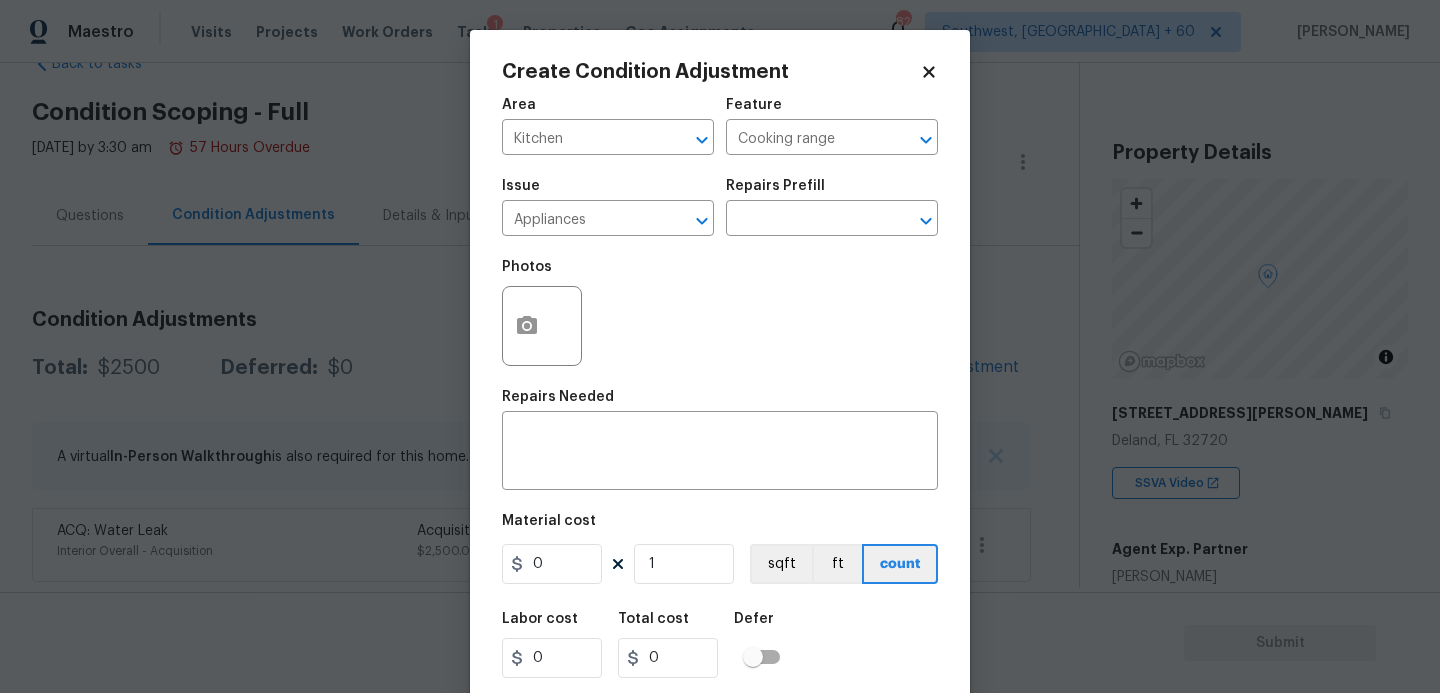 click on "Issue Appliances ​ Repairs Prefill ​" at bounding box center (720, 207) 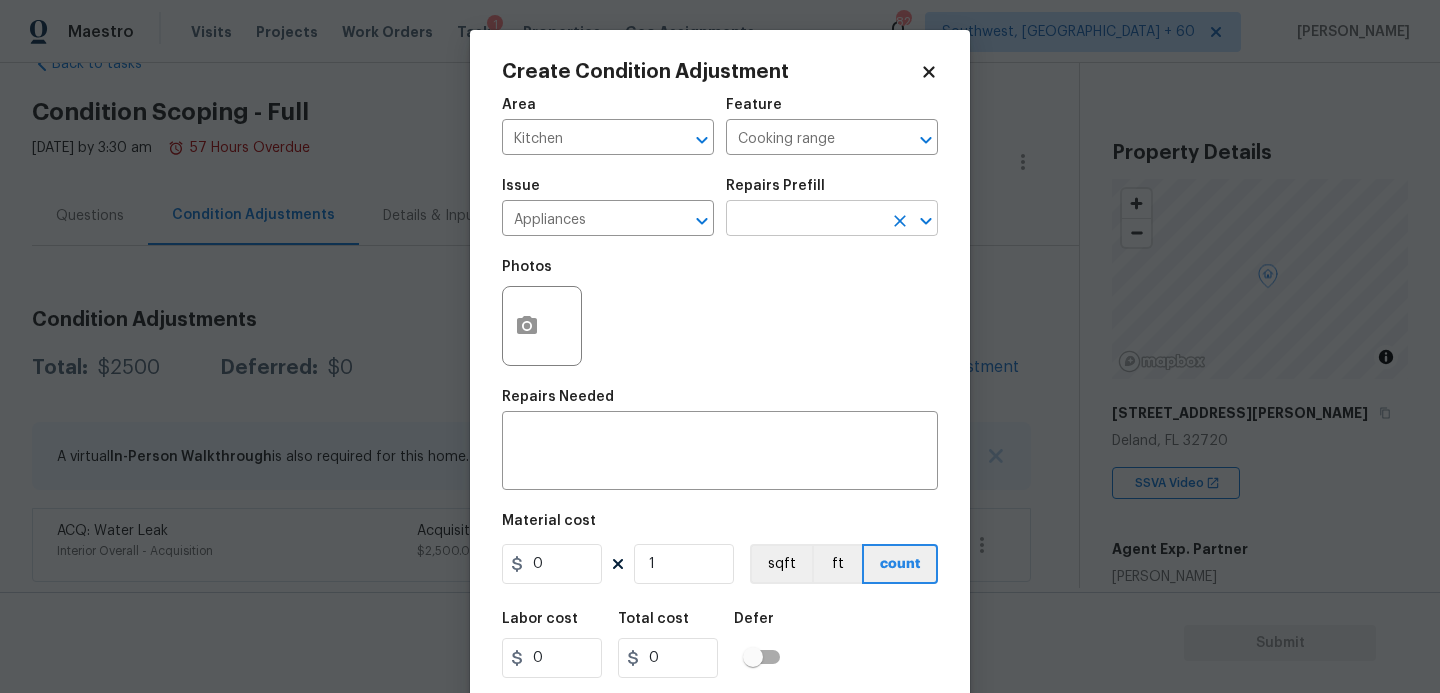 click at bounding box center (804, 220) 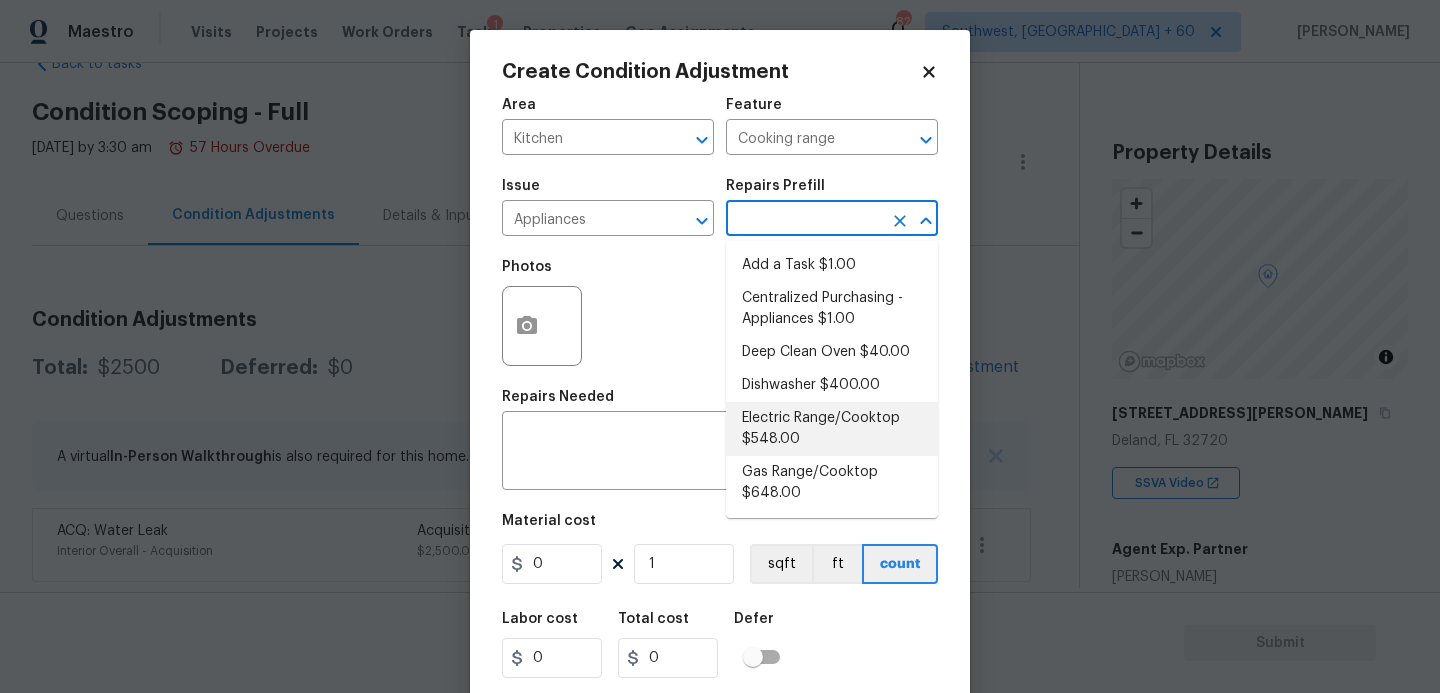 click on "Electric Range/Cooktop $548.00" at bounding box center [832, 429] 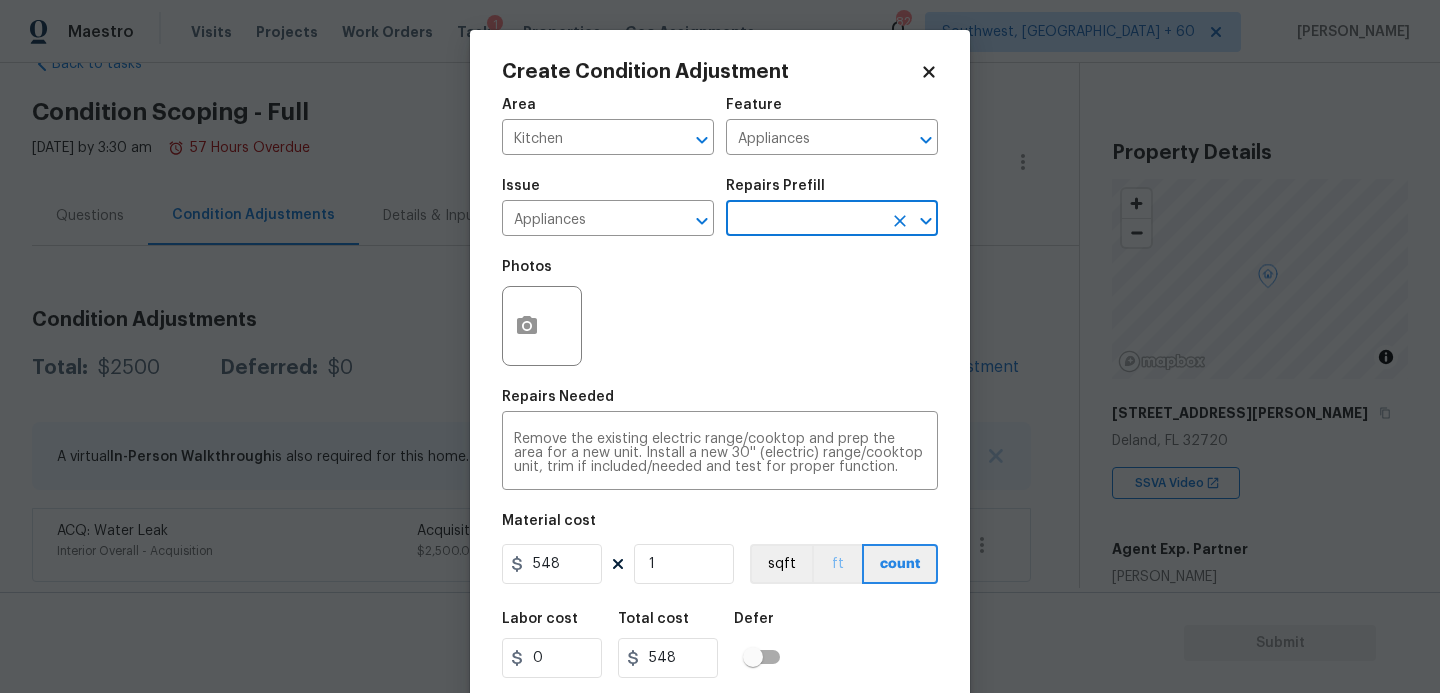 scroll, scrollTop: 54, scrollLeft: 0, axis: vertical 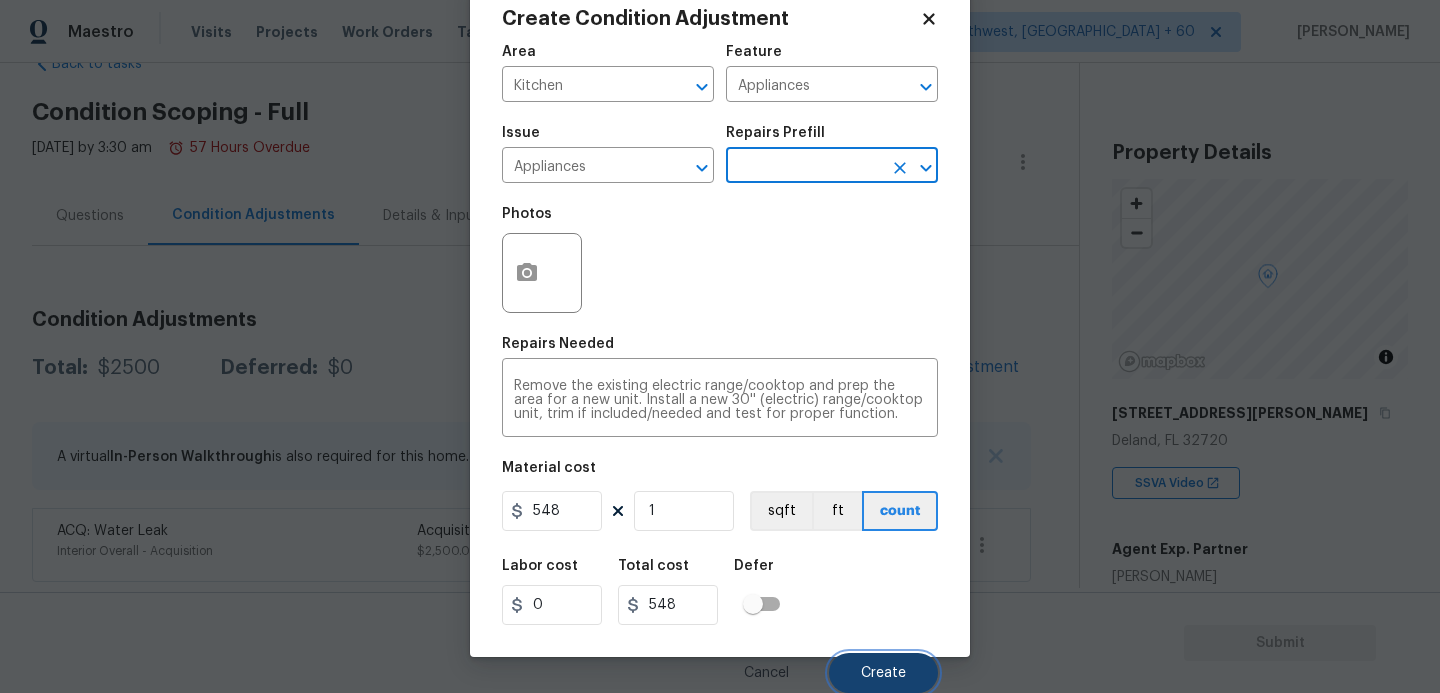 click on "Create" at bounding box center (883, 673) 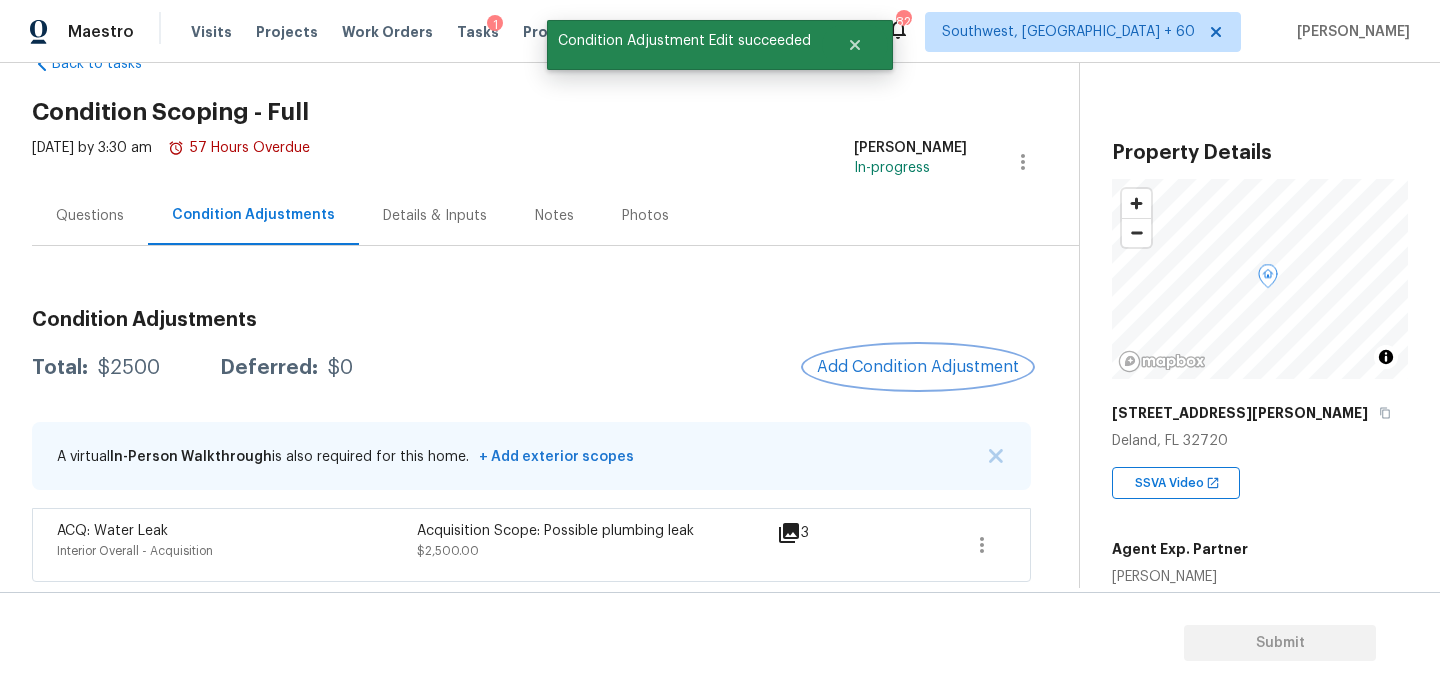 scroll, scrollTop: 0, scrollLeft: 0, axis: both 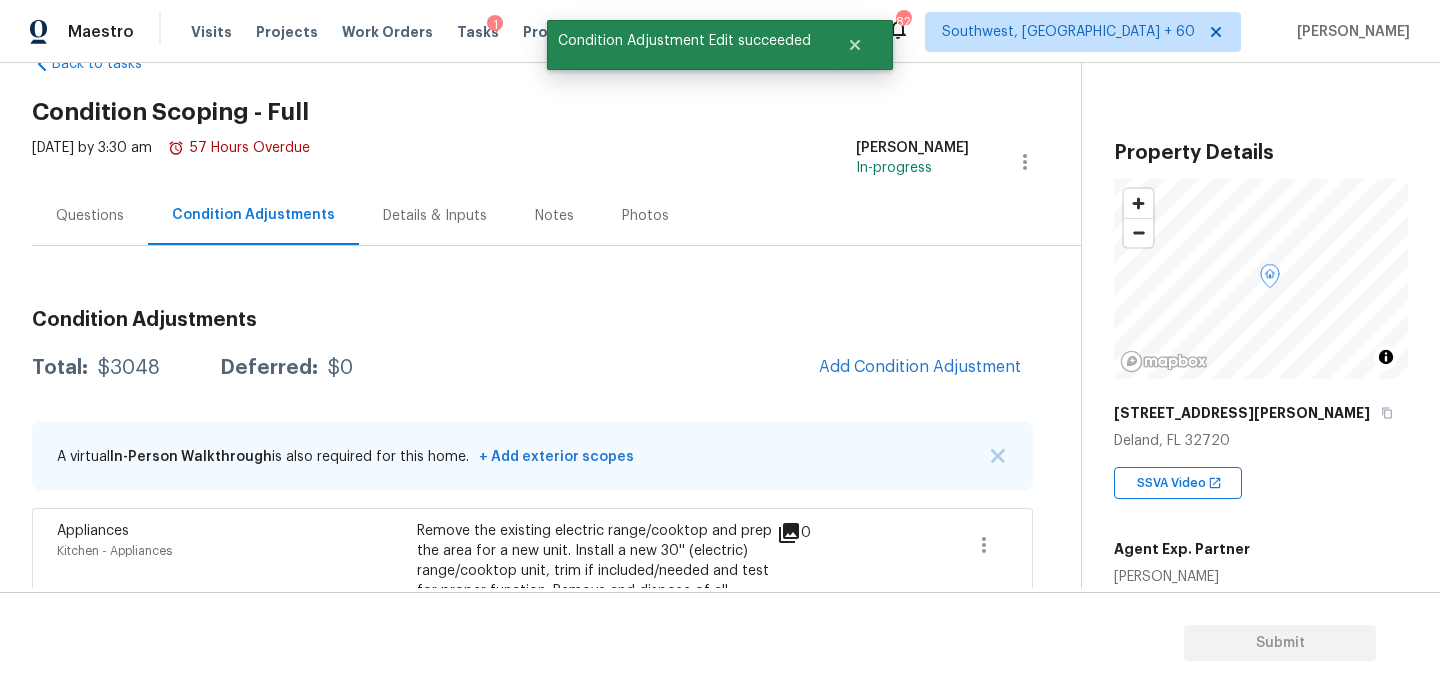 click on "Condition Adjustments Total:  $3048 Deferred:  $0 Add Condition Adjustment A virtual  In-Person Walkthrough  is also required for this home.   + Add exterior scopes Appliances Kitchen - Appliances Remove the existing electric range/cooktop and prep the area for a new unit. Install a new 30'' (electric) range/cooktop unit, trim if included/needed and test for proper function. Remove and dispose of all debris/old appliance properly. $548.00   0 ACQ: Water Leak Interior Overall - Acquisition Acquisition Scope: Possible plumbing leak $2,500.00   3" at bounding box center [532, 510] 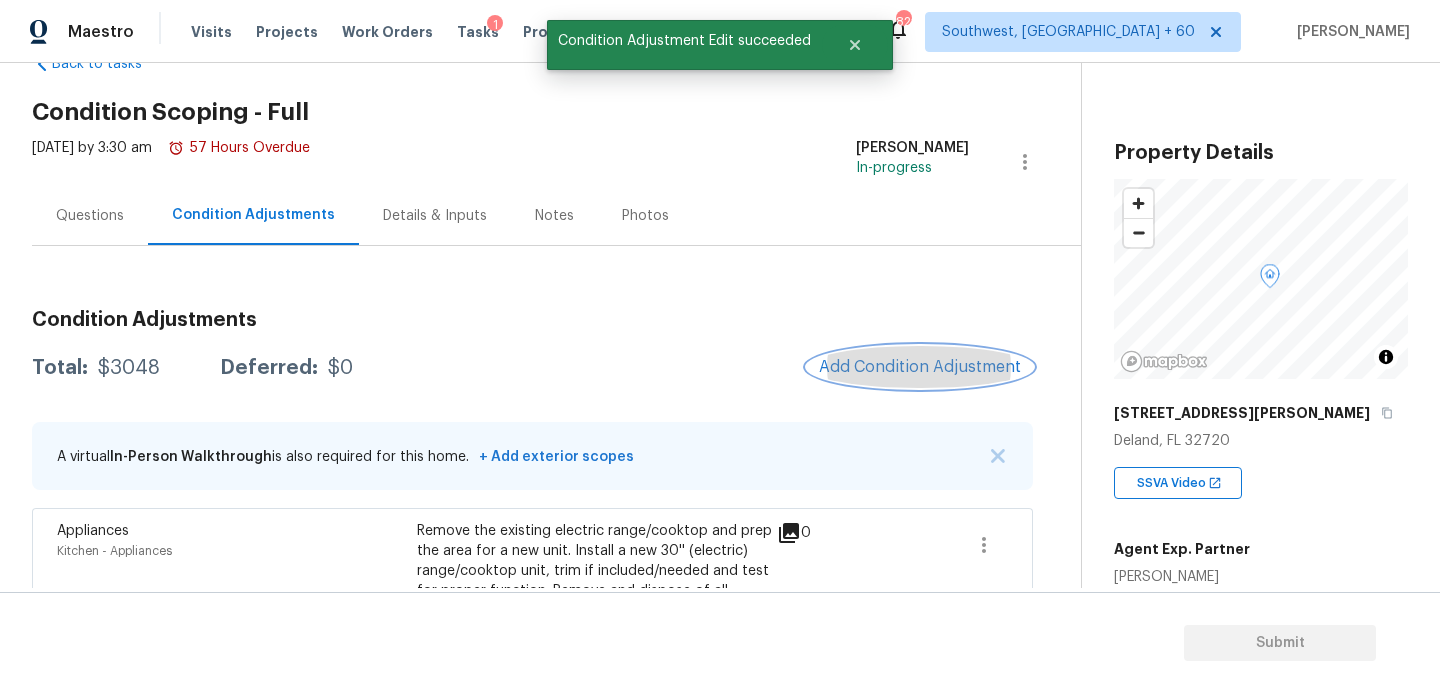 click on "Add Condition Adjustment" at bounding box center (920, 367) 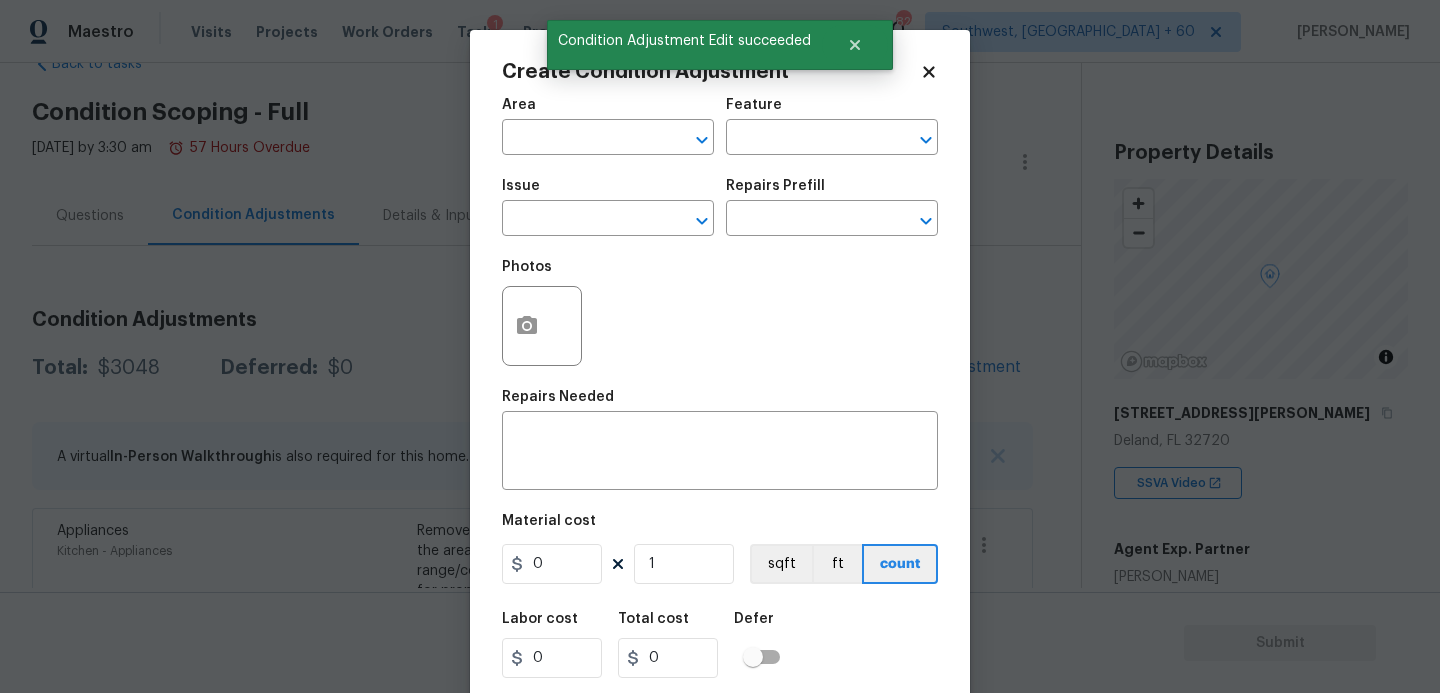 click on "Area ​" at bounding box center (608, 126) 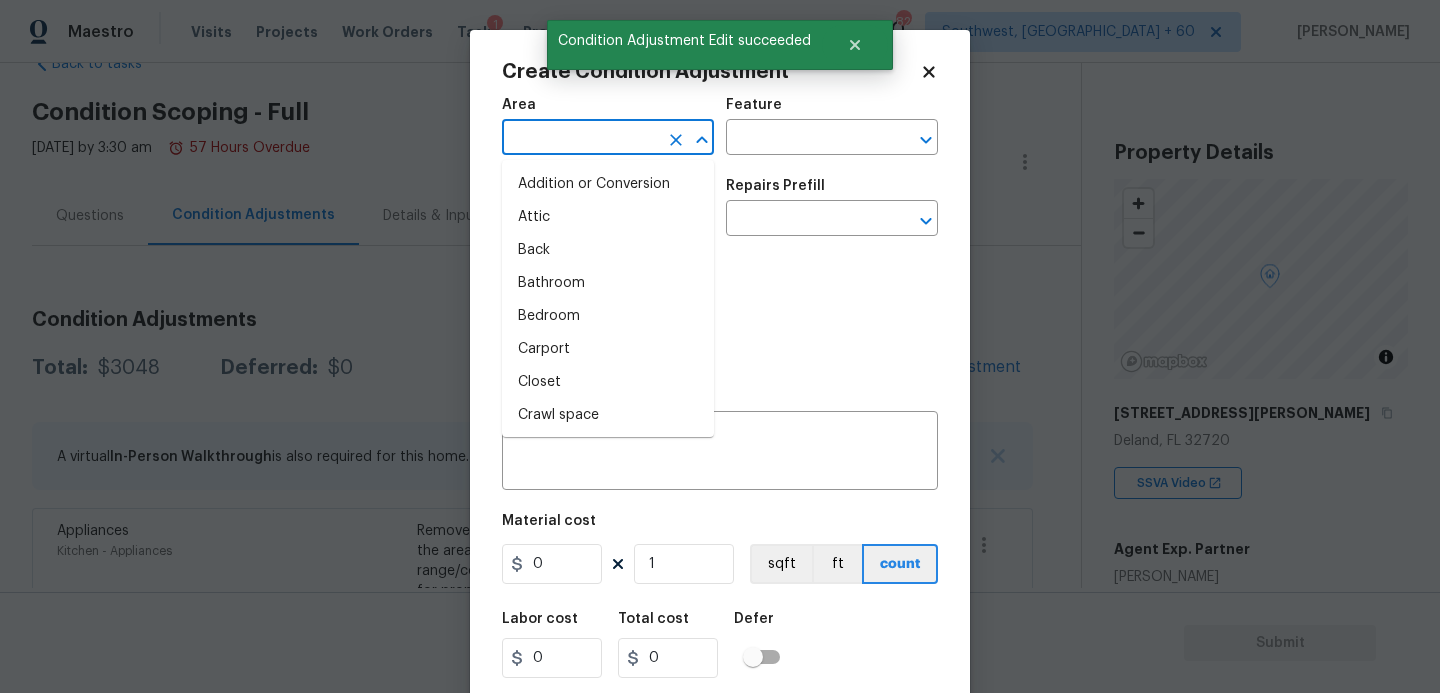 click at bounding box center (580, 139) 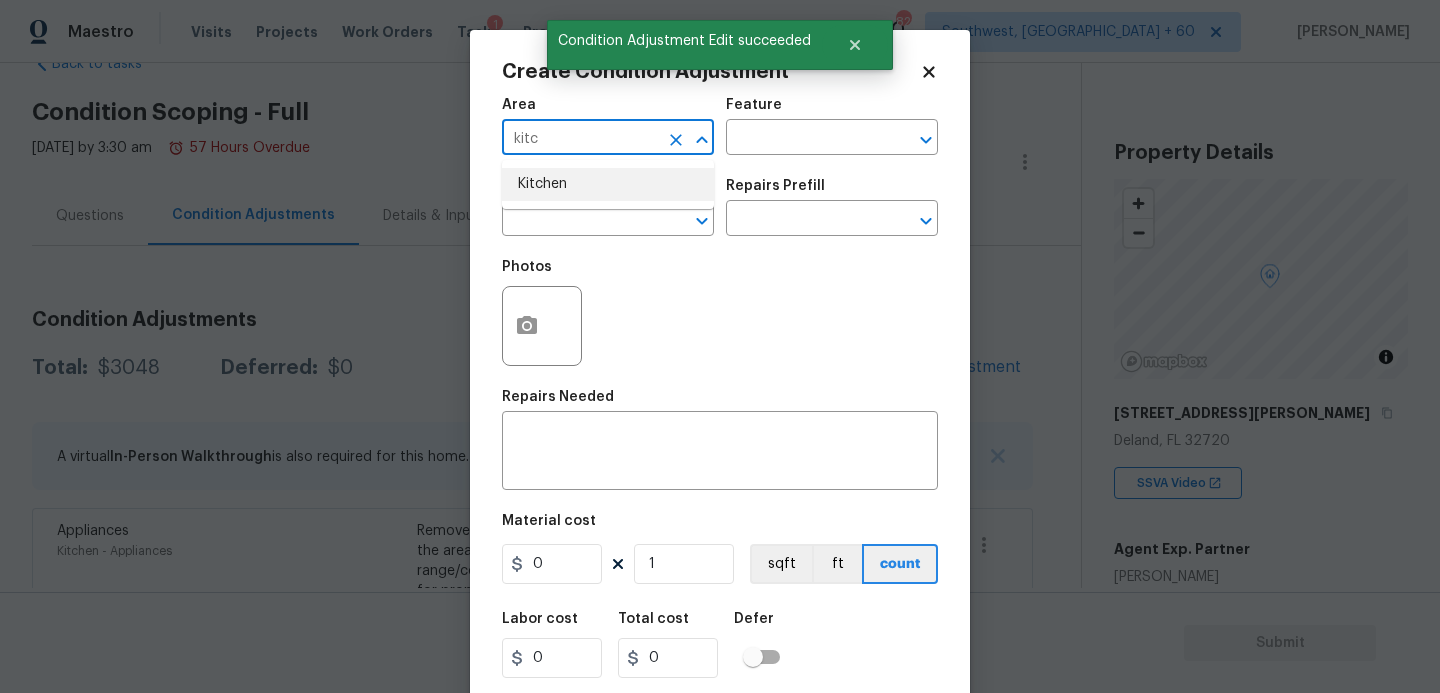 click on "Kitchen" at bounding box center (608, 184) 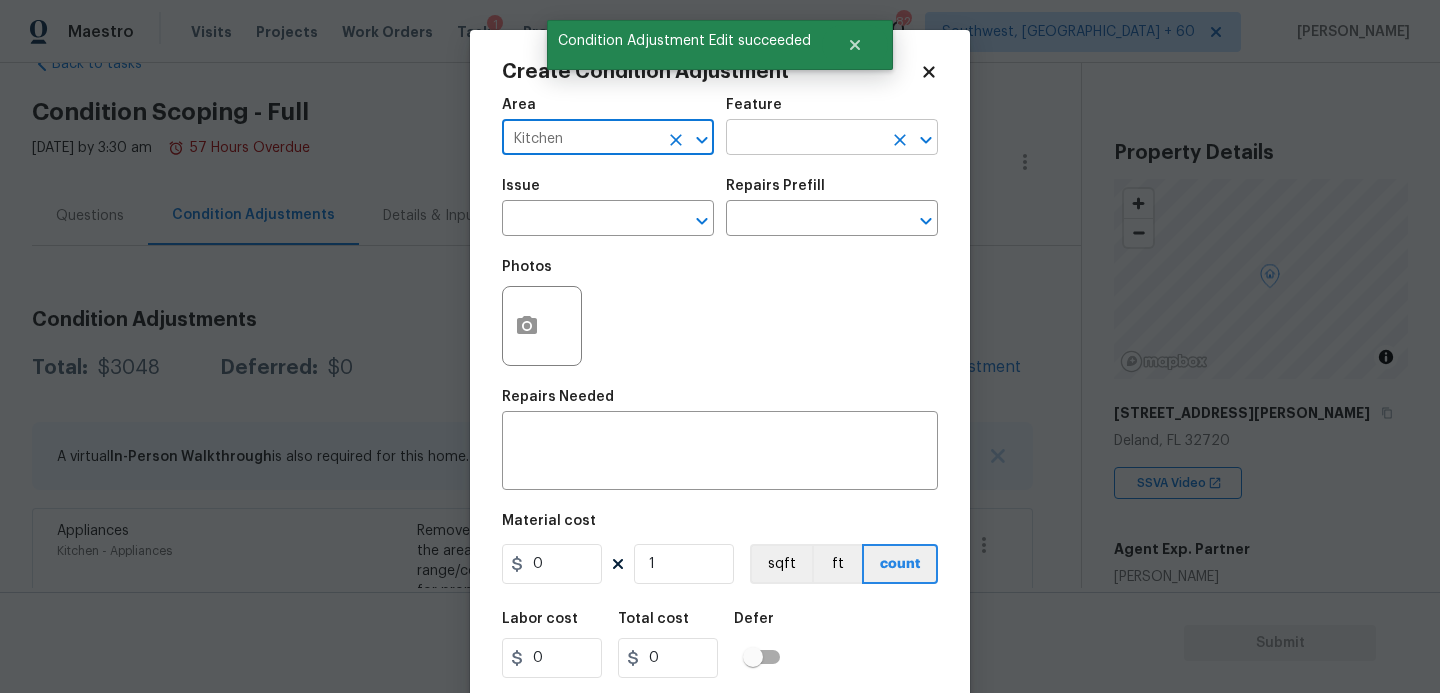 type on "Kitchen" 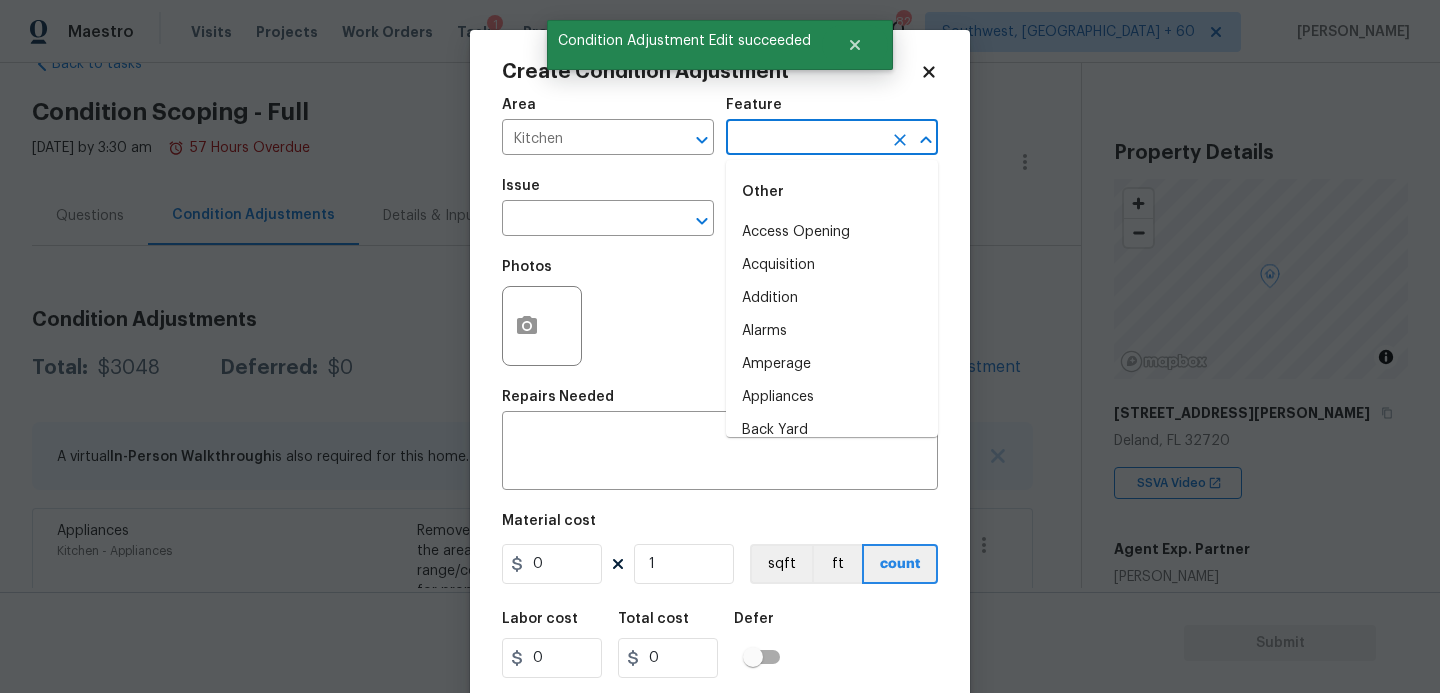 click at bounding box center [804, 139] 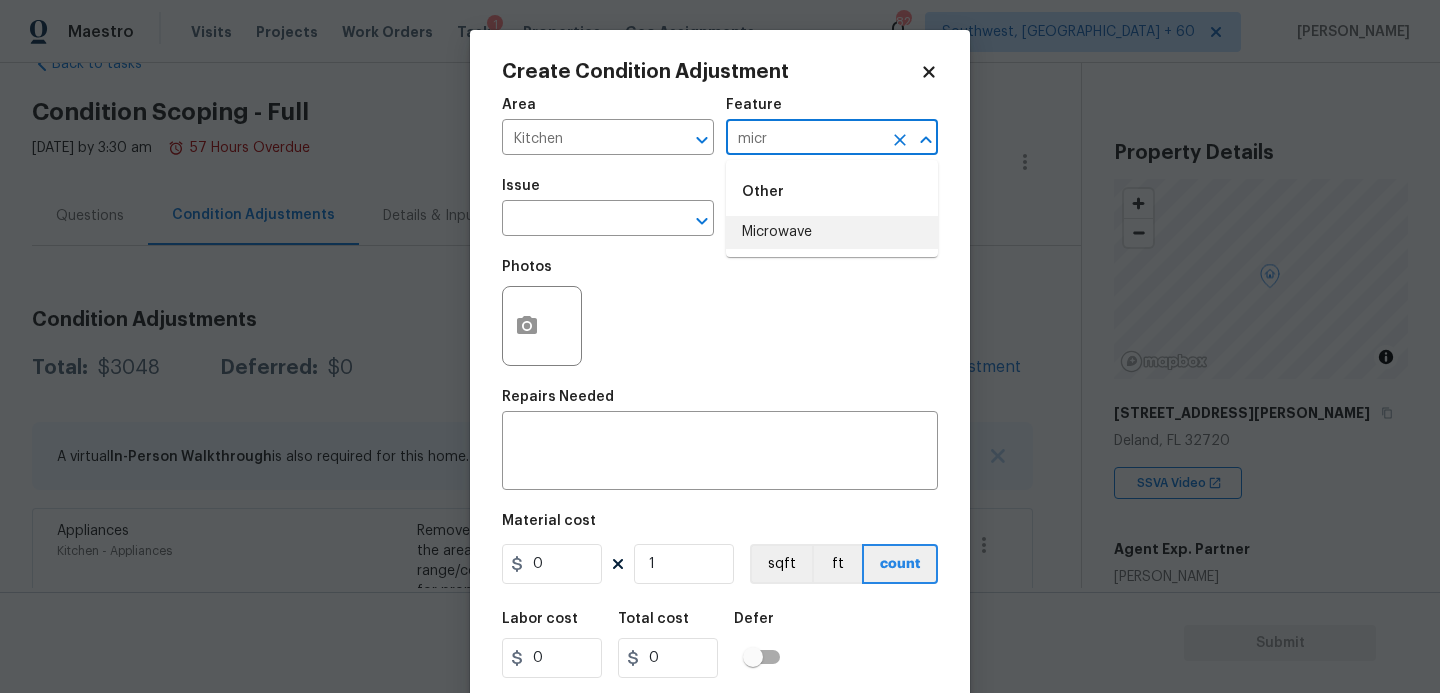 click on "Microwave" at bounding box center [832, 232] 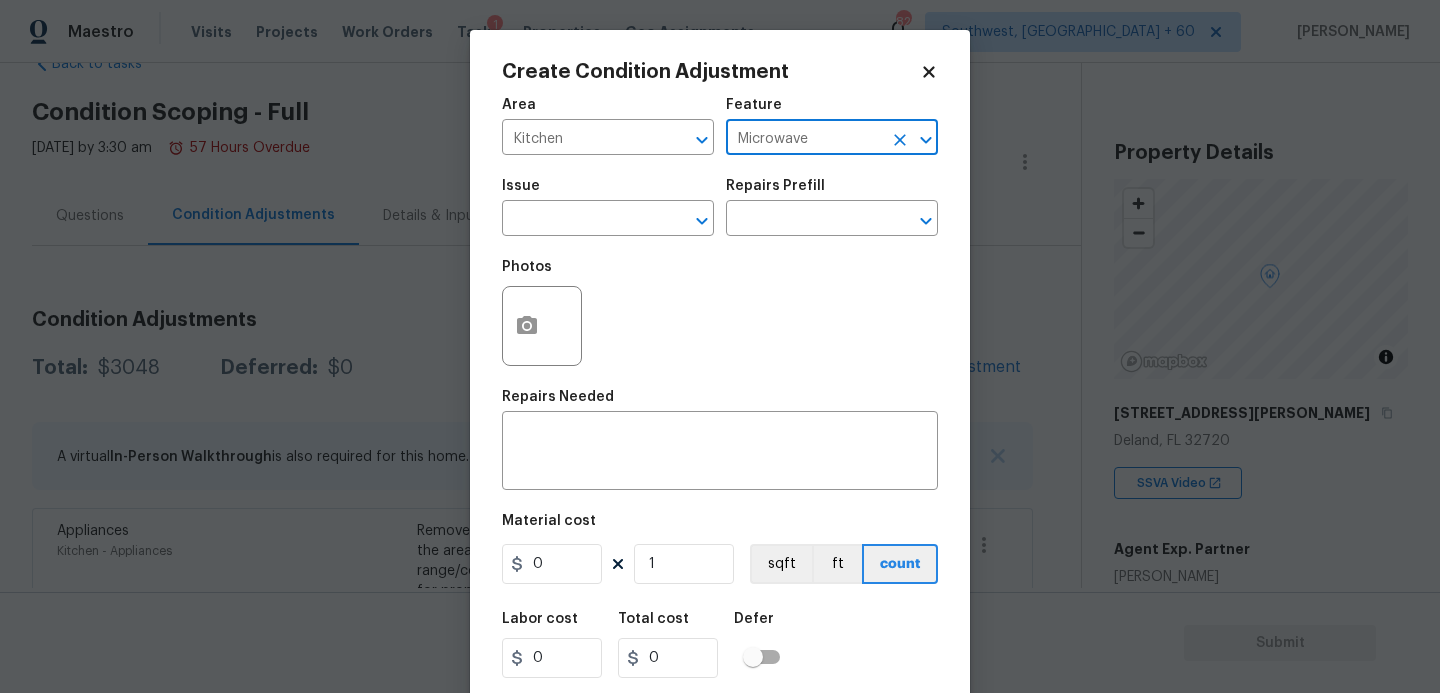 type on "Microwave" 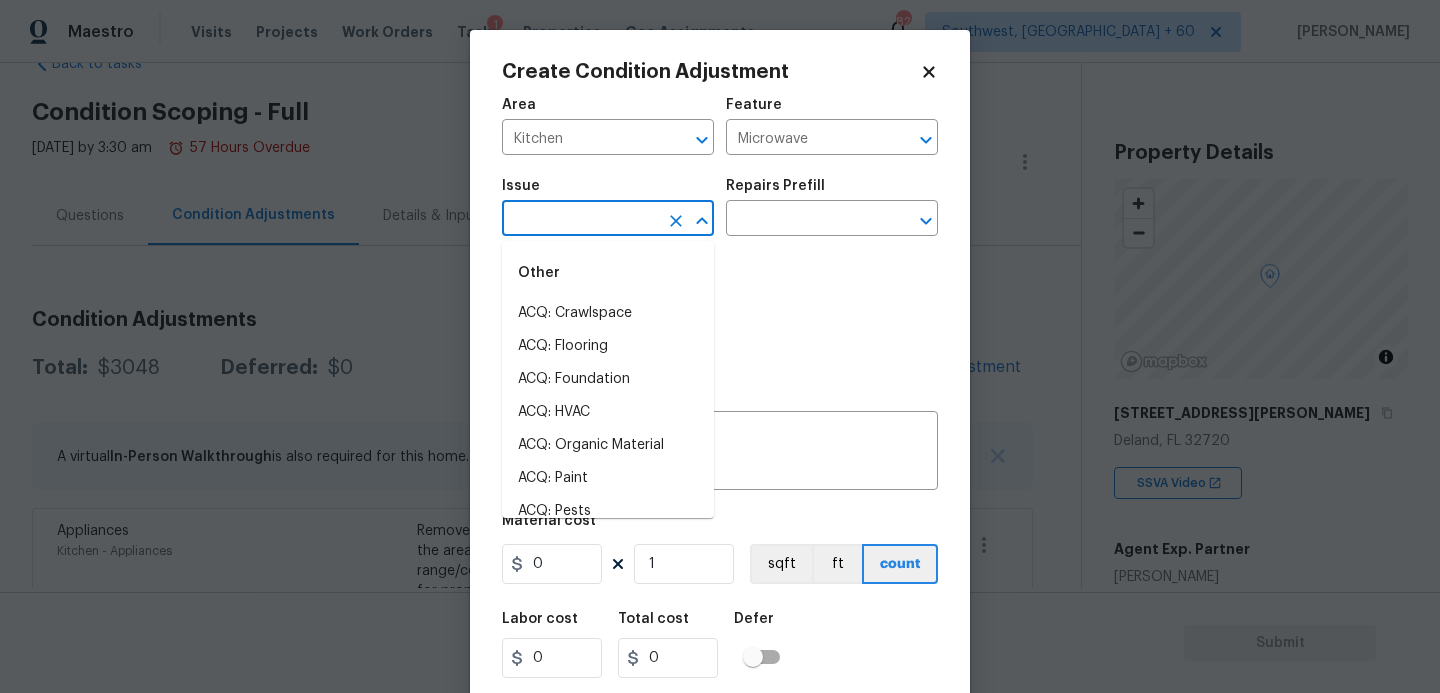 click at bounding box center (580, 220) 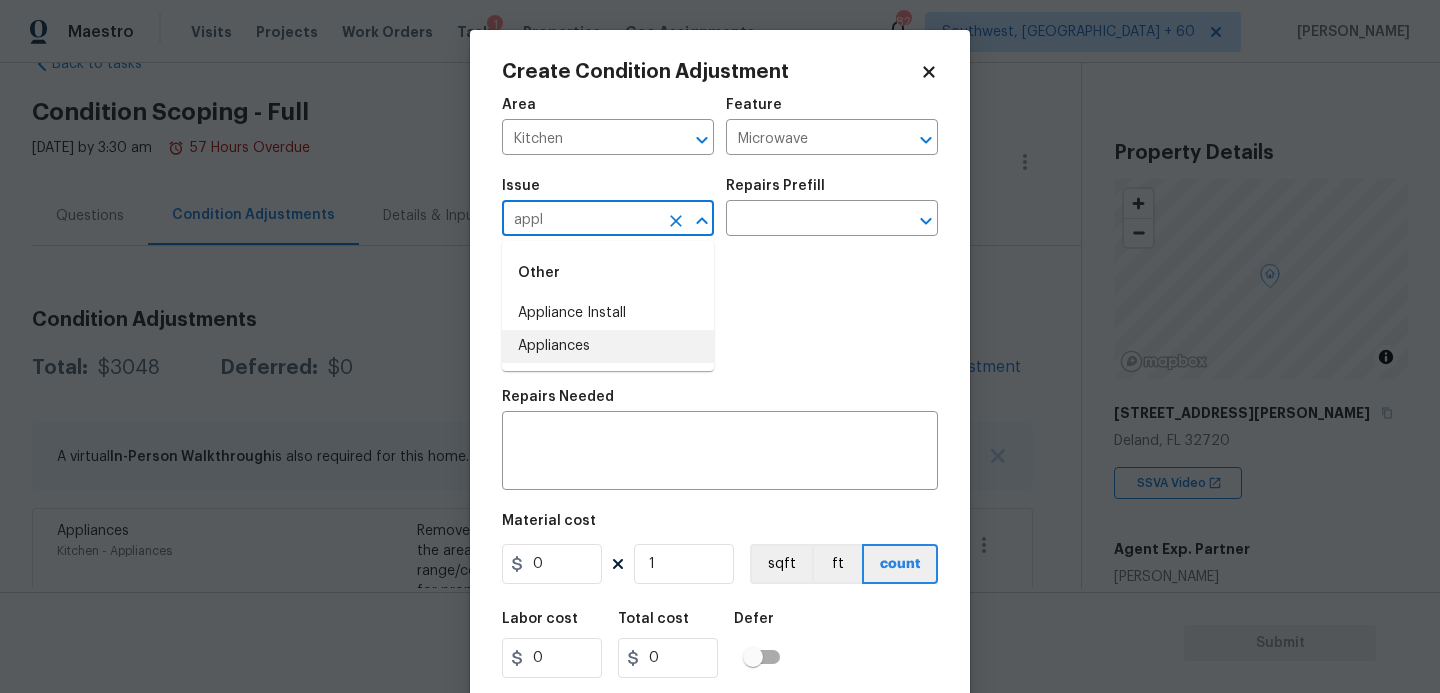 click on "Appliances" at bounding box center [608, 346] 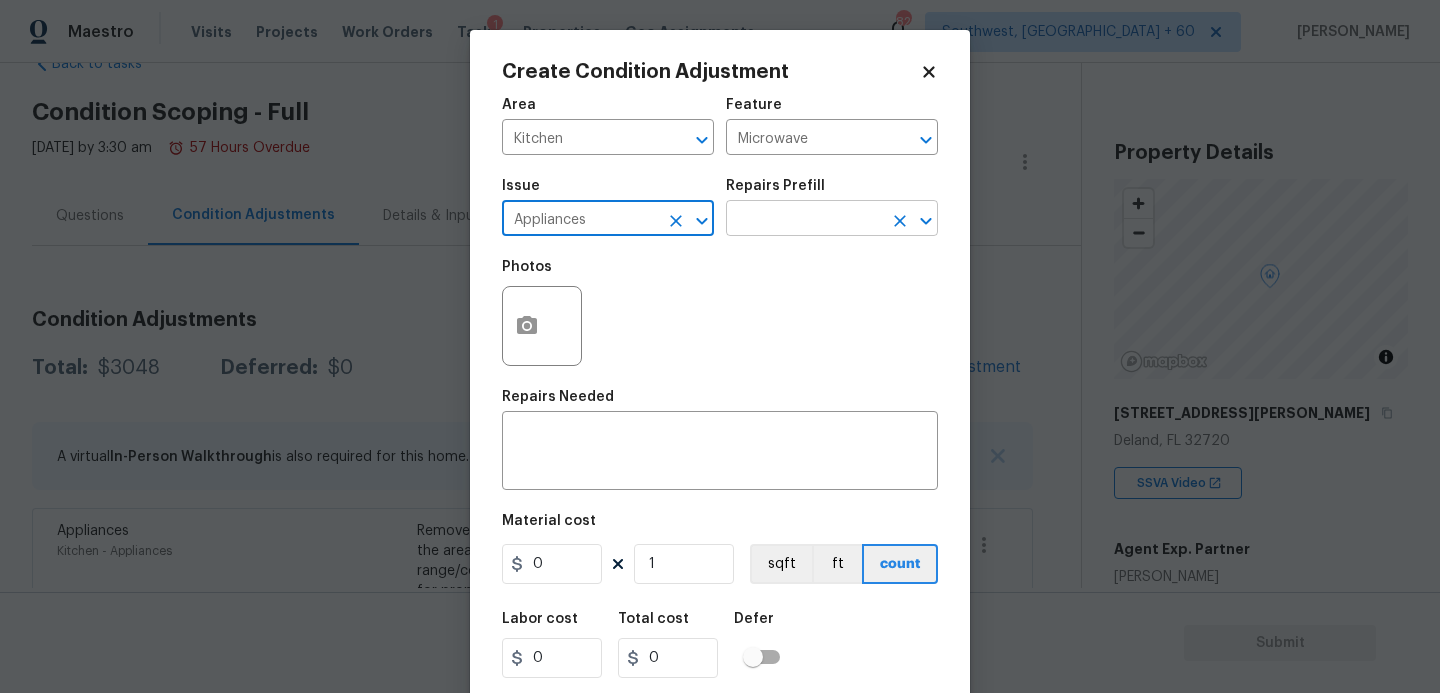type on "Appliances" 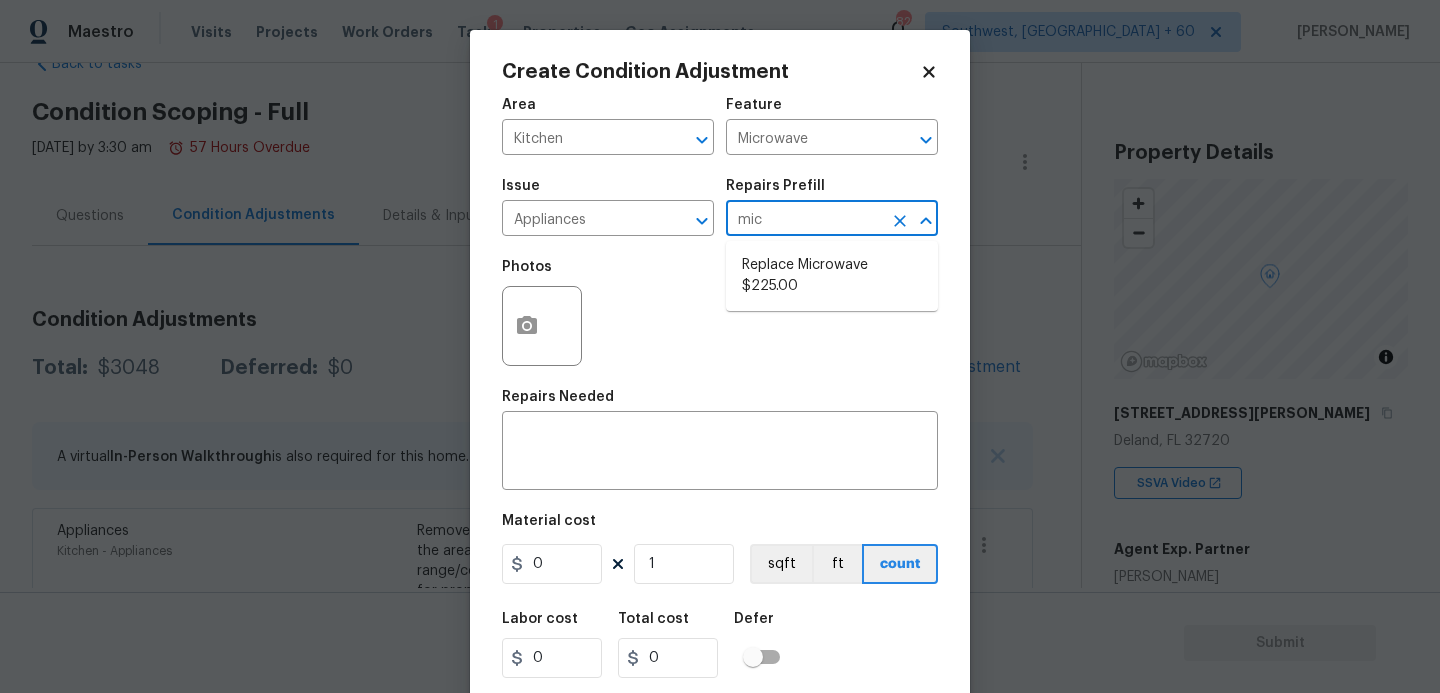 type on "micr" 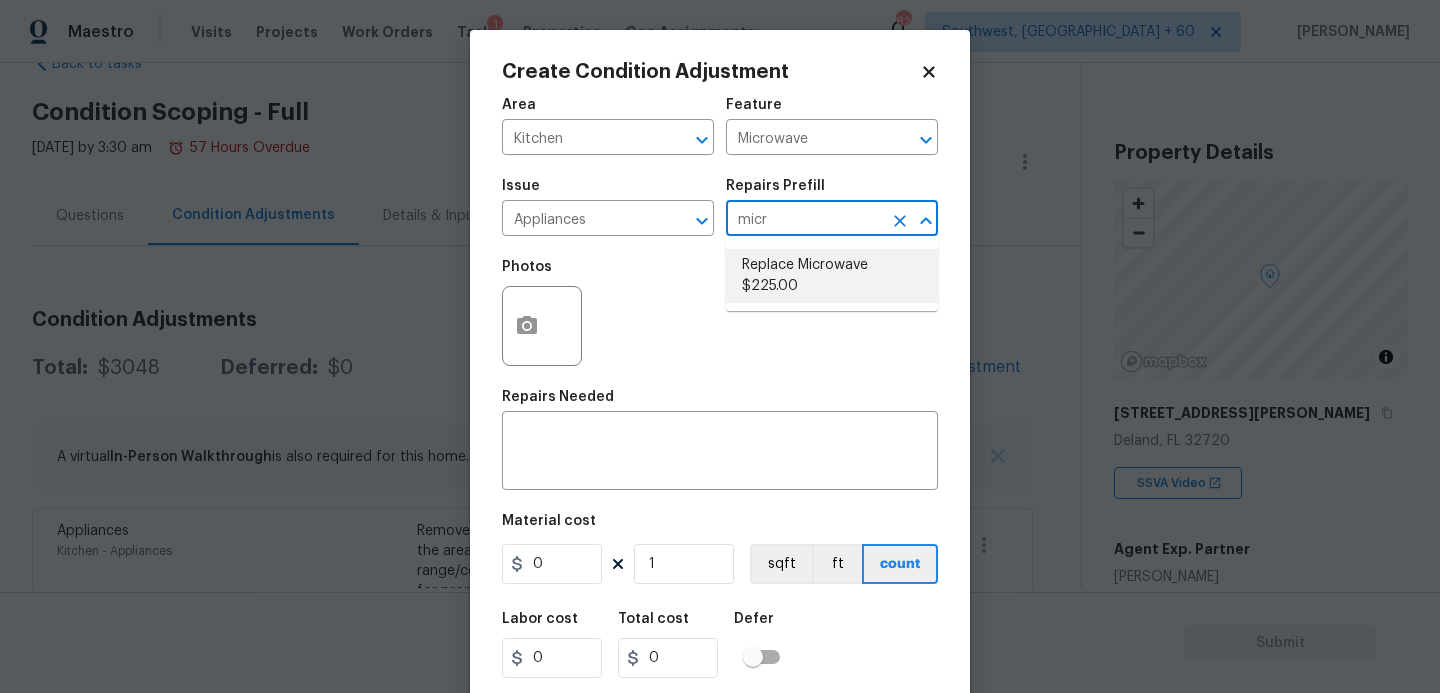 click on "Replace Microwave $225.00" at bounding box center (832, 276) 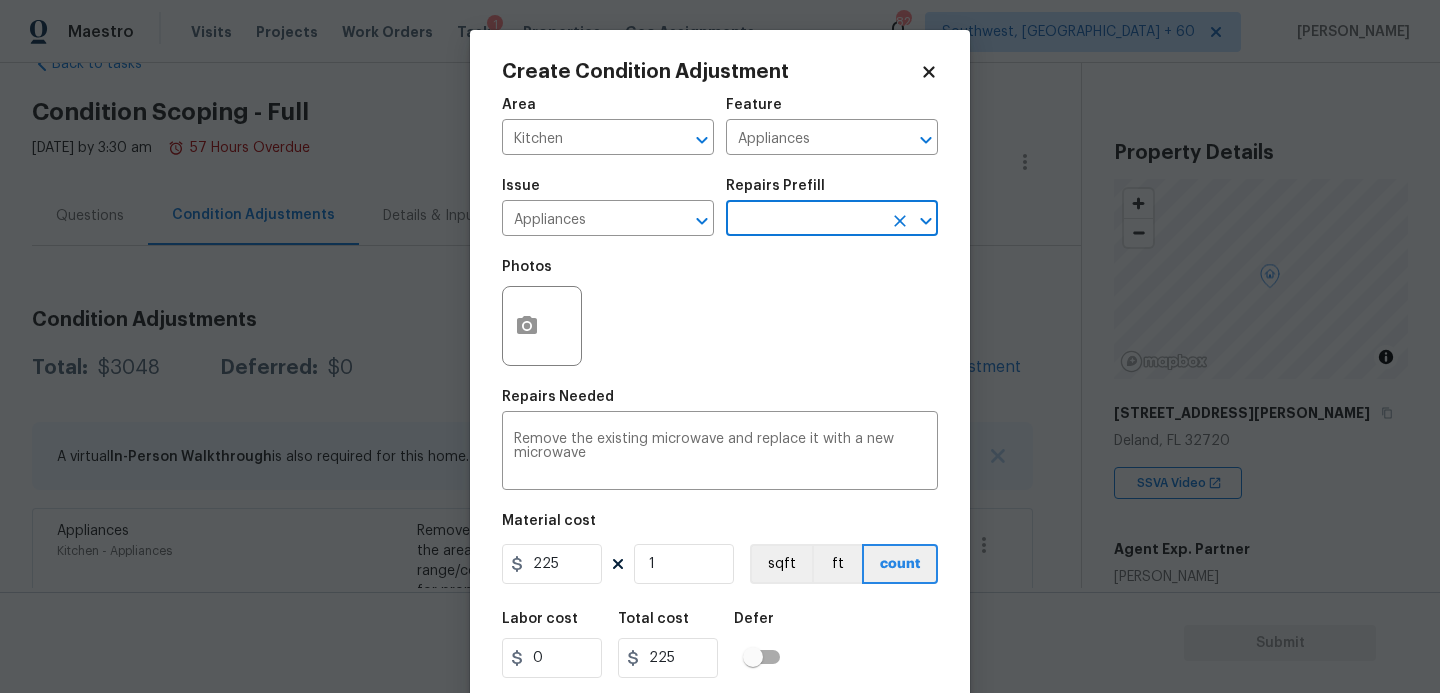 click on "Labor cost 0 Total cost 225 Defer" at bounding box center [720, 645] 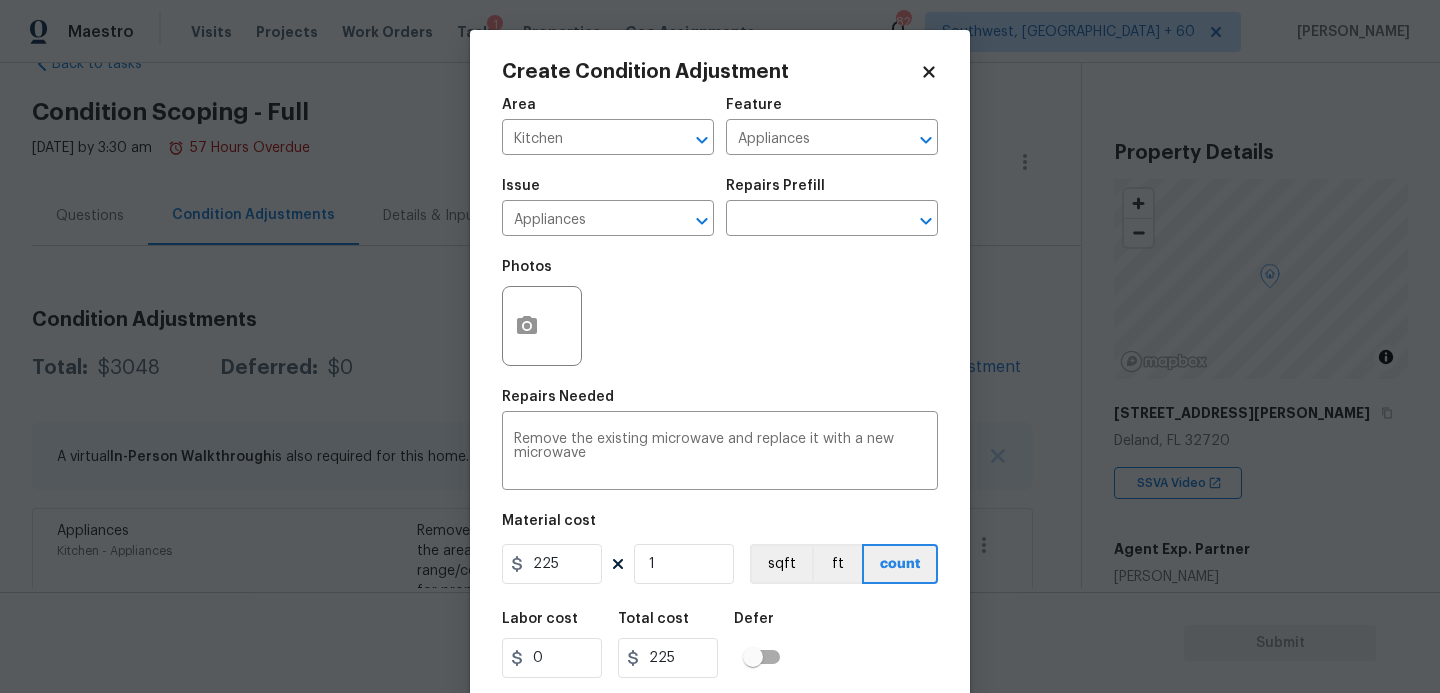 scroll, scrollTop: 54, scrollLeft: 0, axis: vertical 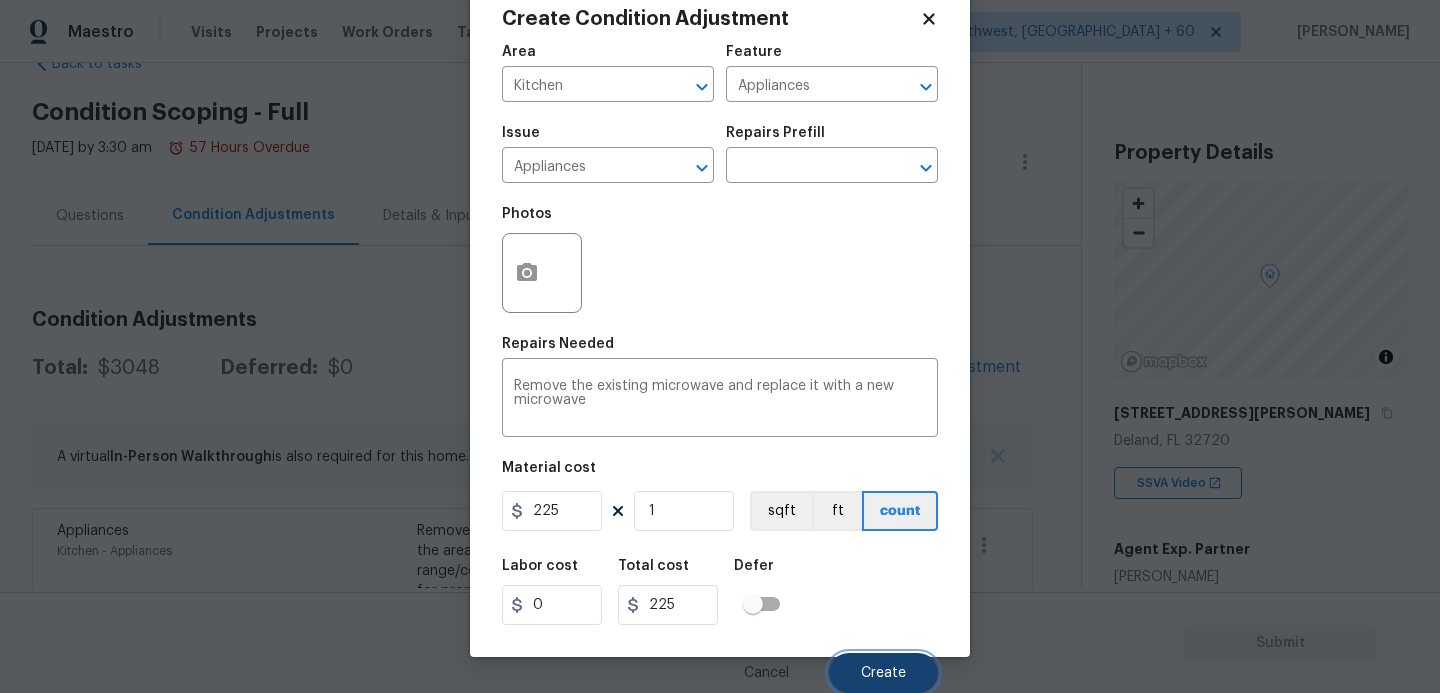 click on "Create" at bounding box center (883, 673) 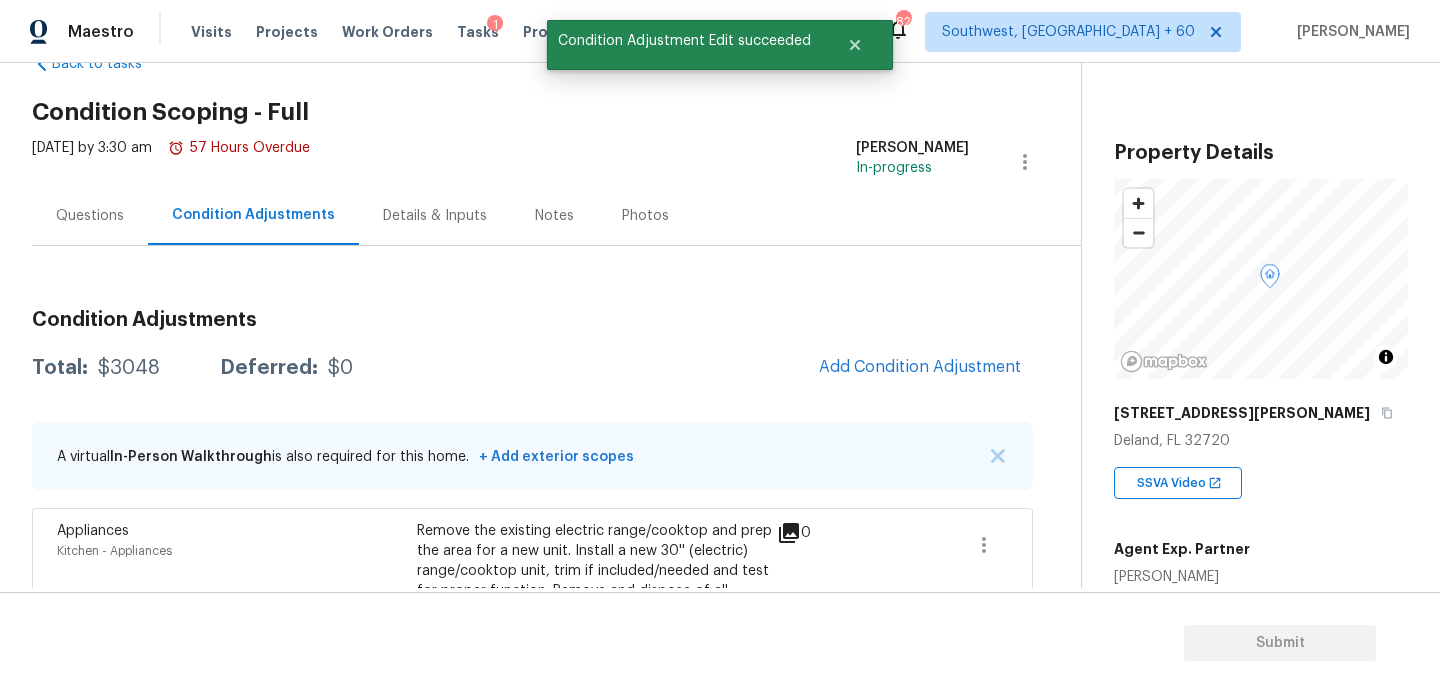scroll, scrollTop: 47, scrollLeft: 0, axis: vertical 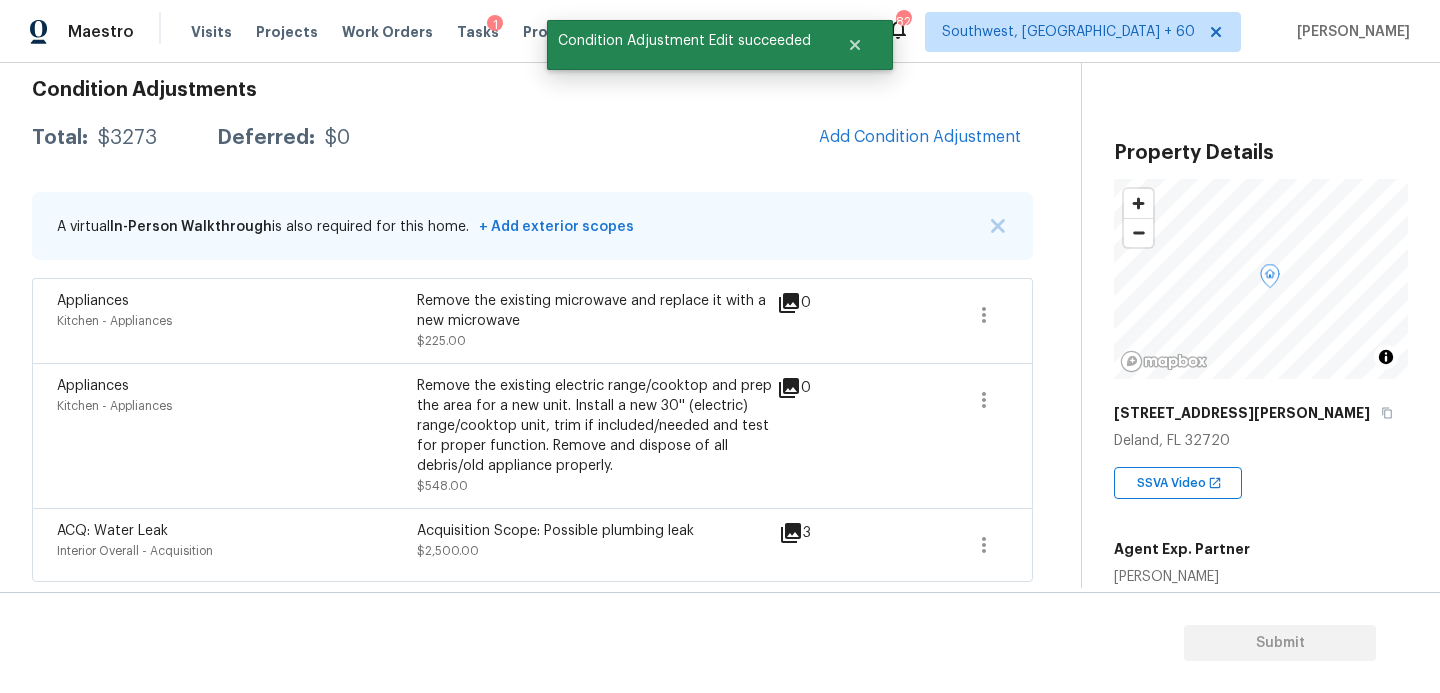 click on "Remove the existing electric range/cooktop and prep the area for a new unit. Install a new 30'' (electric) range/cooktop unit, trim if included/needed and test for proper function. Remove and dispose of all debris/old appliance properly." at bounding box center [597, 426] 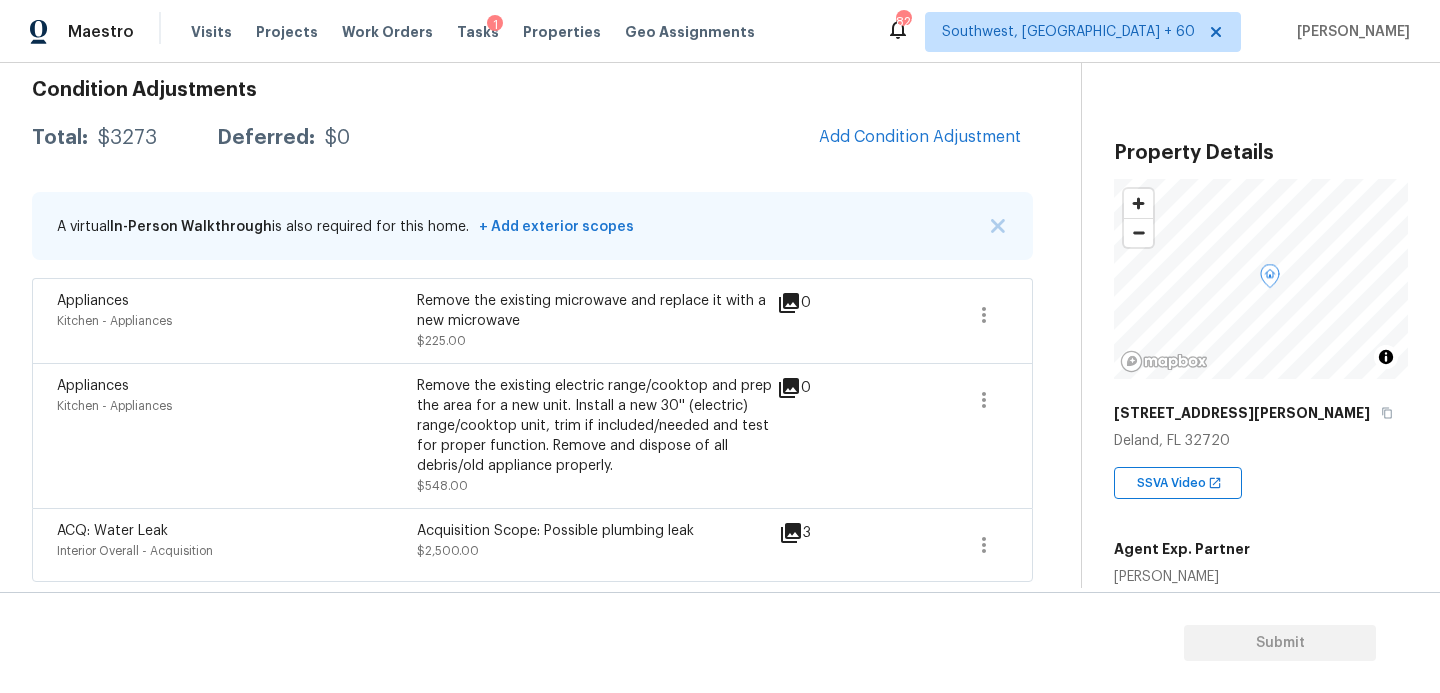 click on "Appliances Kitchen - Appliances Remove the existing microwave and replace it with a new microwave $225.00   0" at bounding box center (532, 320) 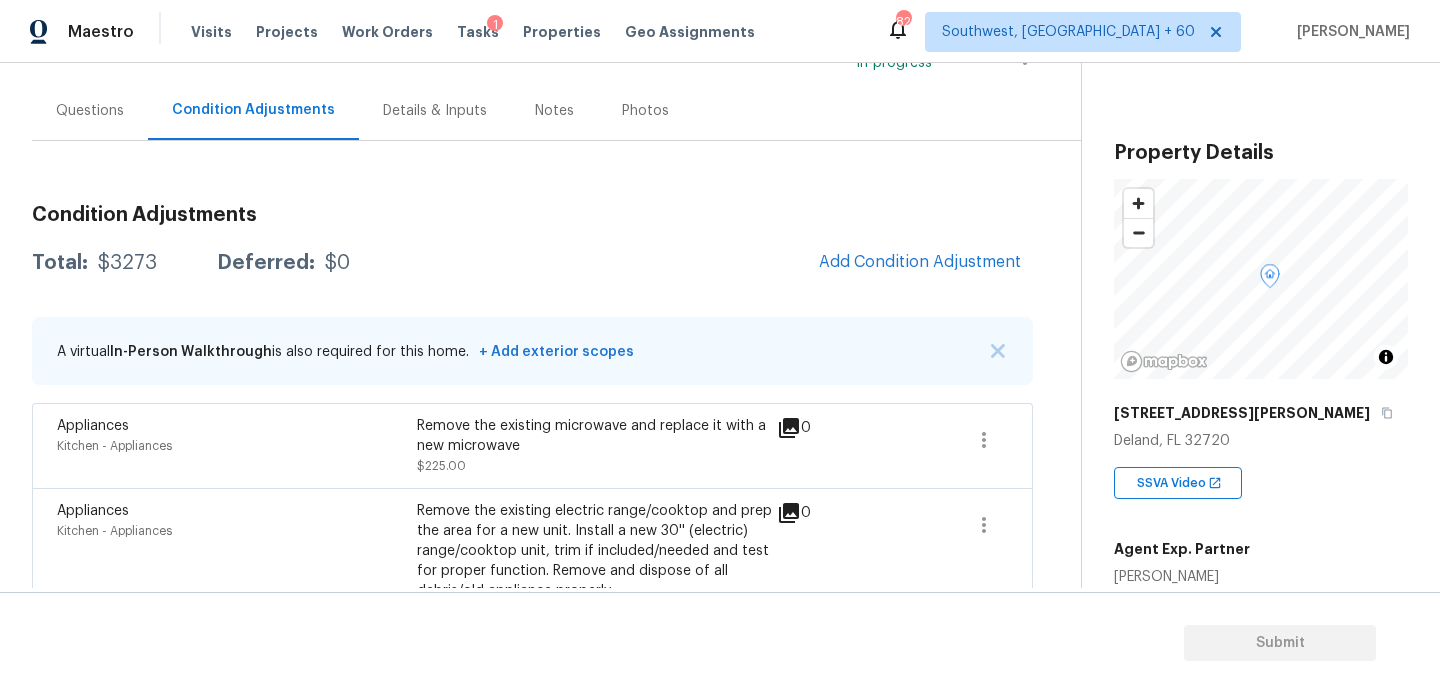 click on "Questions" at bounding box center (90, 111) 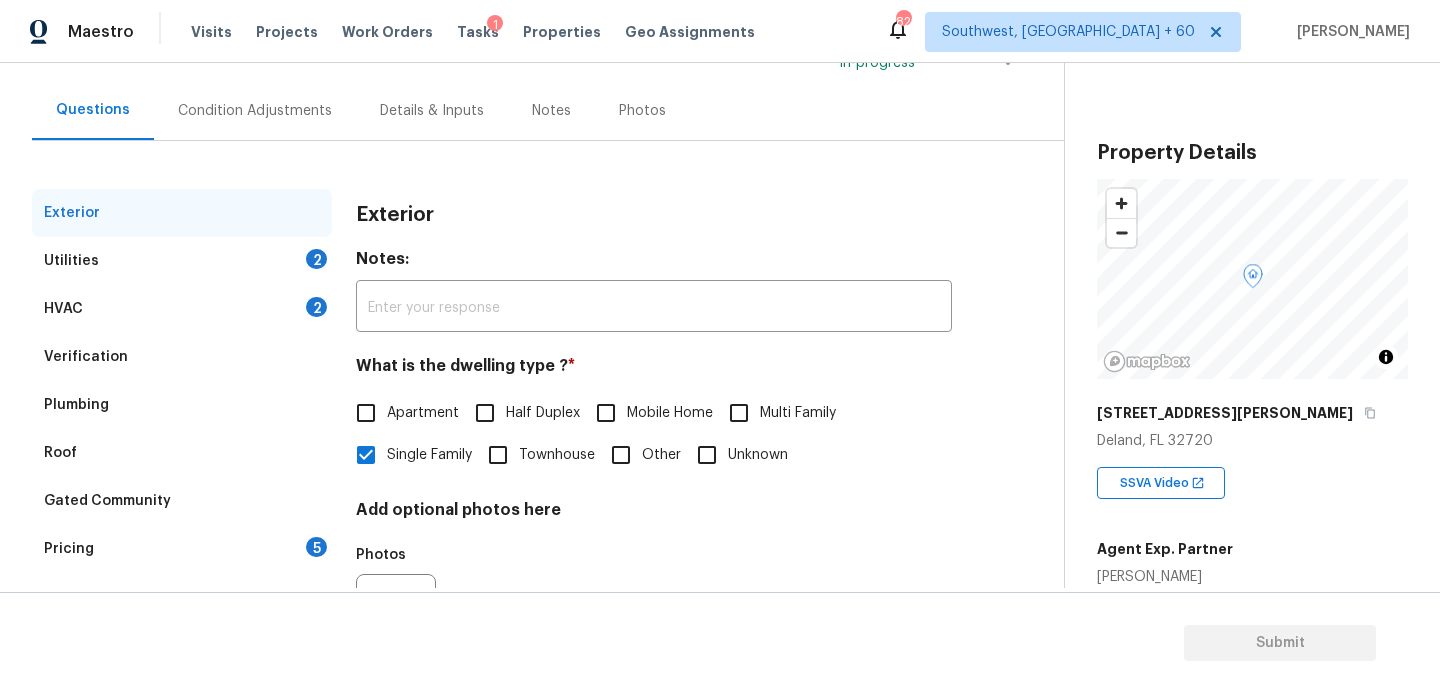 click on "Verification" at bounding box center [182, 357] 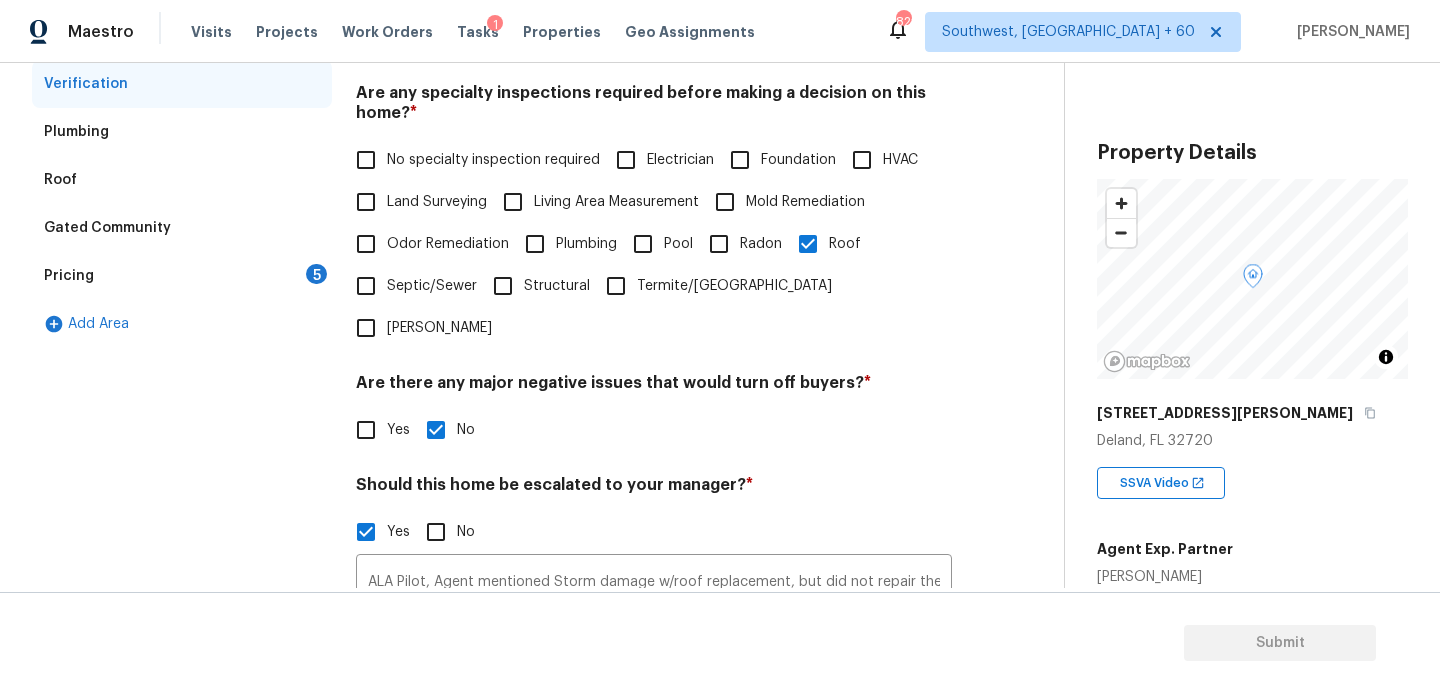 scroll, scrollTop: 562, scrollLeft: 0, axis: vertical 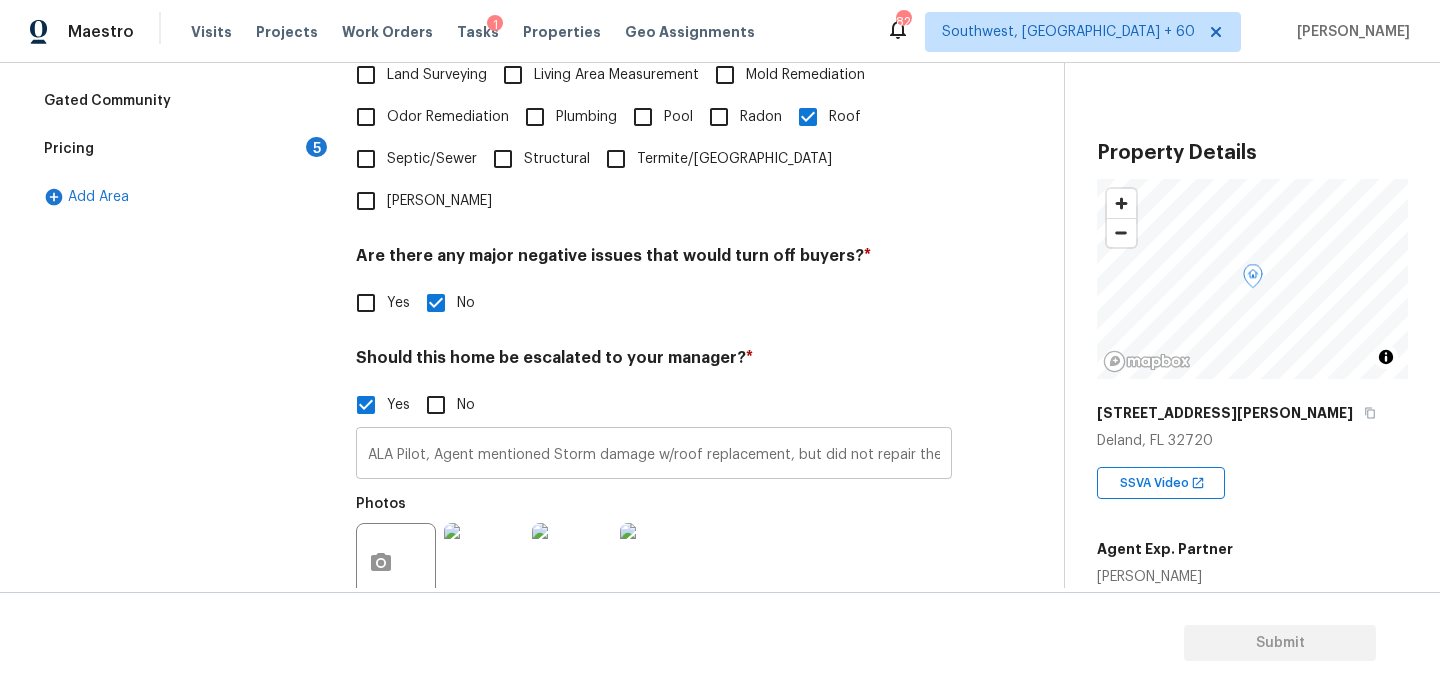 click on "ALA Pilot, Agent mentioned Storm damage w/roof replacement, but did not repair the ceiling in the house, Agent mentioned Refrigerator", "Stove/range", "Microwave" as non working needs review, HVAC needs review agent mentioned fair condition in the admin, Agent mentioned ' YES ' for water leak or water intrusion" at bounding box center (654, 455) 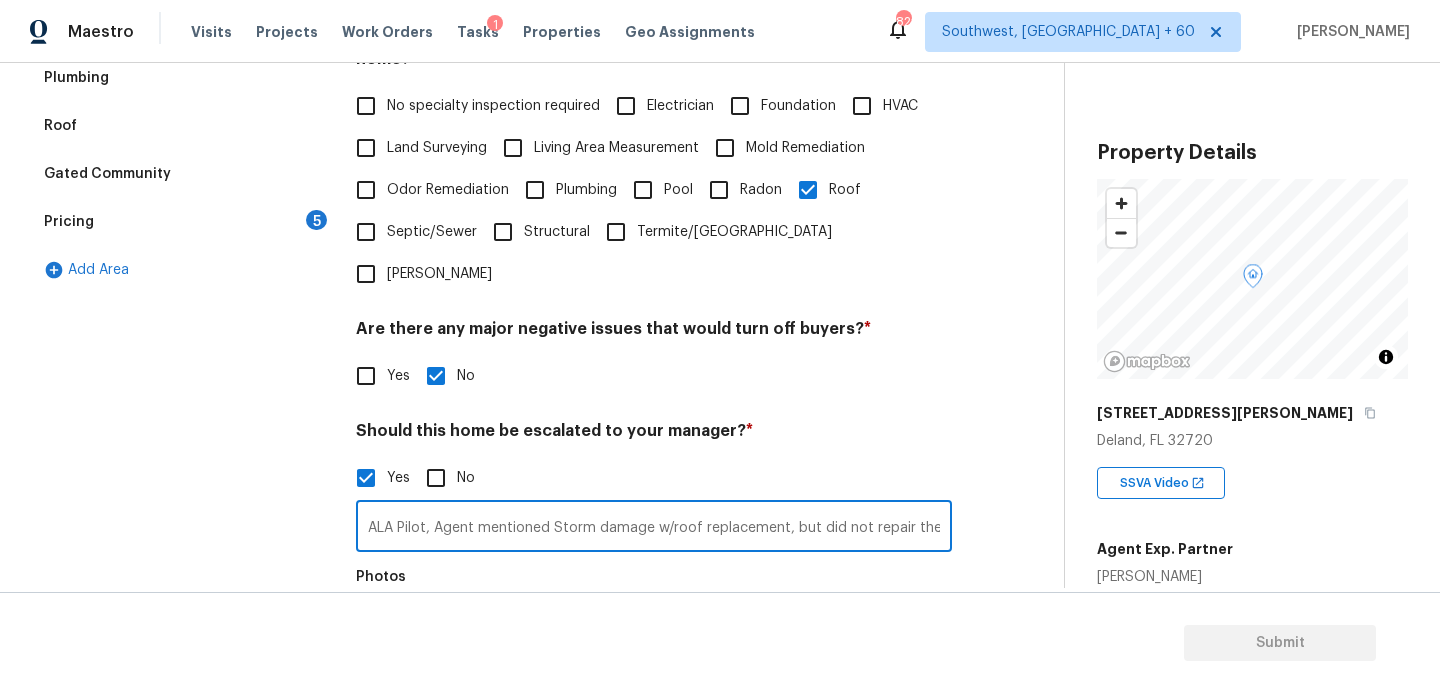 scroll, scrollTop: 429, scrollLeft: 0, axis: vertical 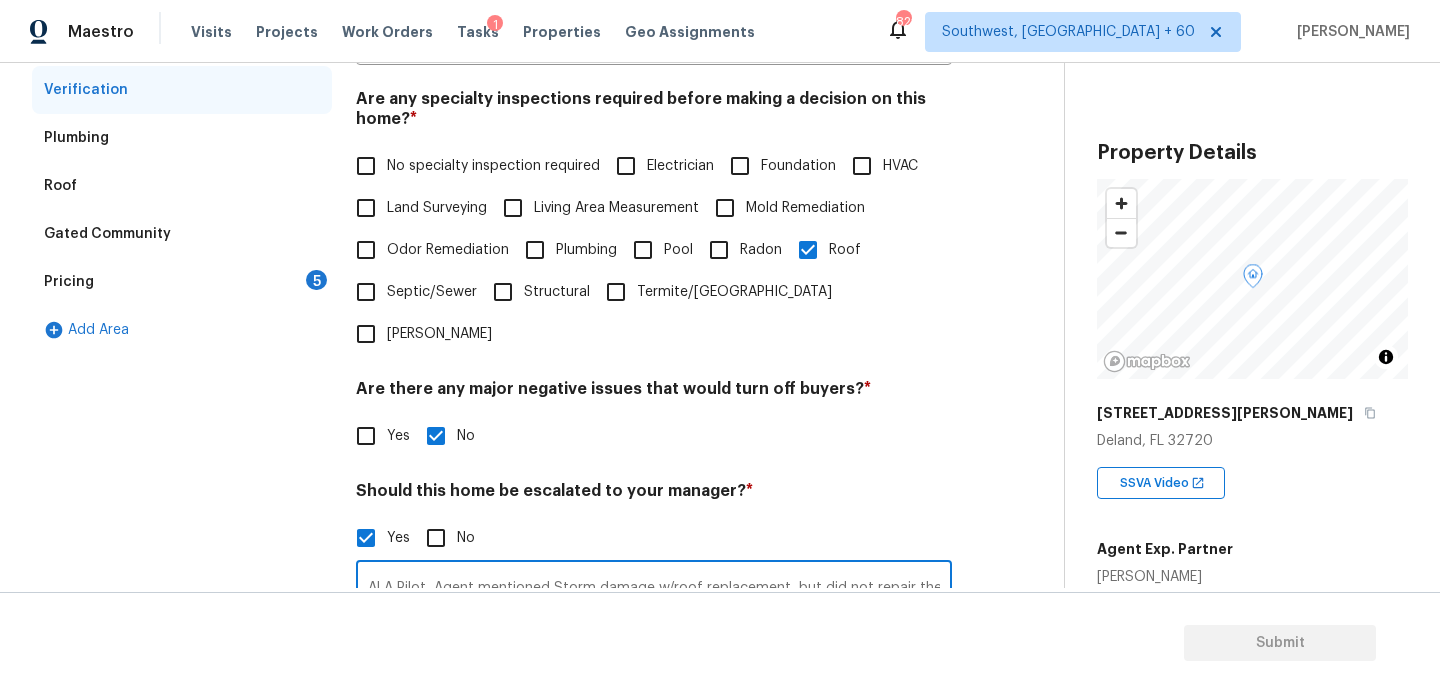 click on "No specialty inspection required" at bounding box center (493, 166) 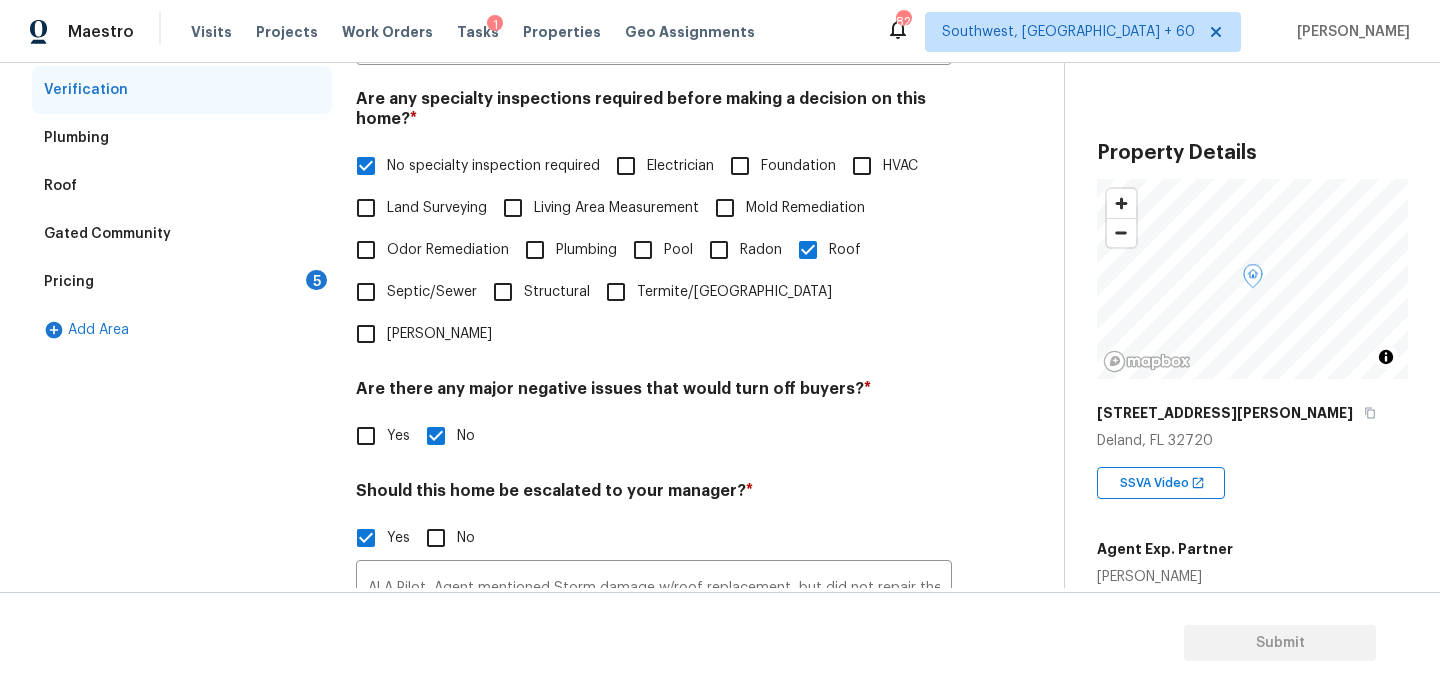 click on "HVAC" at bounding box center [862, 166] 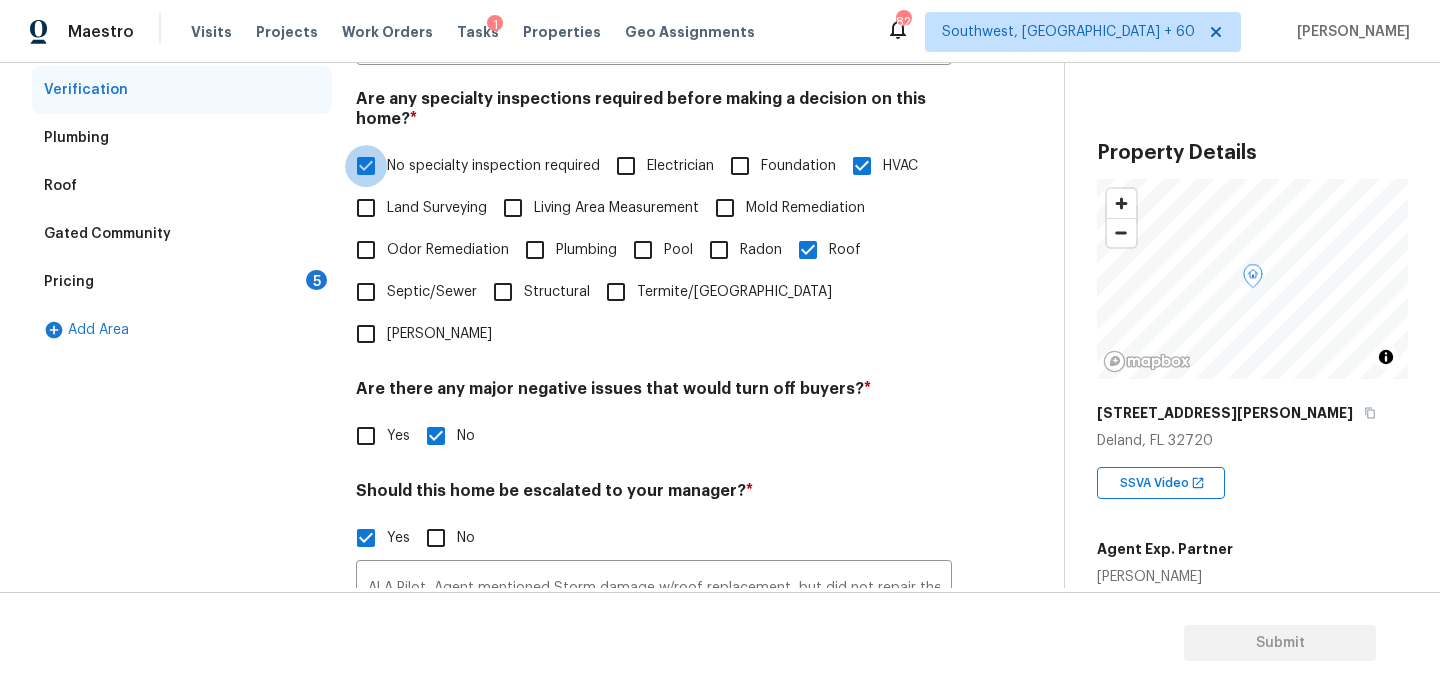 click on "No specialty inspection required" at bounding box center (366, 166) 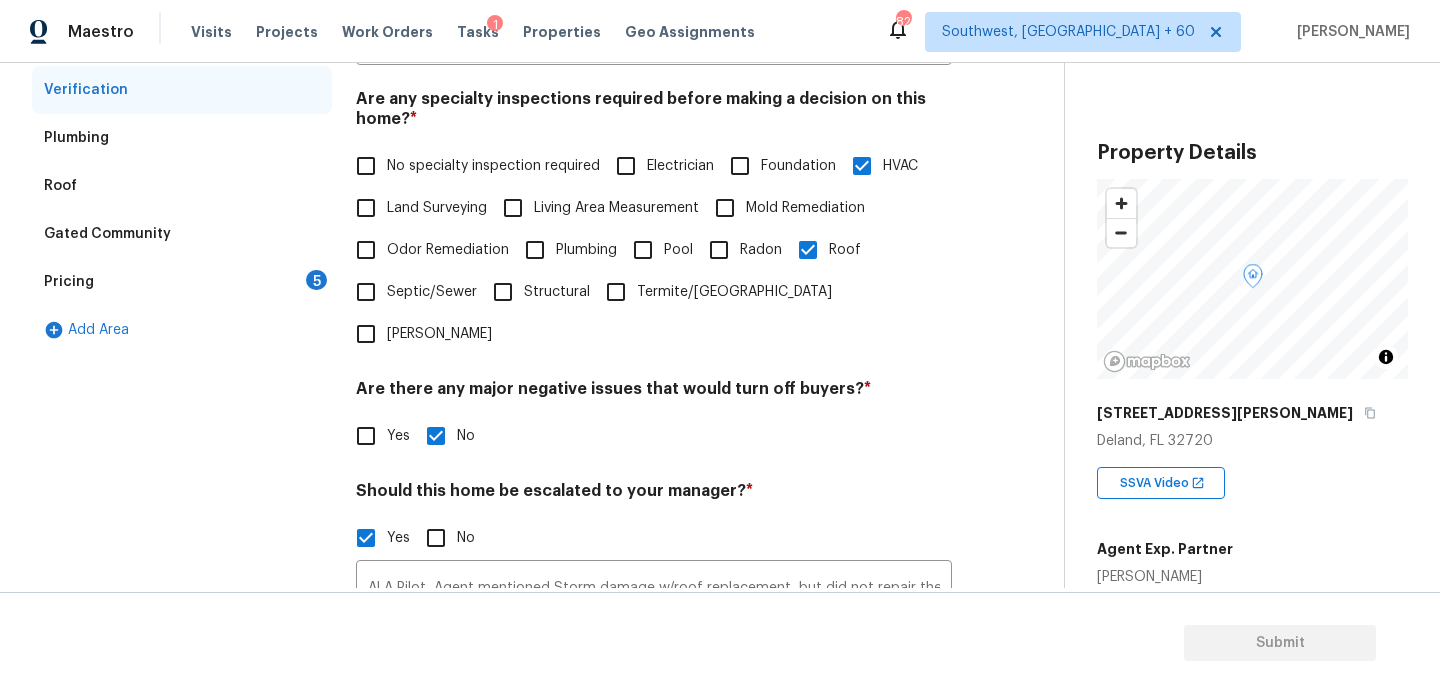 click on "Roof" at bounding box center (808, 250) 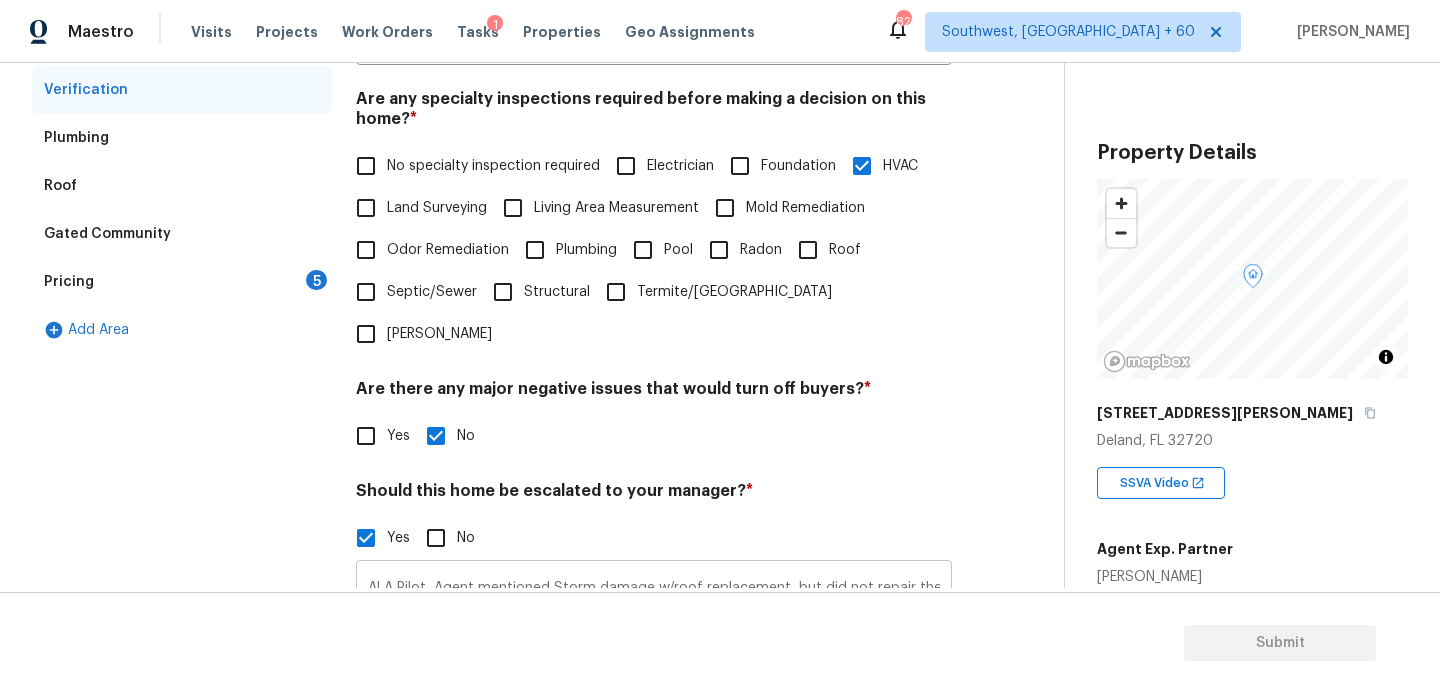 click on "ALA Pilot, Agent mentioned Storm damage w/roof replacement, but did not repair the ceiling in the house, Agent mentioned Refrigerator", "Stove/range", "Microwave" as non working needs review, HVAC needs review agent mentioned fair condition in the admin, Agent mentioned ' YES ' for water leak or water intrusion" at bounding box center [654, 588] 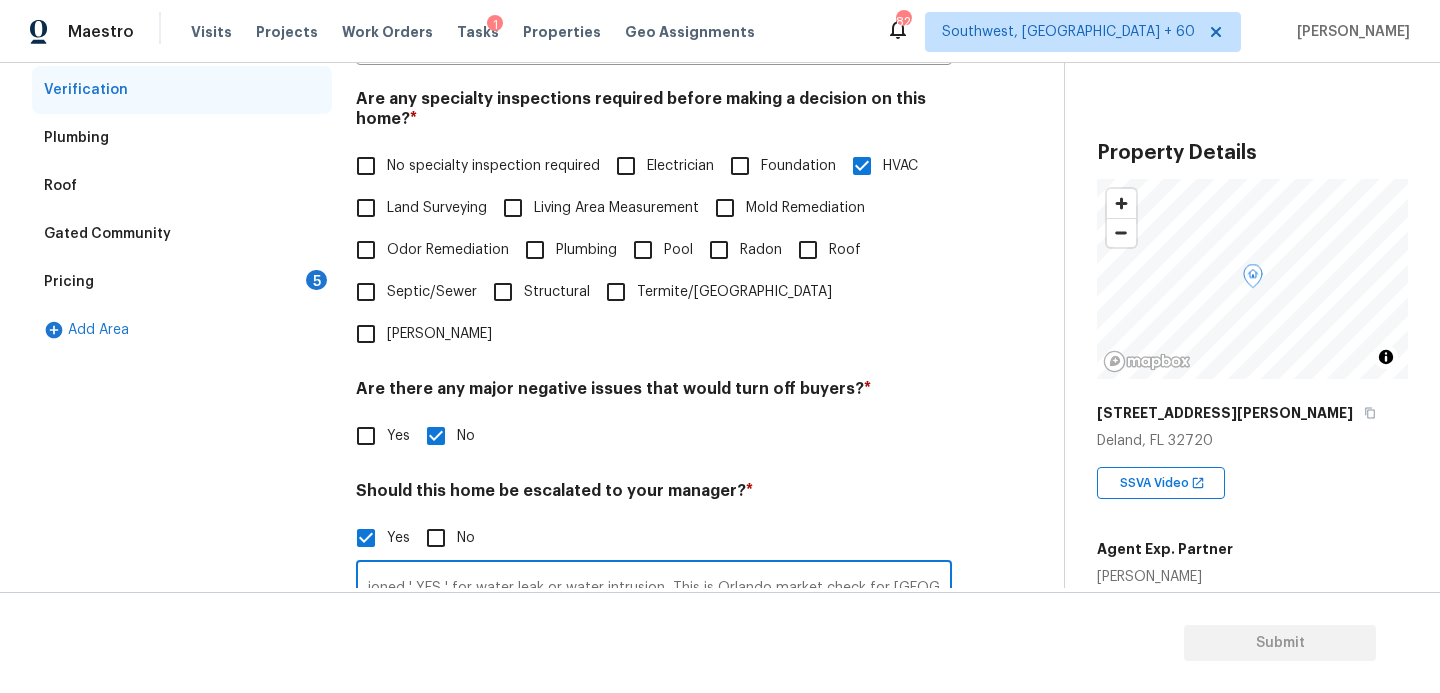 scroll, scrollTop: 0, scrollLeft: 1829, axis: horizontal 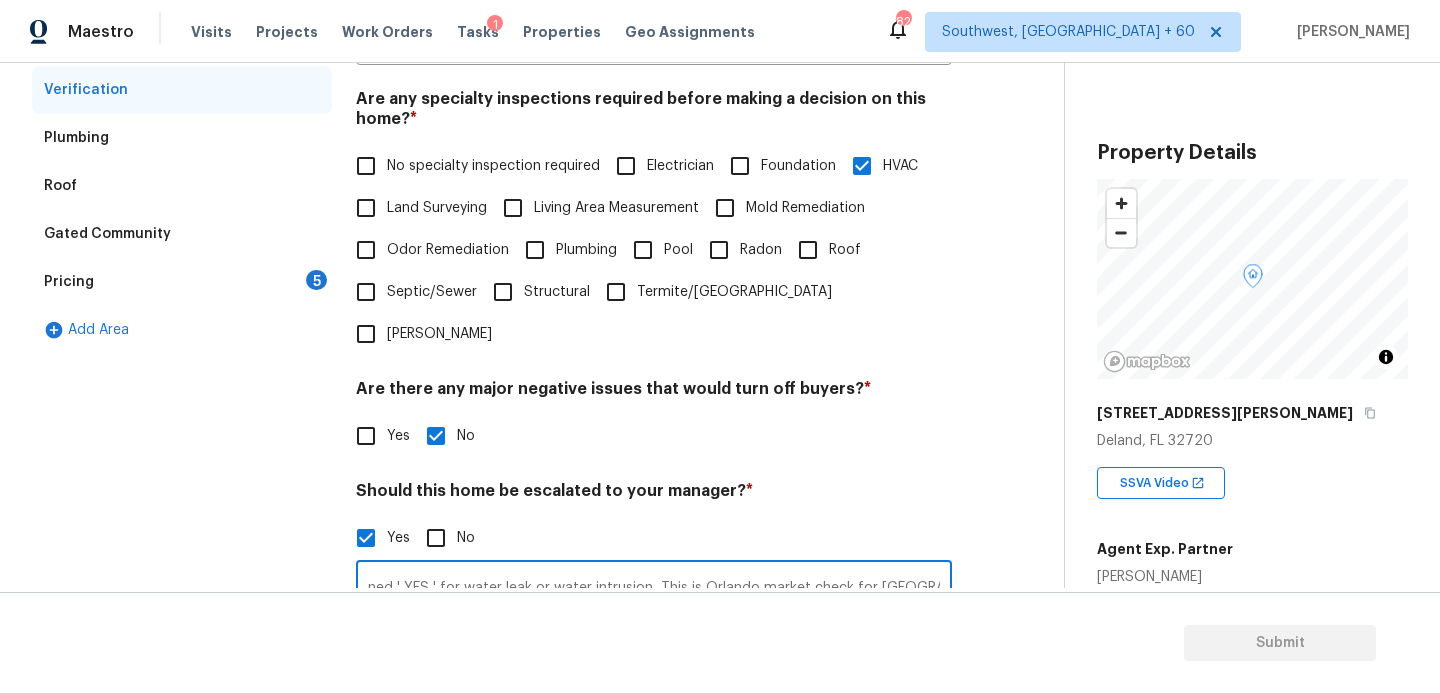 type on "ALA Pilot, Agent mentioned Storm damage w/roof replacement, but did not repair the ceiling in the house, Agent mentioned Refrigerator", "Stove/range", "Microwave" as non working needs review, HVAC needs review agent mentioned fair condition in the admin, Agent mentioned ' YES ' for water leak or water intrusion, This is Orlando market check for volusia county" 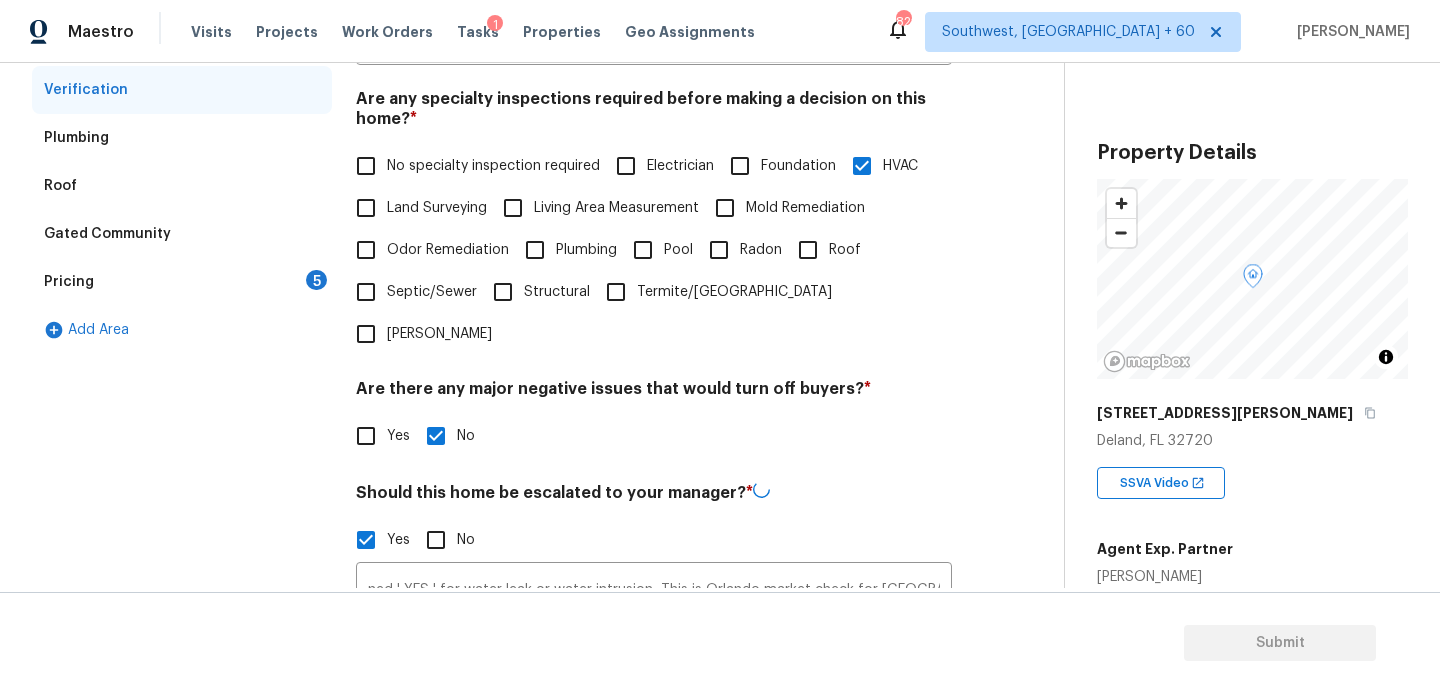 click on "Exterior Utilities 2 HVAC 2 Verification Plumbing Roof Gated Community Pricing 5 Add Area Verification Notes: ​ Are any specialty inspections required before making a decision on this home?  * No specialty inspection required Electrician Foundation HVAC Land Surveying Living Area Measurement Mold Remediation Odor Remediation Plumbing Pool Radon Roof Septic/Sewer Structural Termite/Pest Wells Are there any major negative issues that would turn off buyers?  * Yes No Should this home be escalated to your manager?  * Yes No ALA Pilot, Agent mentioned Storm damage w/roof replacement, but did not repair the ceiling in the house, Agent mentioned Refrigerator", "Stove/range", "Microwave" as non working needs review, HVAC needs review agent mentioned fair condition in the admin, Agent mentioned ' YES ' for water leak or water intrusion, This is Orlando market check for volusia county ​ Photos  * Yes No" at bounding box center [524, 409] 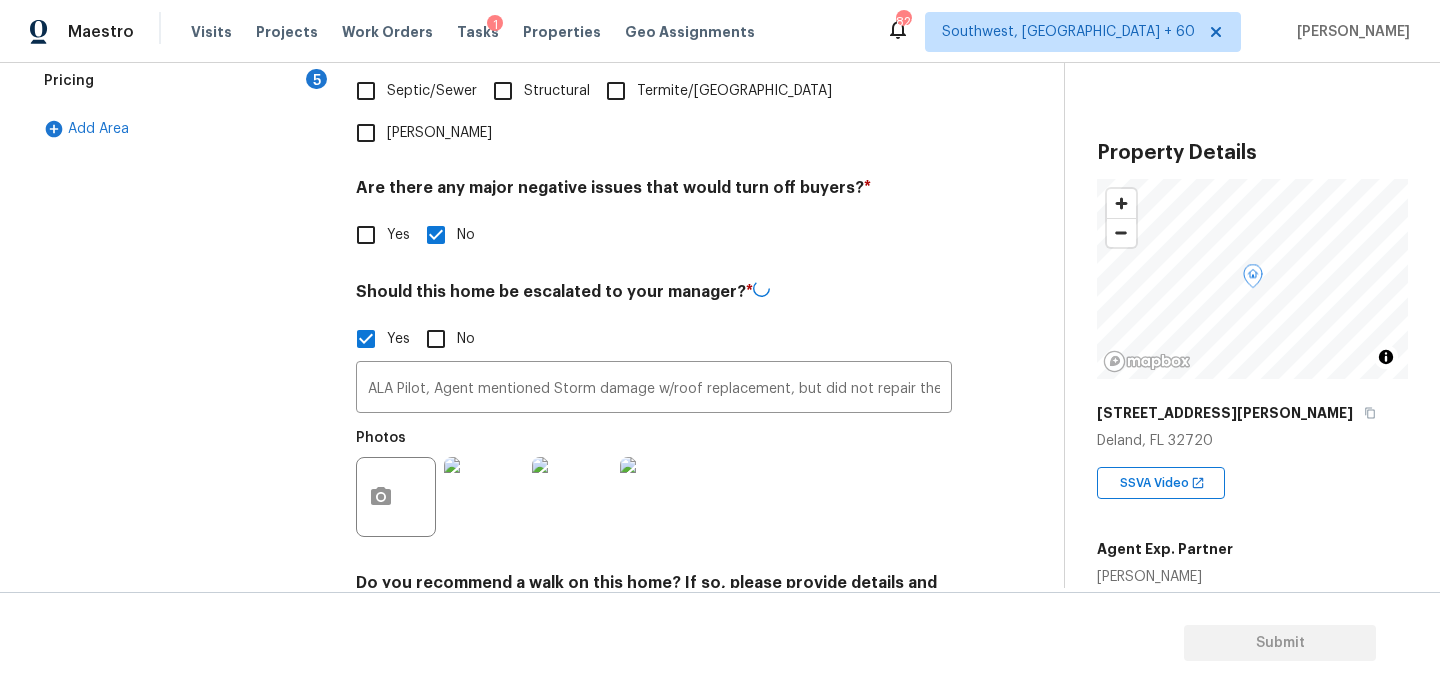 scroll, scrollTop: 661, scrollLeft: 0, axis: vertical 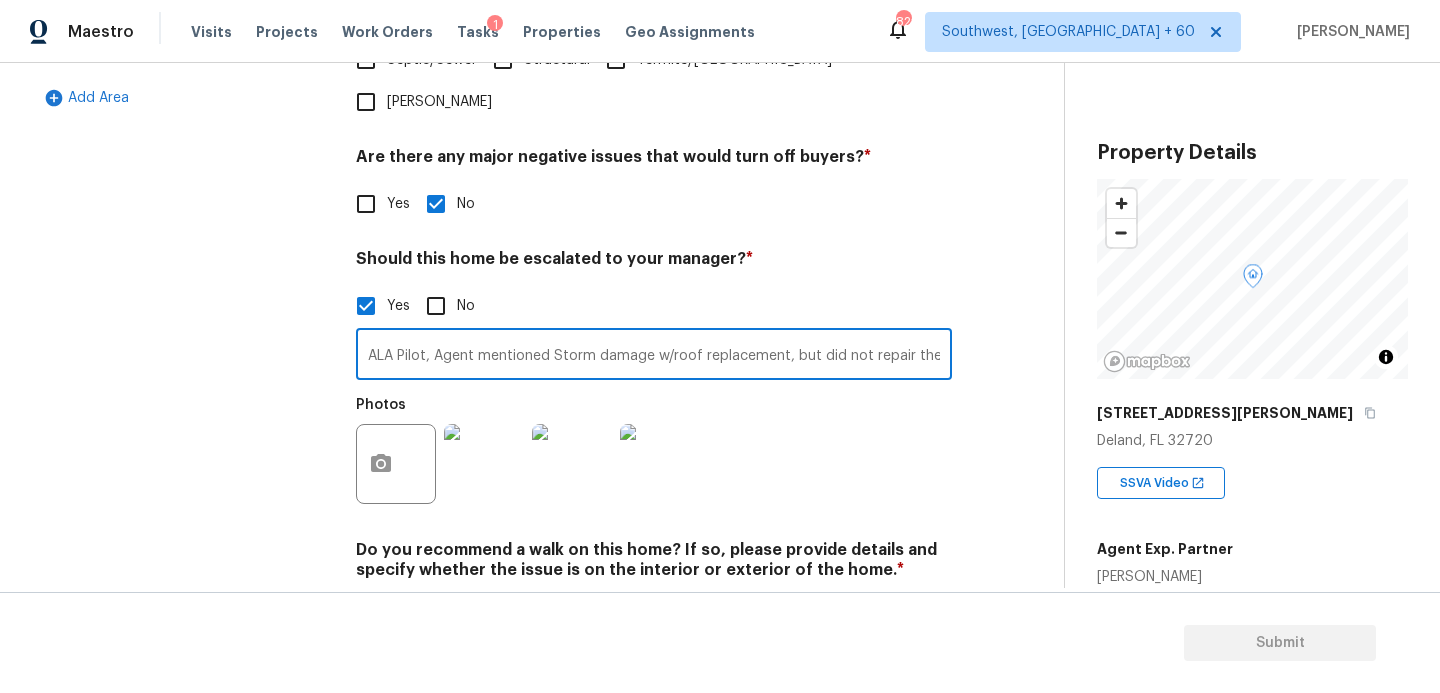 click on "ALA Pilot, Agent mentioned Storm damage w/roof replacement, but did not repair the ceiling in the house, Agent mentioned Refrigerator", "Stove/range", "Microwave" as non working needs review, HVAC needs review agent mentioned fair condition in the admin, Agent mentioned ' YES ' for water leak or water intrusion, This is Orlando market check for volusia county" at bounding box center [654, 356] 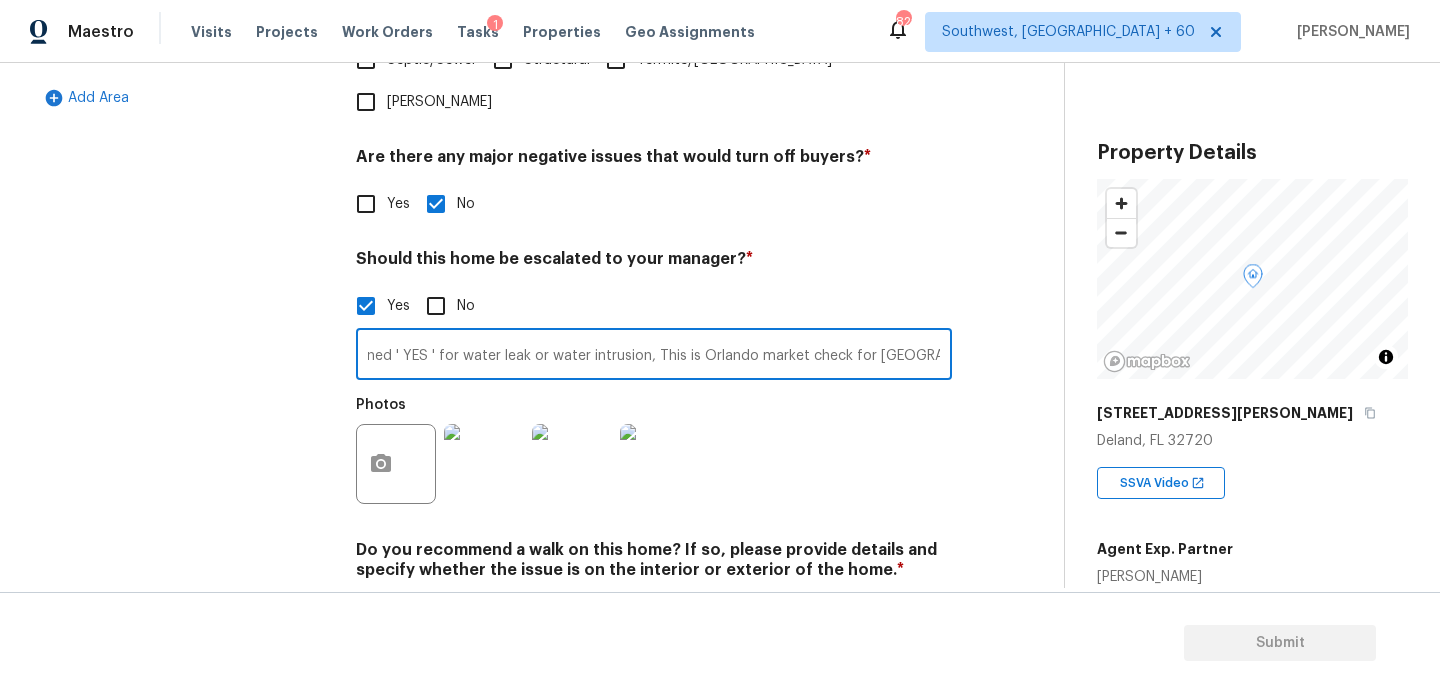 click on "Should this home be escalated to your manager?  *" at bounding box center [654, 263] 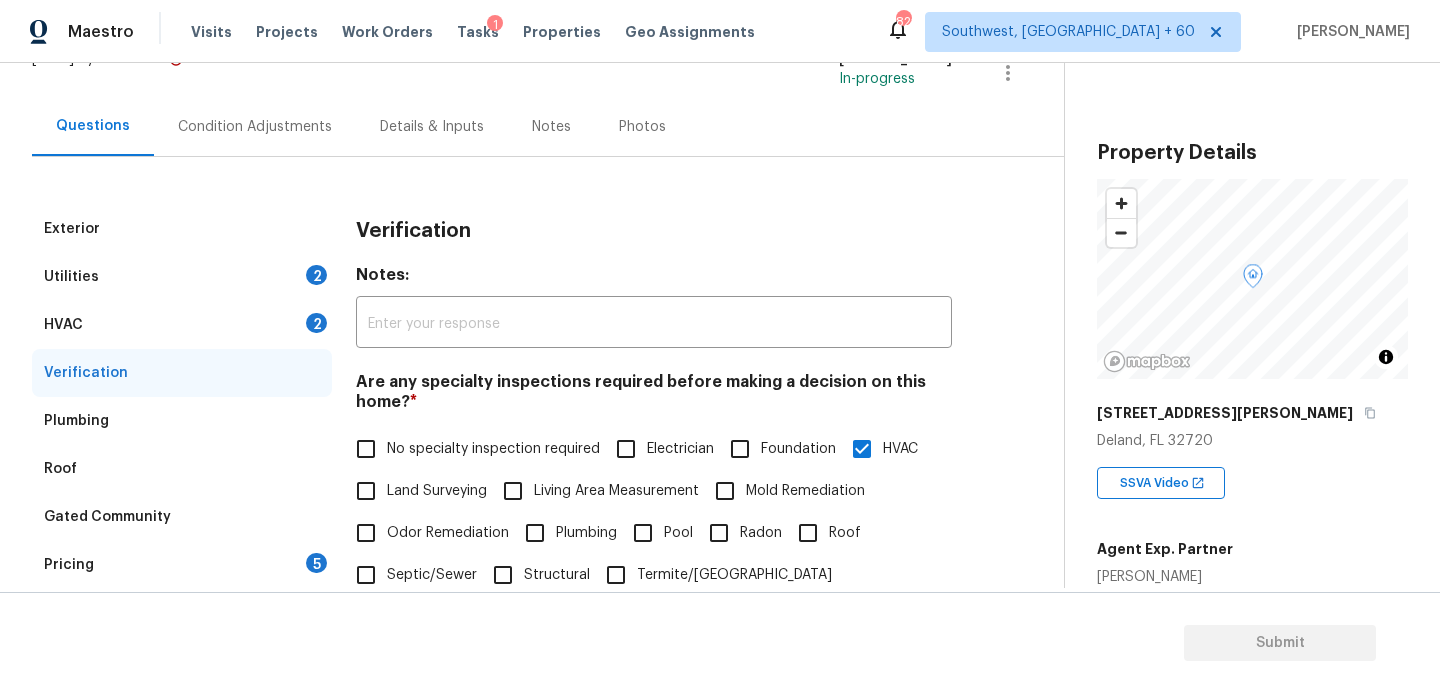 scroll, scrollTop: 0, scrollLeft: 0, axis: both 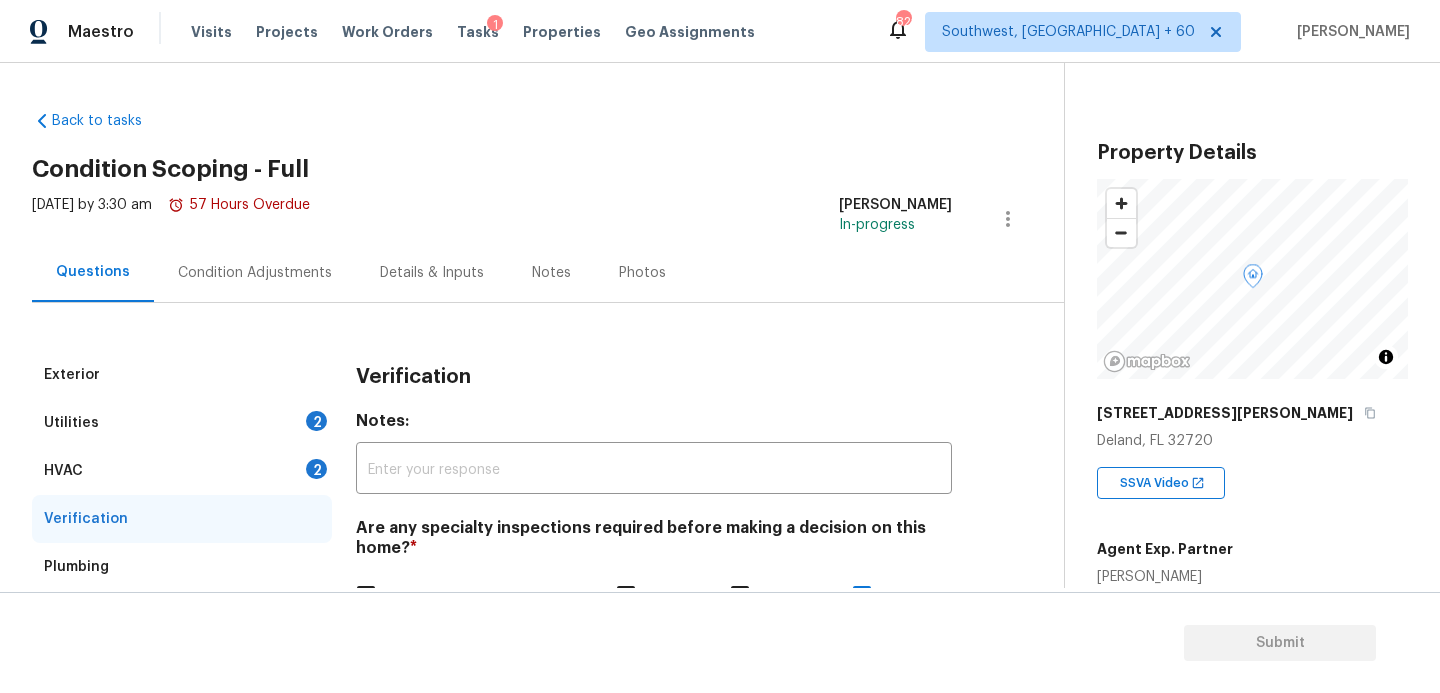 click on "Condition Adjustments" at bounding box center [255, 273] 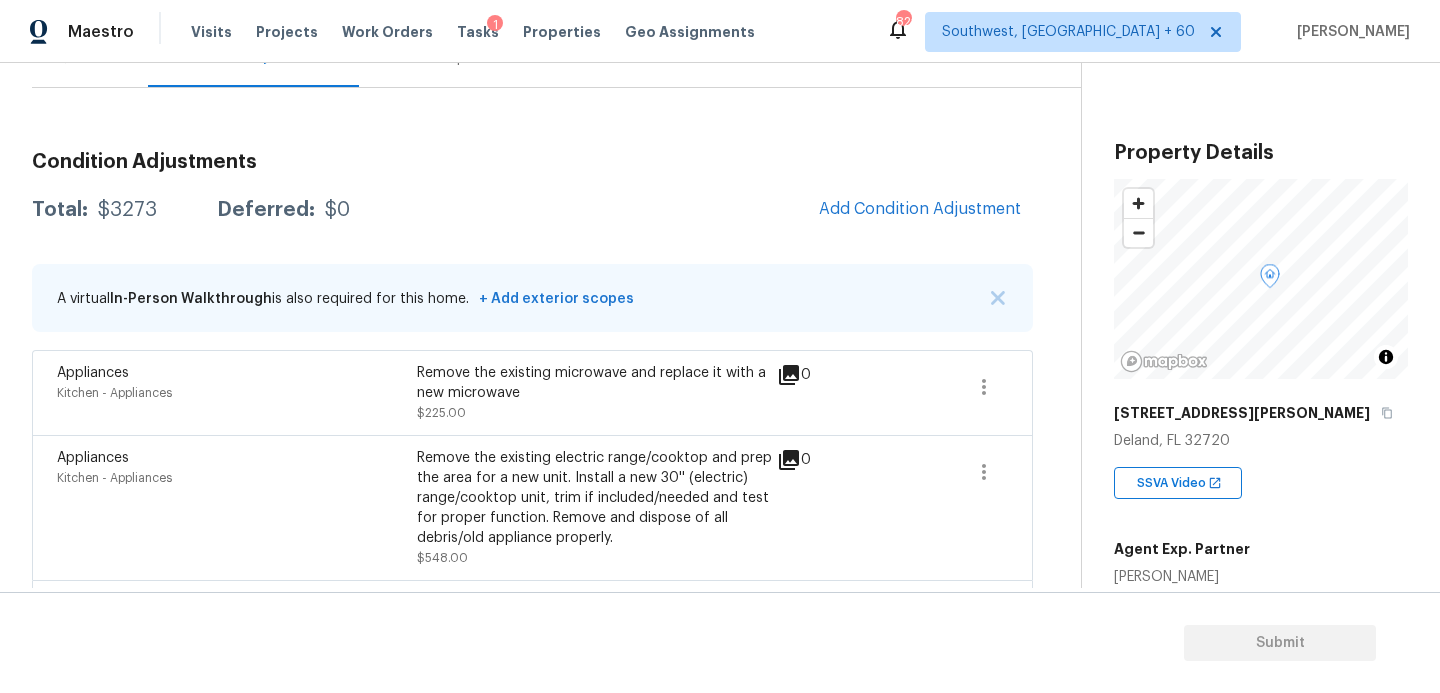 scroll, scrollTop: 262, scrollLeft: 0, axis: vertical 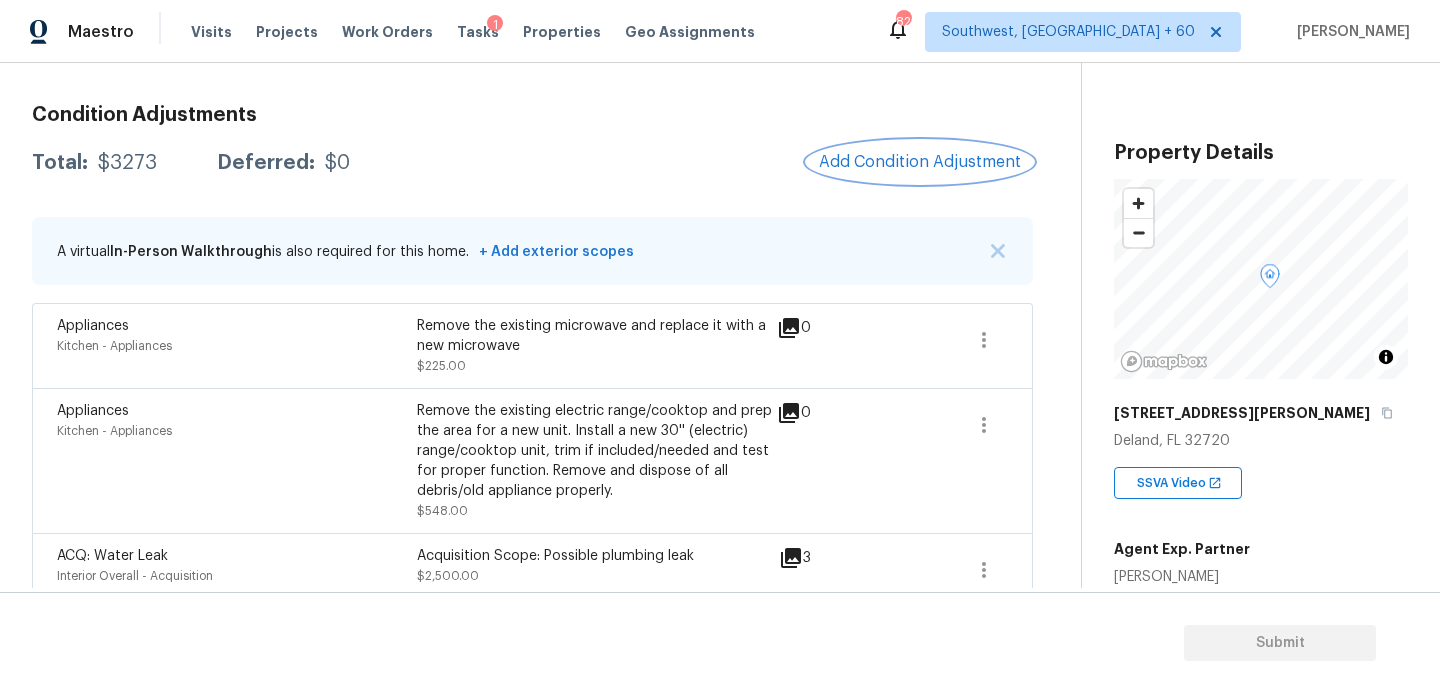 click on "Add Condition Adjustment" at bounding box center (920, 162) 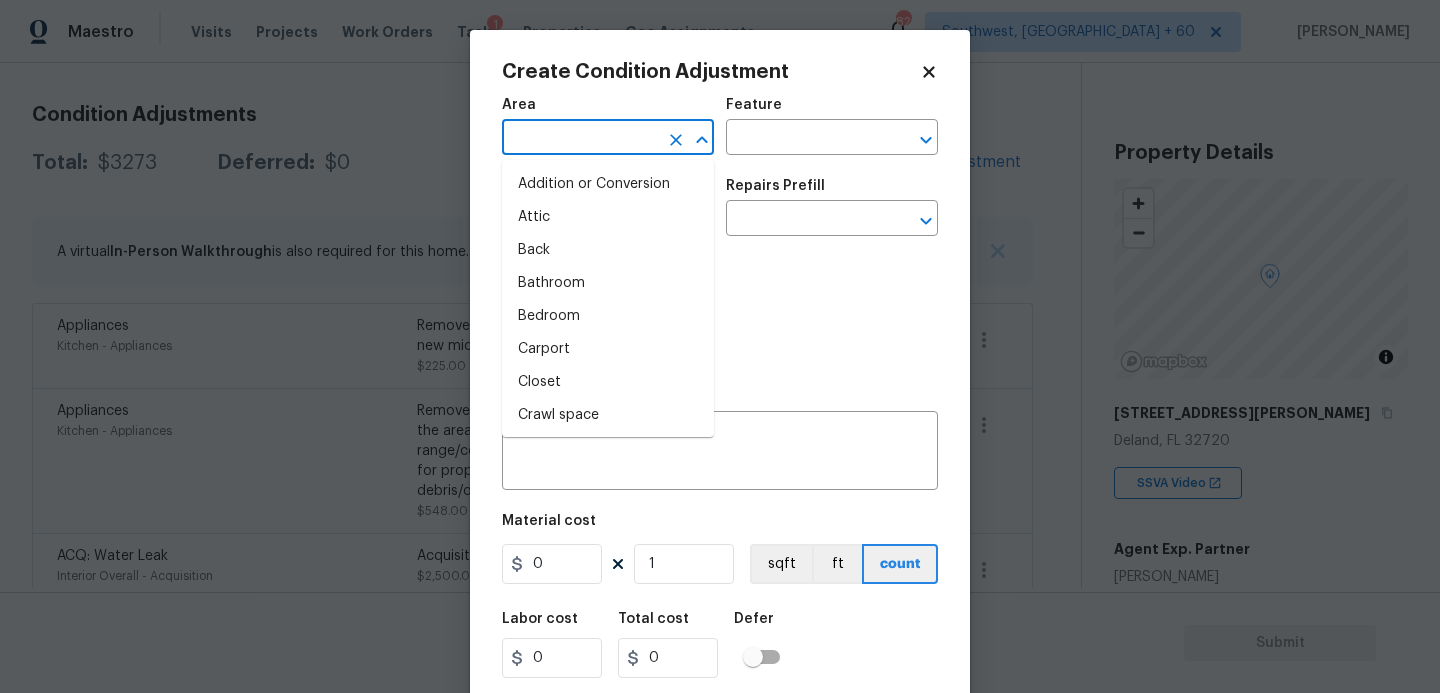 click at bounding box center (580, 139) 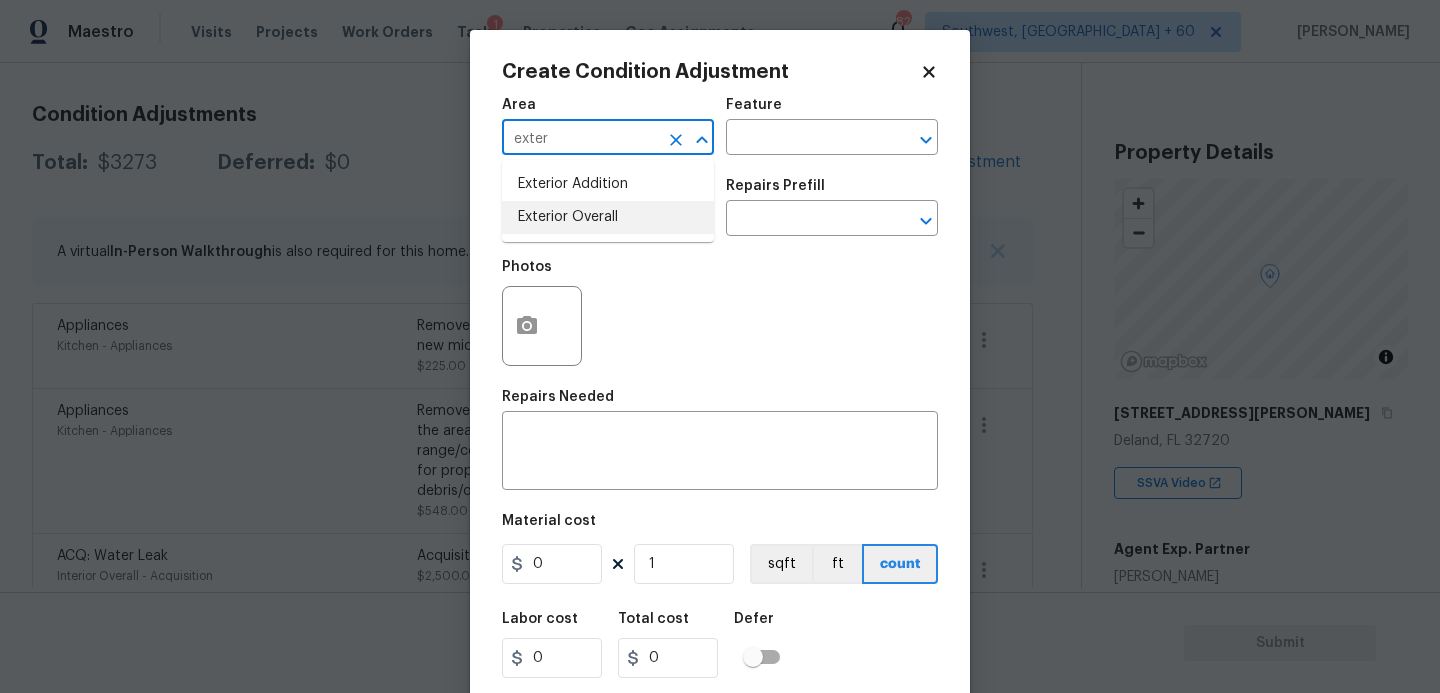 click on "Exterior Overall" at bounding box center [608, 217] 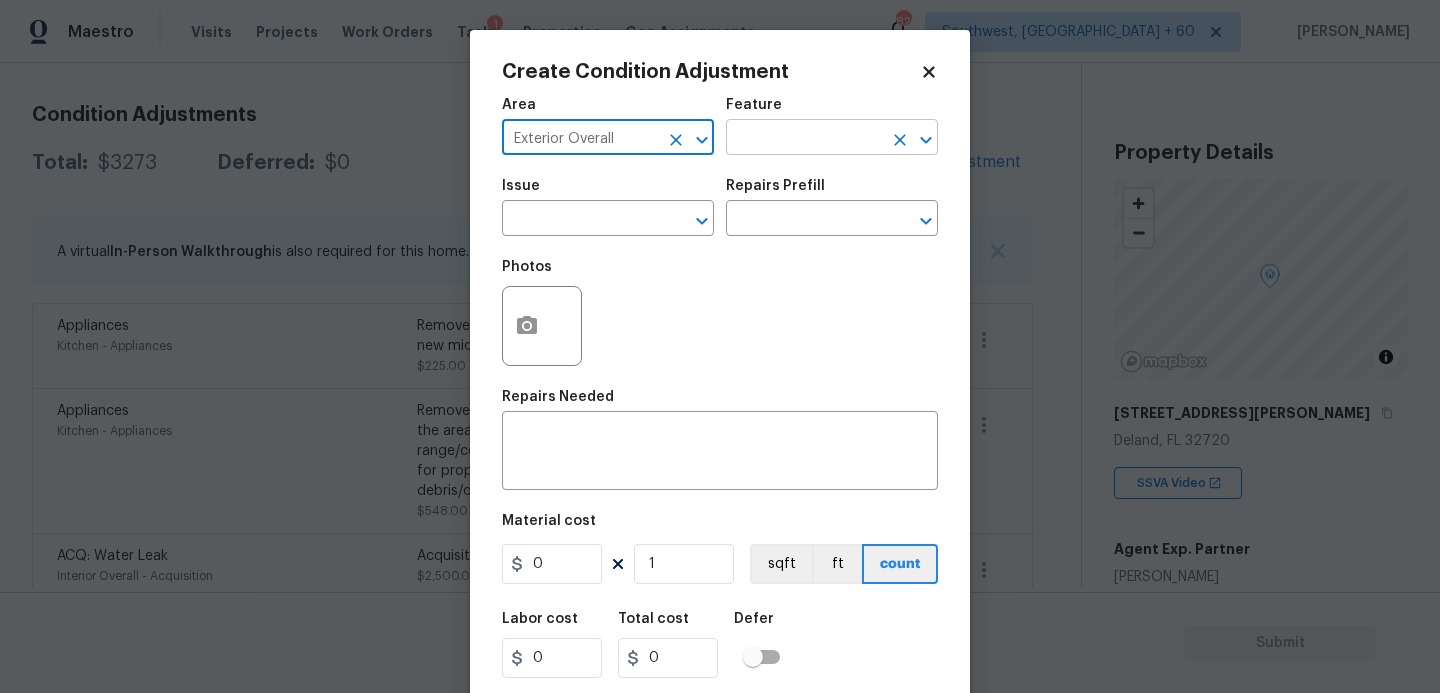 type on "Exterior Overall" 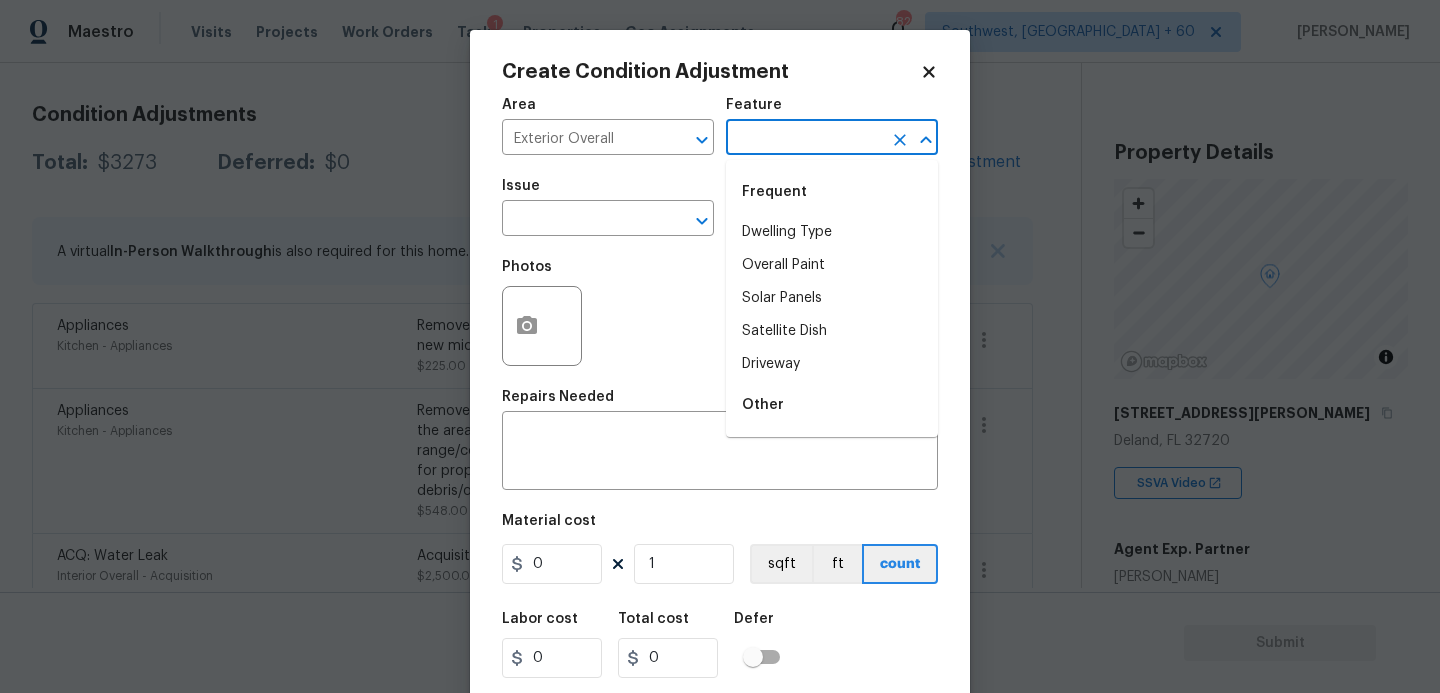 click at bounding box center (804, 139) 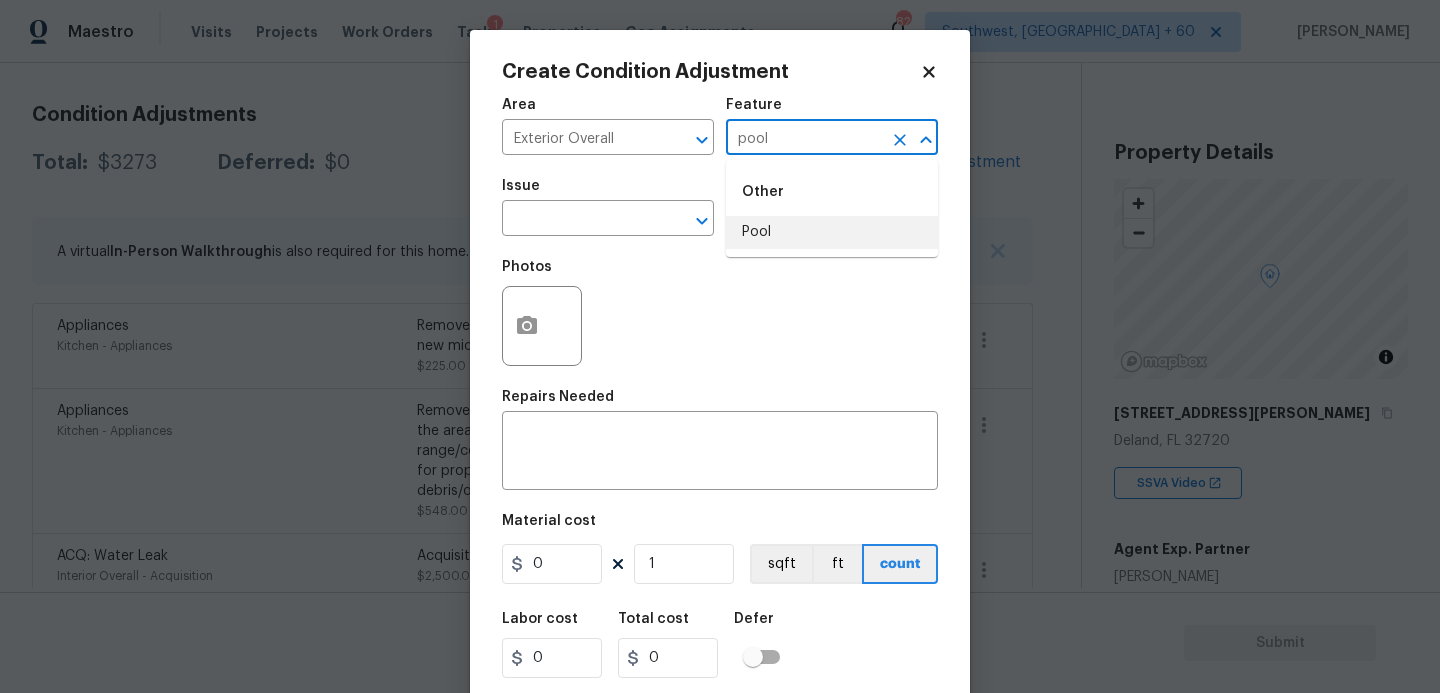 click on "Pool" at bounding box center [832, 232] 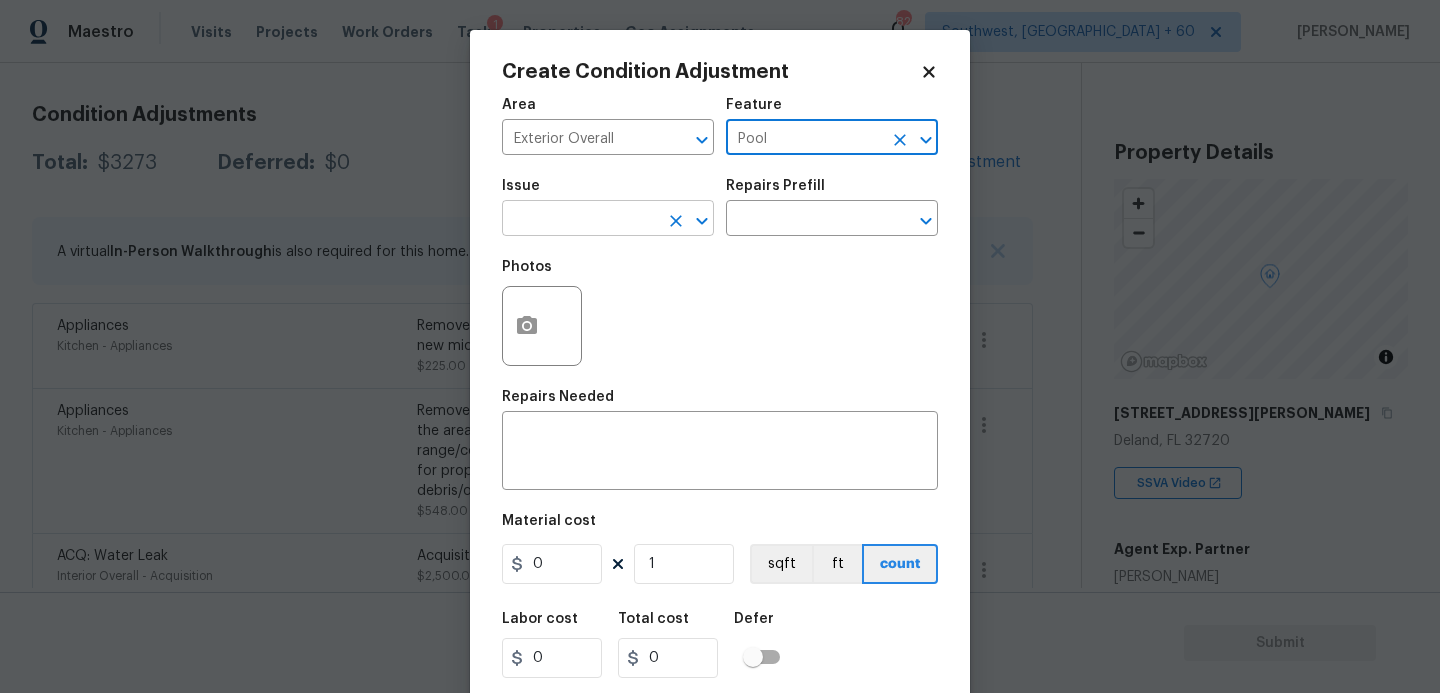 drag, startPoint x: 661, startPoint y: 229, endPoint x: 644, endPoint y: 229, distance: 17 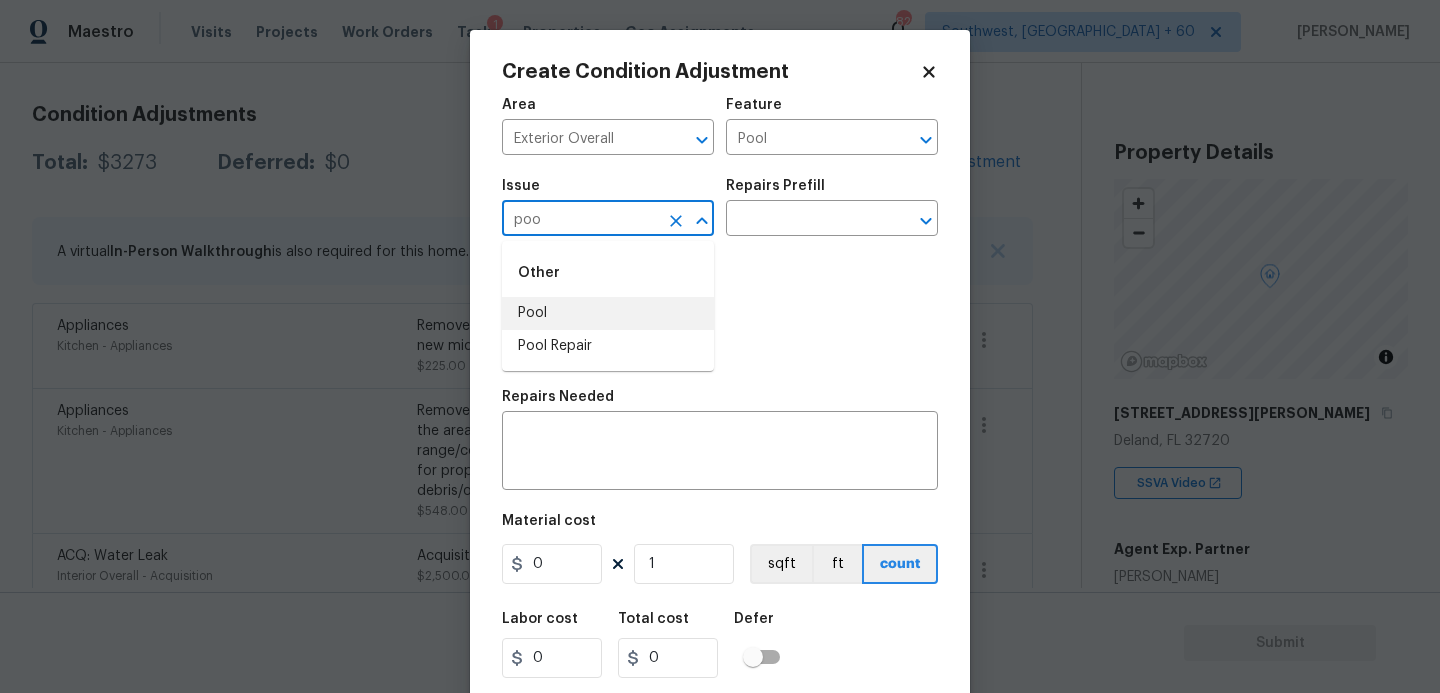 click on "Pool" at bounding box center [608, 313] 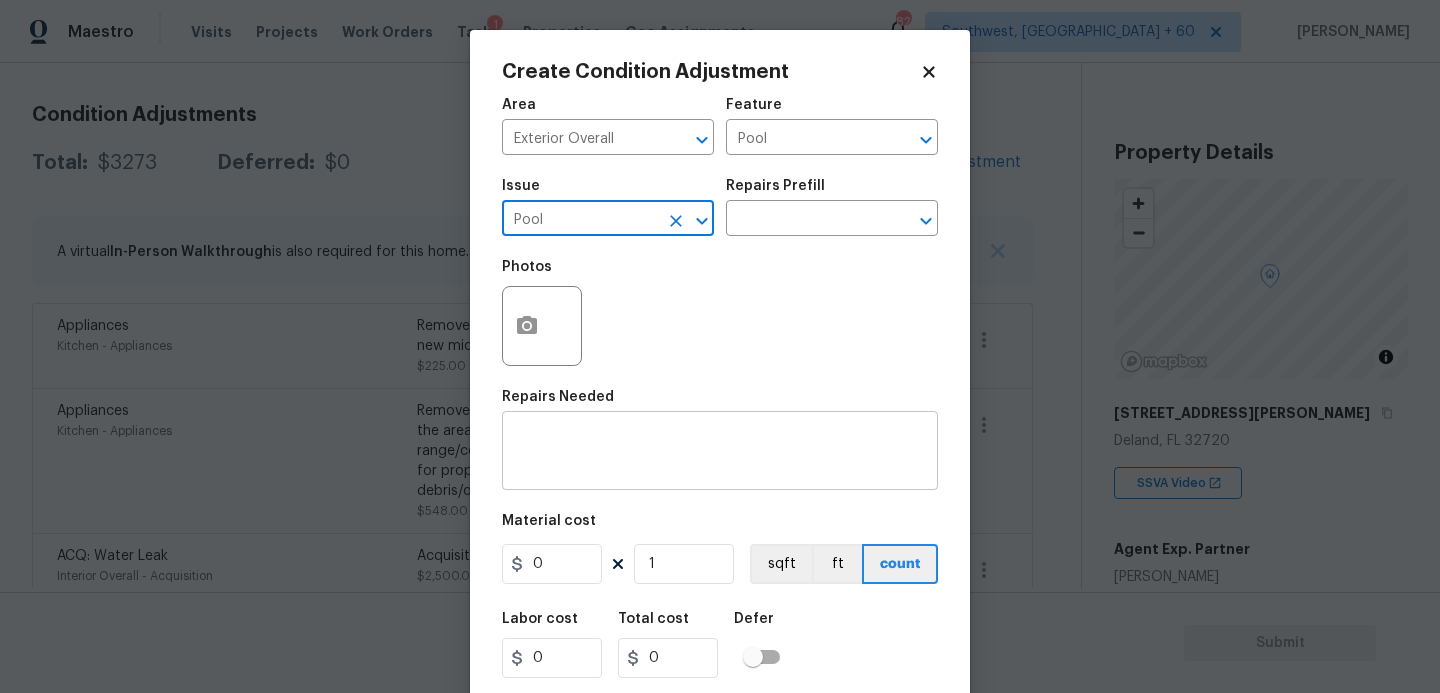 type on "Pool" 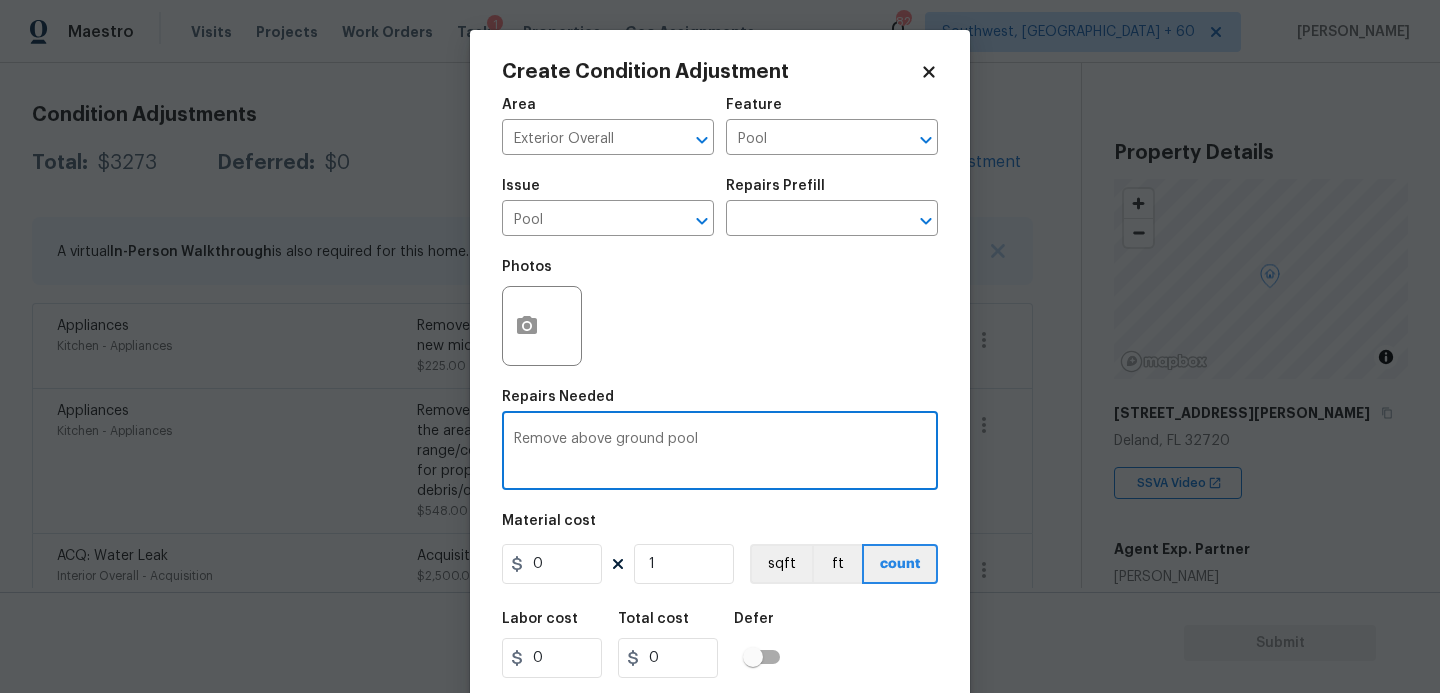 type on "Remove above ground pool" 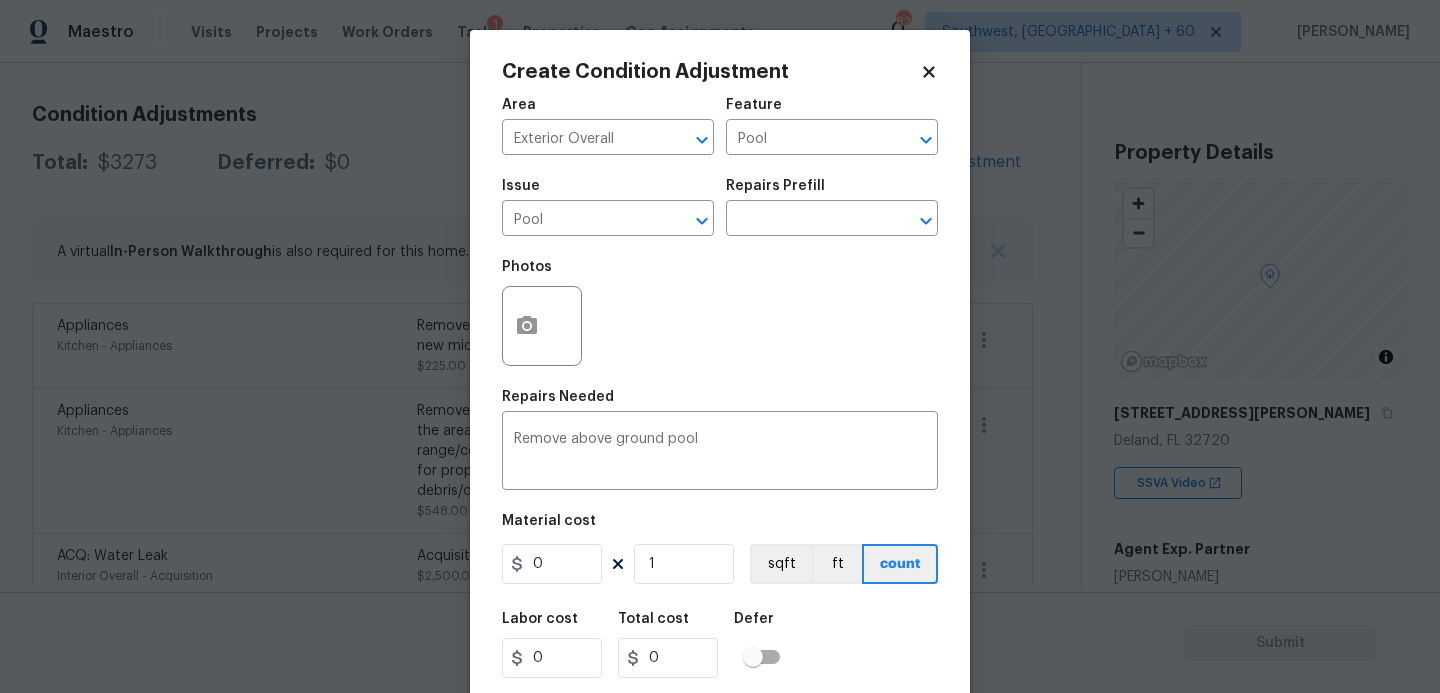 click at bounding box center [542, 326] 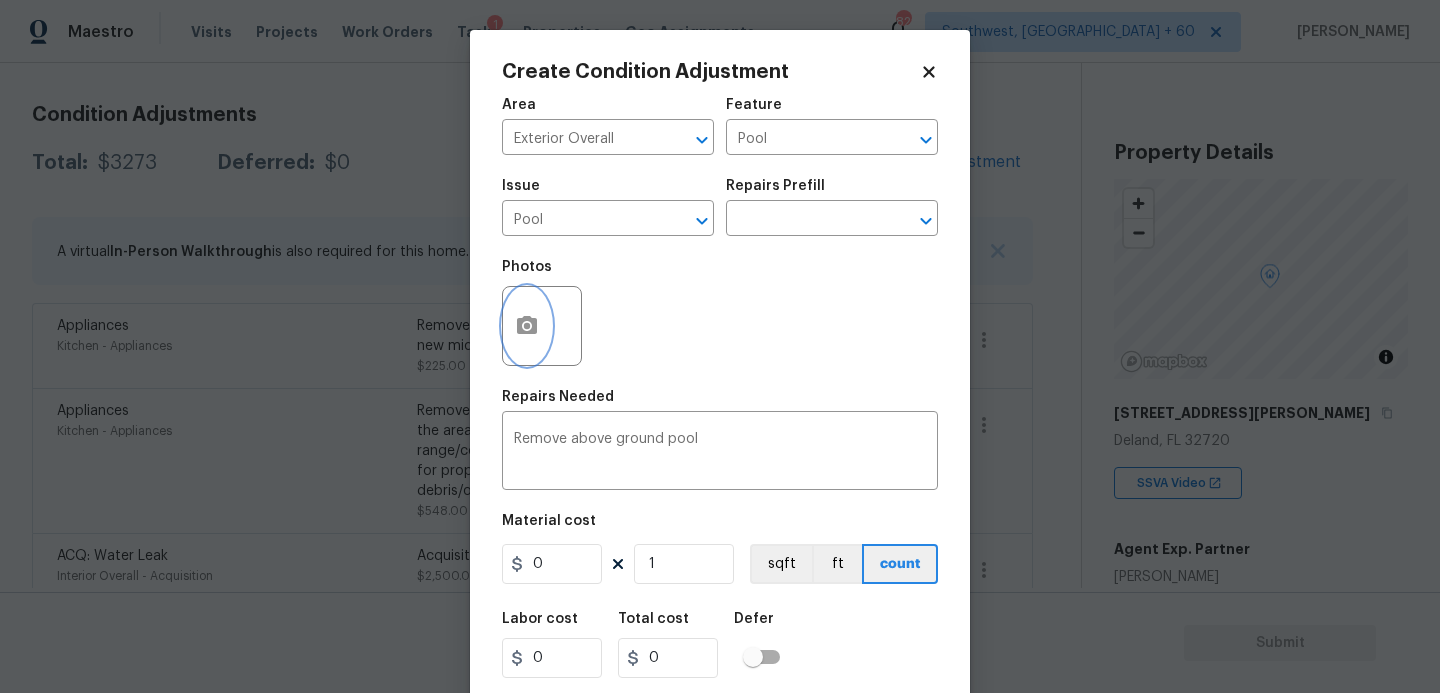 click 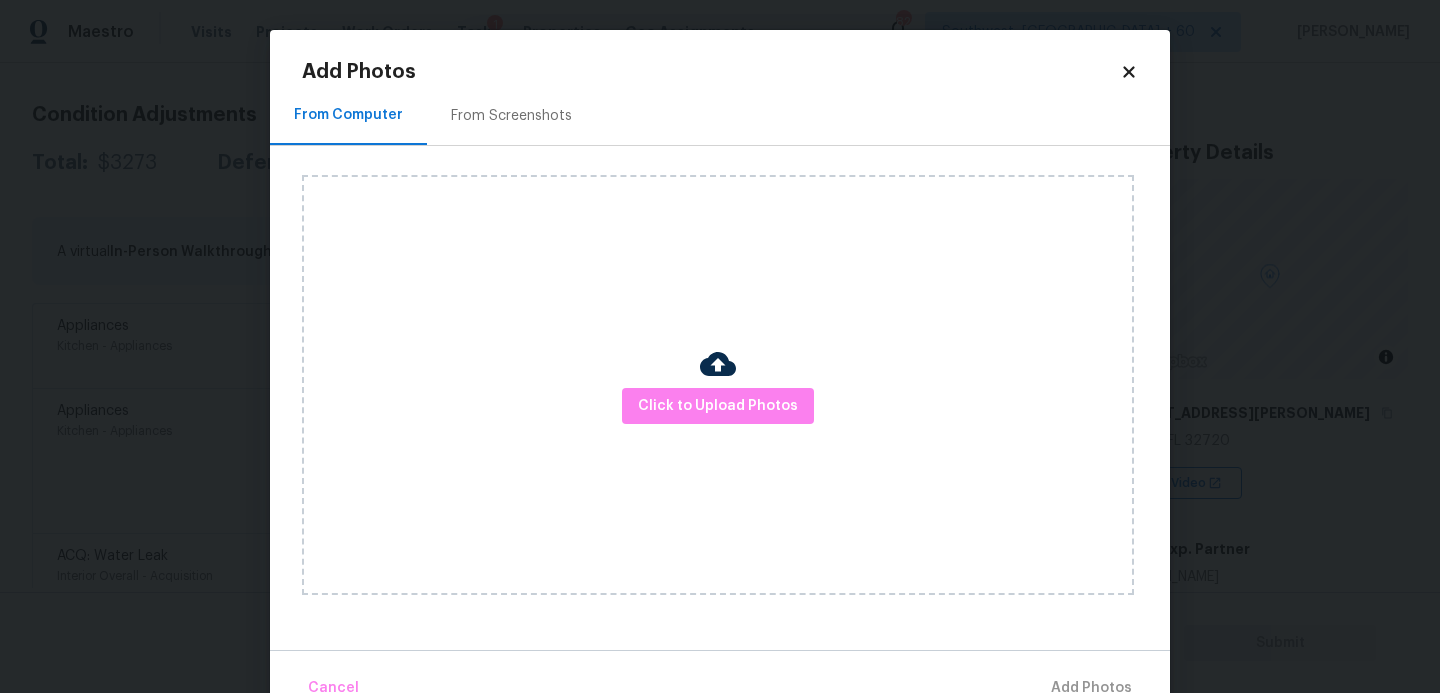 click on "Click to Upload Photos" at bounding box center (718, 385) 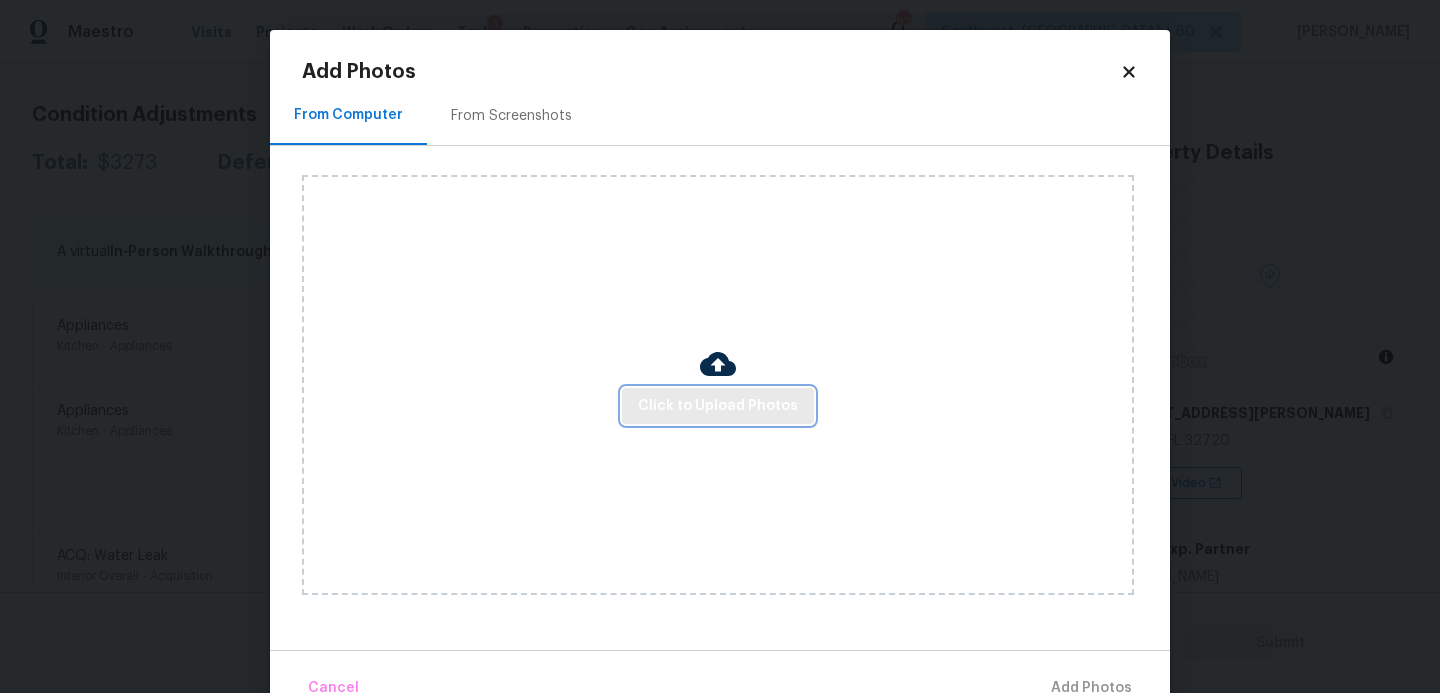 click on "Click to Upload Photos" at bounding box center (718, 406) 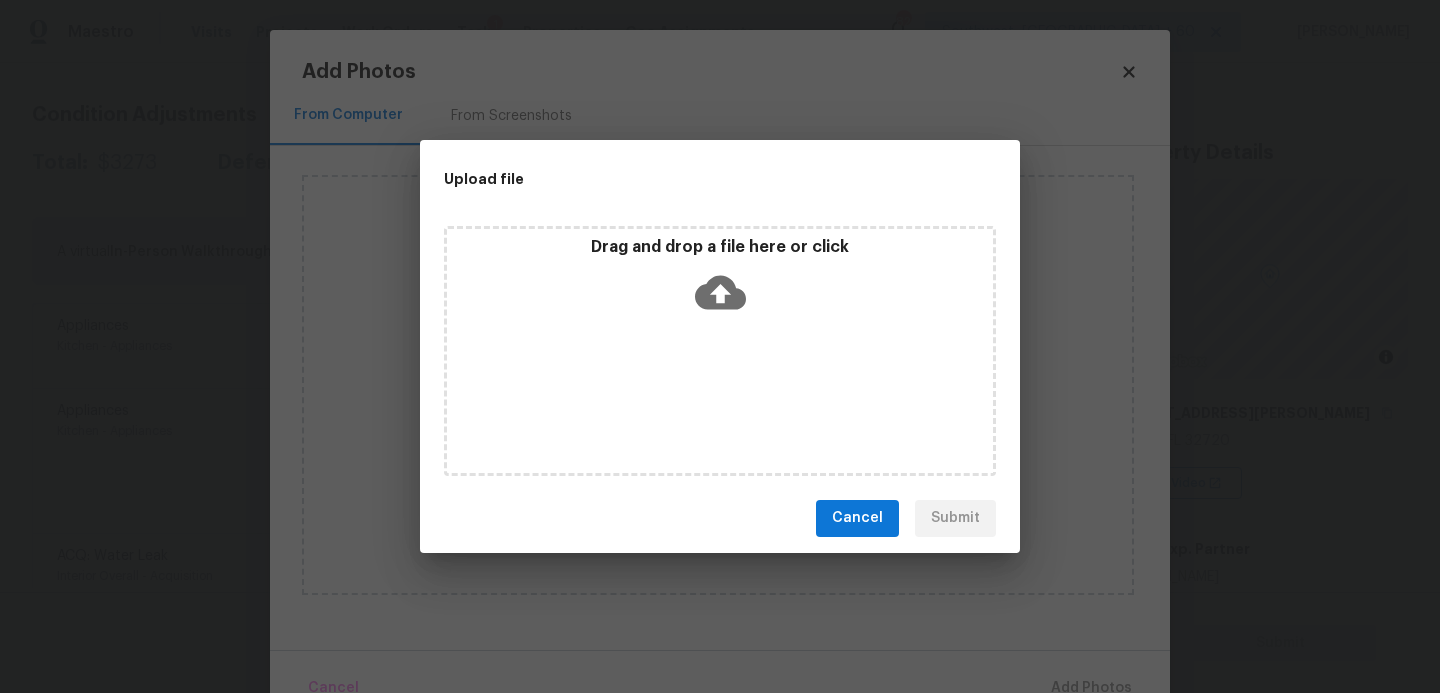 click 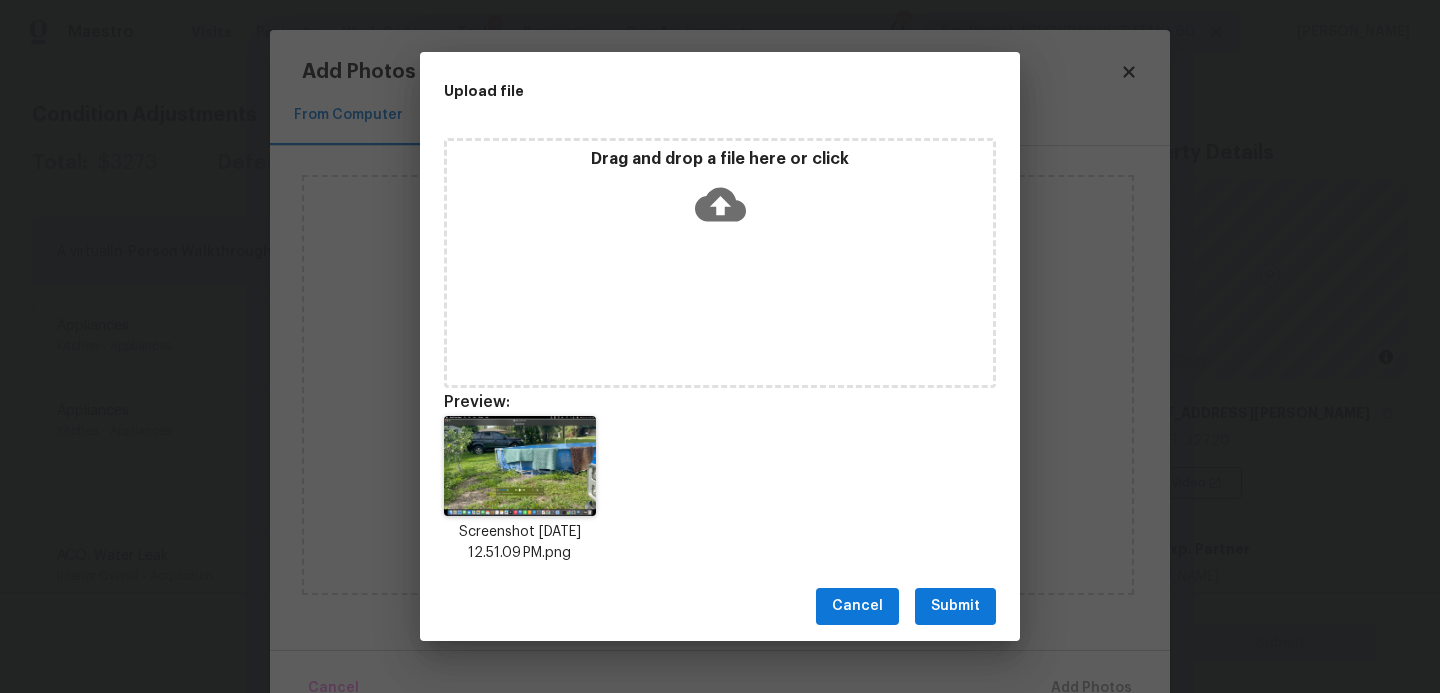 click on "Submit" at bounding box center (955, 606) 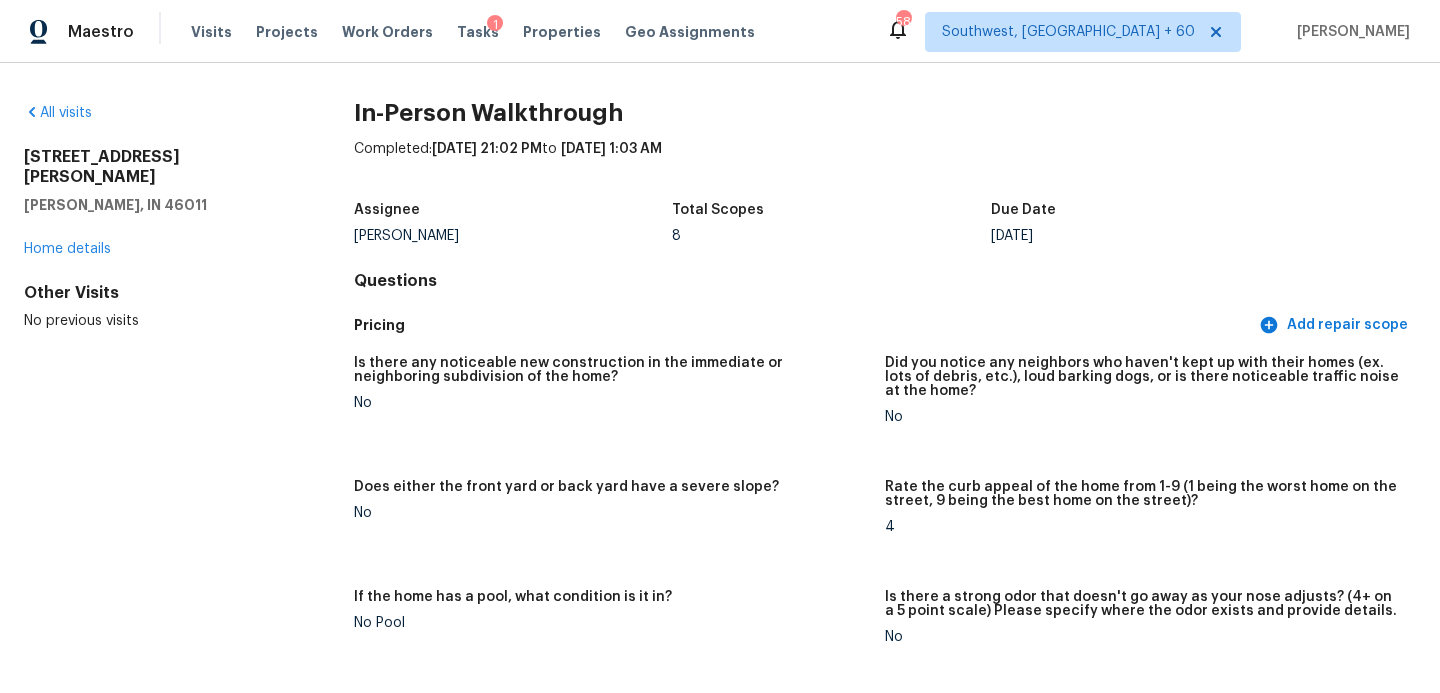 scroll, scrollTop: 0, scrollLeft: 0, axis: both 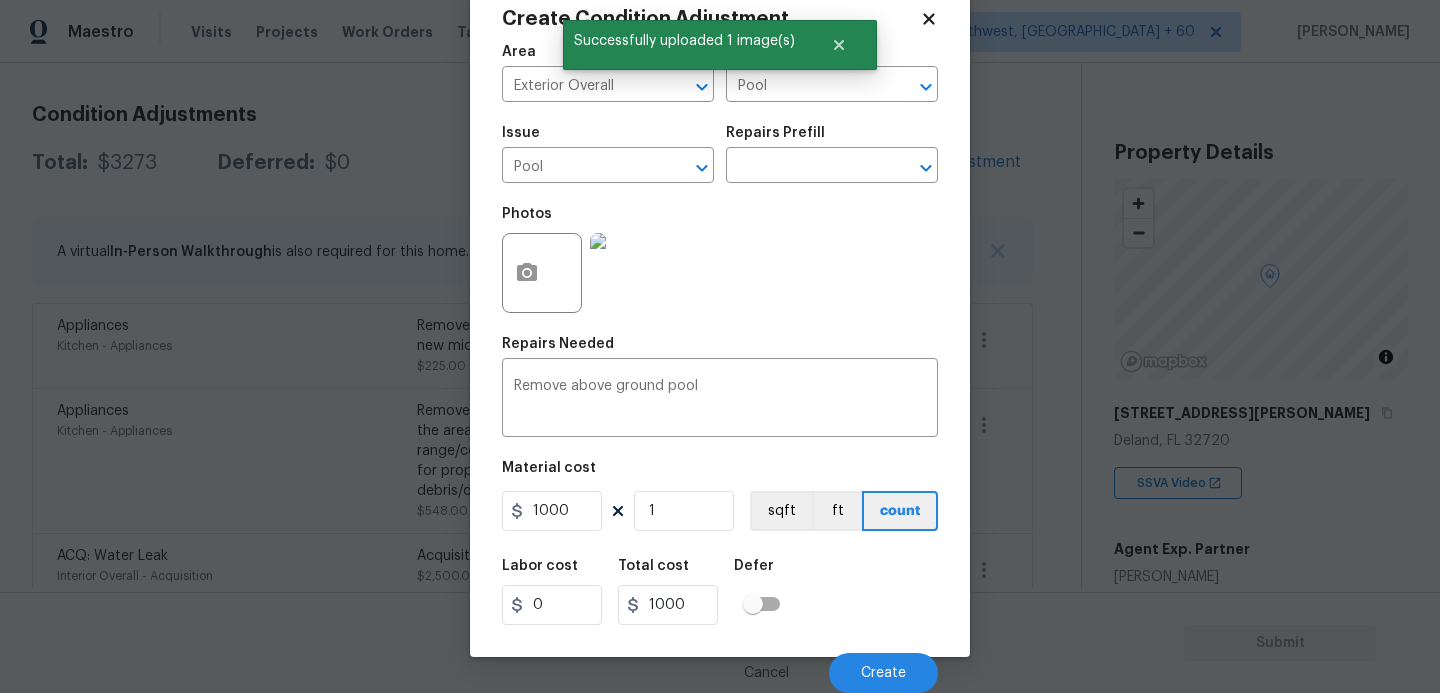click on "Labor cost 0 Total cost 1000 Defer" at bounding box center (720, 592) 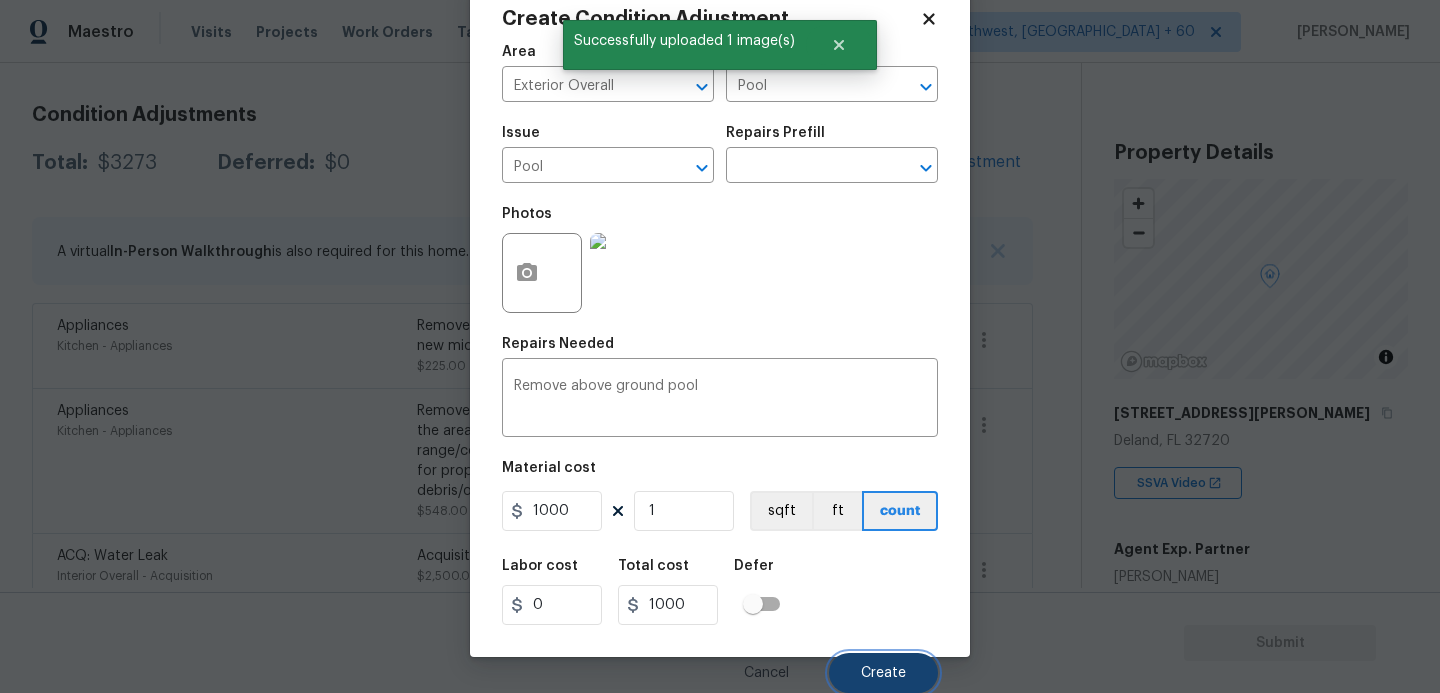 click on "Create" at bounding box center (883, 673) 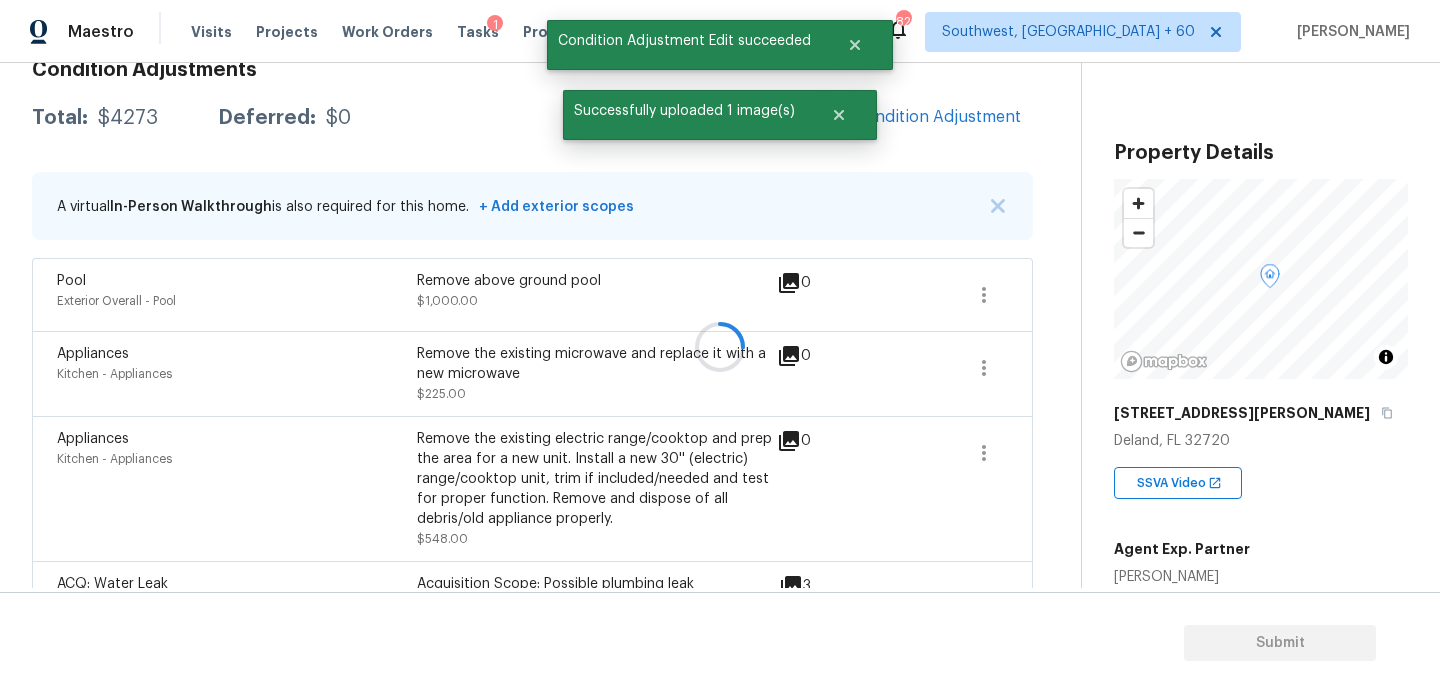 scroll, scrollTop: 262, scrollLeft: 0, axis: vertical 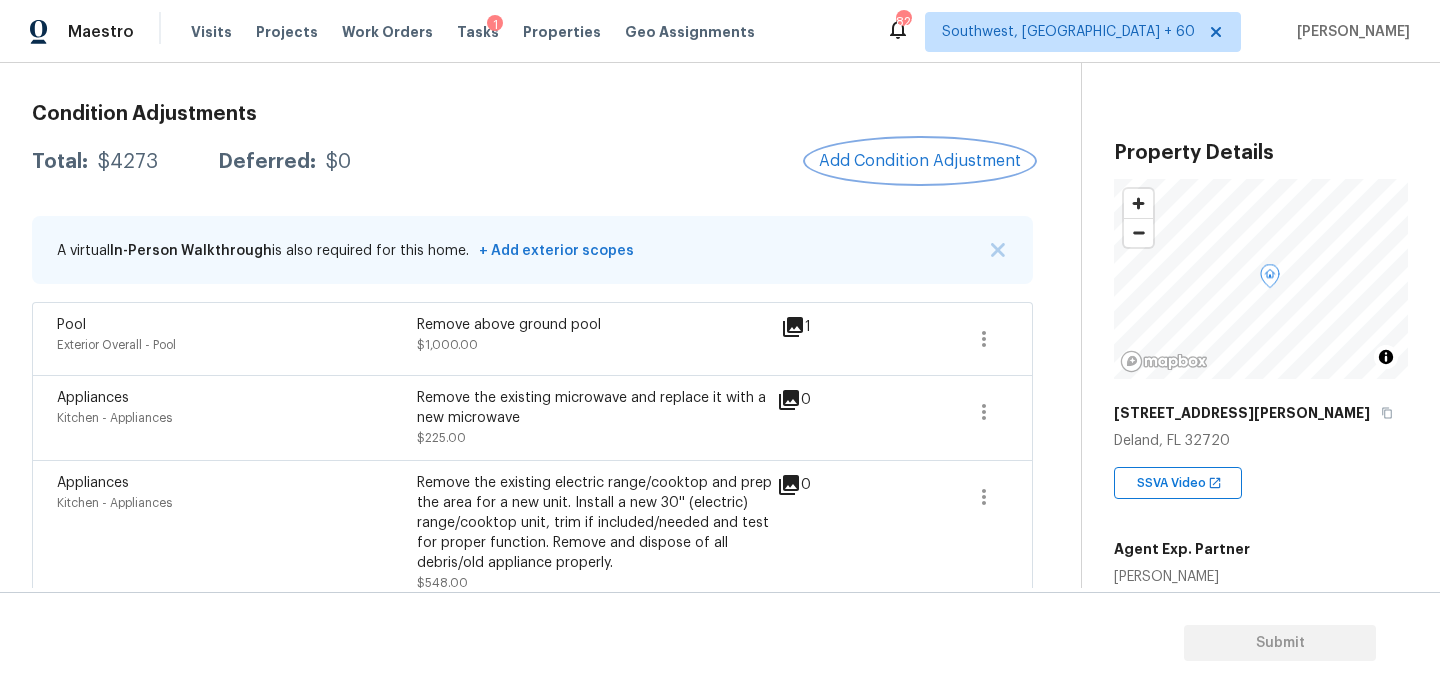 click on "Add Condition Adjustment" at bounding box center [920, 161] 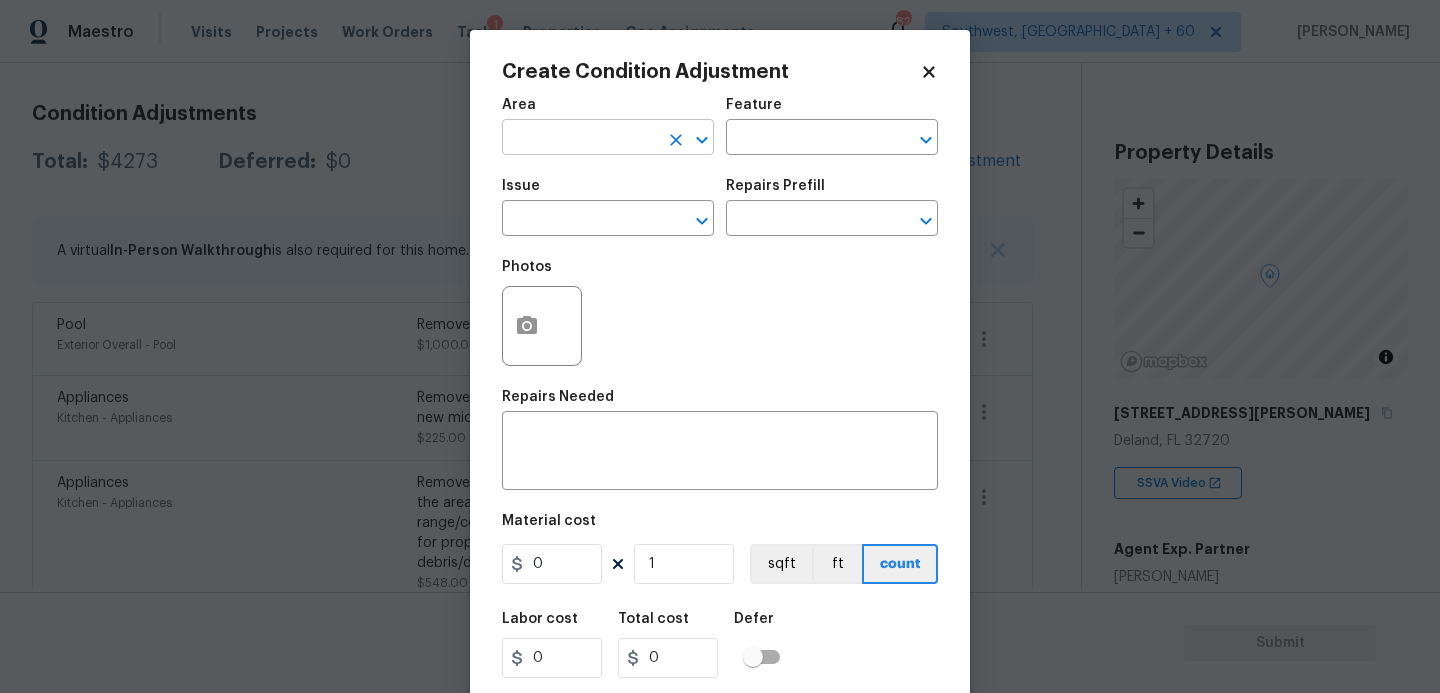 click at bounding box center (580, 139) 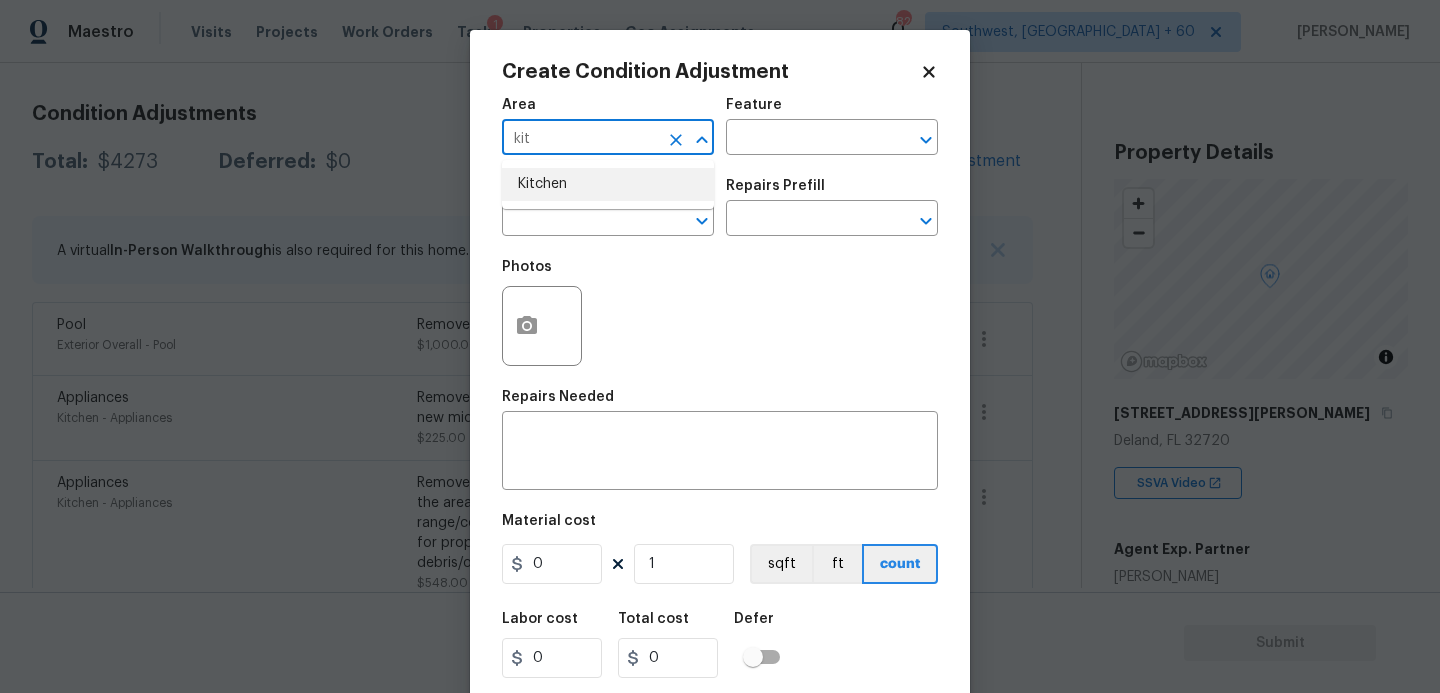click on "Kitchen" at bounding box center [608, 184] 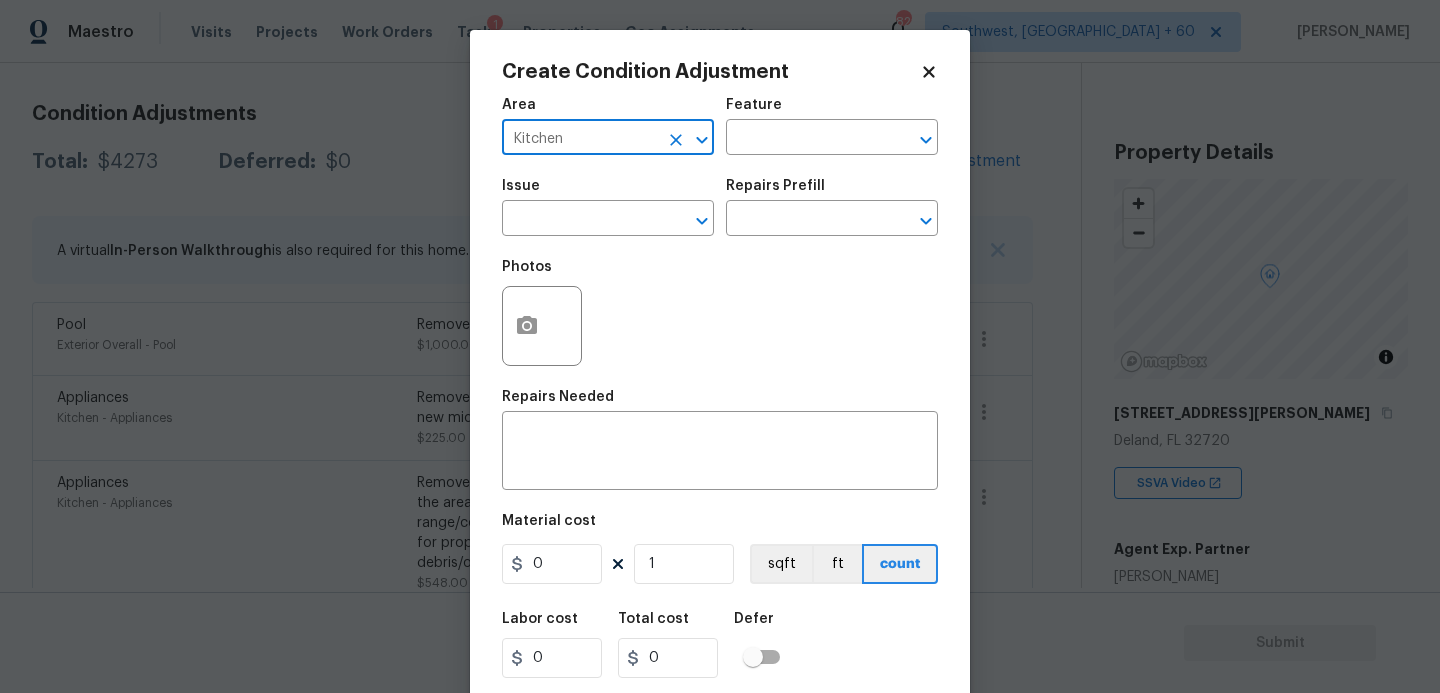 type on "Kitchen" 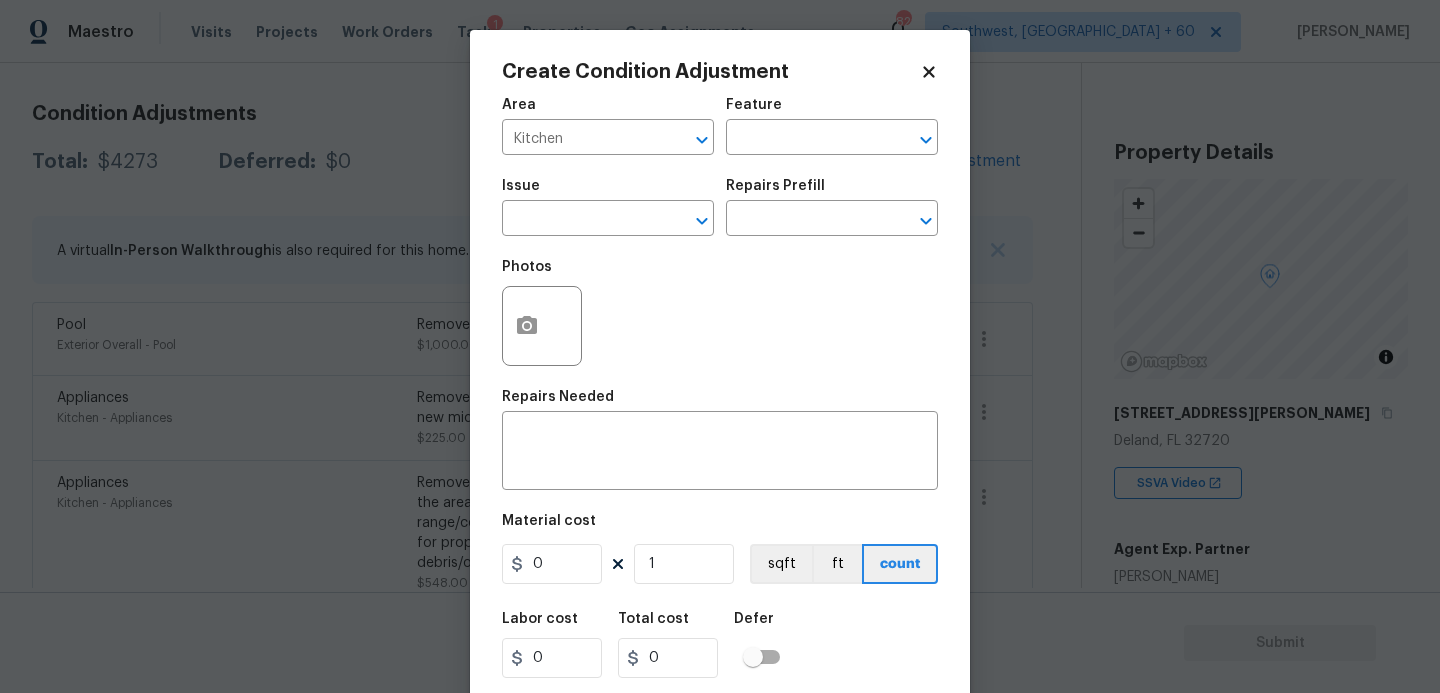 click on "Issue ​ Repairs Prefill ​" at bounding box center (720, 207) 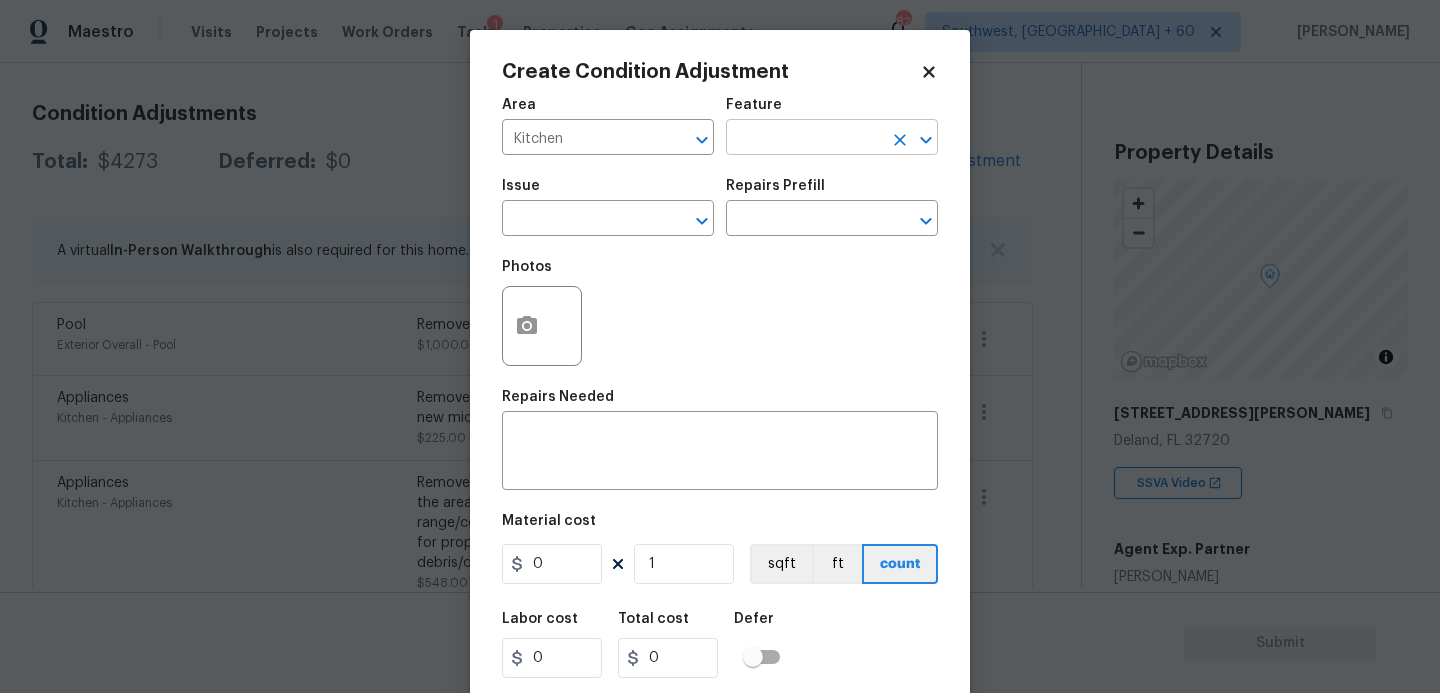click at bounding box center (804, 139) 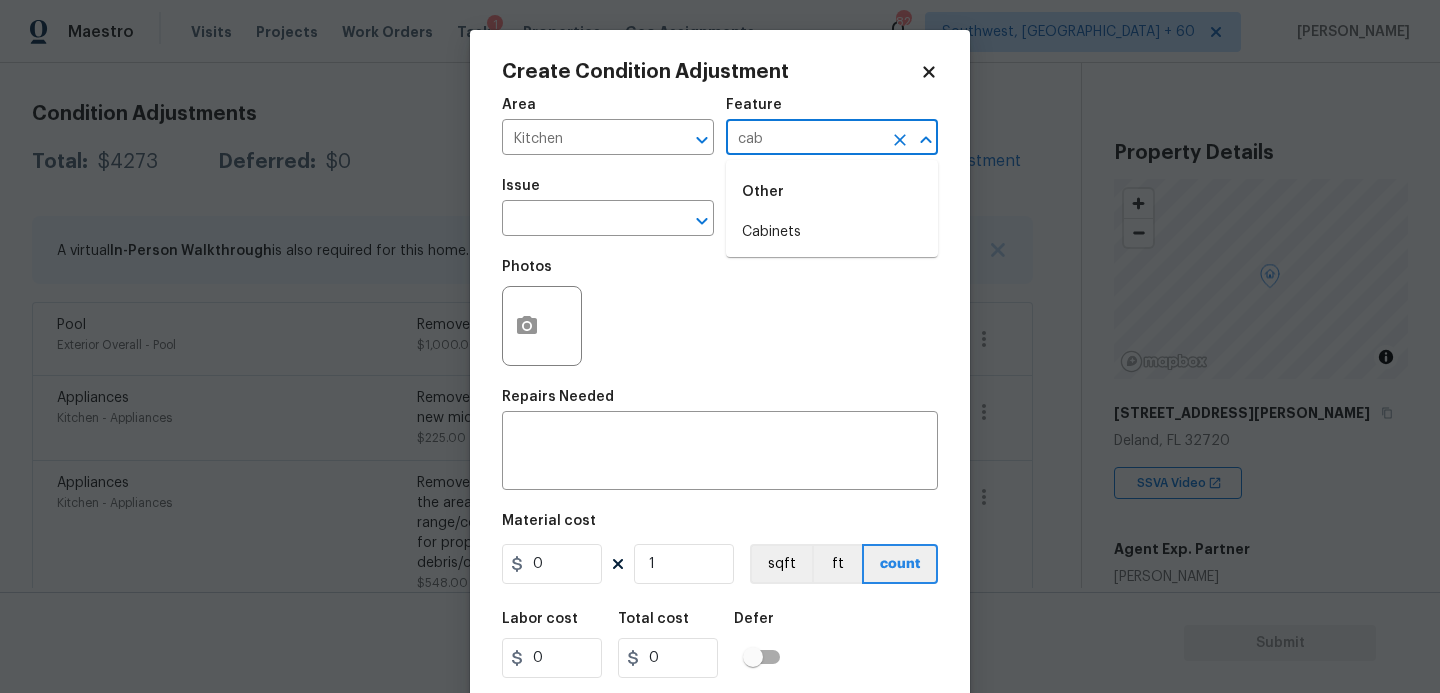 click on "Other" at bounding box center [832, 192] 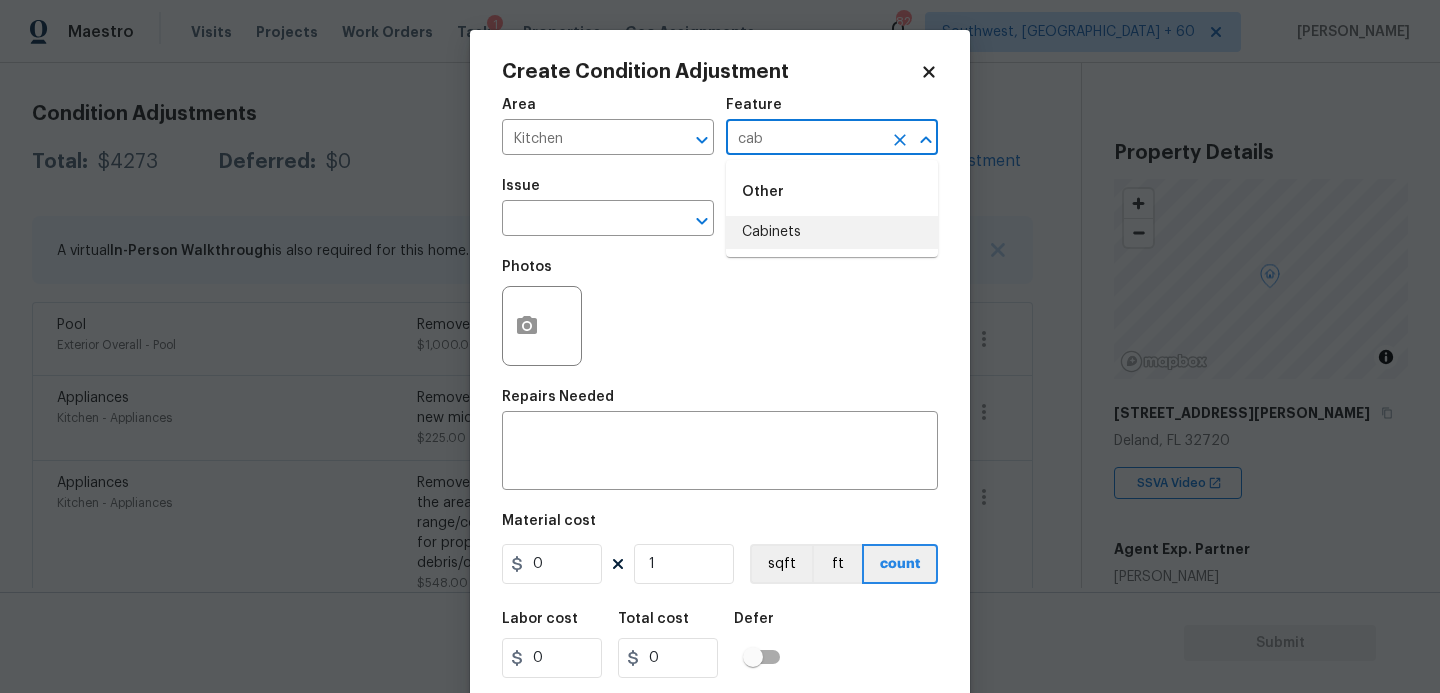 click on "Cabinets" at bounding box center [832, 232] 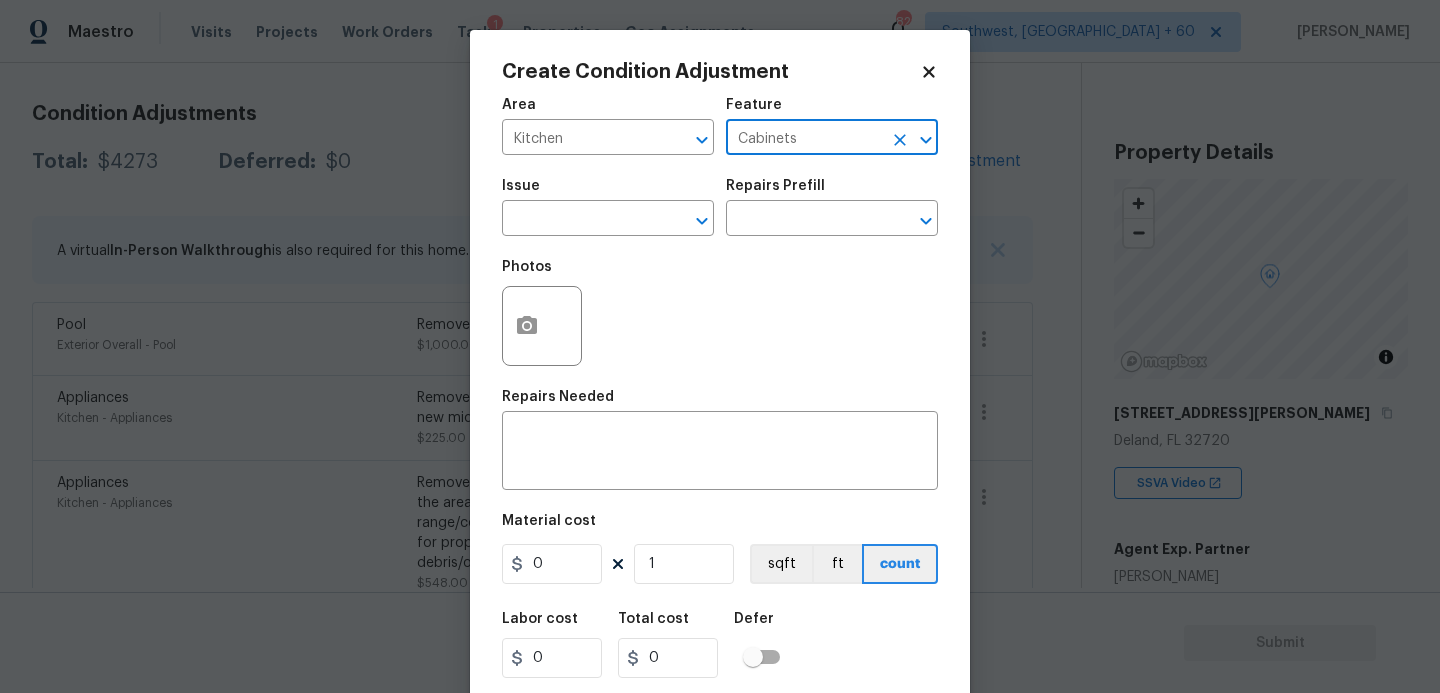 type on "Cabinets" 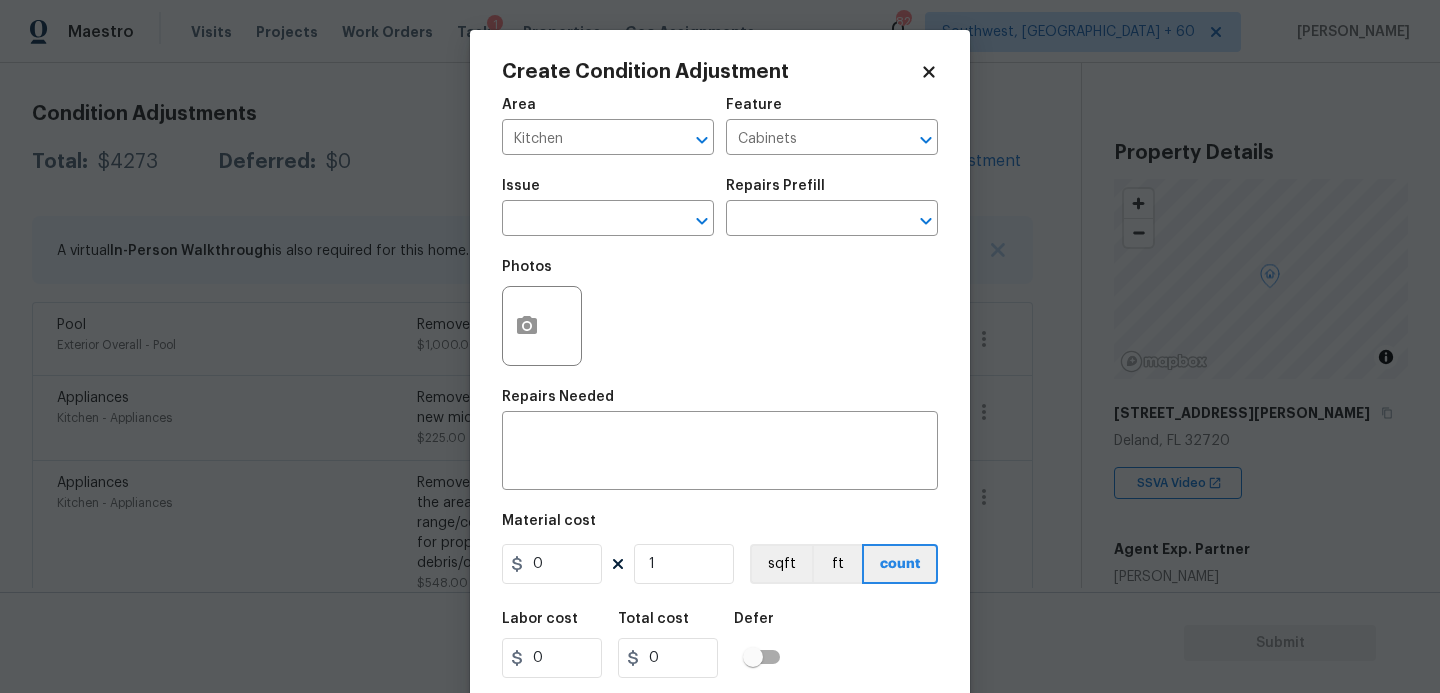 click on "Issue" at bounding box center (608, 192) 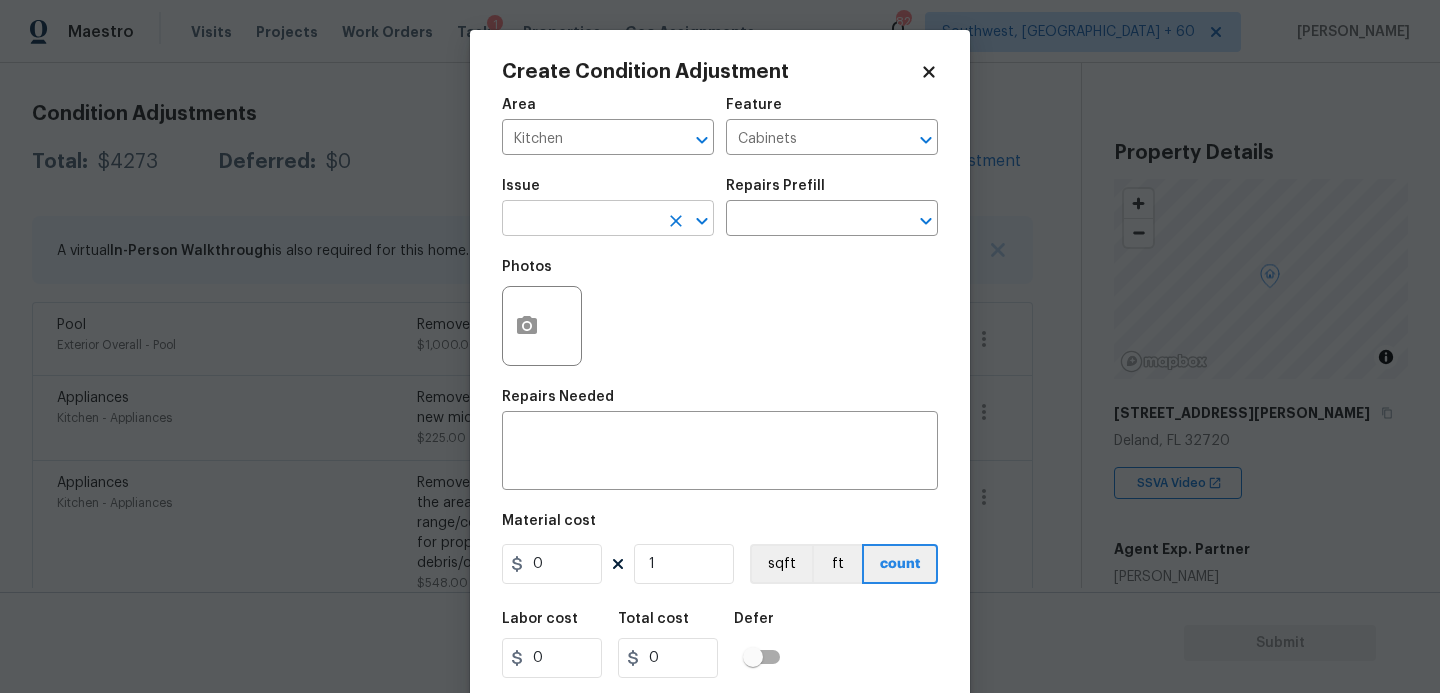 click at bounding box center [580, 220] 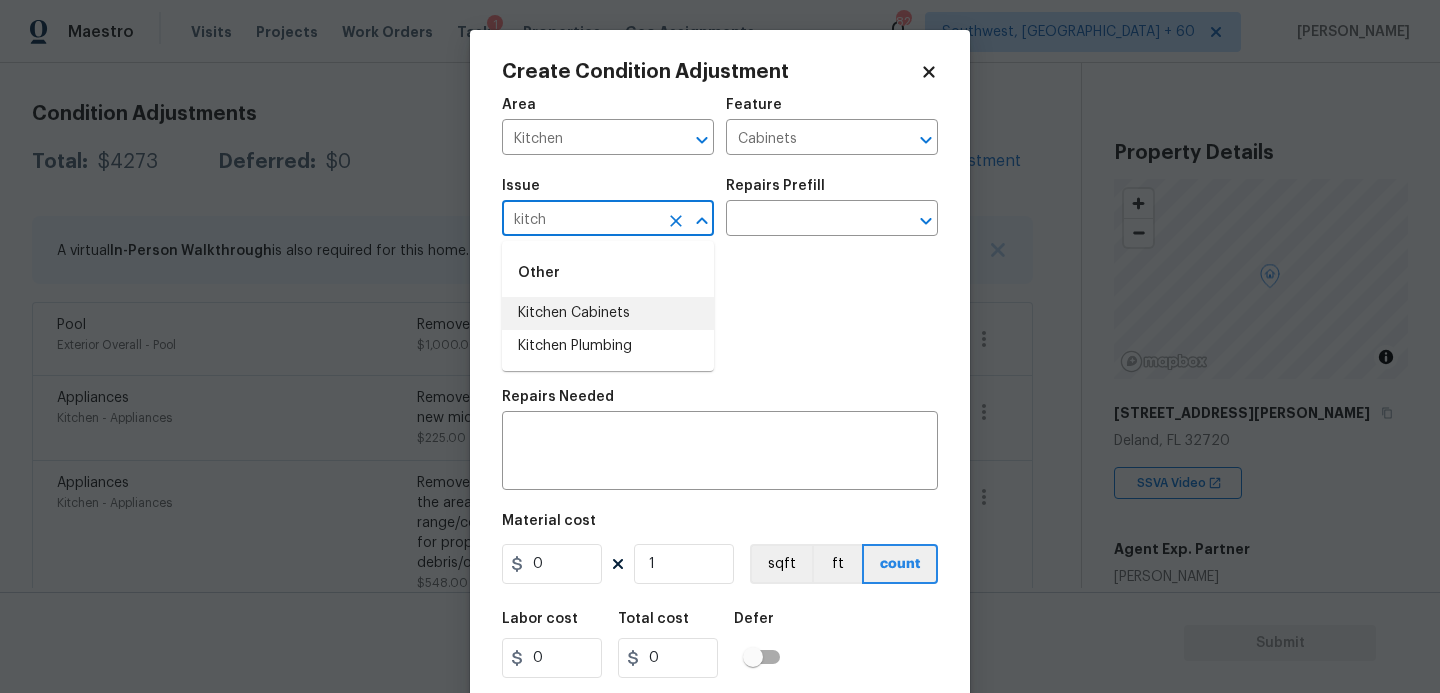 click on "Kitchen Cabinets" at bounding box center [608, 313] 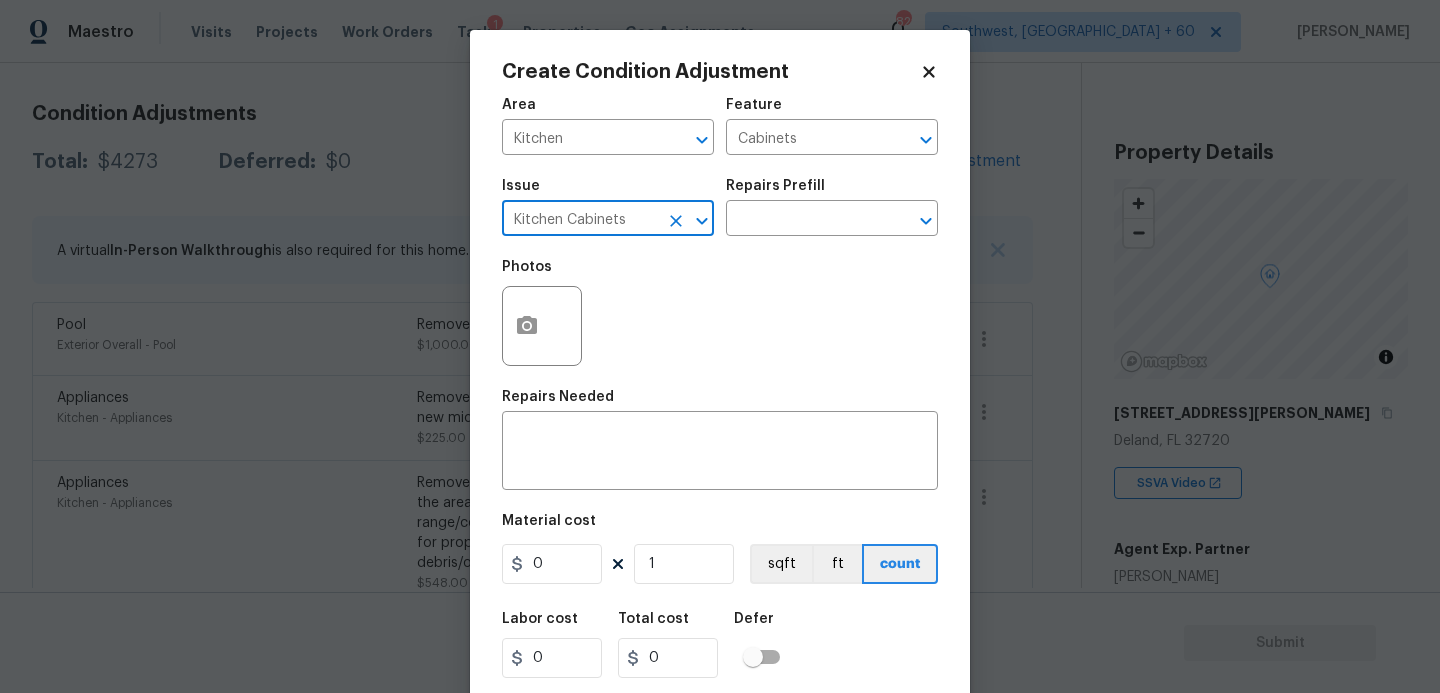 type on "Kitchen Cabinets" 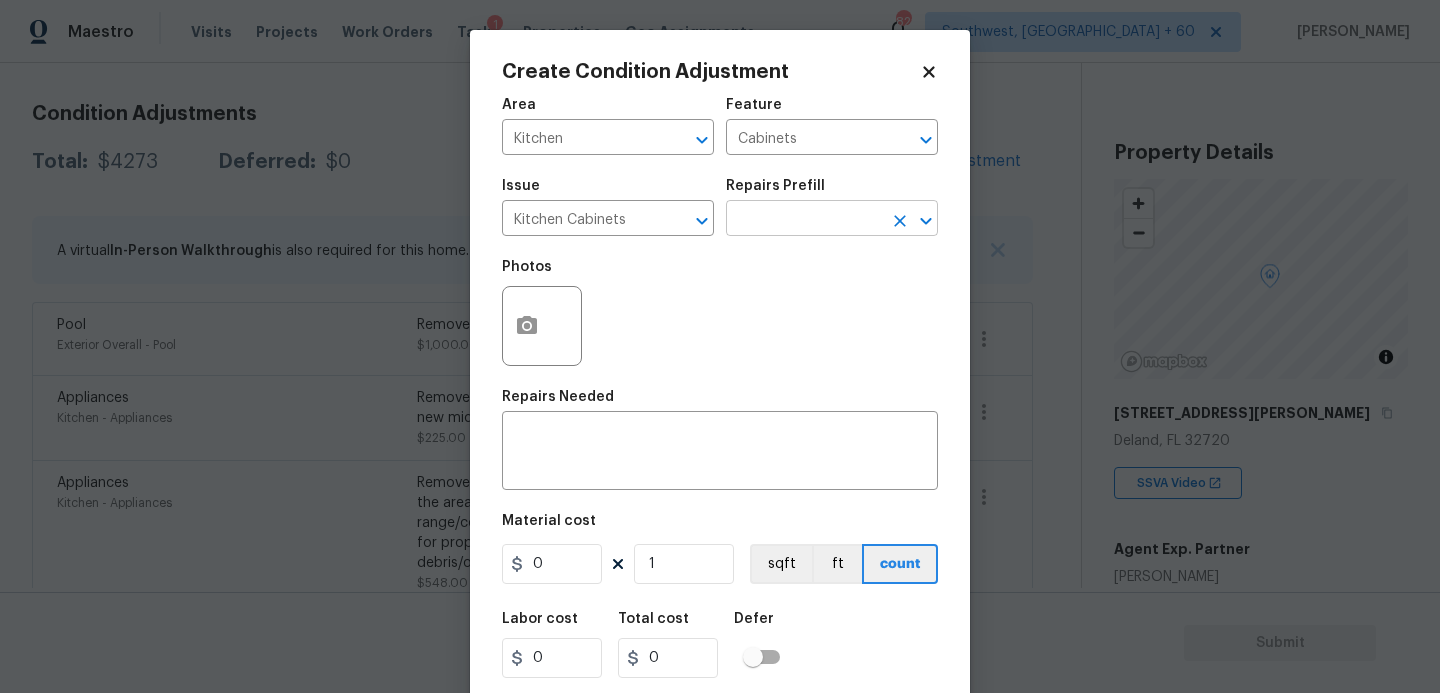 click at bounding box center [804, 220] 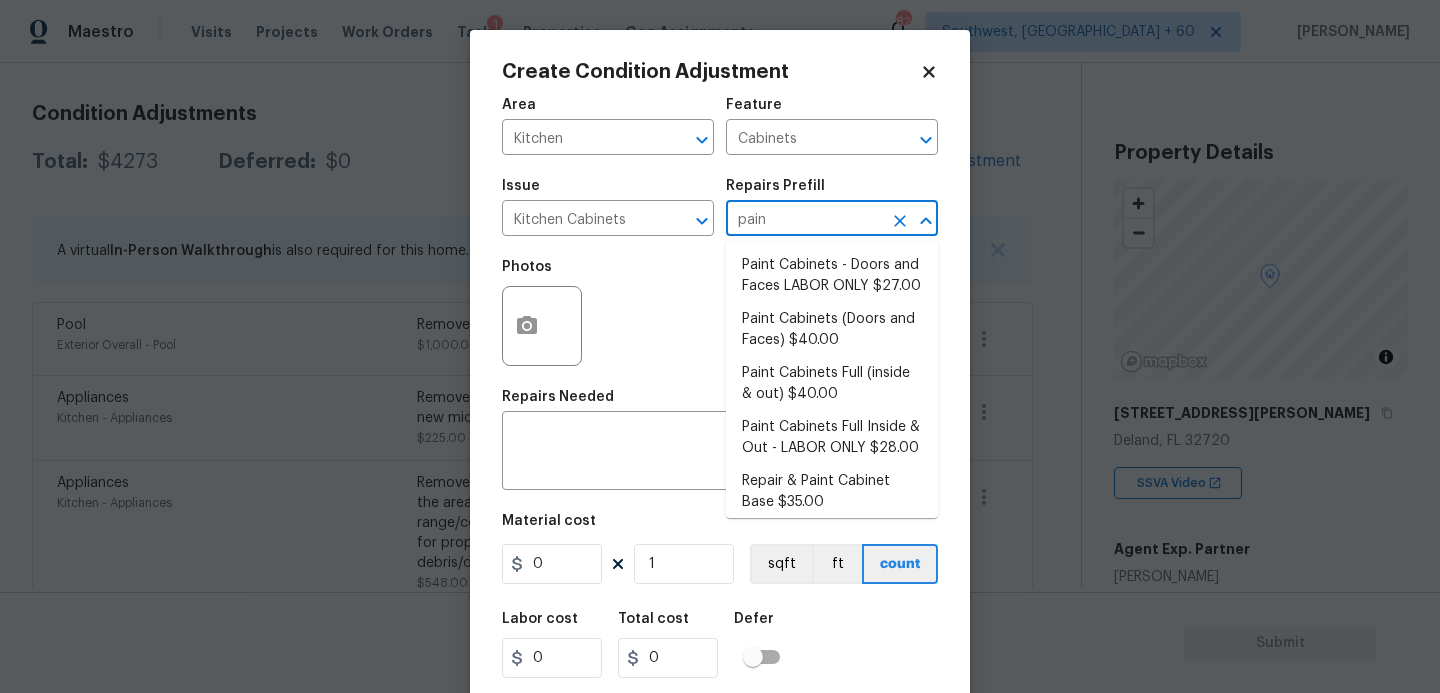 type on "paint" 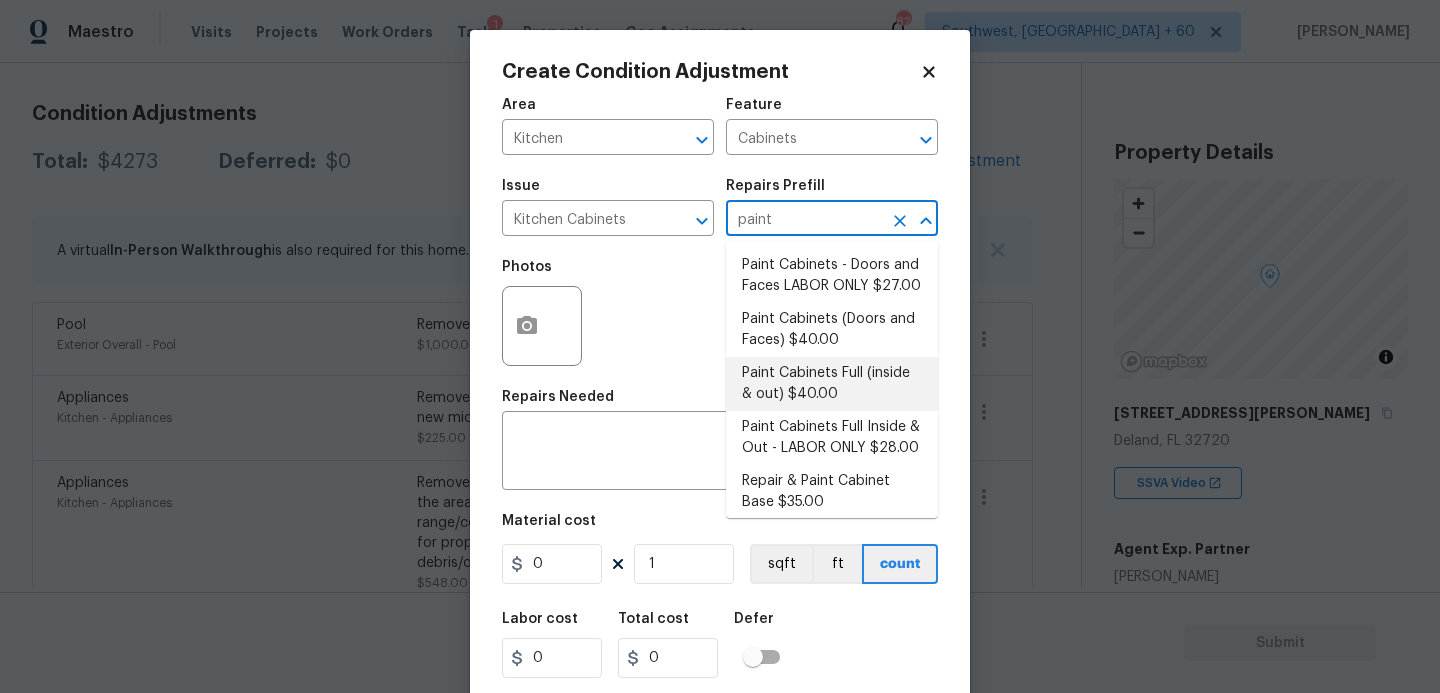 click on "Paint Cabinets Full (inside & out) $40.00" at bounding box center (832, 384) 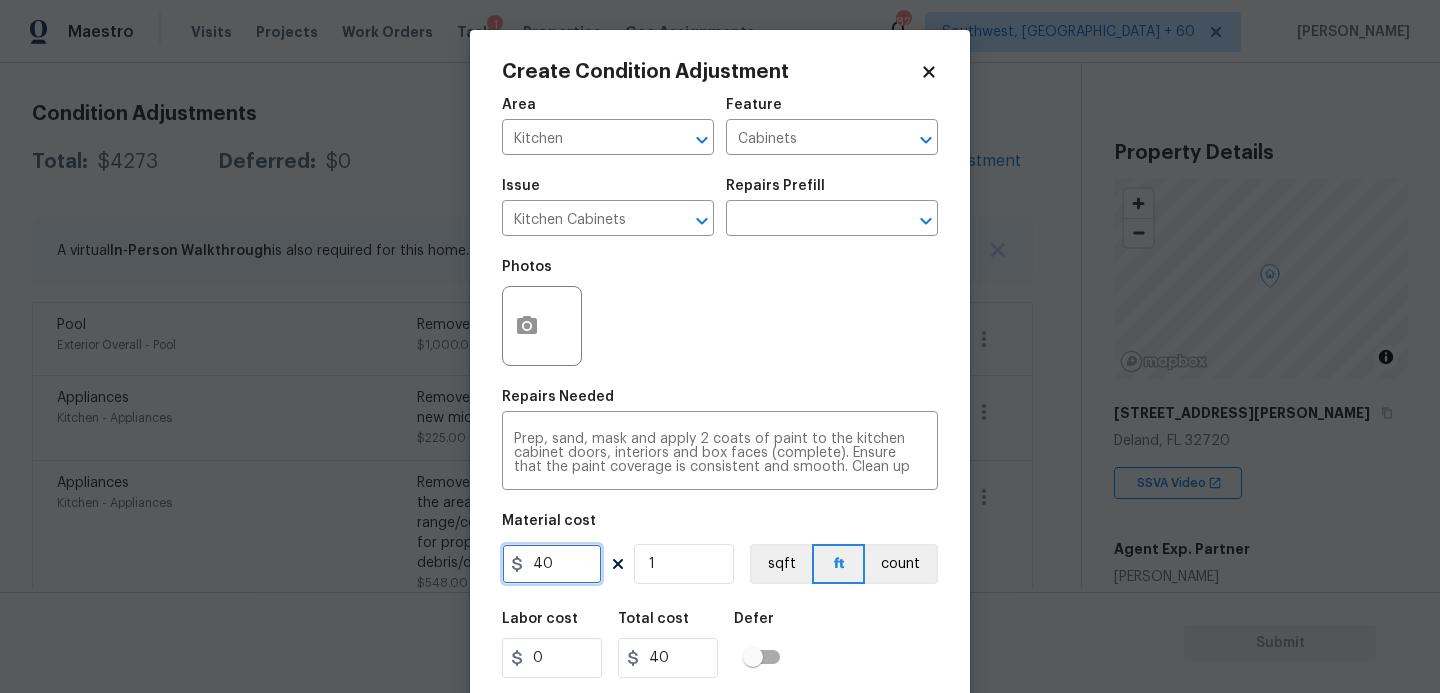 drag, startPoint x: 565, startPoint y: 577, endPoint x: 332, endPoint y: 577, distance: 233 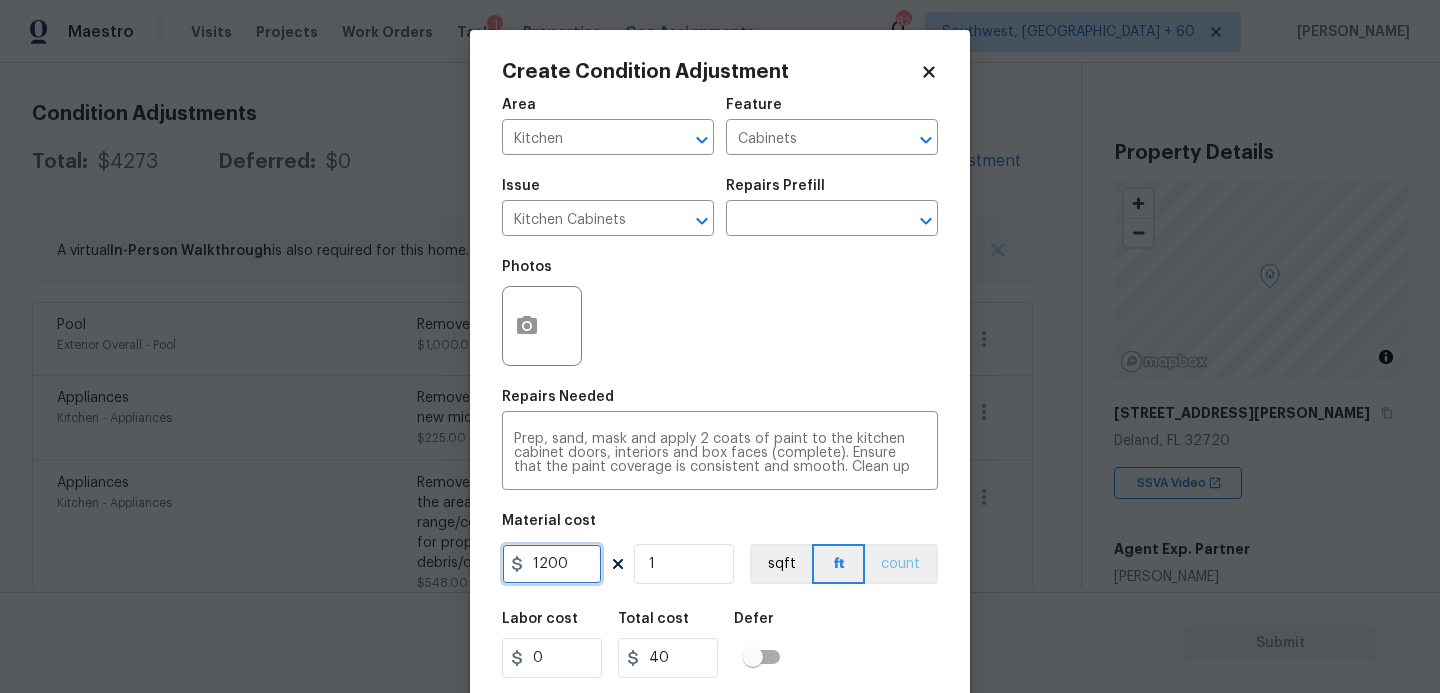 type on "1200" 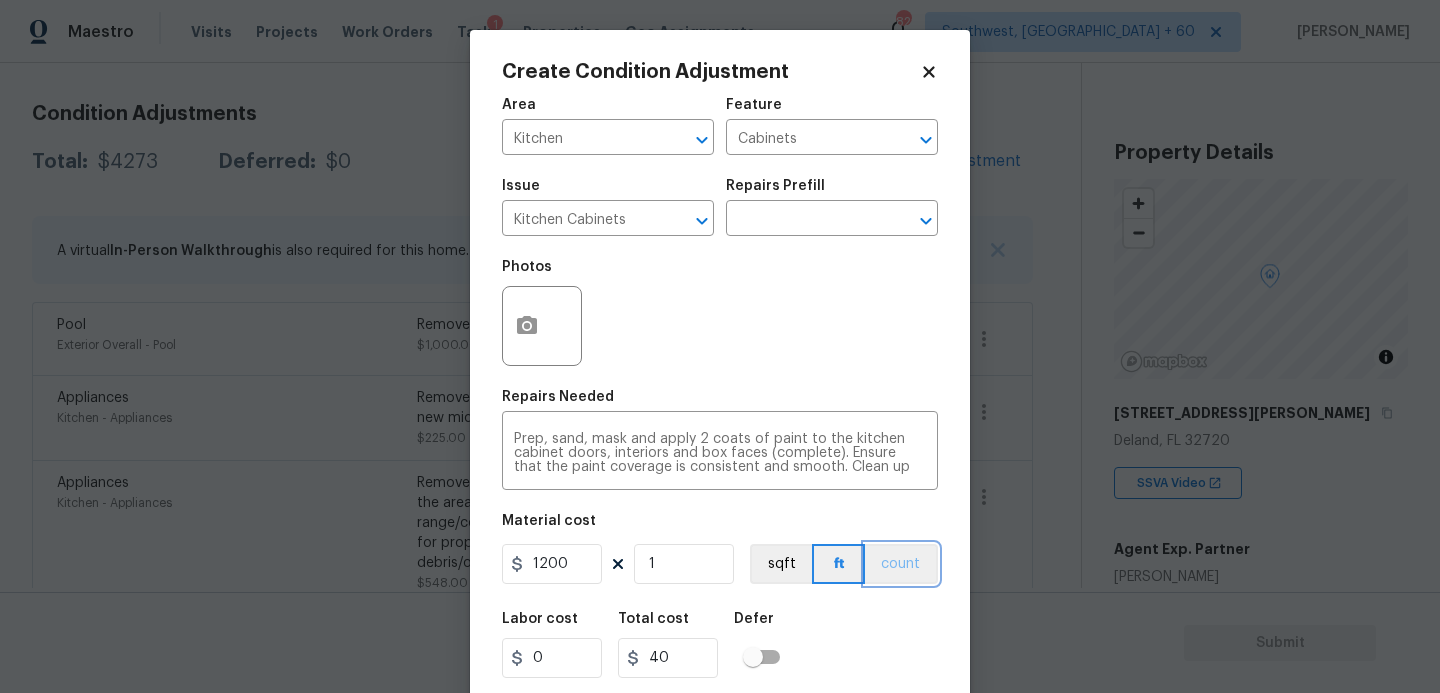 type on "1200" 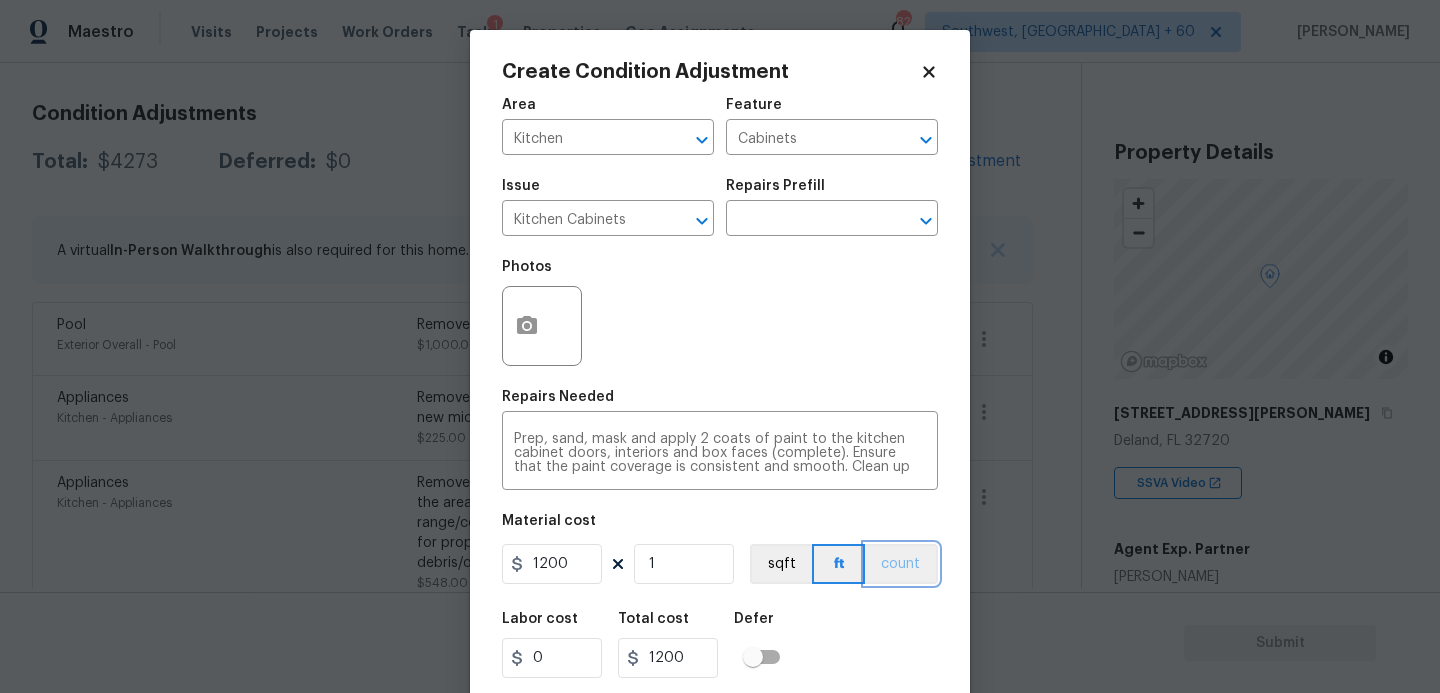 click on "count" at bounding box center [901, 564] 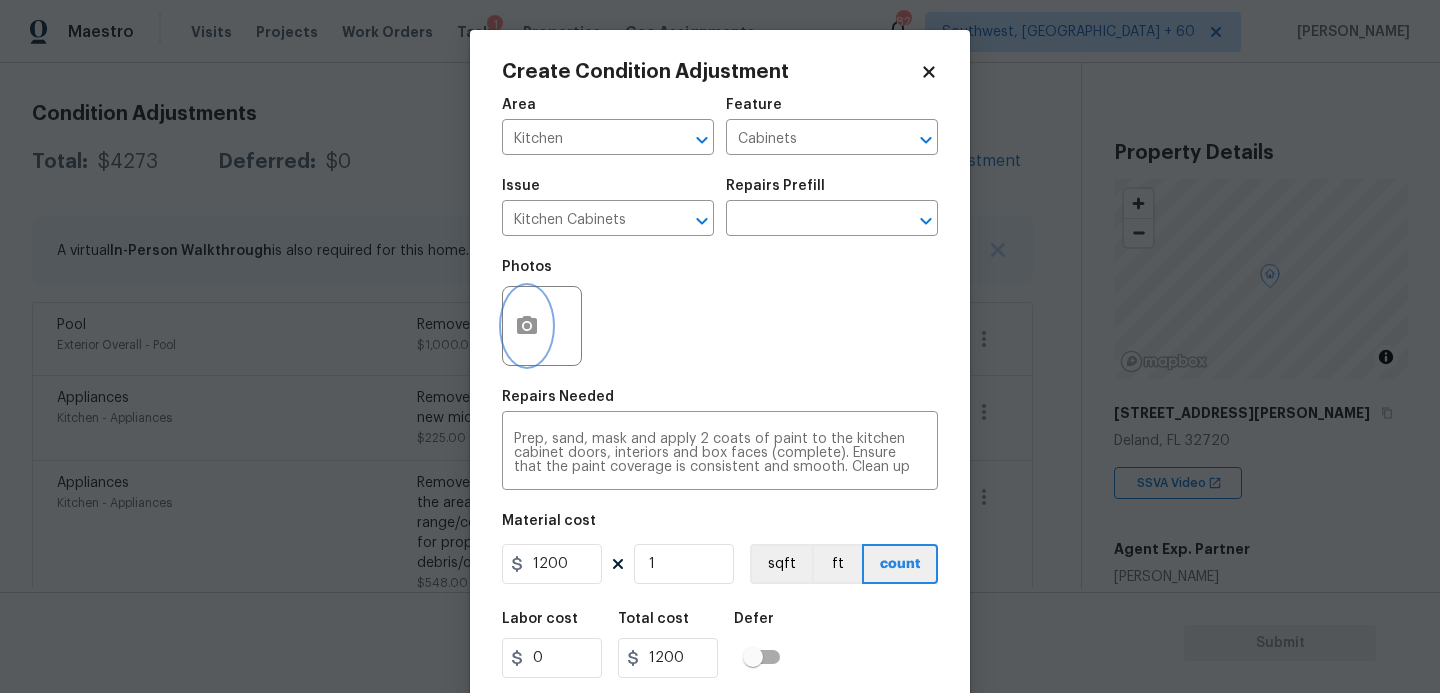 click 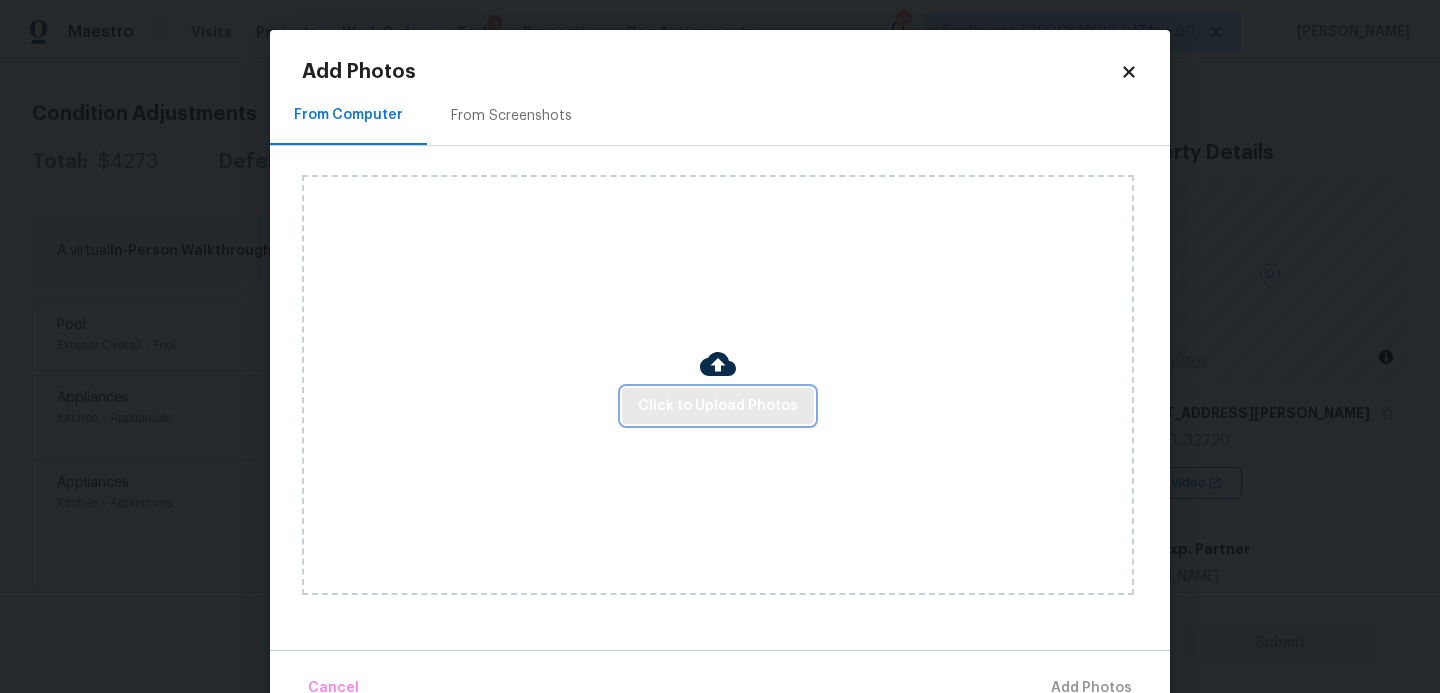 click on "Click to Upload Photos" at bounding box center [718, 406] 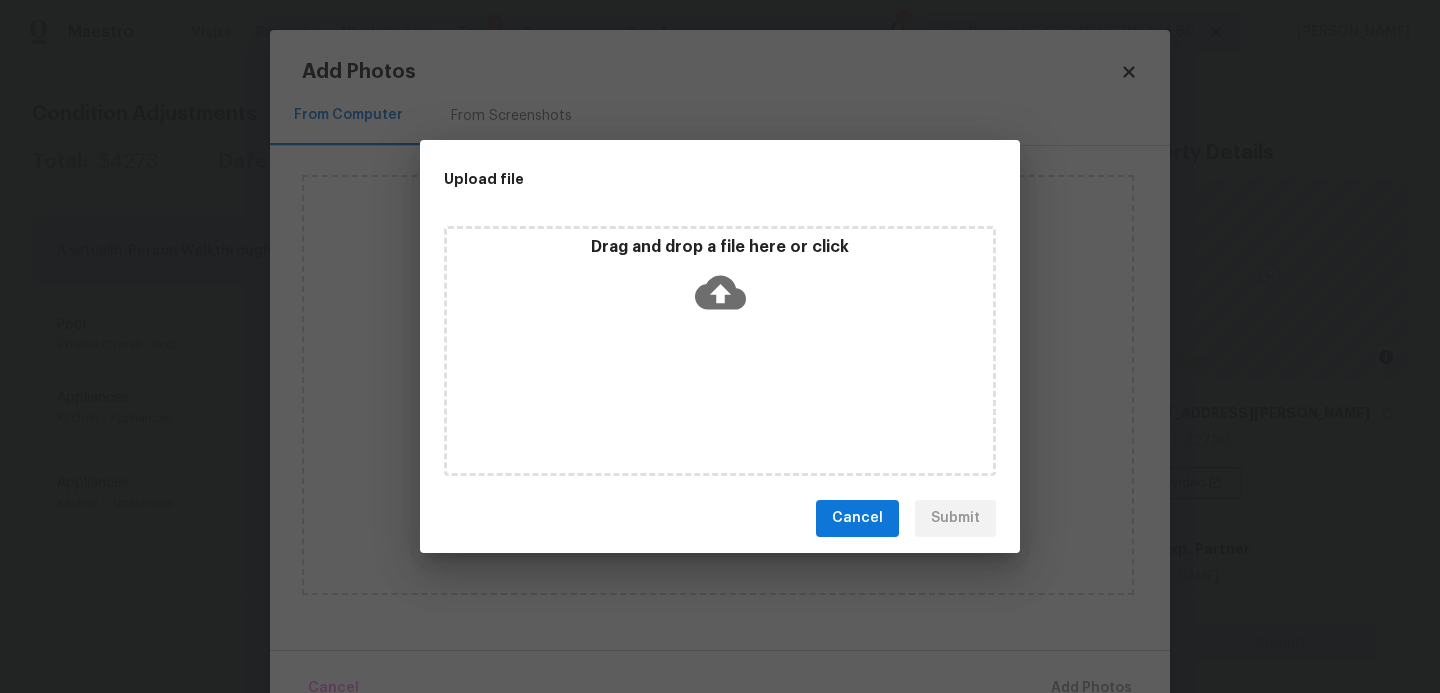 click 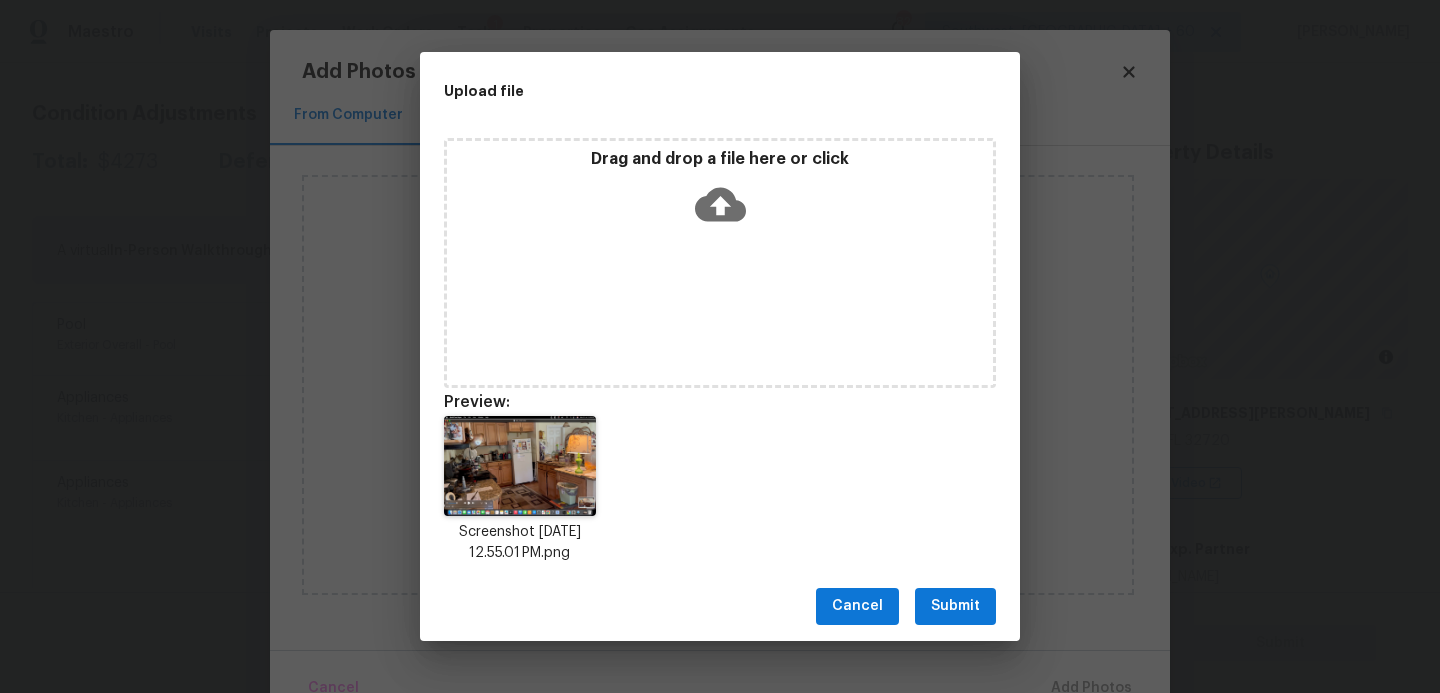 click on "Submit" at bounding box center [955, 606] 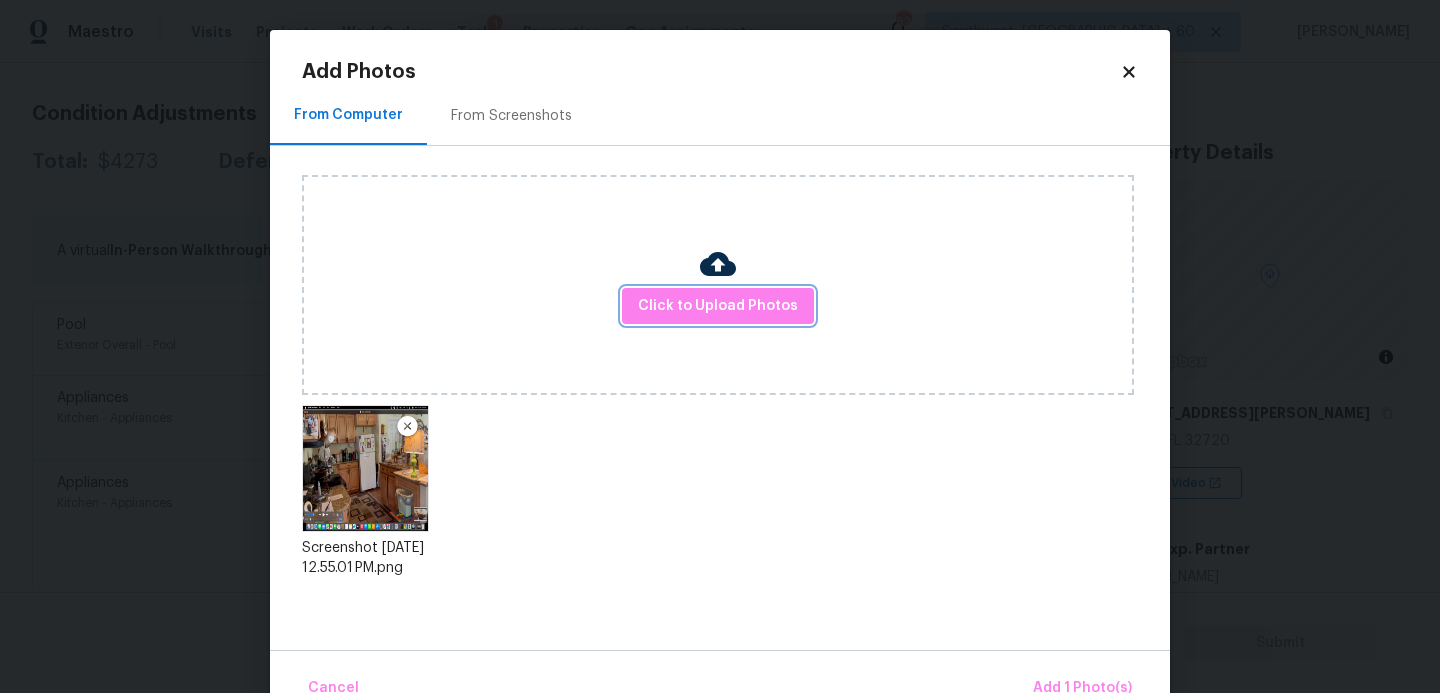 scroll, scrollTop: 2, scrollLeft: 0, axis: vertical 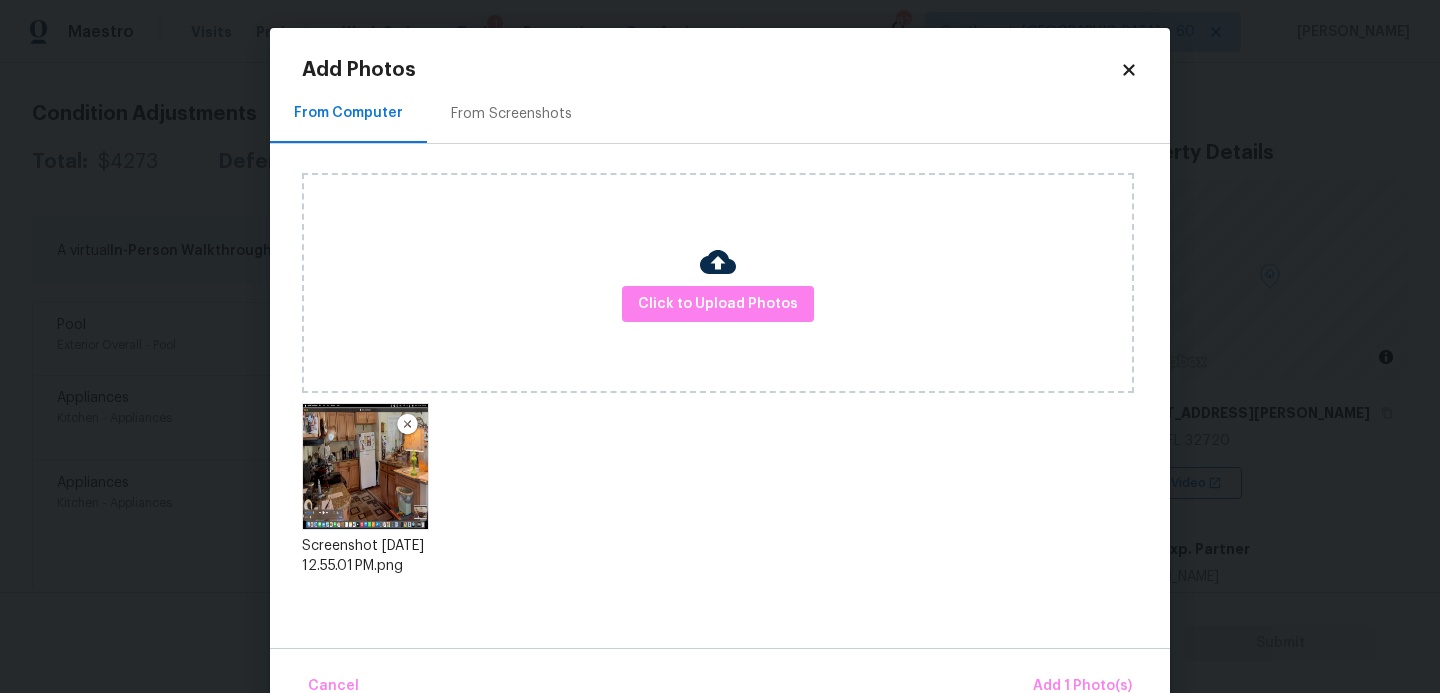 click on "Cancel Add 1 Photo(s)" at bounding box center (720, 678) 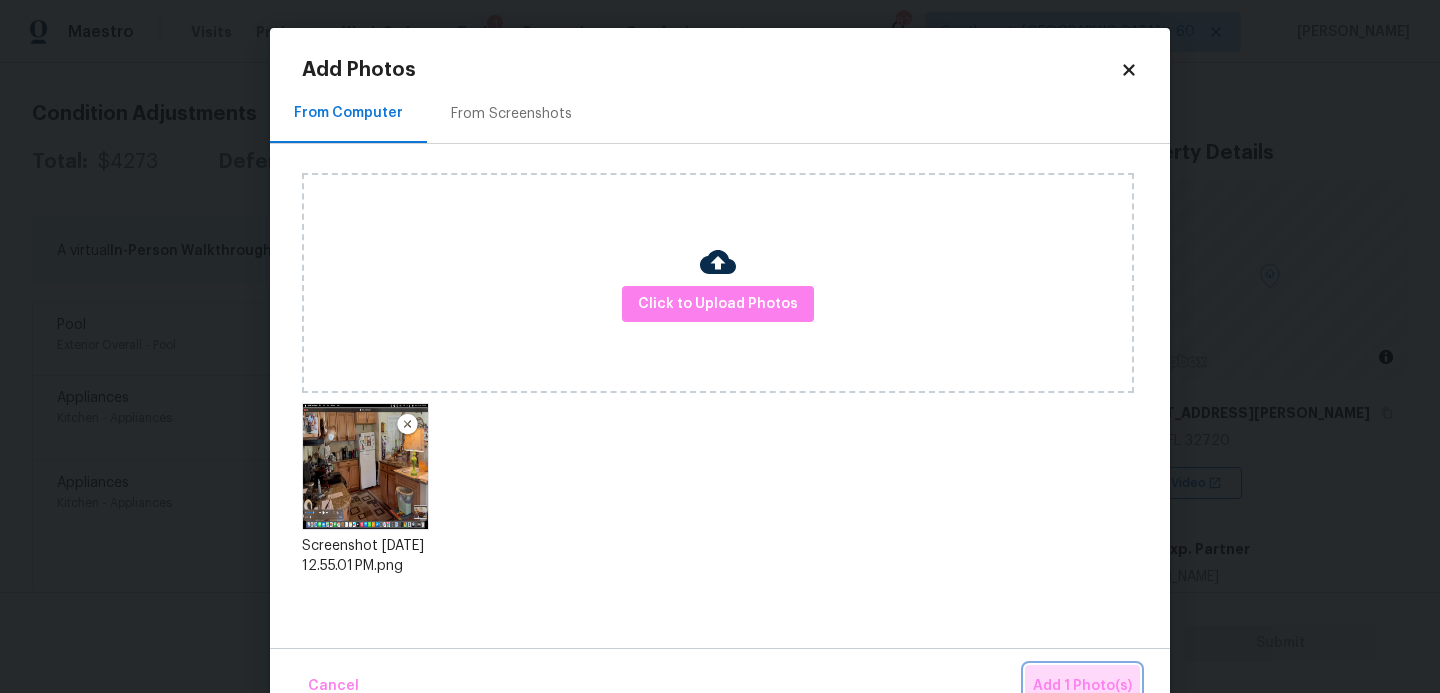 click on "Add 1 Photo(s)" at bounding box center [1082, 686] 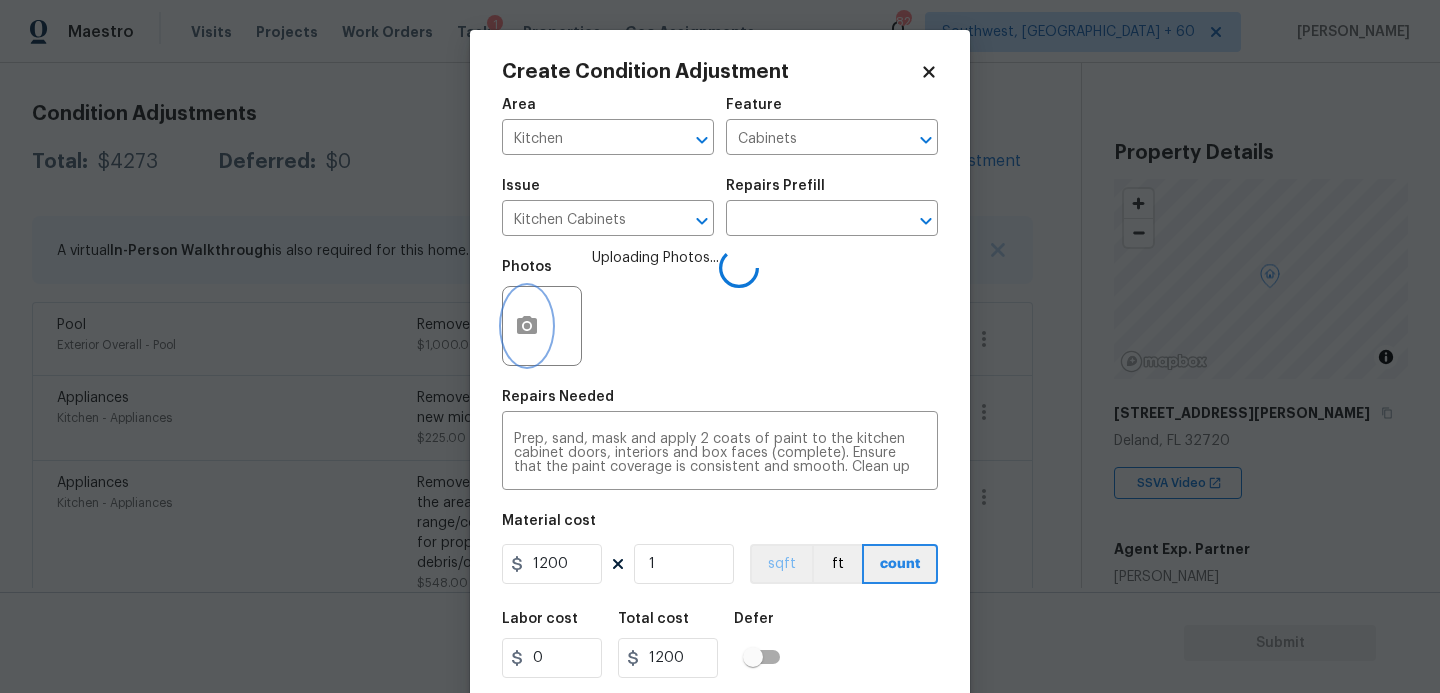 scroll, scrollTop: 0, scrollLeft: 0, axis: both 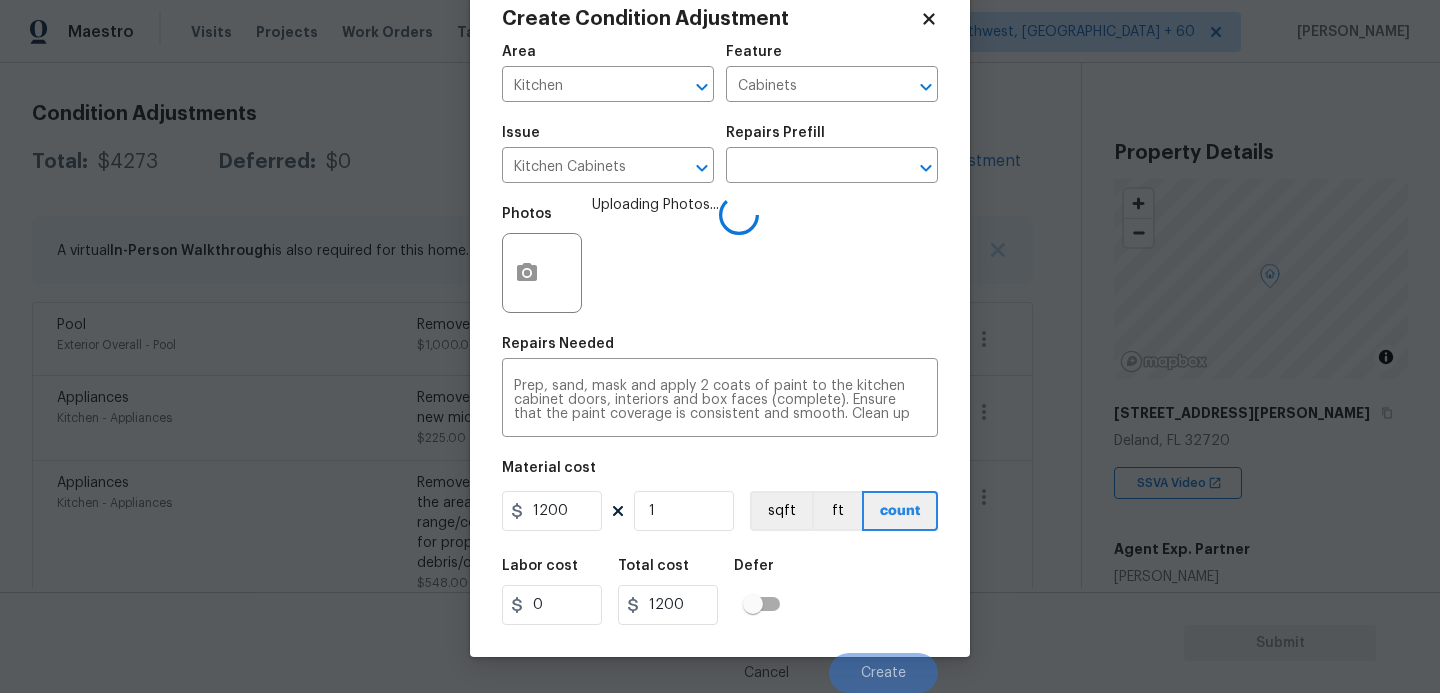 click on "Labor cost 0 Total cost 1200 Defer" at bounding box center (720, 592) 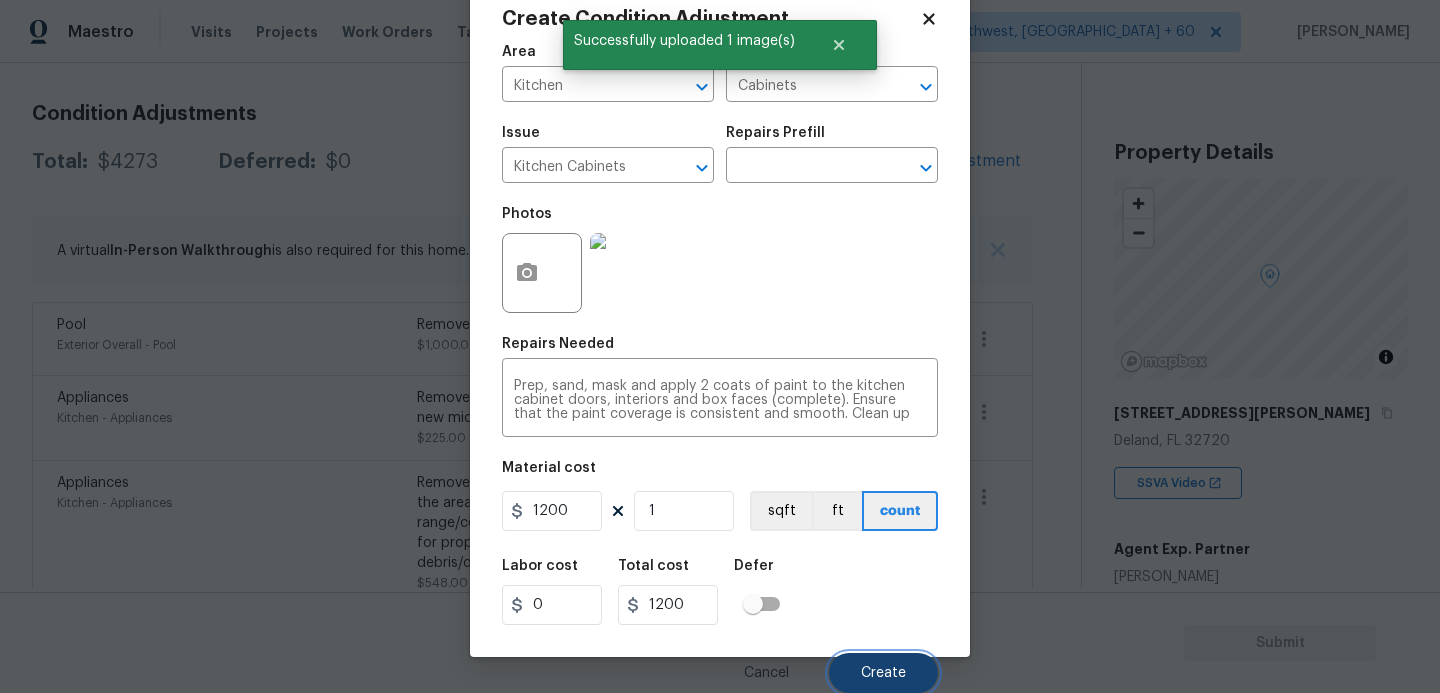 click on "Create" at bounding box center [883, 673] 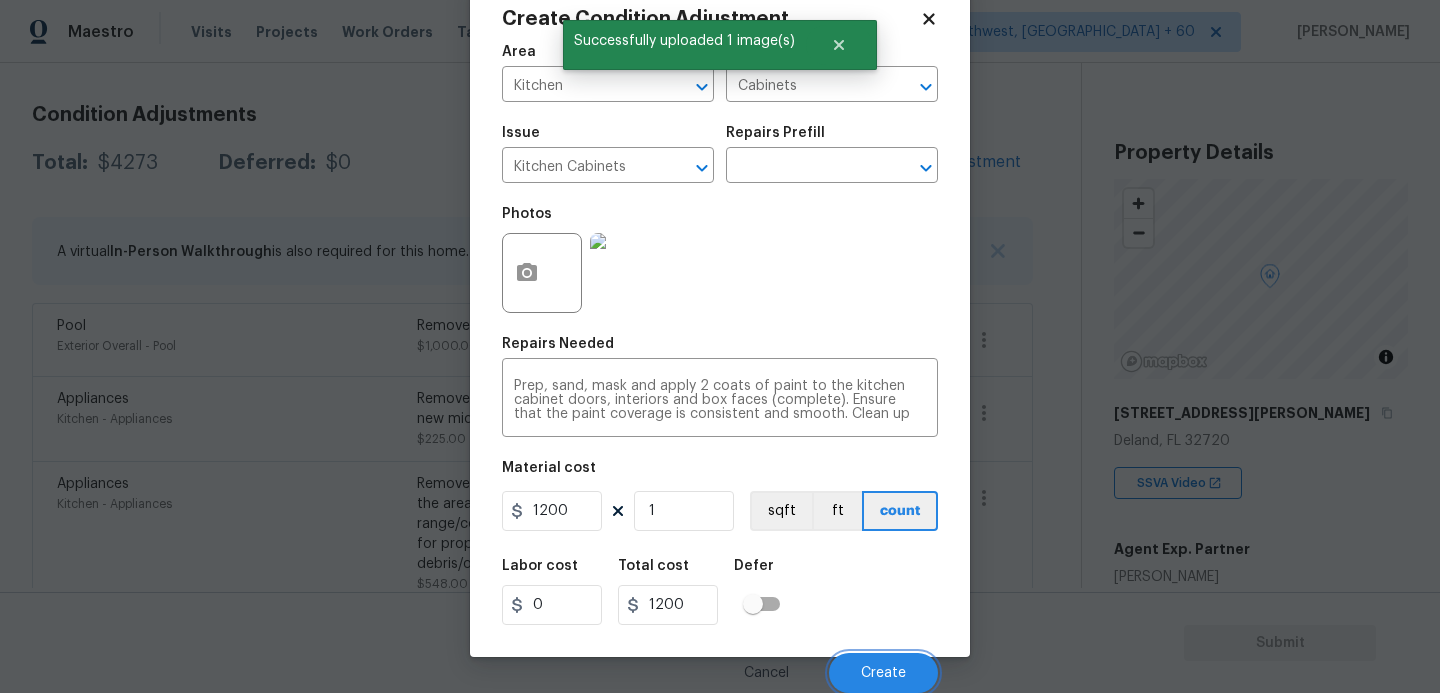 scroll, scrollTop: 263, scrollLeft: 0, axis: vertical 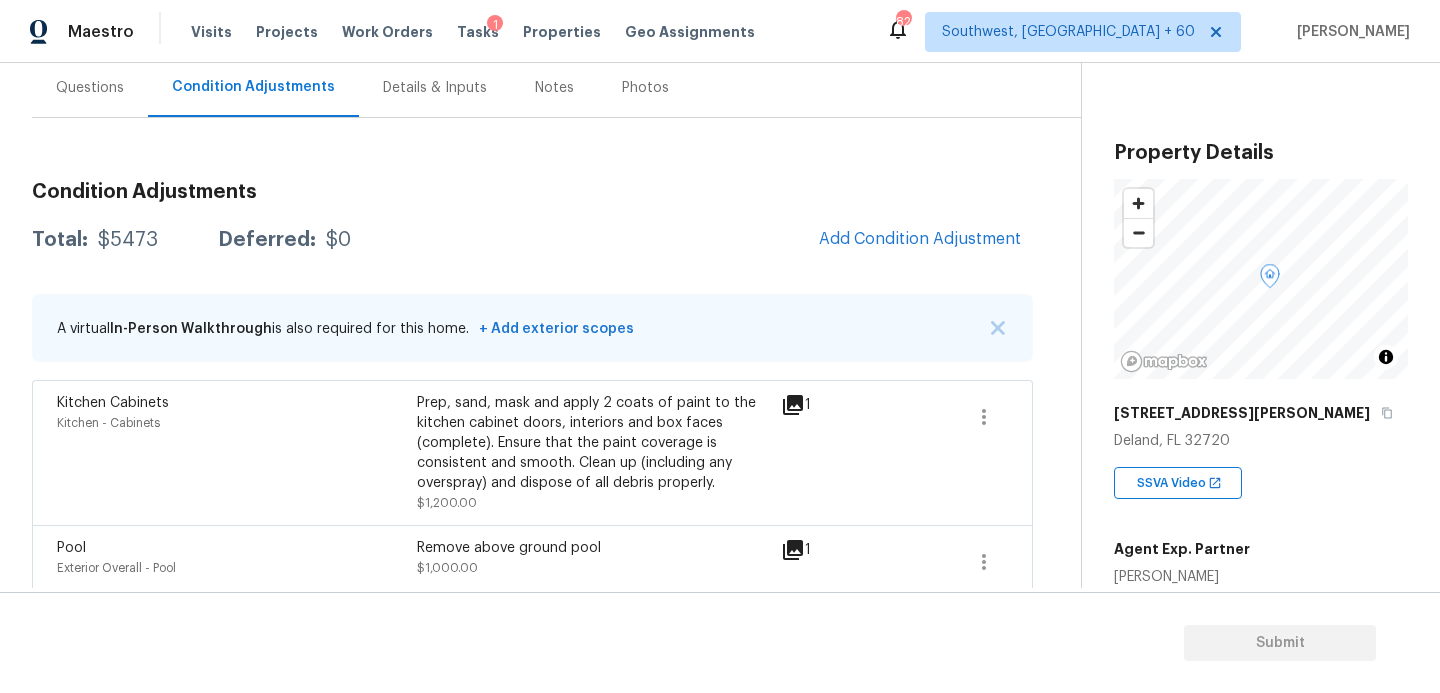 click on "Questions" at bounding box center (90, 87) 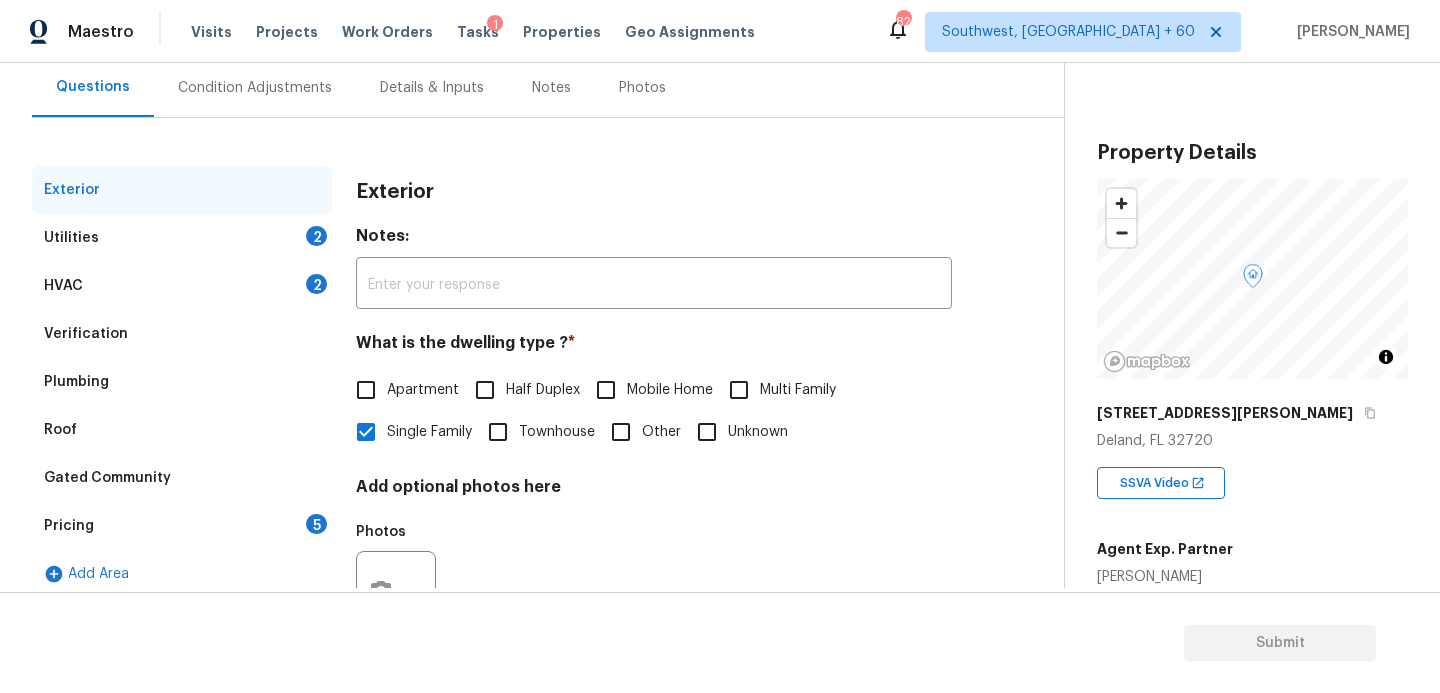 scroll, scrollTop: 184, scrollLeft: 0, axis: vertical 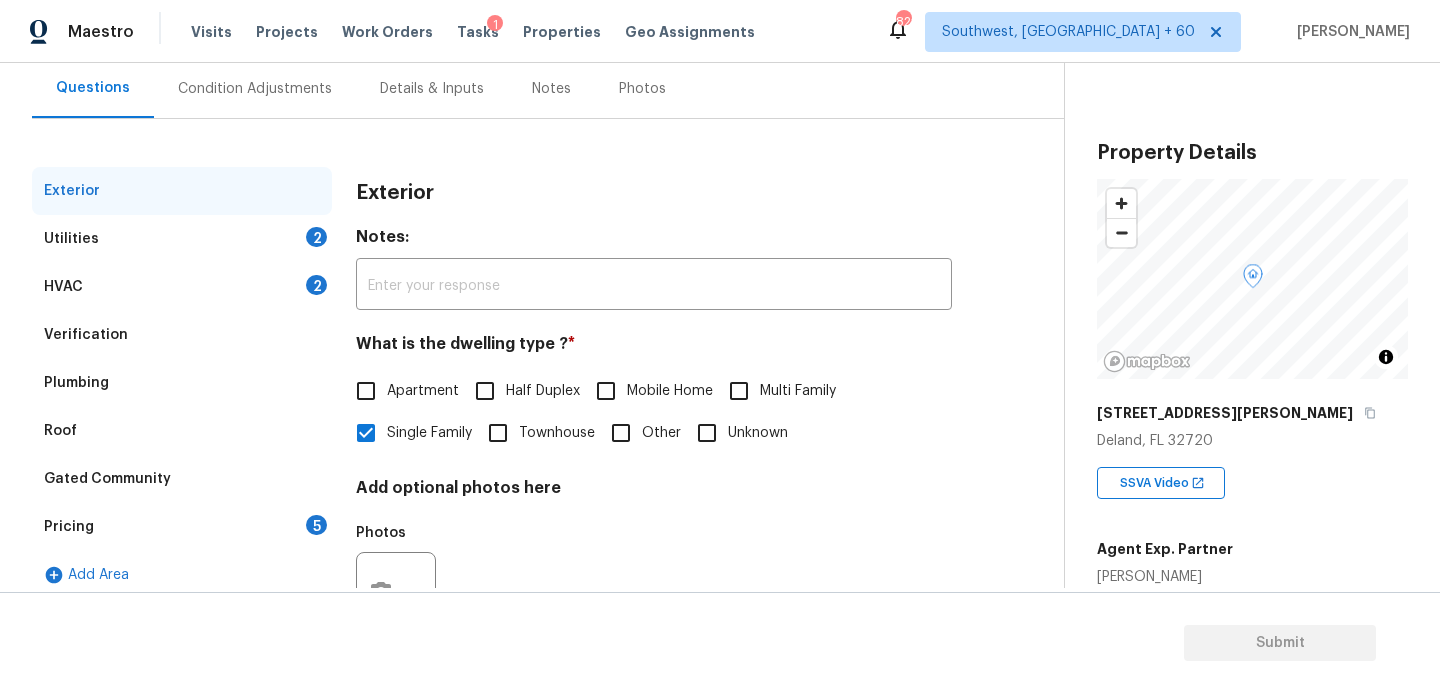 click on "Verification" at bounding box center [86, 335] 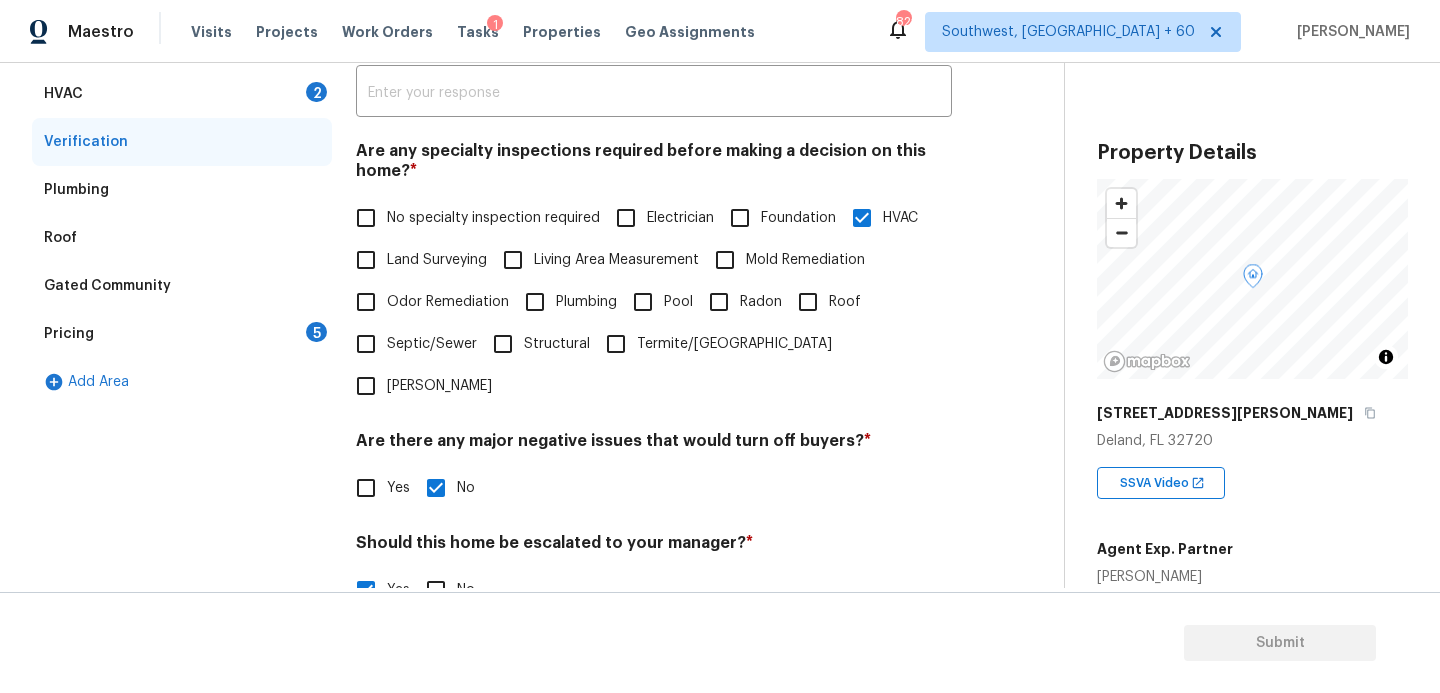 scroll, scrollTop: 487, scrollLeft: 0, axis: vertical 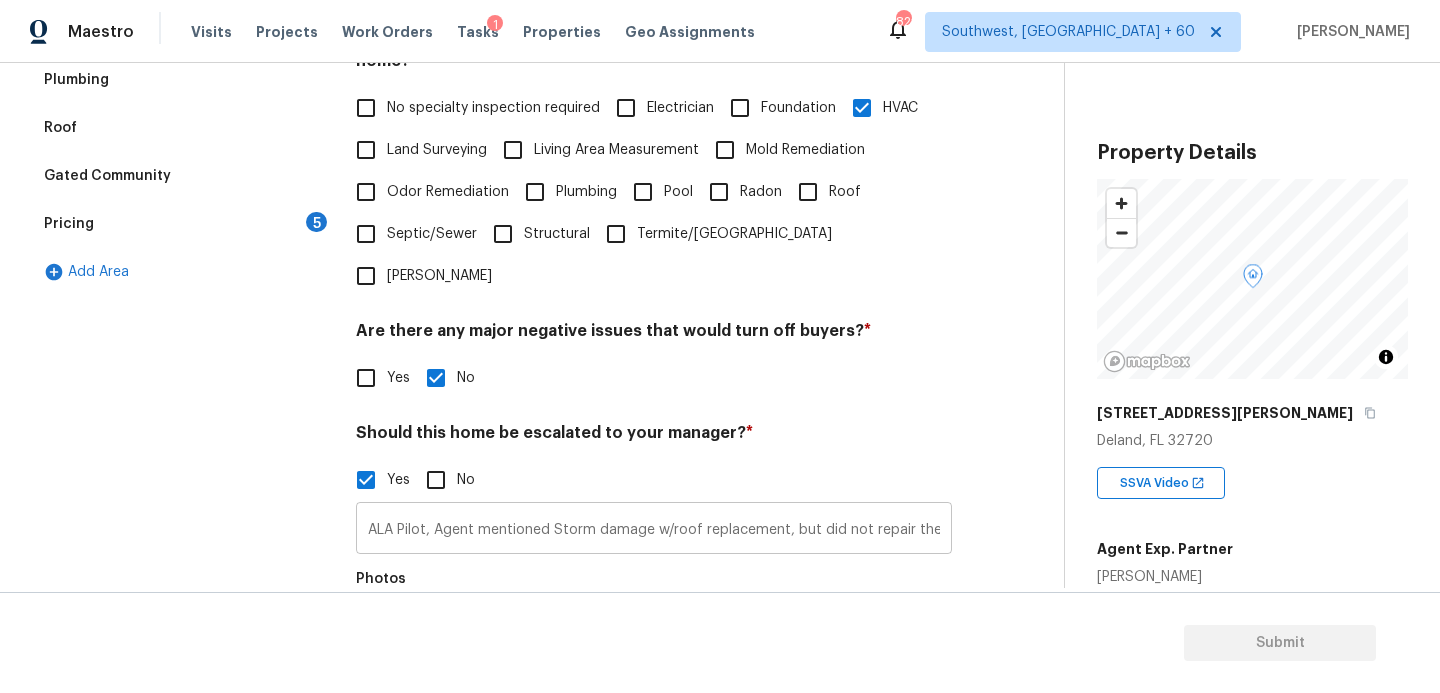 click on "ALA Pilot, Agent mentioned Storm damage w/roof replacement, but did not repair the ceiling in the house, Agent mentioned Refrigerator", "Stove/range", "Microwave" as non working needs review, HVAC needs review agent mentioned fair condition in the admin, Agent mentioned ' YES ' for water leak or water intrusion, This is Orlando market check for volusia county" at bounding box center (654, 530) 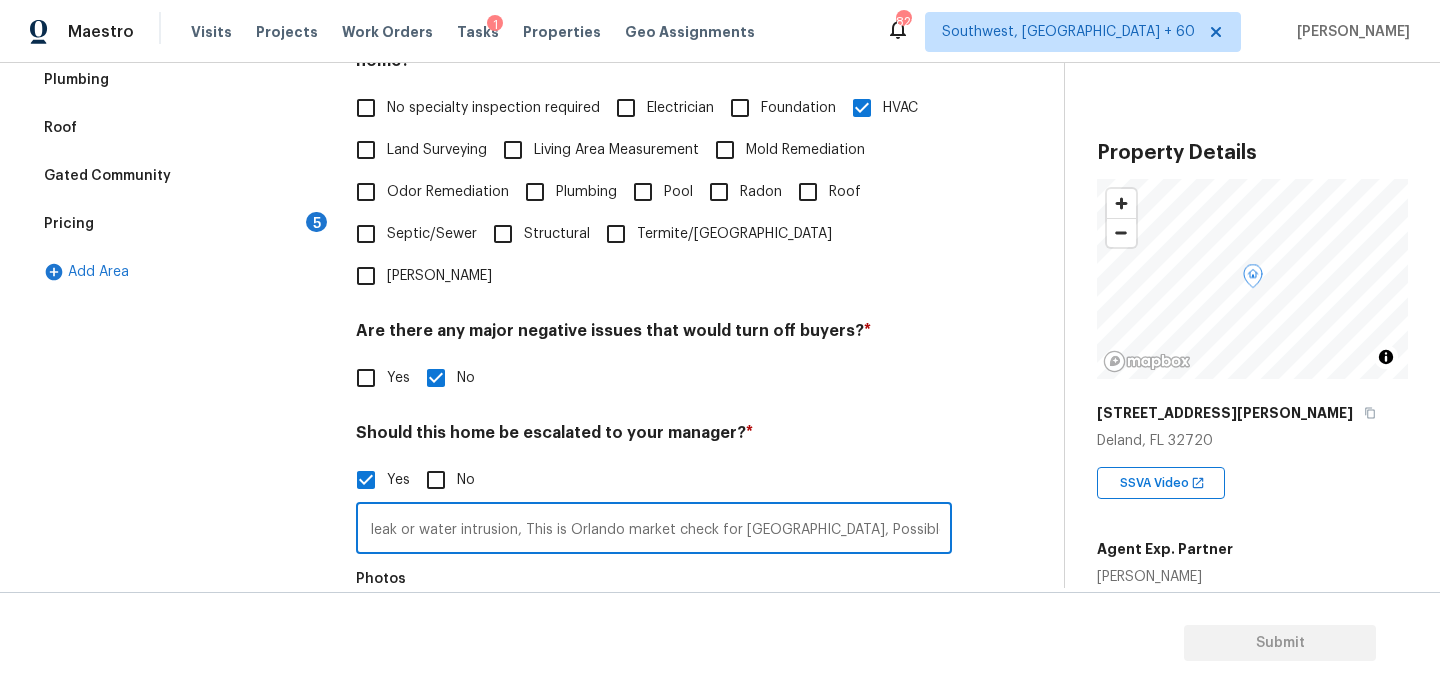 scroll, scrollTop: 0, scrollLeft: 1977, axis: horizontal 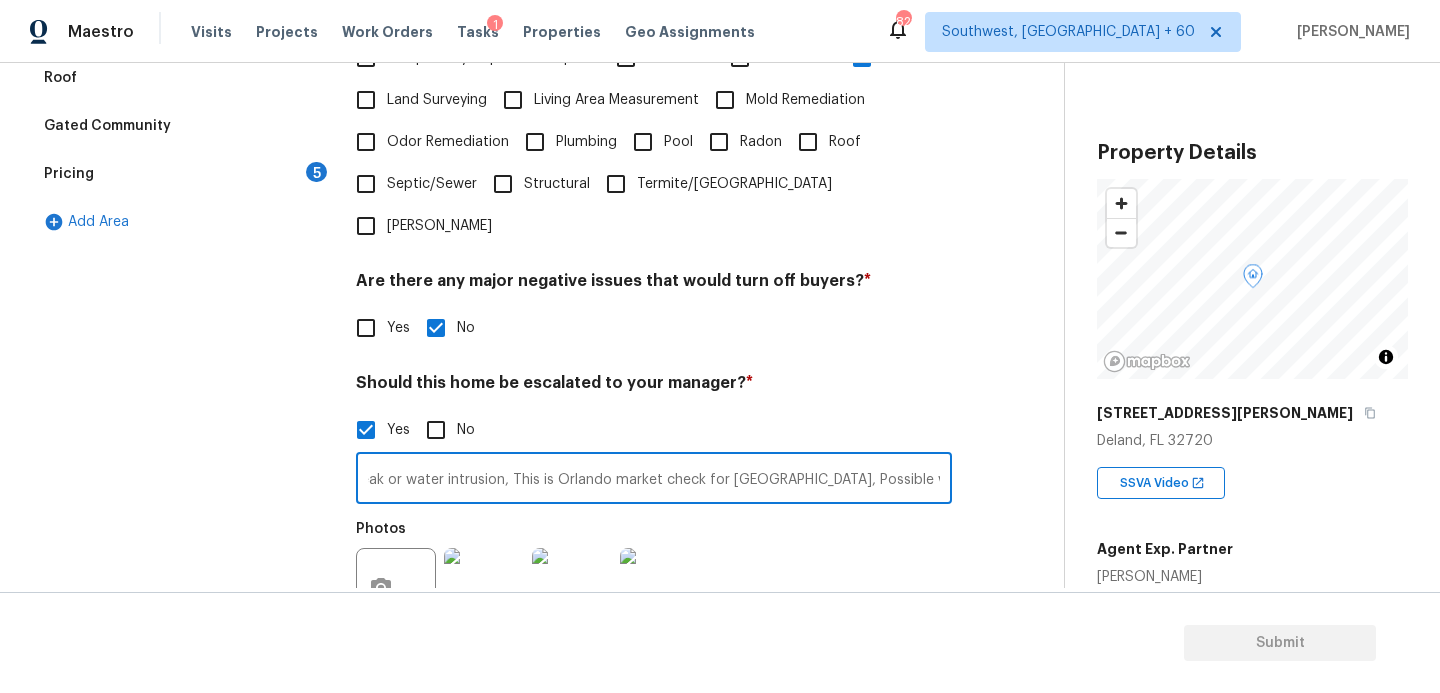 type on "ALA Pilot, Agent mentioned Storm damage w/roof replacement, but did not repair the ceiling in the house, Agent mentioned Refrigerator", "Stove/range", "Microwave" as non working needs review, HVAC needs review agent mentioned fair condition in the admin, Agent mentioned ' YES ' for water leak or water intrusion, This is Orlando market check for volusia county, Possible water leak @" 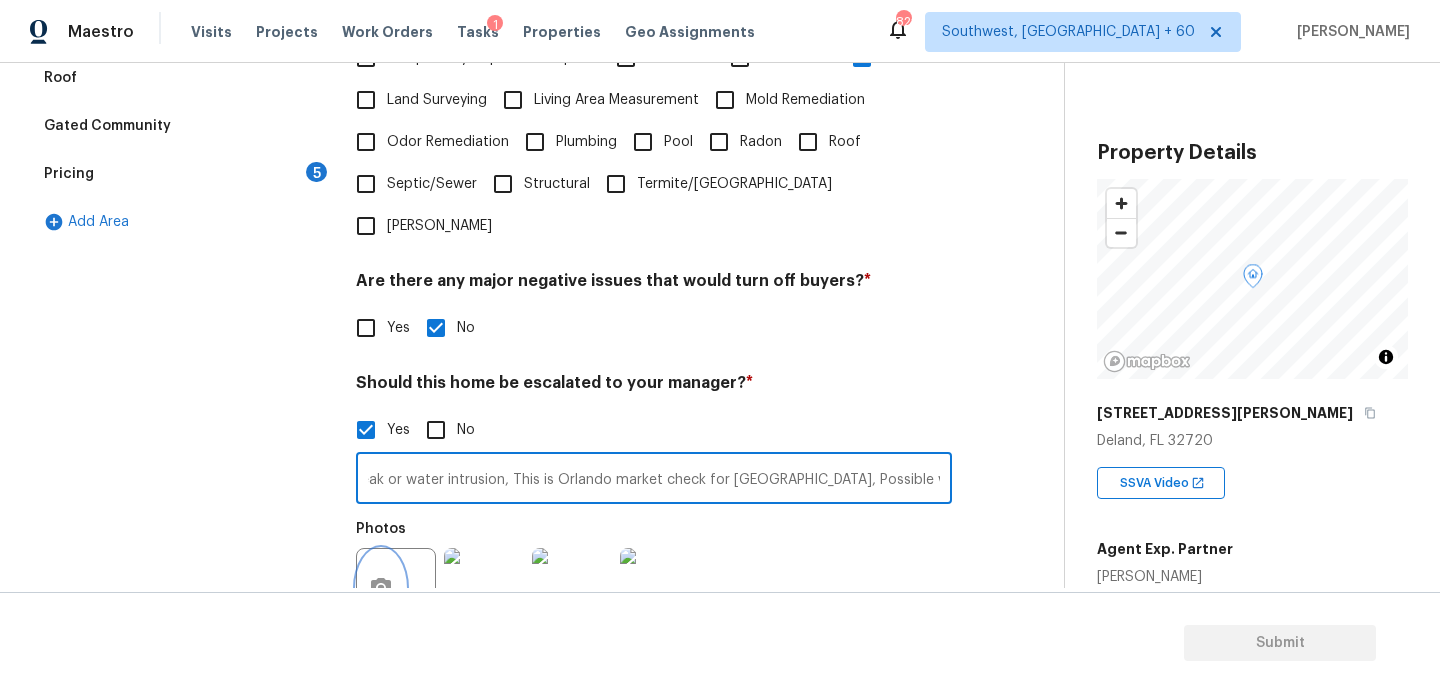 click at bounding box center (381, 588) 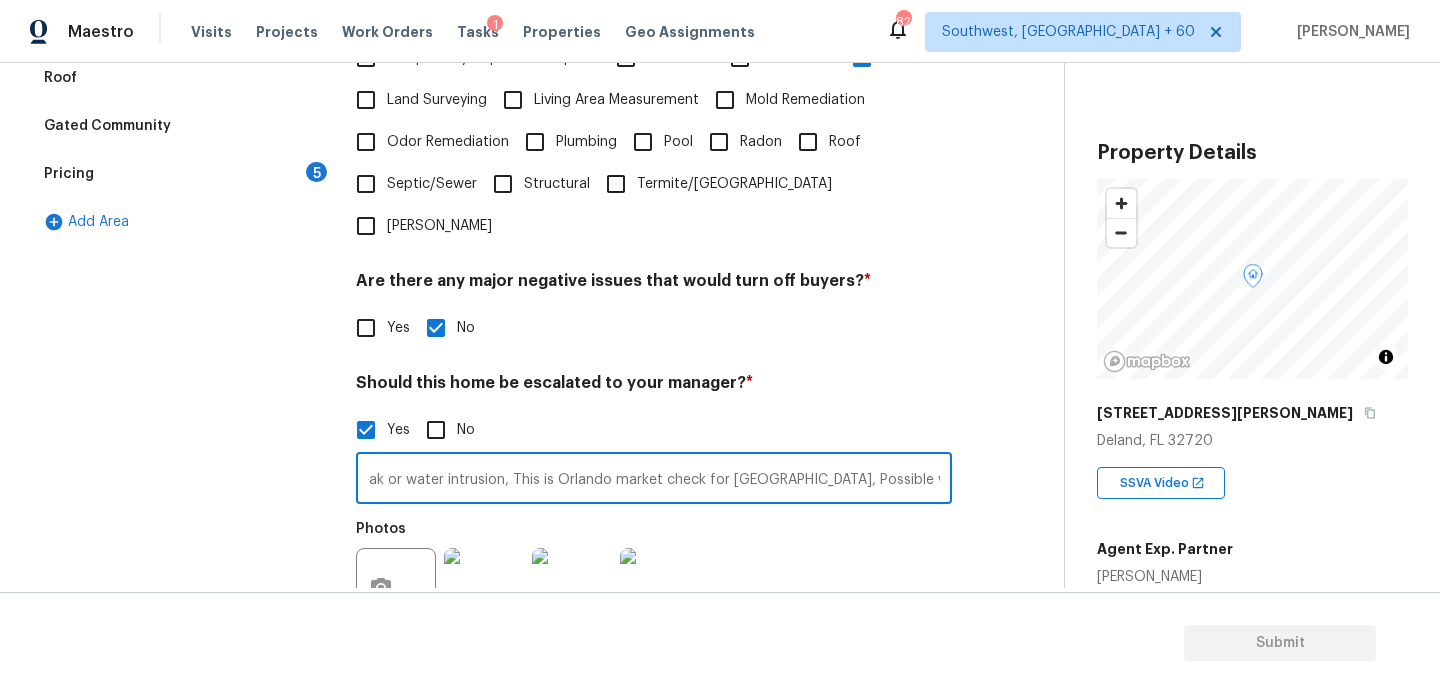 scroll, scrollTop: 0, scrollLeft: 0, axis: both 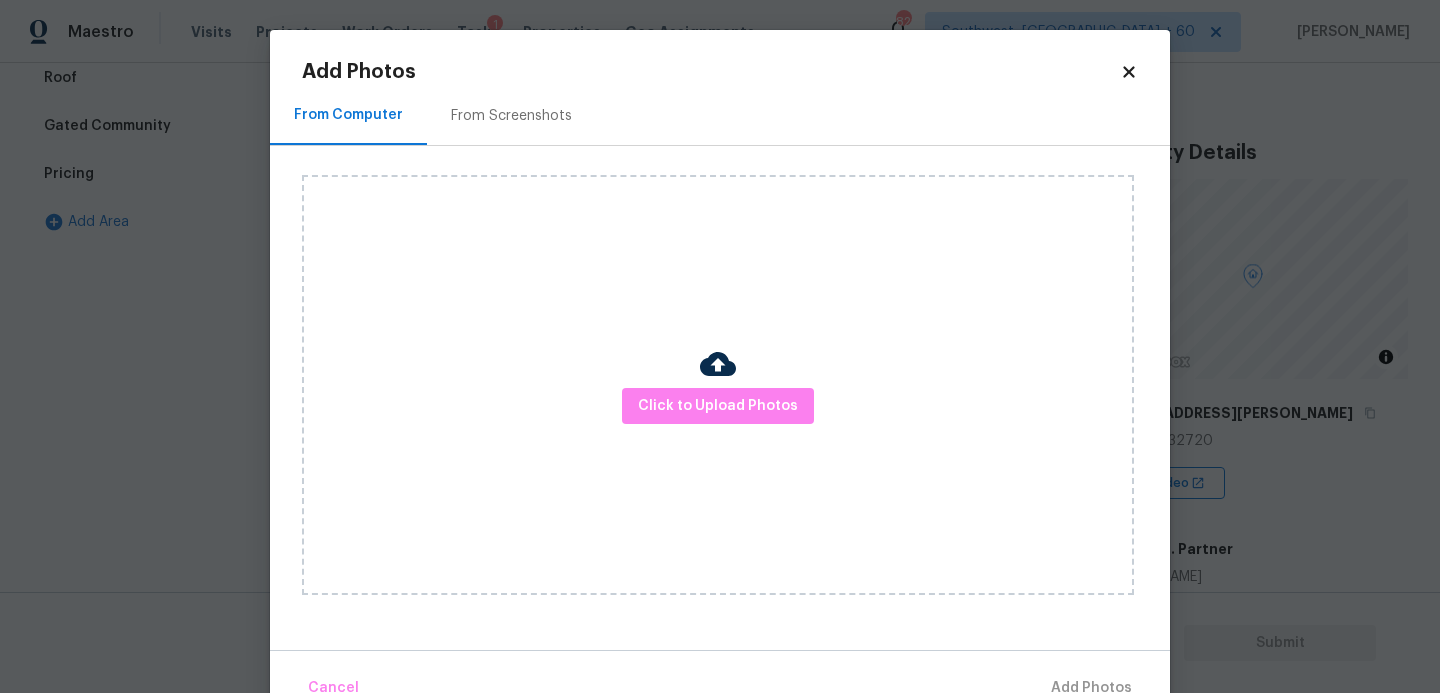 click on "Click to Upload Photos" at bounding box center [718, 385] 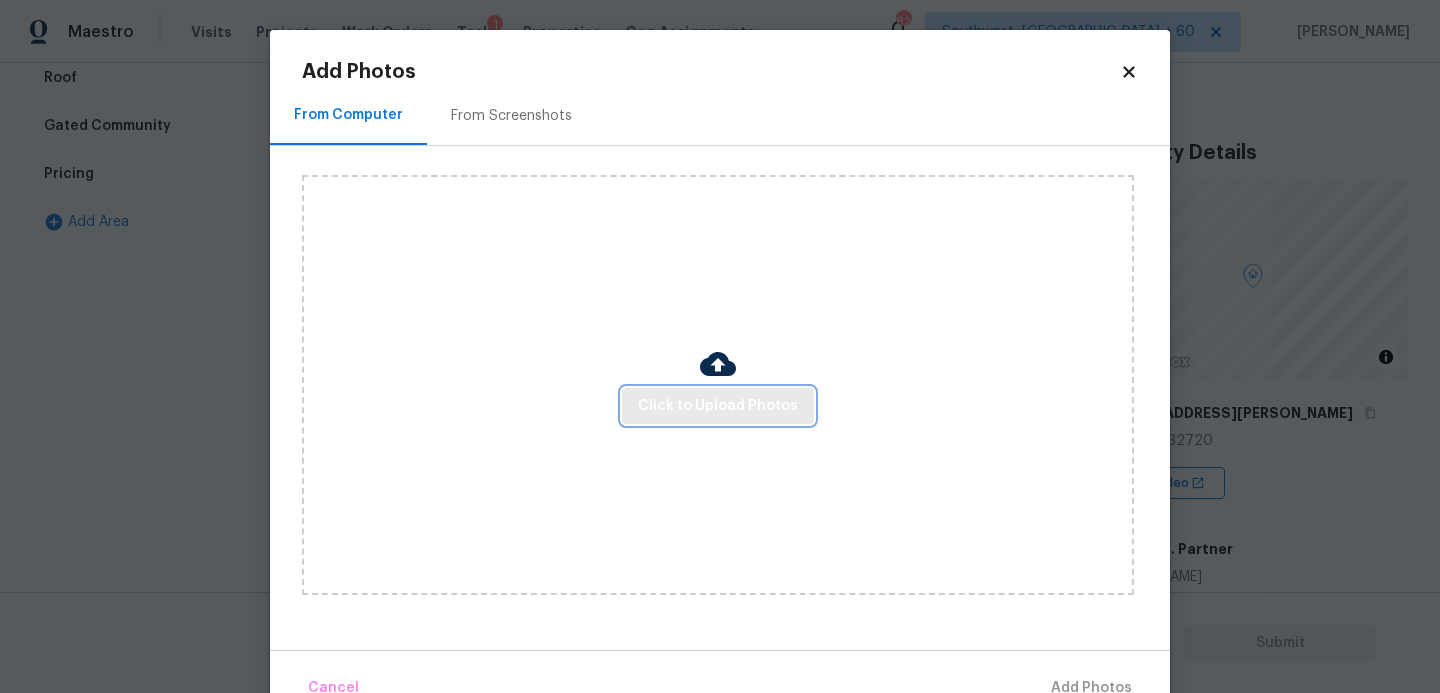 click on "Click to Upload Photos" at bounding box center (718, 406) 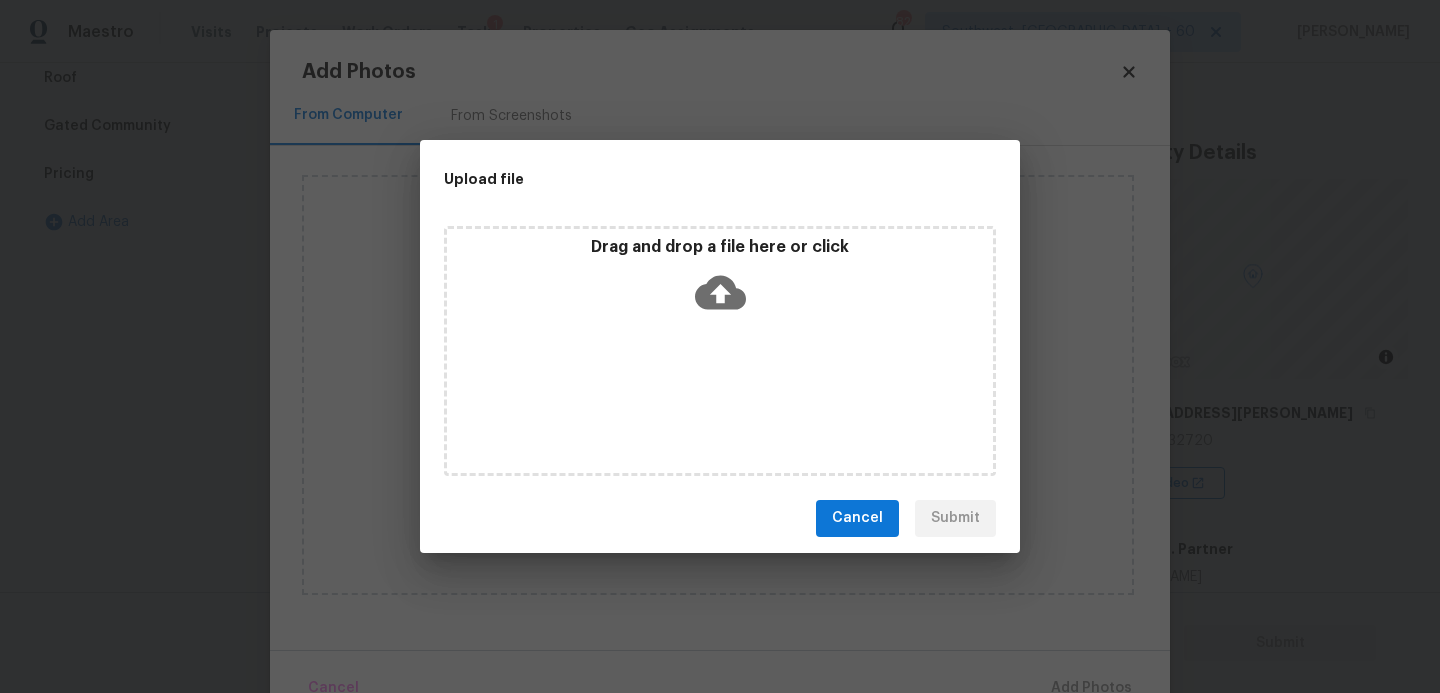click on "Drag and drop a file here or click" at bounding box center (720, 351) 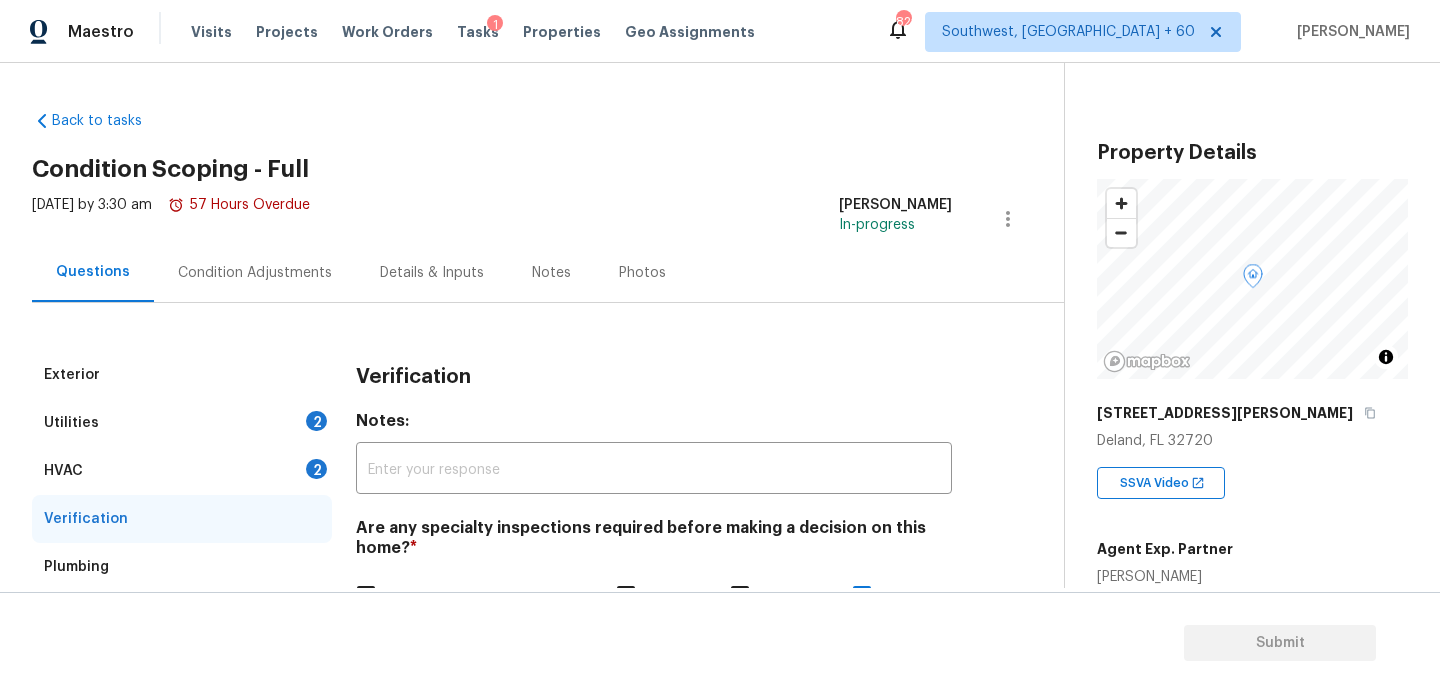 scroll, scrollTop: 0, scrollLeft: 0, axis: both 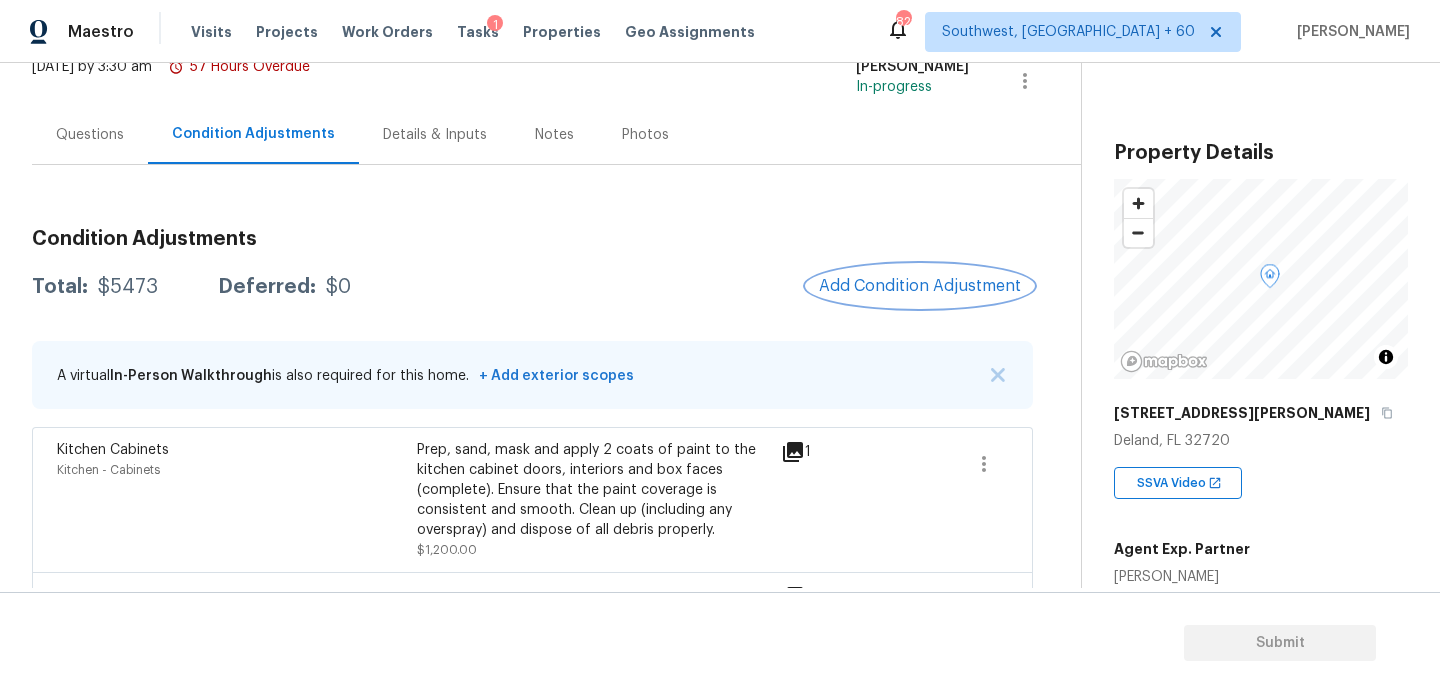 click on "Add Condition Adjustment" at bounding box center [920, 286] 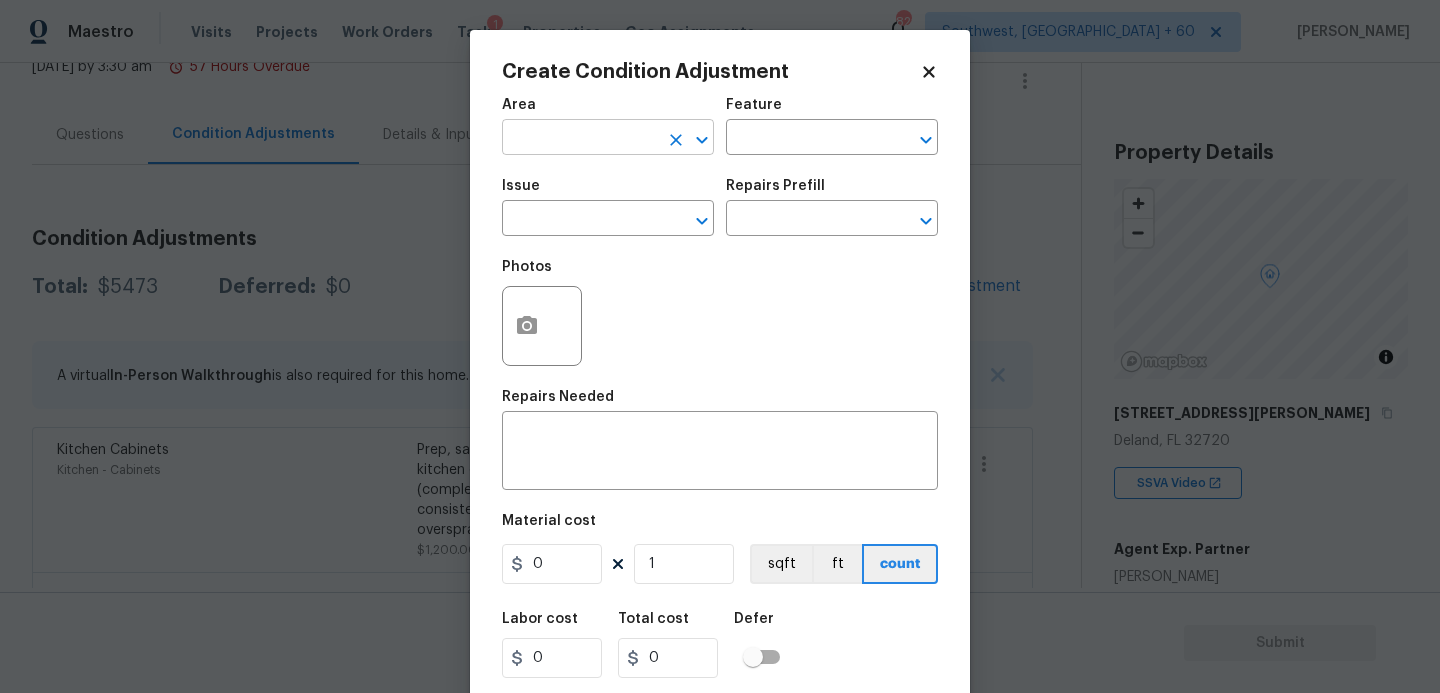 click at bounding box center (580, 139) 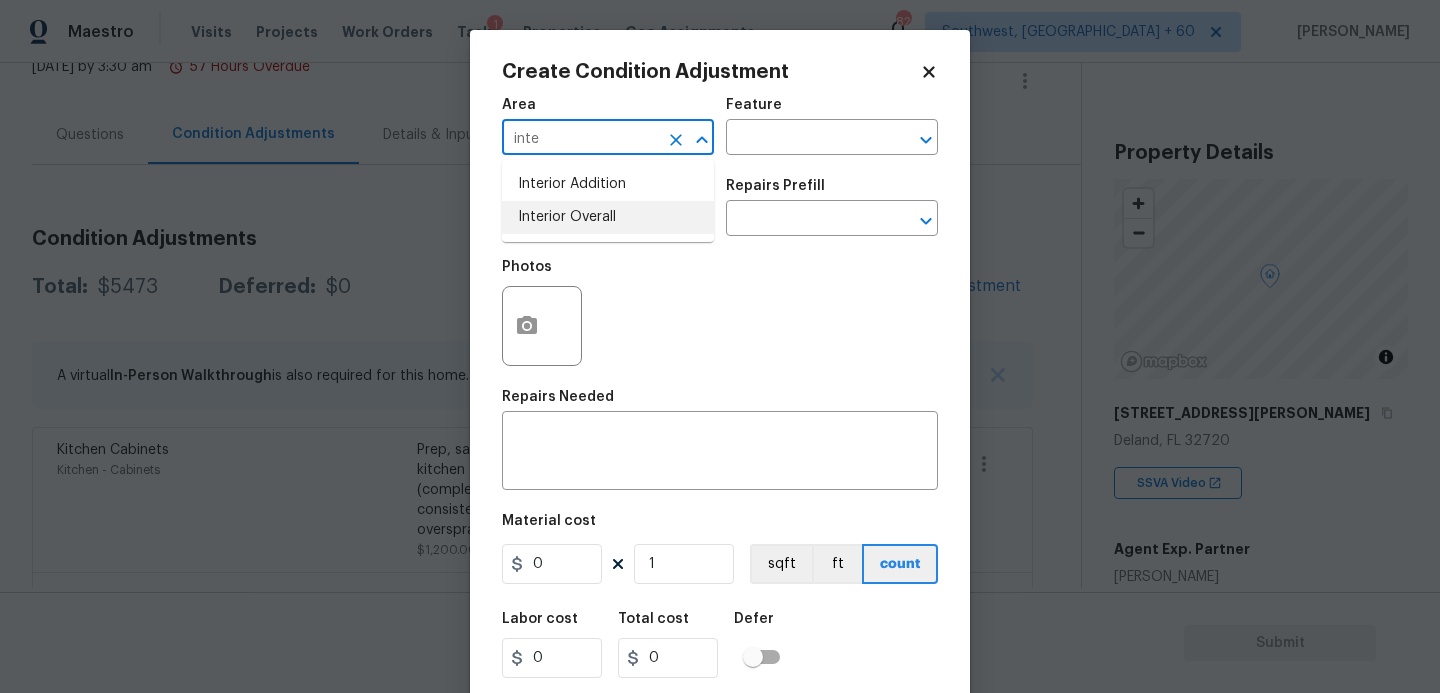 click on "Interior Overall" at bounding box center [608, 217] 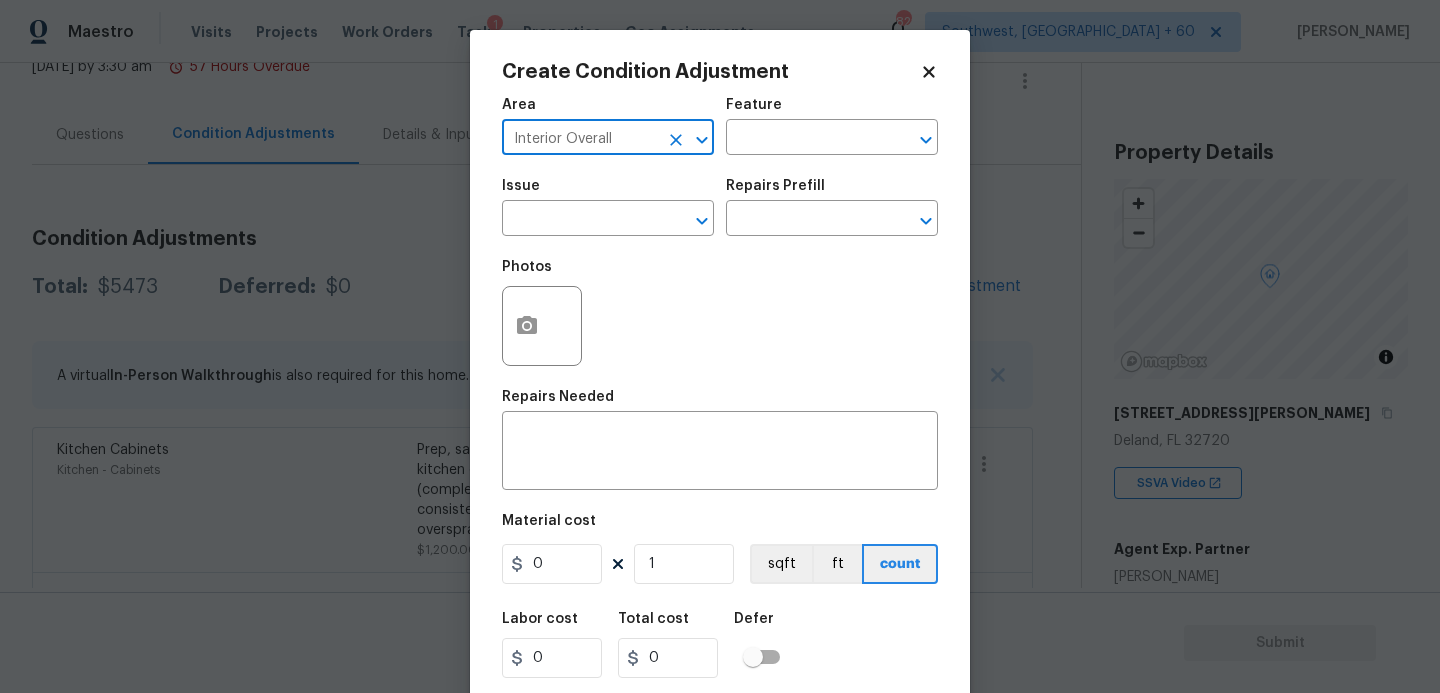 type on "Interior Overall" 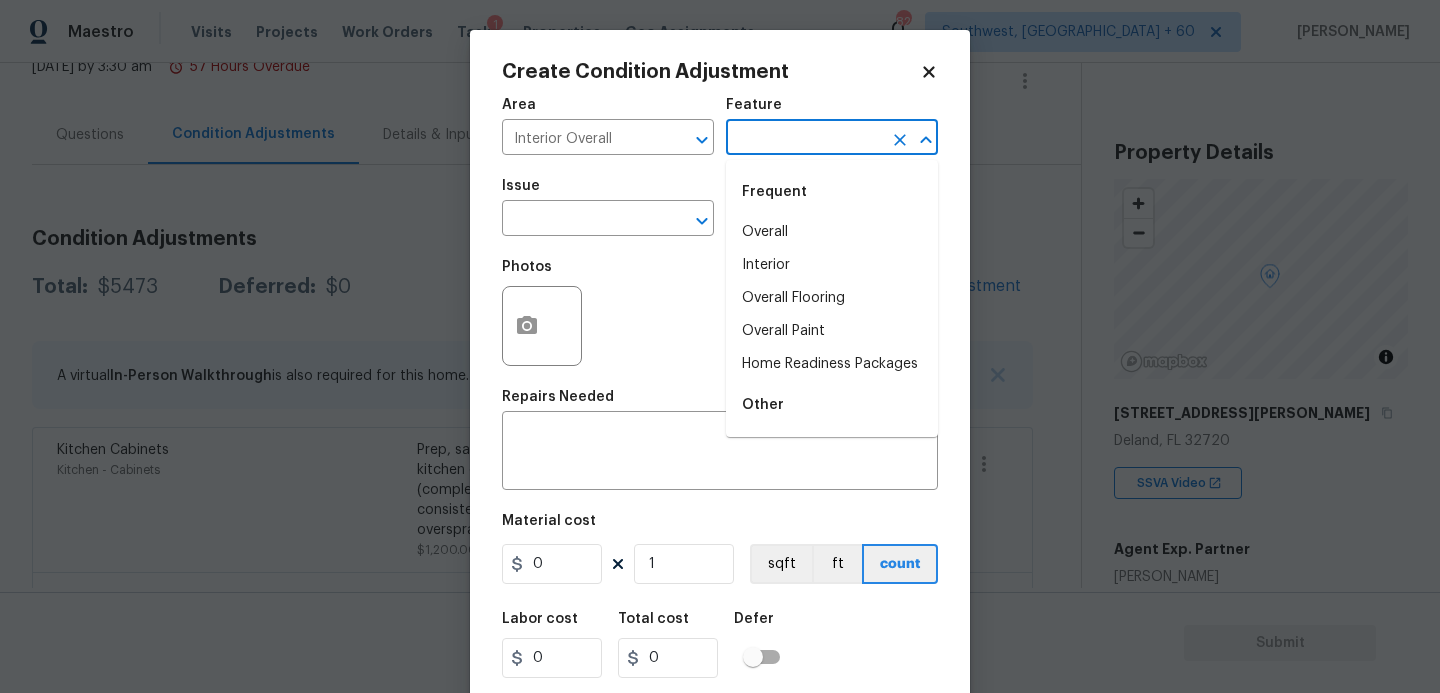 click at bounding box center [804, 139] 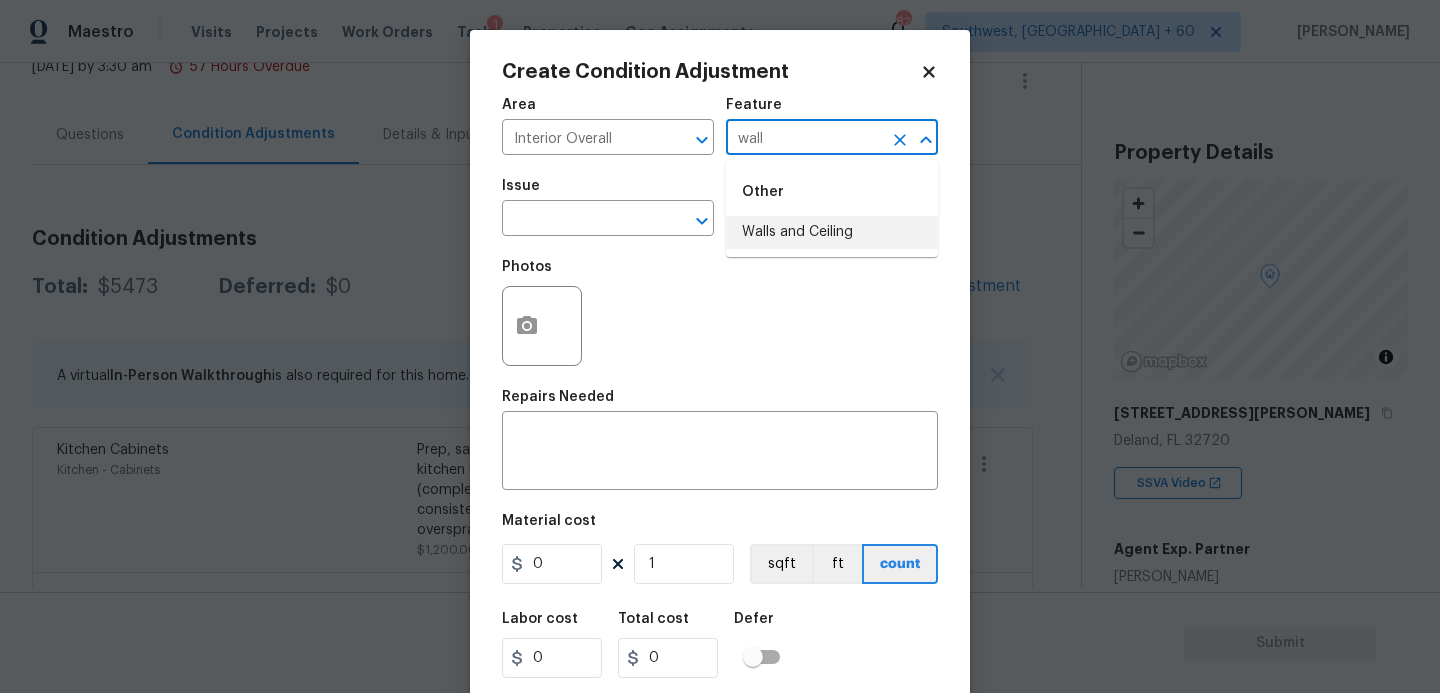 click on "Walls and Ceiling" at bounding box center [832, 232] 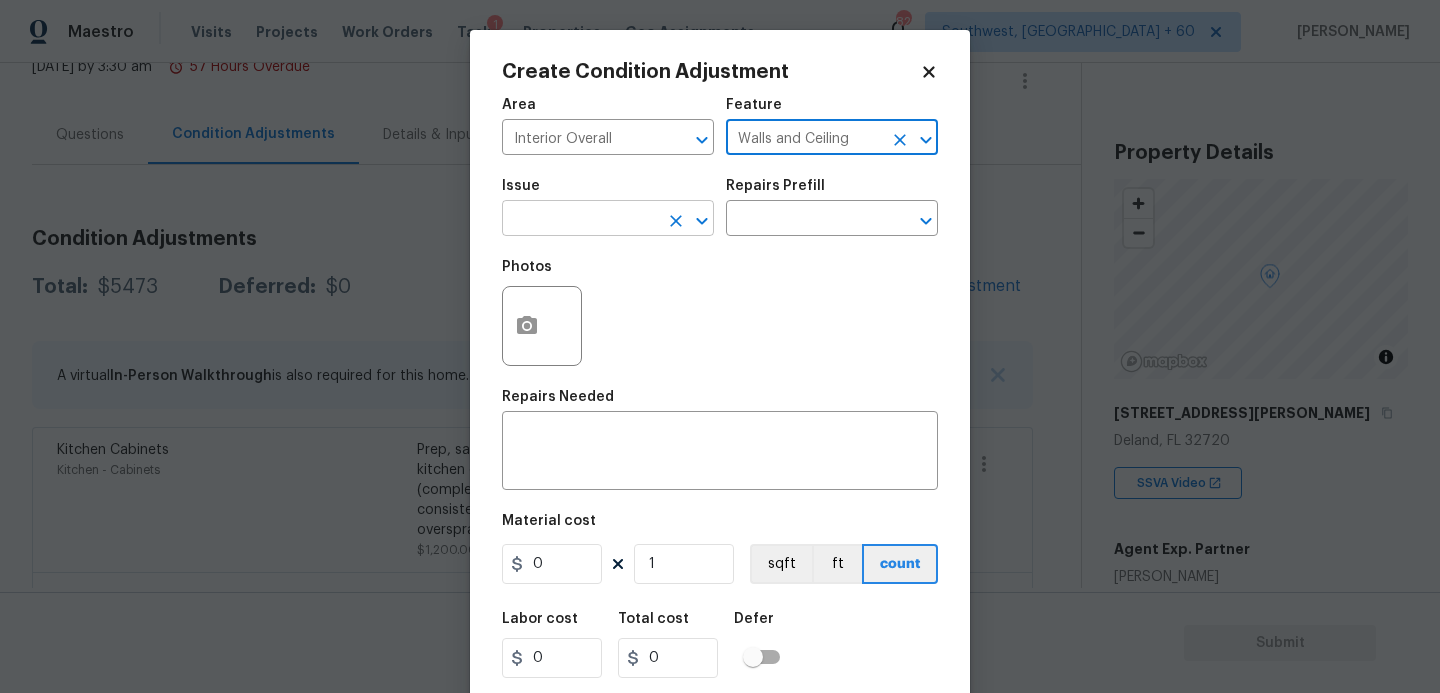 type on "Walls and Ceiling" 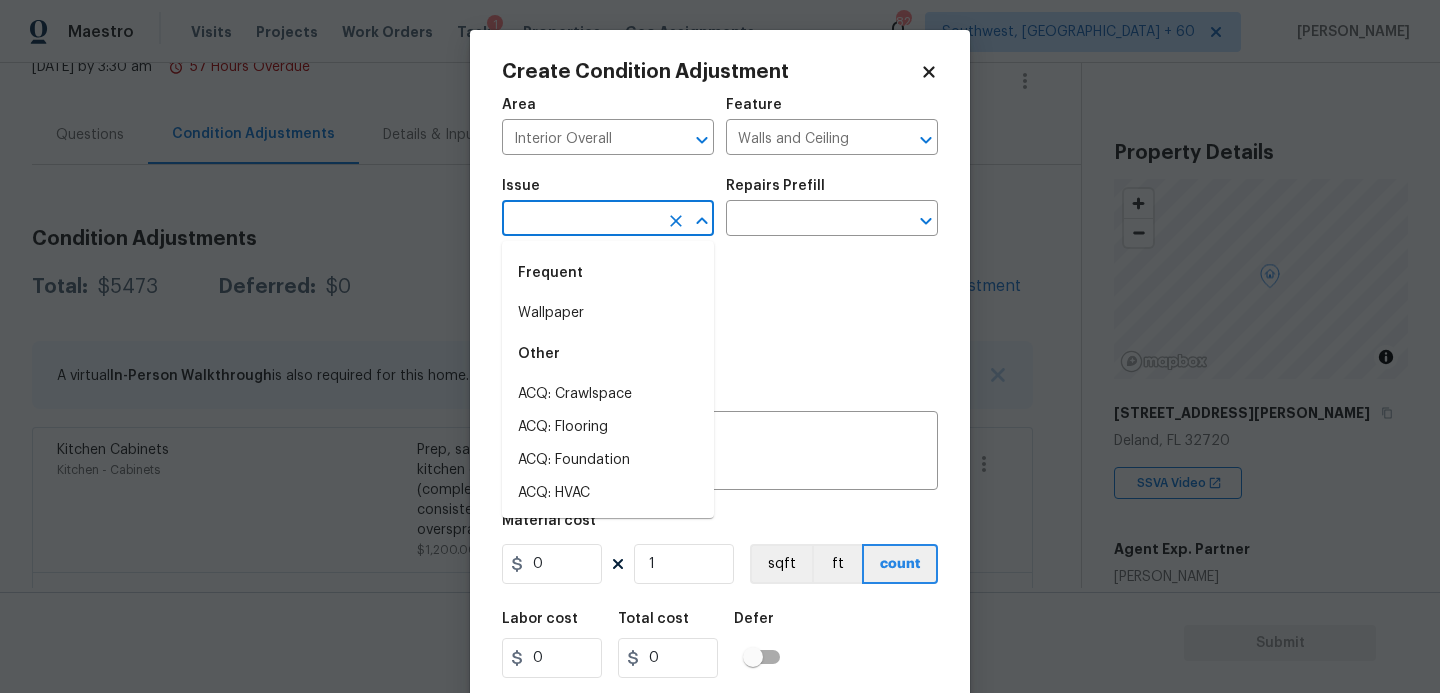 click at bounding box center (580, 220) 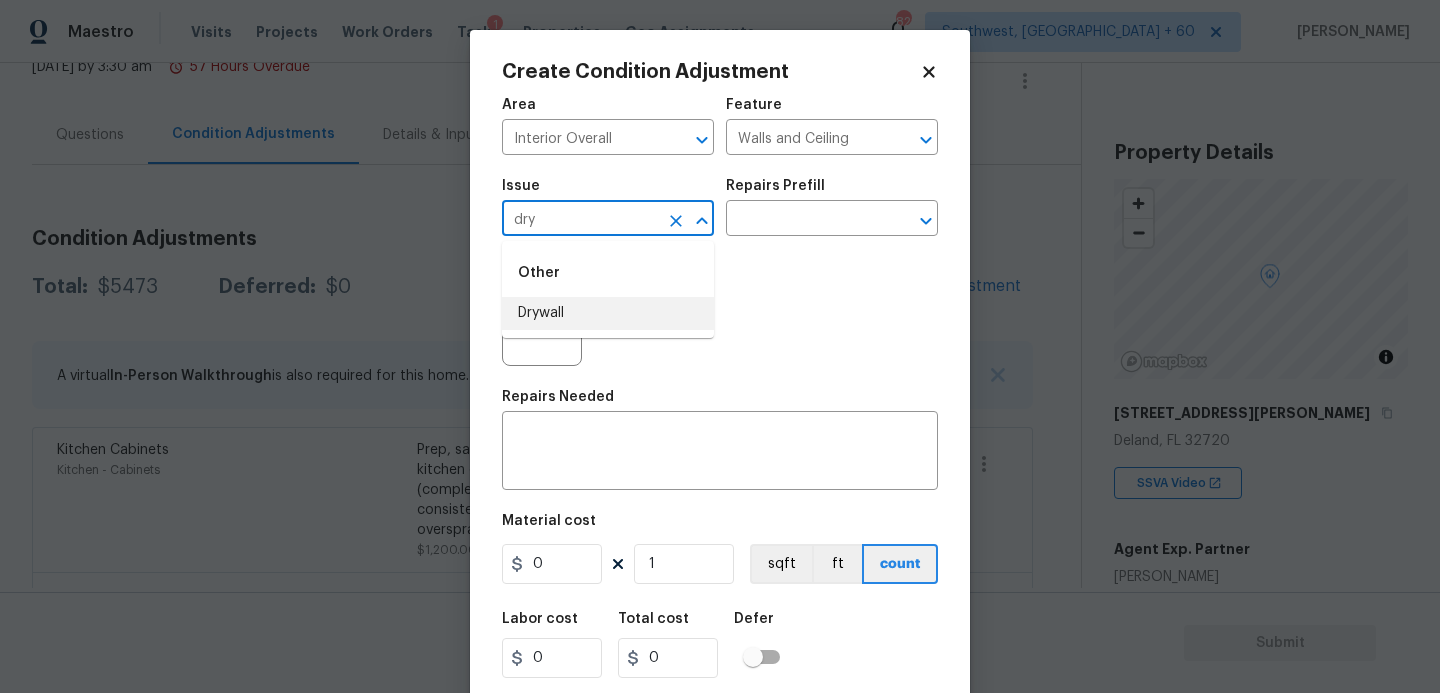 click on "Drywall" at bounding box center [608, 313] 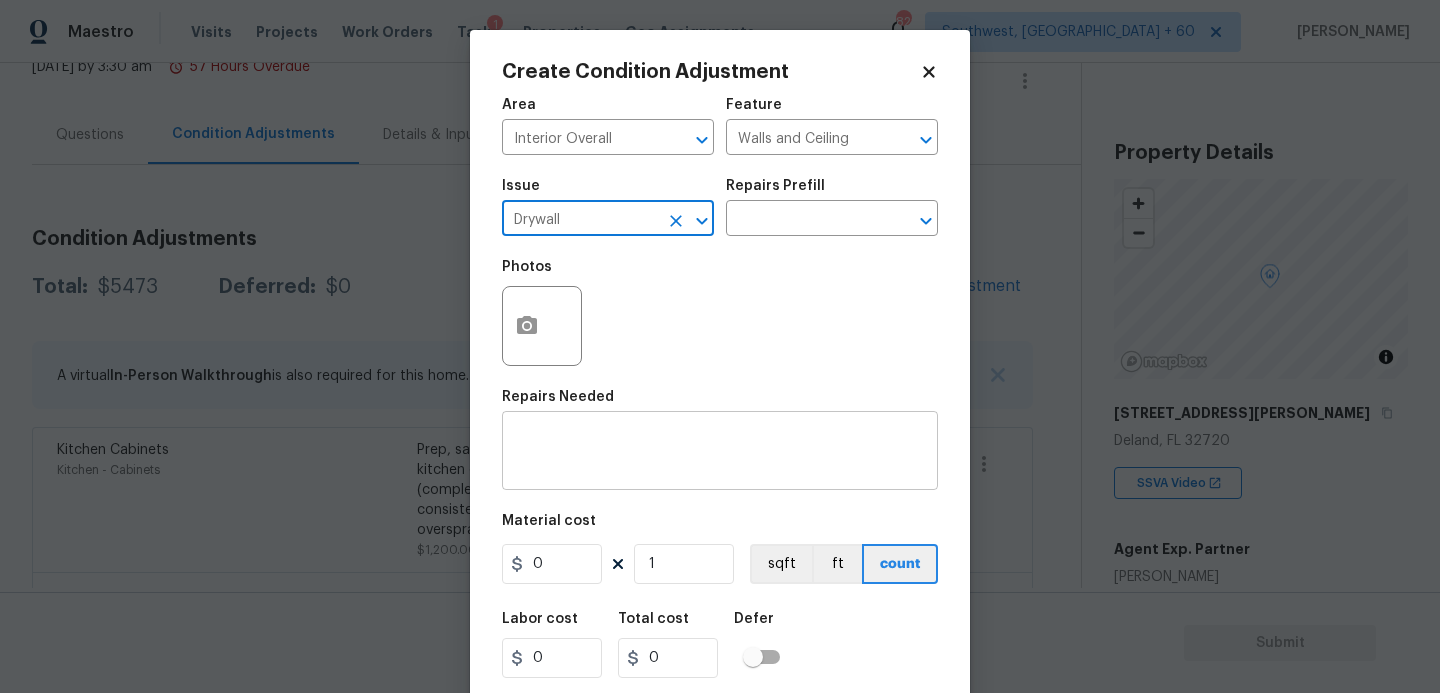 type on "Drywall" 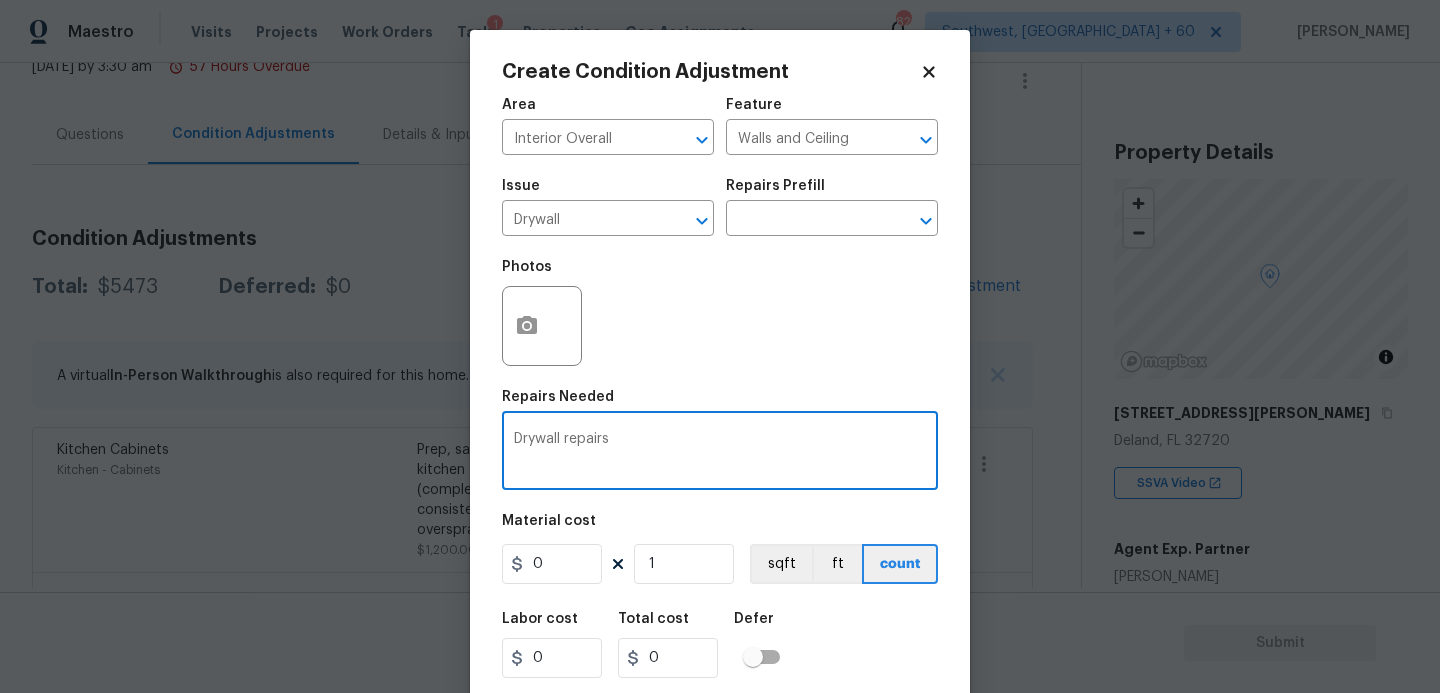 type on "Drywall repairs" 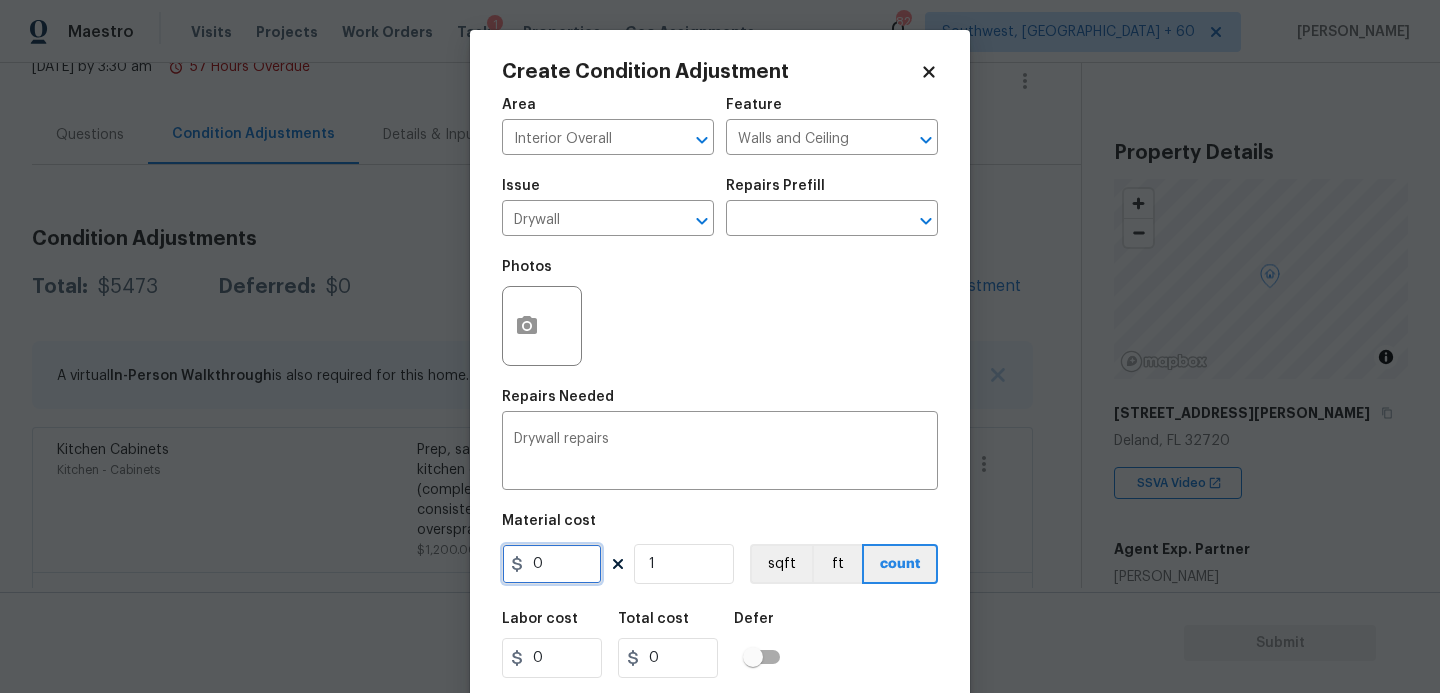 drag, startPoint x: 557, startPoint y: 561, endPoint x: 390, endPoint y: 580, distance: 168.07736 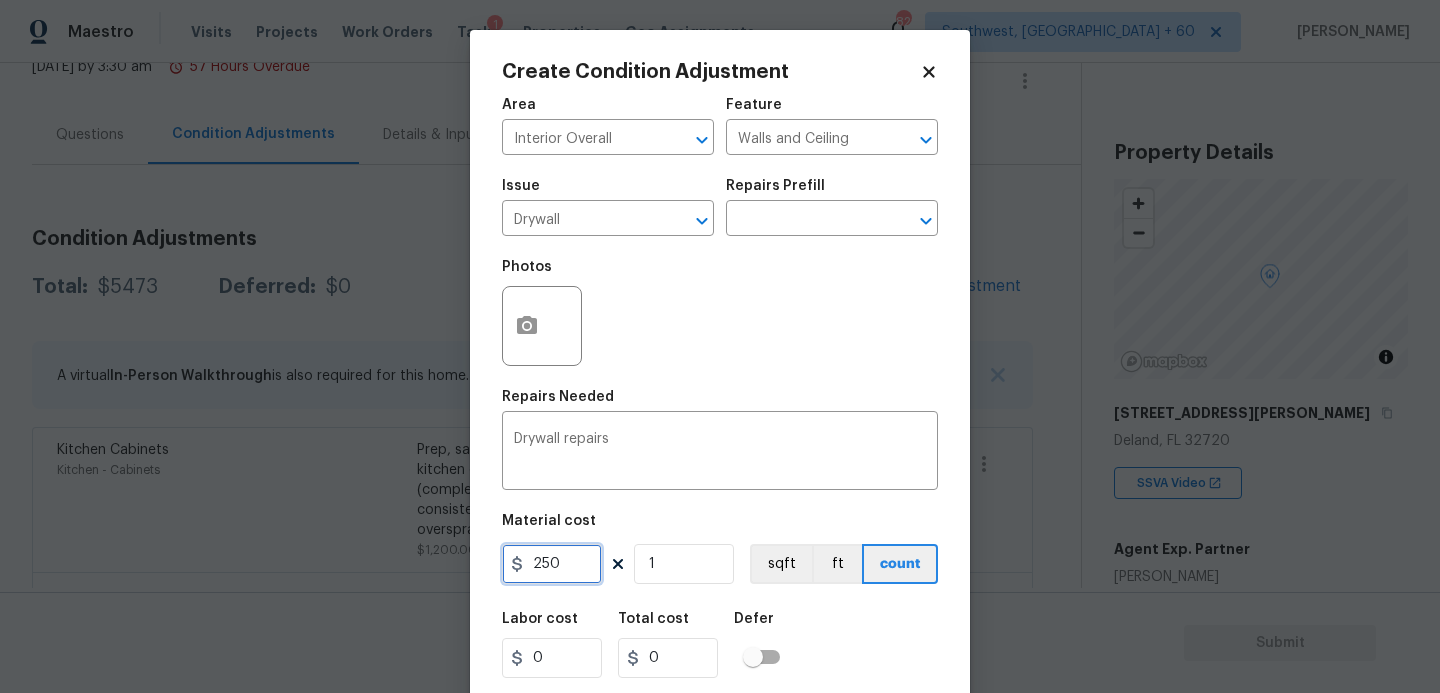 type on "250" 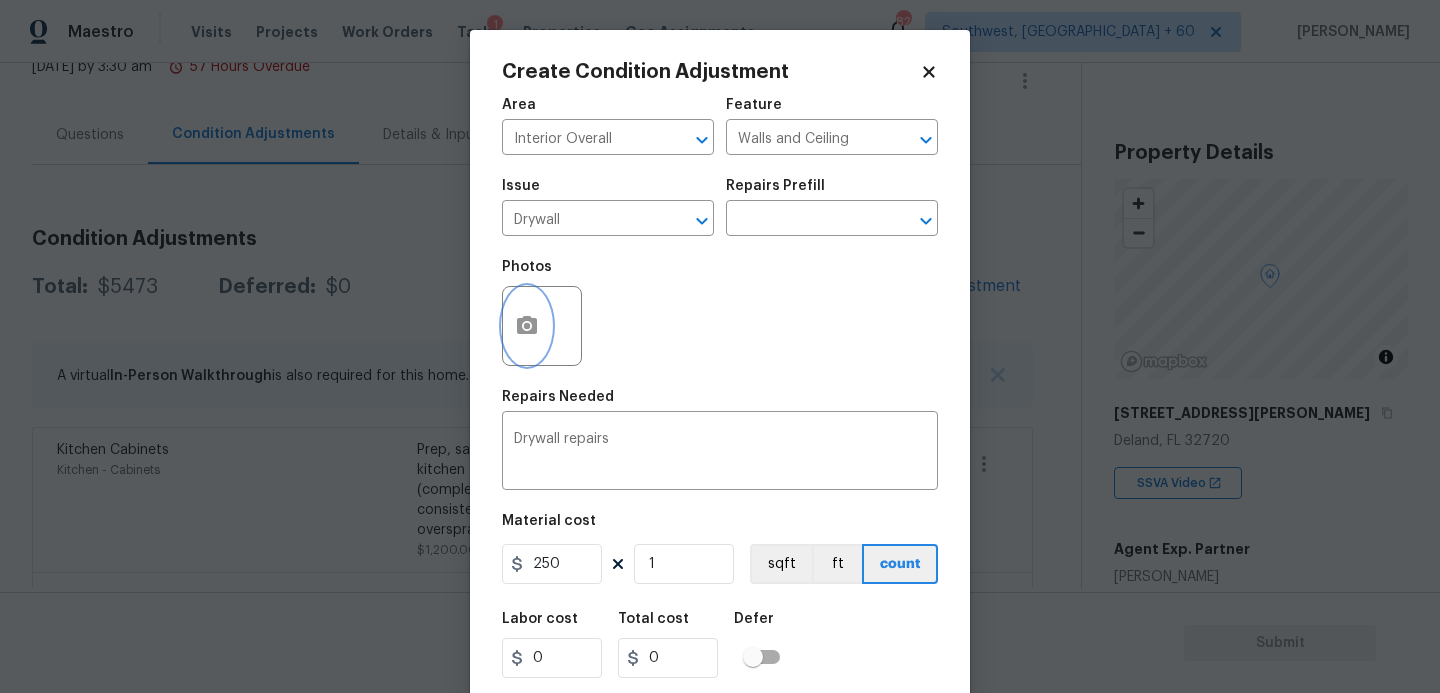type on "250" 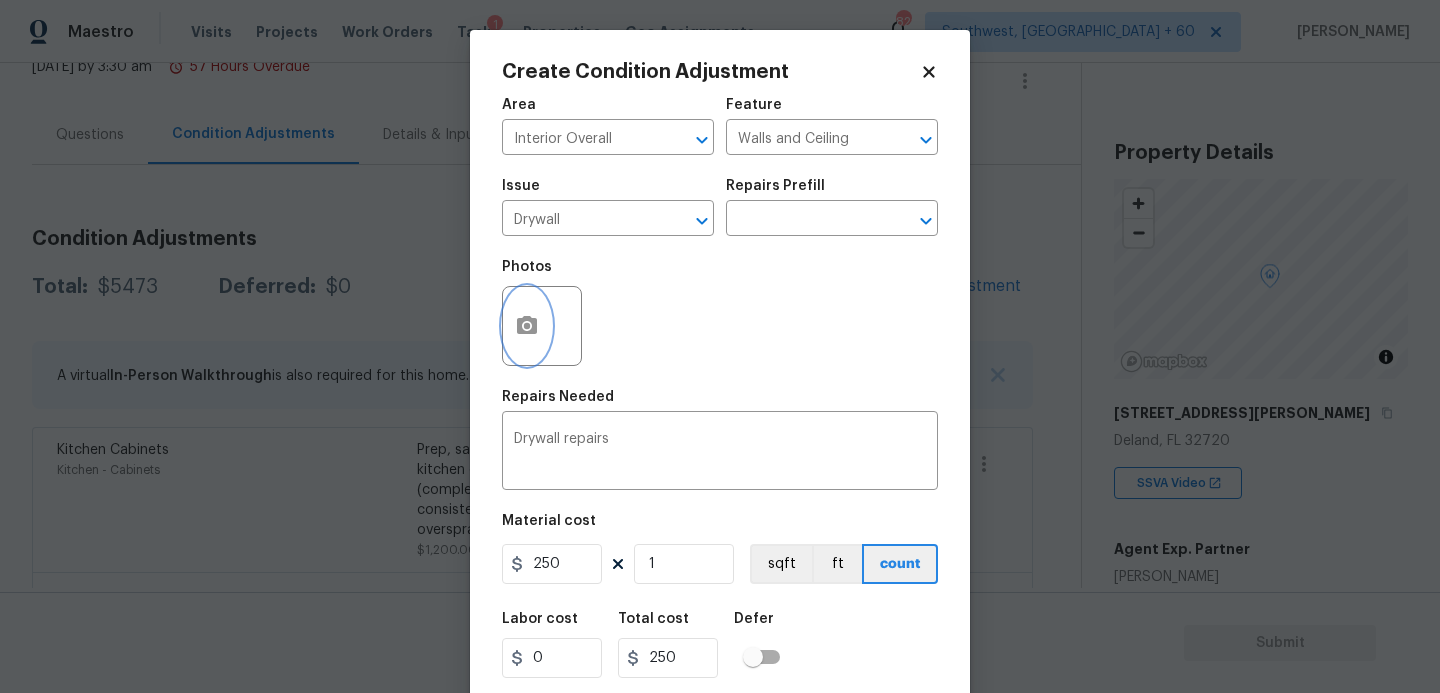 click 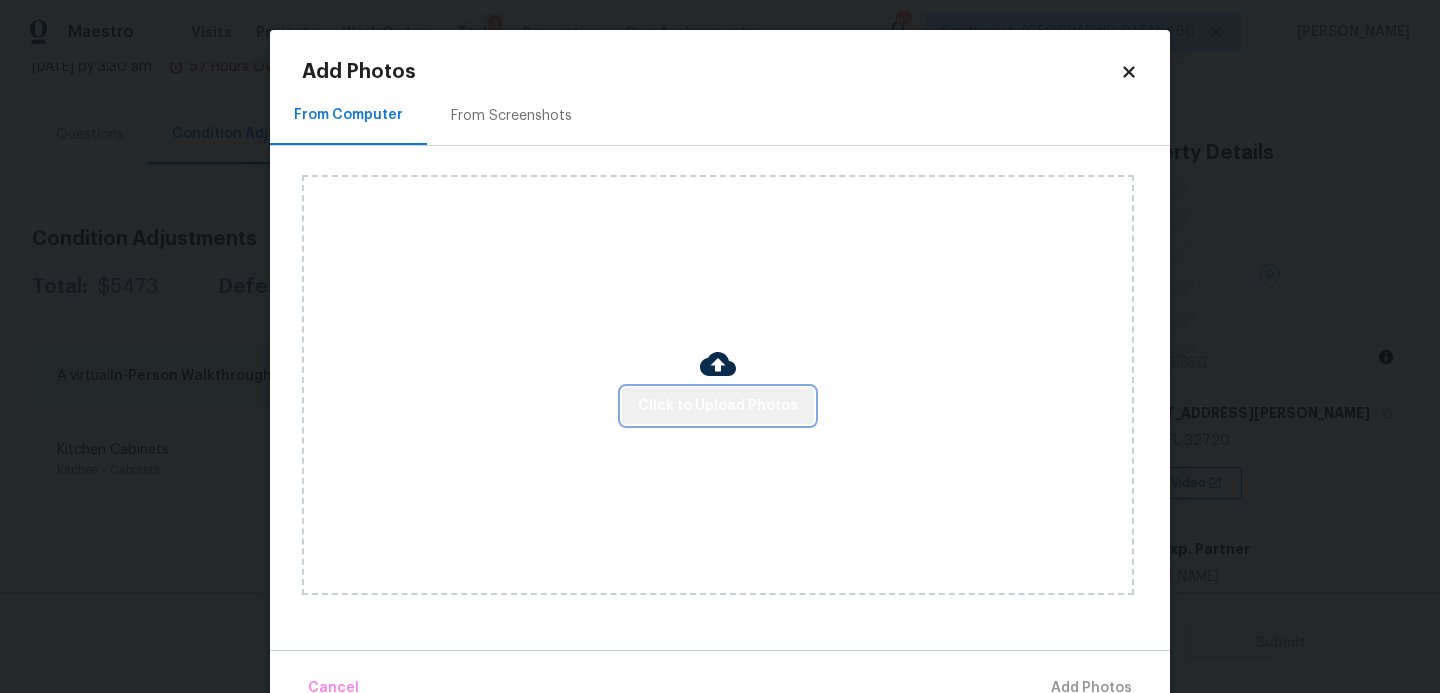 click on "Click to Upload Photos" at bounding box center (718, 406) 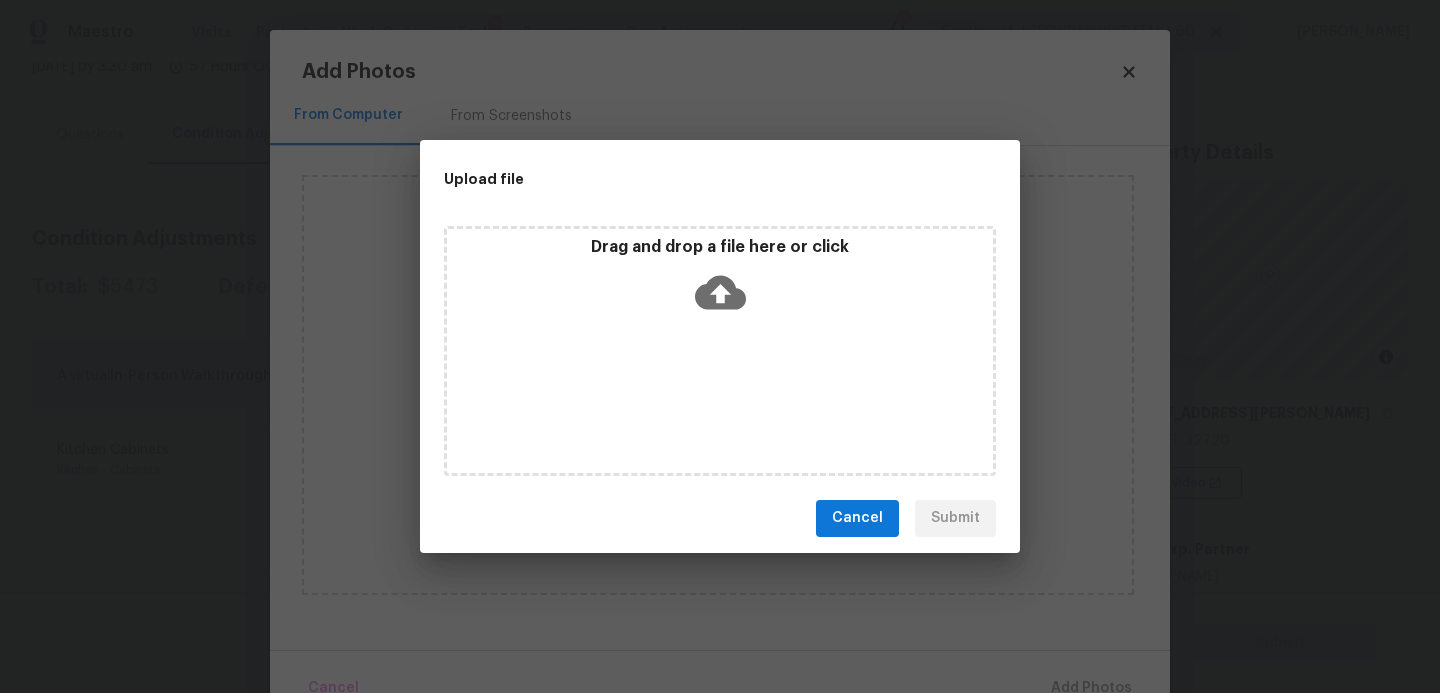 click on "Drag and drop a file here or click" at bounding box center (720, 351) 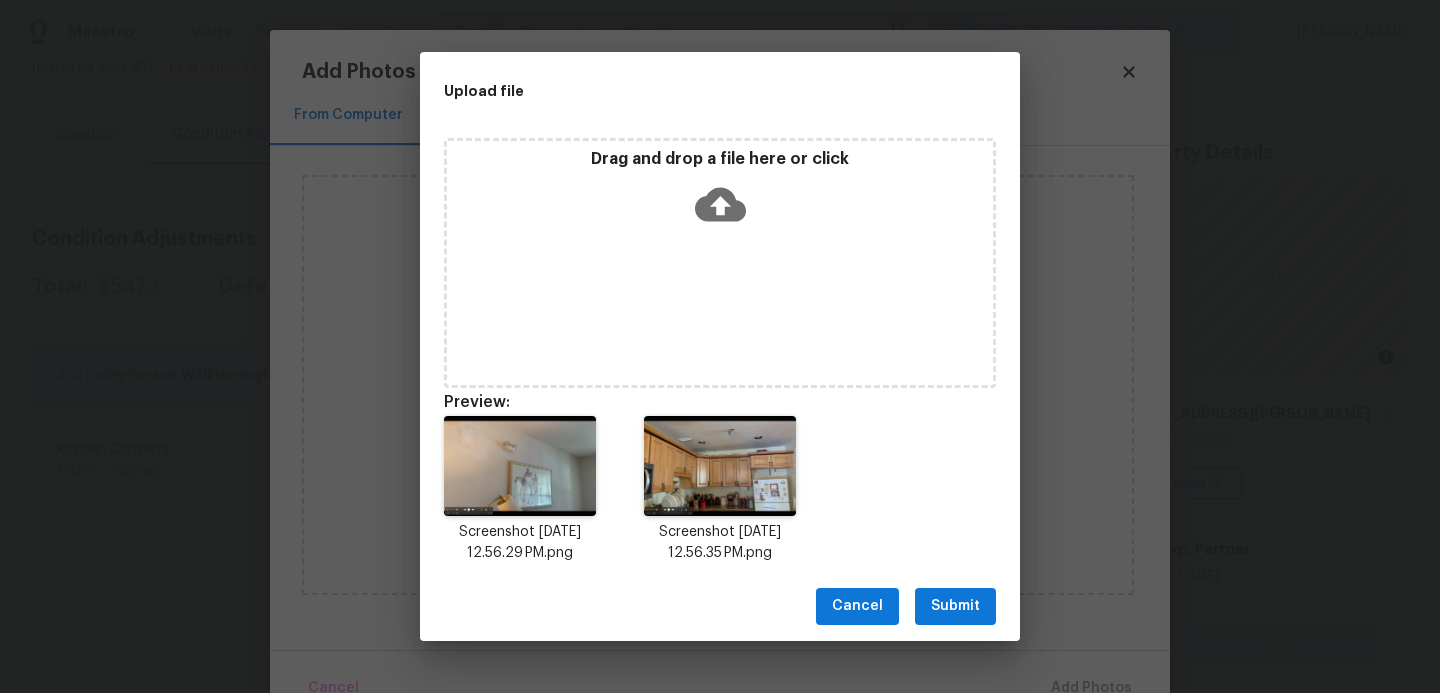 drag, startPoint x: 954, startPoint y: 608, endPoint x: 969, endPoint y: 607, distance: 15.033297 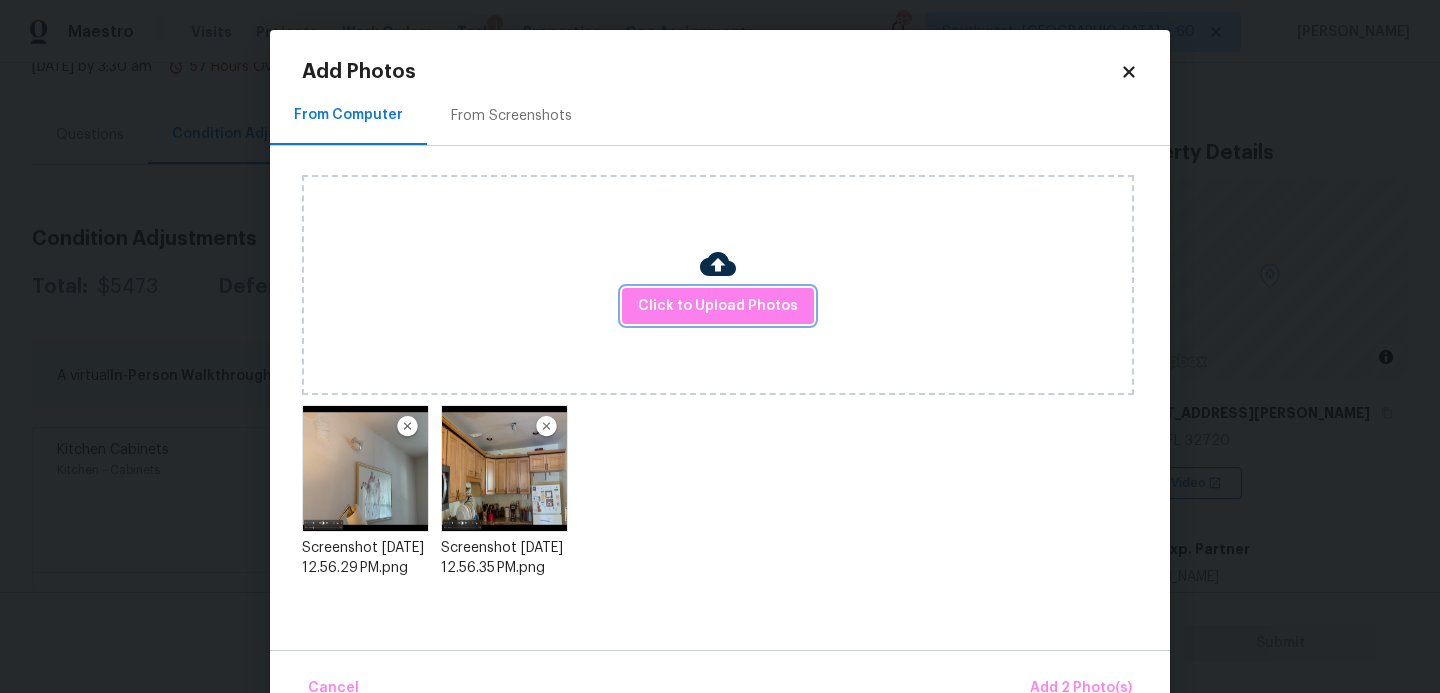 scroll, scrollTop: 47, scrollLeft: 0, axis: vertical 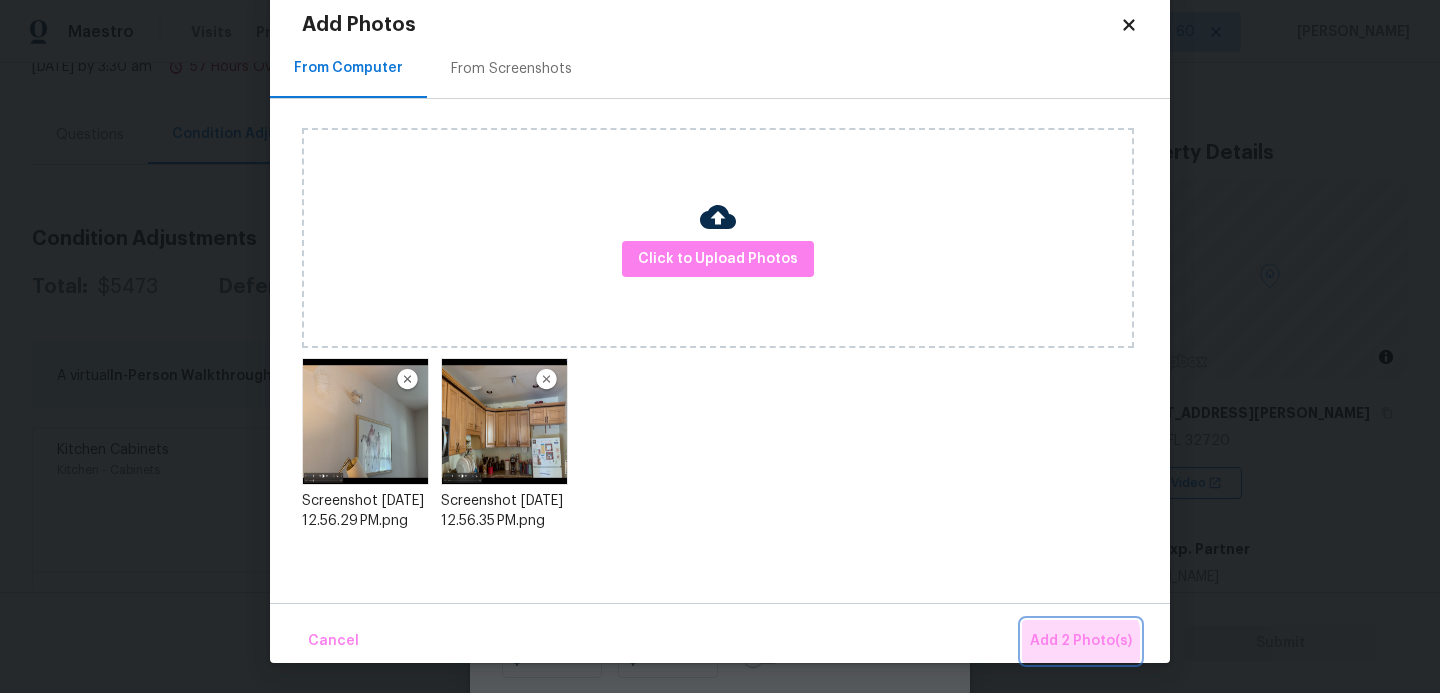 click on "Add 2 Photo(s)" at bounding box center (1081, 641) 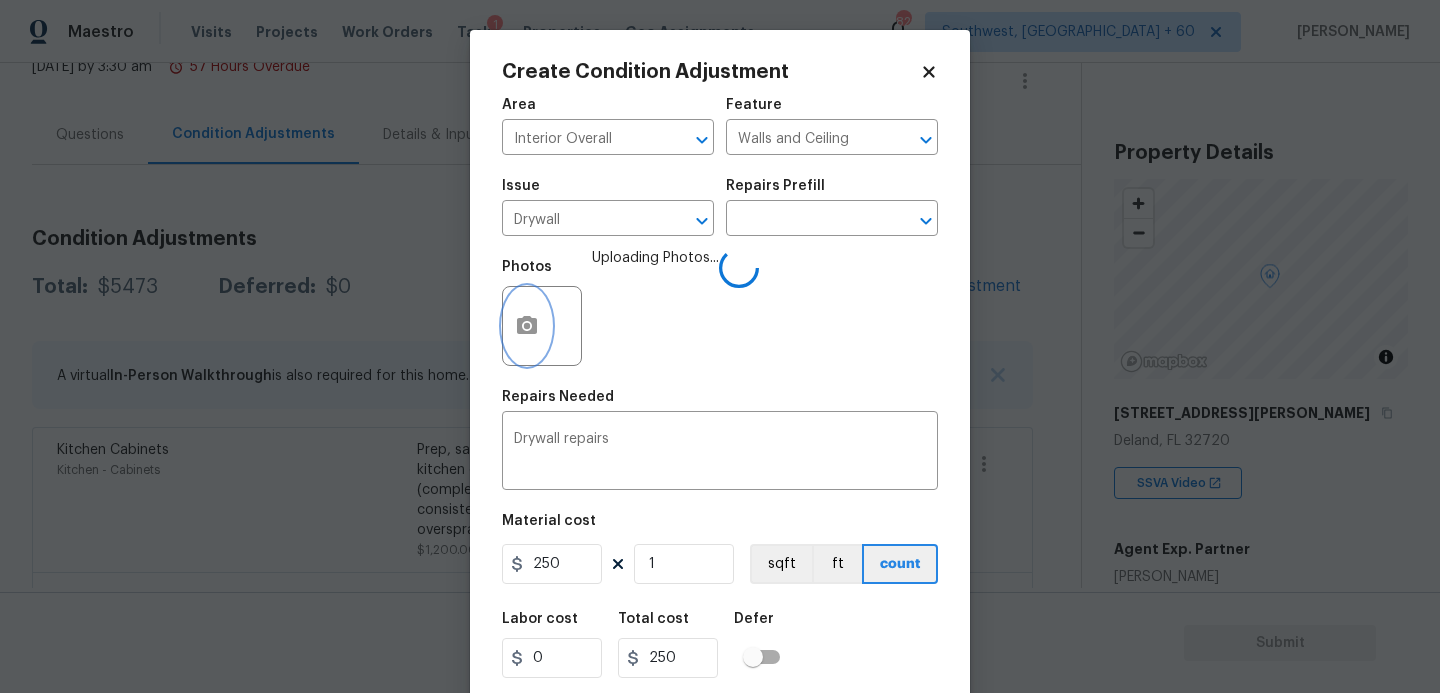 scroll, scrollTop: 0, scrollLeft: 0, axis: both 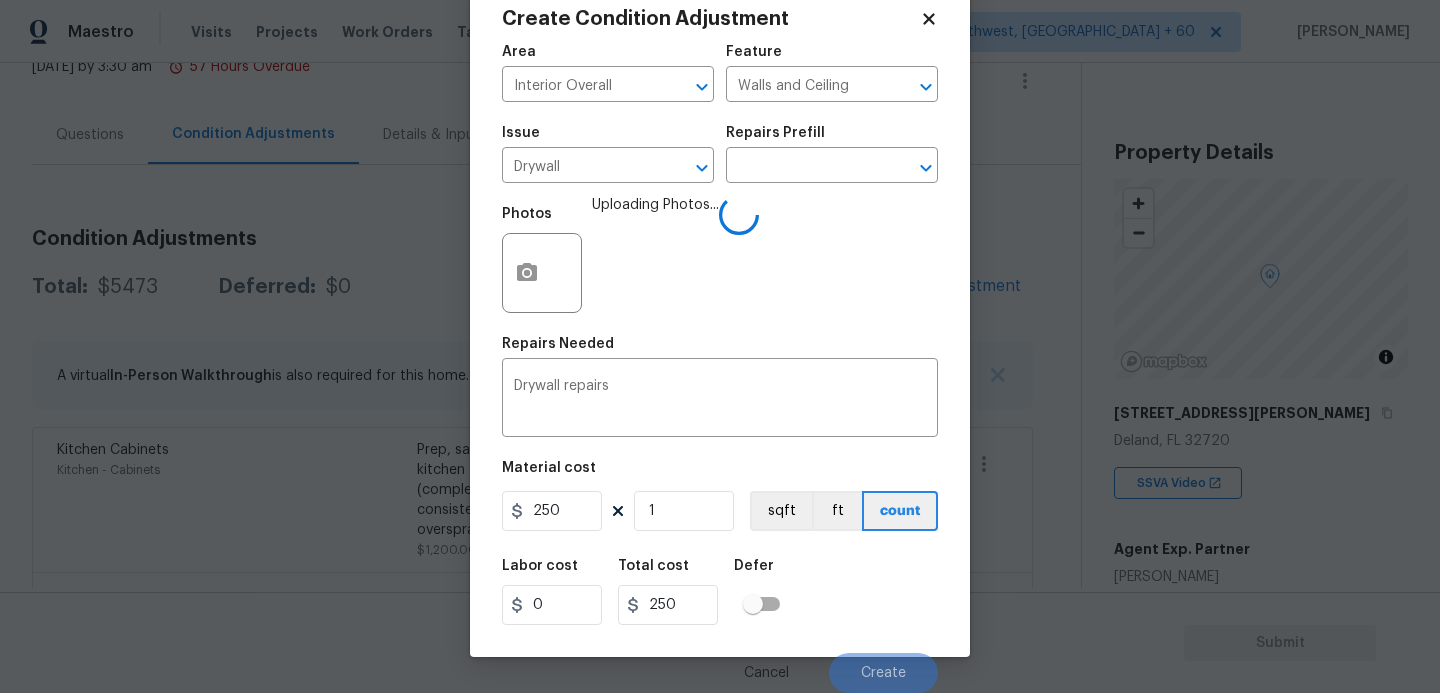 click on "Labor cost 0 Total cost 250 Defer" at bounding box center (720, 592) 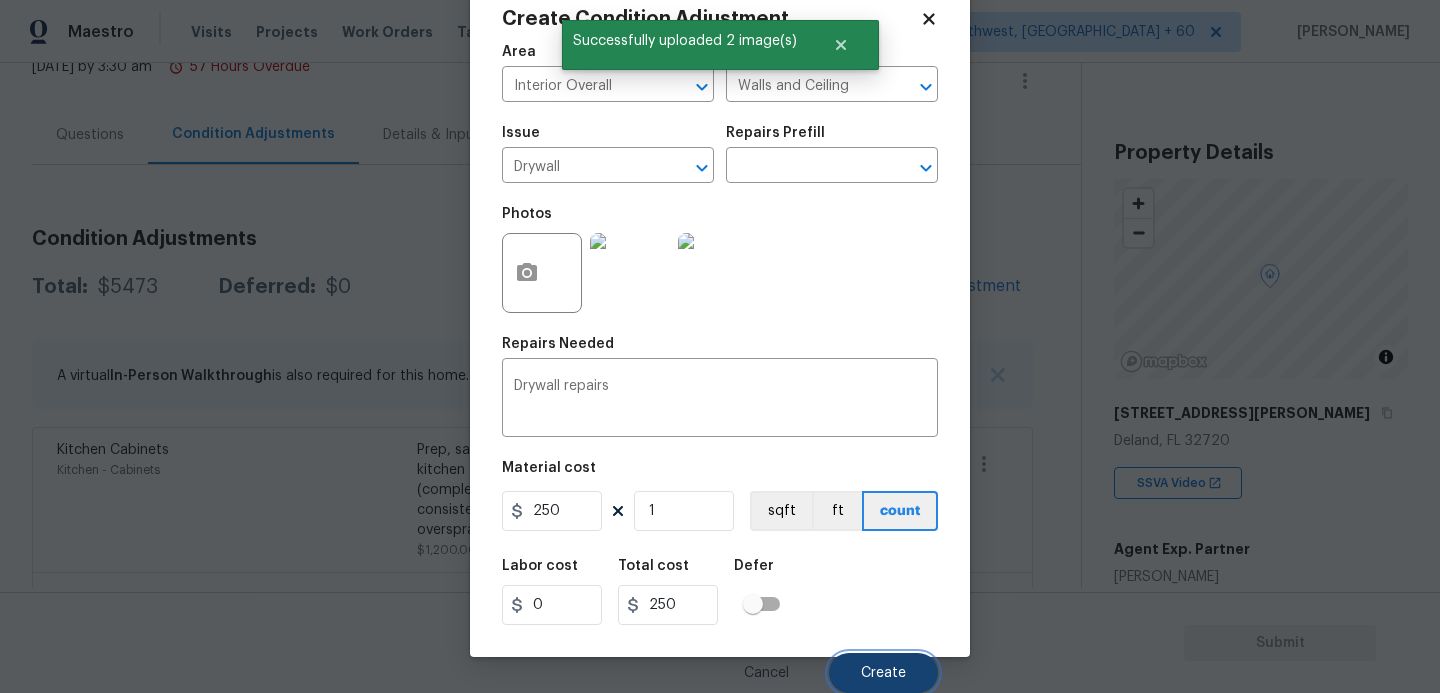 click on "Create" at bounding box center [883, 673] 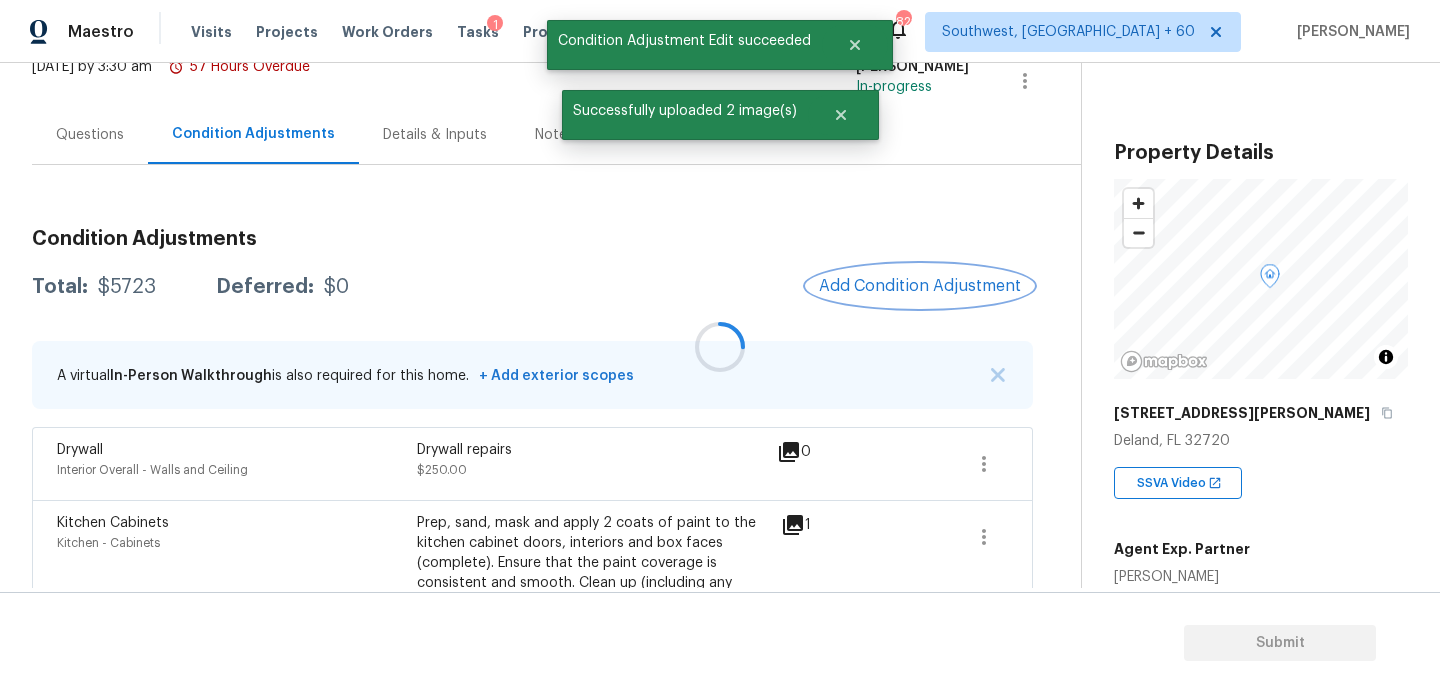 scroll, scrollTop: 0, scrollLeft: 0, axis: both 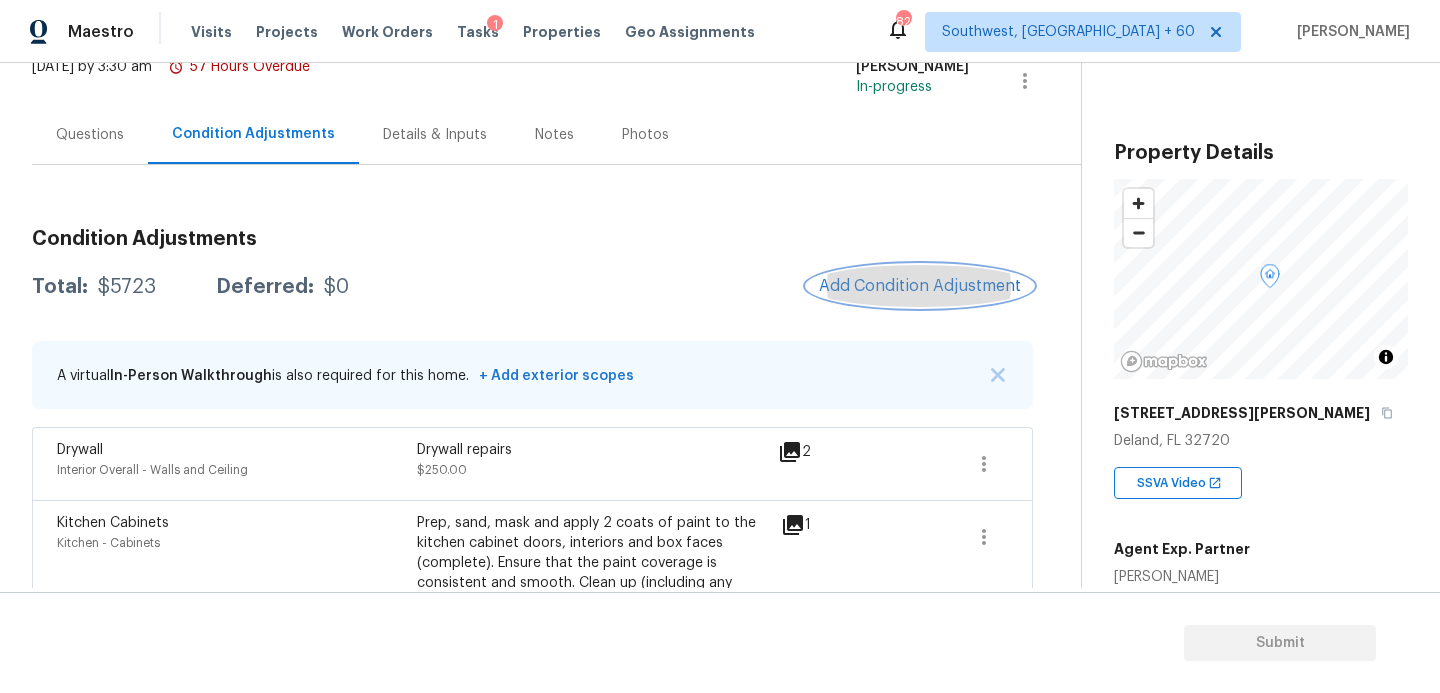 click on "Add Condition Adjustment" at bounding box center (920, 286) 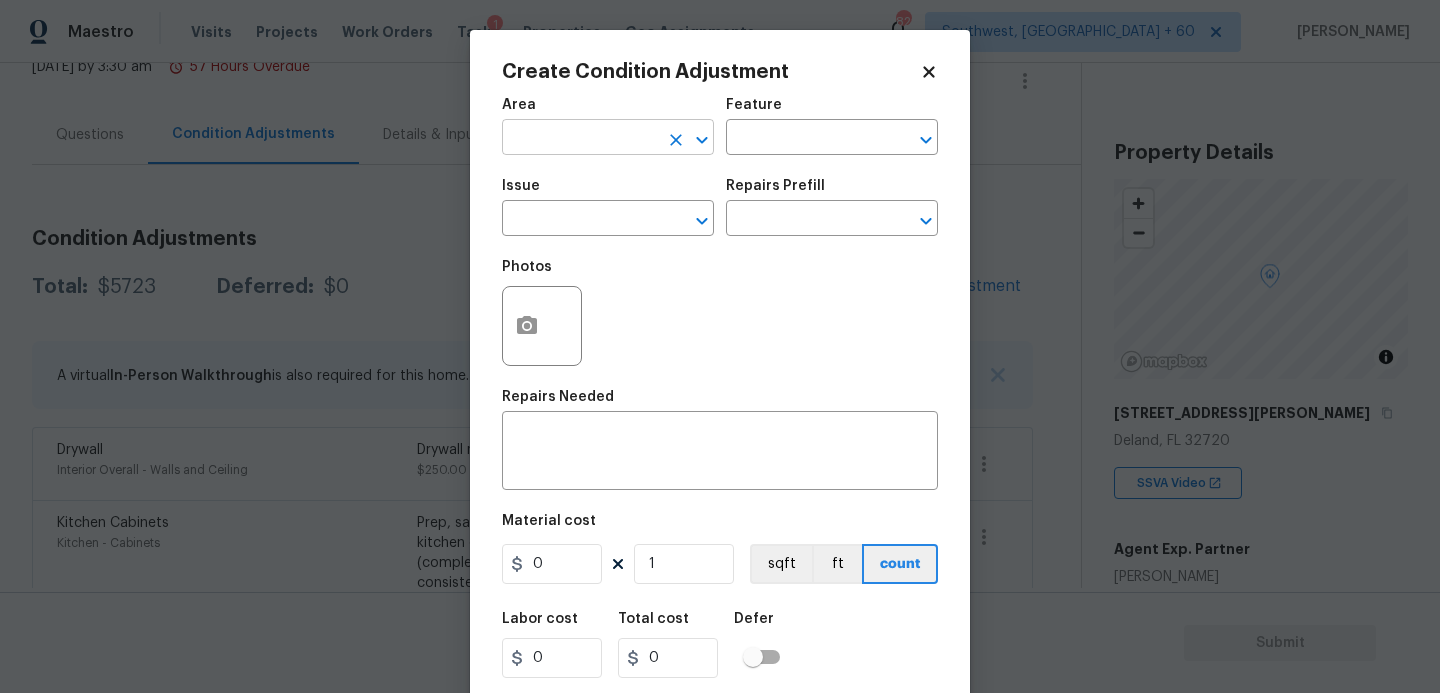 click at bounding box center (580, 139) 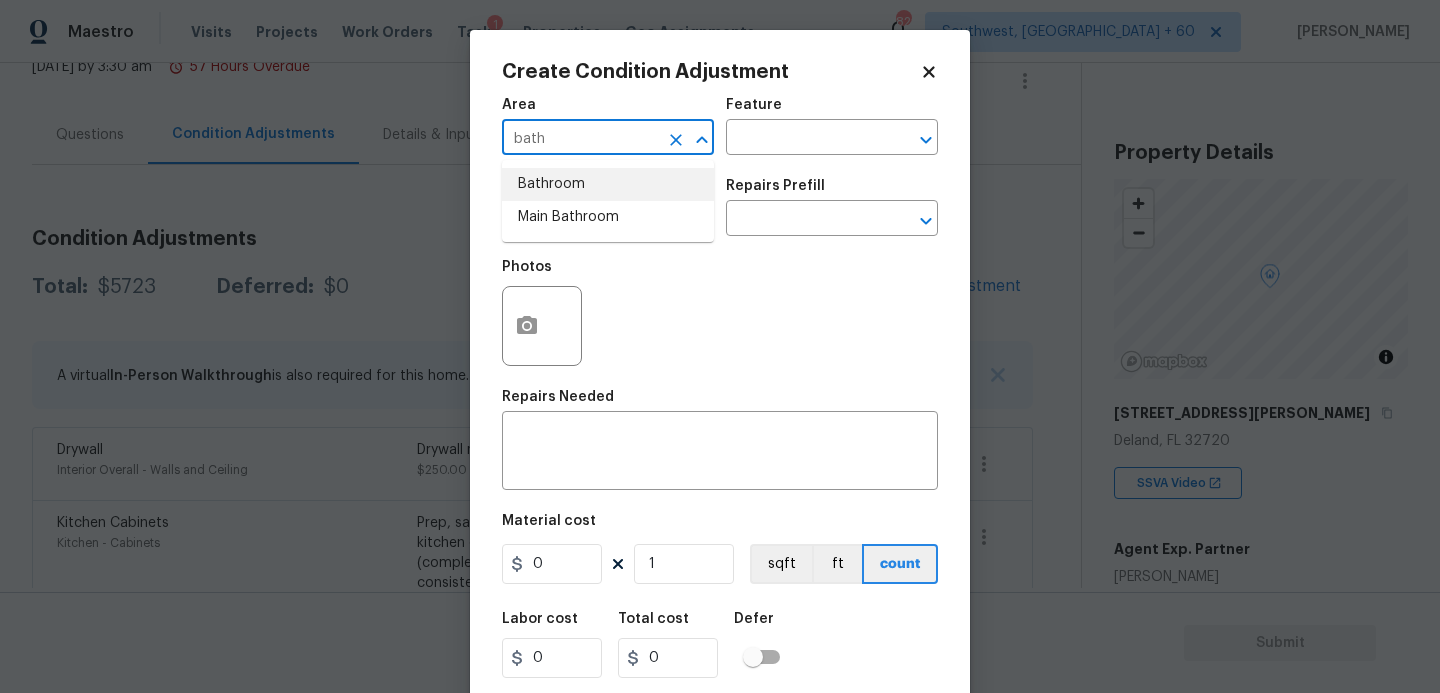 click on "Bathroom" at bounding box center (608, 184) 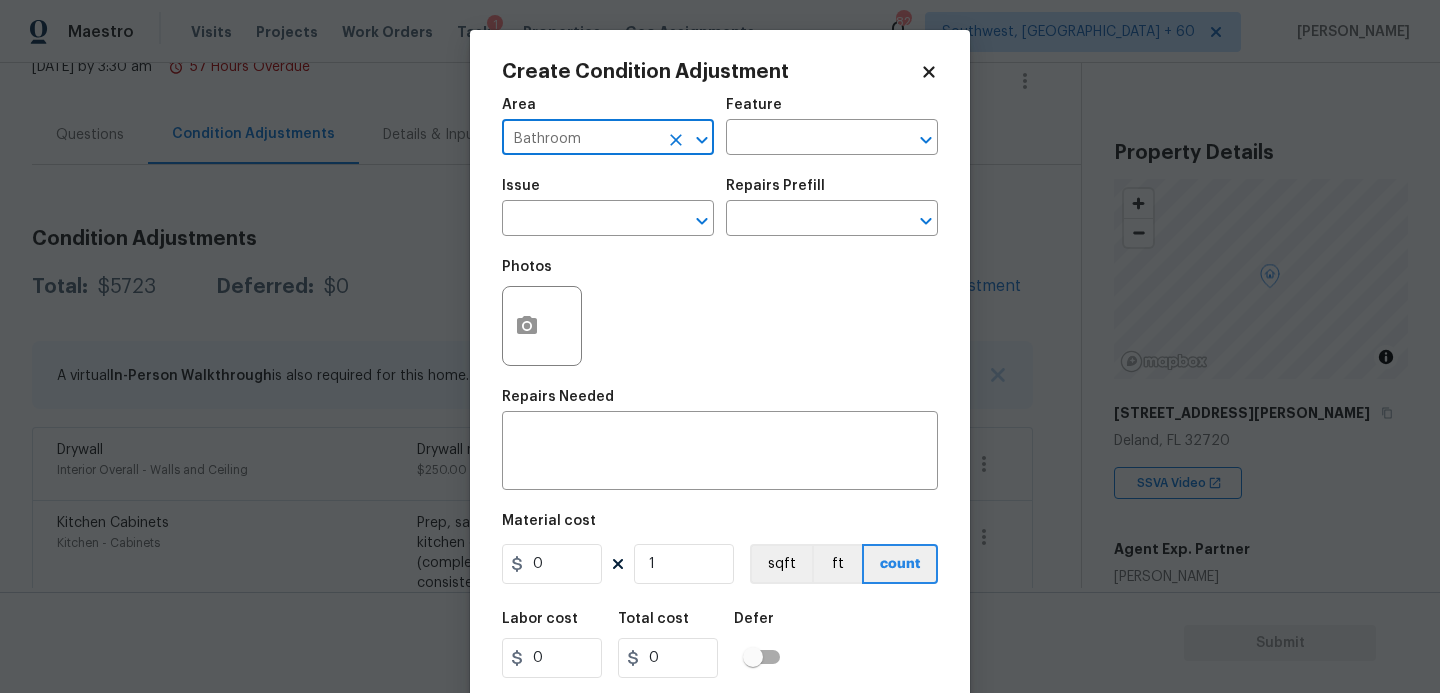 type on "Bathroom" 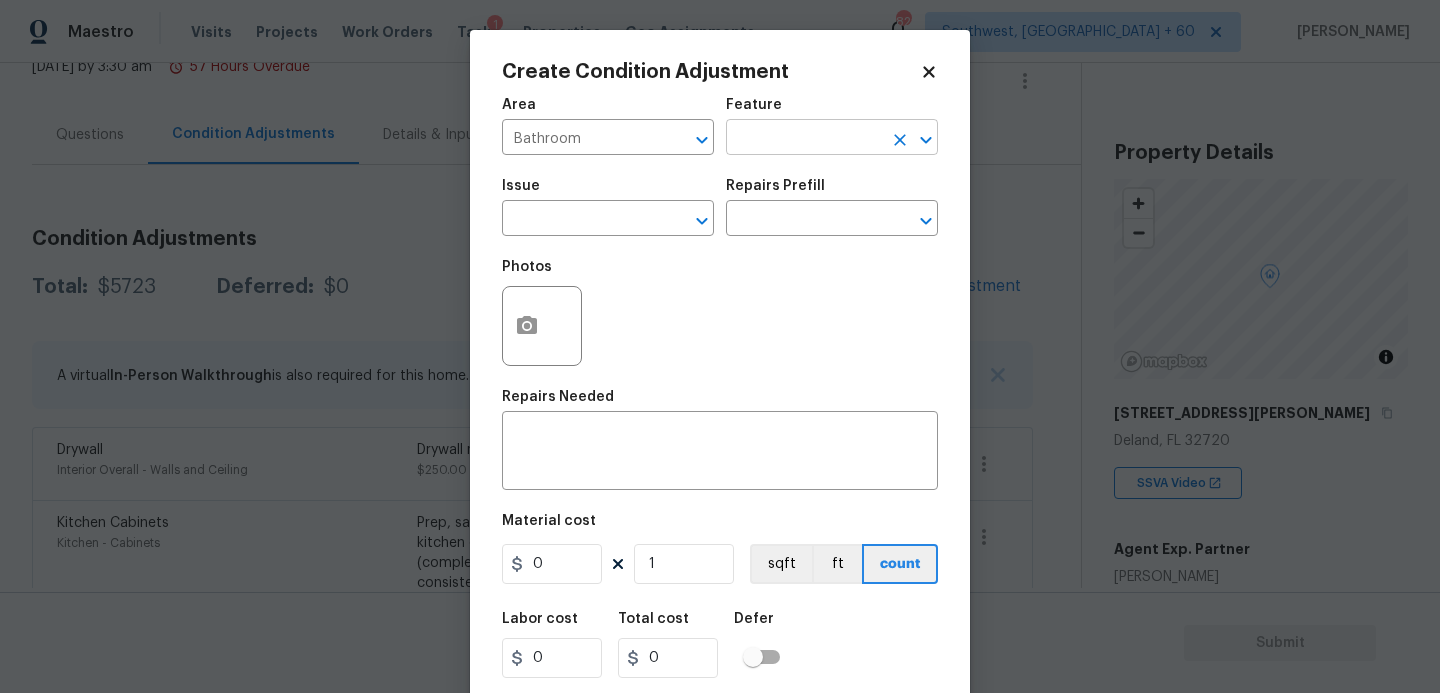 click at bounding box center [804, 139] 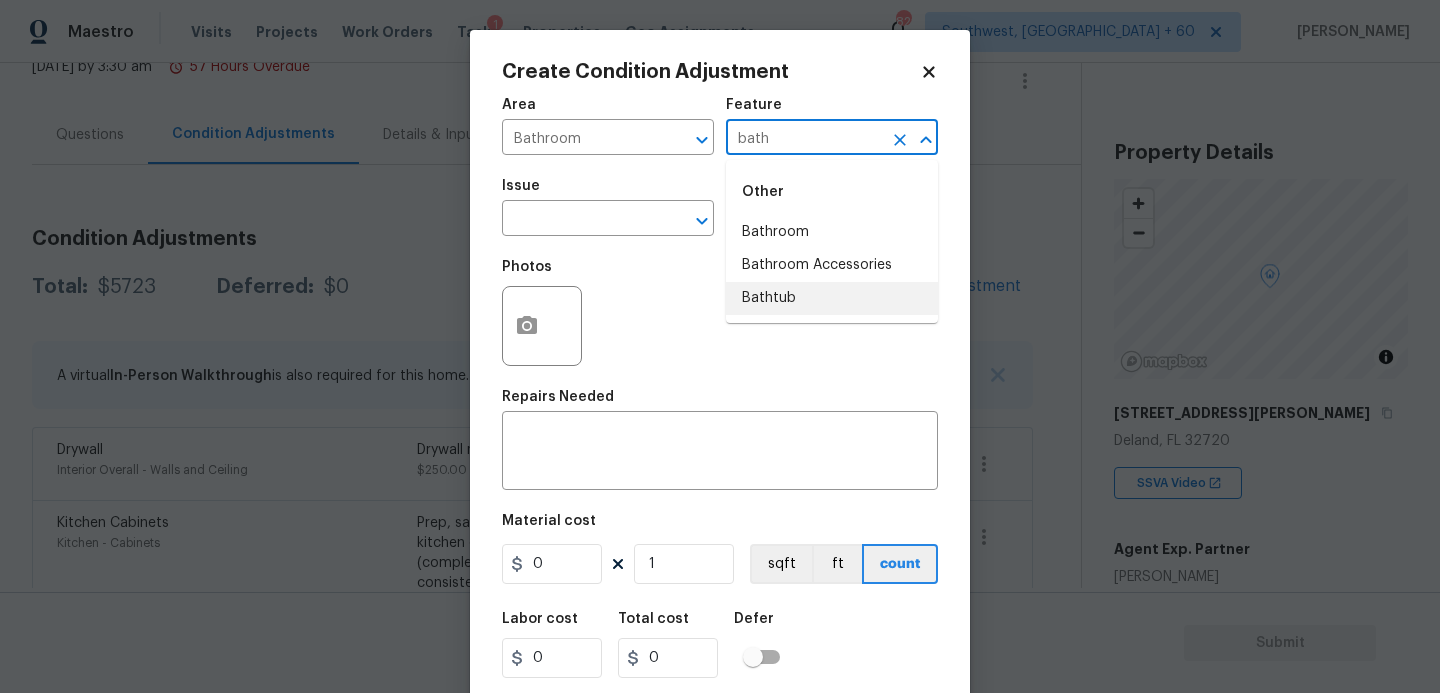 click on "Bathtub" at bounding box center (832, 298) 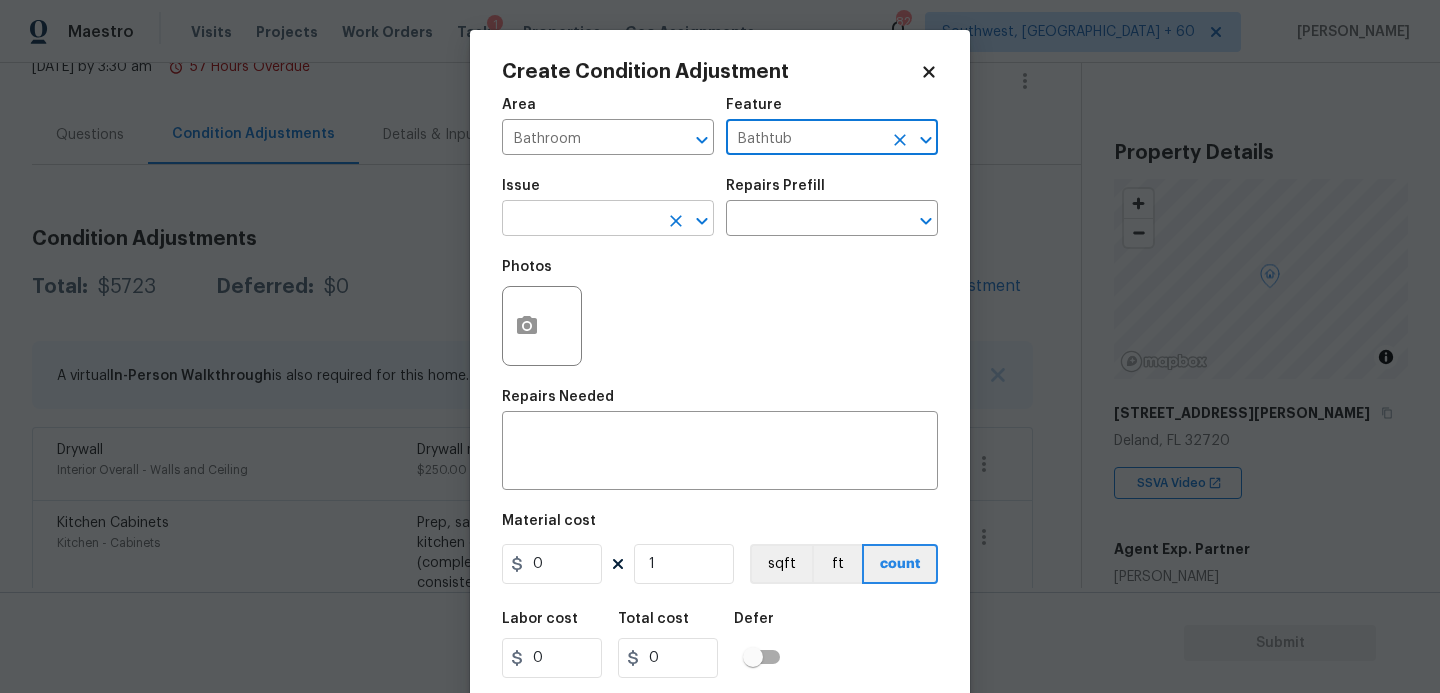 type on "Bathtub" 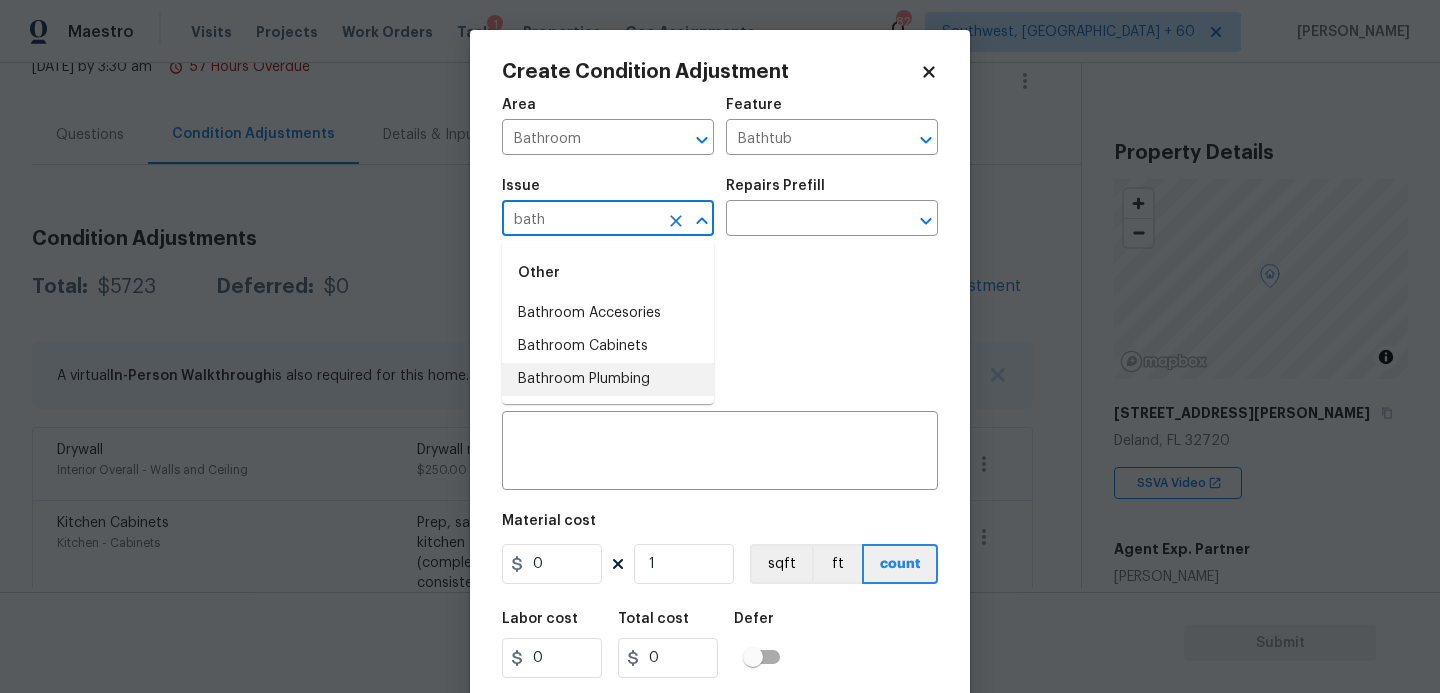 click on "Bathroom Plumbing" at bounding box center (608, 379) 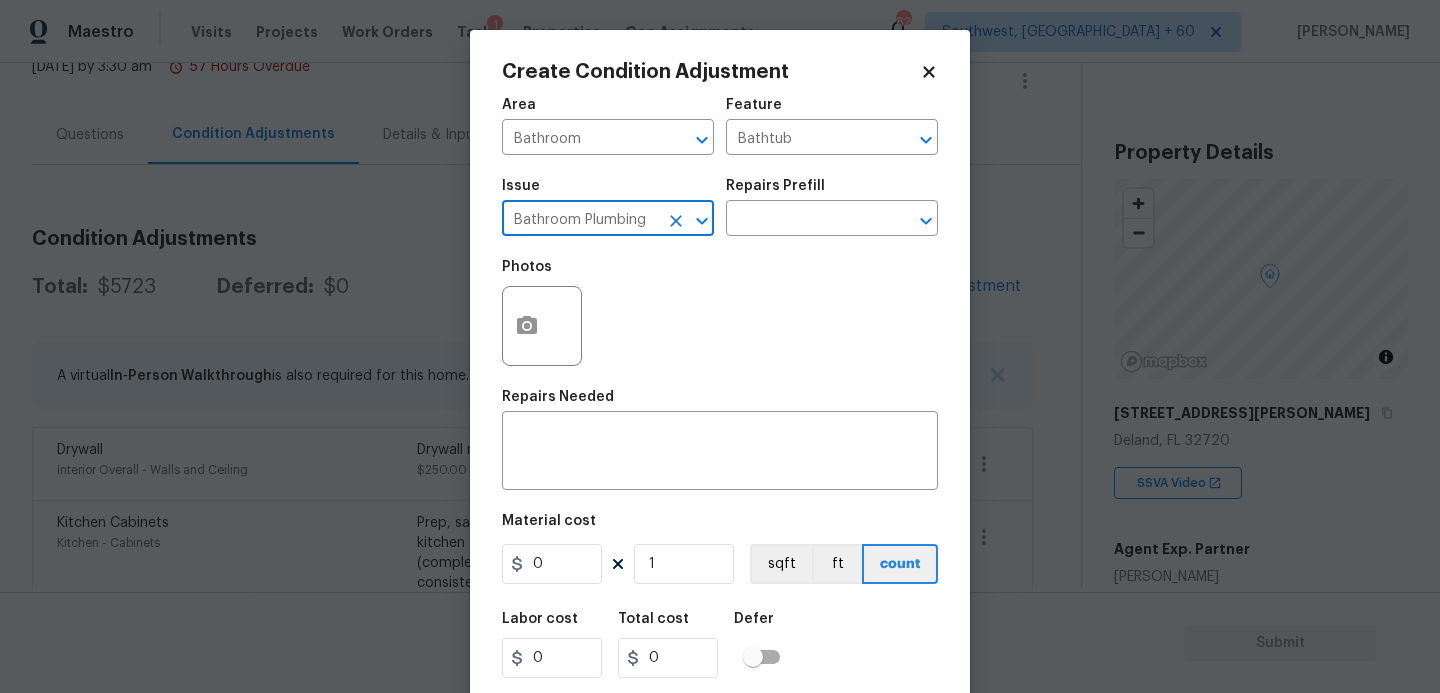 type on "Bathroom Plumbing" 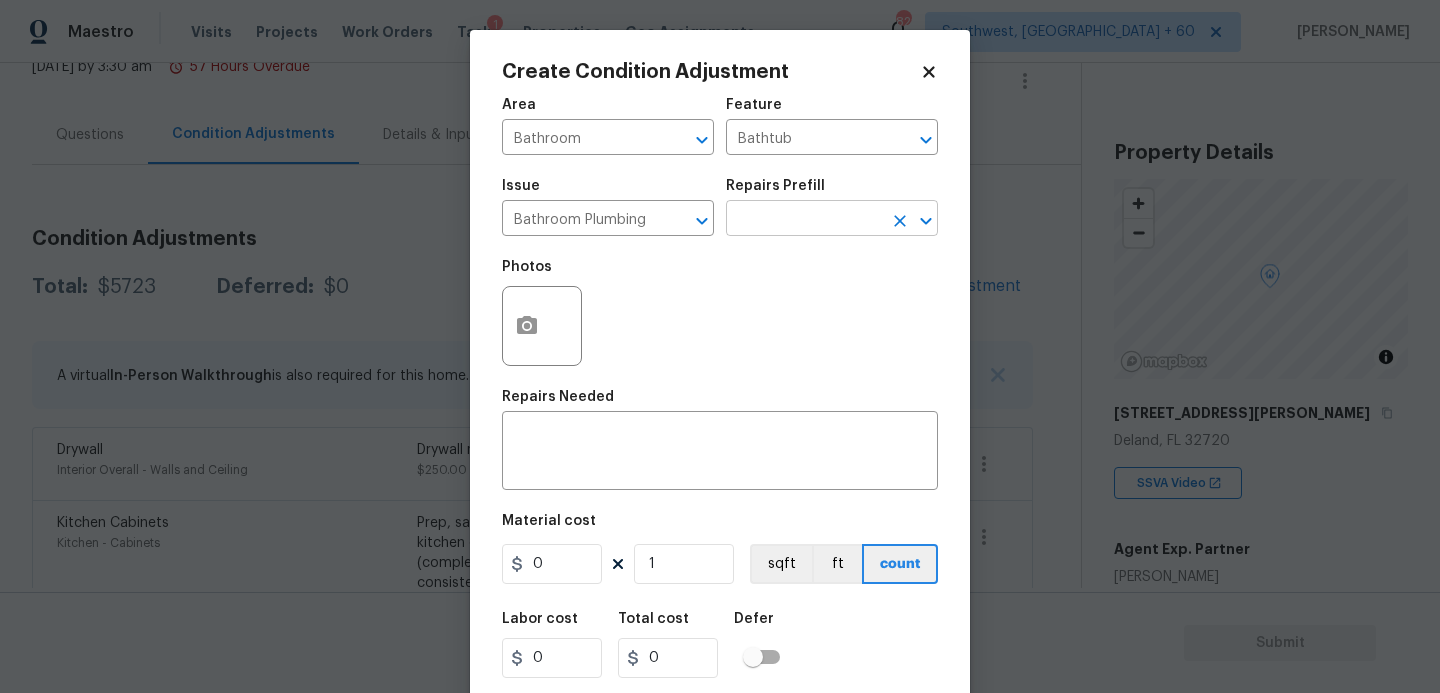 click at bounding box center [804, 220] 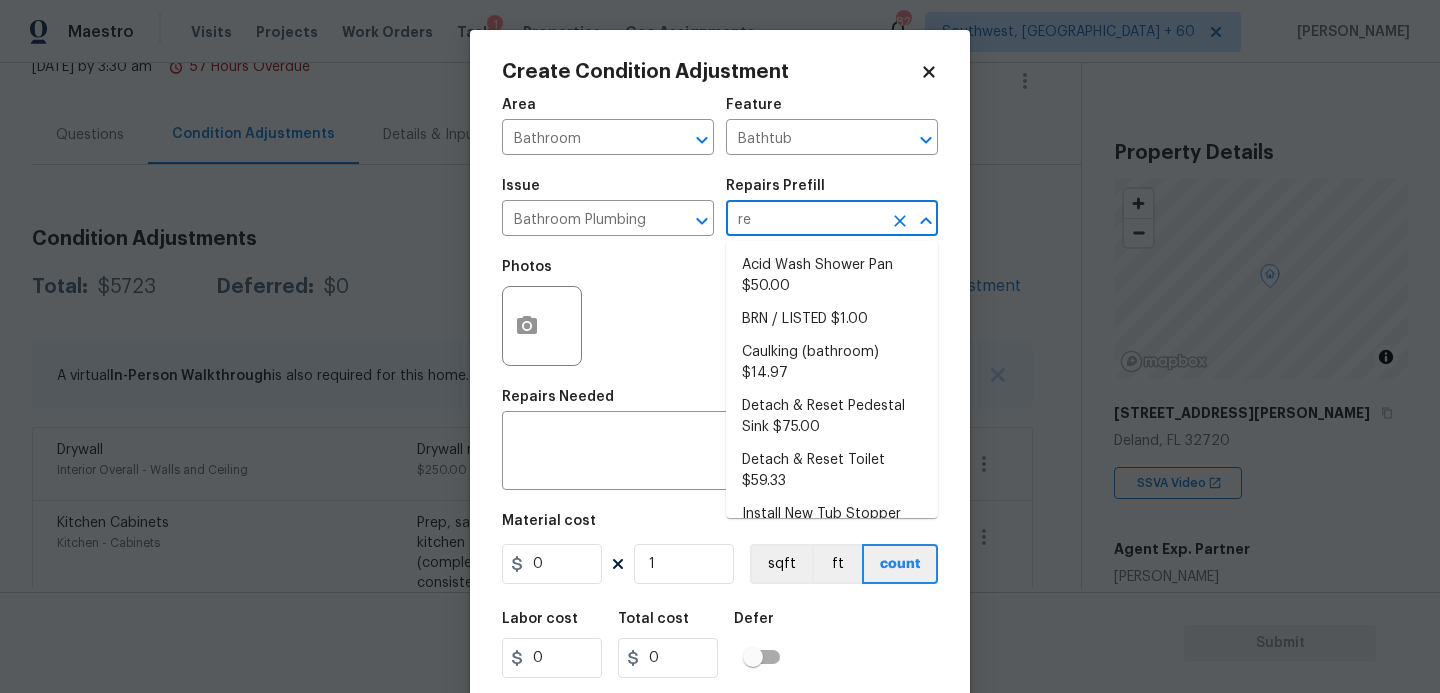 type on "ref" 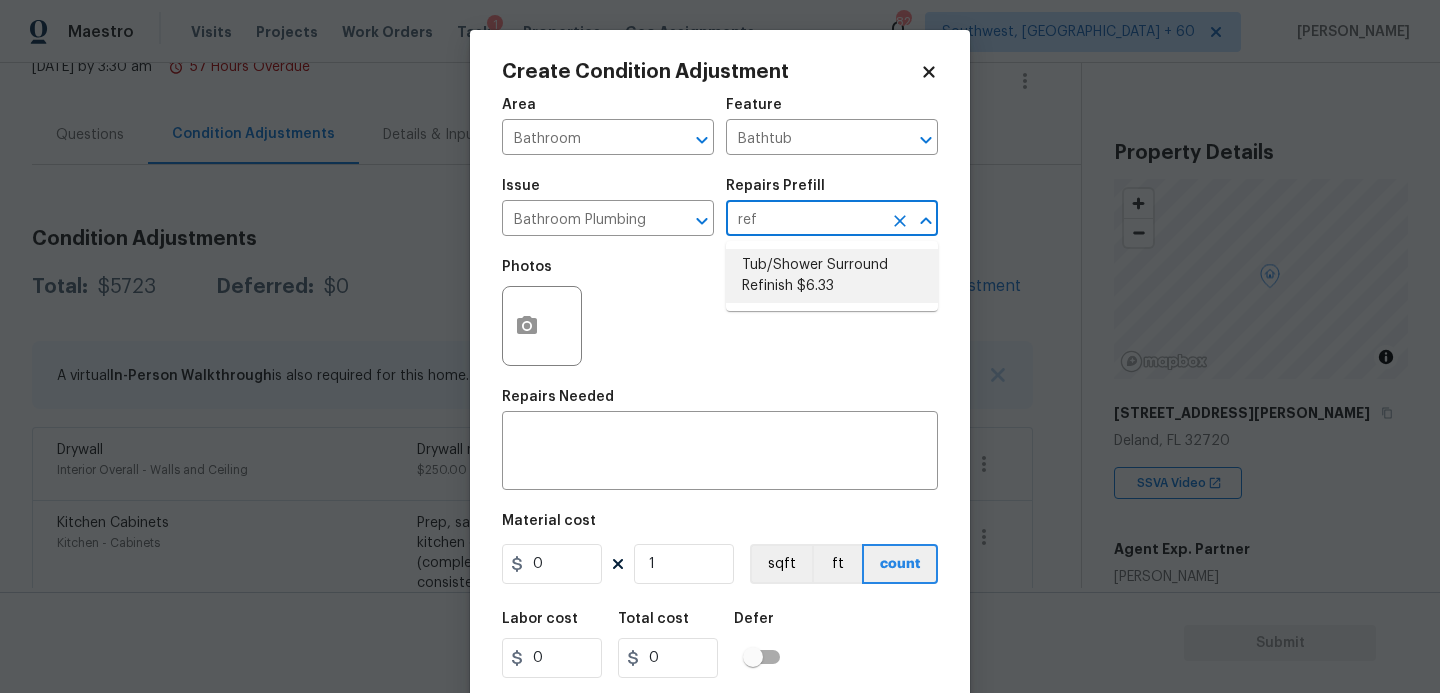 click on "Tub/Shower Surround Refinish $6.33" at bounding box center (832, 276) 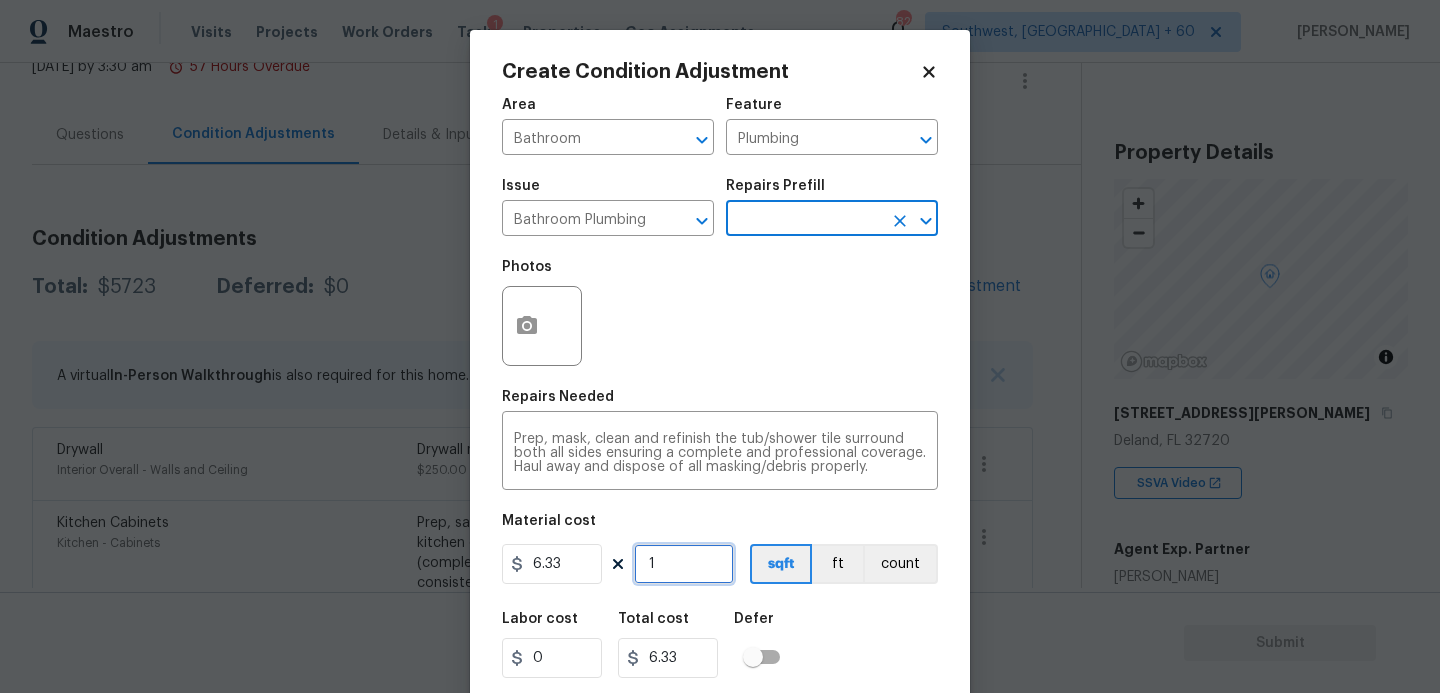click on "1" at bounding box center (684, 564) 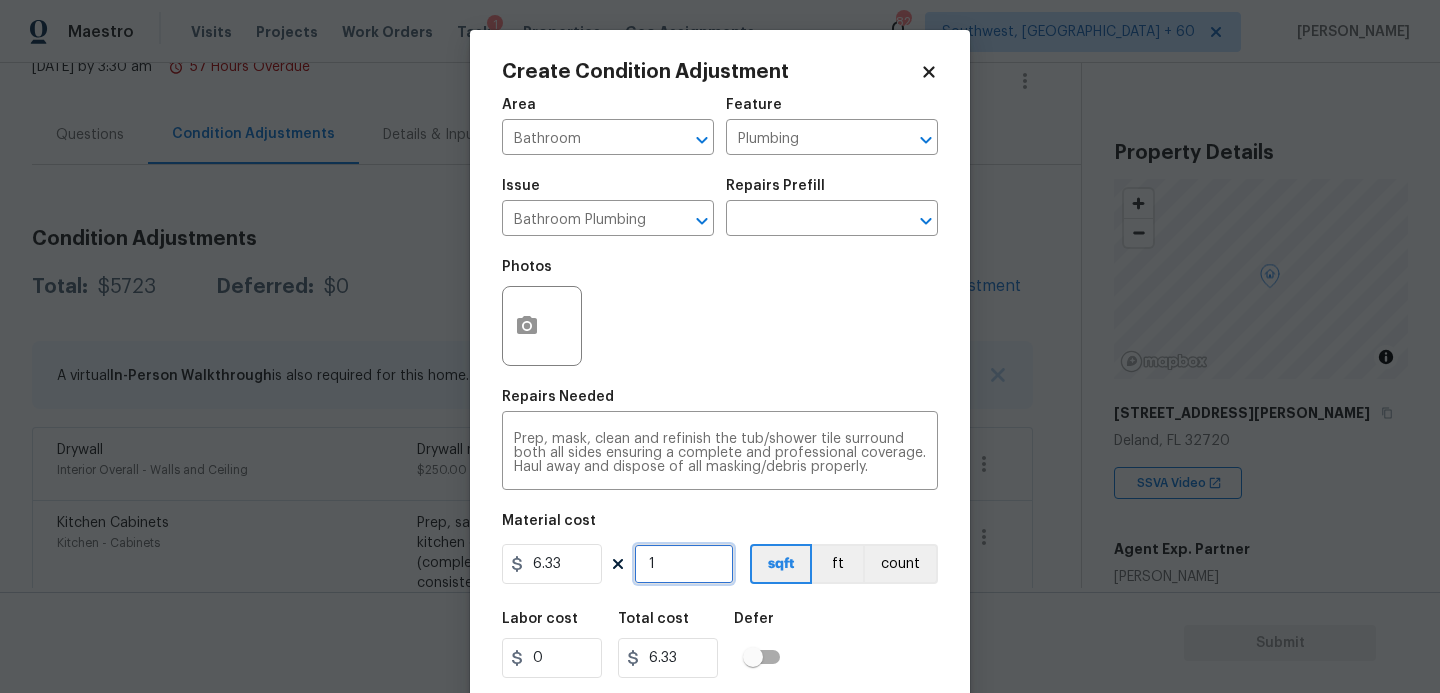 type on "0" 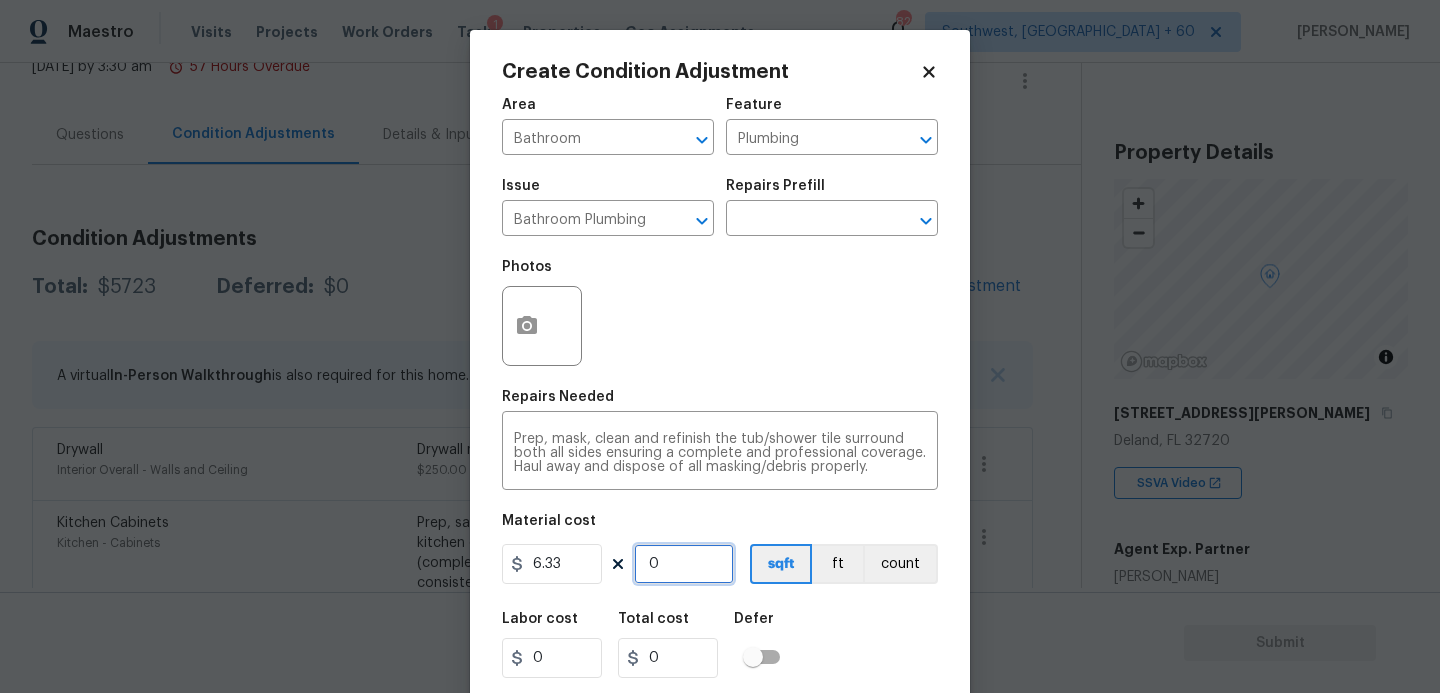type on "5" 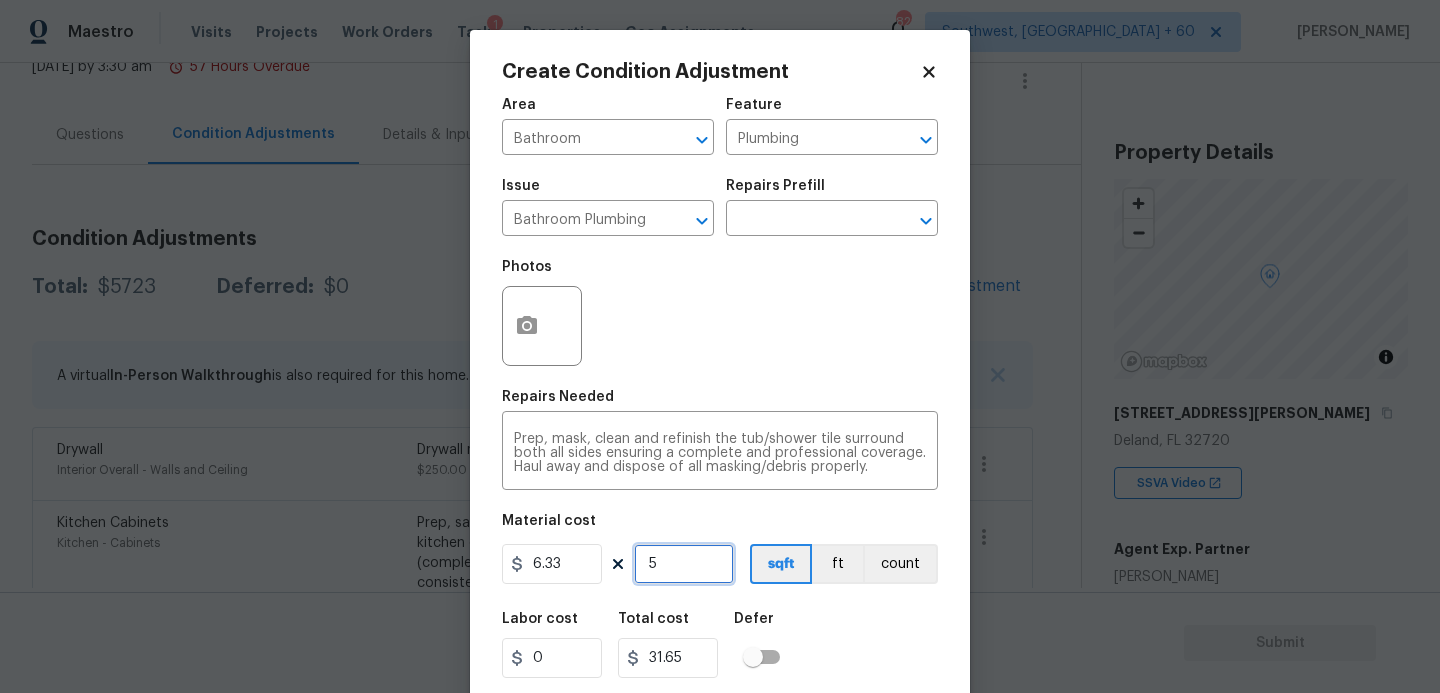 type on "55" 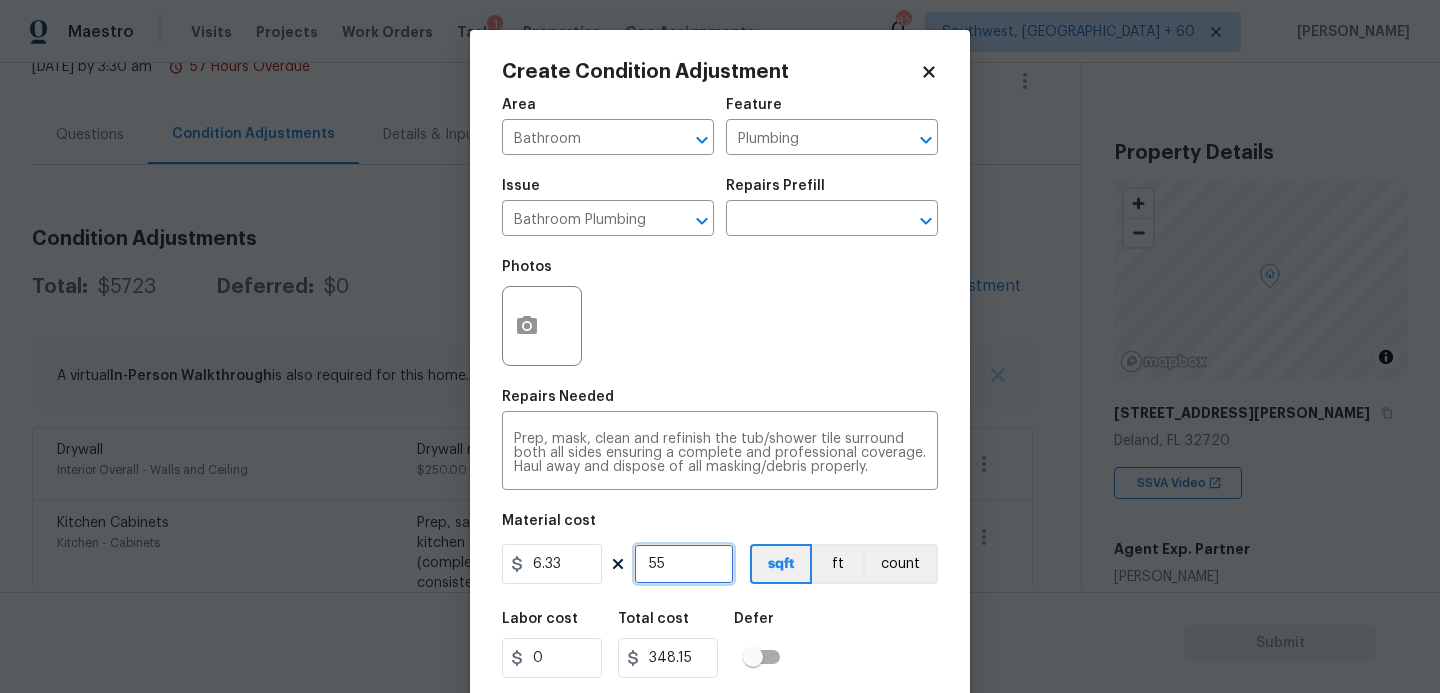 type on "55" 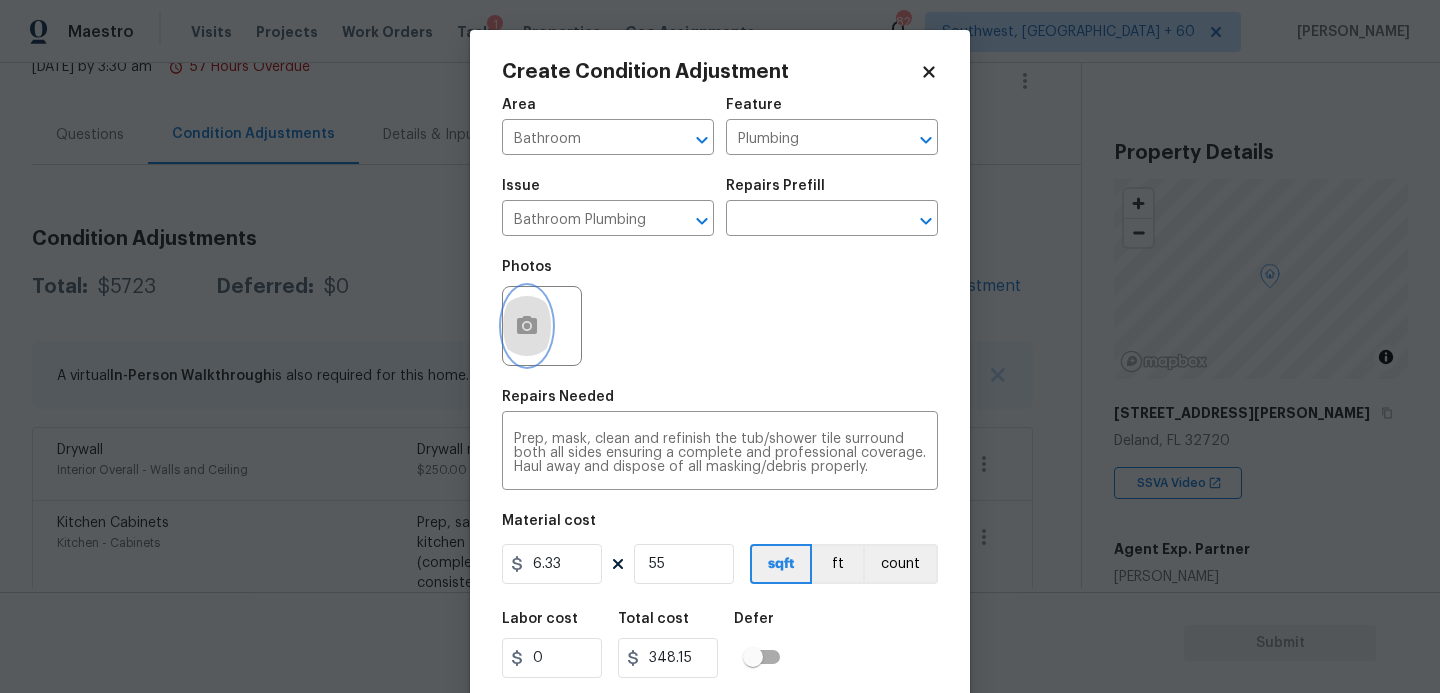 click at bounding box center [527, 326] 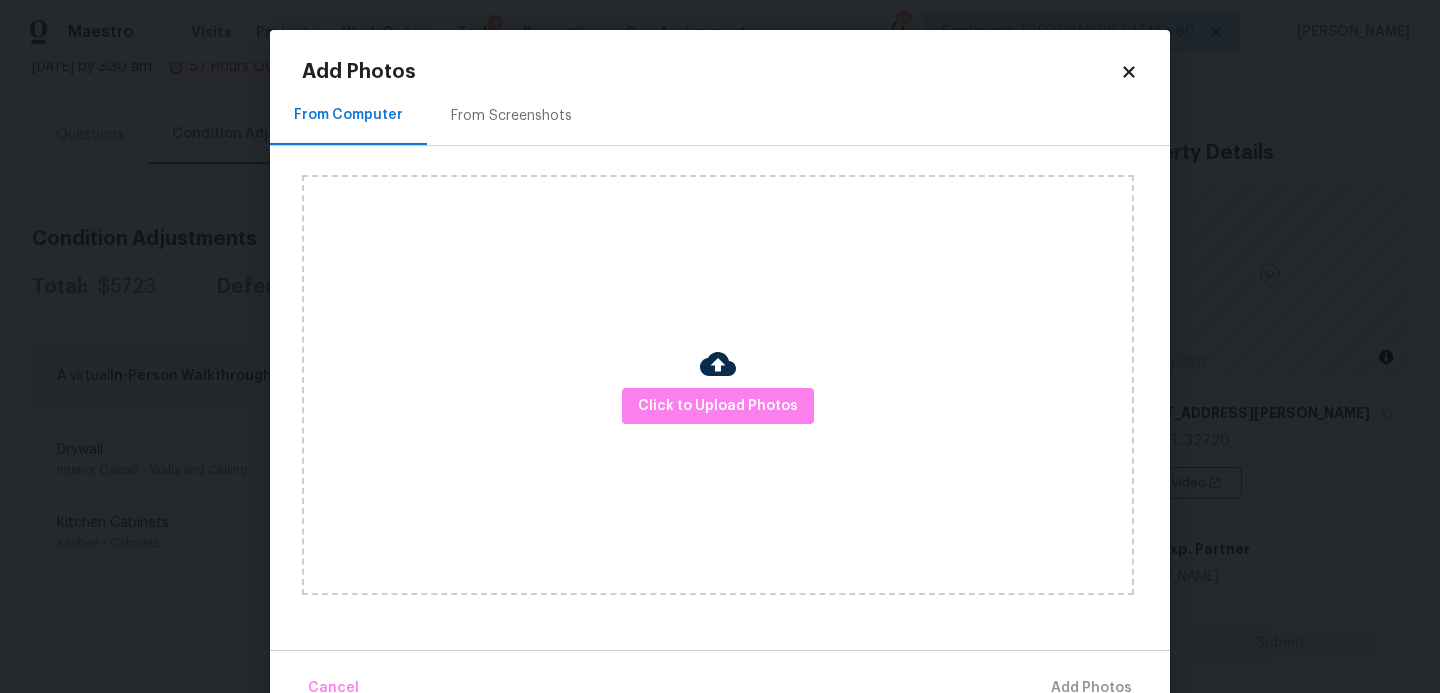 click on "Click to Upload Photos" at bounding box center [718, 385] 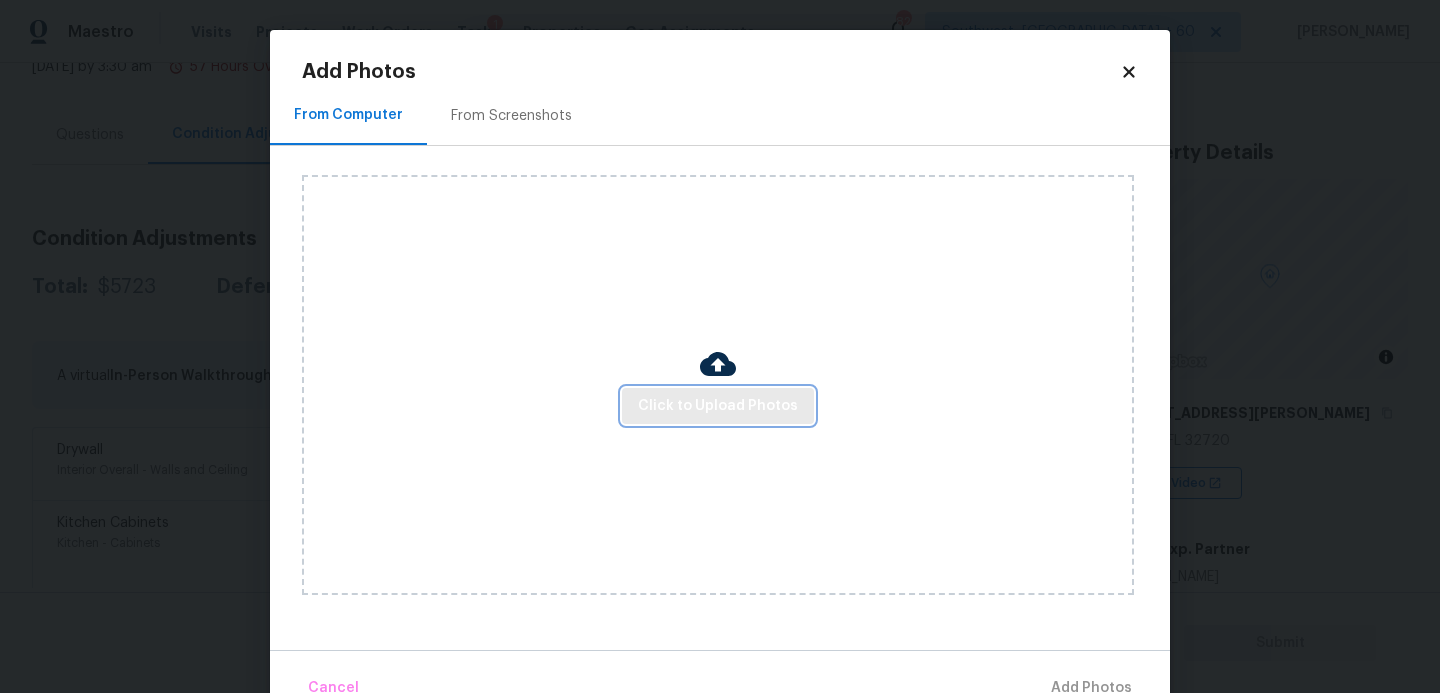 click on "Click to Upload Photos" at bounding box center [718, 406] 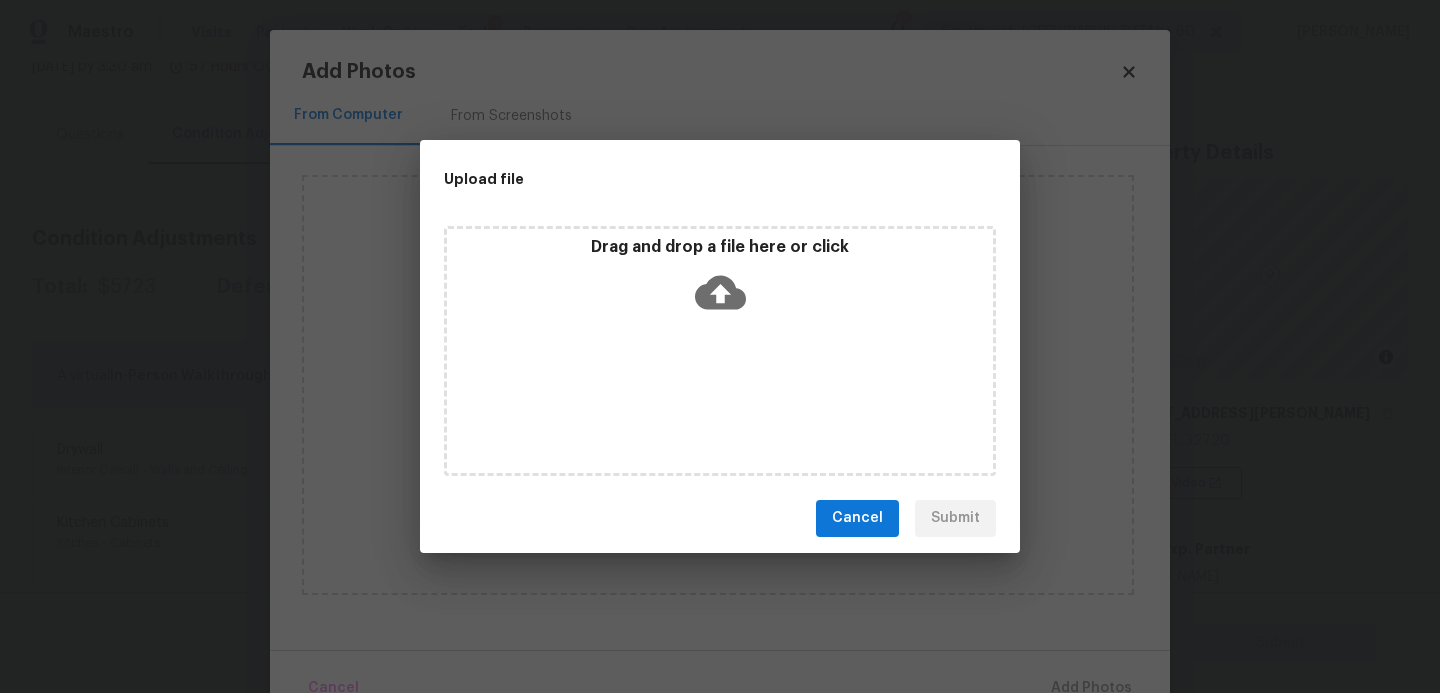 click on "Drag and drop a file here or click" at bounding box center (720, 351) 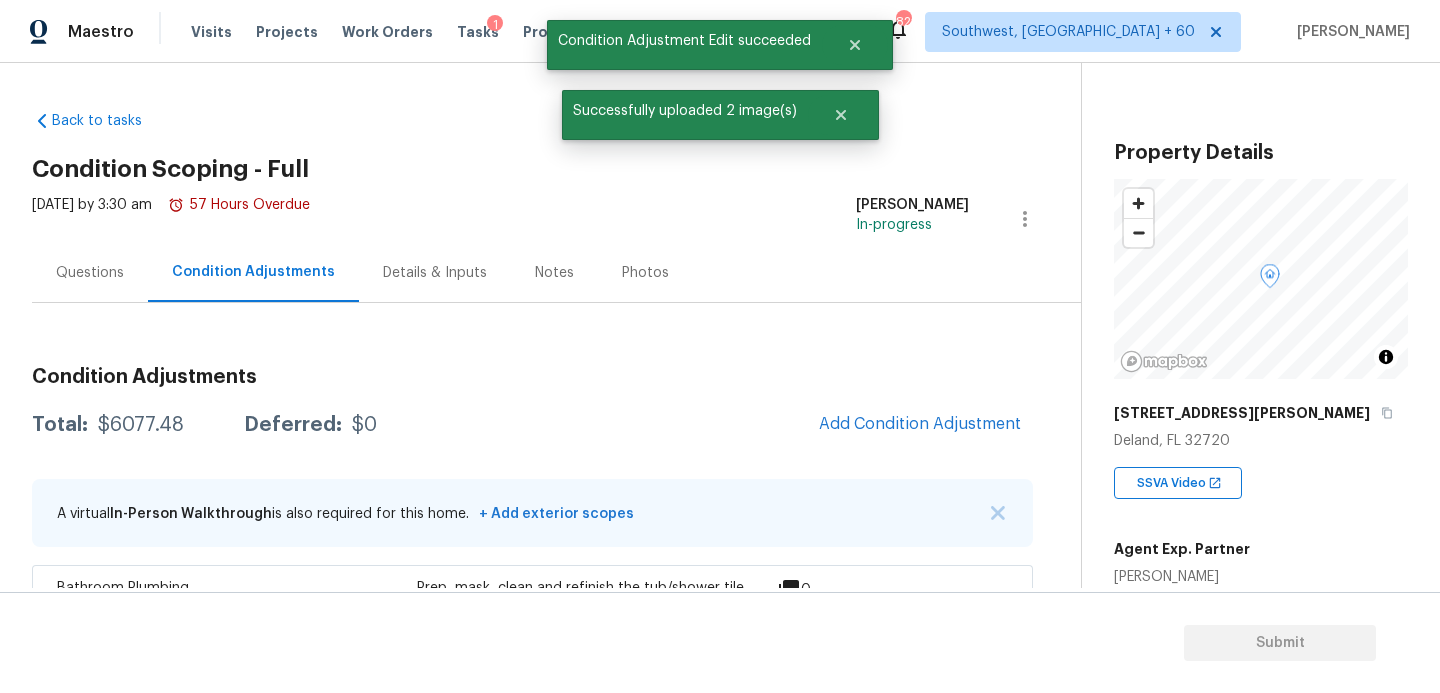 scroll, scrollTop: 0, scrollLeft: 0, axis: both 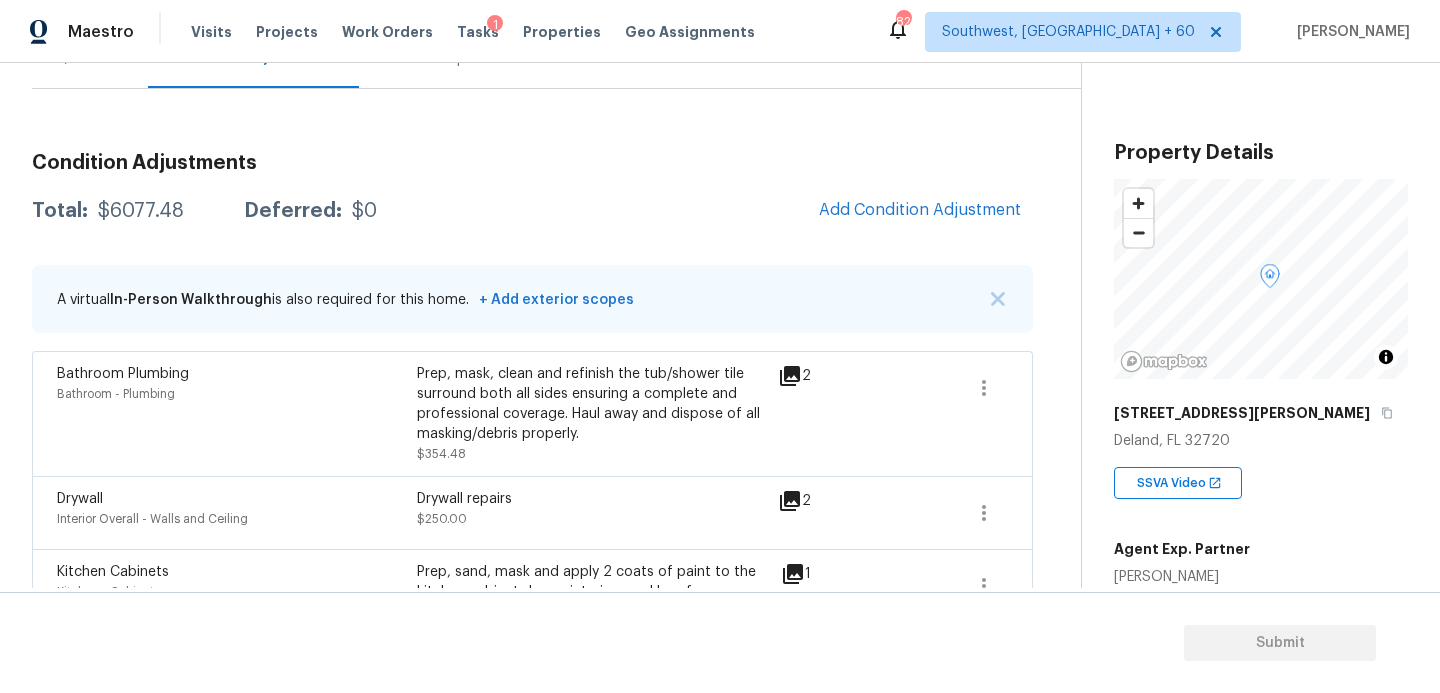 click on "Add Condition Adjustment" at bounding box center [920, 211] 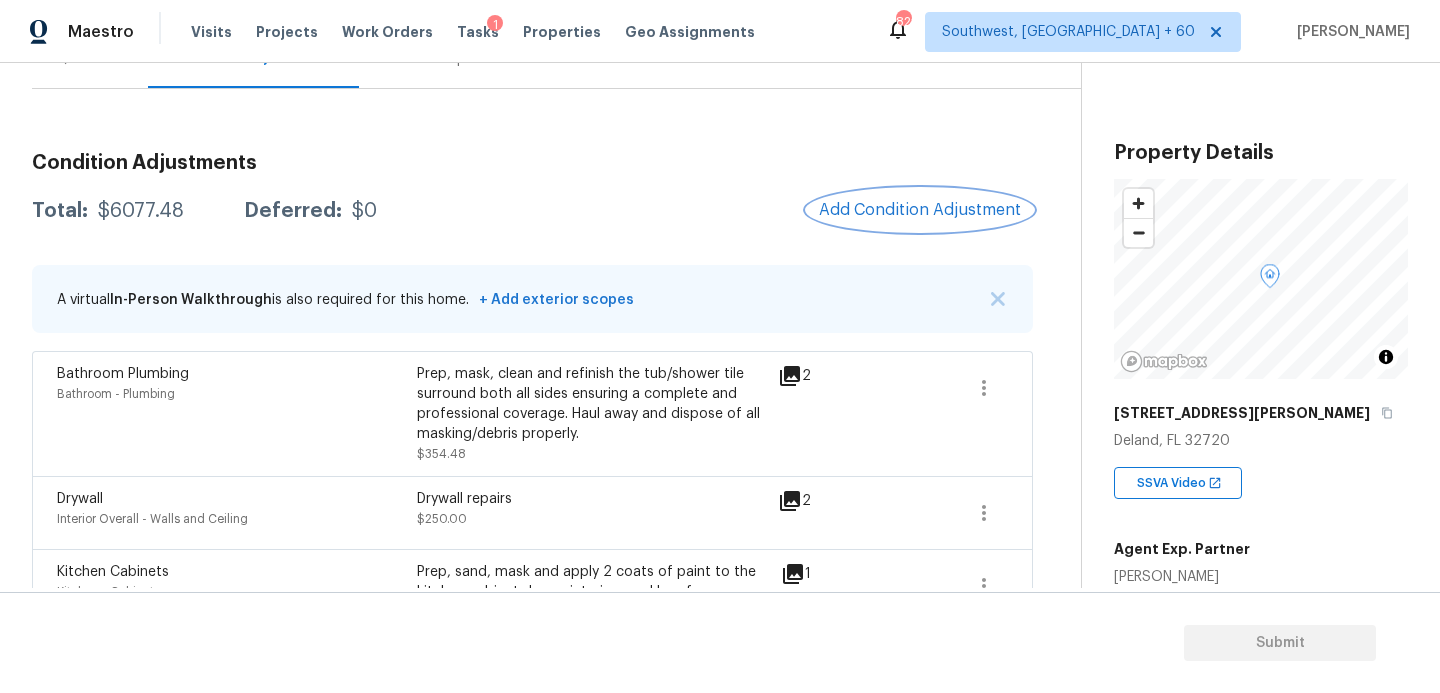 click on "Add Condition Adjustment" at bounding box center [920, 210] 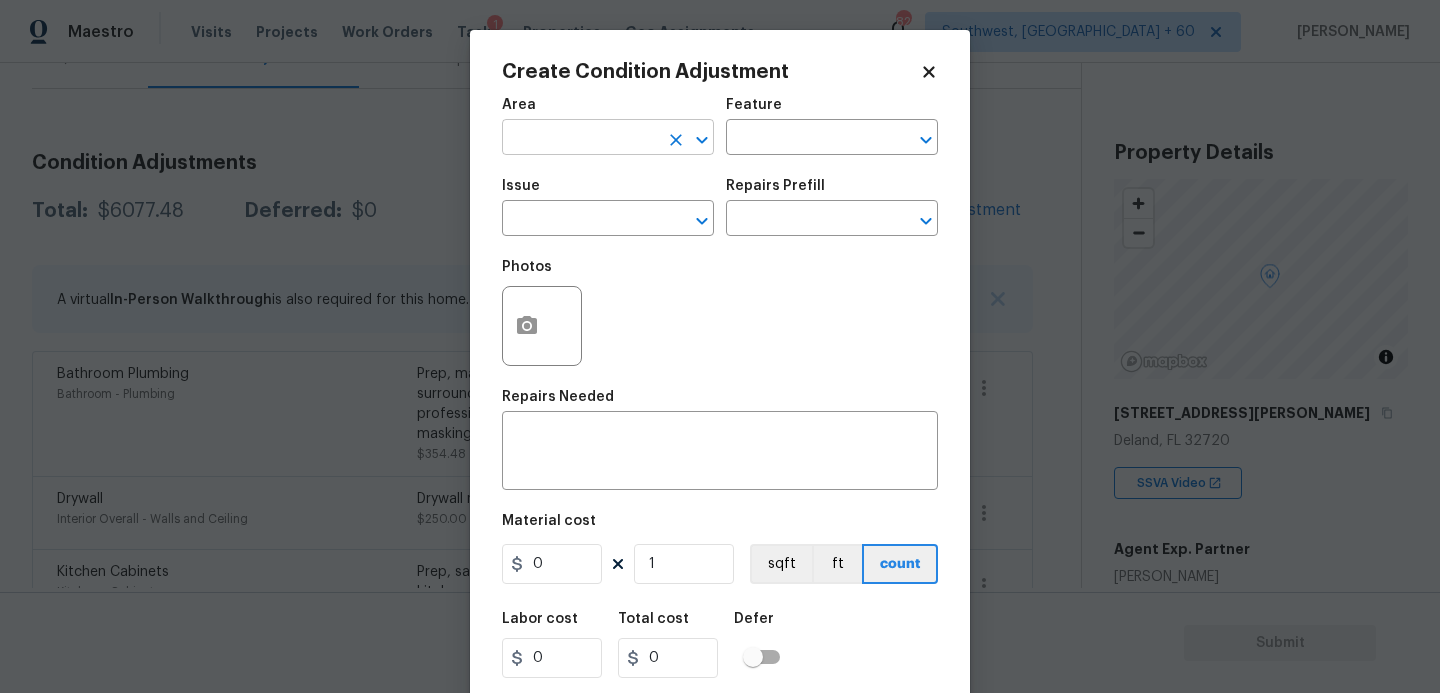click at bounding box center [580, 139] 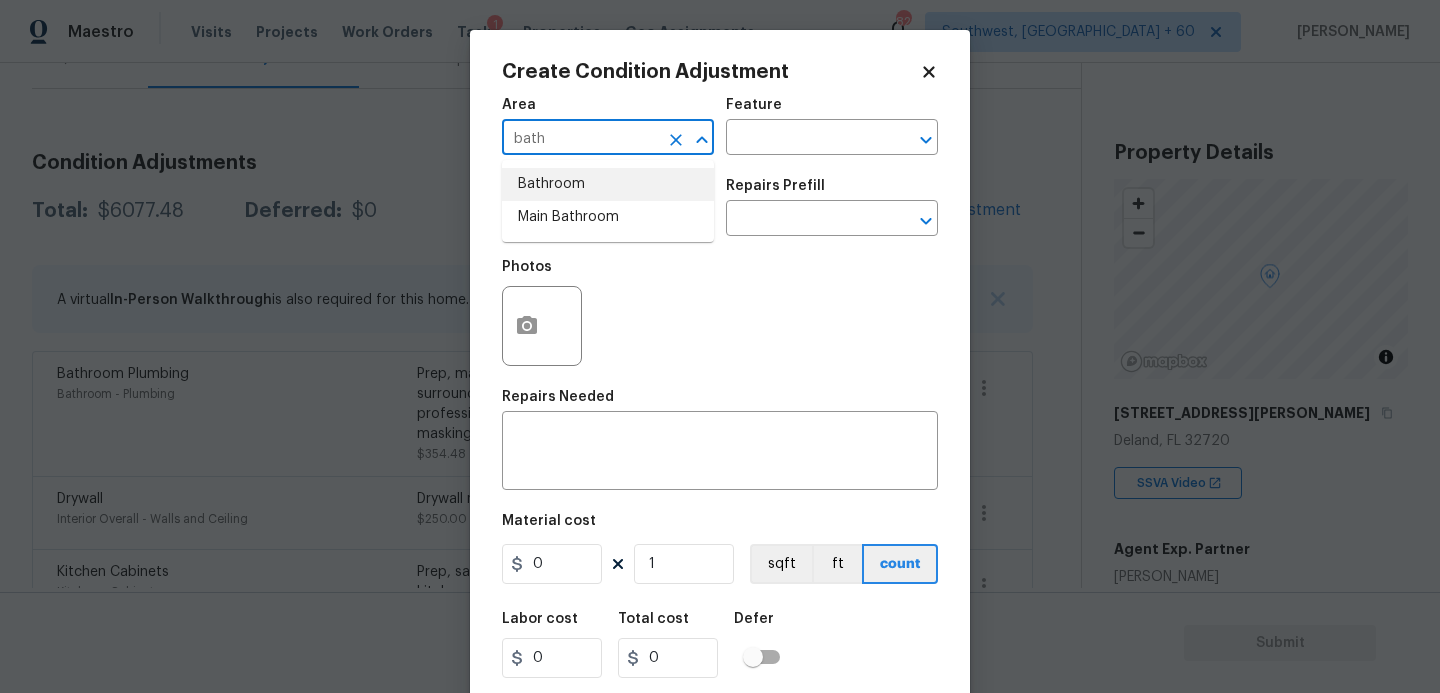 click on "Bathroom" at bounding box center (608, 184) 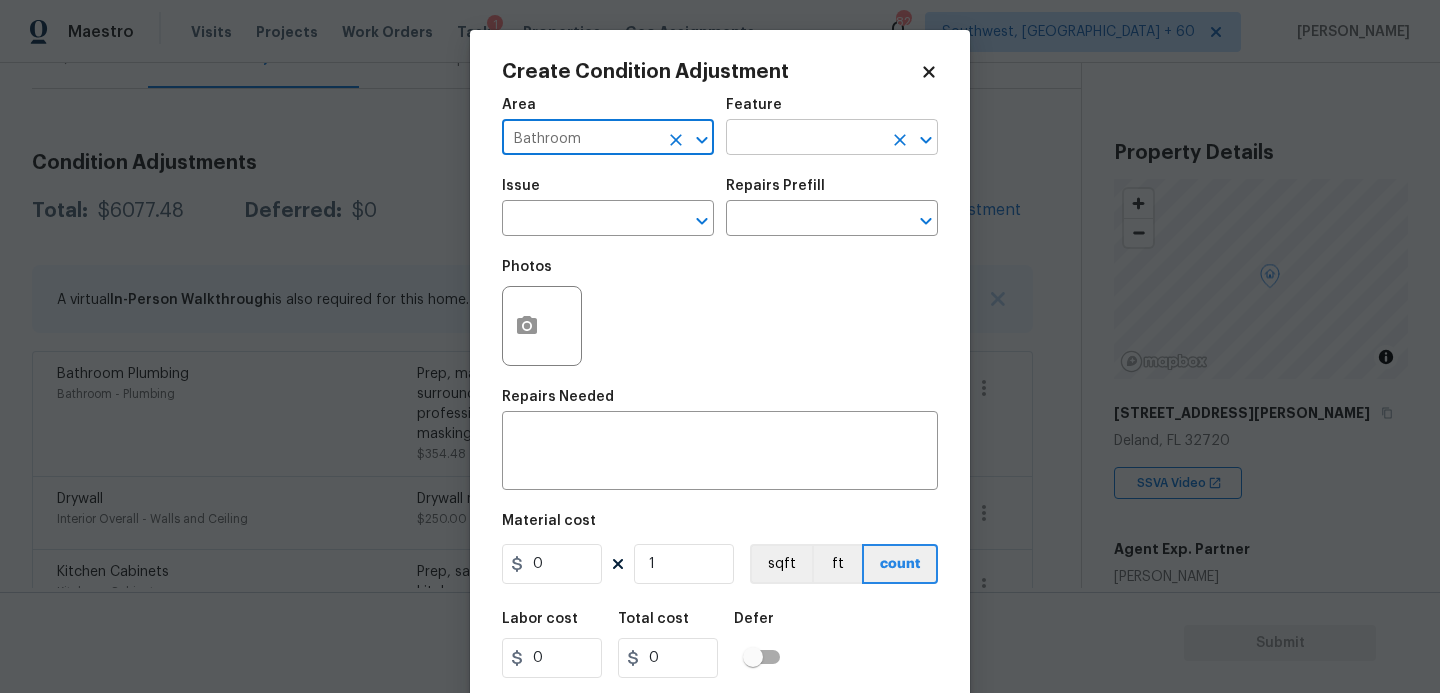 type on "Bathroom" 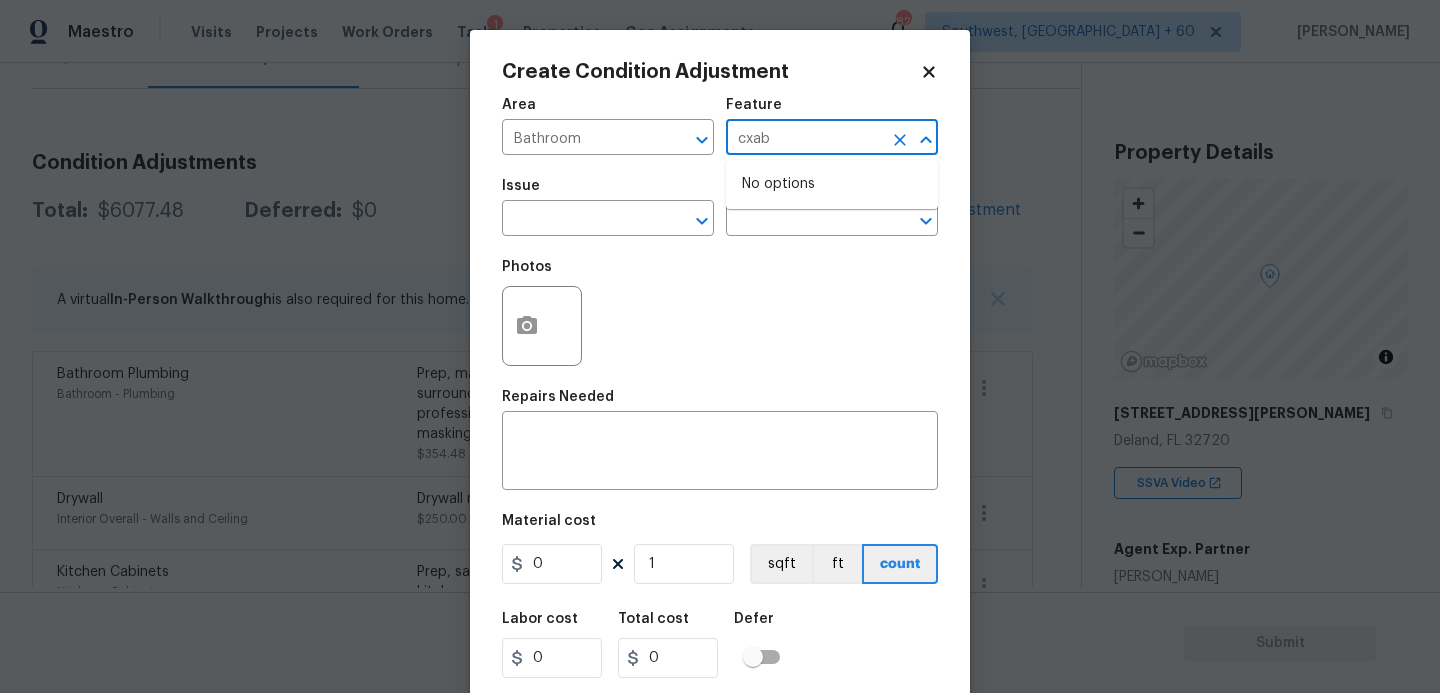 click on "cxab" at bounding box center (804, 139) 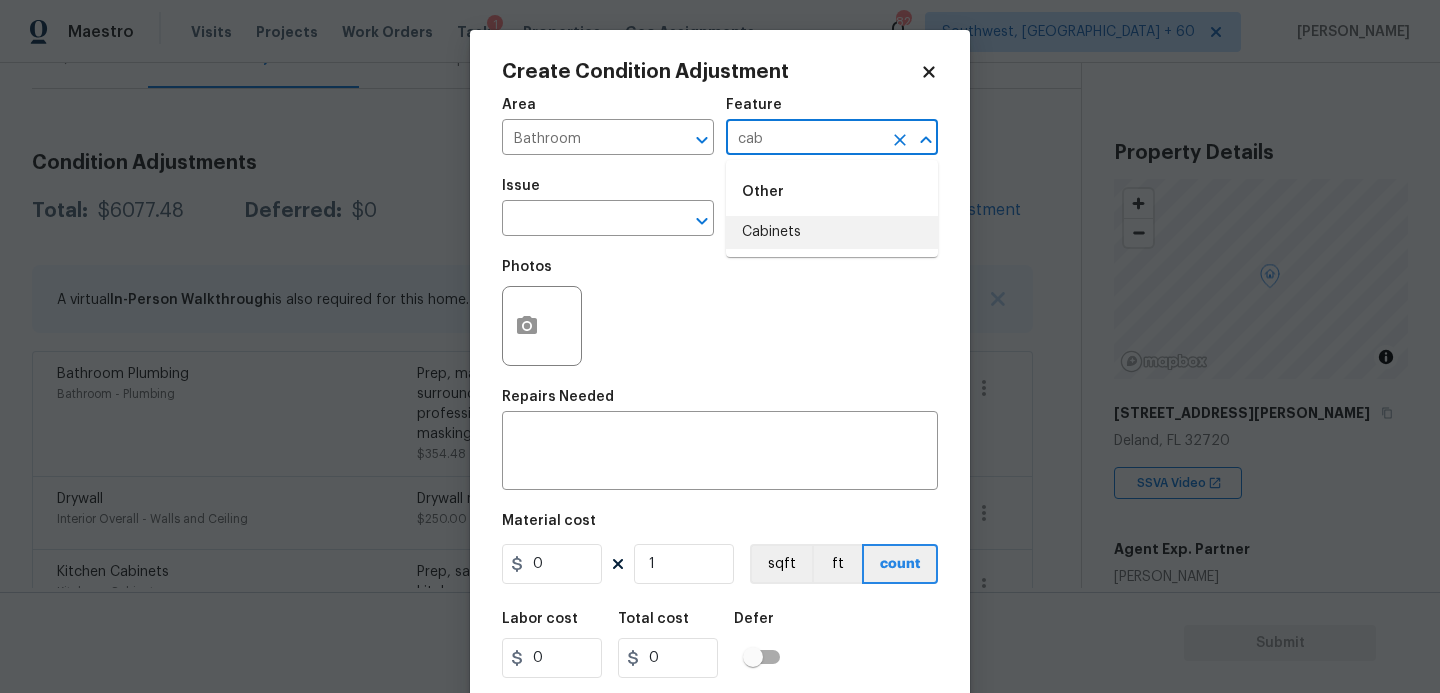 click on "Cabinets" at bounding box center (832, 232) 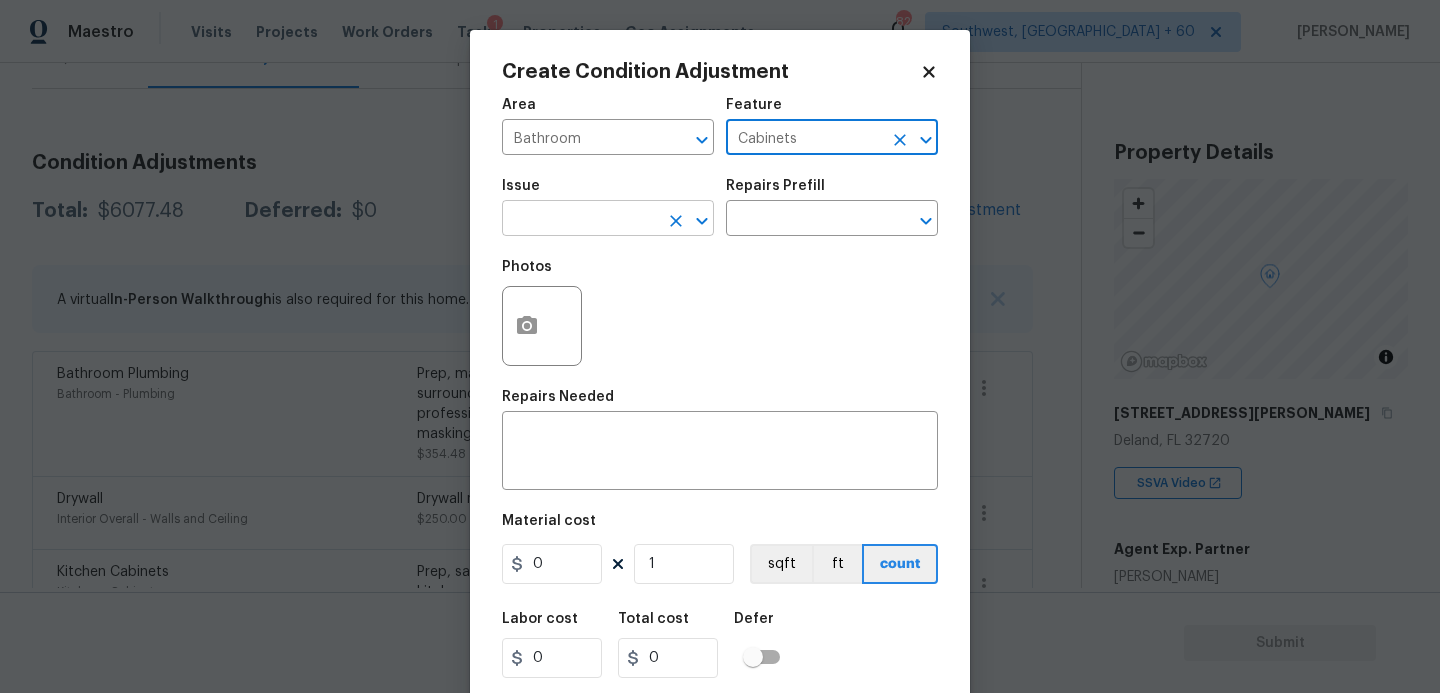 type on "Cabinets" 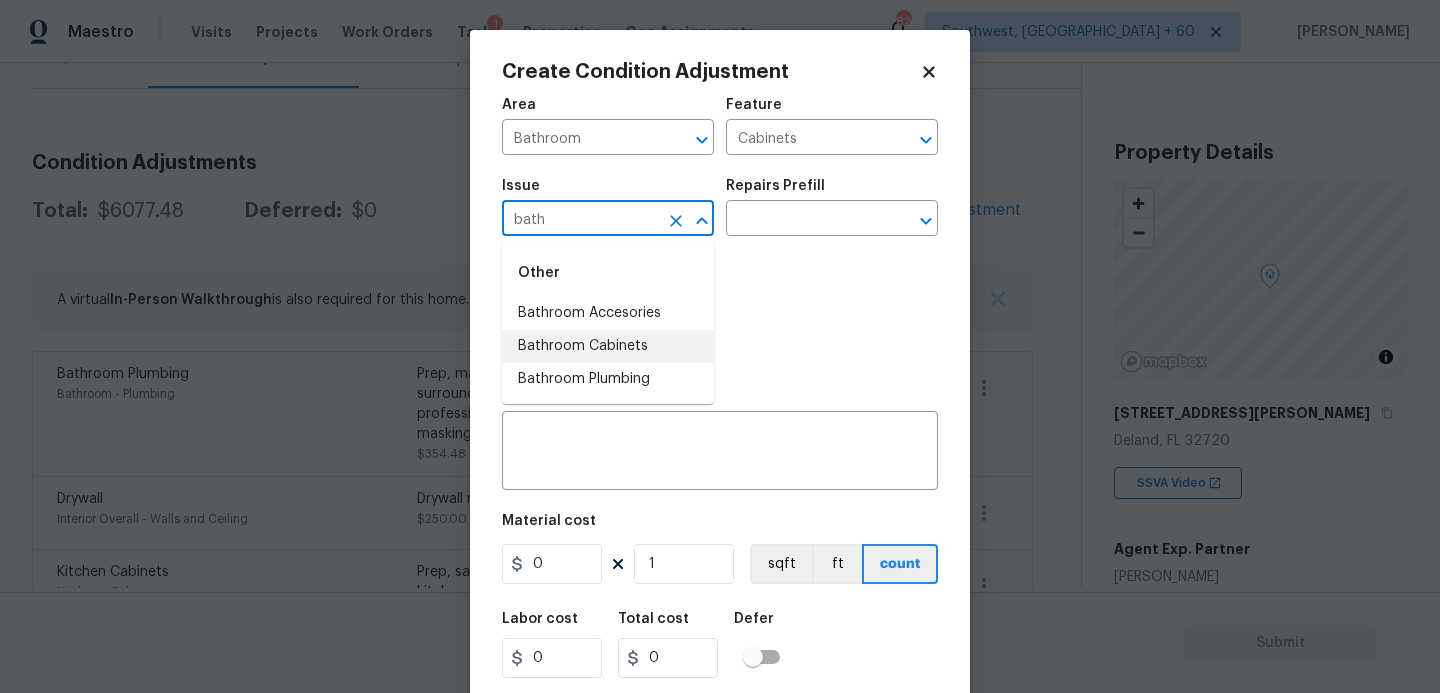 click on "Bathroom Cabinets" at bounding box center [608, 346] 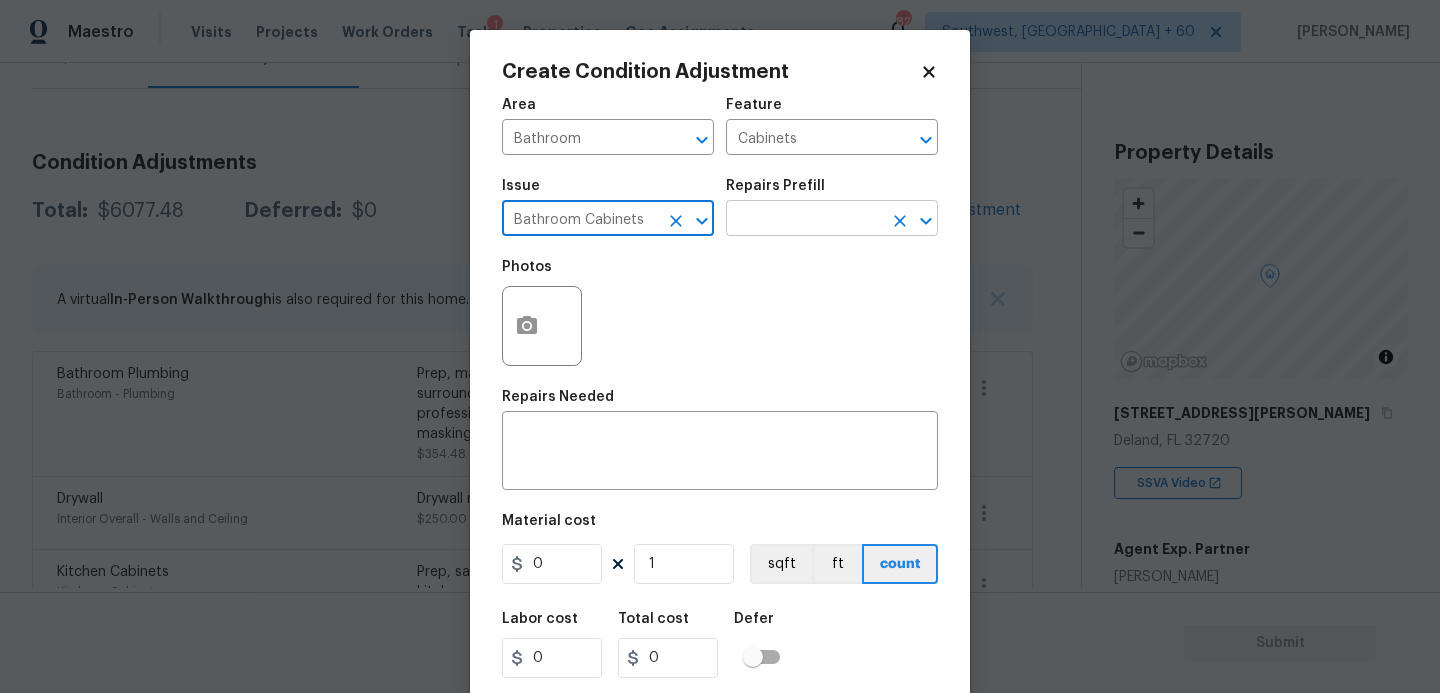 type on "Bathroom Cabinets" 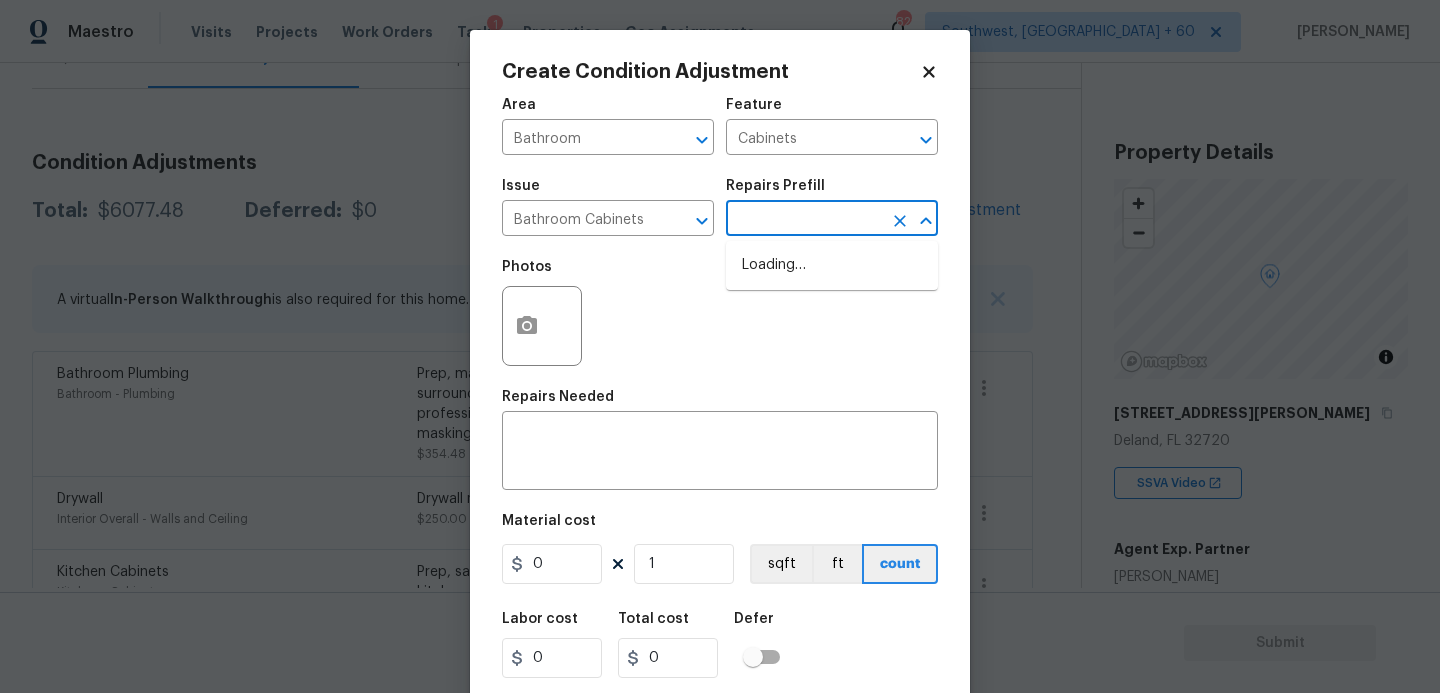 click at bounding box center [804, 220] 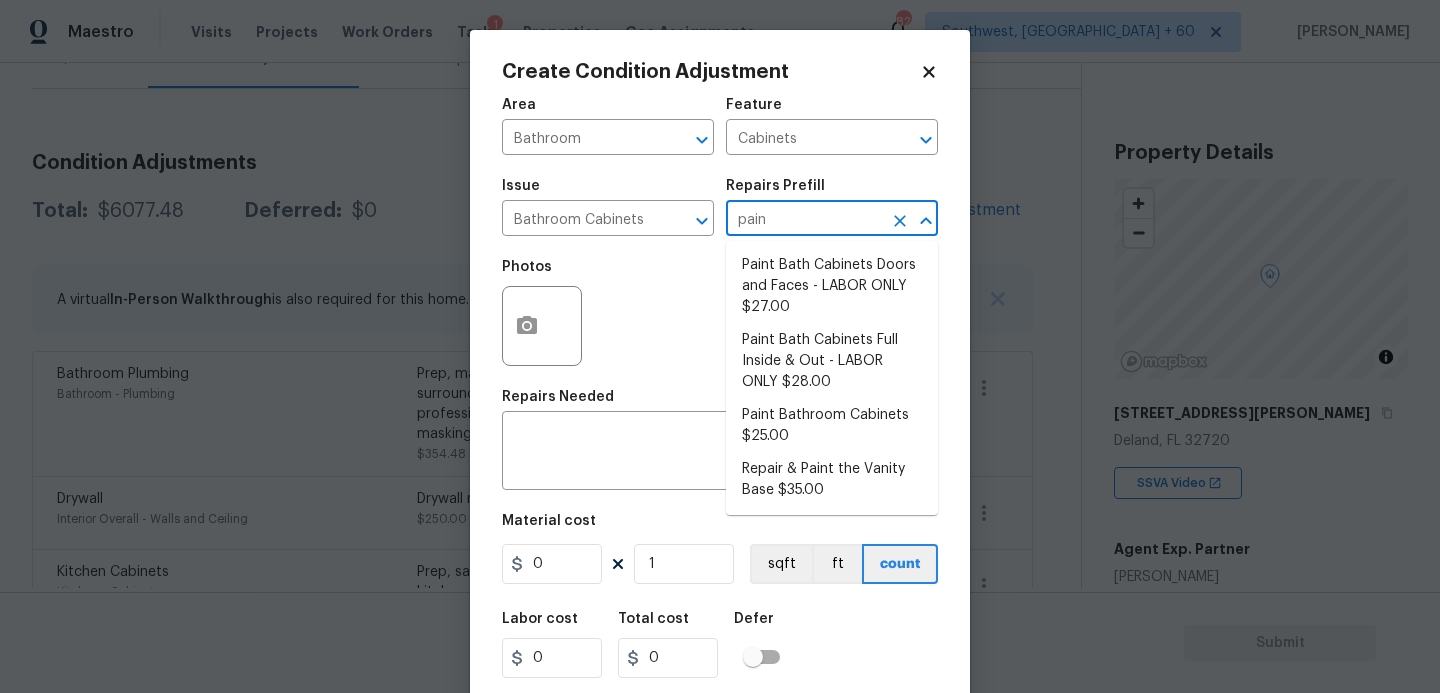 type on "paint" 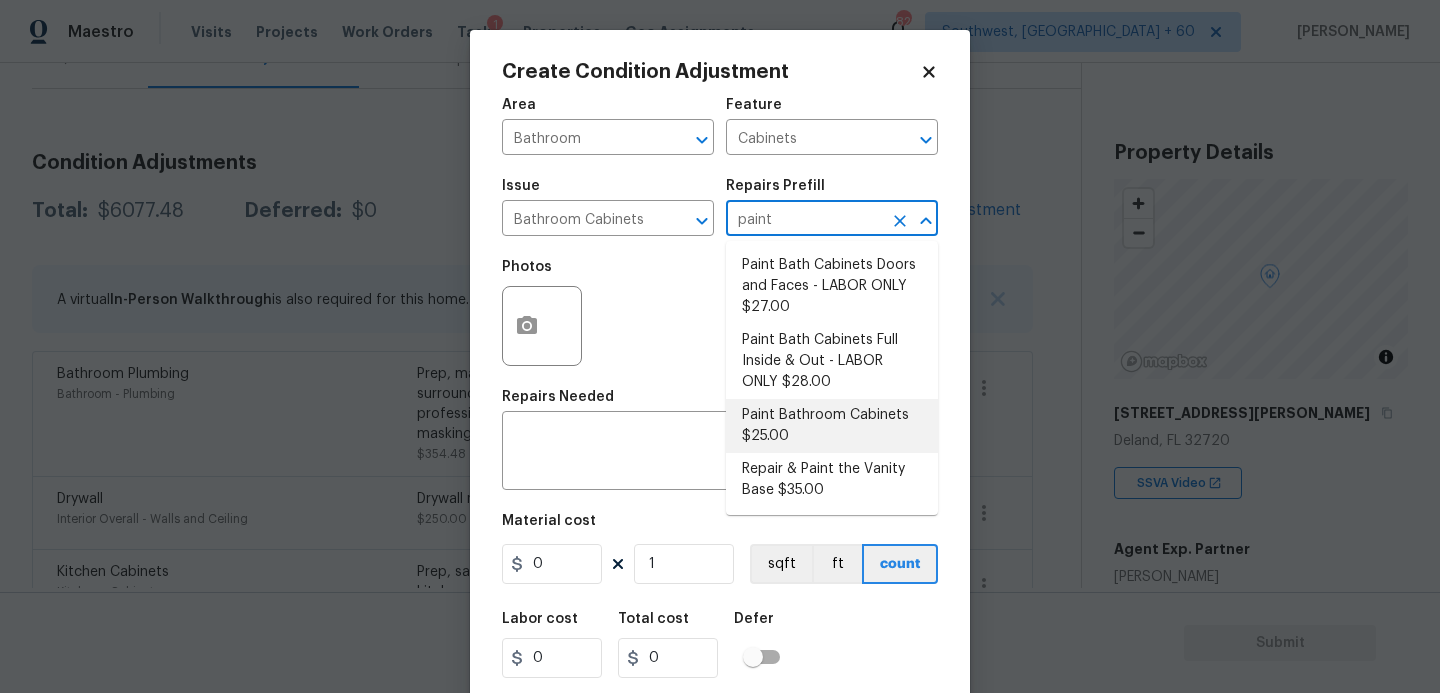 click on "Paint Bathroom Cabinets $25.00" at bounding box center [832, 426] 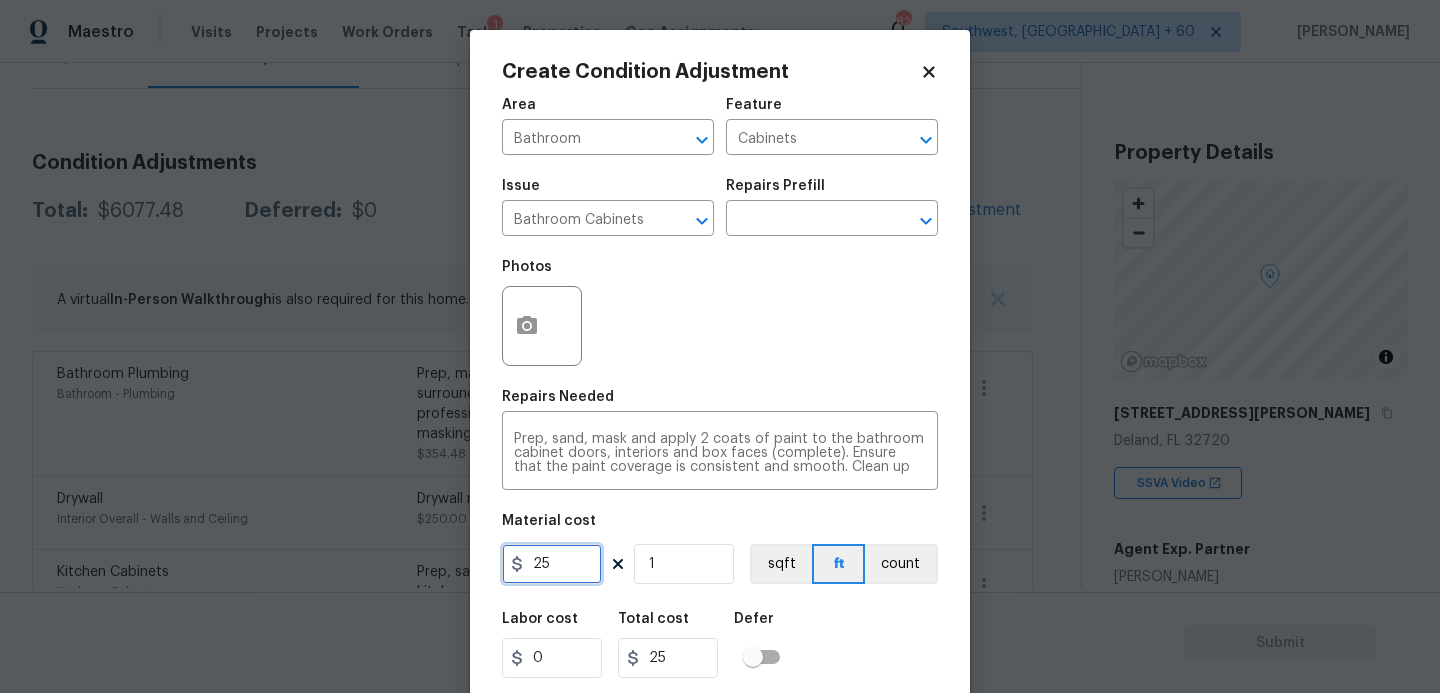 drag, startPoint x: 562, startPoint y: 562, endPoint x: 374, endPoint y: 562, distance: 188 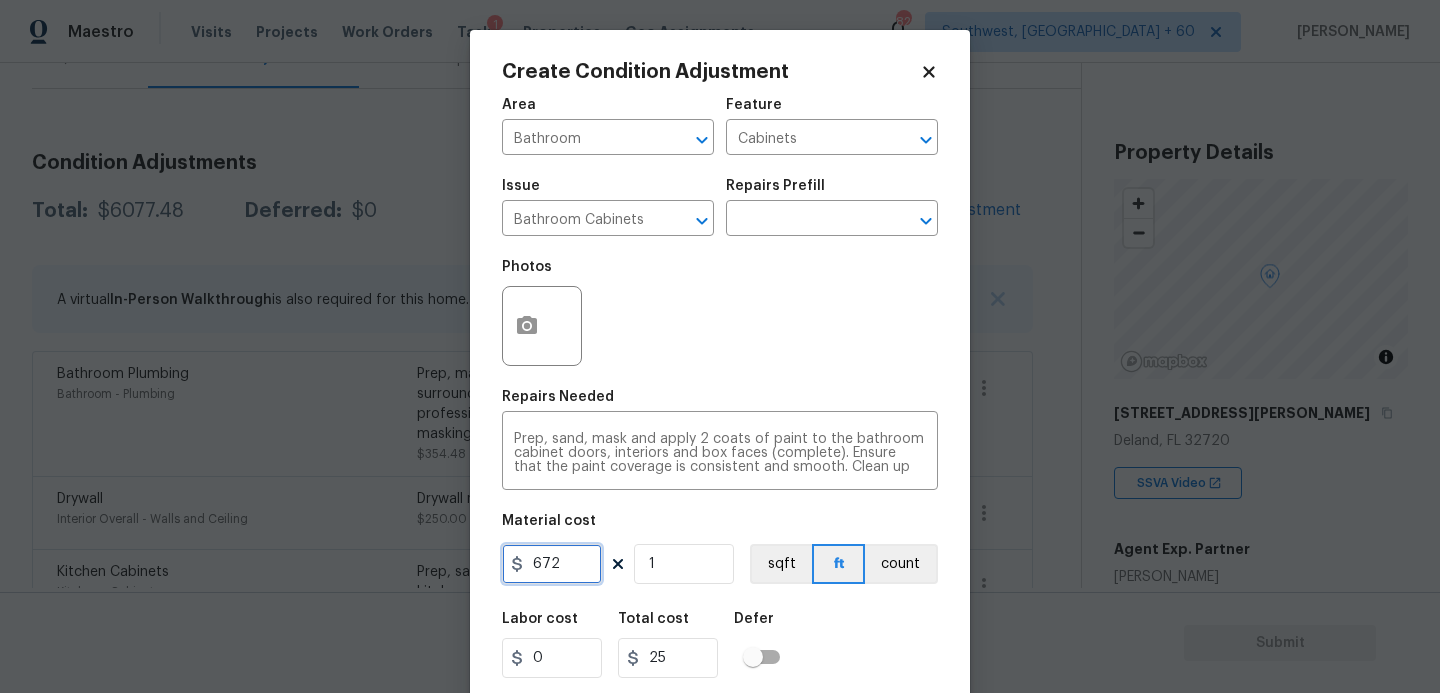 type on "672" 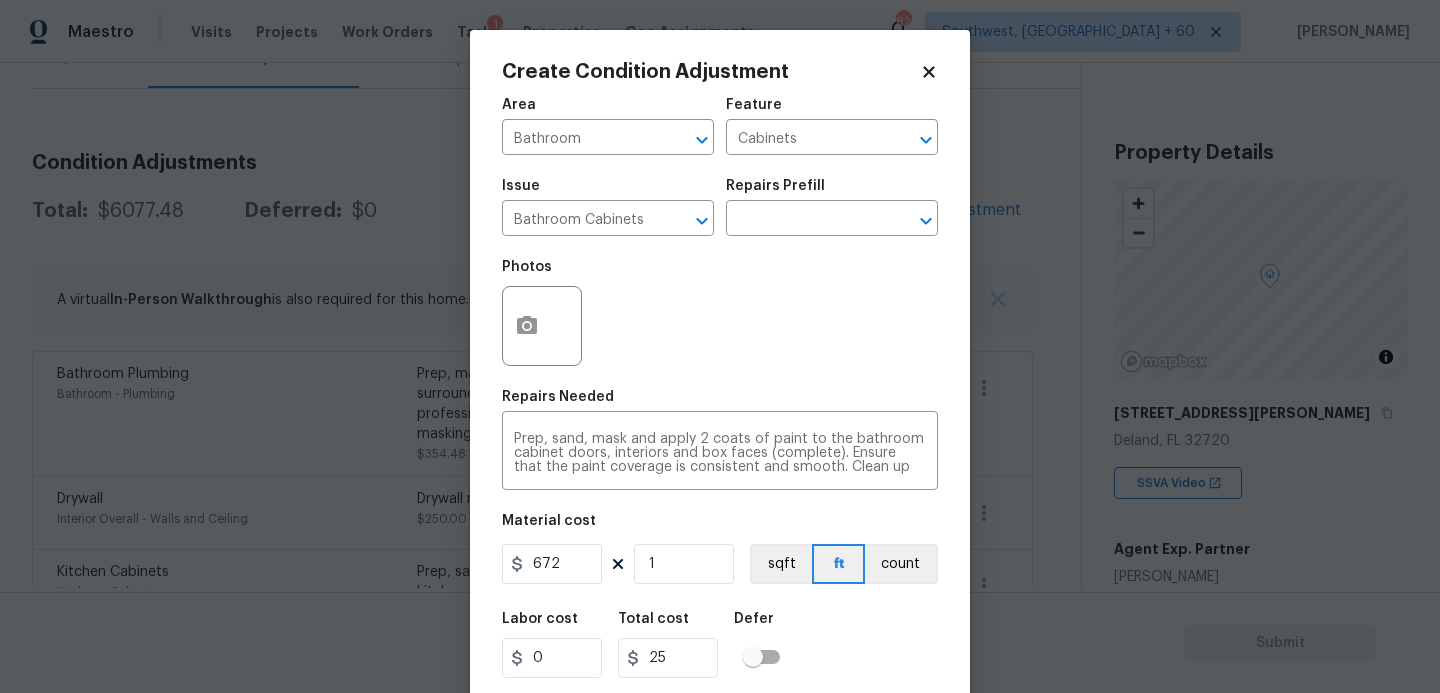 type on "672" 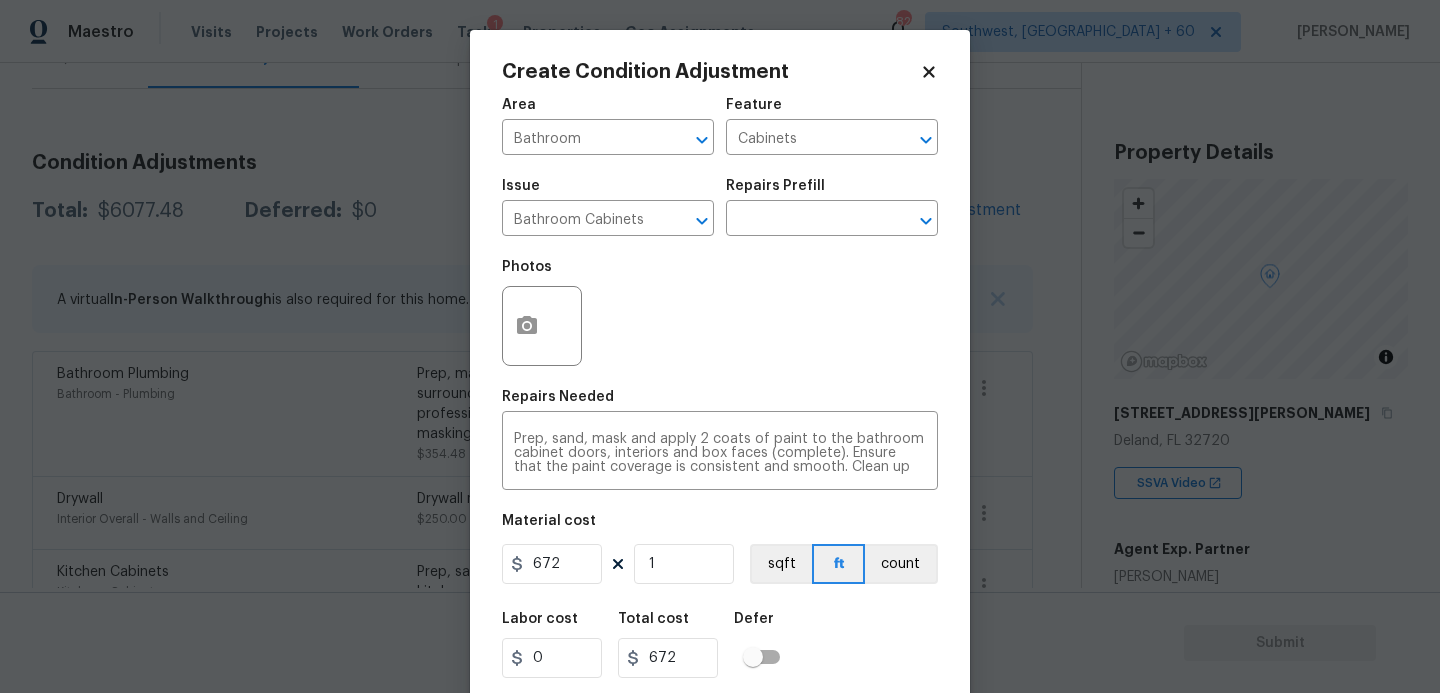 click on "Labor cost 0 Total cost 672 Defer" at bounding box center [720, 645] 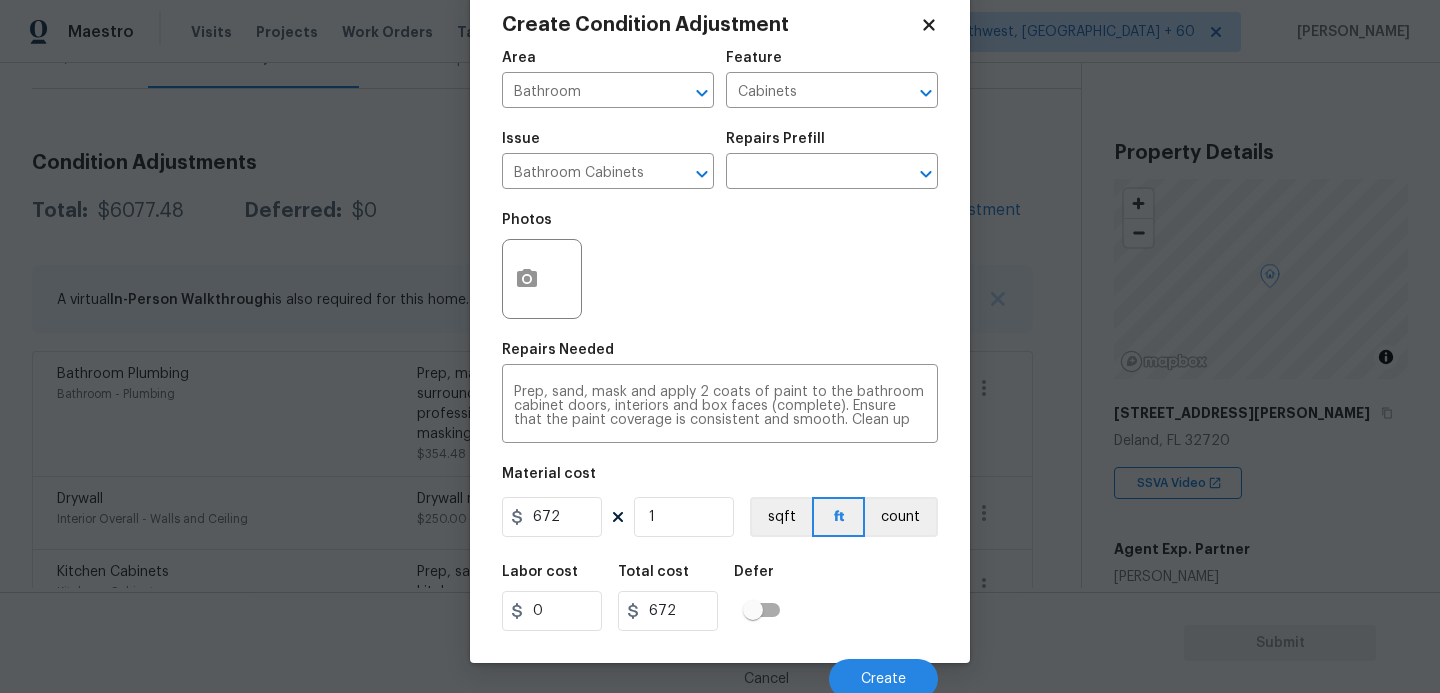 scroll, scrollTop: 54, scrollLeft: 0, axis: vertical 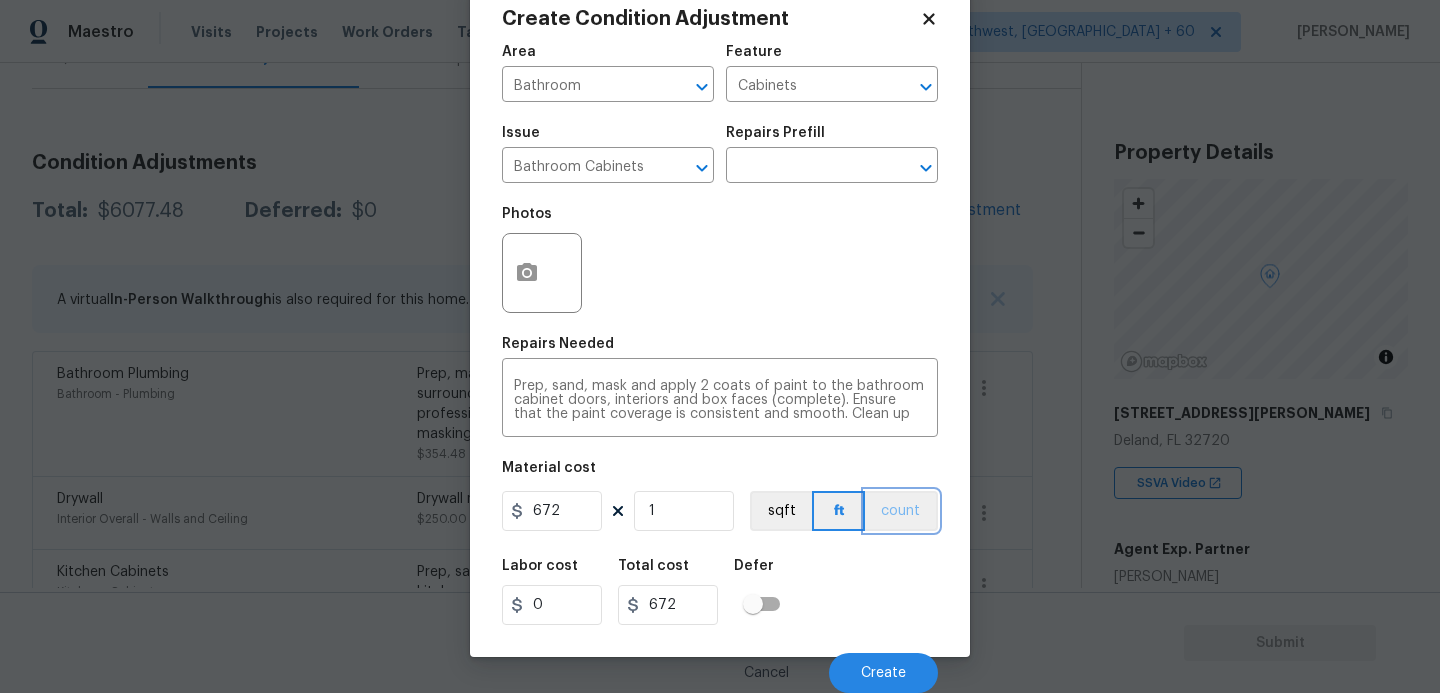 click on "count" at bounding box center [901, 511] 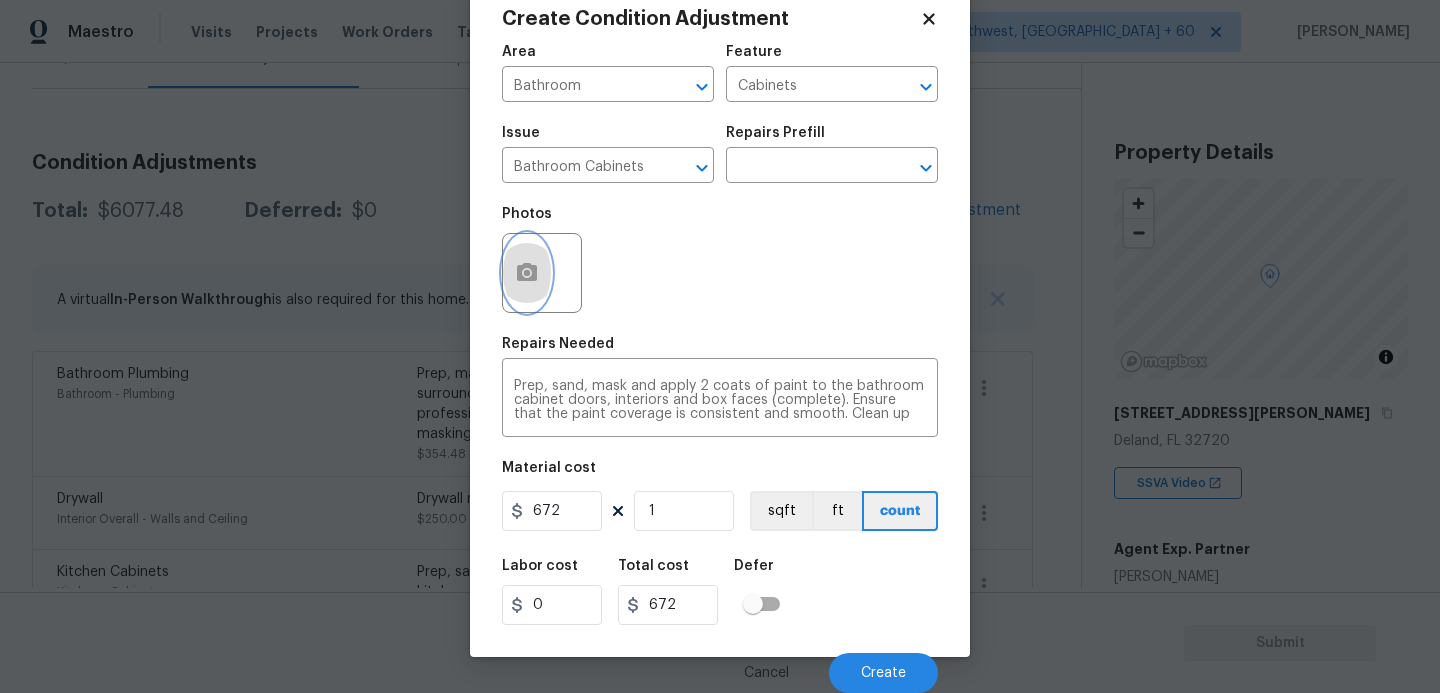 click at bounding box center [527, 273] 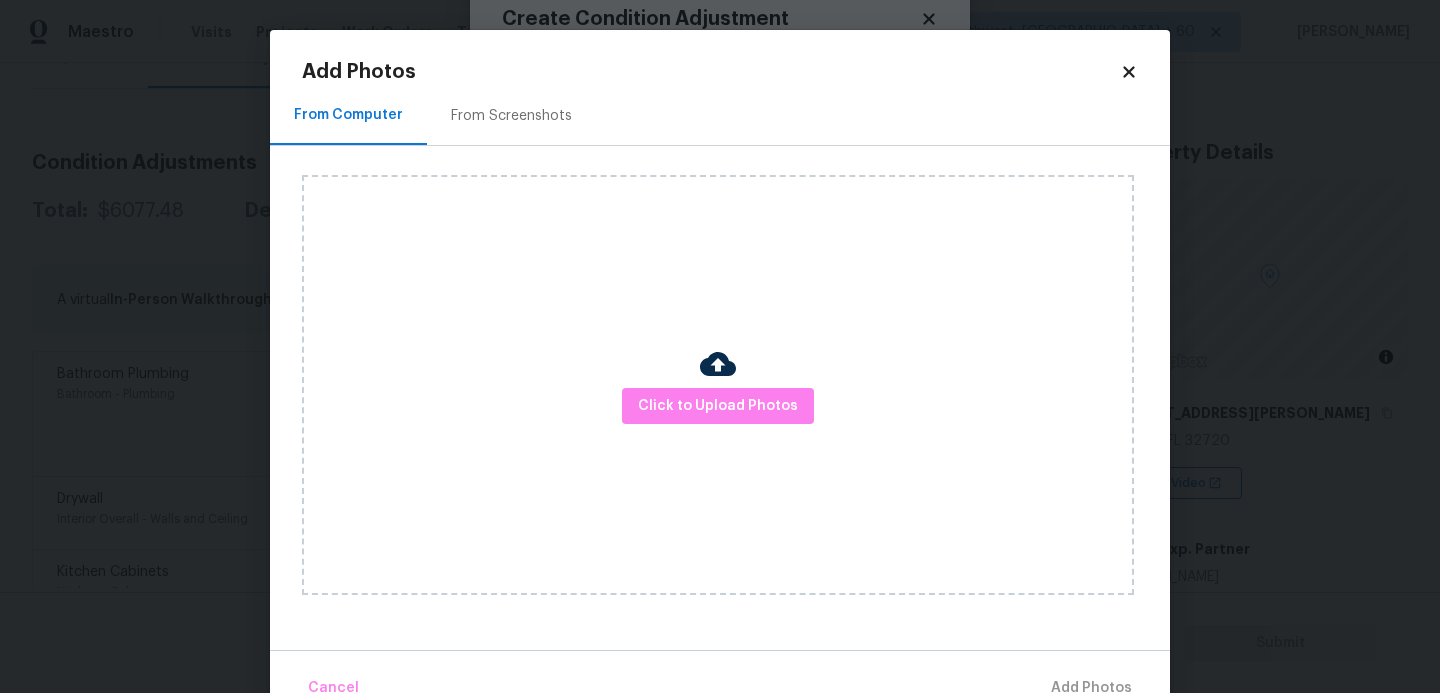 click on "Click to Upload Photos" at bounding box center [718, 385] 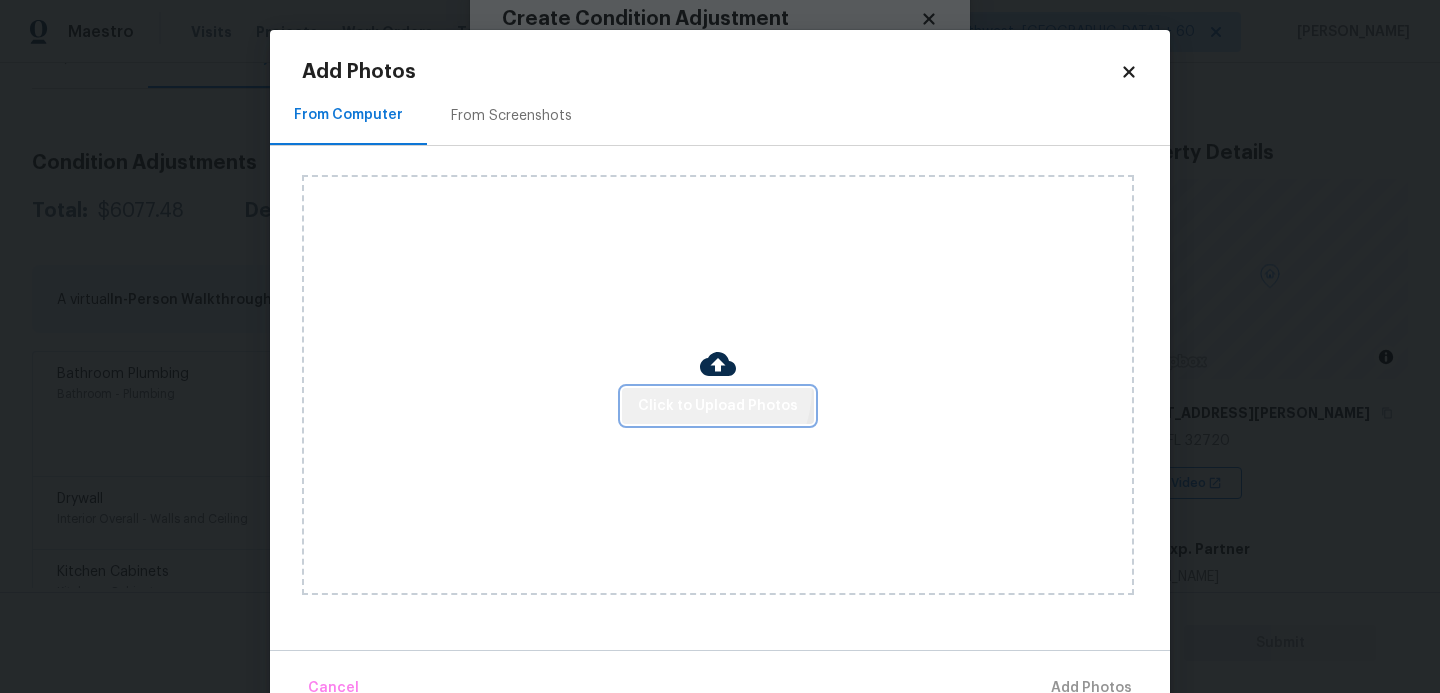 click on "Click to Upload Photos" at bounding box center [718, 406] 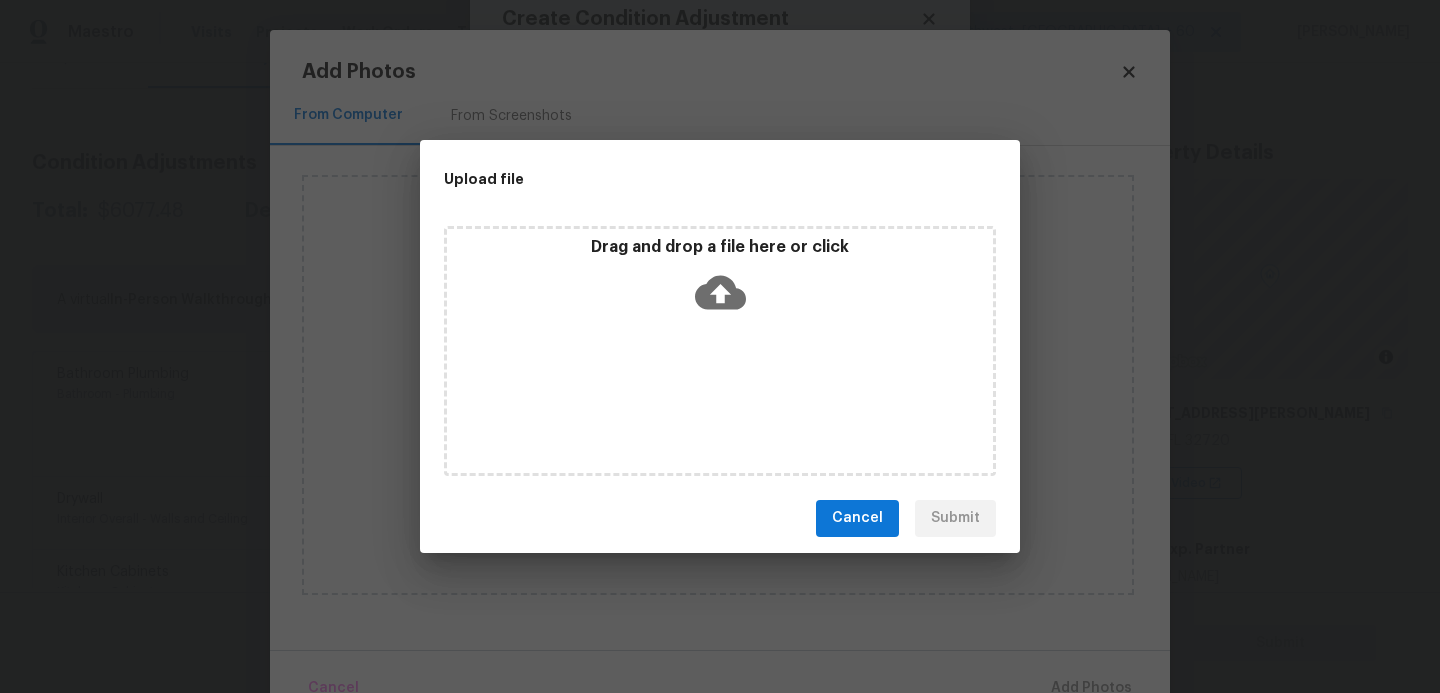 click 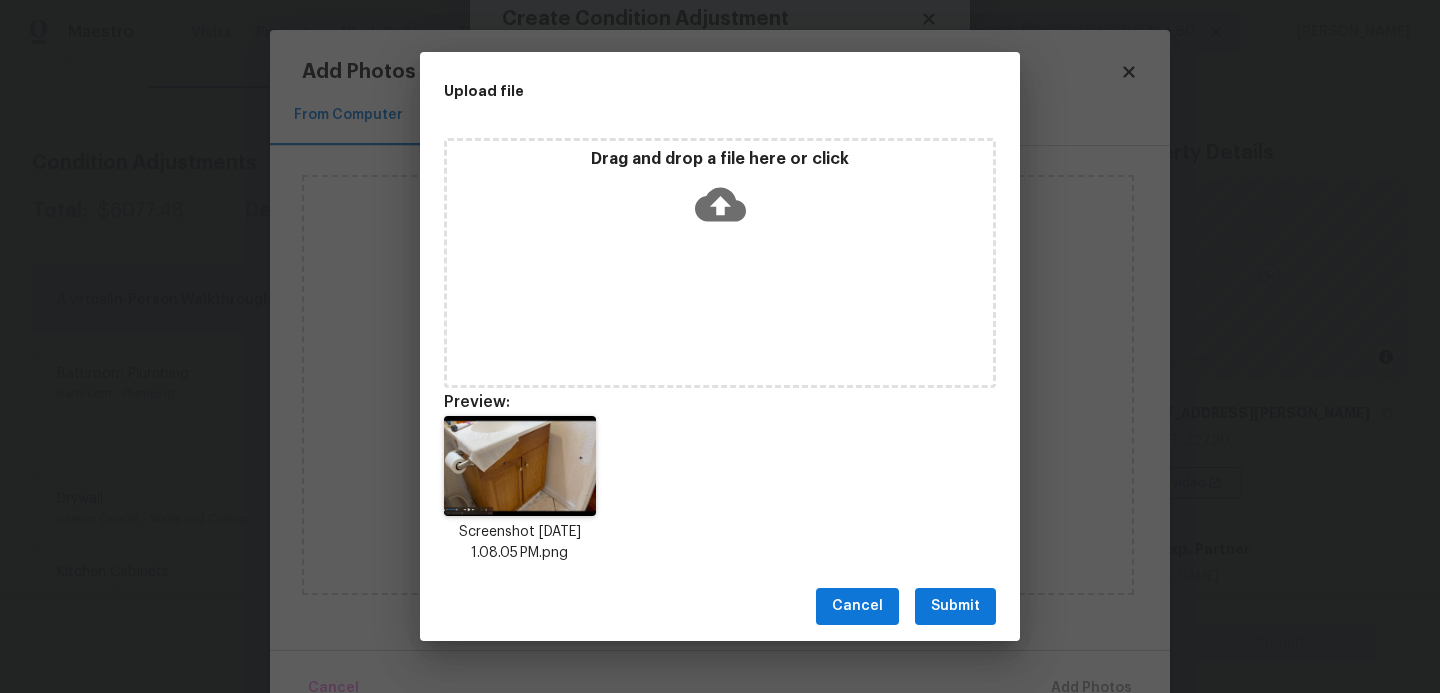 click on "Submit" at bounding box center (955, 606) 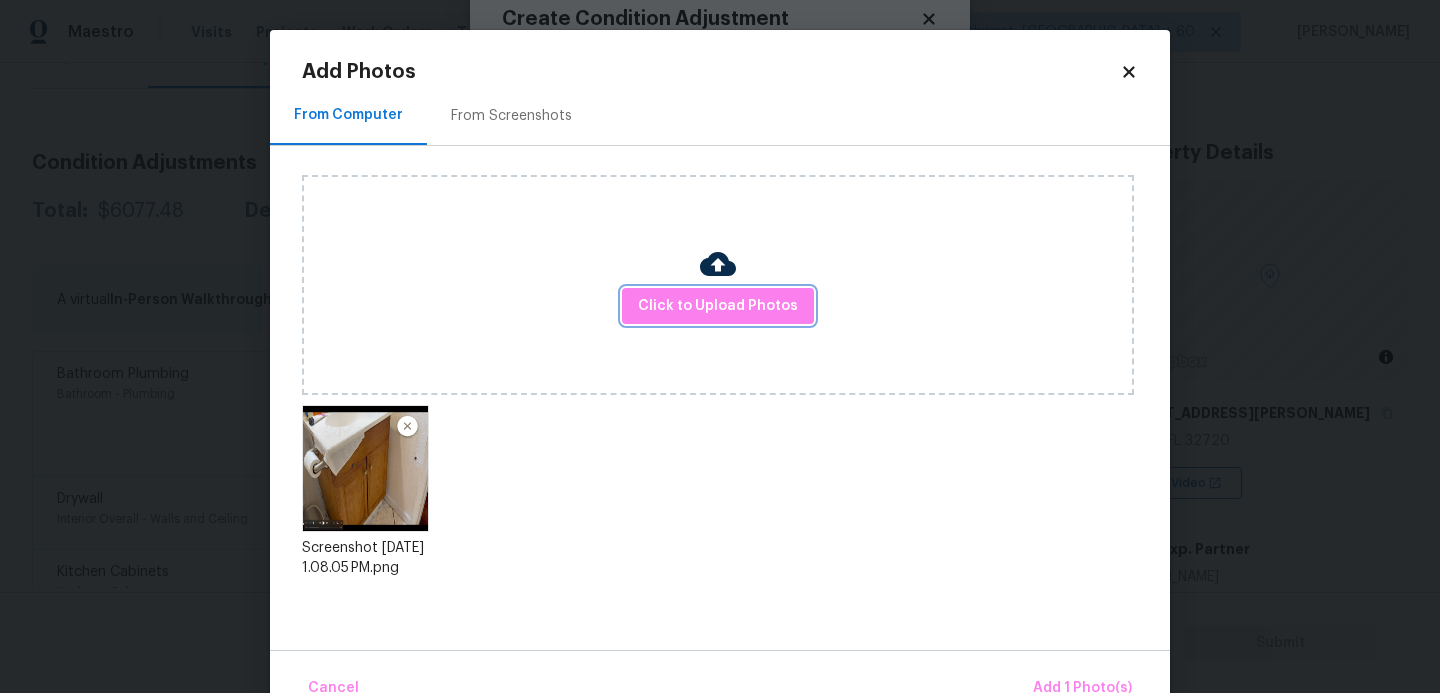 scroll, scrollTop: 47, scrollLeft: 0, axis: vertical 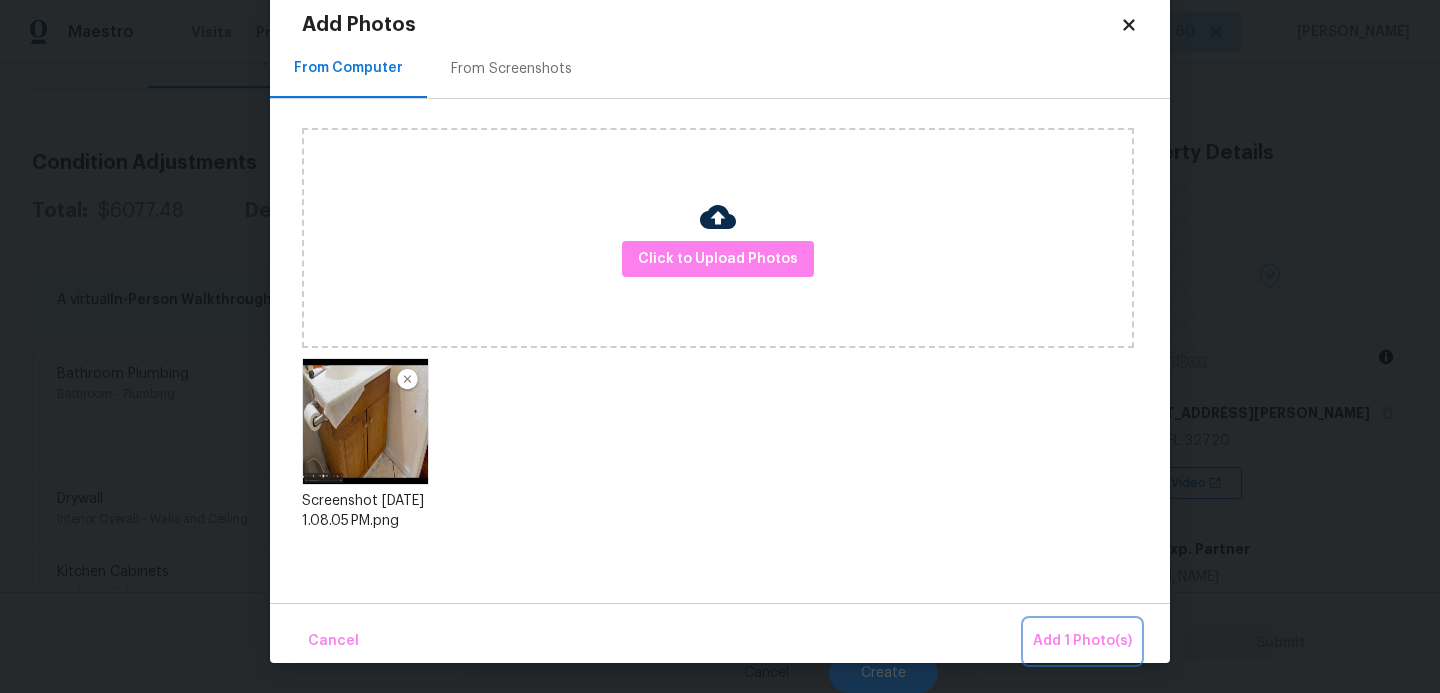 click on "Add 1 Photo(s)" at bounding box center [1082, 641] 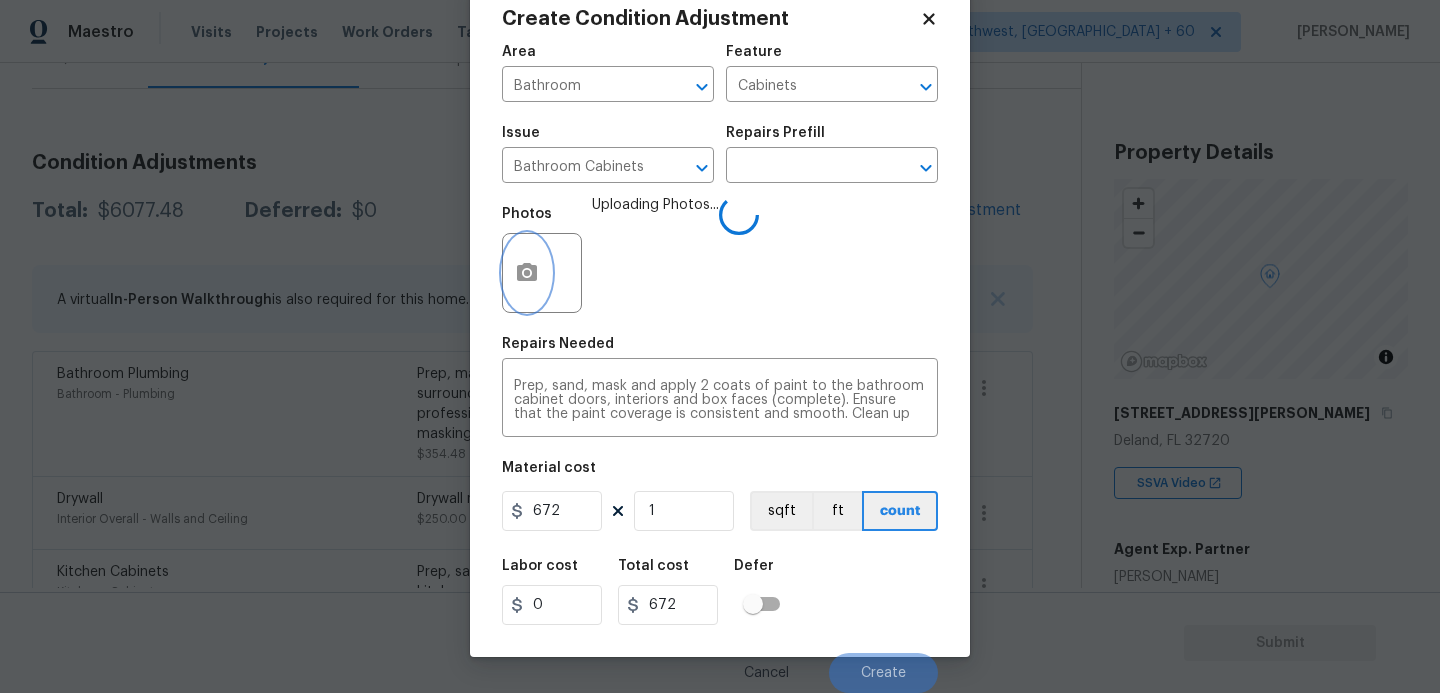 scroll, scrollTop: 0, scrollLeft: 0, axis: both 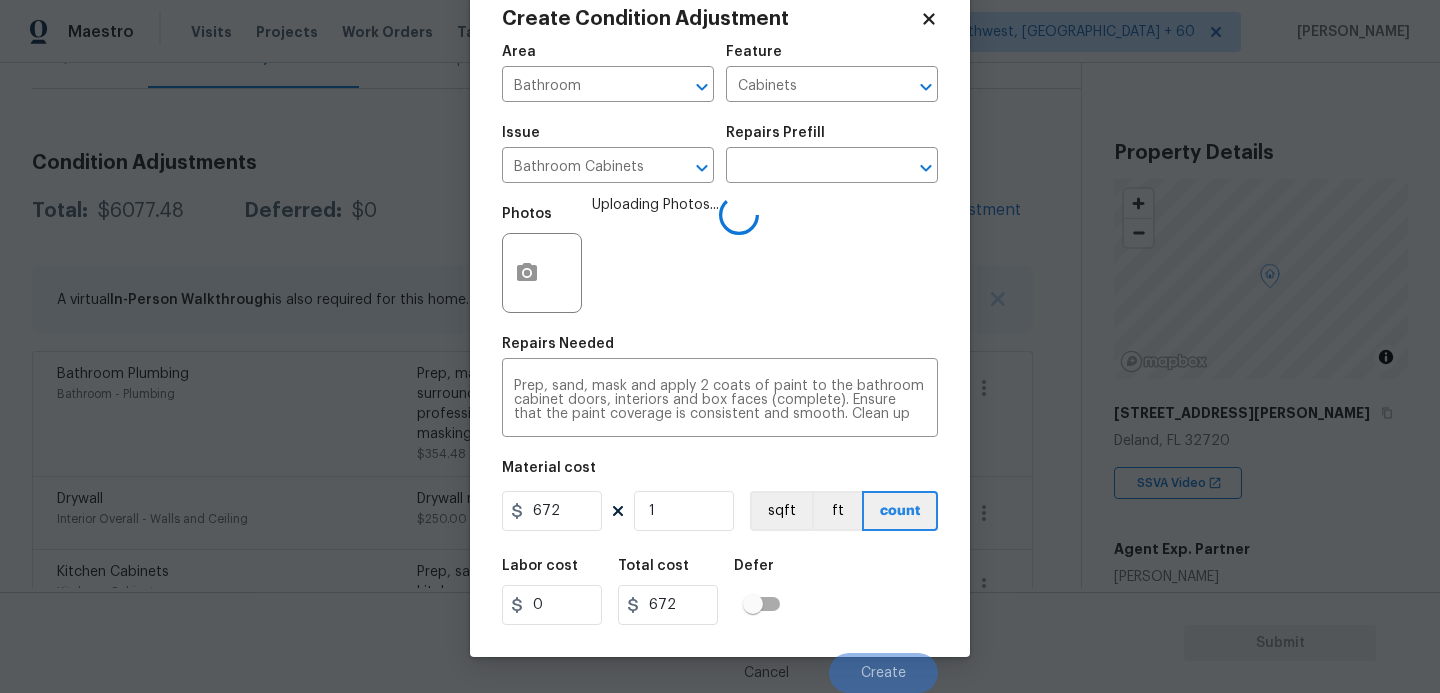 click on "Labor cost 0 Total cost 672 Defer" at bounding box center (720, 592) 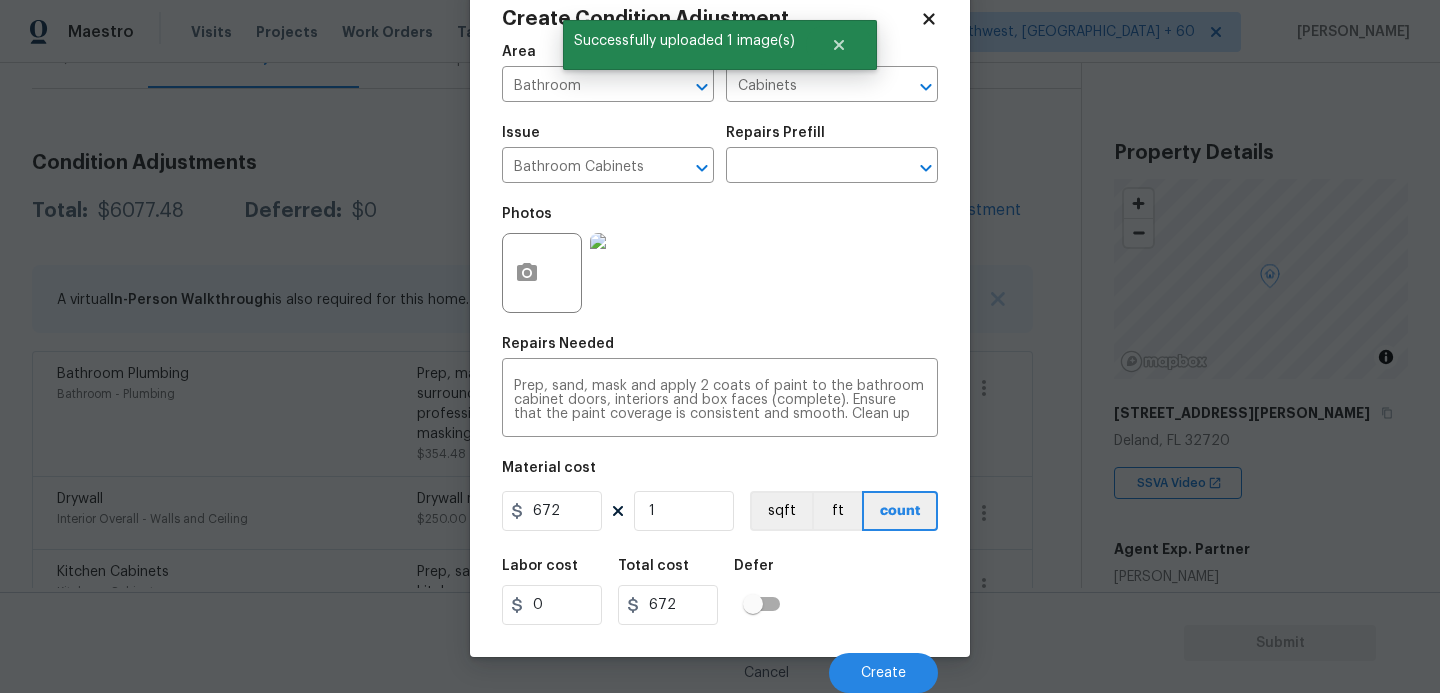 click on "Labor cost 0 Total cost 672 Defer" at bounding box center [720, 592] 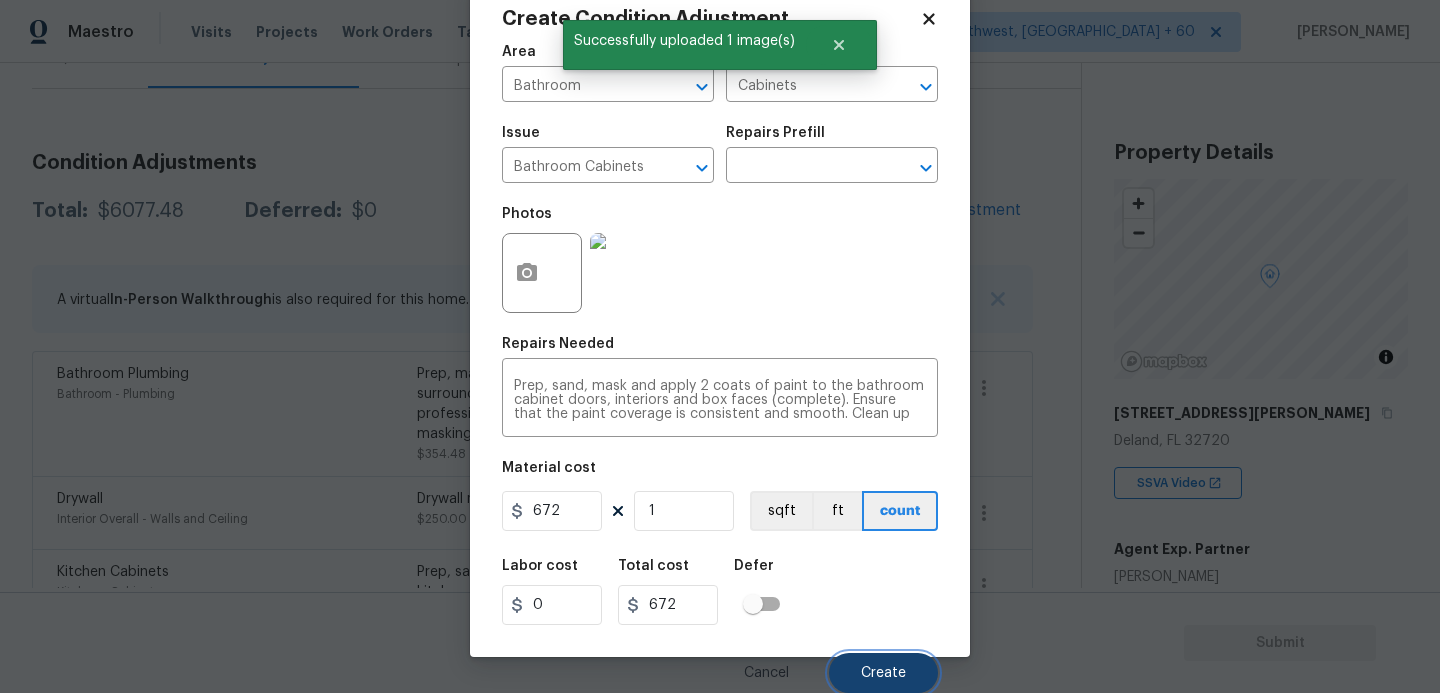 click on "Create" at bounding box center (883, 673) 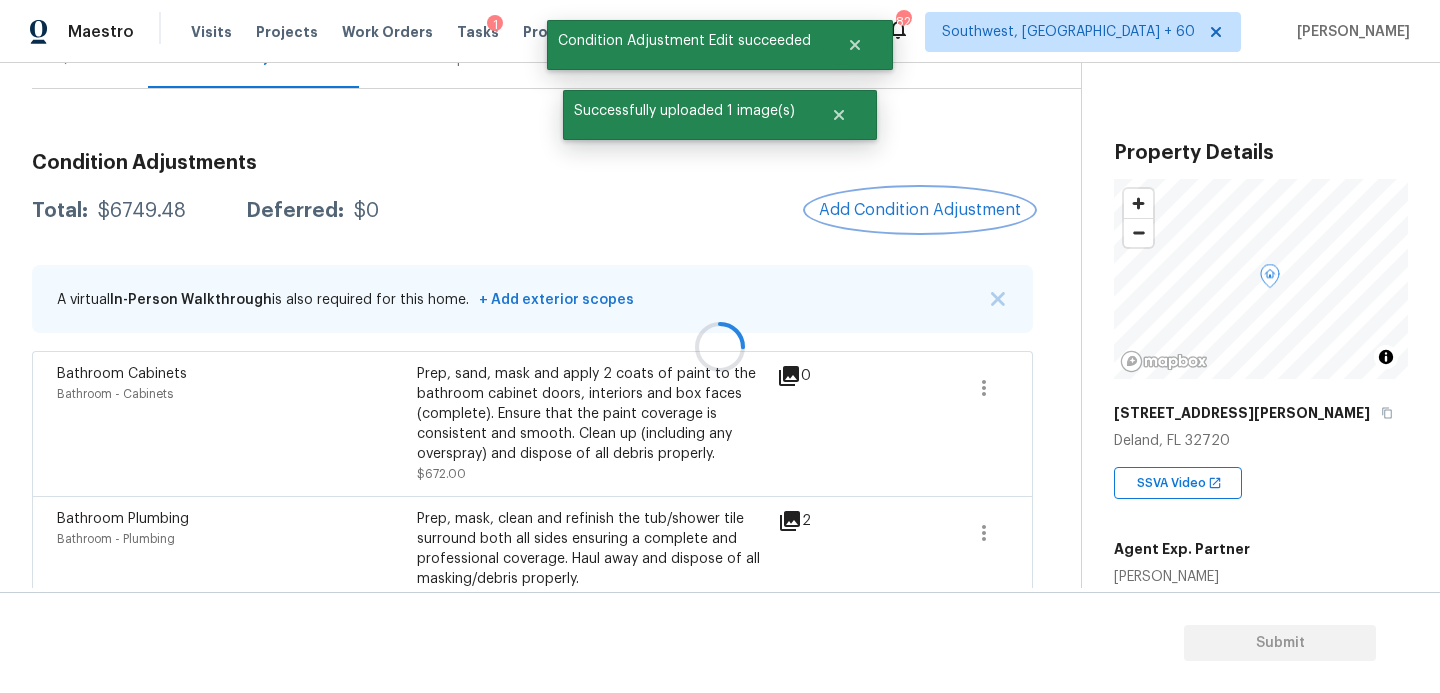 scroll, scrollTop: 0, scrollLeft: 0, axis: both 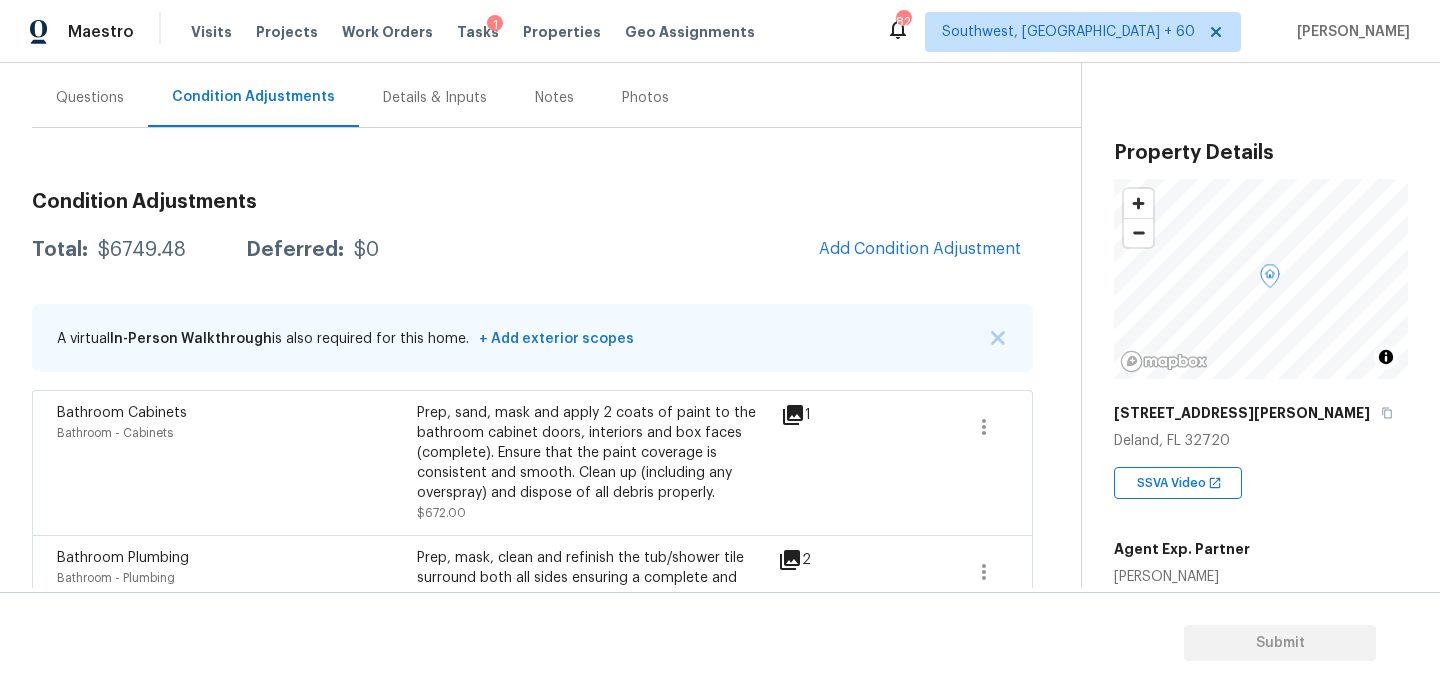 drag, startPoint x: 99, startPoint y: 101, endPoint x: 116, endPoint y: 145, distance: 47.169907 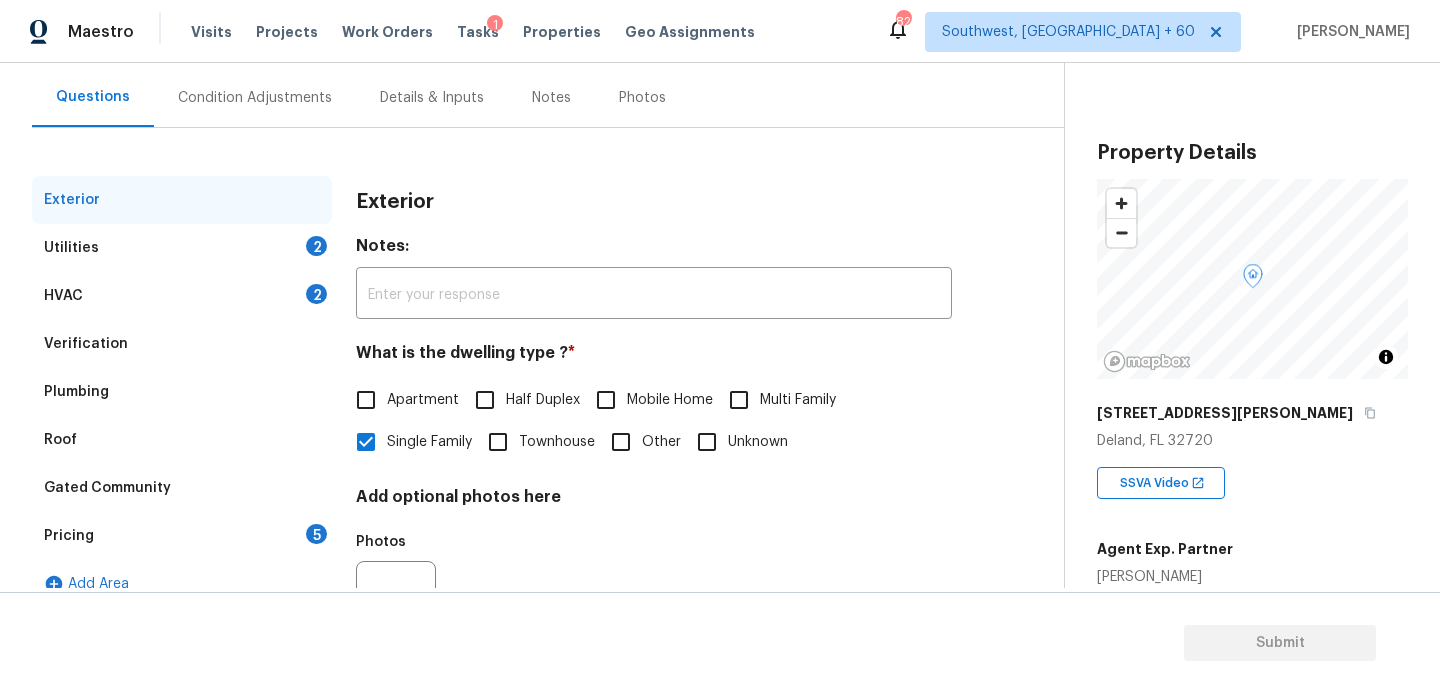 click on "Verification" at bounding box center (182, 344) 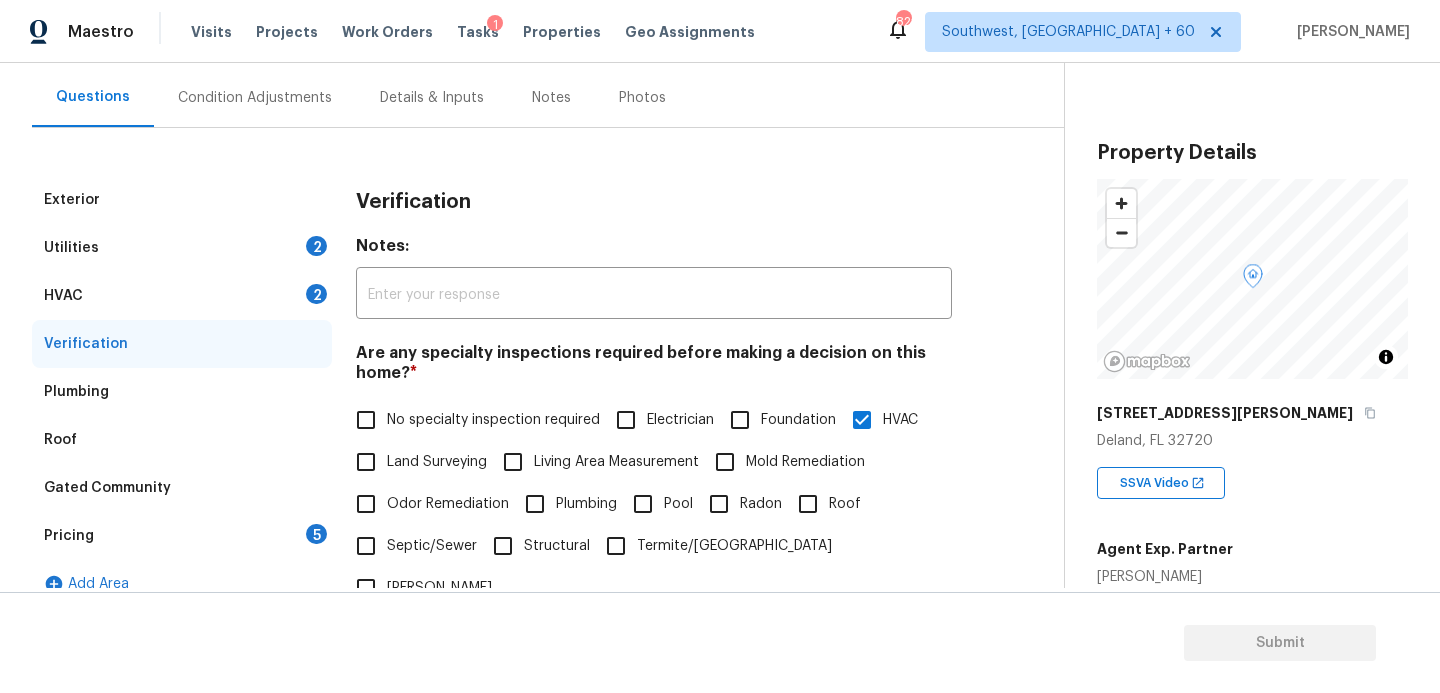 scroll, scrollTop: 566, scrollLeft: 0, axis: vertical 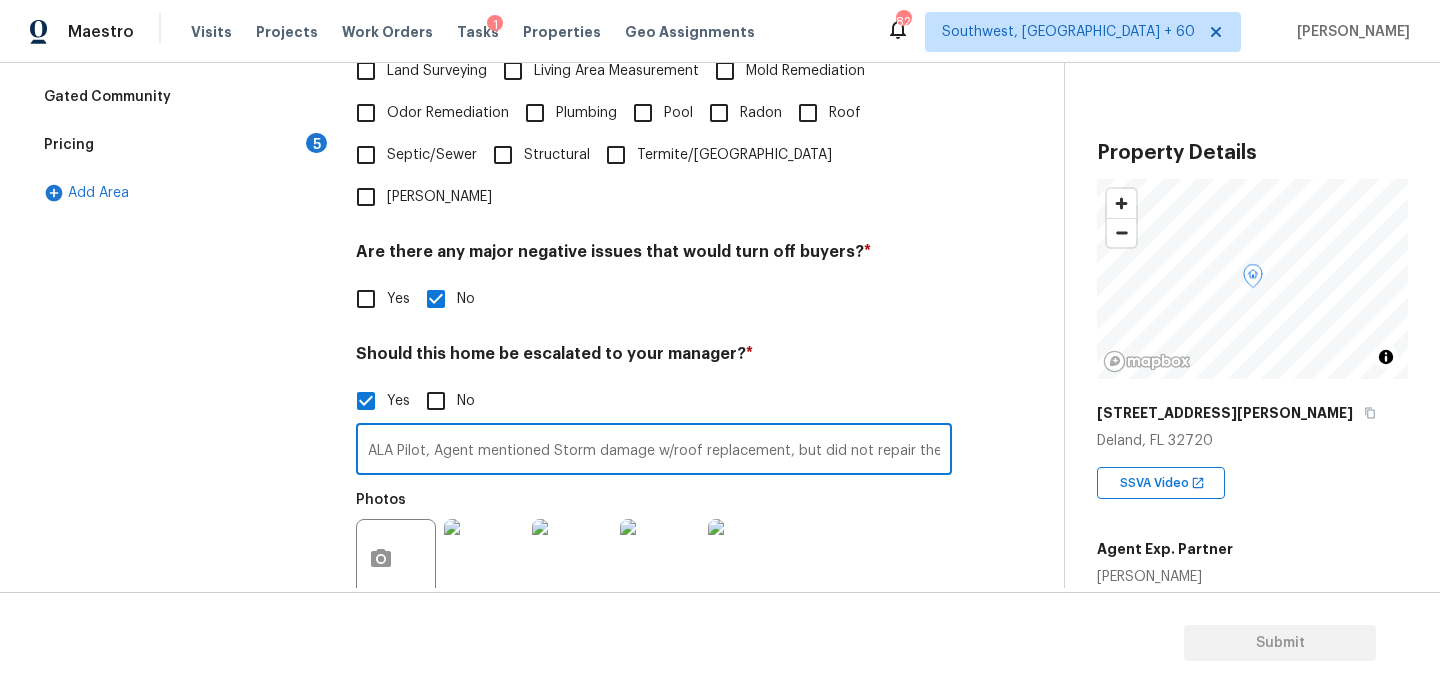 click on "ALA Pilot, Agent mentioned Storm damage w/roof replacement, but did not repair the ceiling in the house, Agent mentioned Refrigerator", "Stove/range", "Microwave" as non working needs review, HVAC needs review agent mentioned fair condition in the admin, Agent mentioned ' YES ' for water leak or water intrusion, This is Orlando market check for [GEOGRAPHIC_DATA], Possible water leak @00:28" at bounding box center [654, 451] 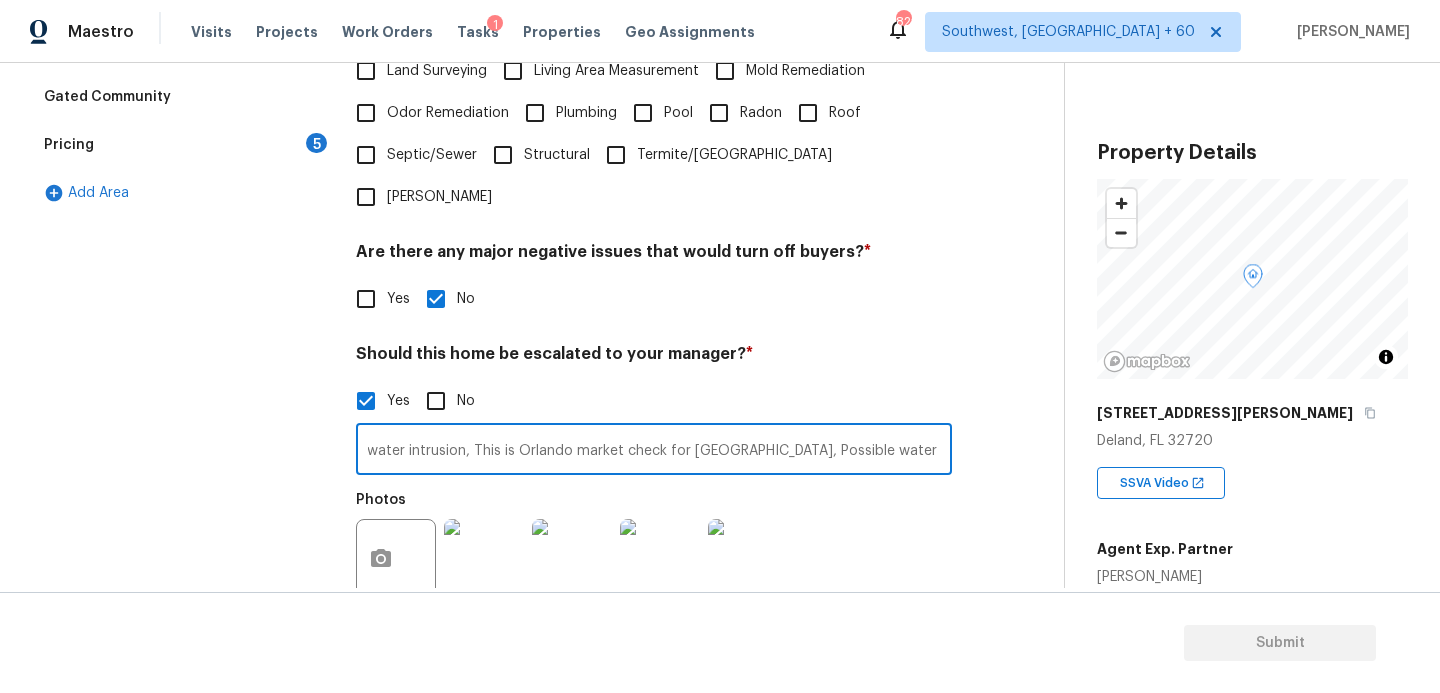 scroll, scrollTop: 0, scrollLeft: 2023, axis: horizontal 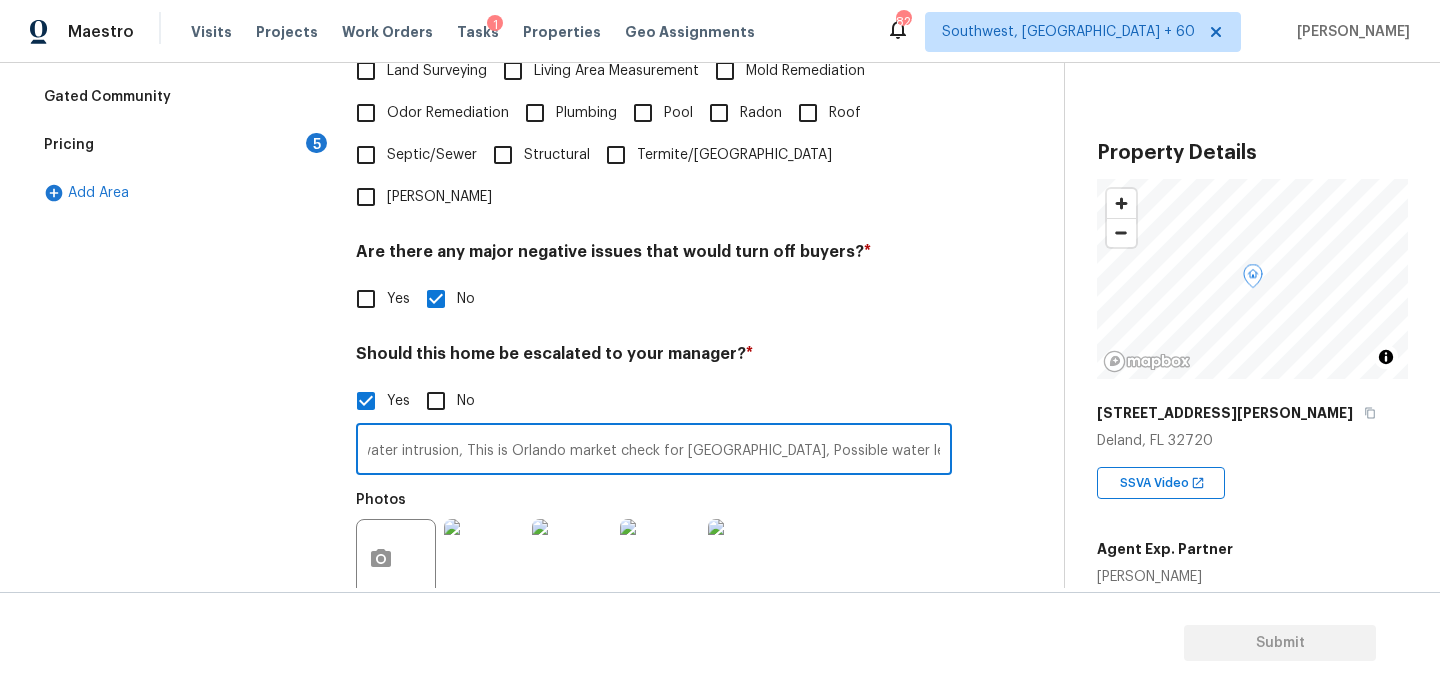 click on "Exterior Utilities 2 HVAC 2 Verification Plumbing Roof Gated Community Pricing 5 Add Area" at bounding box center (182, 271) 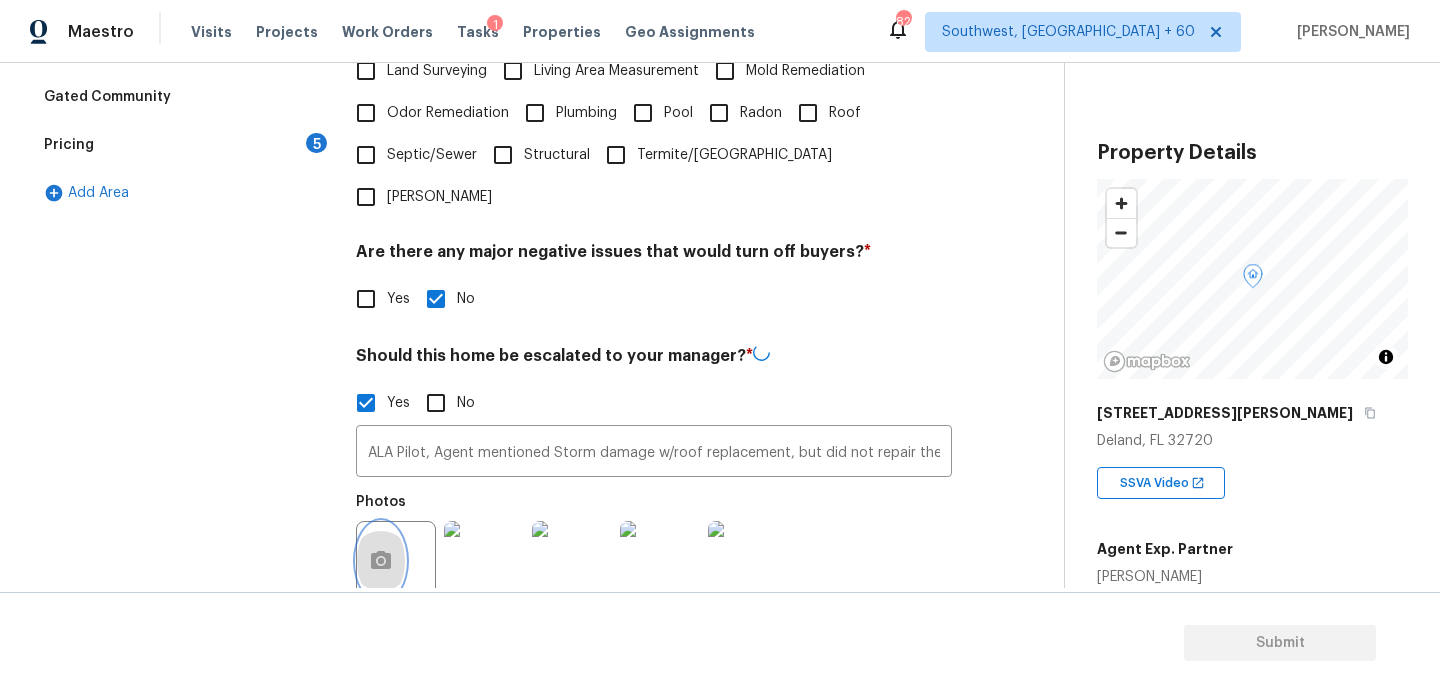 click 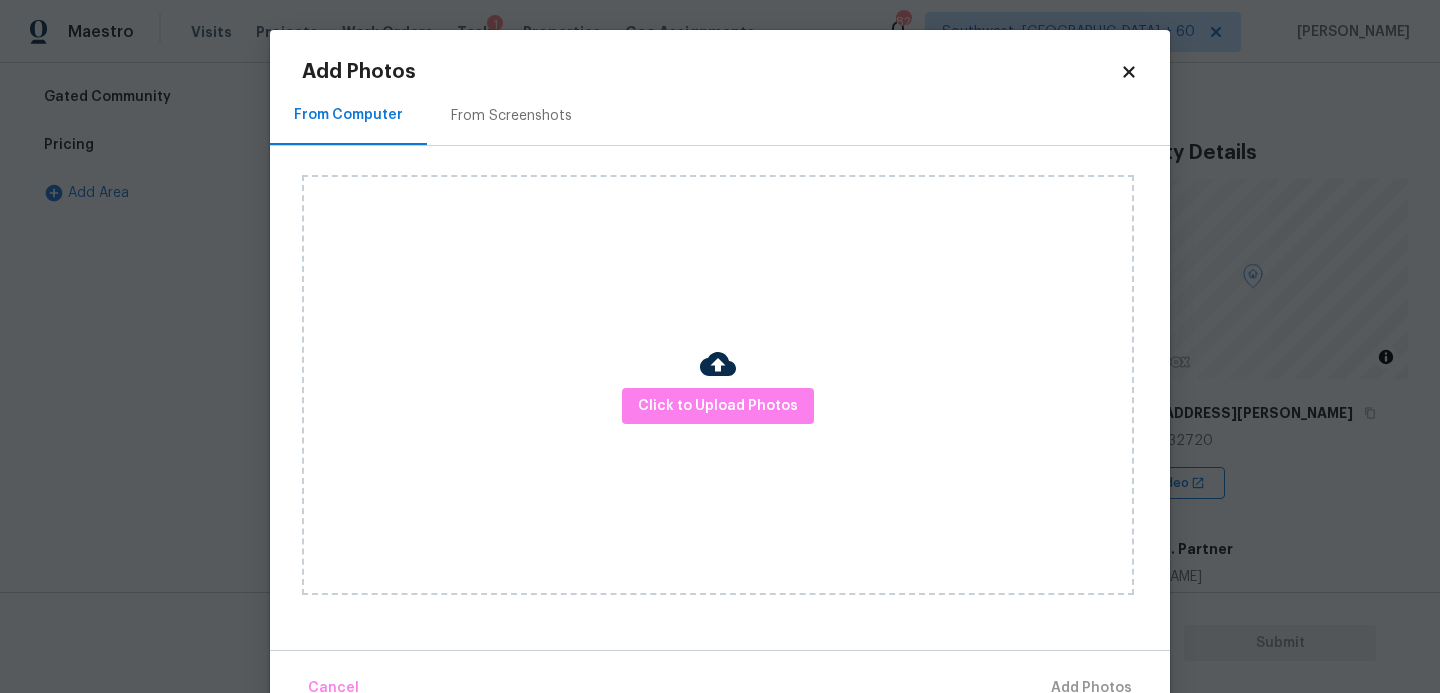 click on "Click to Upload Photos" at bounding box center [718, 385] 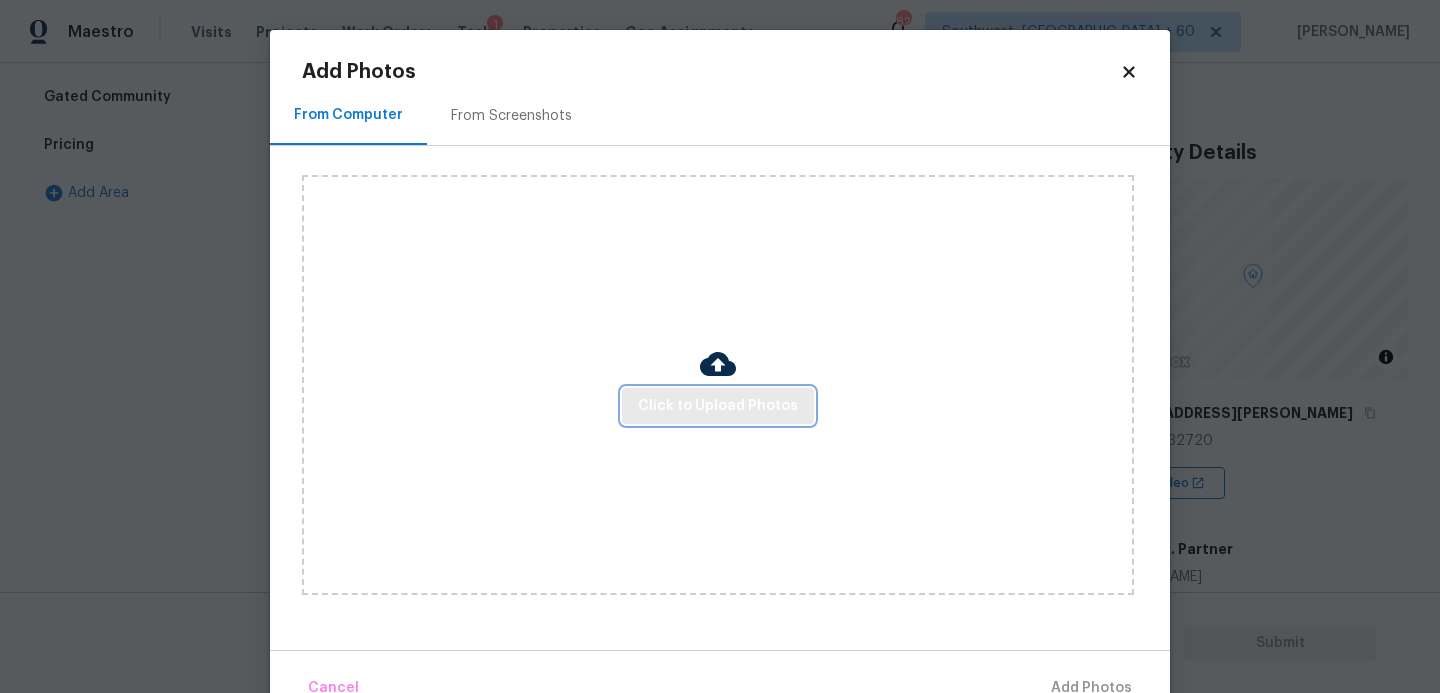 click on "Click to Upload Photos" at bounding box center [718, 406] 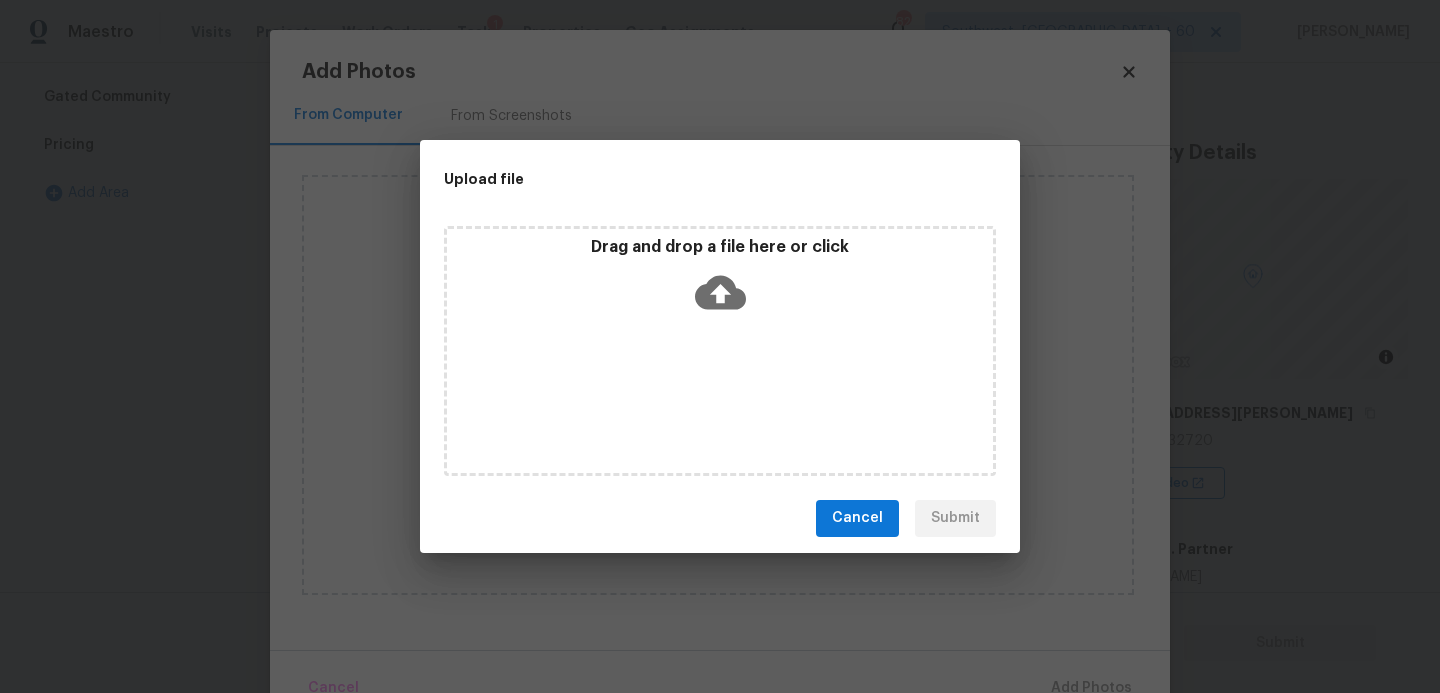 click 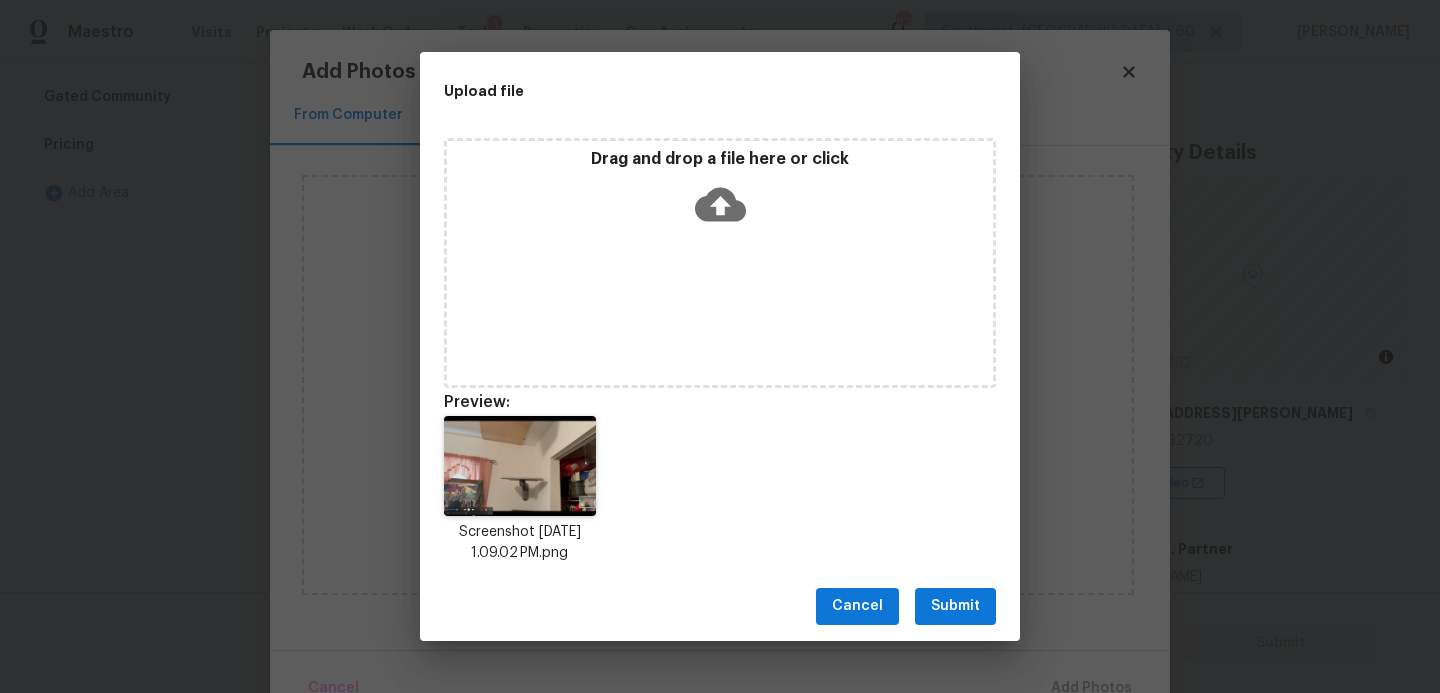 click on "Submit" at bounding box center [955, 606] 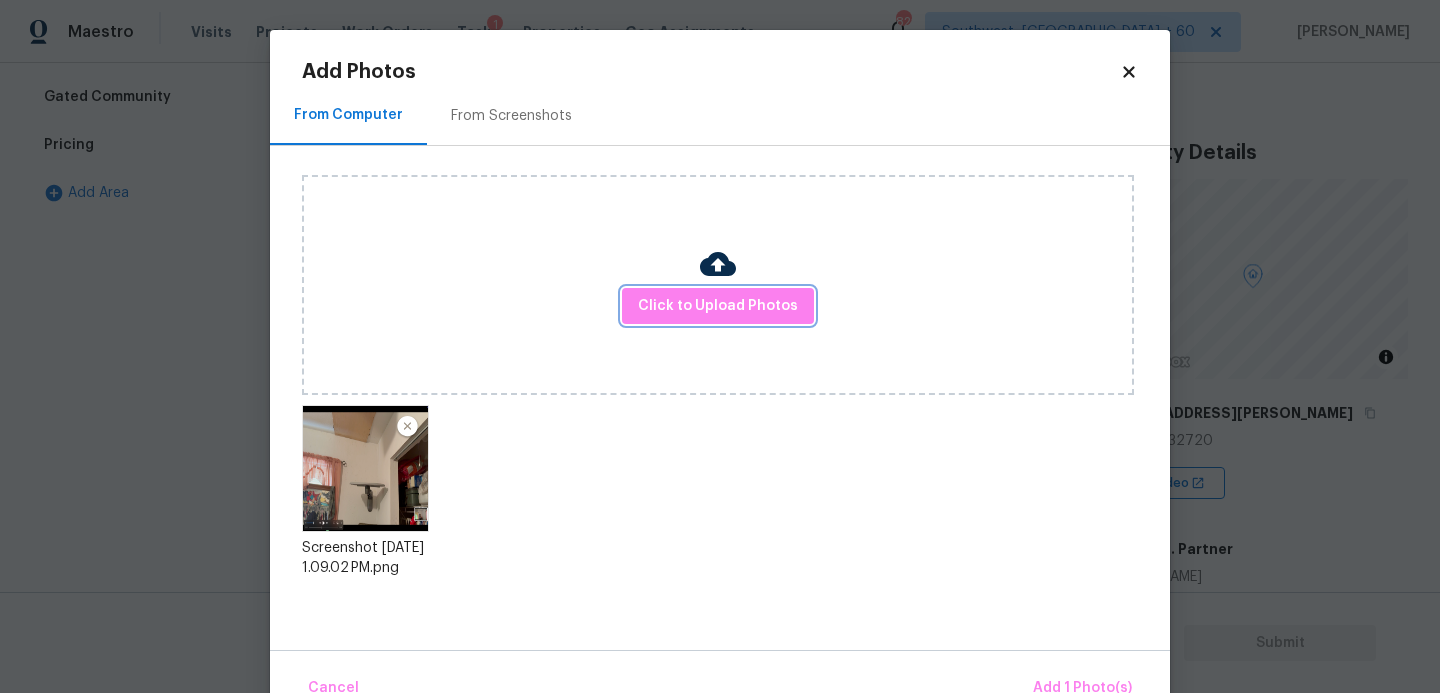 scroll, scrollTop: 47, scrollLeft: 0, axis: vertical 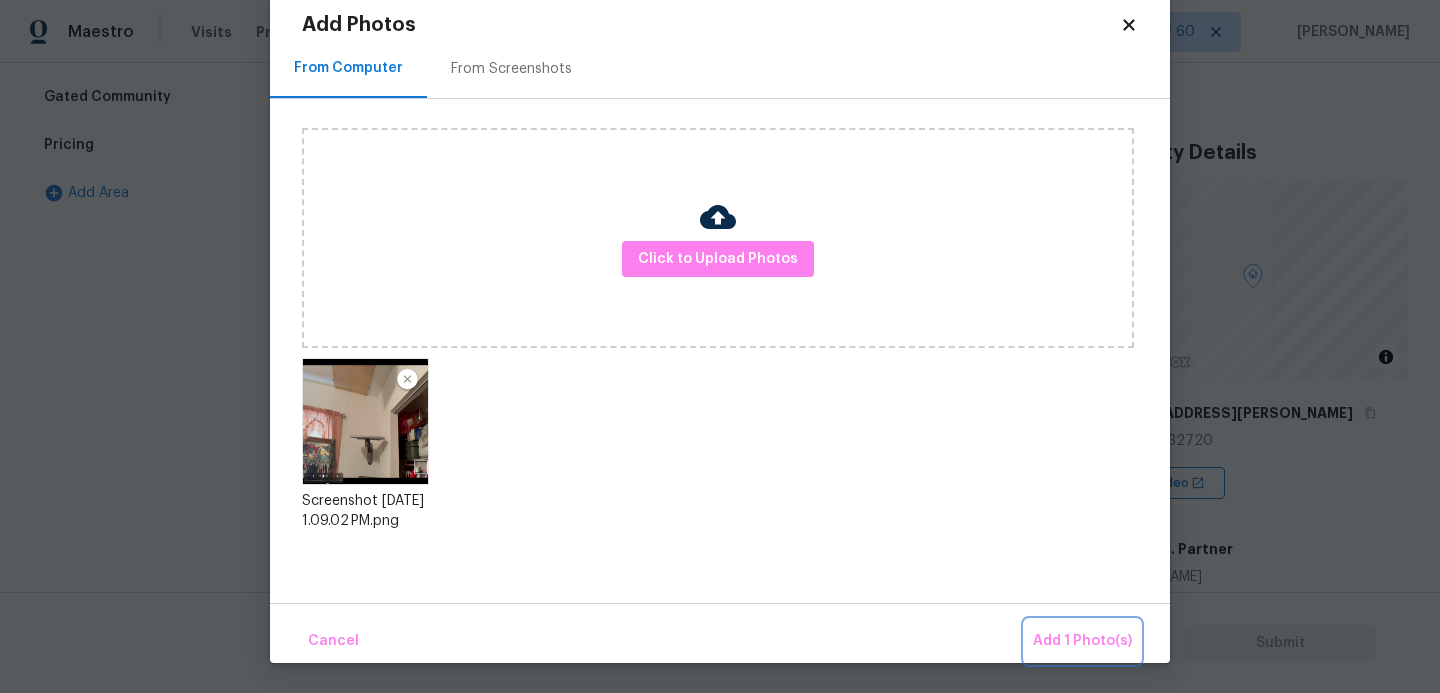click on "Add 1 Photo(s)" at bounding box center [1082, 641] 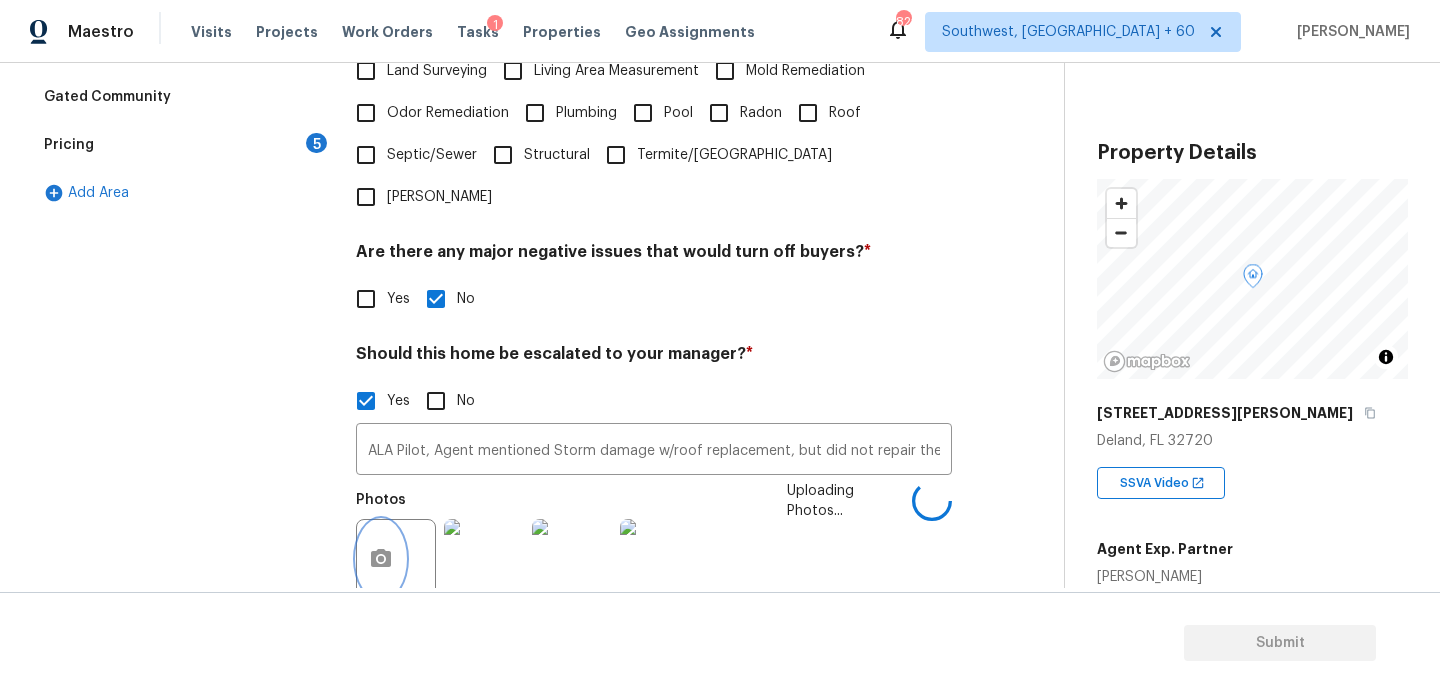 scroll, scrollTop: 0, scrollLeft: 0, axis: both 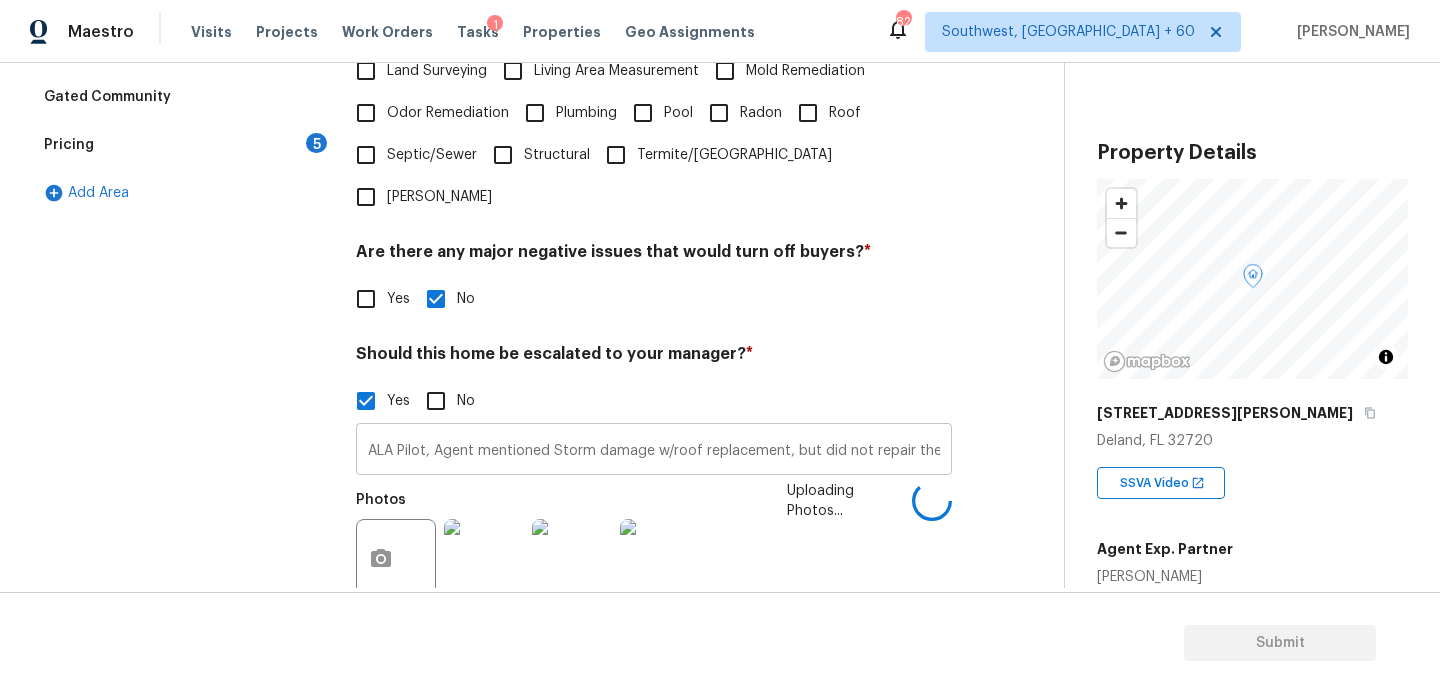 click on "ALA Pilot, Agent mentioned Storm damage w/roof replacement, but did not repair the ceiling in the house, Agent mentioned Refrigerator", "Stove/range", "Microwave" as non working needs review, HVAC needs review agent mentioned fair condition in the admin, Agent mentioned ' YES ' for water leak or water intrusion, This is Orlando market check for volusia county, Possible water leak @00:28," at bounding box center [654, 451] 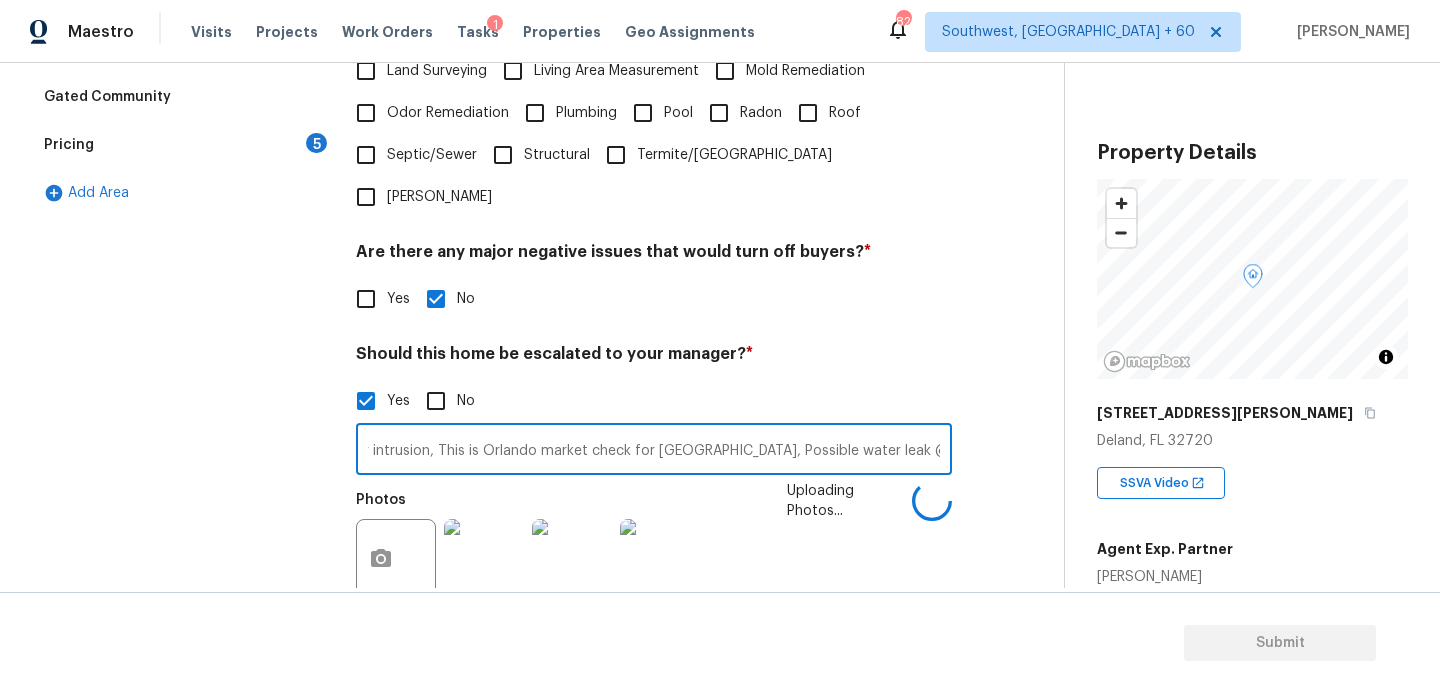 scroll, scrollTop: 0, scrollLeft: 2062, axis: horizontal 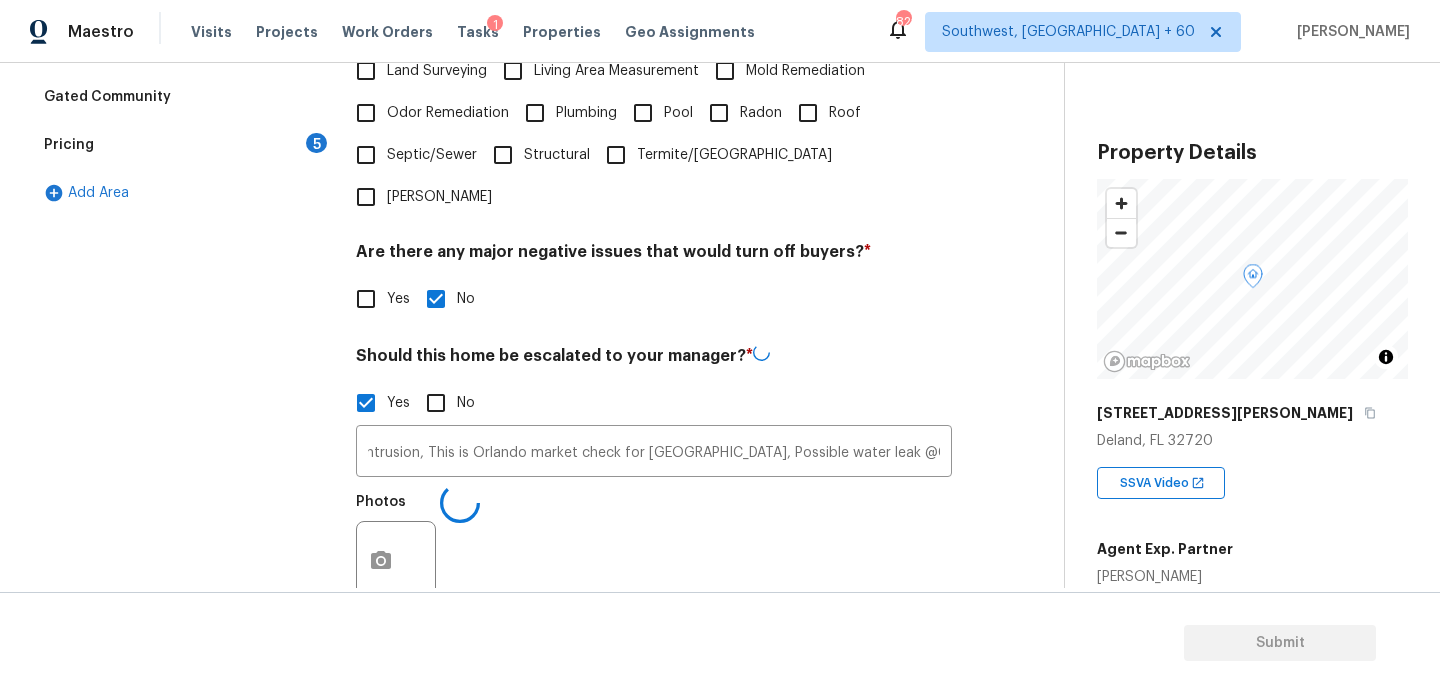 click on "Exterior Utilities 2 HVAC 2 Verification Plumbing Roof Gated Community Pricing 5 Add Area Verification Notes: ​ Are any specialty inspections required before making a decision on this home?  * No specialty inspection required Electrician Foundation HVAC Land Surveying Living Area Measurement Mold Remediation Odor Remediation Plumbing Pool Radon Roof Septic/Sewer Structural Termite/Pest Wells Are there any major negative issues that would turn off buyers?  * Yes No Should this home be escalated to your manager?  * Yes No ALA Pilot, Agent mentioned Storm damage w/roof replacement, but did not repair the ceiling in the house, Agent mentioned Refrigerator", "Stove/range", "Microwave" as non working needs review, HVAC needs review agent mentioned fair condition in the admin, Agent mentioned ' YES ' for water leak or water intrusion, This is Orlando market check for volusia county, Possible water leak @00:28, 02:20 ​ Photos  * Yes No" at bounding box center (524, 272) 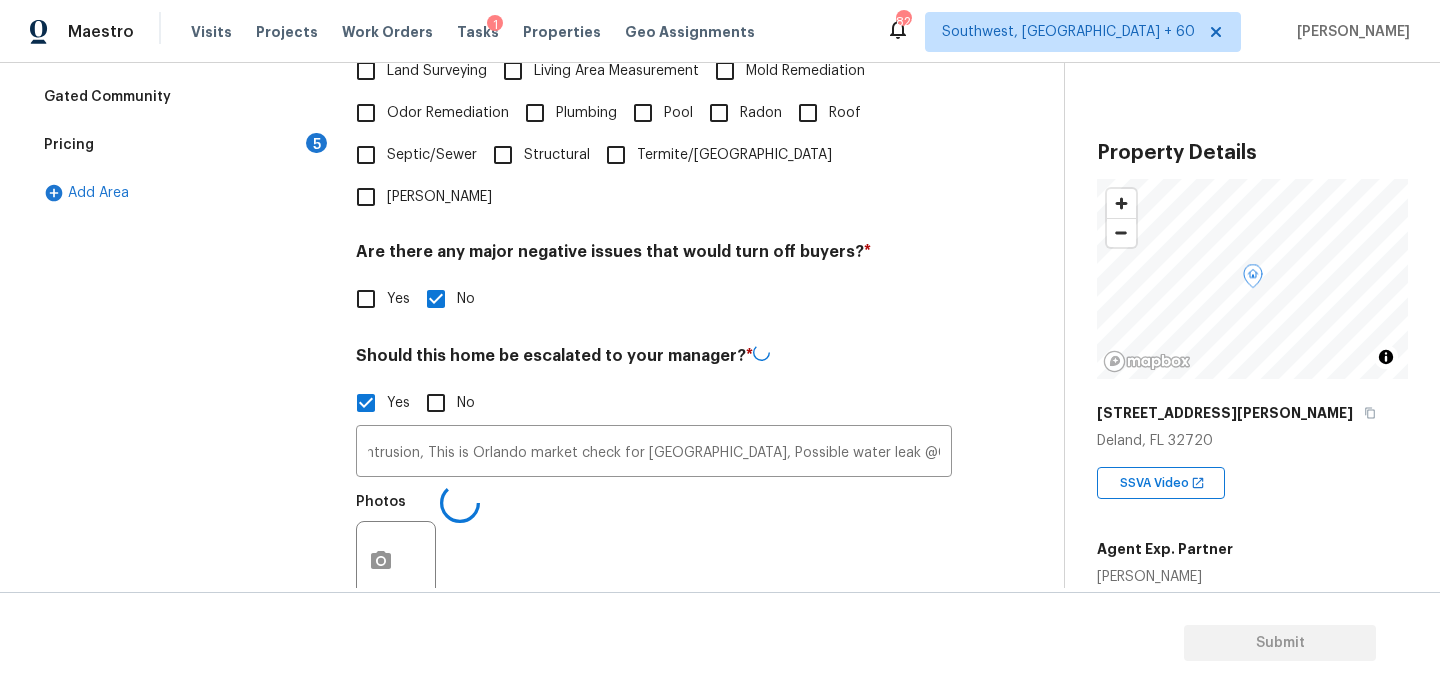 scroll, scrollTop: 0, scrollLeft: 0, axis: both 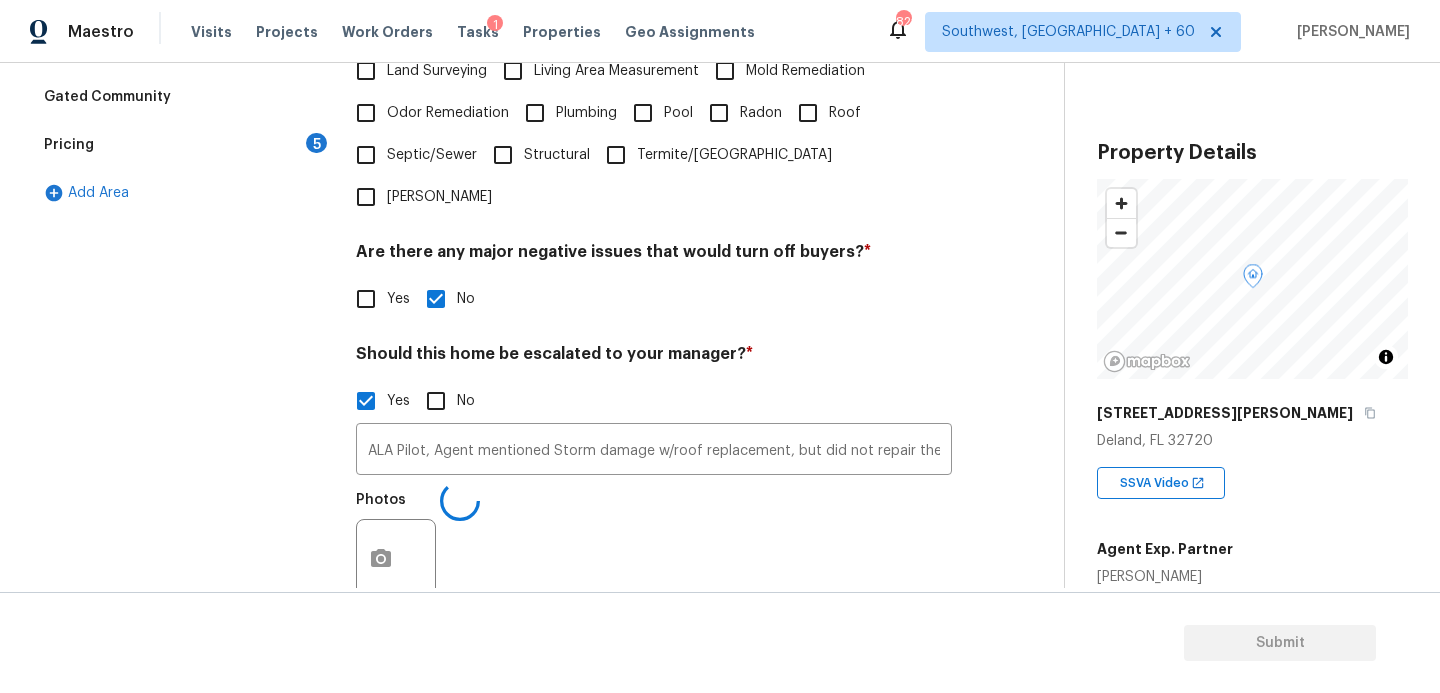 type on "ALA Pilot, Agent mentioned Storm damage w/roof replacement, but did not repair the ceiling in the house, Agent mentioned Refrigerator", "Stove/range", "Microwave" as non working needs review, HVAC needs review agent mentioned fair condition in the admin, Agent mentioned ' YES ' for water leak or water intrusion, This is Orlando market check for volusia county, Possible water leak @00:28, 02:20" 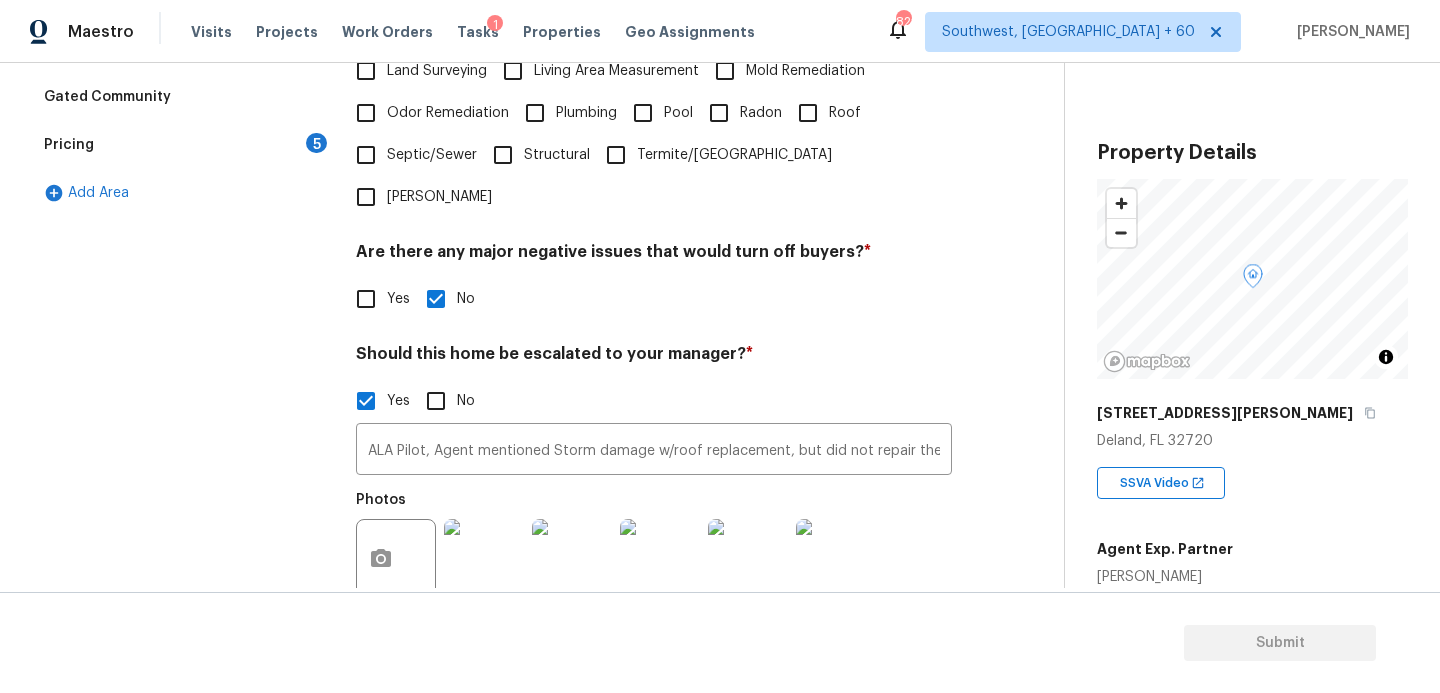 scroll, scrollTop: 0, scrollLeft: 0, axis: both 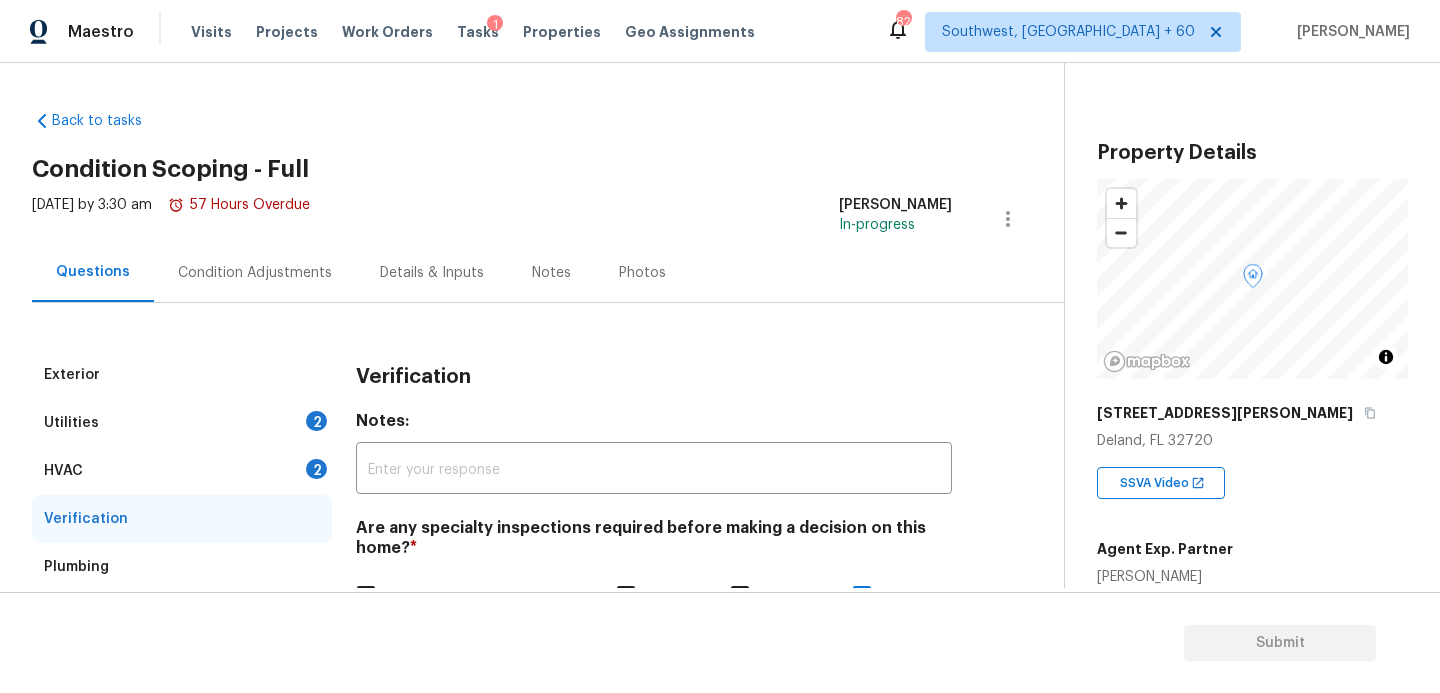 click on "Condition Adjustments" at bounding box center [255, 272] 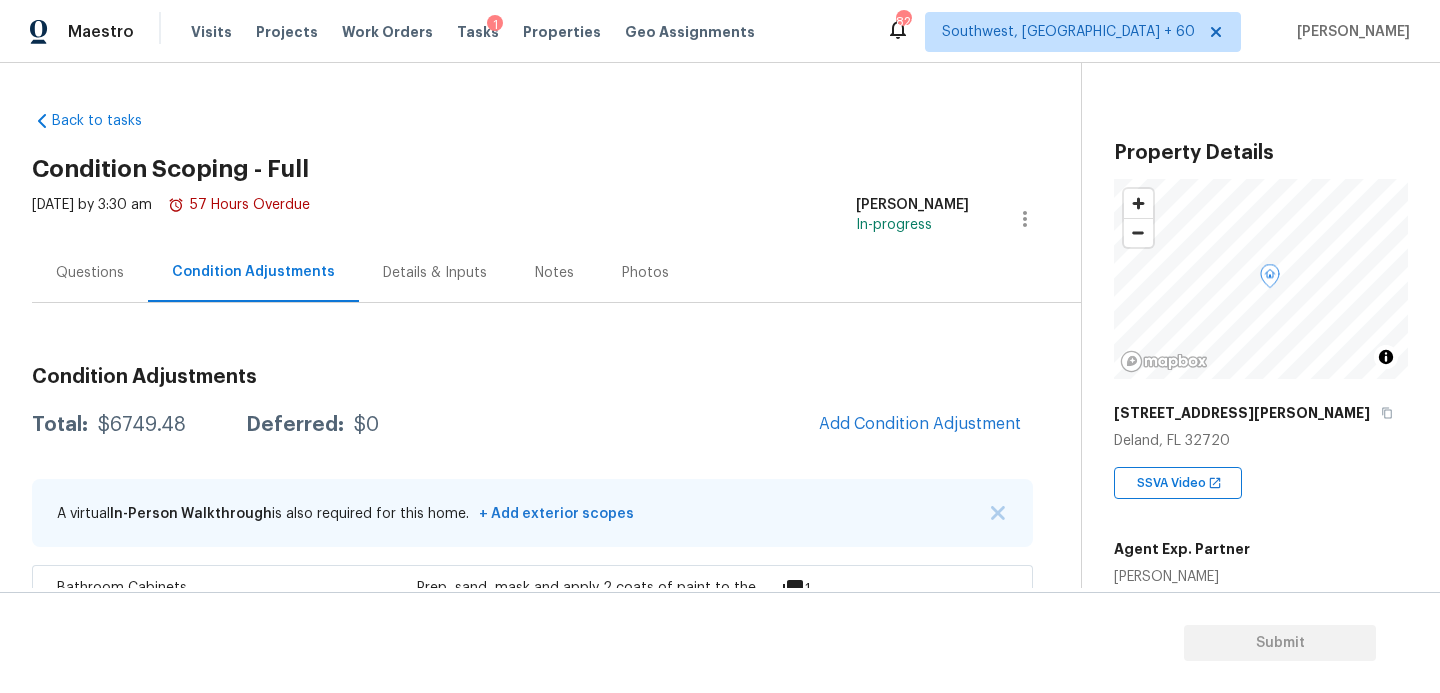 scroll, scrollTop: 264, scrollLeft: 0, axis: vertical 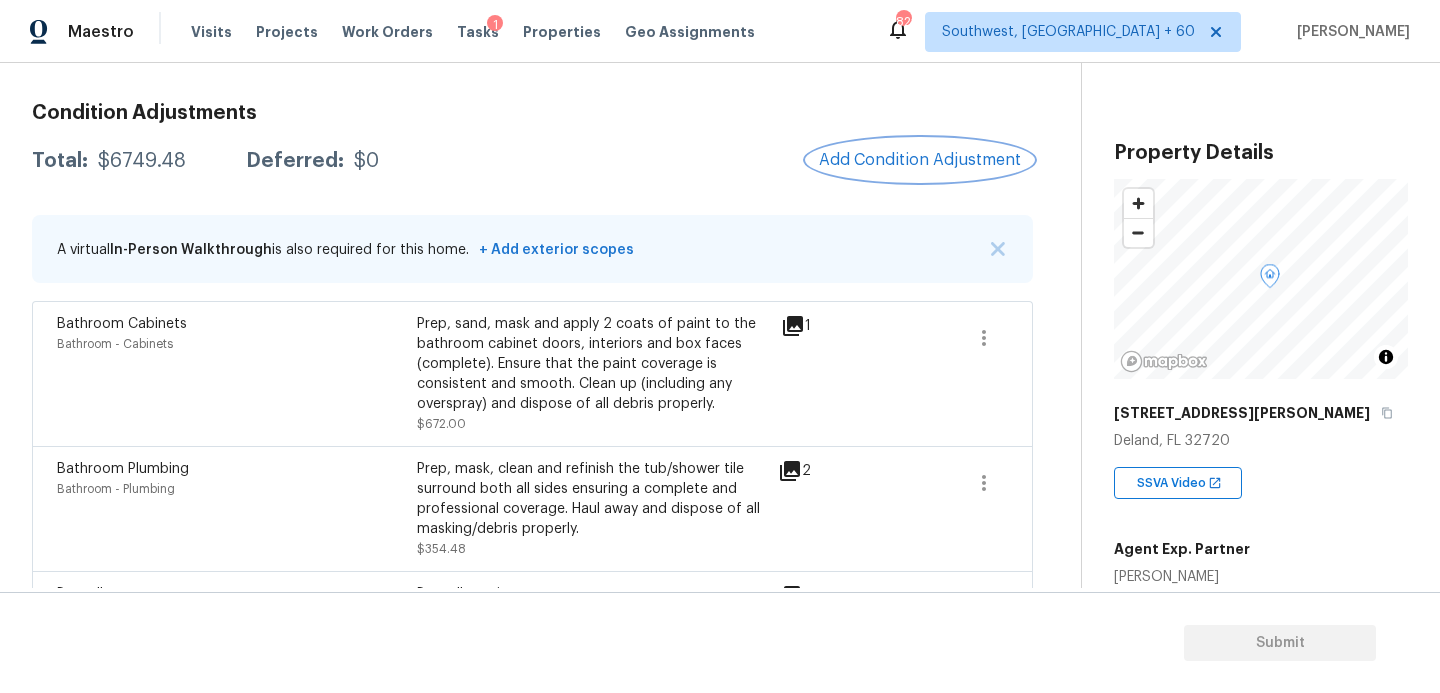 click on "Add Condition Adjustment" at bounding box center [920, 160] 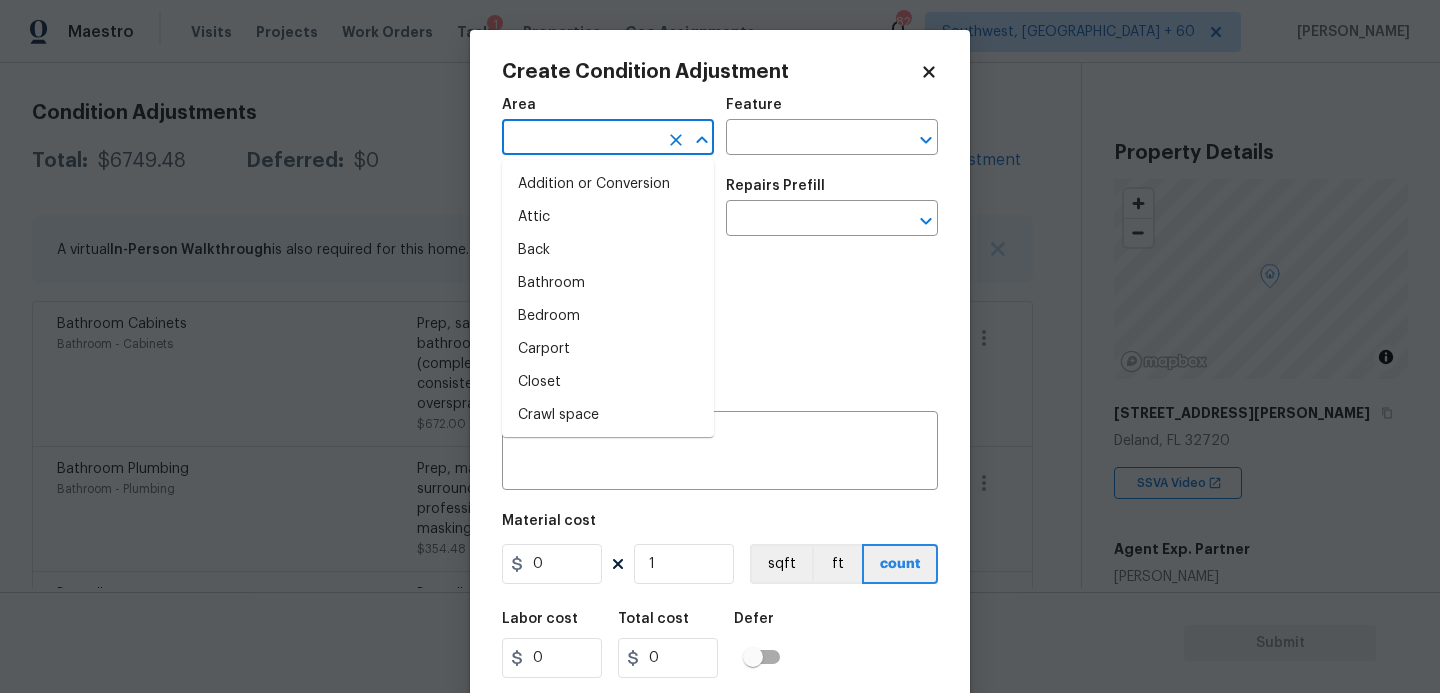 click at bounding box center (580, 139) 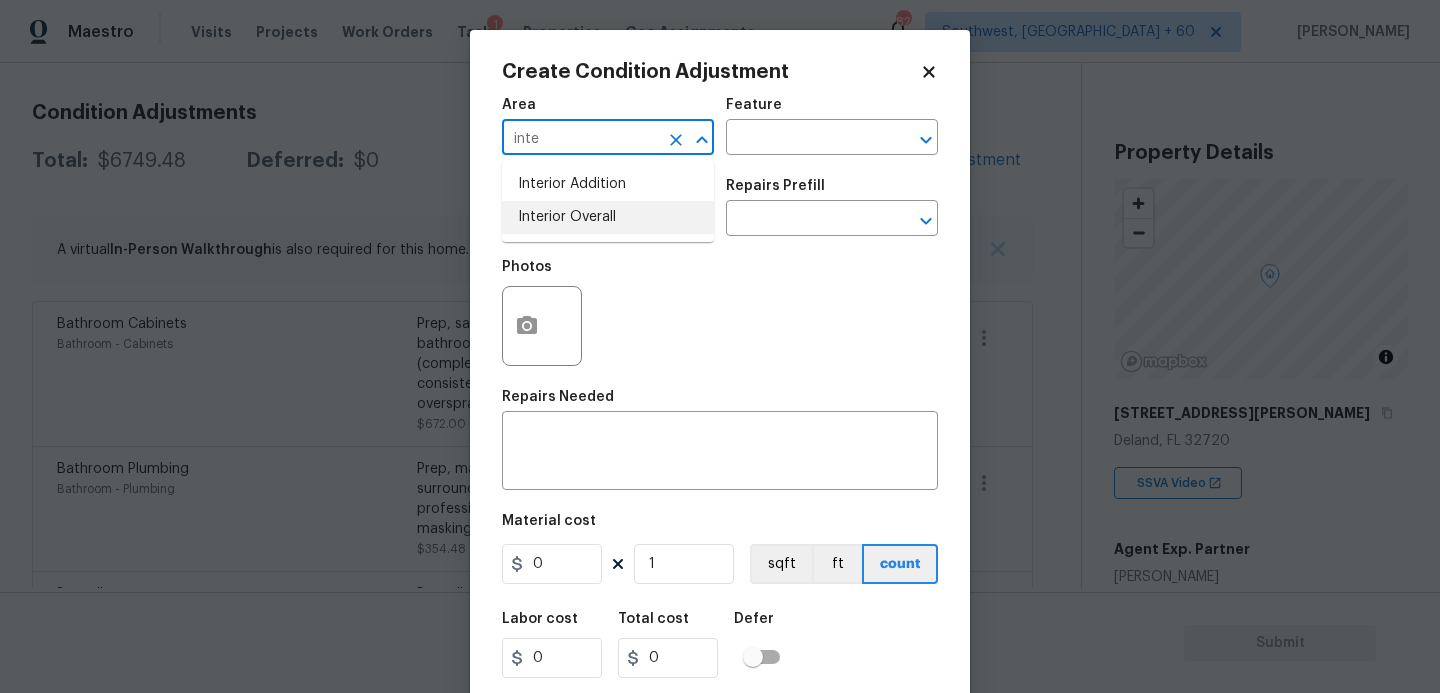 click on "Interior Overall" at bounding box center [608, 217] 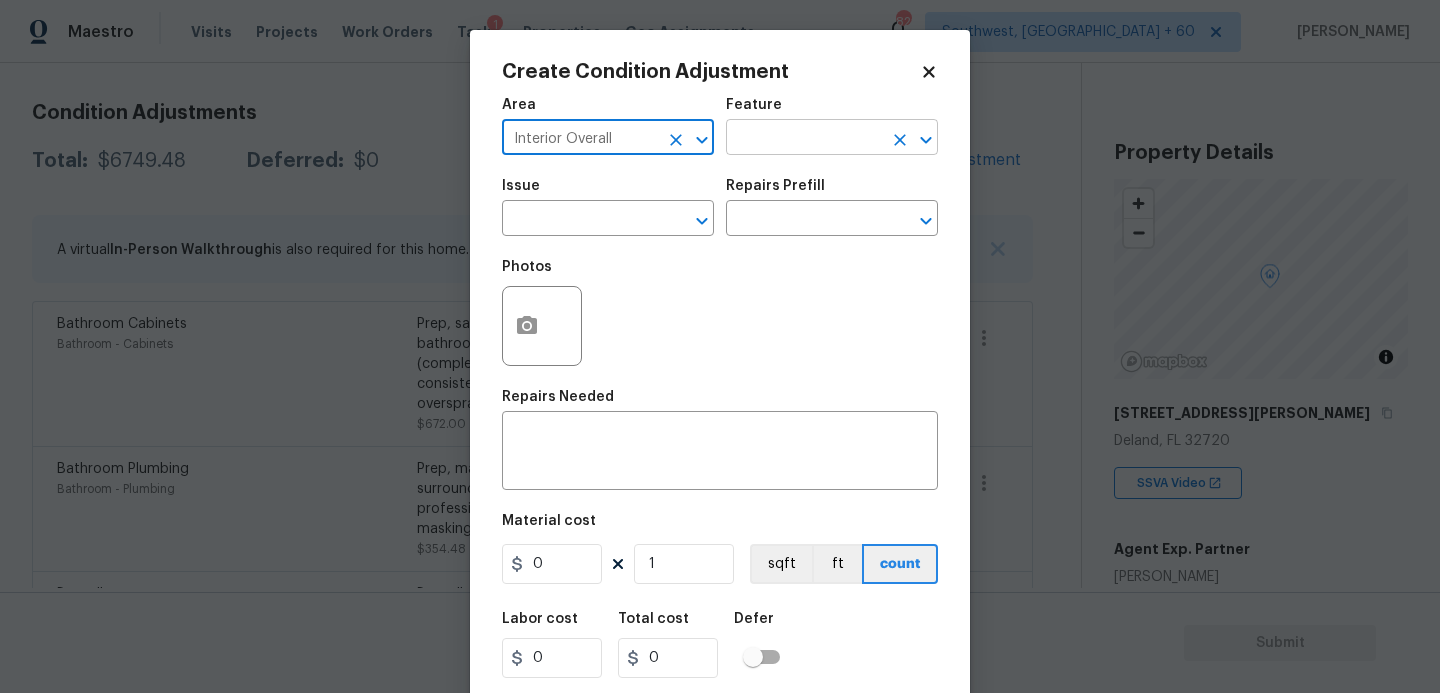 type on "Interior Overall" 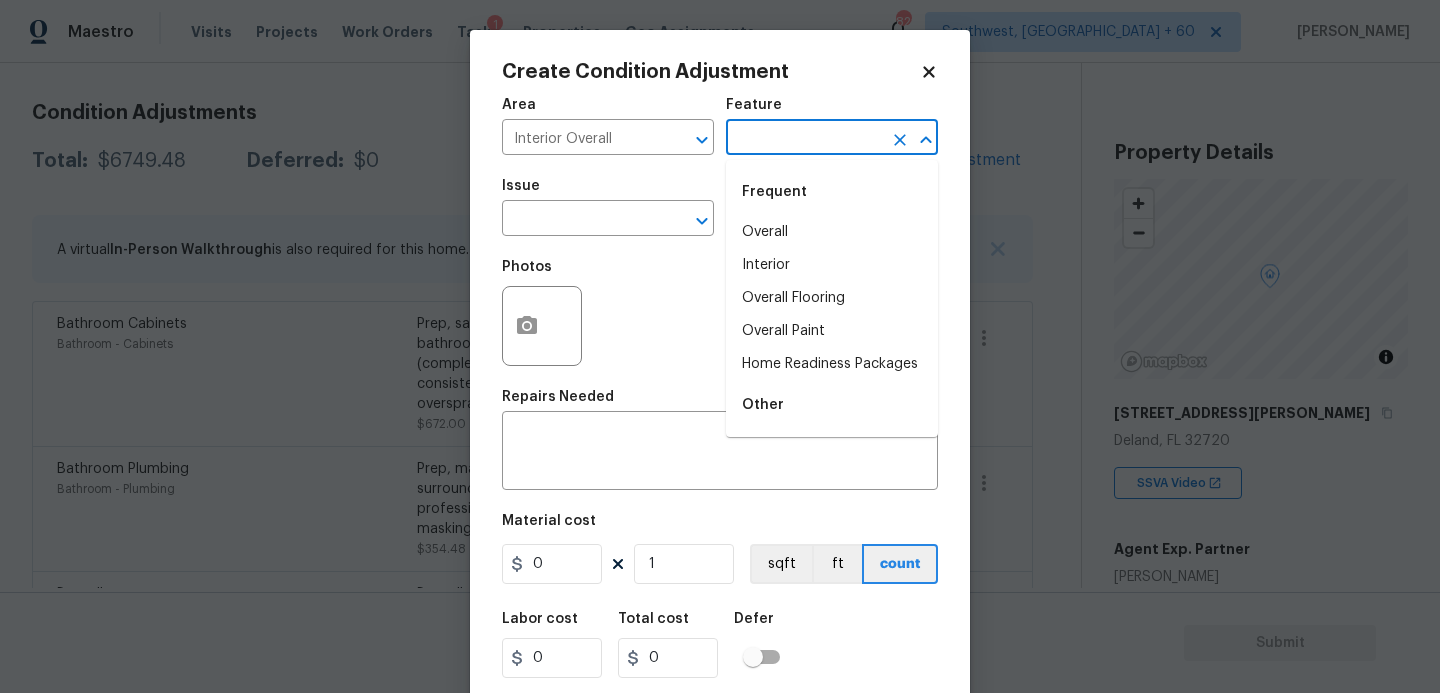 click at bounding box center [804, 139] 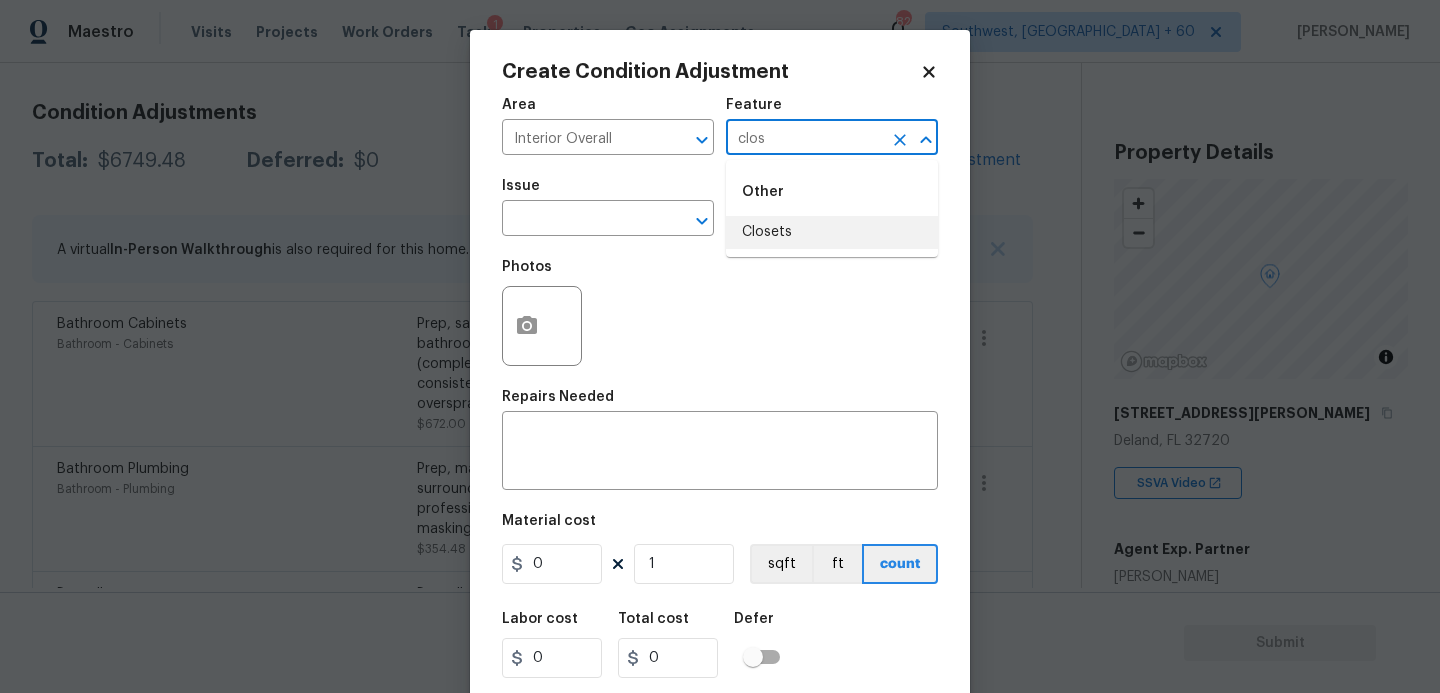 click on "Closets" at bounding box center [832, 232] 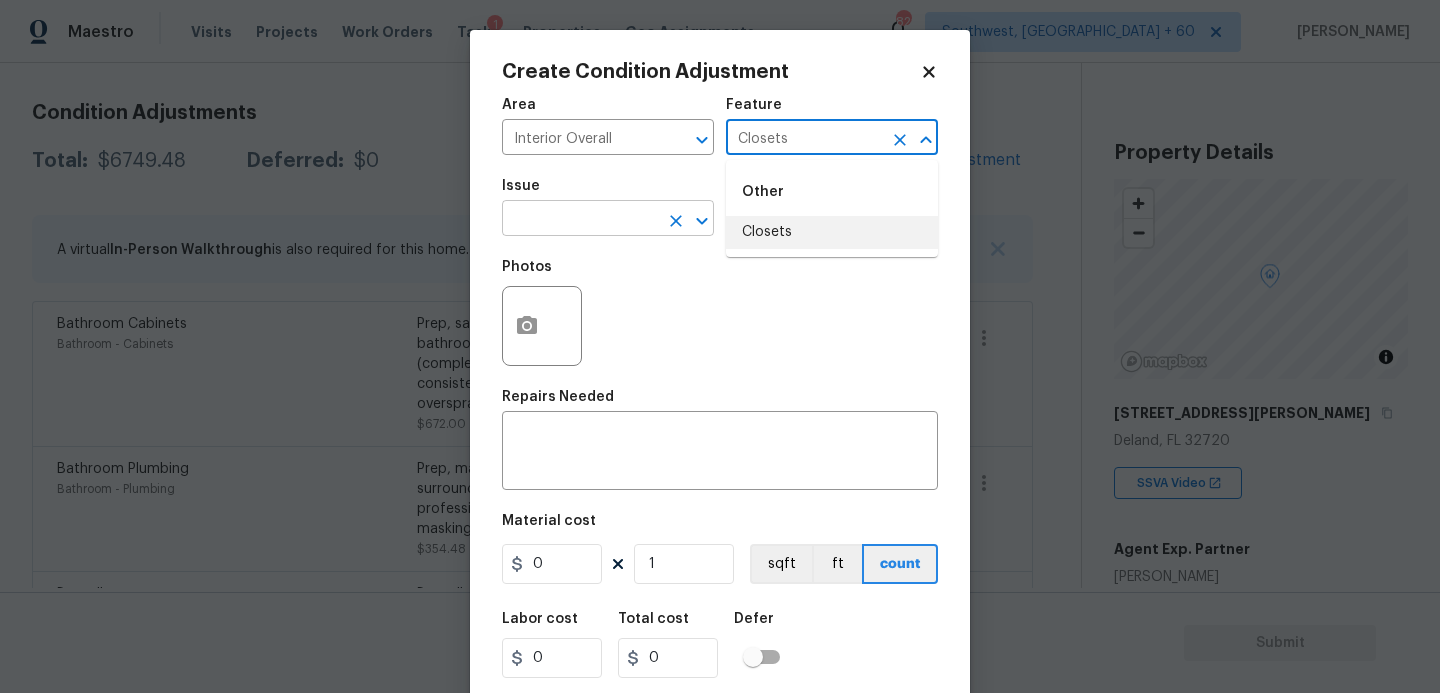 type on "Closets" 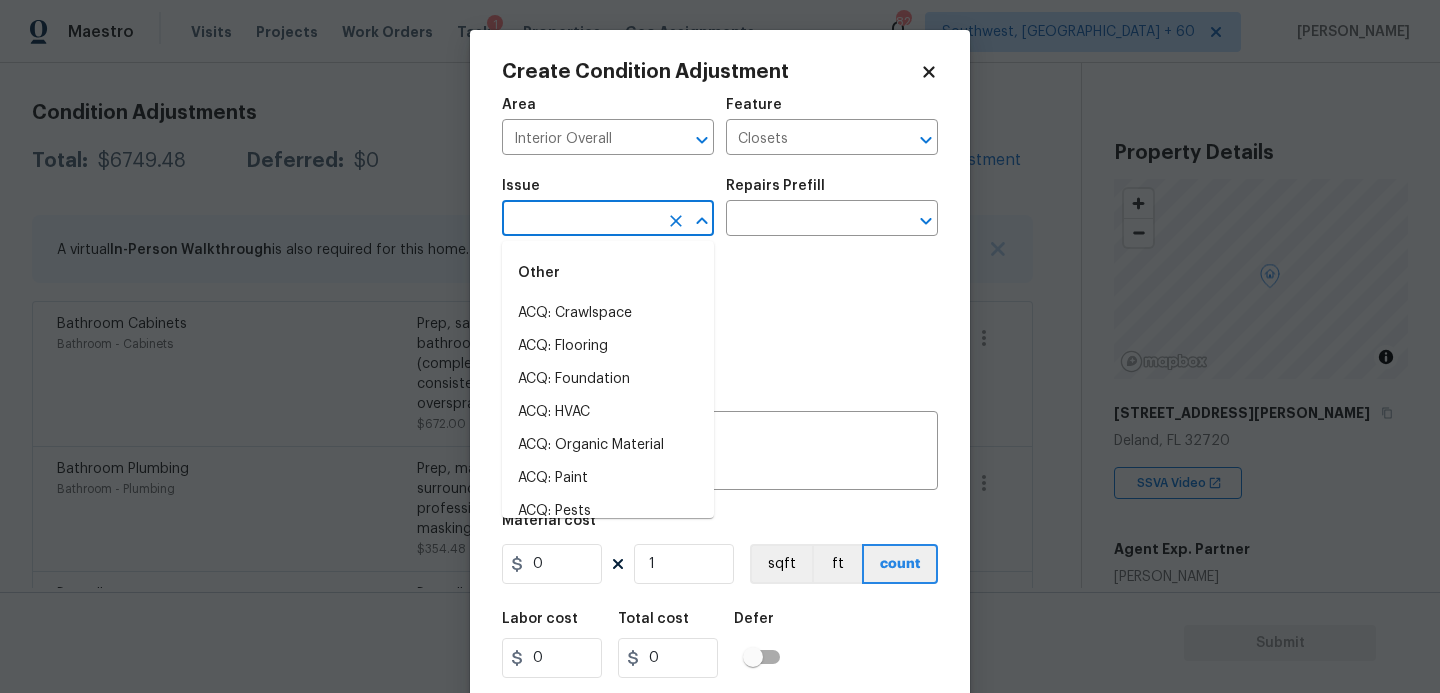 click at bounding box center [580, 220] 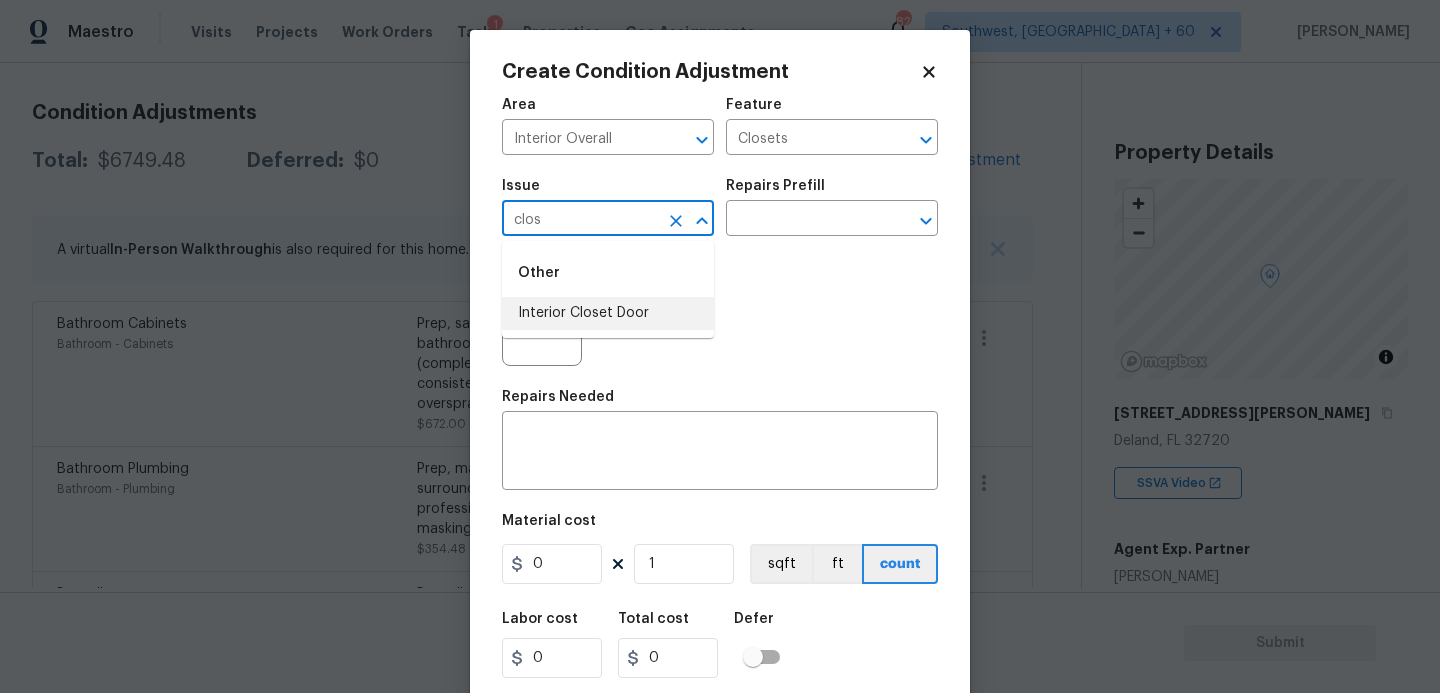 click on "Interior Closet Door" at bounding box center [608, 313] 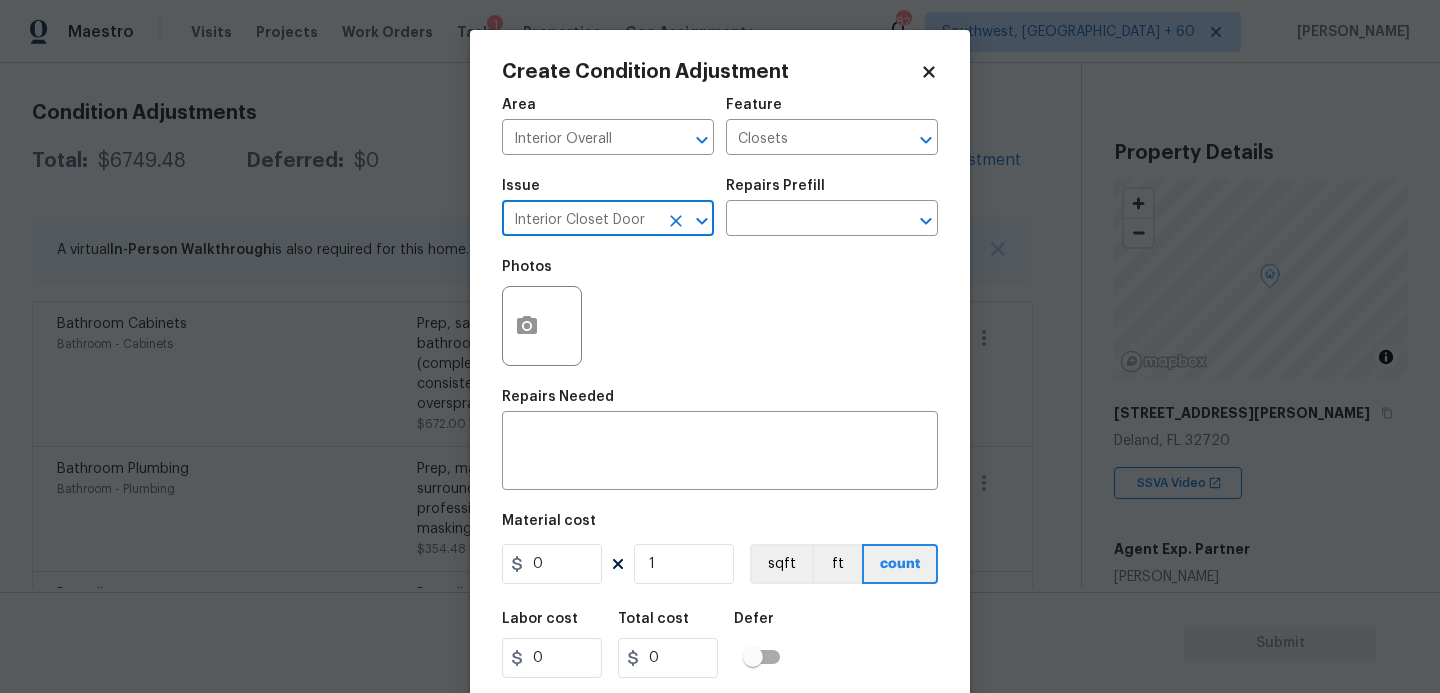 type on "Interior Closet Door" 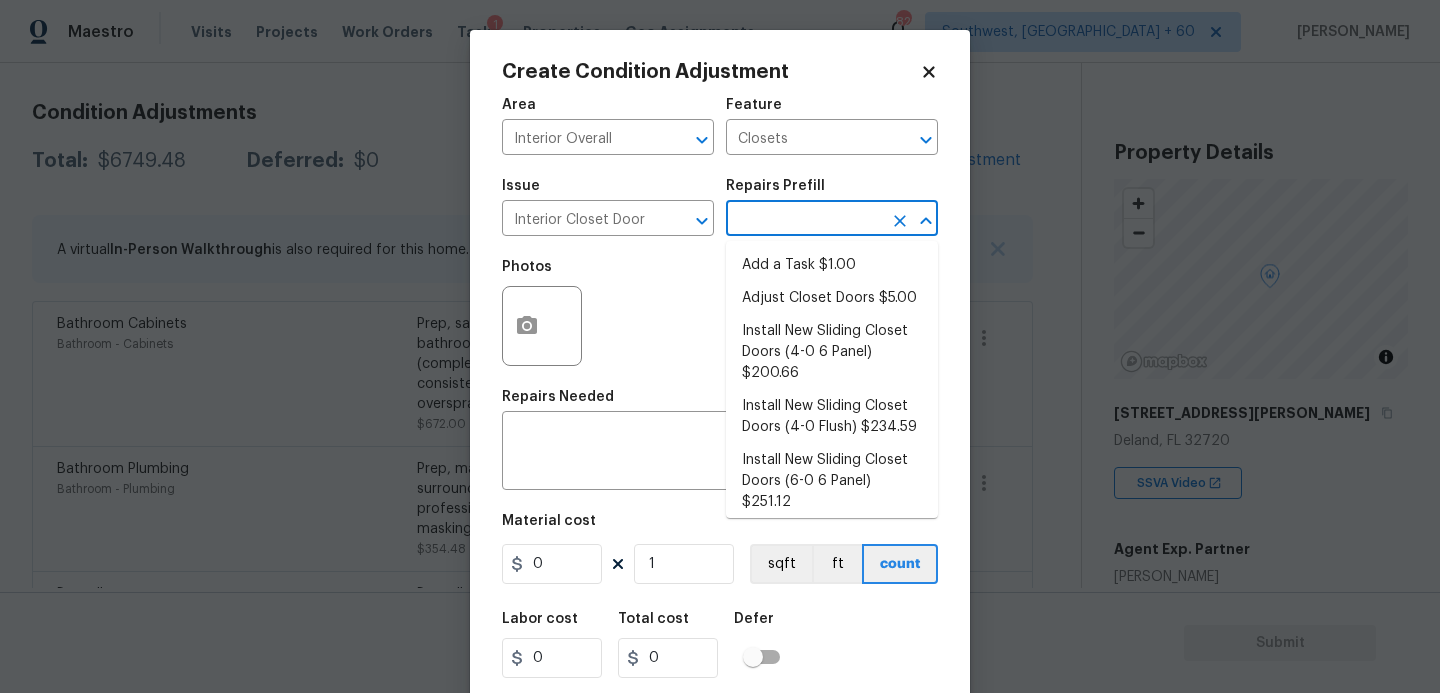 click at bounding box center [804, 220] 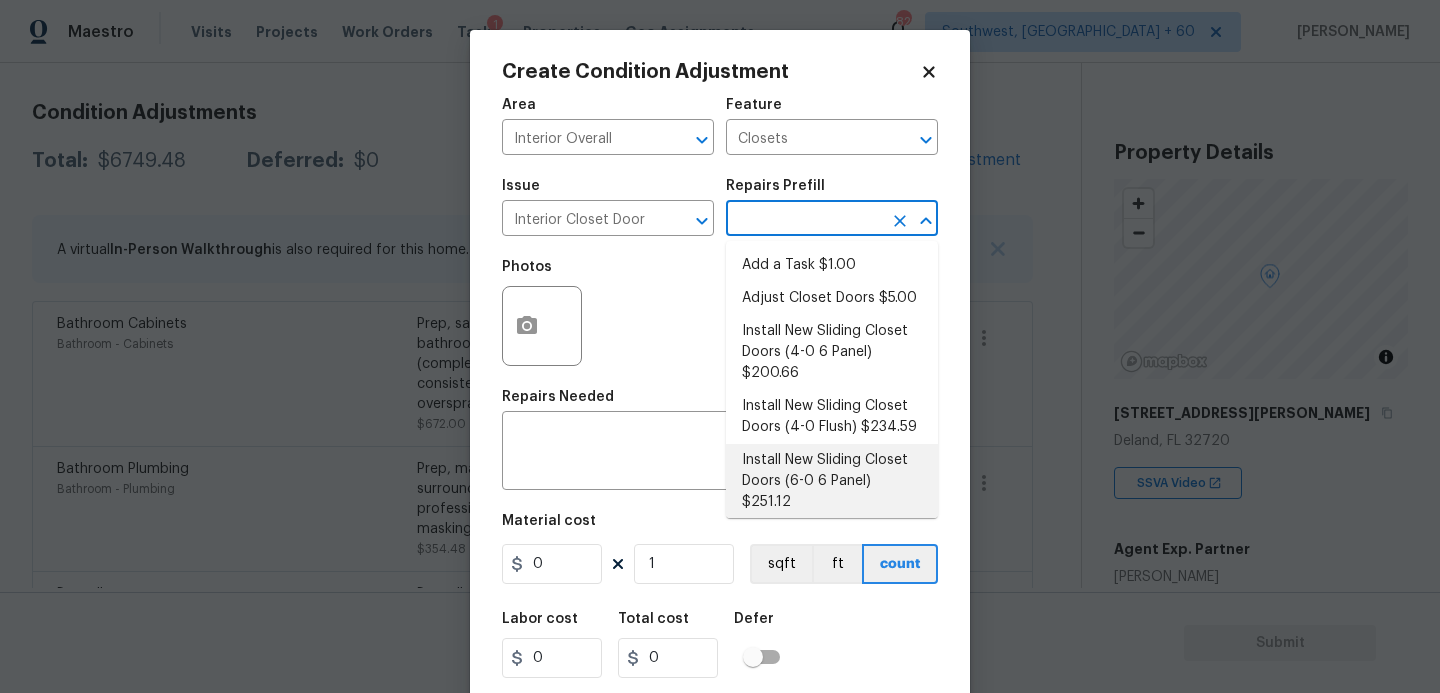 click on "Install New Sliding Closet Doors (6-0 6 Panel) $251.12" at bounding box center [832, 481] 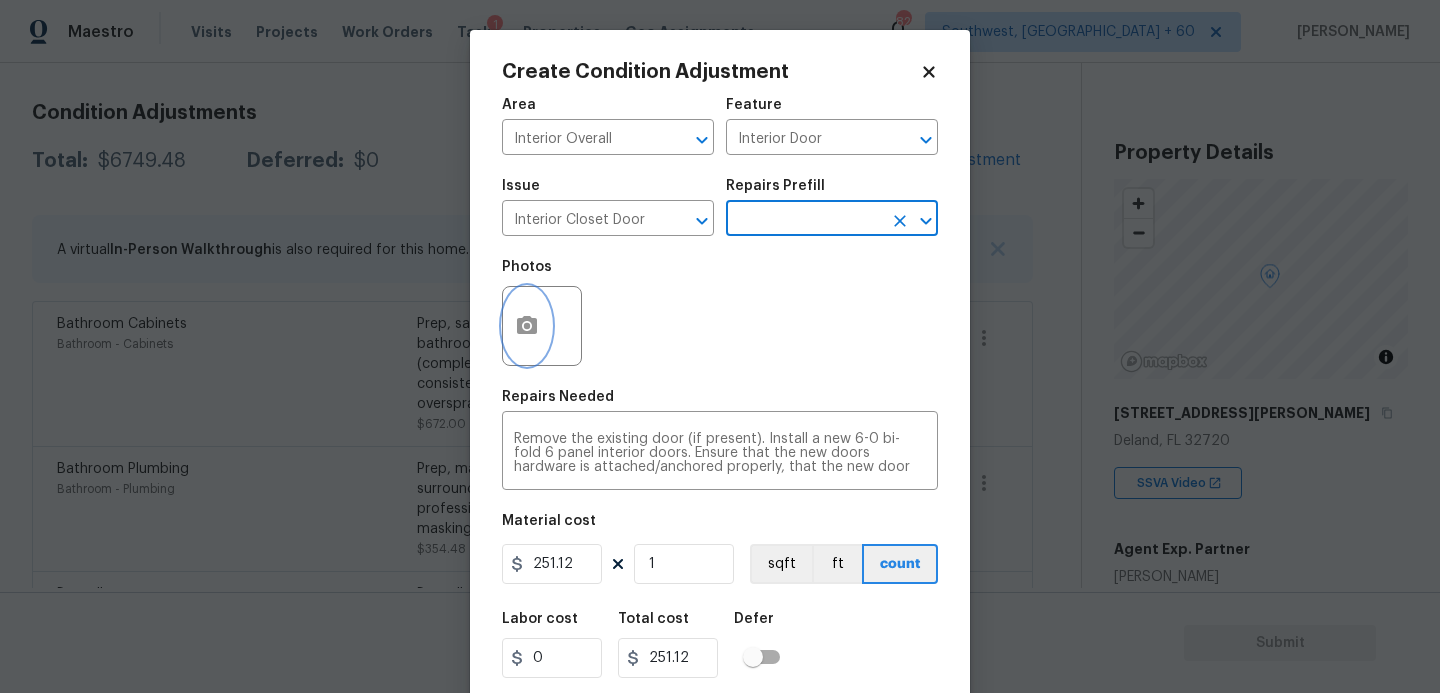 click 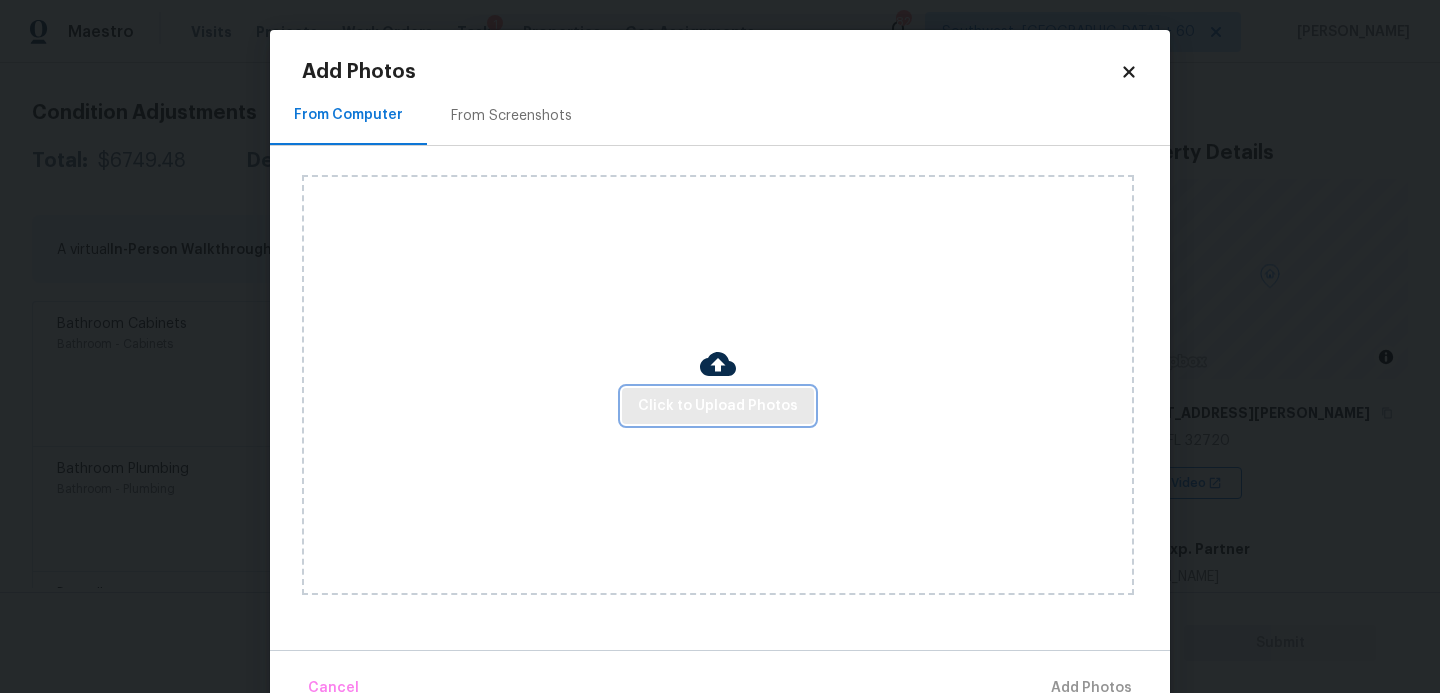 click on "Click to Upload Photos" at bounding box center (718, 406) 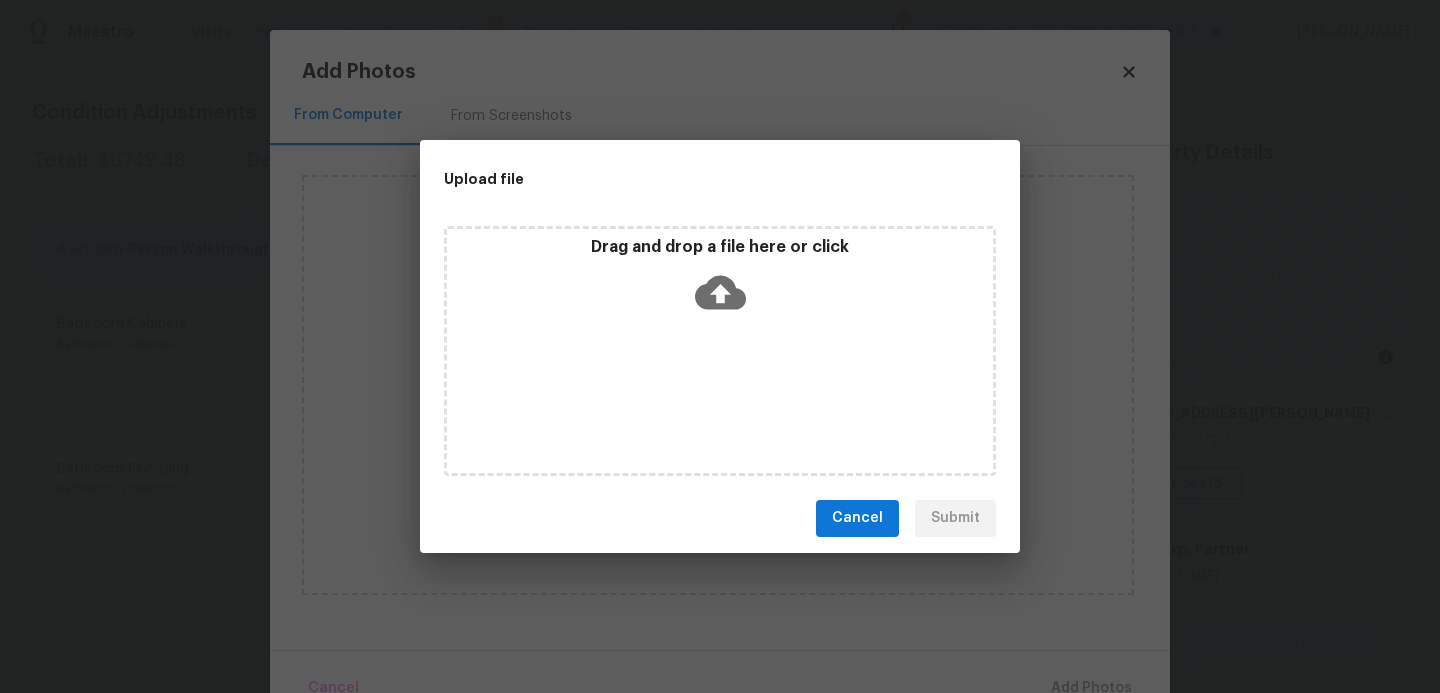 click on "Drag and drop a file here or click" at bounding box center (720, 351) 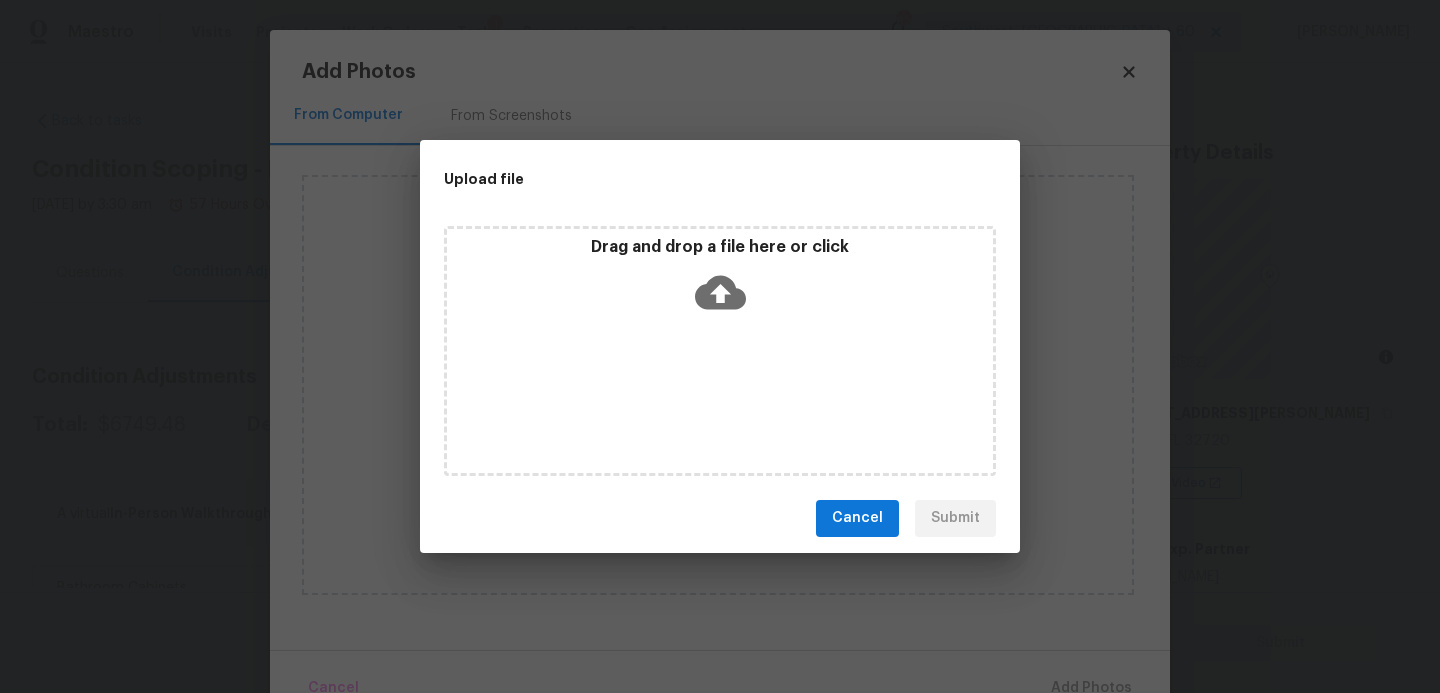scroll, scrollTop: 0, scrollLeft: 0, axis: both 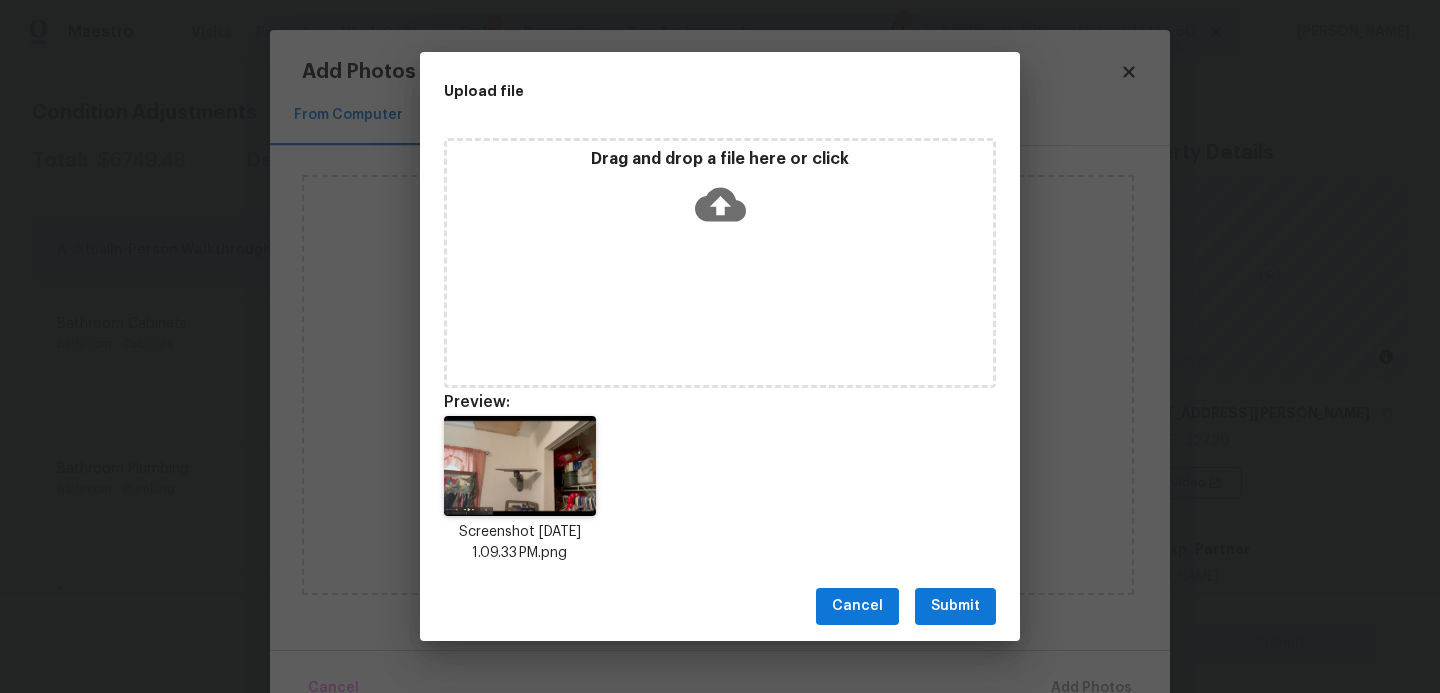 click on "Submit" at bounding box center [955, 606] 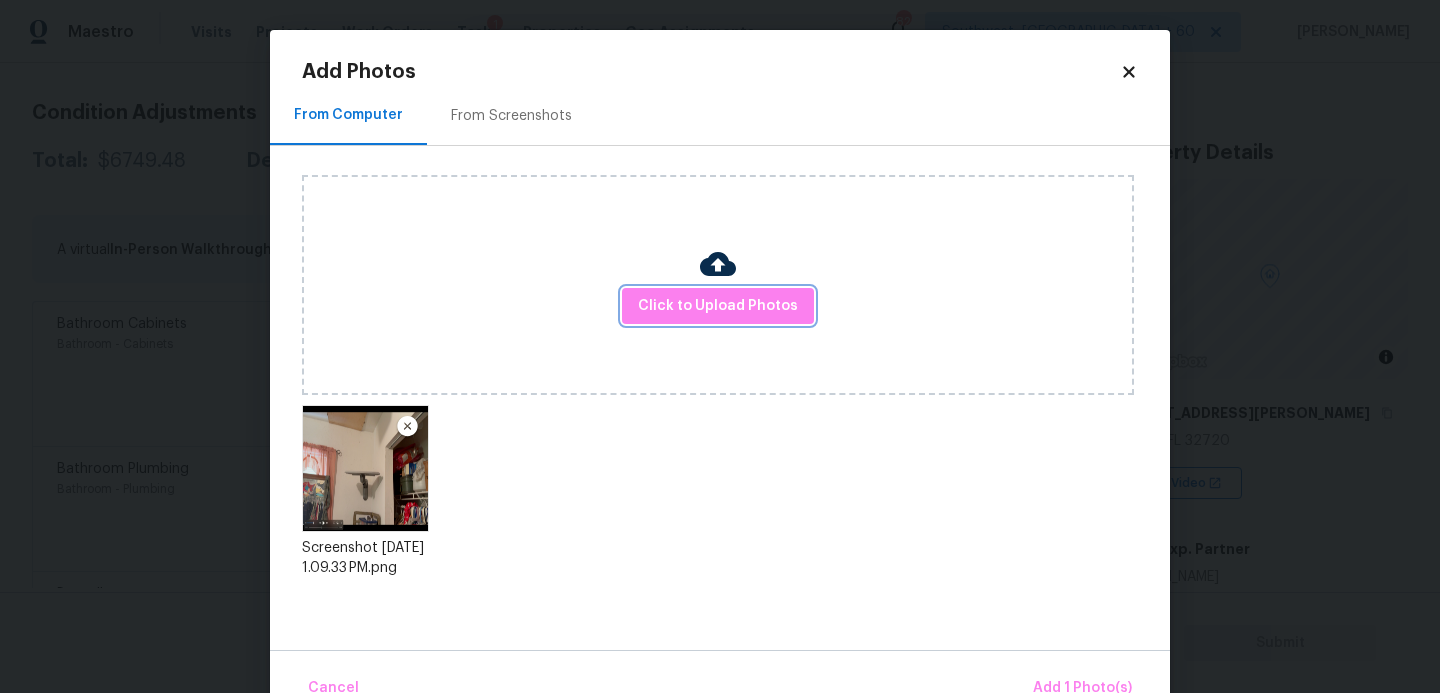 scroll, scrollTop: 47, scrollLeft: 0, axis: vertical 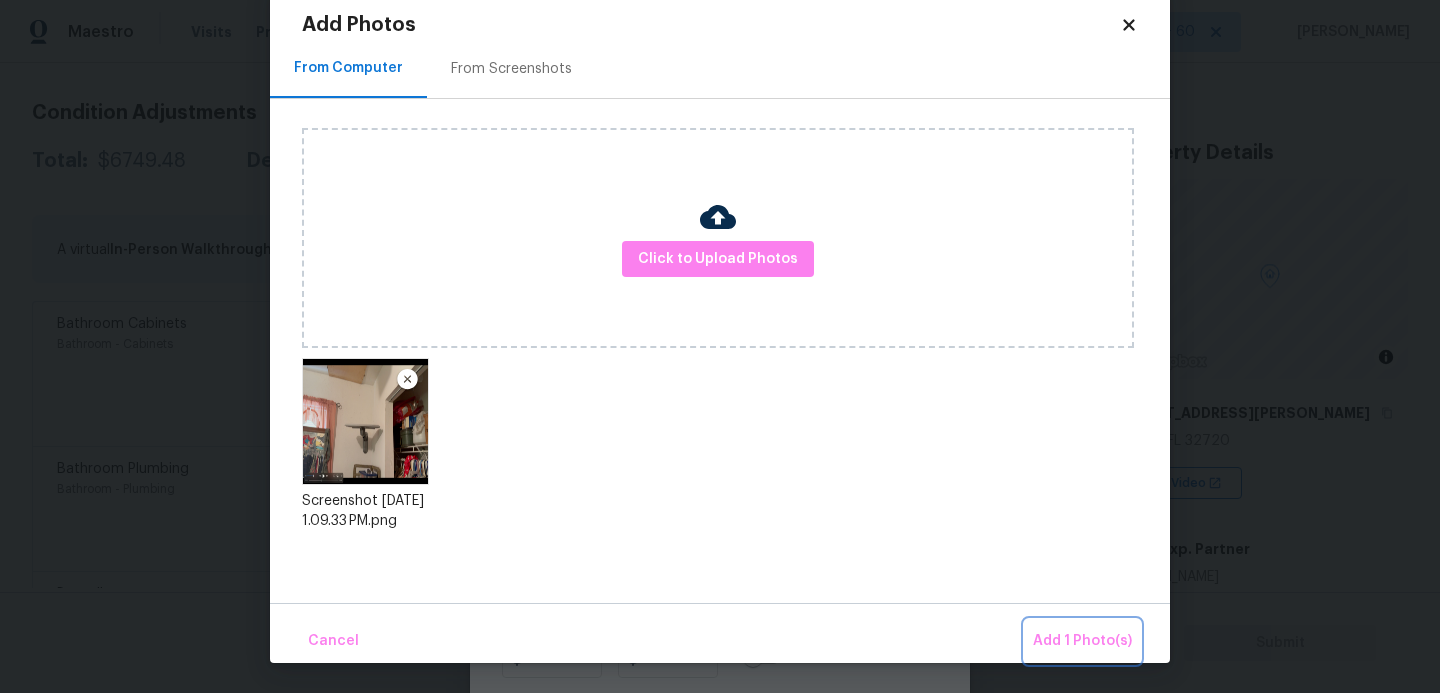 click on "Add 1 Photo(s)" at bounding box center (1082, 641) 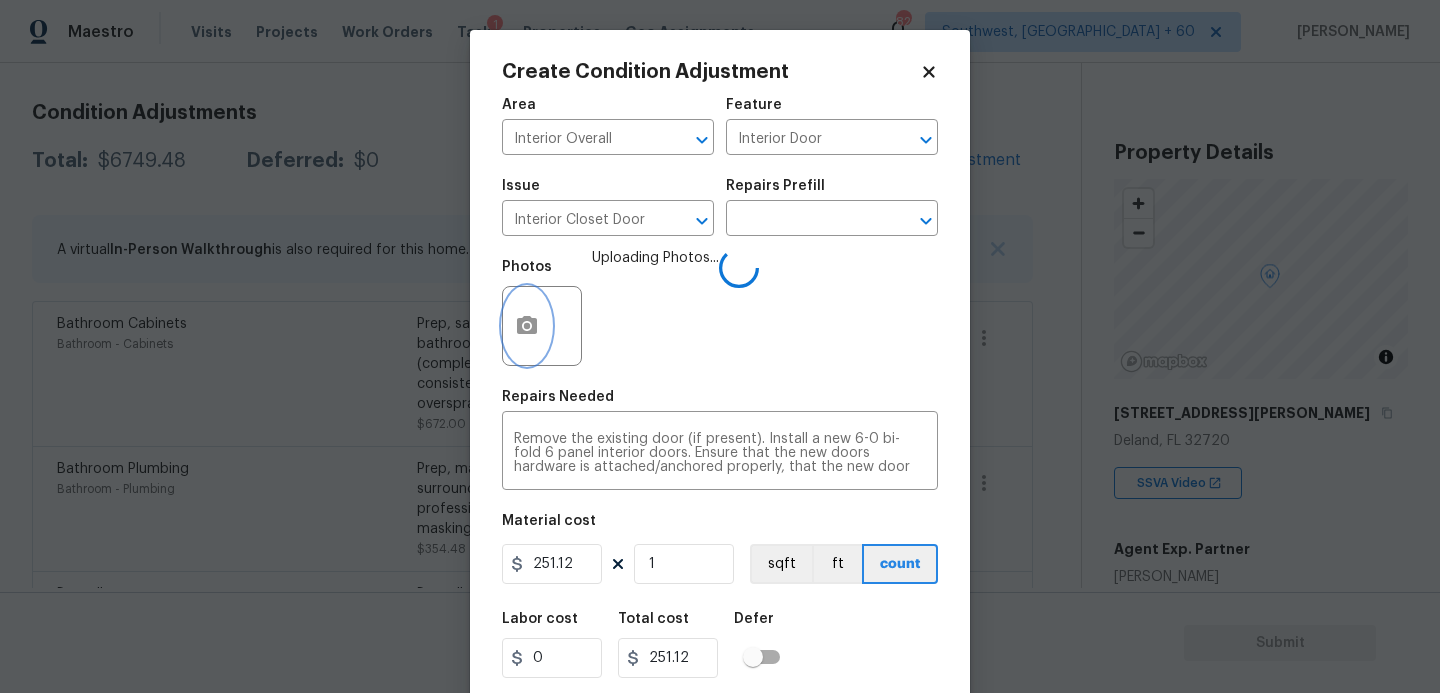 scroll, scrollTop: 0, scrollLeft: 0, axis: both 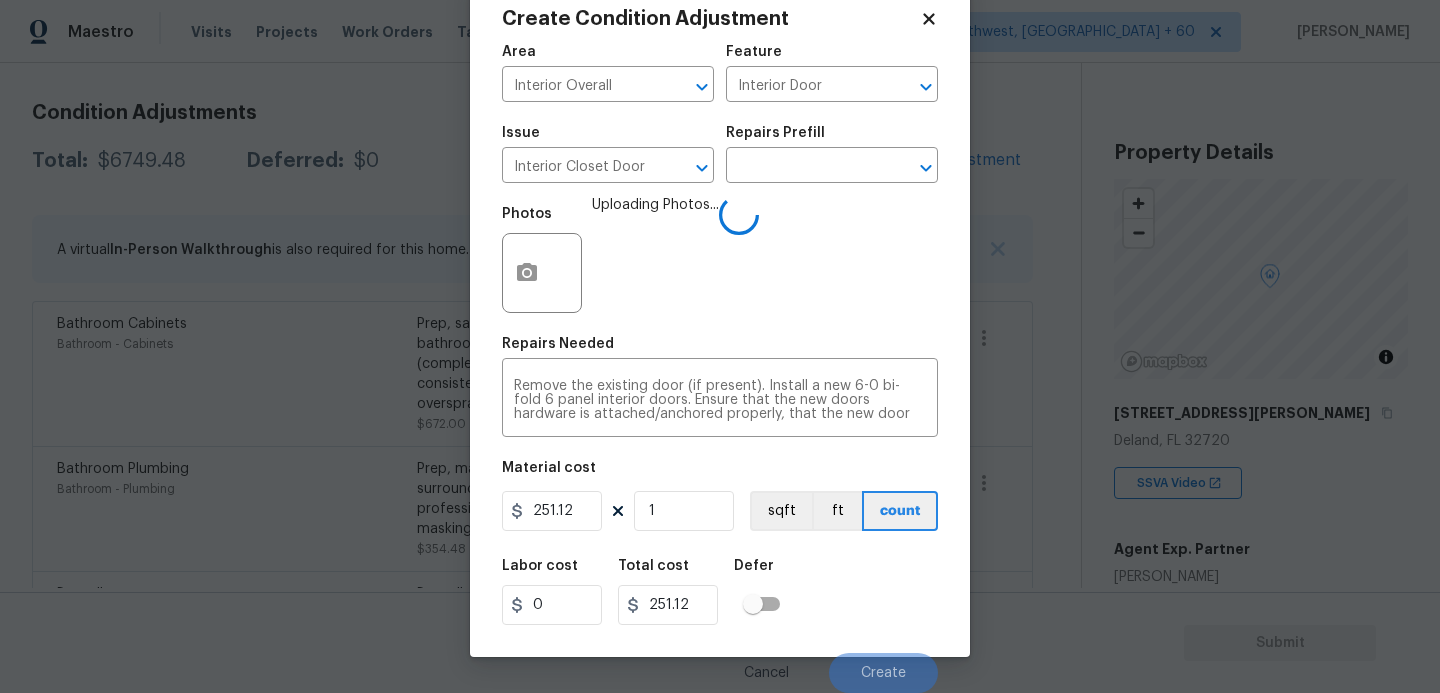 click on "Labor cost 0 Total cost 251.12 Defer" at bounding box center [720, 592] 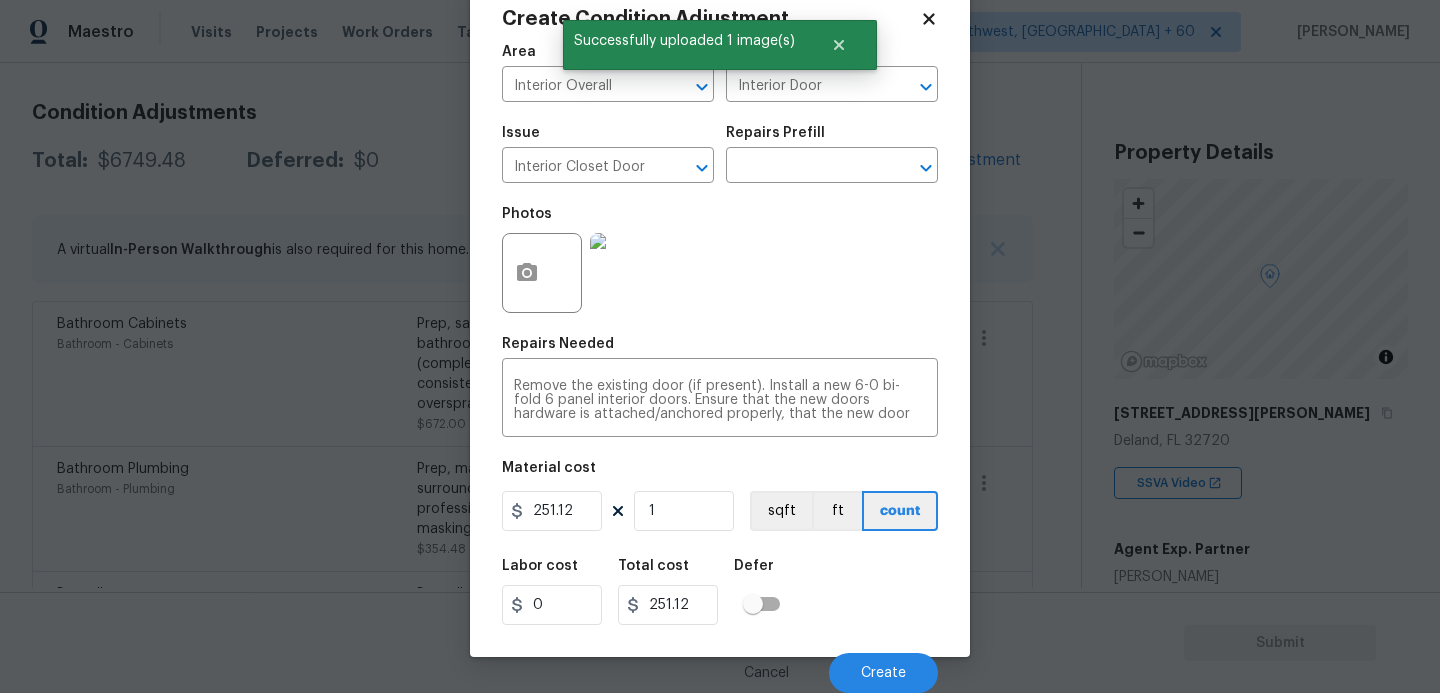 click on "Labor cost 0 Total cost 251.12 Defer" at bounding box center [720, 592] 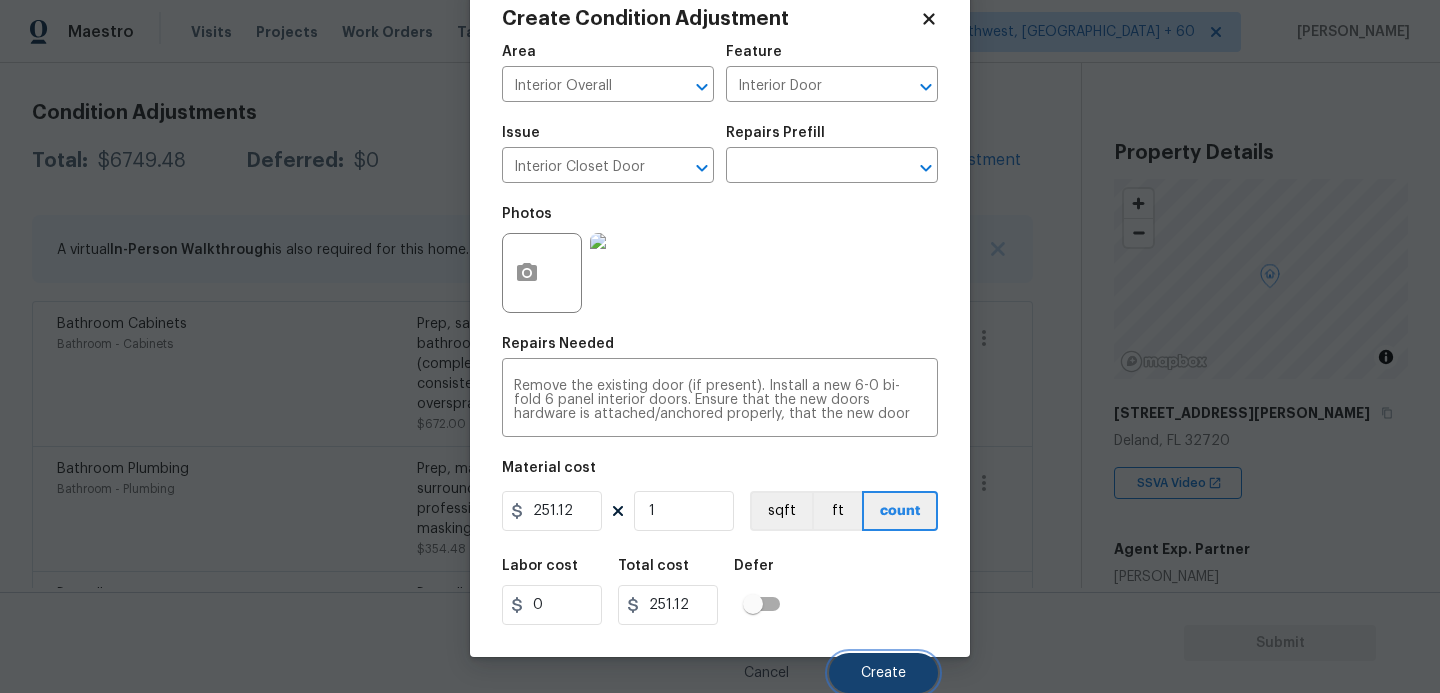 click on "Create" at bounding box center (883, 673) 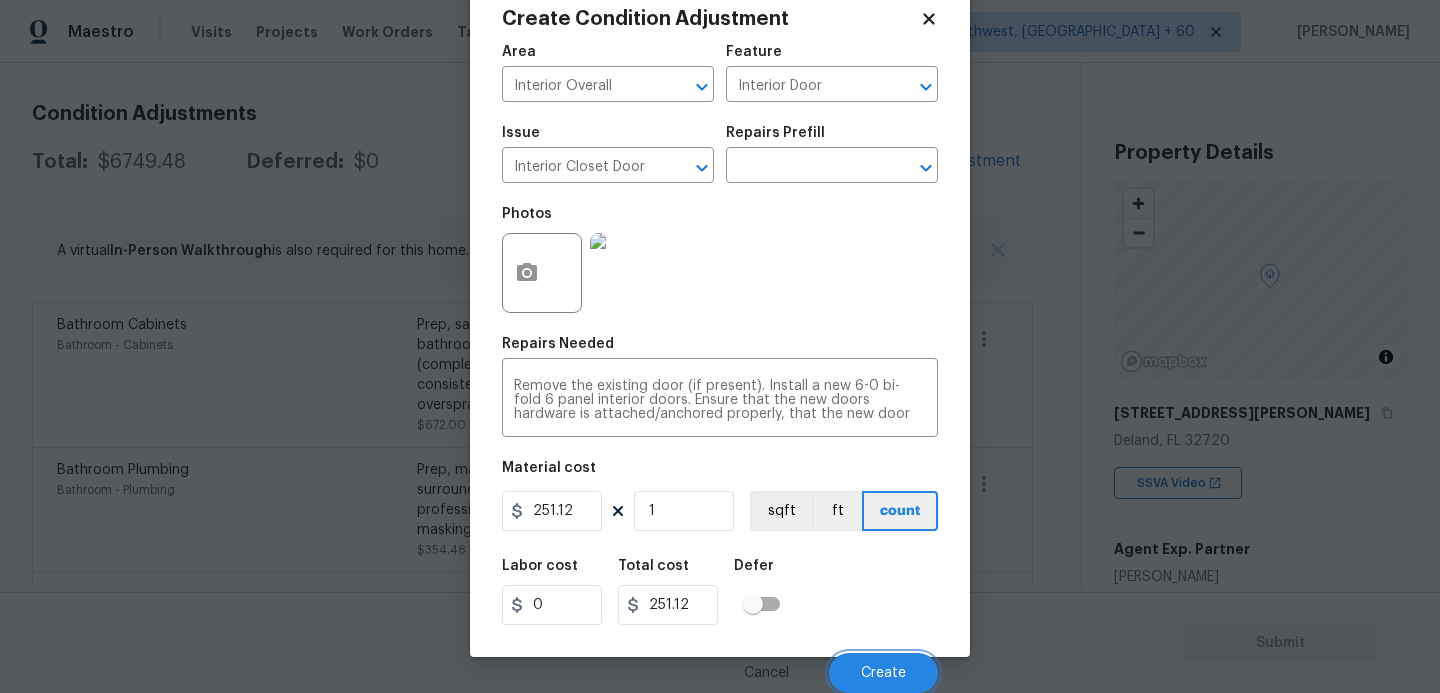 scroll, scrollTop: 264, scrollLeft: 0, axis: vertical 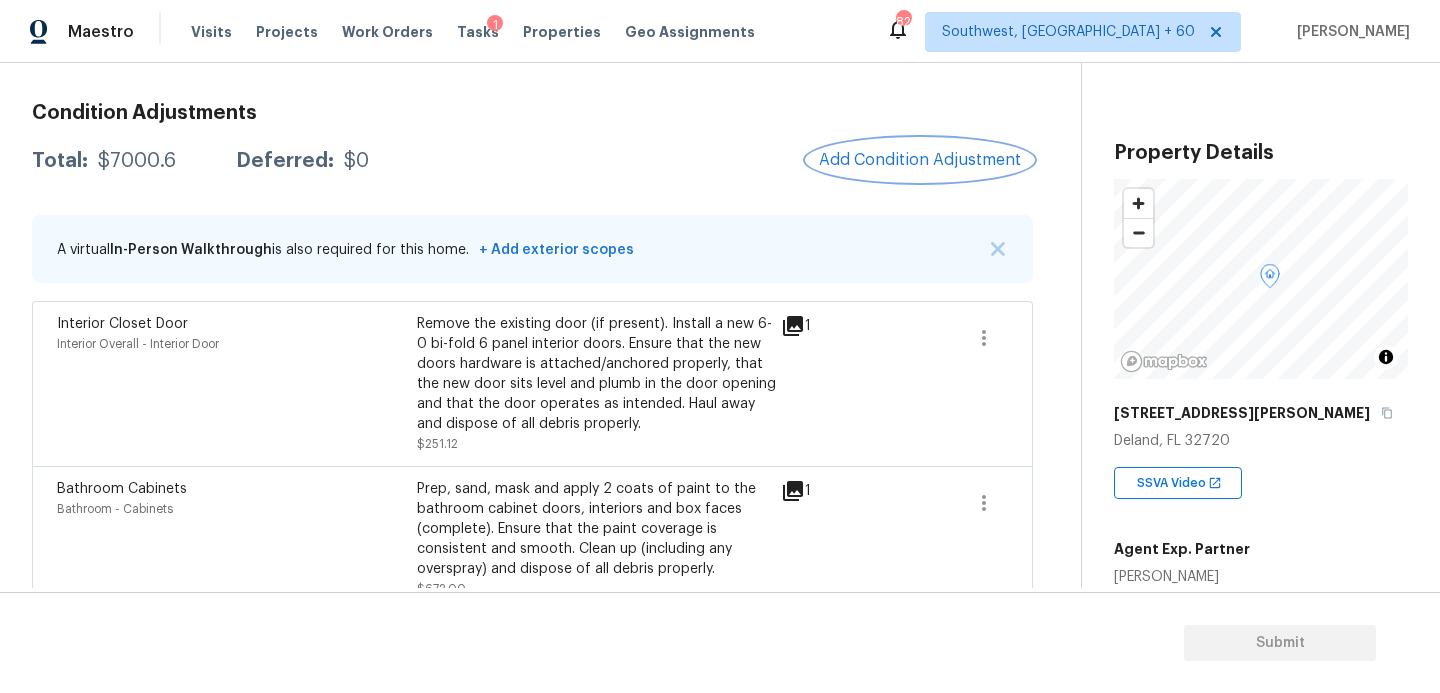 click on "Add Condition Adjustment" at bounding box center [920, 160] 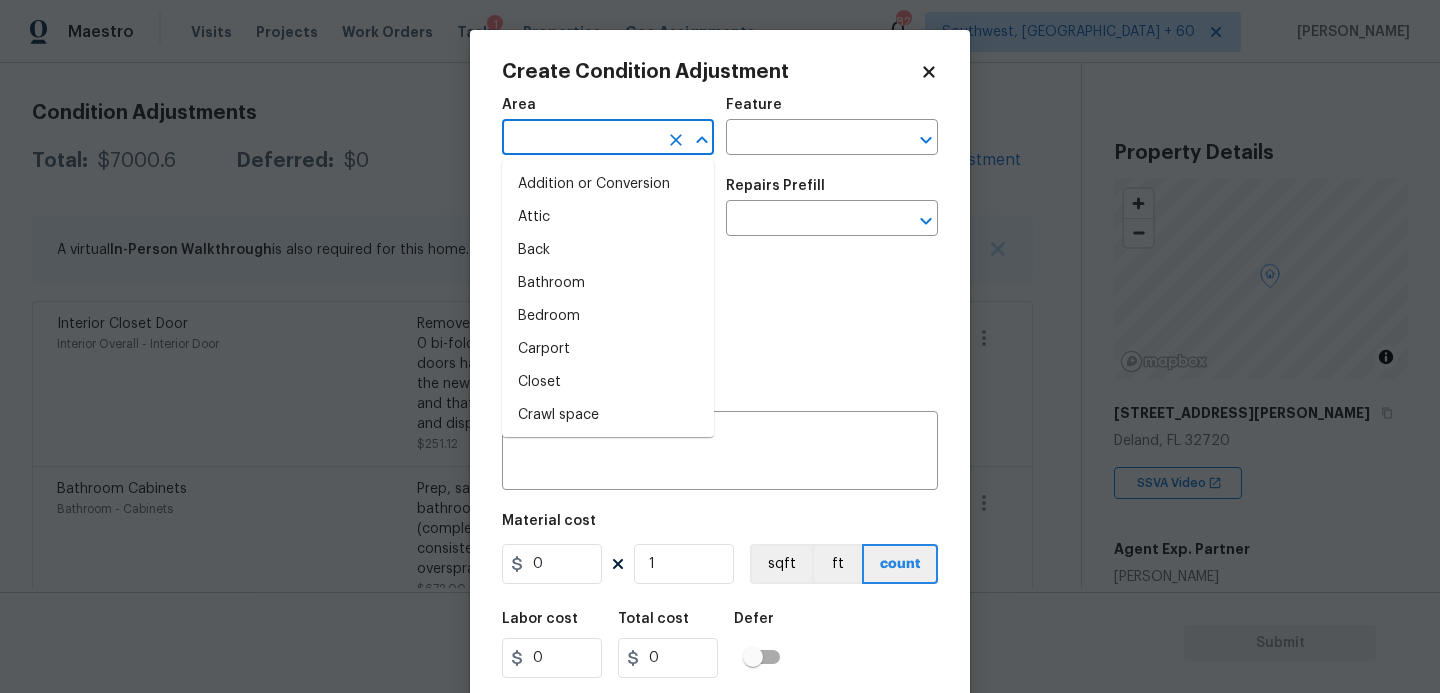 click at bounding box center [580, 139] 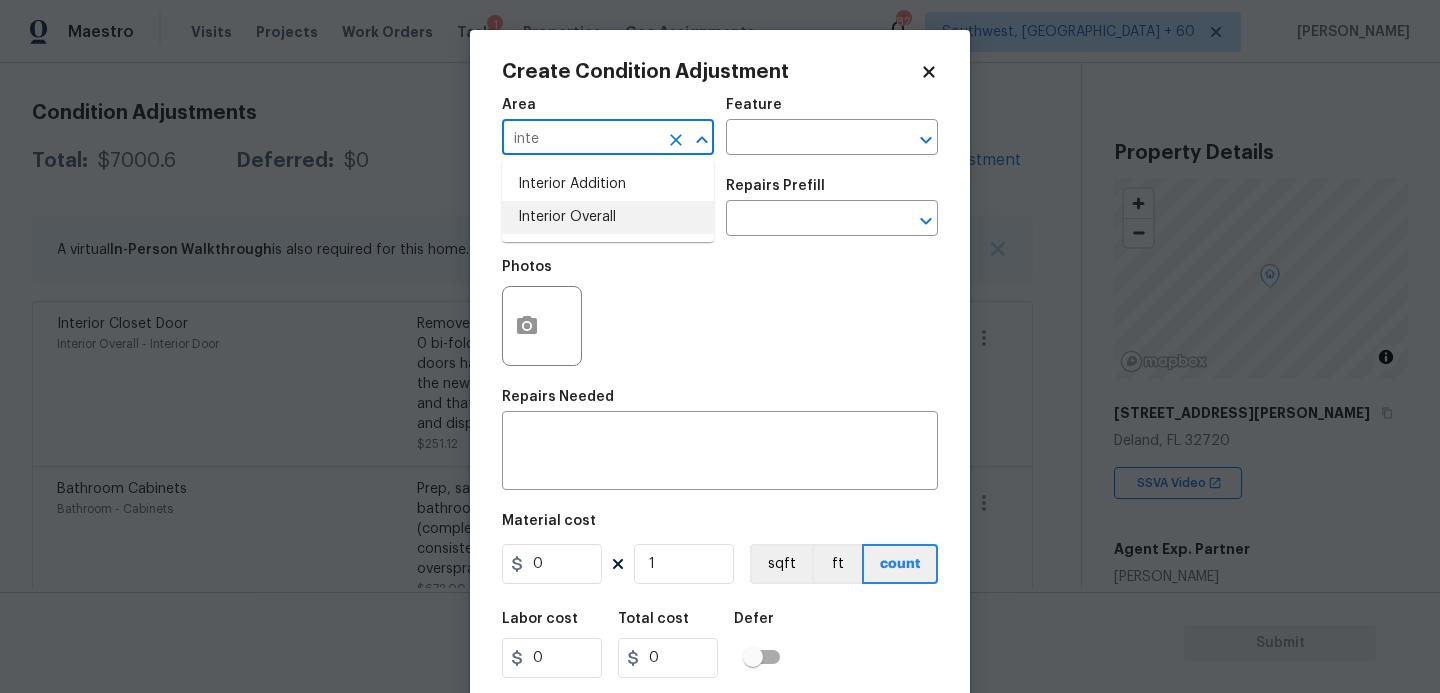 click on "Interior Overall" at bounding box center (608, 217) 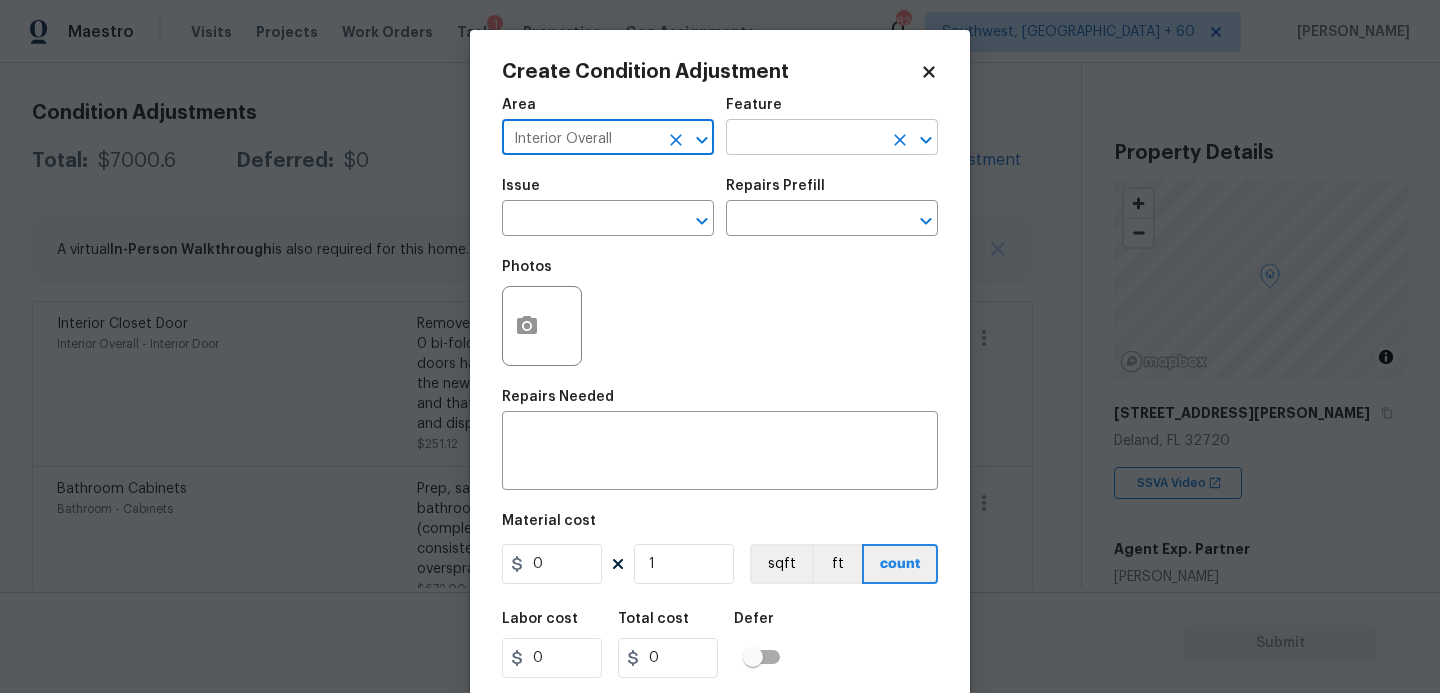 type on "Interior Overall" 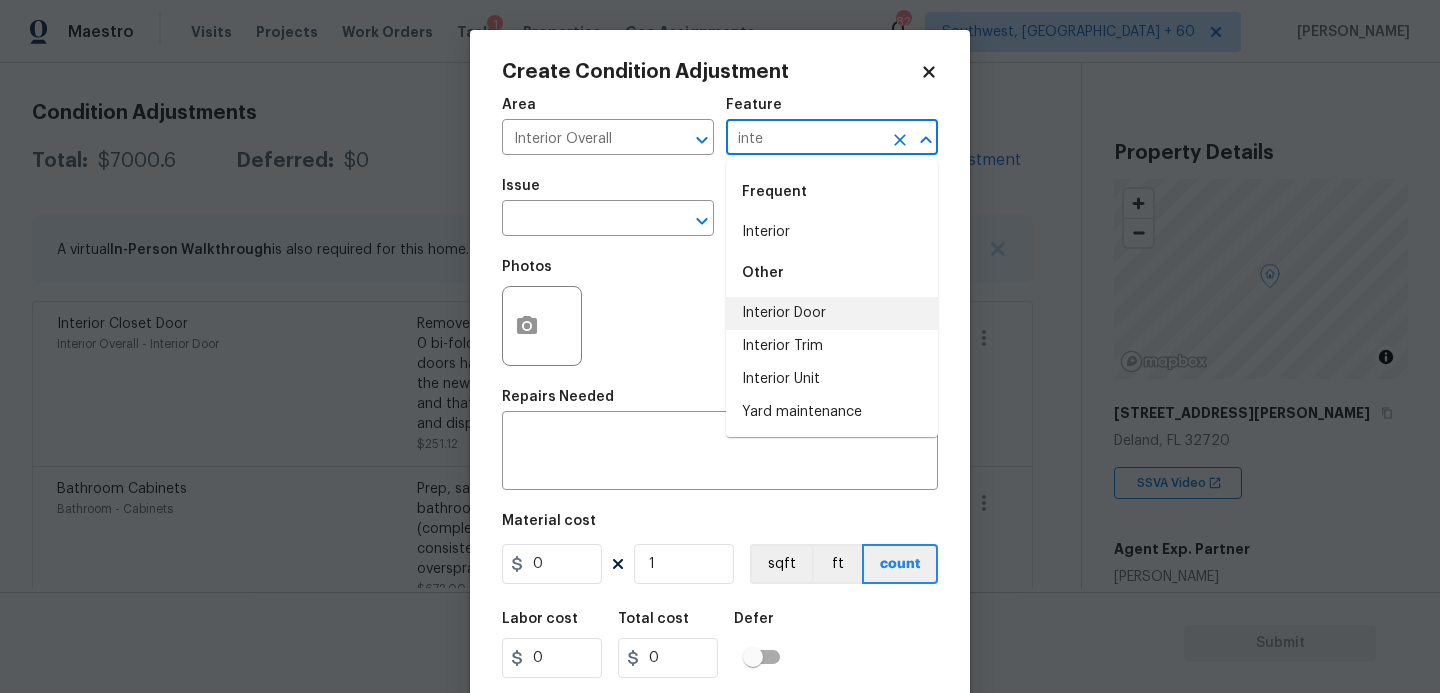 click on "Interior Door" at bounding box center [832, 313] 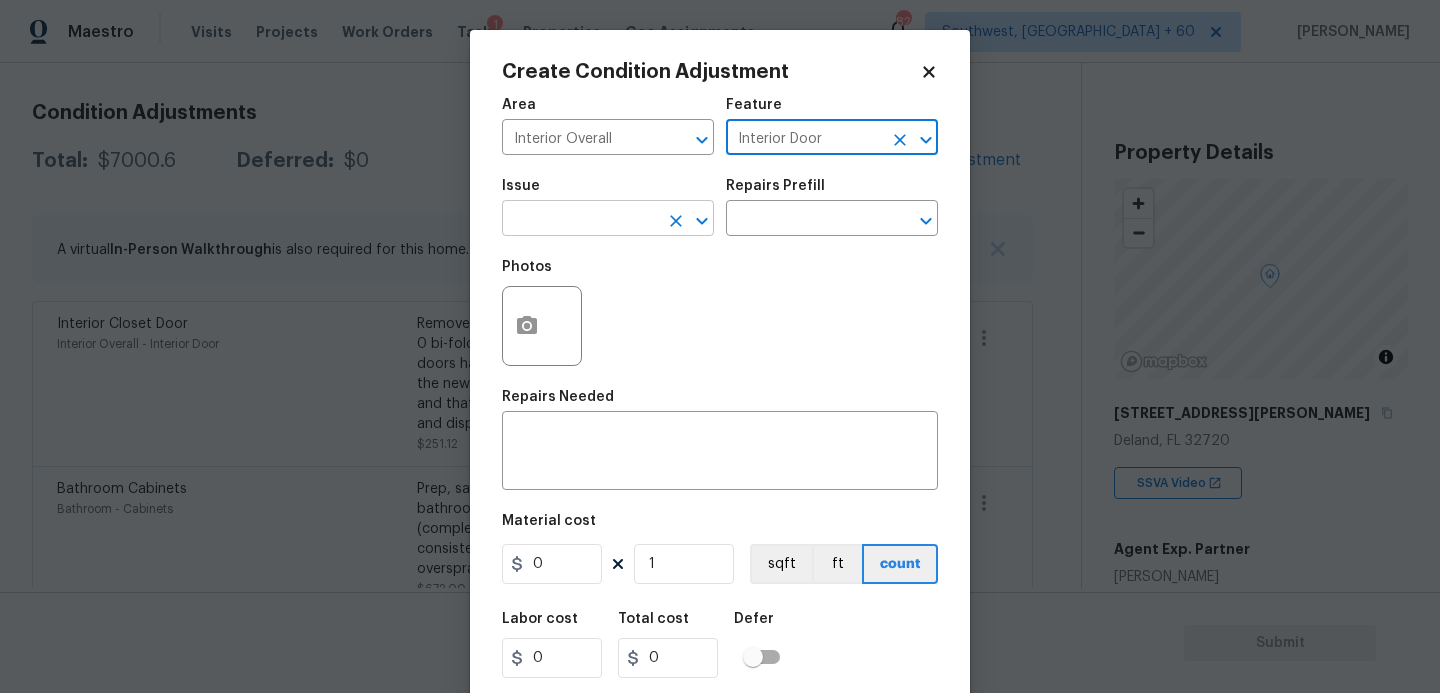 type on "Interior Door" 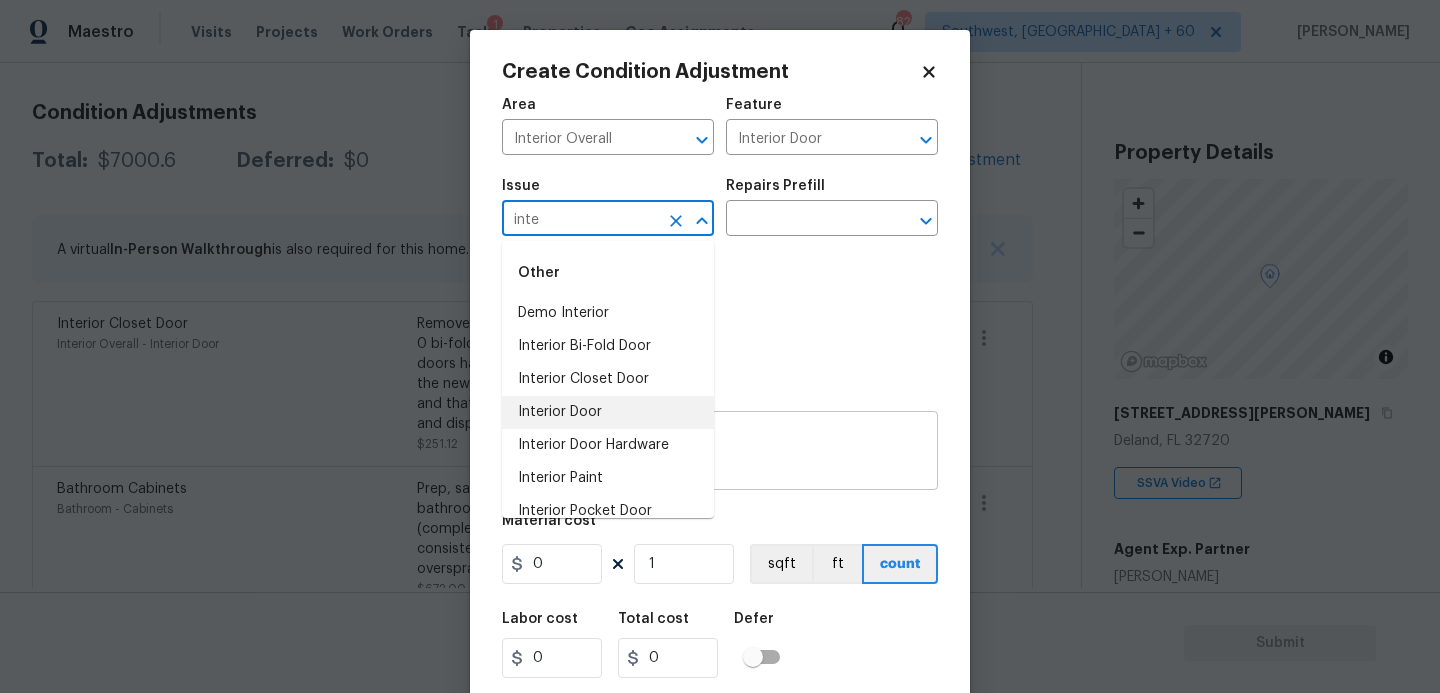 click on "Interior Door" at bounding box center [608, 412] 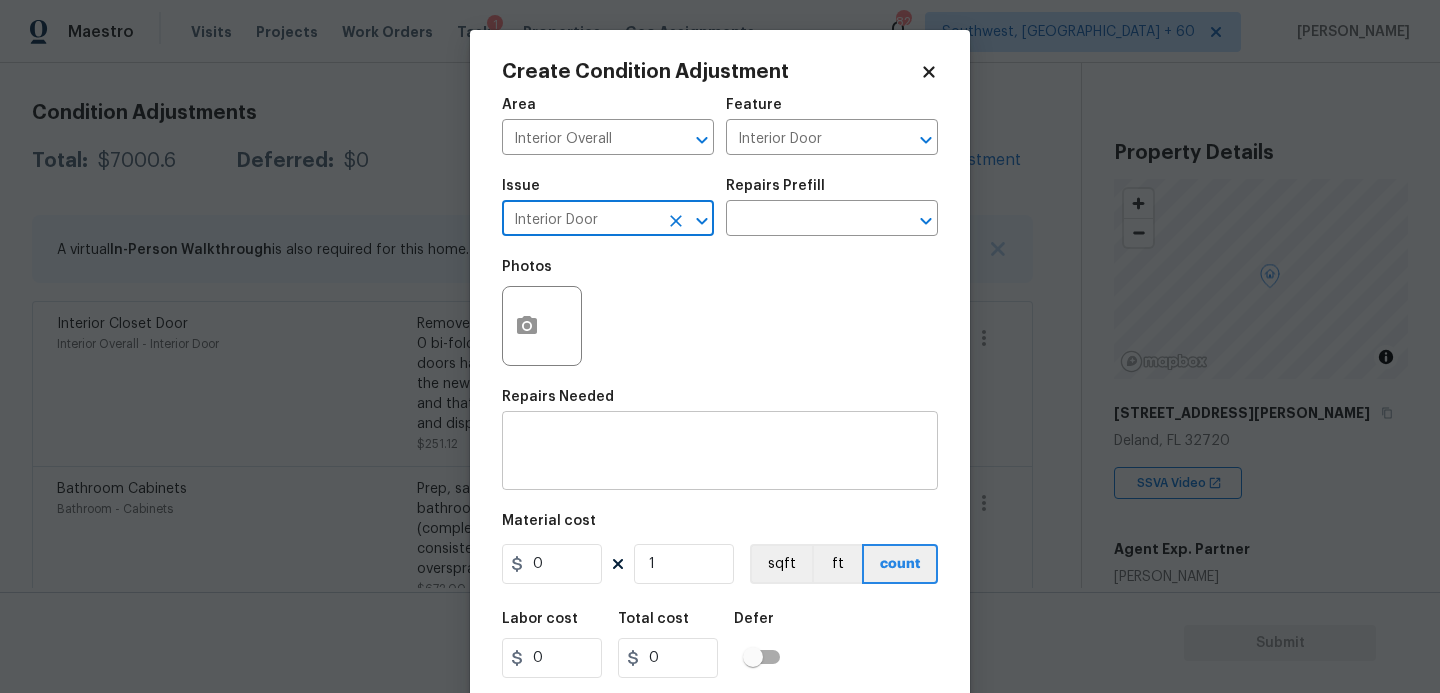 type on "Interior Door" 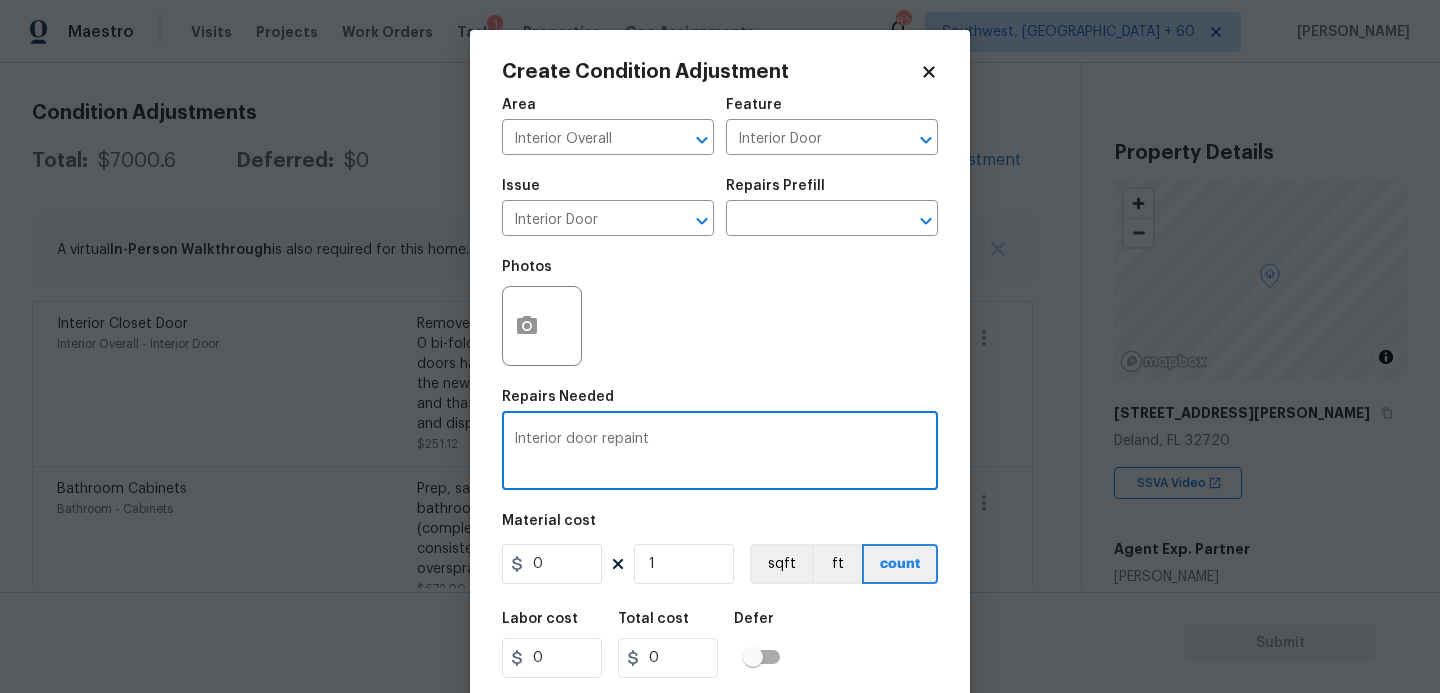 type on "Interior door repaint" 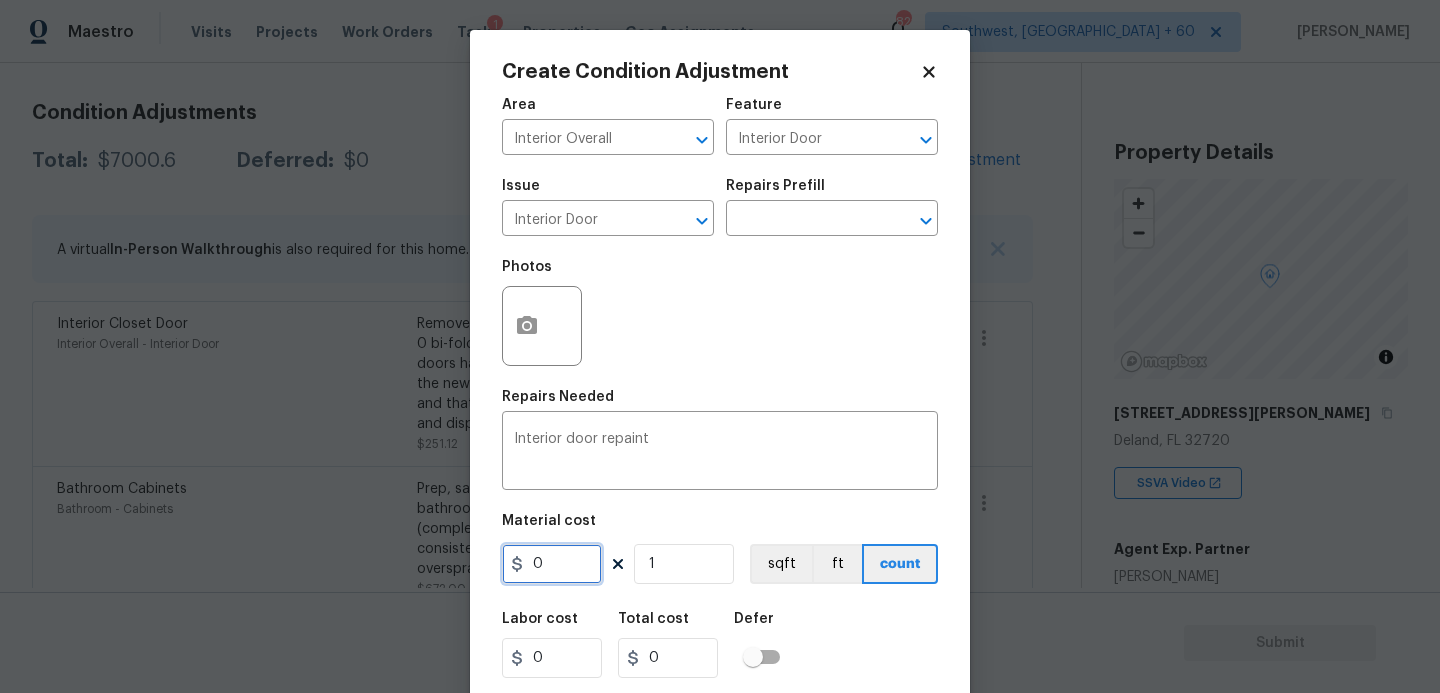 drag, startPoint x: 454, startPoint y: 573, endPoint x: 406, endPoint y: 573, distance: 48 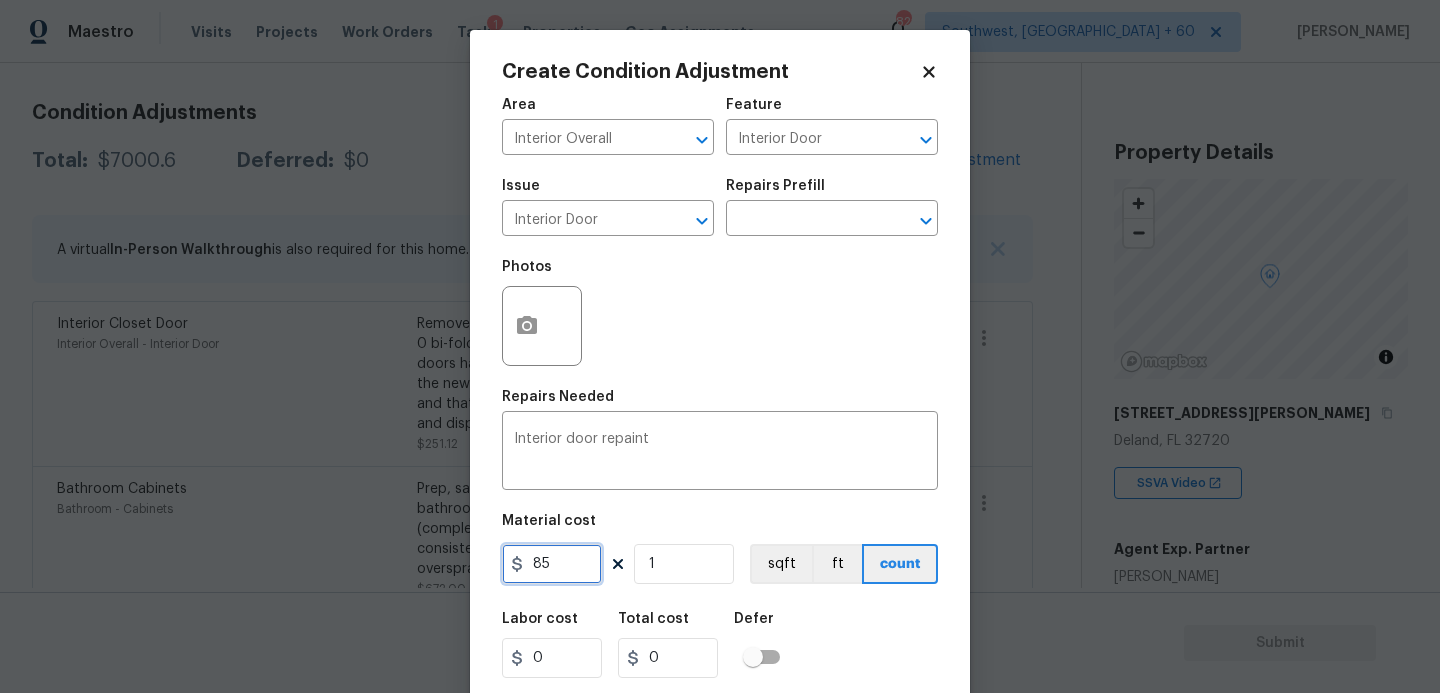 type on "85" 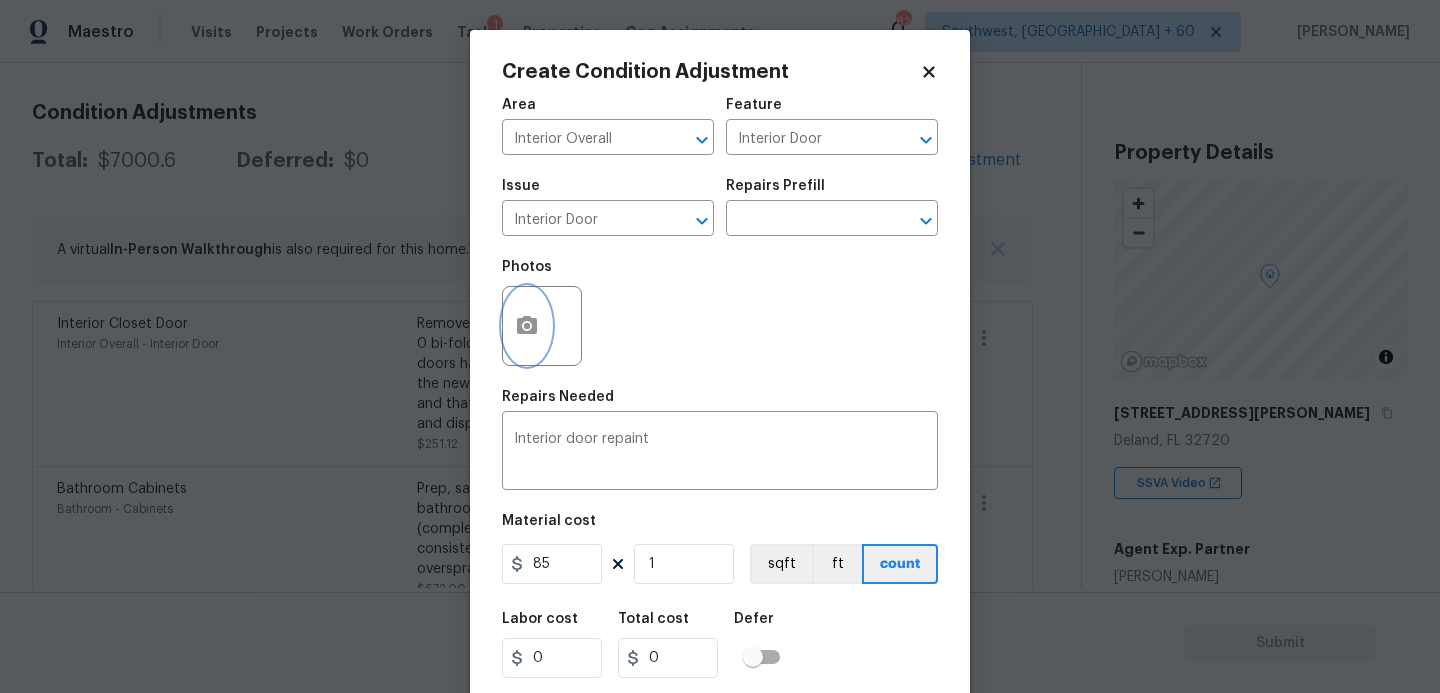 type on "85" 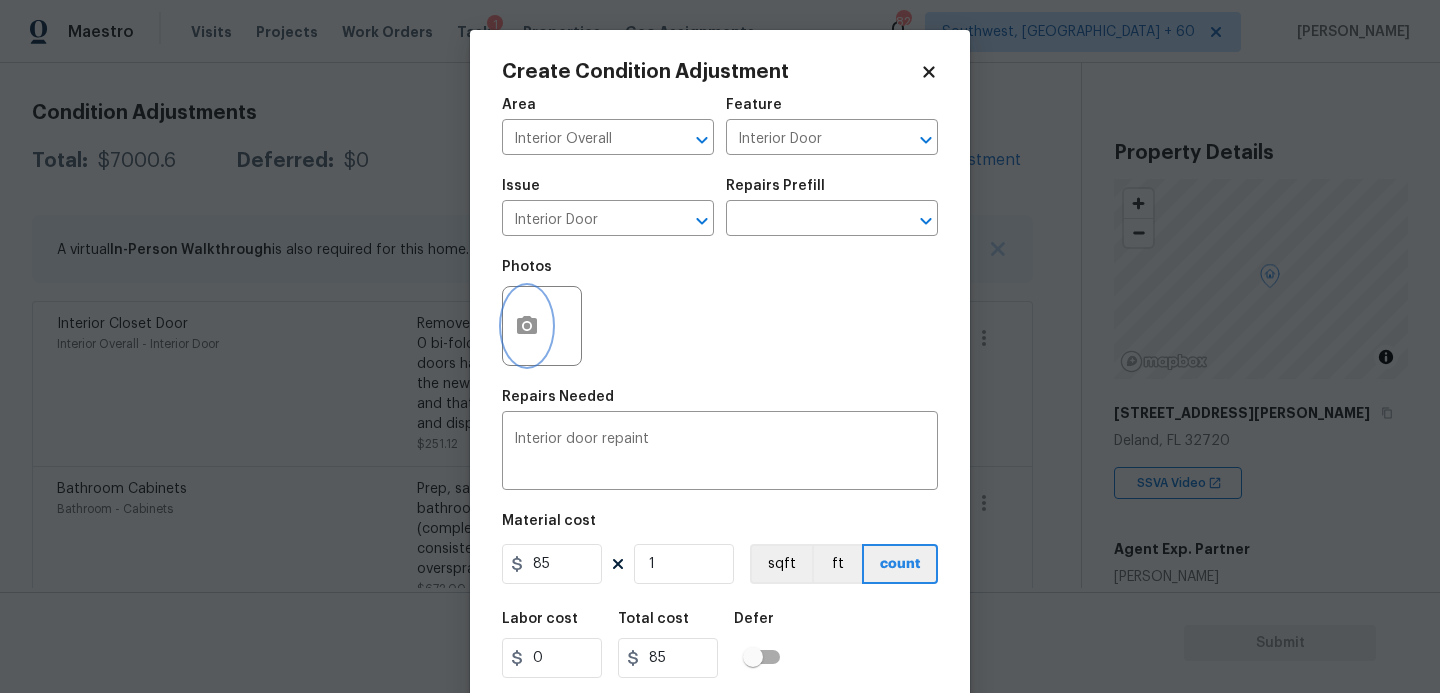 click 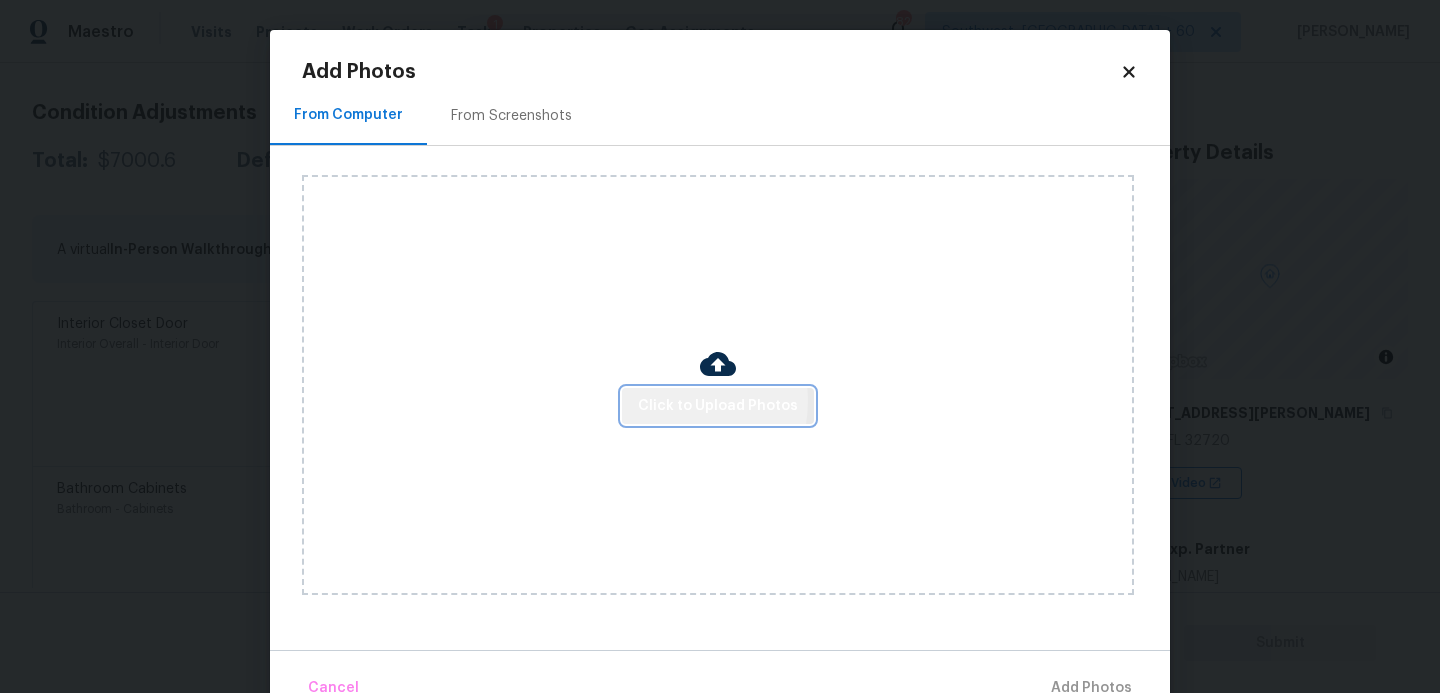 click on "Click to Upload Photos" at bounding box center (718, 406) 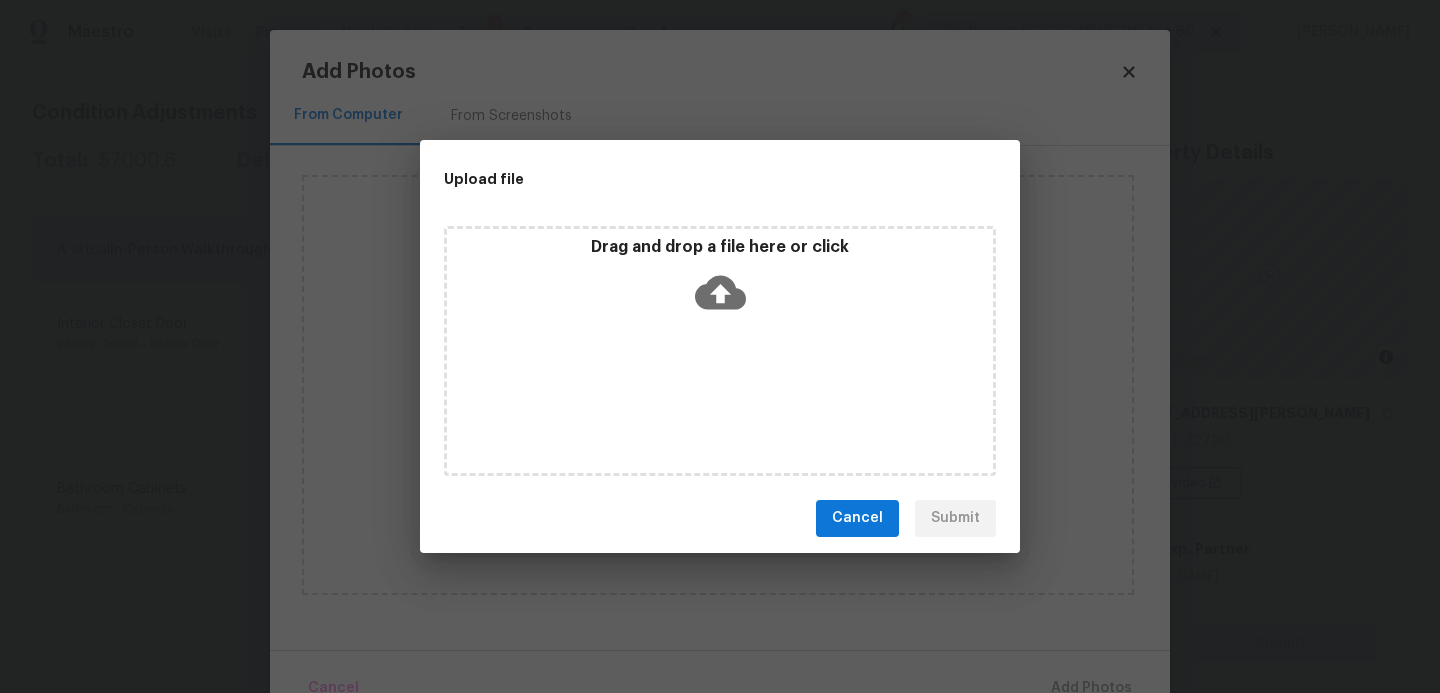 click 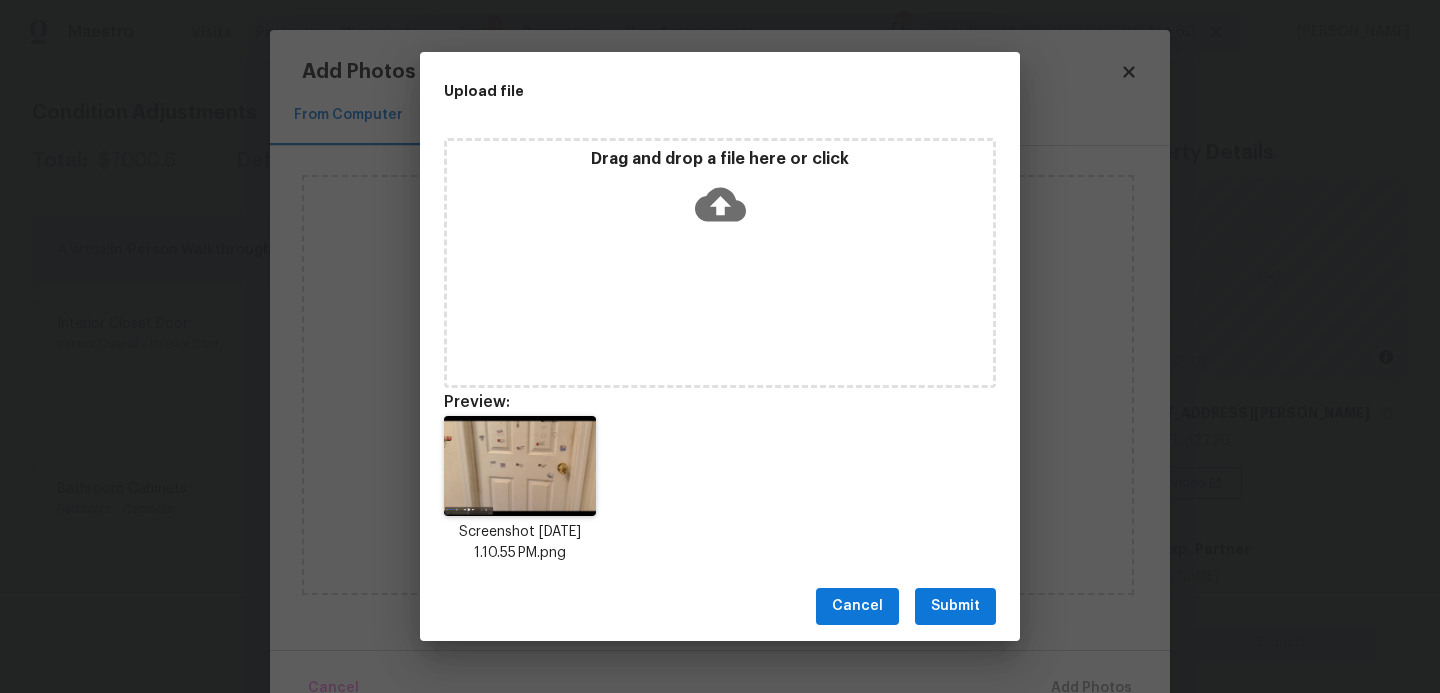 click on "Submit" at bounding box center [955, 606] 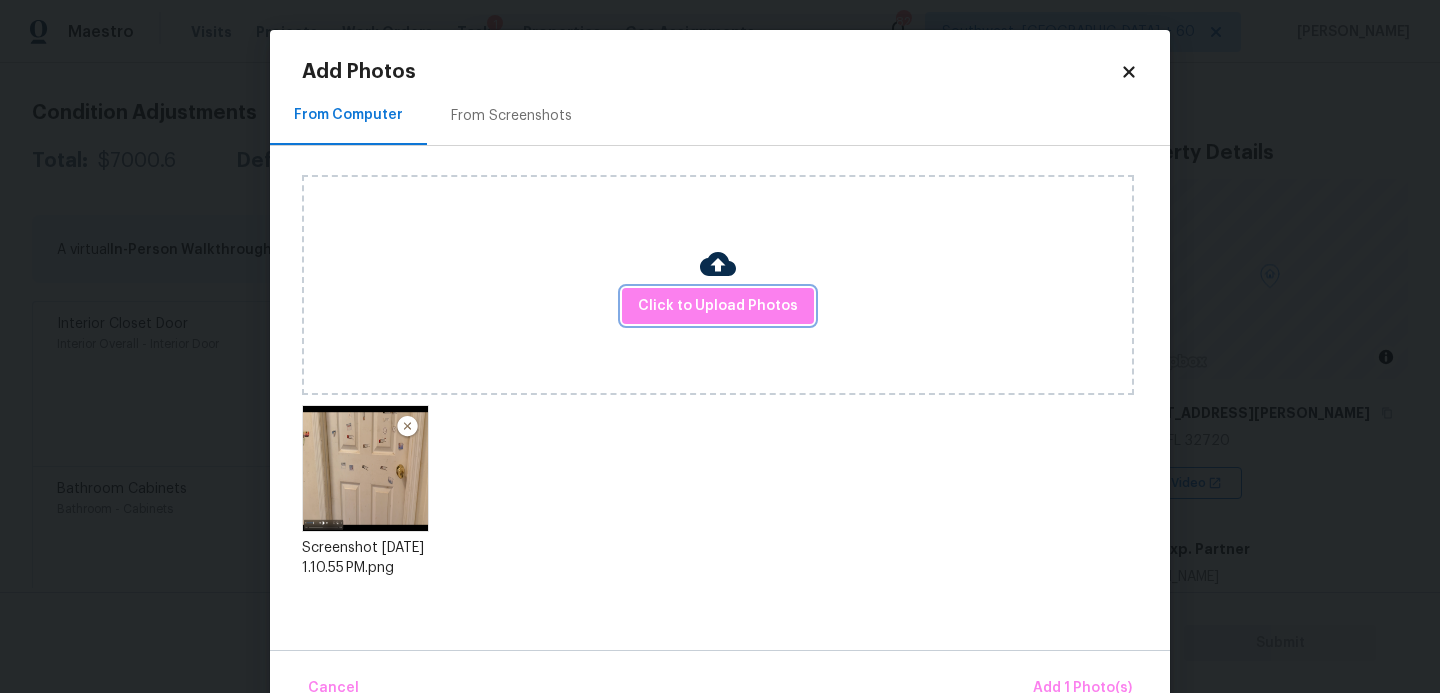 scroll, scrollTop: 47, scrollLeft: 0, axis: vertical 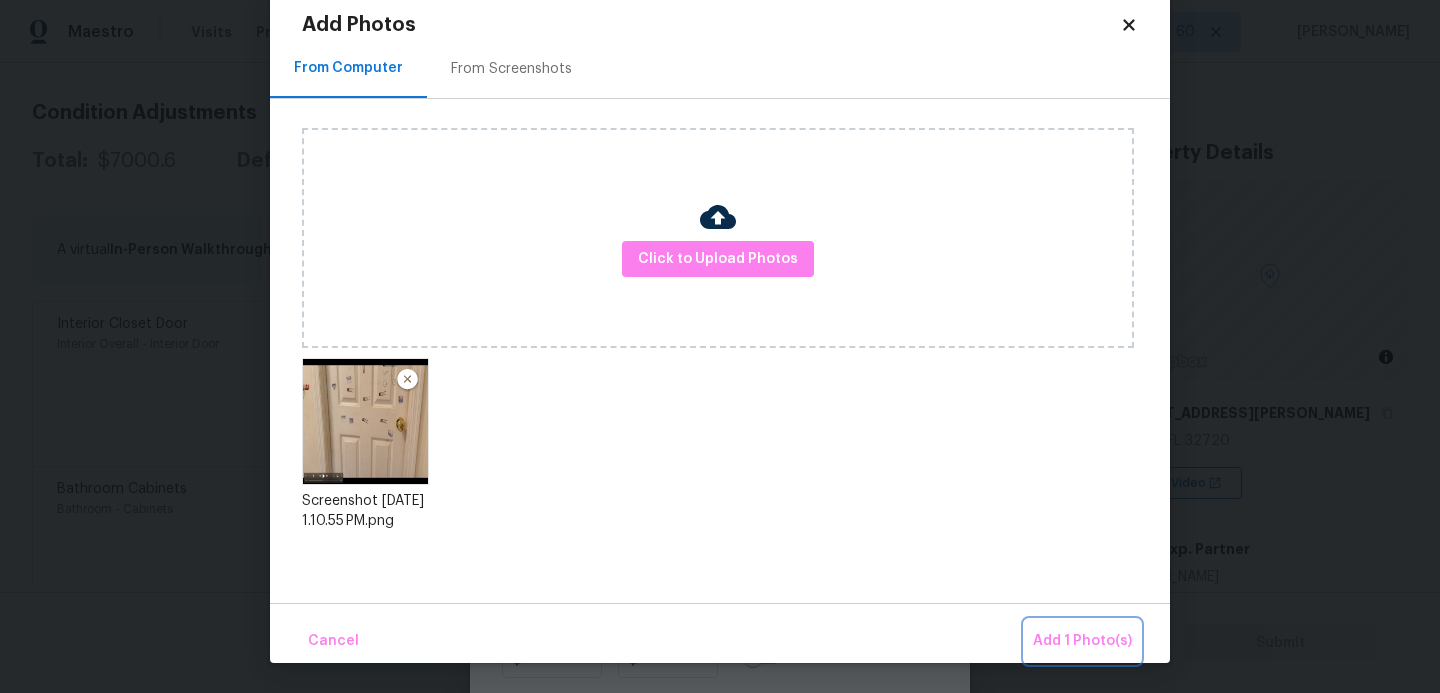 click on "Add 1 Photo(s)" at bounding box center (1082, 641) 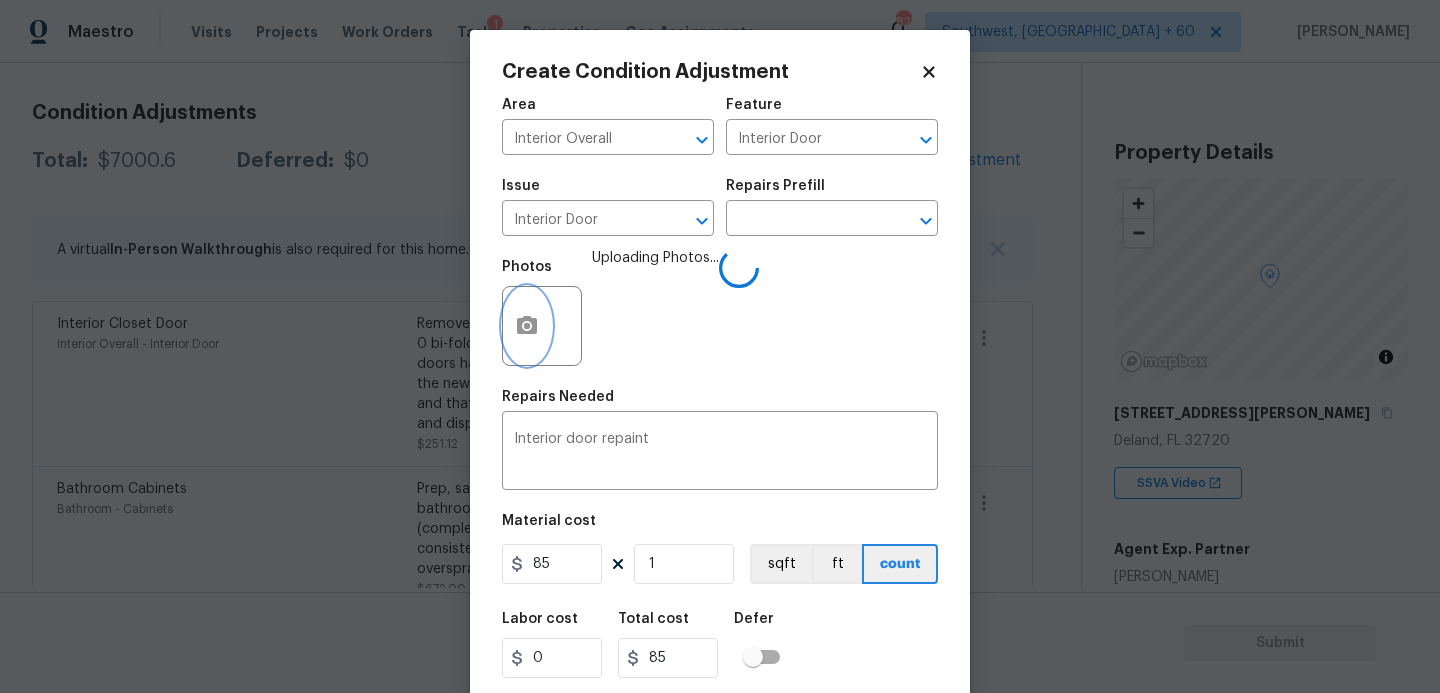 scroll, scrollTop: 0, scrollLeft: 0, axis: both 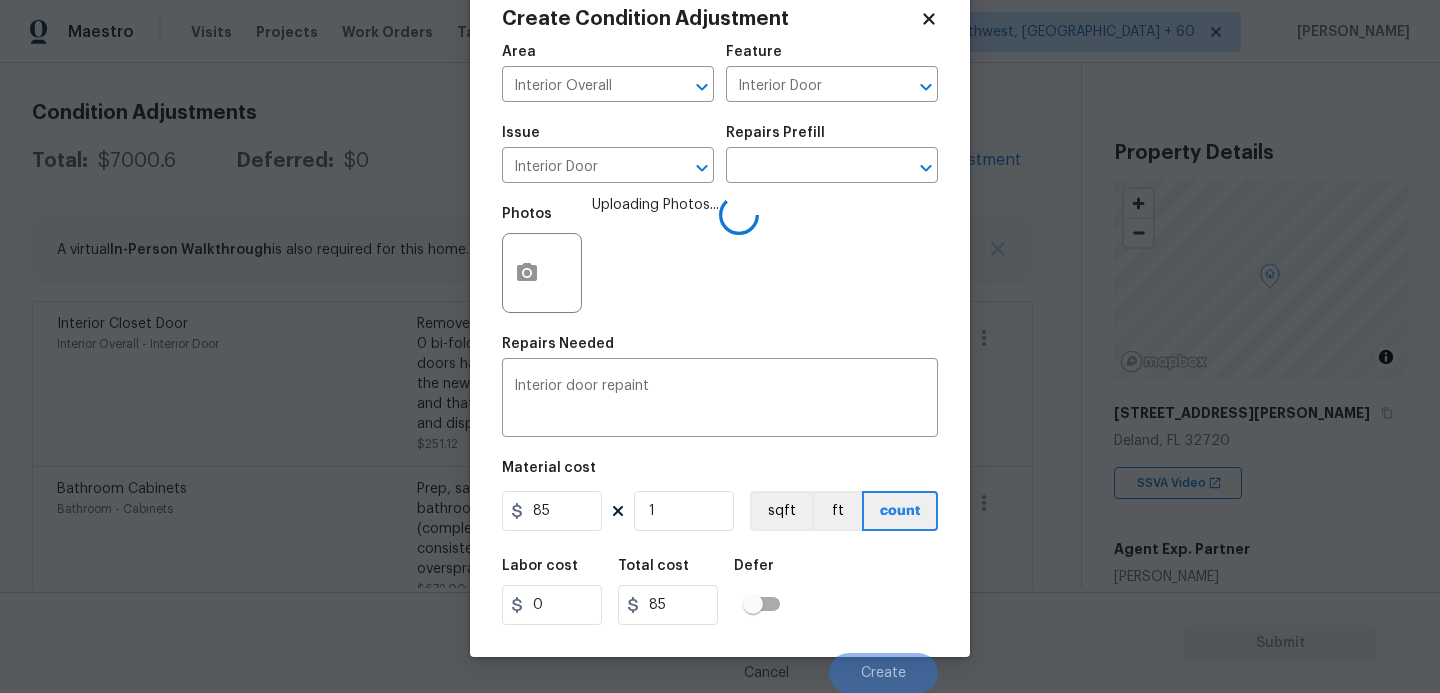 click on "Labor cost 0 Total cost 85 Defer" at bounding box center [720, 592] 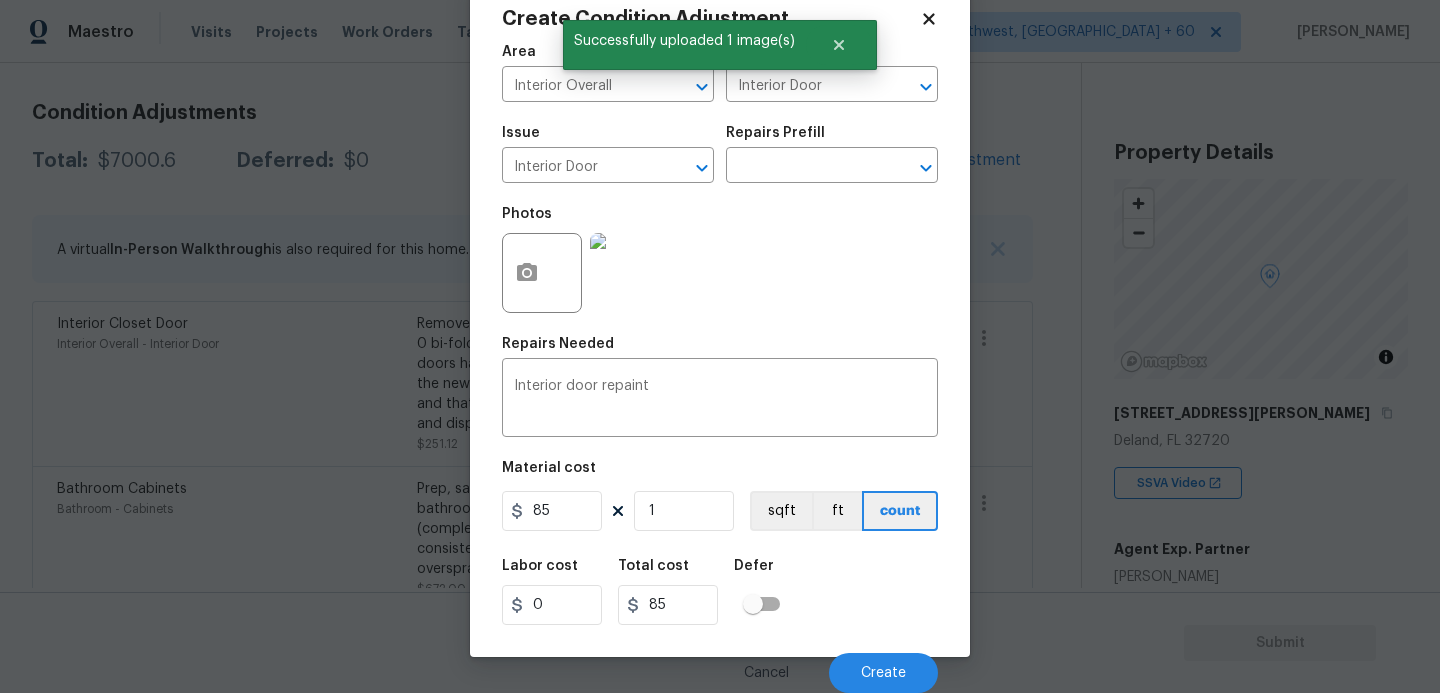 click on "Labor cost 0 Total cost 85 Defer" at bounding box center [720, 592] 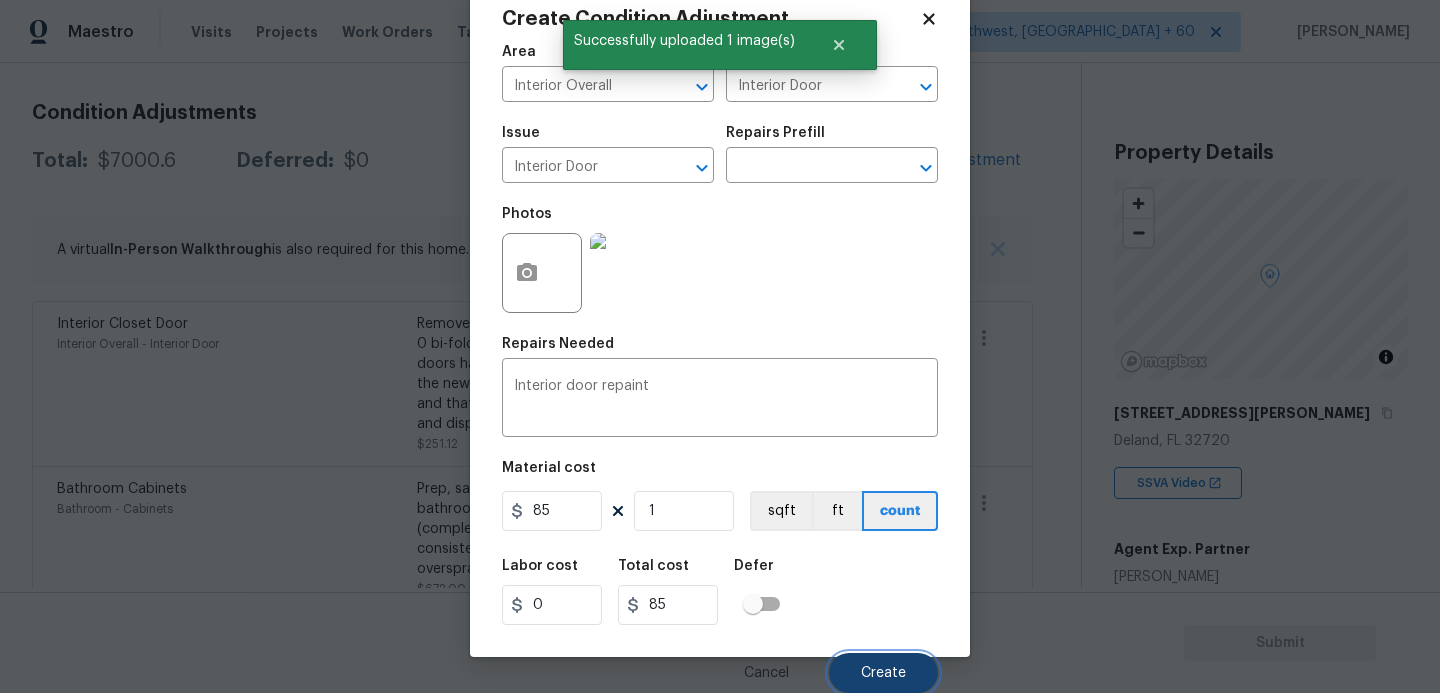click on "Create" at bounding box center [883, 673] 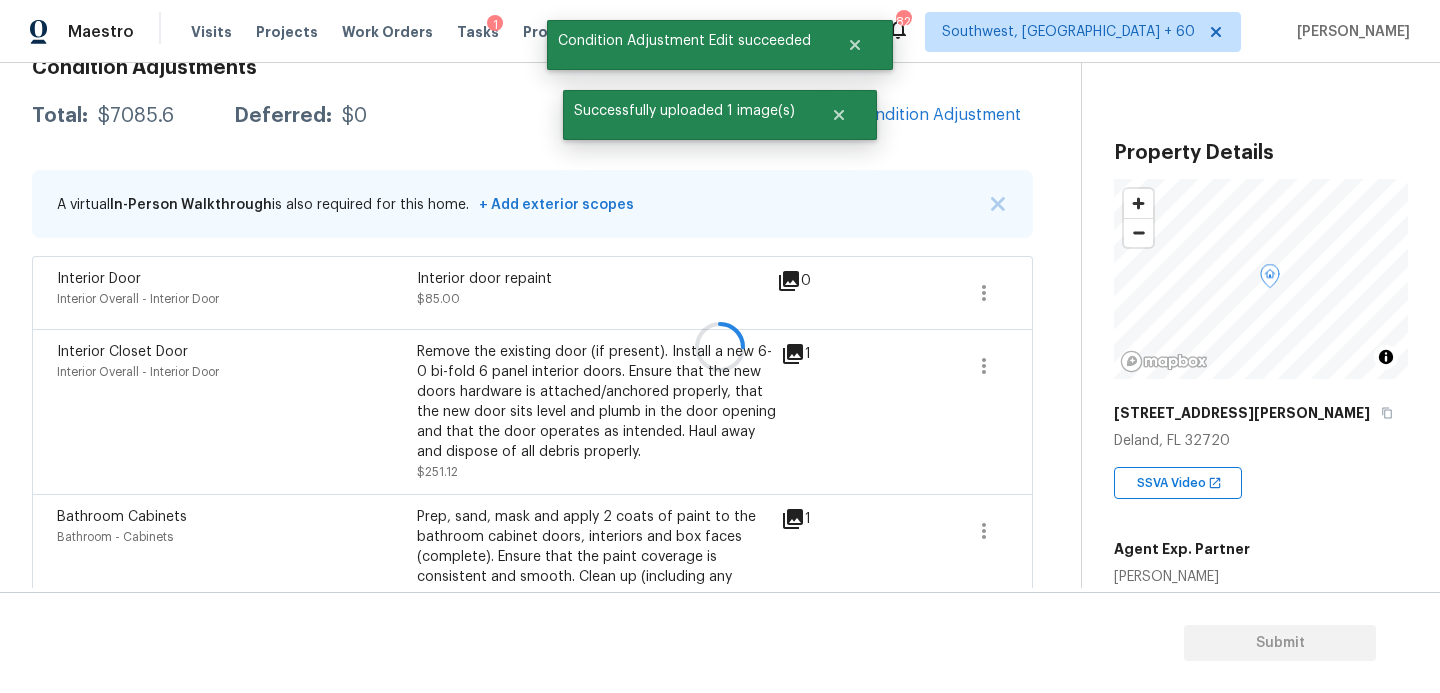 scroll, scrollTop: 264, scrollLeft: 0, axis: vertical 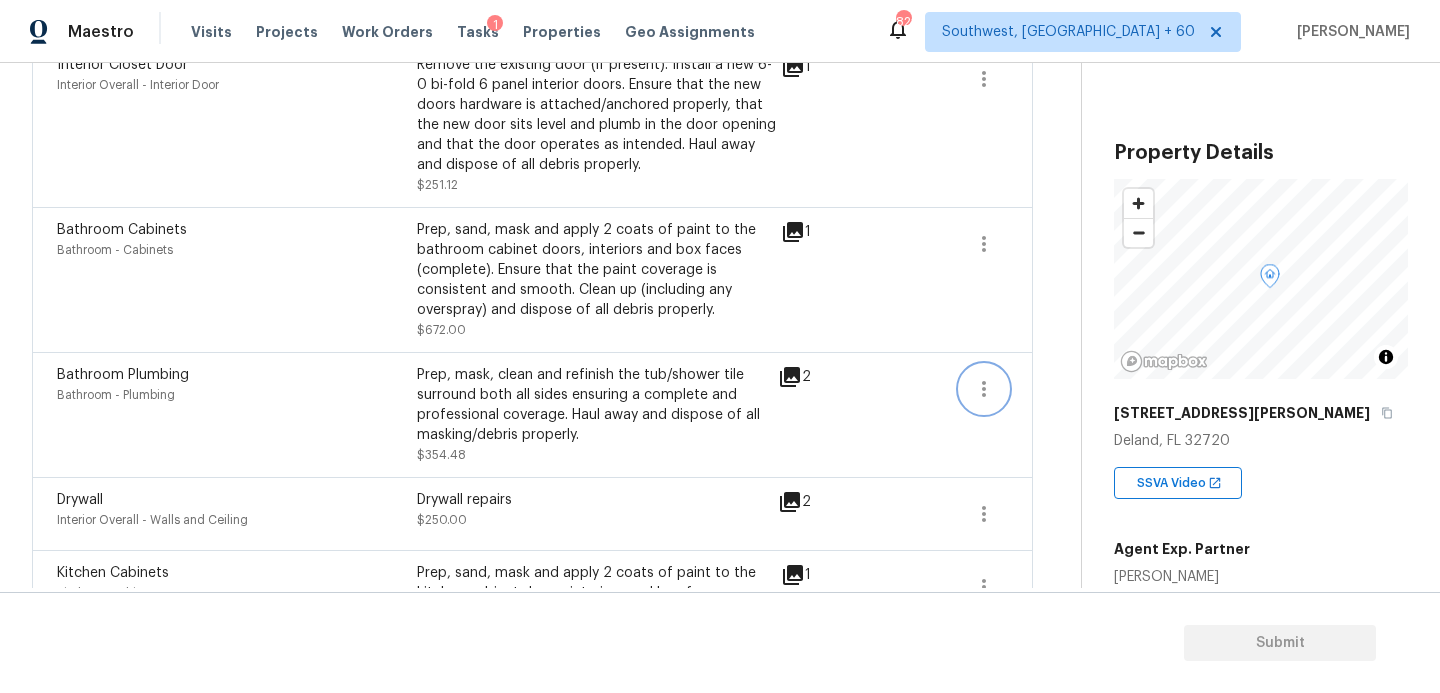 click at bounding box center [984, 389] 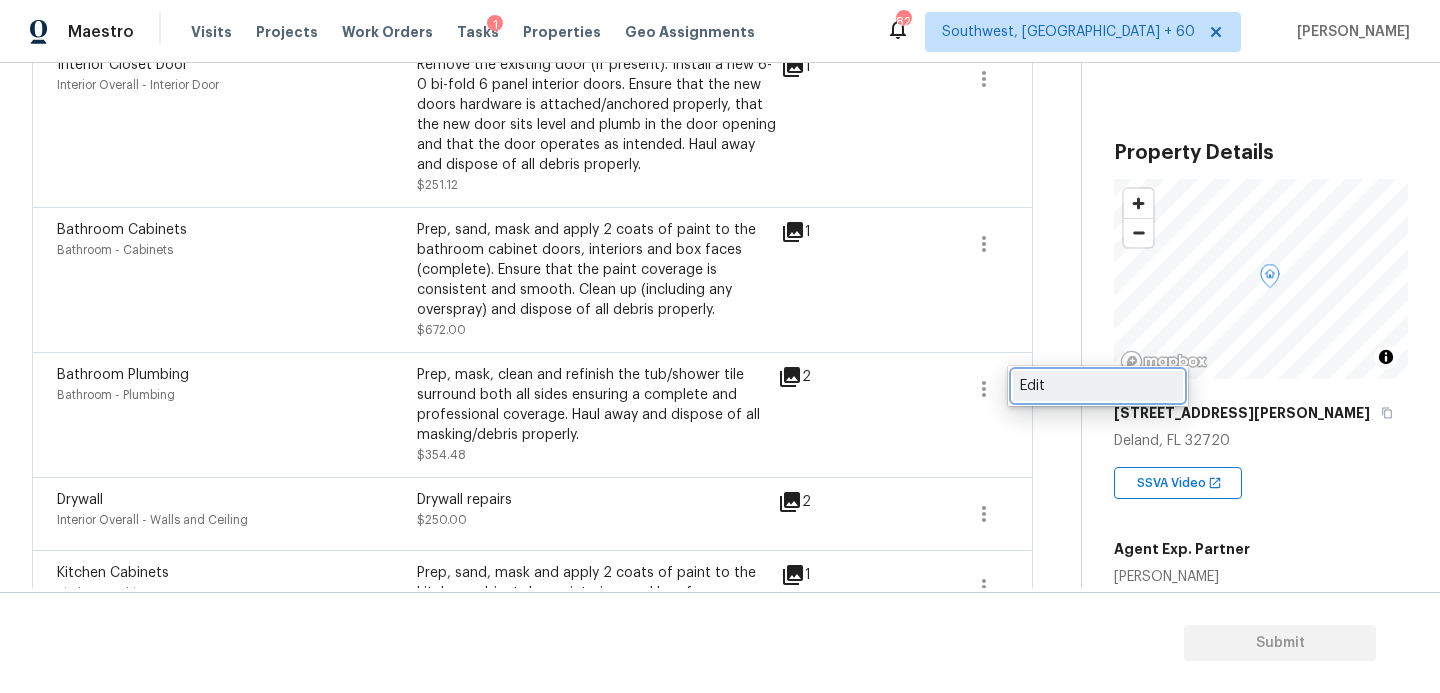 click on "Edit" at bounding box center [1098, 386] 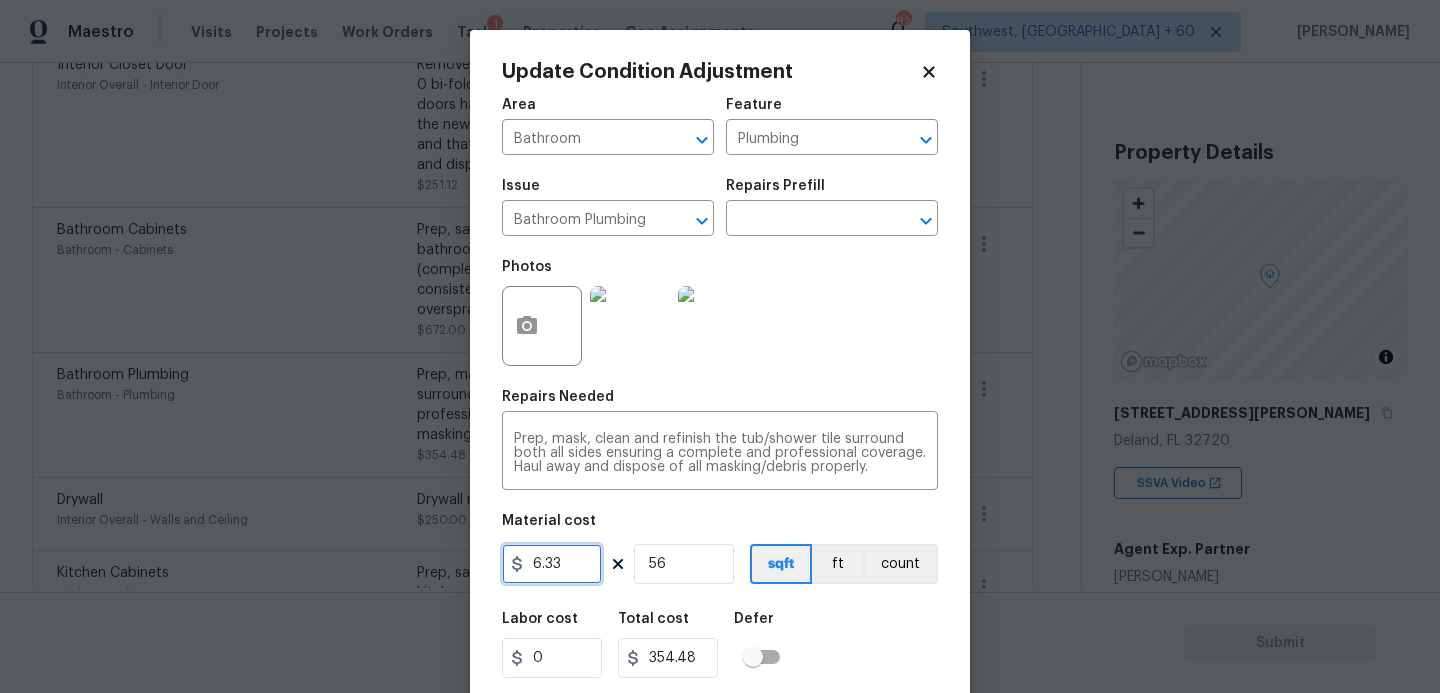 drag, startPoint x: 577, startPoint y: 564, endPoint x: 414, endPoint y: 590, distance: 165.0606 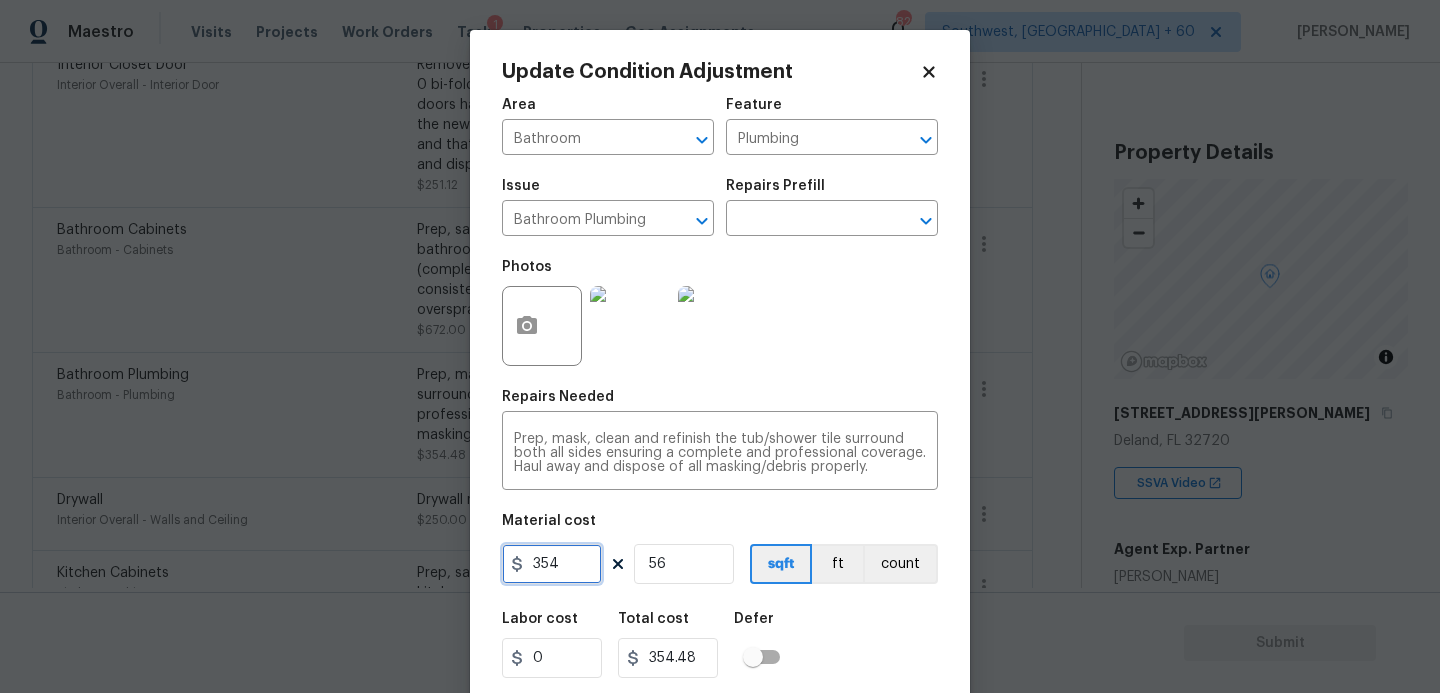 type on "354" 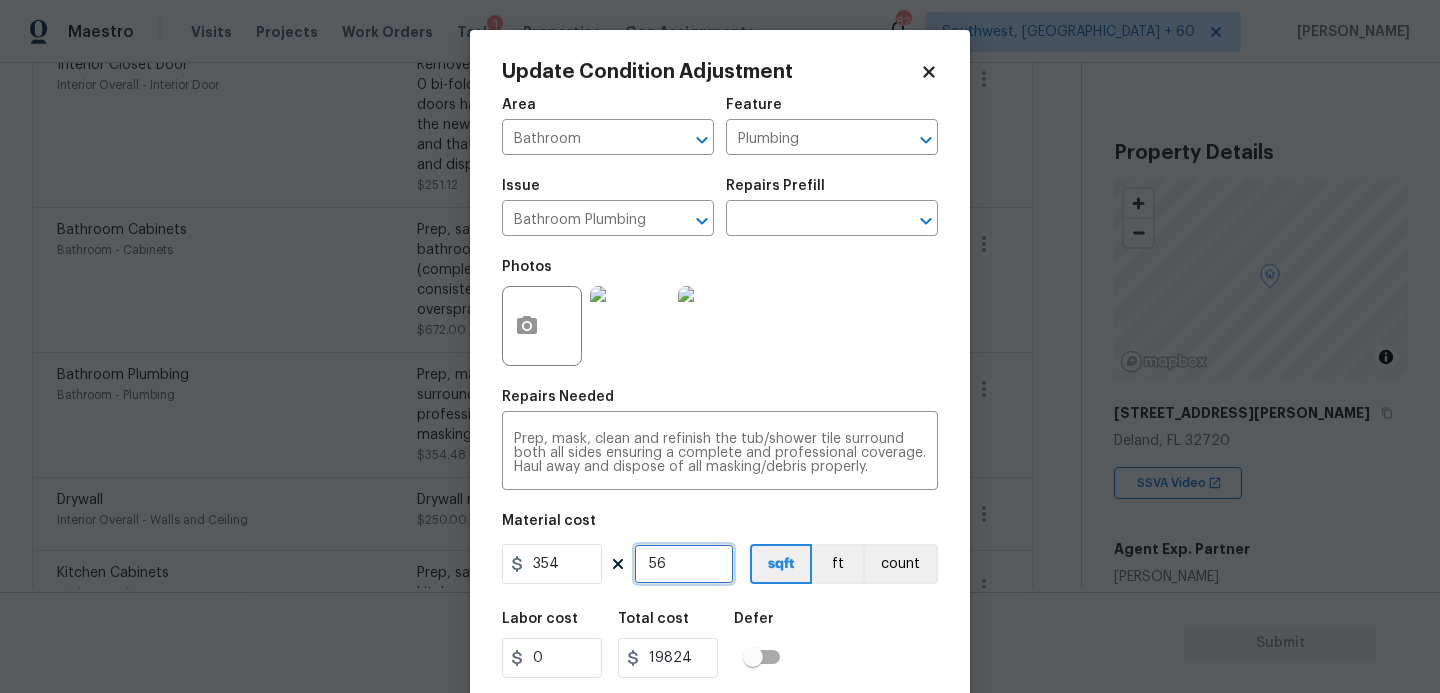 type on "19824" 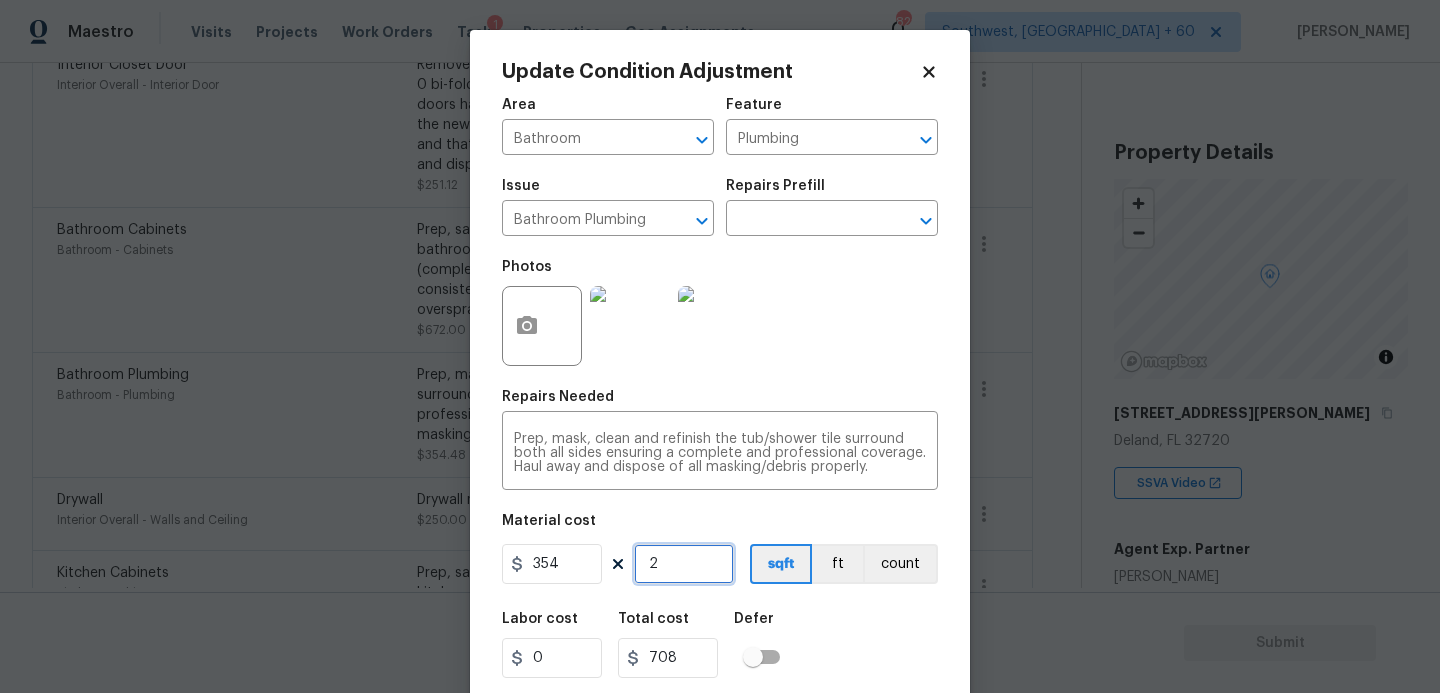 type on "2" 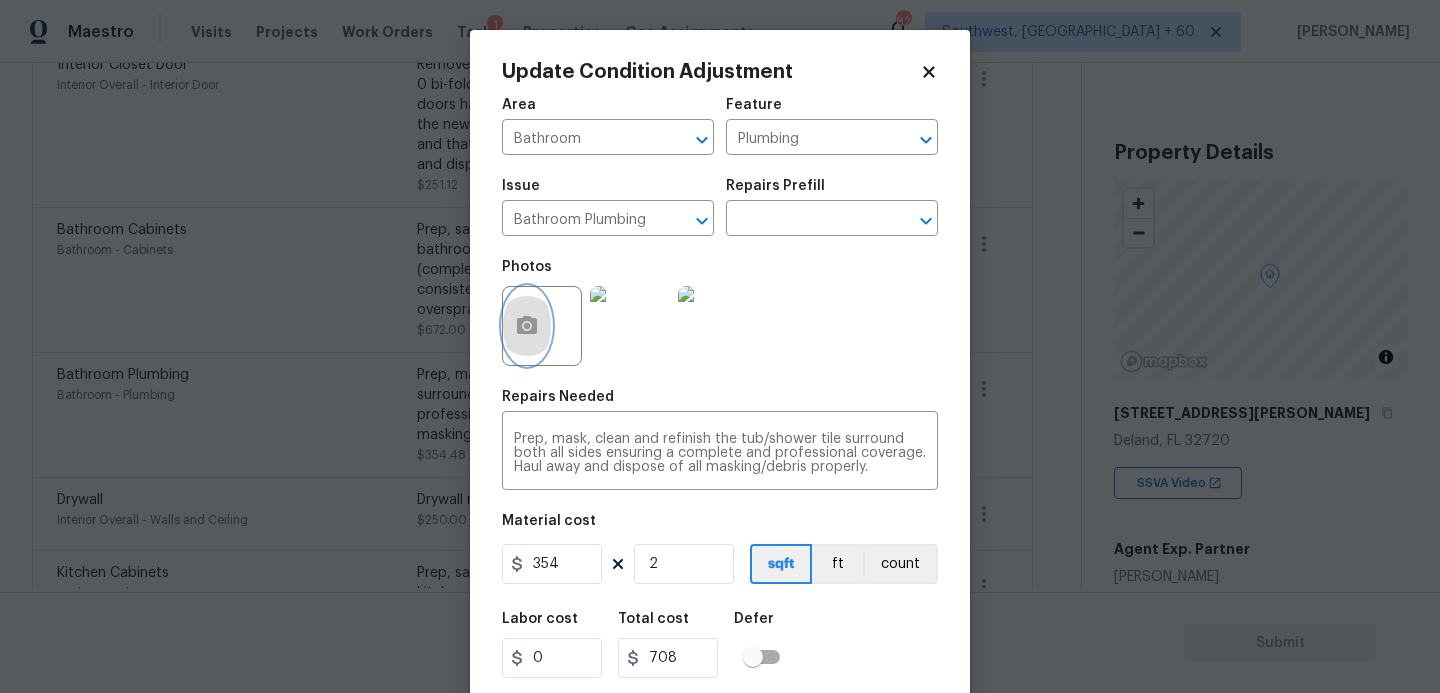 click 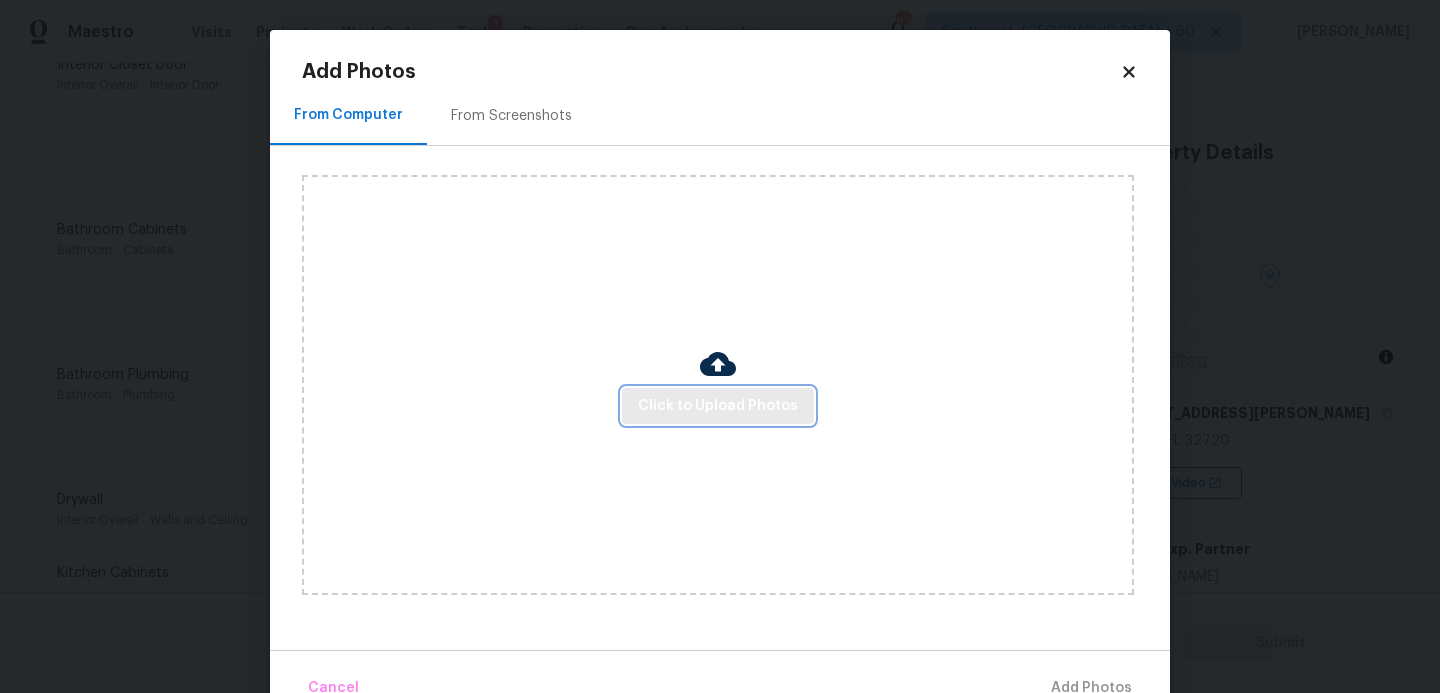 click on "Click to Upload Photos" at bounding box center [718, 406] 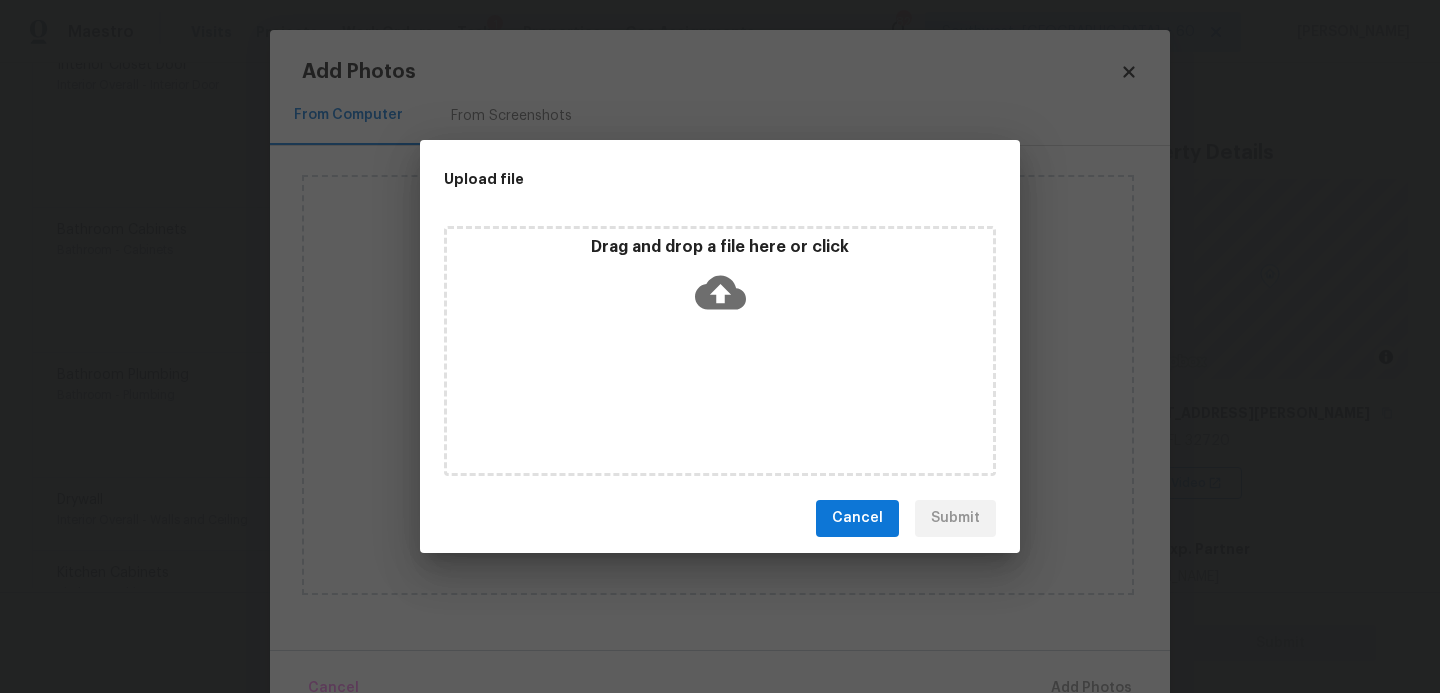 click 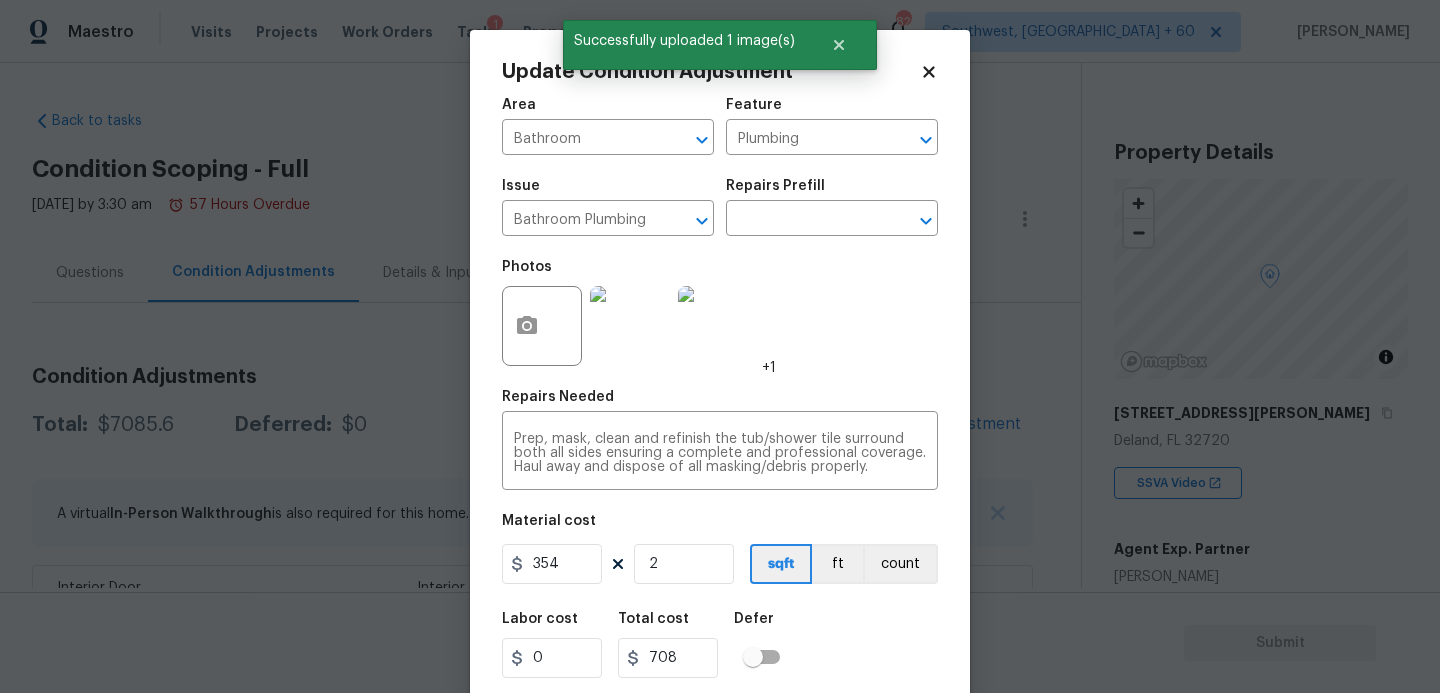scroll, scrollTop: 0, scrollLeft: 0, axis: both 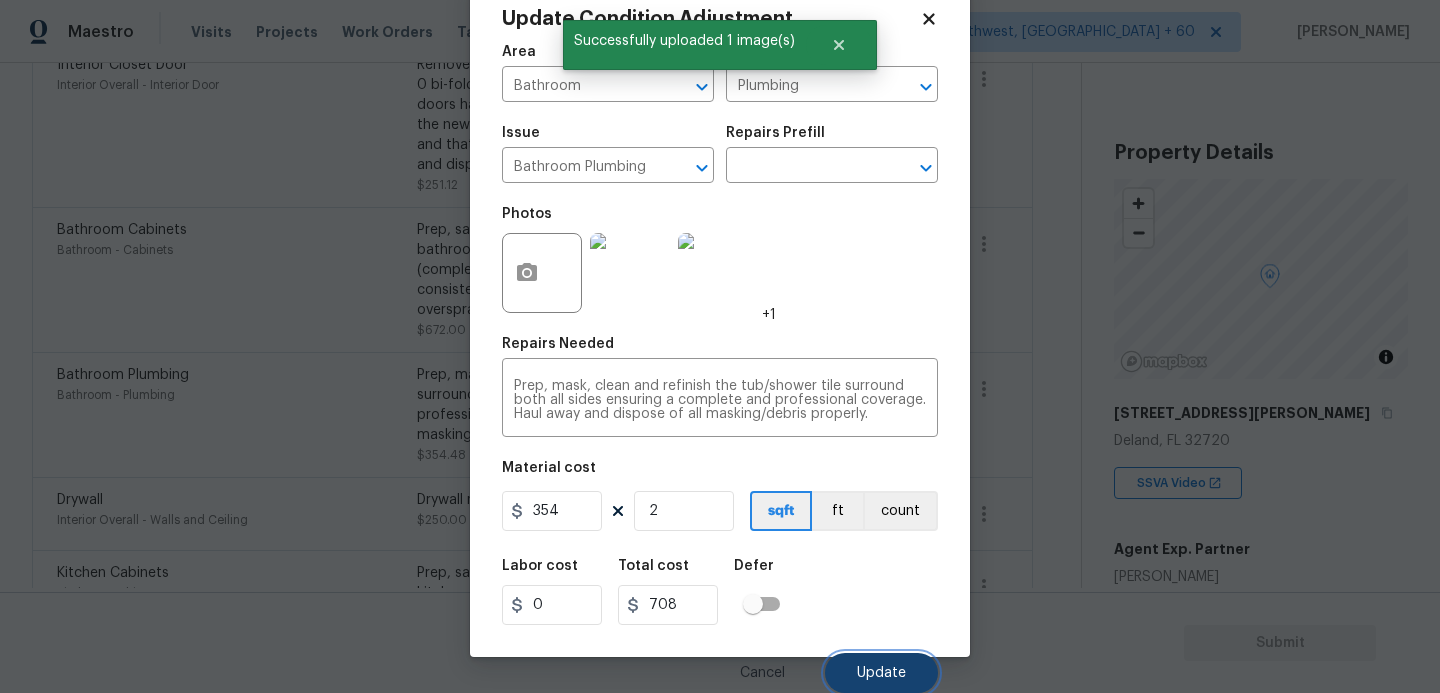 click on "Update" at bounding box center [881, 673] 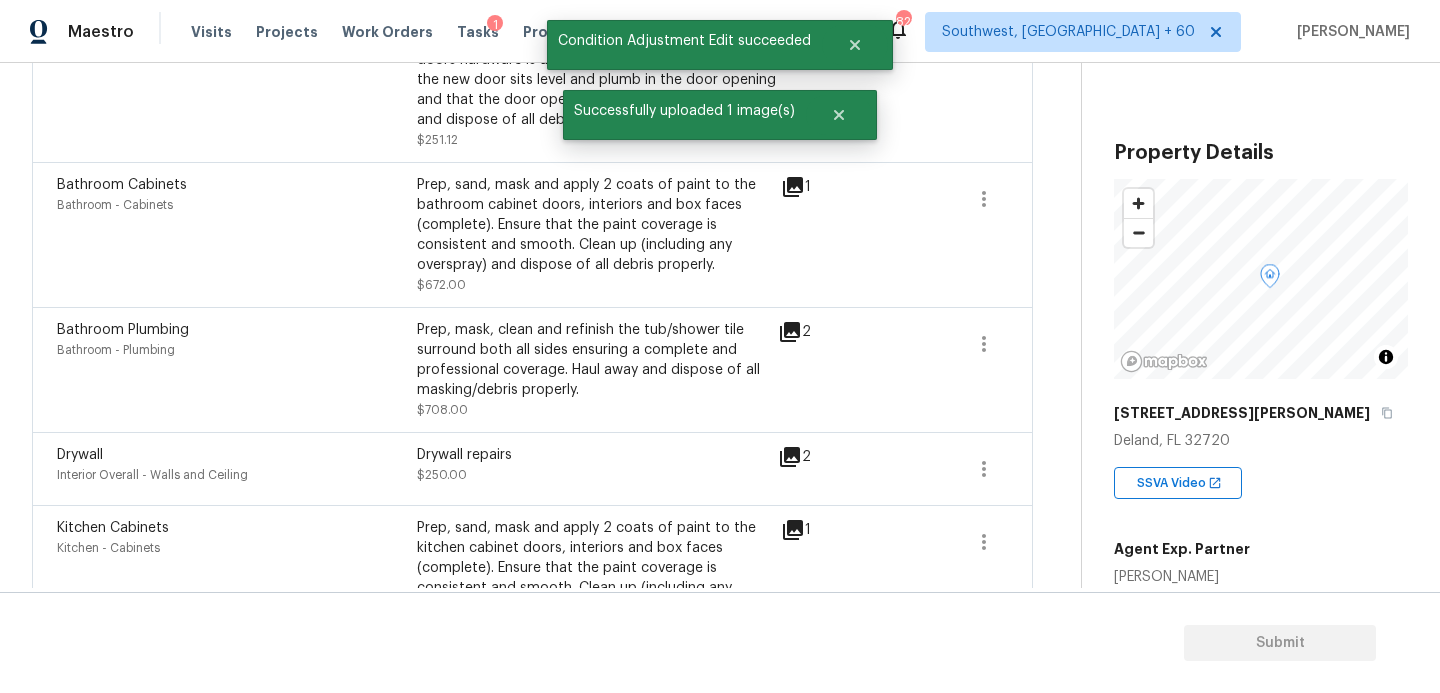 scroll, scrollTop: 596, scrollLeft: 0, axis: vertical 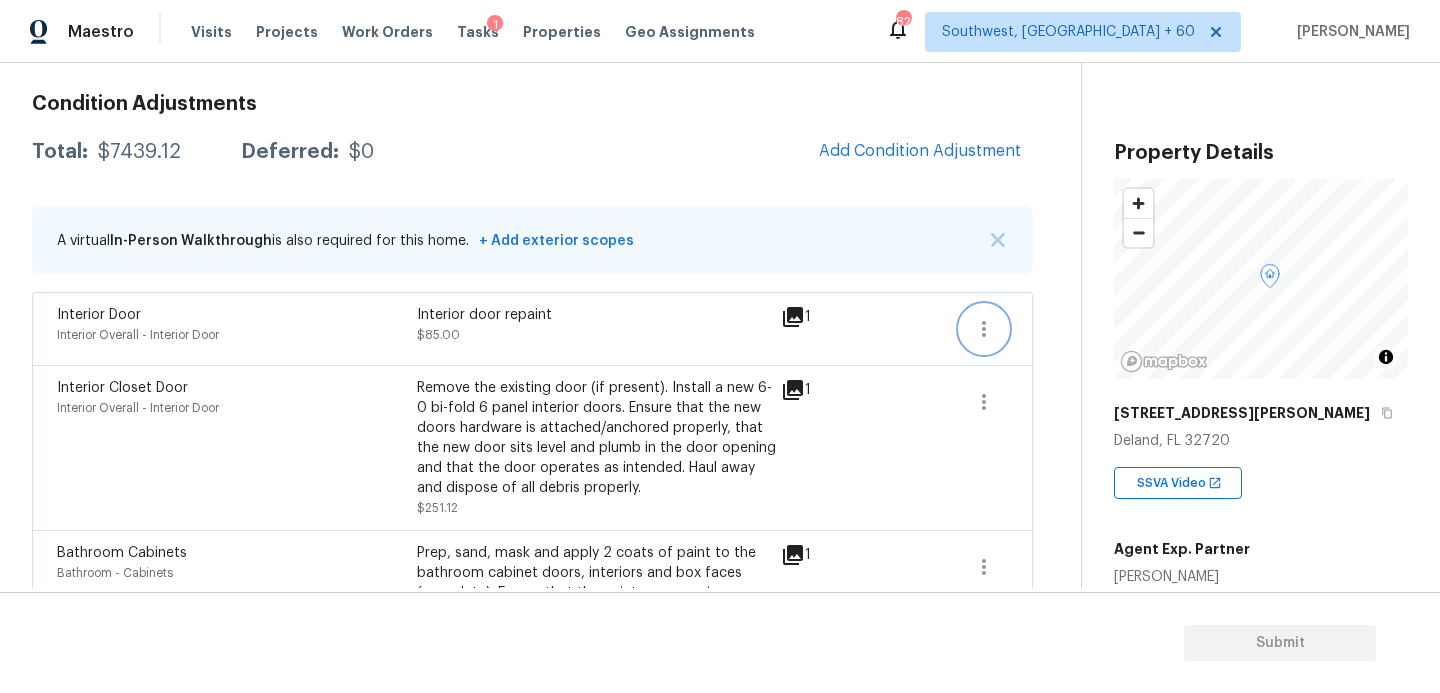 click at bounding box center (984, 329) 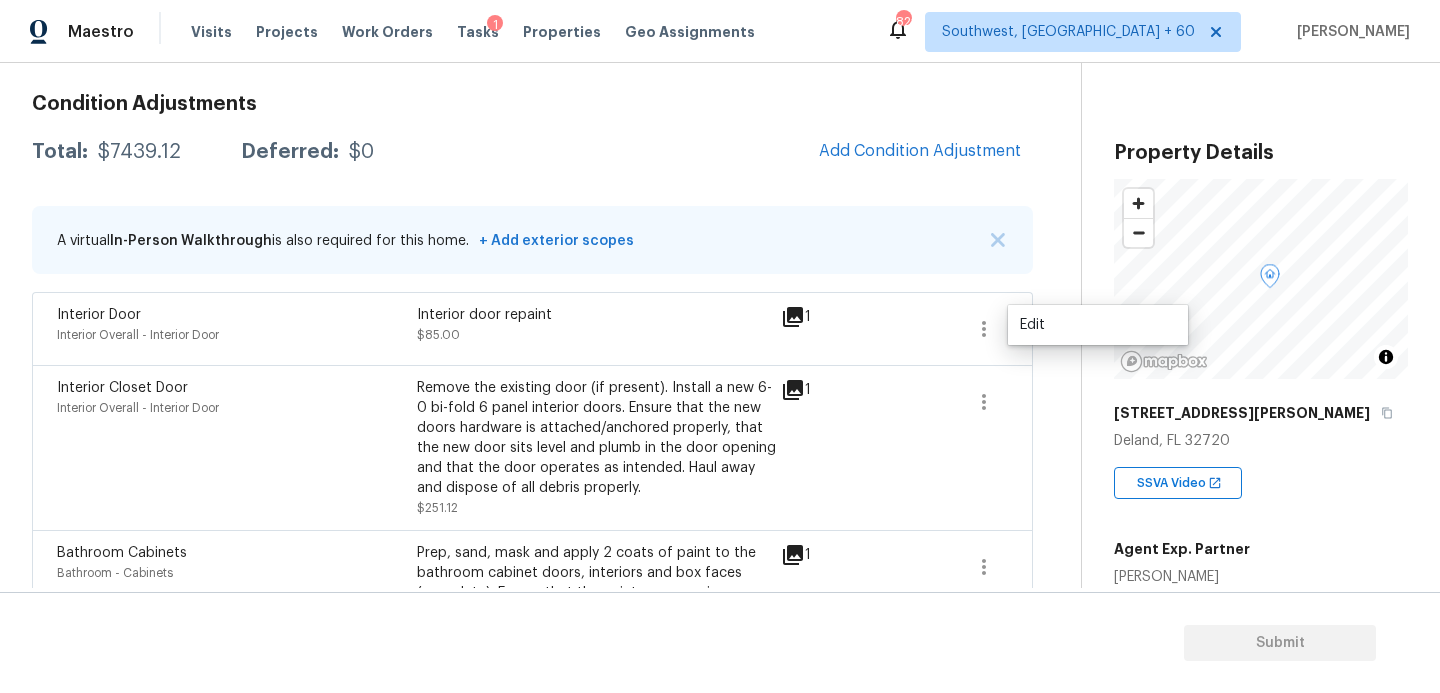 click on "Edit" at bounding box center [1098, 325] 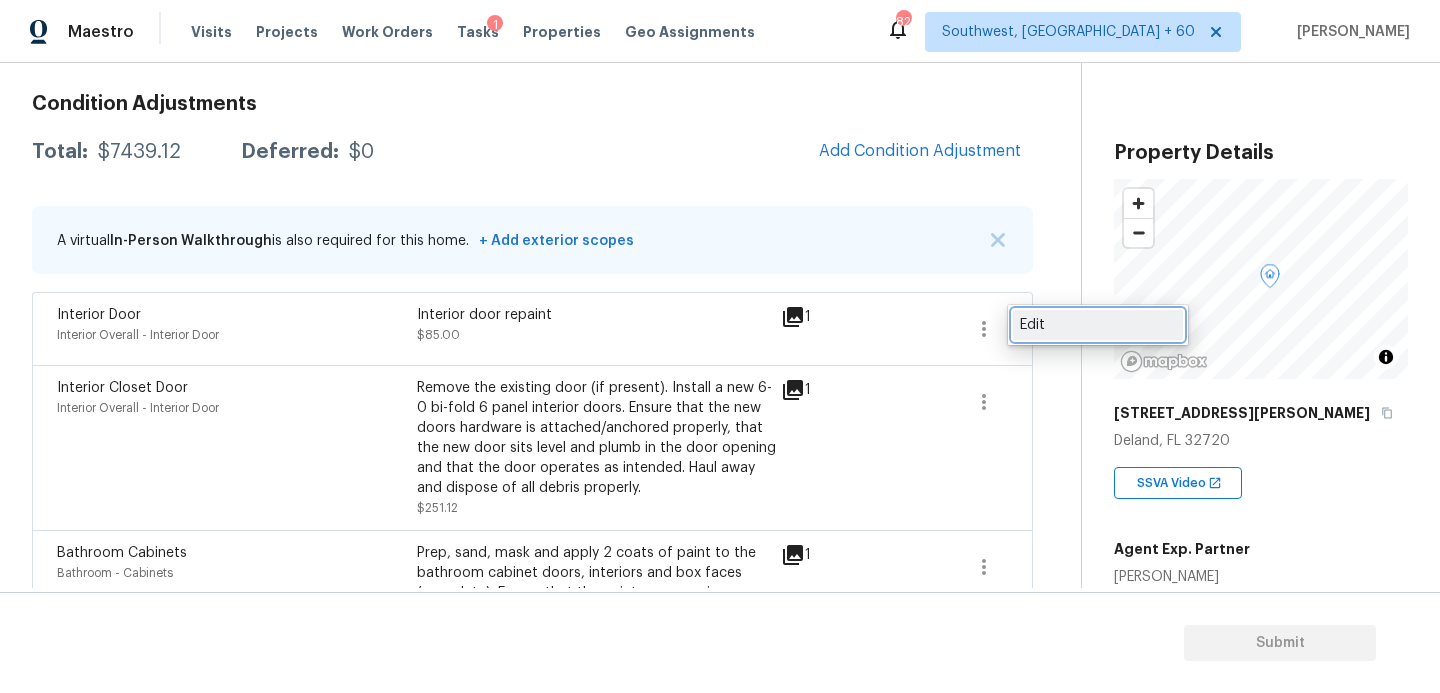 click on "Edit" at bounding box center [1098, 325] 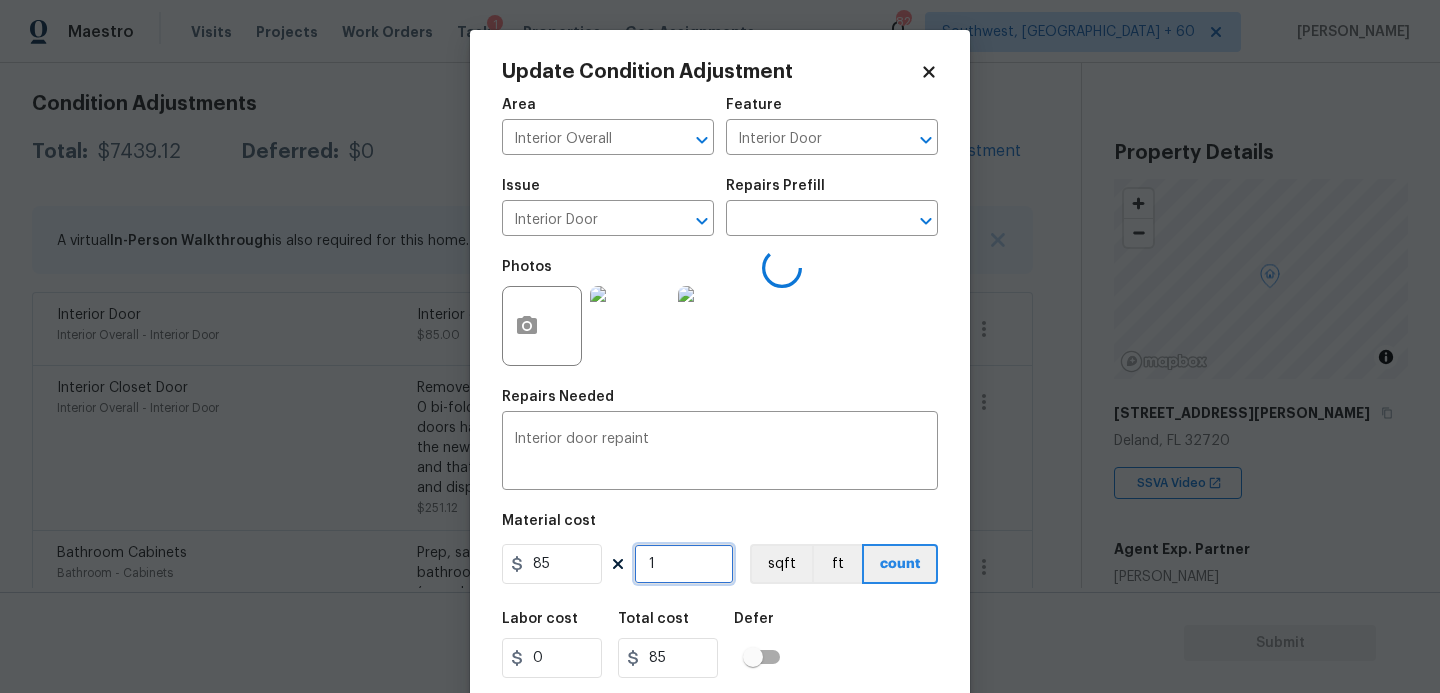click on "1" at bounding box center (684, 564) 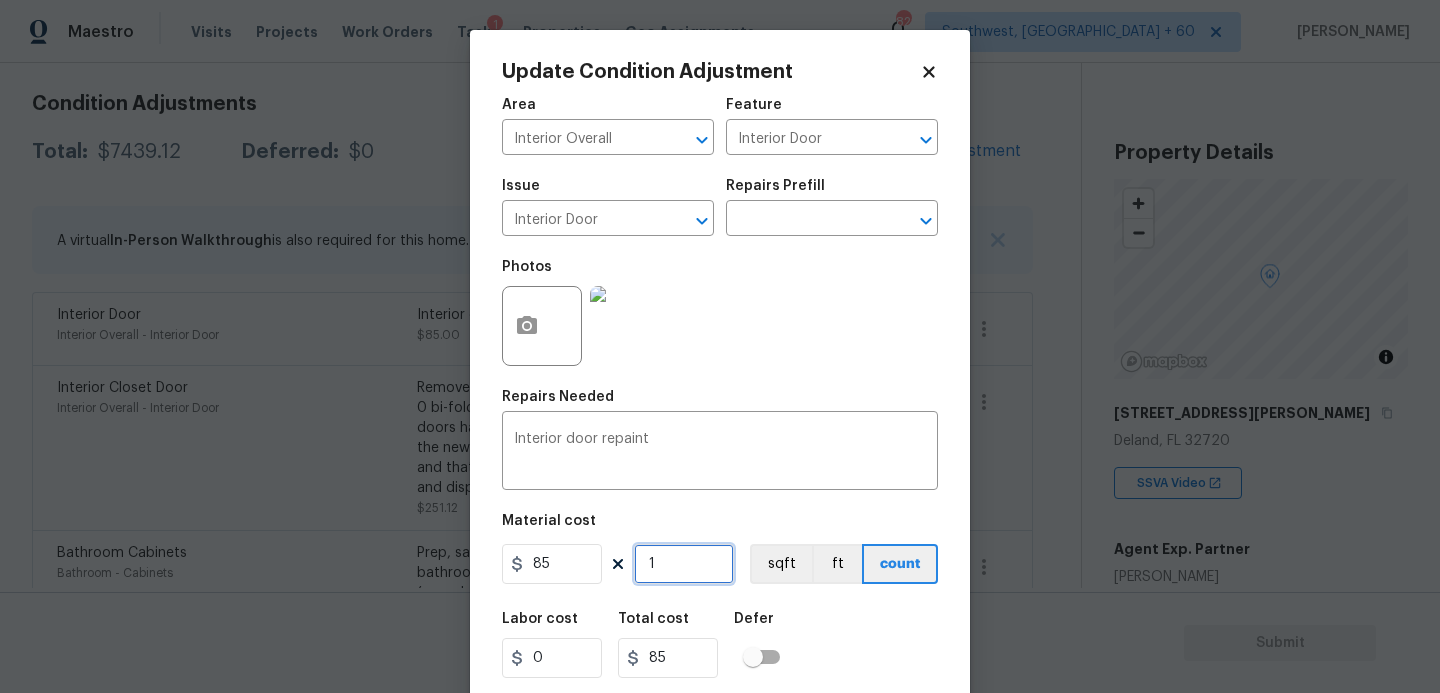 type on "0" 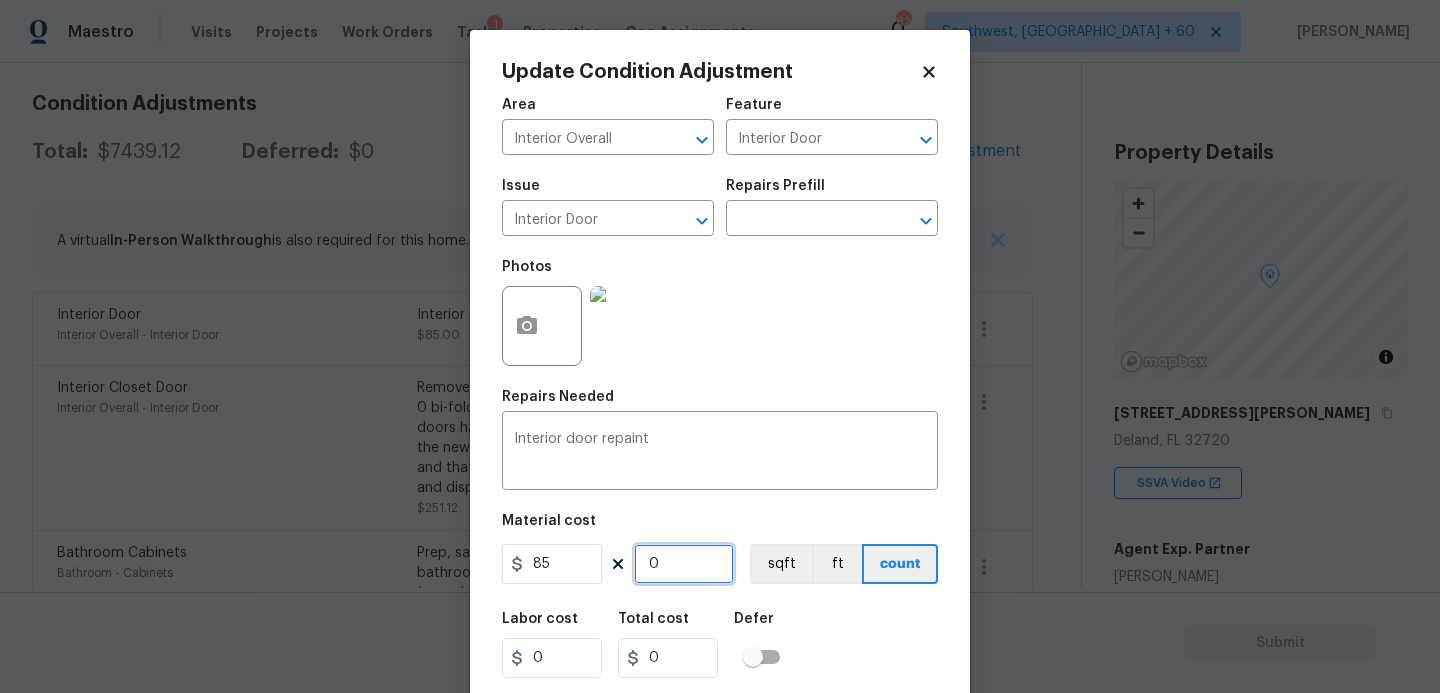 type on "2" 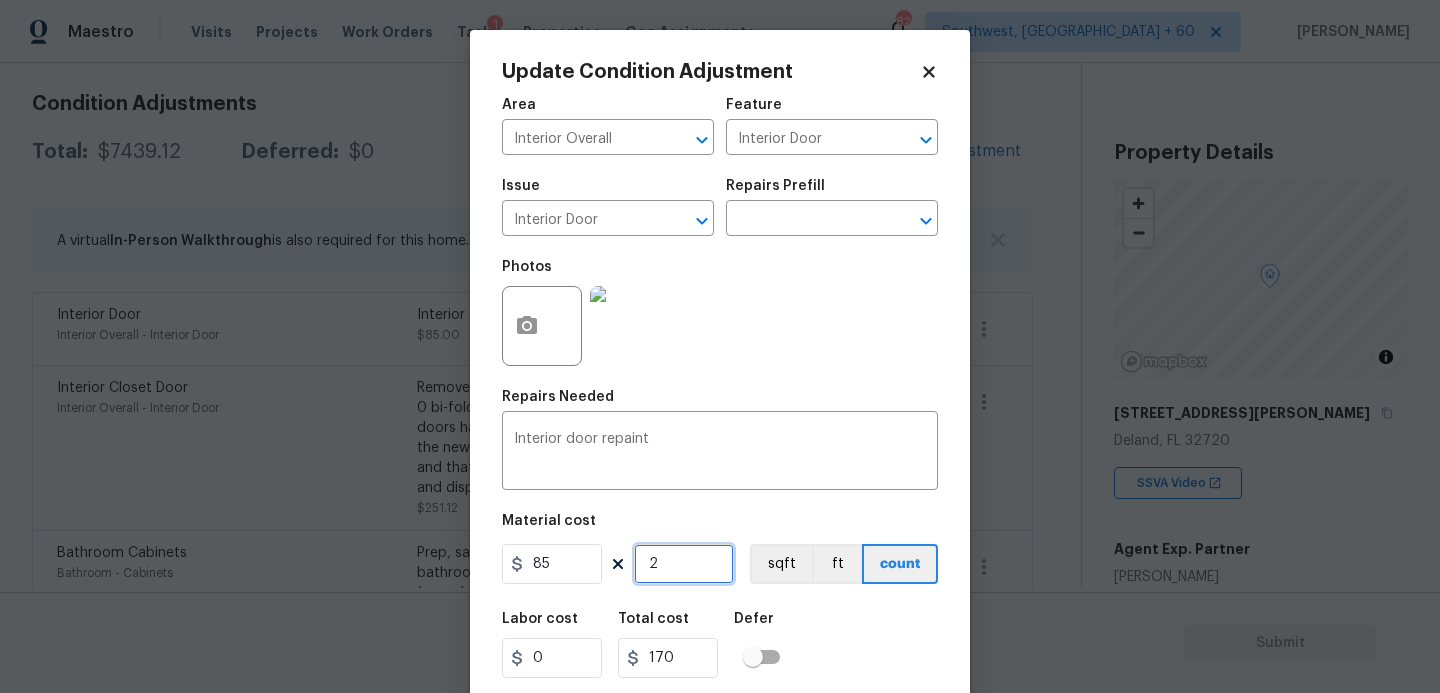 type on "2" 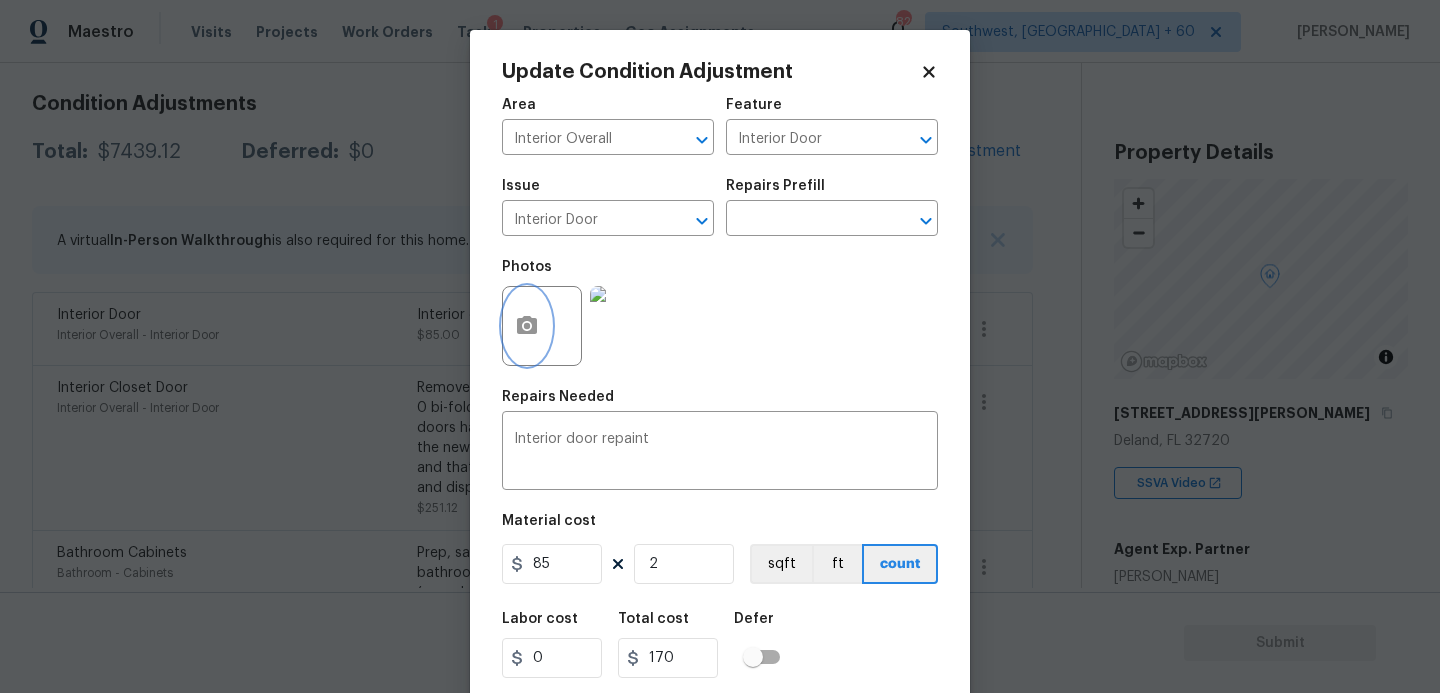 click 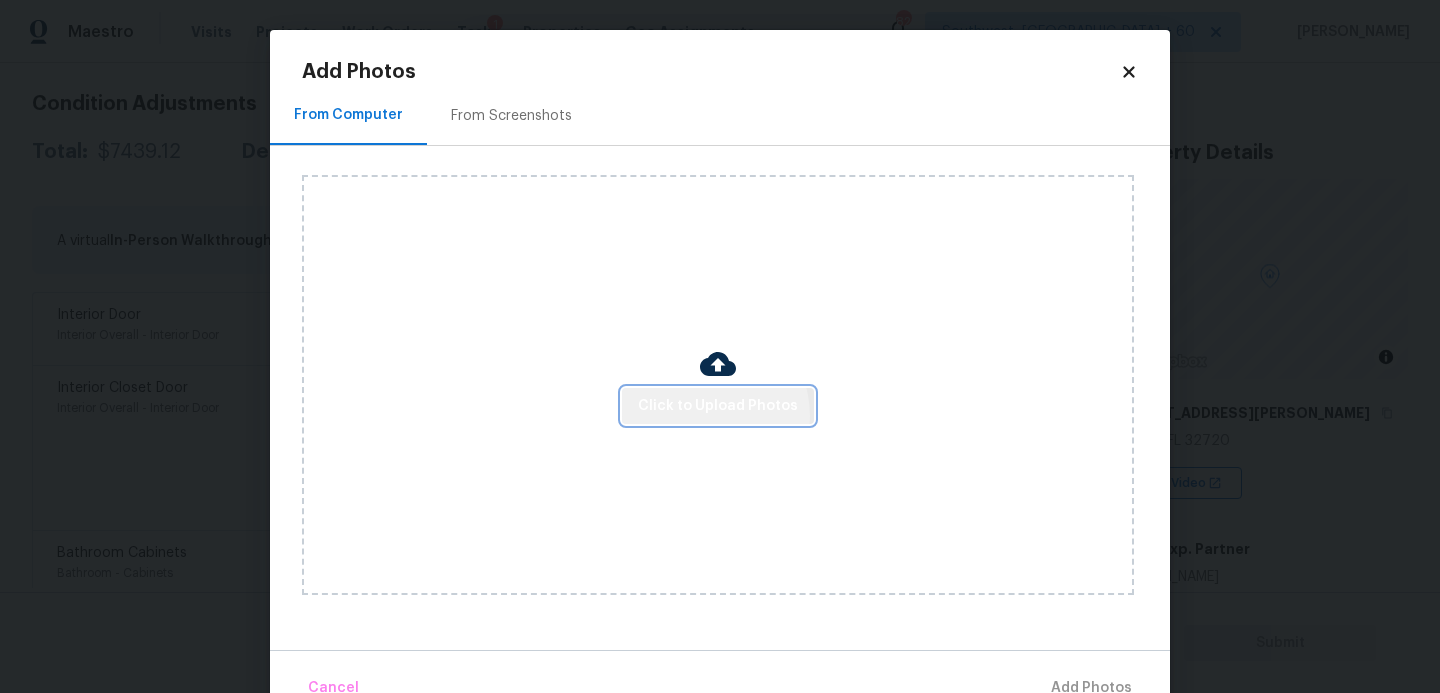 click on "Click to Upload Photos" at bounding box center [718, 406] 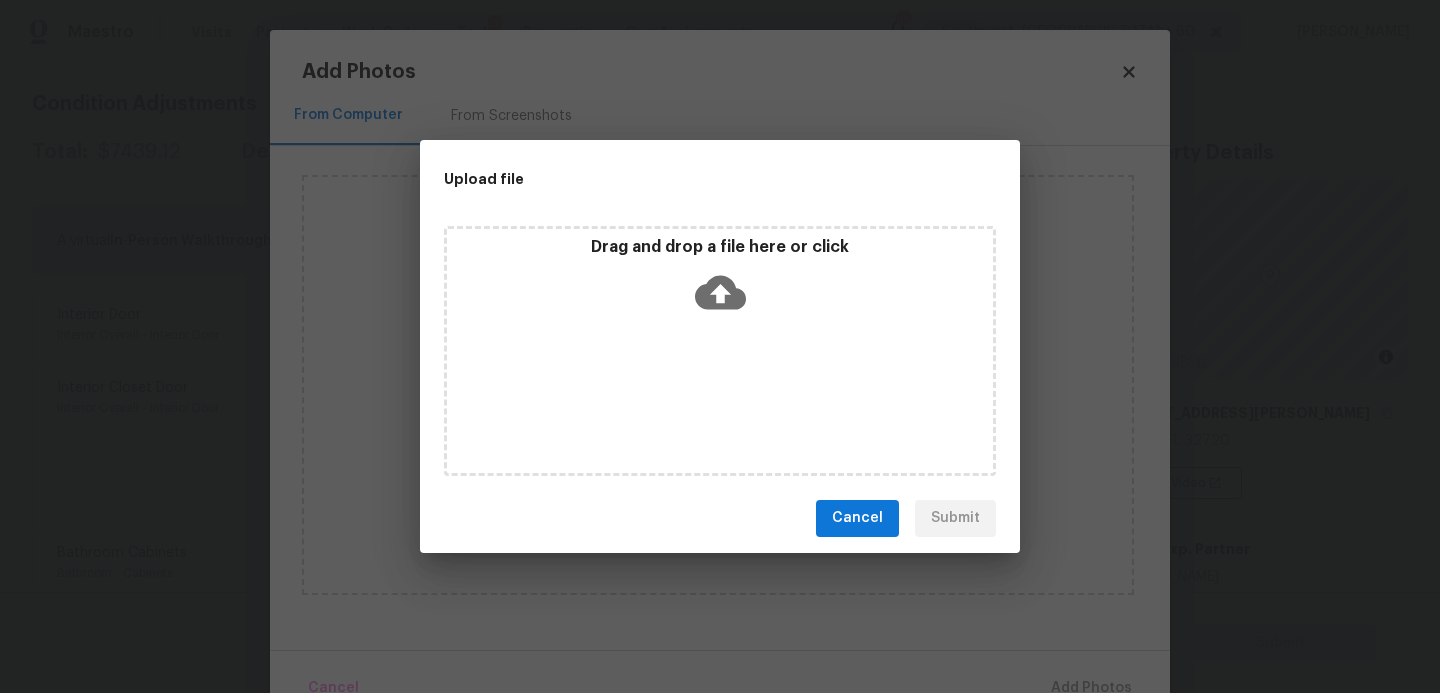 click on "Drag and drop a file here or click" at bounding box center (720, 351) 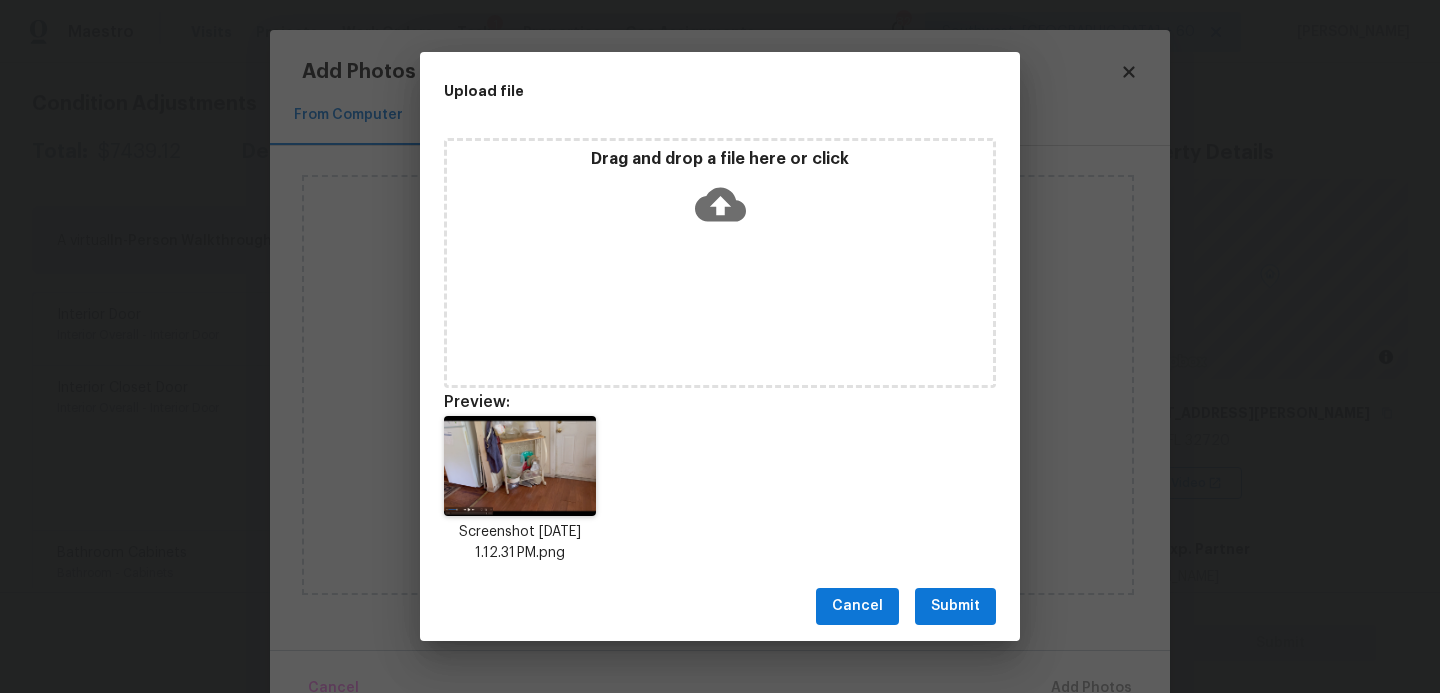 click on "Submit" at bounding box center (955, 606) 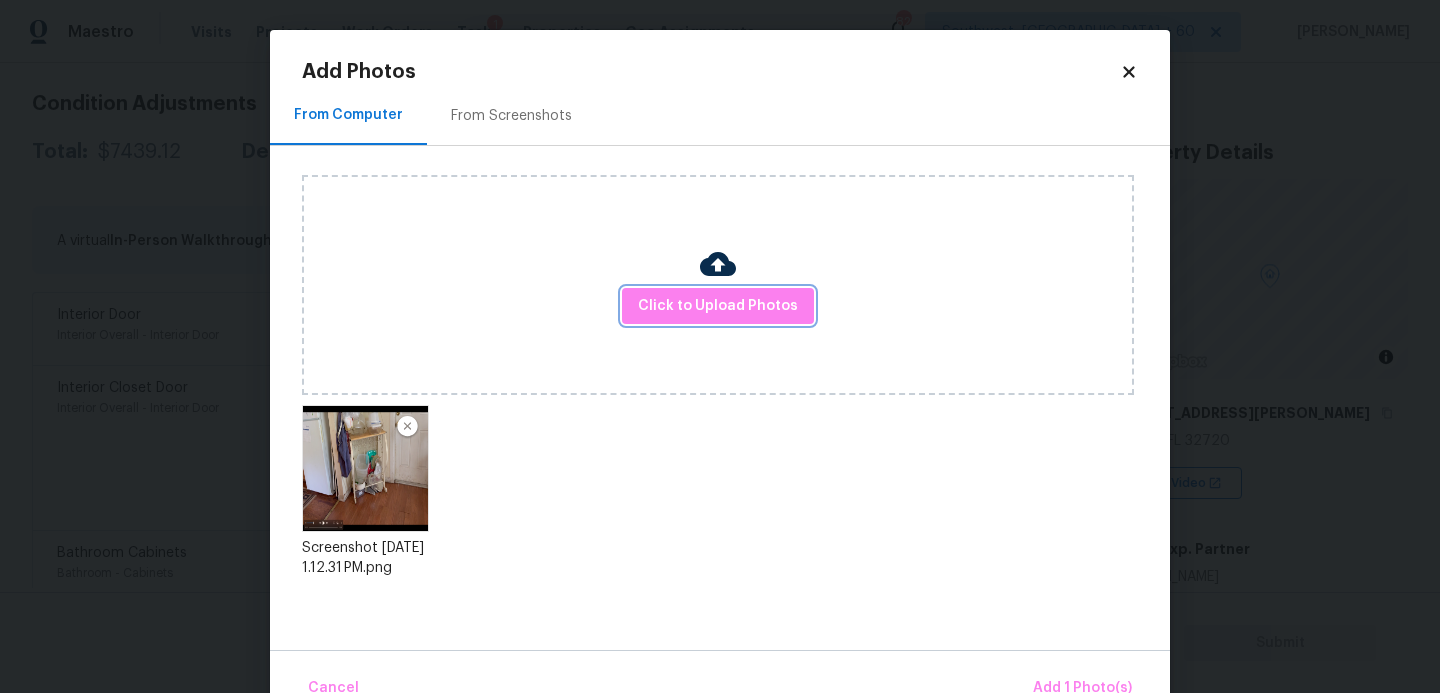 scroll, scrollTop: 47, scrollLeft: 0, axis: vertical 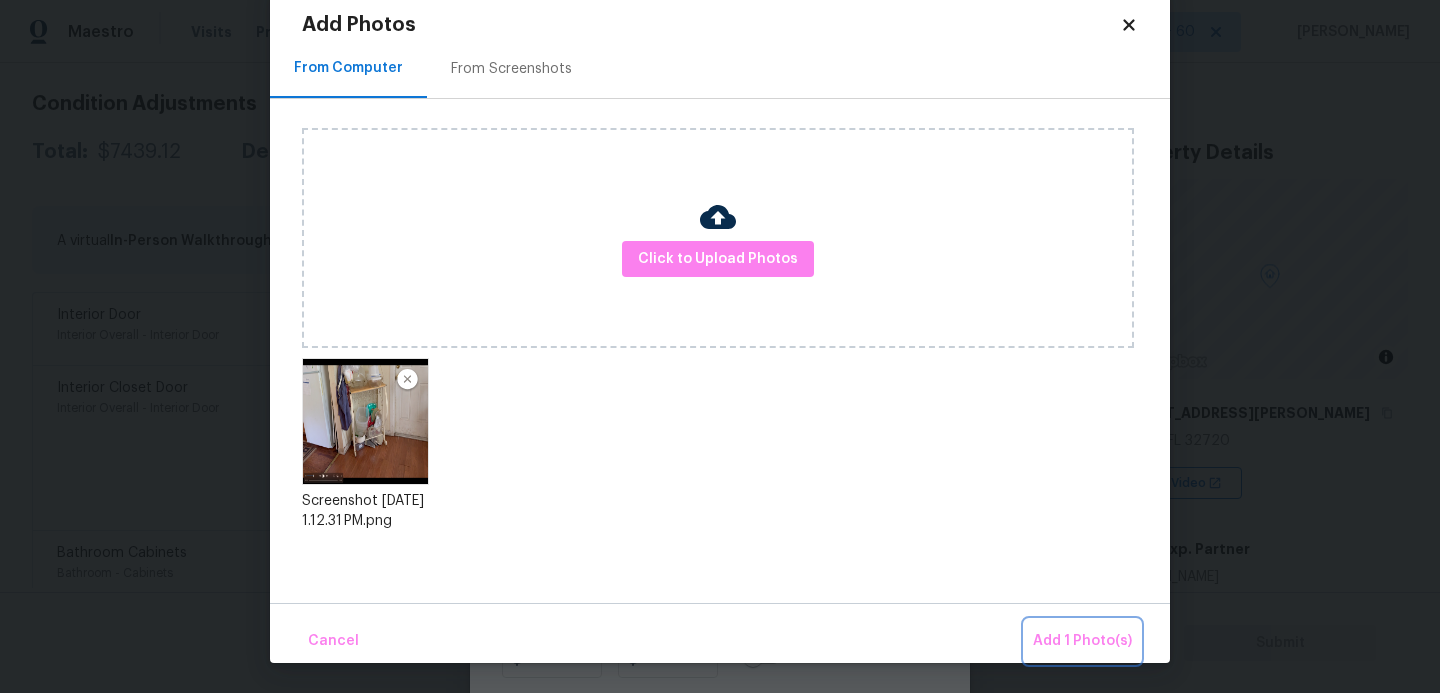 click on "Add 1 Photo(s)" at bounding box center [1082, 641] 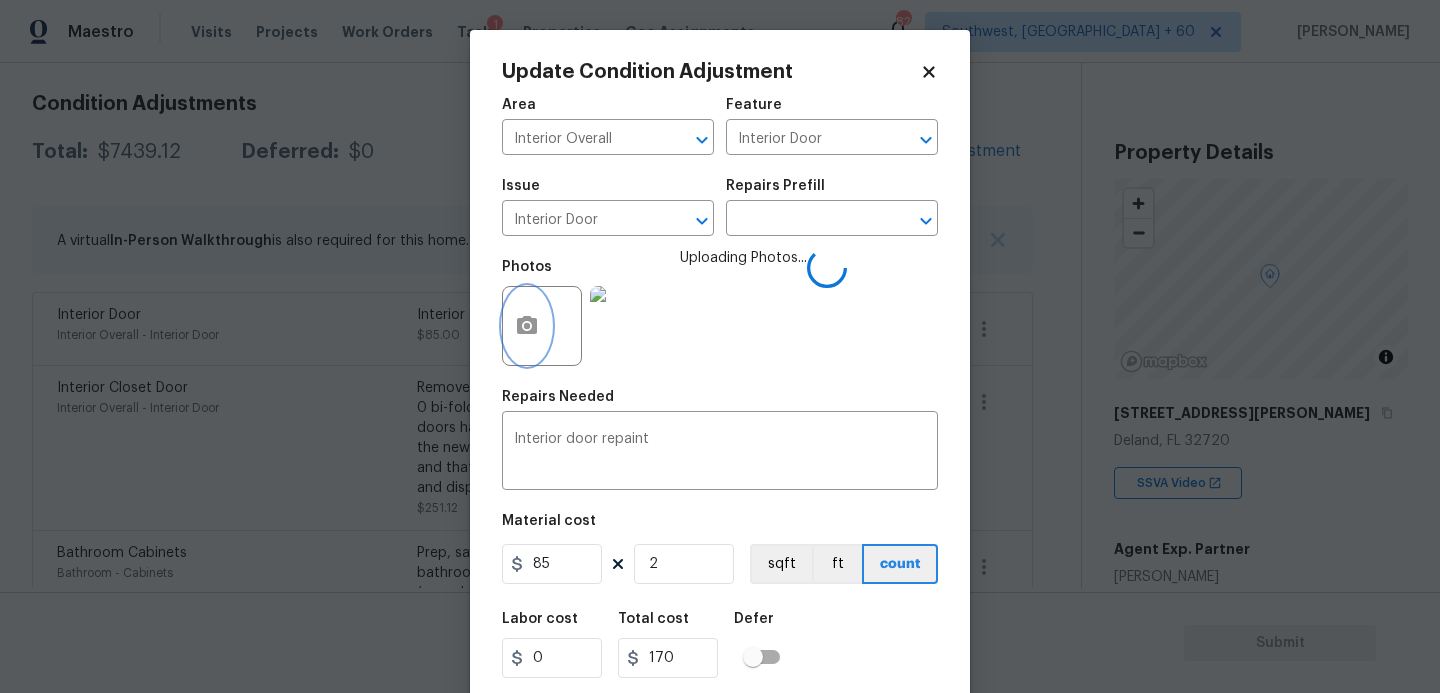 scroll, scrollTop: 0, scrollLeft: 0, axis: both 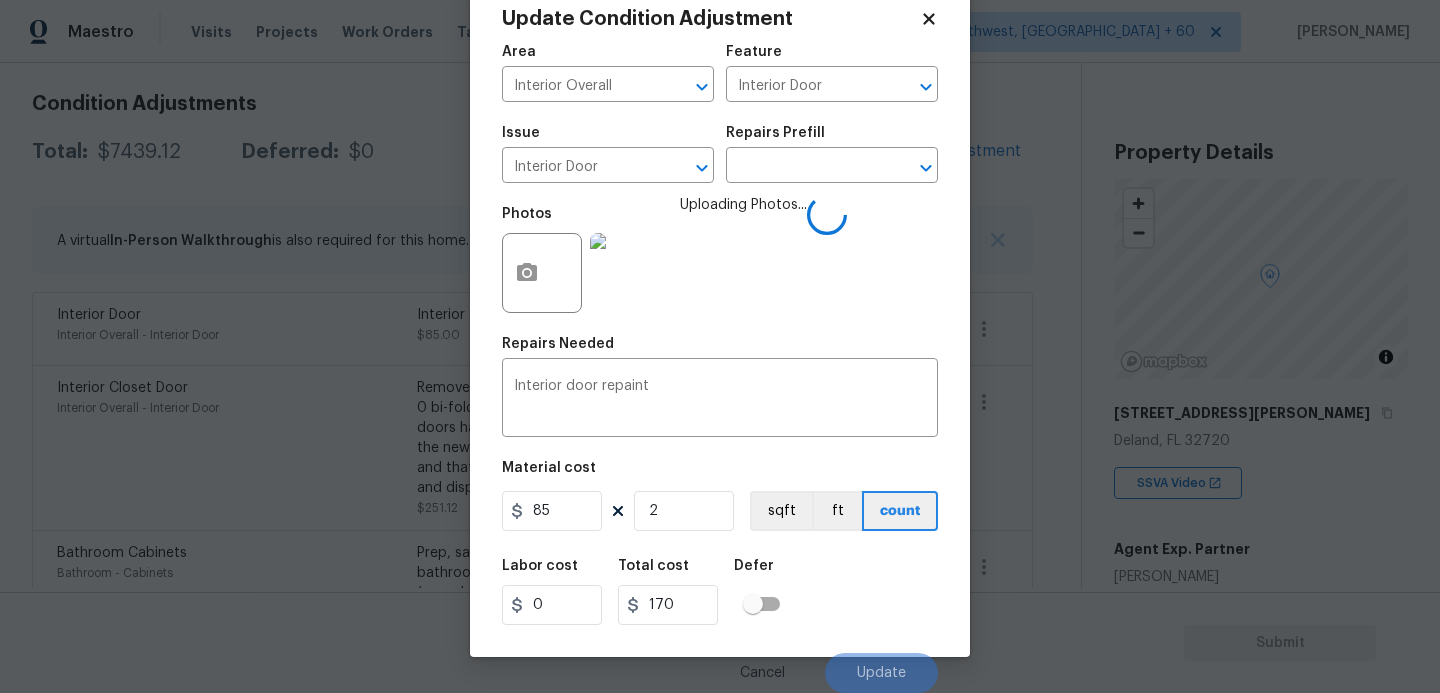 click on "Labor cost 0 Total cost 170 Defer" at bounding box center [720, 592] 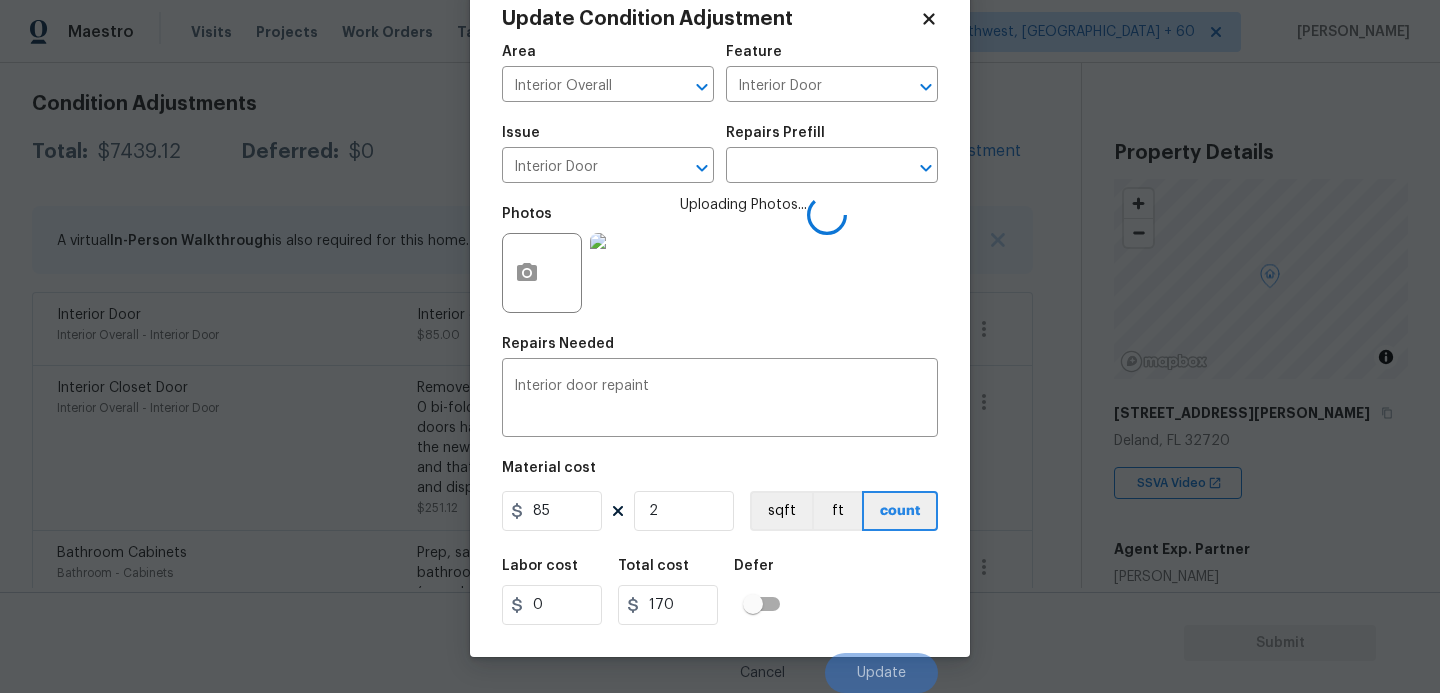 click on "Labor cost 0 Total cost 170 Defer" at bounding box center [720, 592] 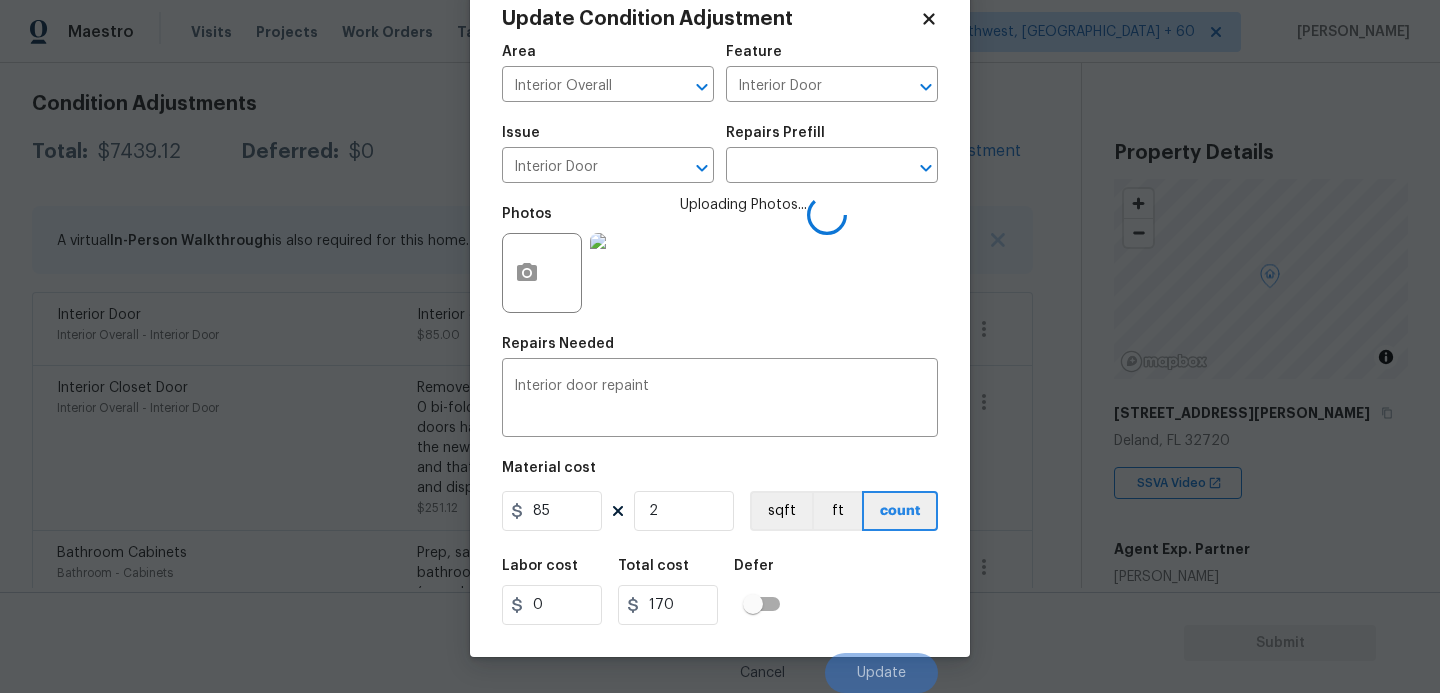 click on "Labor cost 0 Total cost 170 Defer" at bounding box center [720, 592] 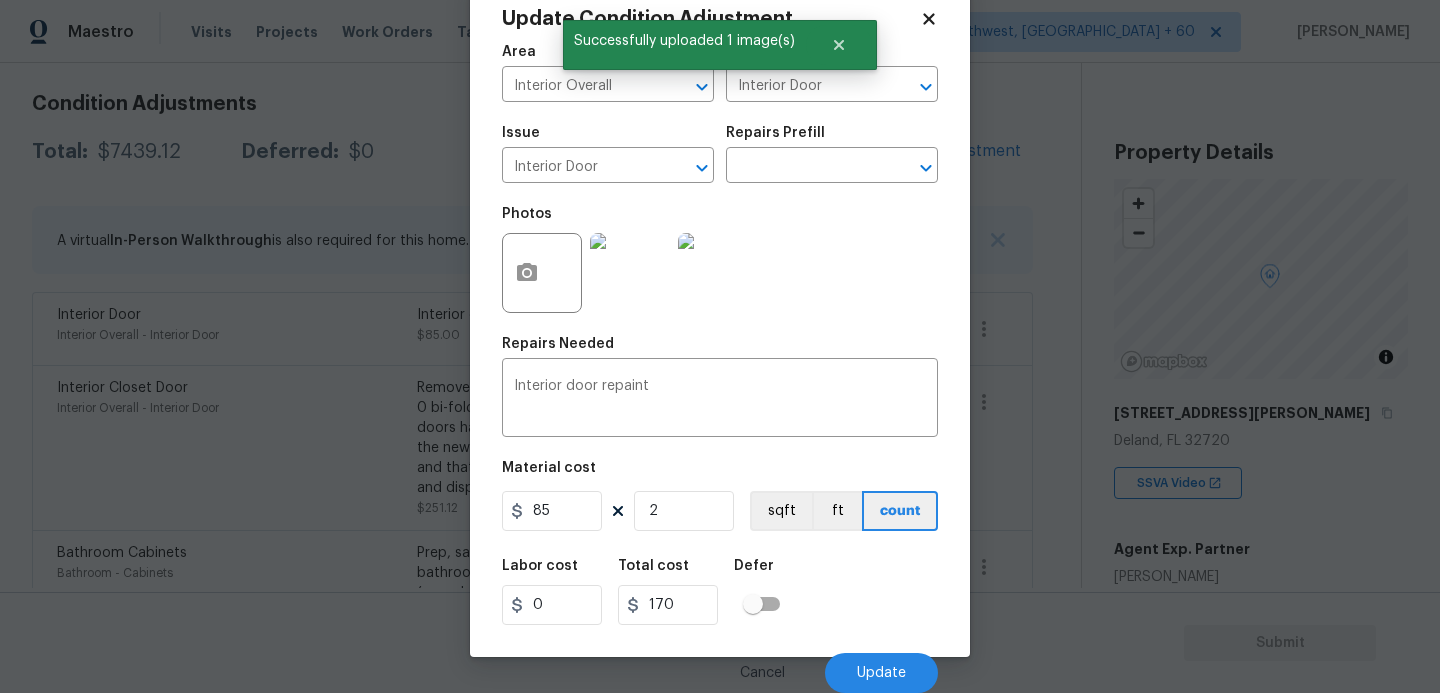 click on "Labor cost 0 Total cost 170 Defer" at bounding box center (720, 592) 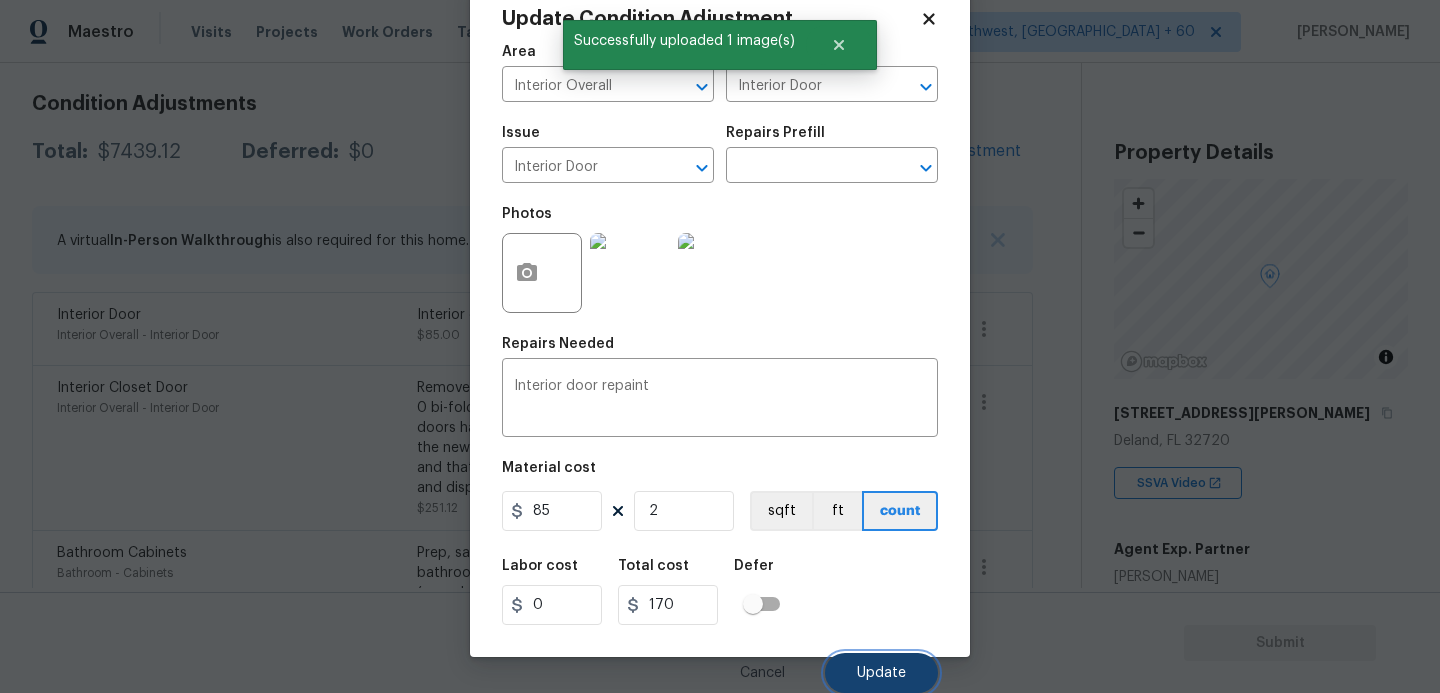 click on "Update" at bounding box center (881, 673) 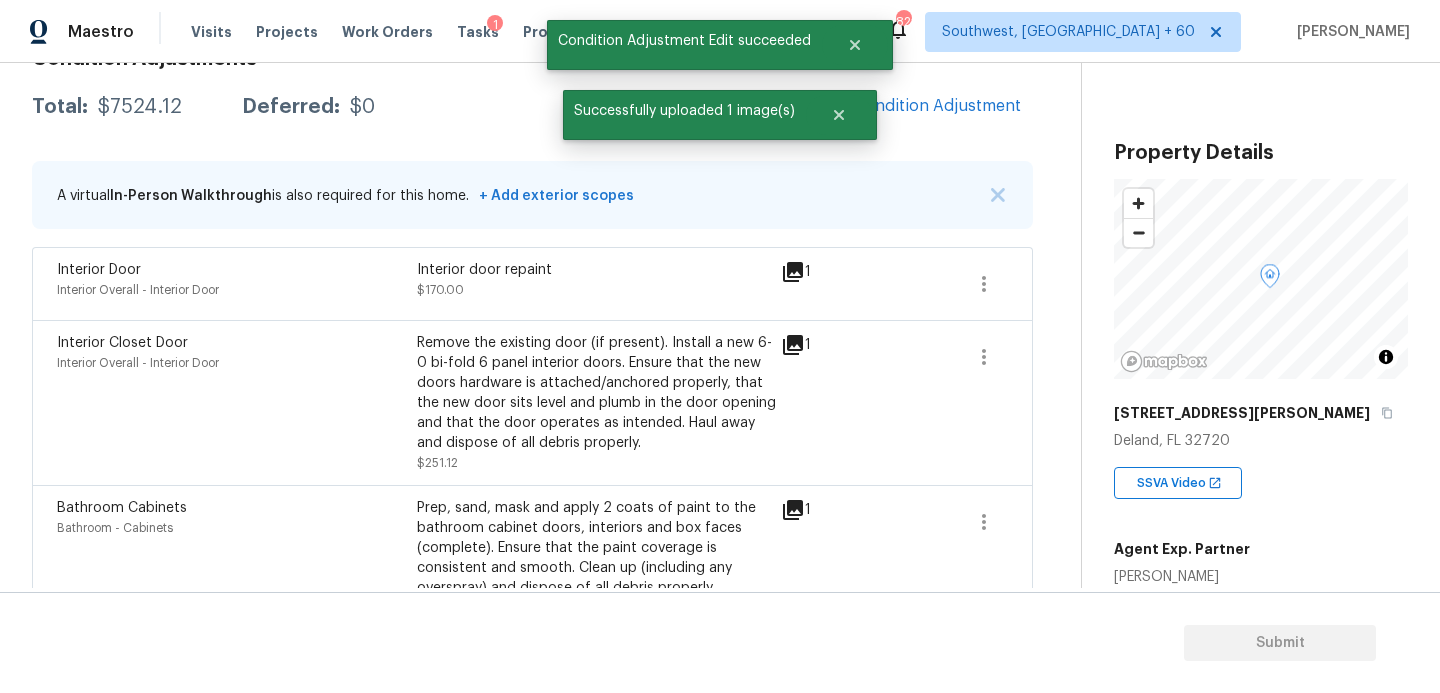 scroll, scrollTop: 273, scrollLeft: 0, axis: vertical 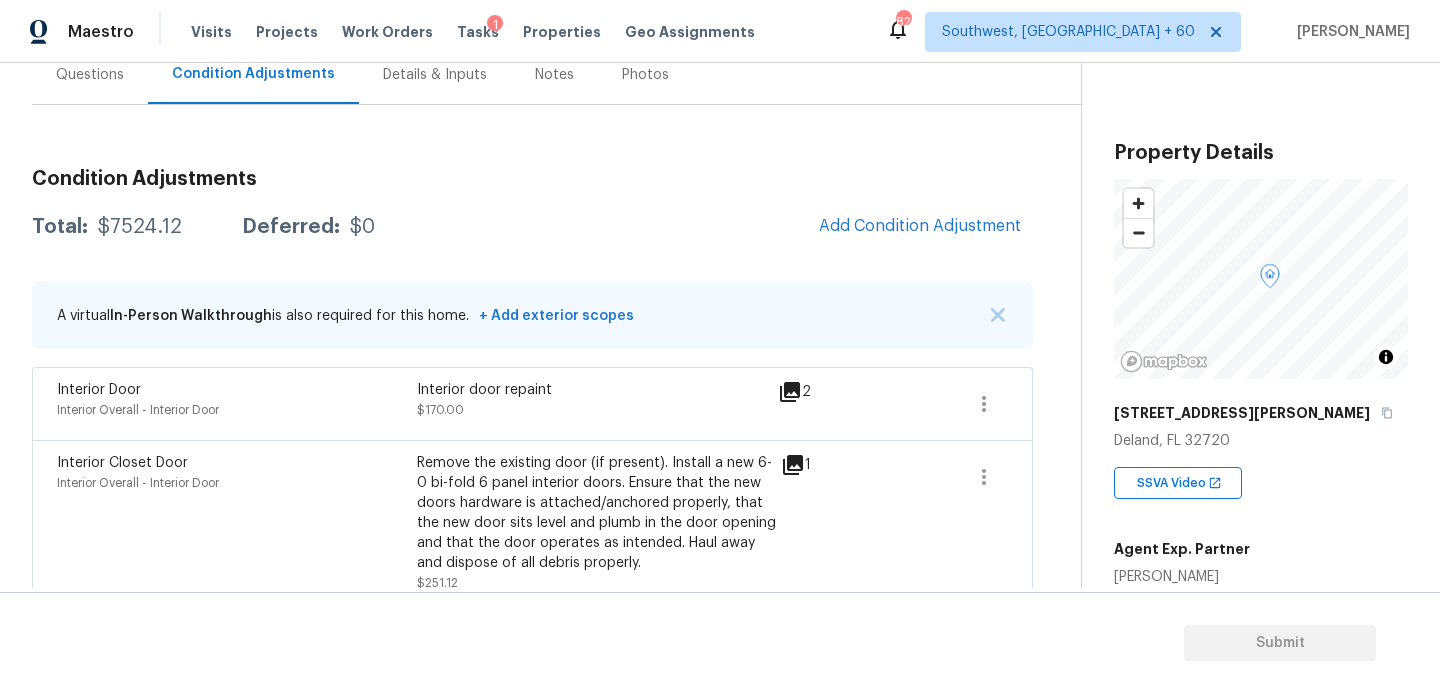 click on "Questions" at bounding box center [90, 75] 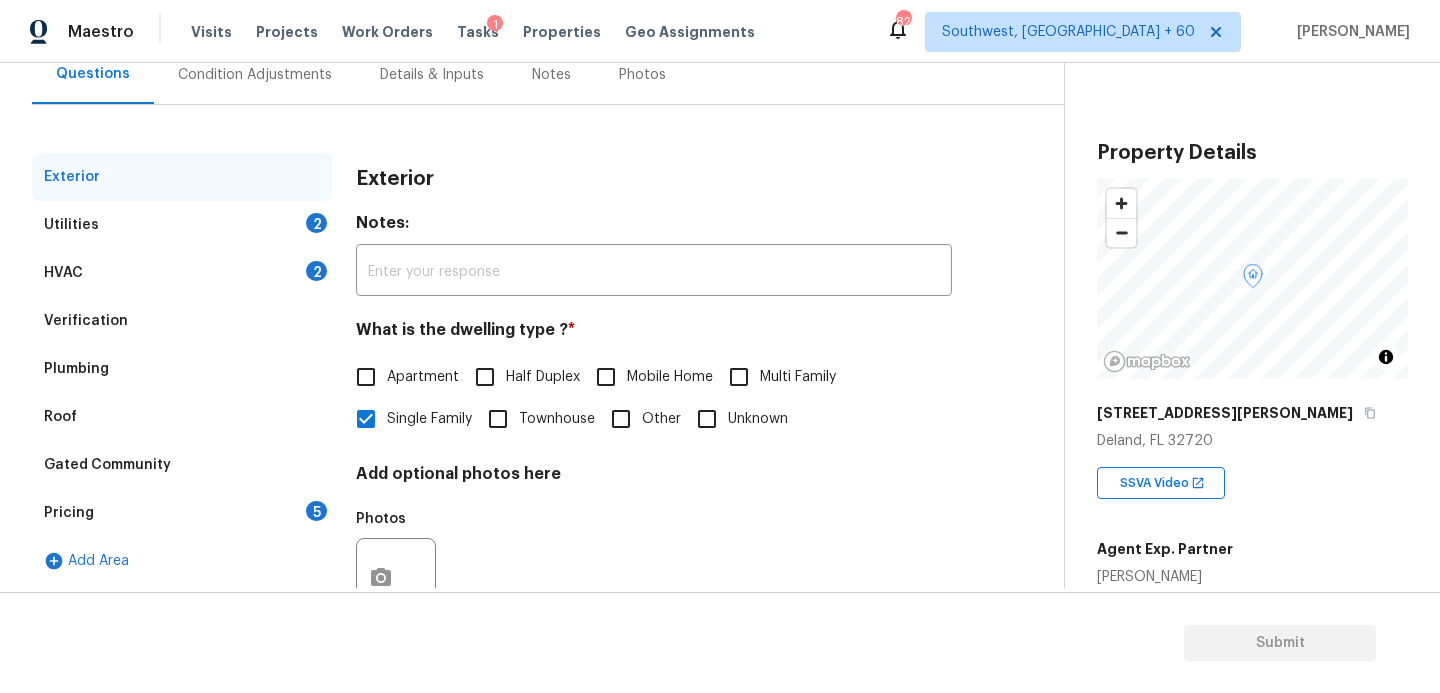scroll, scrollTop: 197, scrollLeft: 0, axis: vertical 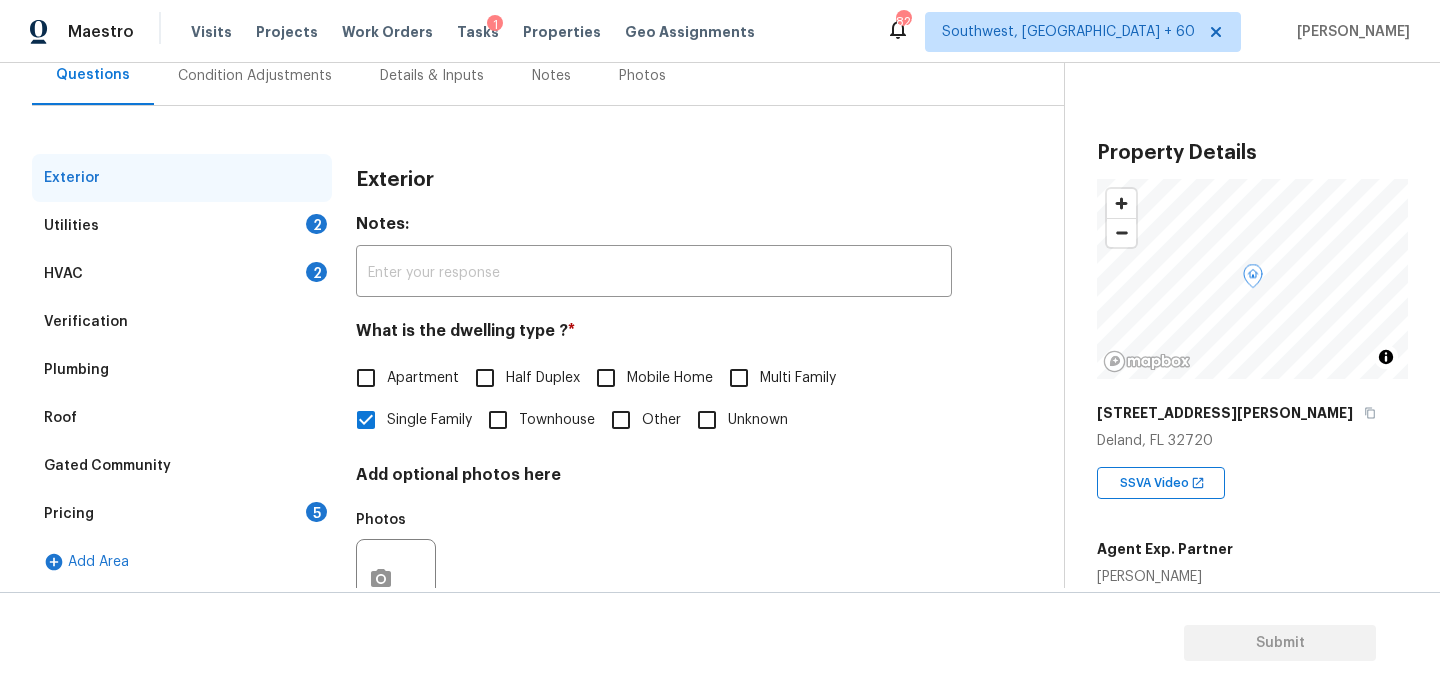 click on "Verification" at bounding box center (86, 322) 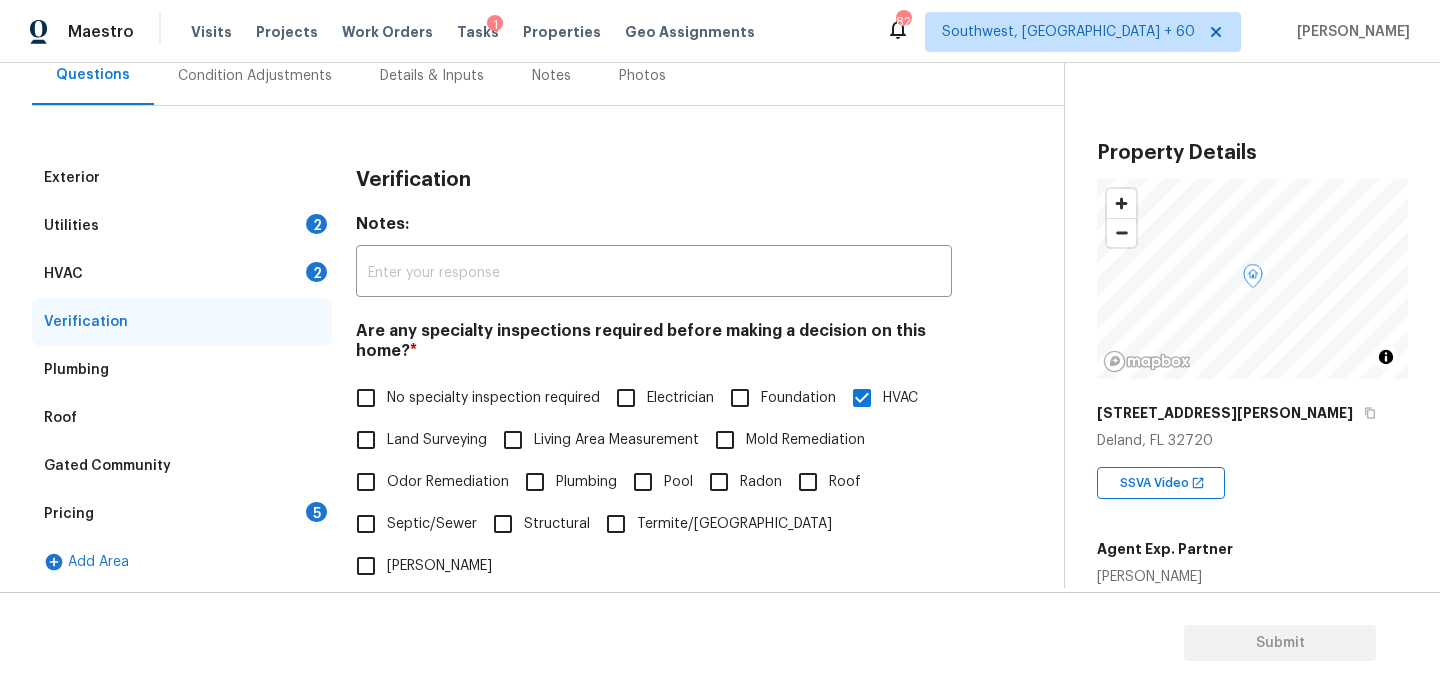 scroll, scrollTop: 292, scrollLeft: 0, axis: vertical 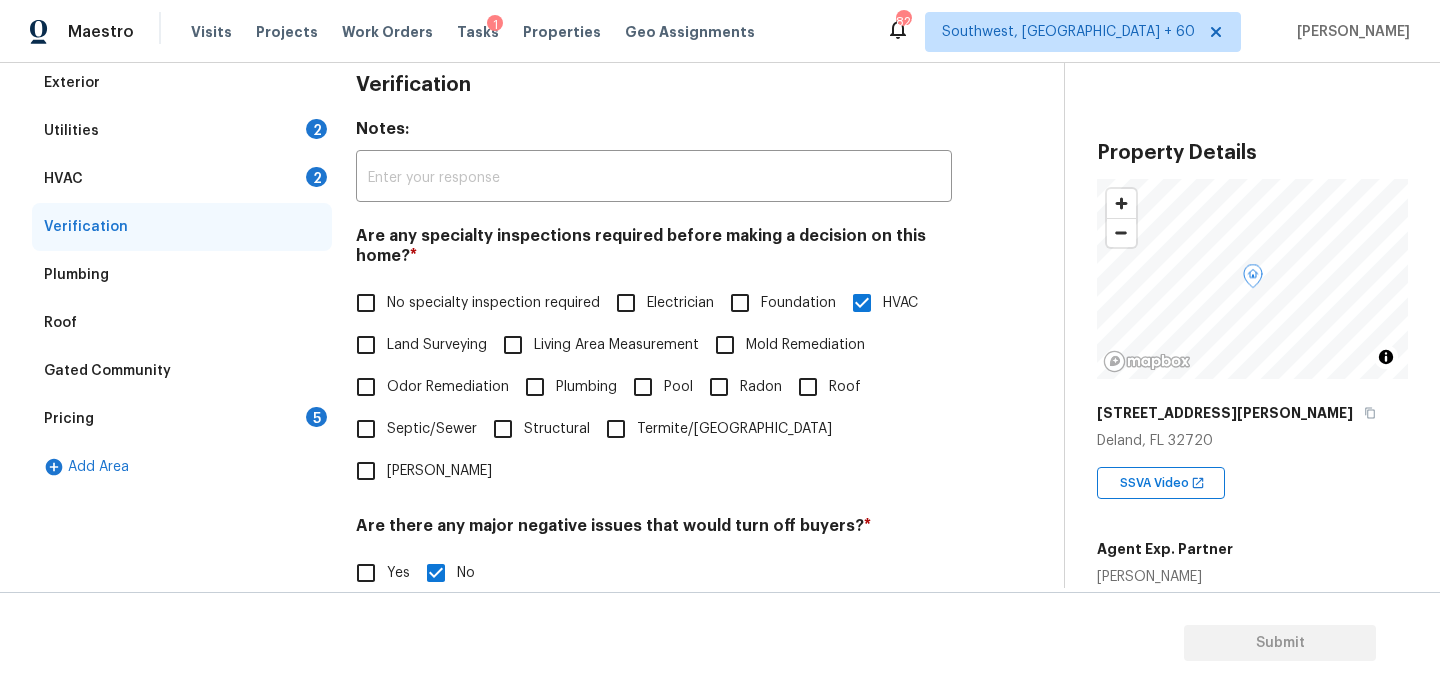 click on "Pricing 5" at bounding box center (182, 419) 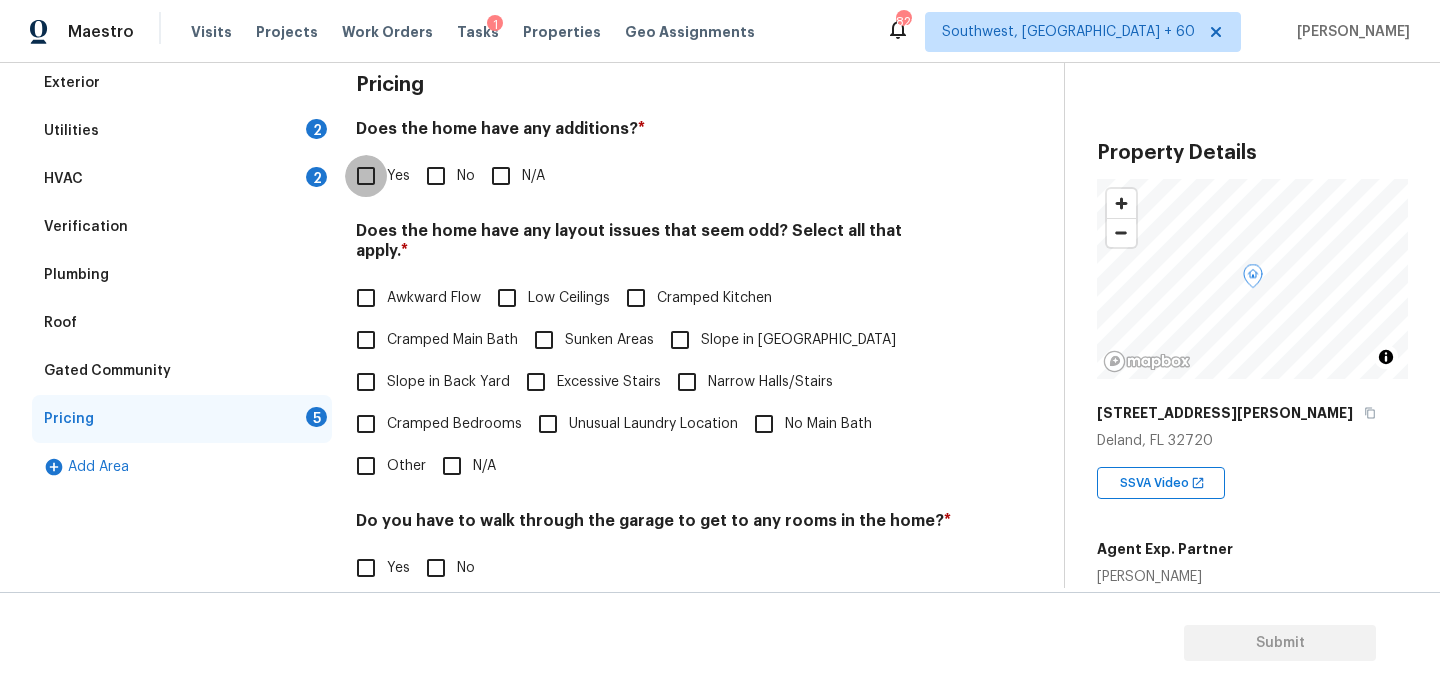 click on "Yes" at bounding box center [366, 176] 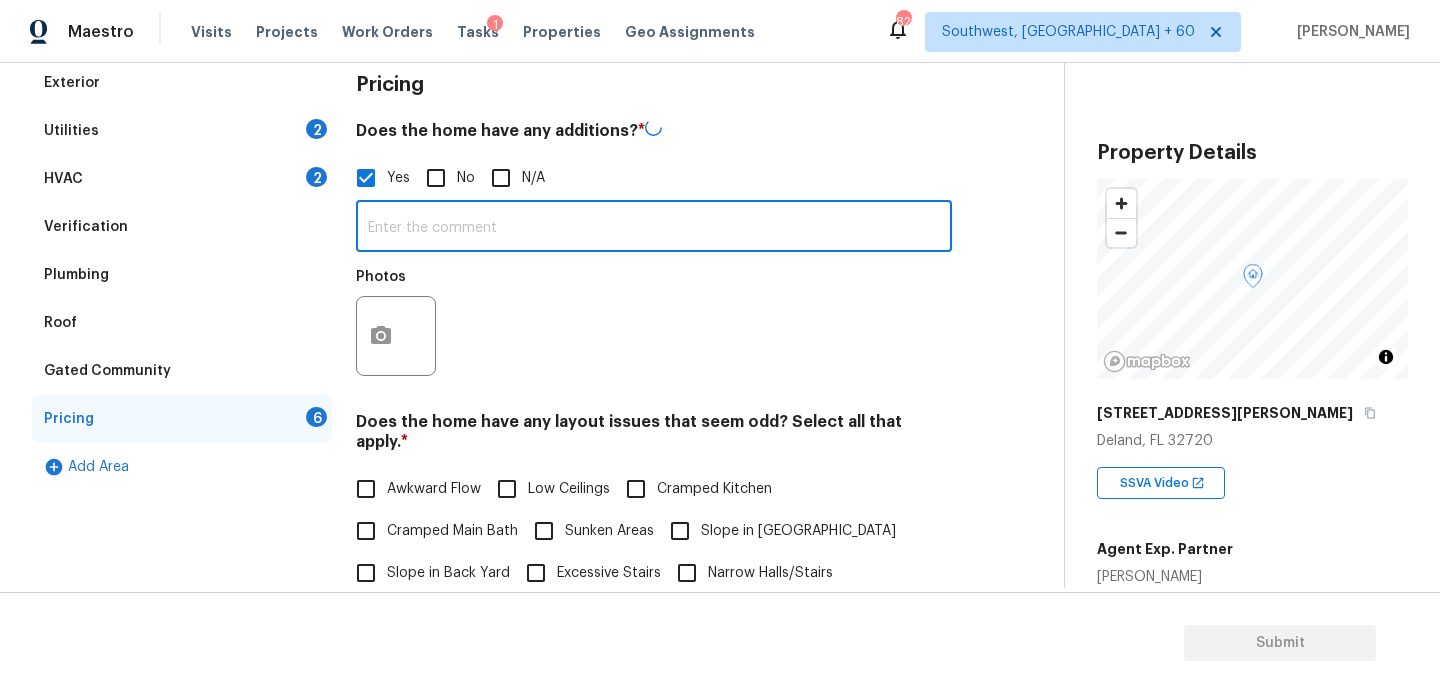 click at bounding box center [654, 228] 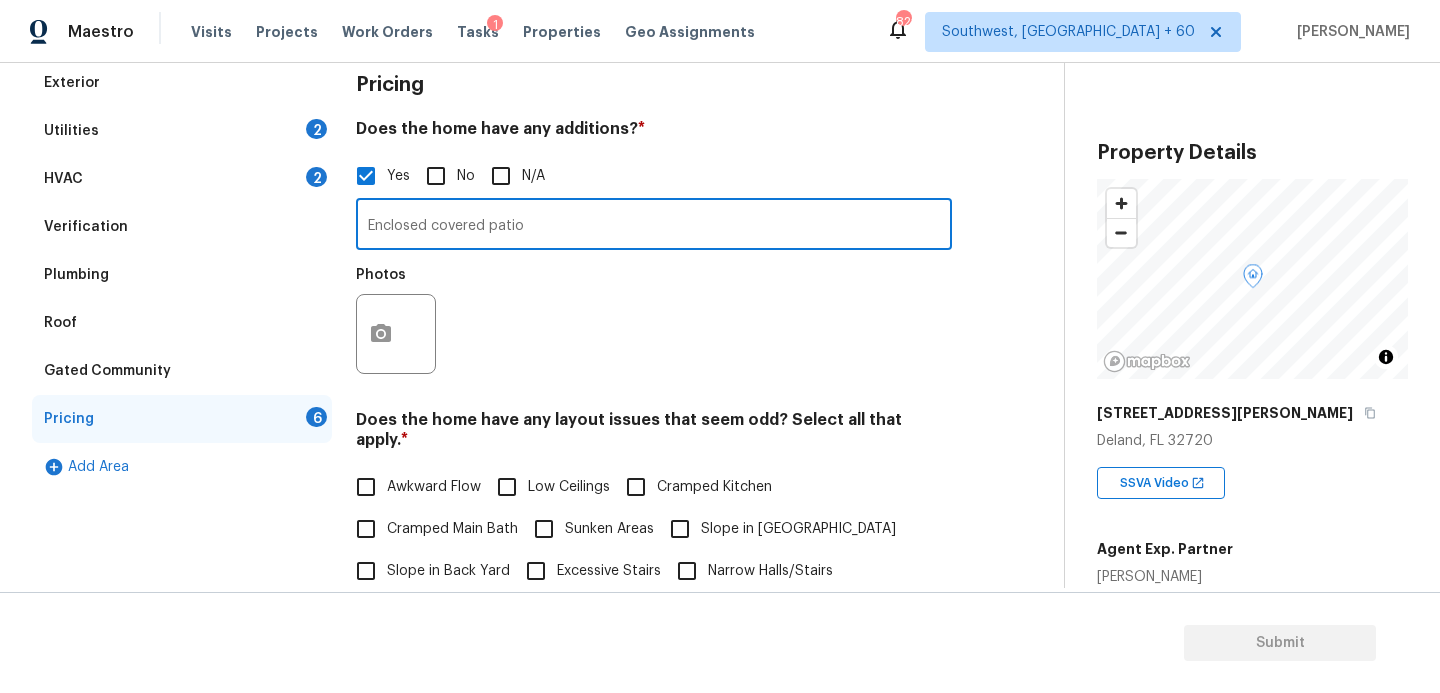 type on "Enclosed covered patio" 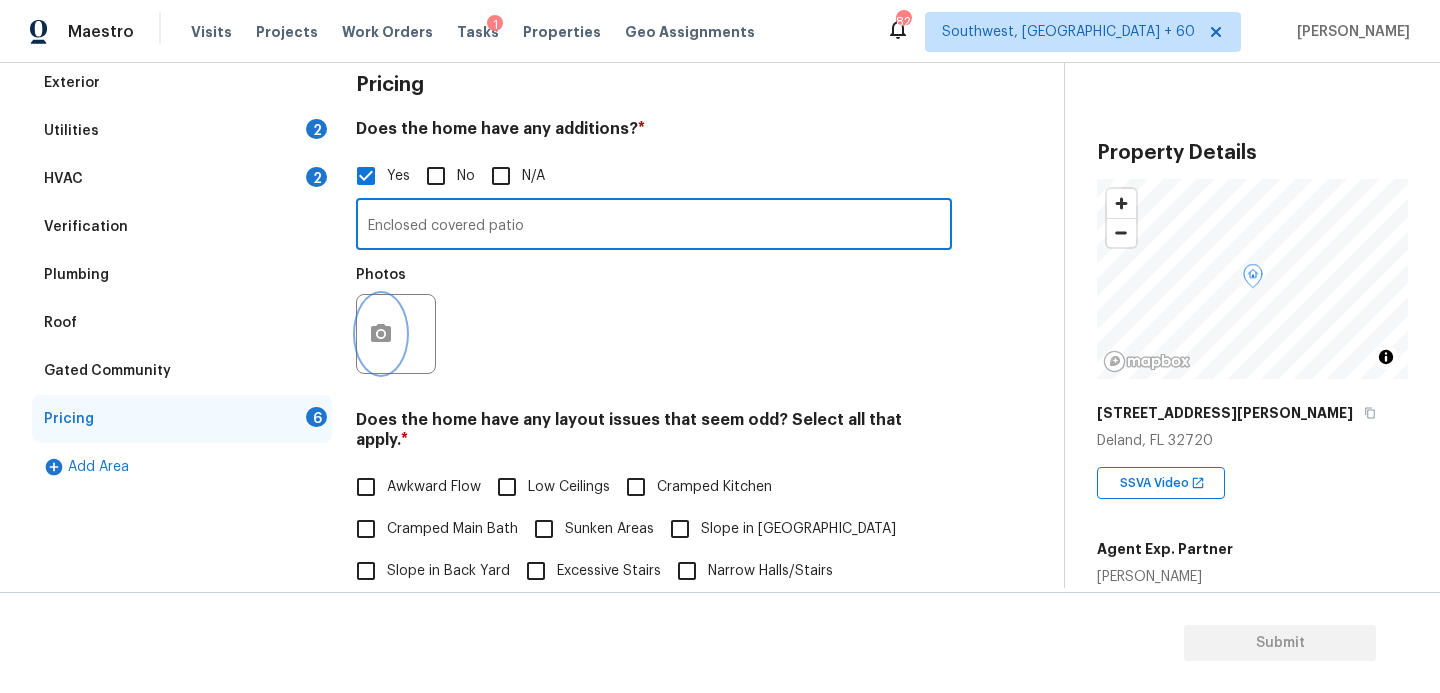 click 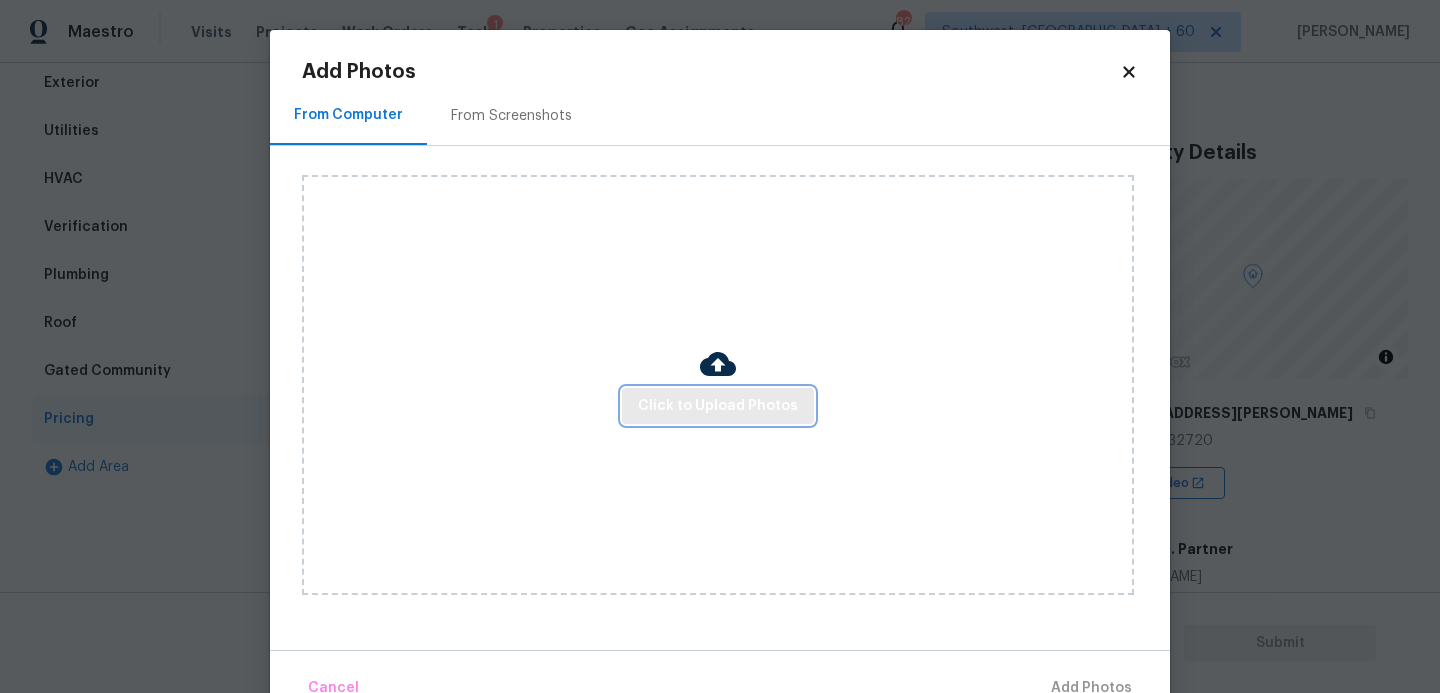 click on "Click to Upload Photos" at bounding box center [718, 406] 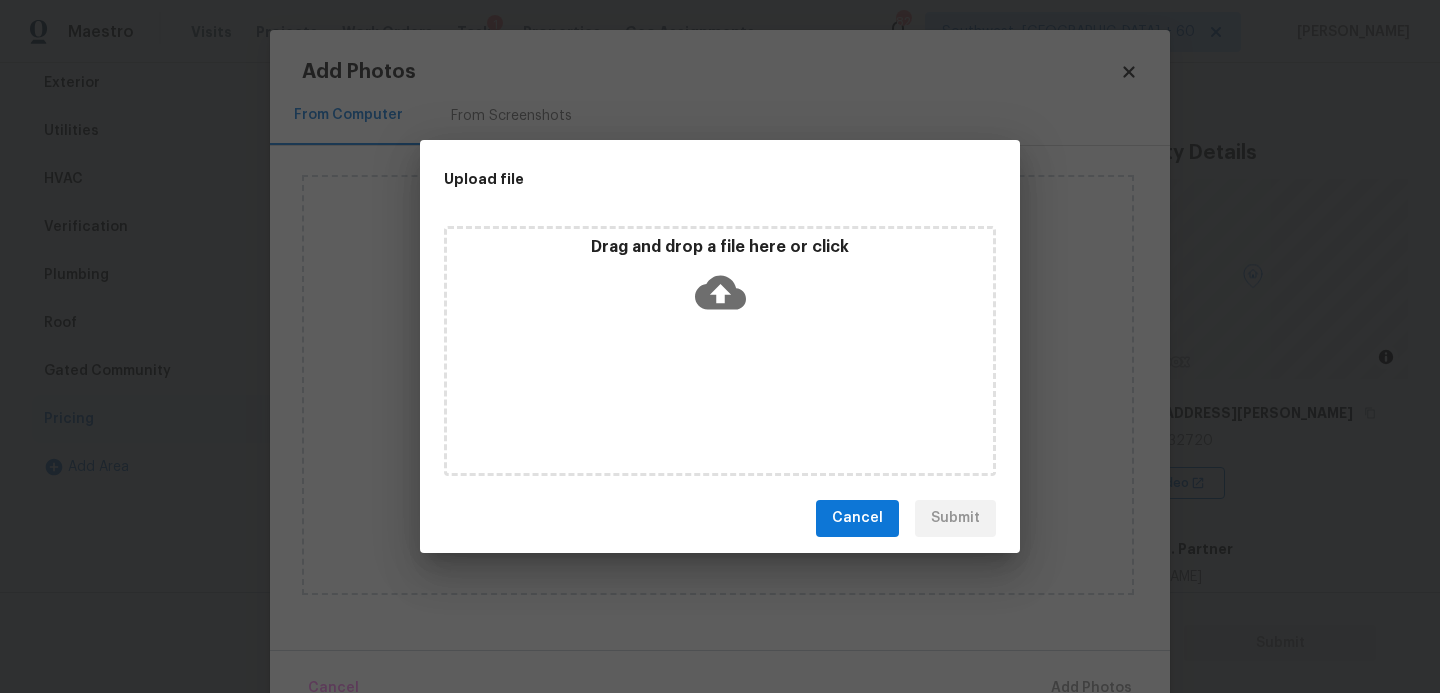click 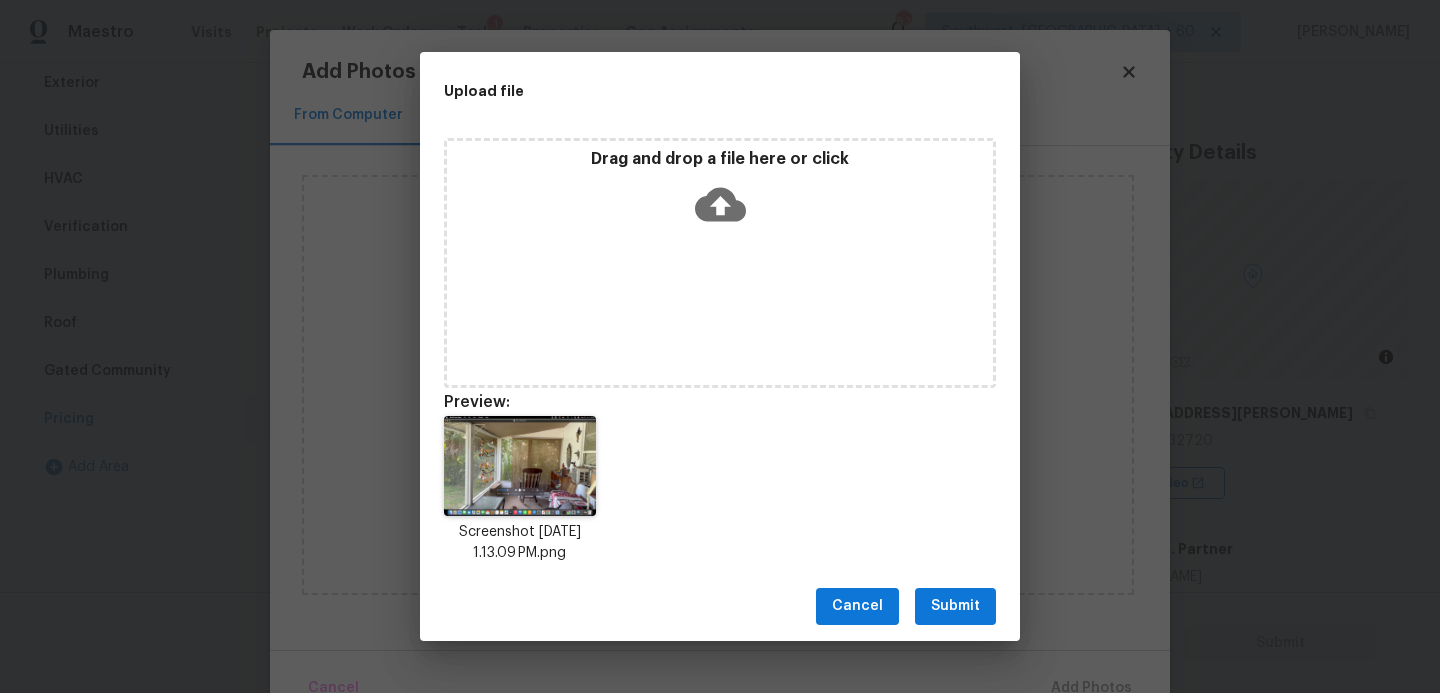 click on "Submit" at bounding box center [955, 606] 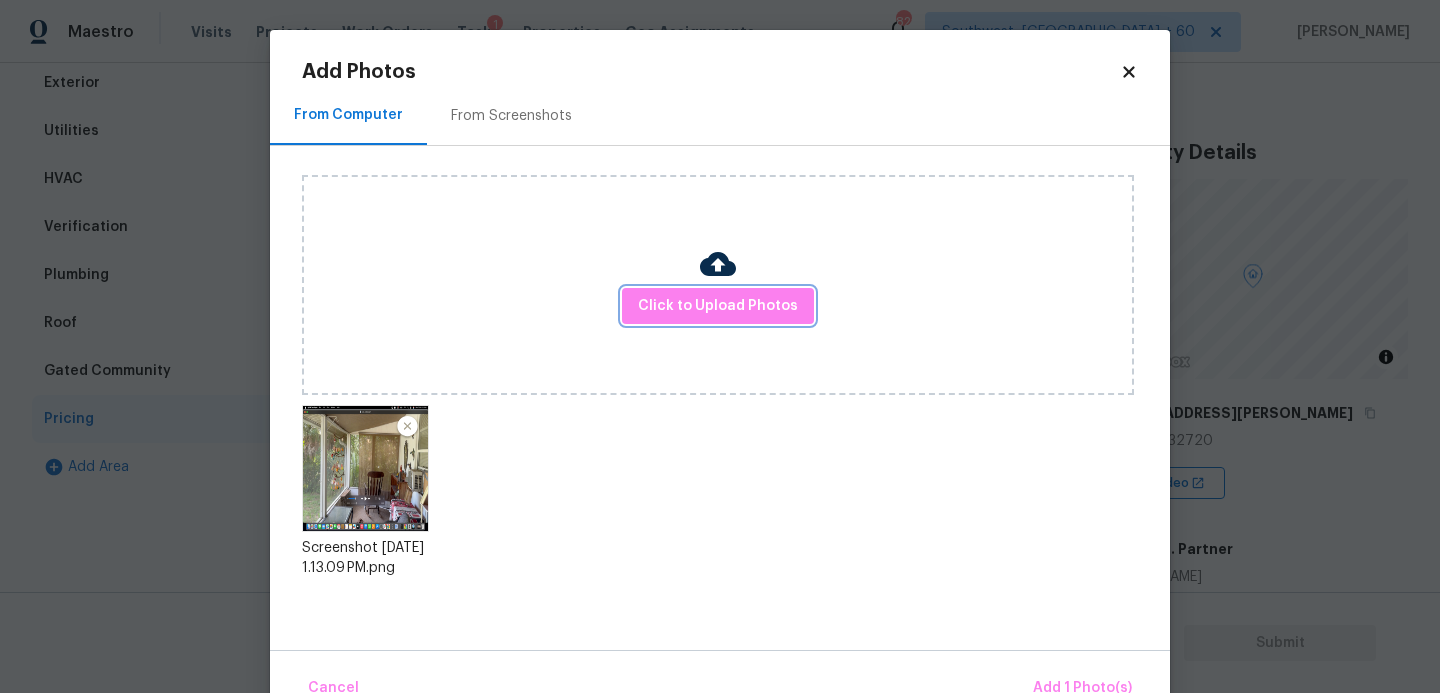 scroll, scrollTop: 47, scrollLeft: 0, axis: vertical 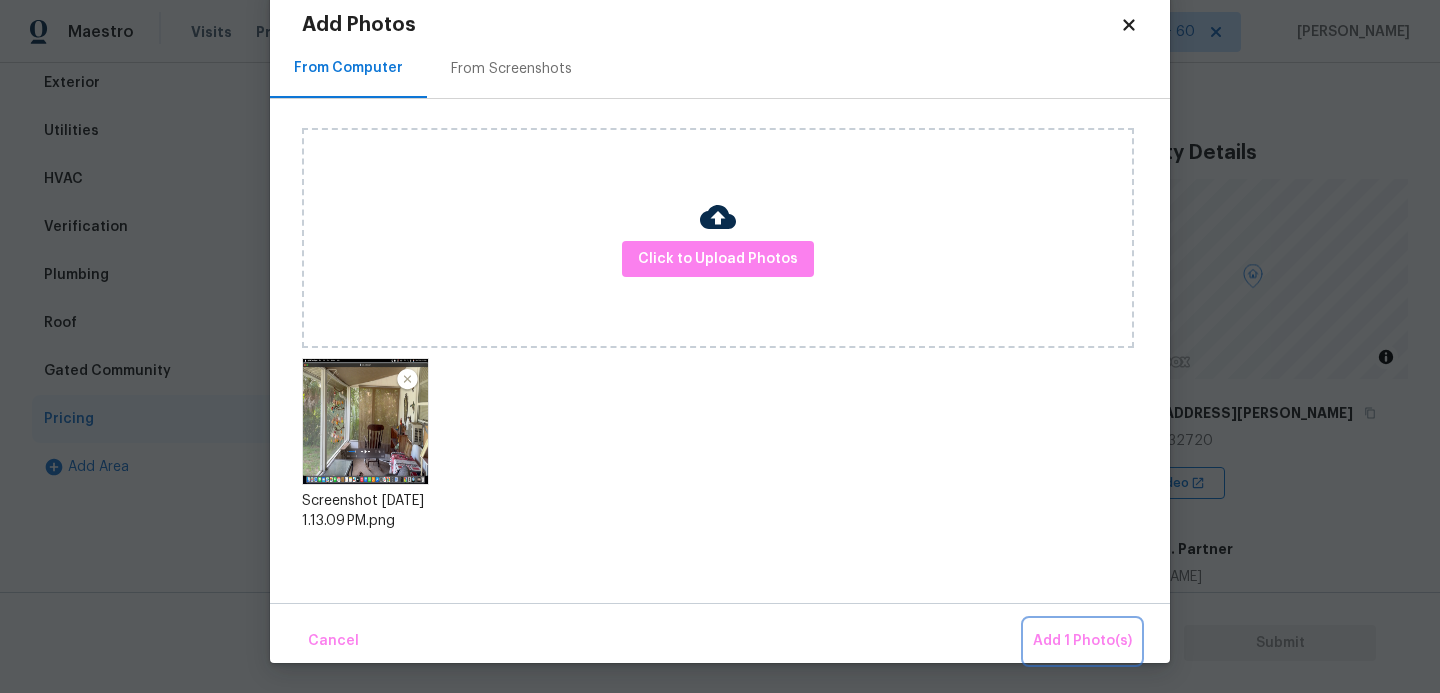 click on "Add 1 Photo(s)" at bounding box center (1082, 641) 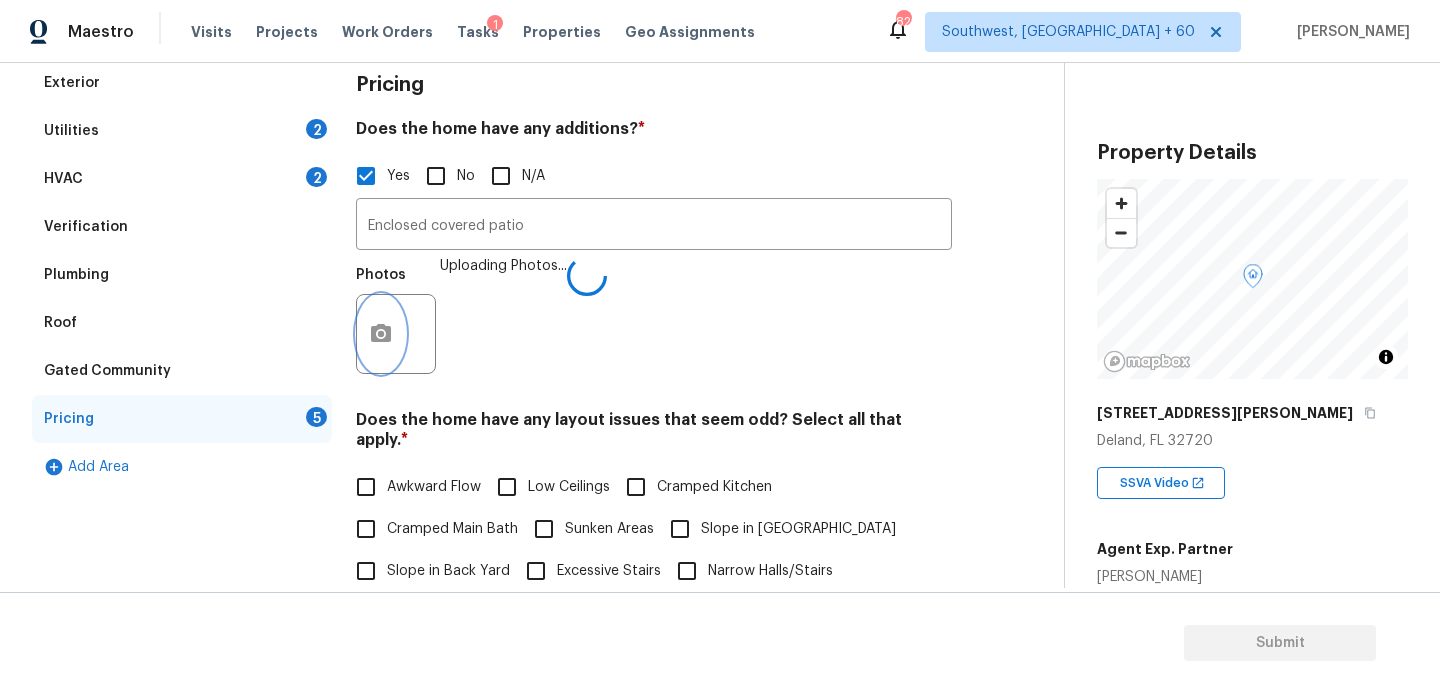 scroll, scrollTop: 0, scrollLeft: 0, axis: both 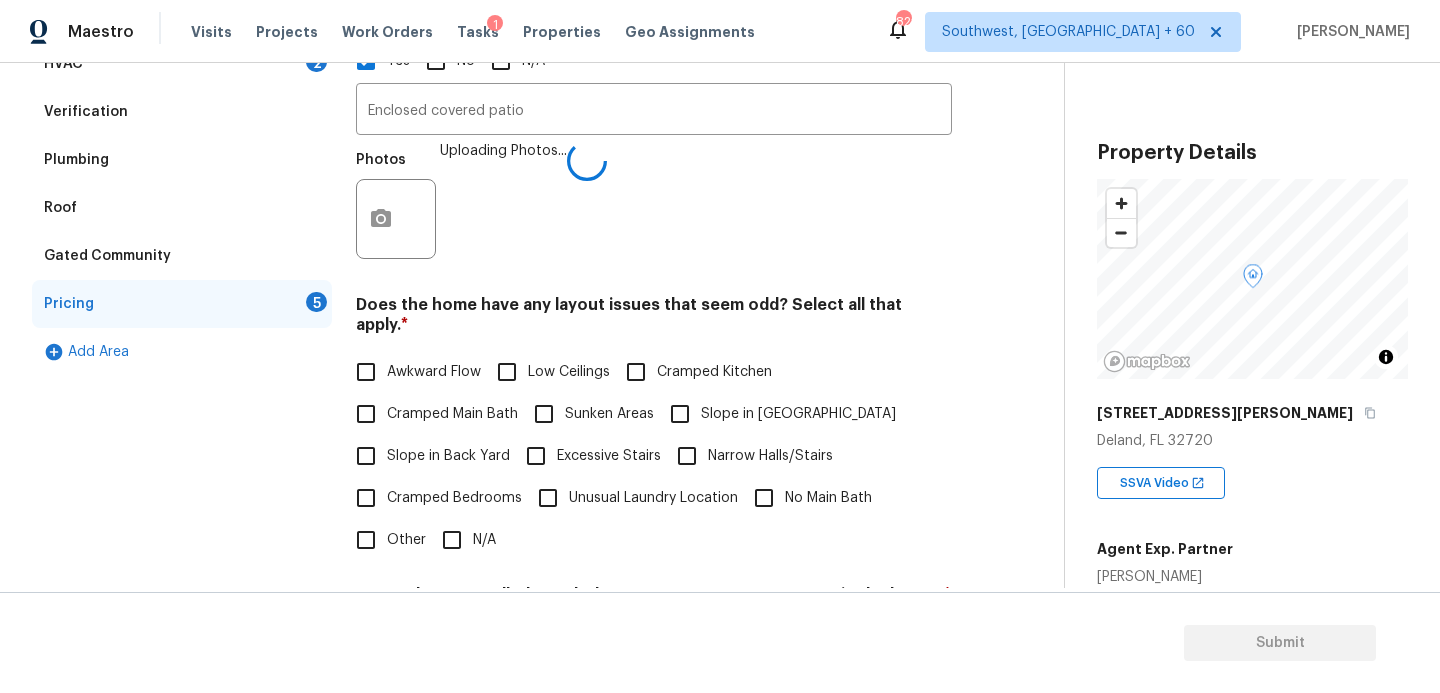 click on "Slope in Front Yard" at bounding box center (798, 414) 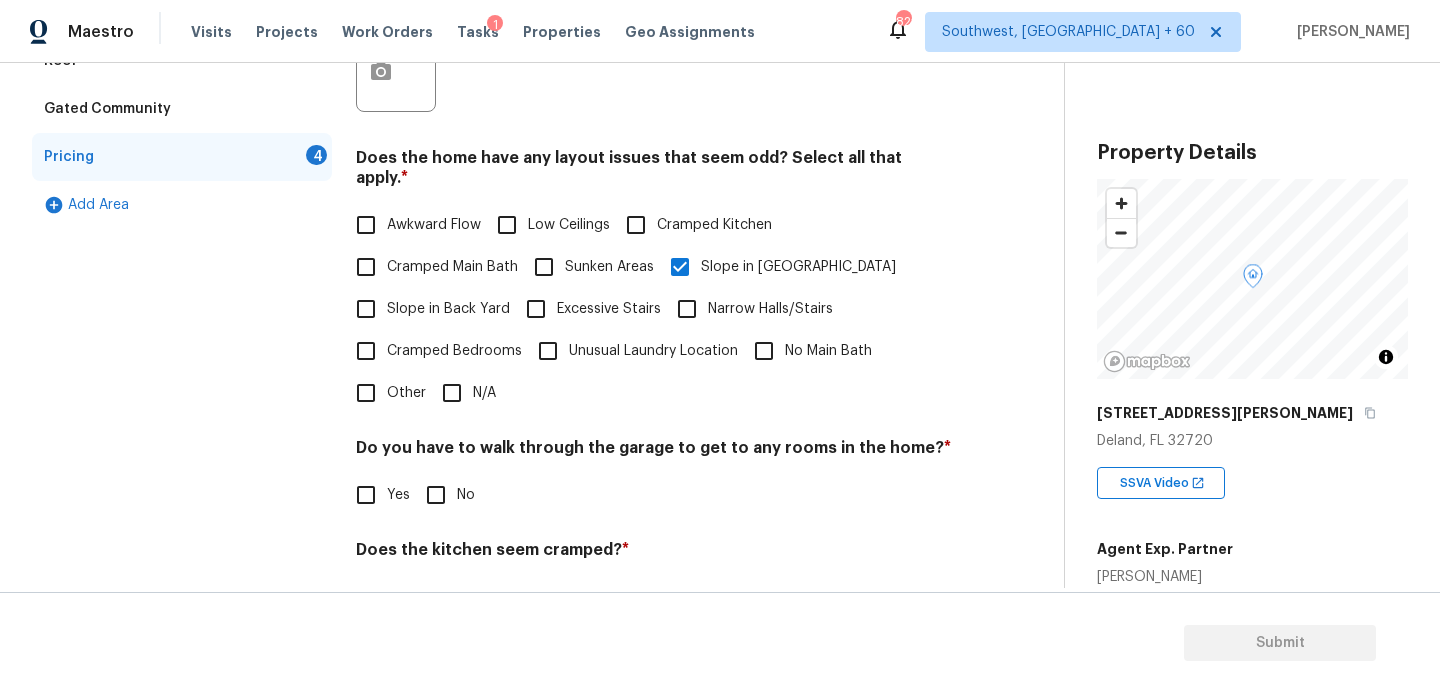 scroll, scrollTop: 696, scrollLeft: 0, axis: vertical 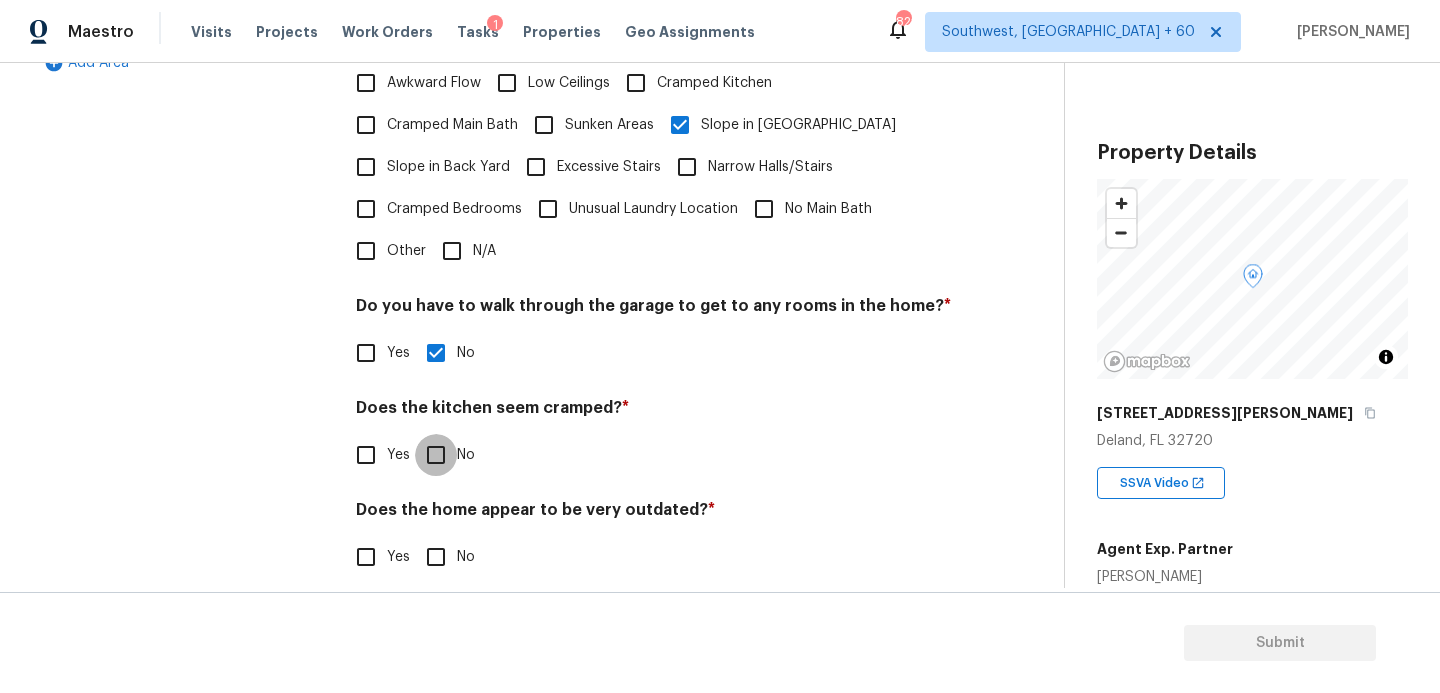 click on "No" at bounding box center (436, 455) 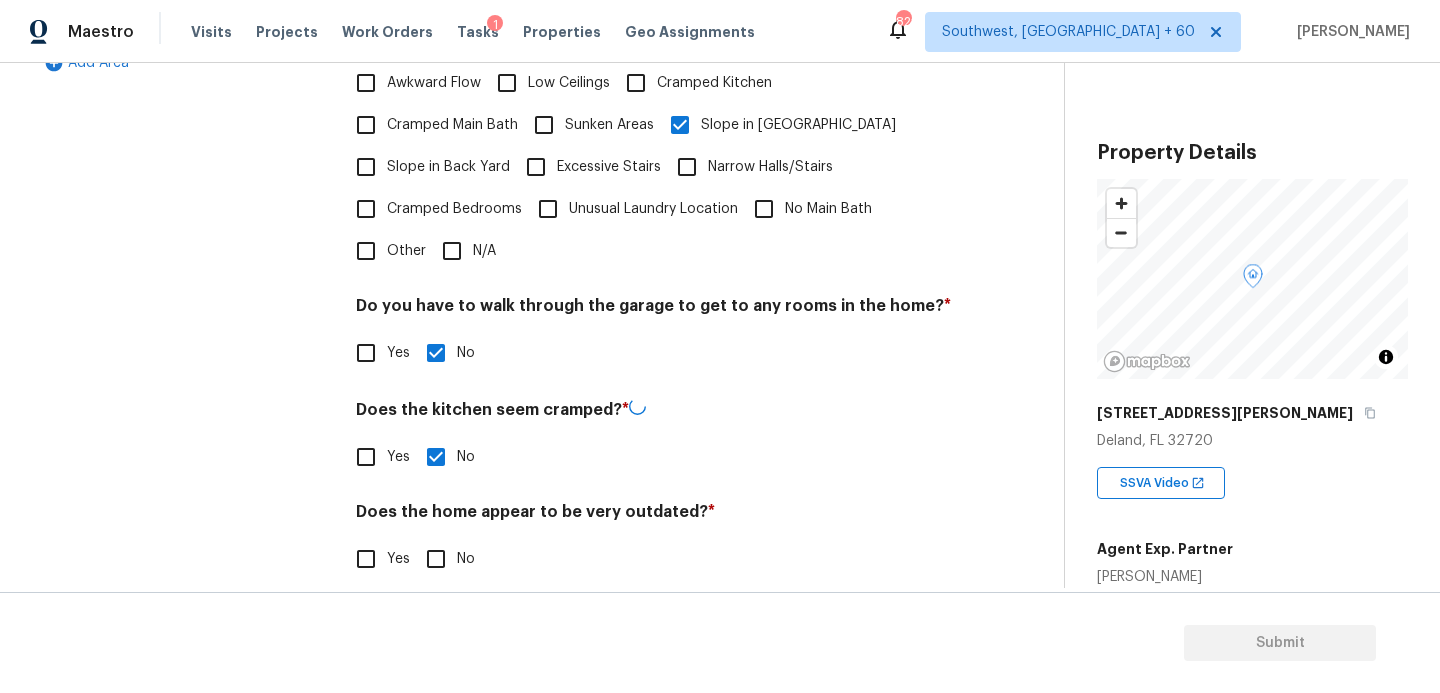 click on "No" at bounding box center (436, 559) 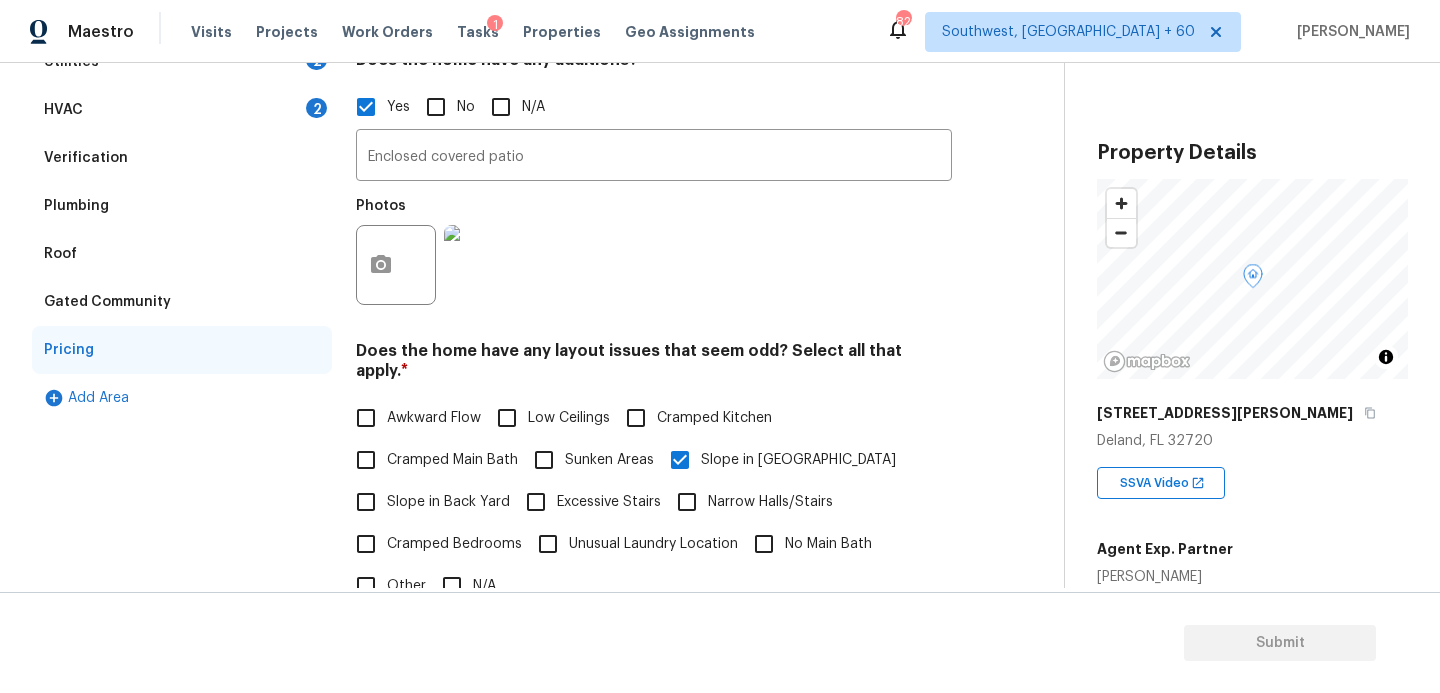 scroll, scrollTop: 39, scrollLeft: 0, axis: vertical 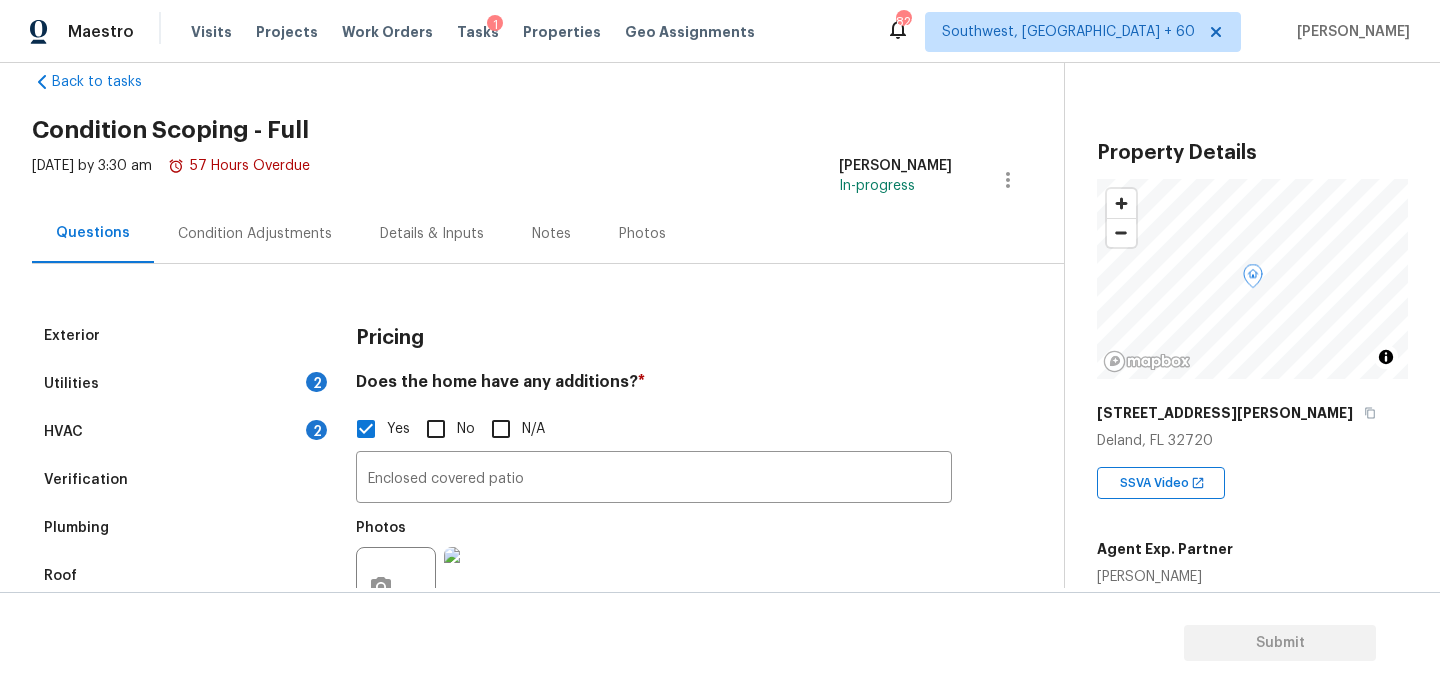 click on "Condition Adjustments" at bounding box center (255, 233) 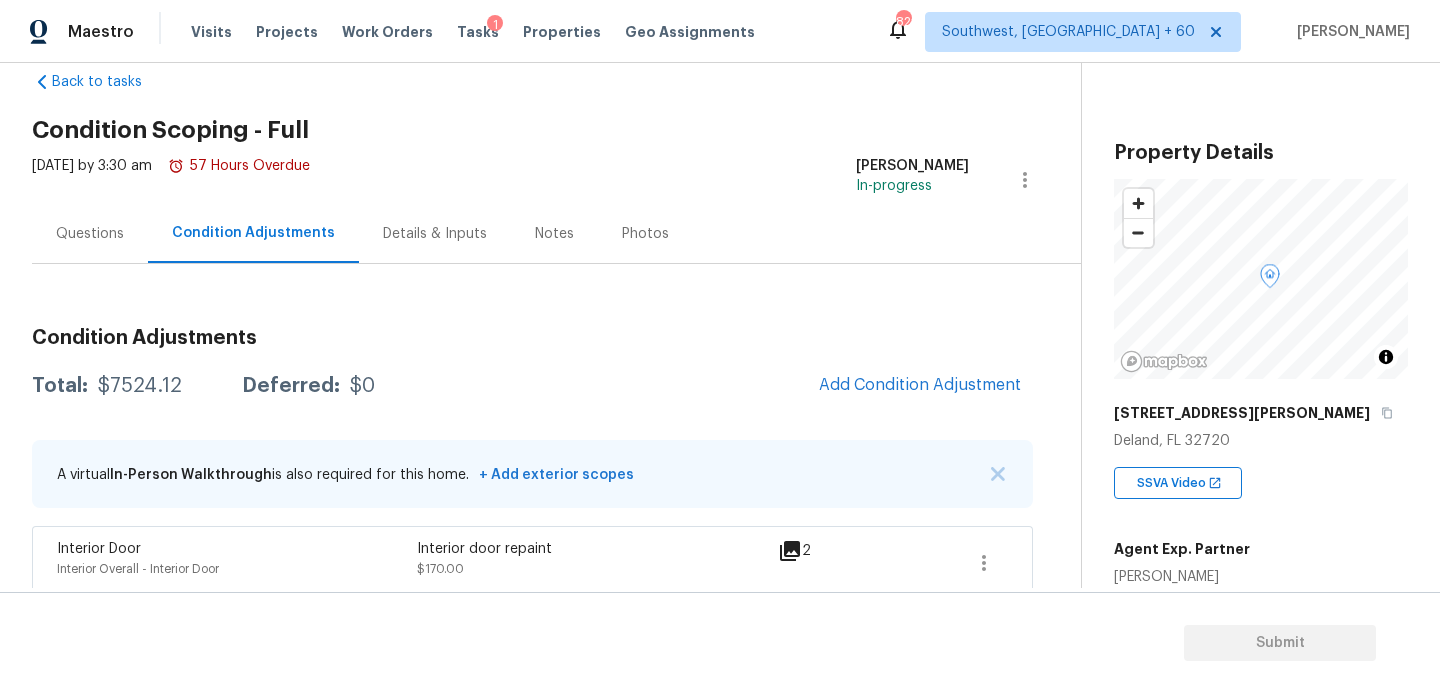 scroll, scrollTop: 195, scrollLeft: 0, axis: vertical 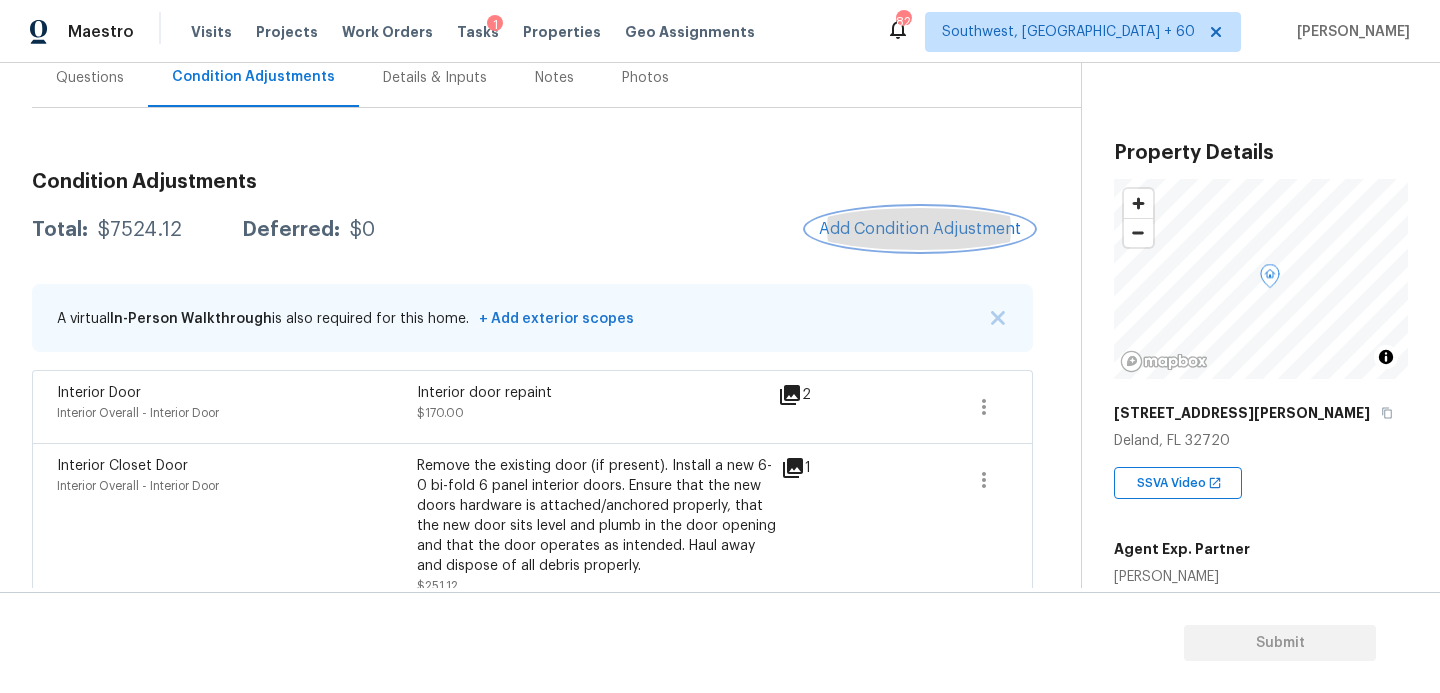 click on "Add Condition Adjustment" at bounding box center [920, 229] 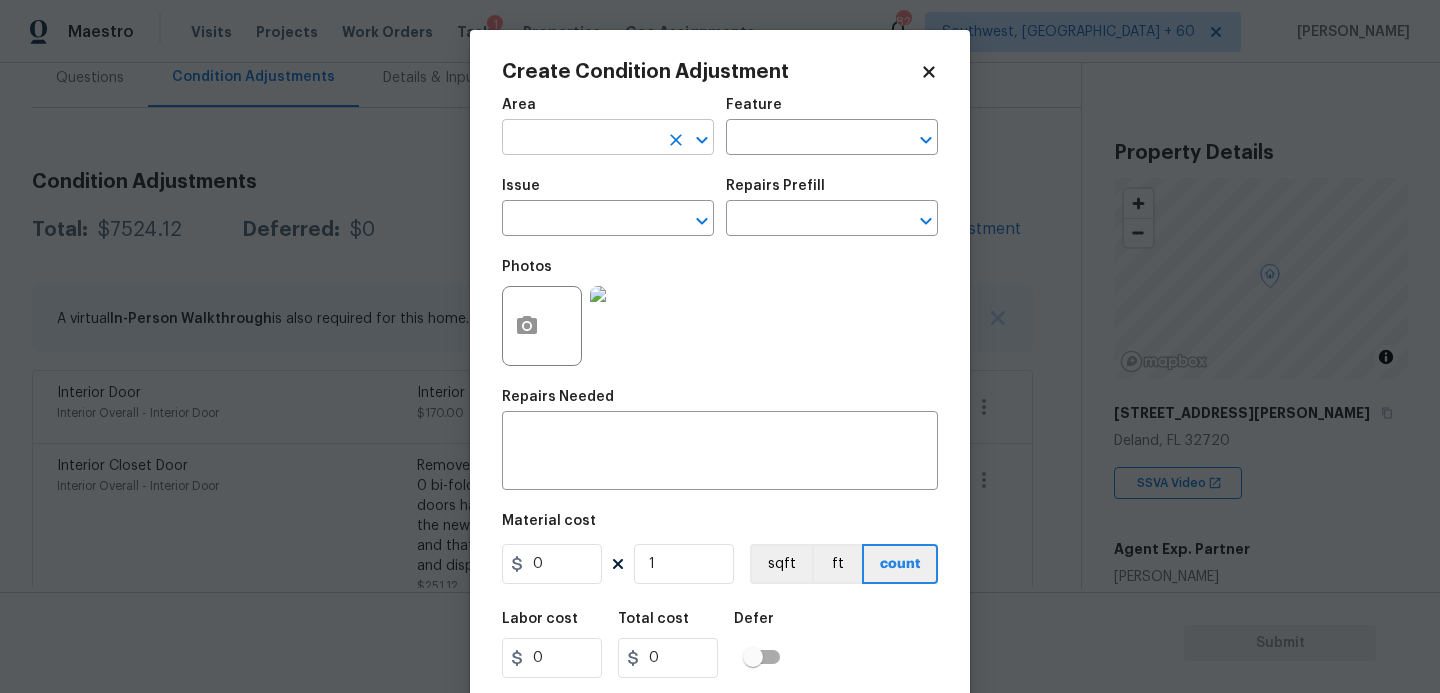 click at bounding box center [580, 139] 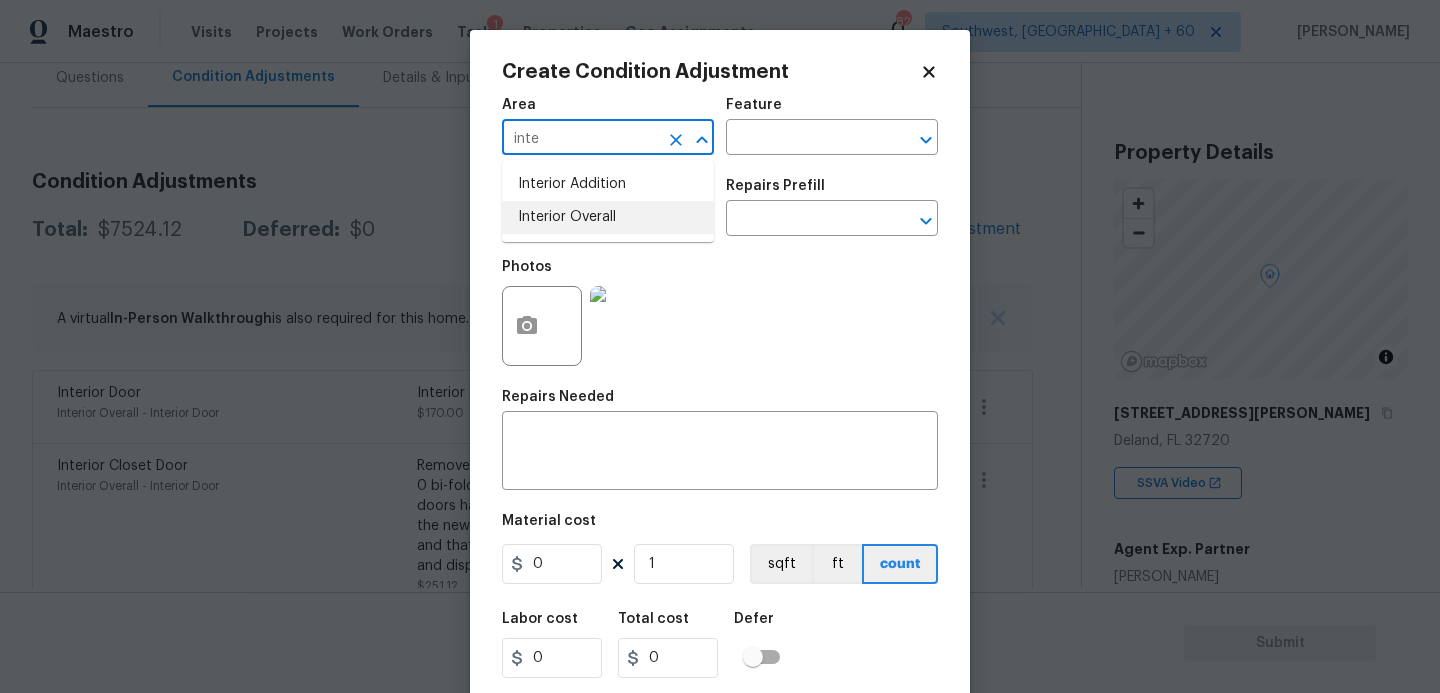 click on "Interior Overall" at bounding box center (608, 217) 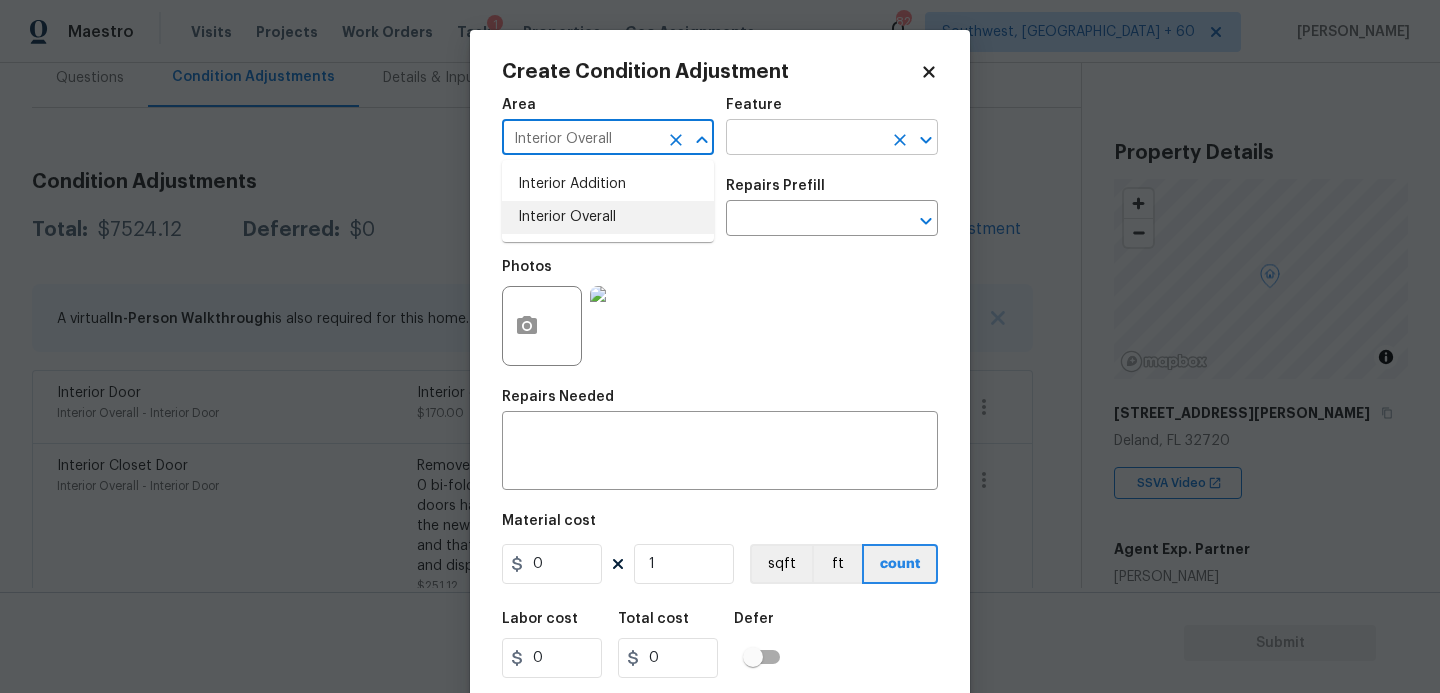 type on "Interior Overall" 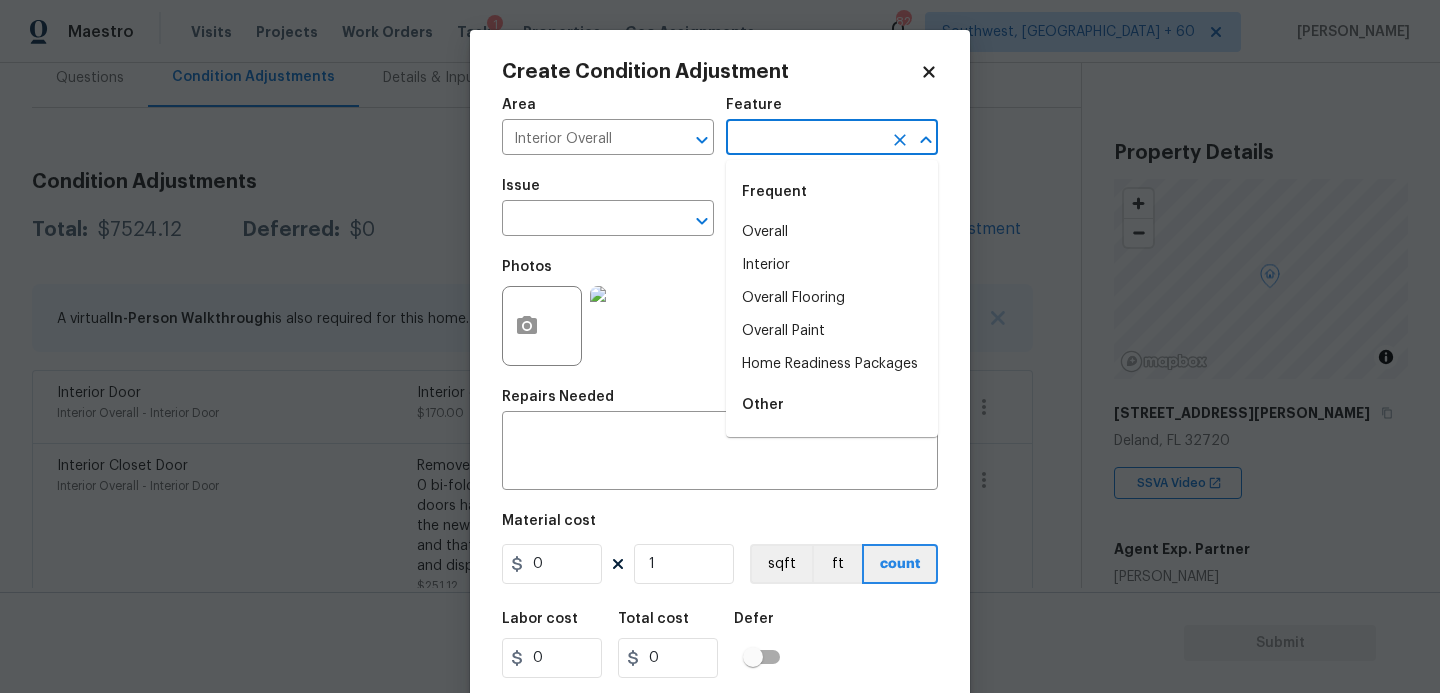 click at bounding box center [804, 139] 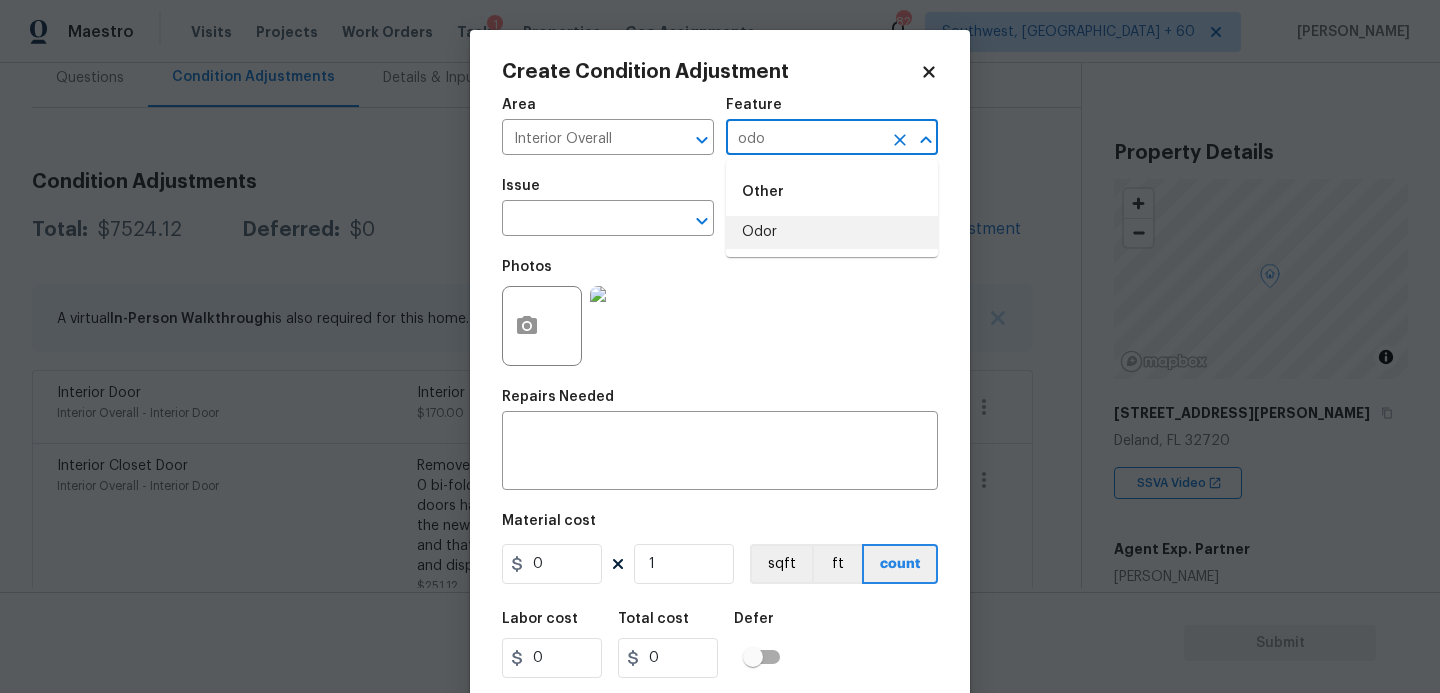 click on "Odor" at bounding box center [832, 232] 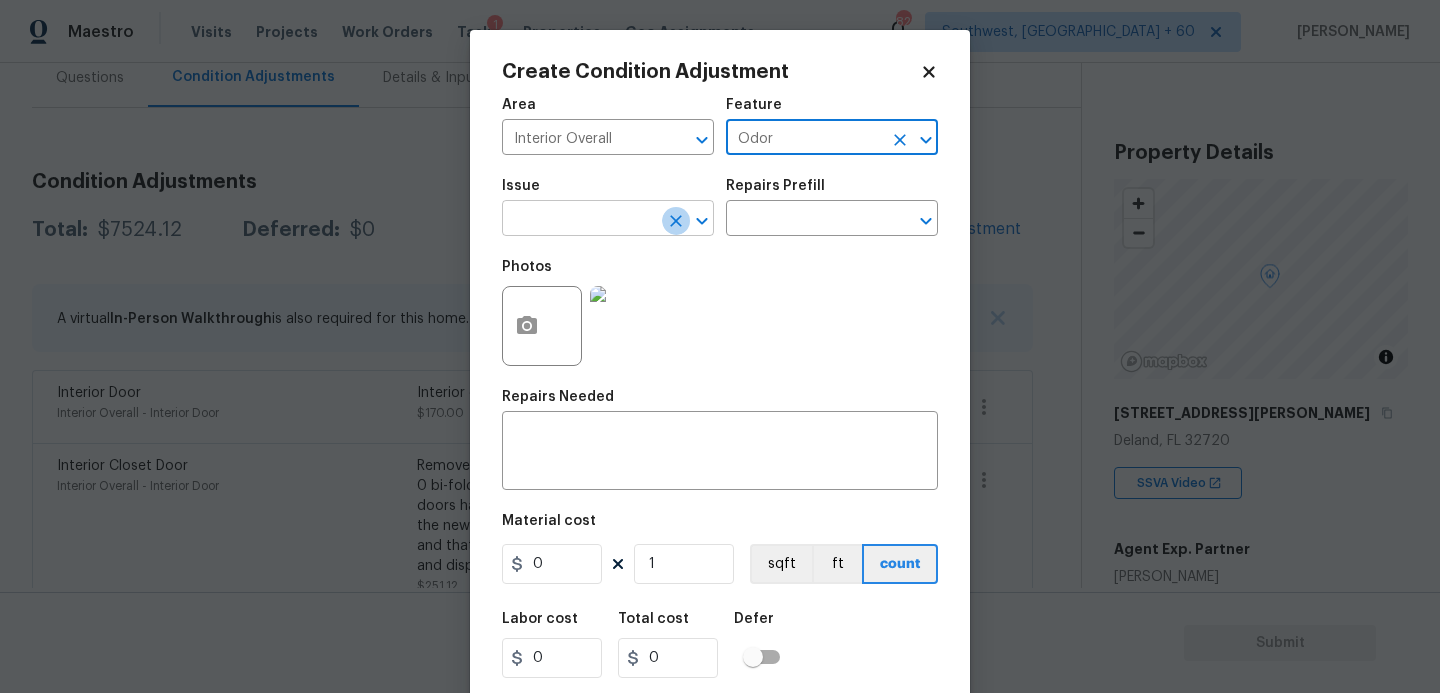 click 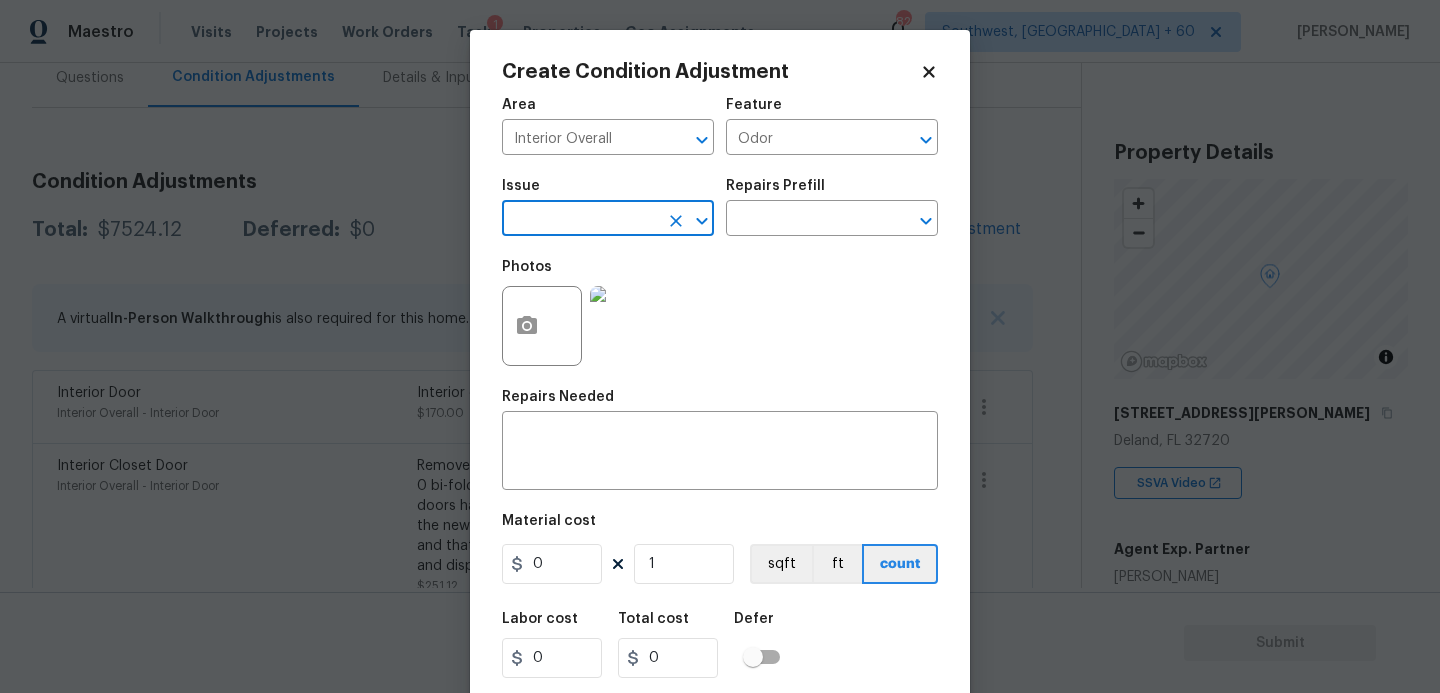 click at bounding box center (580, 220) 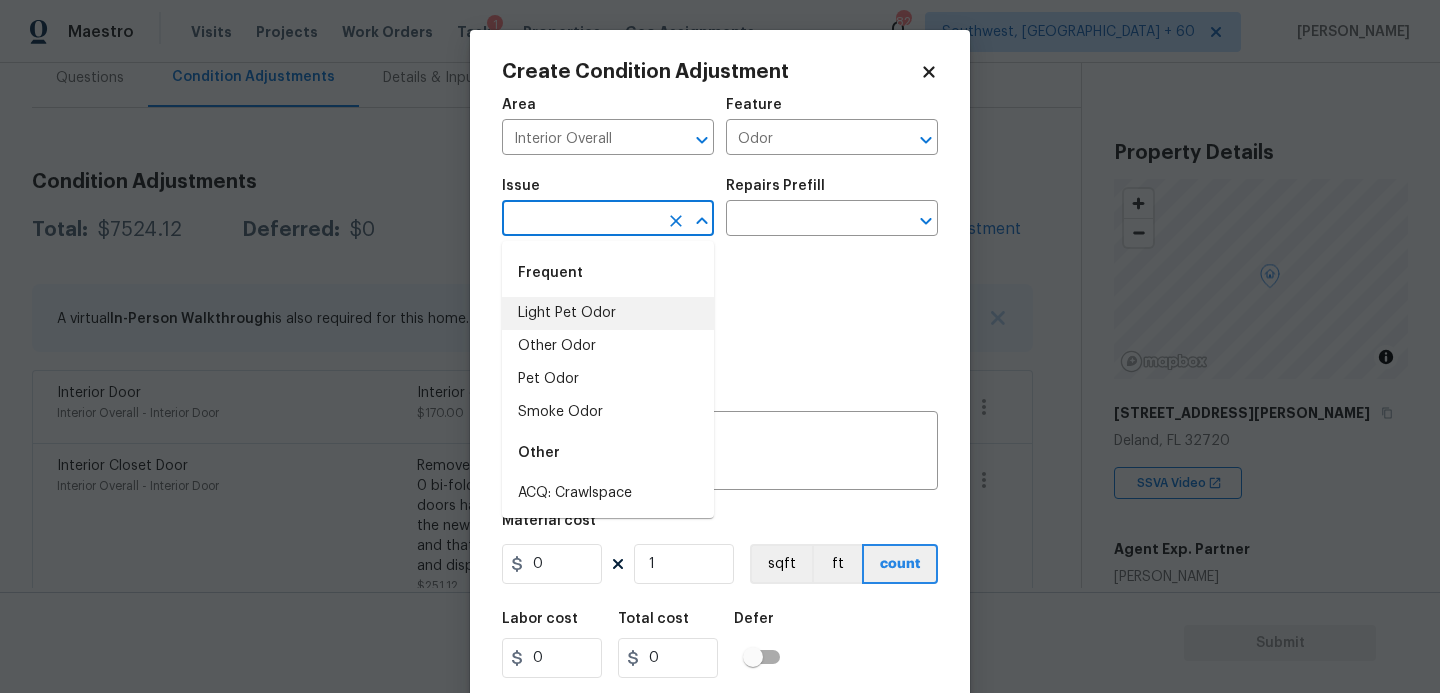 click on "Light Pet Odor" at bounding box center [608, 313] 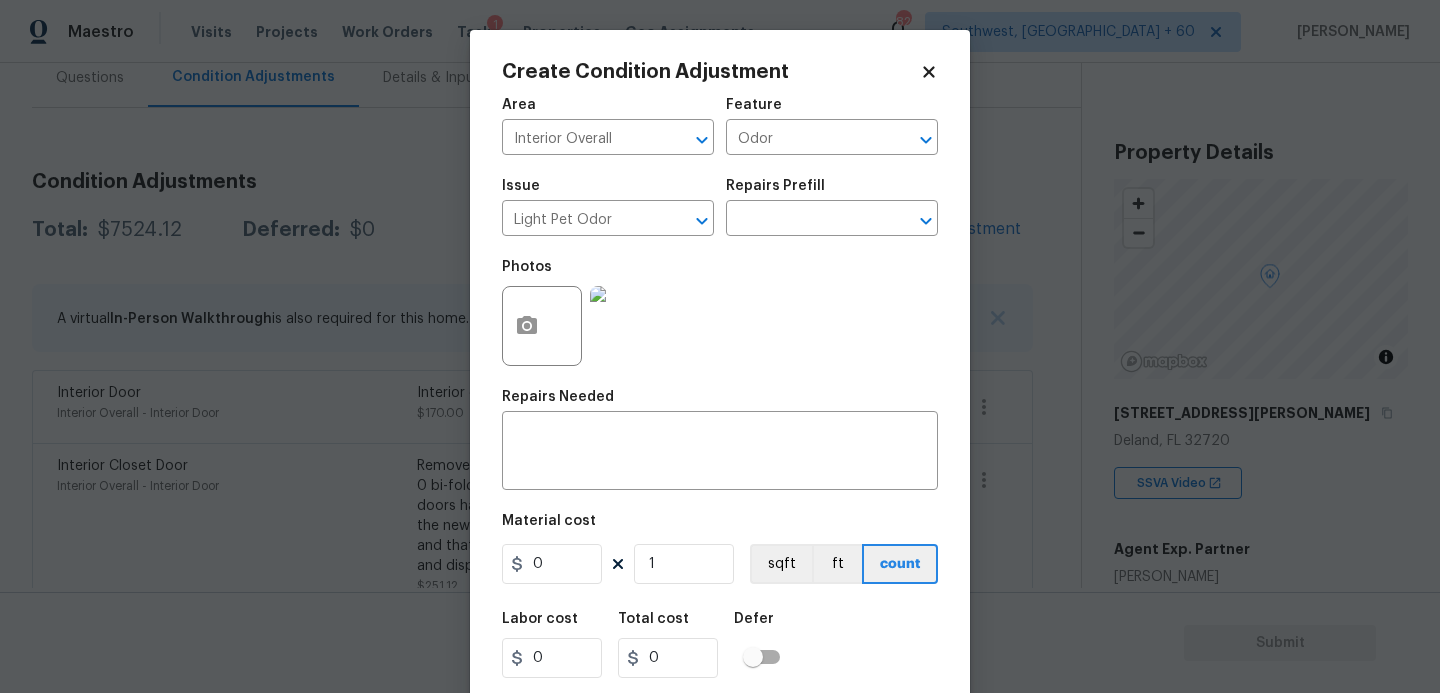 click on "Repairs Prefill" at bounding box center (832, 192) 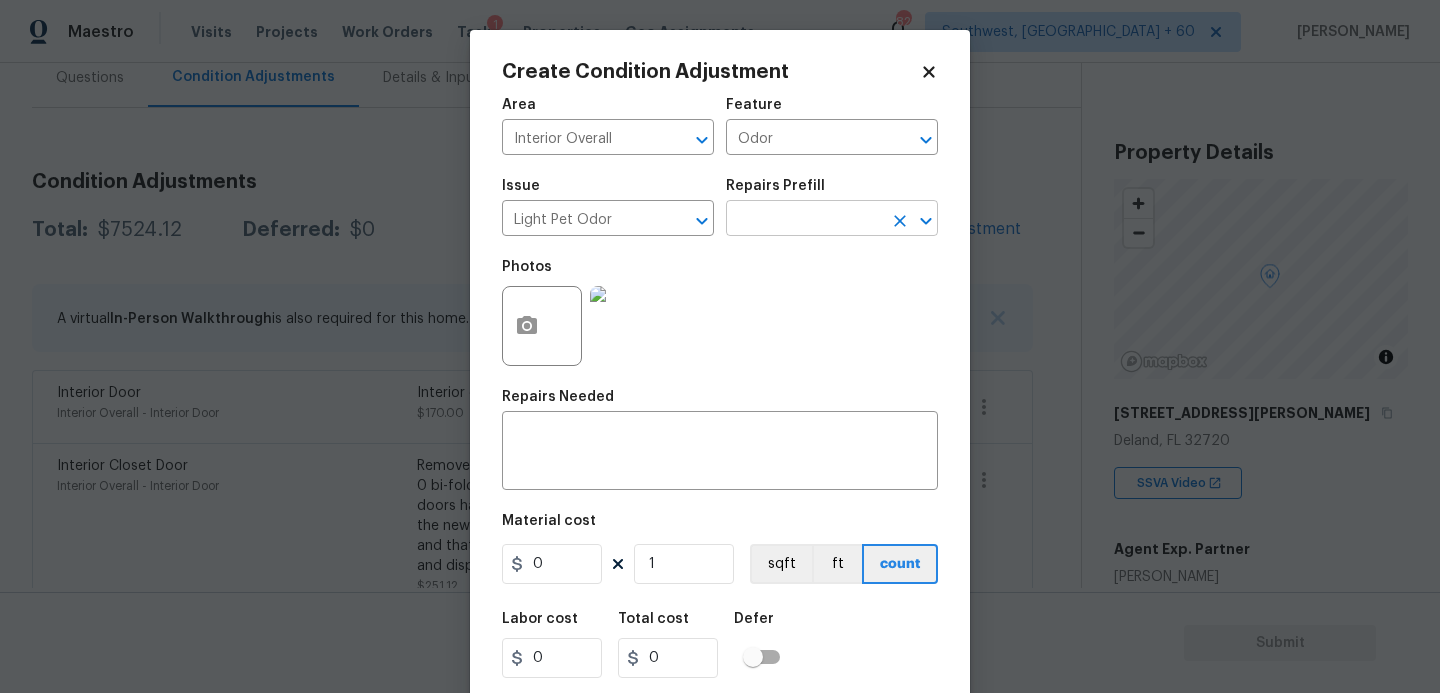 click at bounding box center (804, 220) 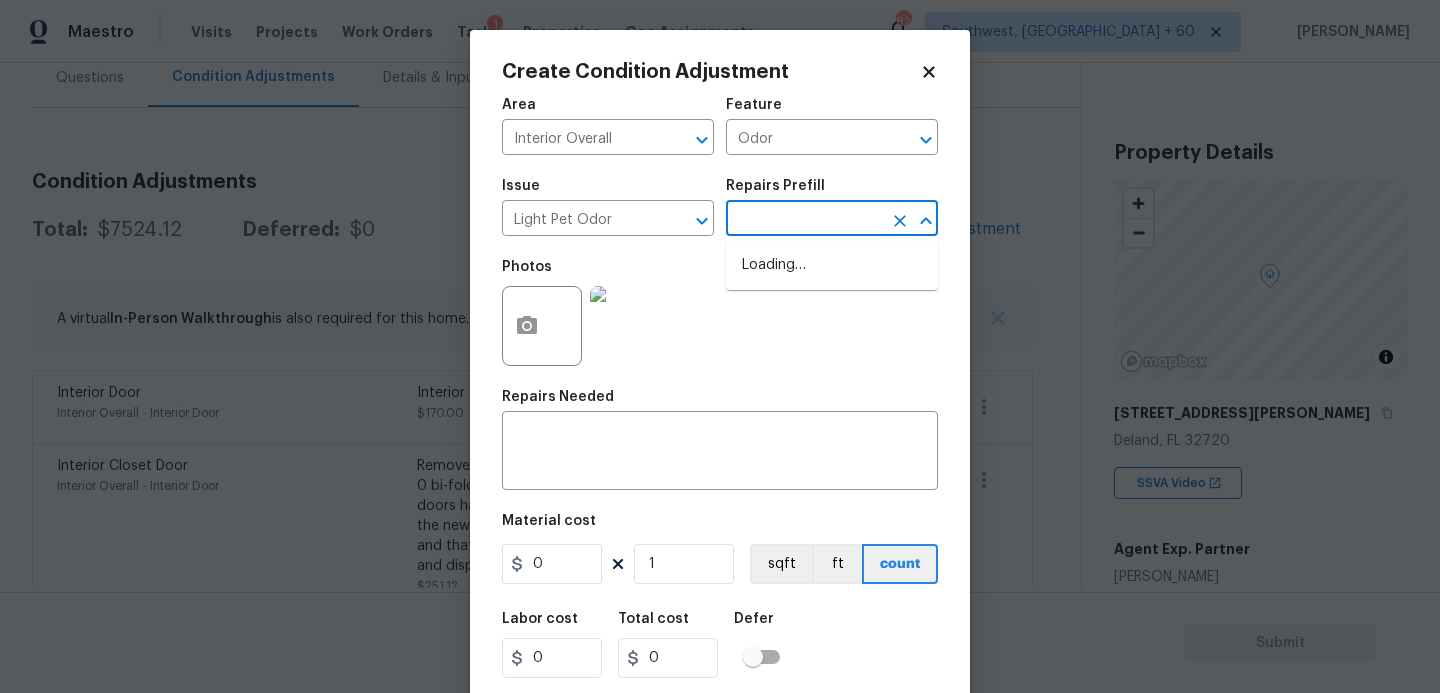 type 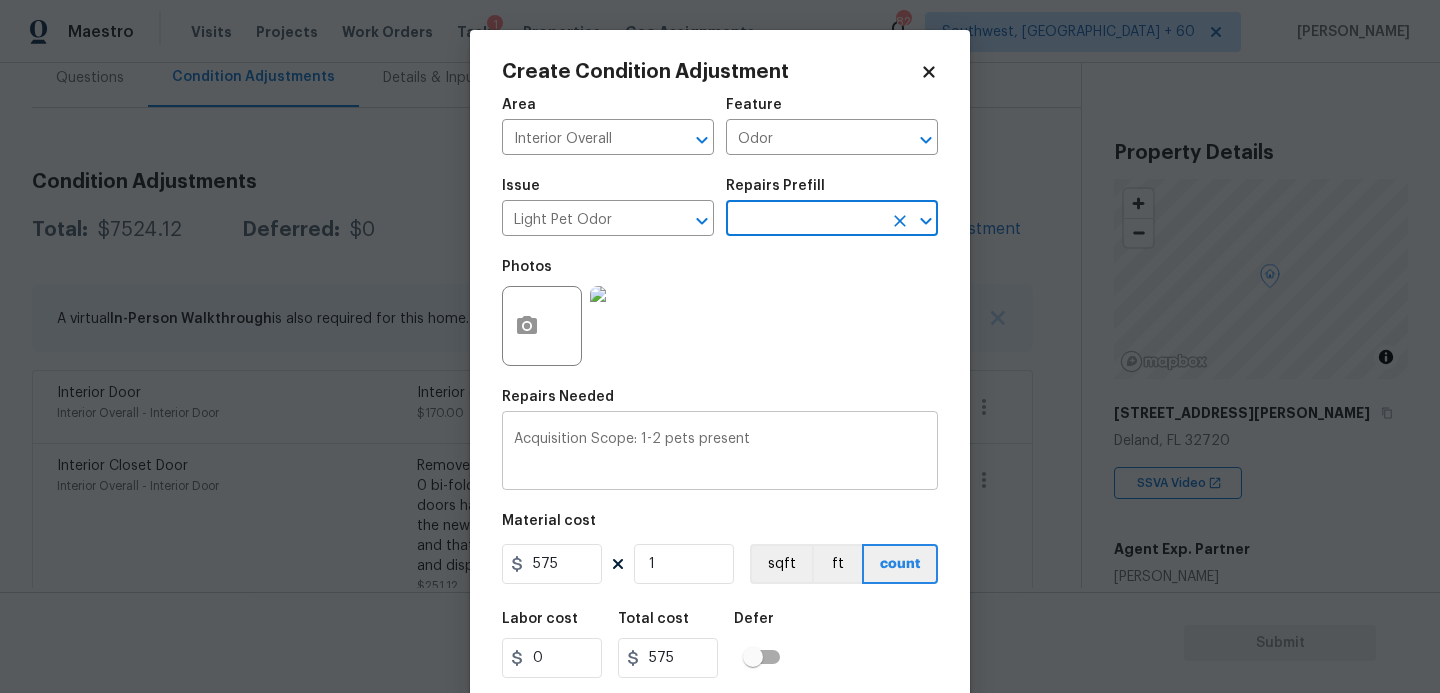 scroll, scrollTop: 54, scrollLeft: 0, axis: vertical 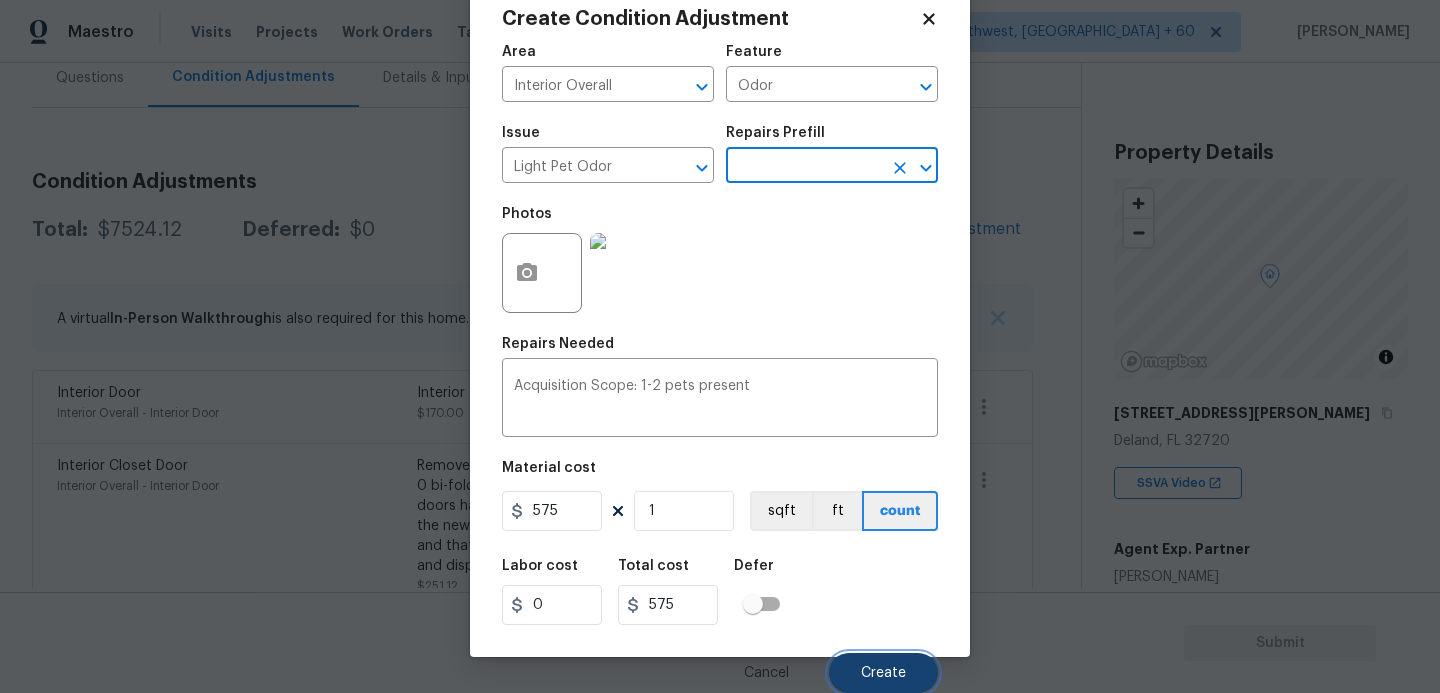 click on "Create" at bounding box center (883, 673) 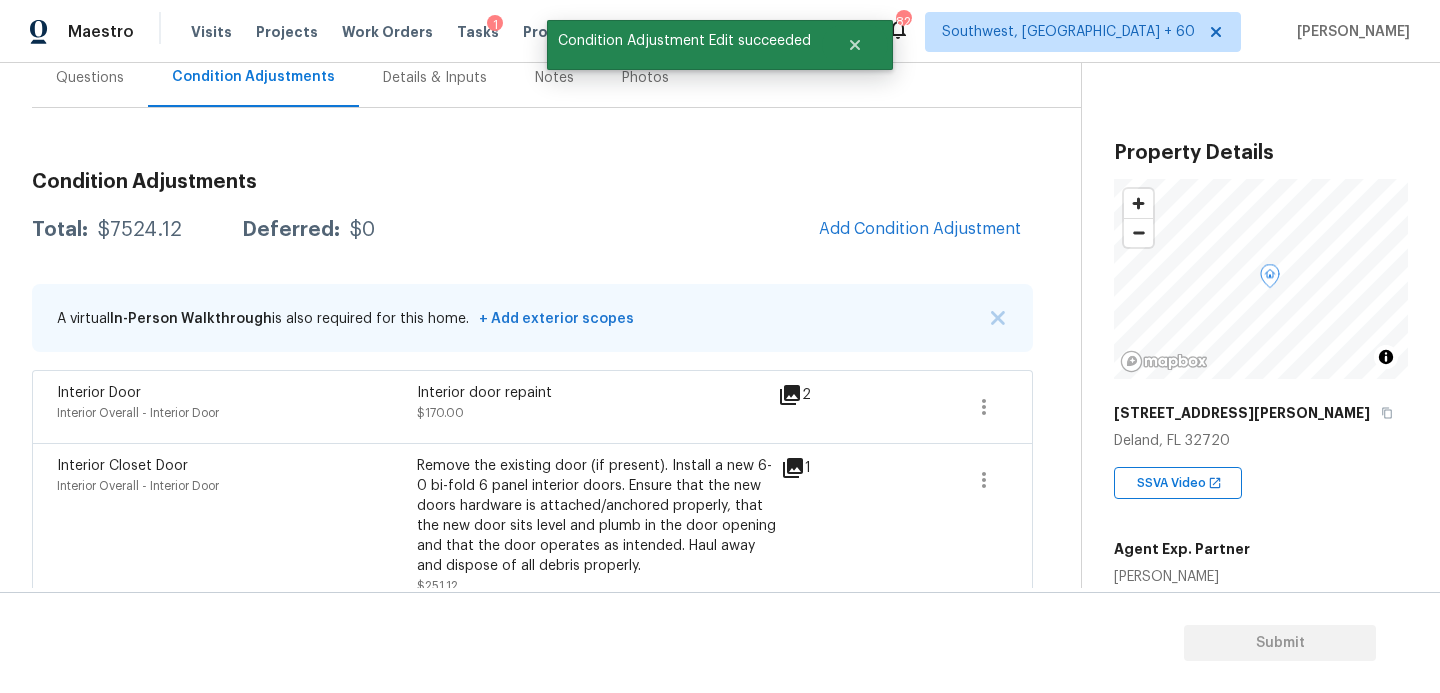 scroll, scrollTop: 47, scrollLeft: 0, axis: vertical 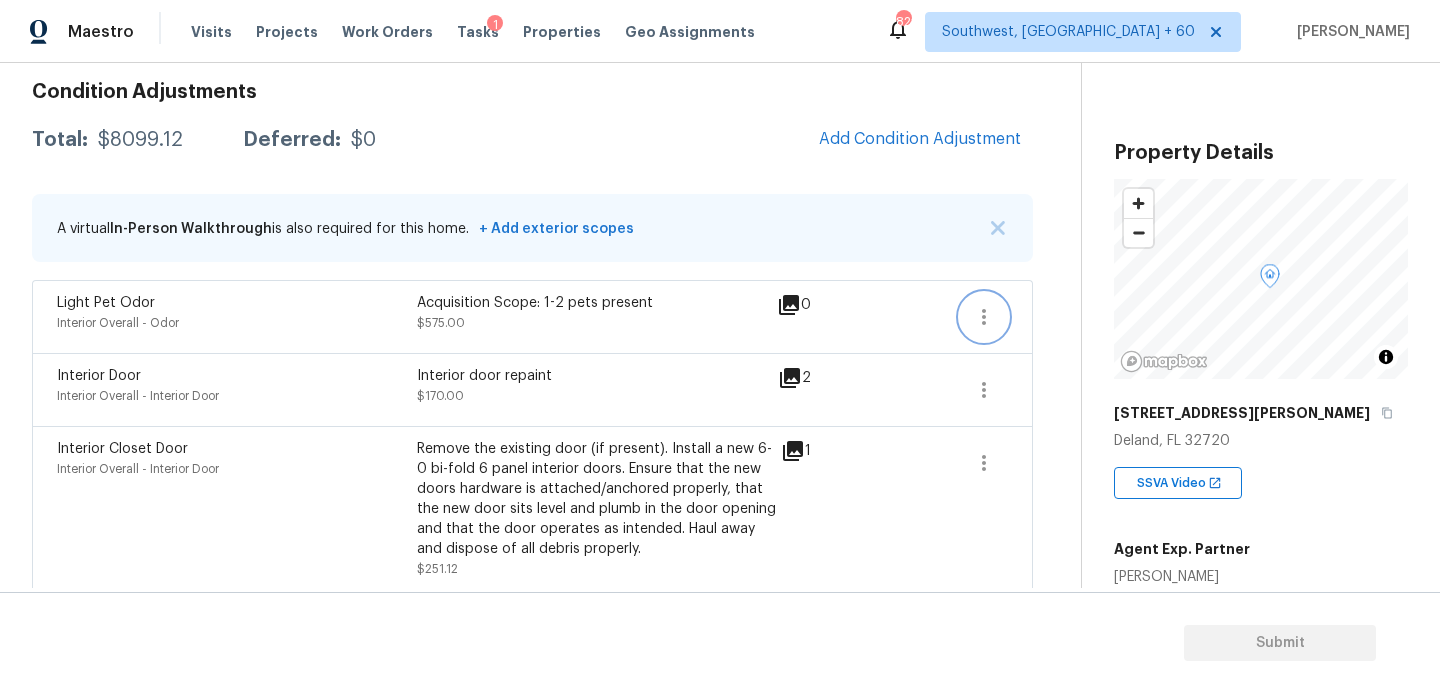 click at bounding box center (984, 317) 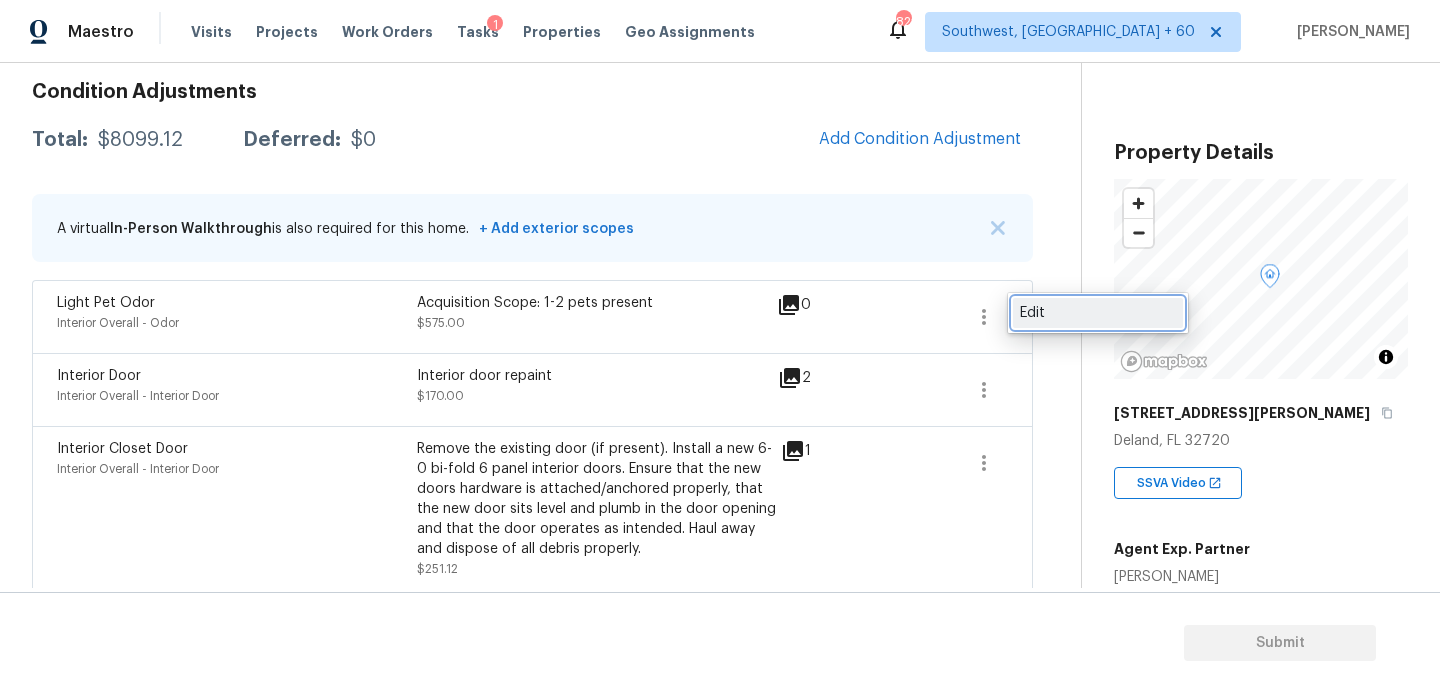 click on "Edit" at bounding box center [1098, 313] 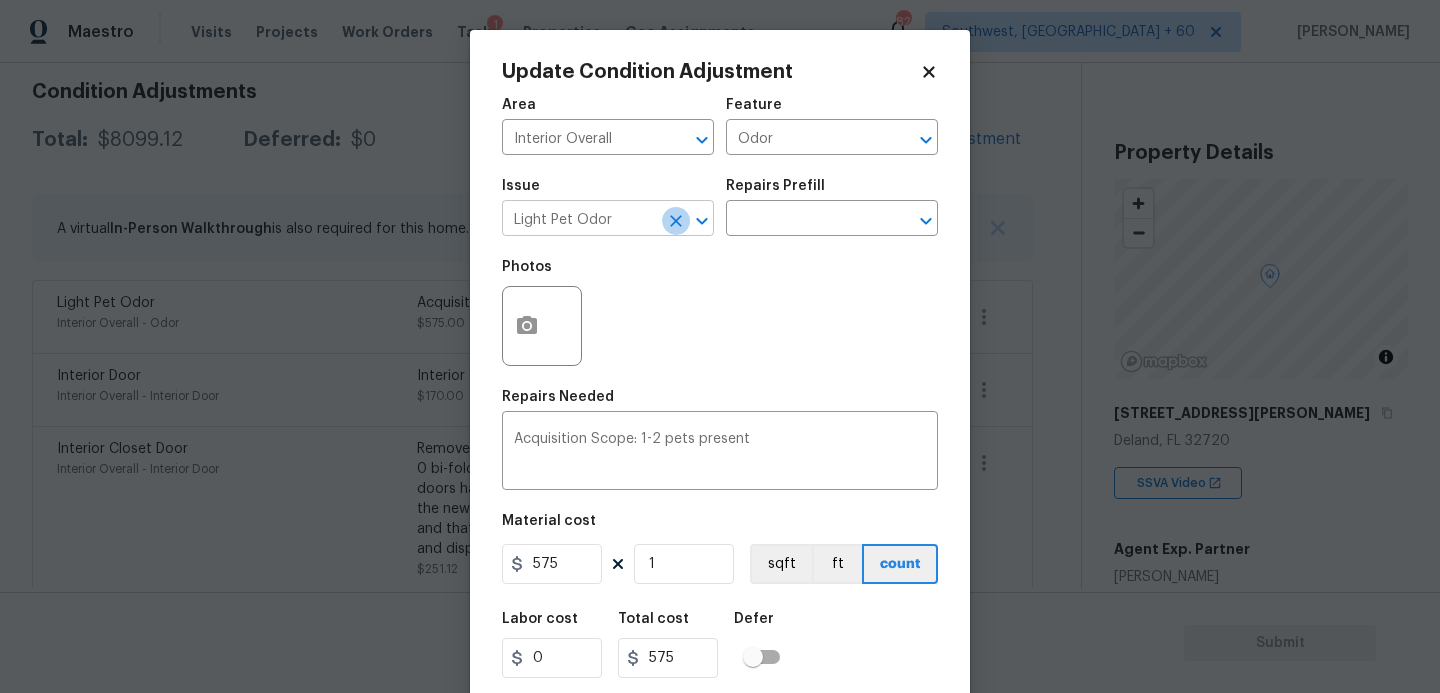 click 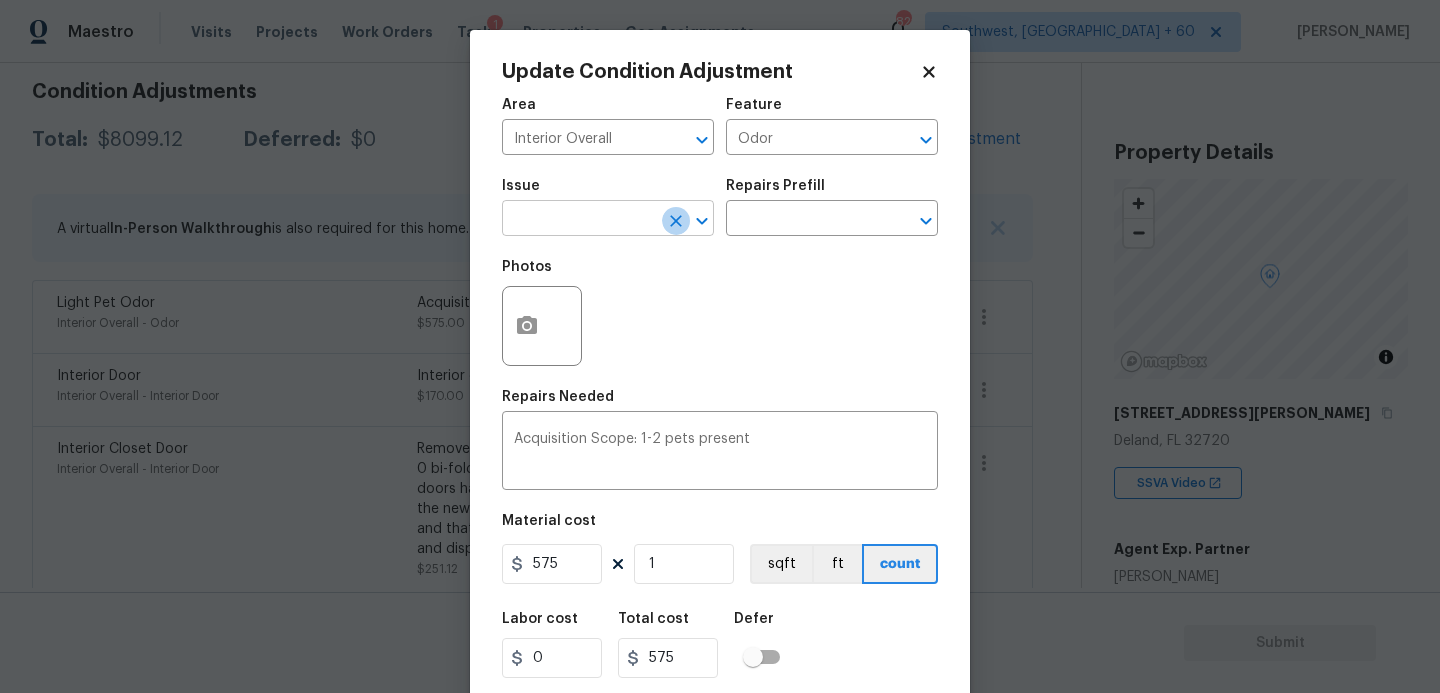 click at bounding box center [580, 220] 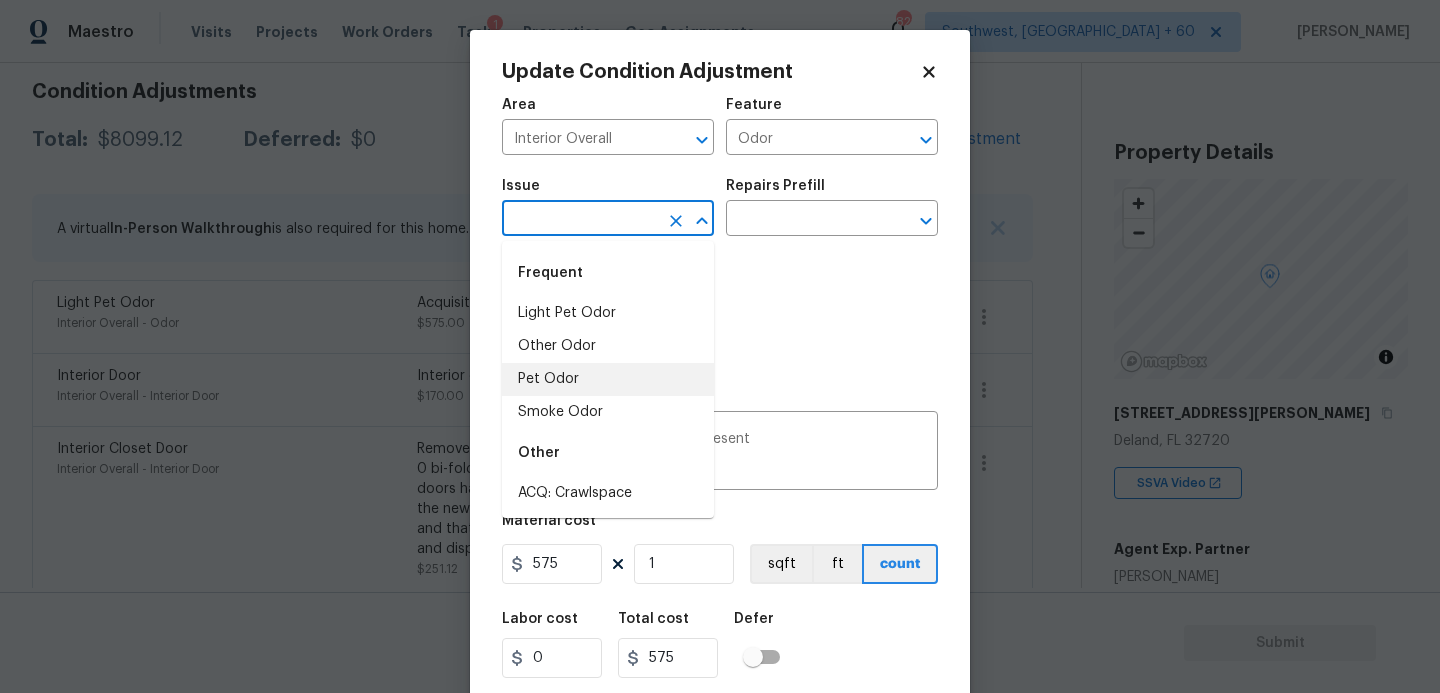 click on "Pet Odor" at bounding box center (608, 379) 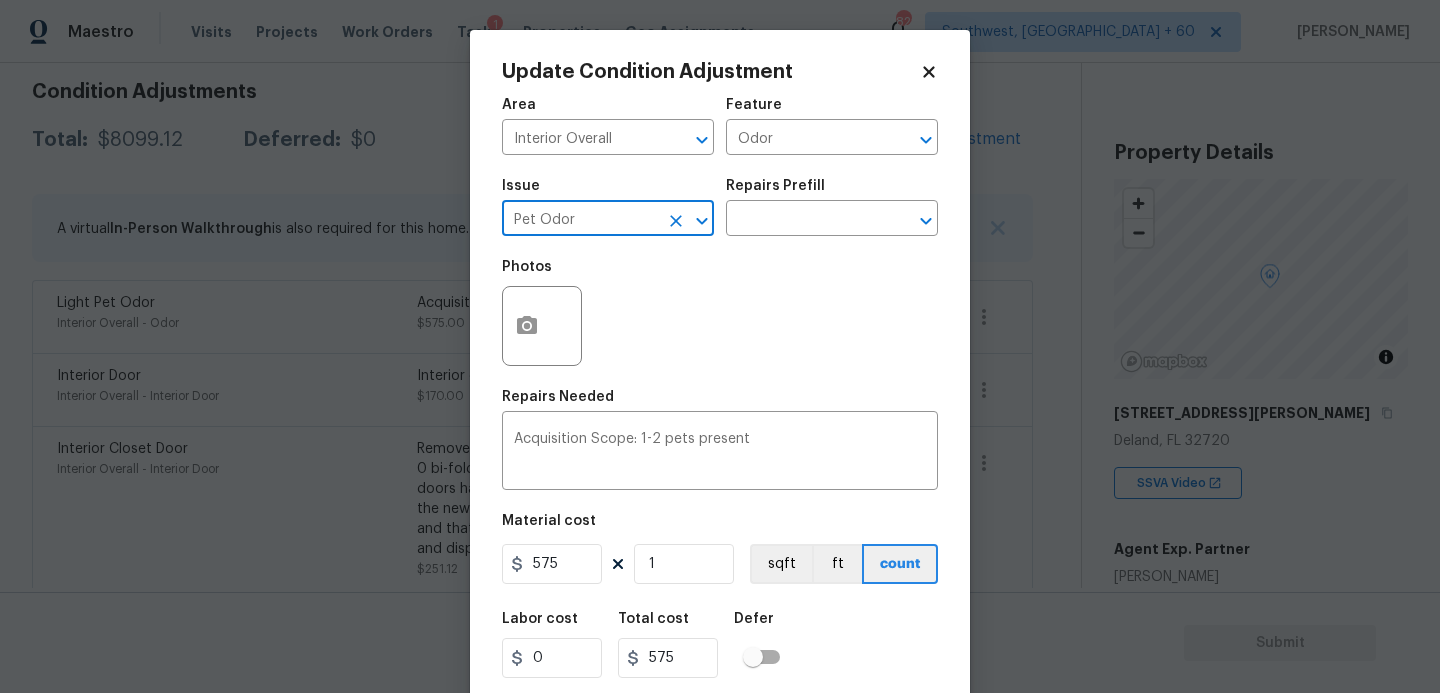 click on "Issue Pet Odor ​ Repairs Prefill ​" at bounding box center (720, 207) 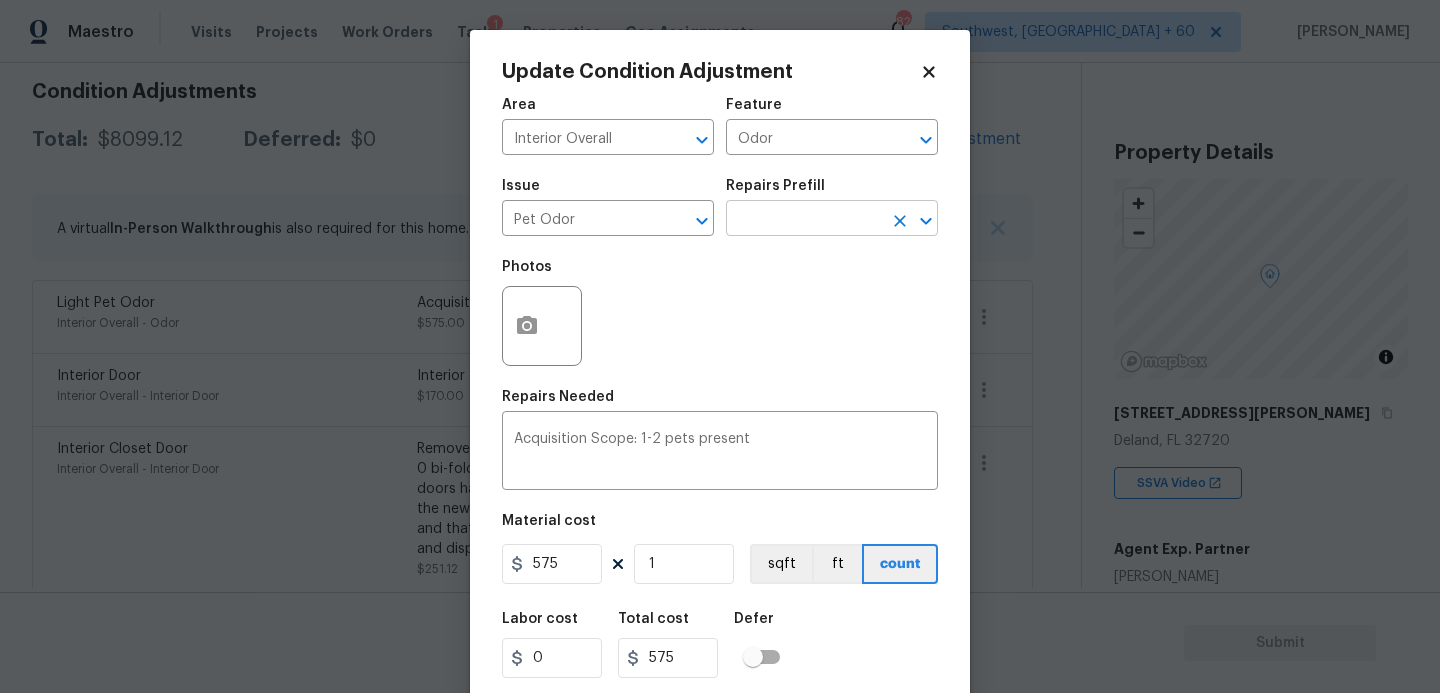 click at bounding box center (804, 220) 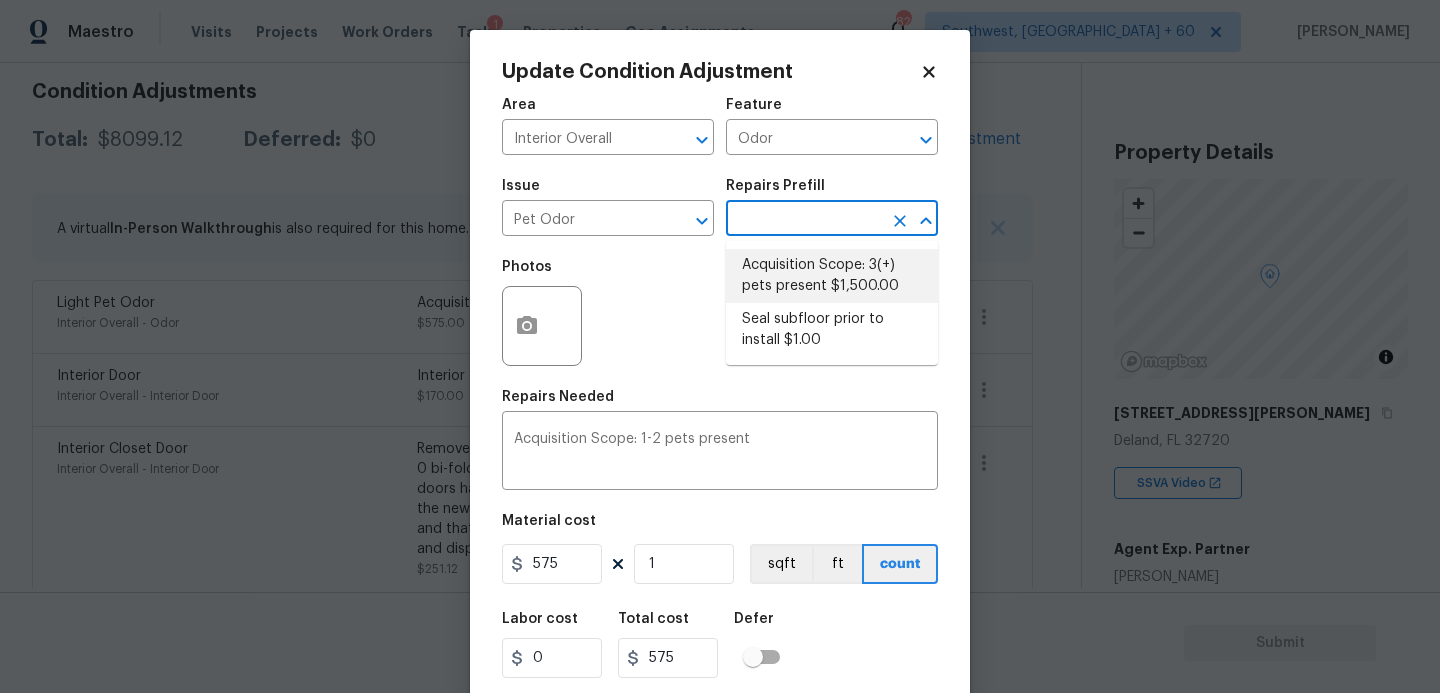 click on "Acquisition Scope: 3(+) pets present $1,500.00" at bounding box center (832, 276) 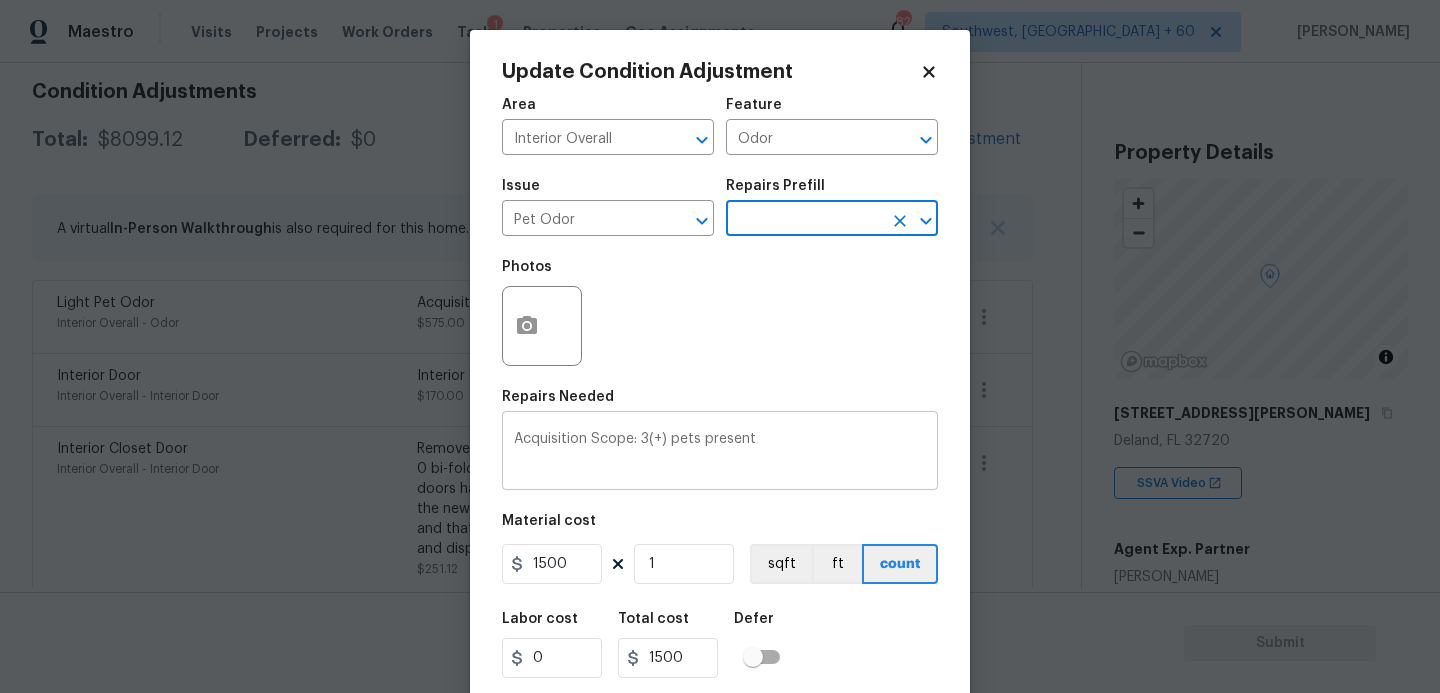 scroll, scrollTop: 54, scrollLeft: 0, axis: vertical 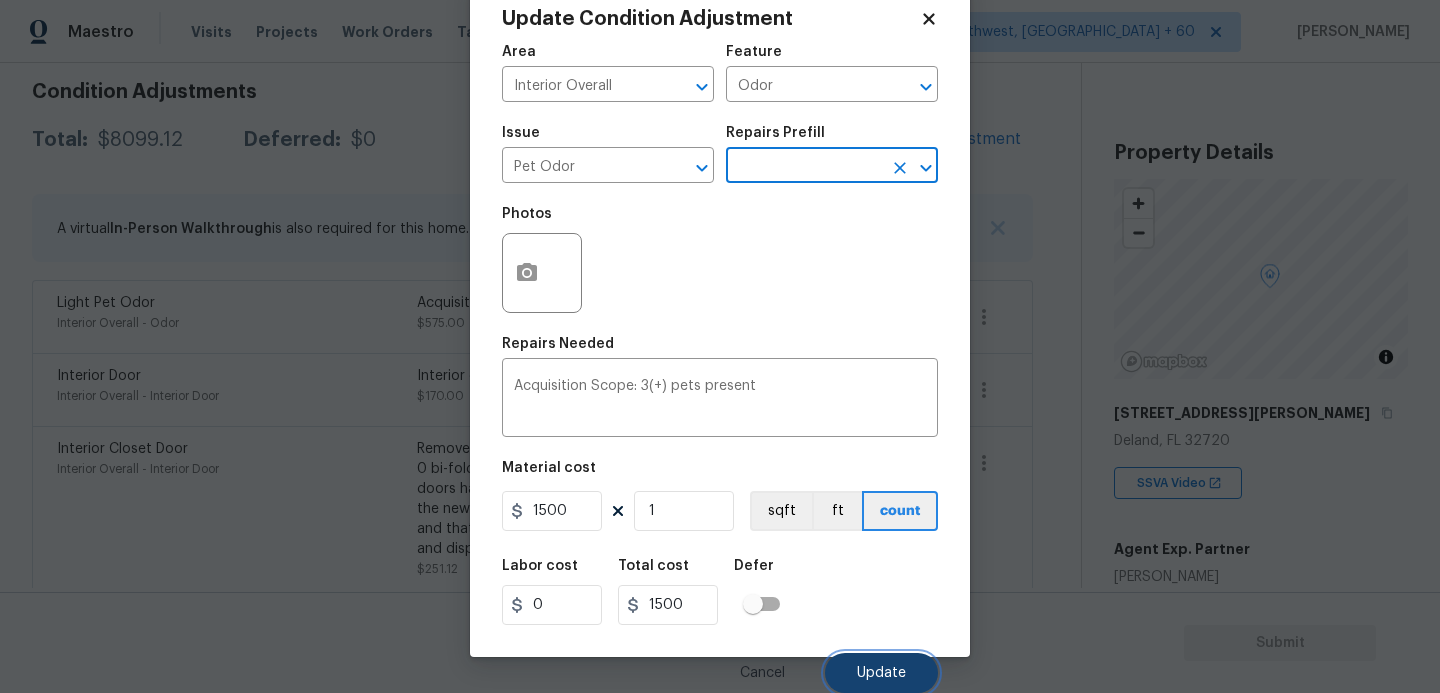 click on "Update" at bounding box center (881, 673) 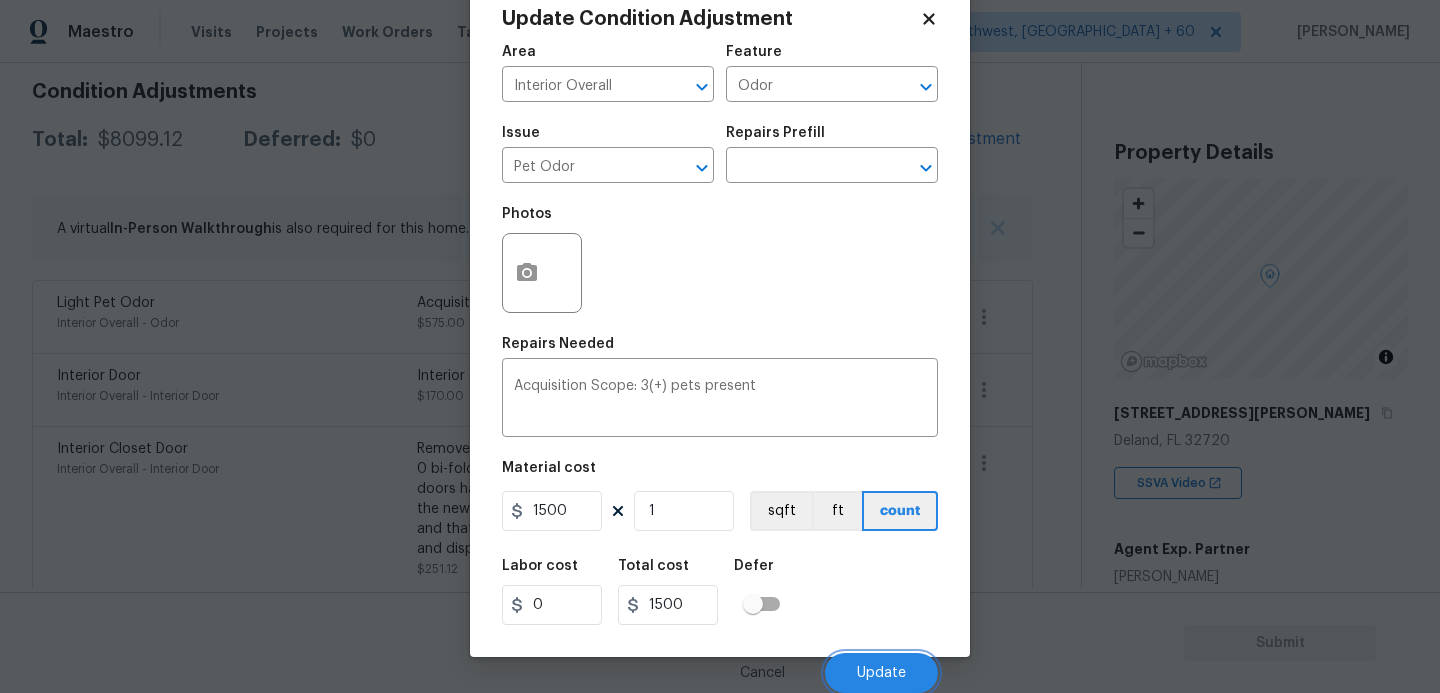 scroll, scrollTop: 285, scrollLeft: 0, axis: vertical 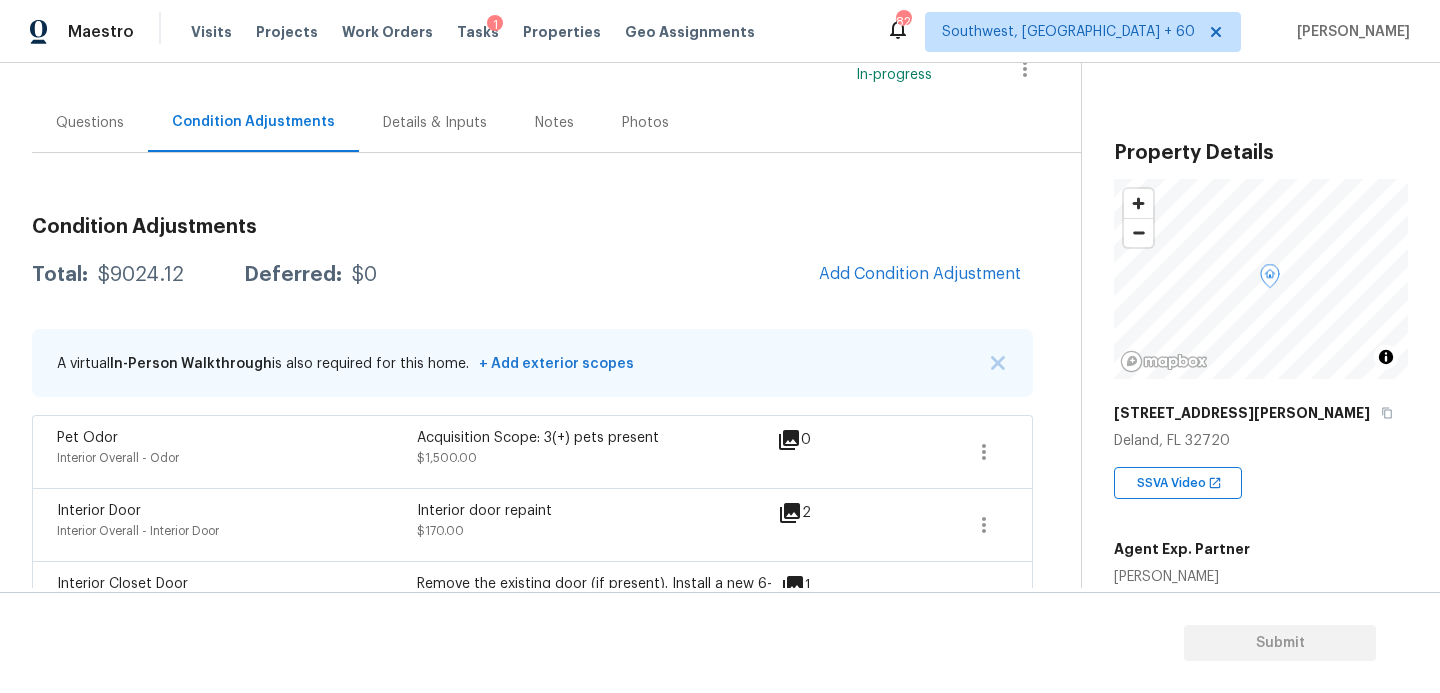 click on "Questions" at bounding box center (90, 122) 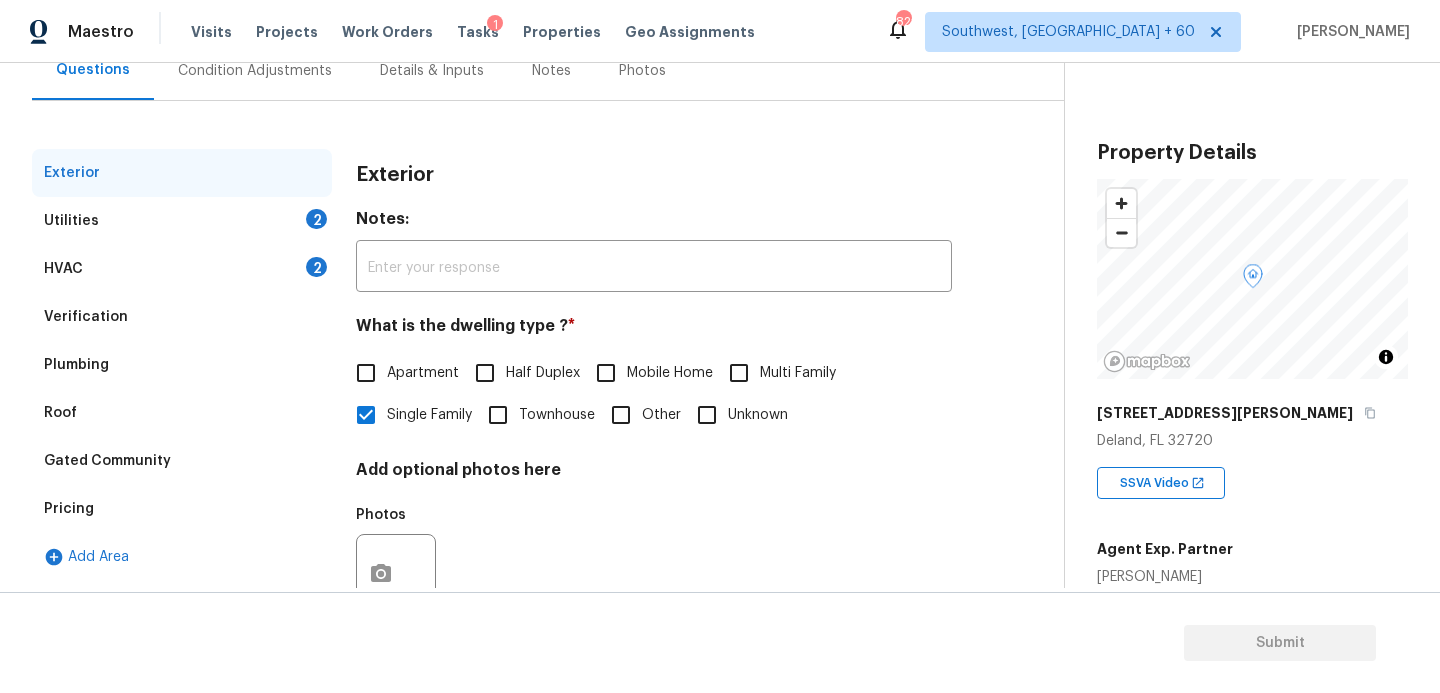 click on "Verification" at bounding box center [86, 317] 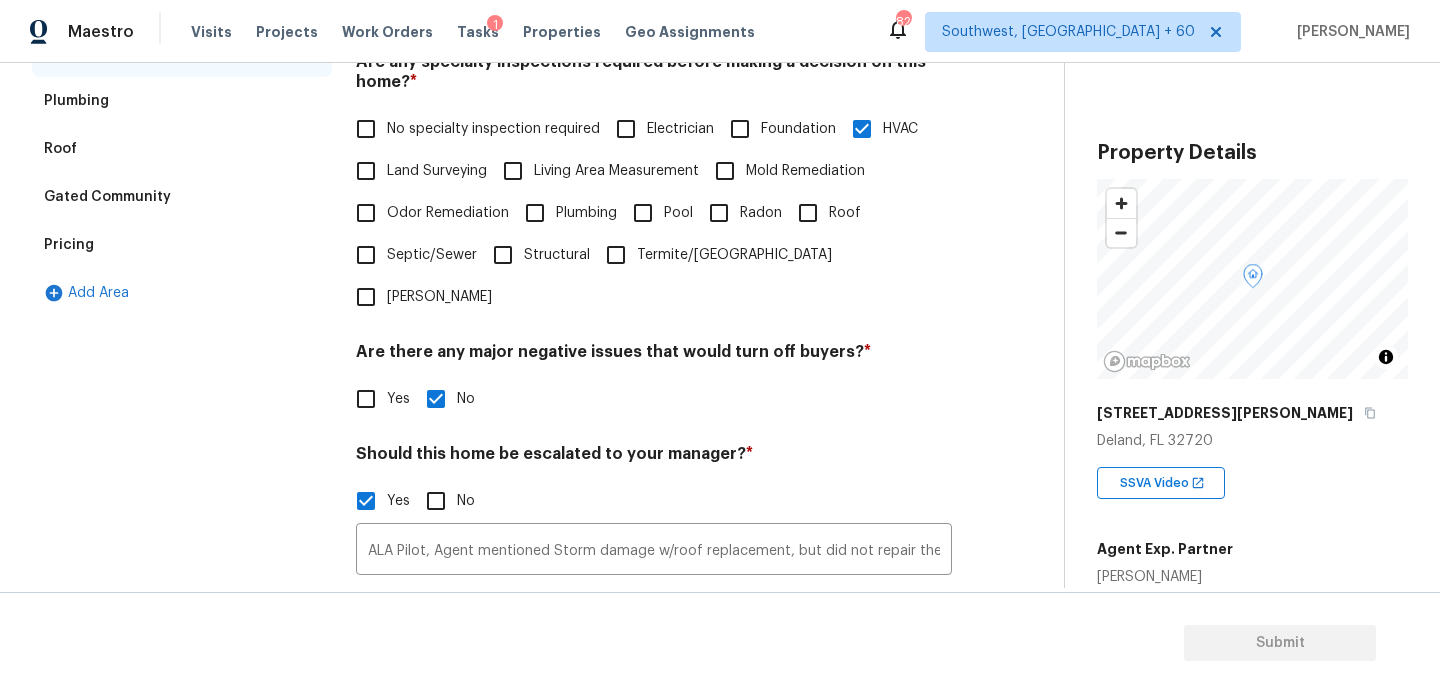 scroll, scrollTop: 577, scrollLeft: 0, axis: vertical 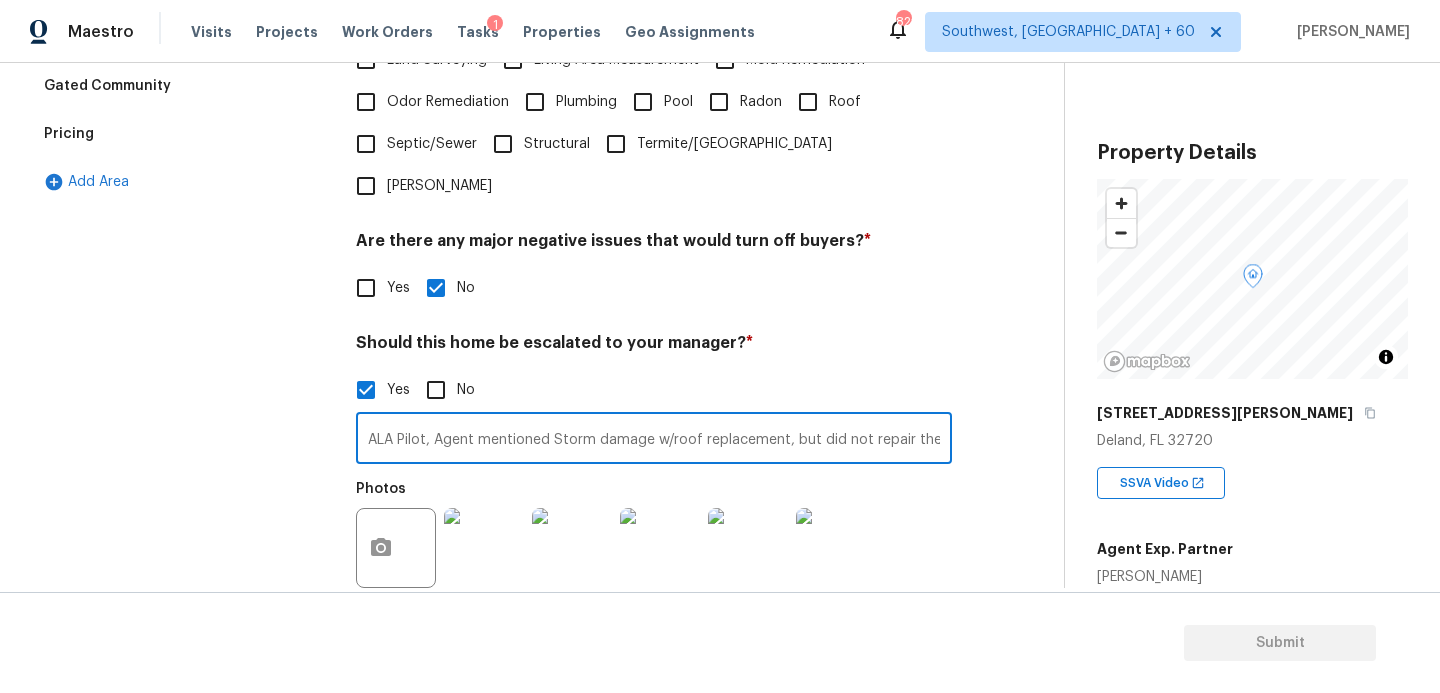 click on "ALA Pilot, Agent mentioned Storm damage w/roof replacement, but did not repair the ceiling in the house, Agent mentioned Refrigerator", "Stove/range", "Microwave" as non working needs review, HVAC needs review agent mentioned fair condition in the admin, Agent mentioned ' YES ' for water leak or water intrusion, This is Orlando market check for volusia county, Possible water leak @00:28, 02:20" at bounding box center (654, 440) 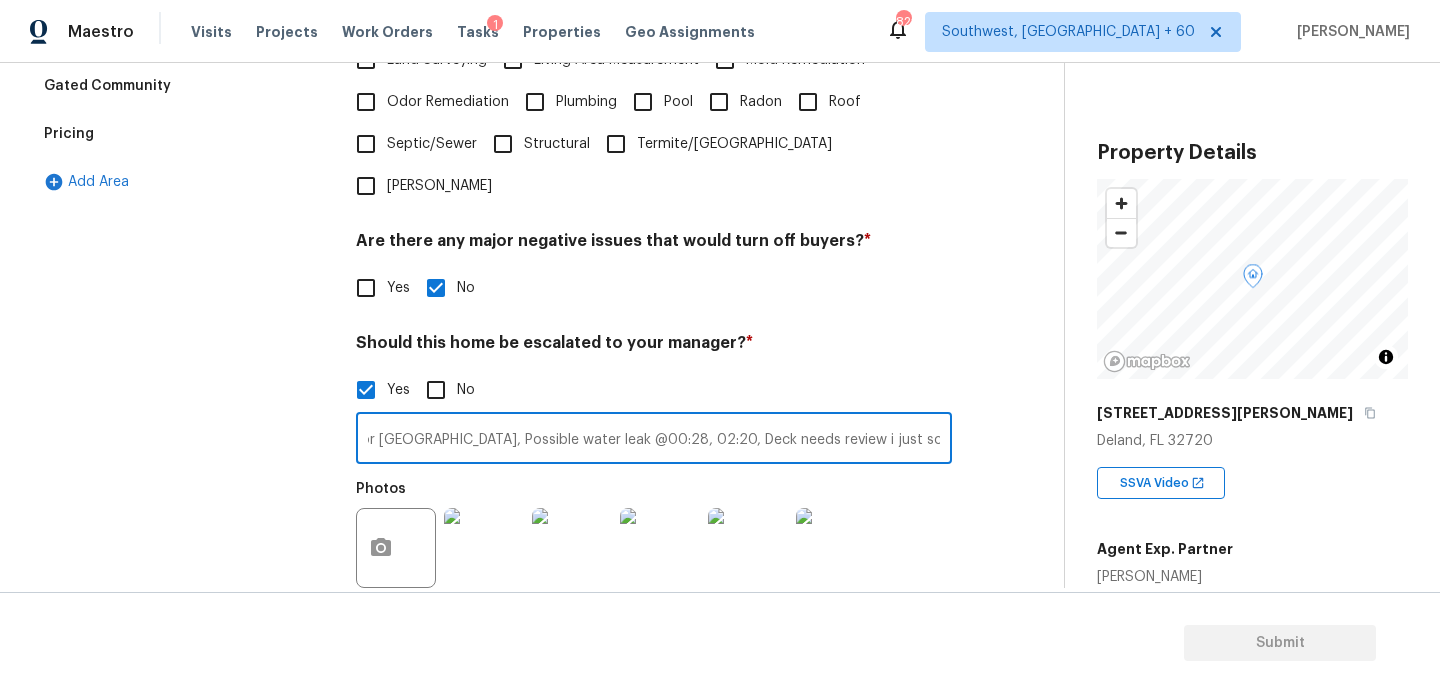 scroll, scrollTop: 0, scrollLeft: 2345, axis: horizontal 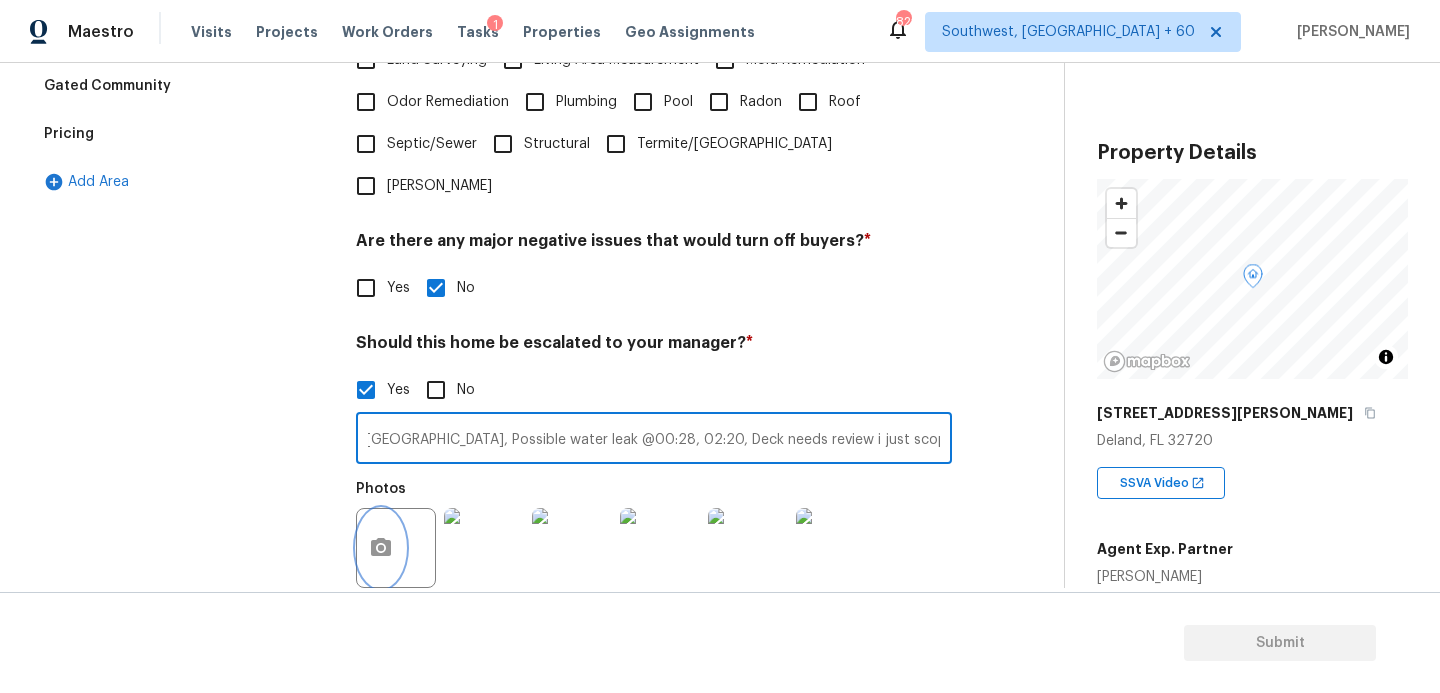 click at bounding box center (381, 548) 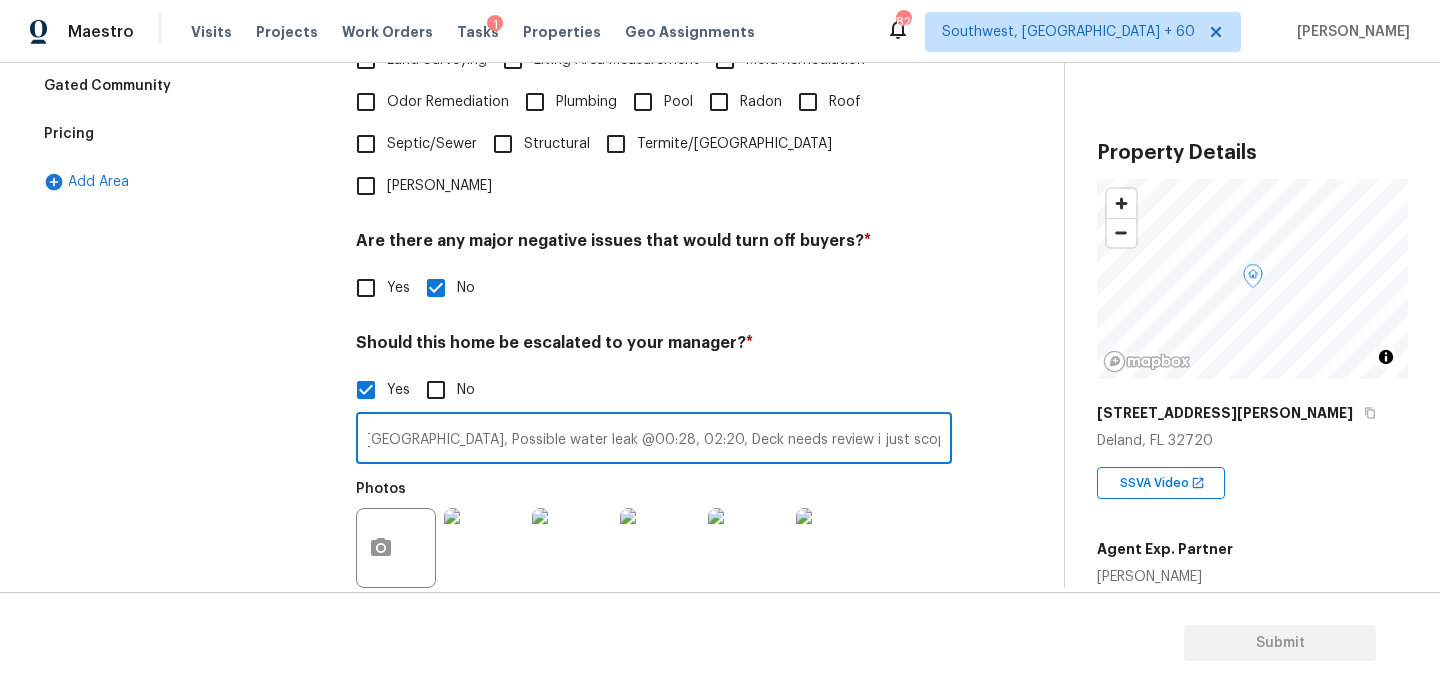 scroll, scrollTop: 0, scrollLeft: 0, axis: both 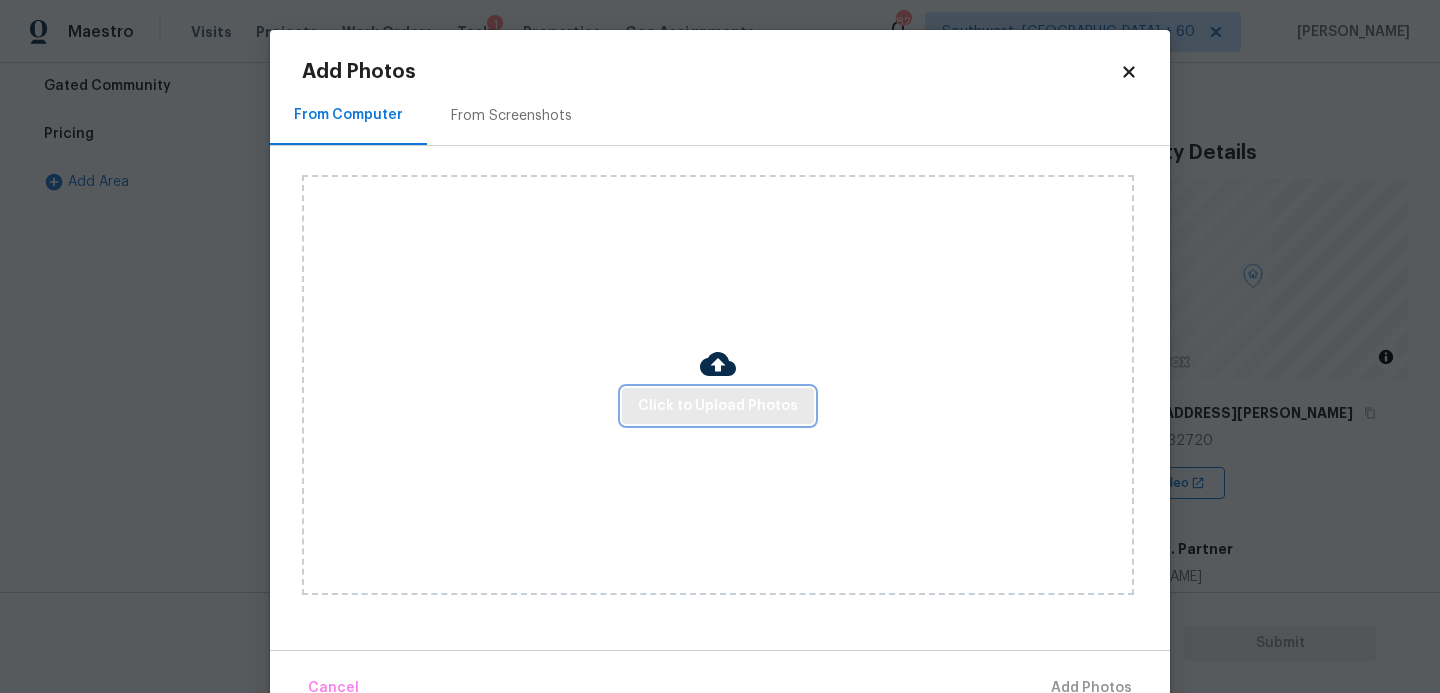 click on "Click to Upload Photos" at bounding box center (718, 406) 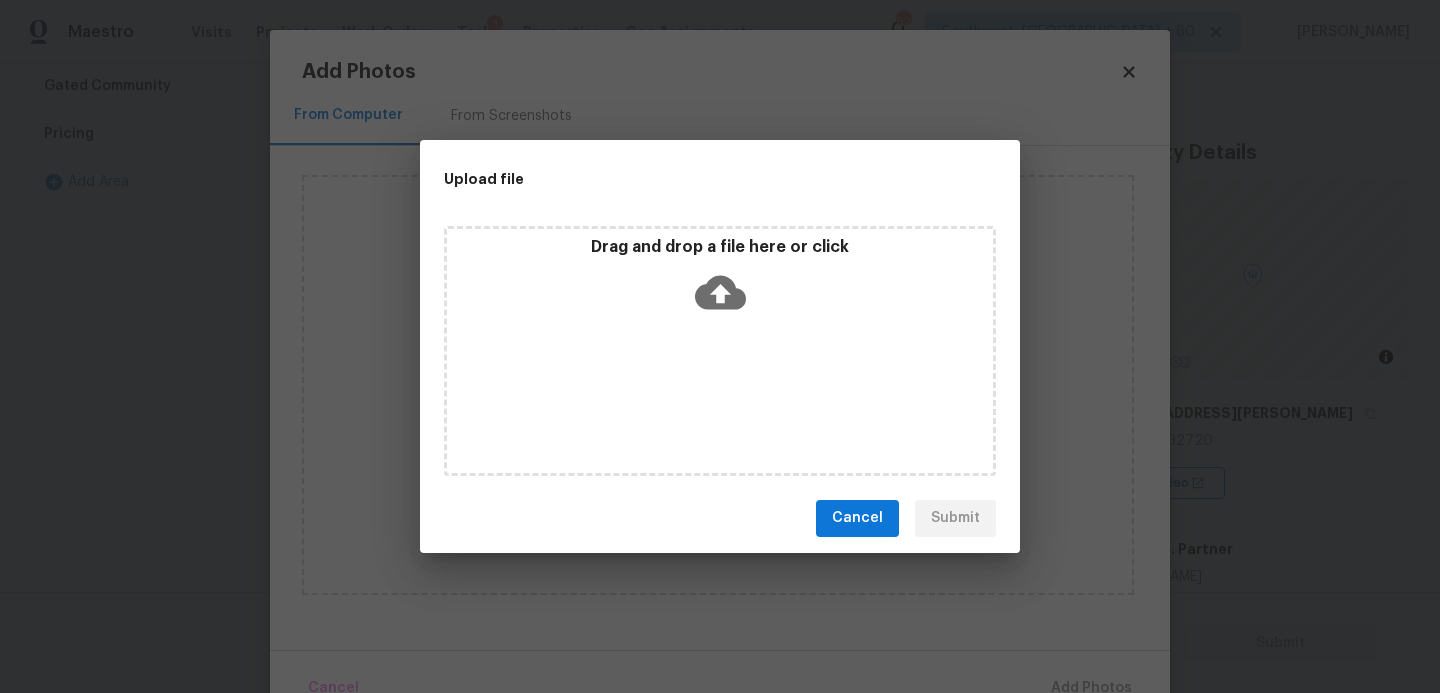 click 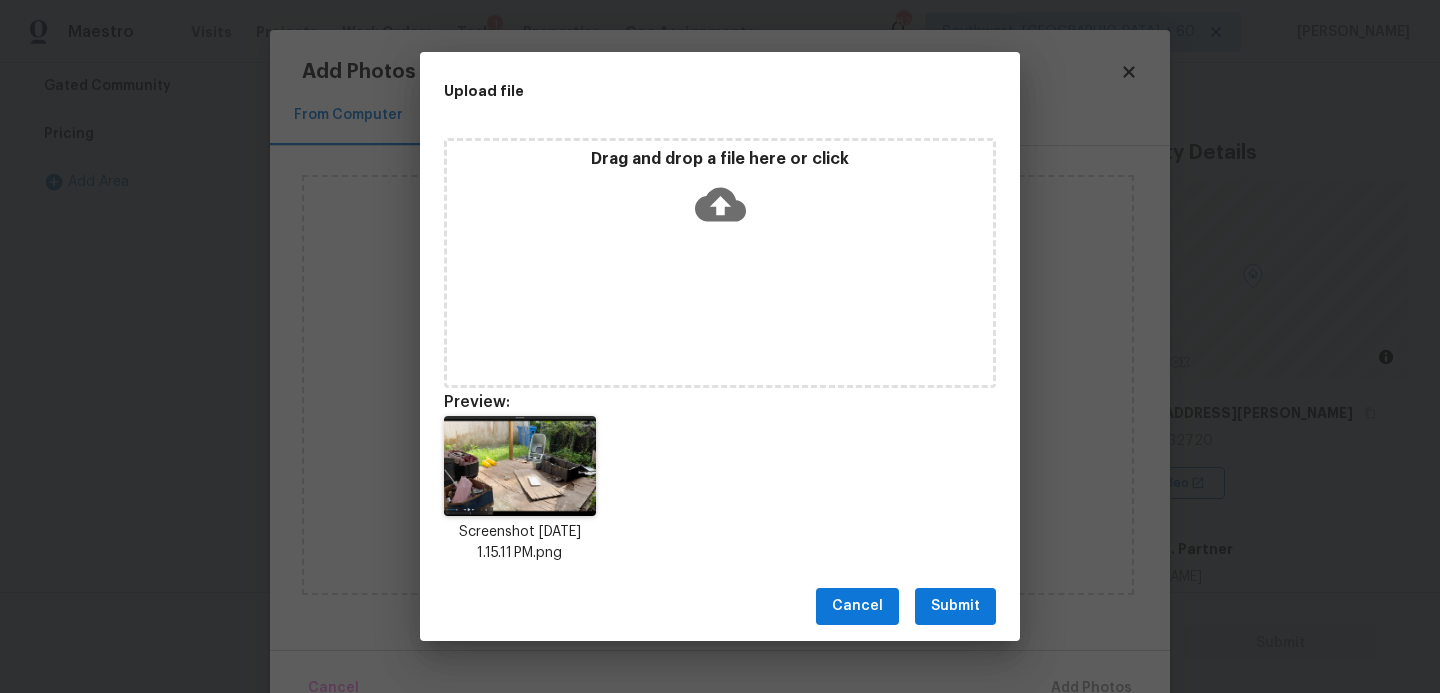 click on "Submit" at bounding box center (955, 606) 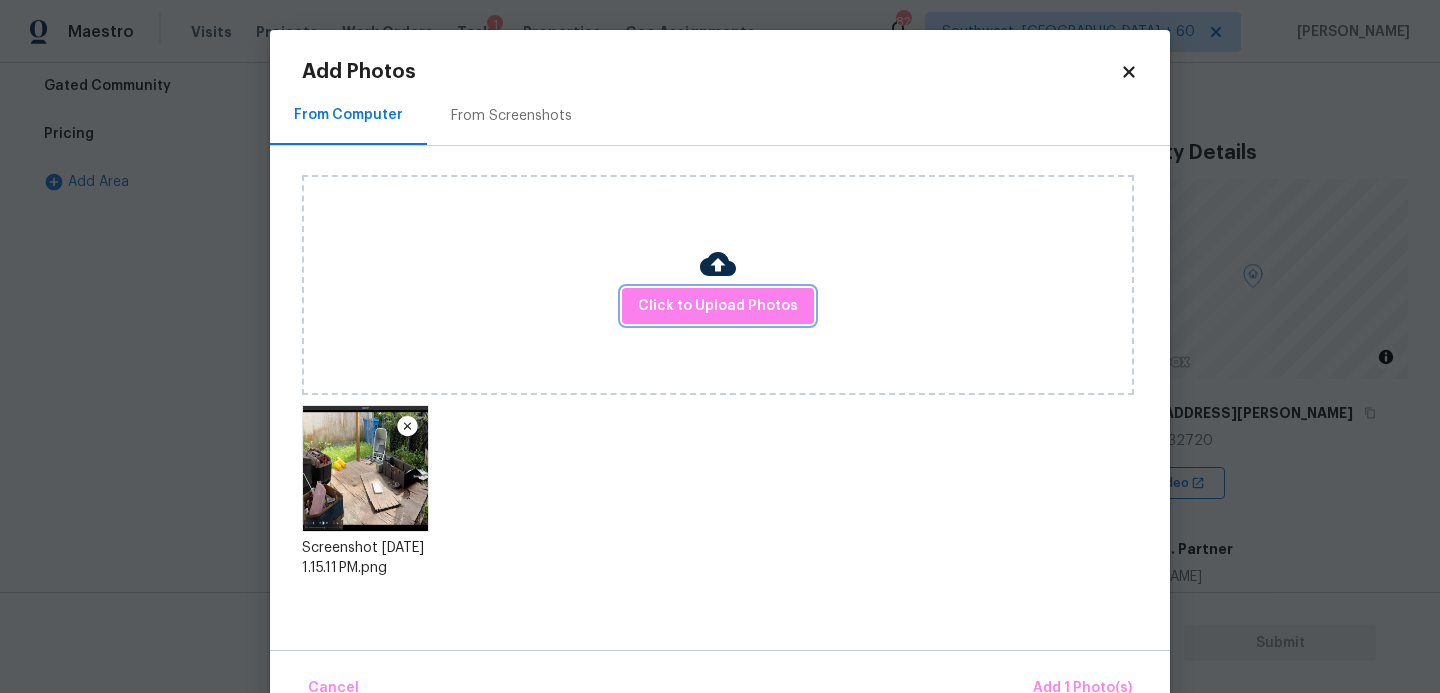 scroll, scrollTop: 47, scrollLeft: 0, axis: vertical 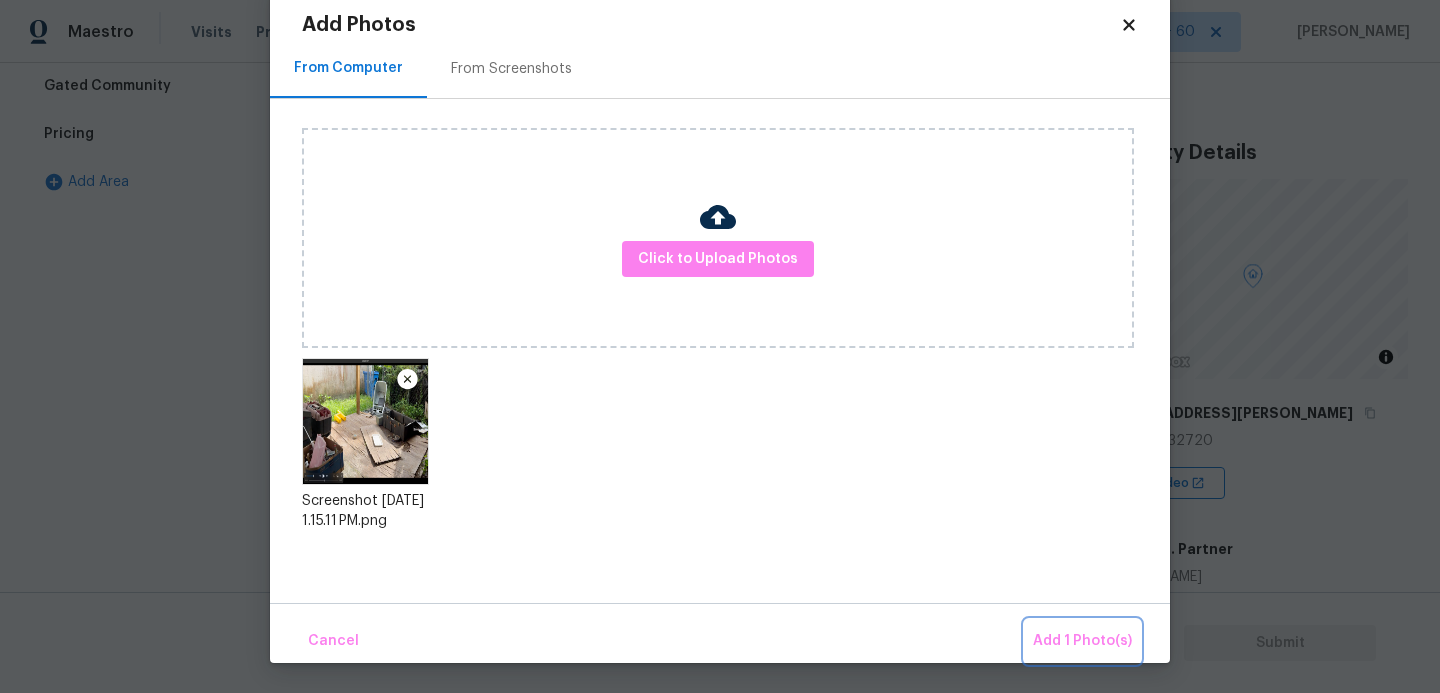 click on "Add 1 Photo(s)" at bounding box center (1082, 641) 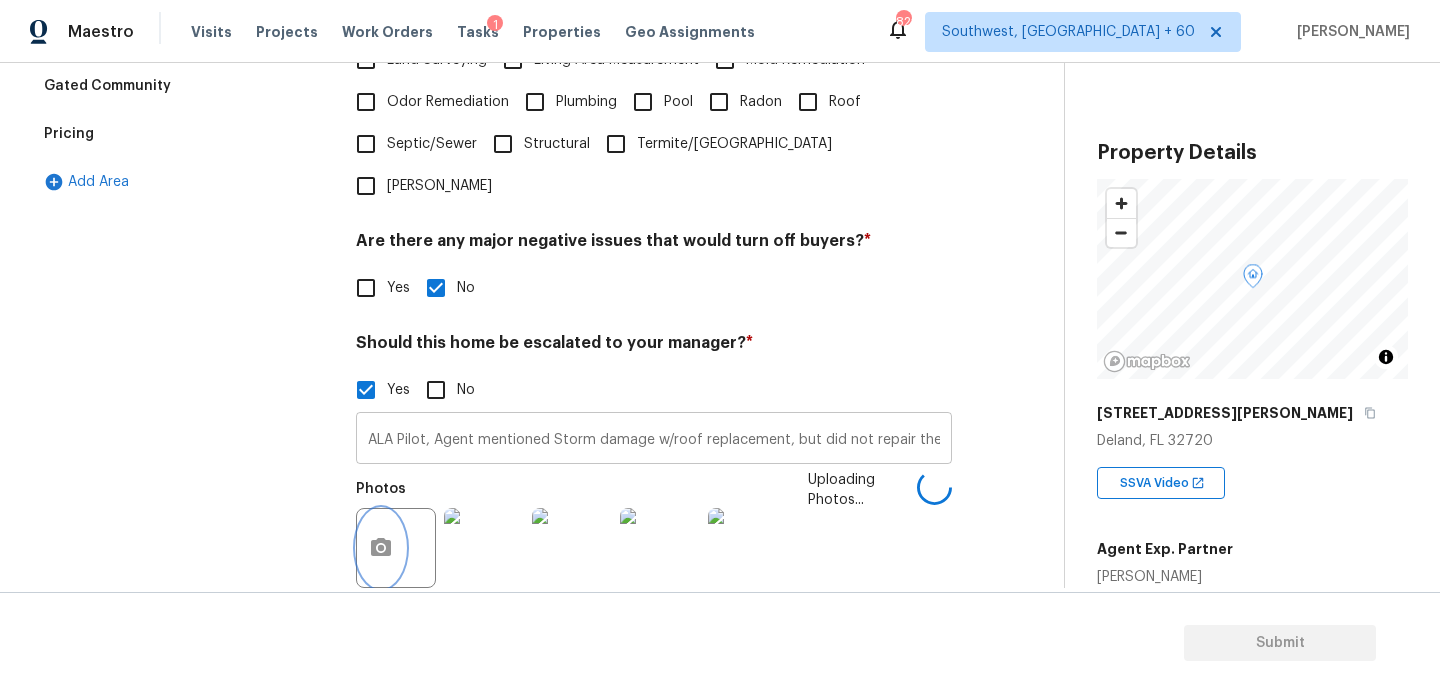 scroll, scrollTop: 0, scrollLeft: 0, axis: both 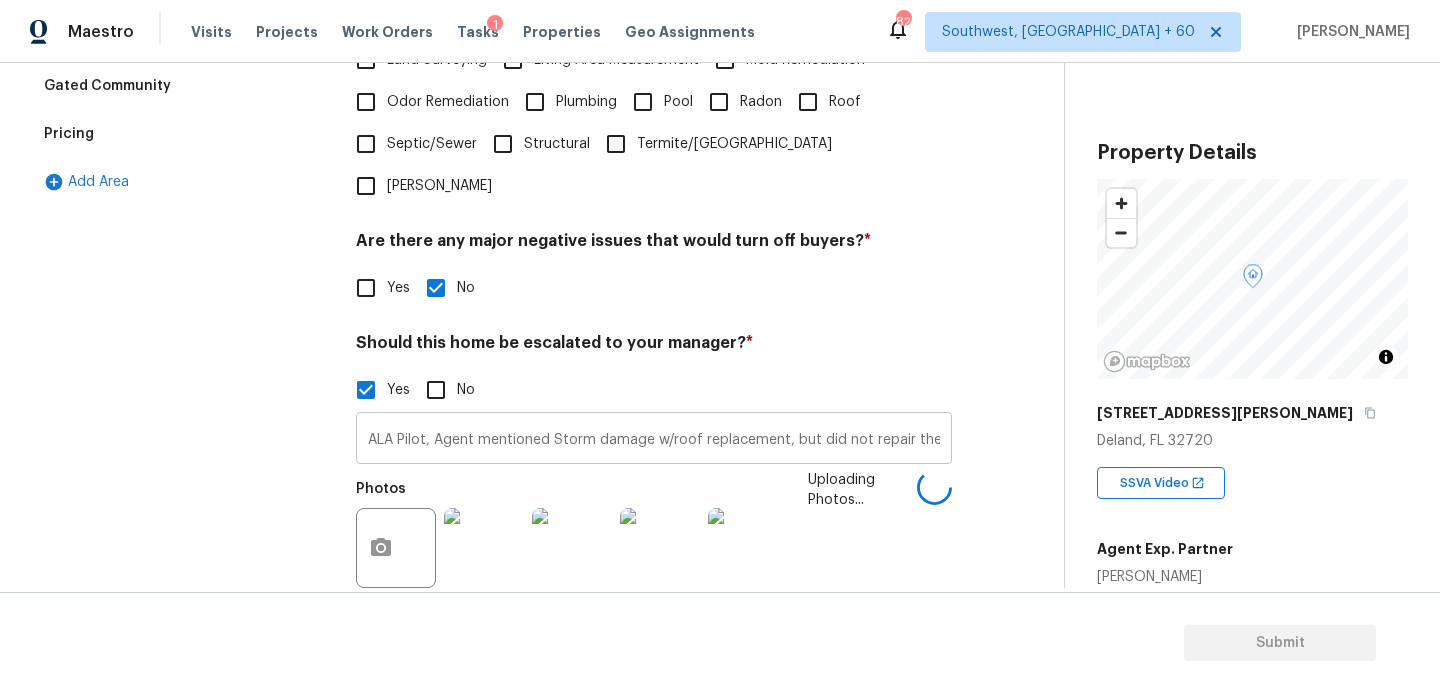 click on "ALA Pilot, Agent mentioned Storm damage w/roof replacement, but did not repair the ceiling in the house, Agent mentioned Refrigerator", "Stove/range", "Microwave" as non working needs review, HVAC needs review agent mentioned fair condition in the admin, Agent mentioned ' YES ' for water leak or water intrusion, This is Orlando market check for volusia county, Possible water leak @00:28, 02:20, Deck needs review i just scoped $4000 @" at bounding box center (654, 440) 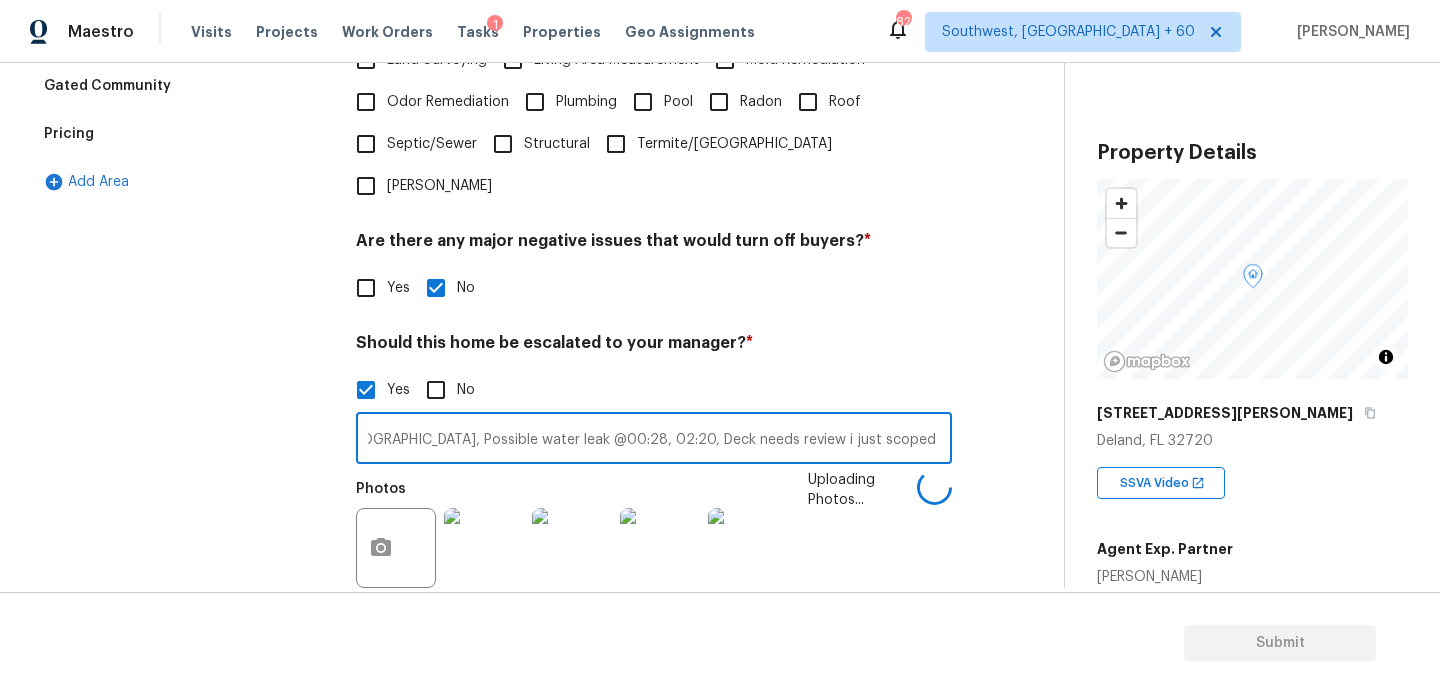 scroll, scrollTop: 0, scrollLeft: 2381, axis: horizontal 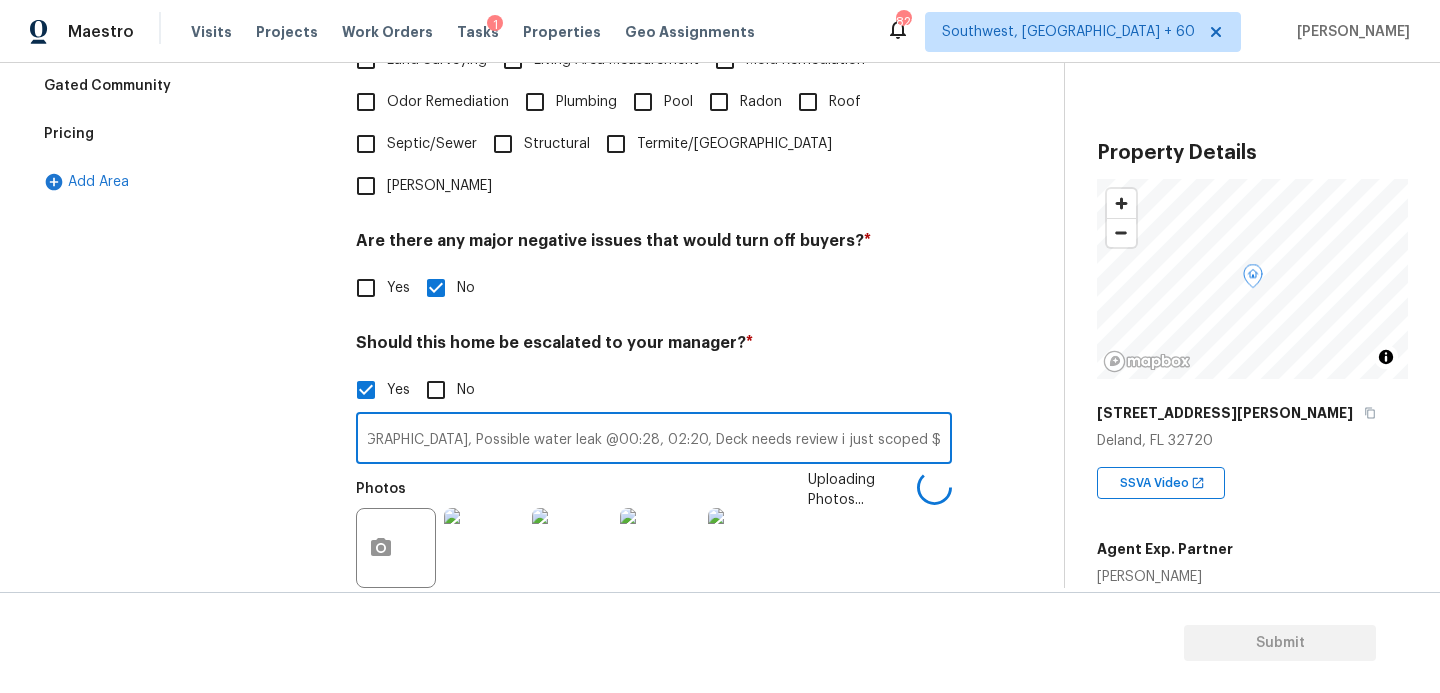 type on "ALA Pilot, Agent mentioned Storm damage w/roof replacement, but did not repair the ceiling in the house, Agent mentioned Refrigerator", "Stove/range", "Microwave" as non working needs review, HVAC needs review agent mentioned fair condition in the admin, Agent mentioned ' YES ' for water leak or water intrusion, This is Orlando market check for volusia county, Possible water leak @00:28, 02:20, Deck needs review i just scoped $4000 @00:12" 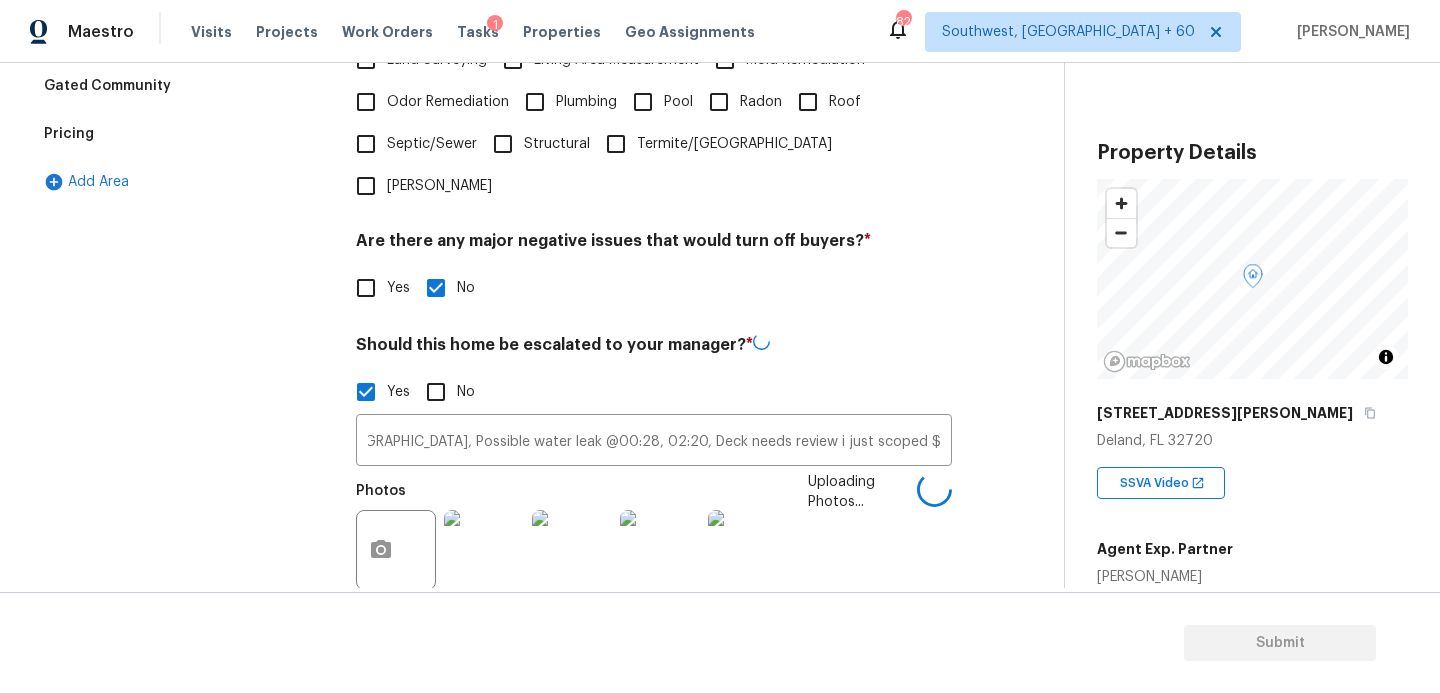 click on "Exterior Utilities 2 HVAC 2 Verification Plumbing Roof Gated Community Pricing Add Area Verification Notes: ​ Are any specialty inspections required before making a decision on this home?  * No specialty inspection required Electrician Foundation HVAC Land Surveying Living Area Measurement Mold Remediation Odor Remediation Plumbing Pool Radon Roof Septic/Sewer Structural Termite/Pest Wells Are there any major negative issues that would turn off buyers?  * Yes No Should this home be escalated to your manager?  * Yes No ALA Pilot, Agent mentioned Storm damage w/roof replacement, but did not repair the ceiling in the house, Agent mentioned Refrigerator", "Stove/range", "Microwave" as non working needs review, HVAC needs review agent mentioned fair condition in the admin, Agent mentioned ' YES ' for water leak or water intrusion, This is Orlando market check for volusia county, Possible water leak @00:28, 02:20, Deck needs review i just scoped $4000 @00:12 ​ Photos Uploading Photos...  * Yes No" at bounding box center [524, 313] 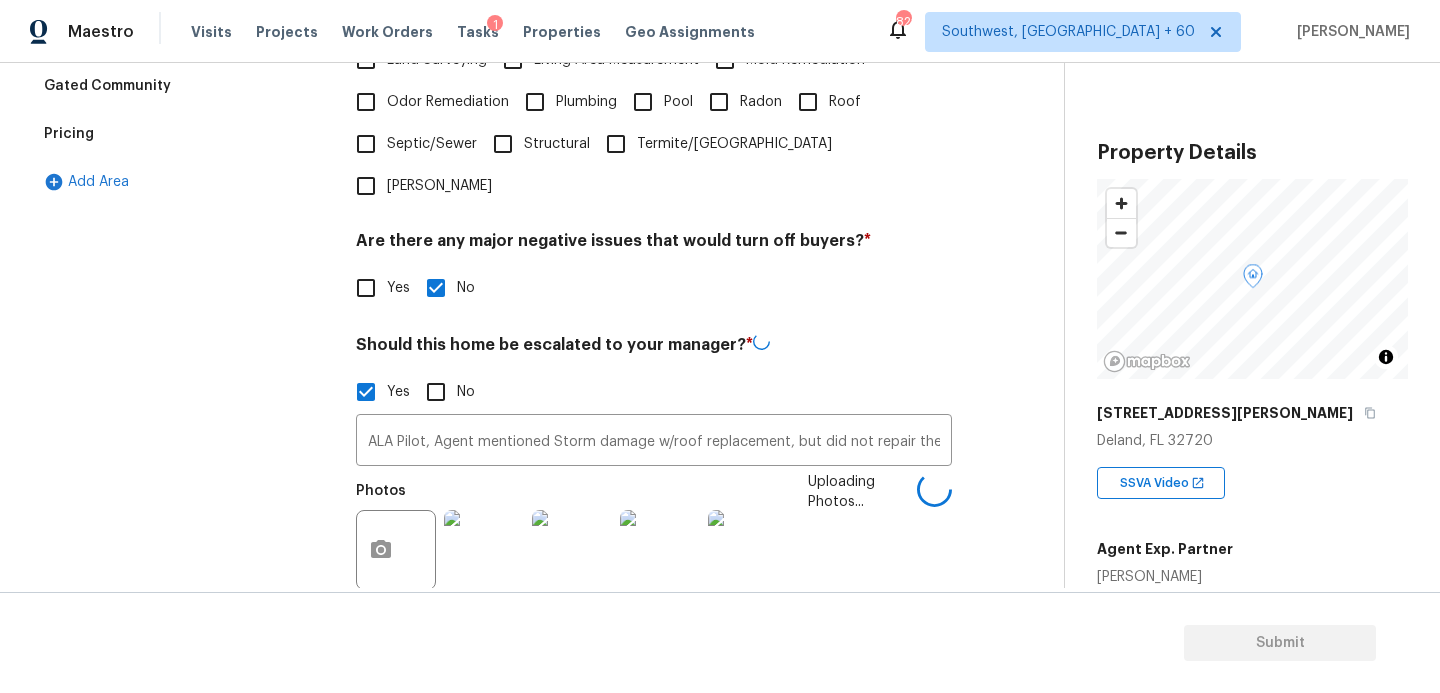 drag, startPoint x: 930, startPoint y: 427, endPoint x: 1076, endPoint y: 532, distance: 179.83603 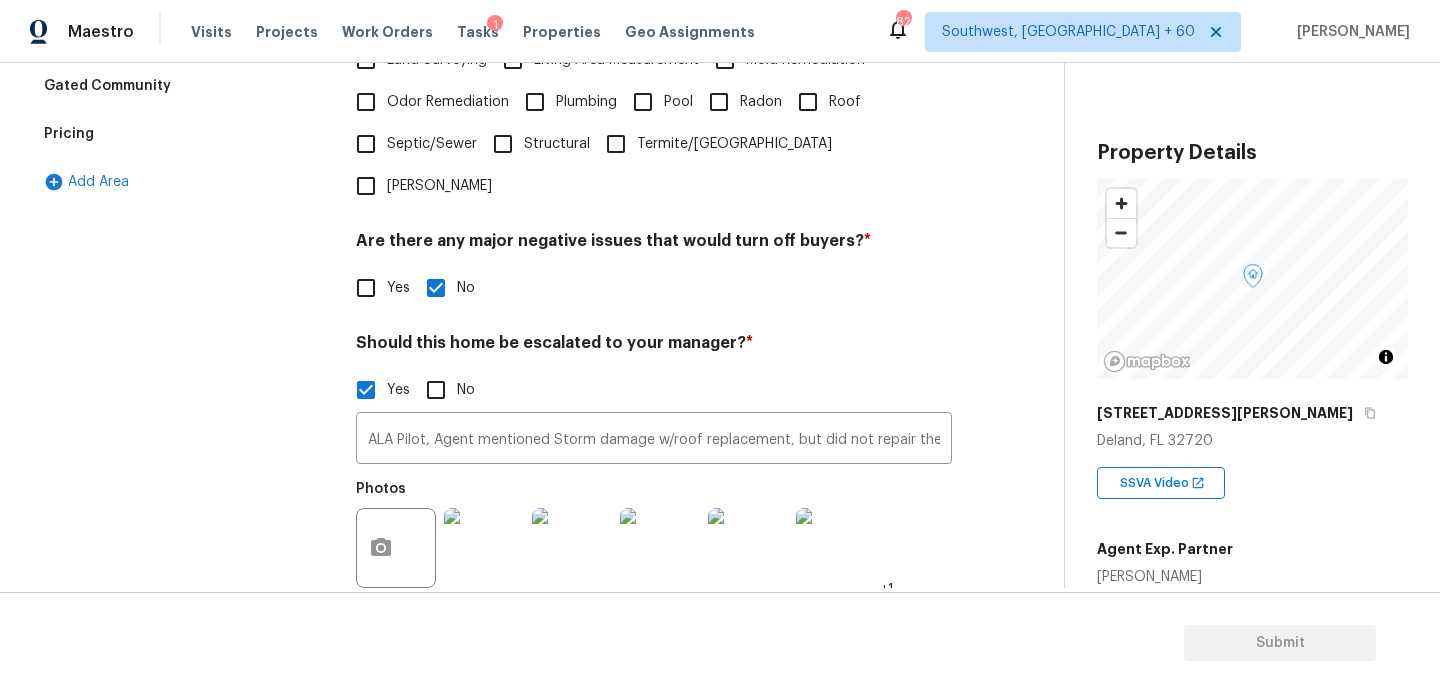 click on "Exterior Utilities 2 HVAC 2 Verification Plumbing Roof Gated Community Pricing Add Area Verification Notes: ​ Are any specialty inspections required before making a decision on this home?  * No specialty inspection required Electrician Foundation HVAC Land Surveying Living Area Measurement Mold Remediation Odor Remediation Plumbing Pool Radon Roof Septic/Sewer Structural Termite/Pest Wells Are there any major negative issues that would turn off buyers?  * Yes No Should this home be escalated to your manager?  * Yes No ALA Pilot, Agent mentioned Storm damage w/roof replacement, but did not repair the ceiling in the house, Agent mentioned Refrigerator", "Stove/range", "Microwave" as non working needs review, HVAC needs review agent mentioned fair condition in the admin, Agent mentioned ' YES ' for water leak or water intrusion, This is Orlando market check for volusia county, Possible water leak @00:28, 02:20, Deck needs review i just scoped $4000 @00:12 ​ Photos  +1  * Yes No" at bounding box center [524, 260] 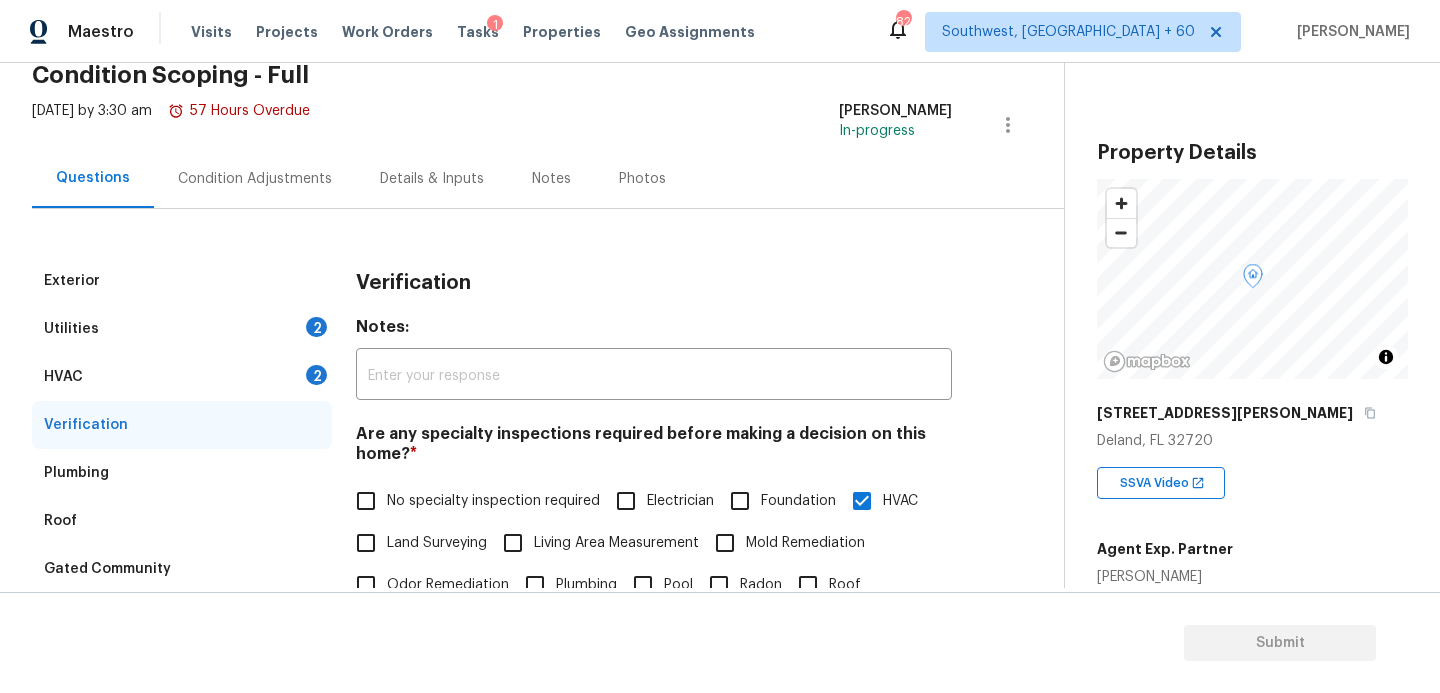 click on "Condition Adjustments" at bounding box center (255, 179) 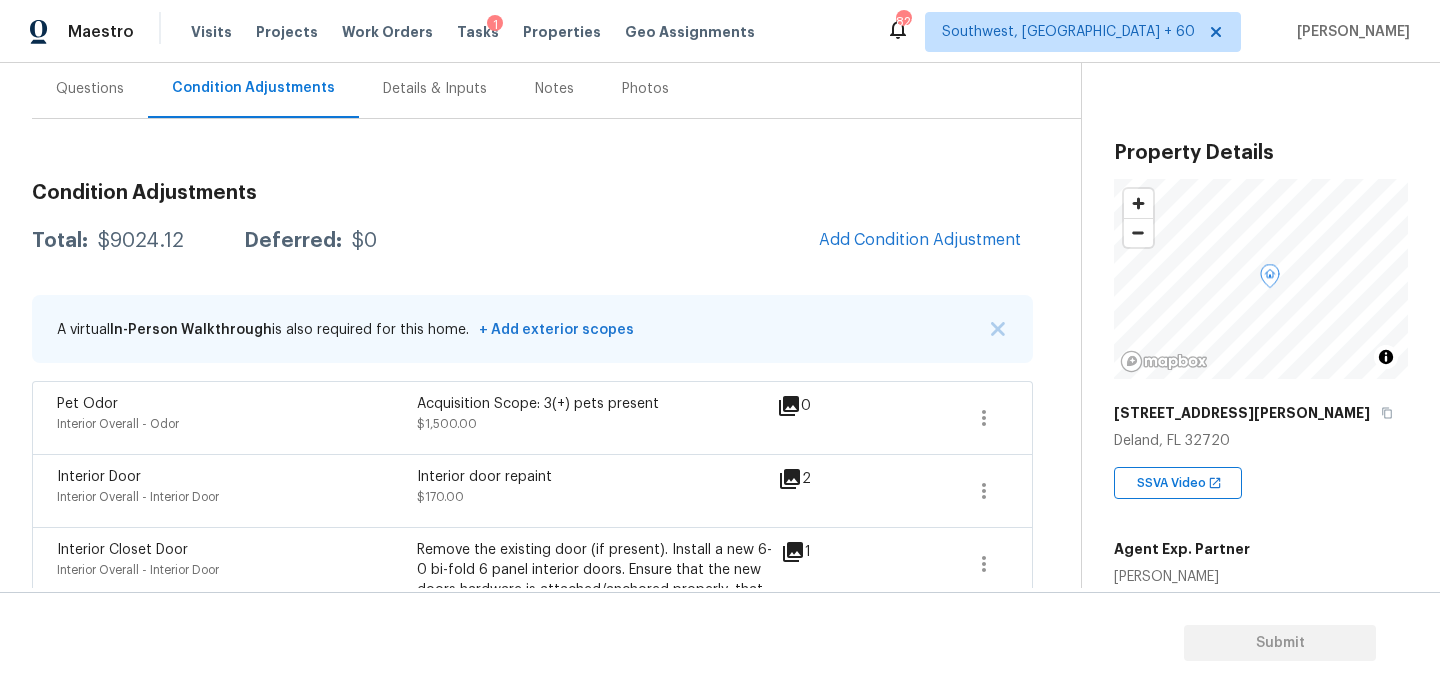 scroll, scrollTop: 241, scrollLeft: 0, axis: vertical 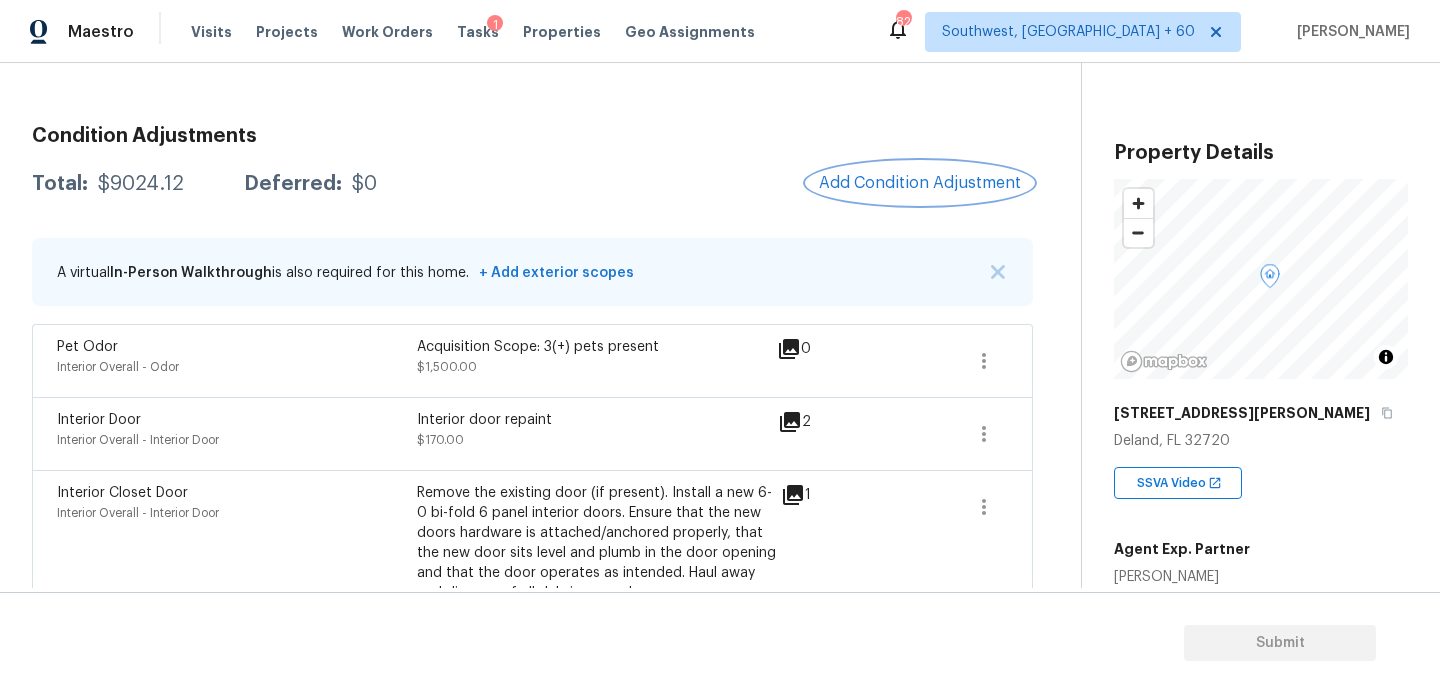 click on "Add Condition Adjustment" at bounding box center (920, 183) 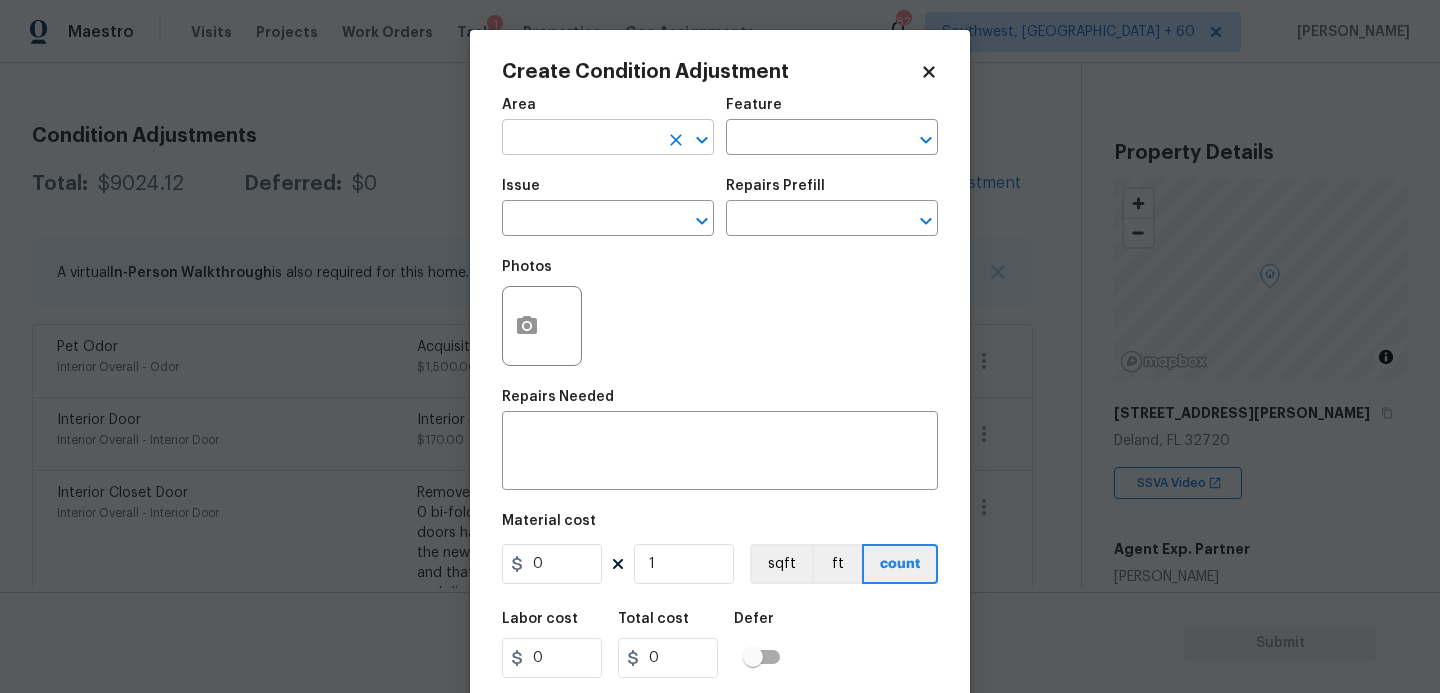 click at bounding box center [580, 139] 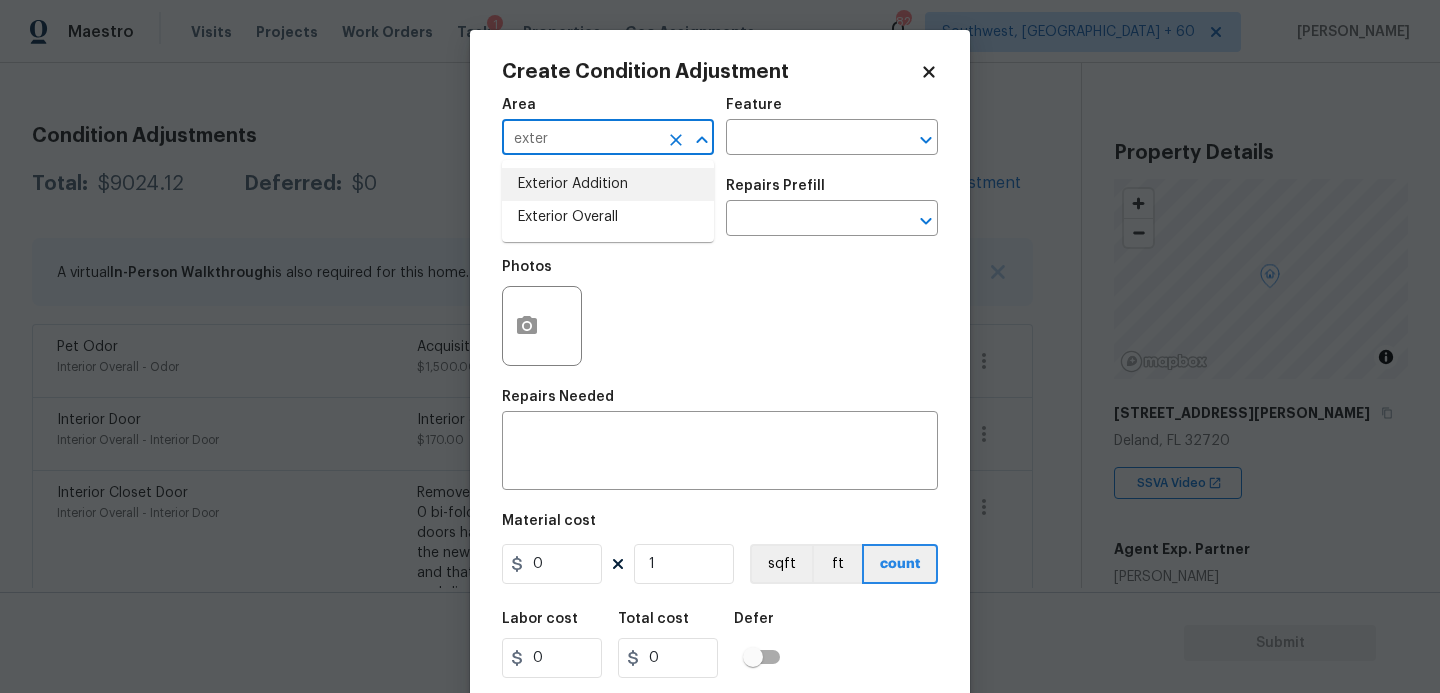 click on "Exterior Overall" at bounding box center [608, 217] 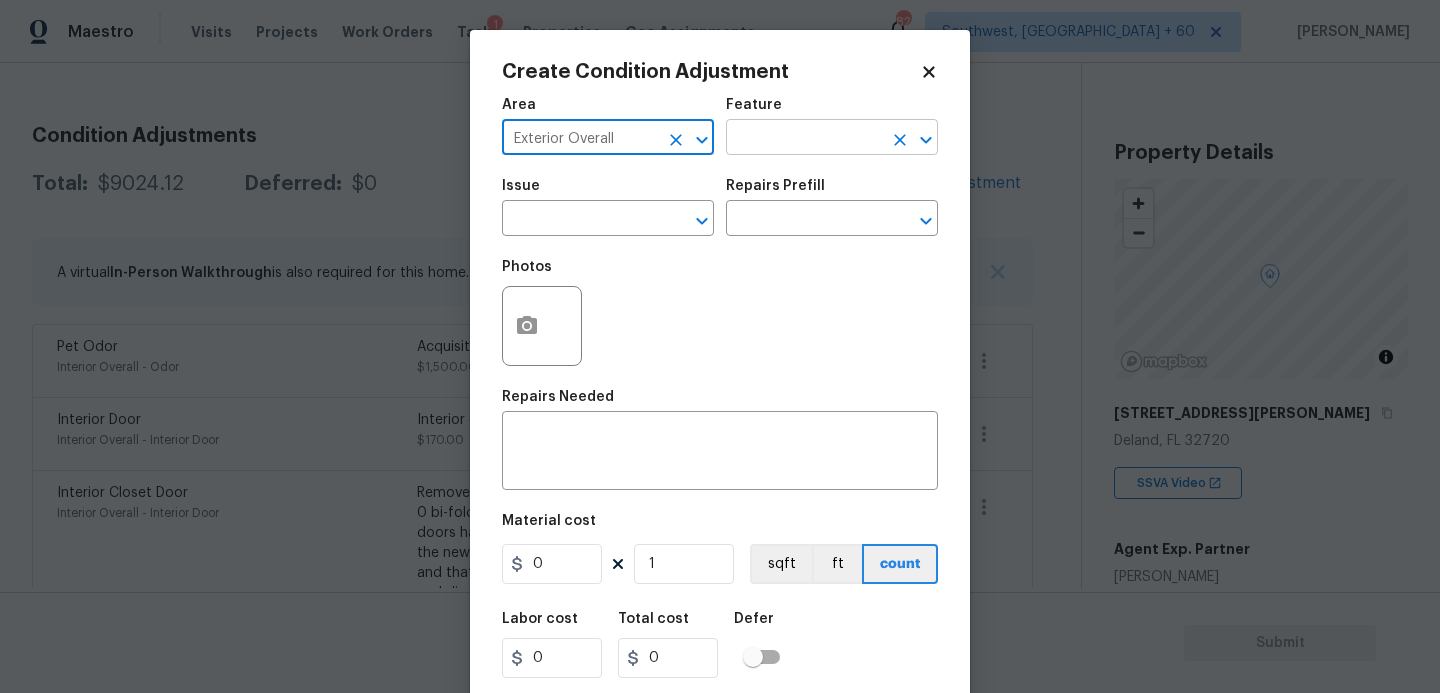 type on "Exterior Overall" 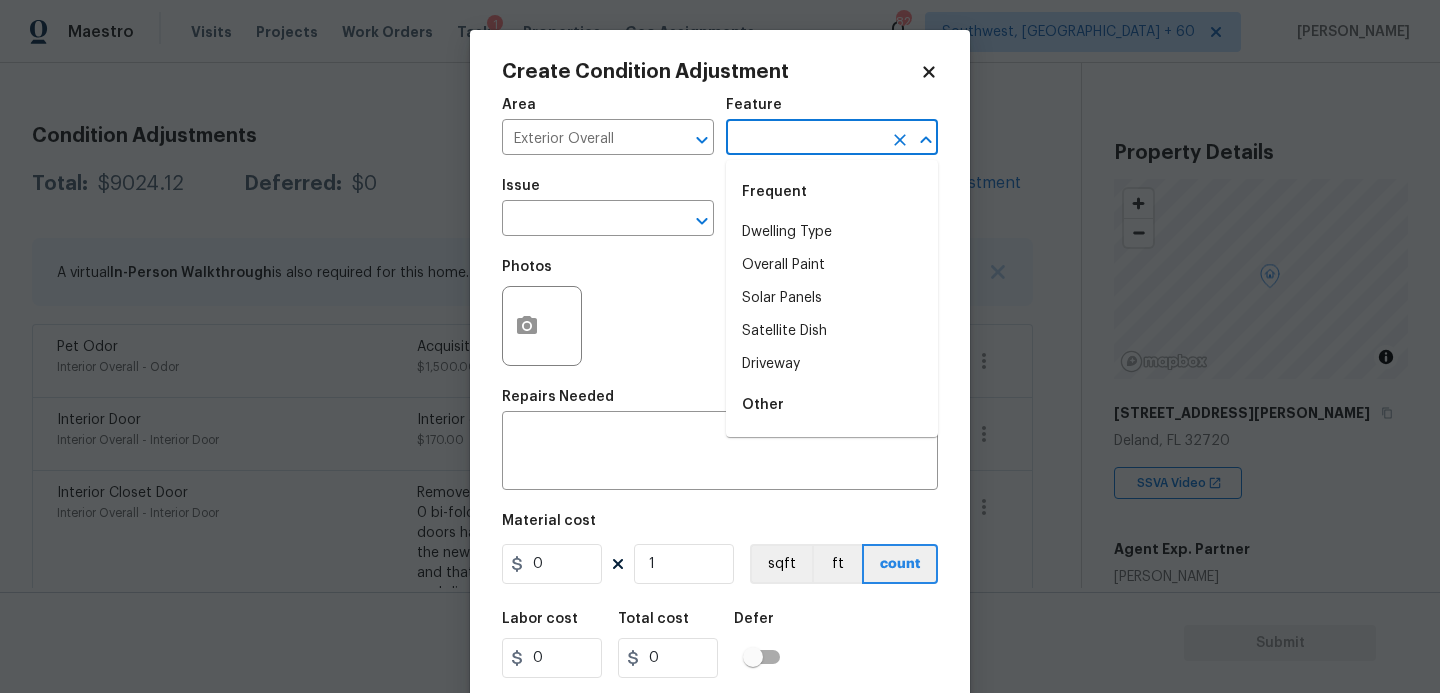 click at bounding box center (804, 139) 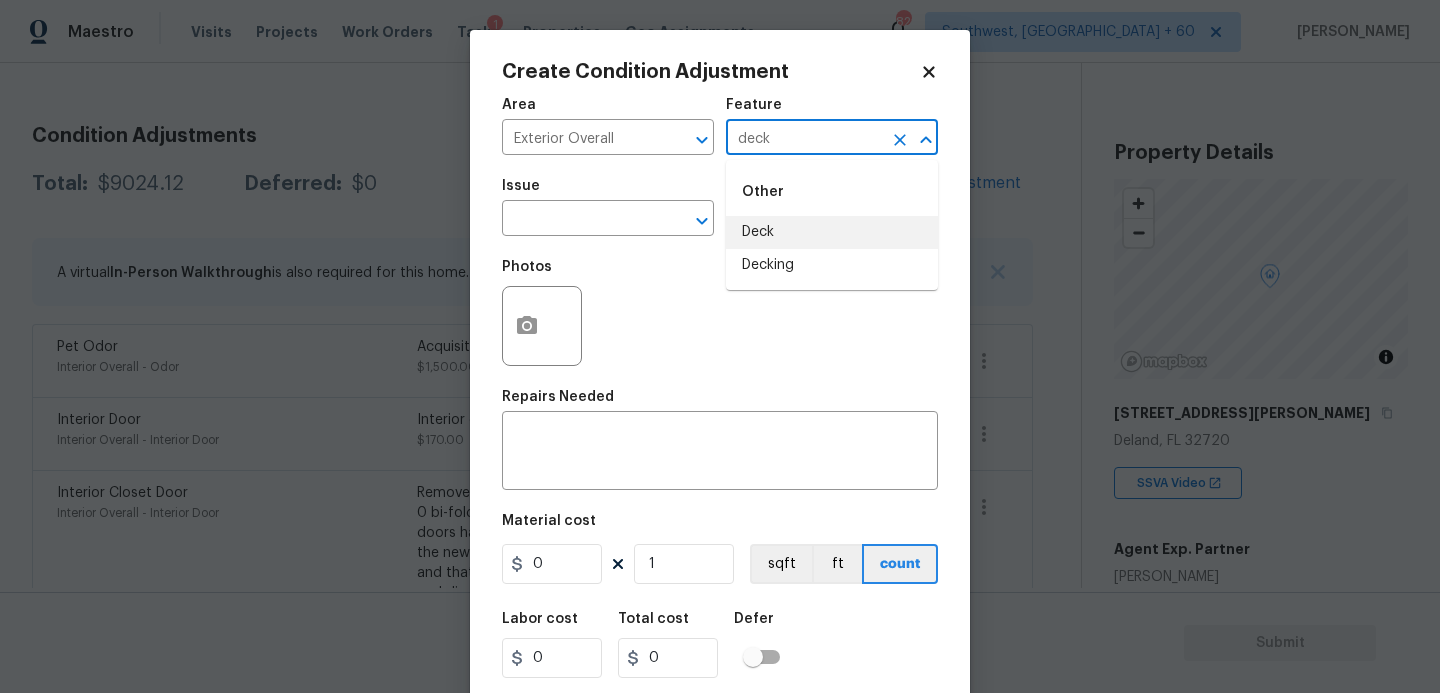 click on "Deck" at bounding box center (832, 232) 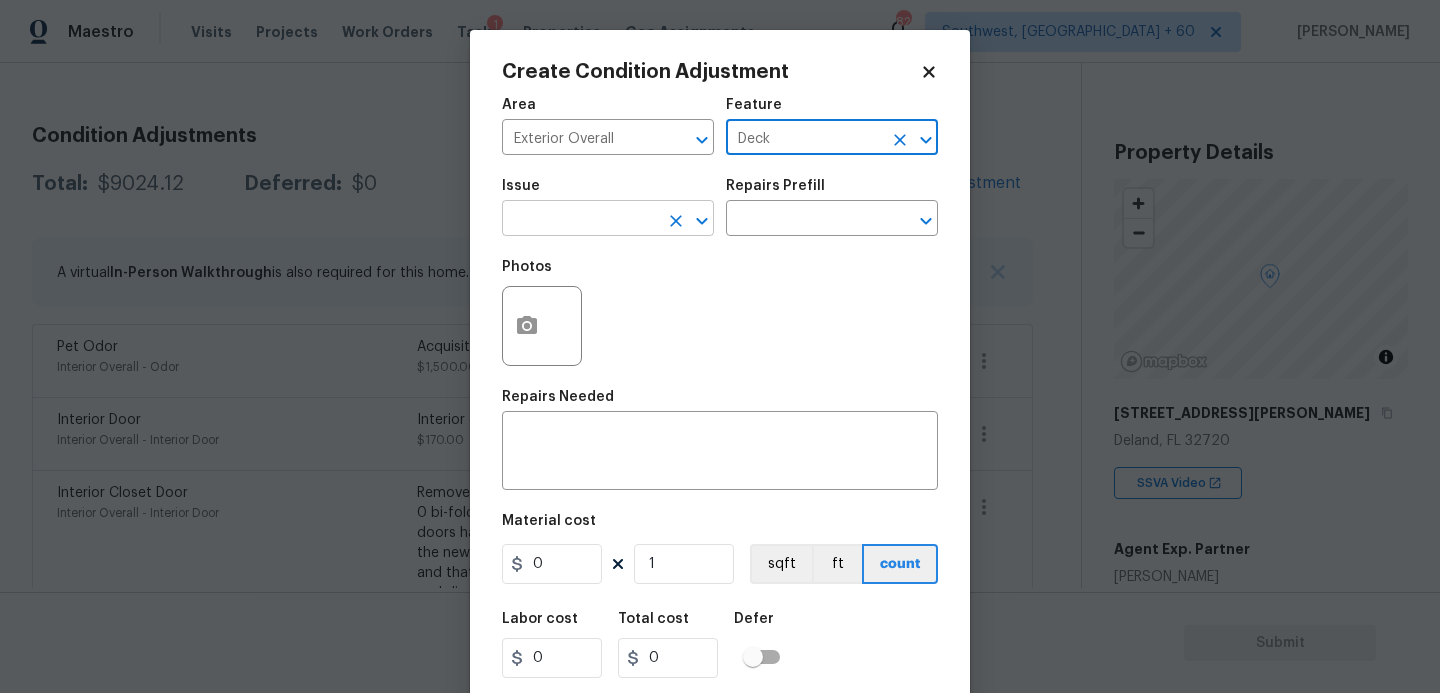 type on "Deck" 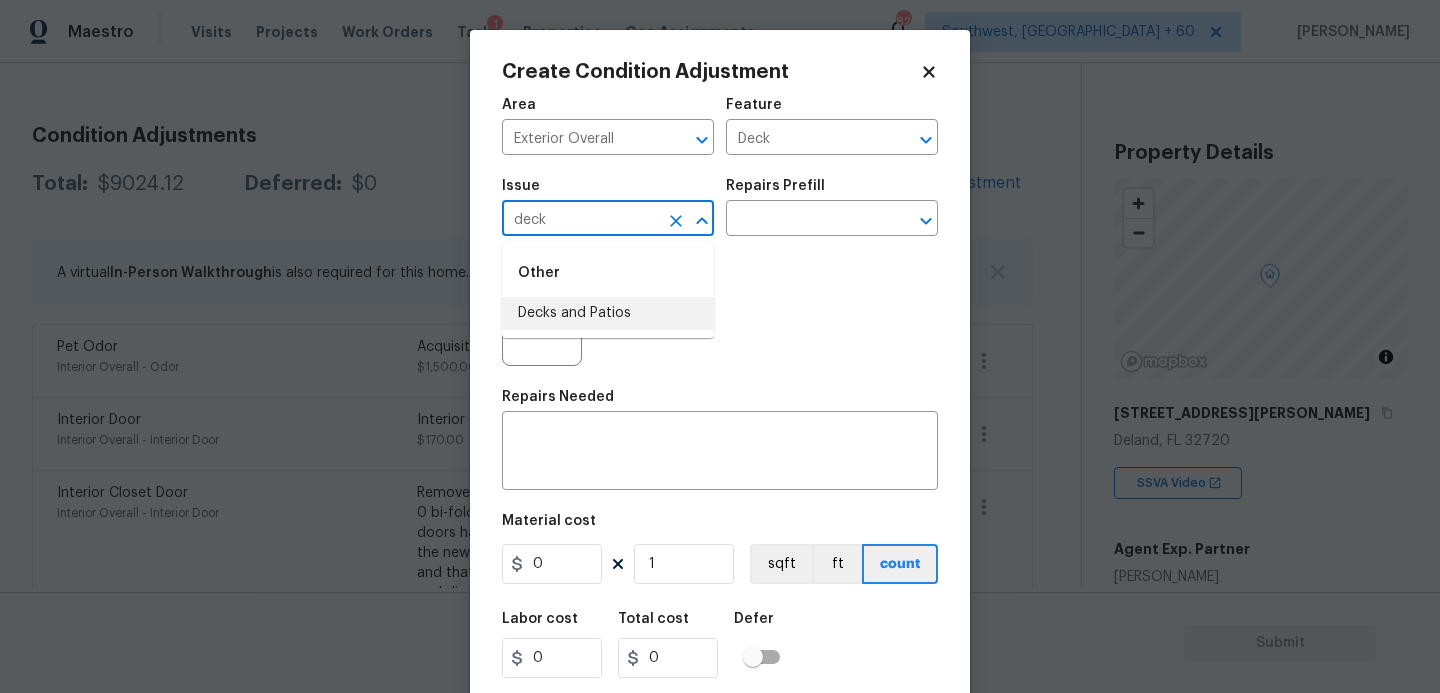 click on "Decks and Patios" at bounding box center [608, 313] 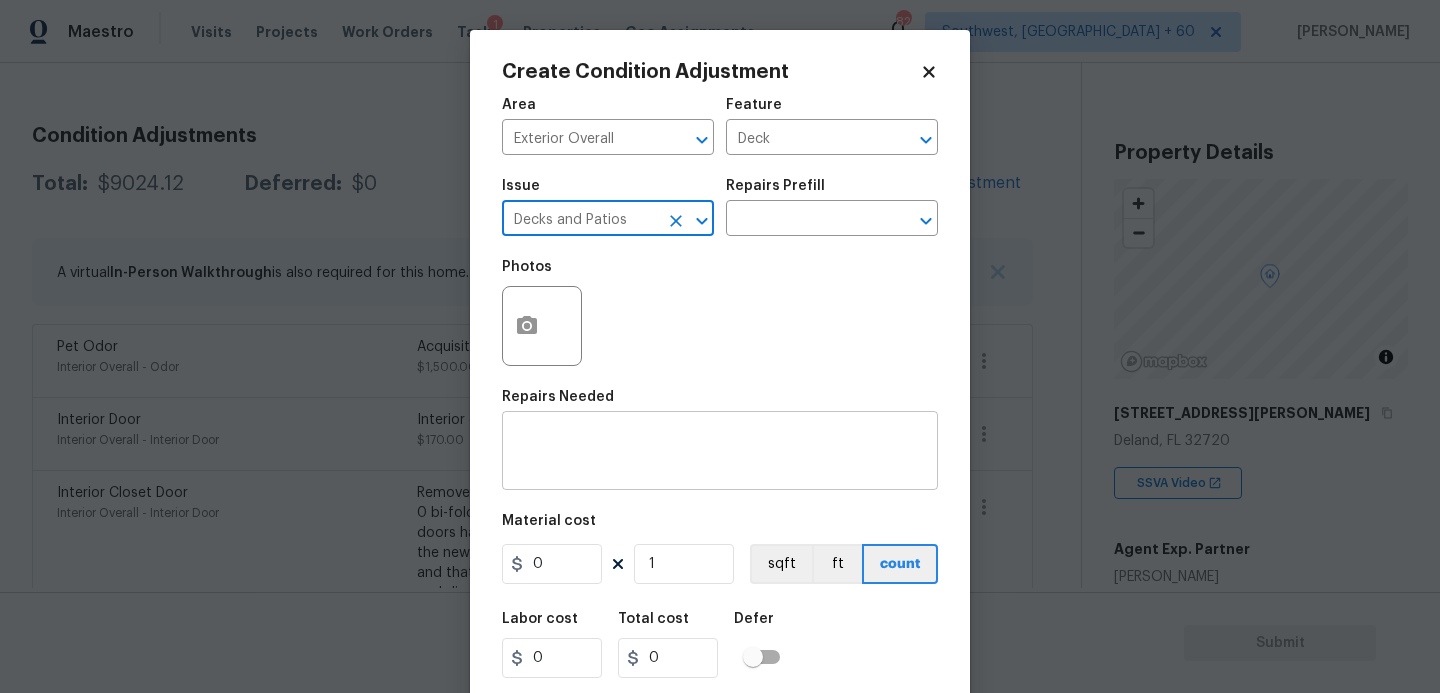 type on "Decks and Patios" 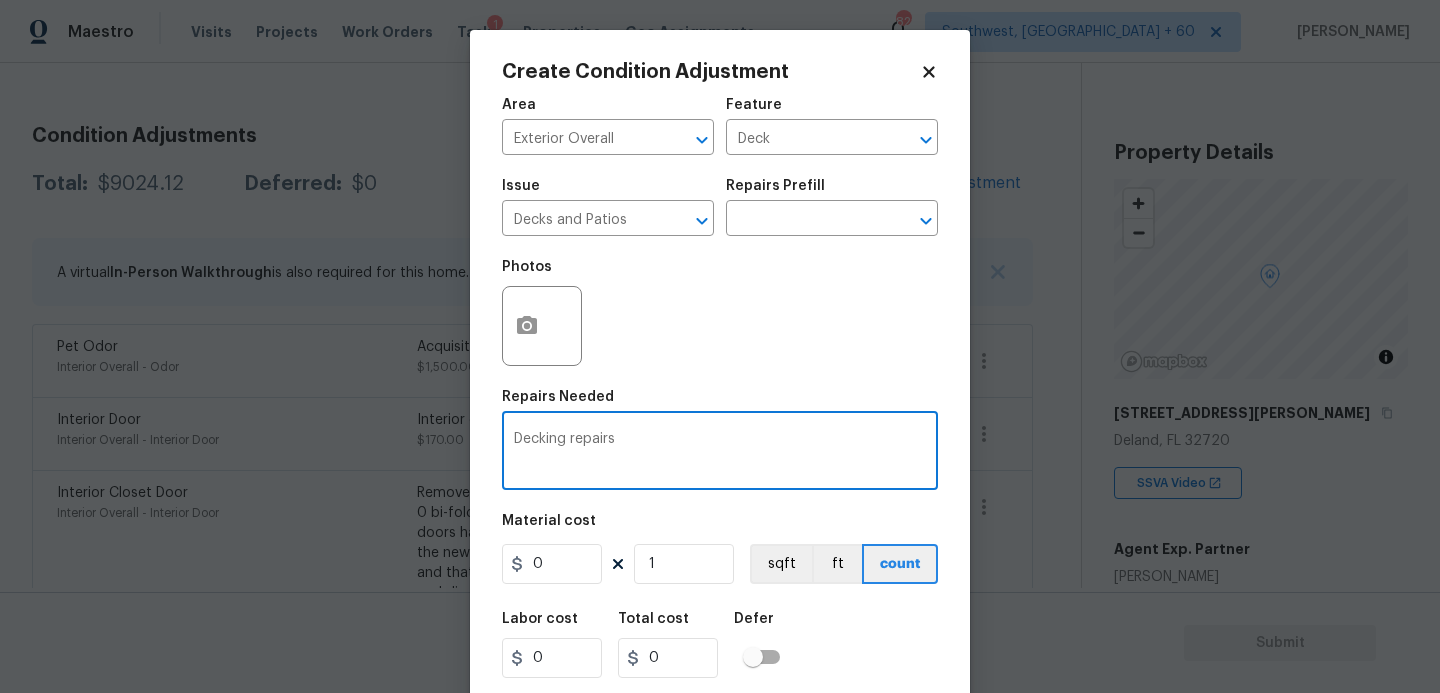 type on "Decking repairs" 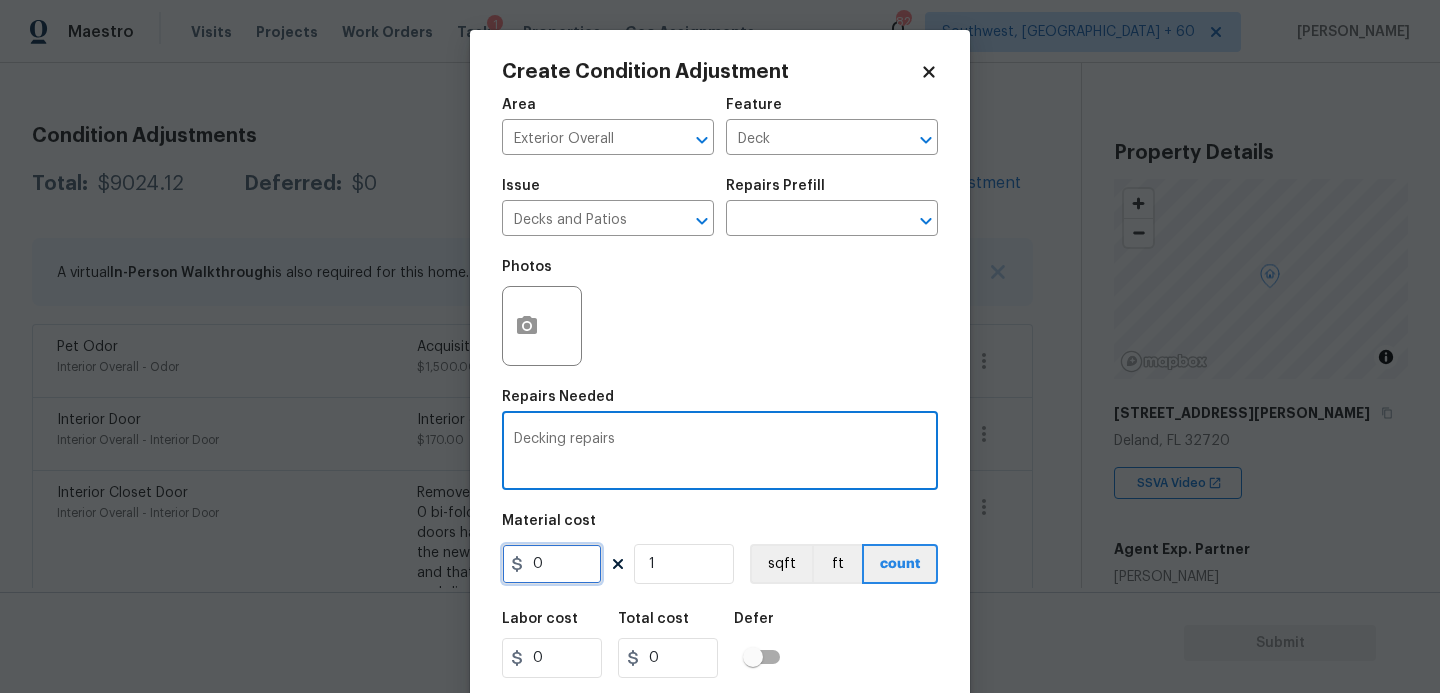 drag, startPoint x: 330, startPoint y: 565, endPoint x: 302, endPoint y: 565, distance: 28 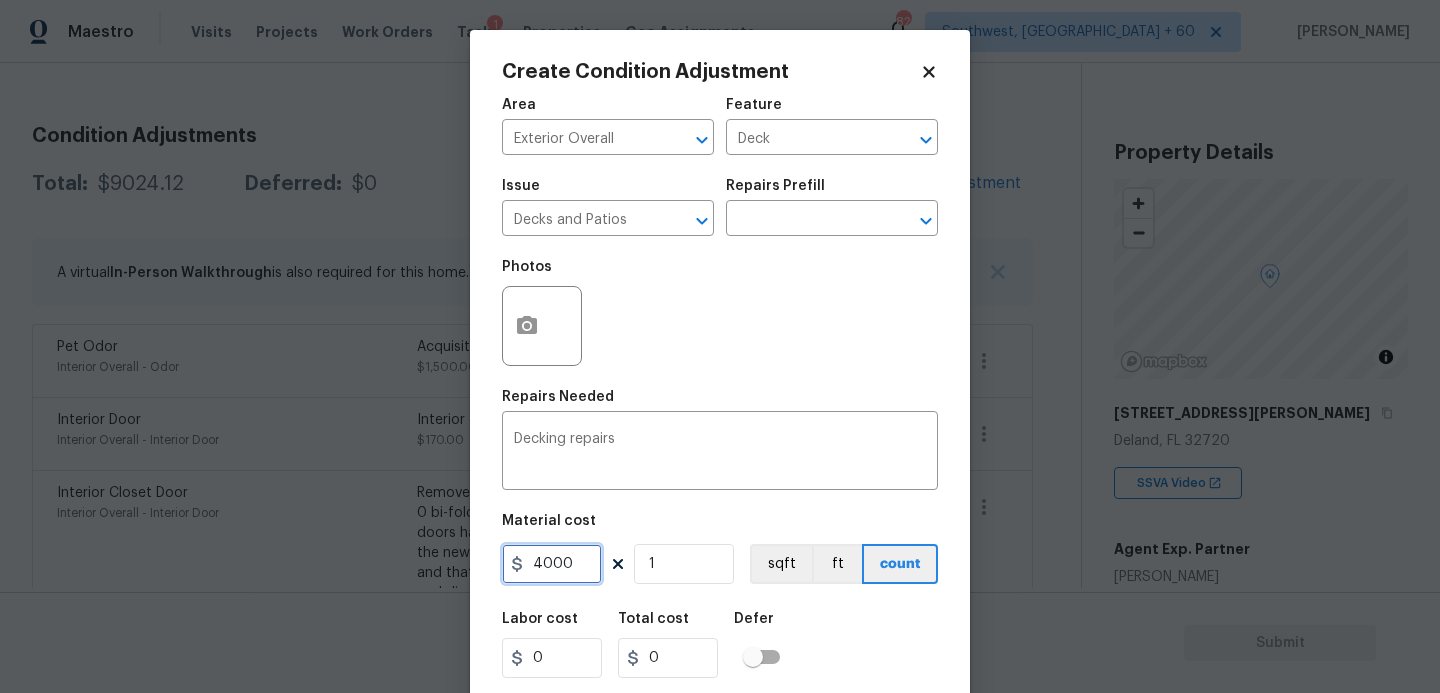 type on "4000" 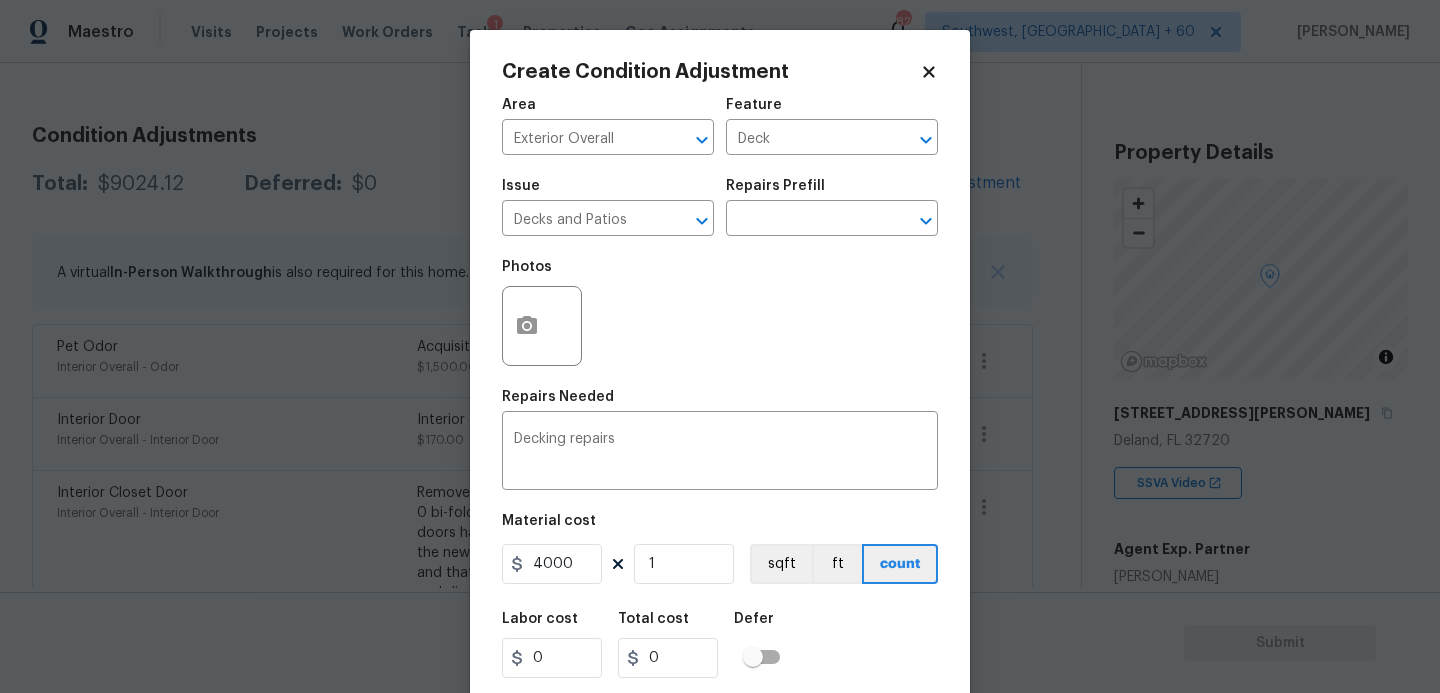 type on "4000" 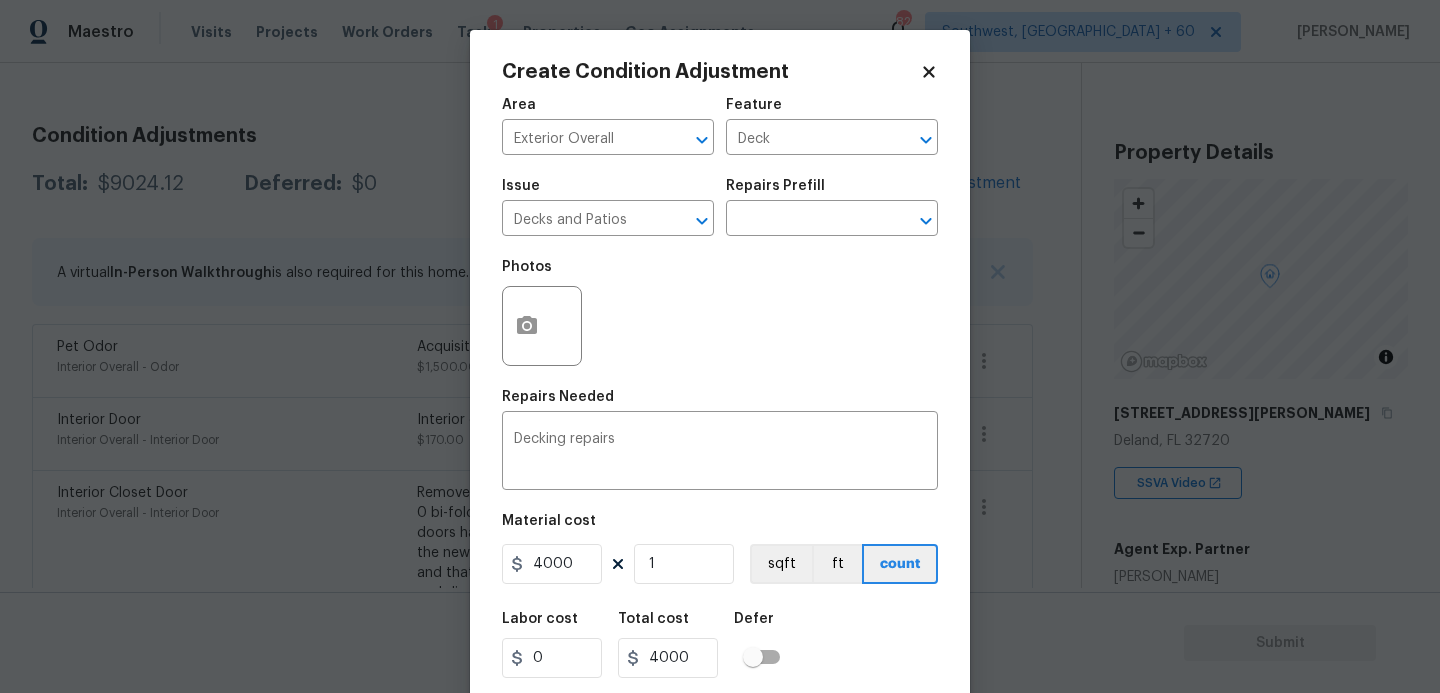 click on "Photos" at bounding box center [544, 313] 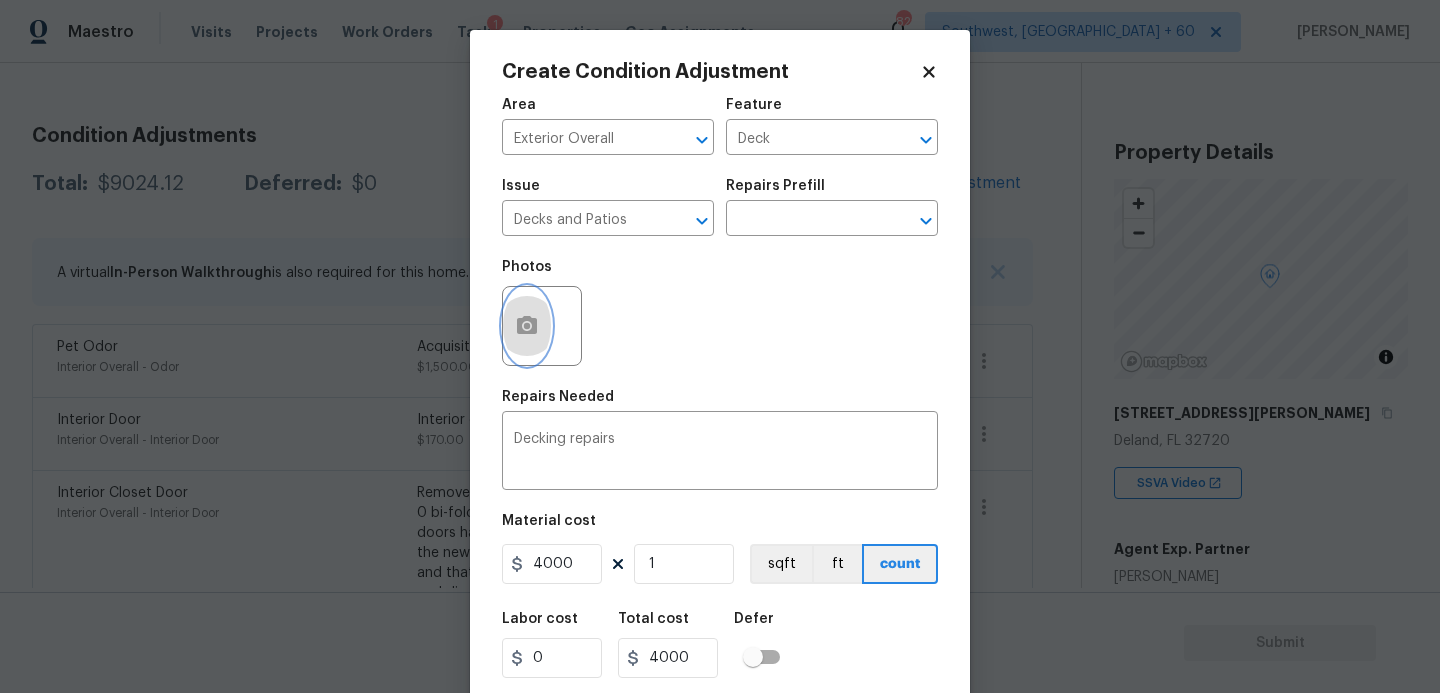 click at bounding box center [527, 326] 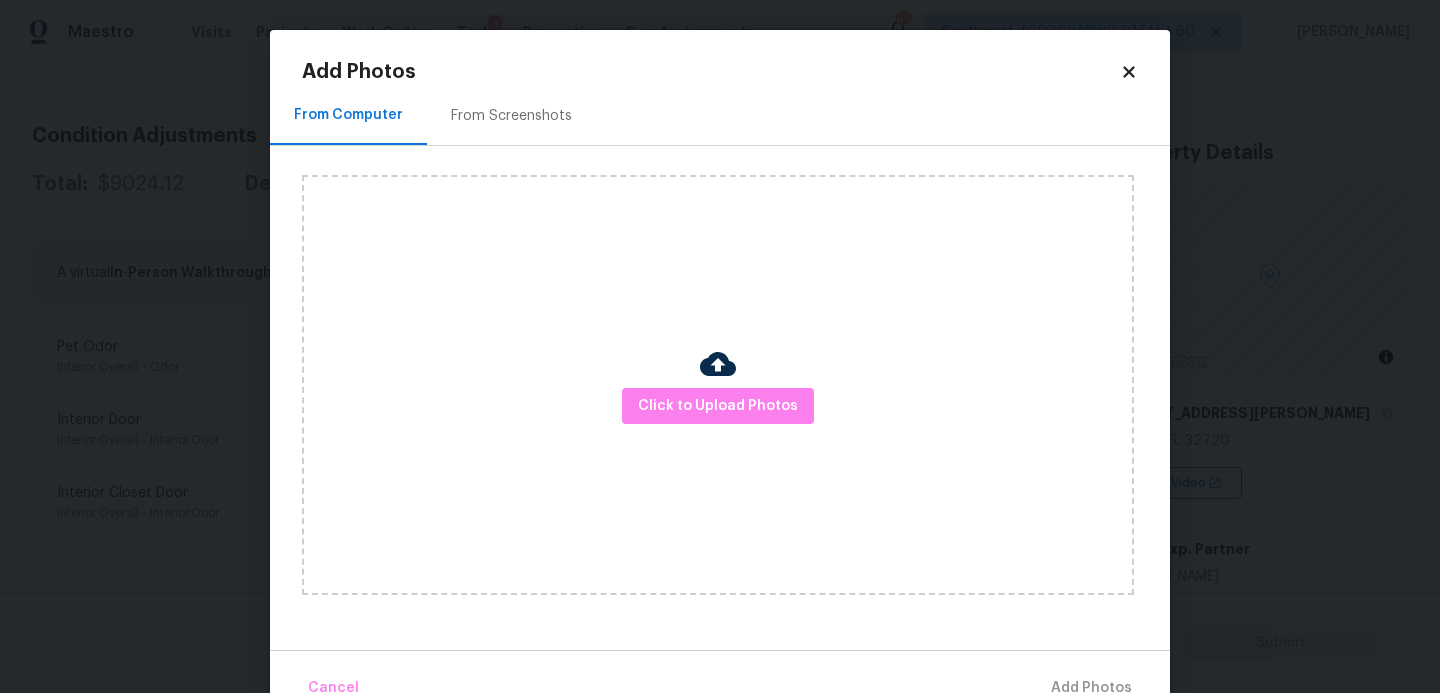 click on "Click to Upload Photos" at bounding box center [718, 385] 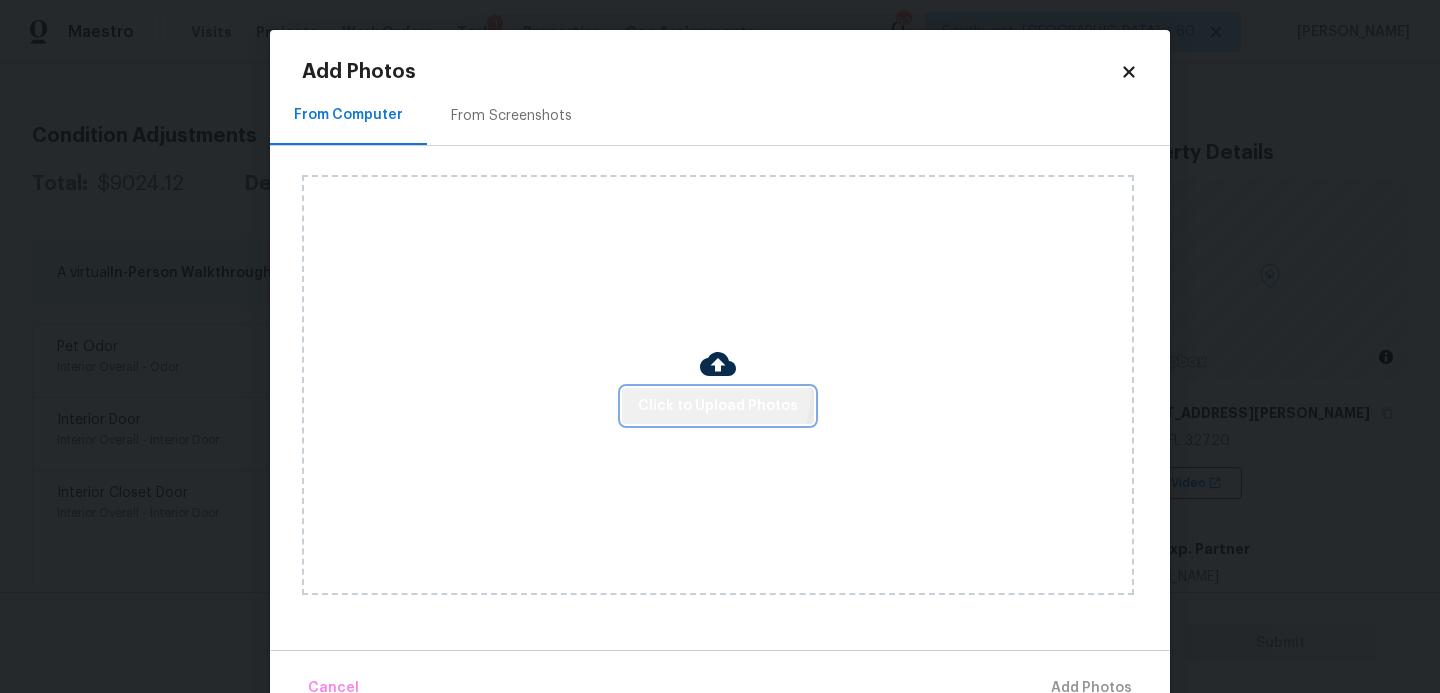 click on "Click to Upload Photos" at bounding box center (718, 406) 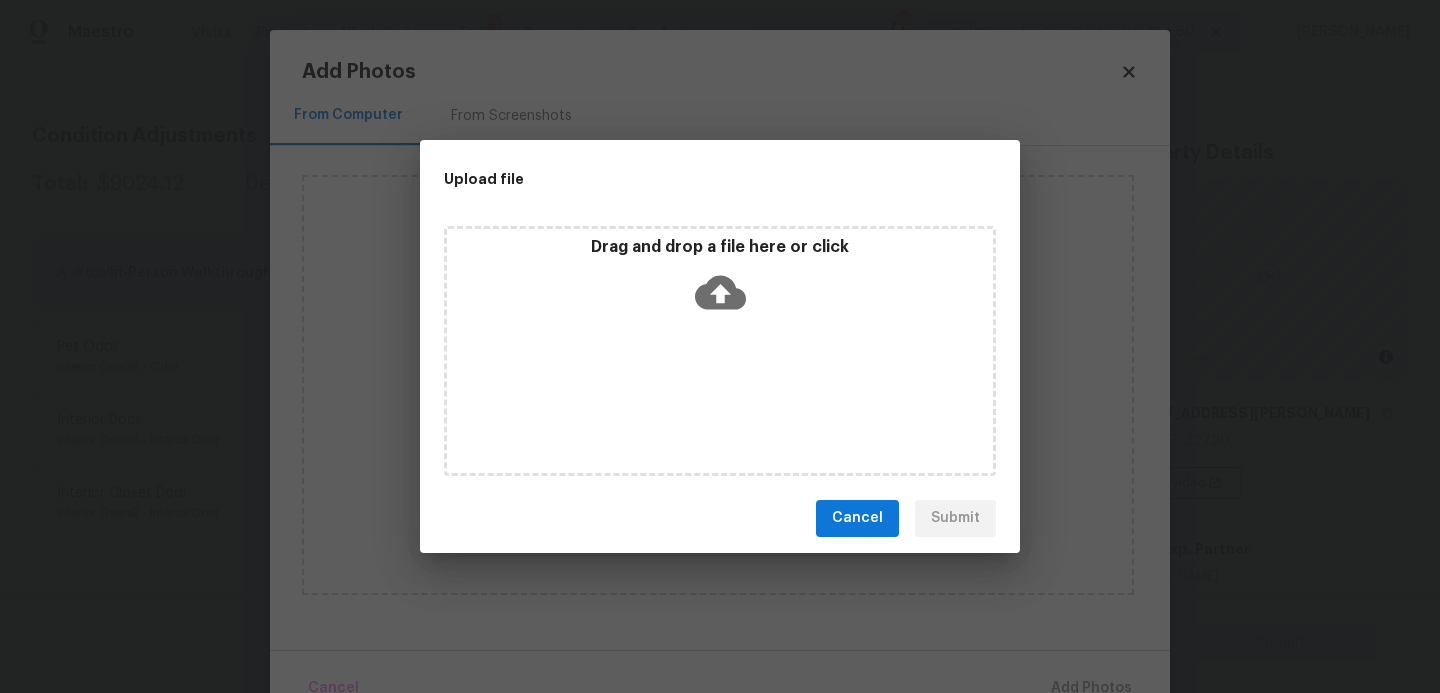 click on "Drag and drop a file here or click" at bounding box center [720, 351] 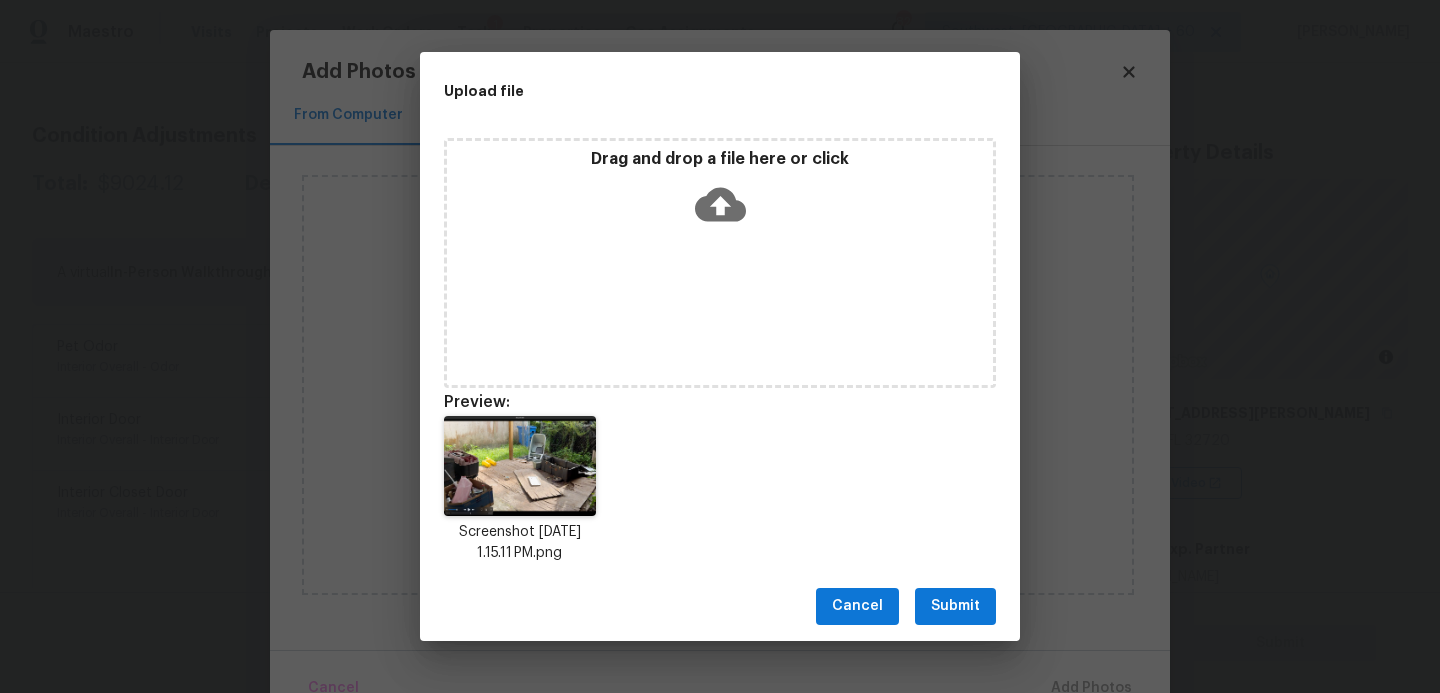 click on "Submit" at bounding box center [955, 606] 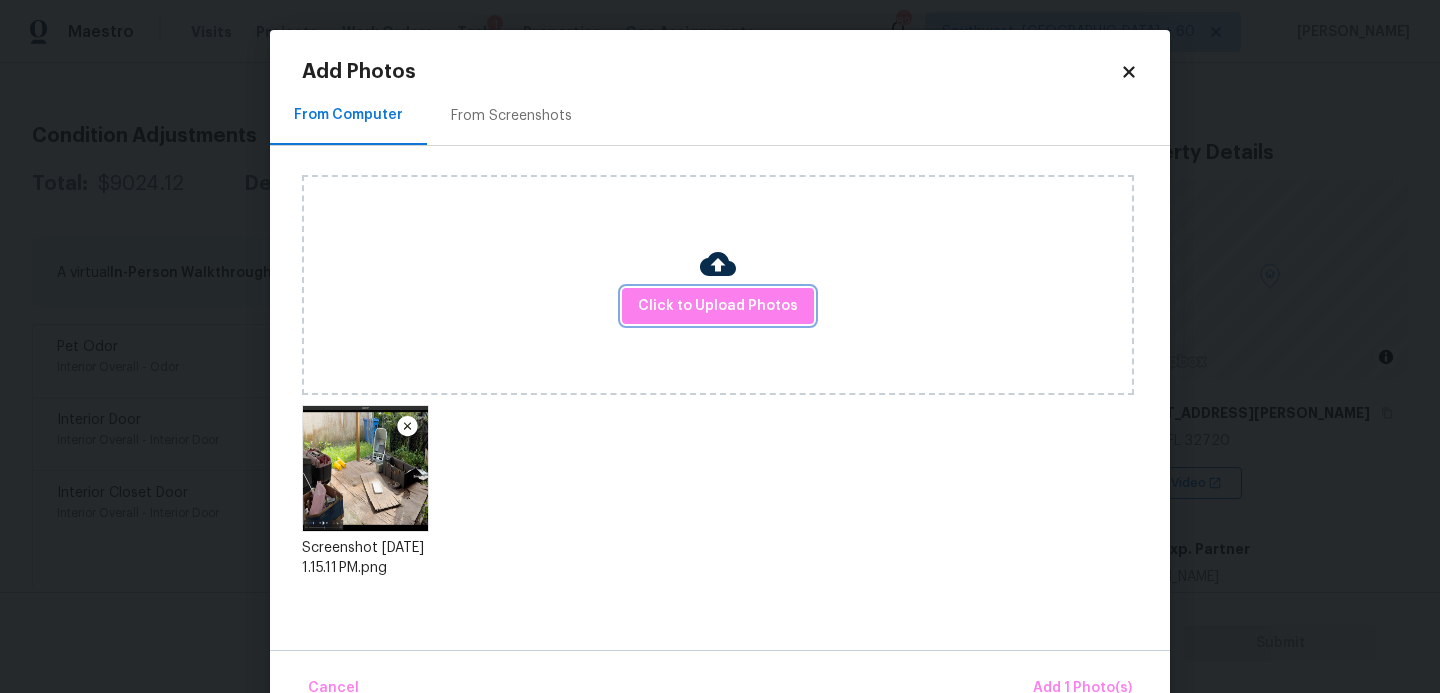 scroll, scrollTop: 47, scrollLeft: 0, axis: vertical 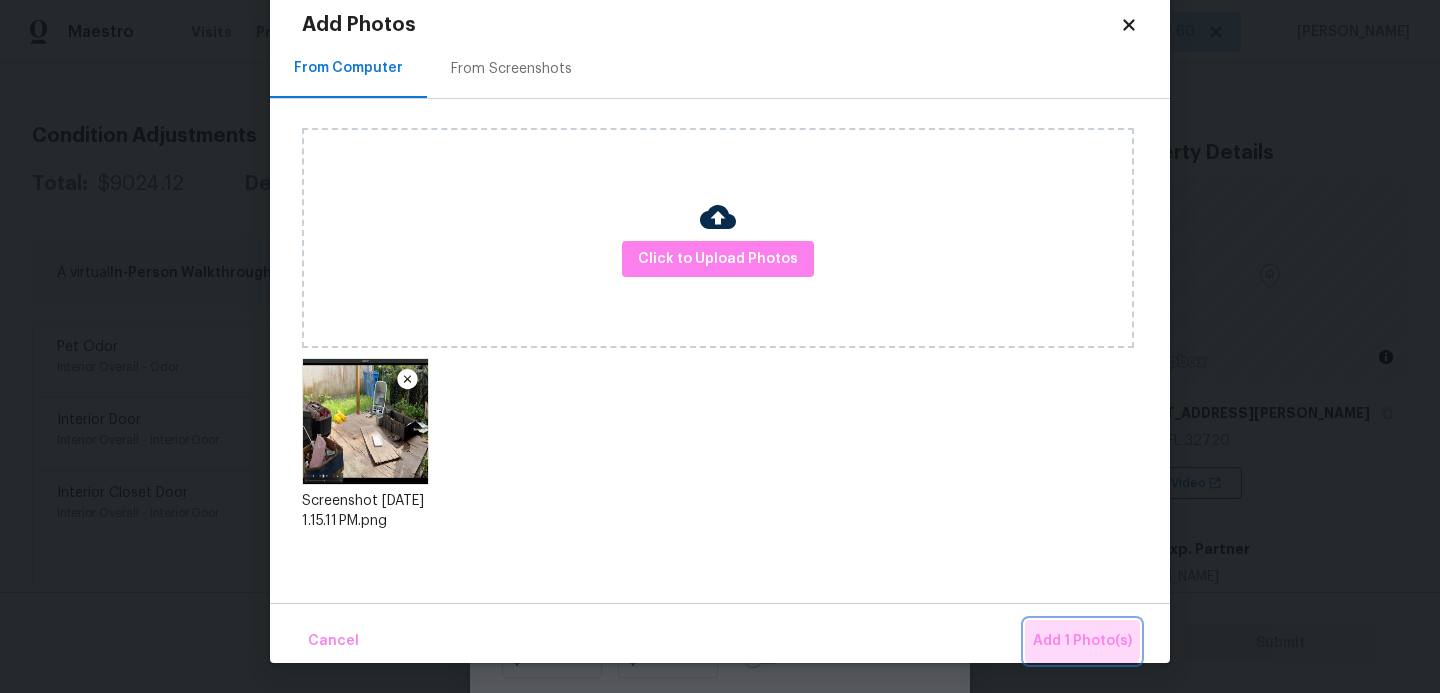 click on "Add 1 Photo(s)" at bounding box center [1082, 641] 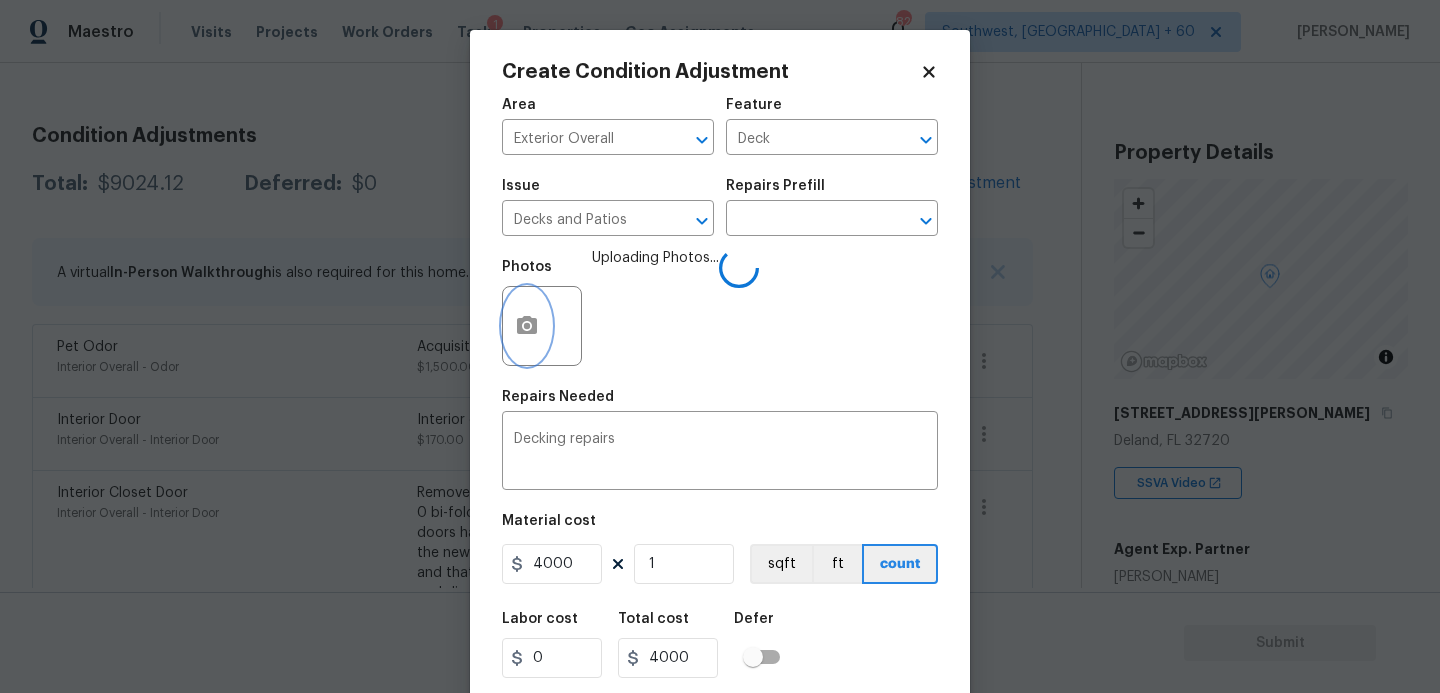 scroll, scrollTop: 0, scrollLeft: 0, axis: both 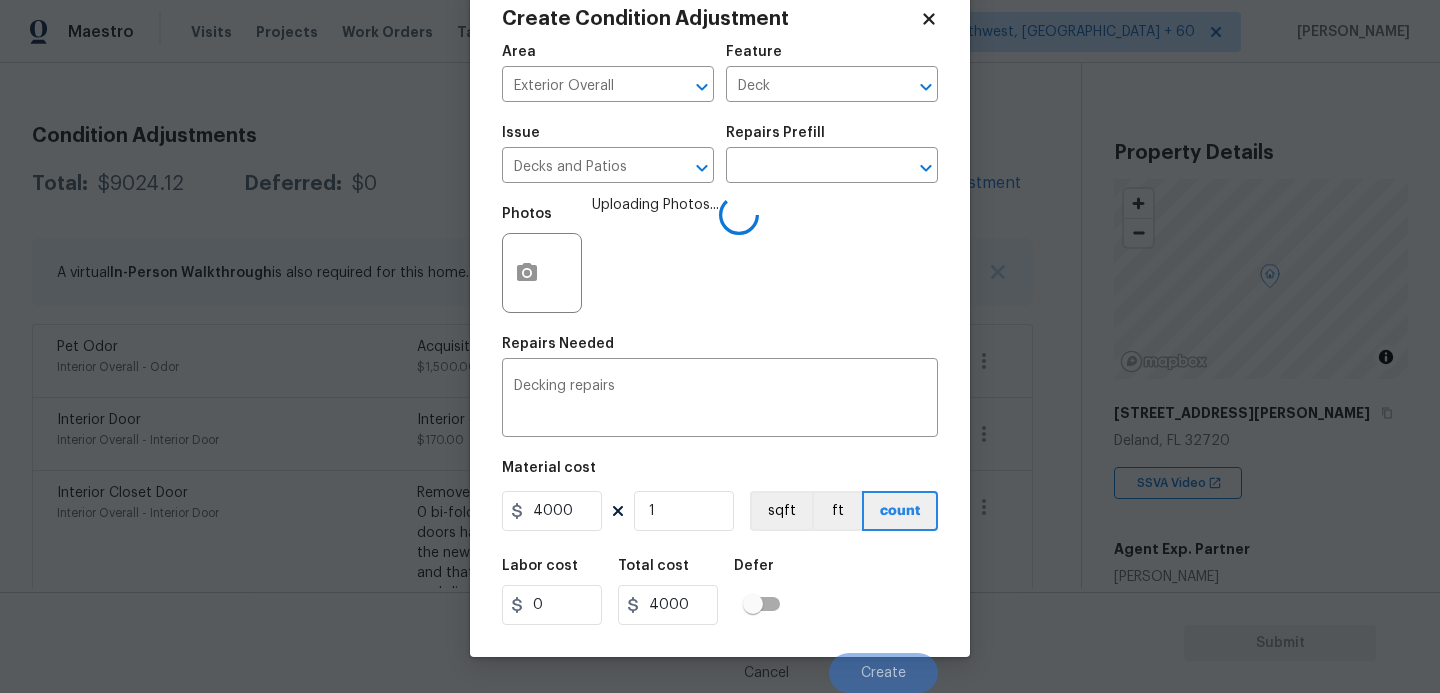 click on "Labor cost 0 Total cost 4000 Defer" at bounding box center [720, 592] 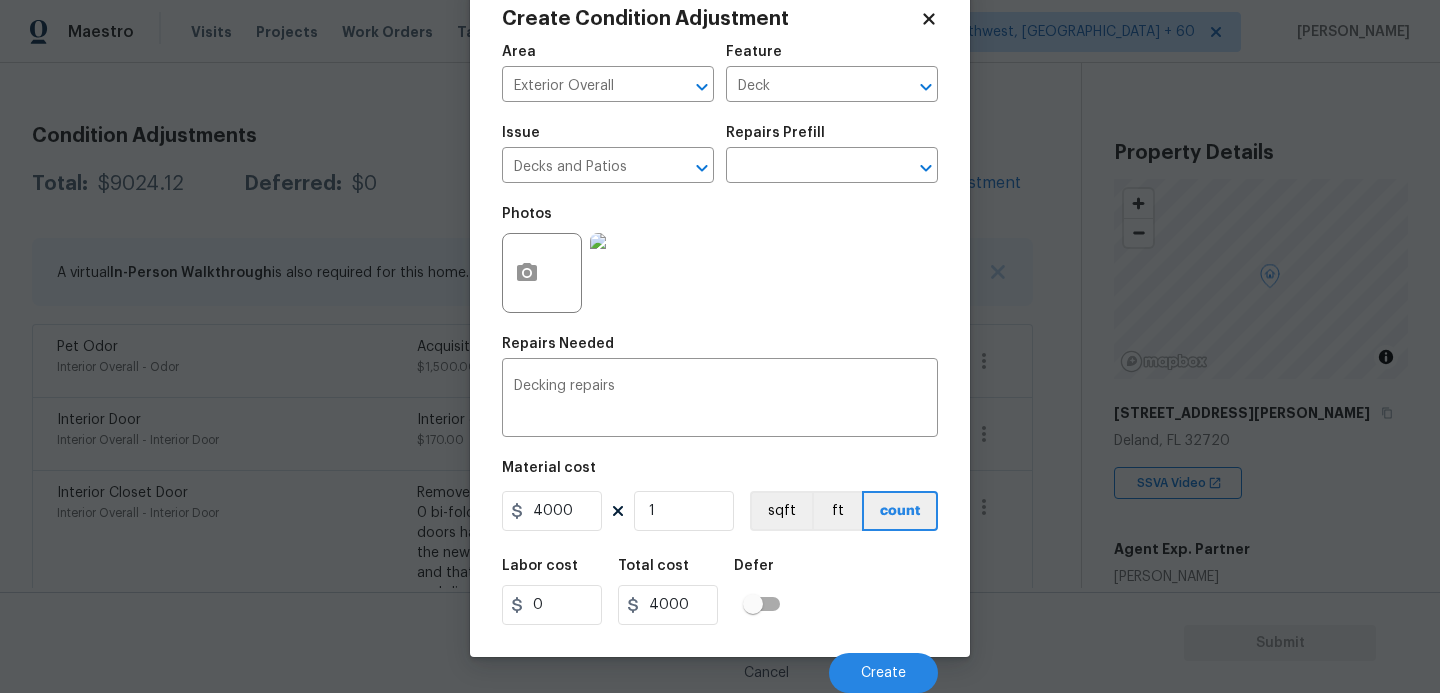 click on "Cancel Create" at bounding box center [720, 665] 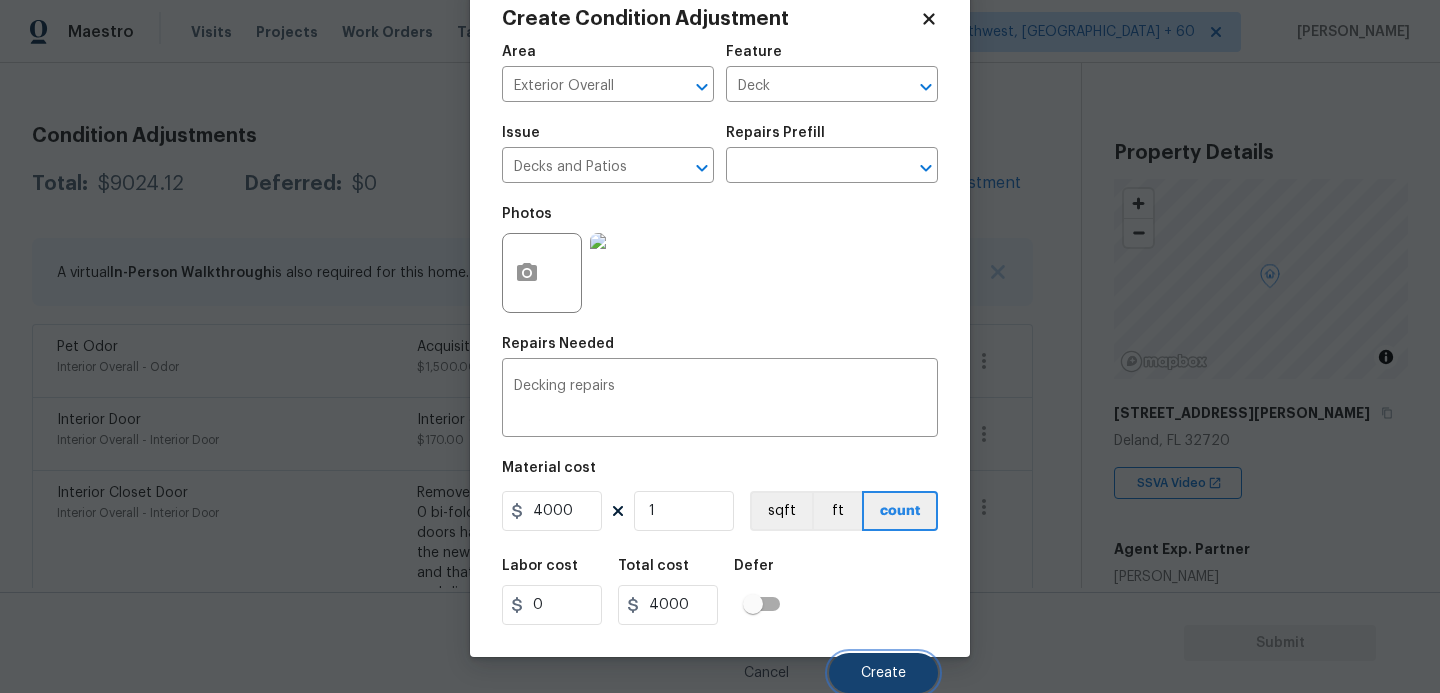 click on "Create" at bounding box center [883, 673] 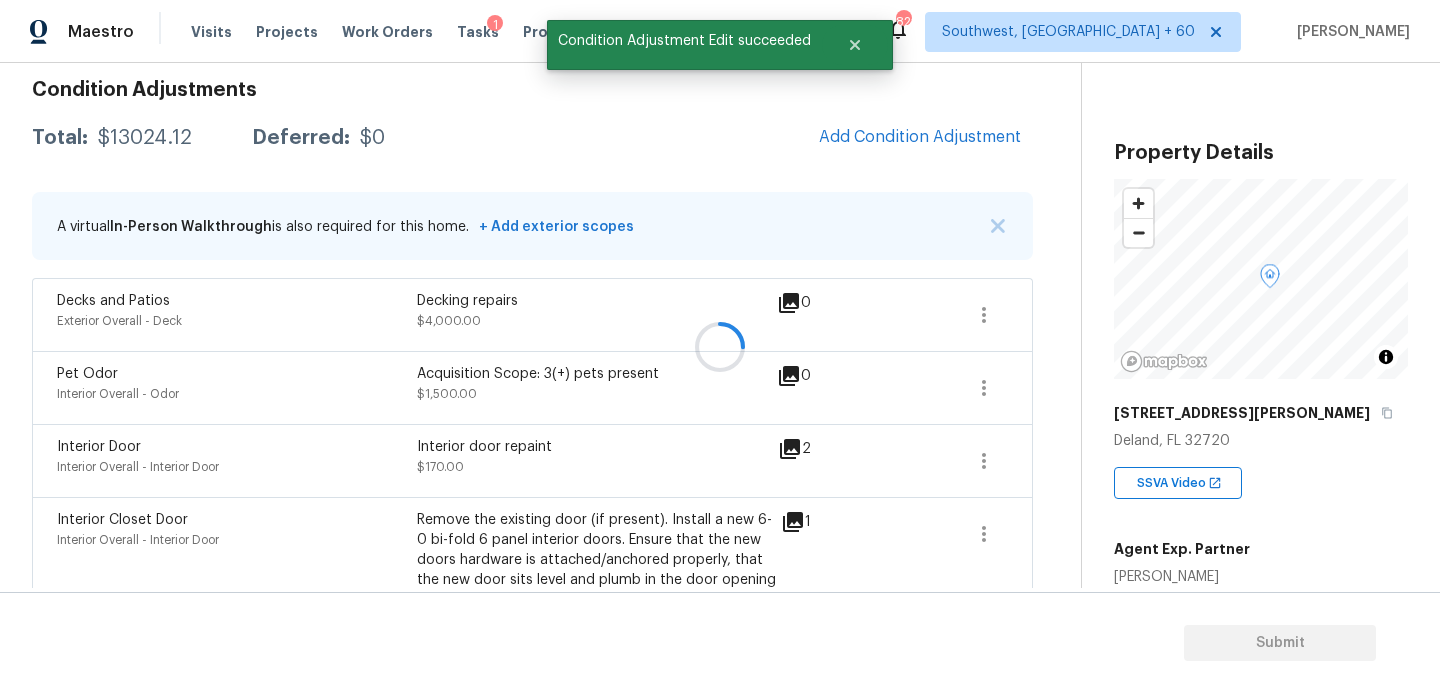 scroll, scrollTop: 241, scrollLeft: 0, axis: vertical 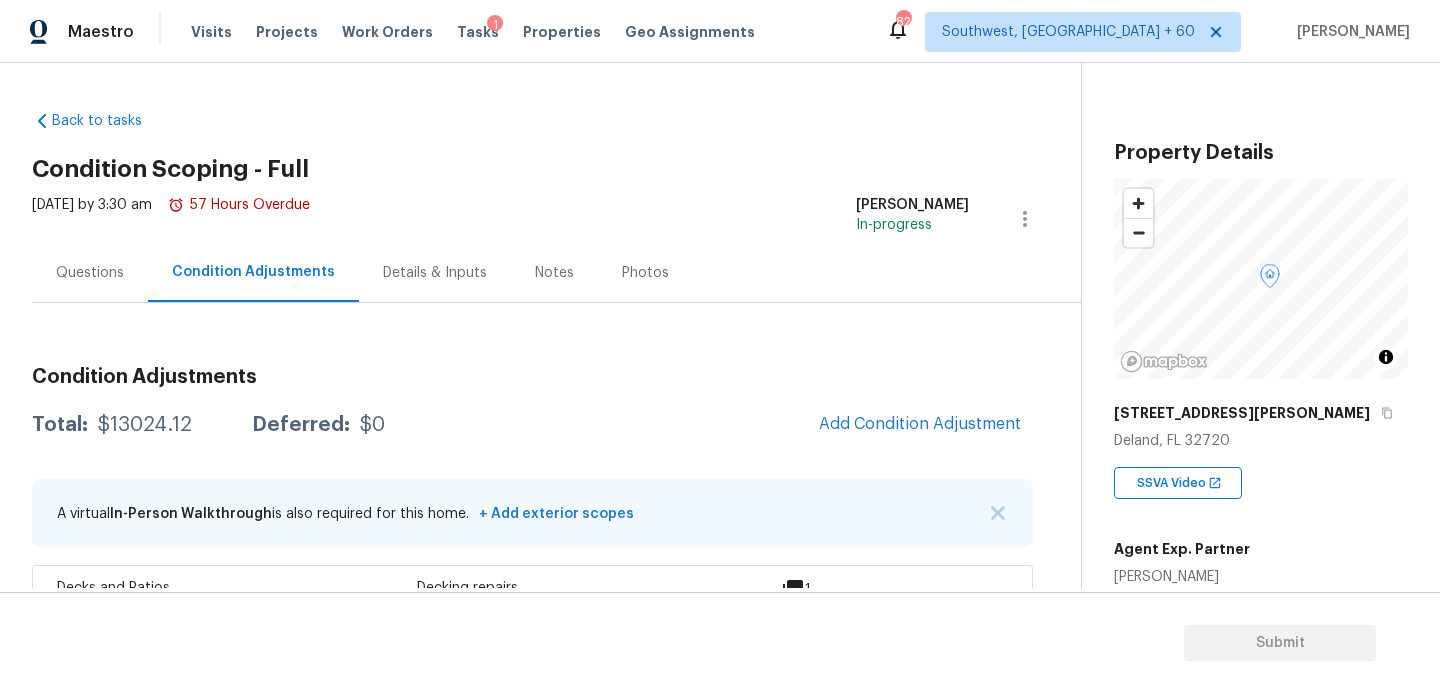 click on "Questions" at bounding box center (90, 272) 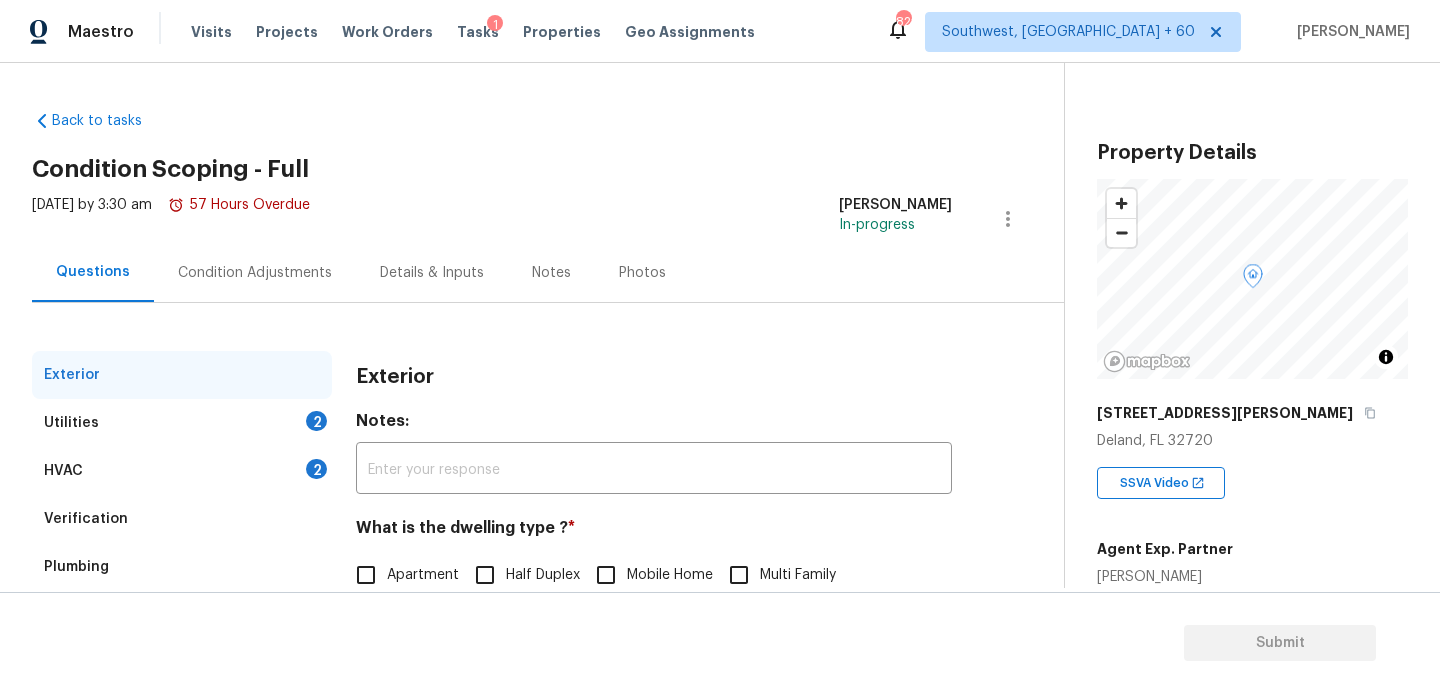 click on "Condition Adjustments" at bounding box center (255, 273) 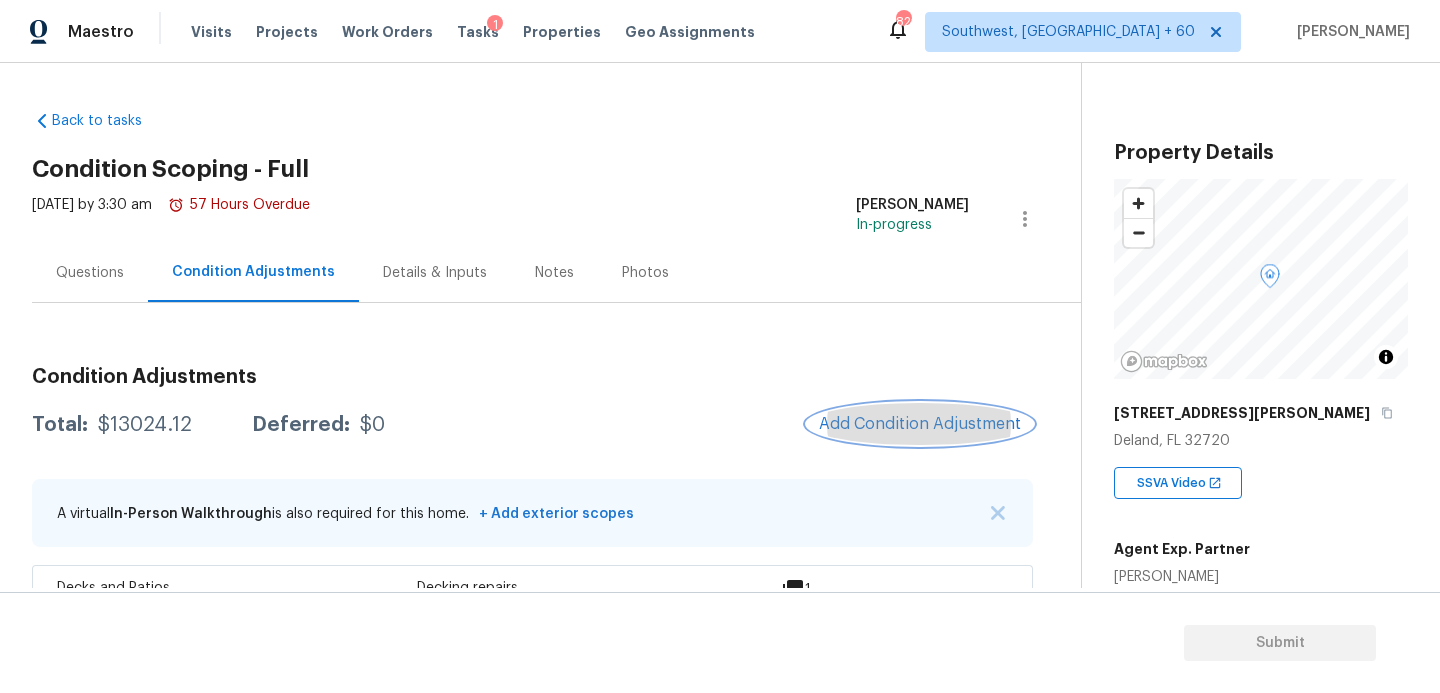 click on "Add Condition Adjustment" at bounding box center (920, 424) 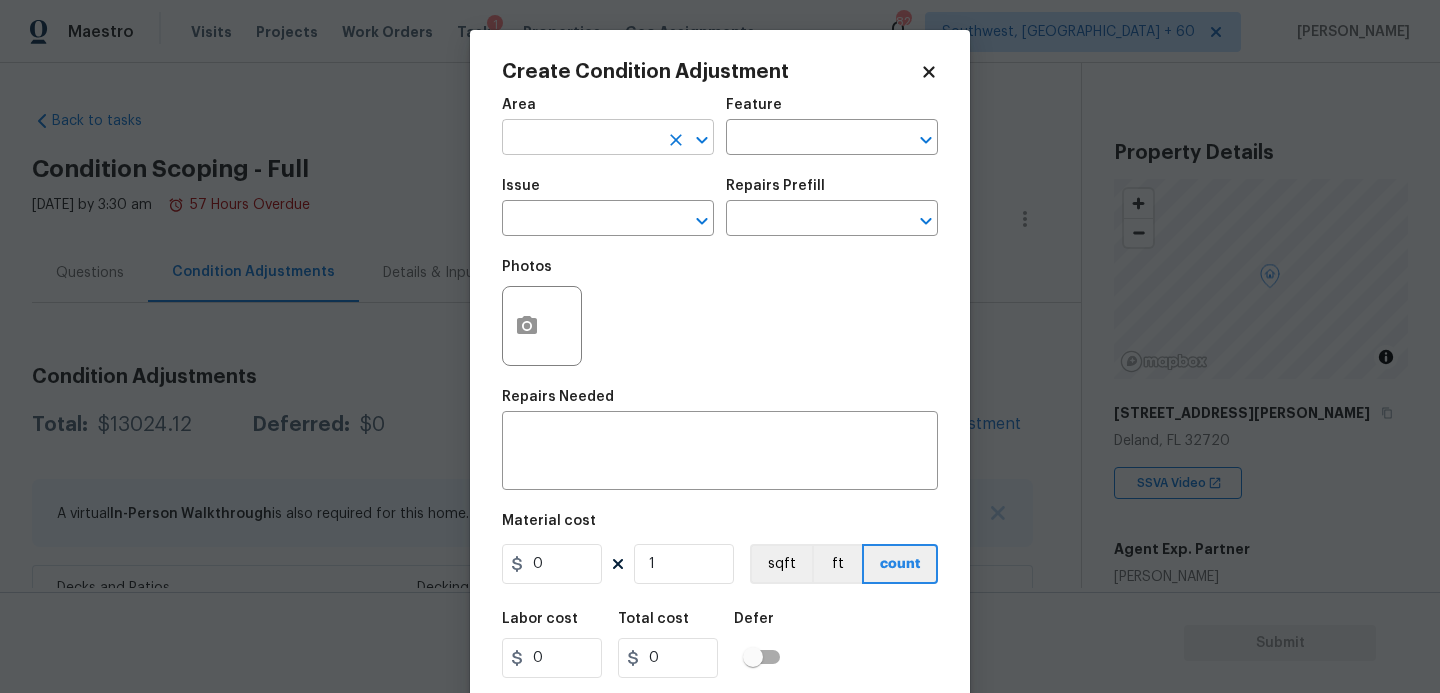 click at bounding box center [580, 139] 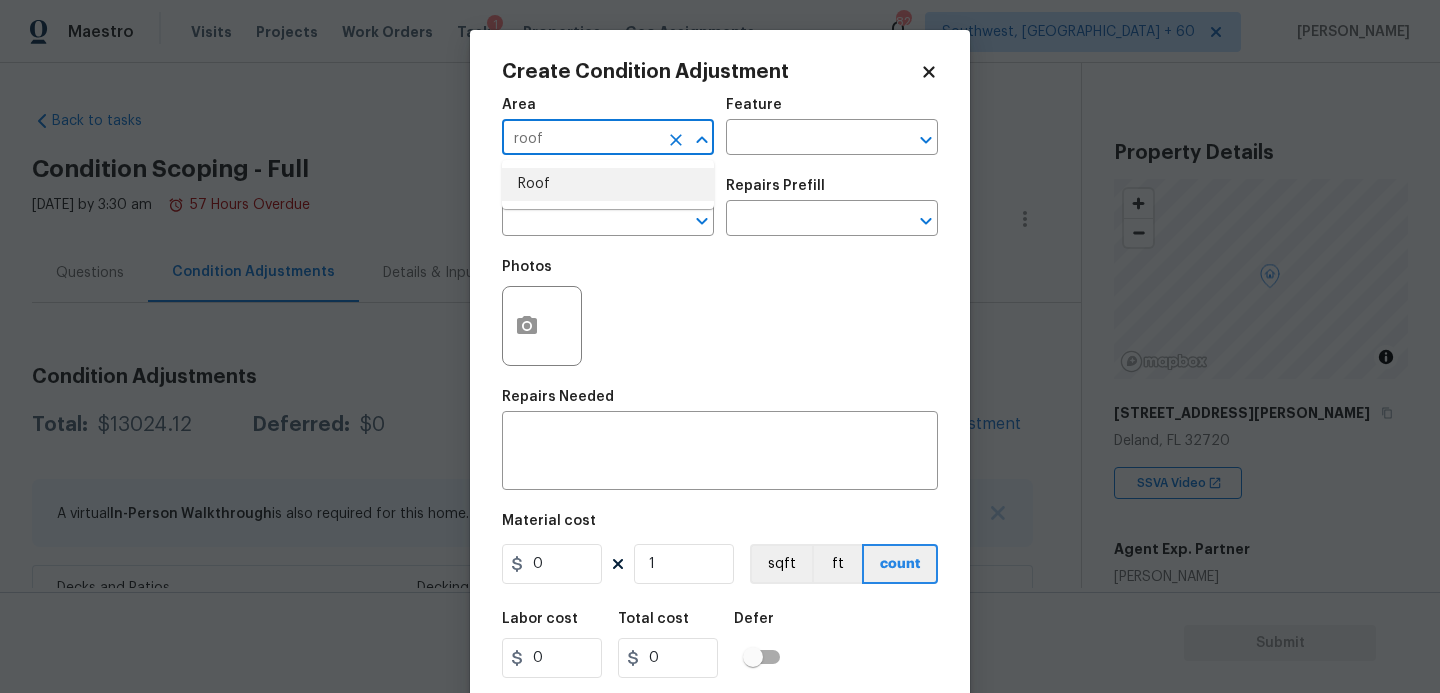 click on "Roof" at bounding box center (608, 184) 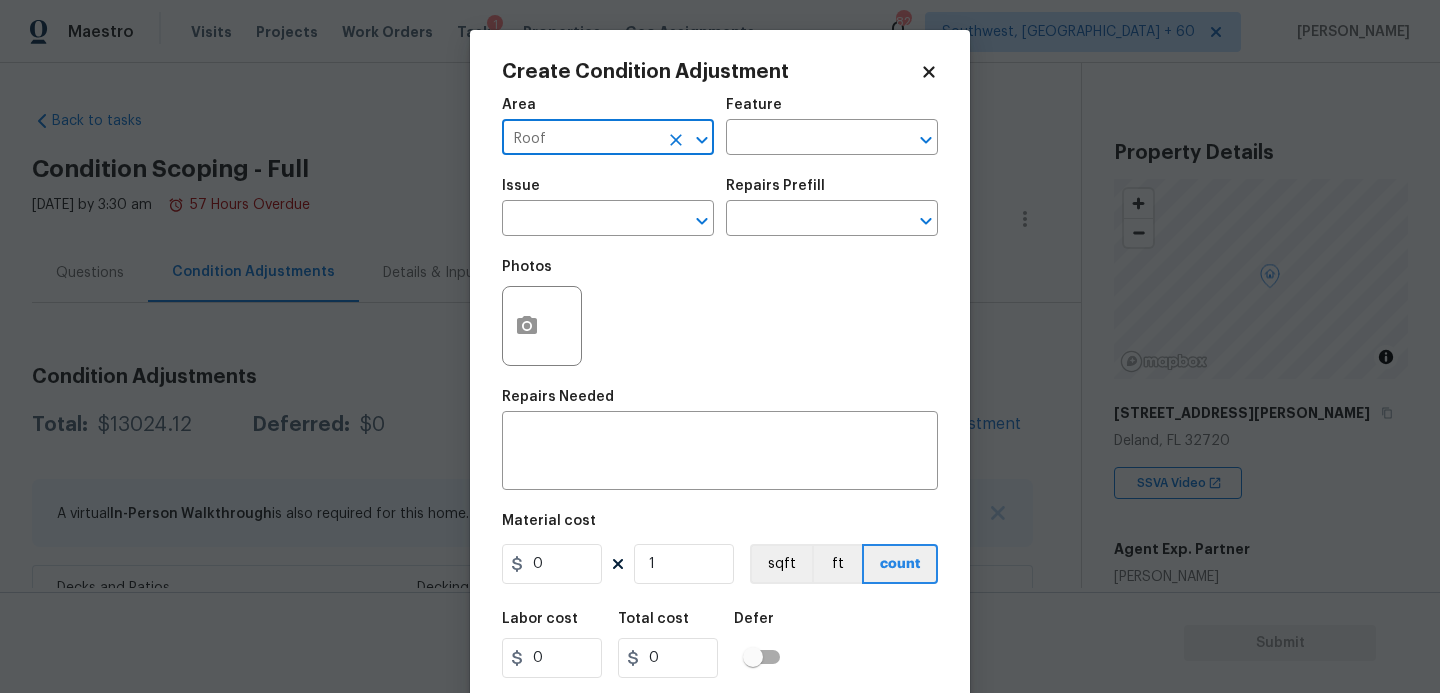 click on "Roof ​" at bounding box center (608, 139) 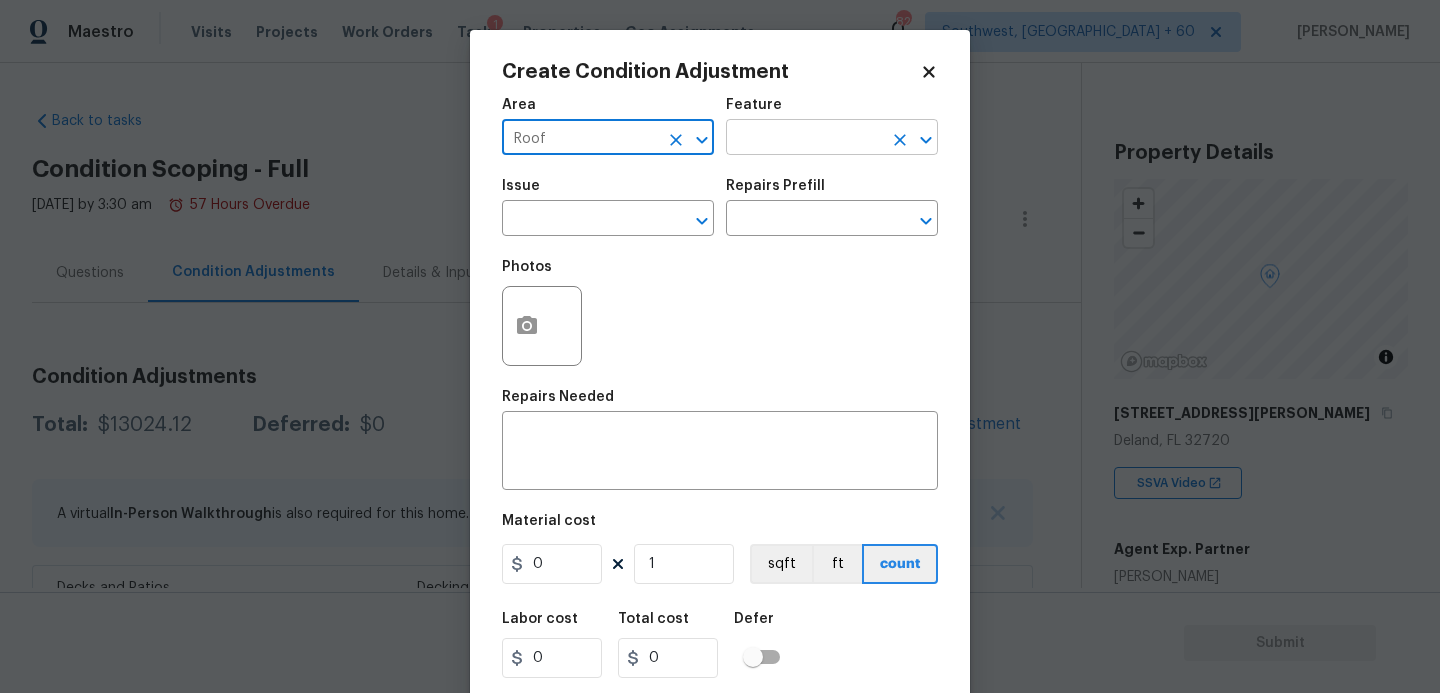 type on "Roof" 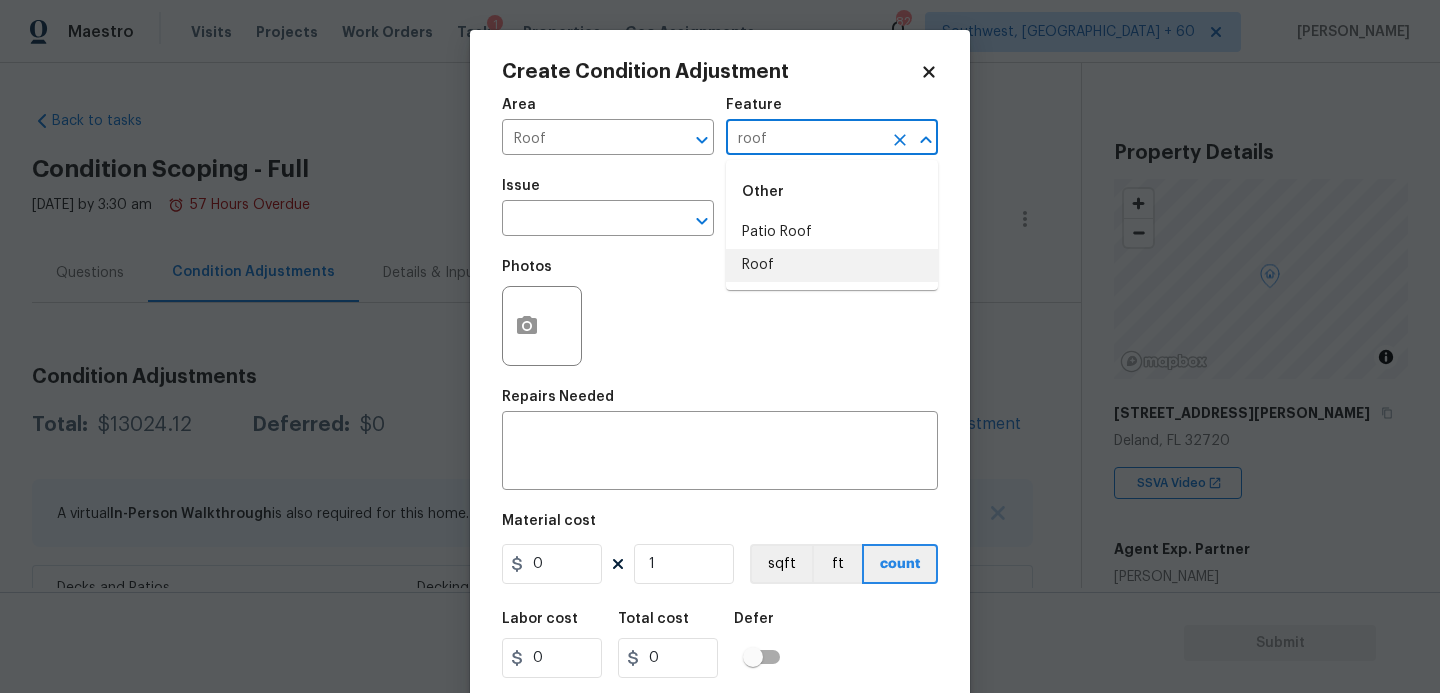 click on "Roof" at bounding box center [832, 265] 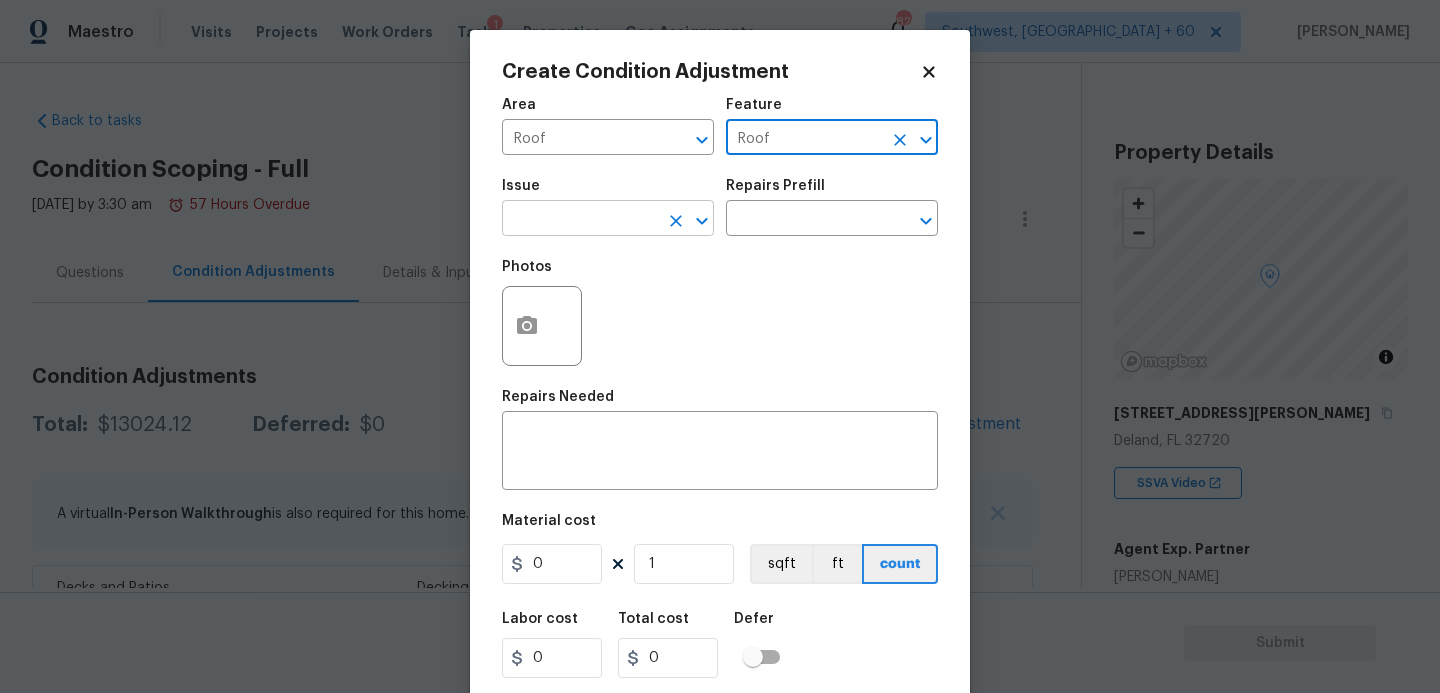 type on "Roof" 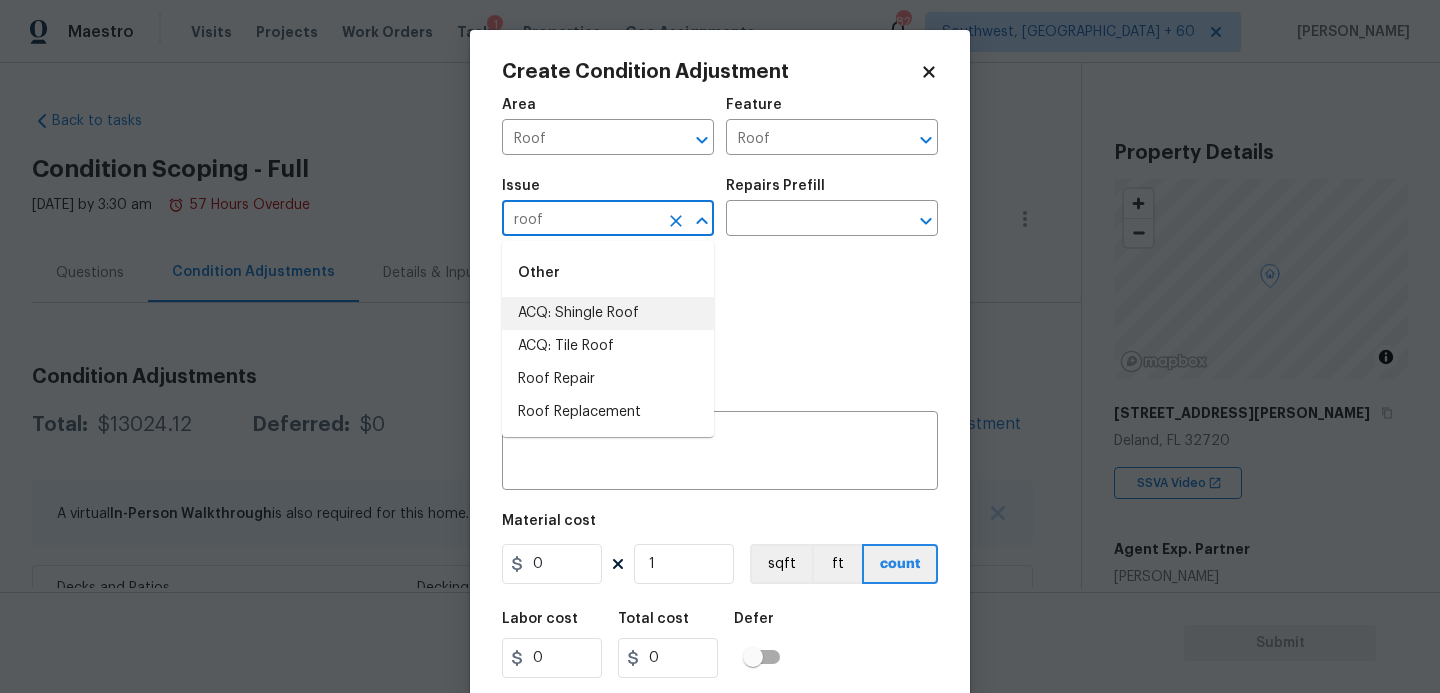 click on "ACQ: Shingle Roof" at bounding box center [608, 313] 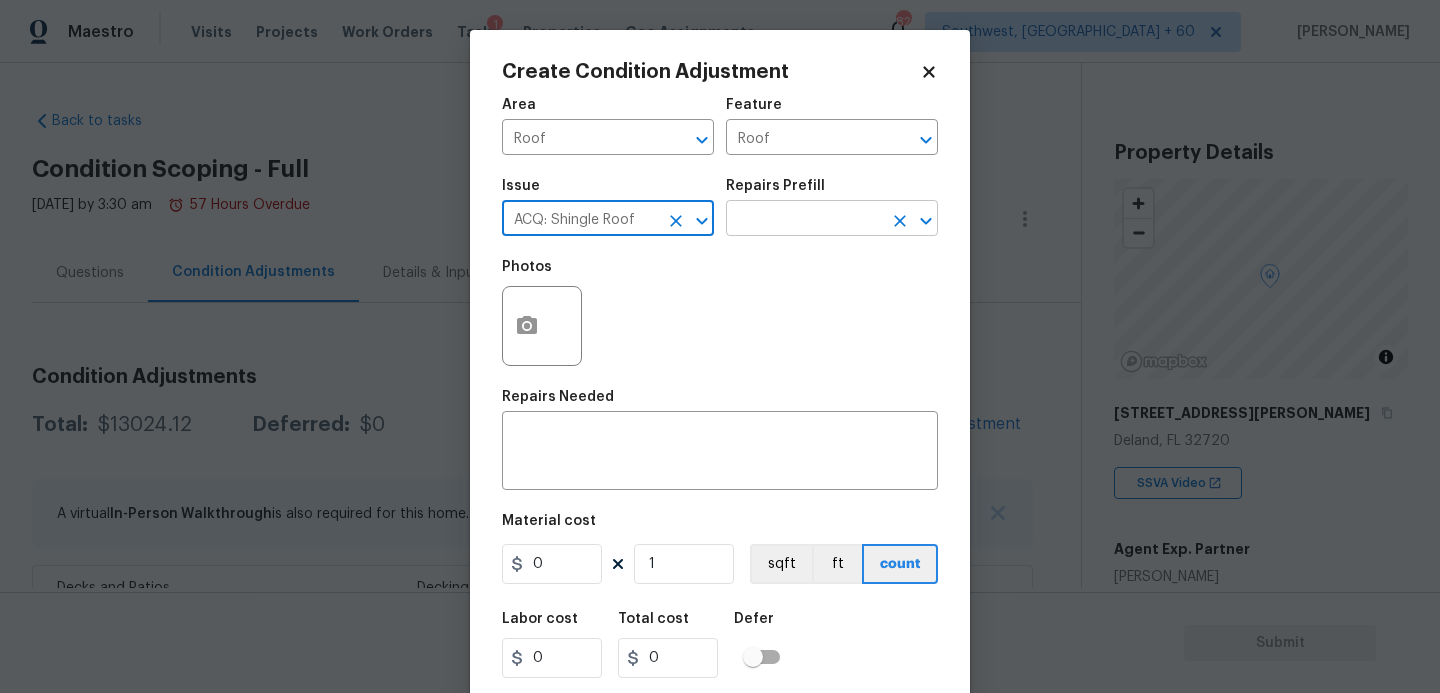 type on "ACQ: Shingle Roof" 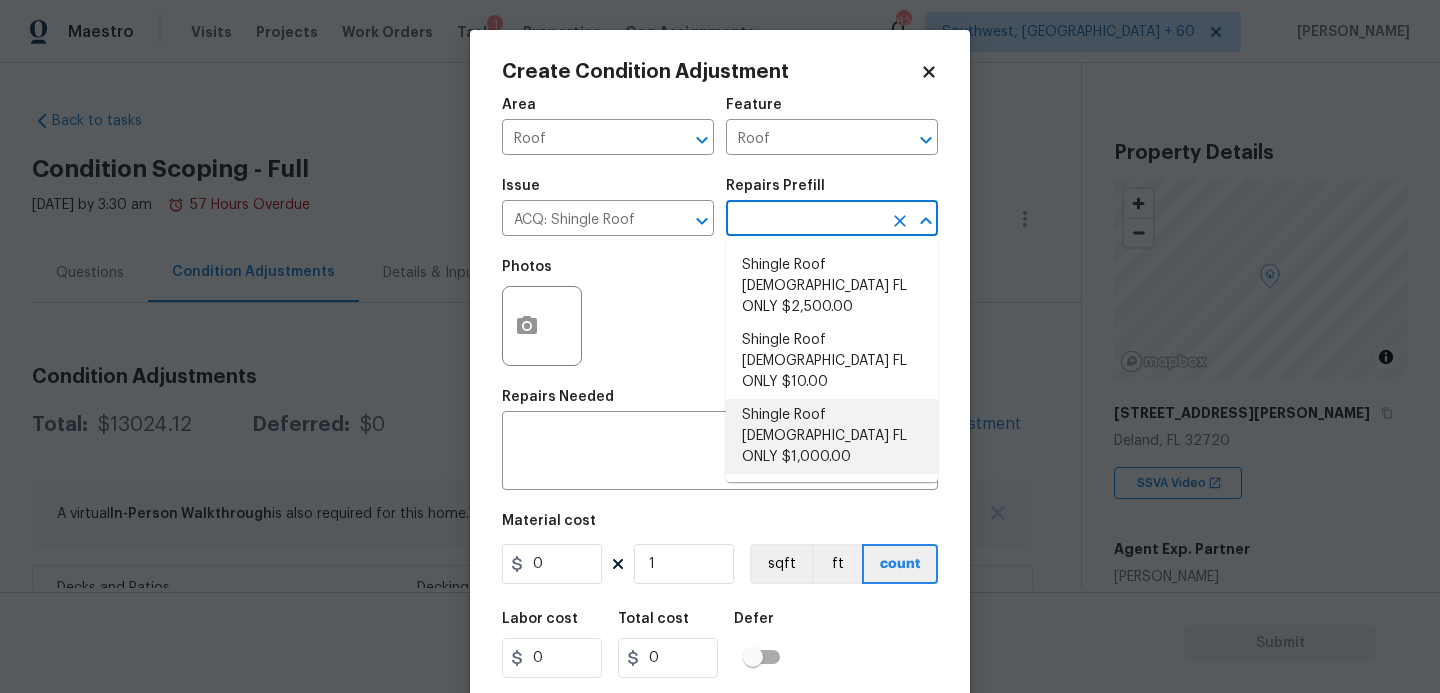 click on "Shingle Roof 5-9 Years Old FL ONLY $1,000.00" at bounding box center (832, 436) 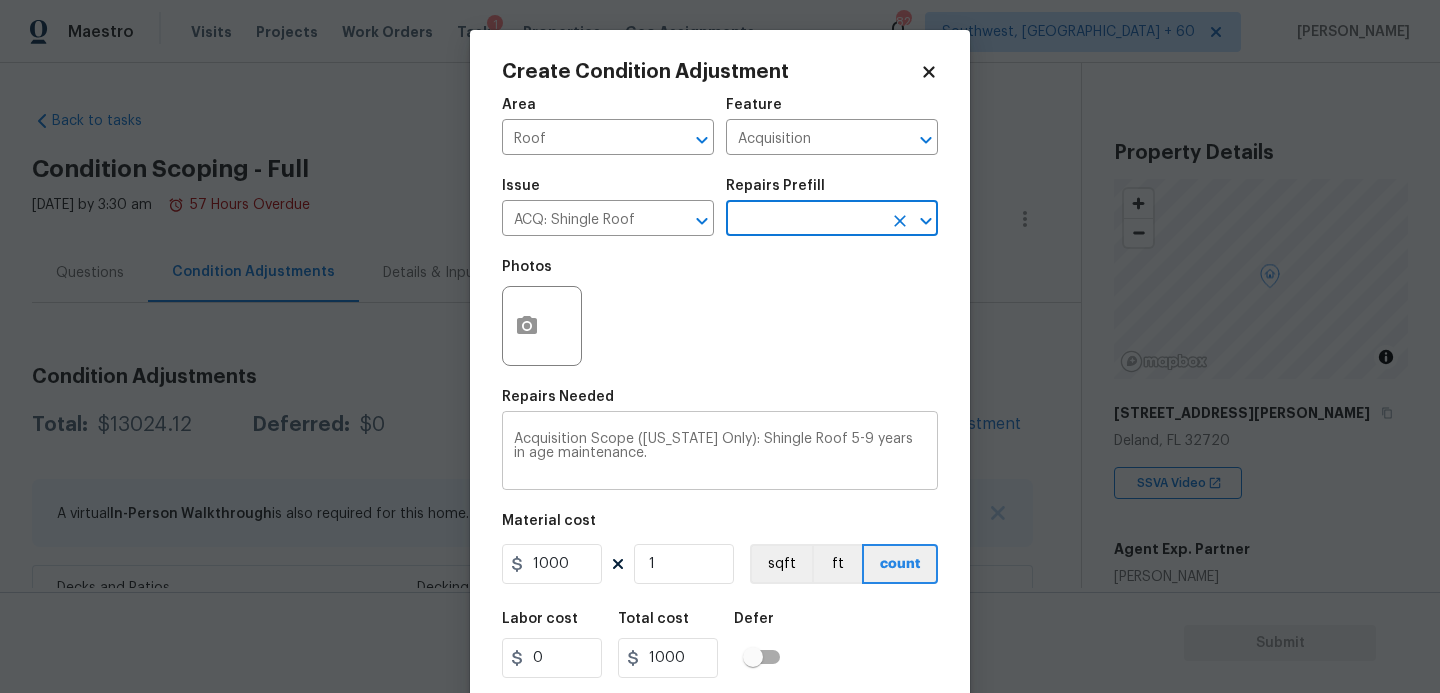 click on "Acquisition Scope (Florida Only): Shingle Roof 5-9 years in age maintenance." at bounding box center [720, 453] 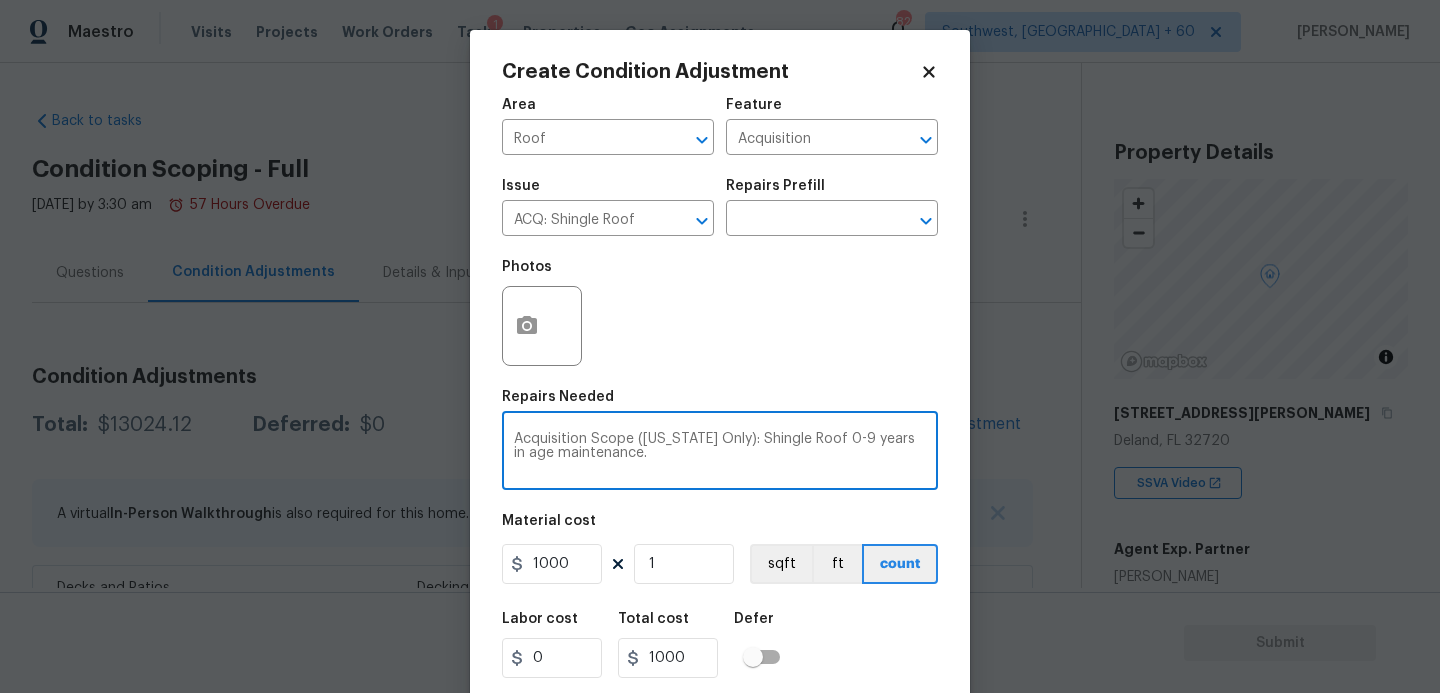 type on "Acquisition Scope (Florida Only): Shingle Roof 0-9 years in age maintenance." 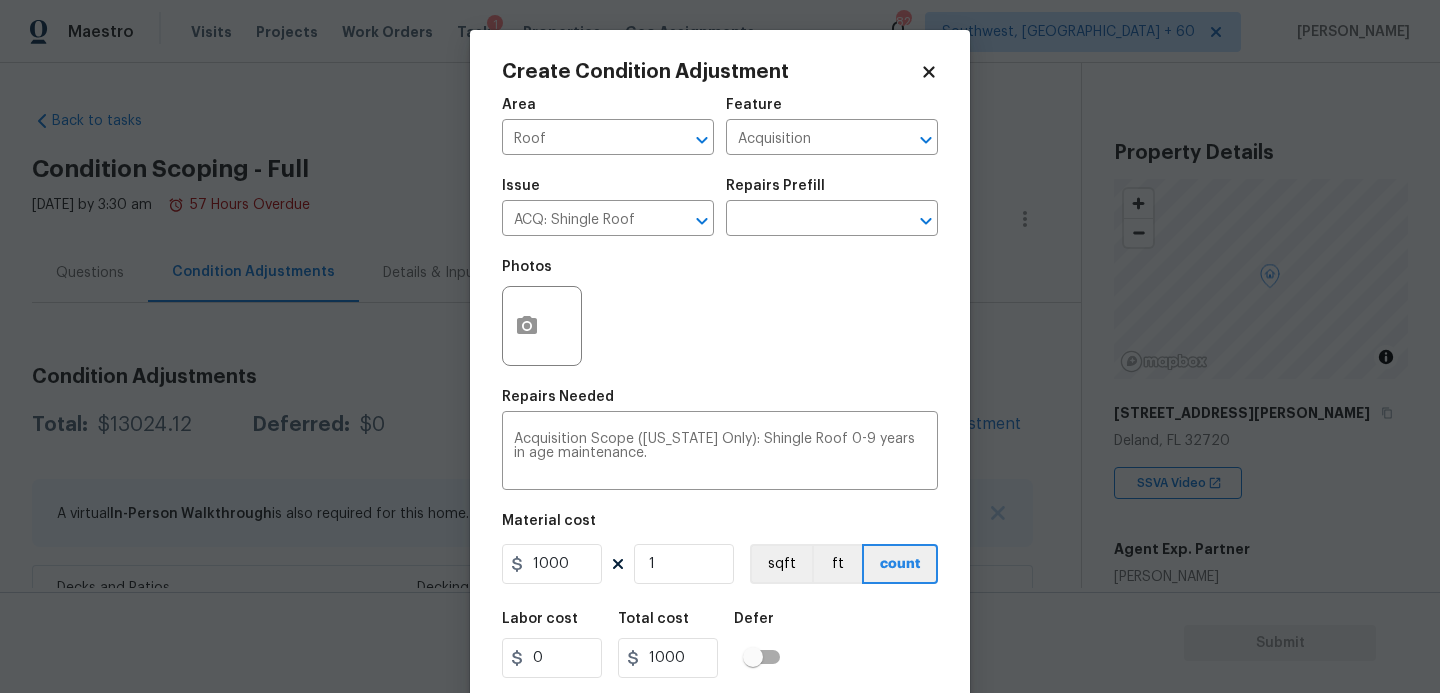 scroll, scrollTop: 54, scrollLeft: 0, axis: vertical 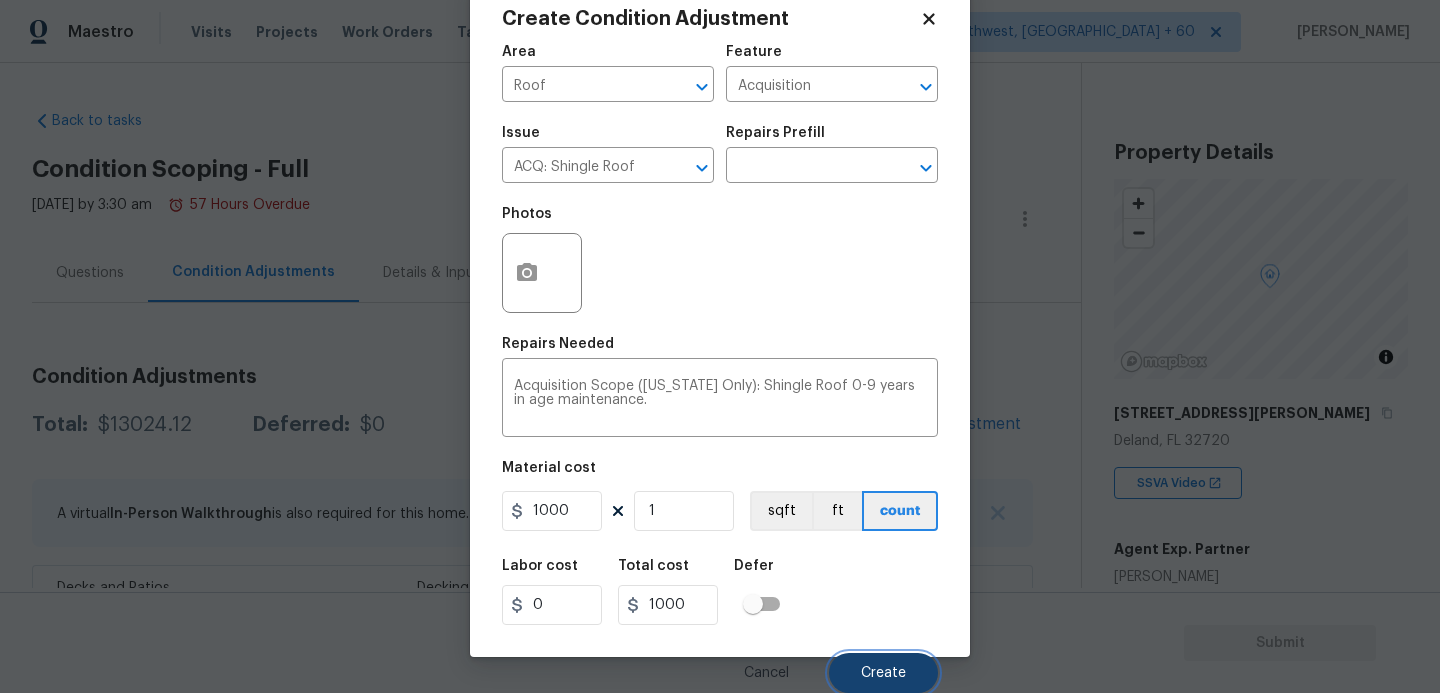 click on "Create" at bounding box center [883, 673] 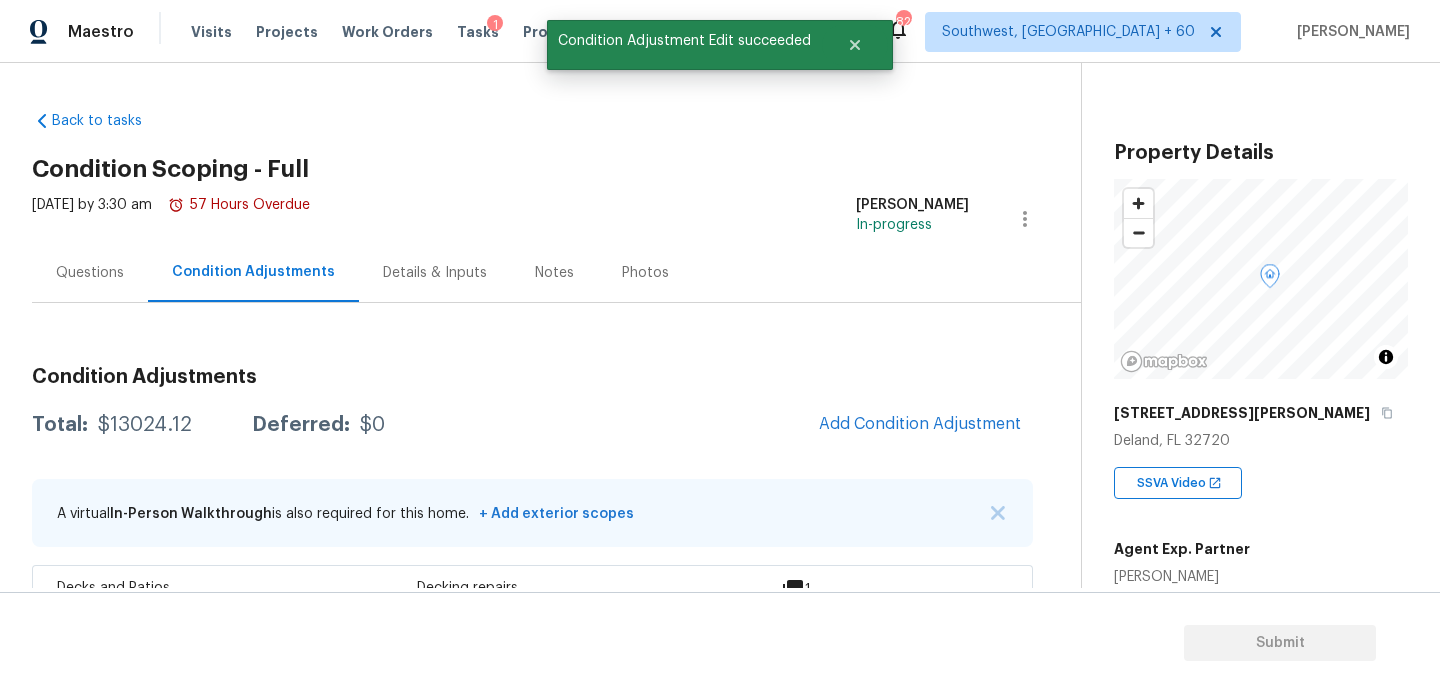 scroll, scrollTop: 47, scrollLeft: 0, axis: vertical 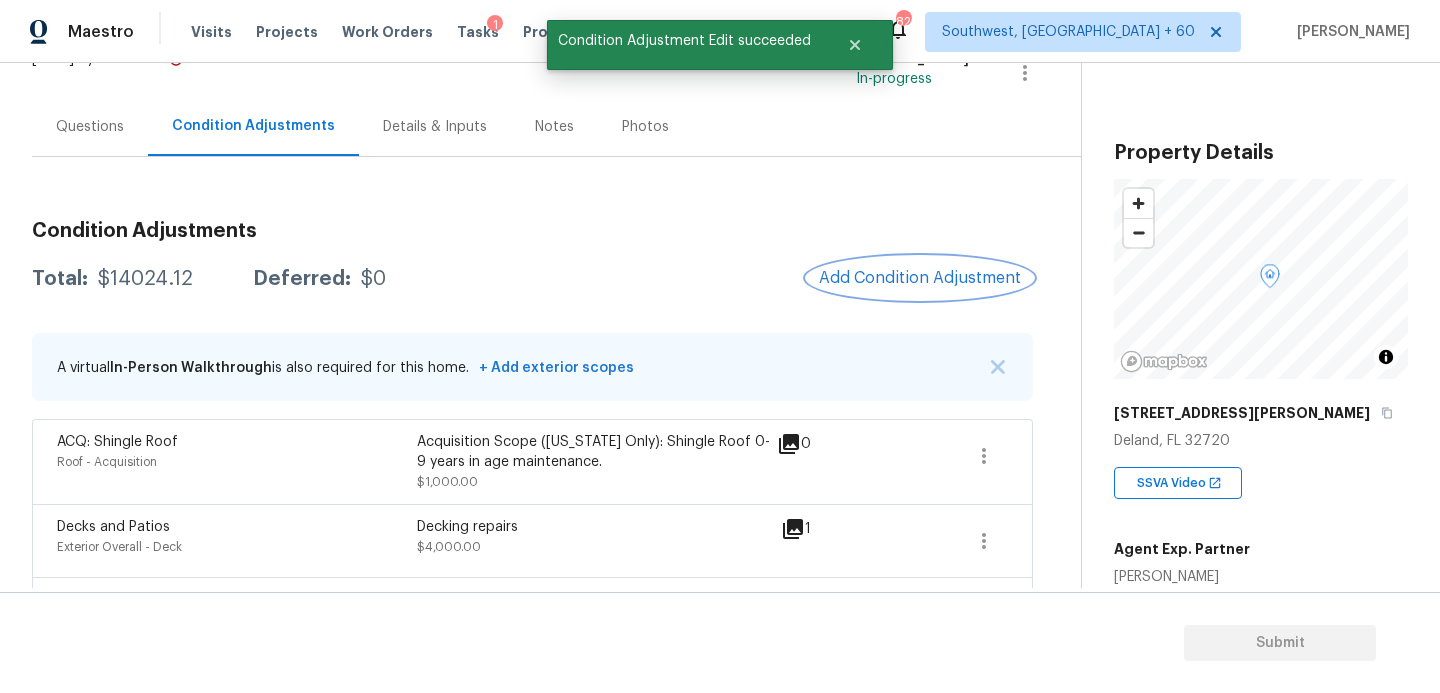 click on "Add Condition Adjustment" at bounding box center [920, 278] 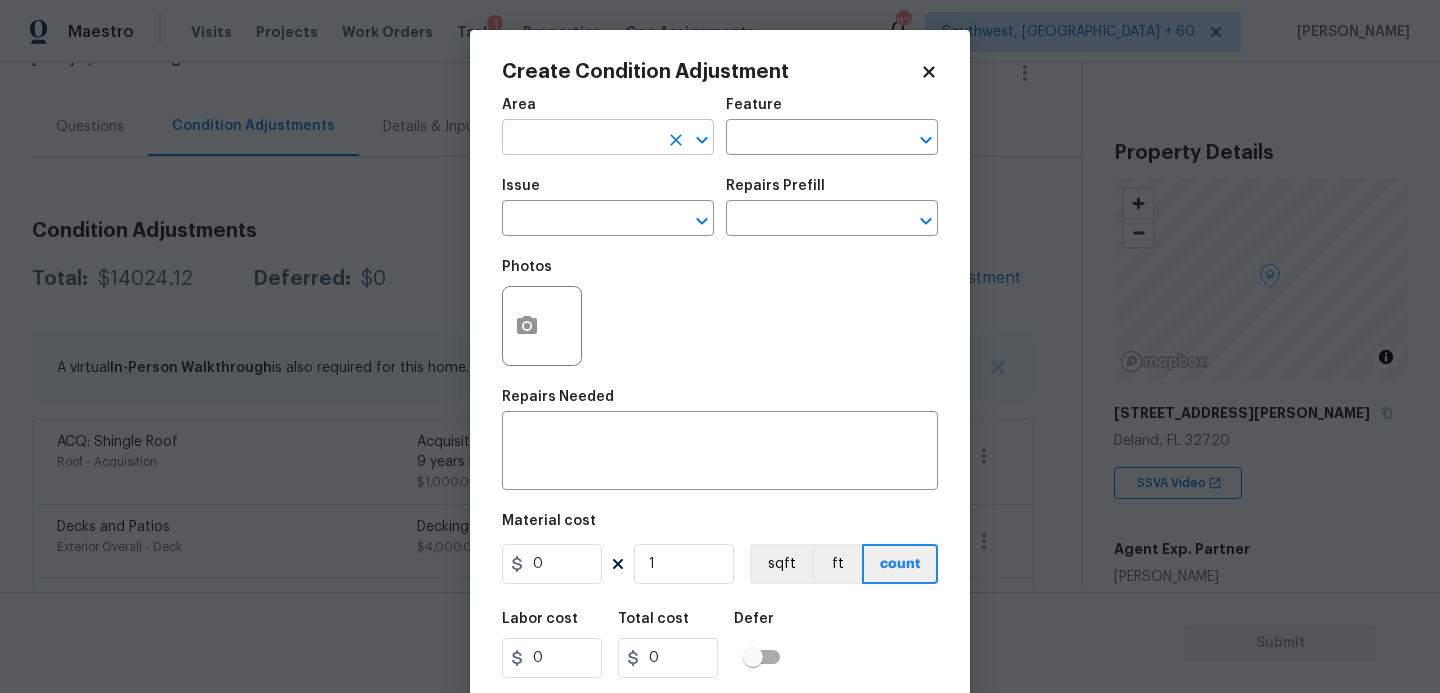 click at bounding box center (580, 139) 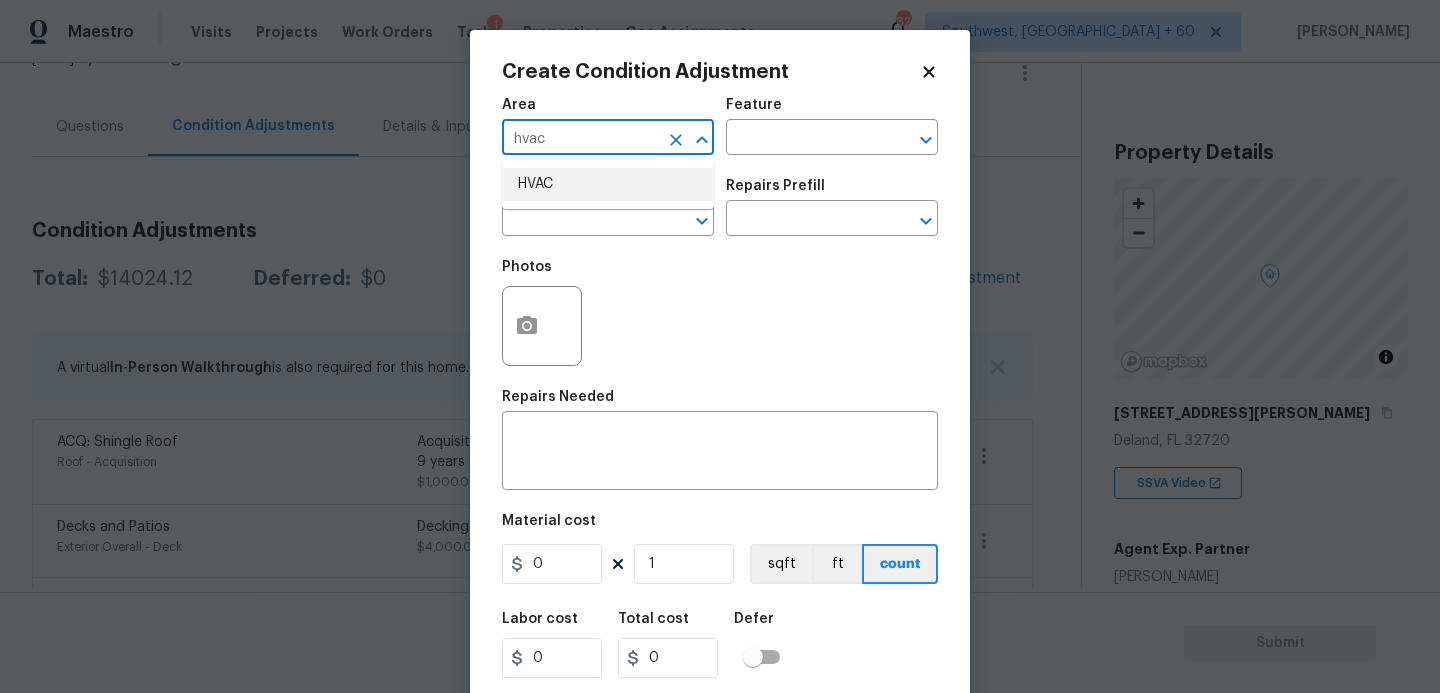 click on "HVAC" at bounding box center (608, 184) 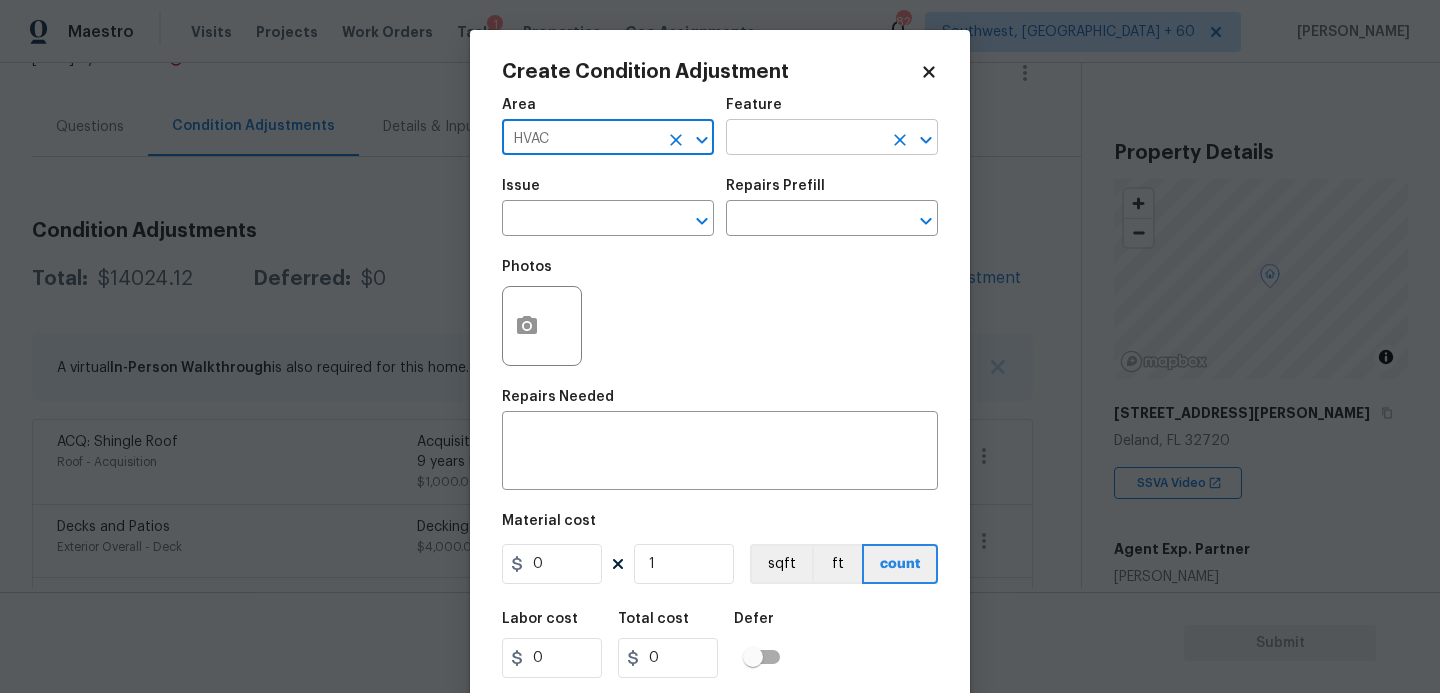 type on "HVAC" 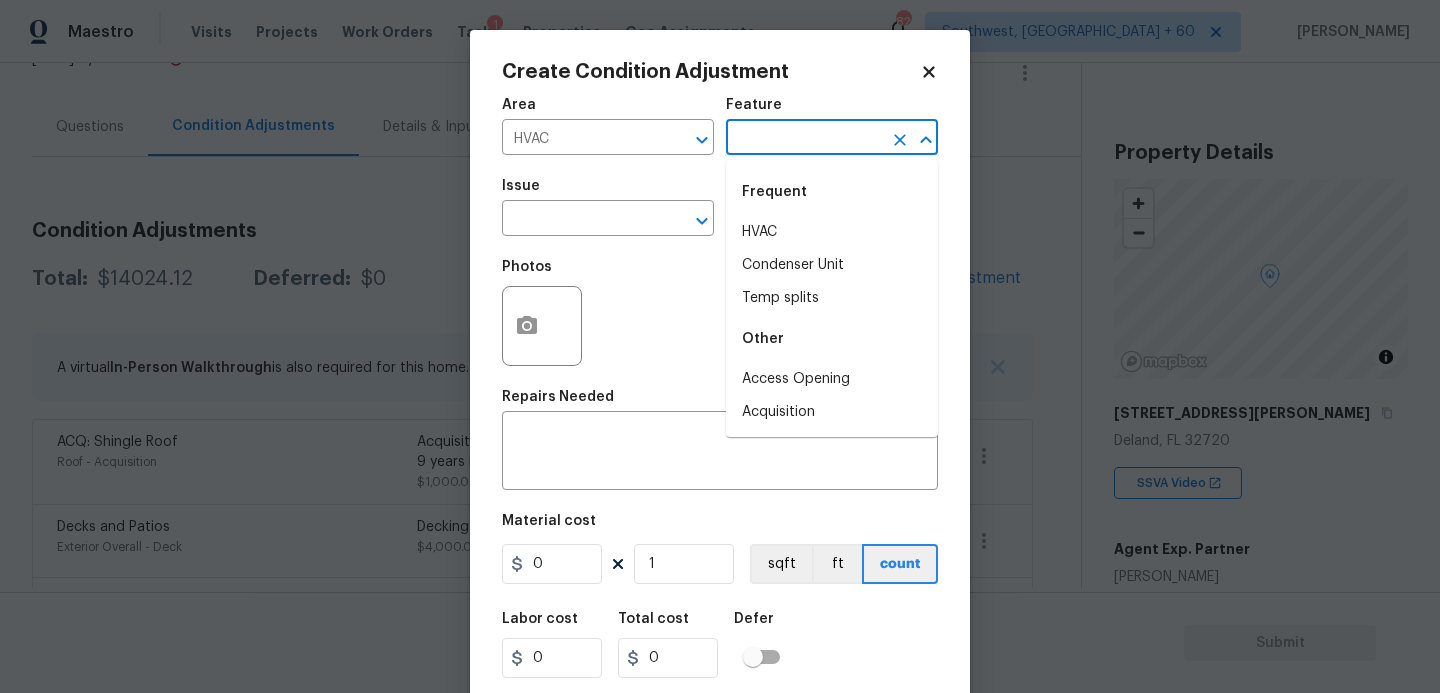 click at bounding box center (804, 139) 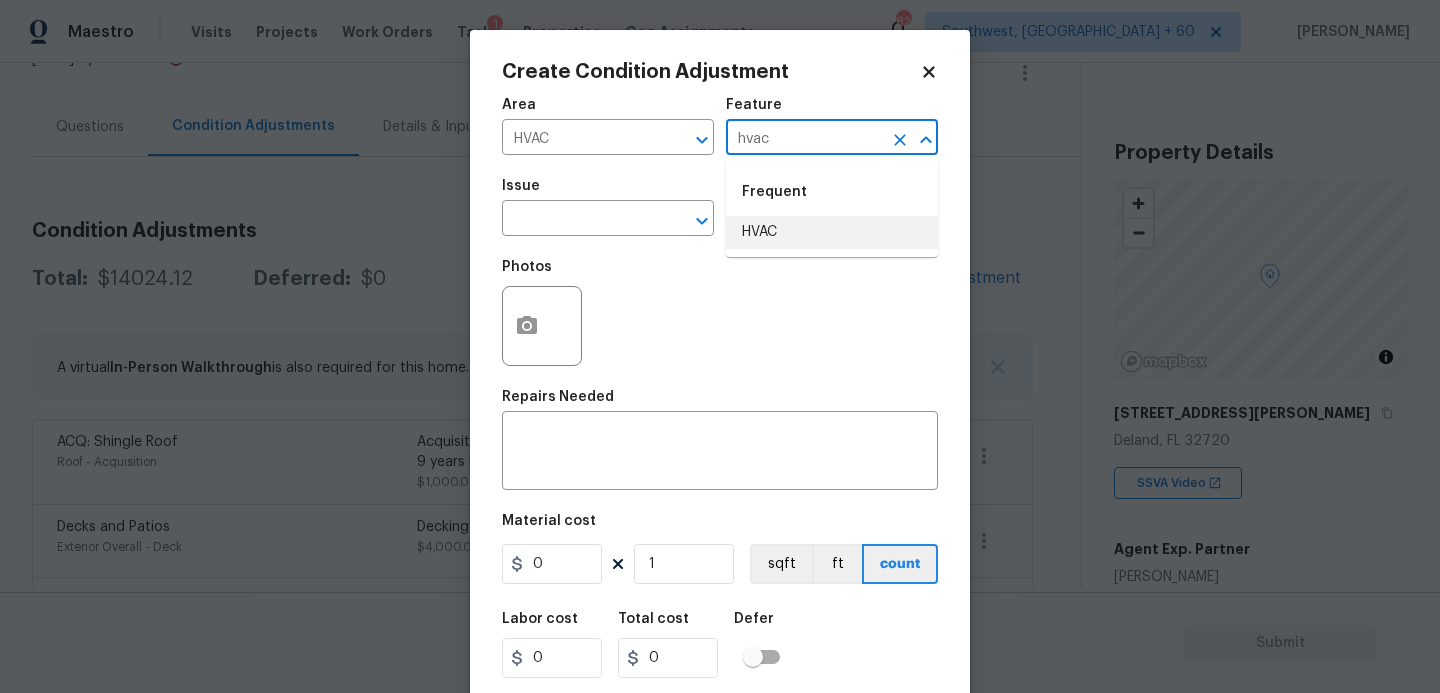 click on "HVAC" at bounding box center (832, 232) 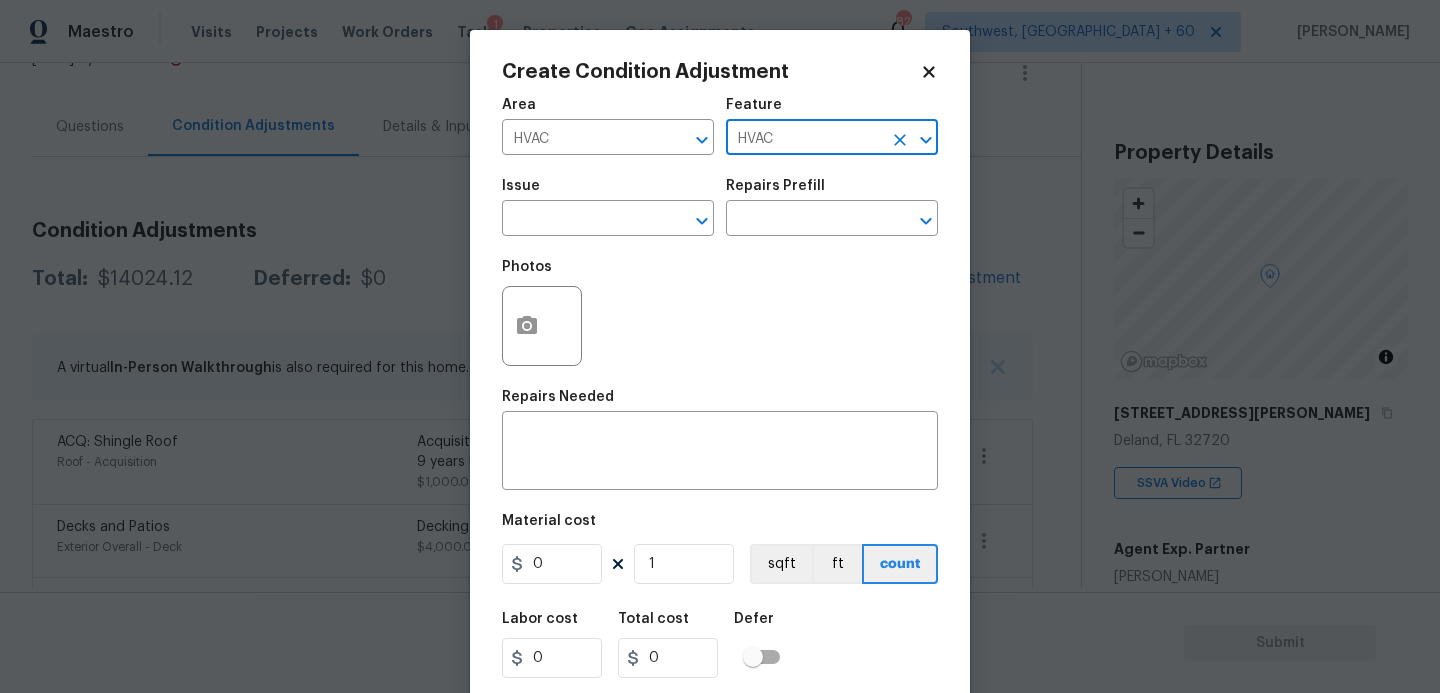 type on "HVAC" 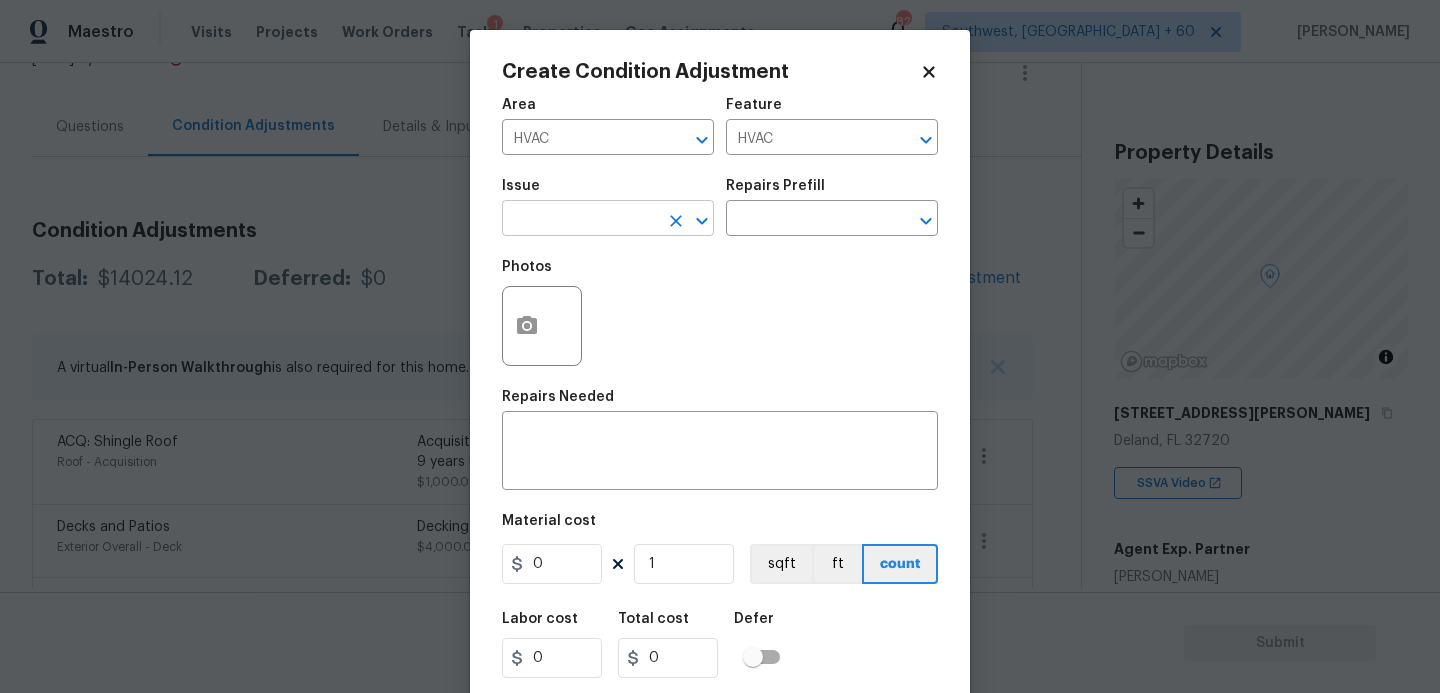 click on "Maestro Visits Projects Work Orders Tasks 1 Properties Geo Assignments 822 Southwest, FL + 60 Sakthivel Chandran Back to tasks Condition Scoping - Full Sat, Jul 19 2025 by 3:30 am   57 Hours Overdue Sakthivel Chandran In-progress Questions Condition Adjustments Details & Inputs Notes Photos Condition Adjustments Total:  $14024.12 Deferred:  $0 Add Condition Adjustment A virtual  In-Person Walkthrough  is also required for this home.   + Add exterior scopes ACQ: Shingle Roof Roof - Acquisition Acquisition Scope (Florida Only): Shingle Roof 0-9 years in age maintenance. $1,000.00   0 Decks and Patios Exterior Overall - Deck Decking repairs $4,000.00   1 Pet Odor Interior Overall - Odor Acquisition Scope: 3(+) pets present $1,500.00   0 Interior Door Interior Overall - Interior Door Interior door repaint $170.00   2 Interior Closet Door Interior Overall - Interior Door $251.12   1 Bathroom Cabinets Bathroom - Cabinets $672.00   1 Bathroom Plumbing Bathroom - Plumbing $708.00   3 Drywall Drywall repairs $250.00" at bounding box center [720, 346] 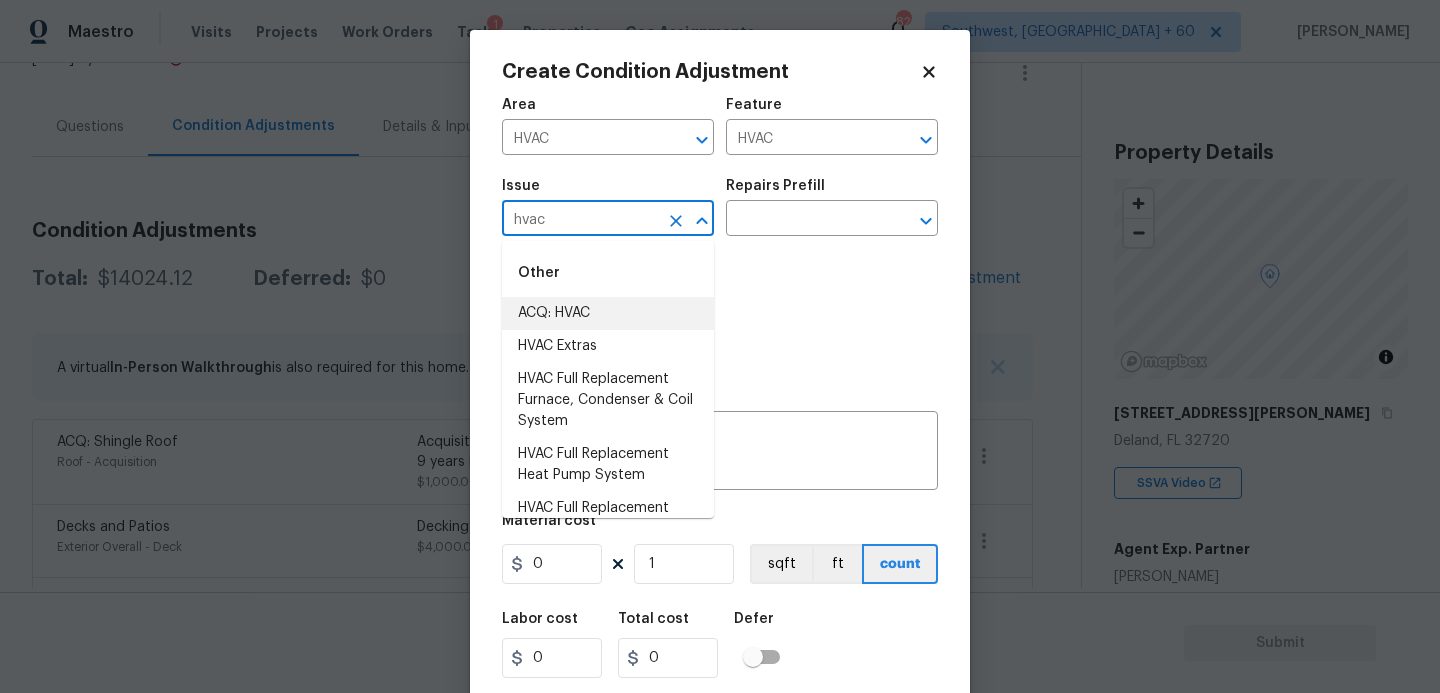 click on "ACQ: HVAC" at bounding box center [608, 313] 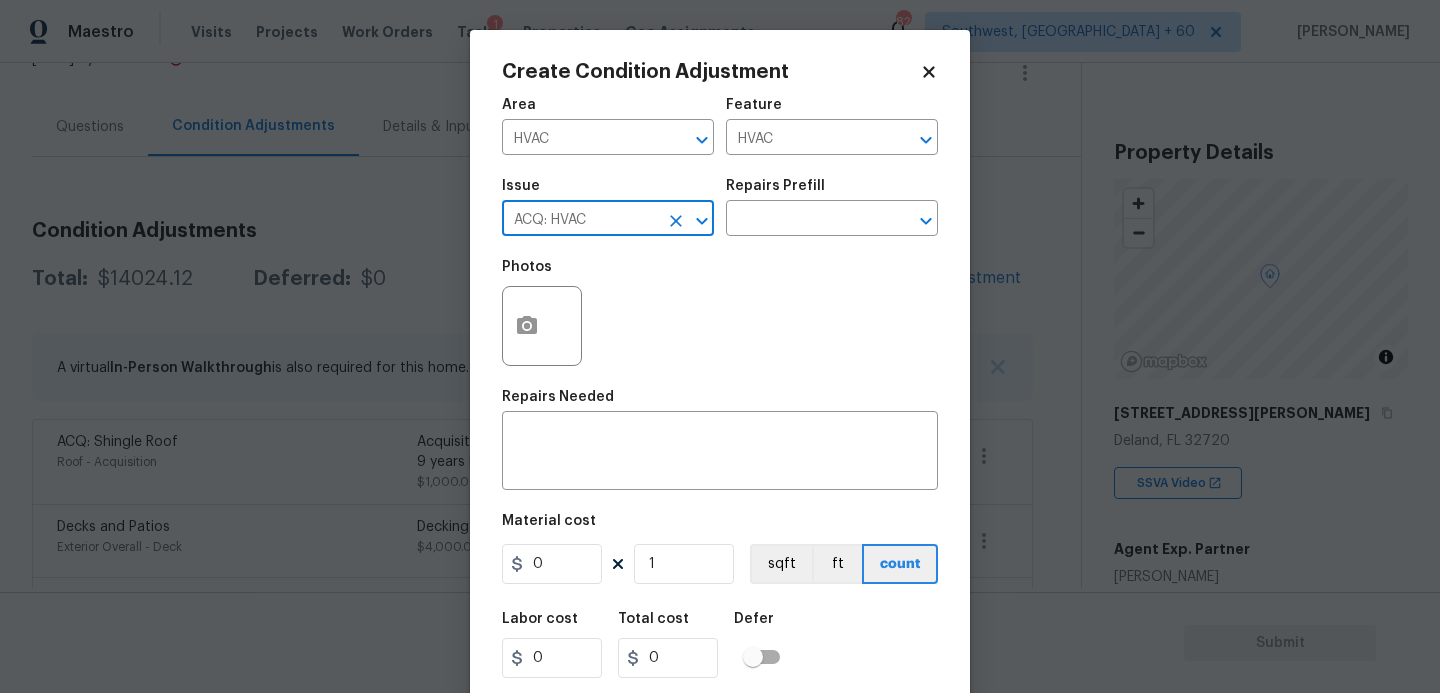 type on "ACQ: HVAC" 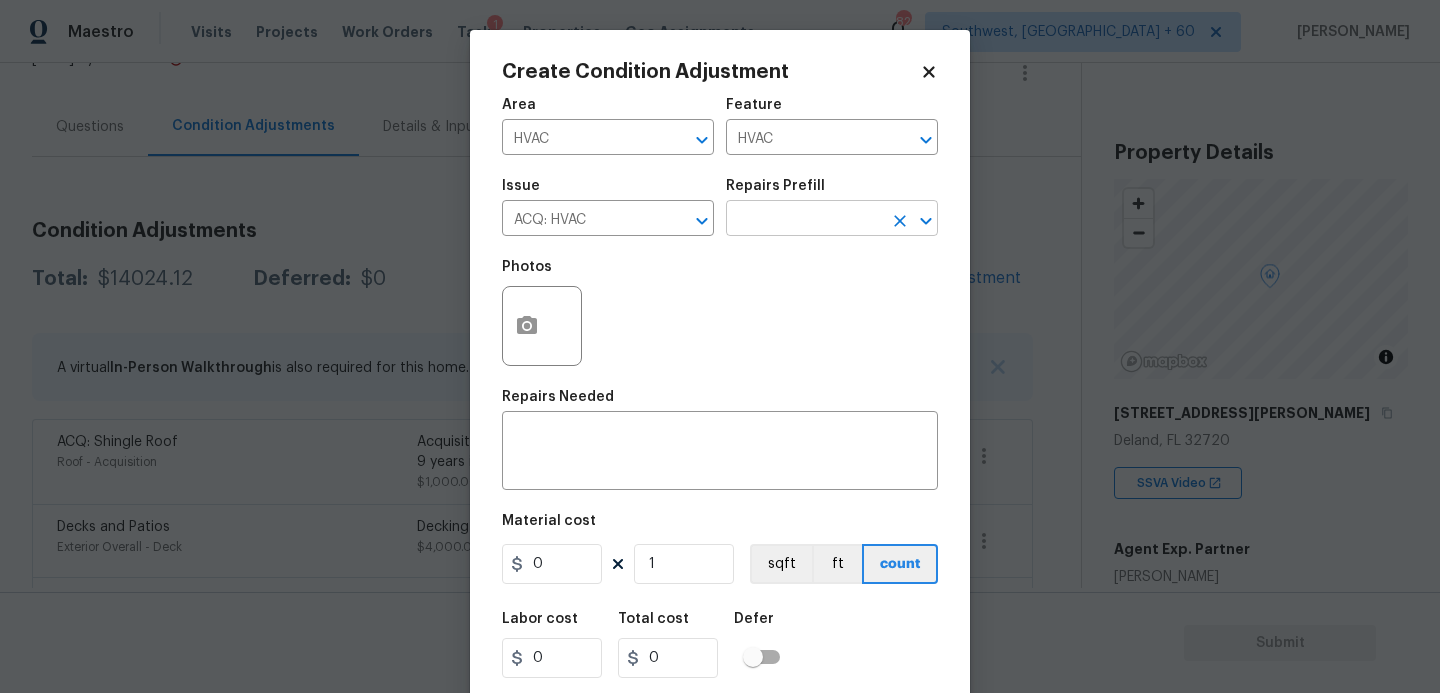 click at bounding box center (804, 220) 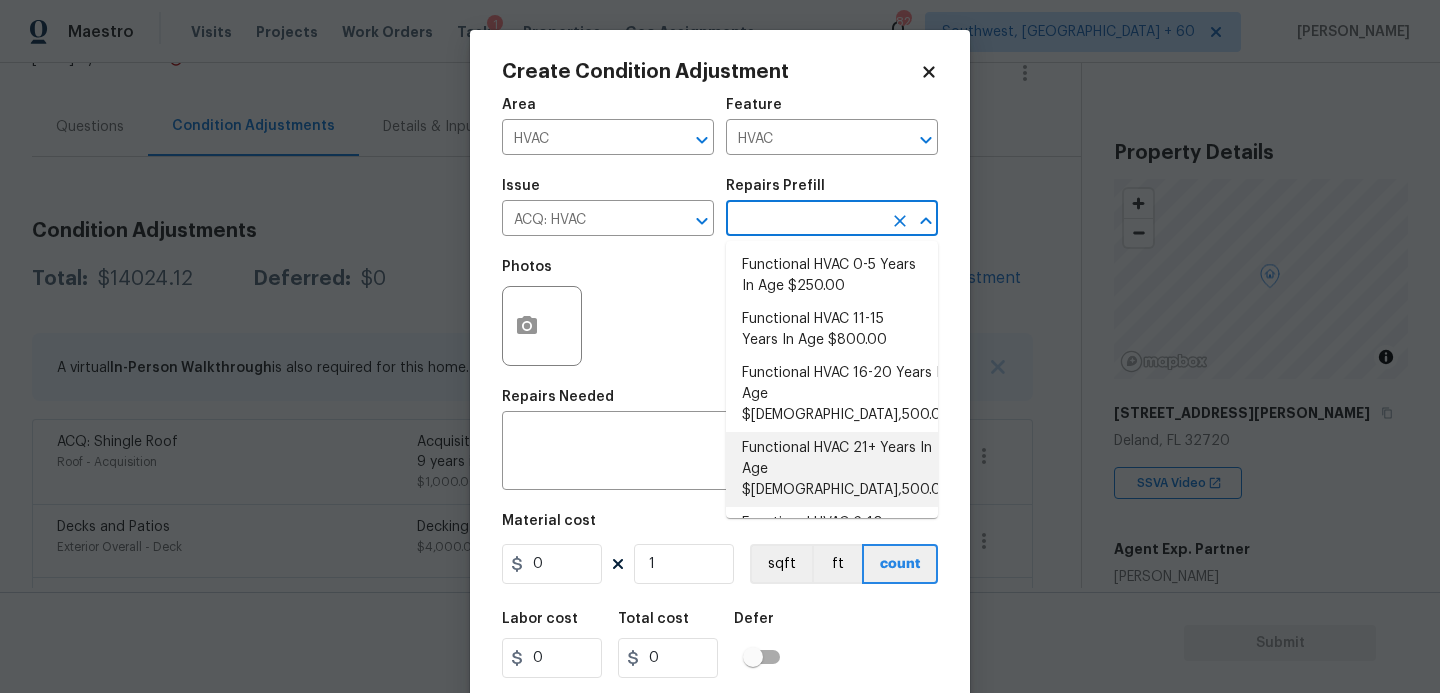 click on "Functional HVAC 21+ Years In Age $6,500.00" at bounding box center (832, 469) 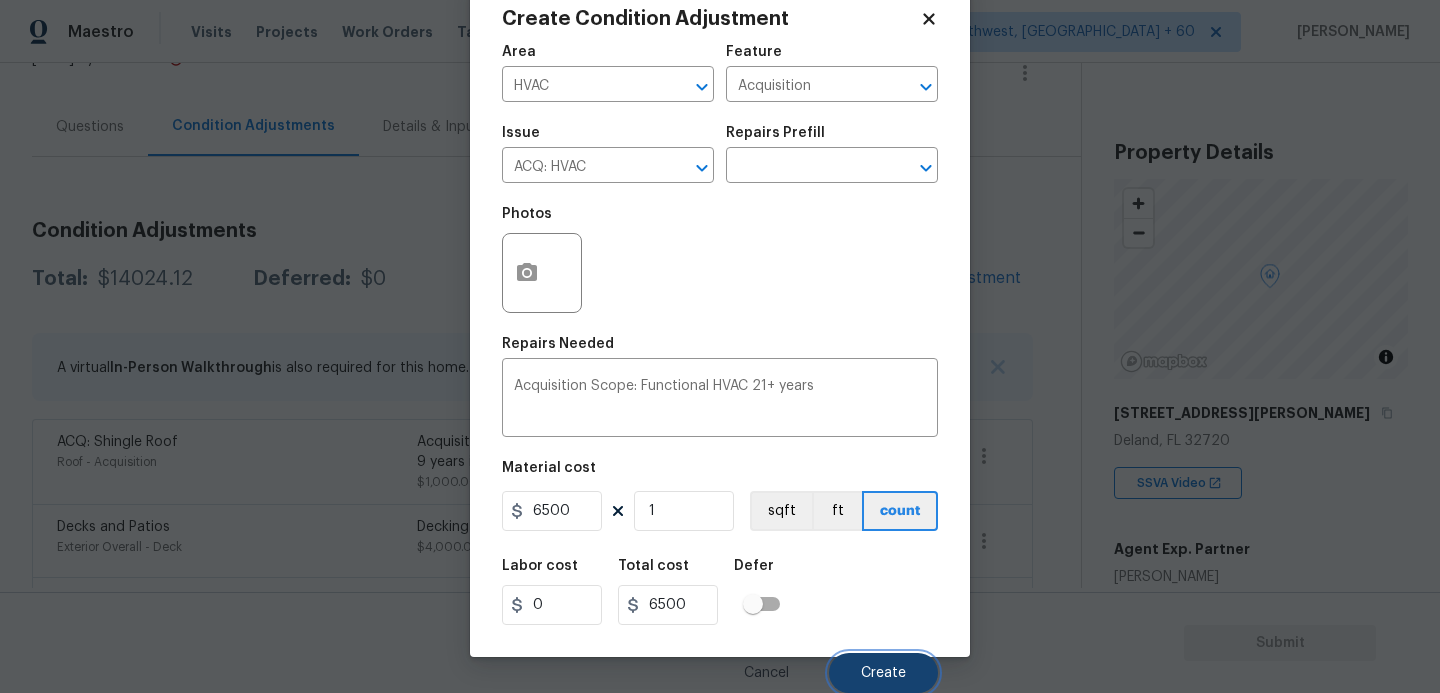 click on "Create" at bounding box center [883, 673] 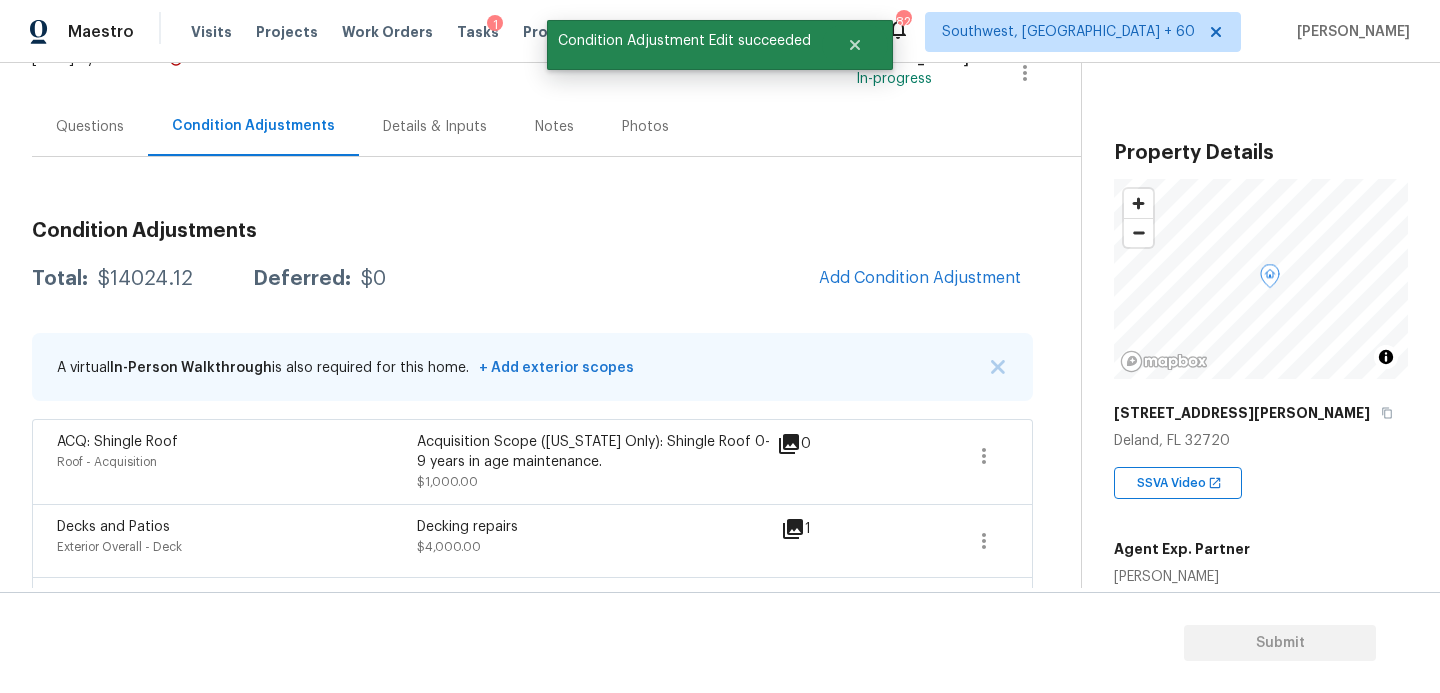 scroll, scrollTop: 47, scrollLeft: 0, axis: vertical 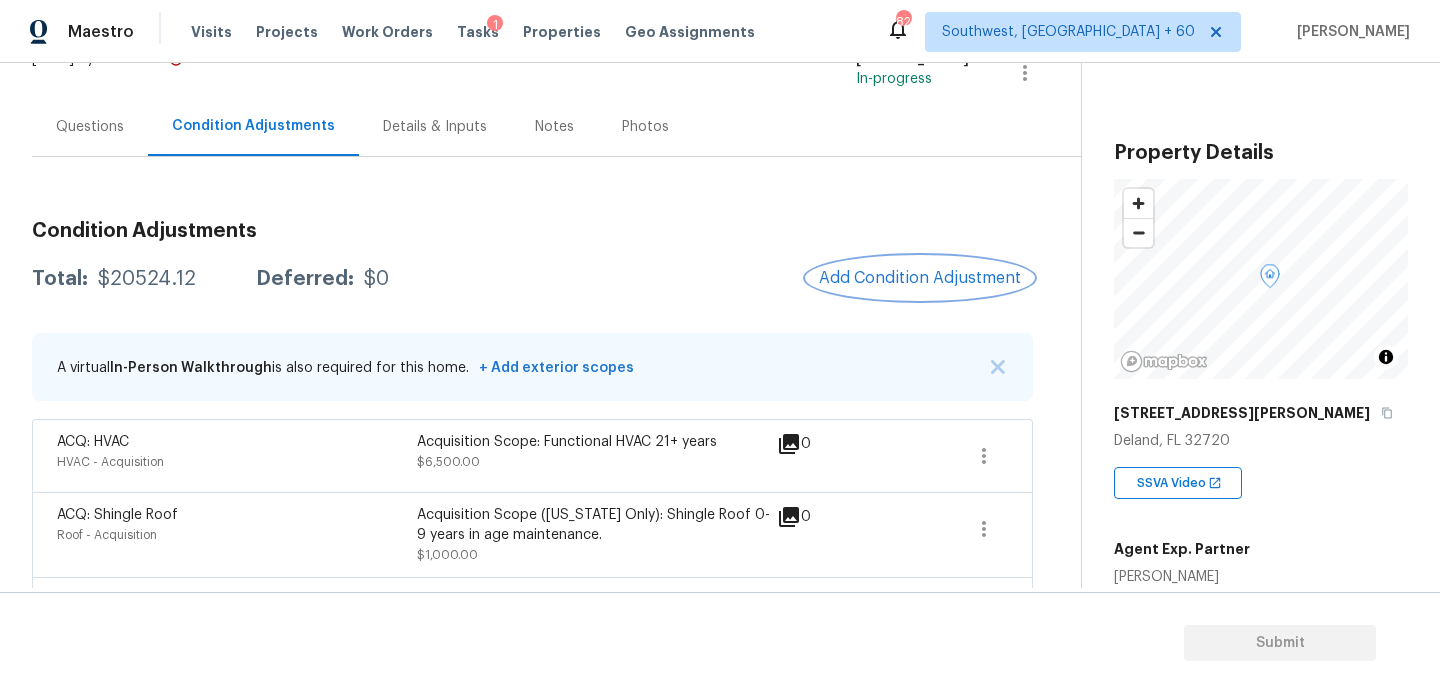 click on "Add Condition Adjustment" at bounding box center [920, 278] 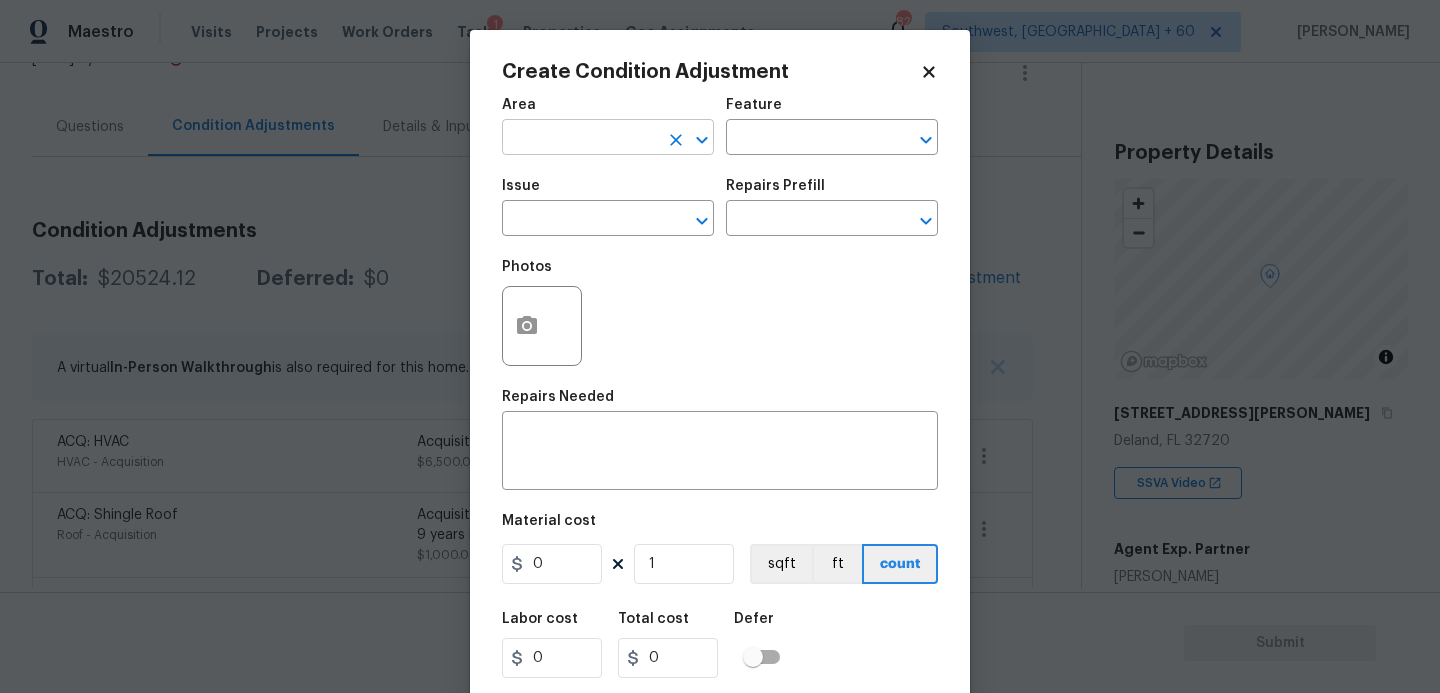 click at bounding box center (580, 139) 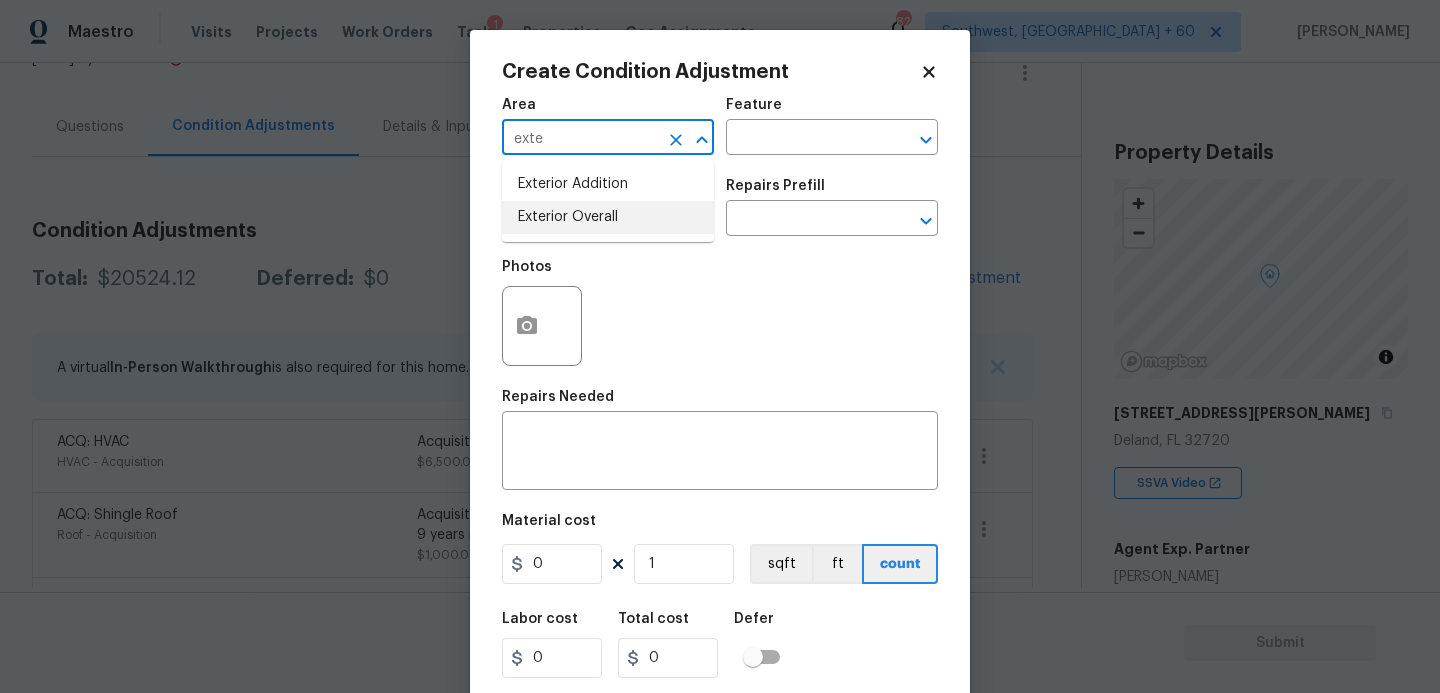 click on "Exterior Addition Exterior Overall" at bounding box center [608, 201] 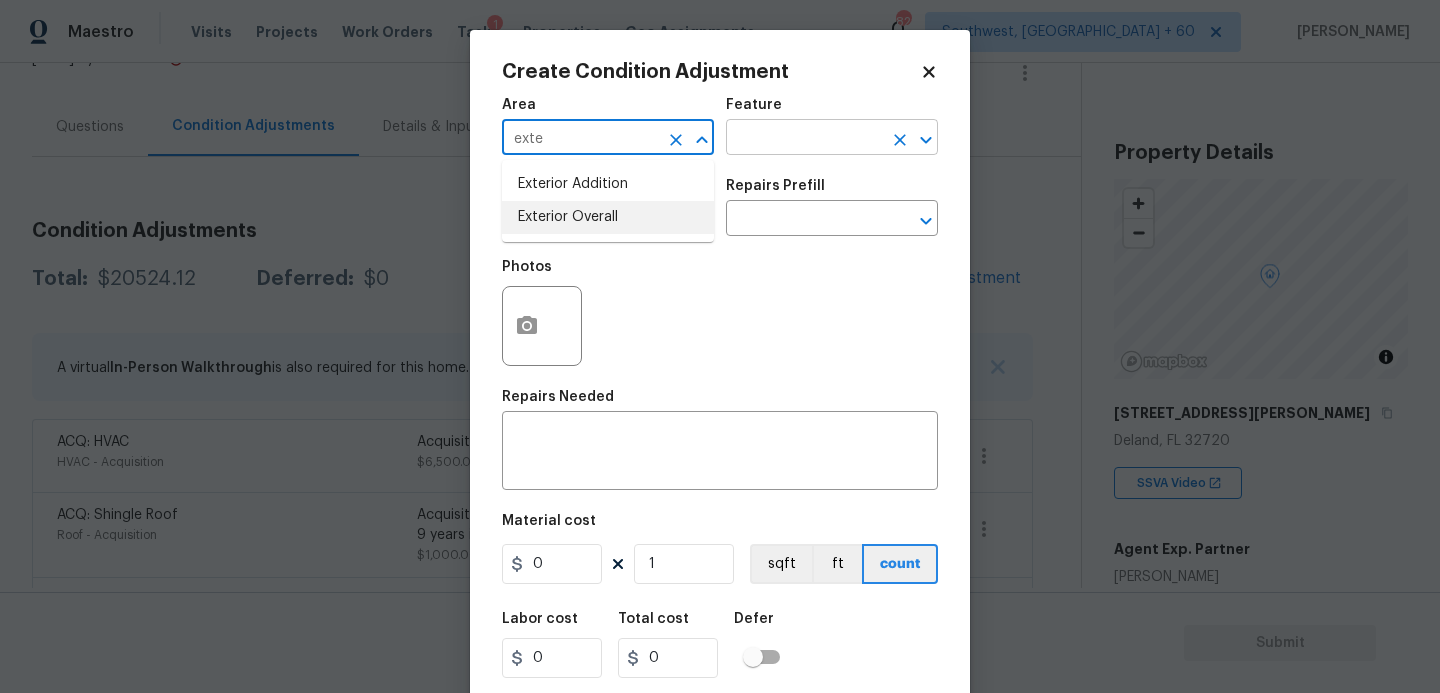 type on "exte" 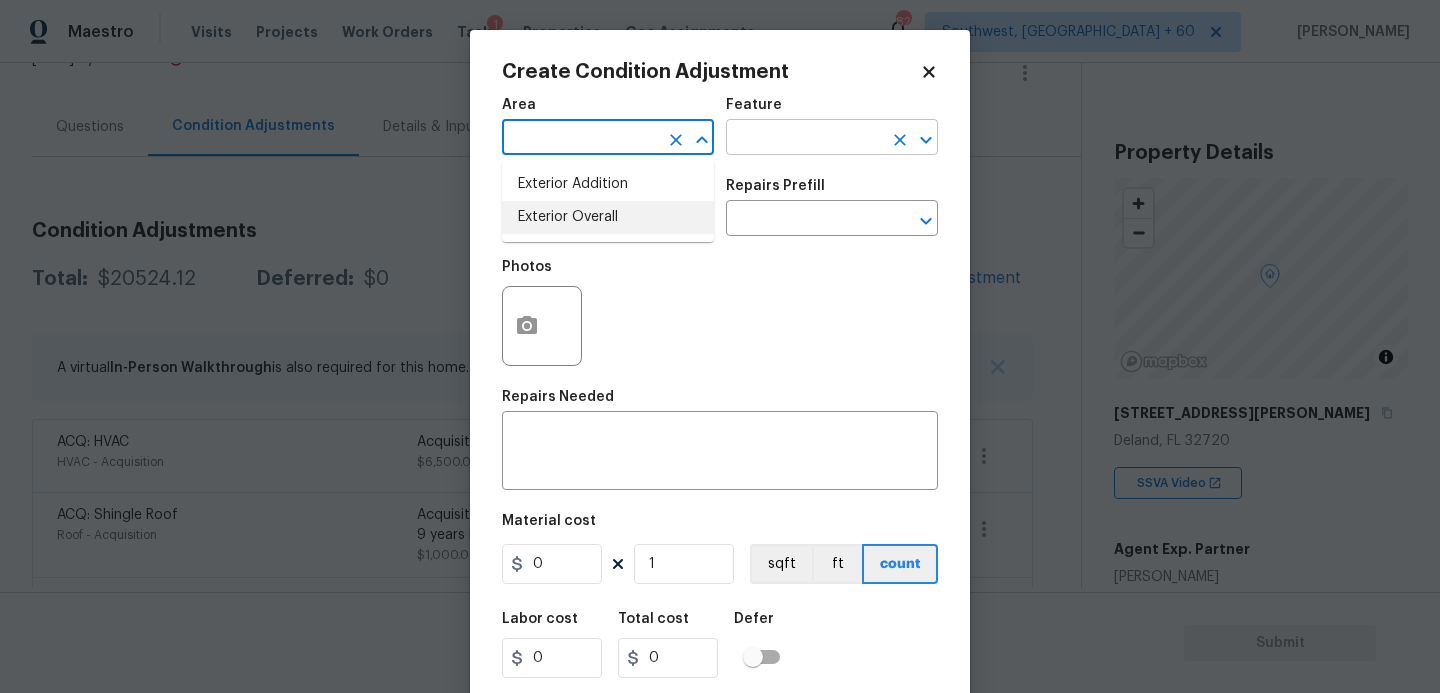 click at bounding box center (804, 139) 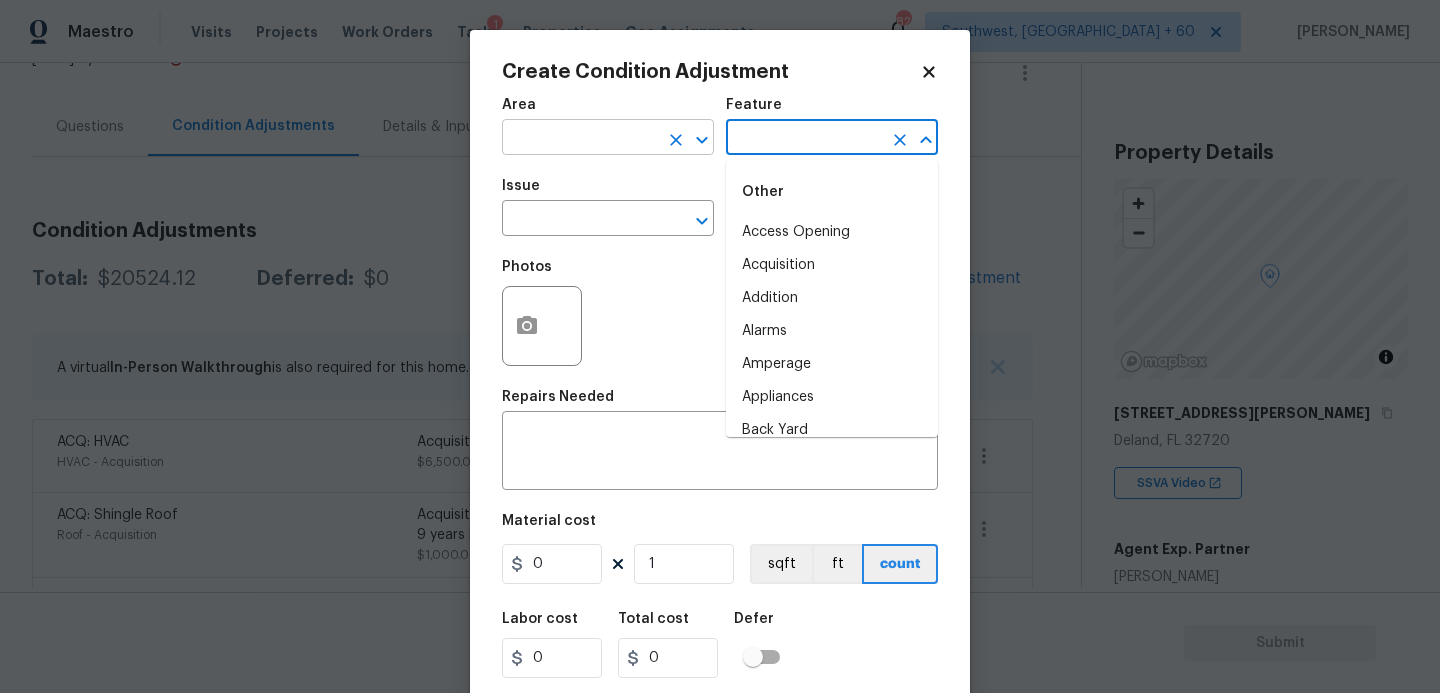click at bounding box center [580, 139] 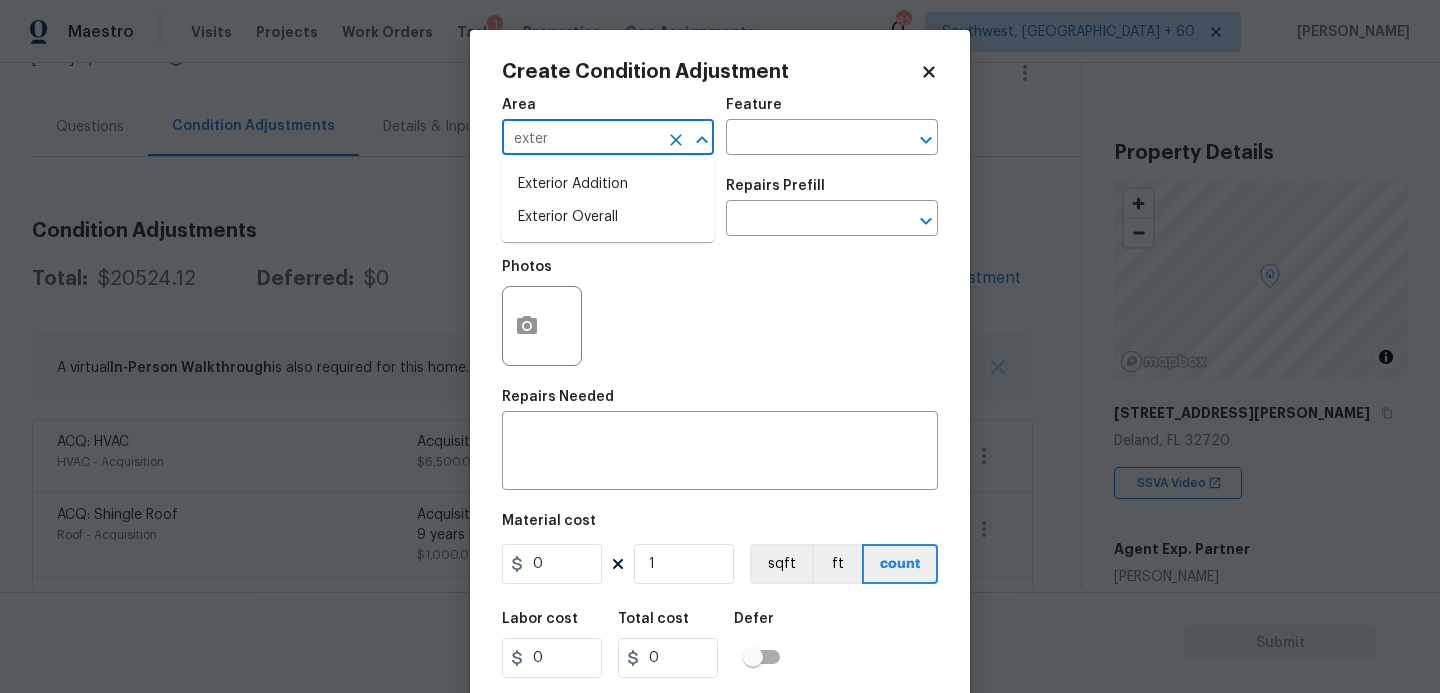 drag, startPoint x: 560, startPoint y: 148, endPoint x: 564, endPoint y: 227, distance: 79.101204 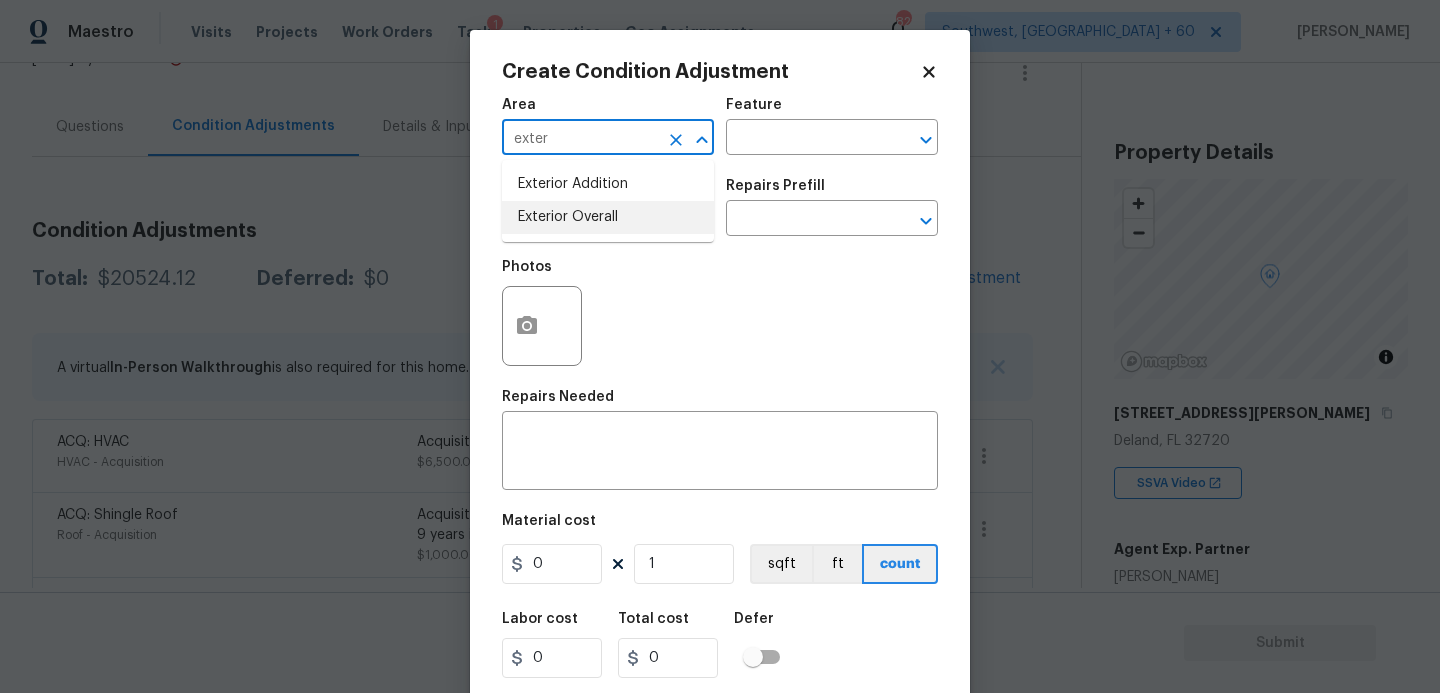 click on "Exterior Overall" at bounding box center (608, 217) 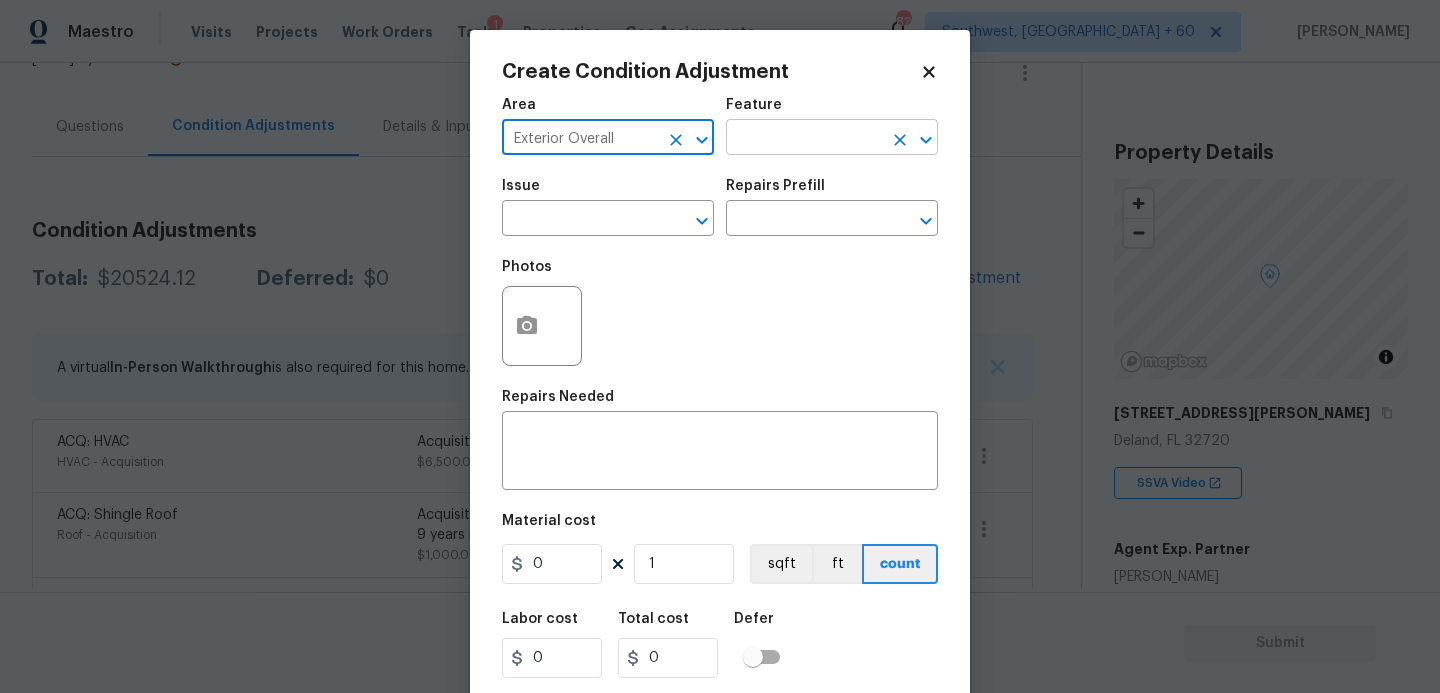 type on "Exterior Overall" 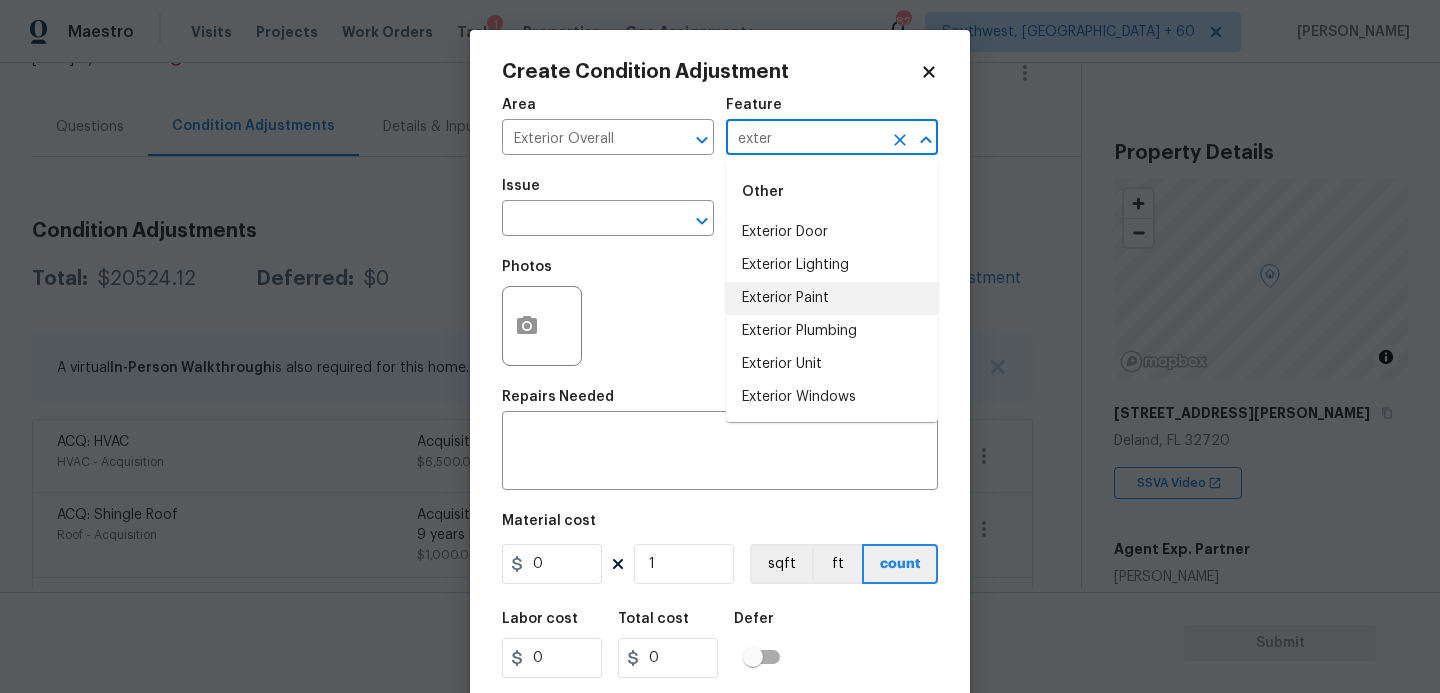 click on "Exterior Paint" at bounding box center (832, 298) 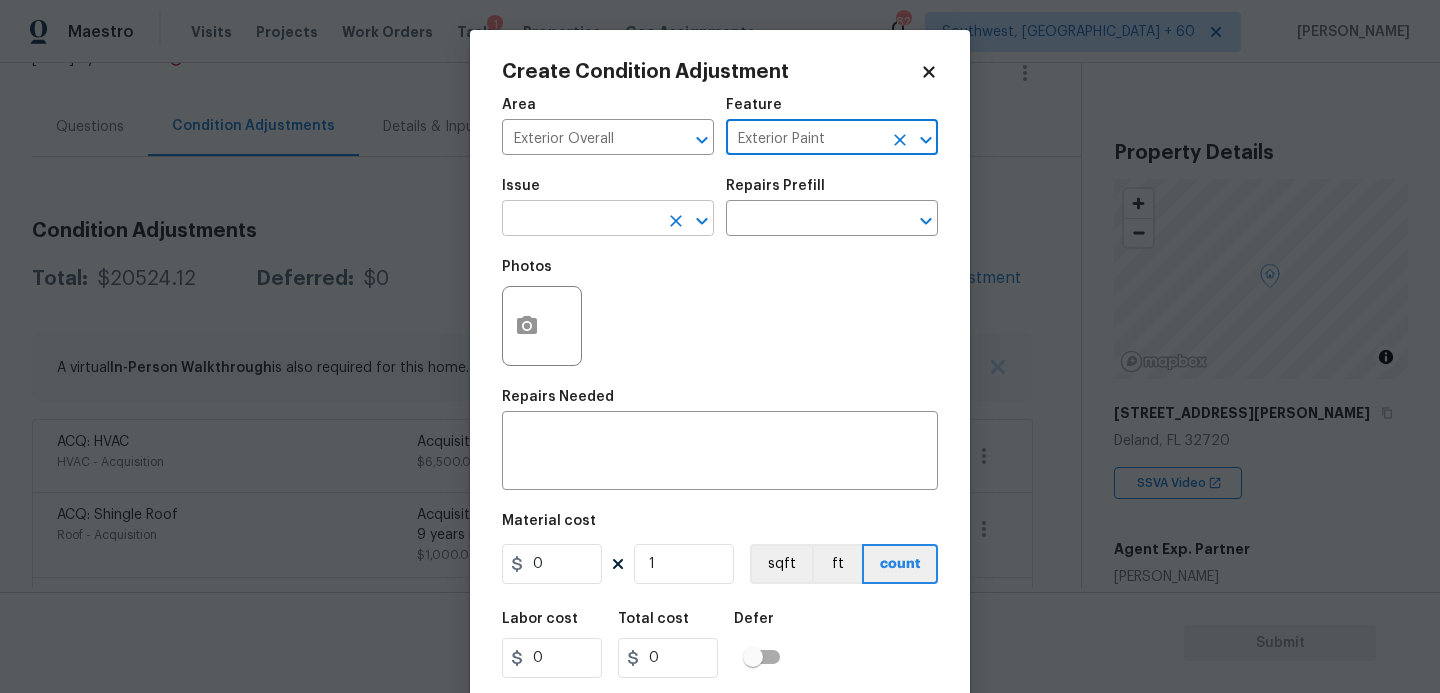 type on "Exterior Paint" 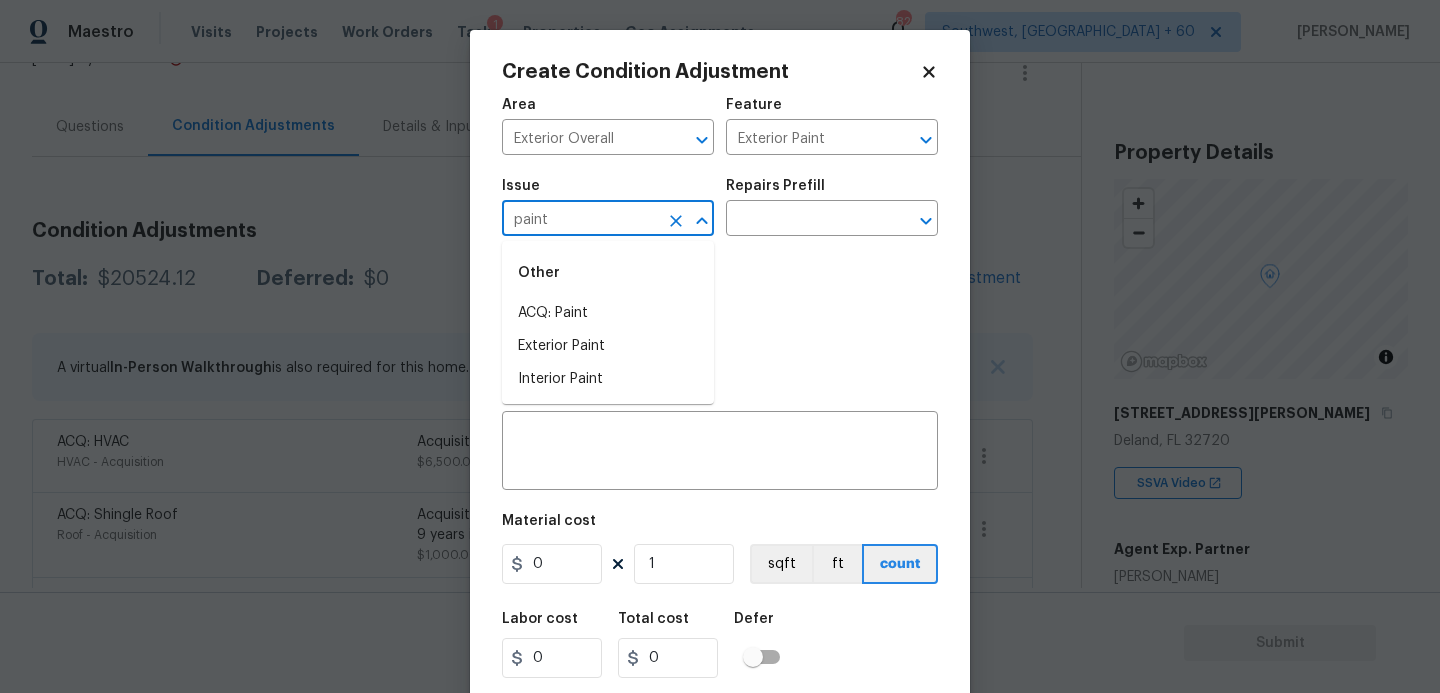 click on "ACQ: Paint" at bounding box center (608, 313) 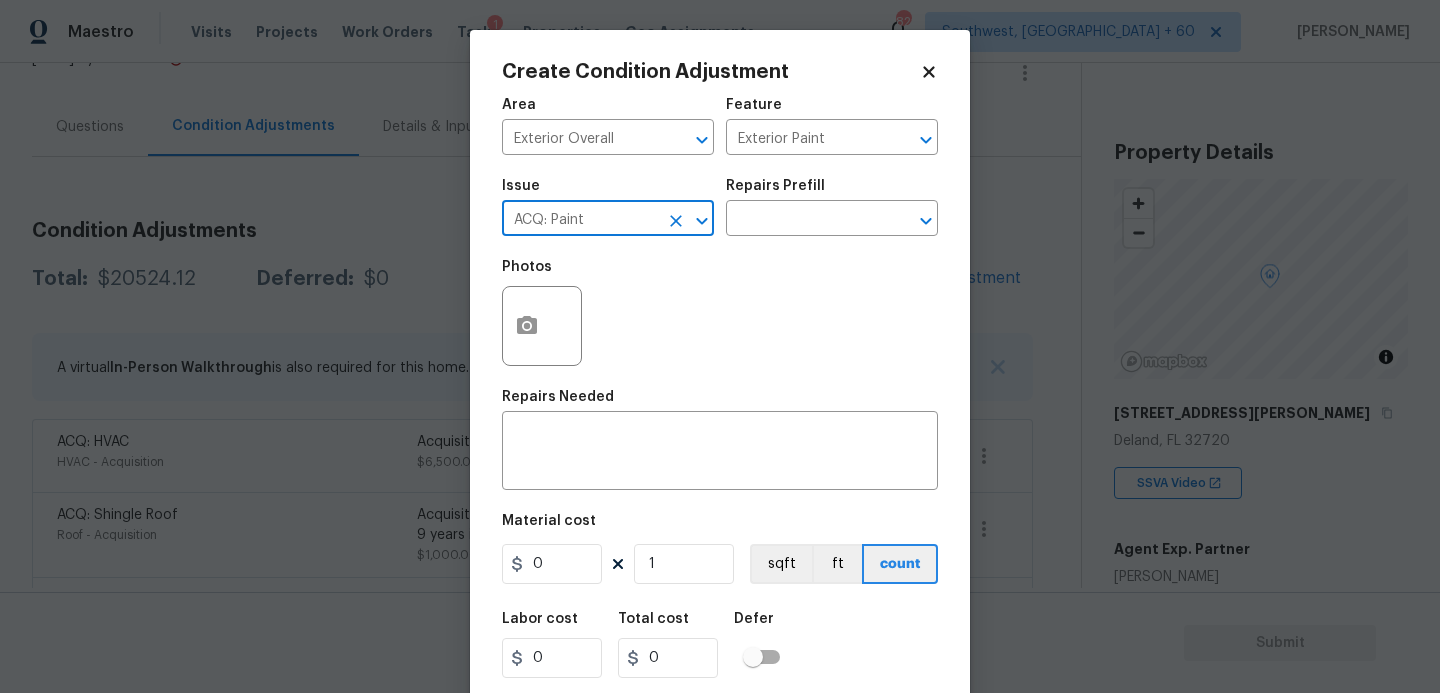 type on "ACQ: Paint" 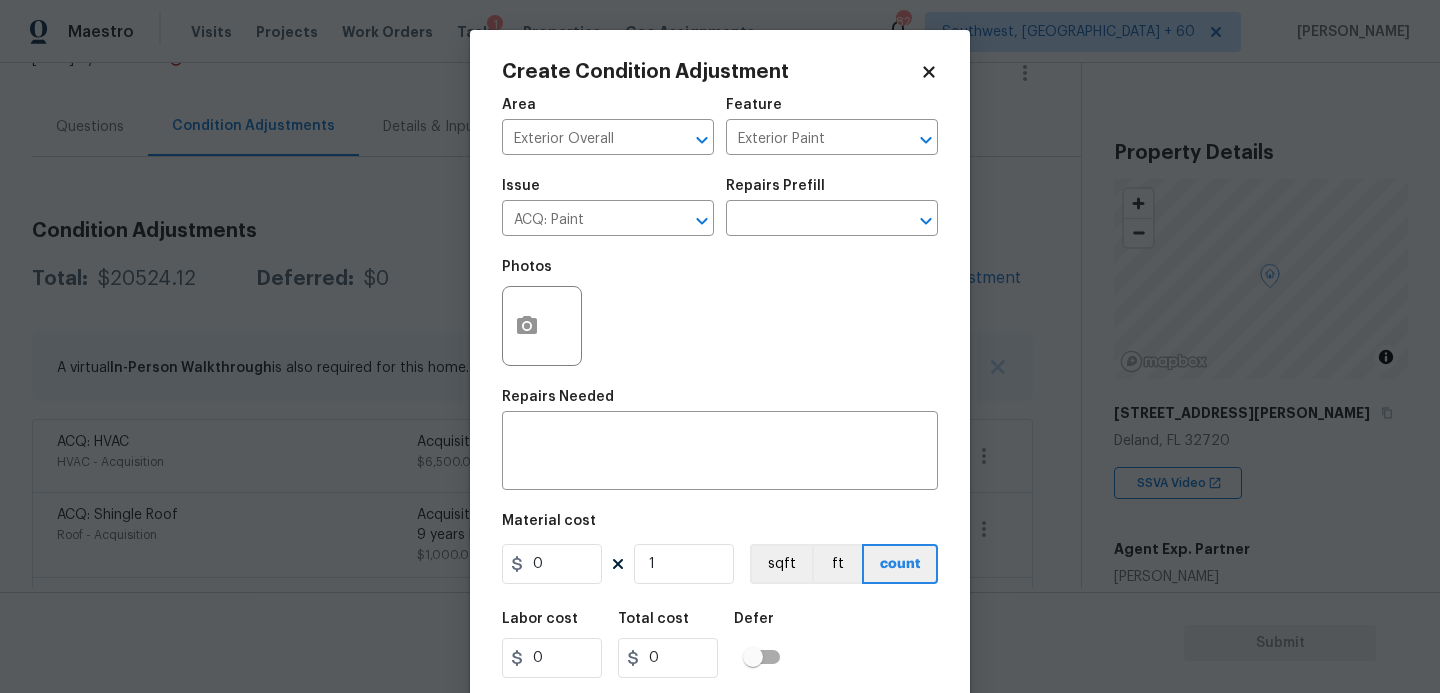 click on "Issue ACQ: Paint ​ Repairs Prefill ​" at bounding box center [720, 207] 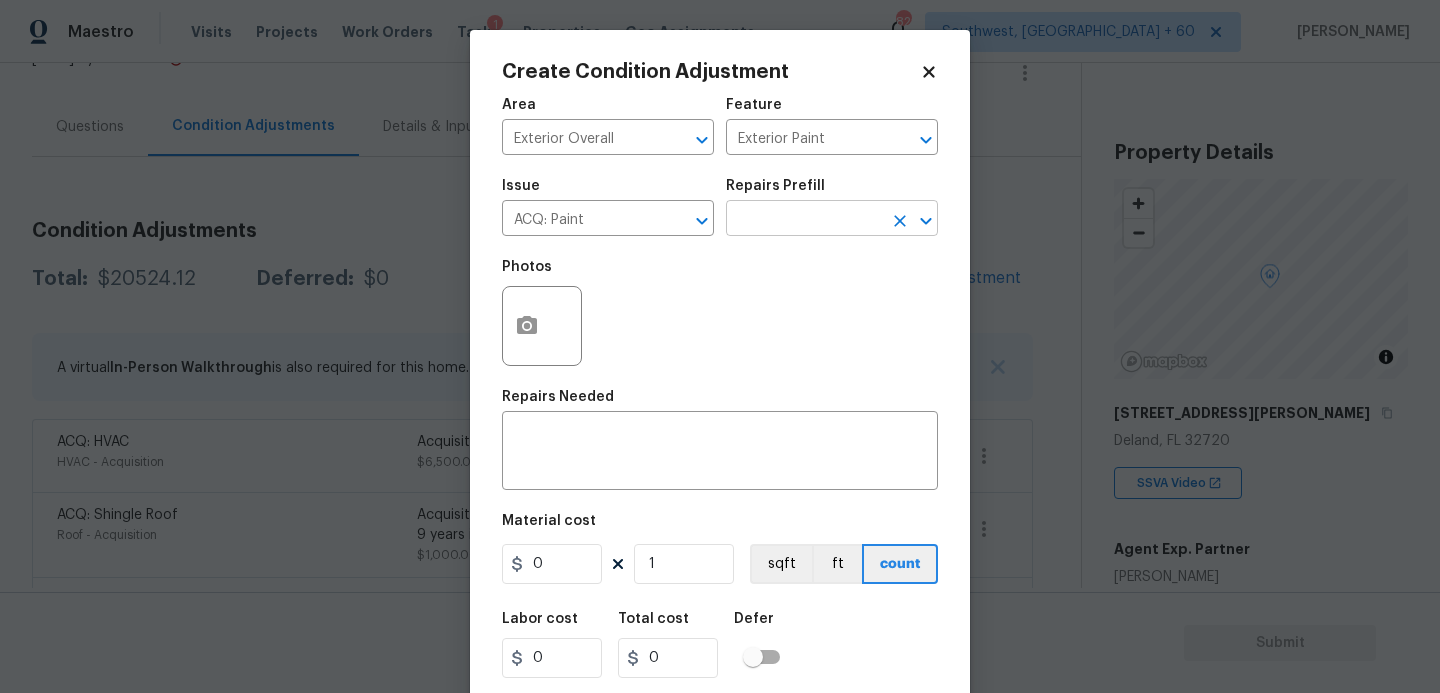 click at bounding box center [804, 220] 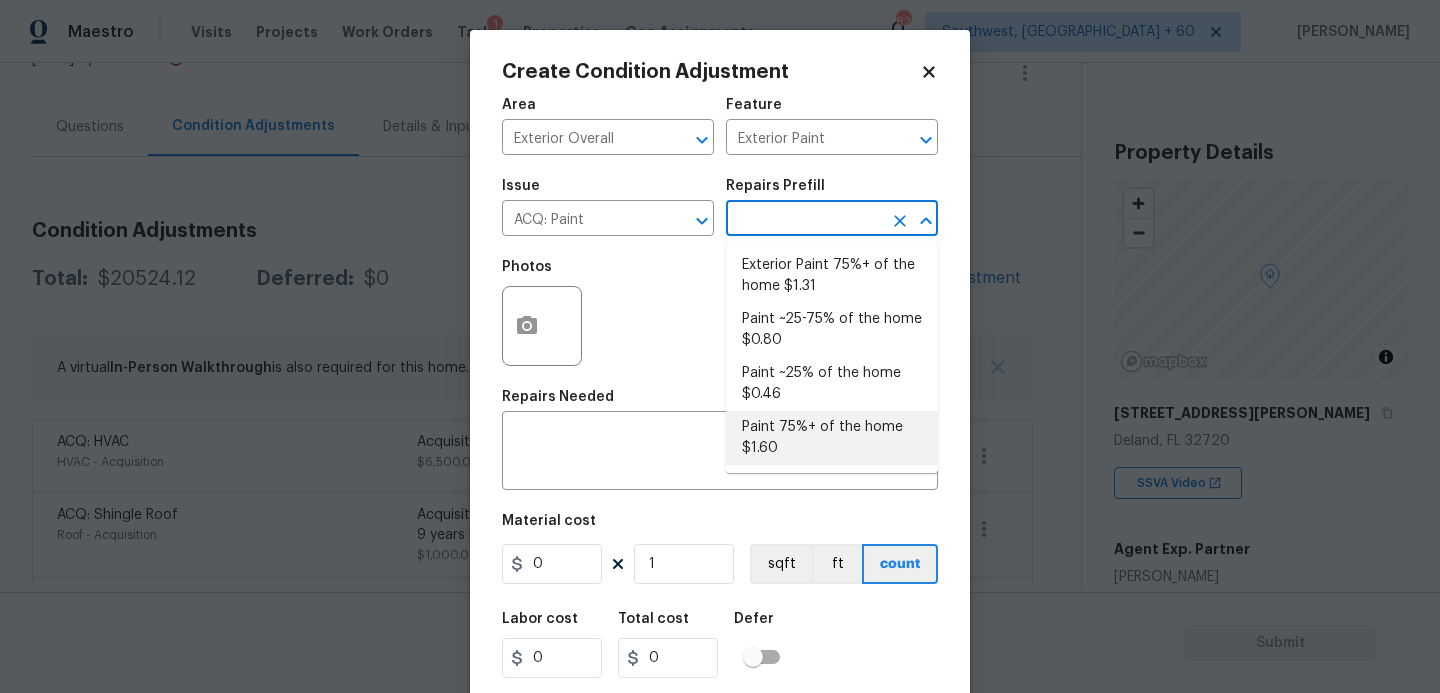 click on "Paint 75%+ of the home $1.60" at bounding box center (832, 438) 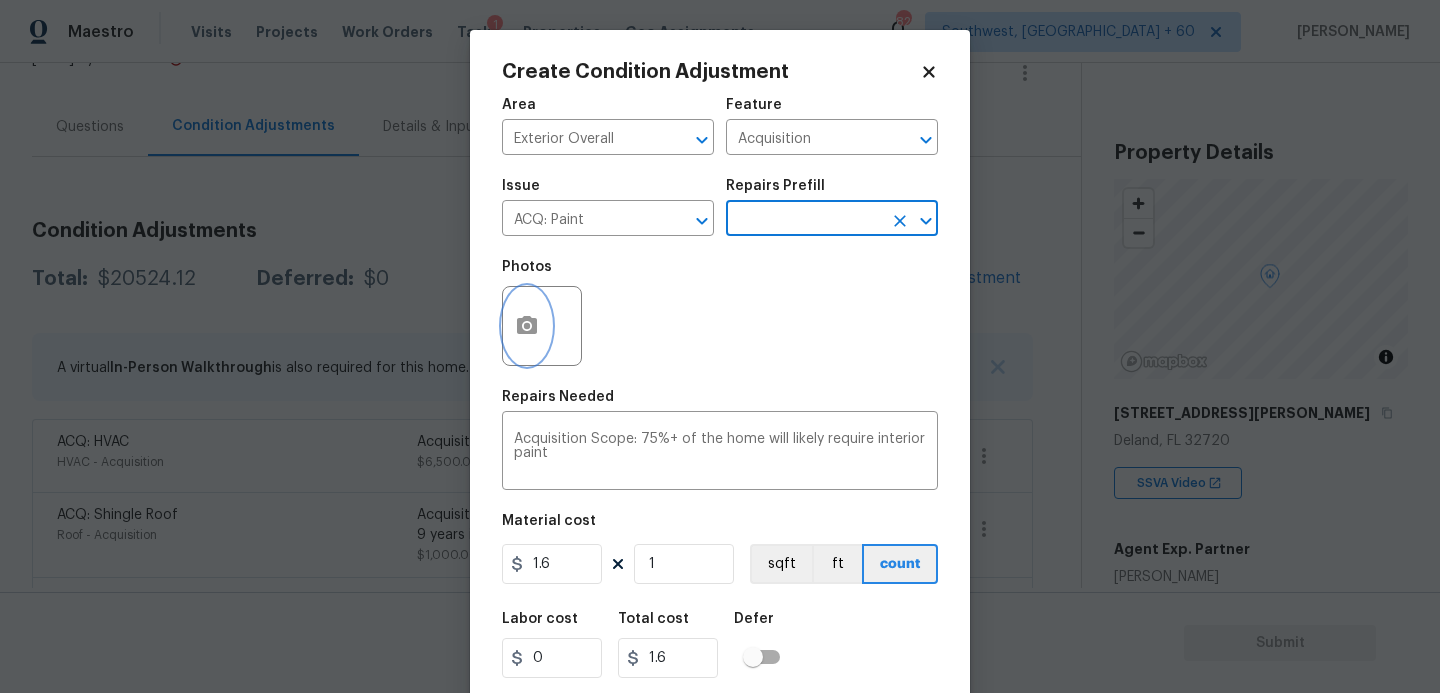 click 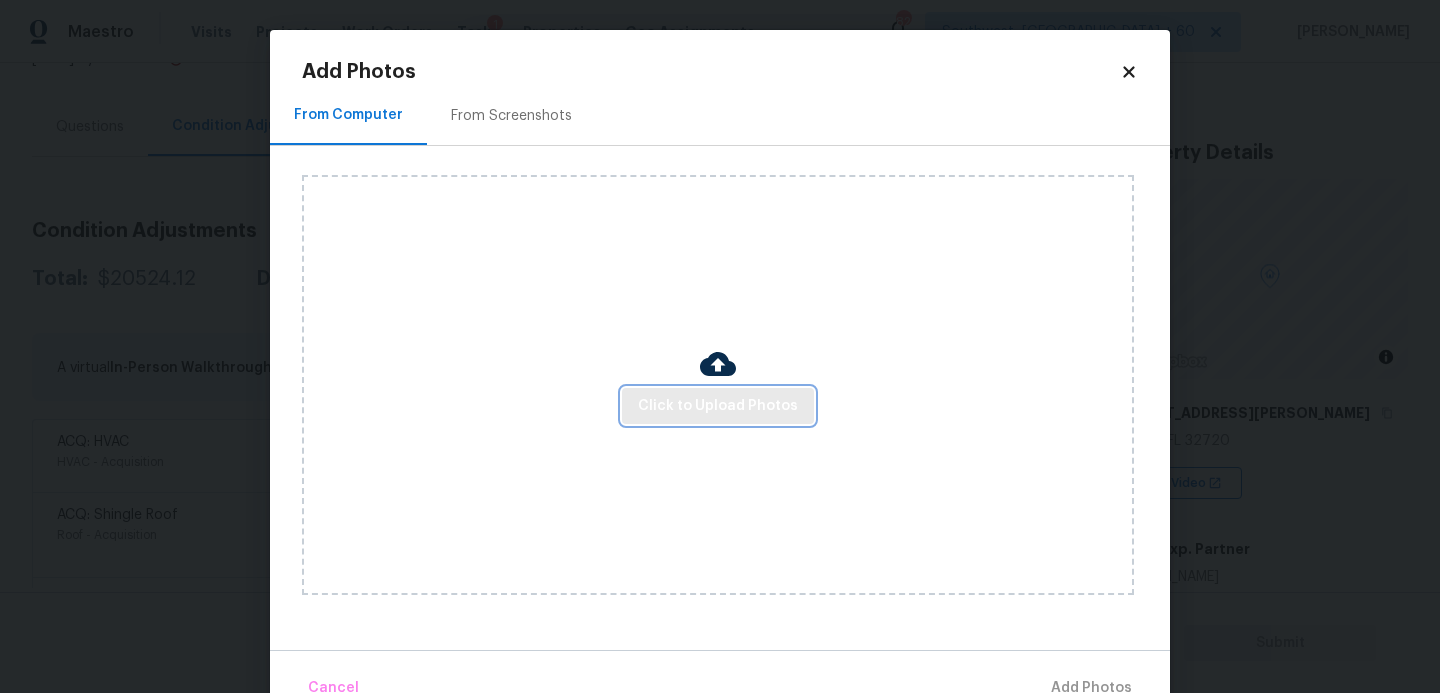 click on "Click to Upload Photos" at bounding box center (718, 406) 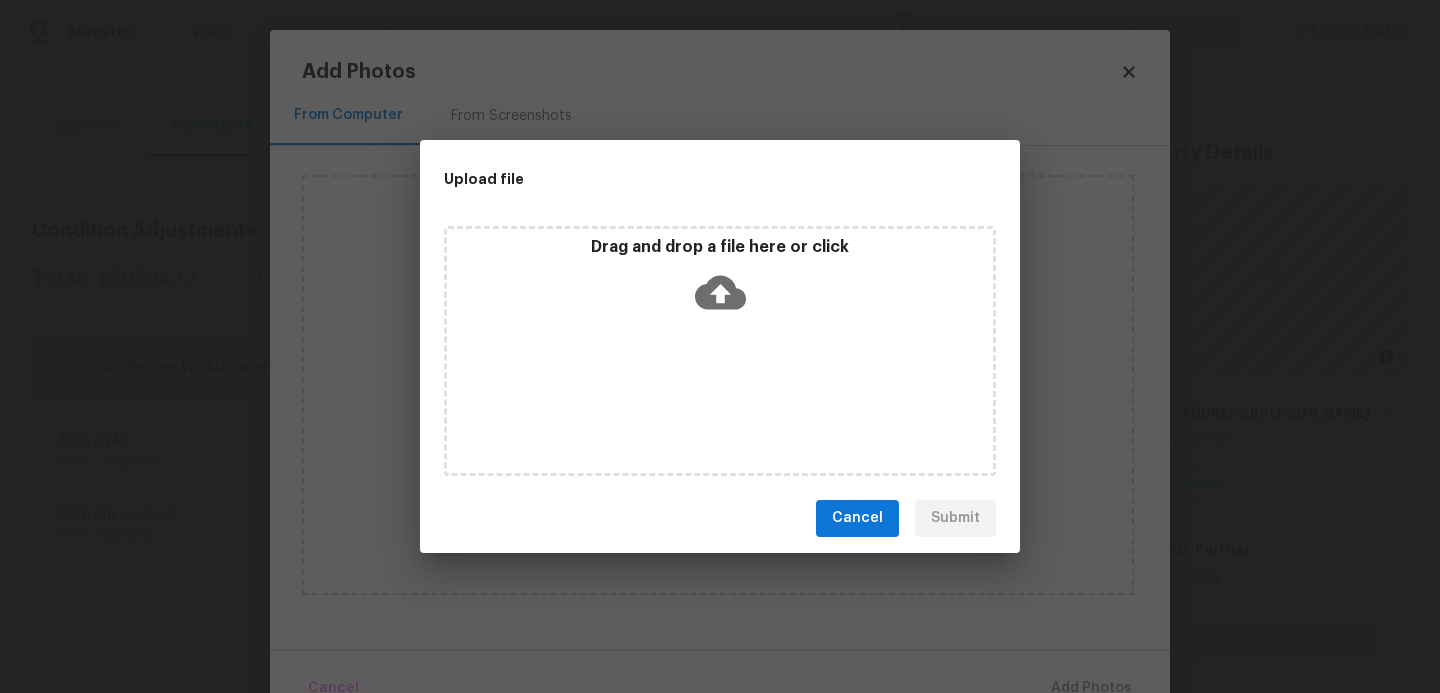 click on "Drag and drop a file here or click" at bounding box center [720, 351] 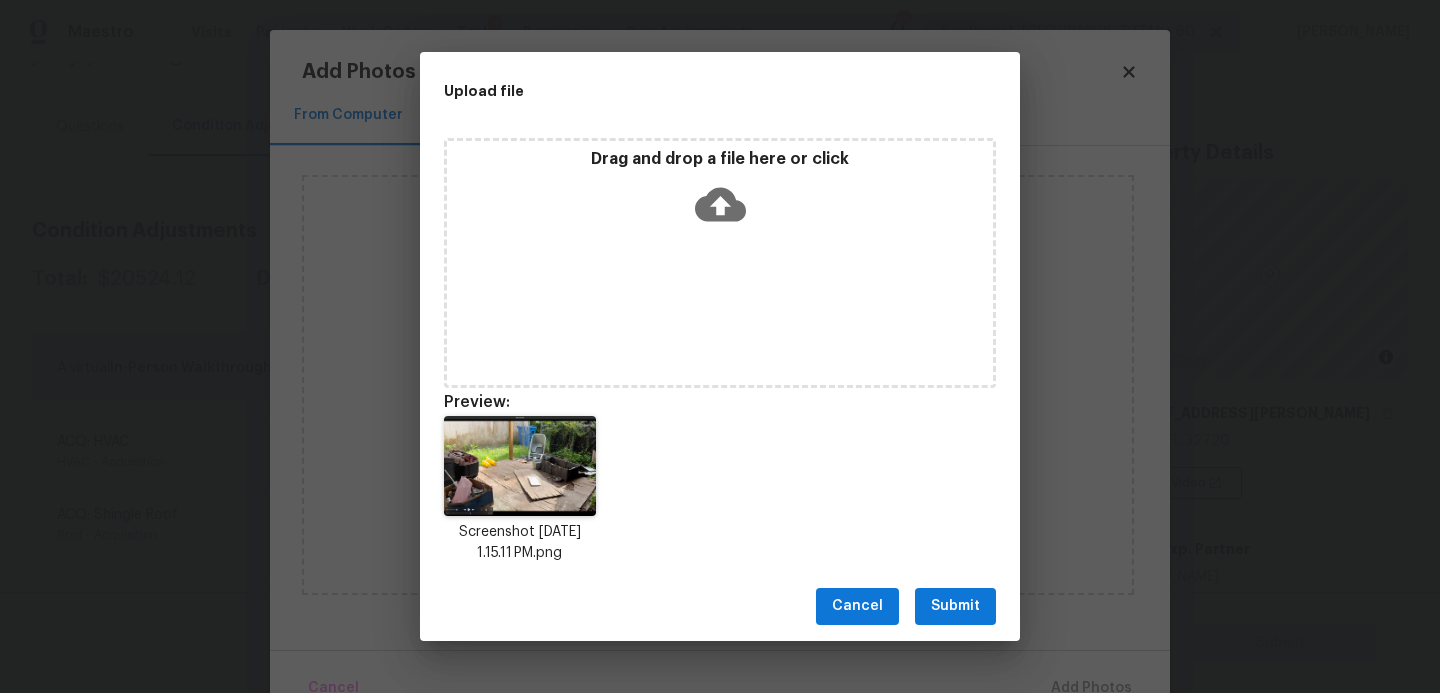 click on "Submit" at bounding box center [955, 606] 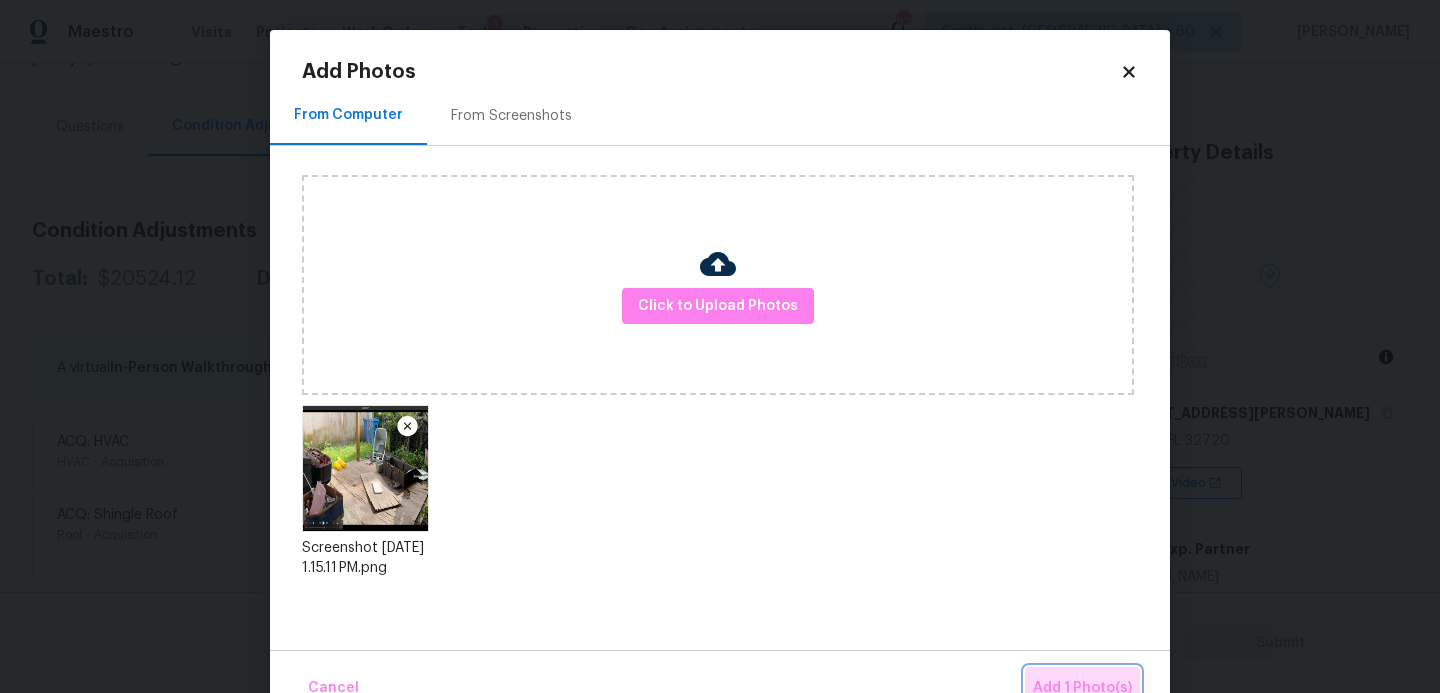 click on "Add 1 Photo(s)" at bounding box center (1082, 688) 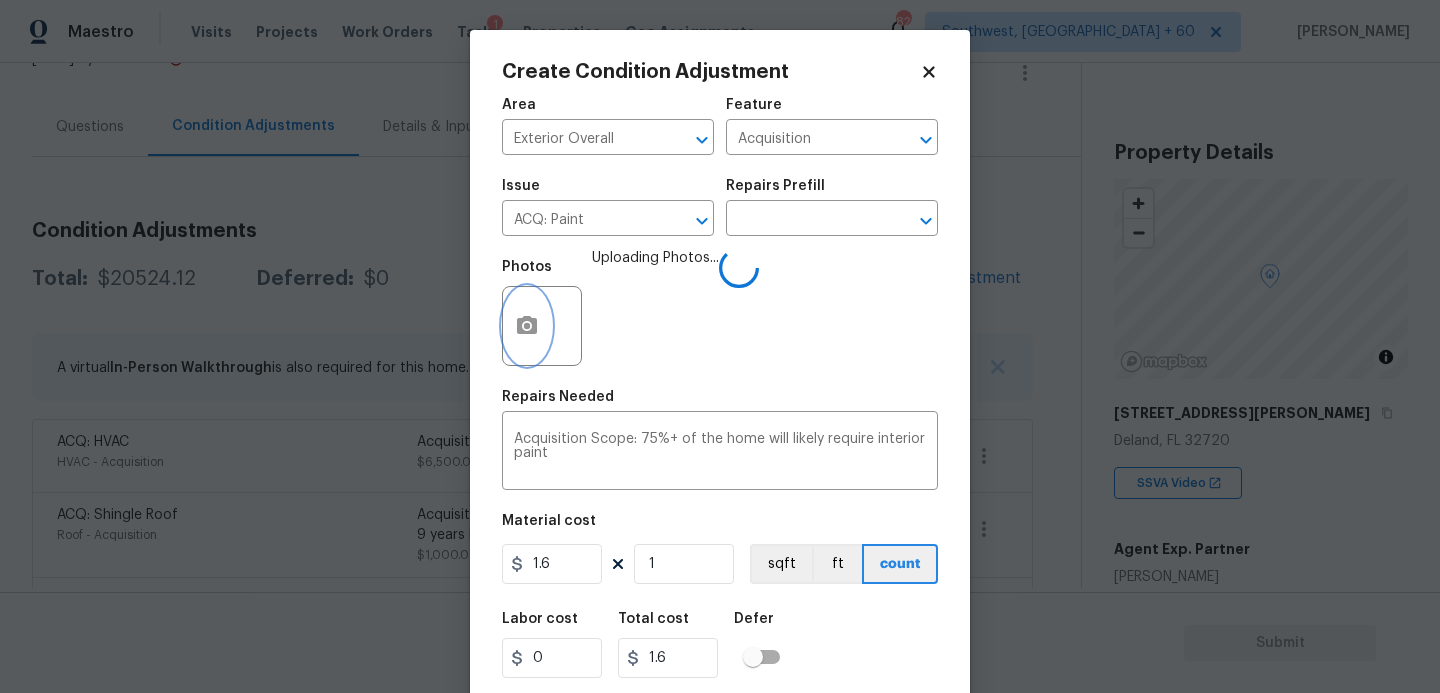 scroll, scrollTop: 54, scrollLeft: 0, axis: vertical 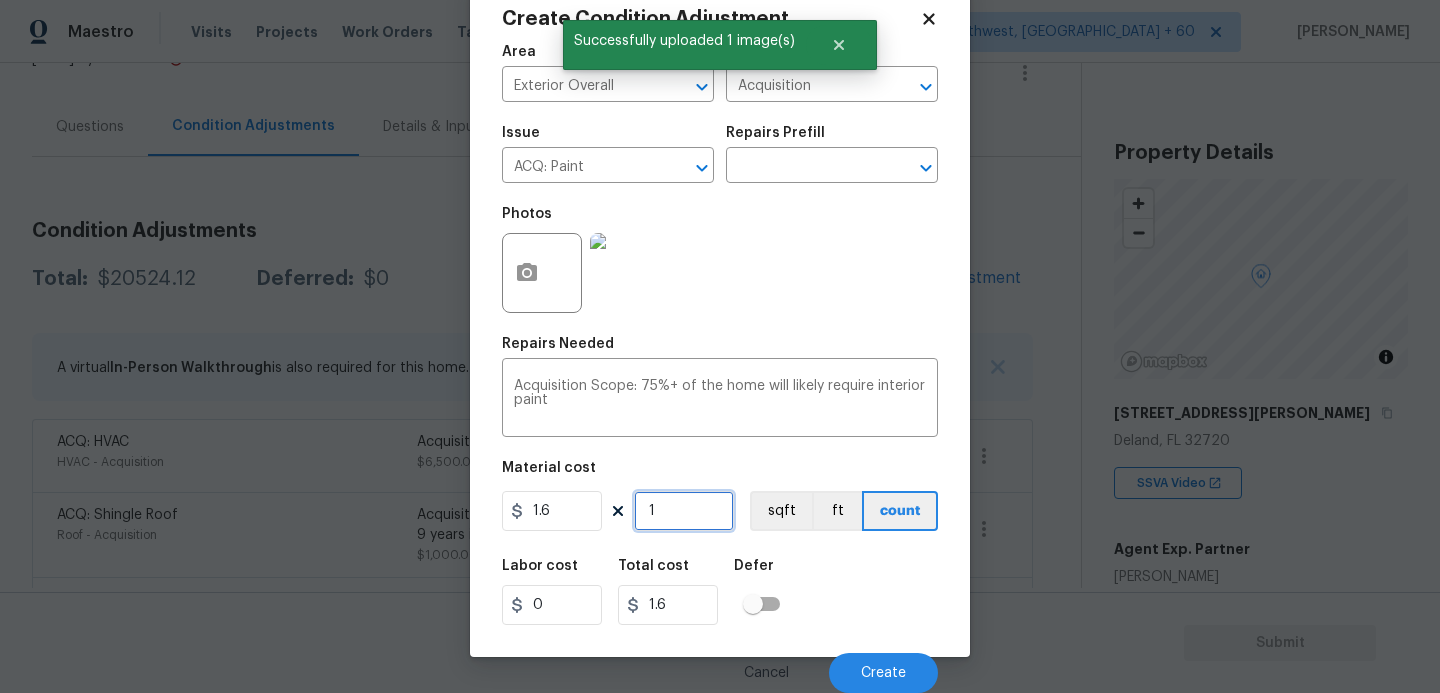 click on "1" at bounding box center (684, 511) 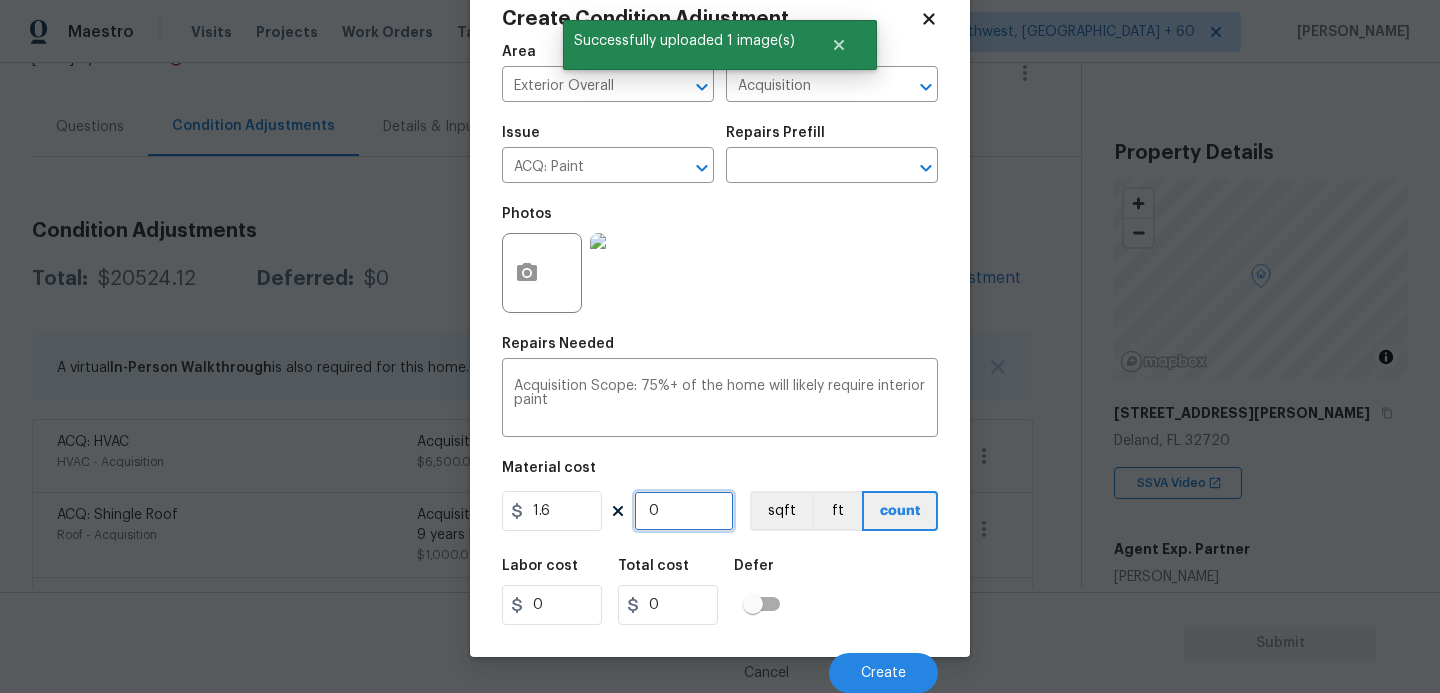 type on "6" 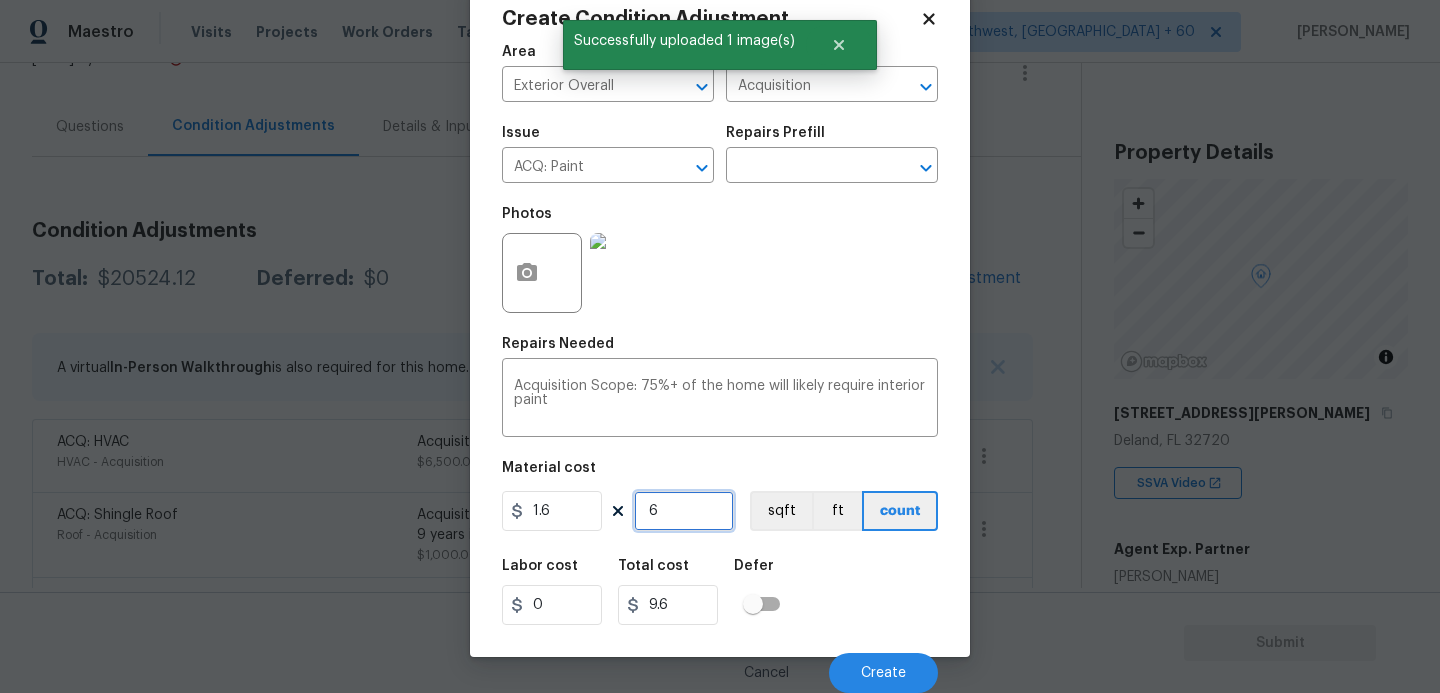 type on "67" 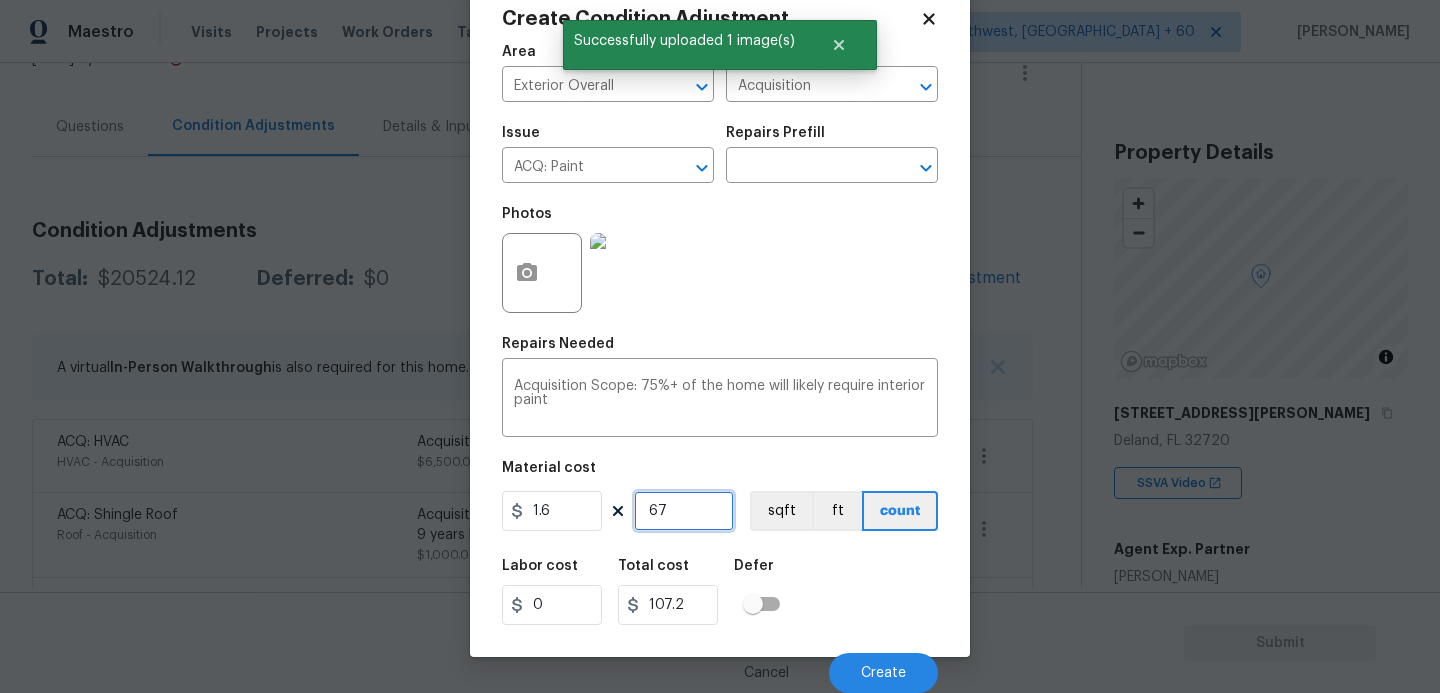 type on "672" 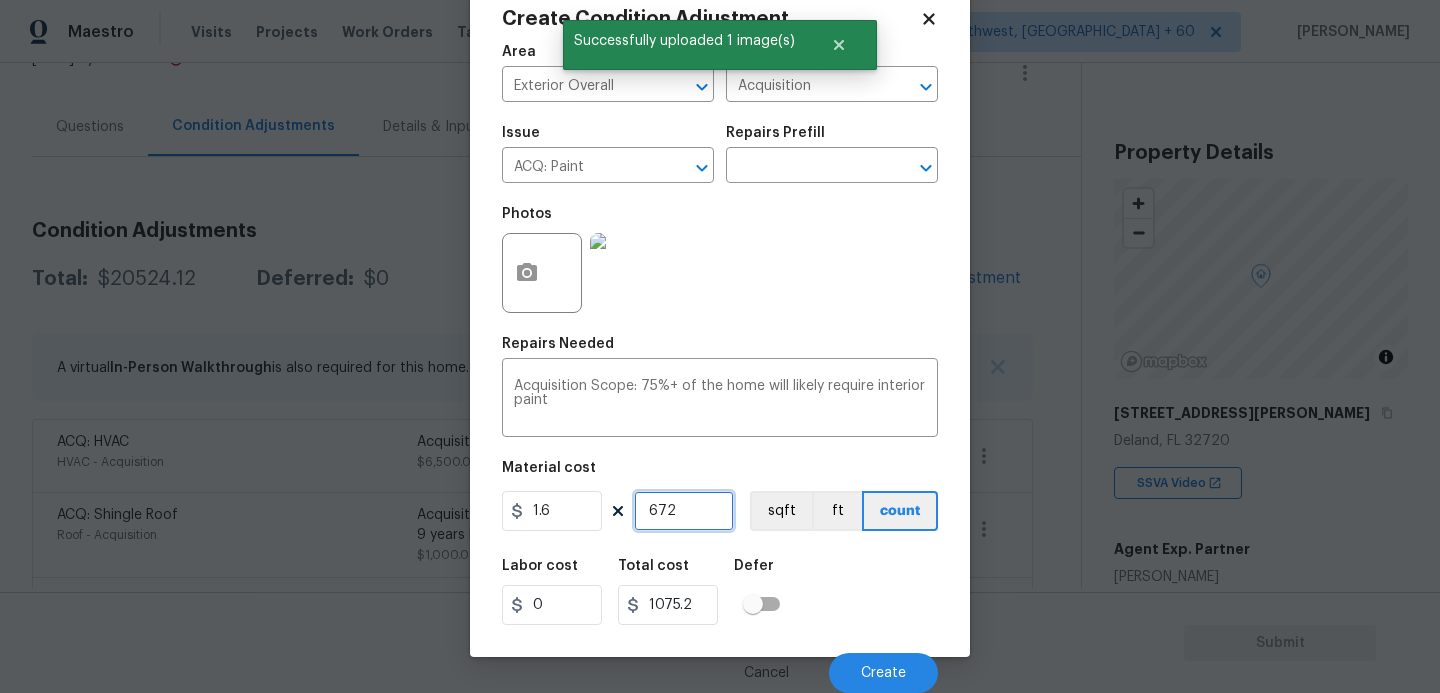 type on "672" 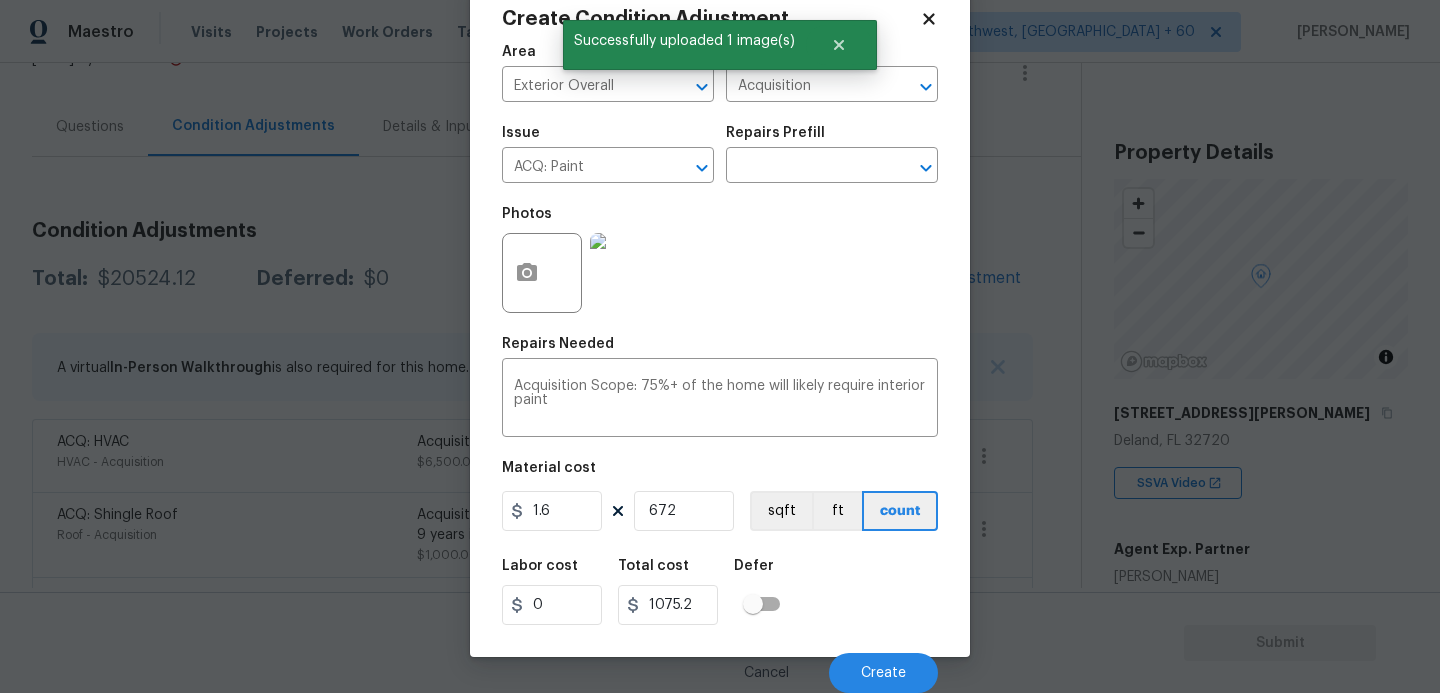 click on "Labor cost 0 Total cost 1075.2 Defer" at bounding box center [720, 592] 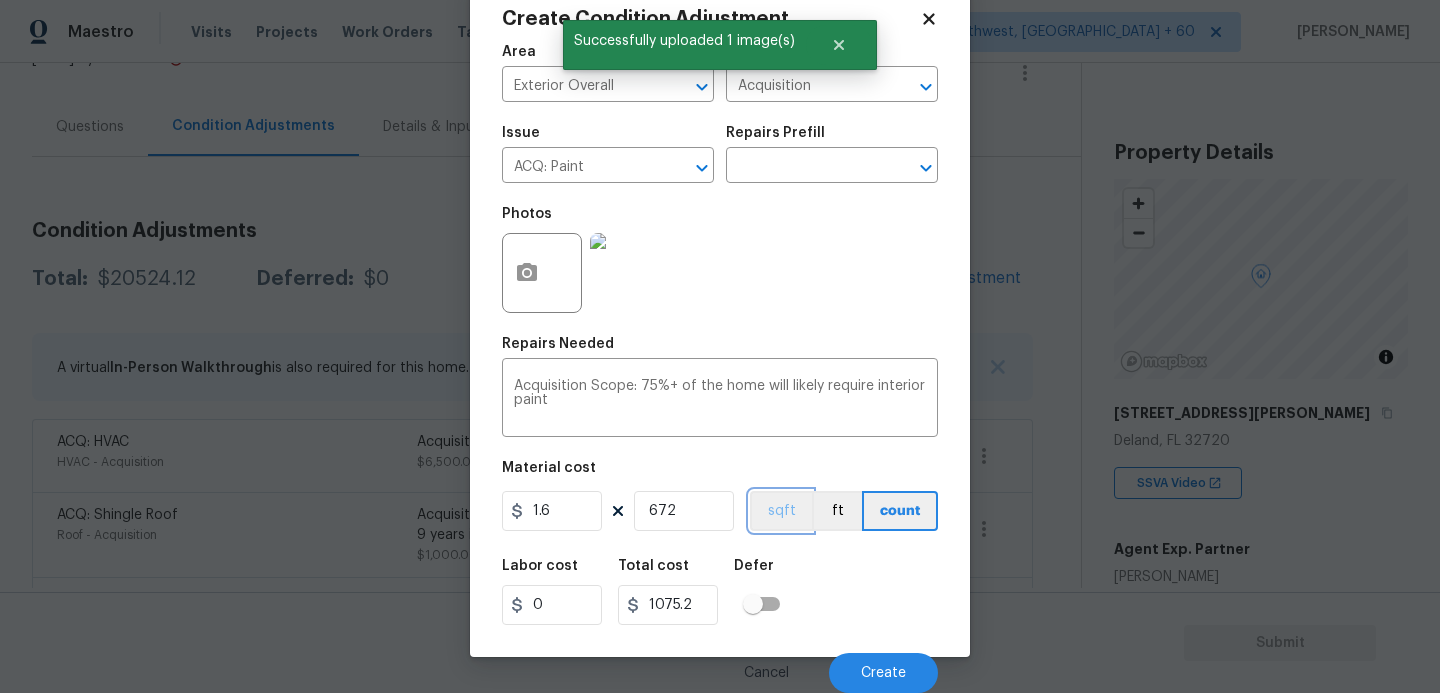 click on "sqft" at bounding box center [781, 511] 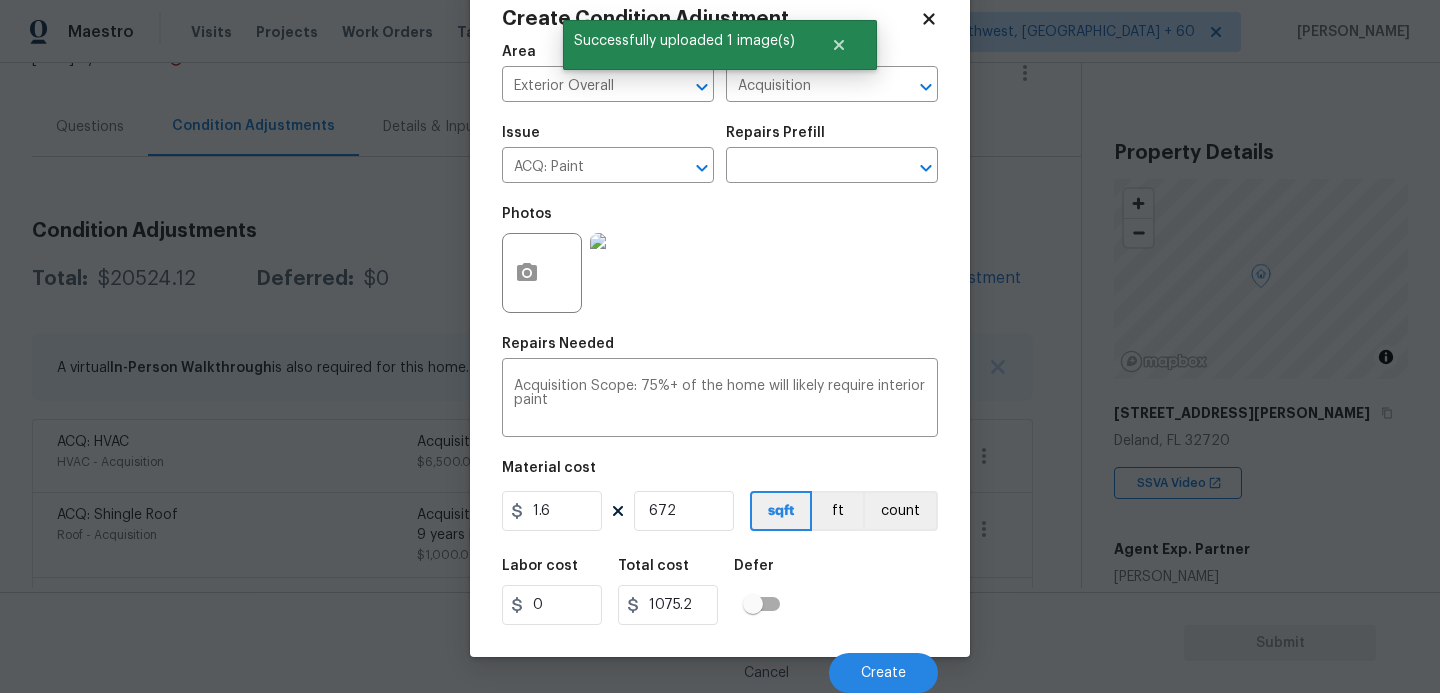 click on "Labor cost 0 Total cost 1075.2 Defer" at bounding box center (720, 592) 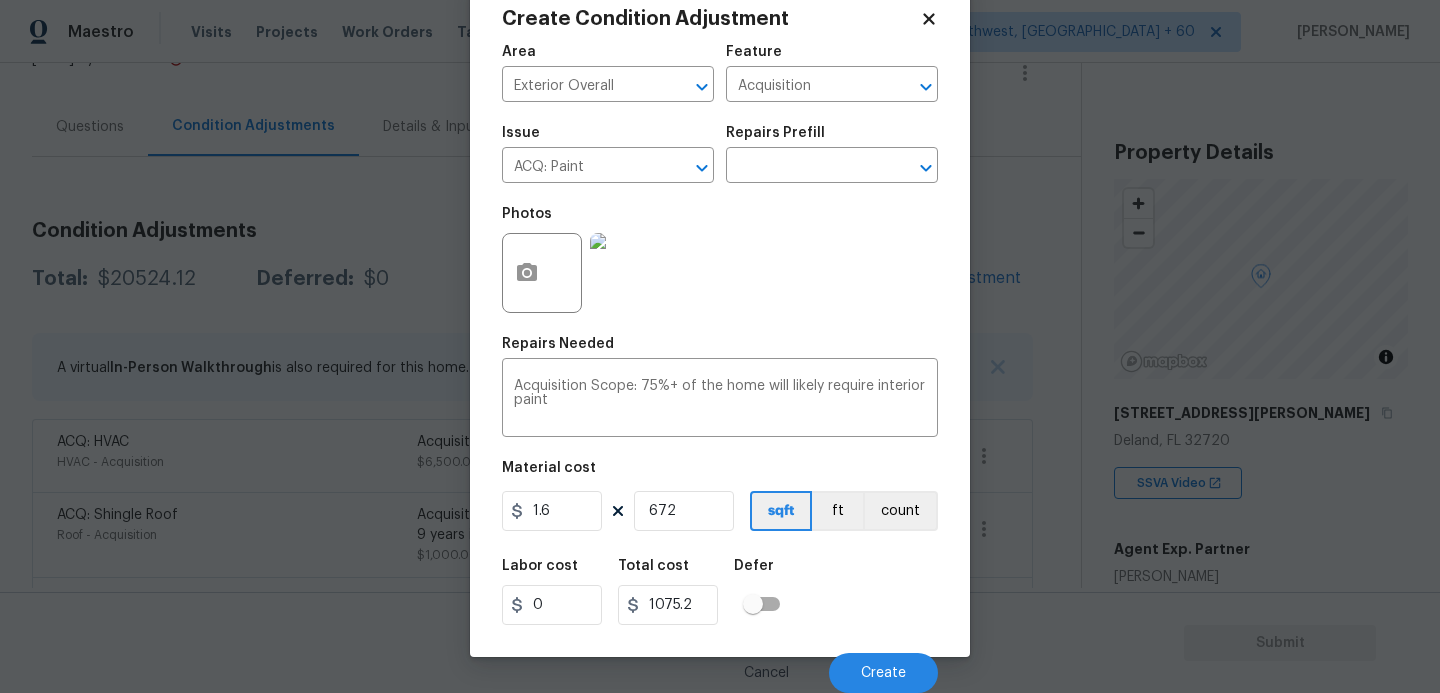 click on "Labor cost 0 Total cost 1075.2 Defer" at bounding box center [720, 592] 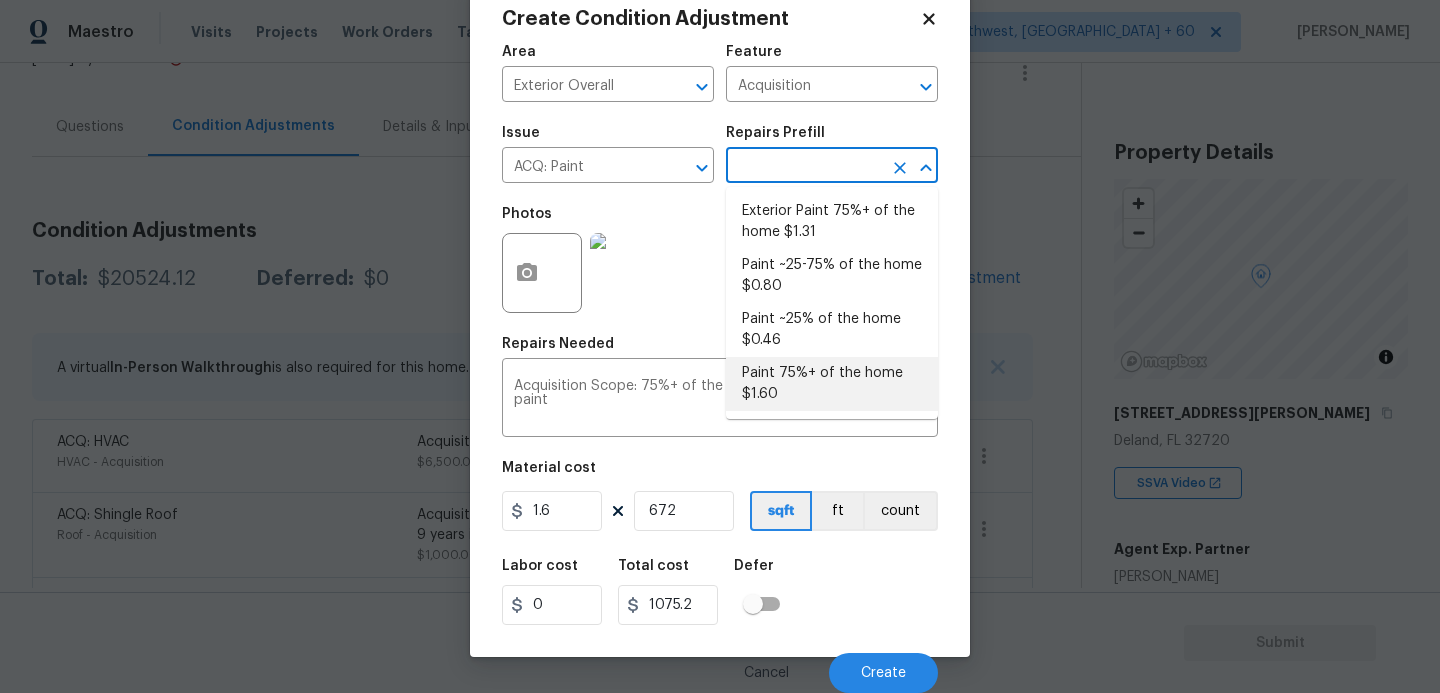 click at bounding box center (804, 167) 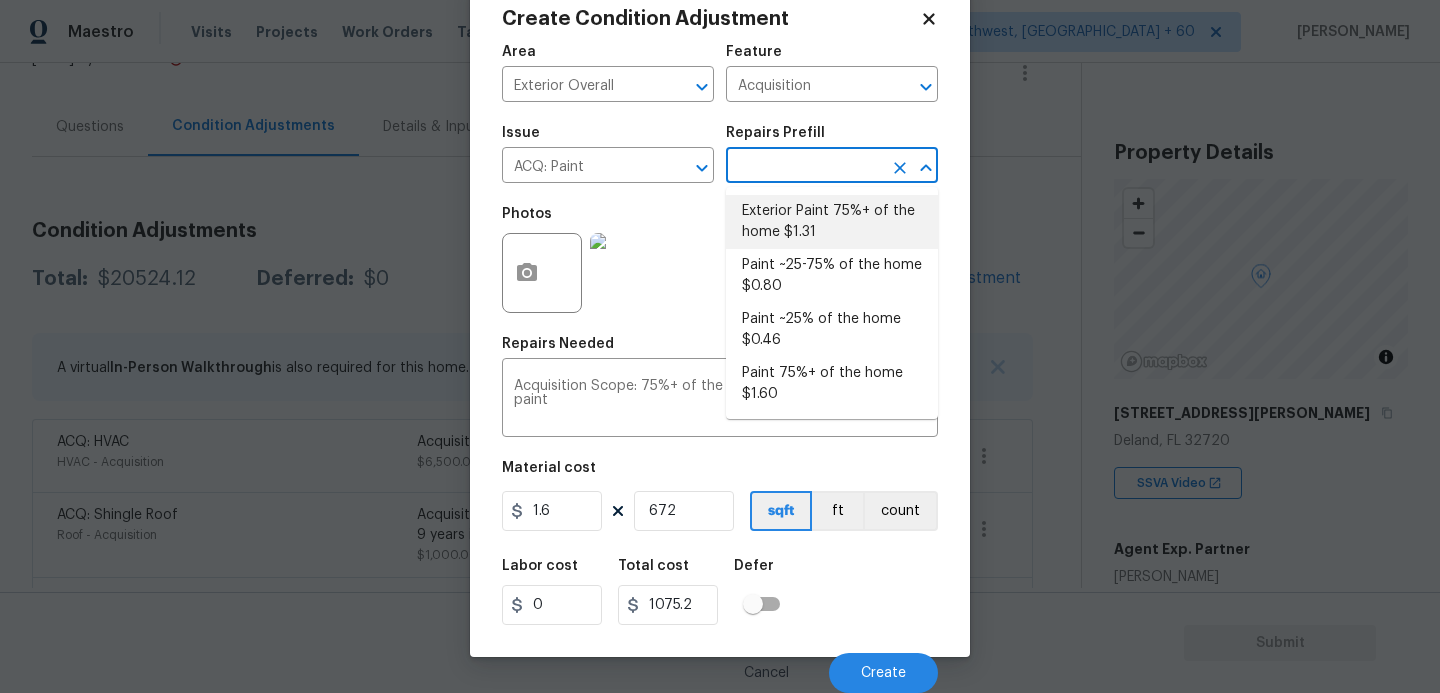 click on "Exterior Paint 75%+ of the home $1.31" at bounding box center (832, 222) 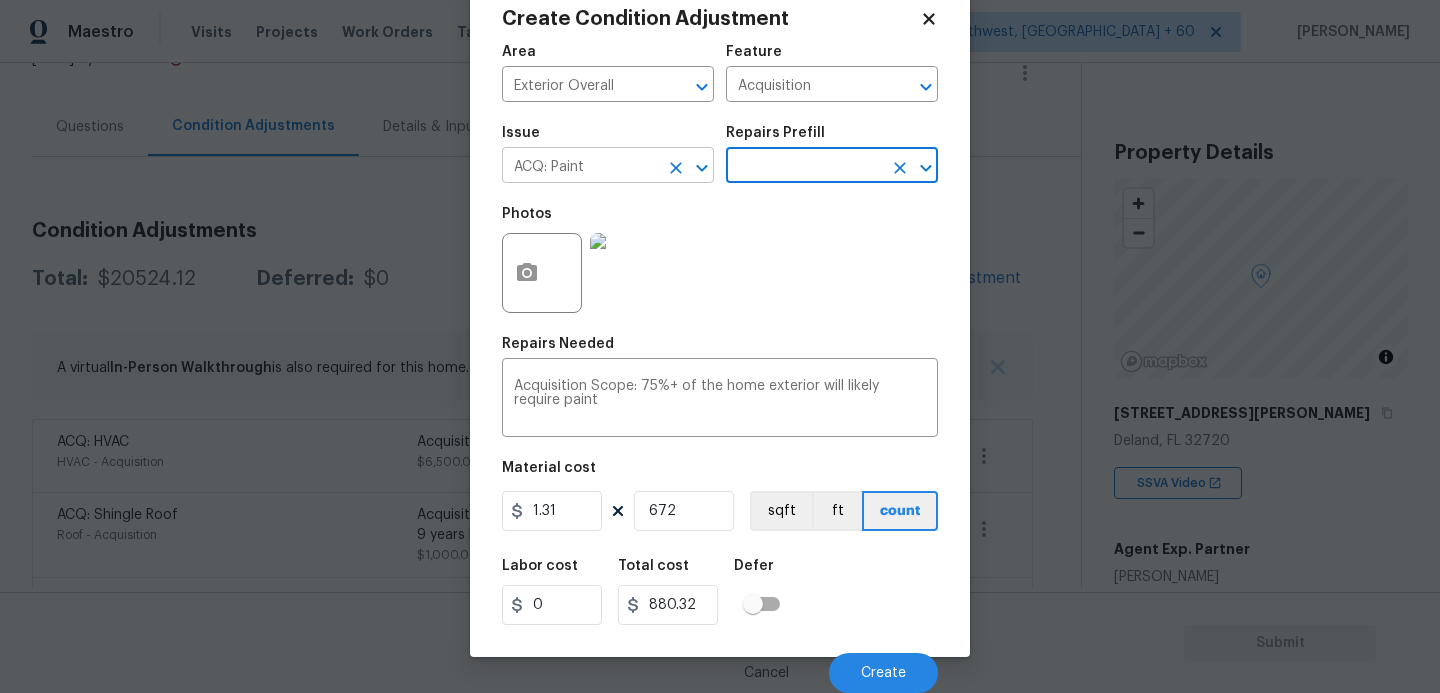 click 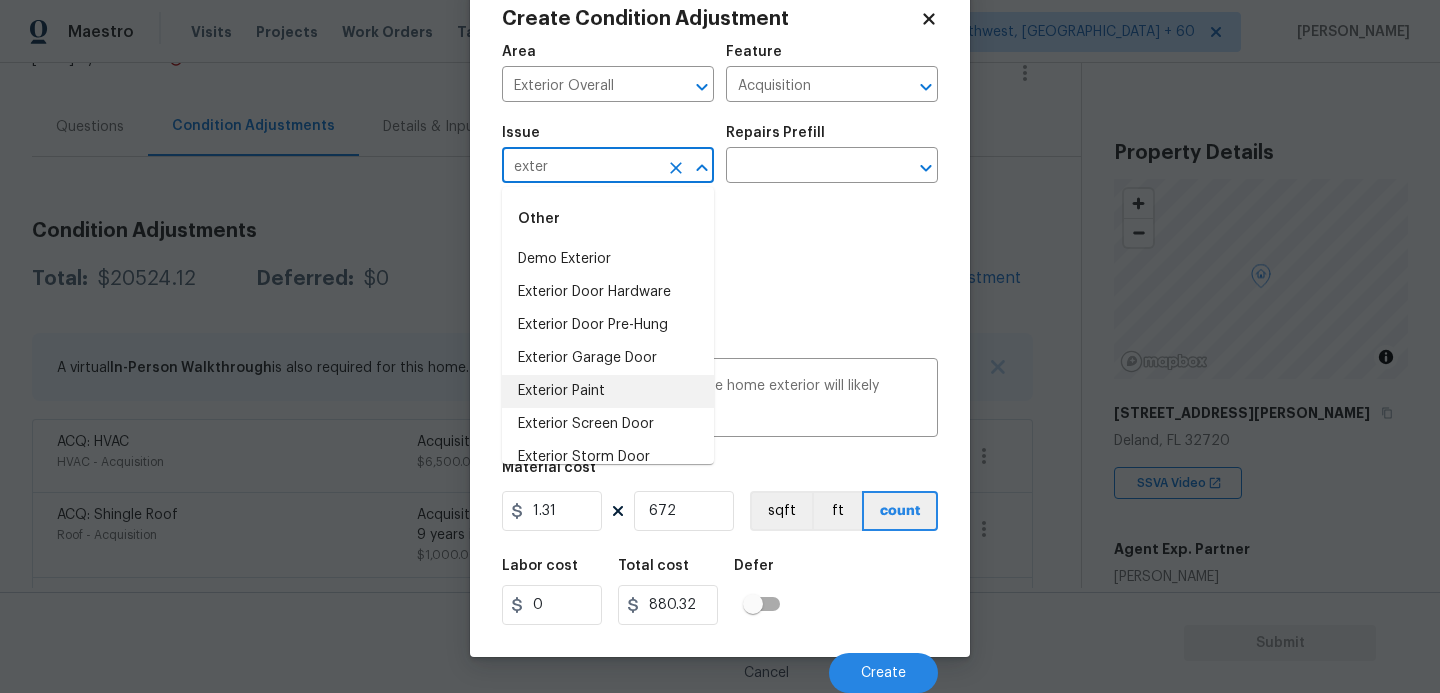 click on "Exterior Paint" at bounding box center (608, 391) 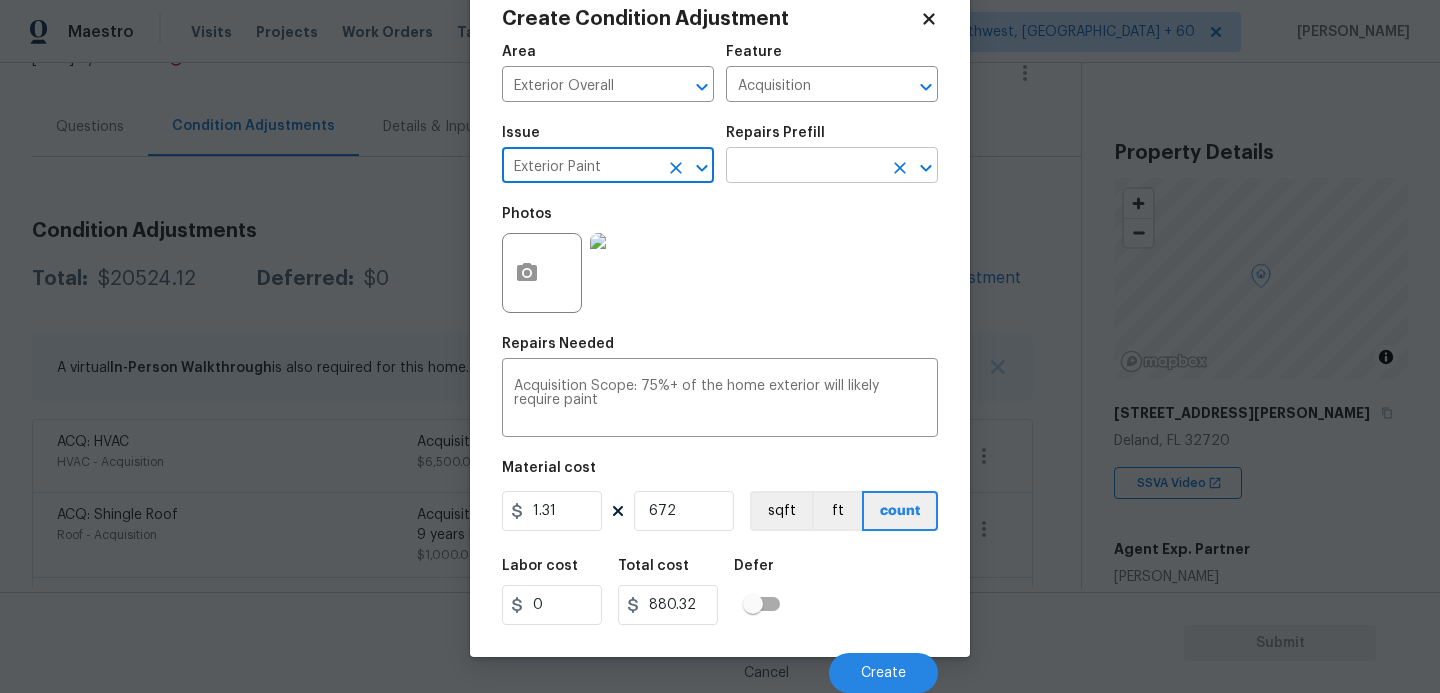 type on "Exterior Paint" 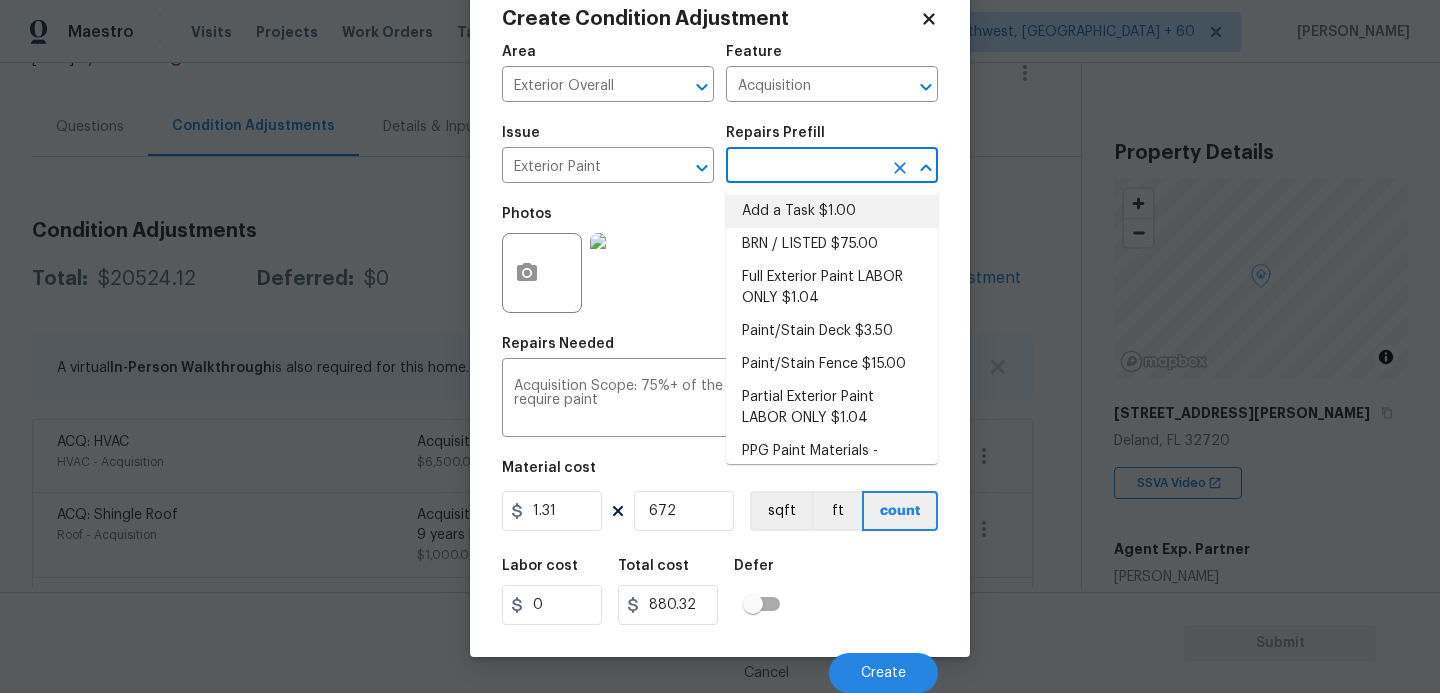 click at bounding box center (804, 167) 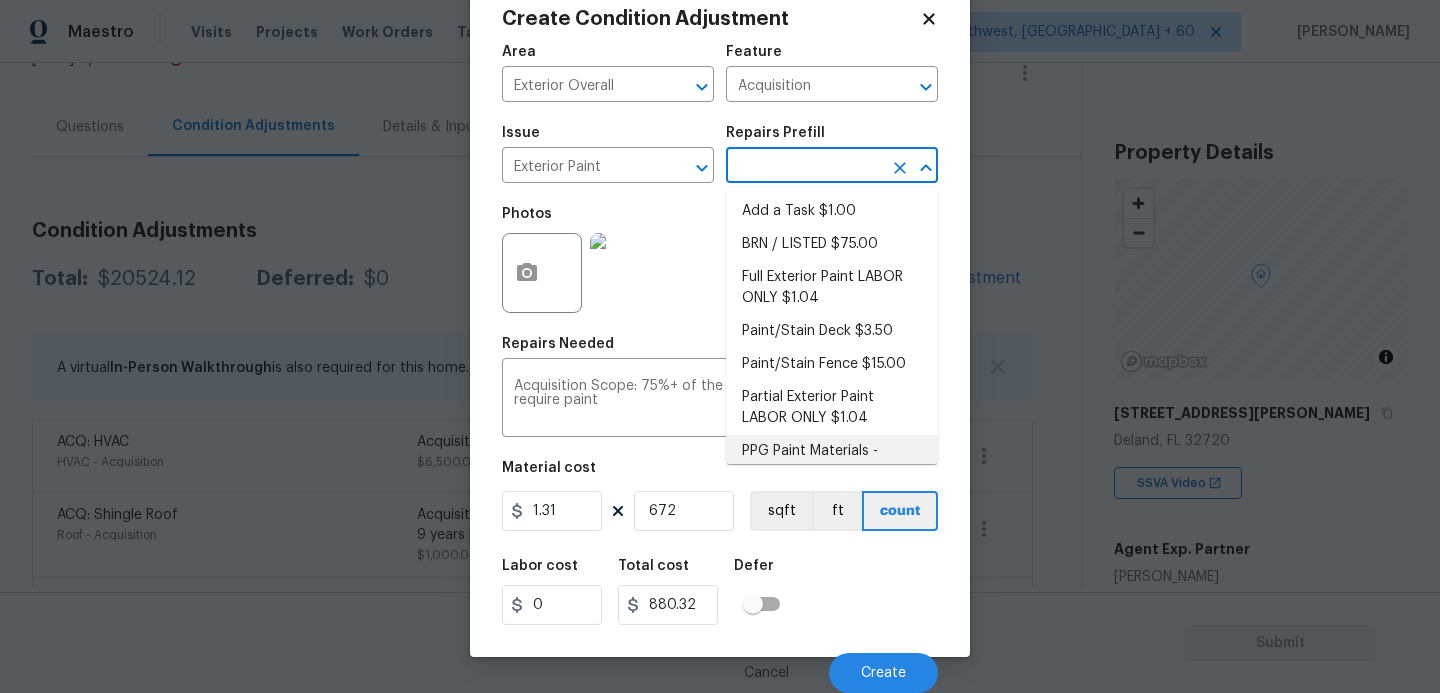 click on "Labor cost 0 Total cost 880.32 Defer" at bounding box center [720, 592] 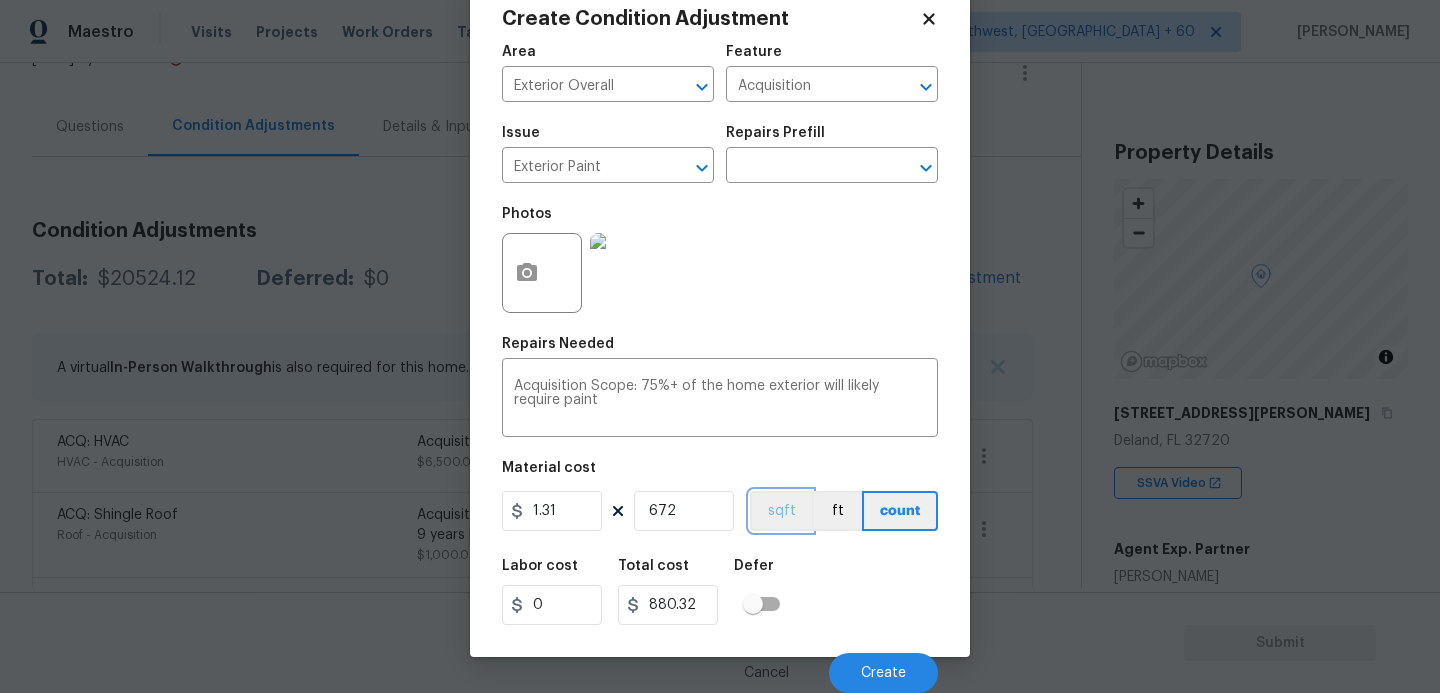 click on "sqft" at bounding box center (781, 511) 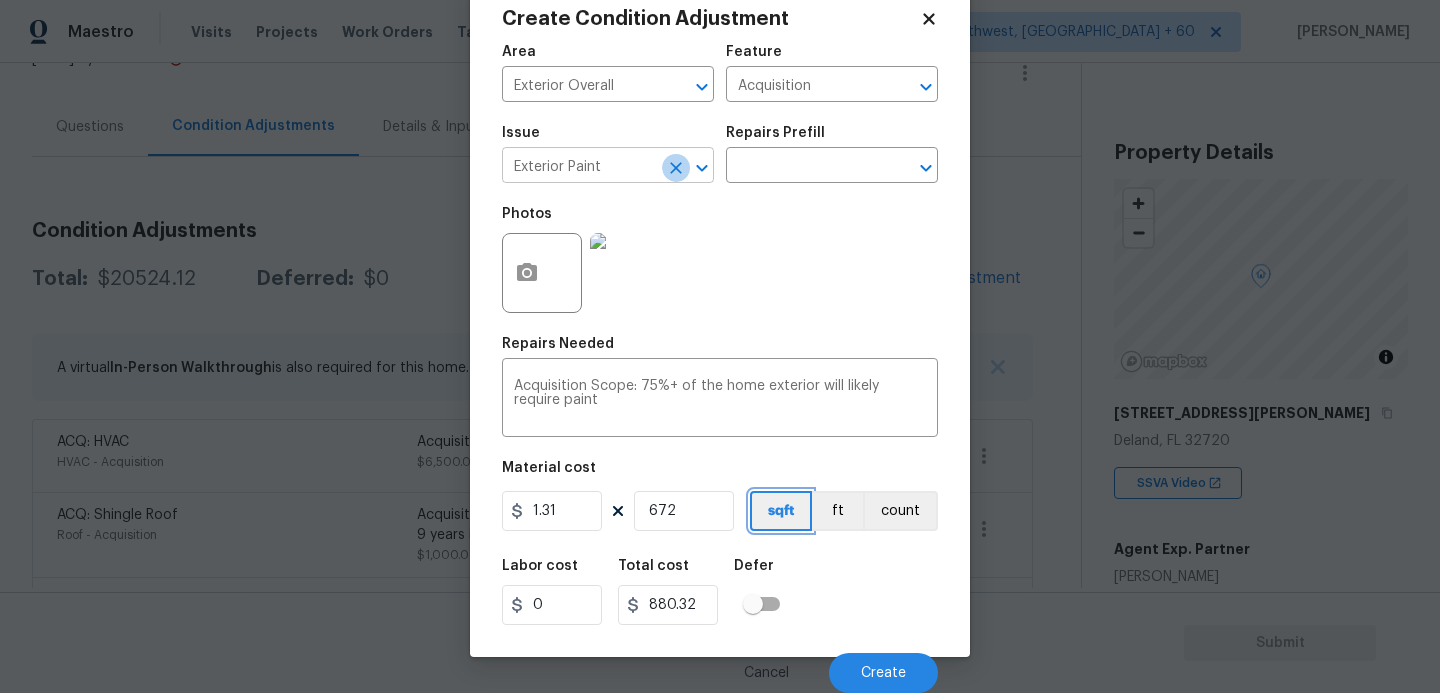 click 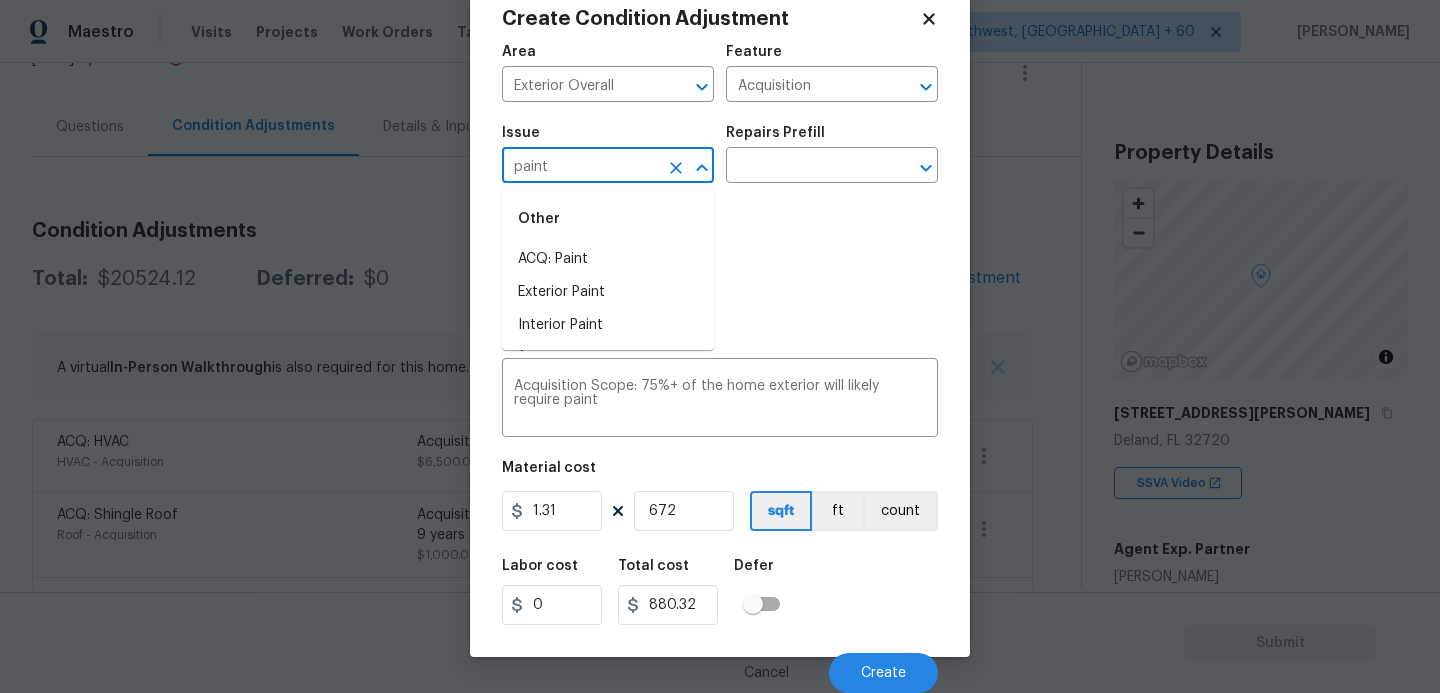 click on "ACQ: Paint" at bounding box center (608, 259) 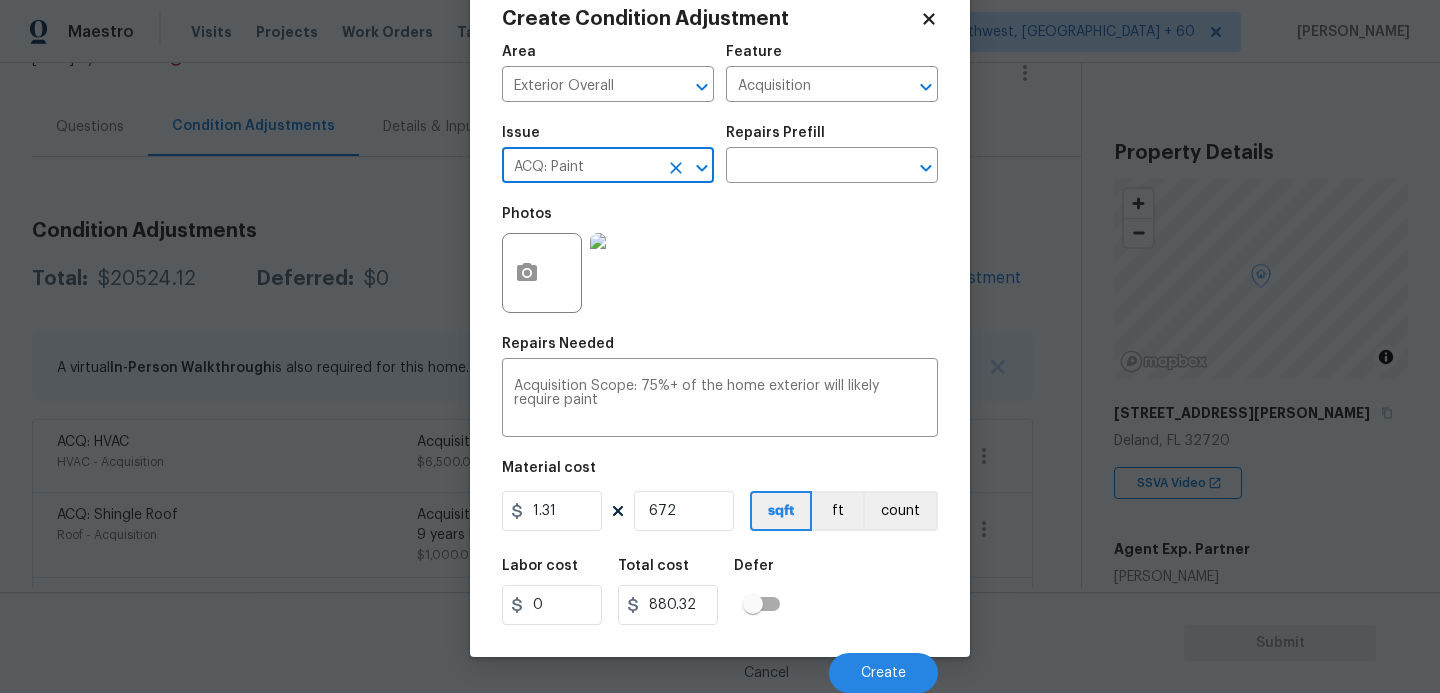 type on "ACQ: Paint" 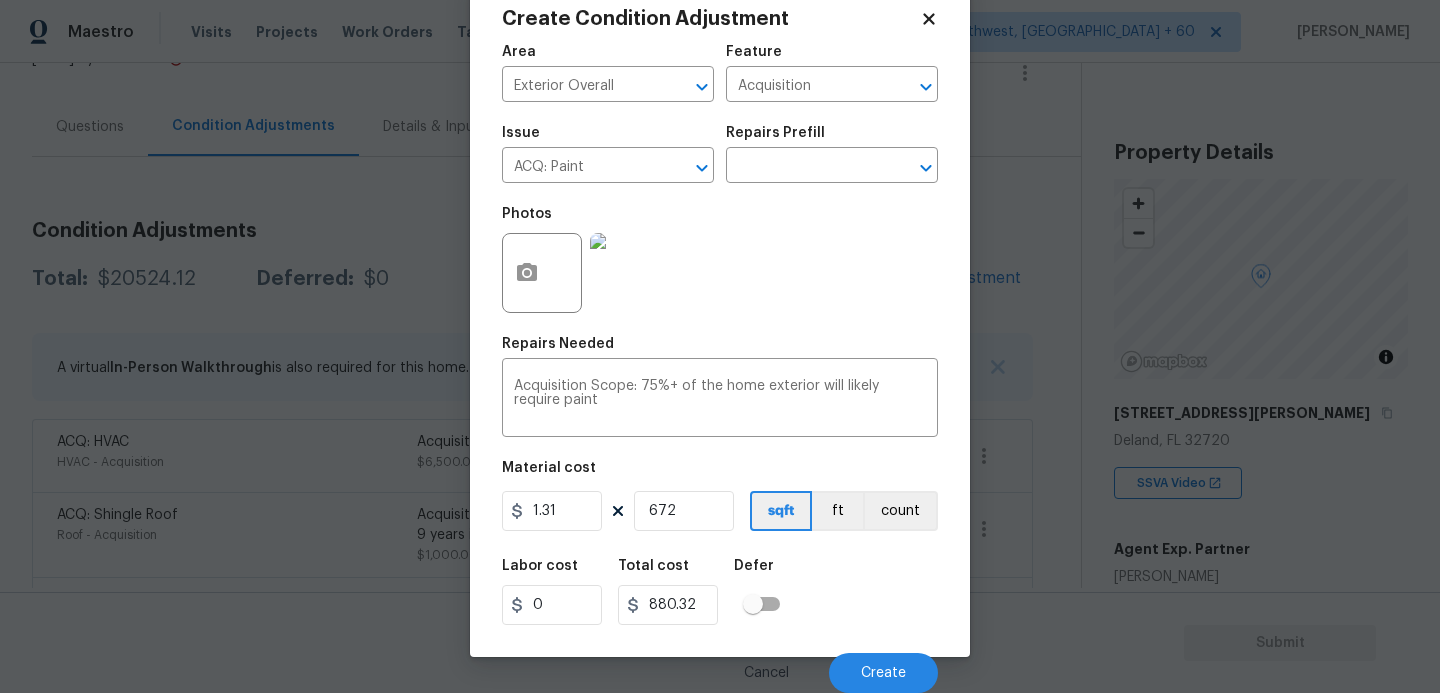 click on "Issue ACQ: Paint ​ Repairs Prefill ​" at bounding box center [720, 154] 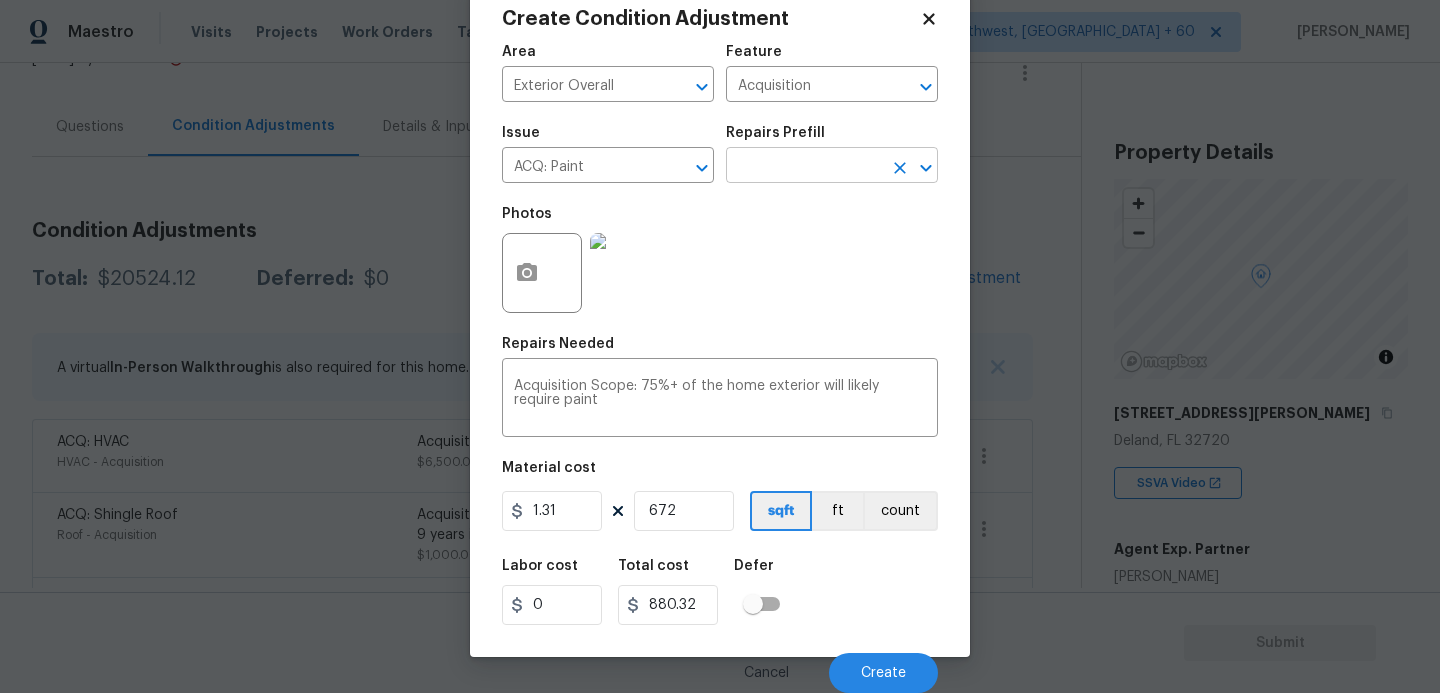 click at bounding box center [804, 167] 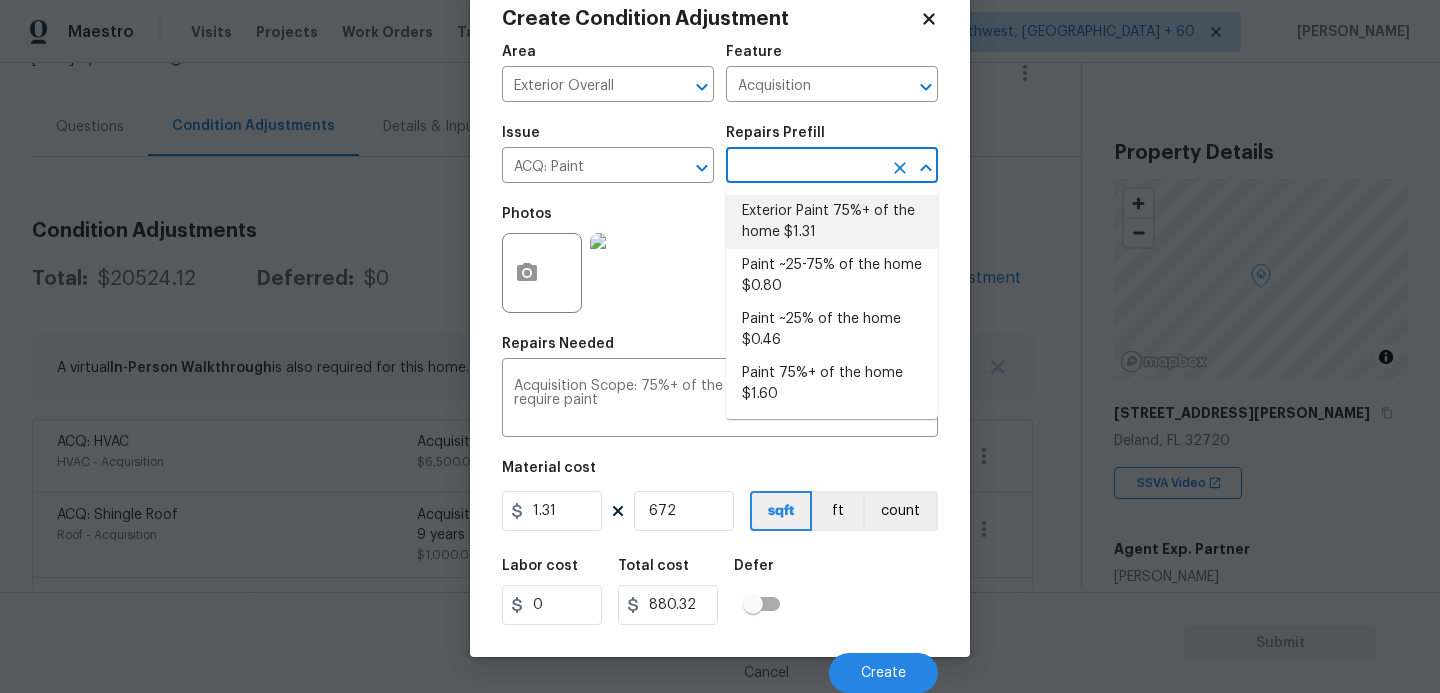click on "Exterior Paint 75%+ of the home $1.31" at bounding box center (832, 222) 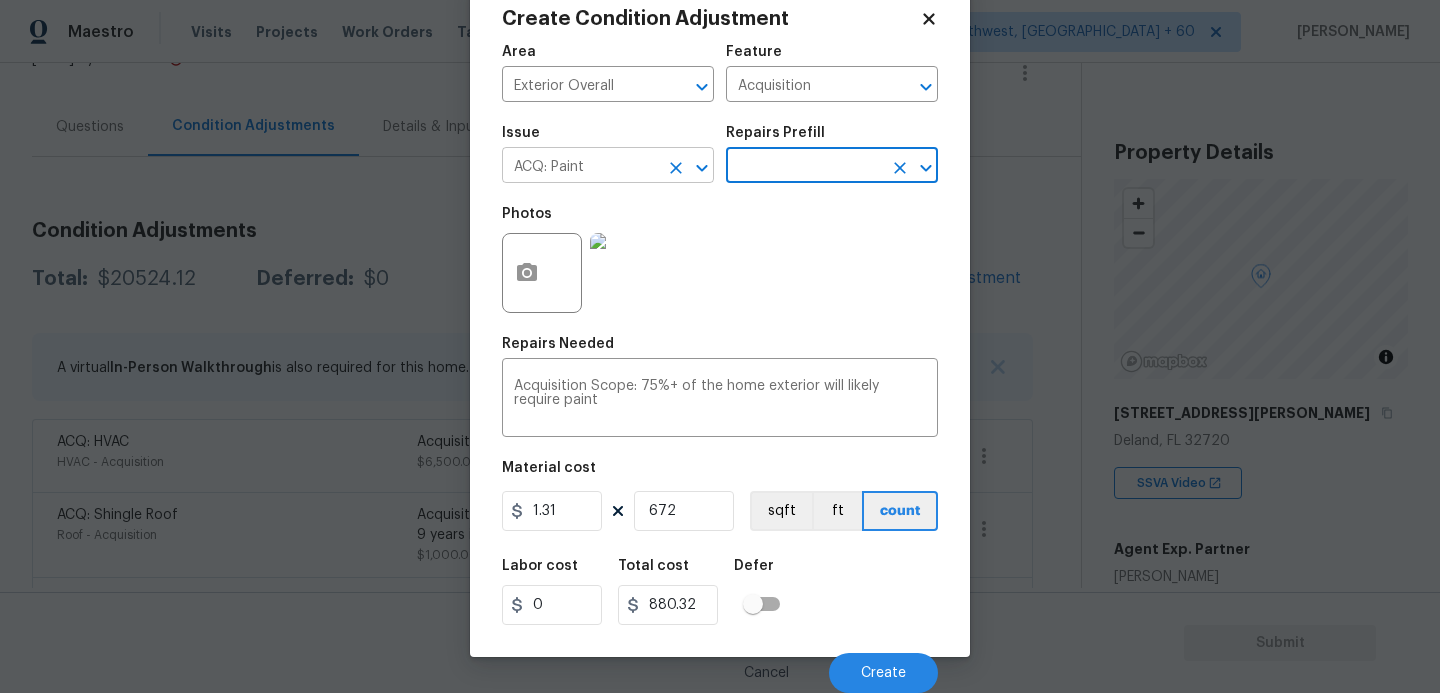 click 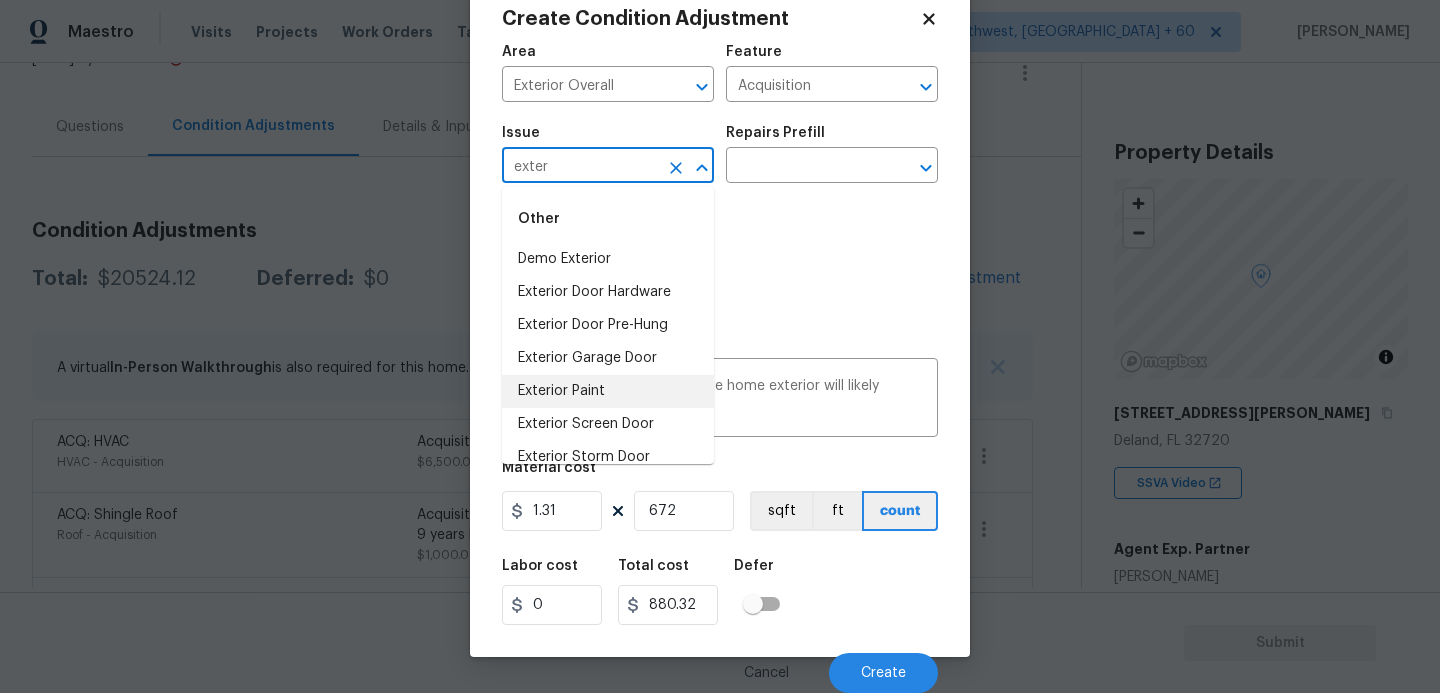 click on "Exterior Paint" at bounding box center (608, 391) 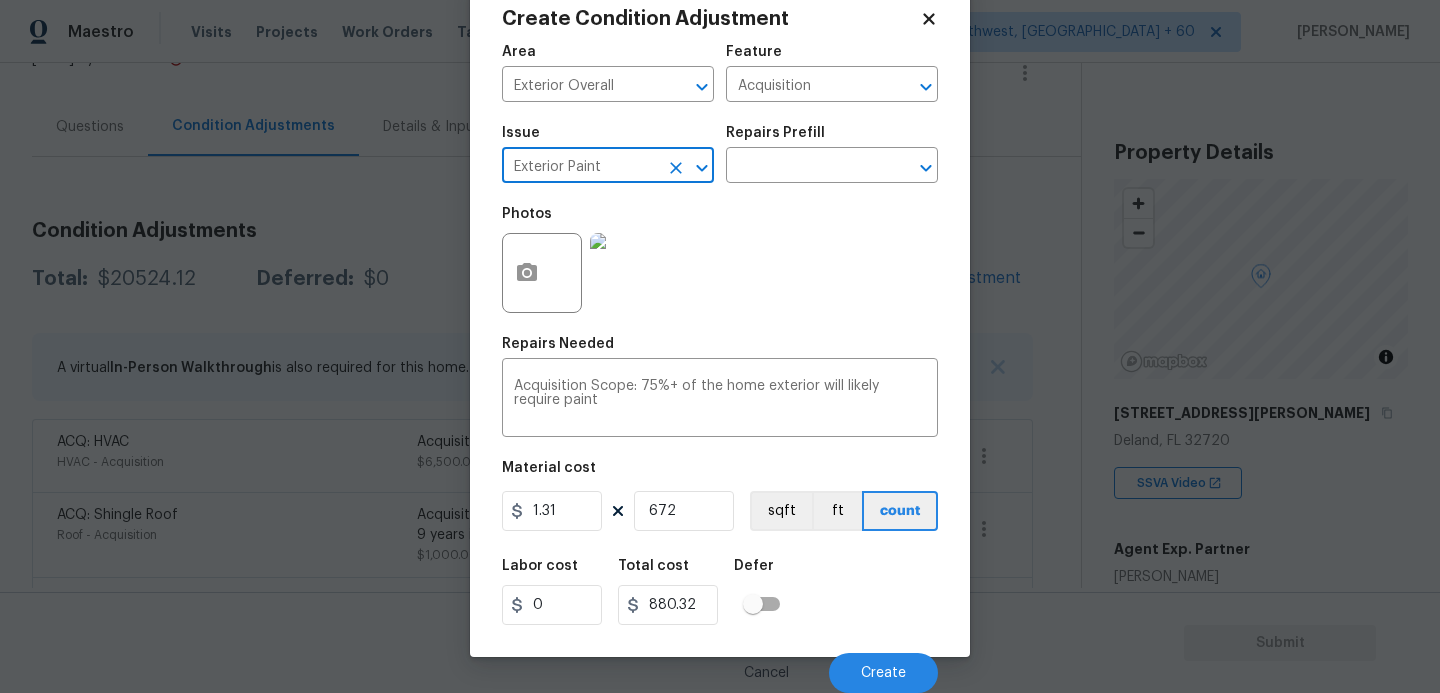 type on "Exterior Paint" 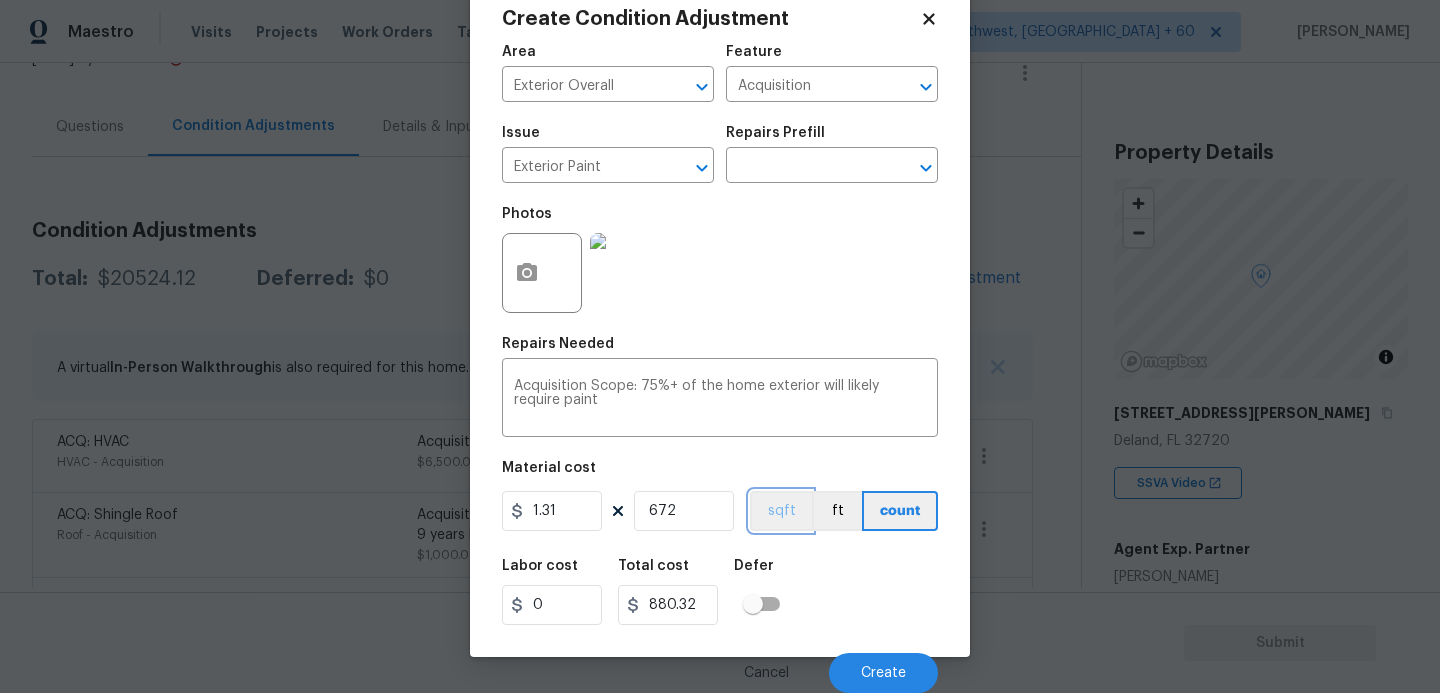 click on "sqft" at bounding box center (781, 511) 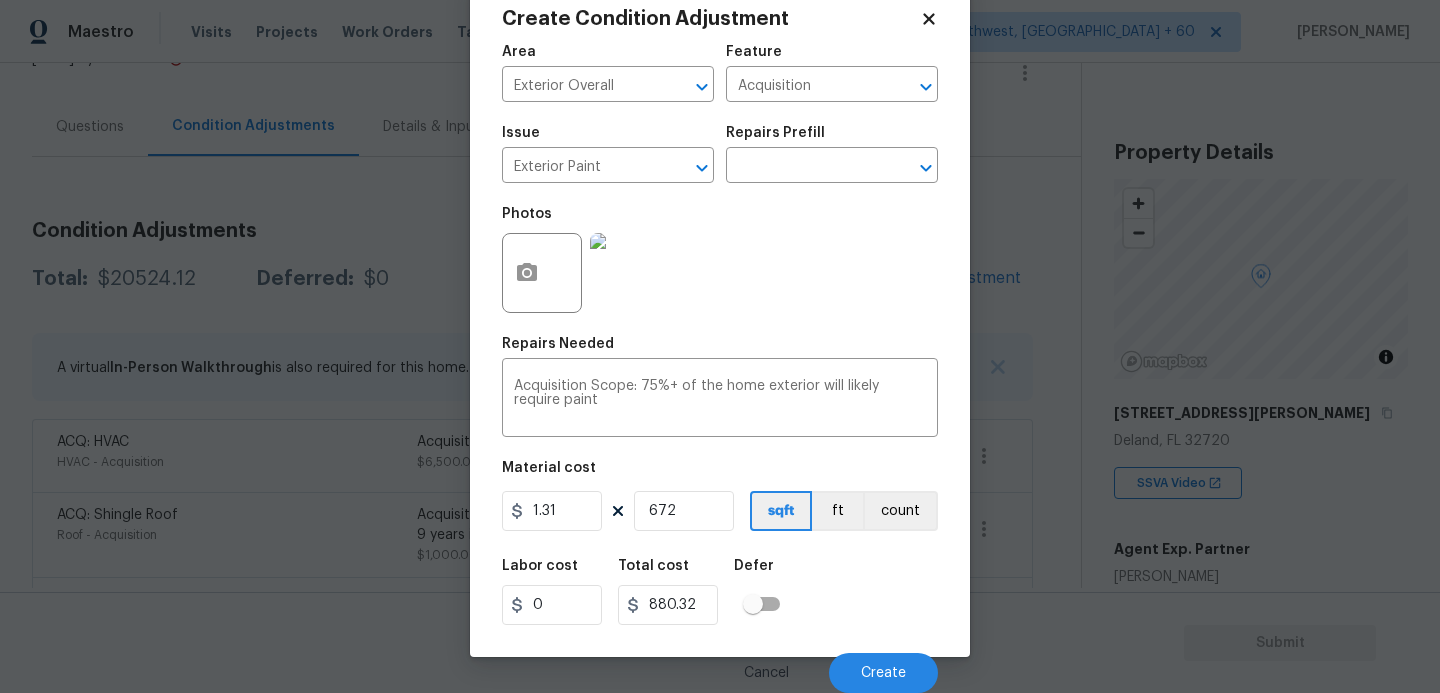 click on "Labor cost 0 Total cost 880.32 Defer" at bounding box center (720, 592) 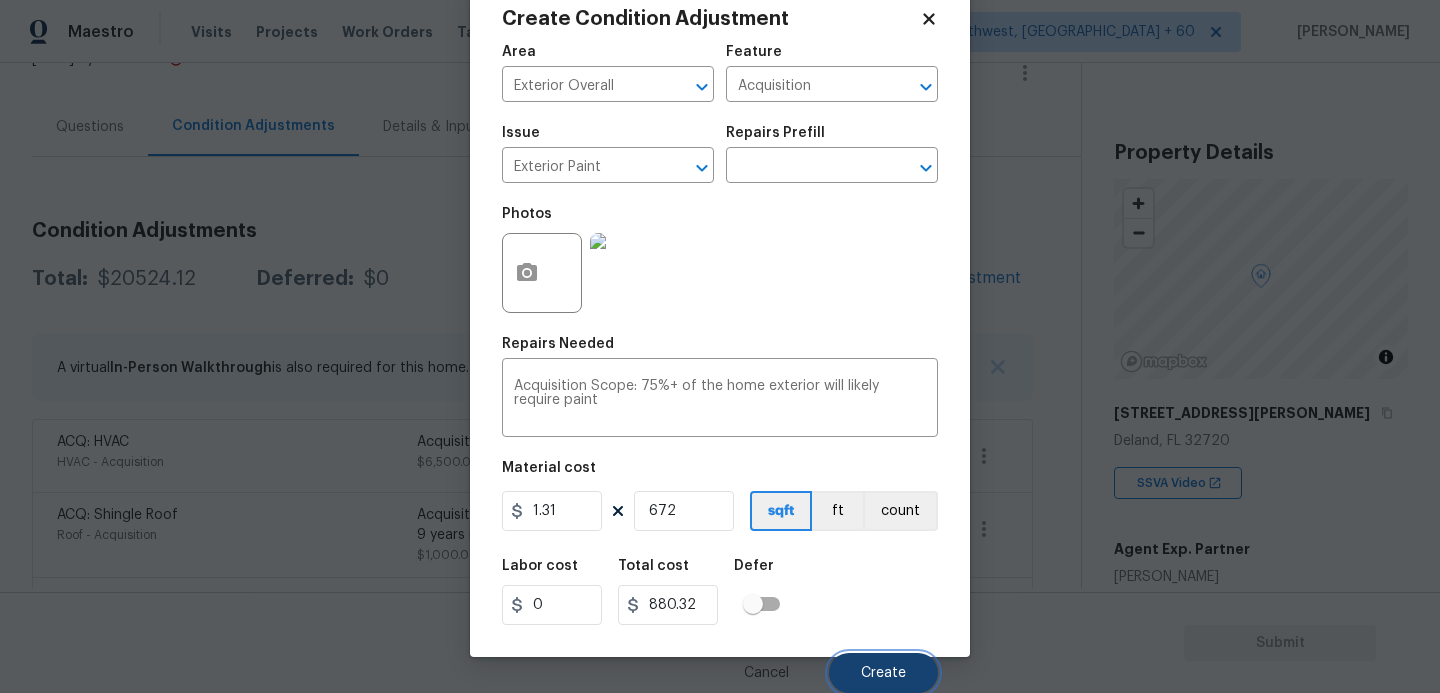click on "Create" at bounding box center [883, 673] 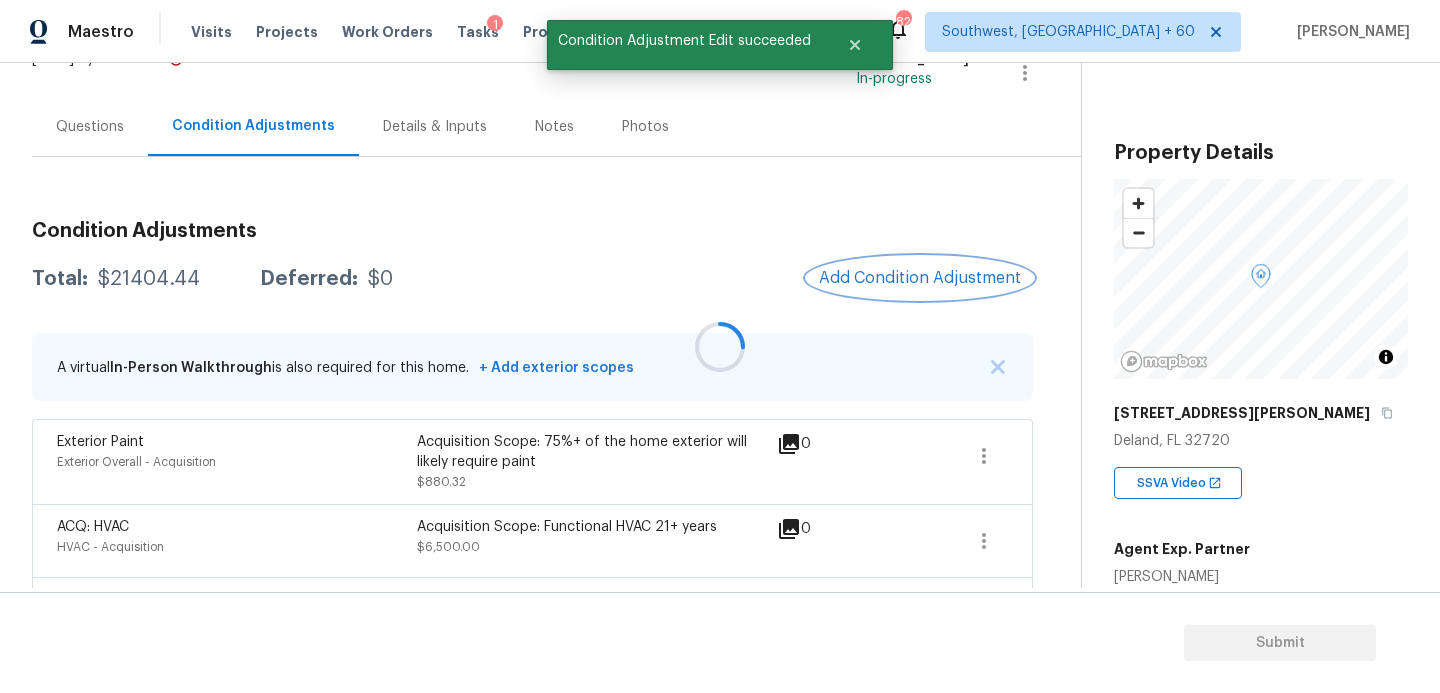 scroll, scrollTop: 0, scrollLeft: 0, axis: both 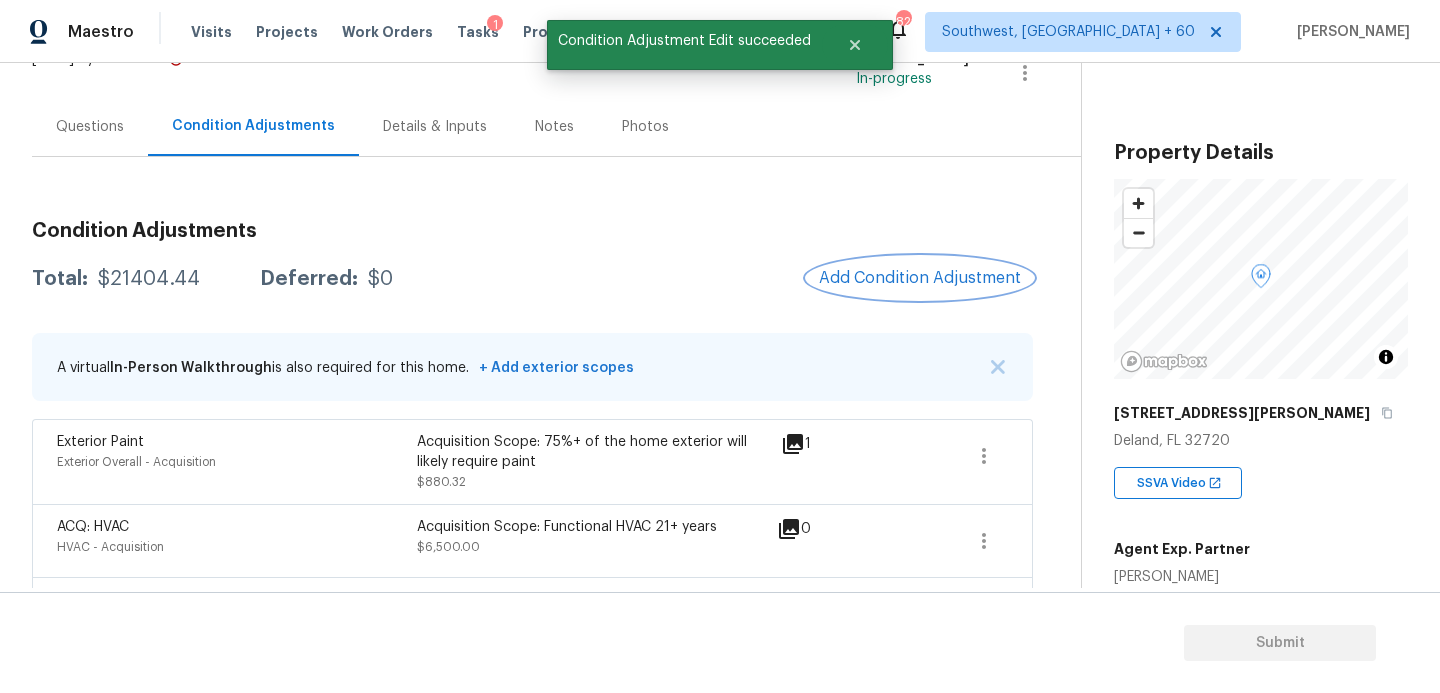 click on "Add Condition Adjustment" at bounding box center [920, 278] 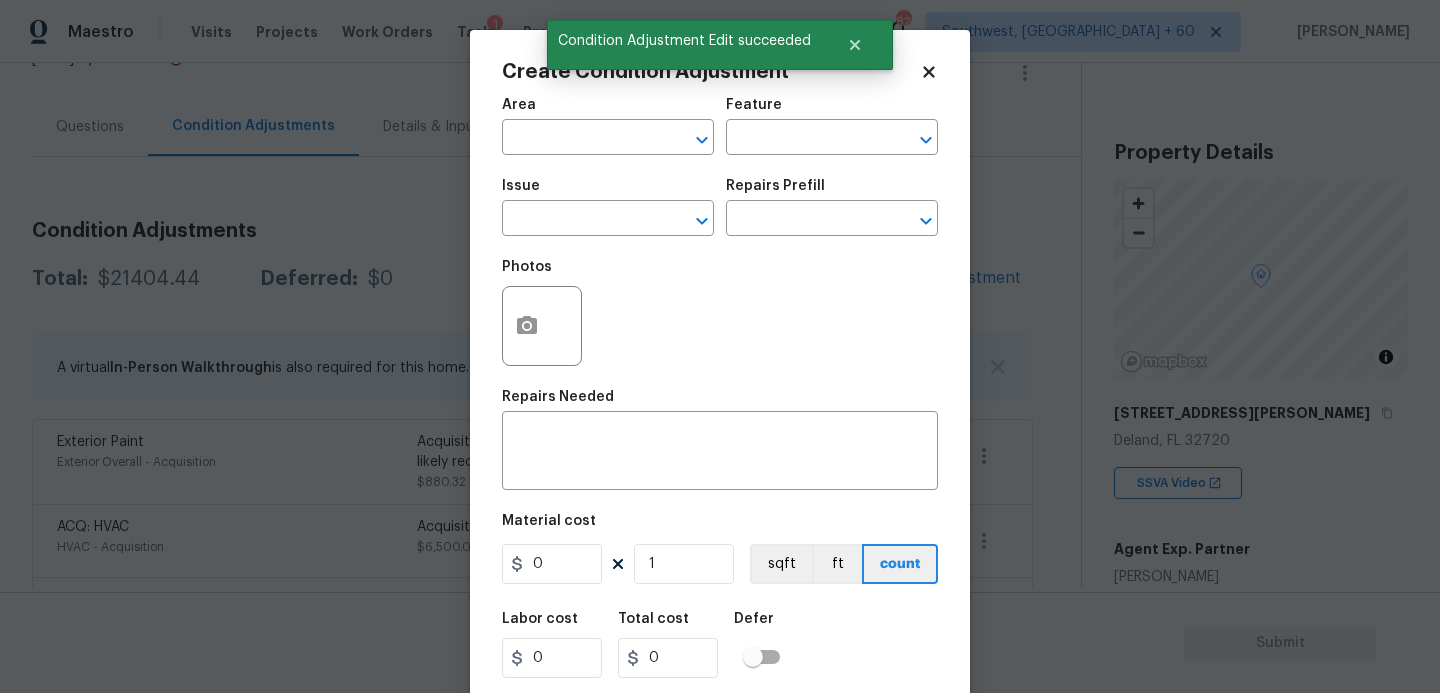 click on "Area ​" at bounding box center [608, 126] 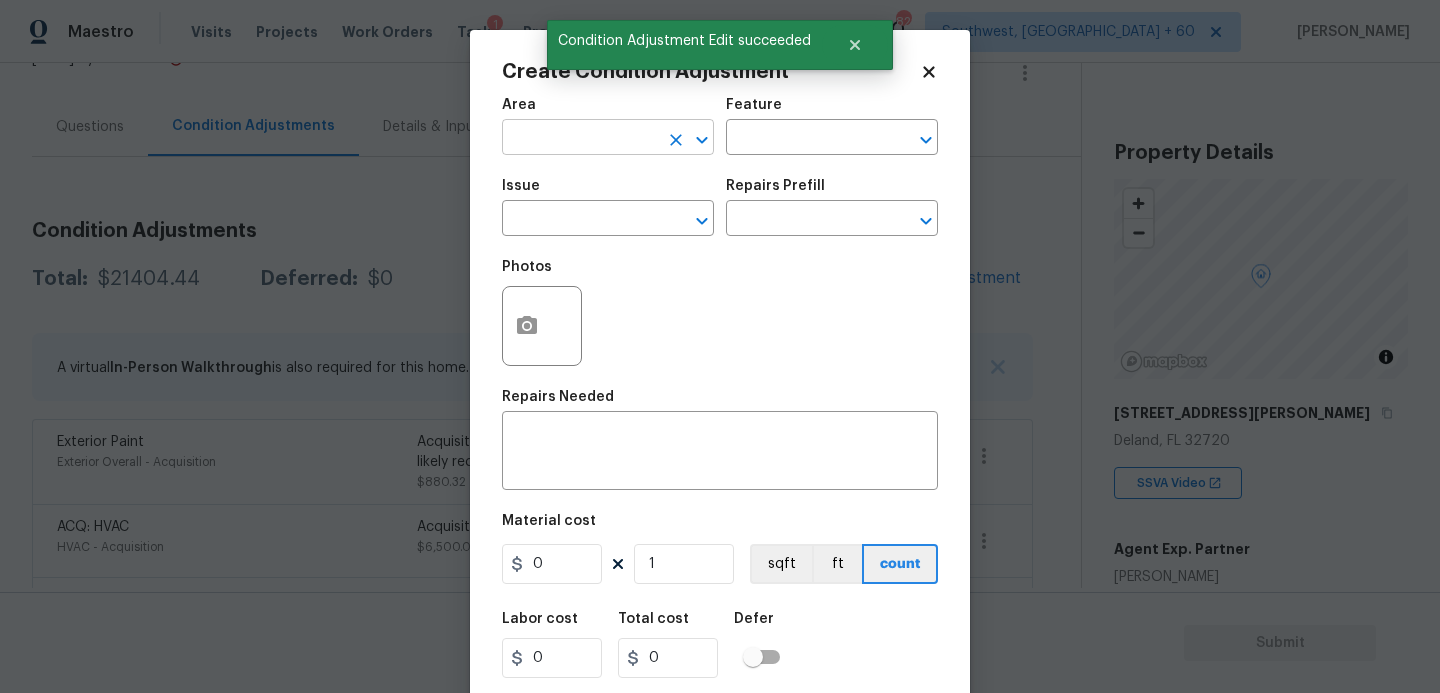 click at bounding box center (580, 139) 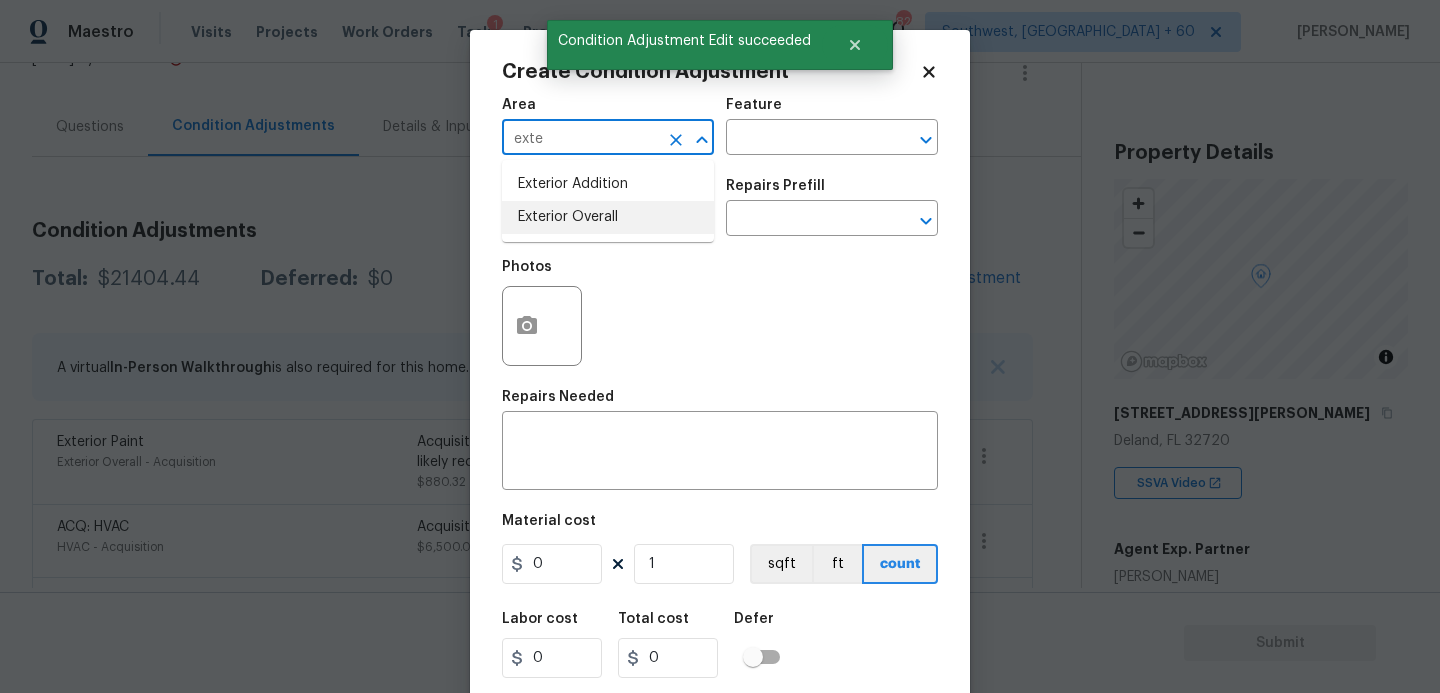 click on "Exterior Overall" at bounding box center [608, 217] 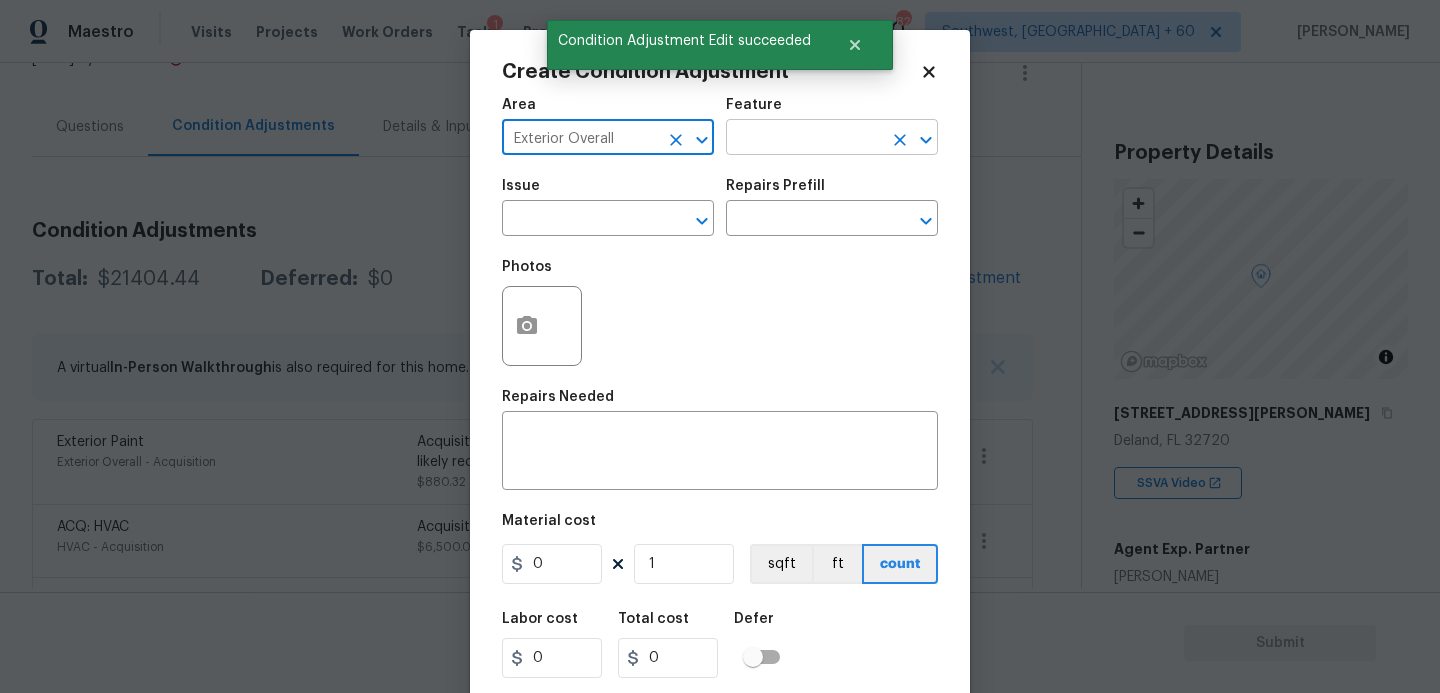 type on "Exterior Overall" 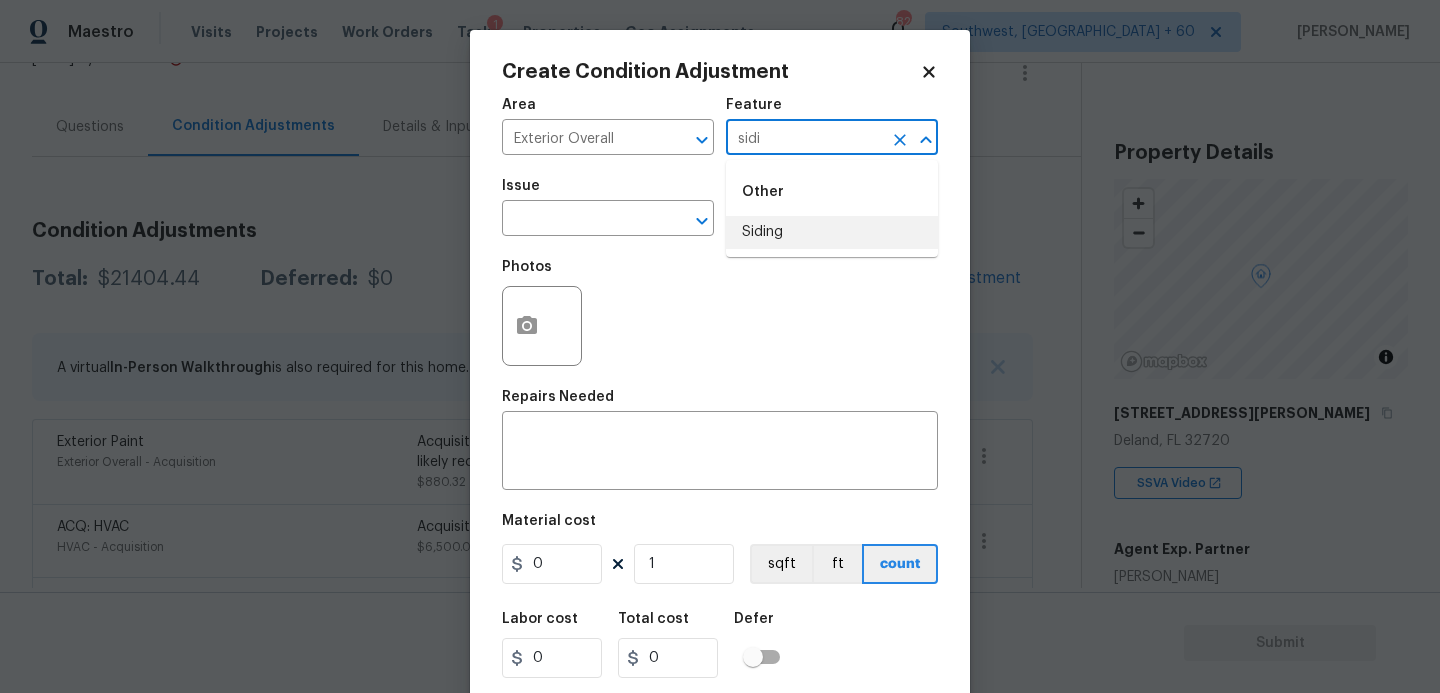 click on "Siding" at bounding box center (832, 232) 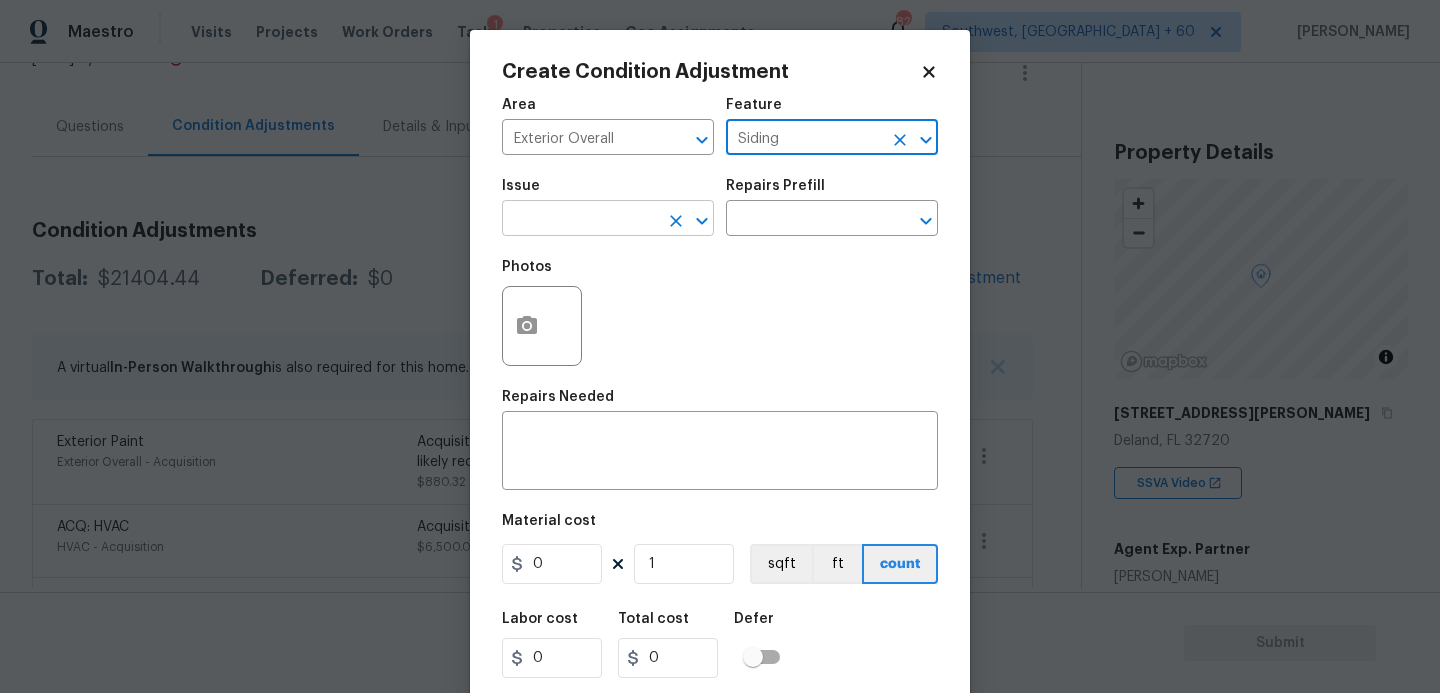 type on "Siding" 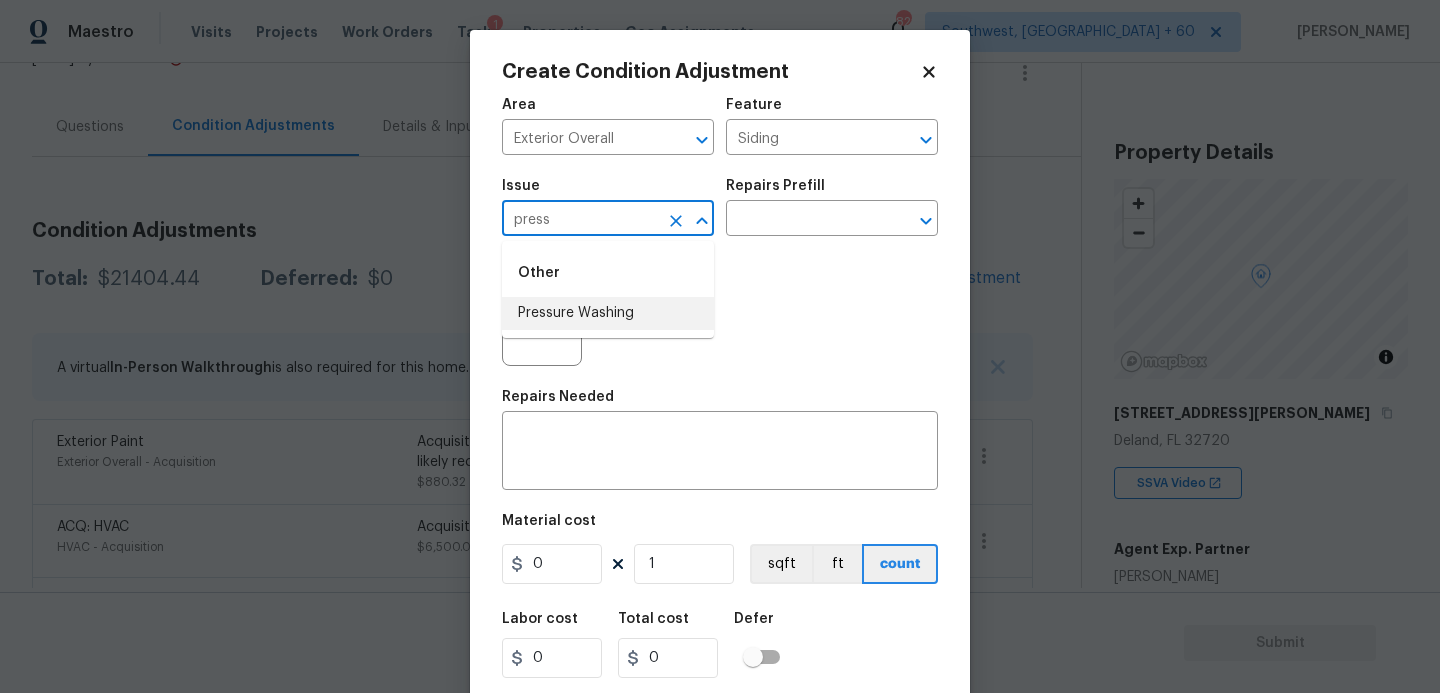 click on "Pressure Washing" at bounding box center [608, 313] 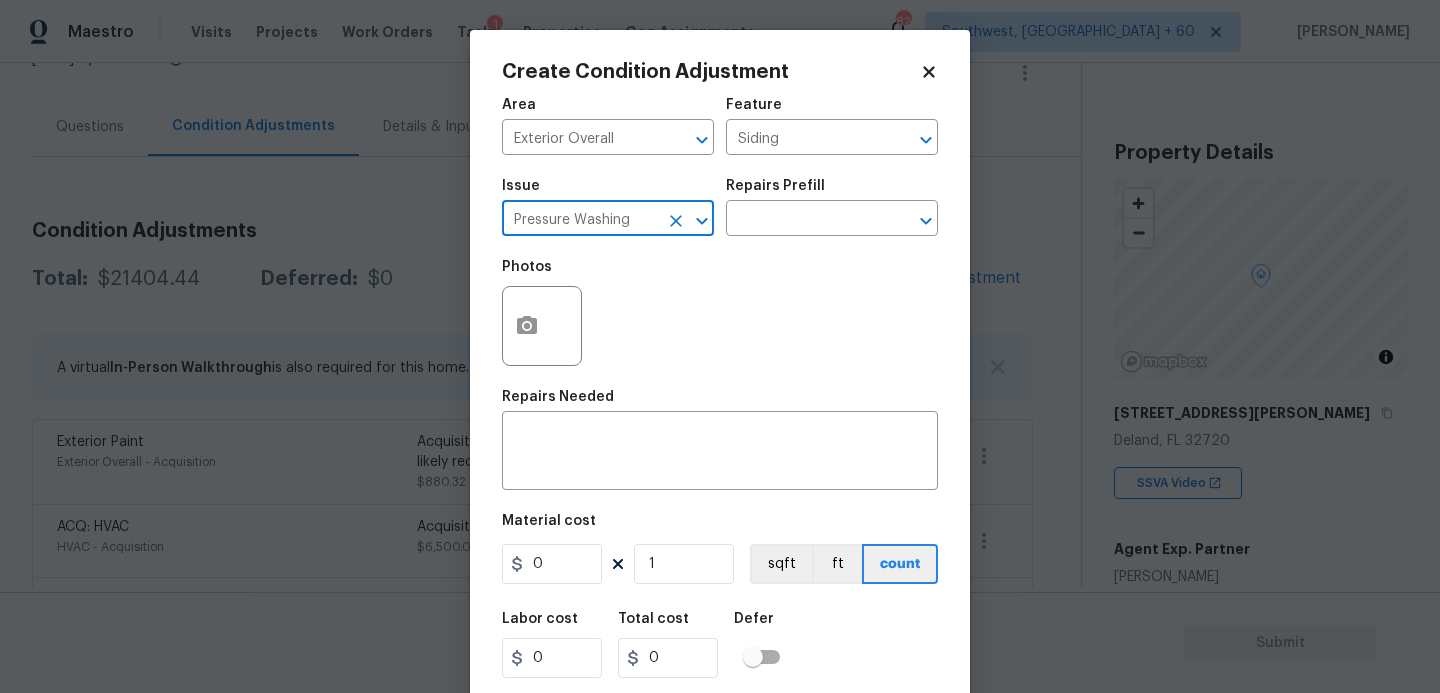 type on "Pressure Washing" 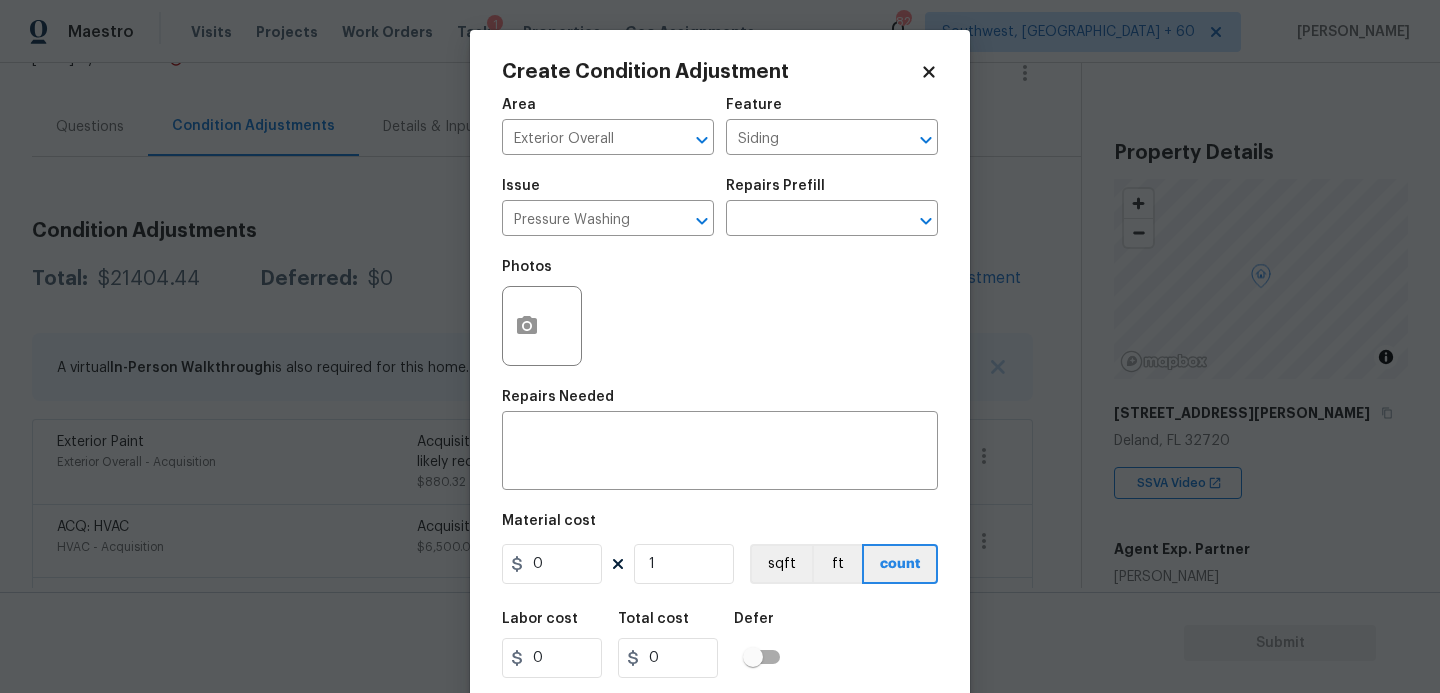 click on "Issue Pressure Washing ​ Repairs Prefill ​" at bounding box center (720, 207) 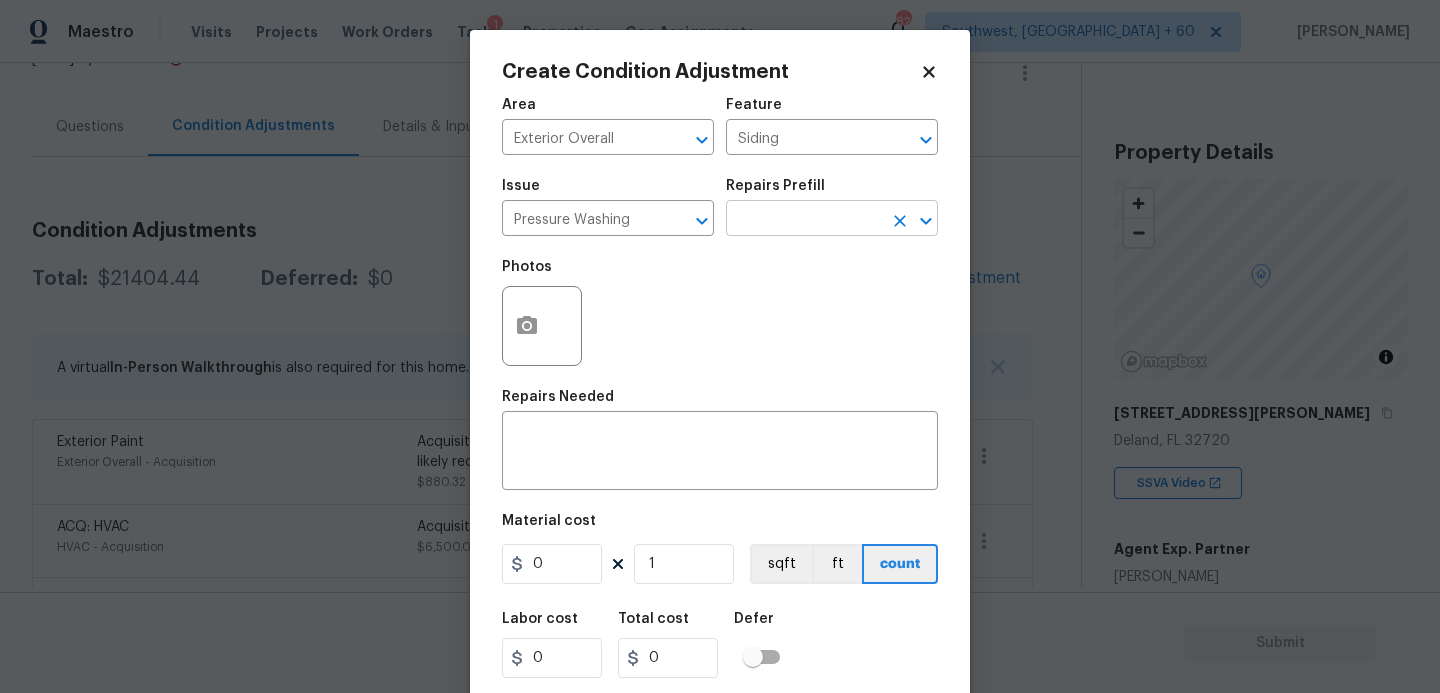 click at bounding box center (804, 220) 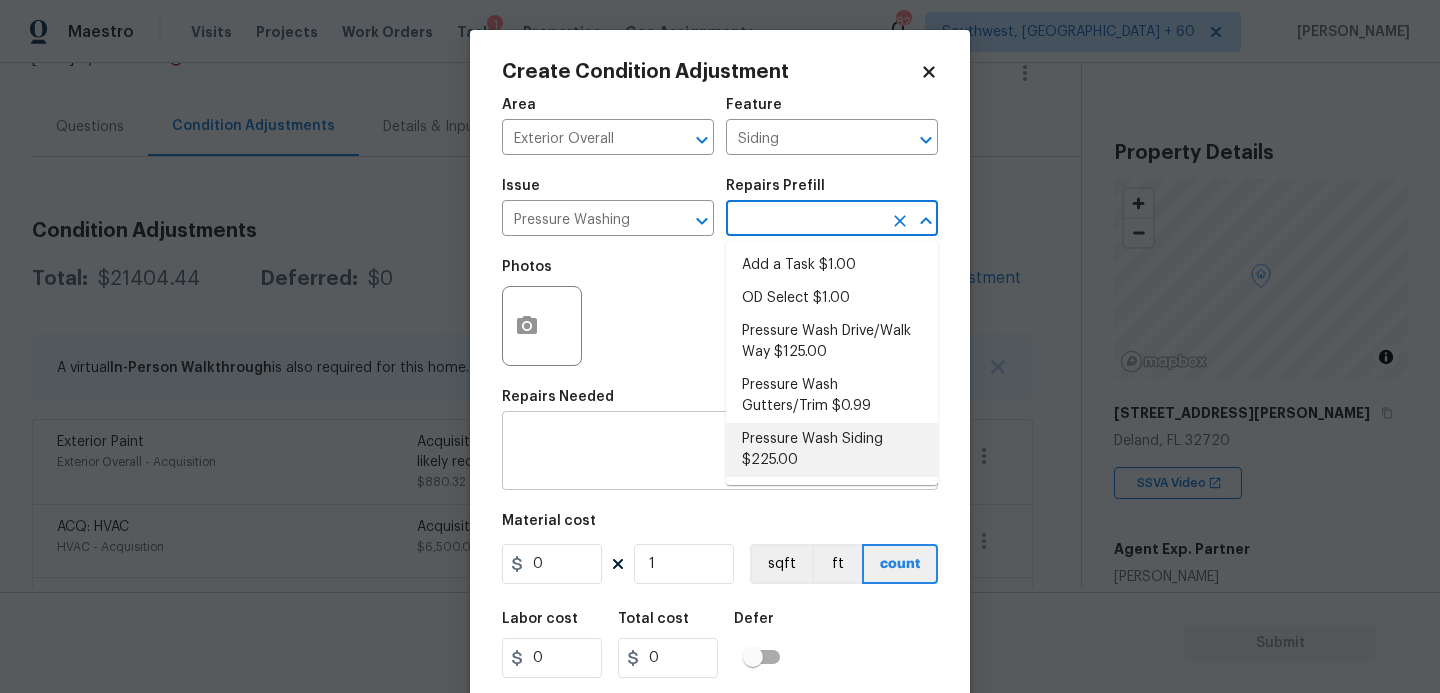 click on "Pressure Wash Siding $225.00" at bounding box center [832, 450] 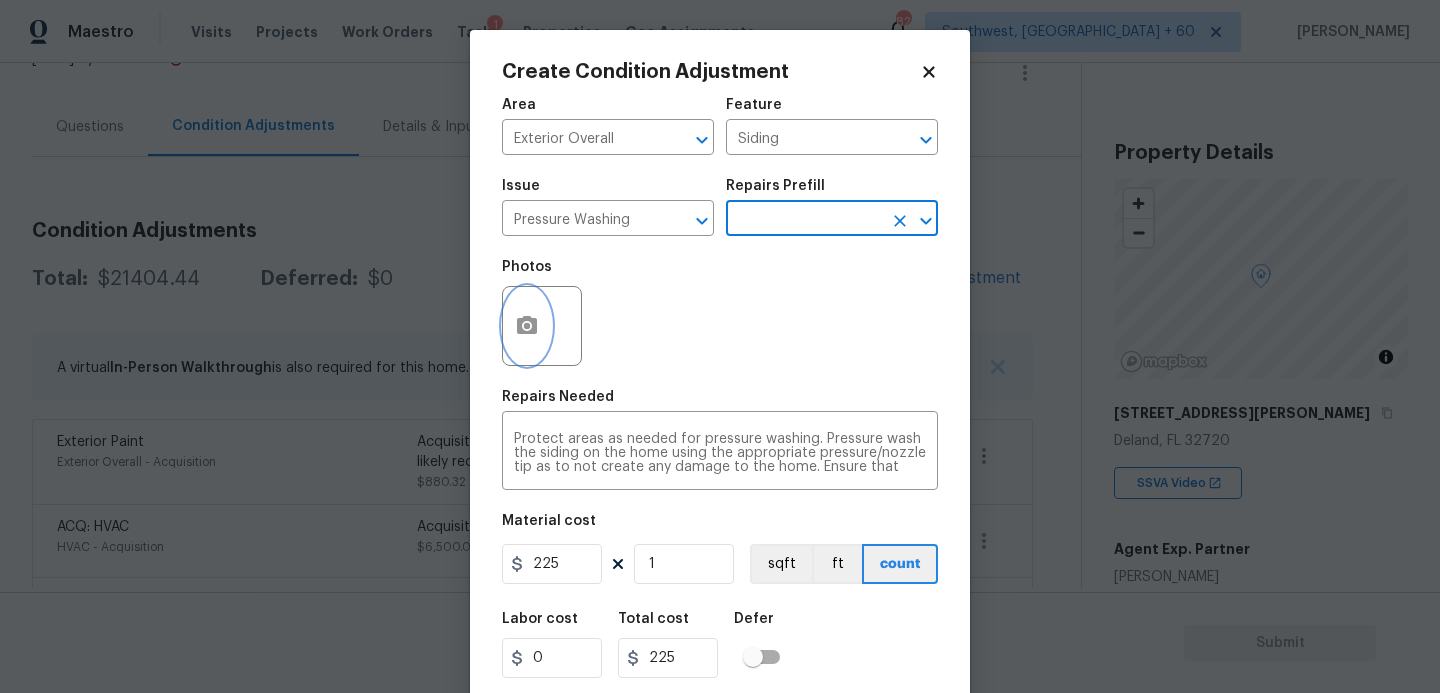 click at bounding box center [527, 326] 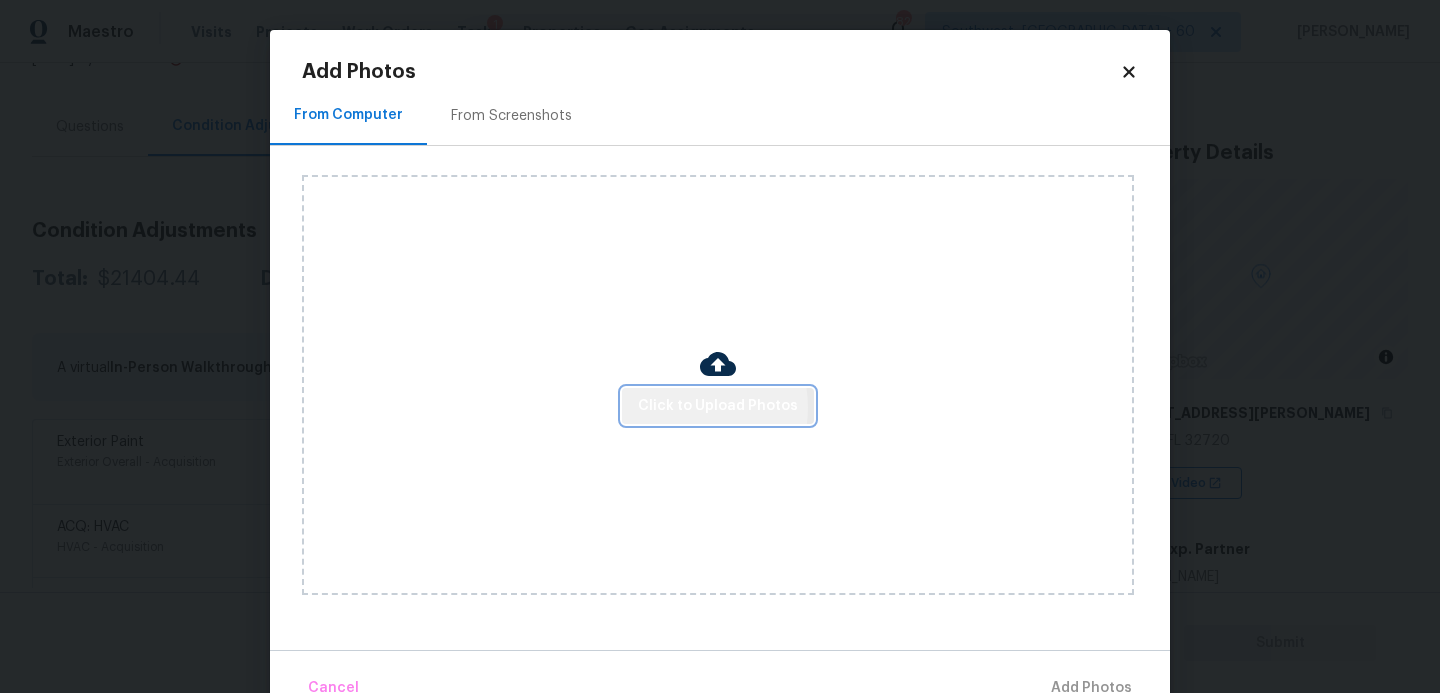 click on "Click to Upload Photos" at bounding box center (718, 406) 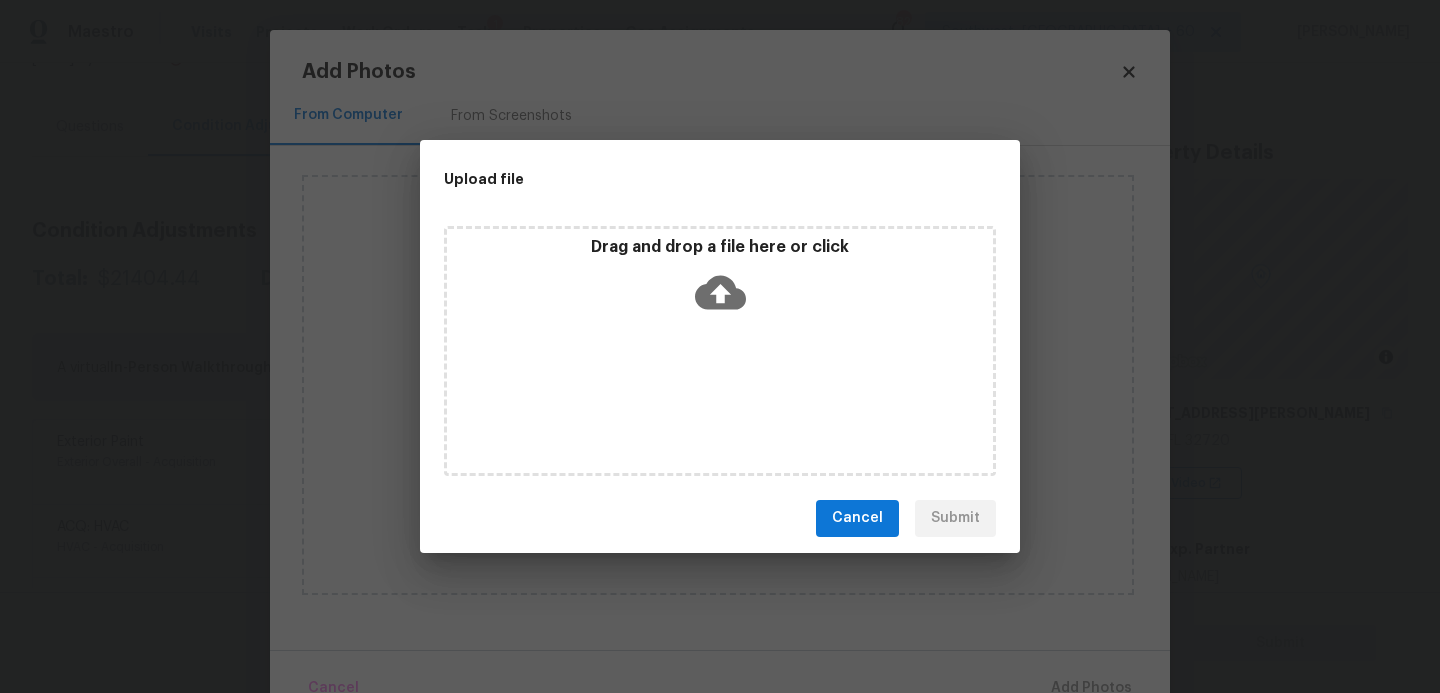 click on "Drag and drop a file here or click" at bounding box center [720, 351] 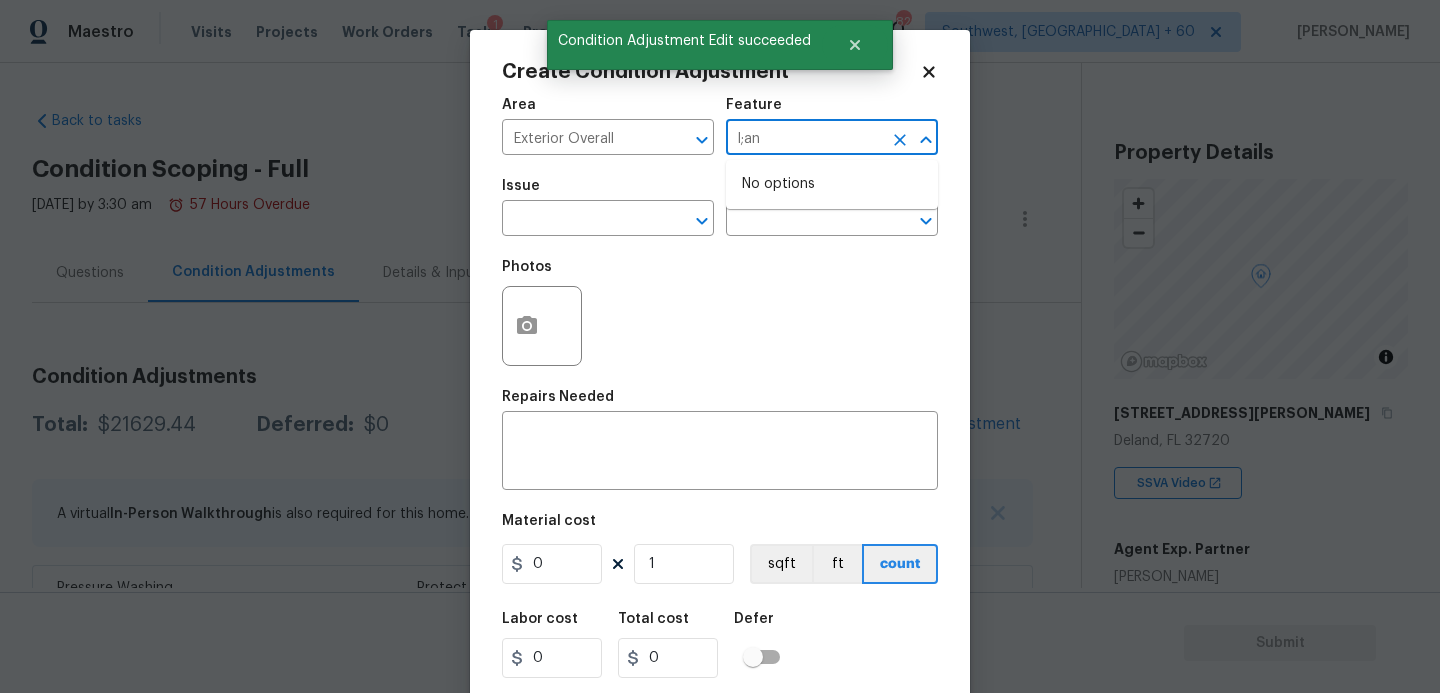 scroll, scrollTop: 0, scrollLeft: 0, axis: both 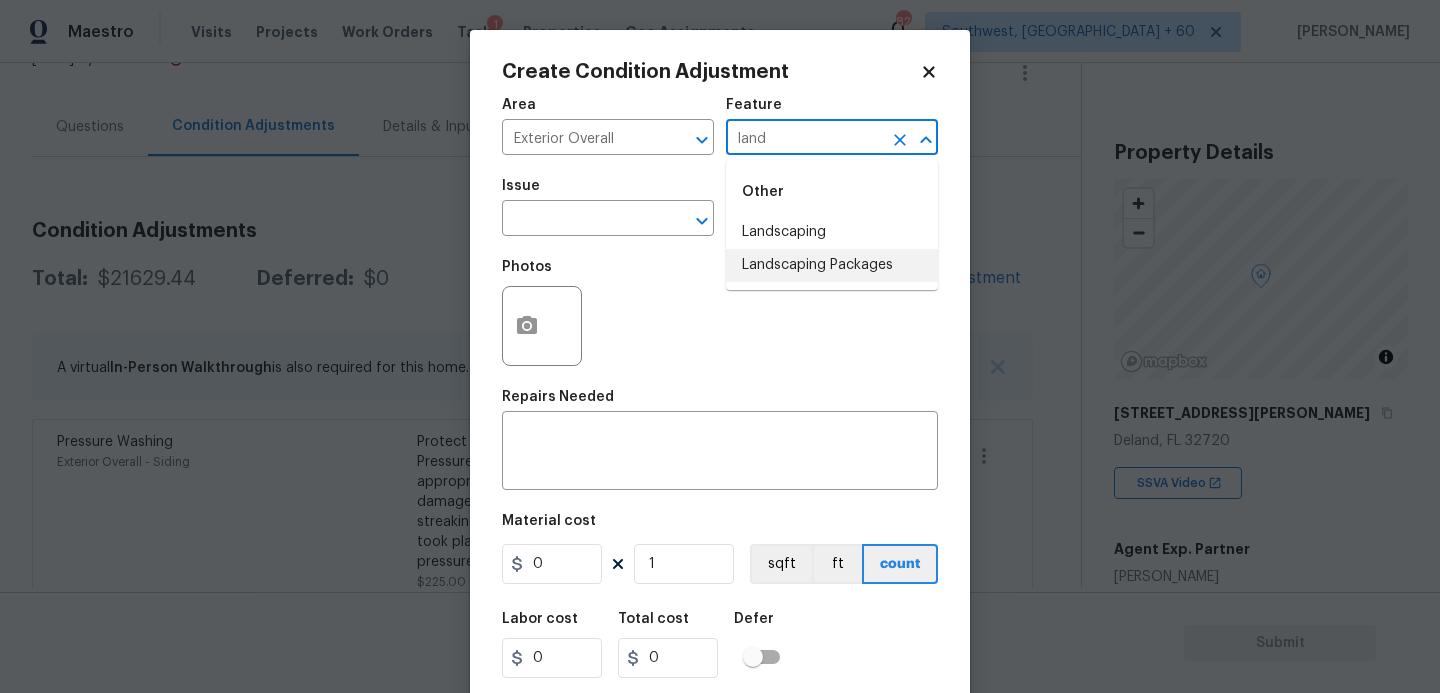 click on "Landscaping Packages" at bounding box center (832, 265) 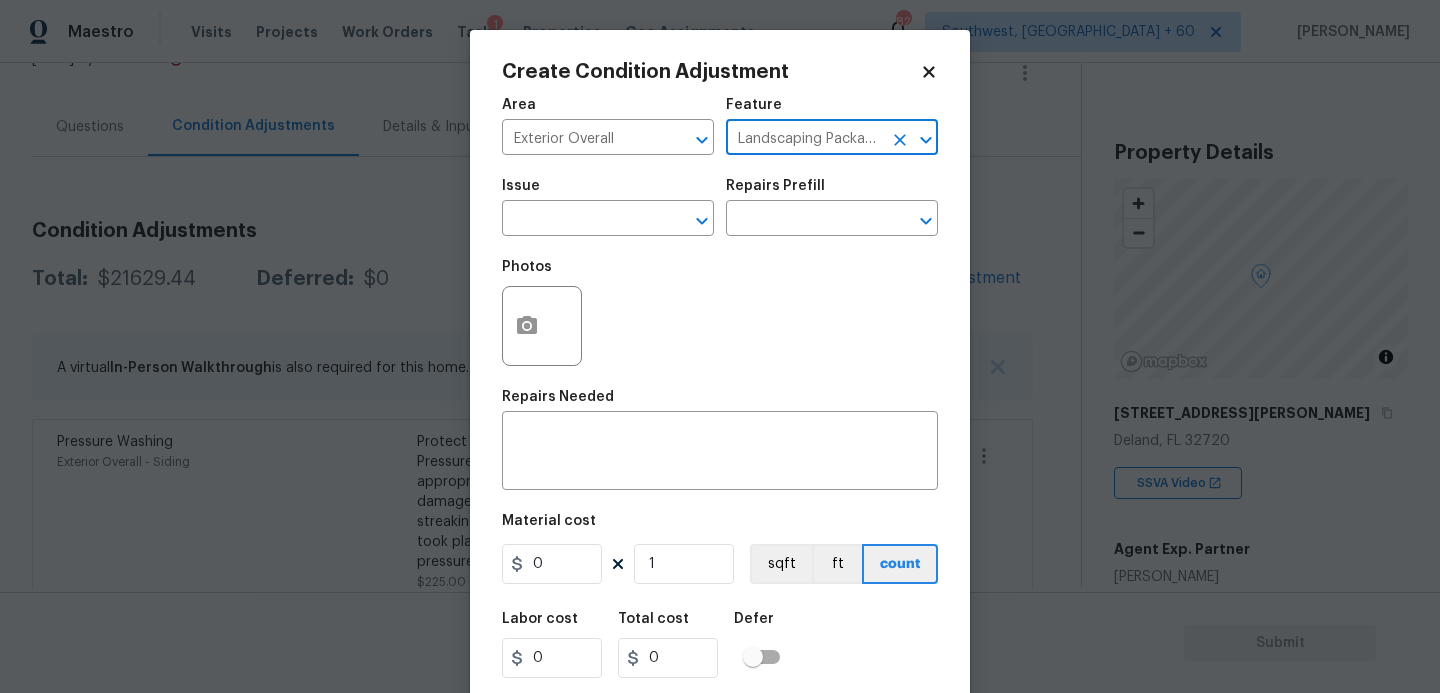 type on "Landscaping Packages" 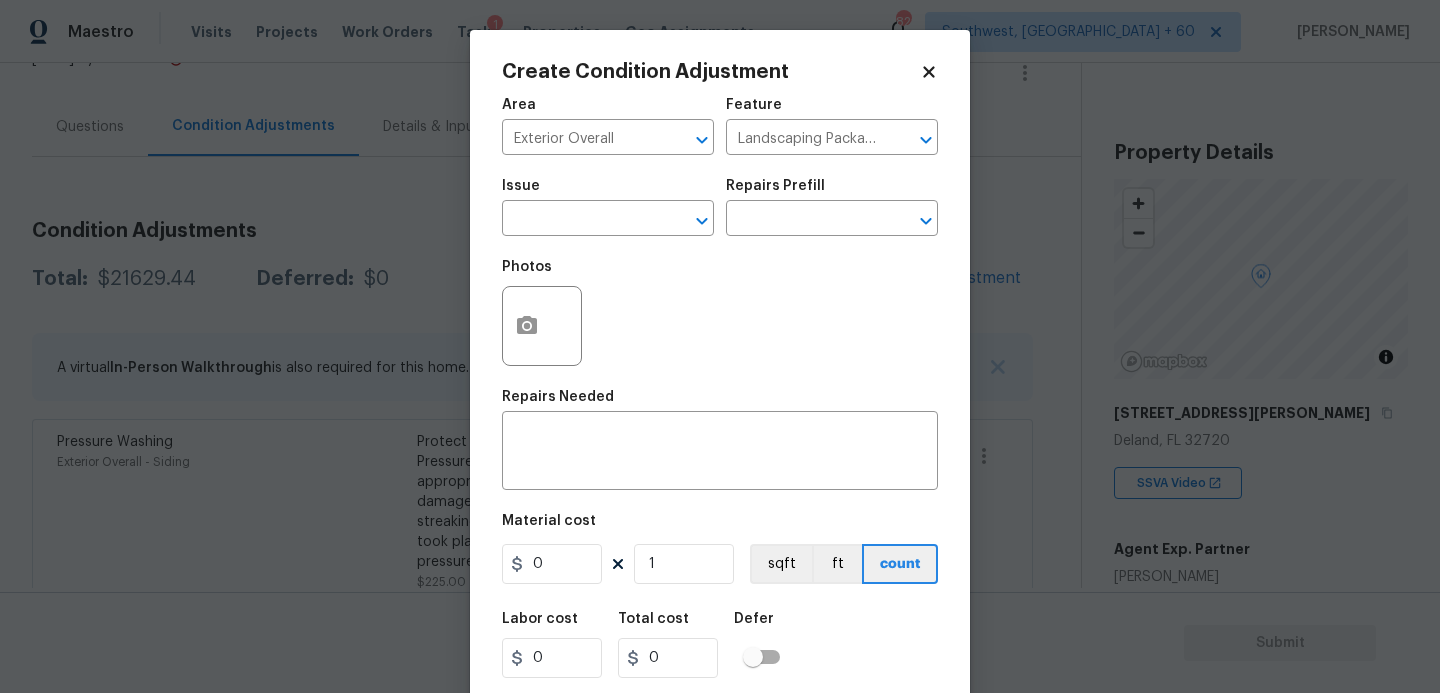 click on "Issue ​" at bounding box center [608, 207] 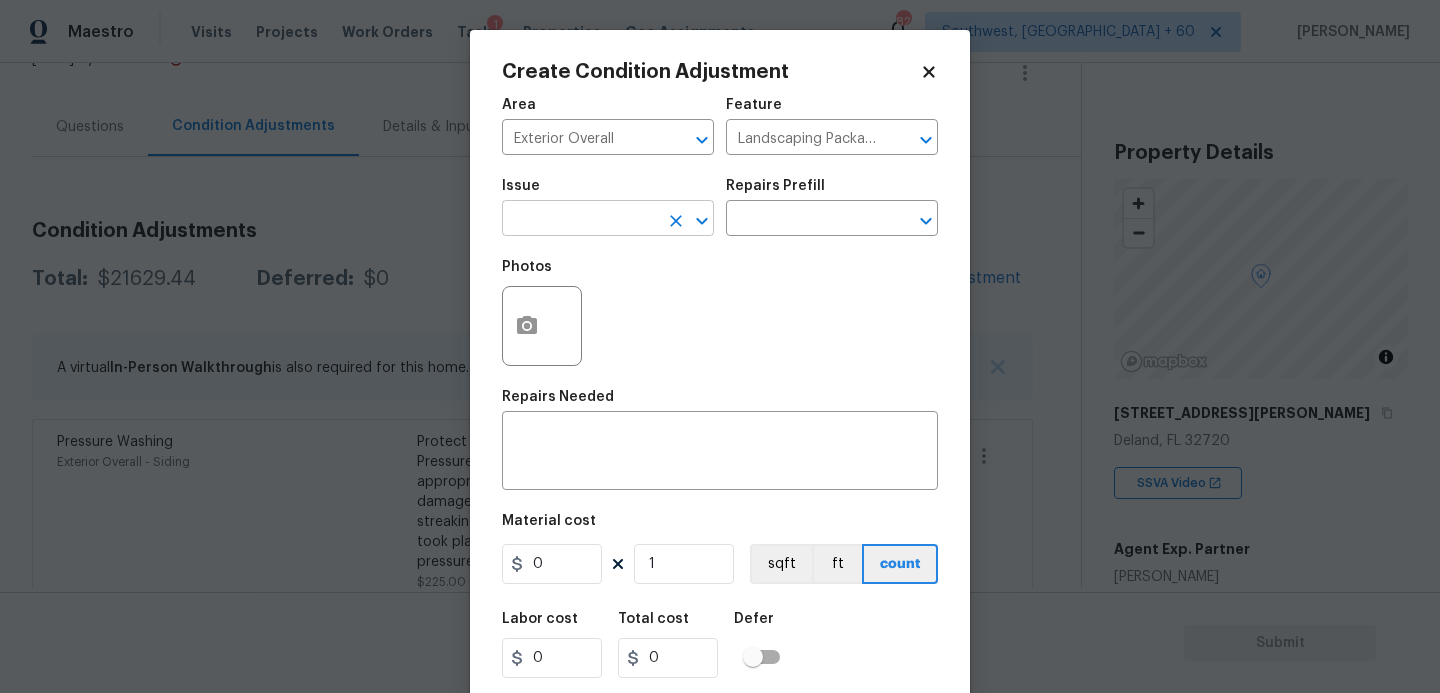 click at bounding box center (580, 220) 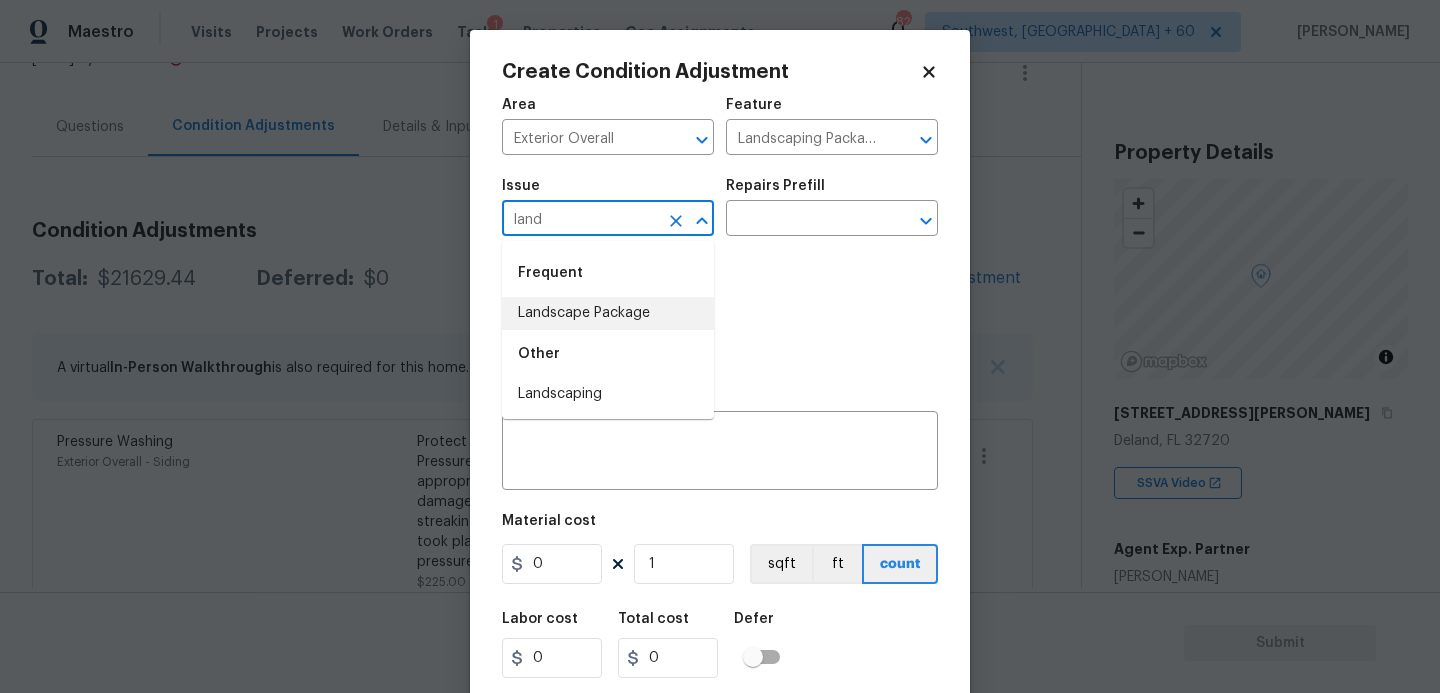 click on "Landscape Package" at bounding box center [608, 313] 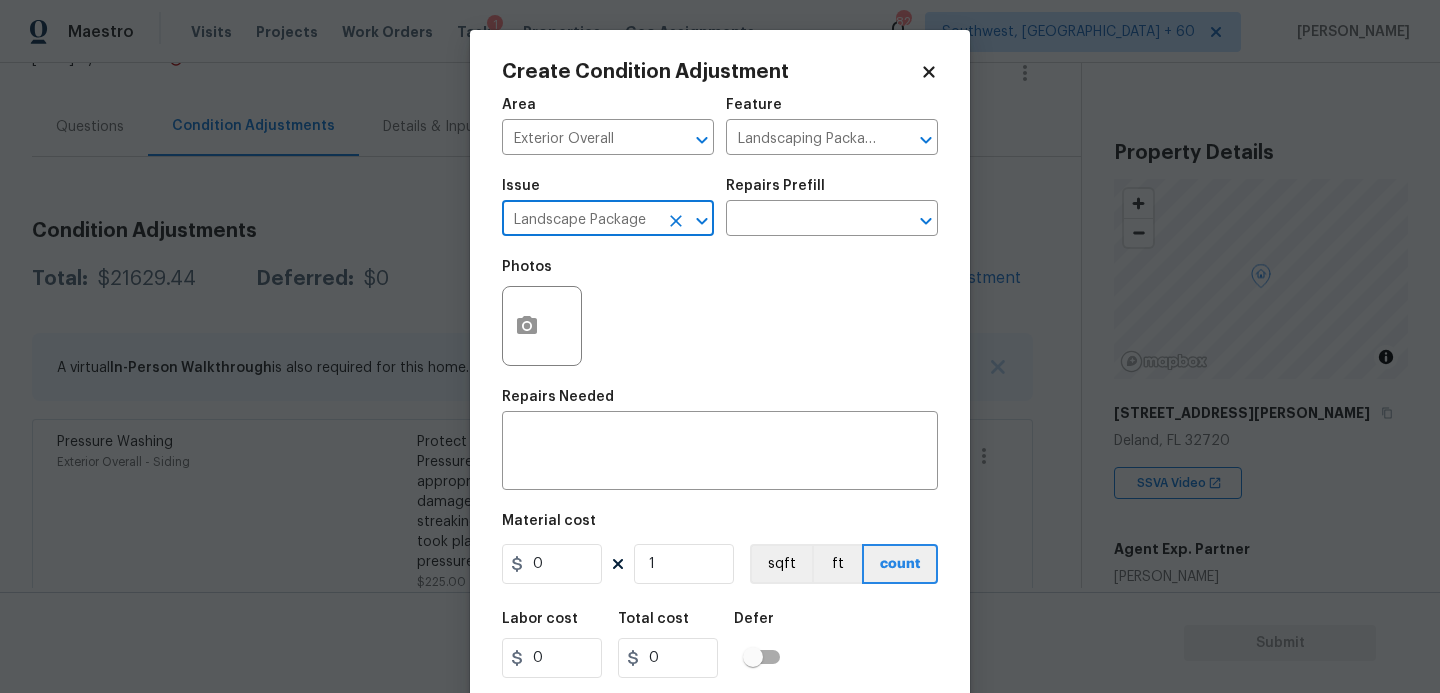 type on "Landscape Package" 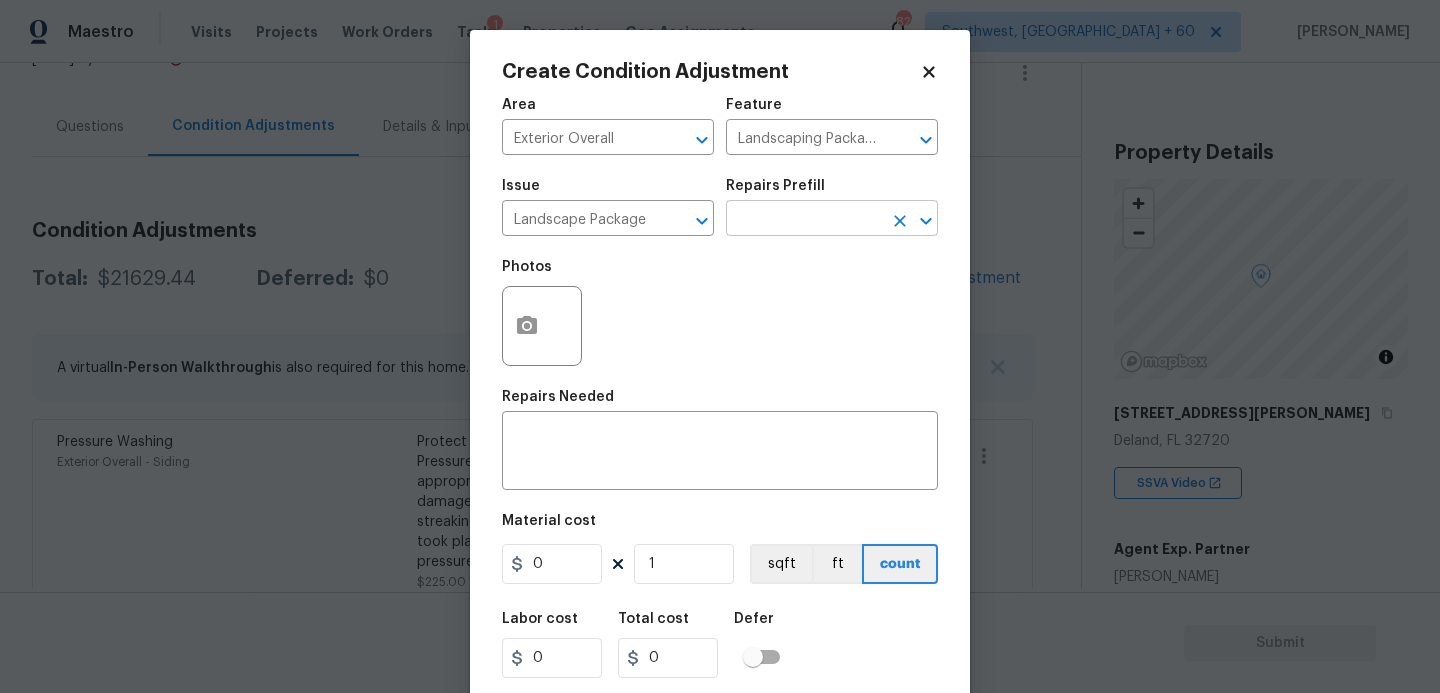 click at bounding box center (804, 220) 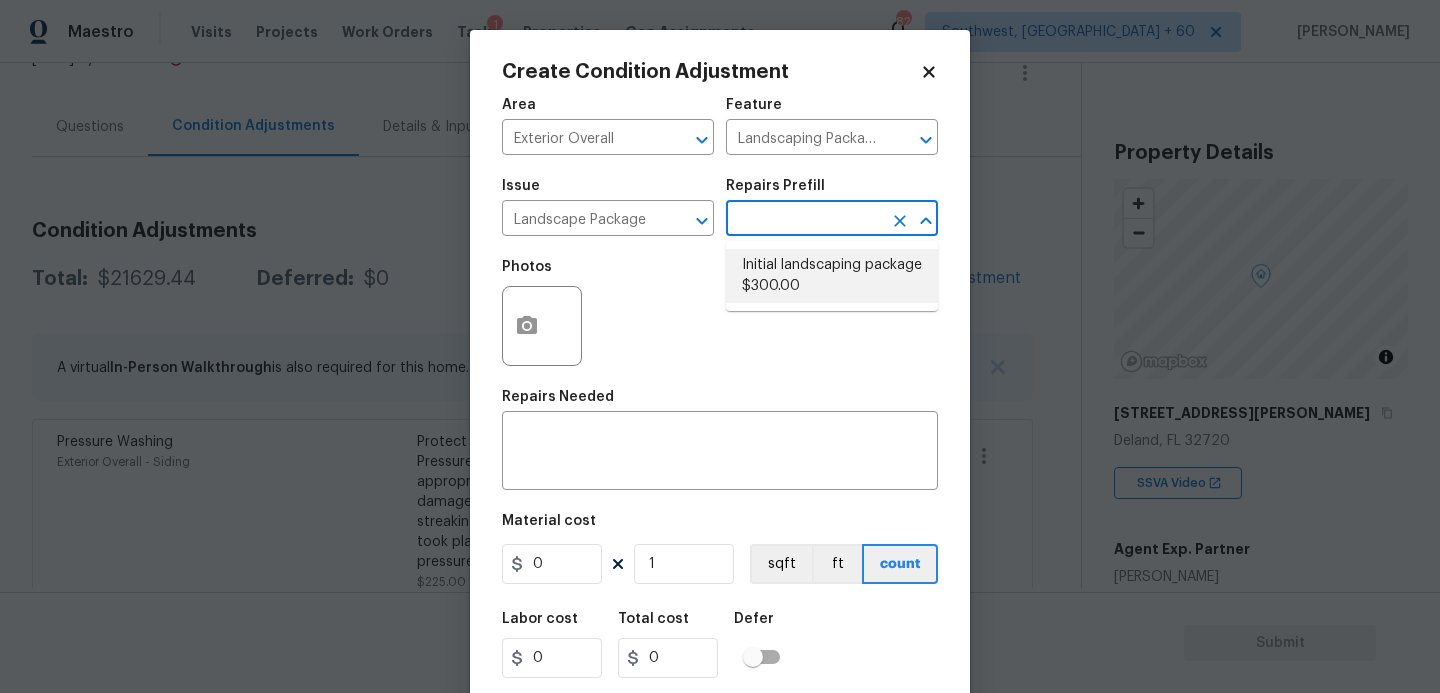 click on "Initial landscaping package $300.00" at bounding box center [832, 276] 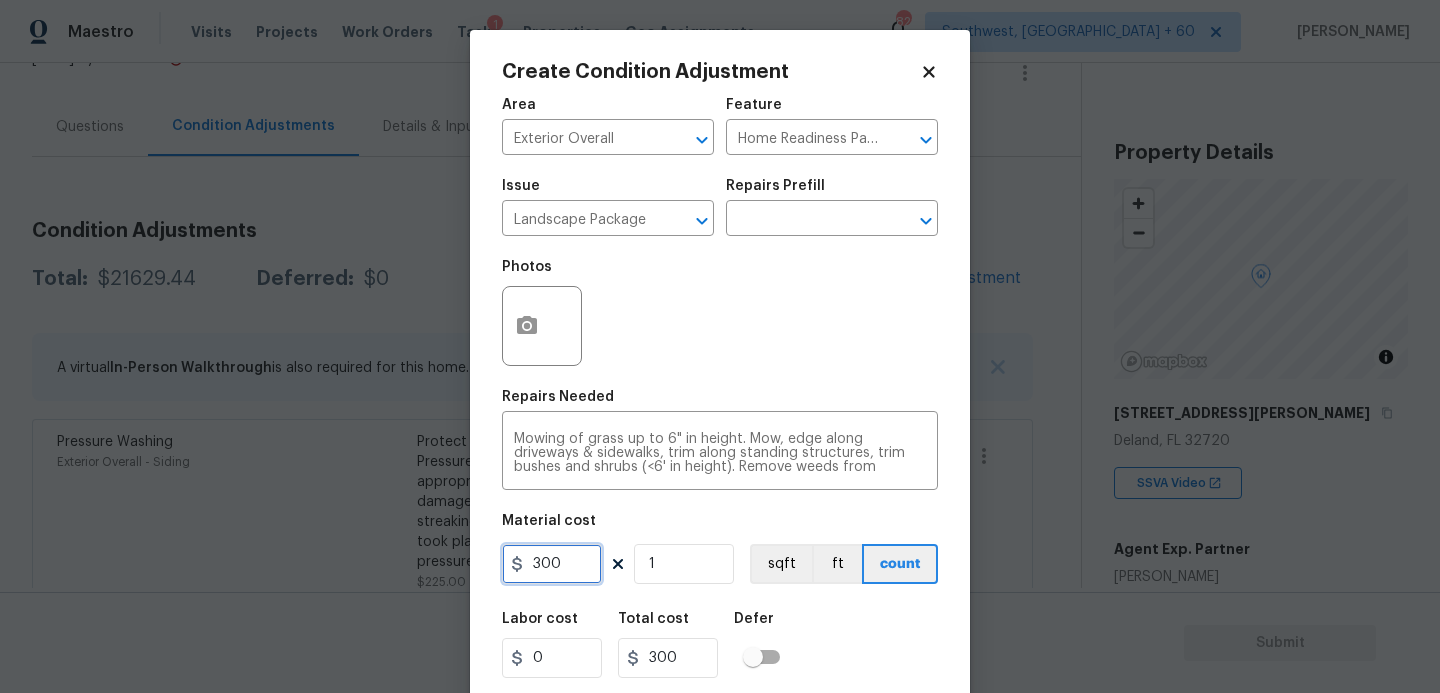 drag, startPoint x: 573, startPoint y: 555, endPoint x: 375, endPoint y: 551, distance: 198.0404 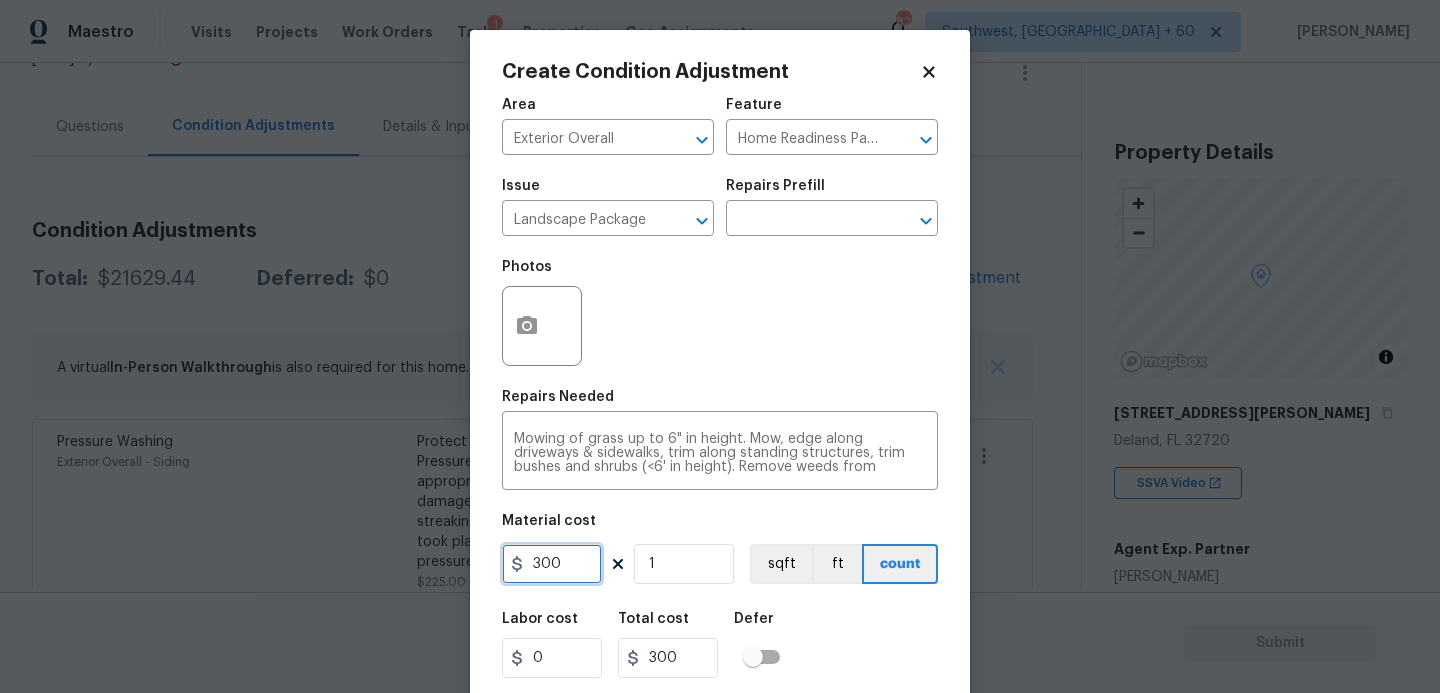 click on "Create Condition Adjustment Area Exterior Overall ​ Feature Home Readiness Packages ​ Issue Landscape Package ​ Repairs Prefill ​ Photos Repairs Needed Mowing of grass up to 6" in height. Mow, edge along driveways & sidewalks, trim along standing structures, trim bushes and shrubs (<6' in height). Remove weeds from previously maintained flowerbeds and remove standing yard debris (small twigs, non seasonal falling leaves).  Use leaf blower to remove clippings from hard surfaces." x ​ Material cost 300 1 sqft ft count Labor cost 0 Total cost 300 Defer Cancel Create" at bounding box center (720, 346) 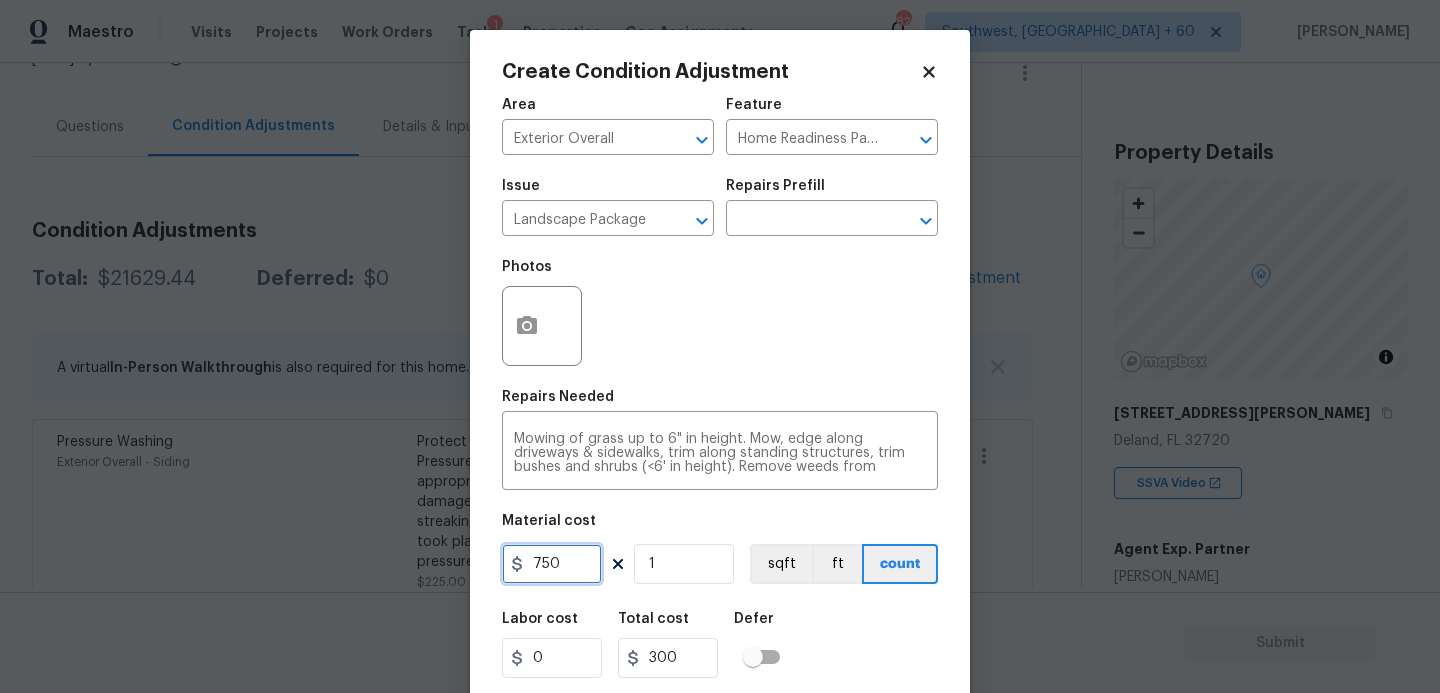 type on "750" 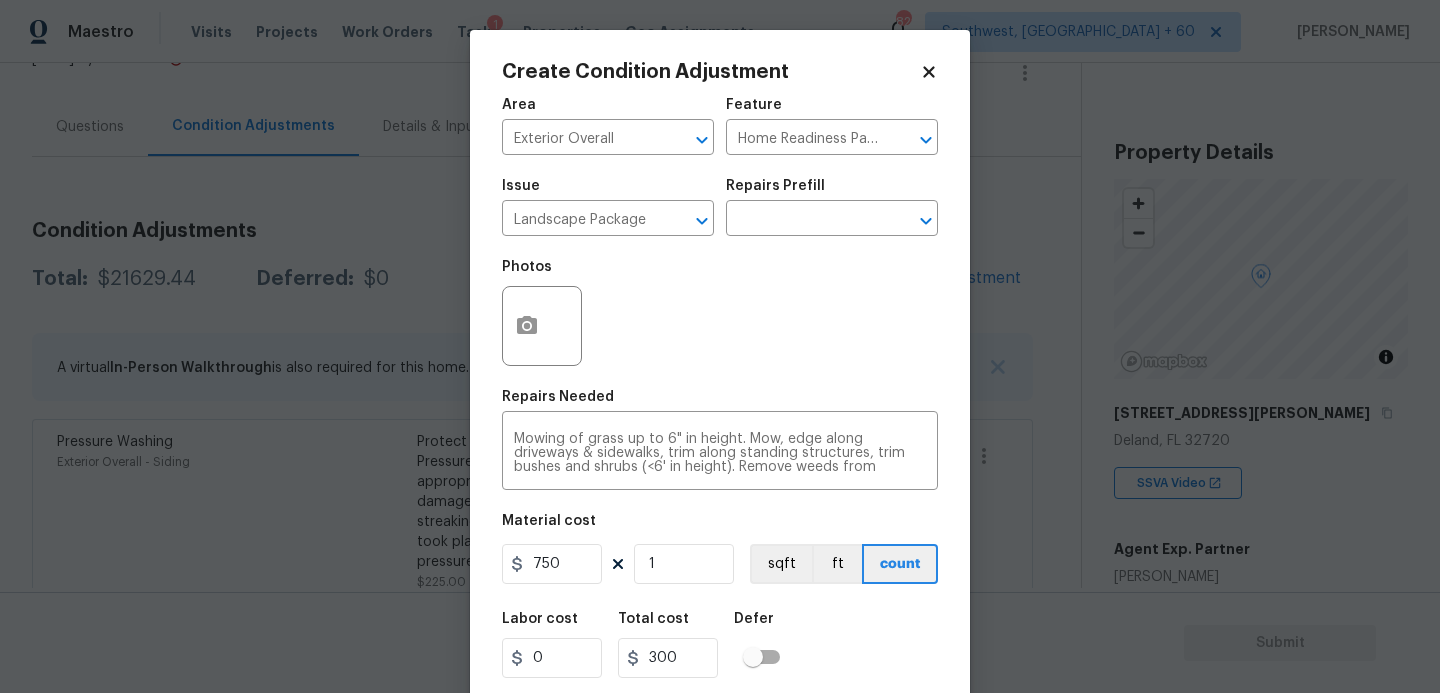 type on "750" 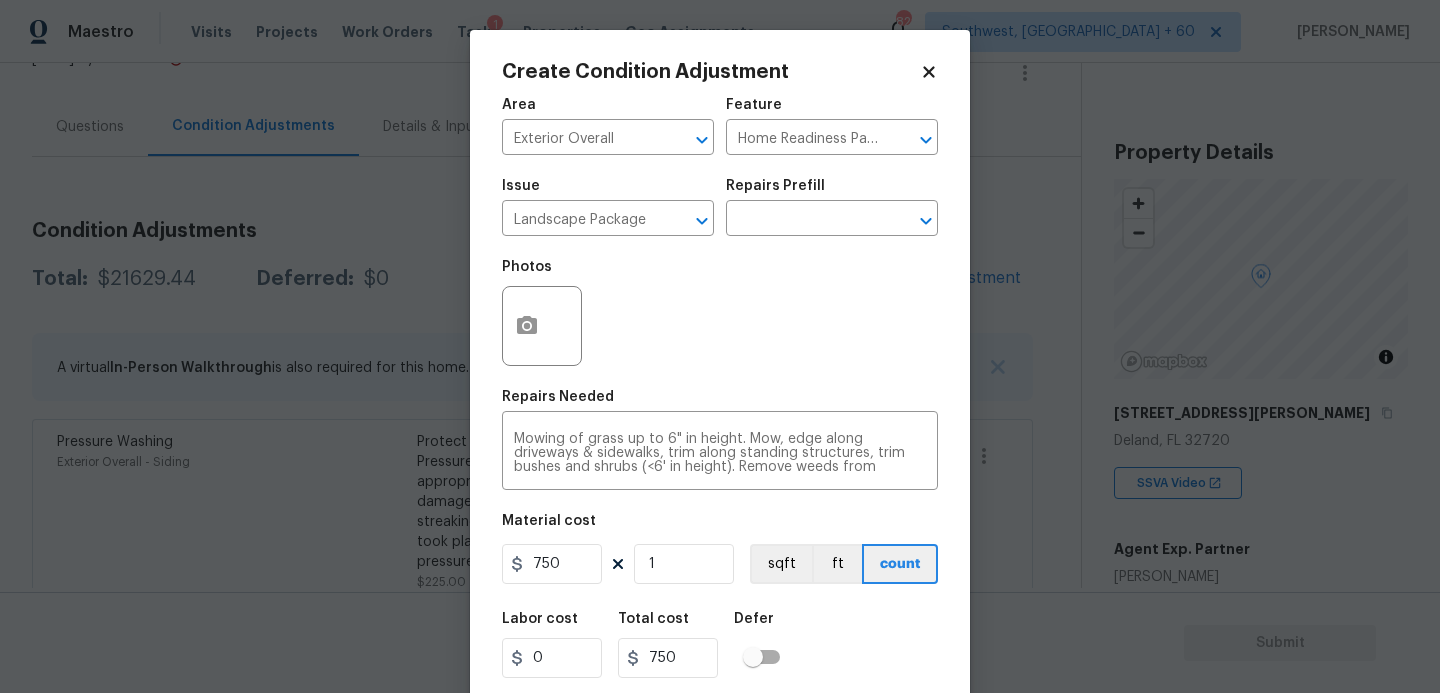click at bounding box center [542, 326] 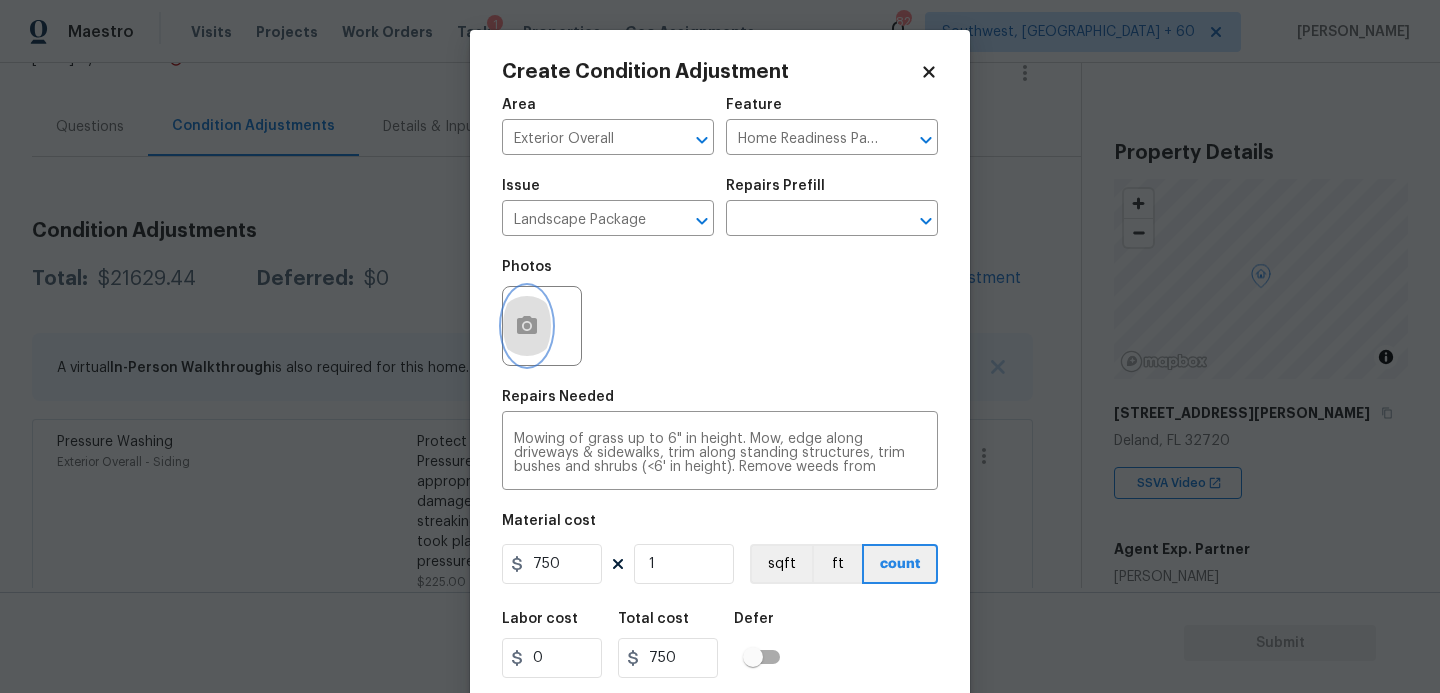 click 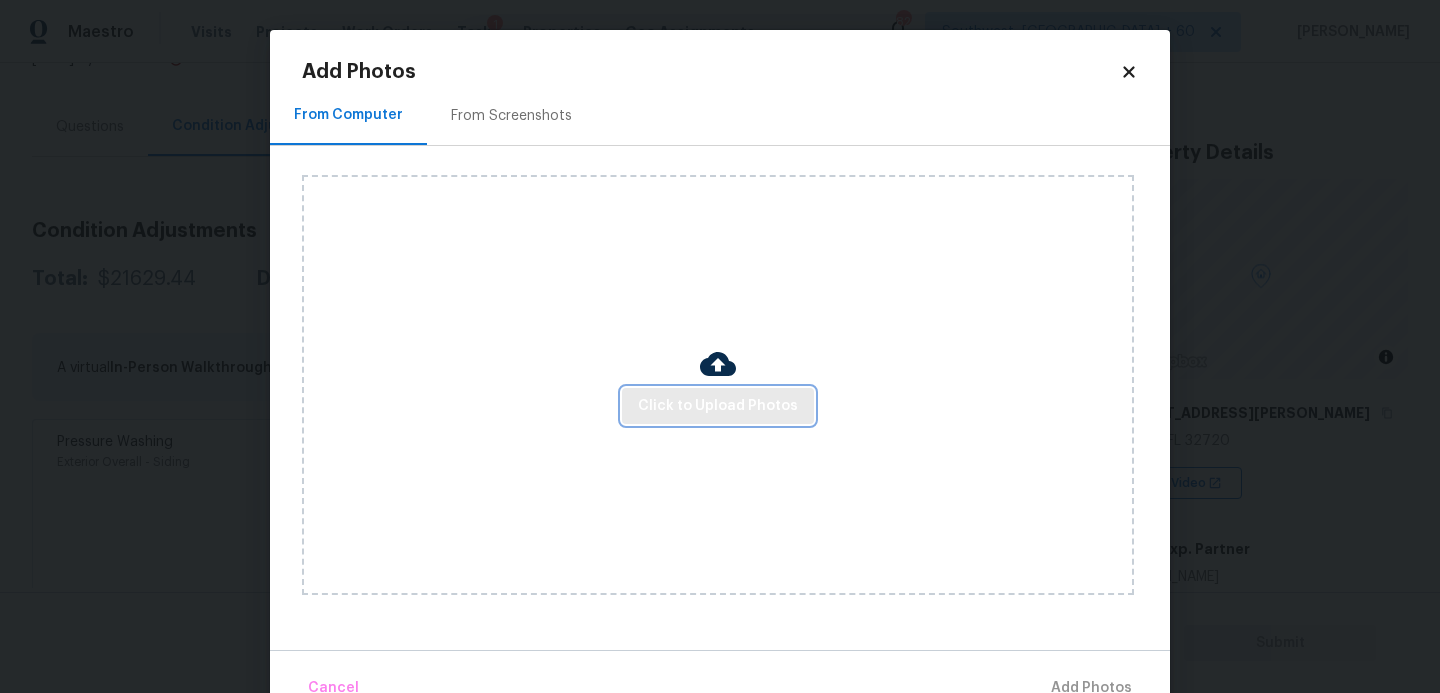 click on "Click to Upload Photos" at bounding box center [718, 406] 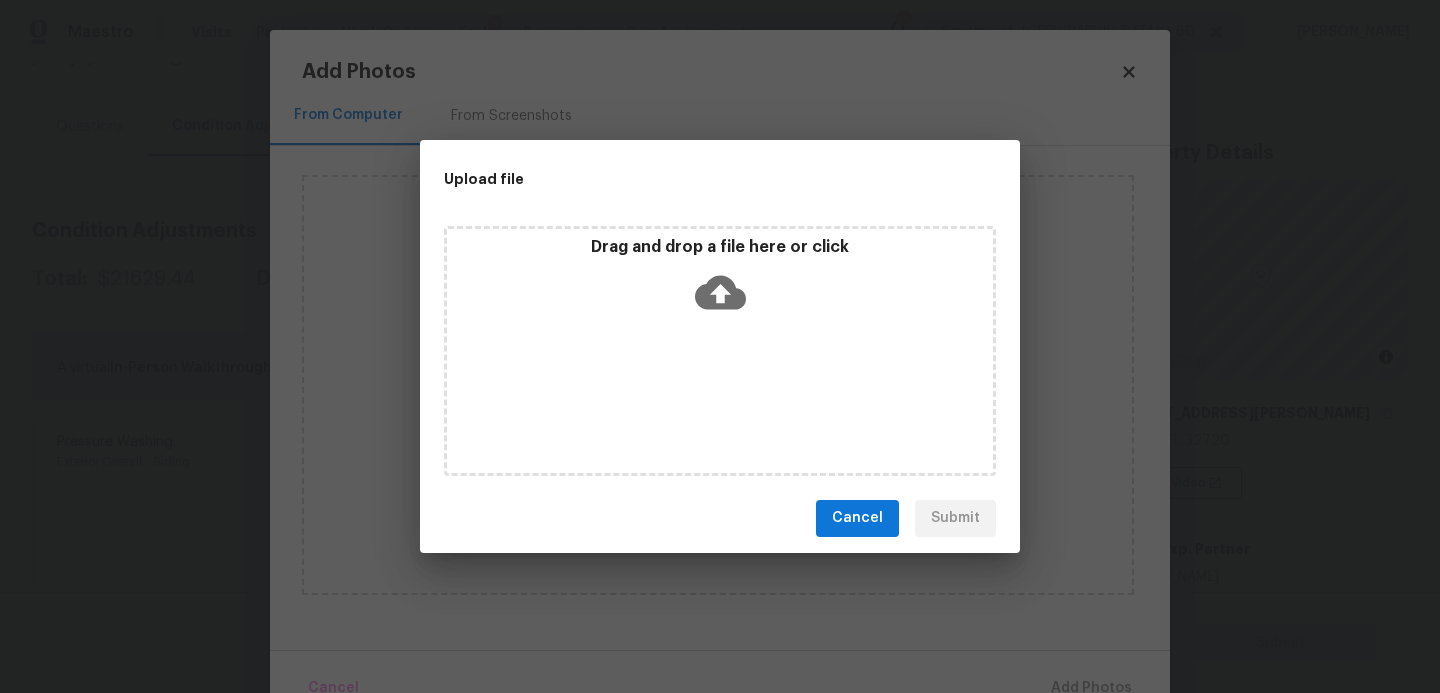 click on "Drag and drop a file here or click" at bounding box center [720, 351] 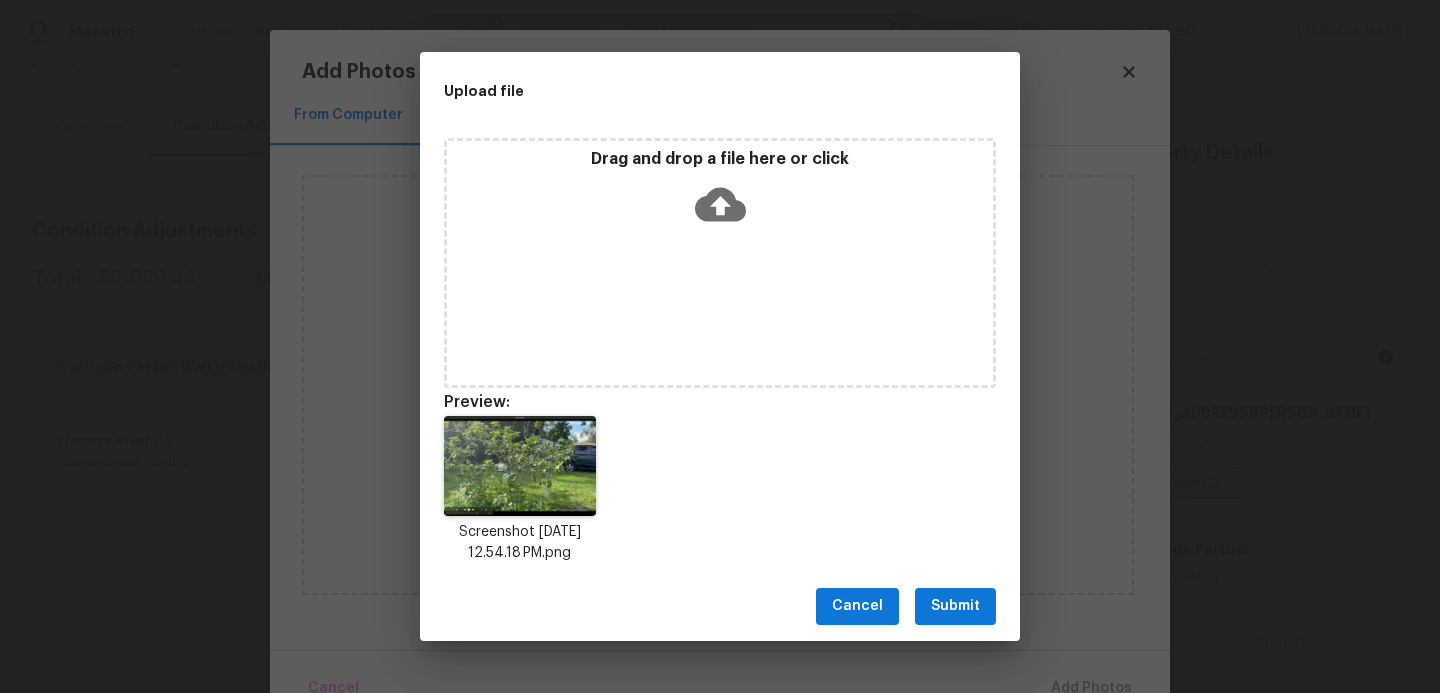click on "Submit" at bounding box center (955, 606) 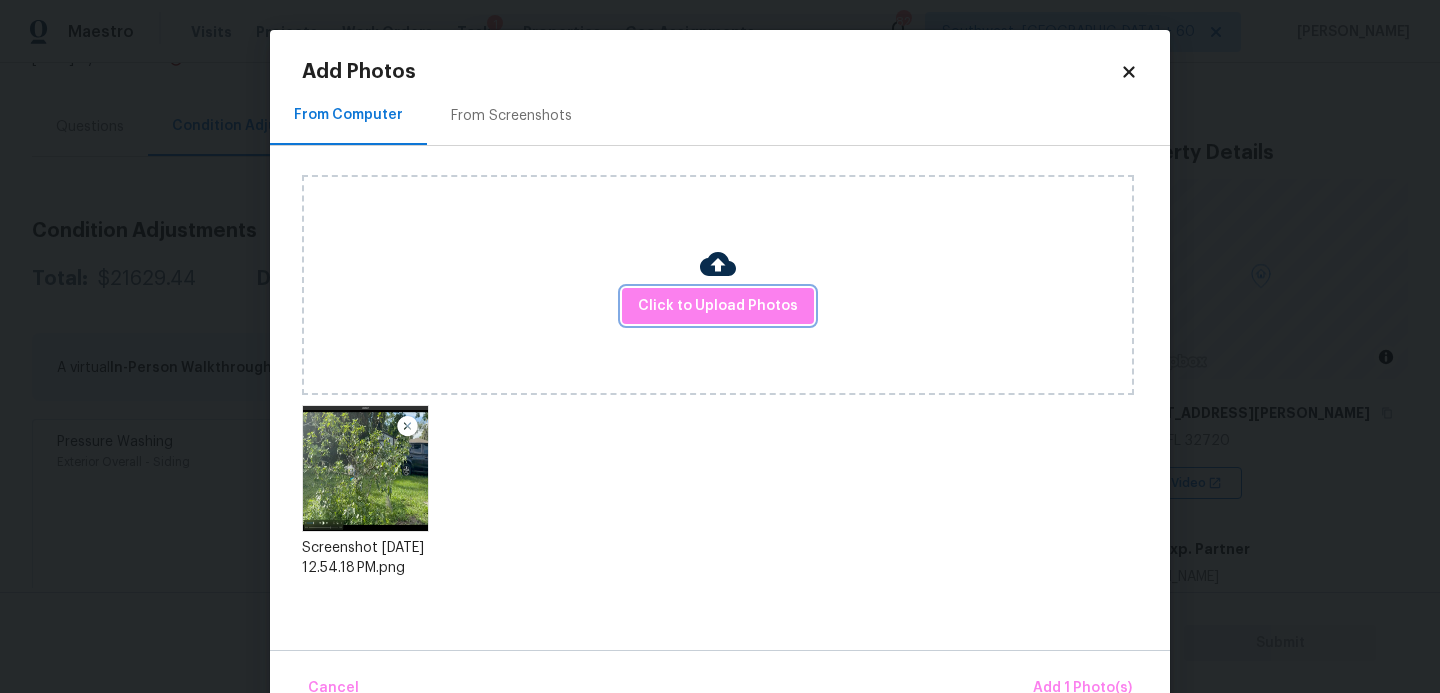 scroll, scrollTop: 47, scrollLeft: 0, axis: vertical 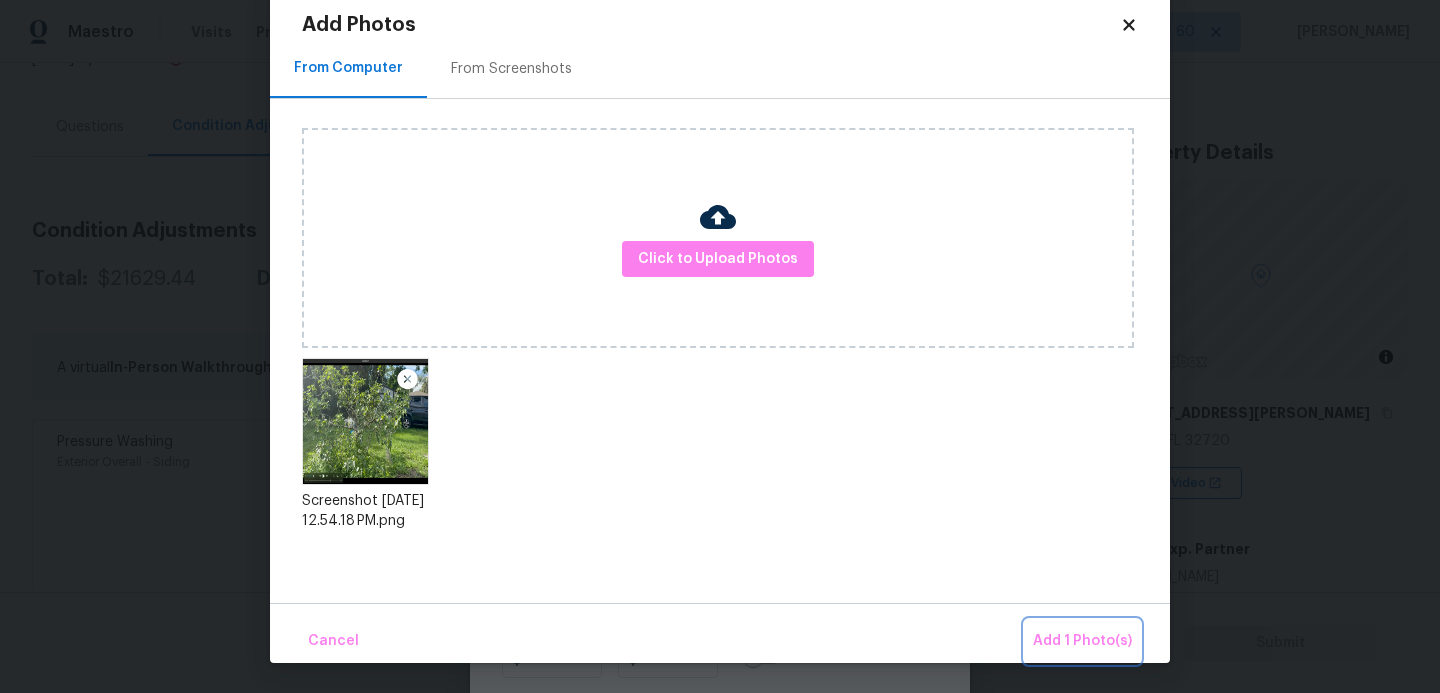 click on "Add 1 Photo(s)" 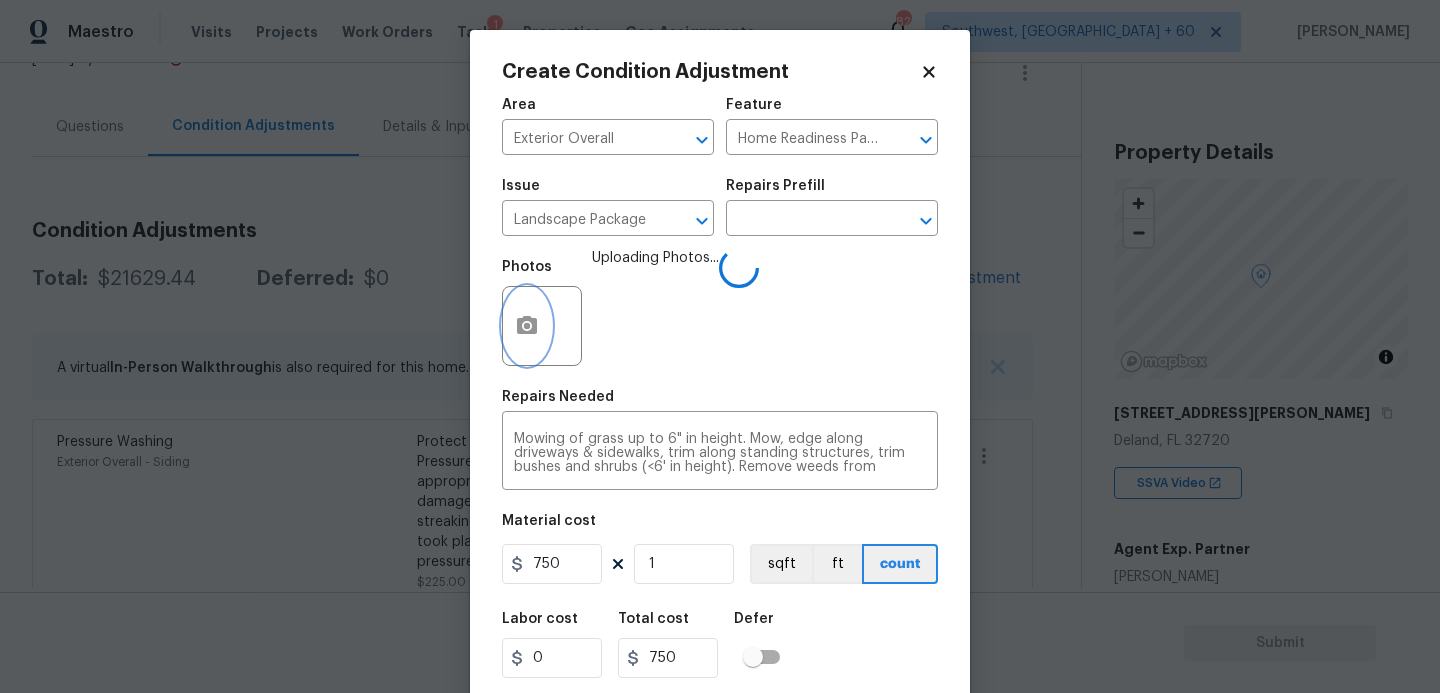 scroll, scrollTop: 0, scrollLeft: 0, axis: both 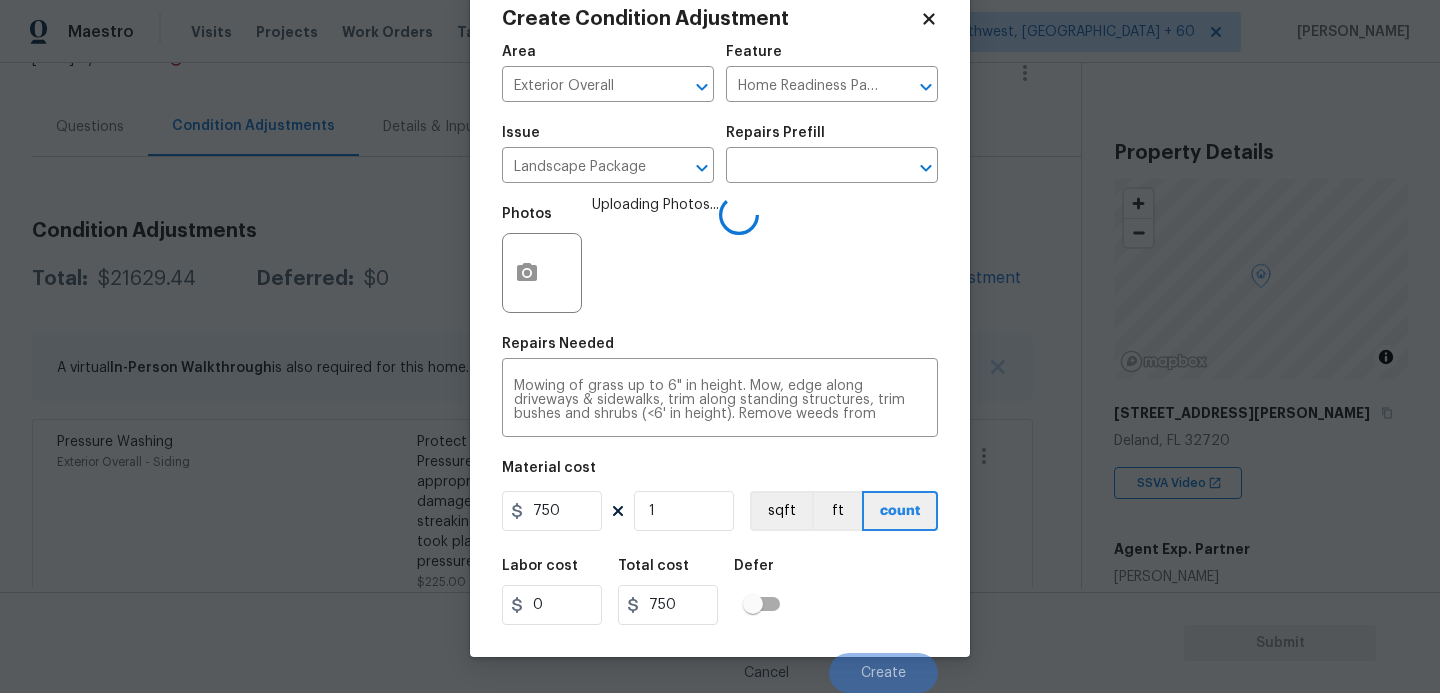 click on "Labor cost 0 Total cost 750 Defer" 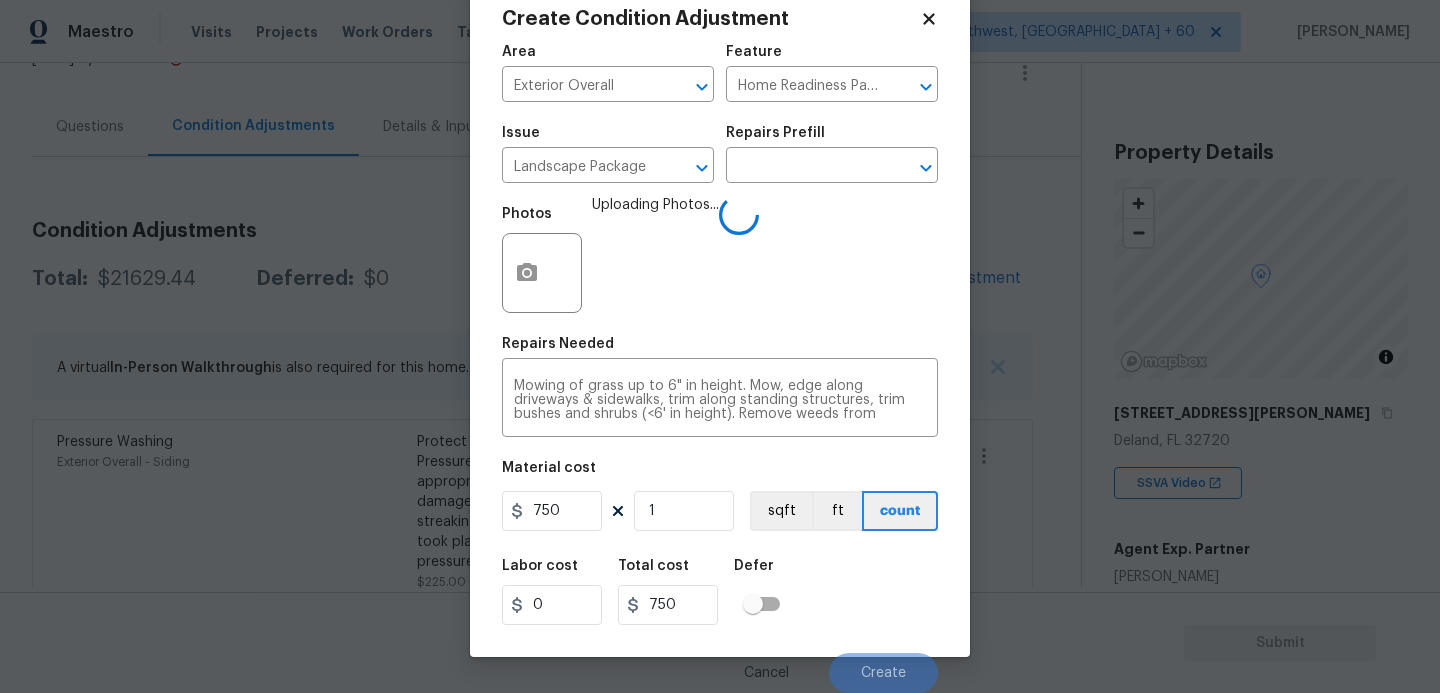 click on "Labor cost 0 Total cost 750 Defer" 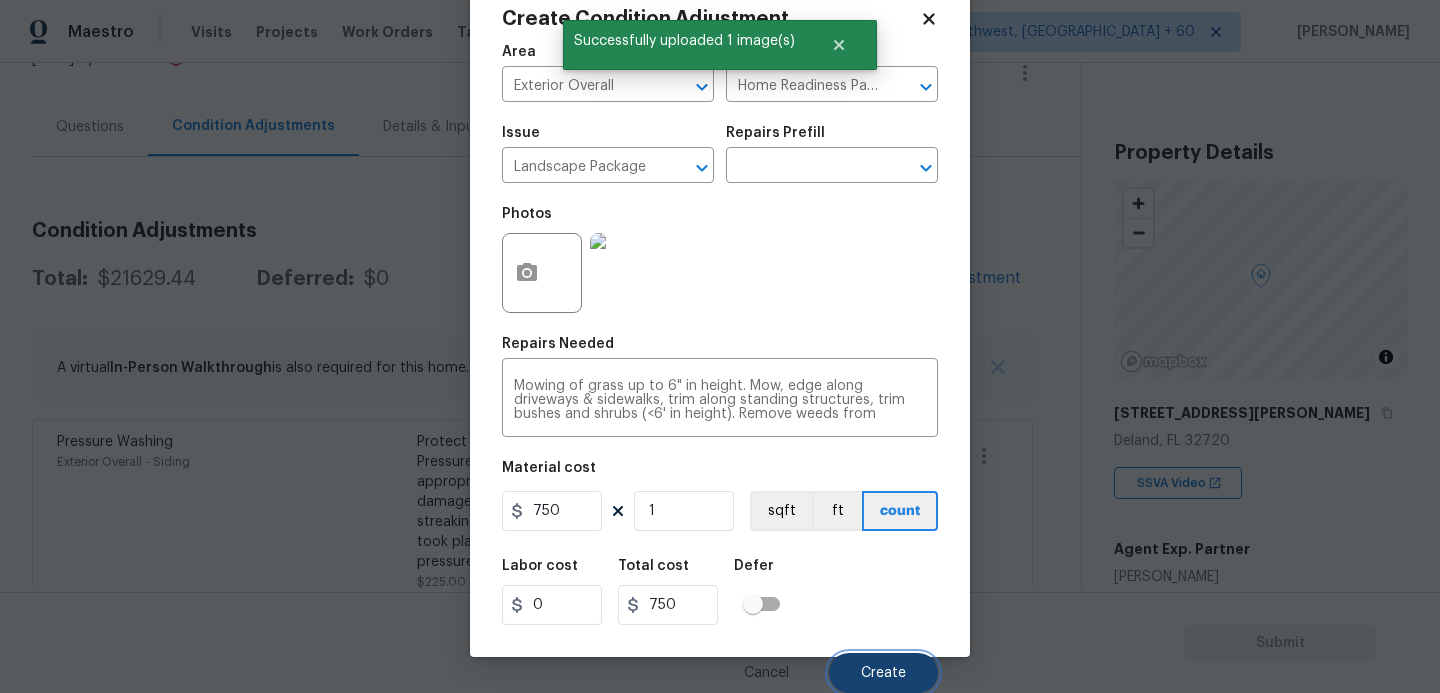 click on "Create" 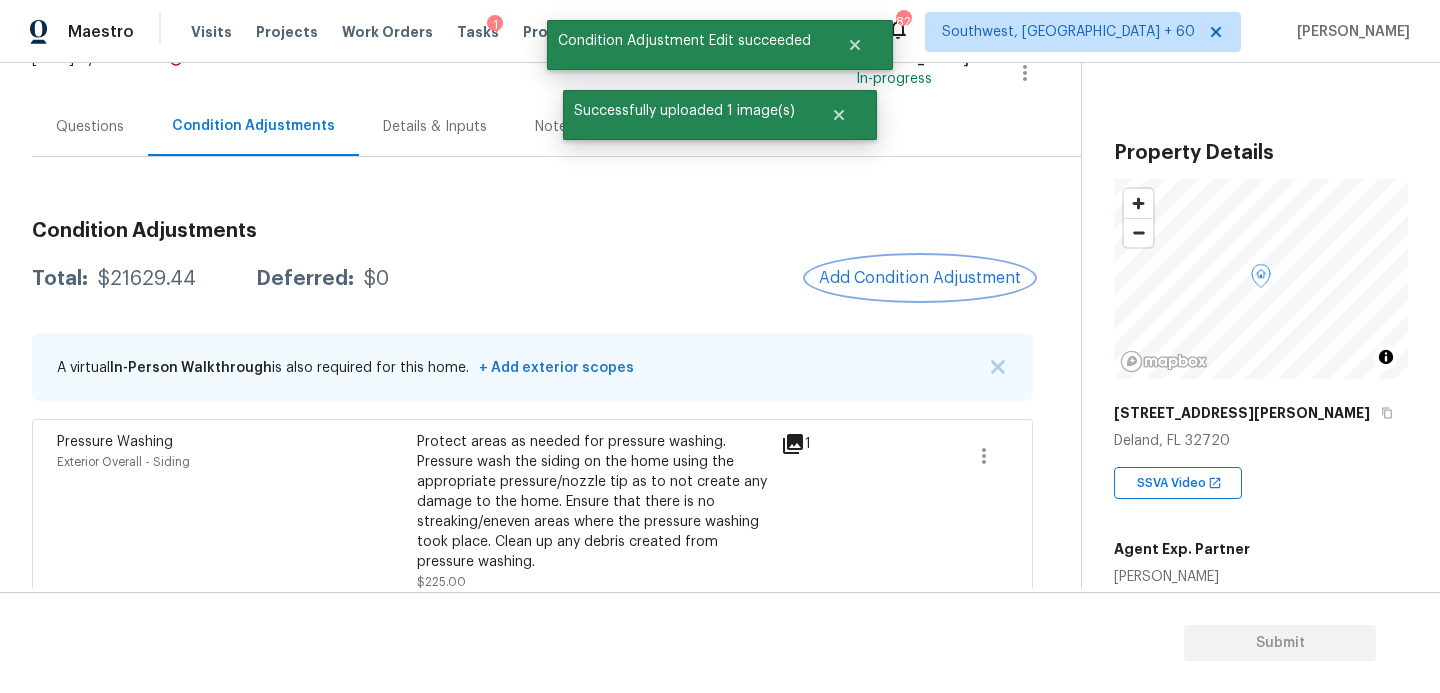 scroll, scrollTop: 0, scrollLeft: 0, axis: both 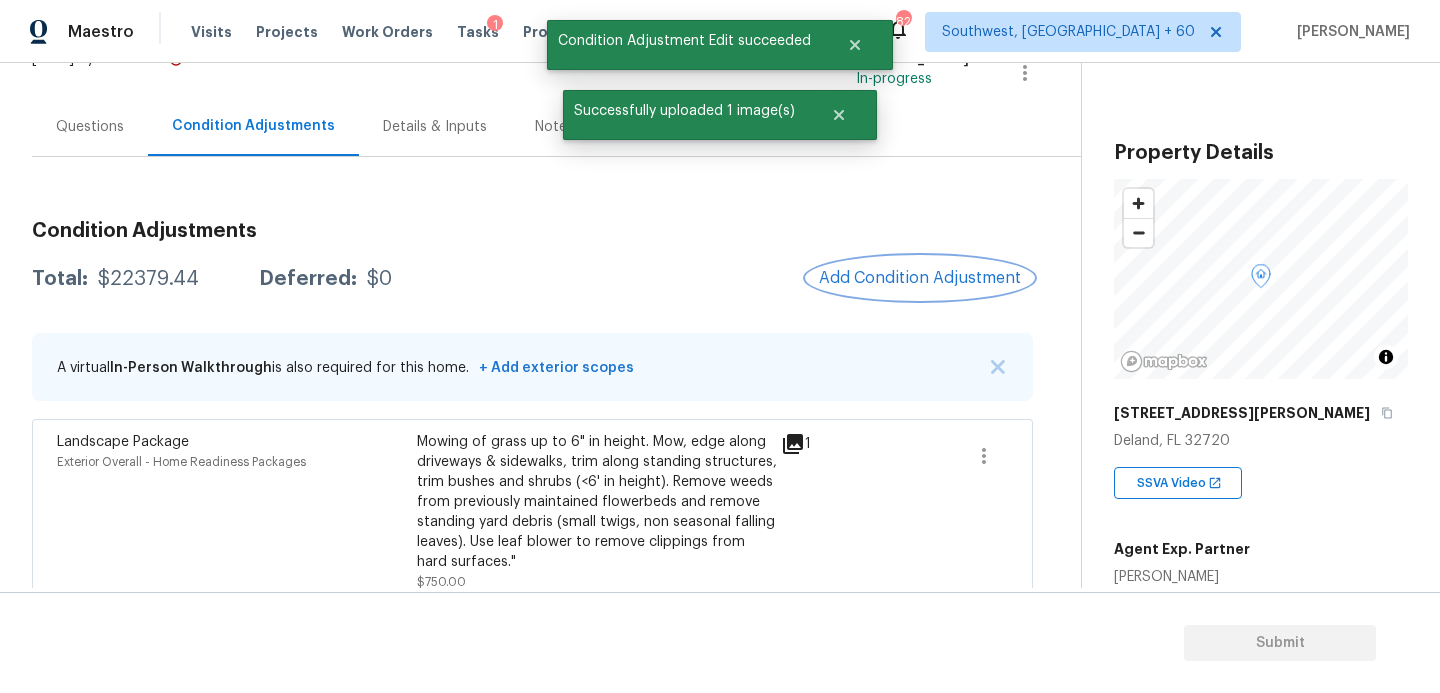 click on "Add Condition Adjustment" 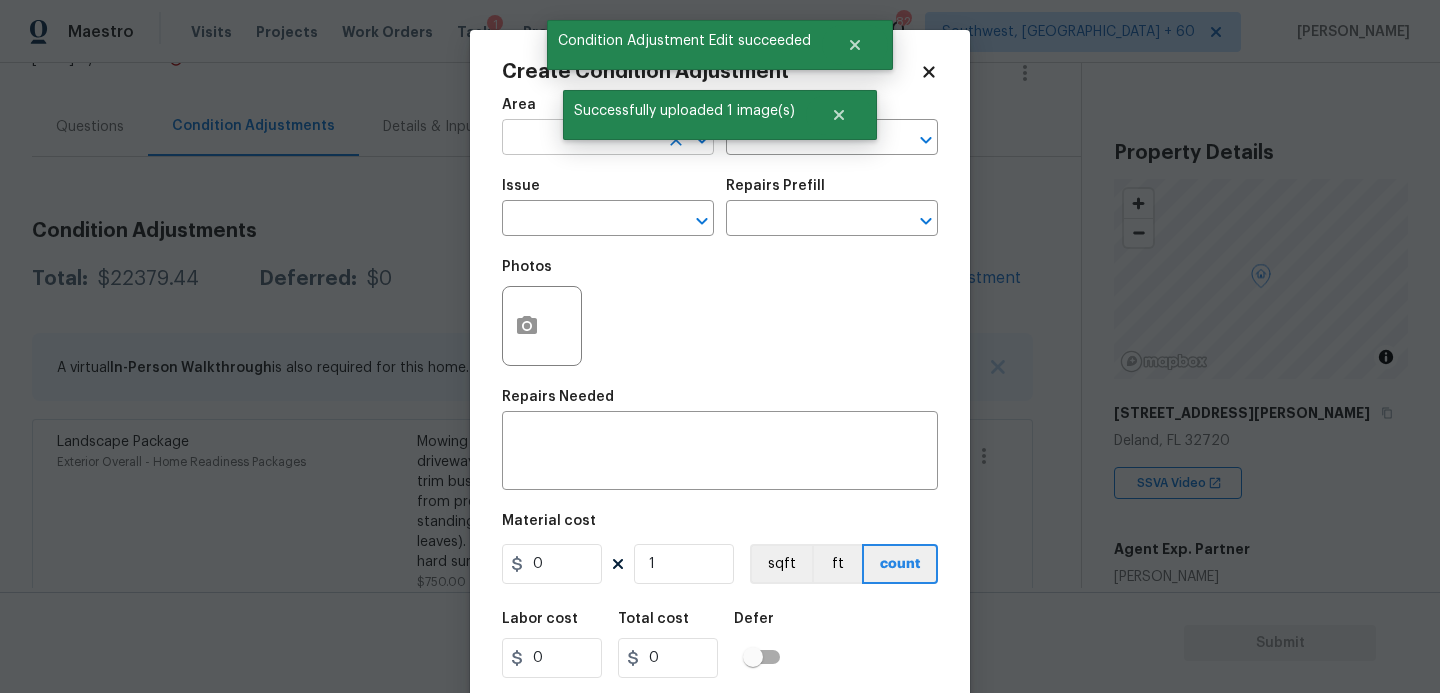click 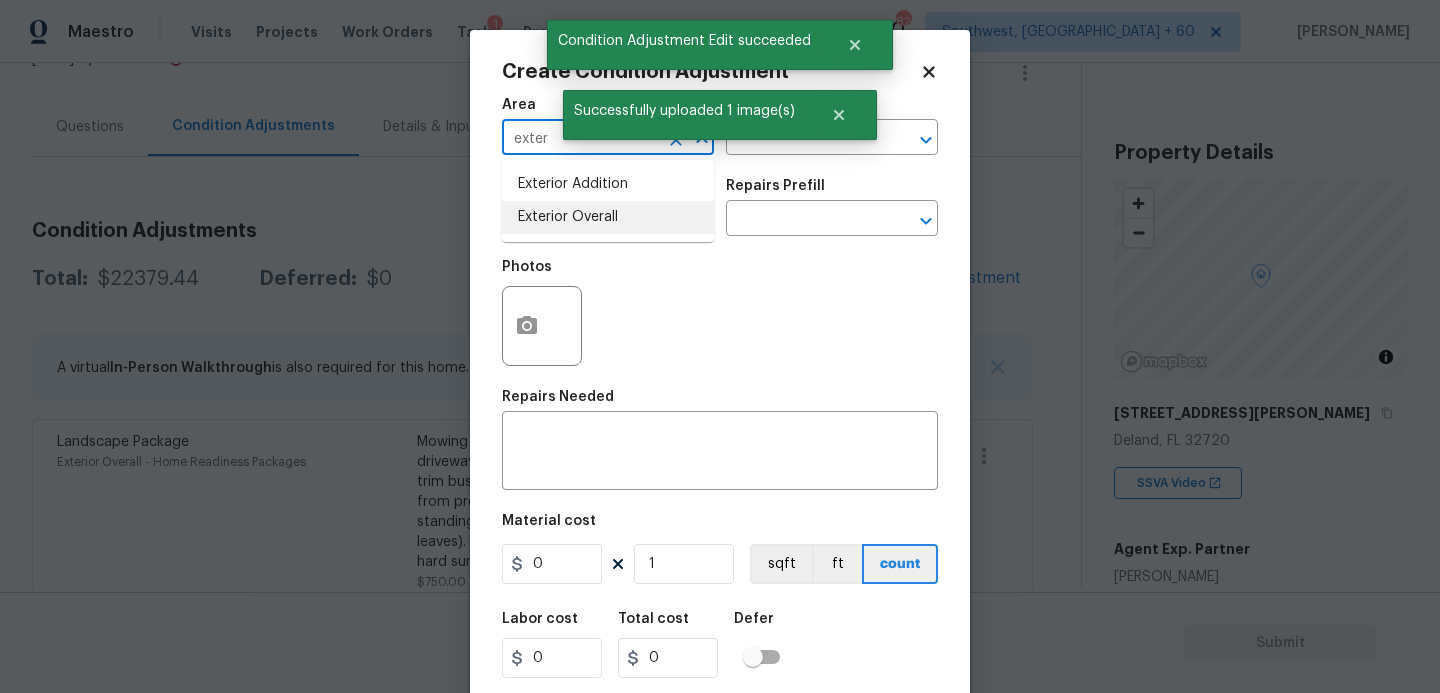 click on "Exterior Overall" 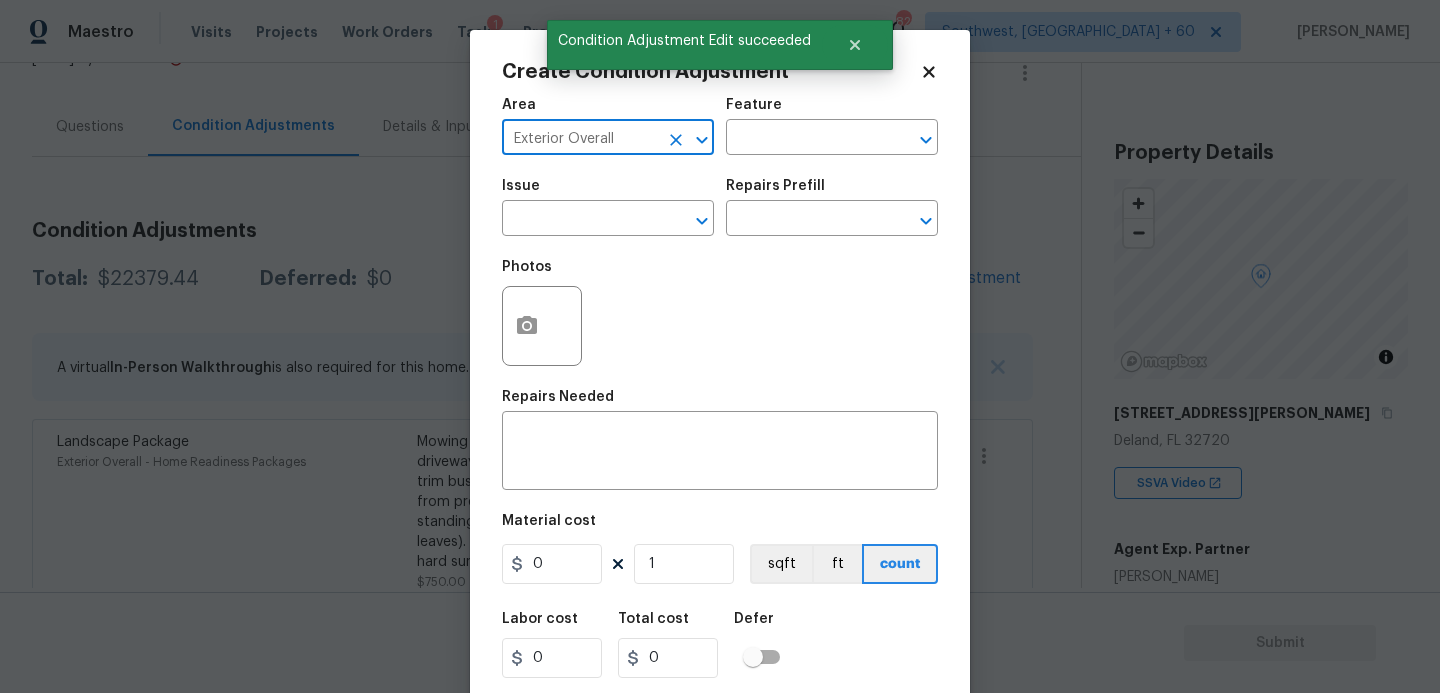 type on "Exterior Overall" 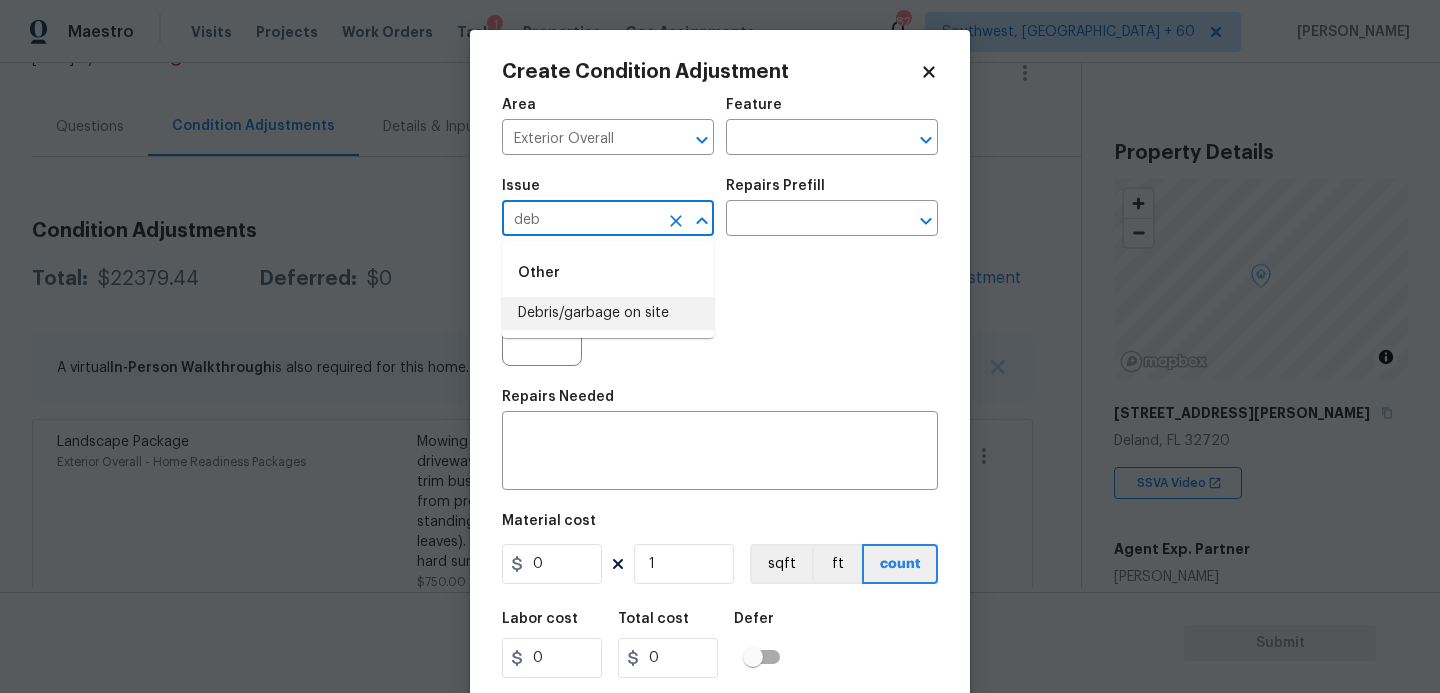 click on "Debris/garbage on site" 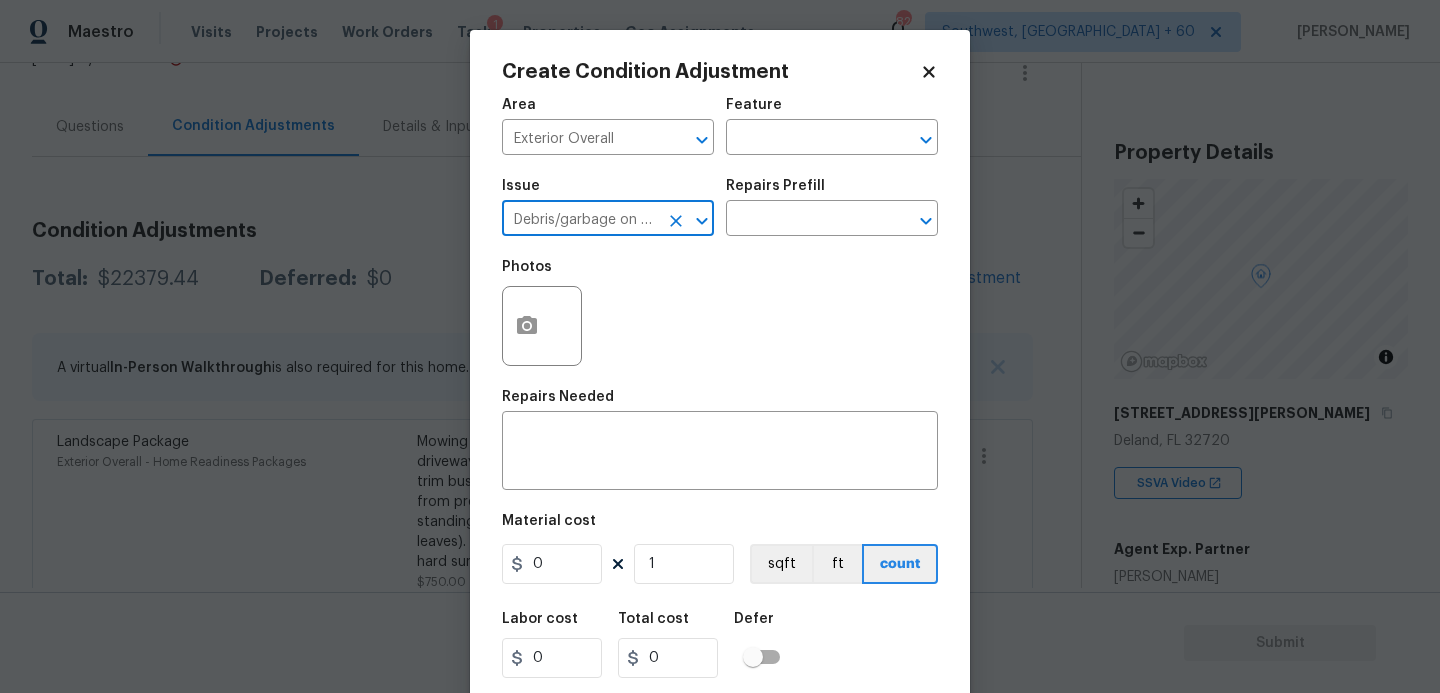 type on "Debris/garbage on site" 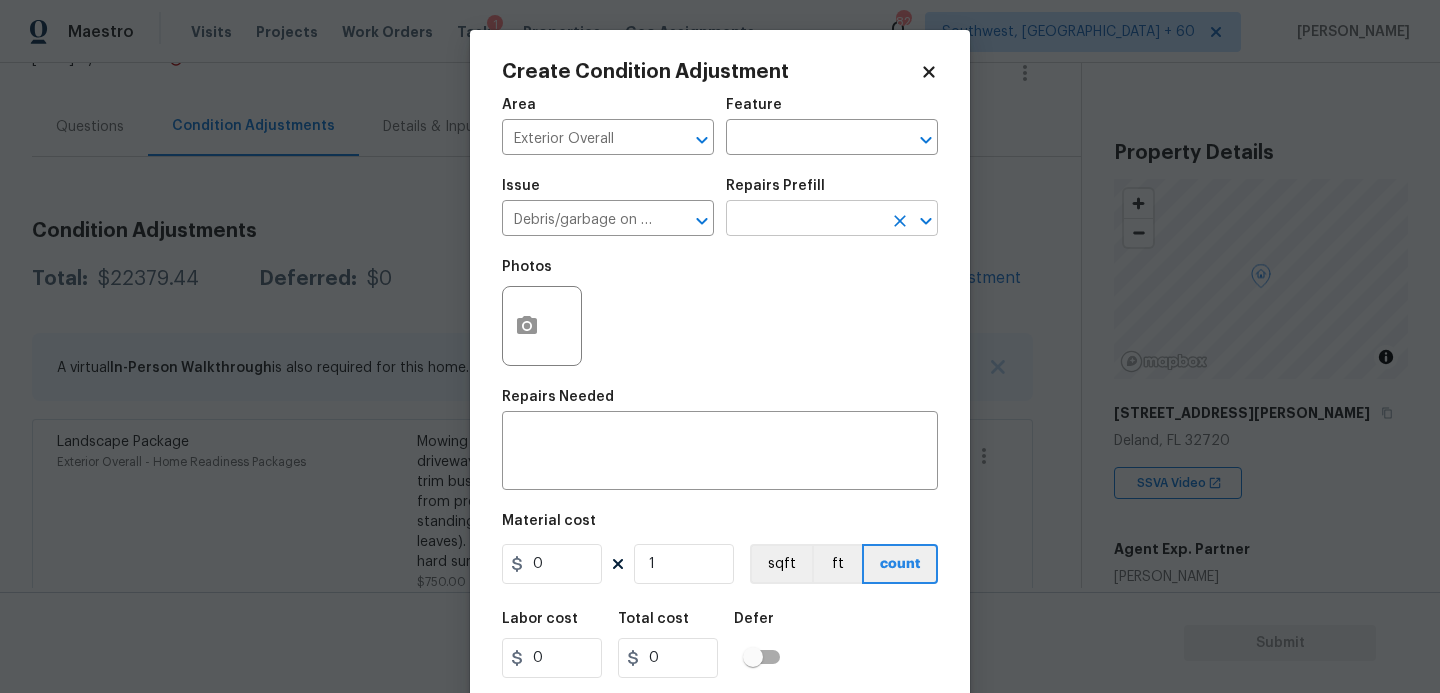click 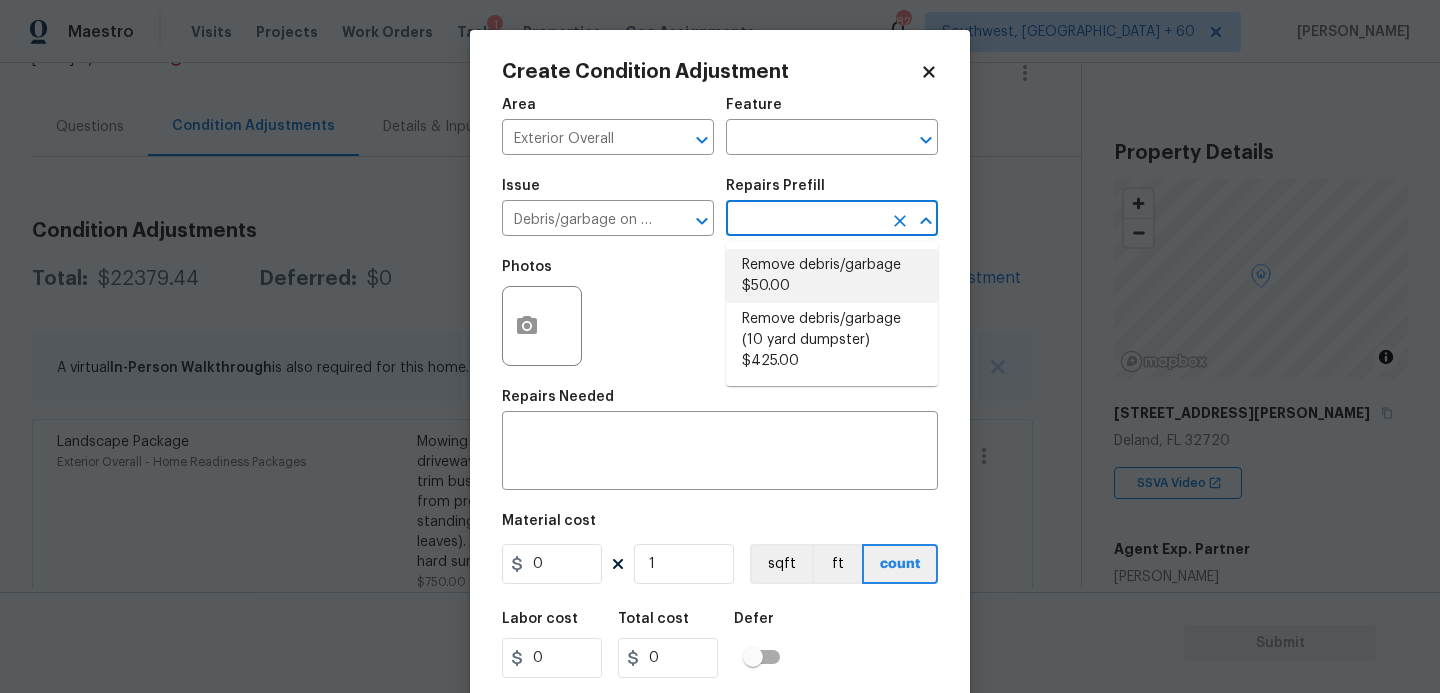 click on "Remove debris/garbage $50.00" 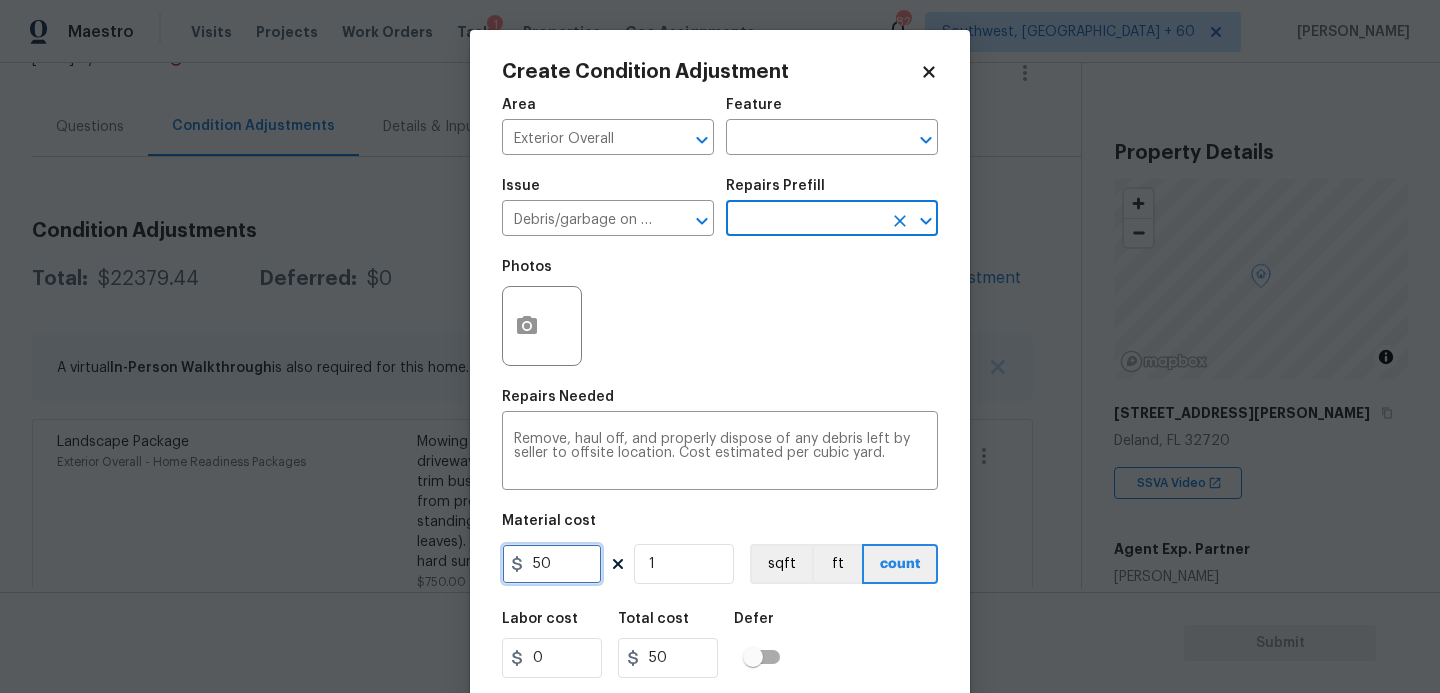 click on "50" 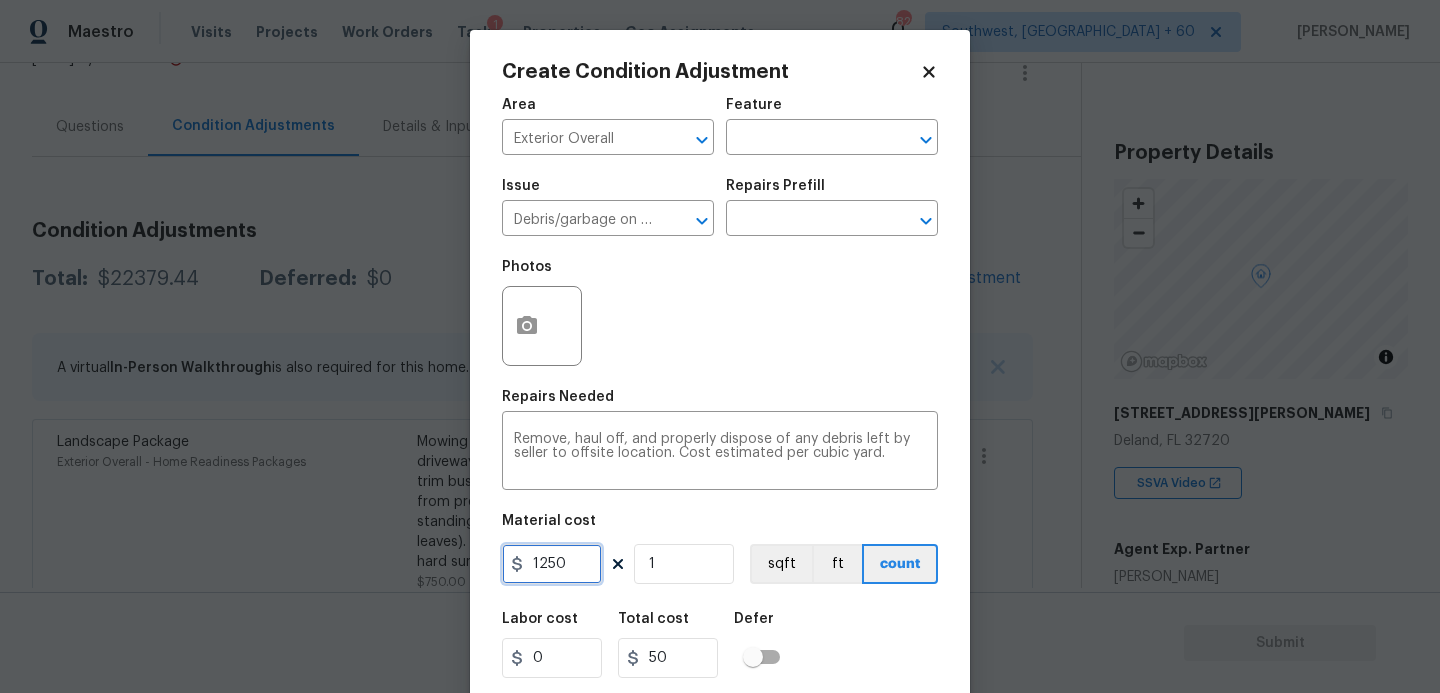 type on "1250" 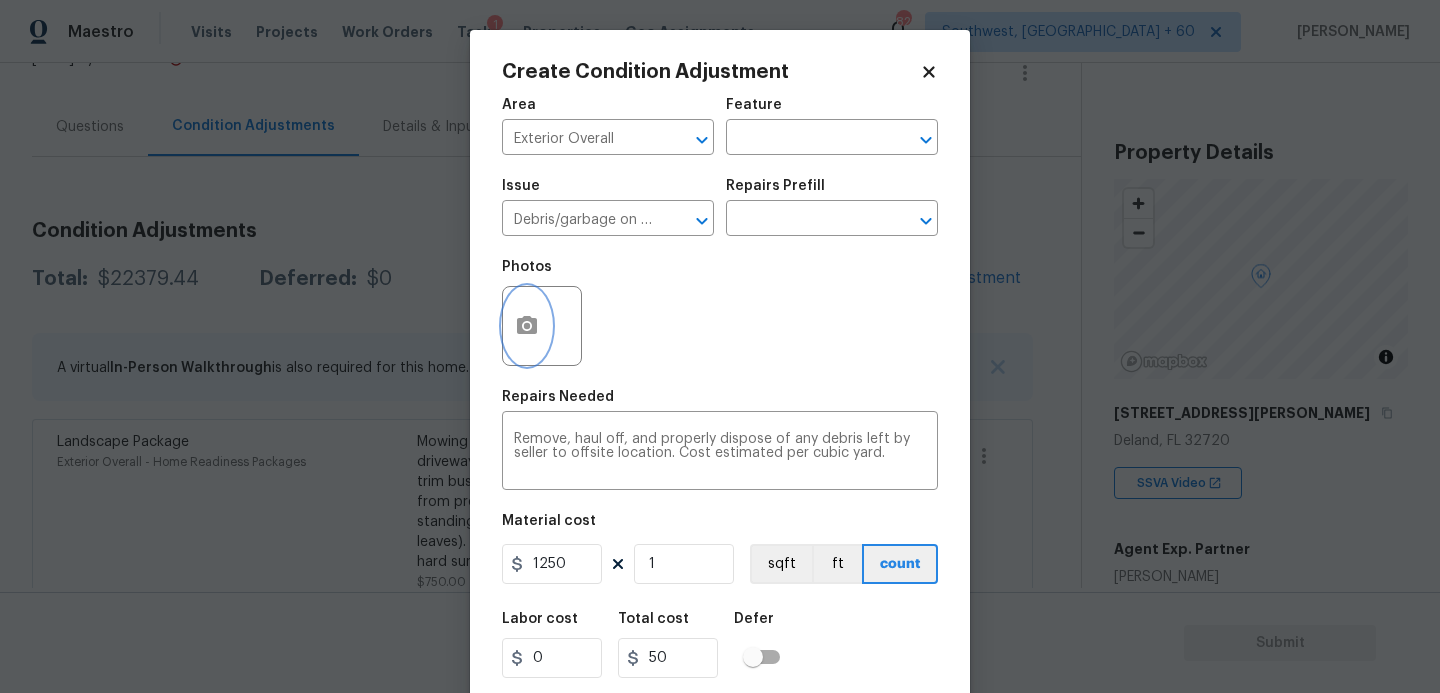 type on "1250" 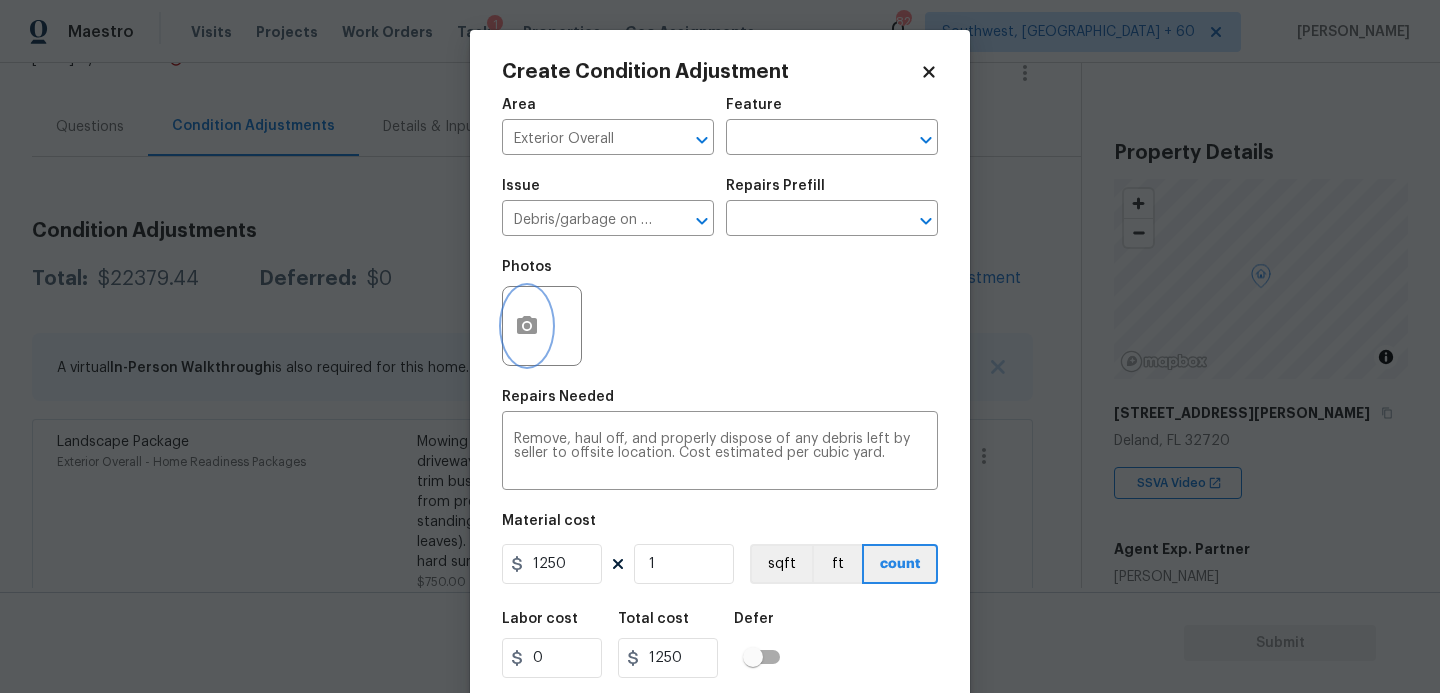 click 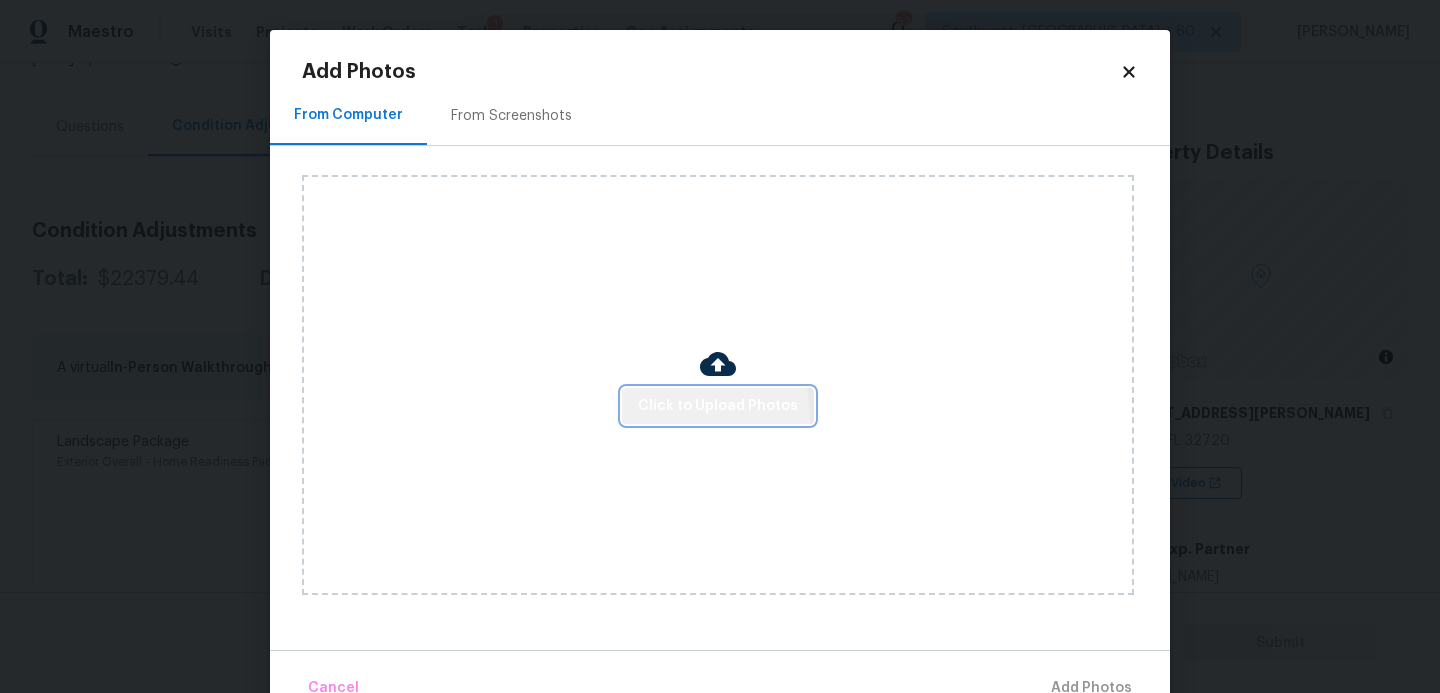 click on "Click to Upload Photos" 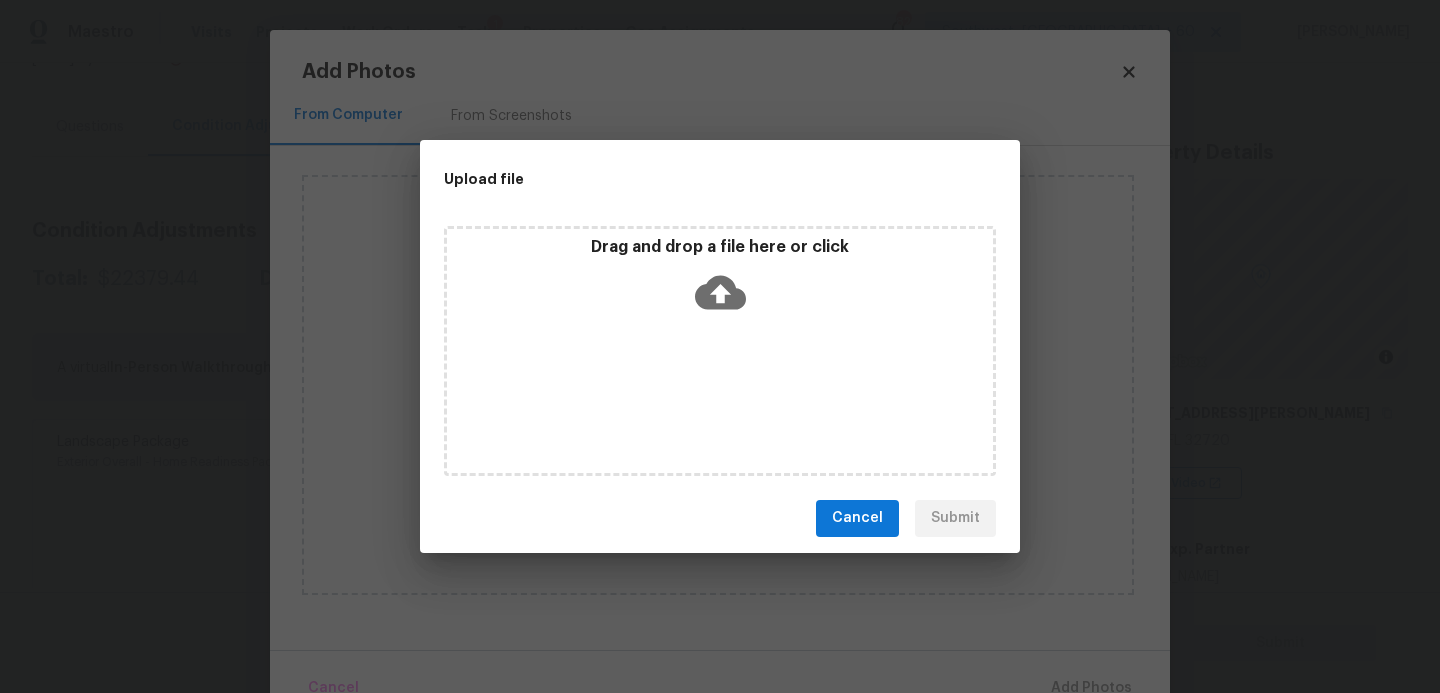 click 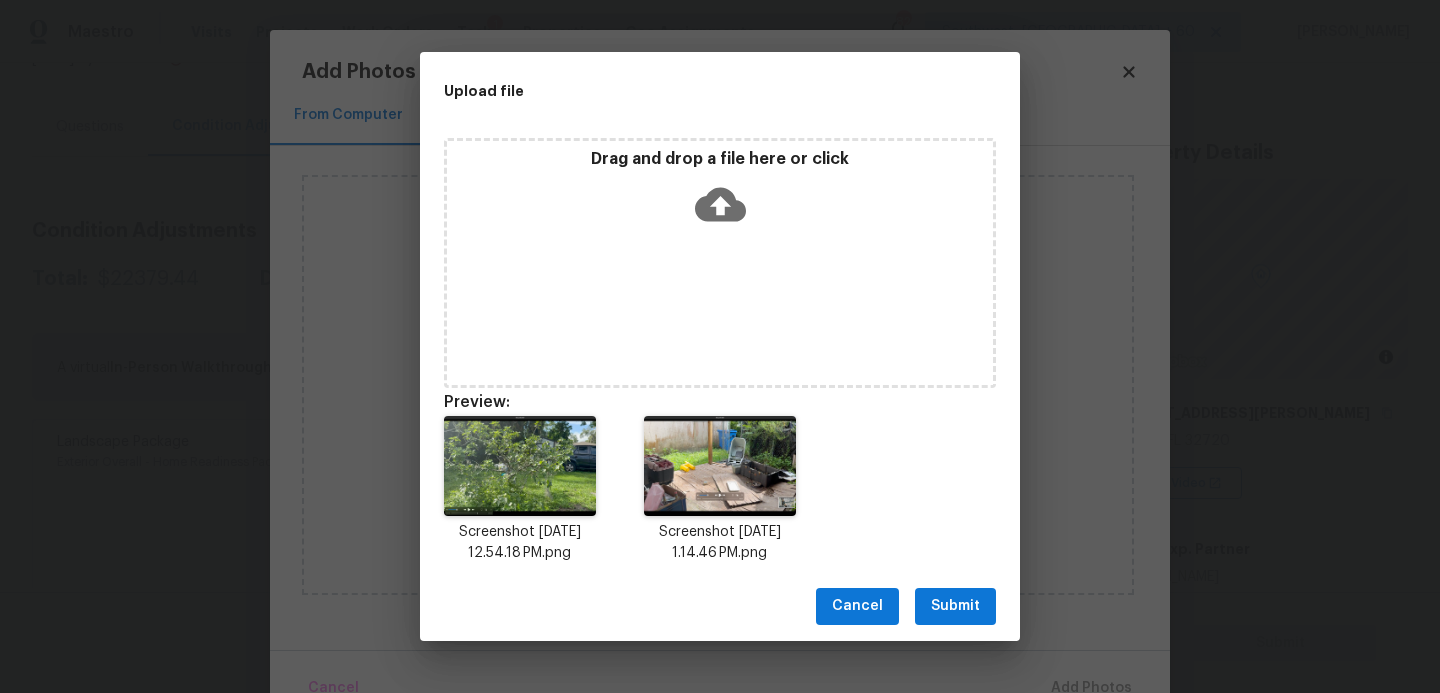 click on "Submit" 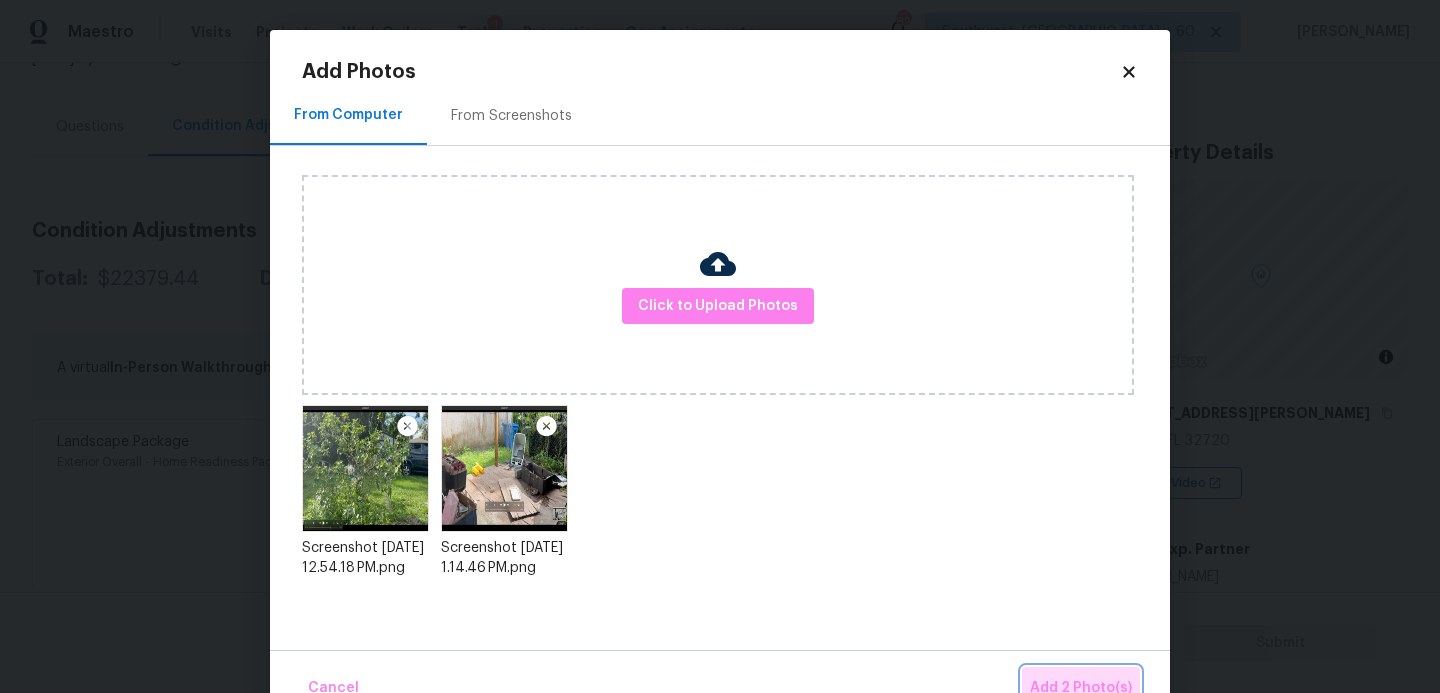 click on "Add 2 Photo(s)" 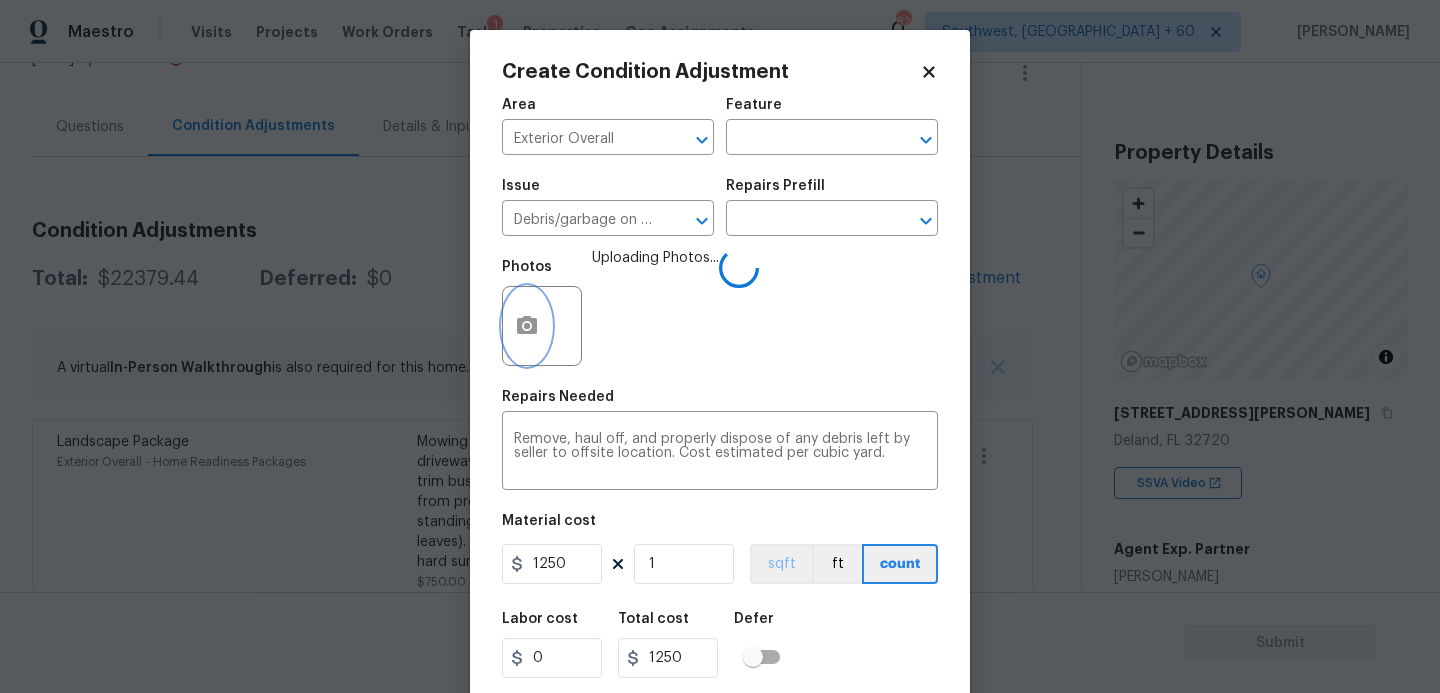 scroll, scrollTop: 54, scrollLeft: 0, axis: vertical 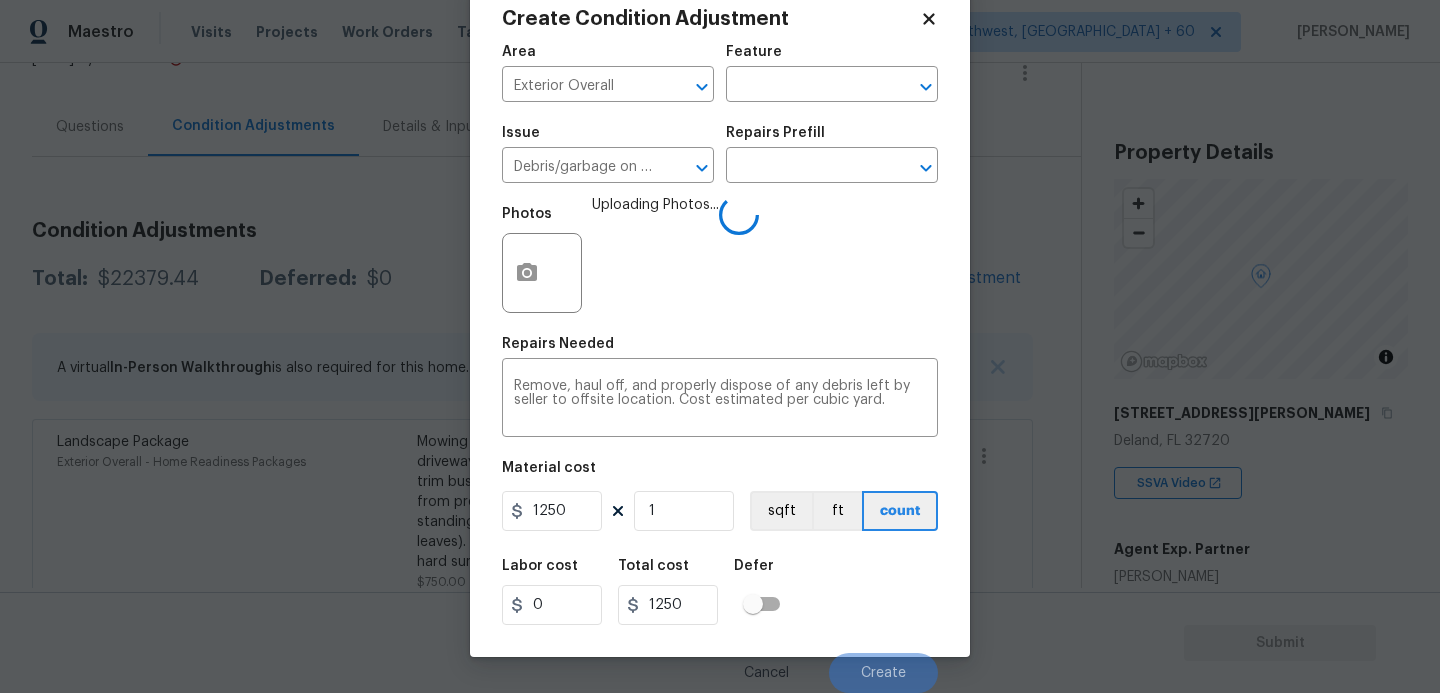 click on "Labor cost 0 Total cost 1250 Defer" 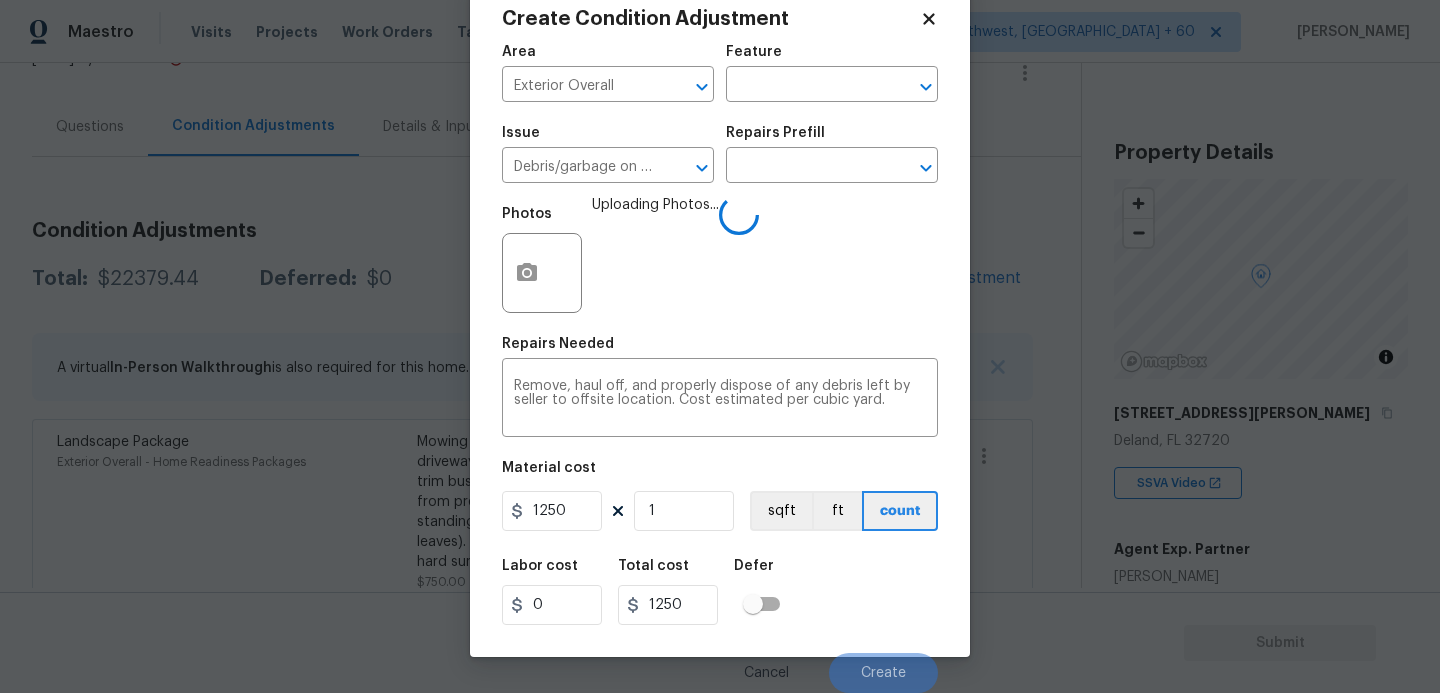 click on "Labor cost 0 Total cost 1250 Defer" 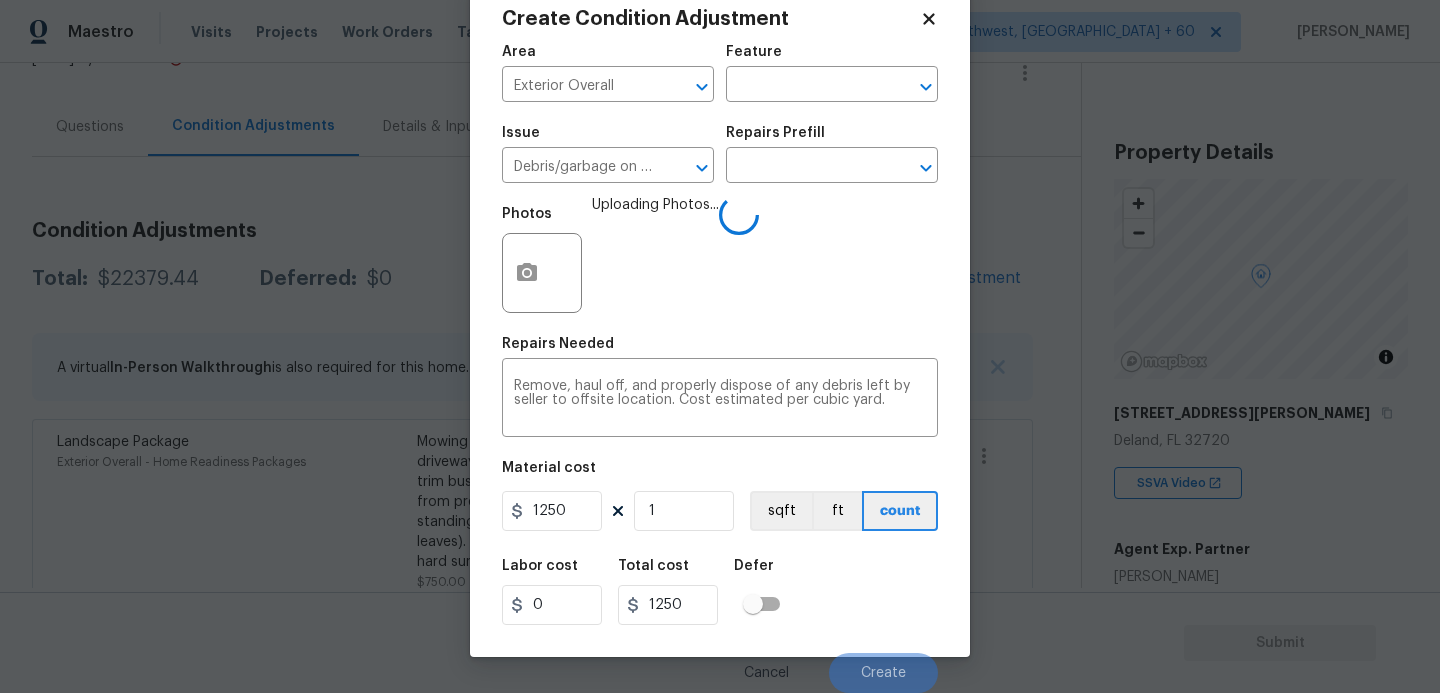 click on "Labor cost 0 Total cost 1250 Defer" 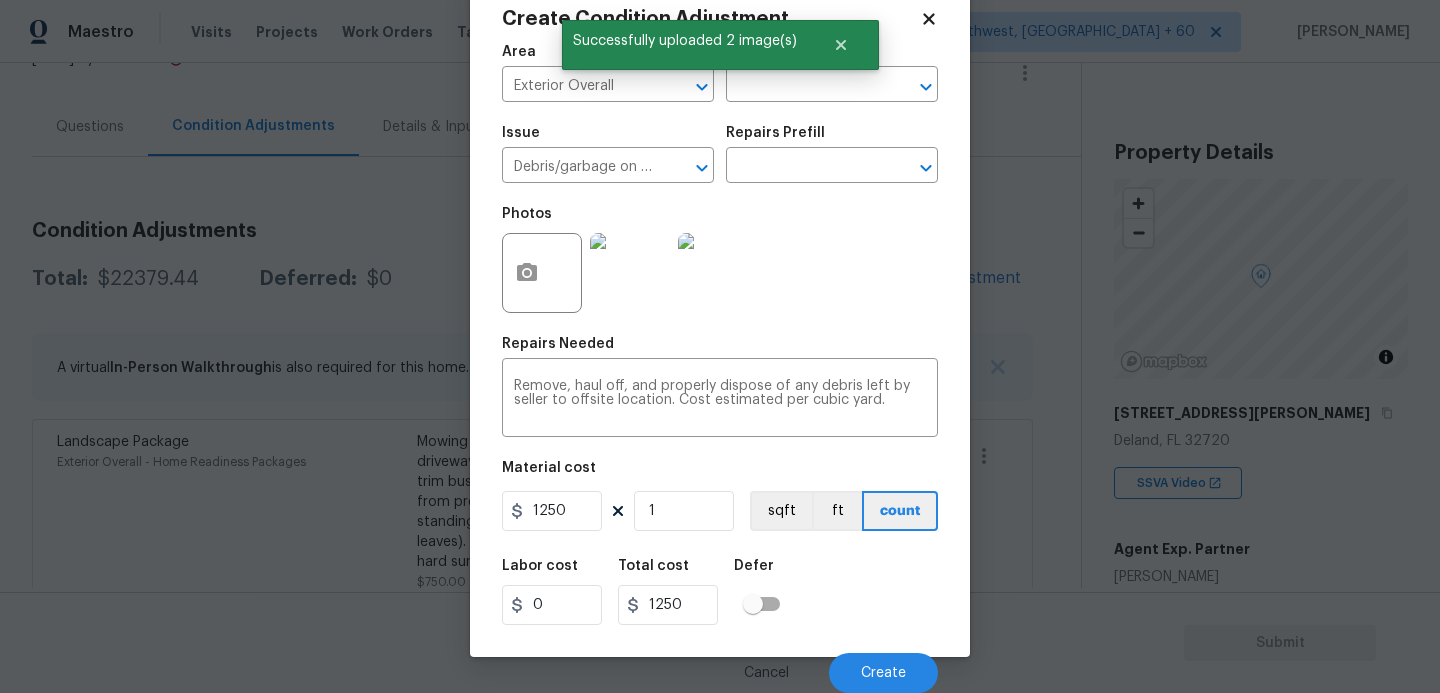 click on "Cancel Create" 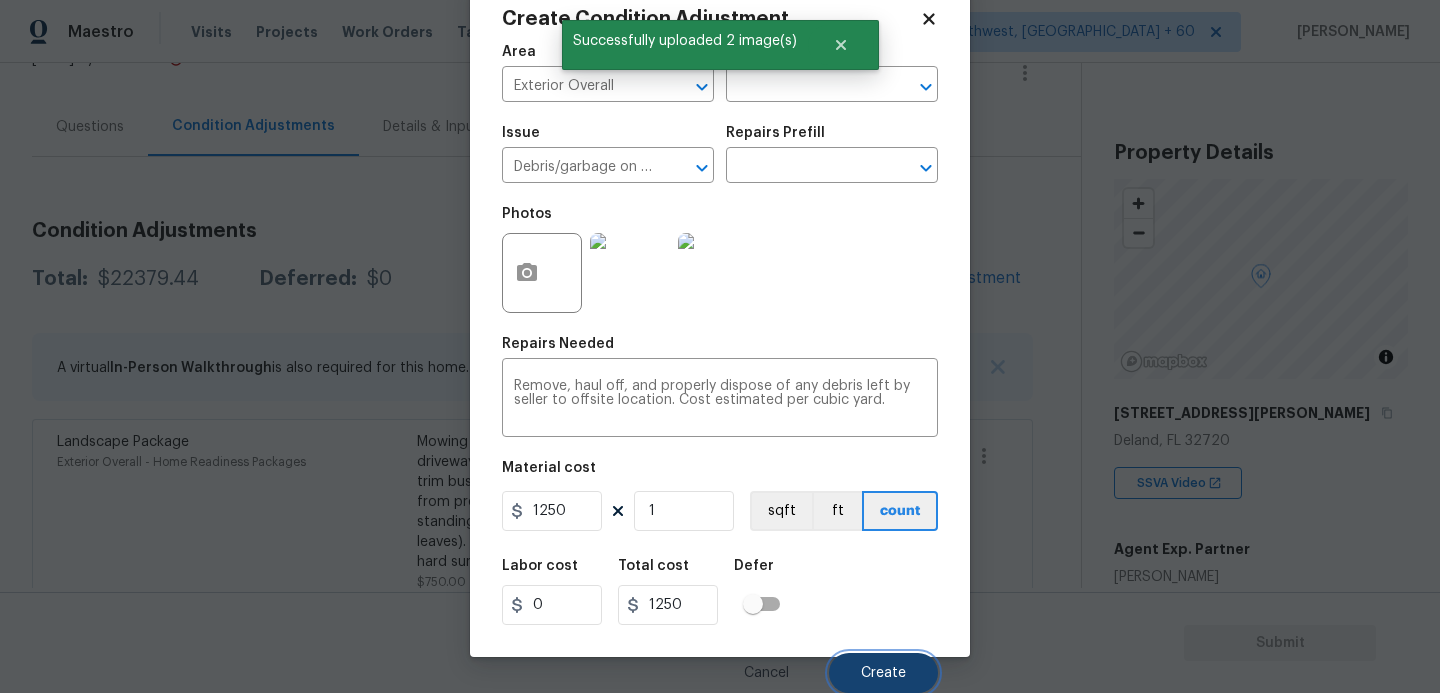 click on "Create" 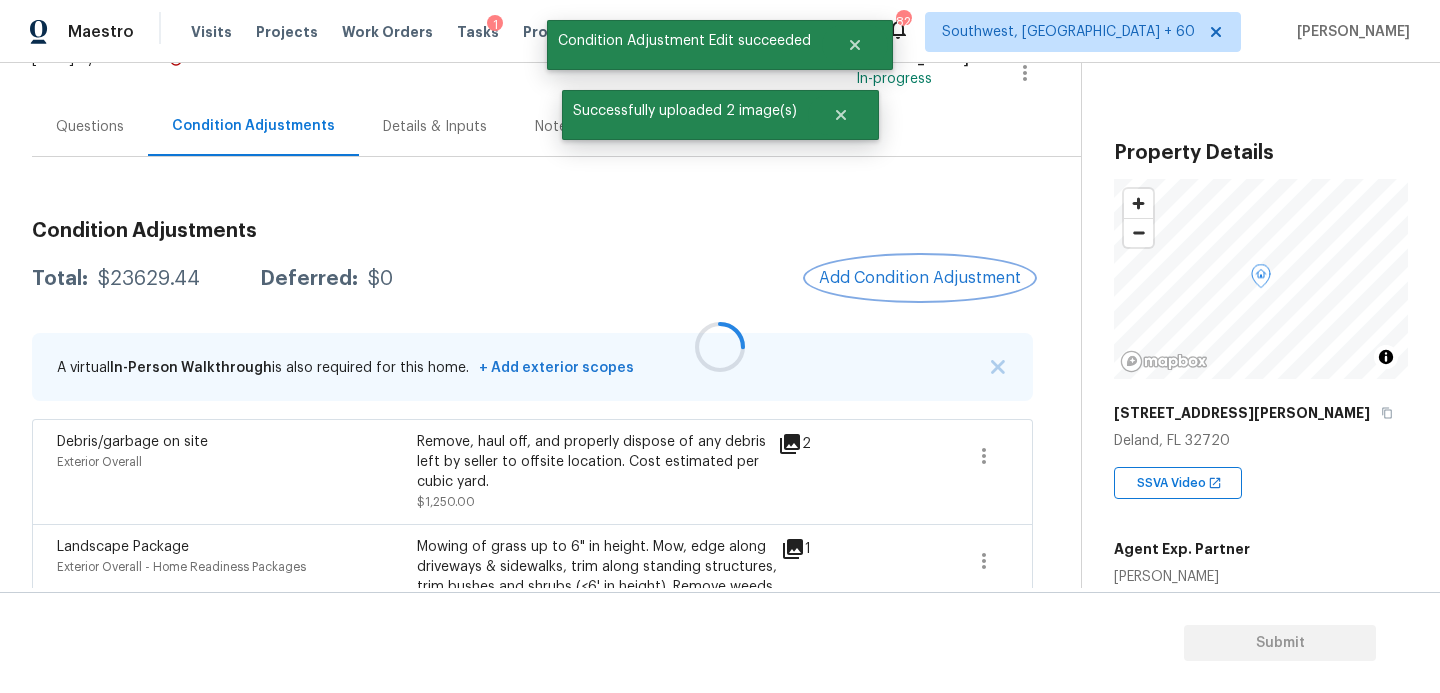 scroll, scrollTop: 0, scrollLeft: 0, axis: both 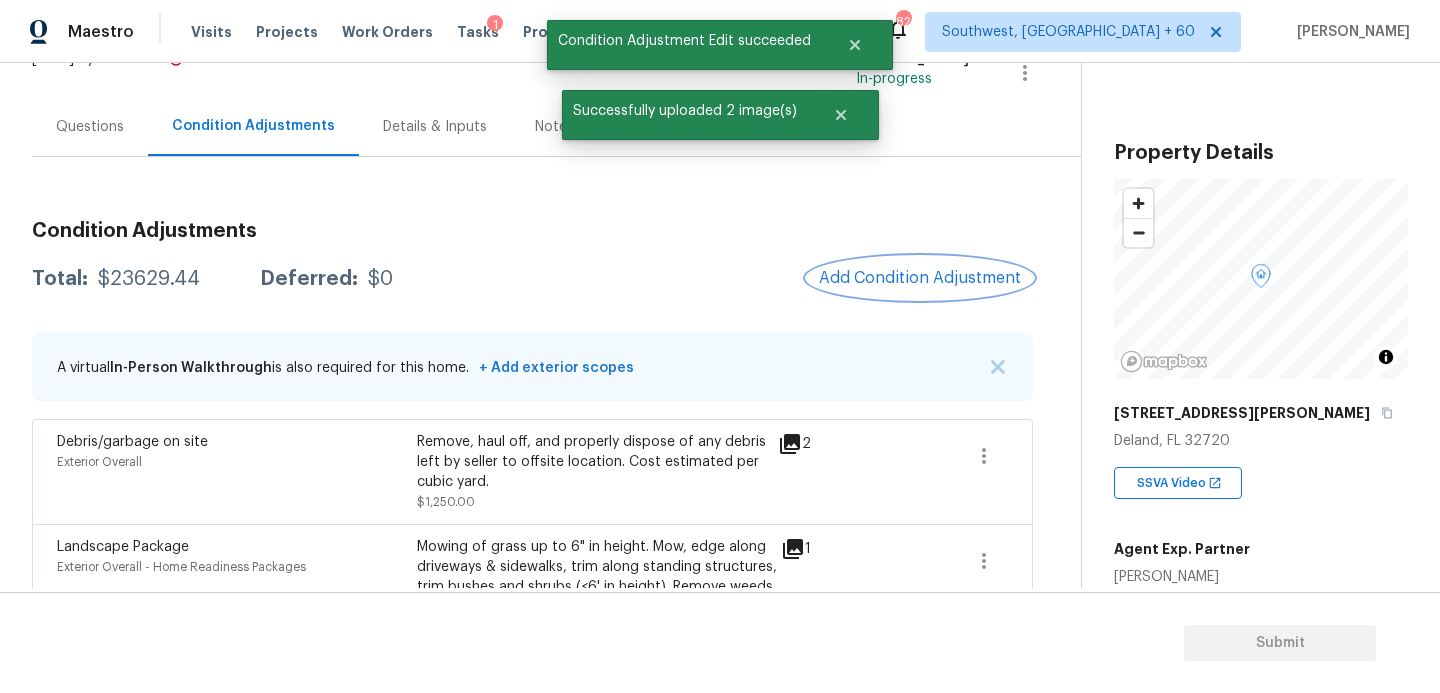 click on "Add Condition Adjustment" 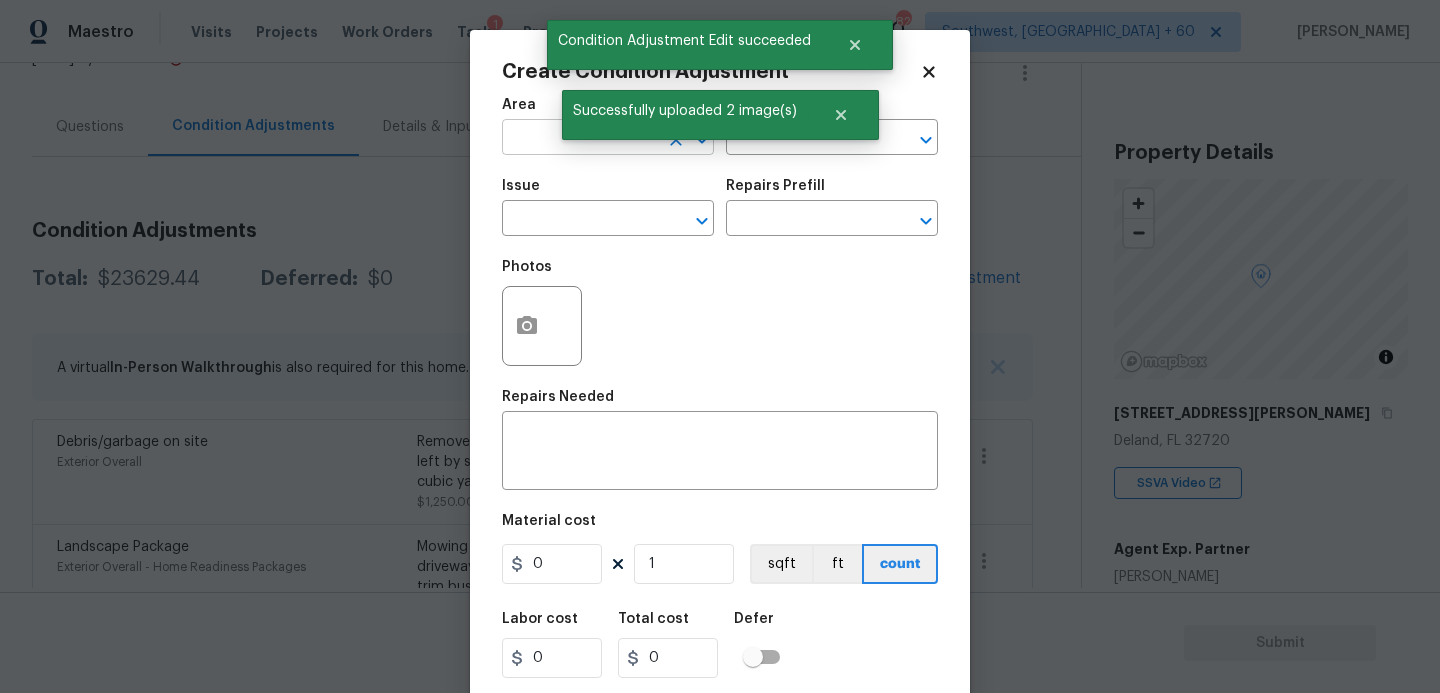 click 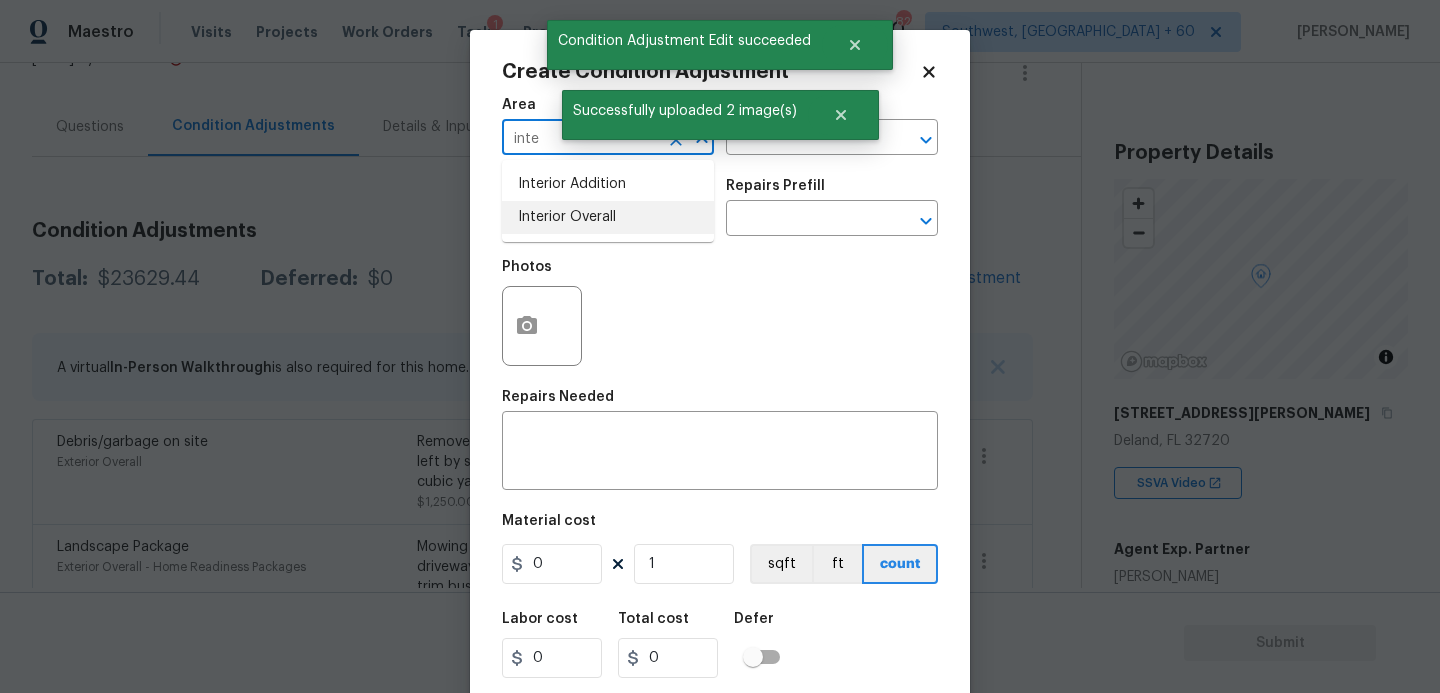 click on "Interior Overall" 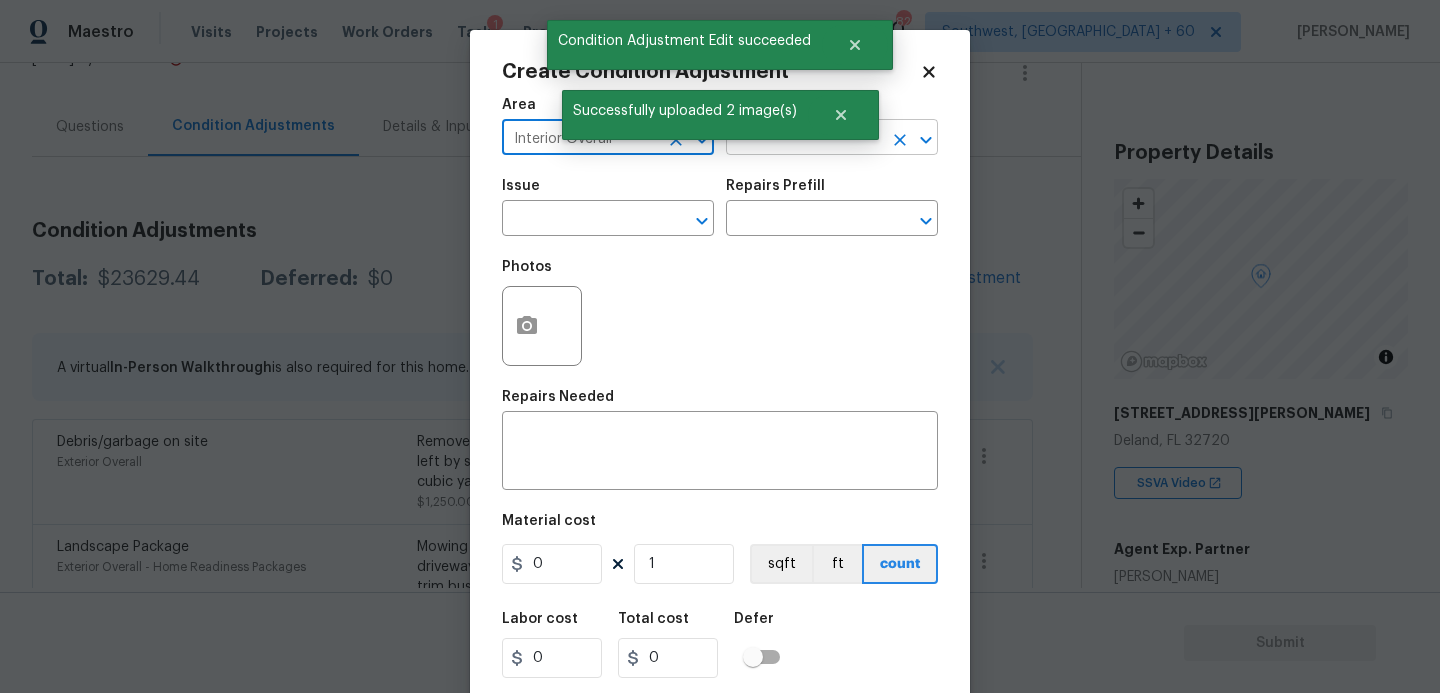 type on "Interior Overall" 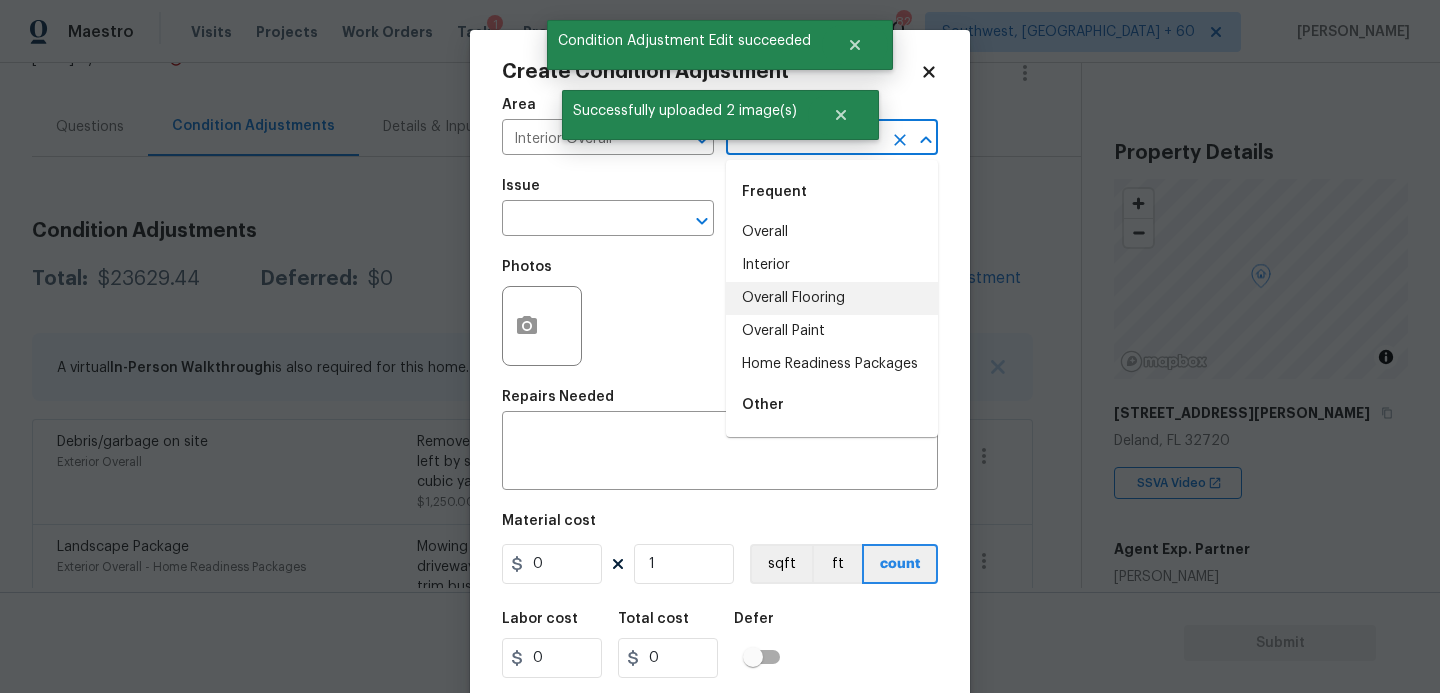 click on "Overall Paint" 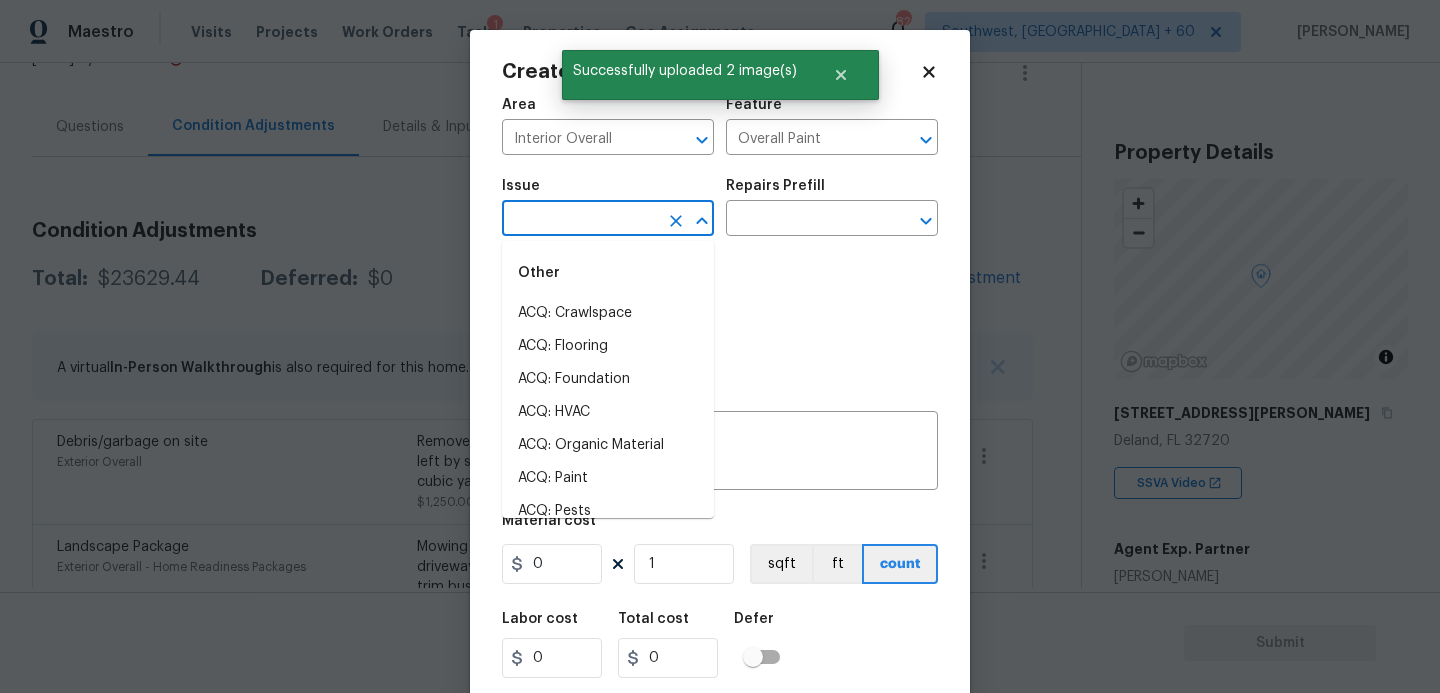 click 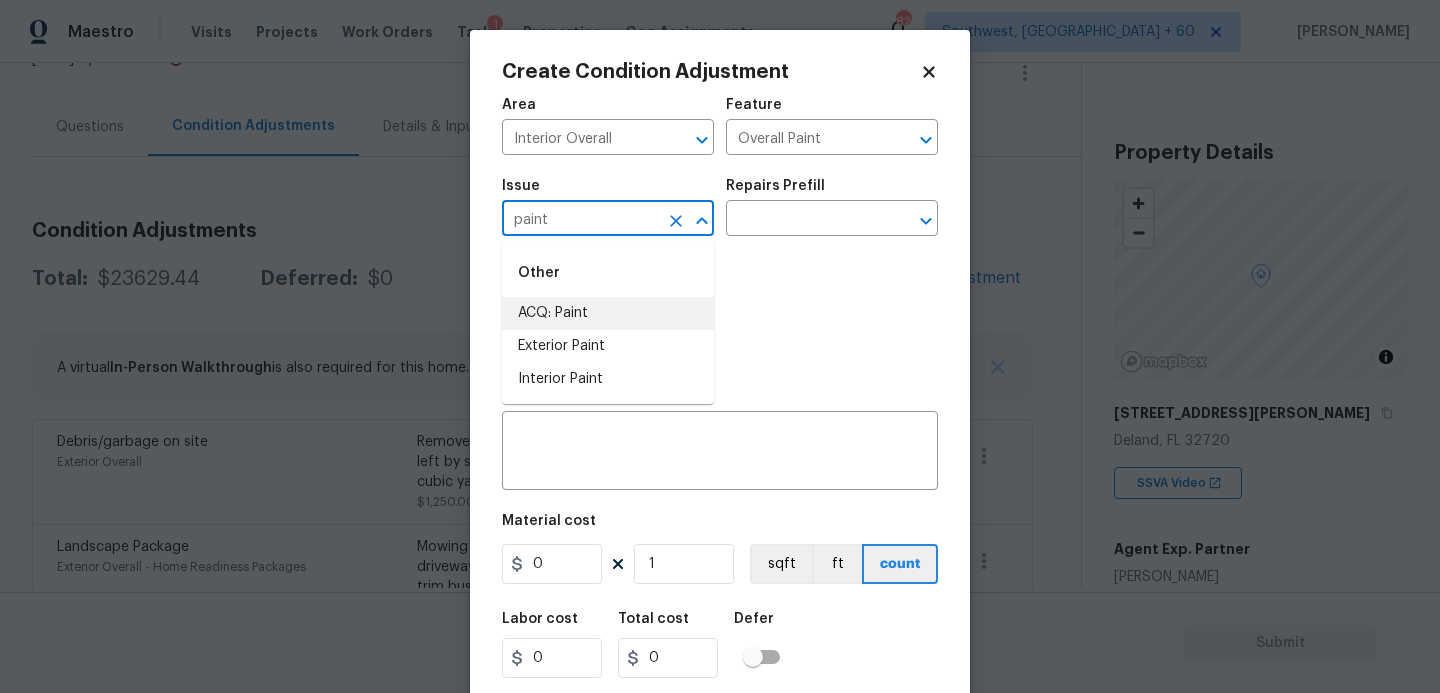 click on "ACQ: Paint" 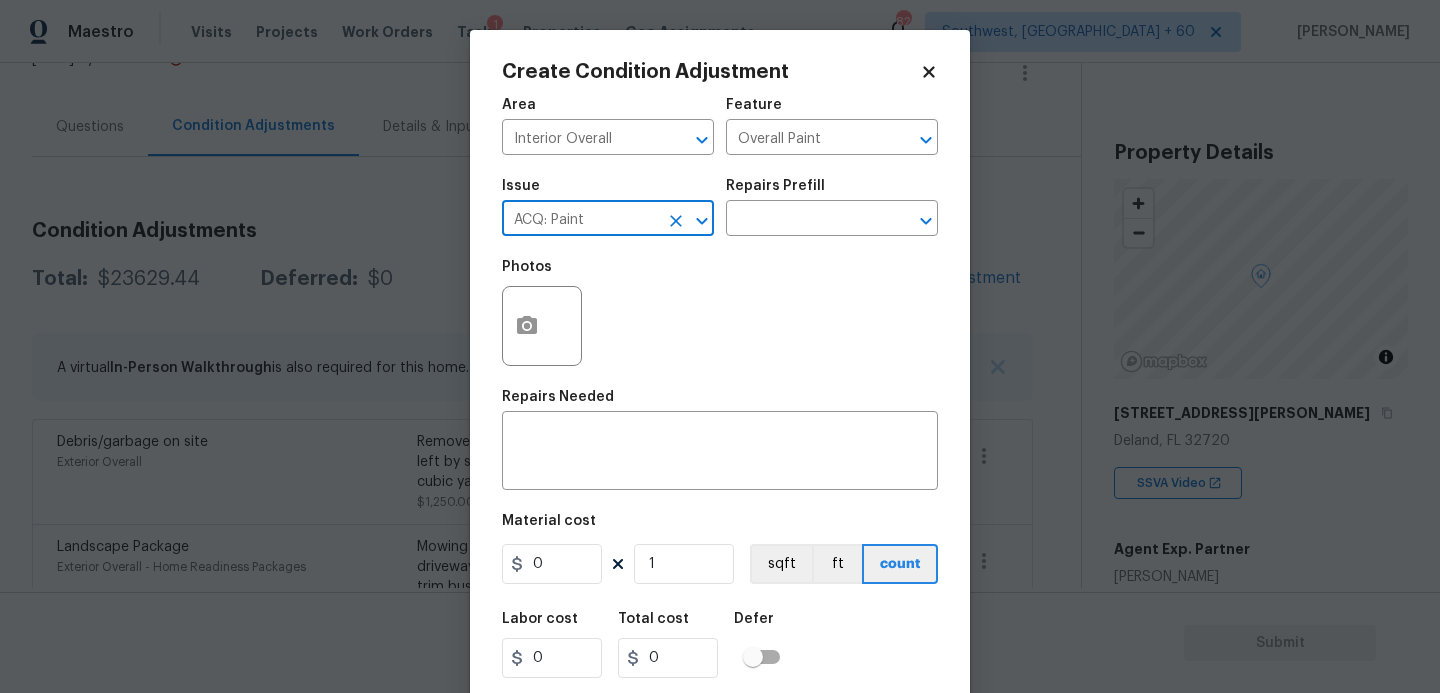 type on "ACQ: Paint" 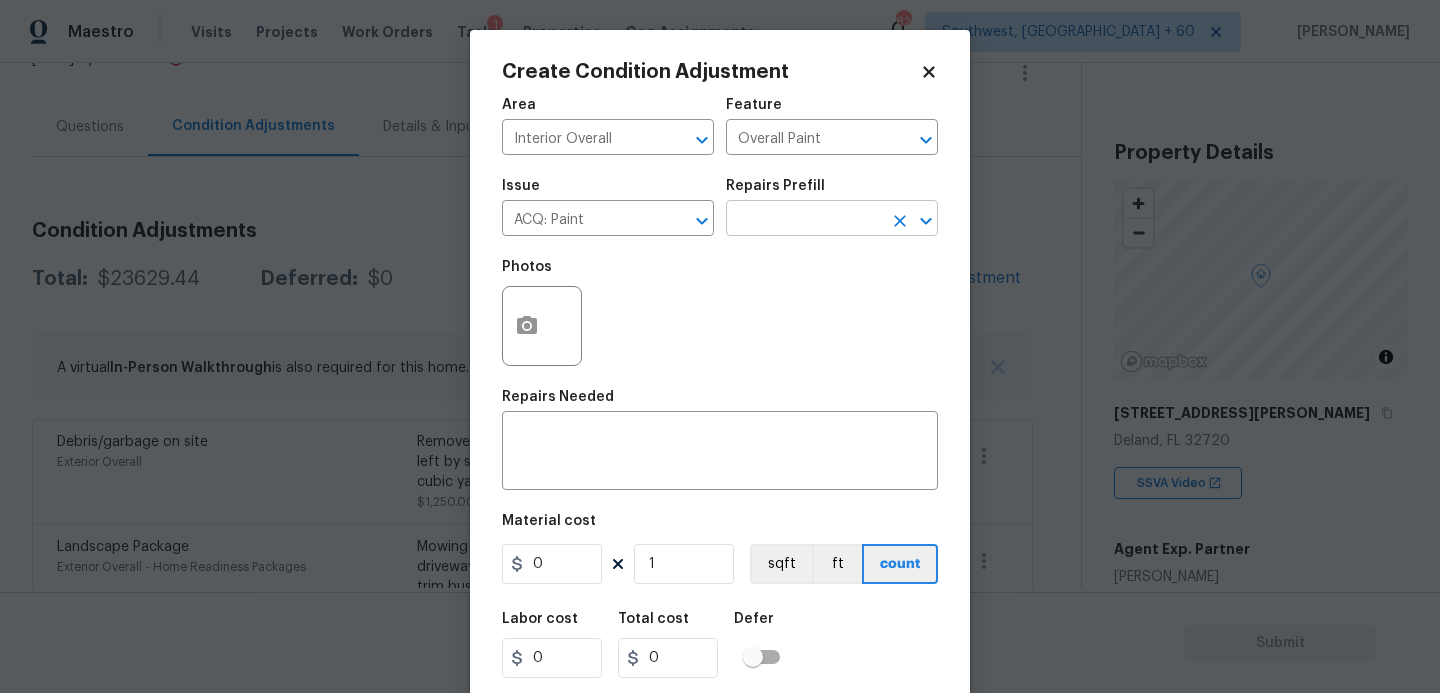 click 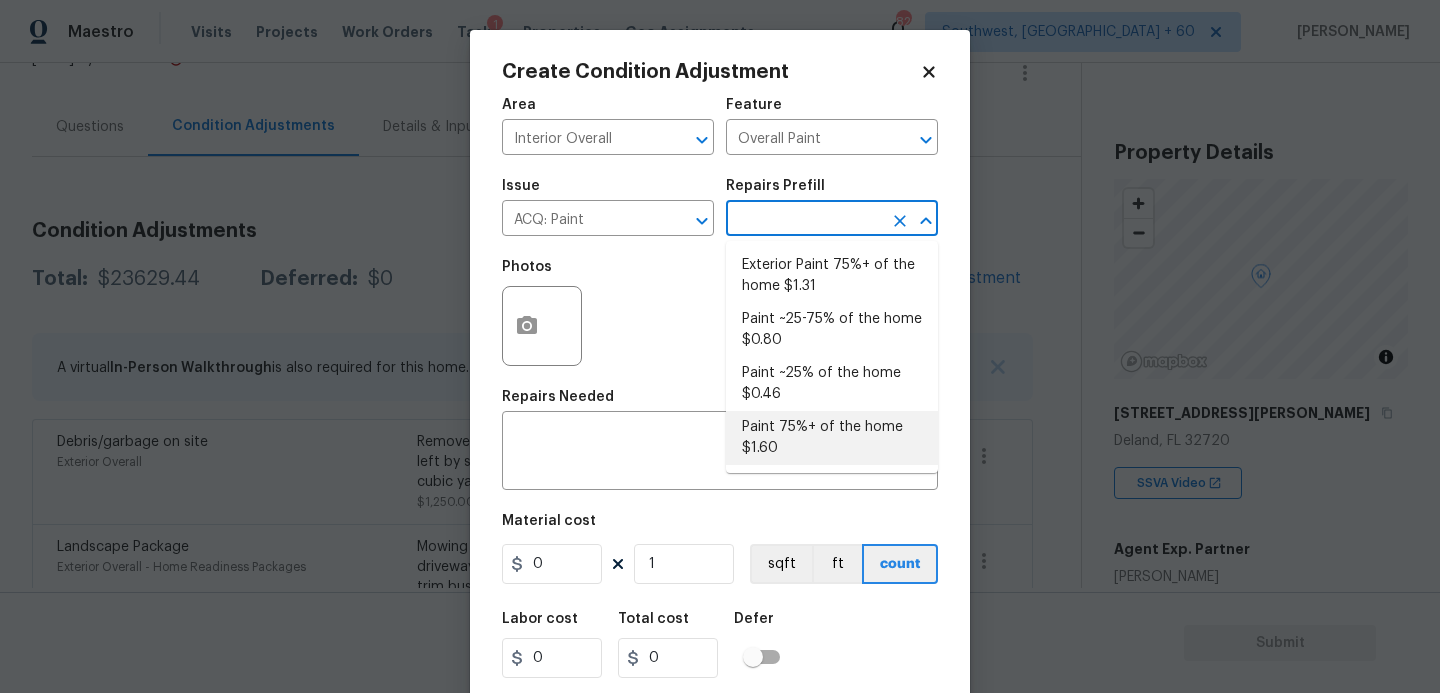 click on "Paint 75%+ of the home $1.60" 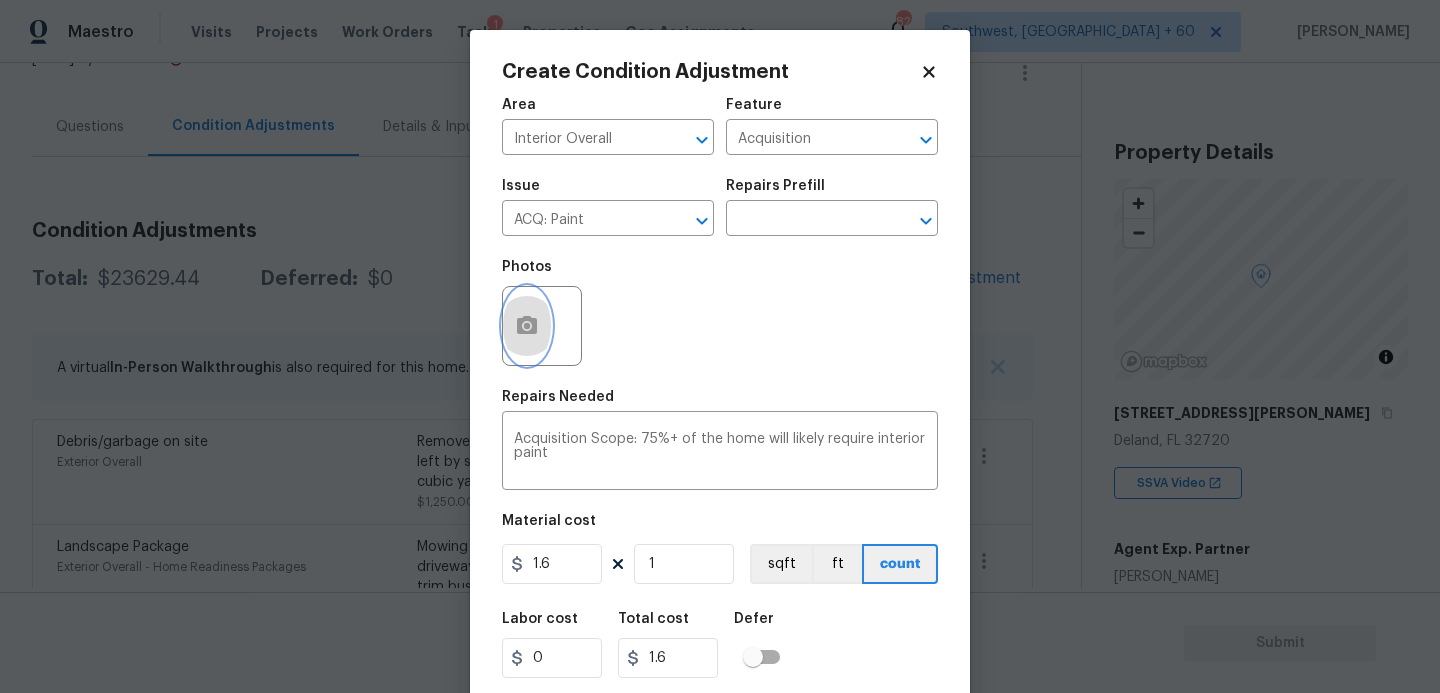 click 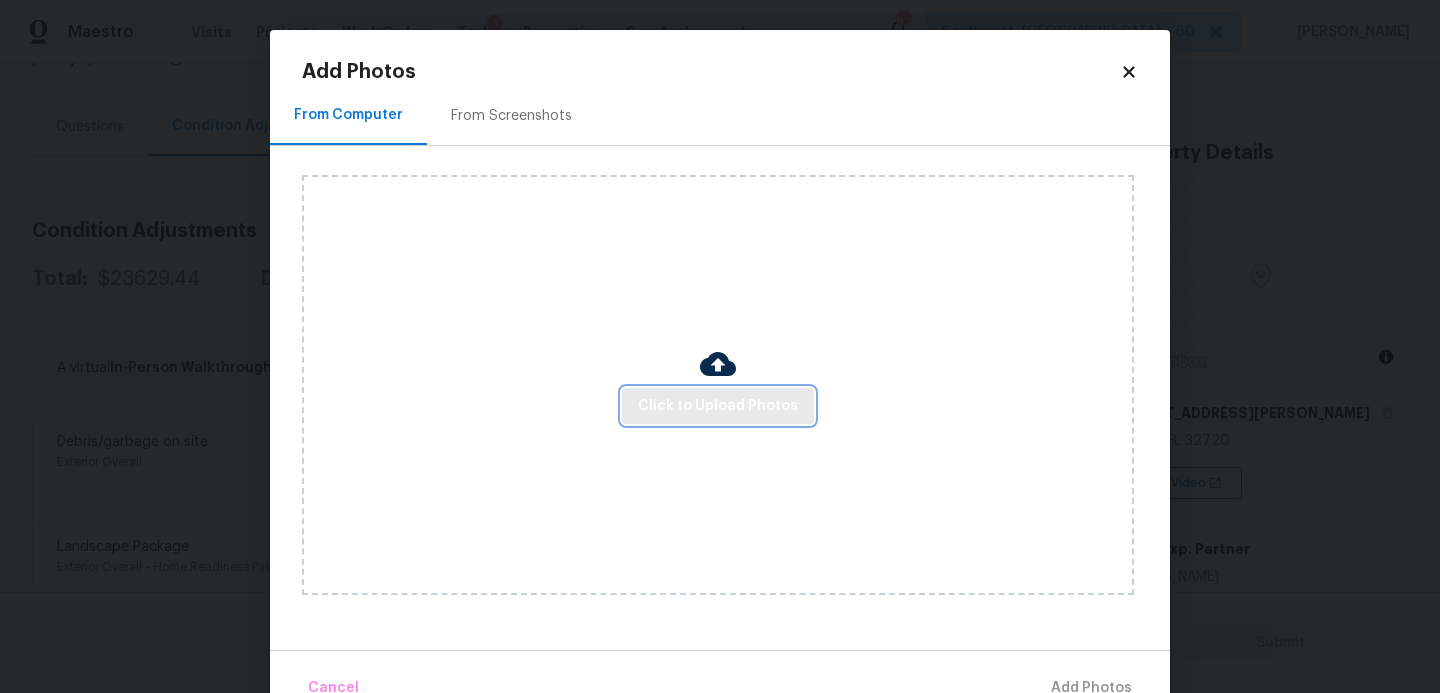 click on "Click to Upload Photos" 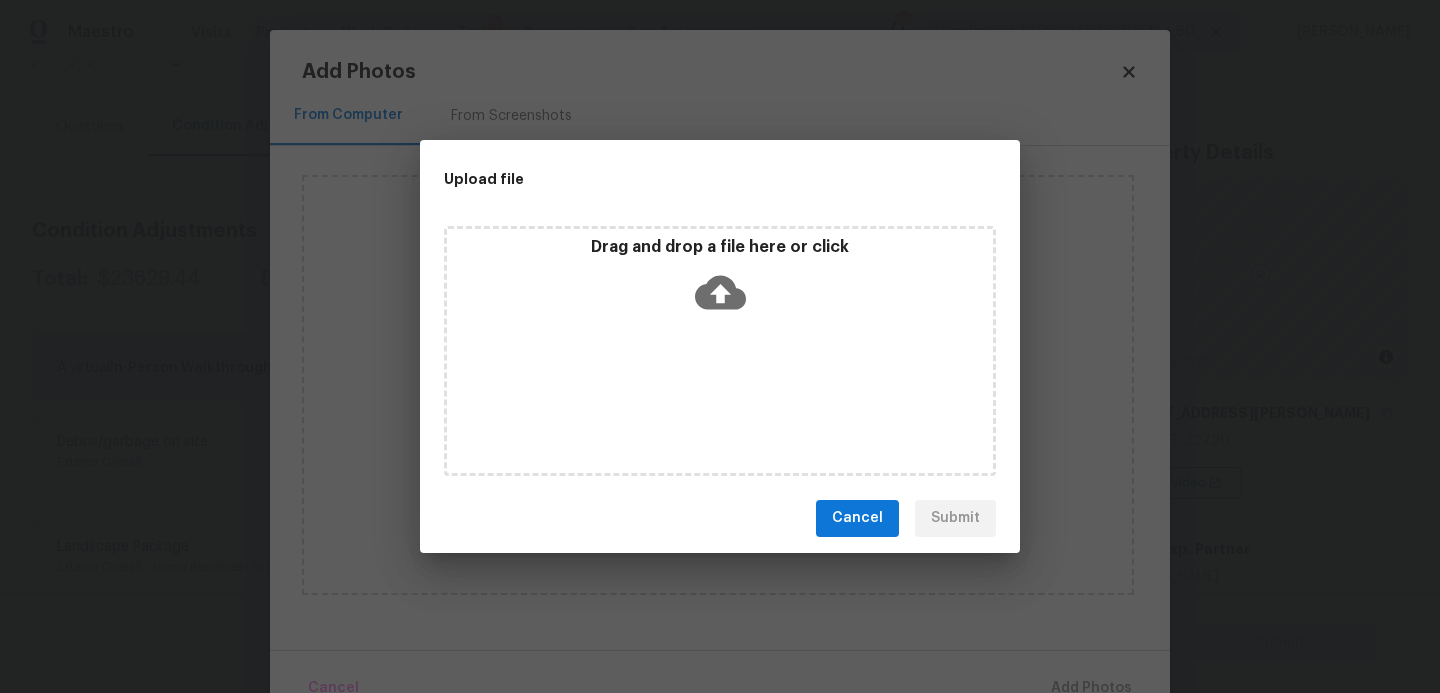click 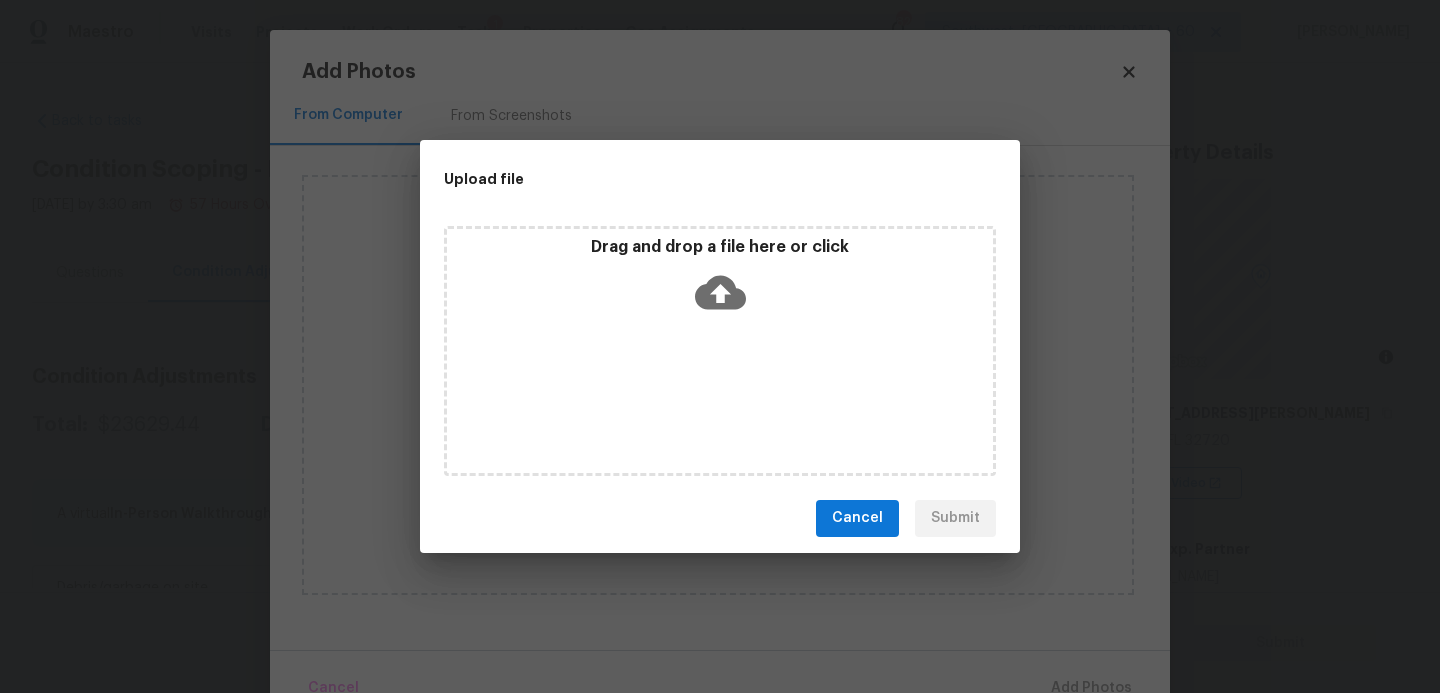 scroll, scrollTop: 0, scrollLeft: 0, axis: both 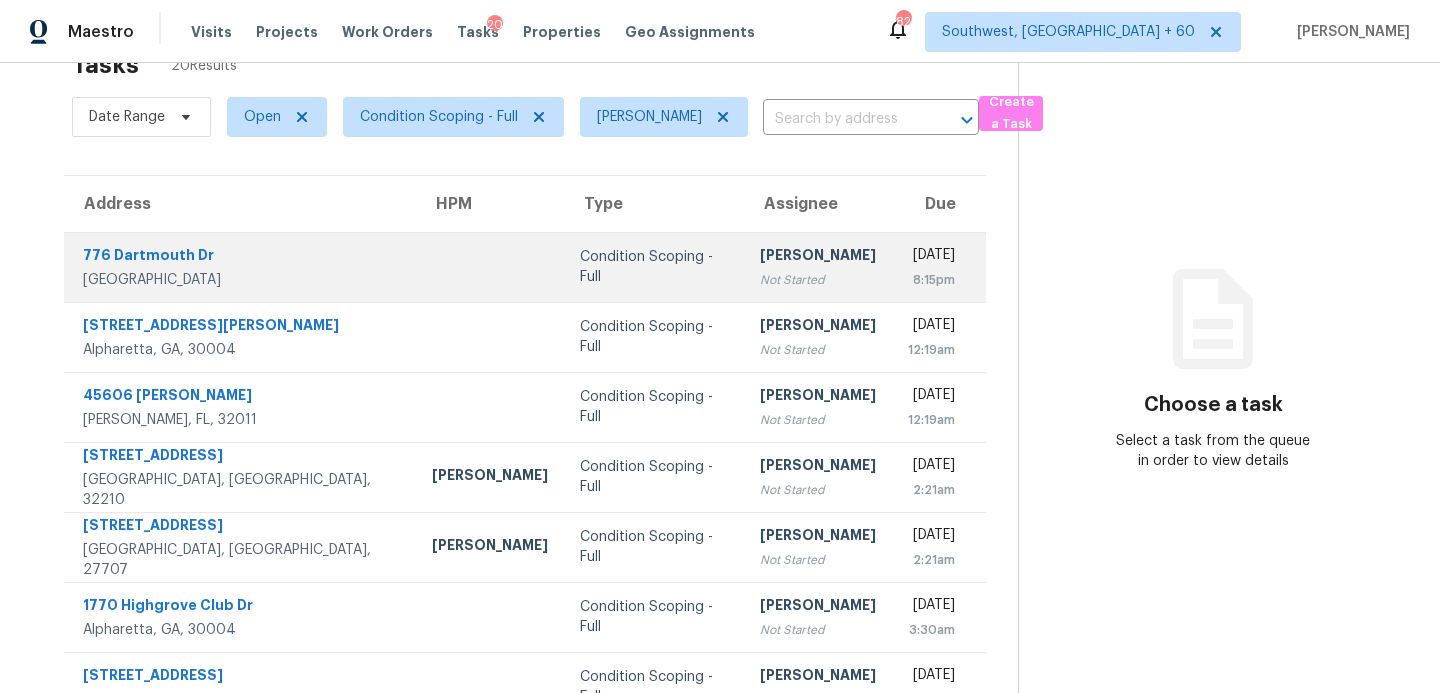 click on "[PERSON_NAME]" at bounding box center (818, 257) 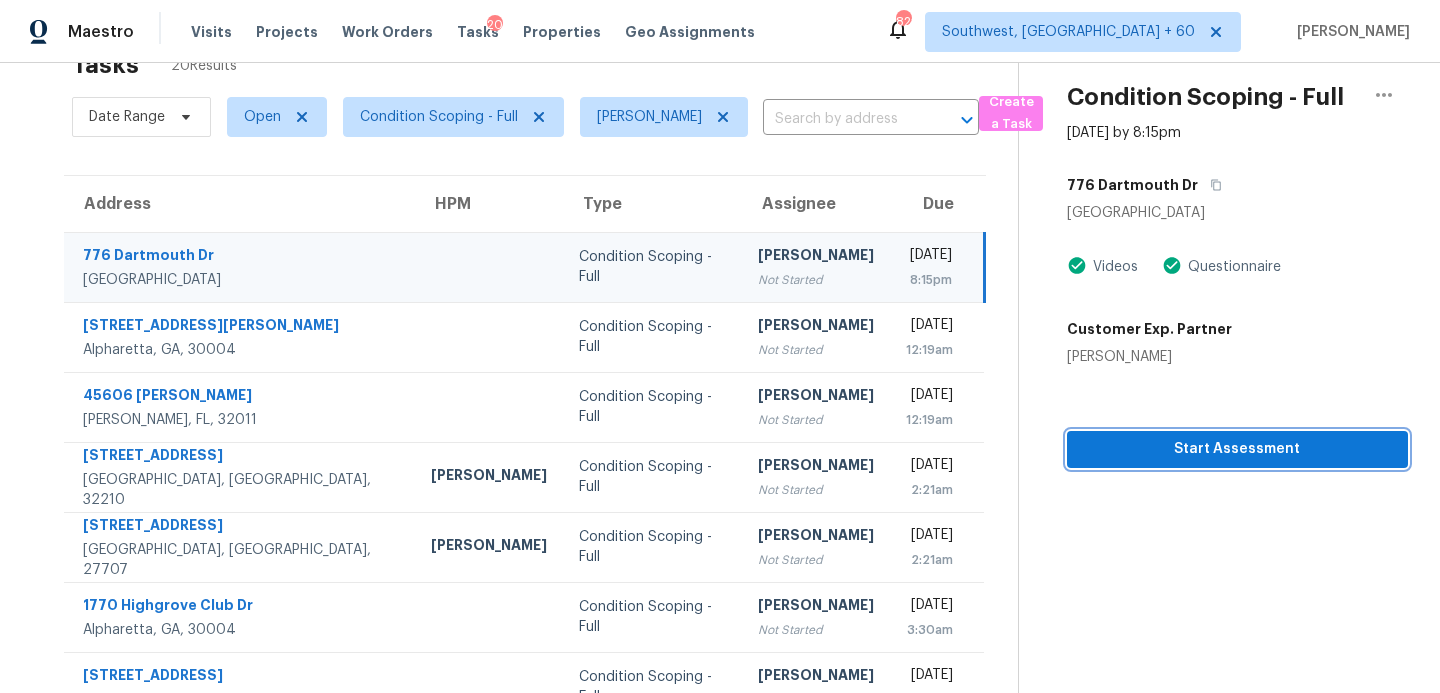 click on "Start Assessment" at bounding box center (1237, 449) 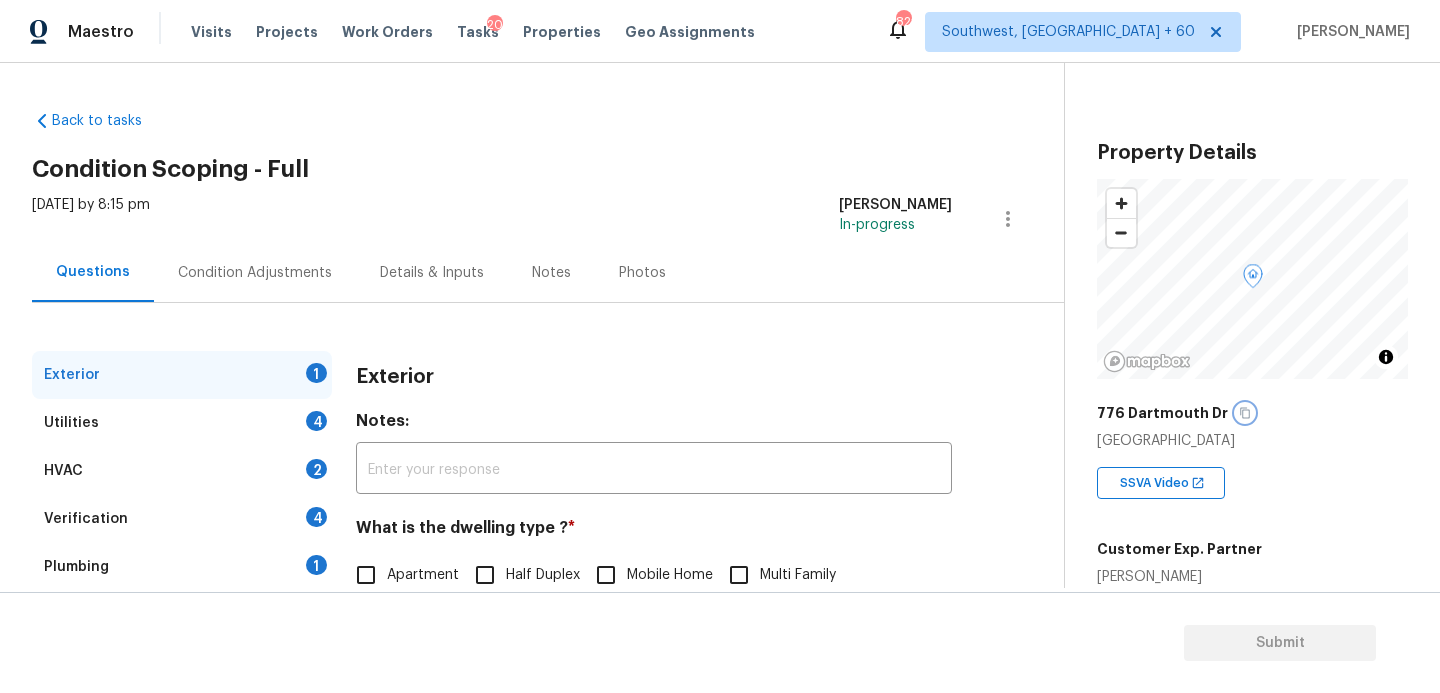 click 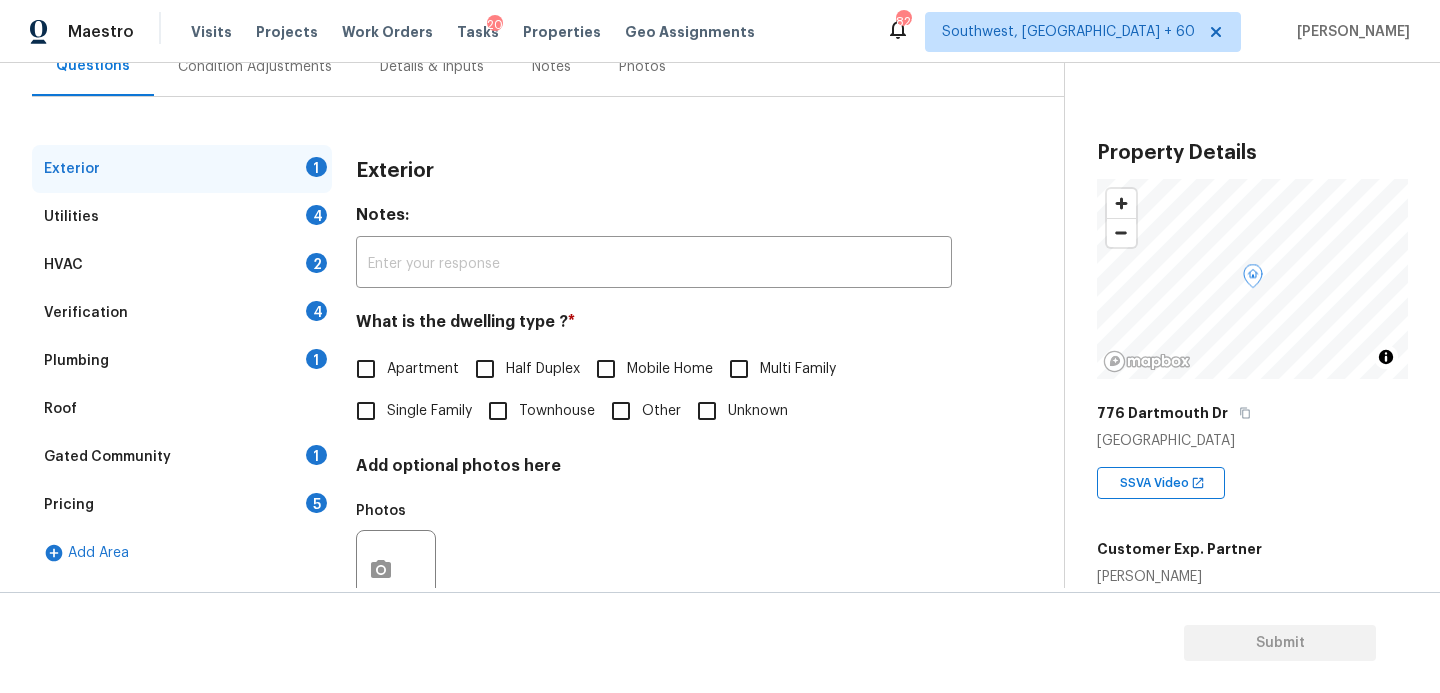 click on "Single Family" at bounding box center (429, 411) 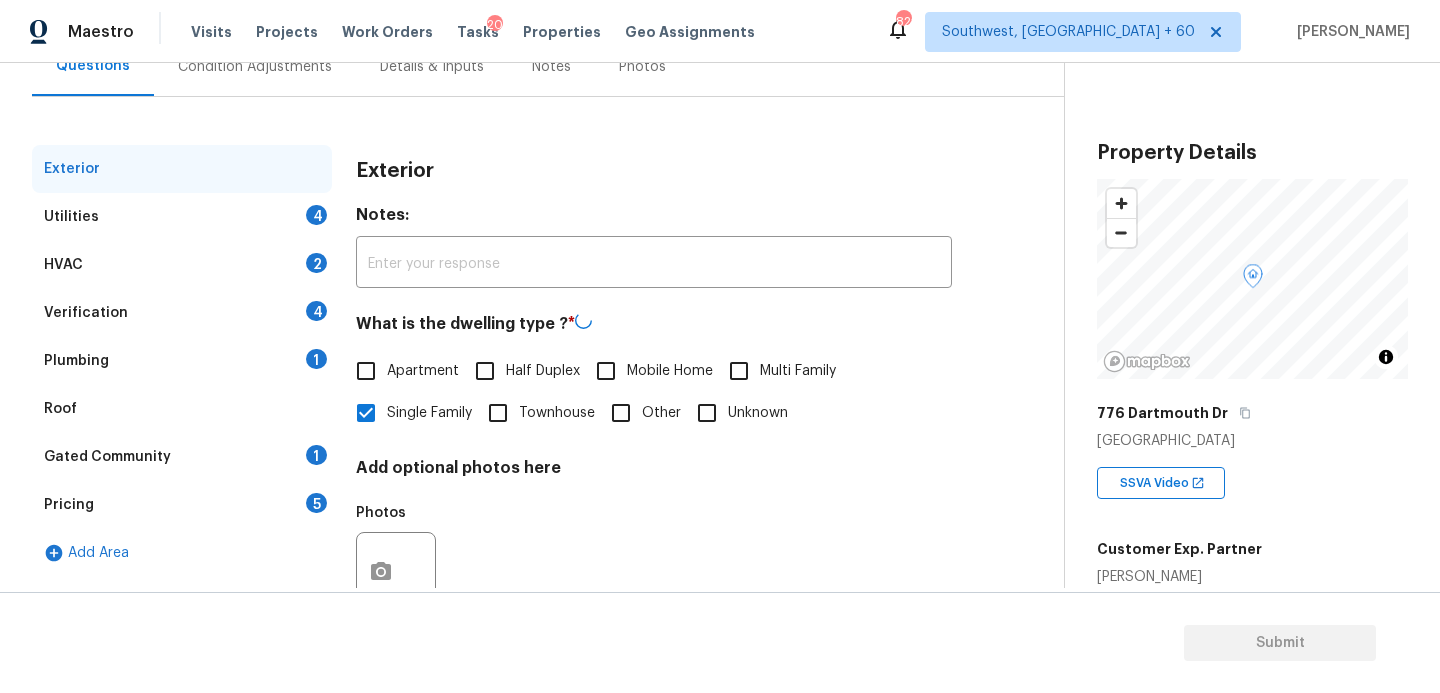 click on "Utilities 4" at bounding box center (182, 217) 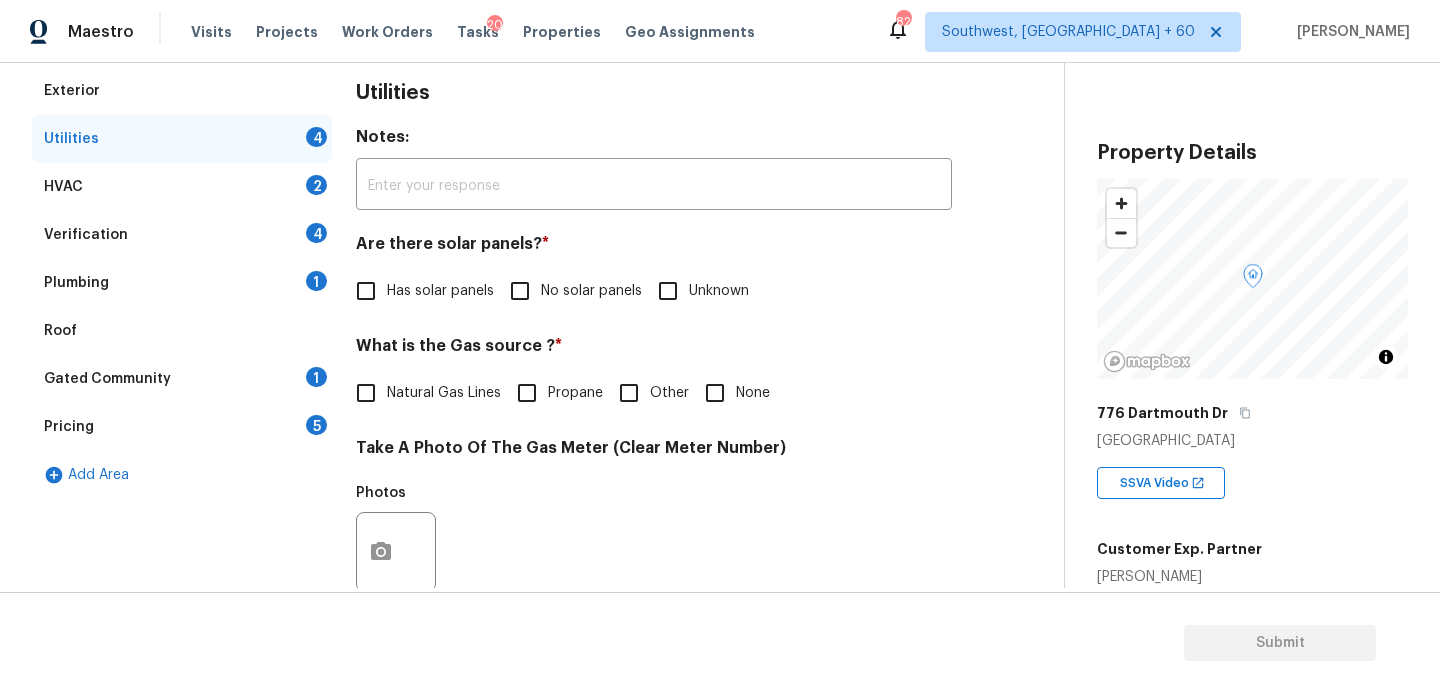 scroll, scrollTop: 360, scrollLeft: 0, axis: vertical 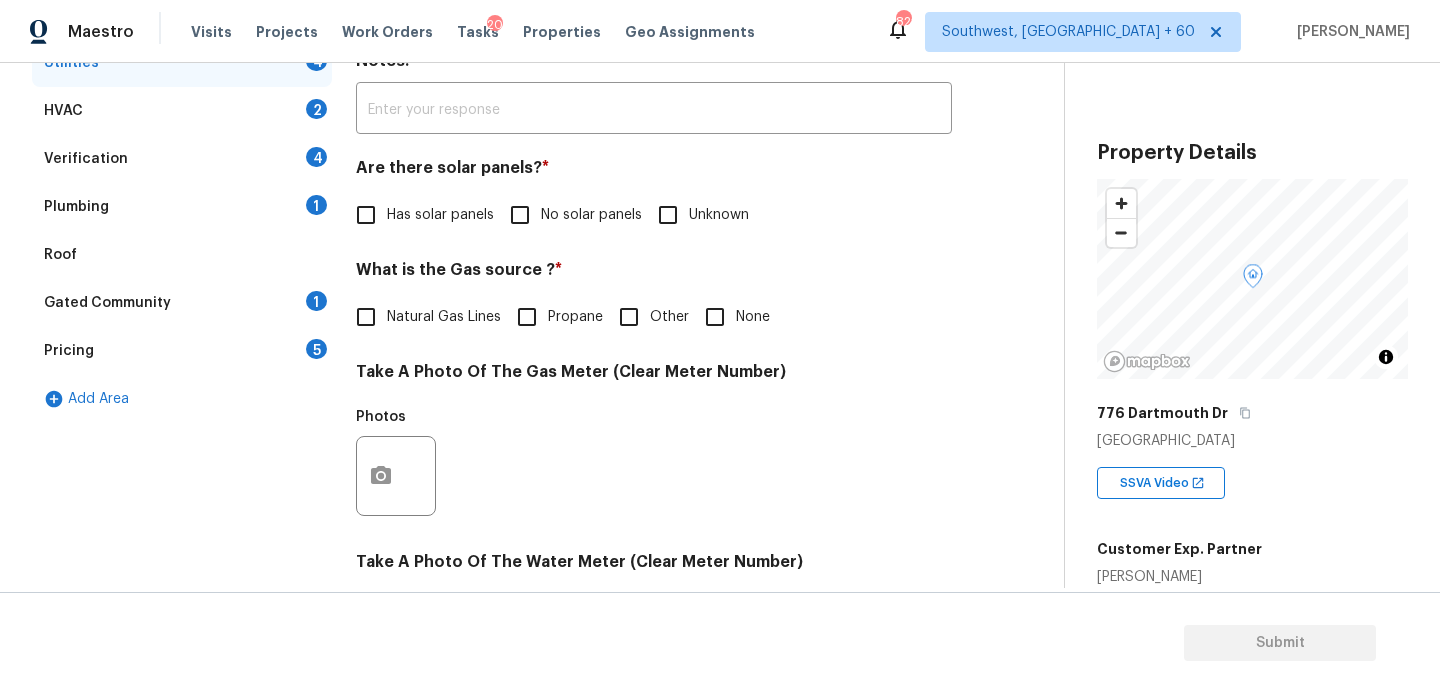 click on "No solar panels" at bounding box center (591, 215) 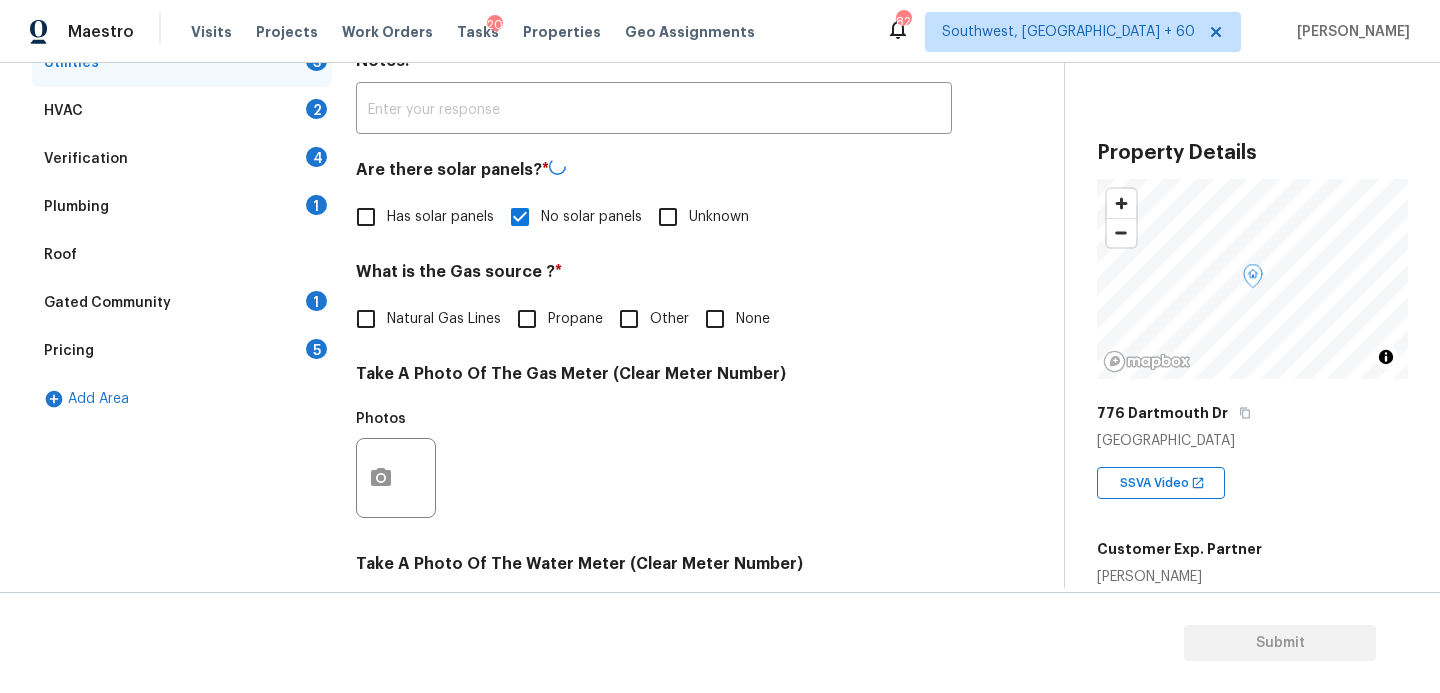 scroll, scrollTop: 812, scrollLeft: 0, axis: vertical 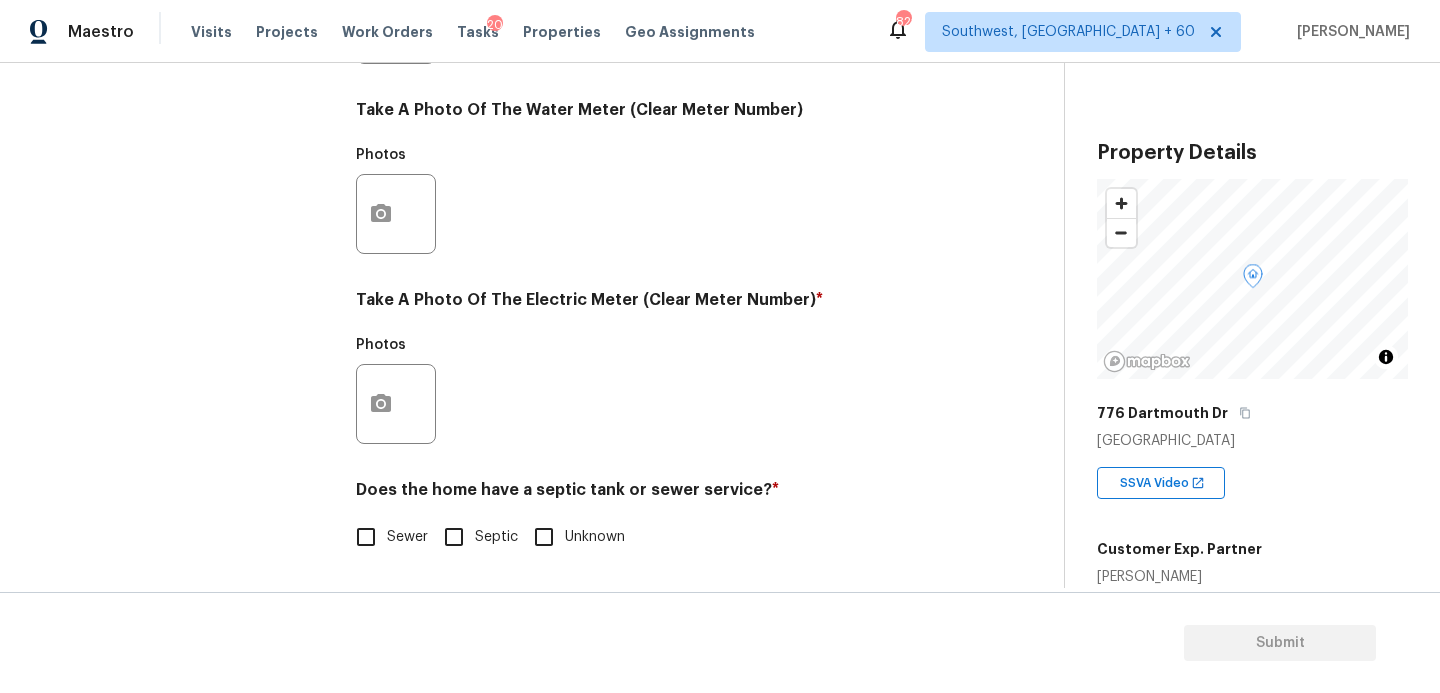 click on "Sewer" at bounding box center (386, 537) 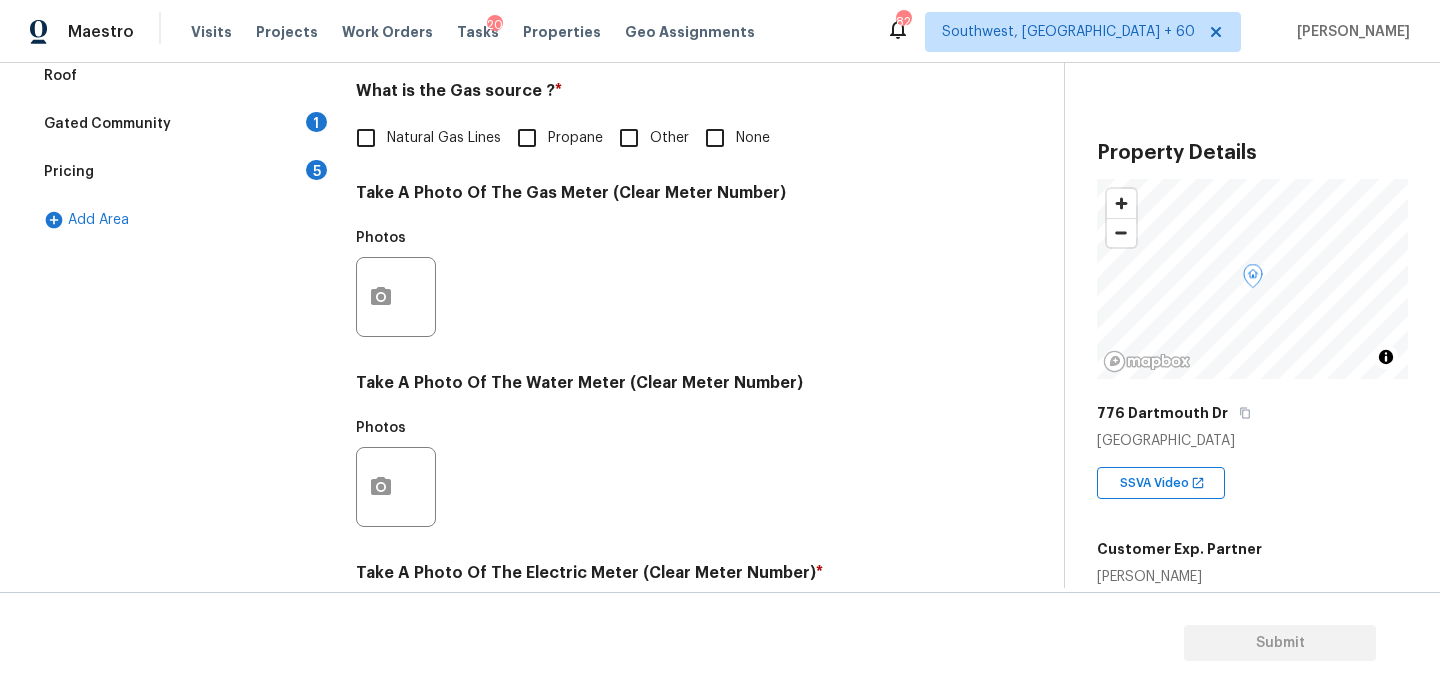 scroll, scrollTop: 443, scrollLeft: 0, axis: vertical 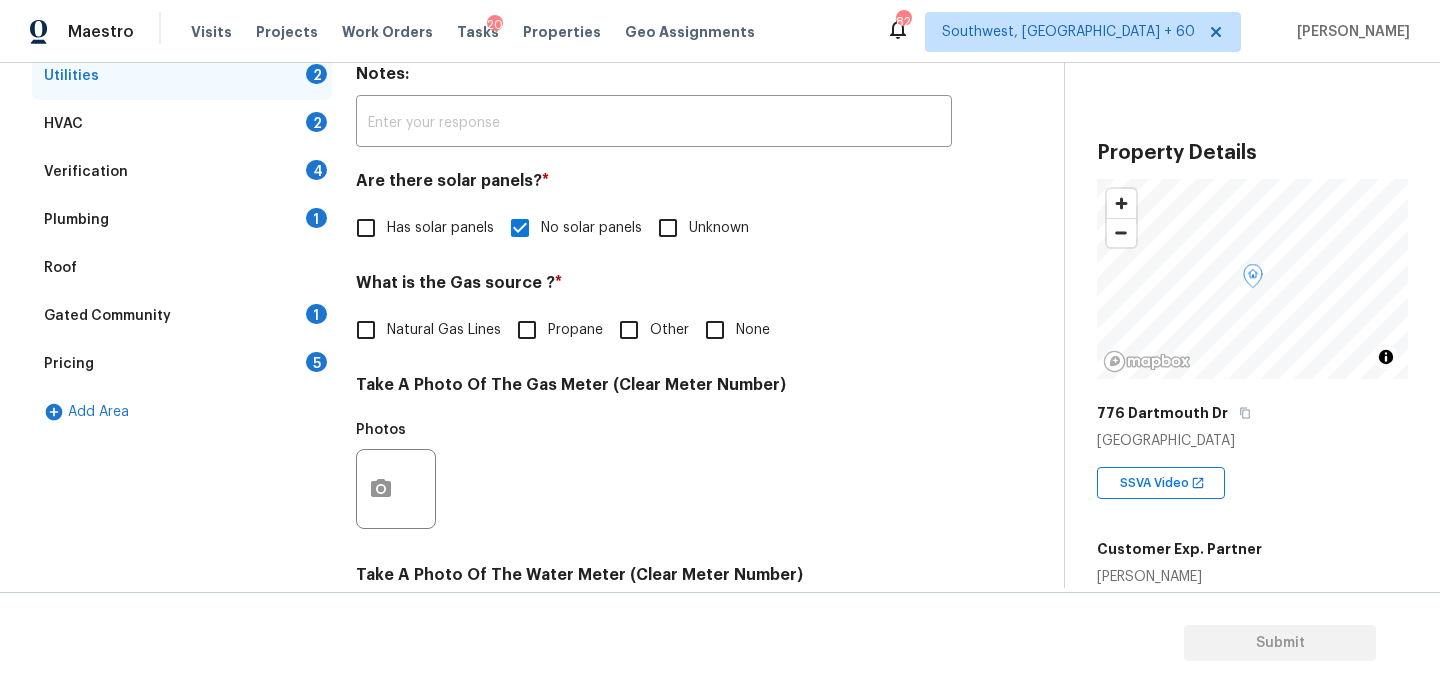 click on "Plumbing 1" at bounding box center (182, 220) 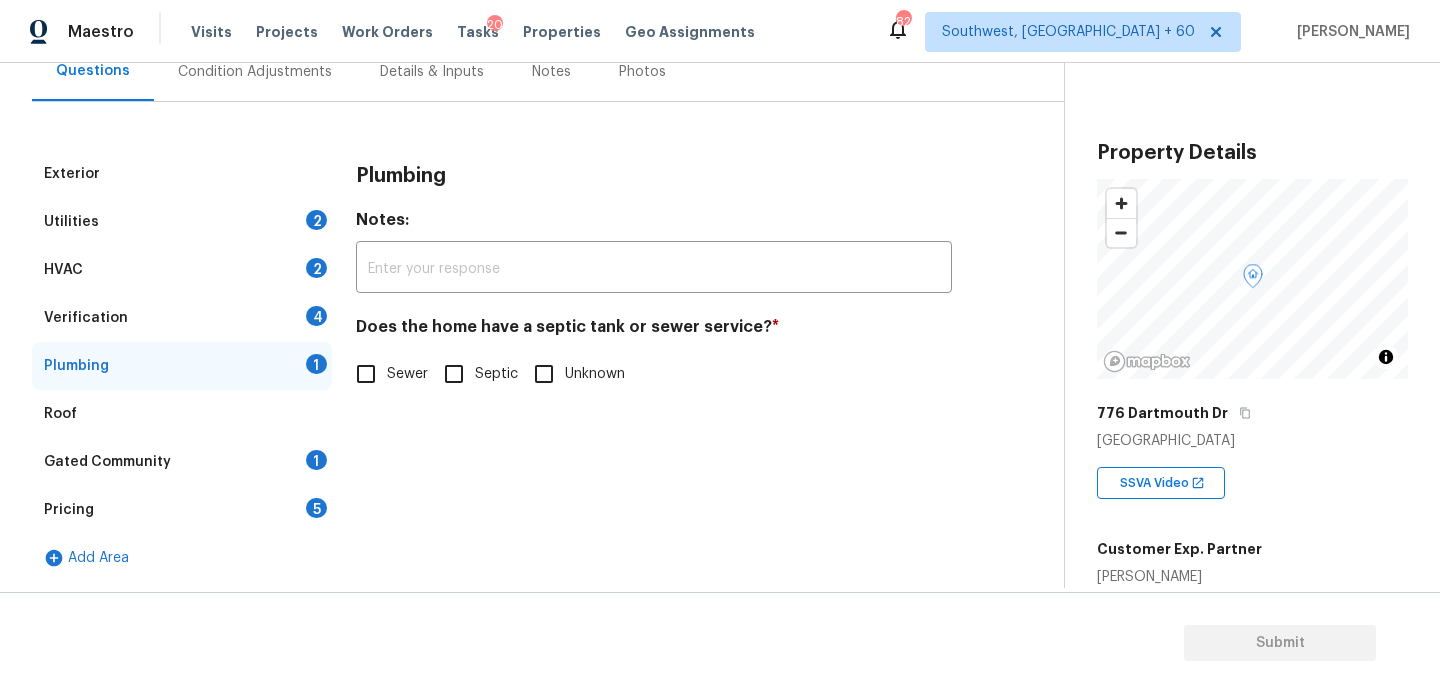 click on "Sewer" at bounding box center [366, 374] 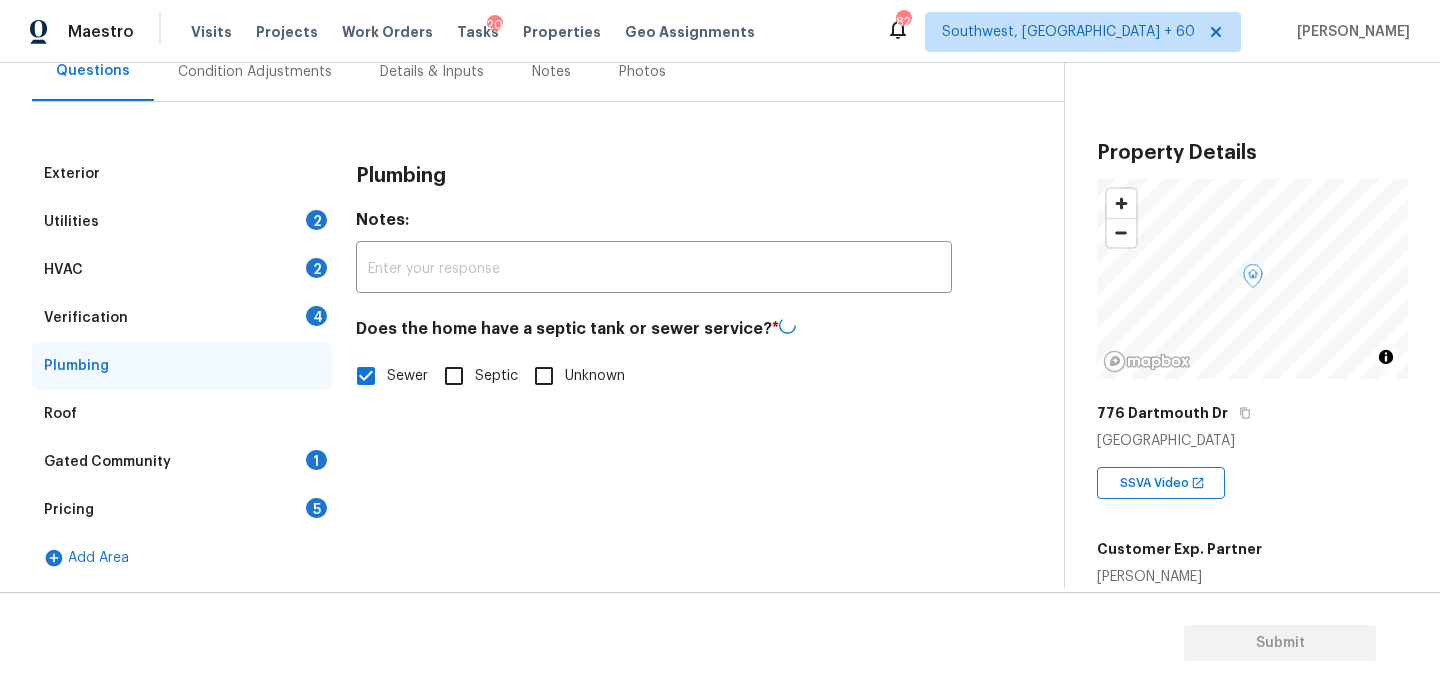 click on "Gated Community 1" at bounding box center (182, 462) 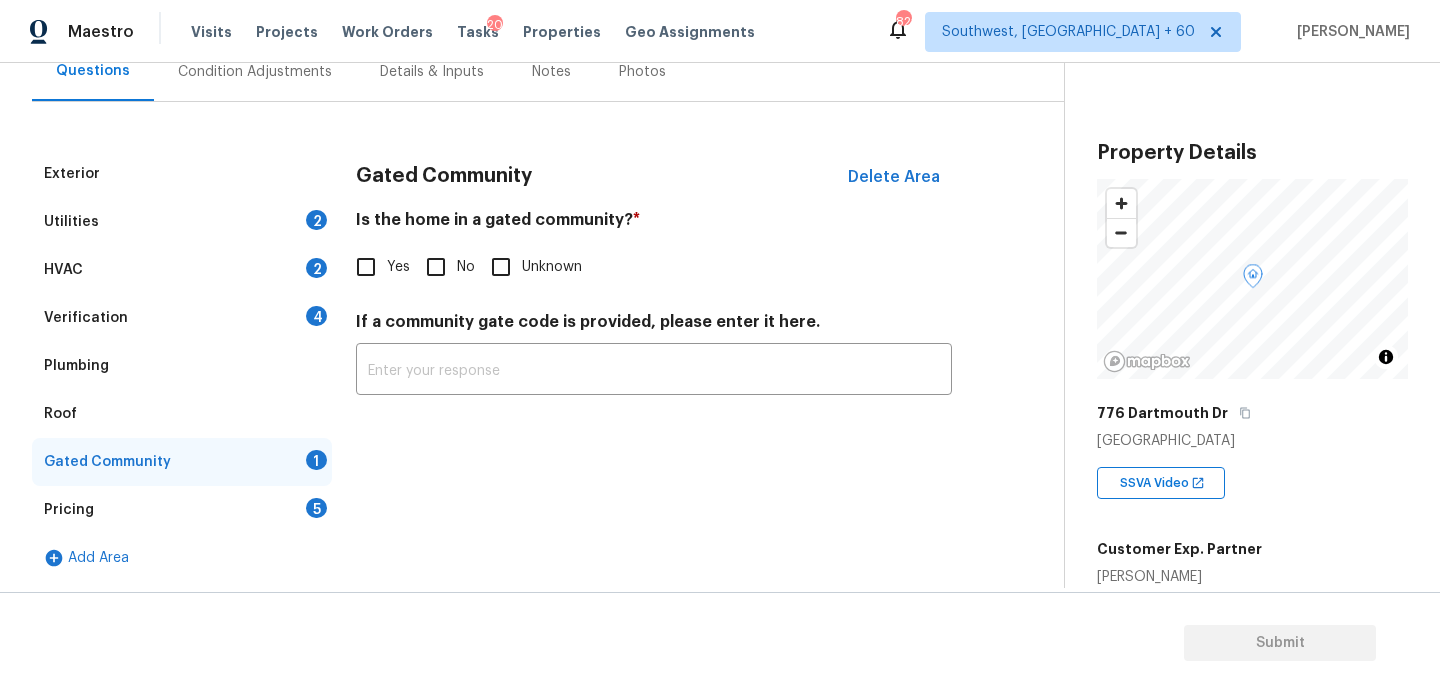 click on "No" at bounding box center [436, 267] 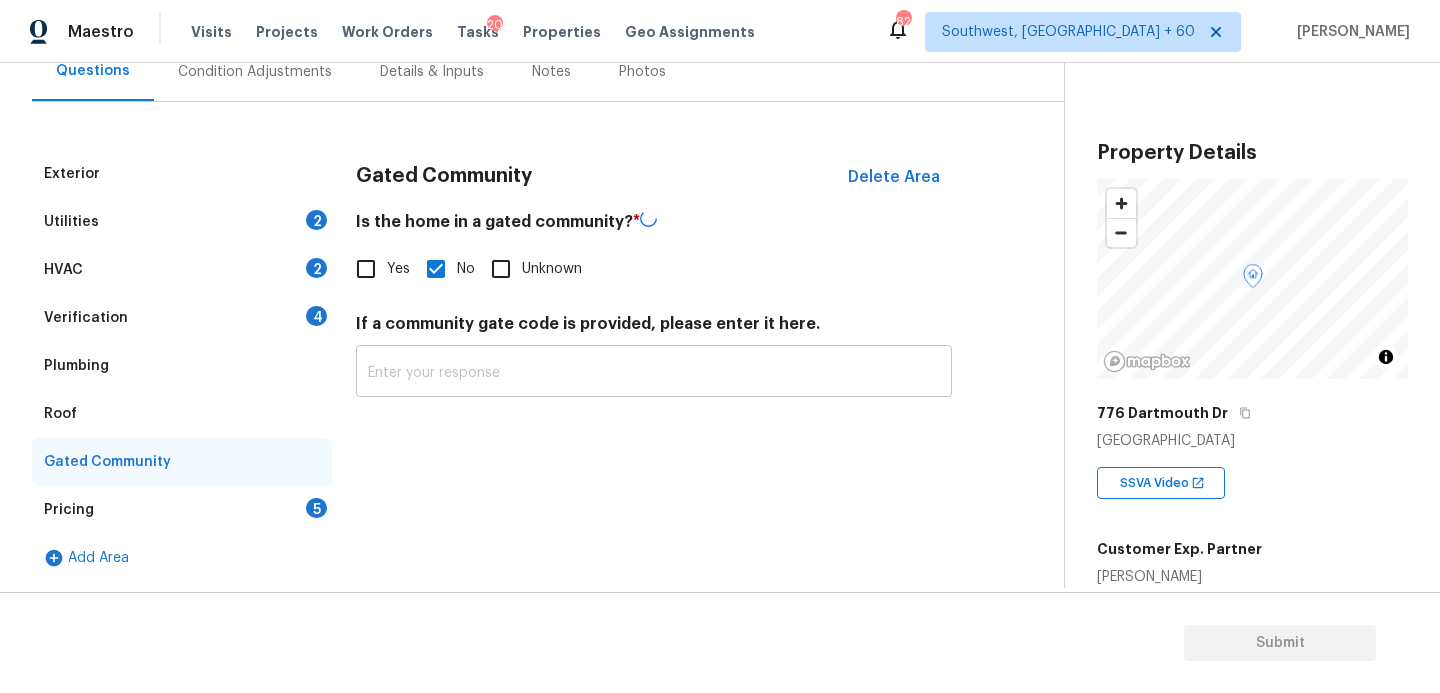 scroll, scrollTop: 124, scrollLeft: 0, axis: vertical 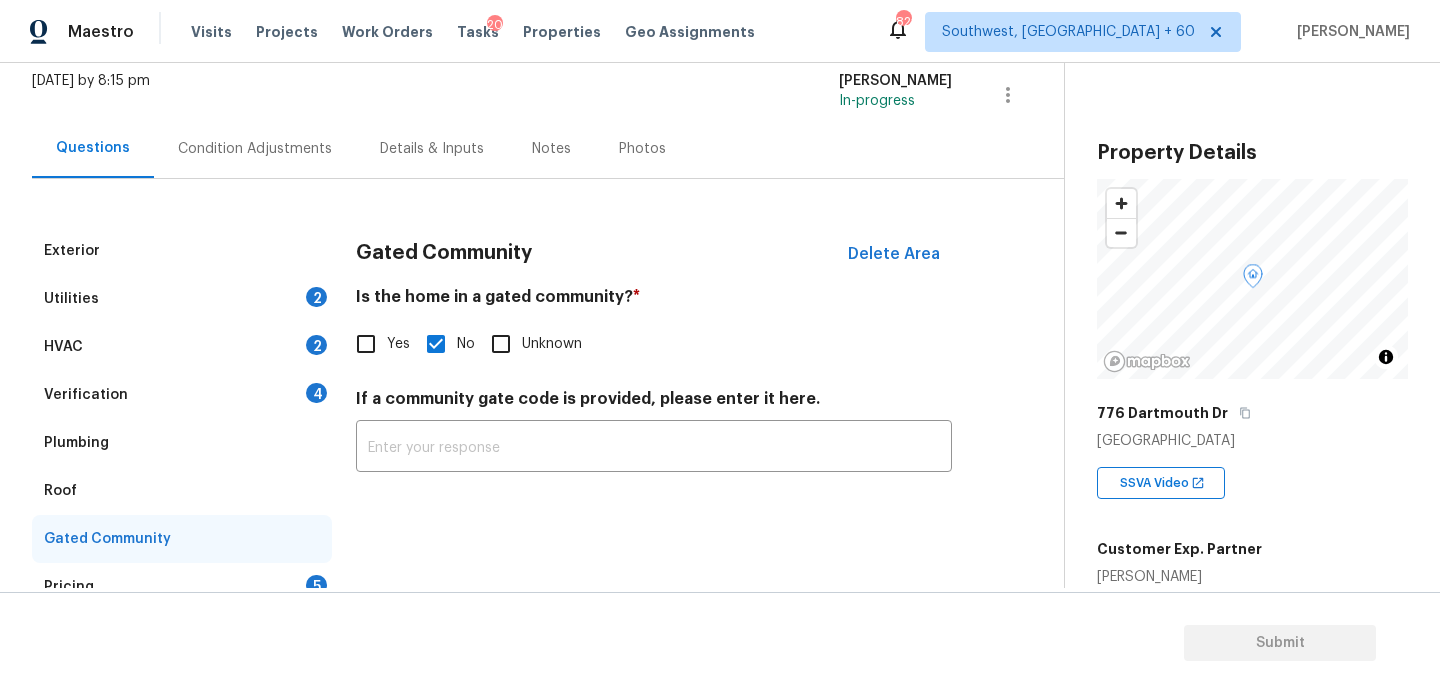 click on "Condition Adjustments" at bounding box center [255, 148] 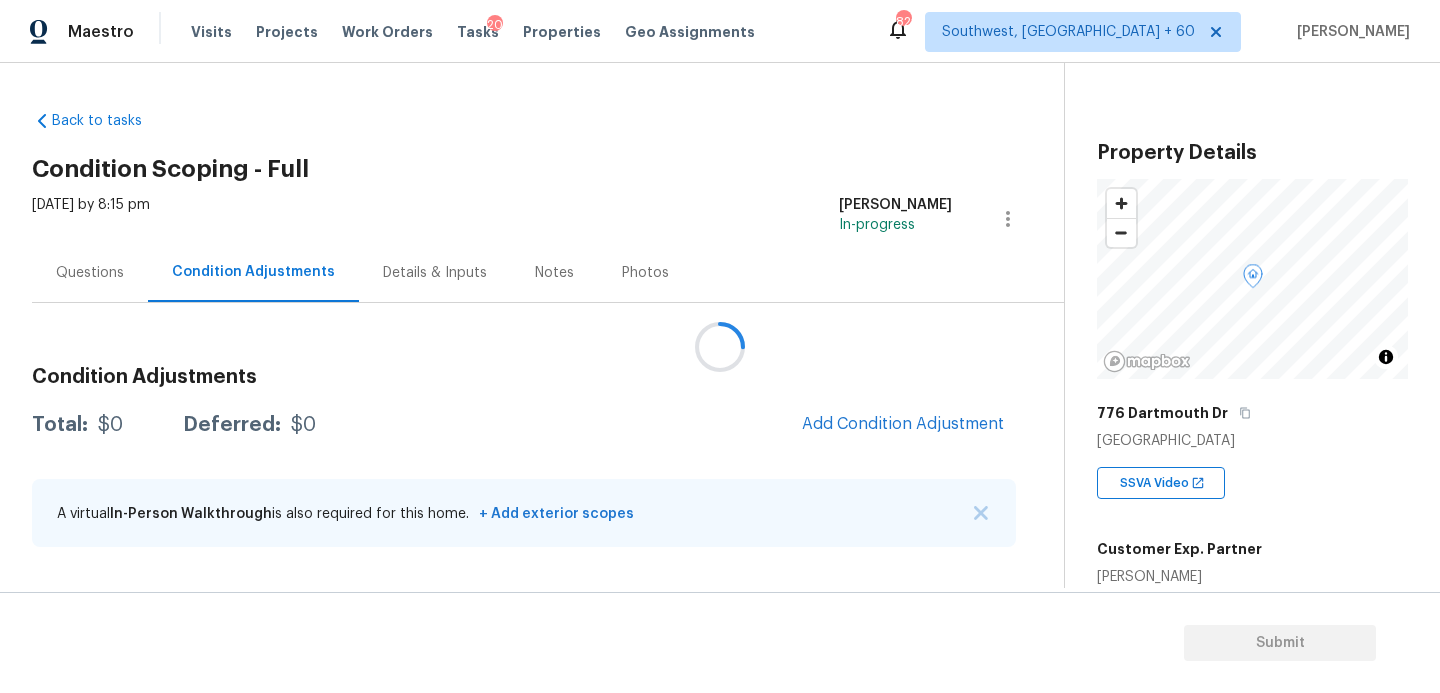 scroll, scrollTop: 0, scrollLeft: 0, axis: both 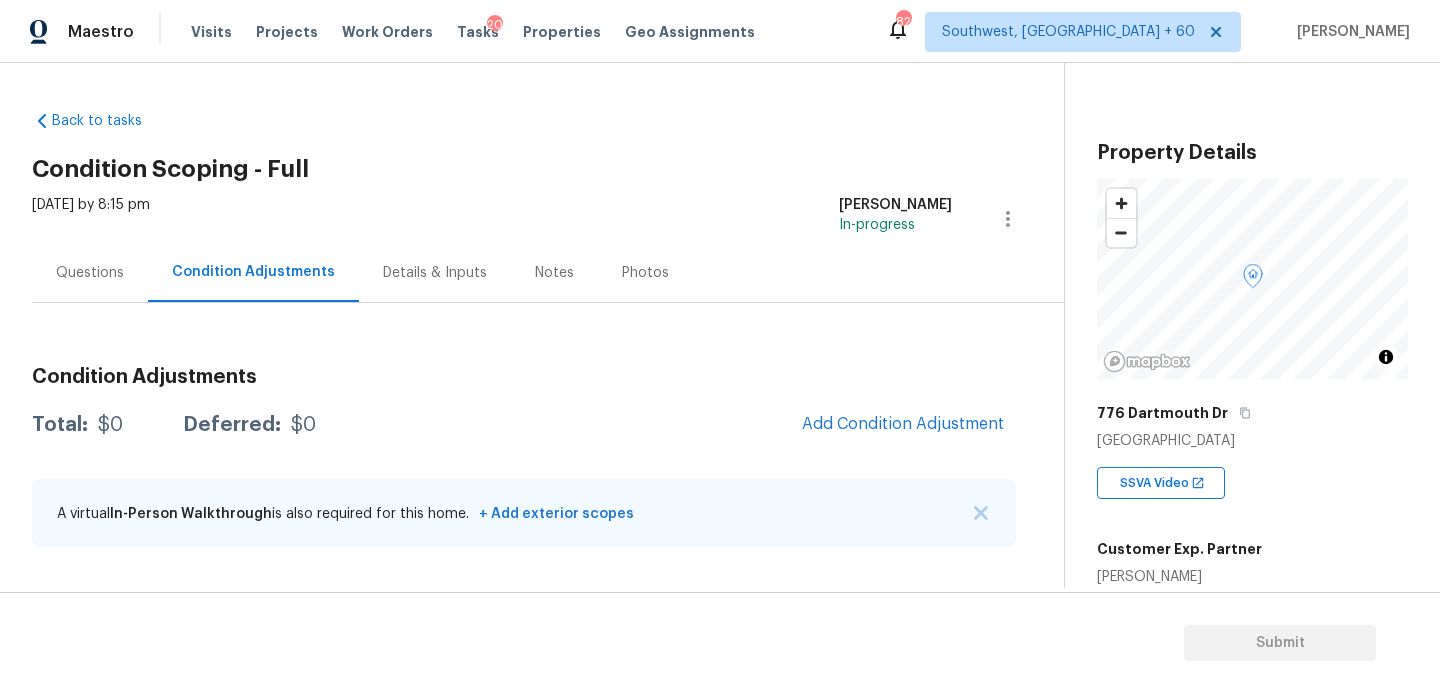 click on "Back to tasks Condition Scoping - Full [DATE] by 8:15 pm   [PERSON_NAME] In-progress Questions Condition Adjustments Details & Inputs Notes Photos Condition Adjustments Total:  $0 Deferred:  $0 Add Condition Adjustment A virtual  In-Person Walkthrough  is also required for this home.   + Add exterior scopes" at bounding box center (548, 333) 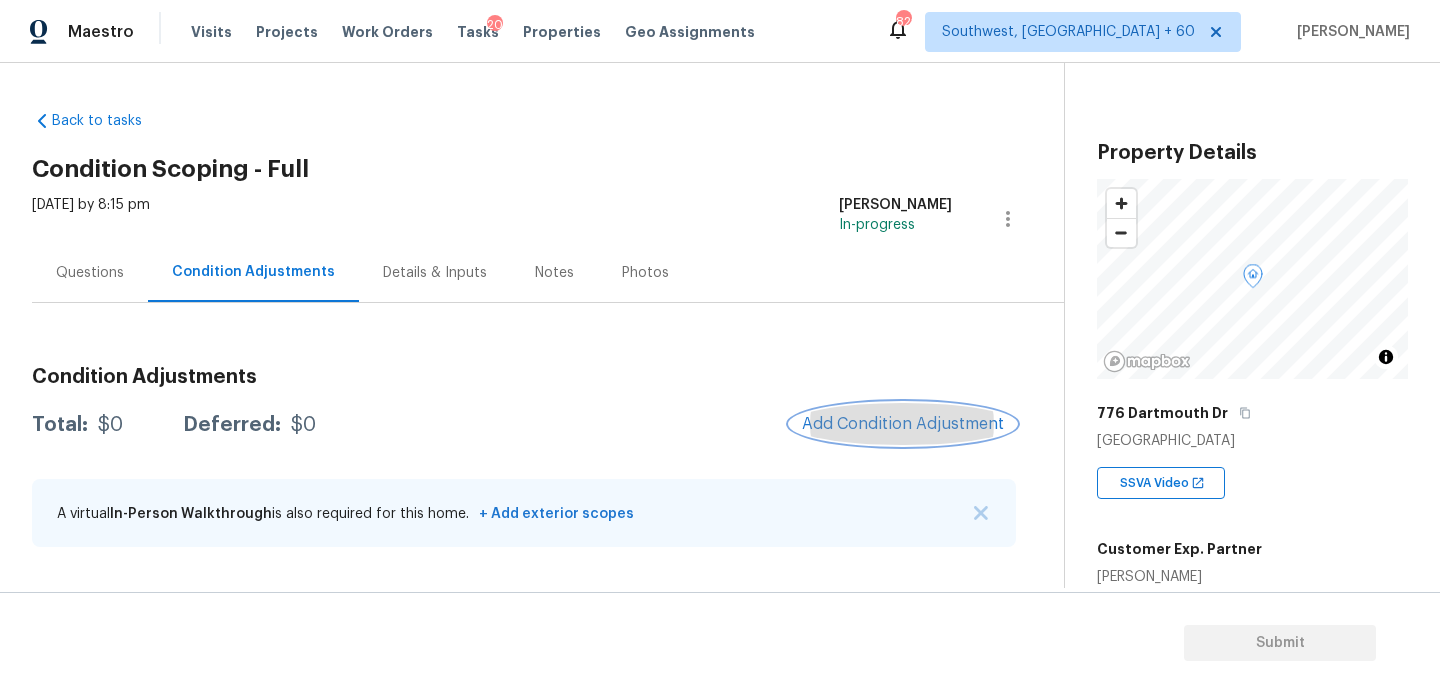 click on "Add Condition Adjustment" at bounding box center (903, 424) 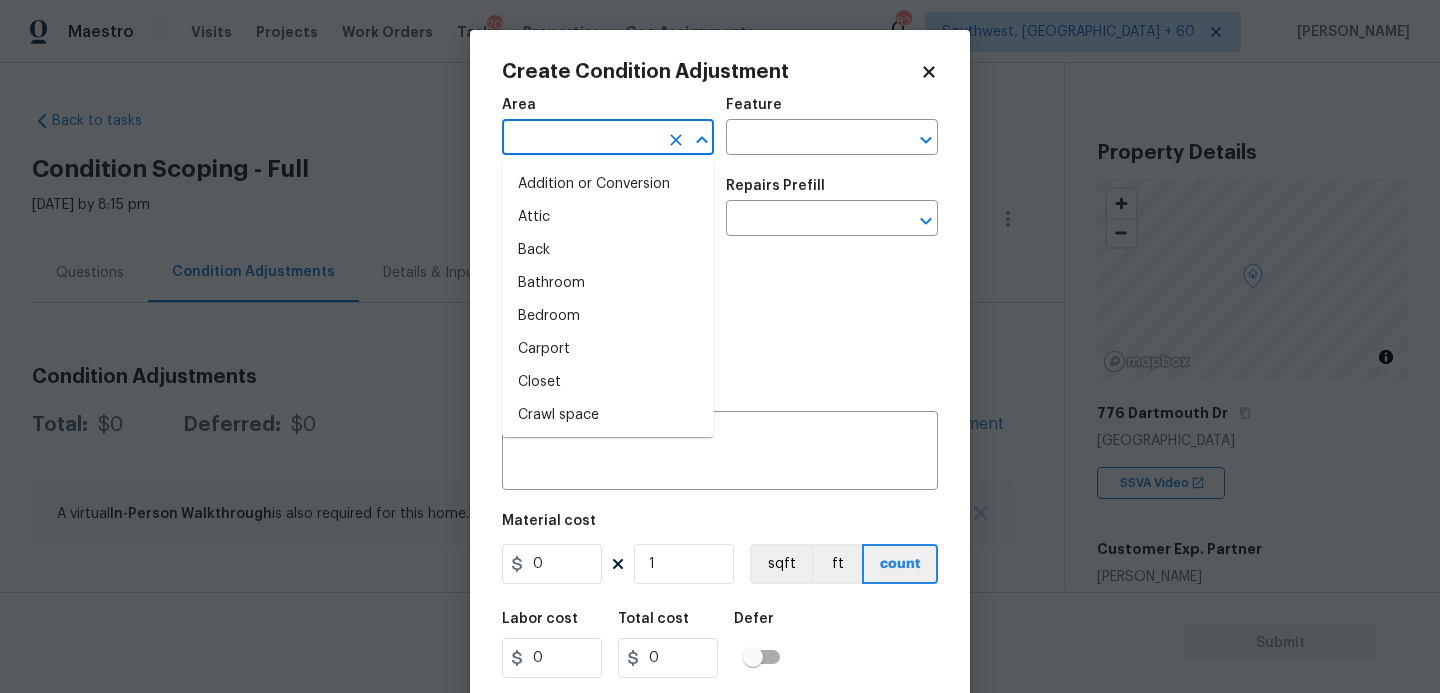 click at bounding box center (580, 139) 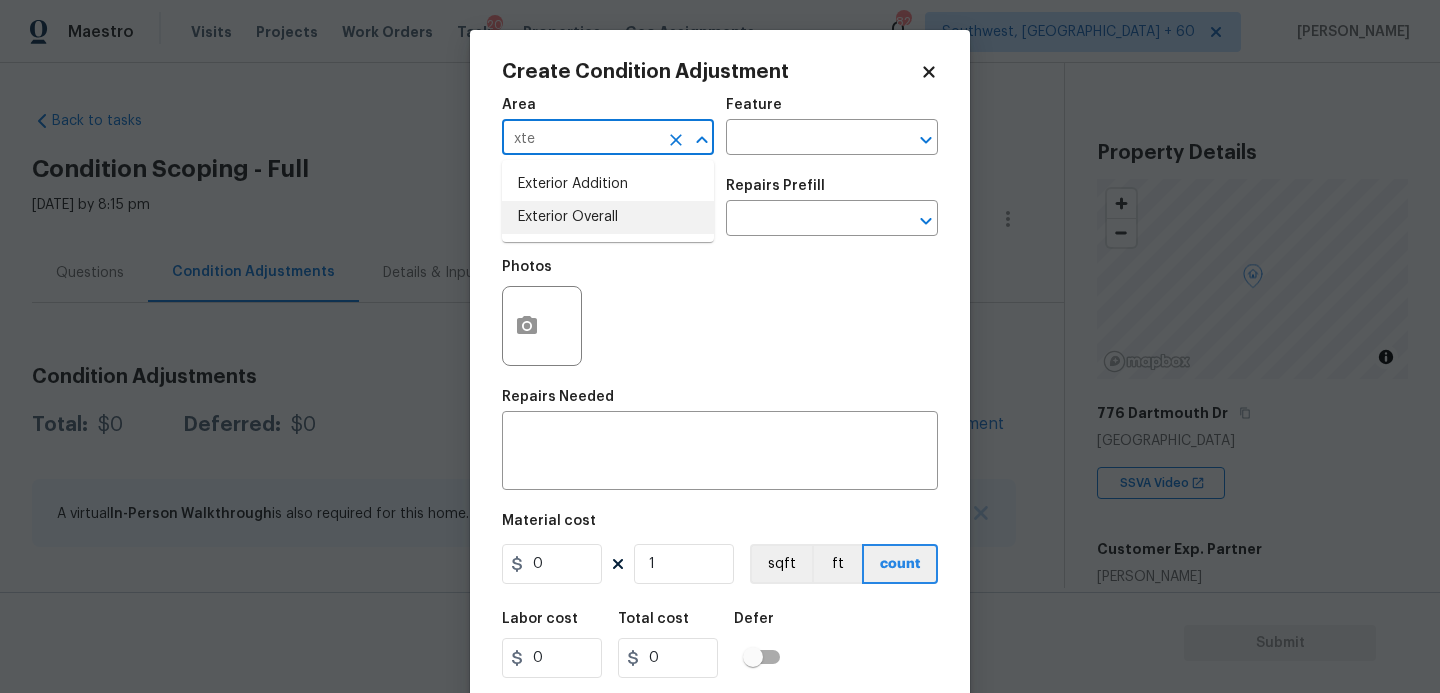 click on "Exterior Overall" at bounding box center (608, 217) 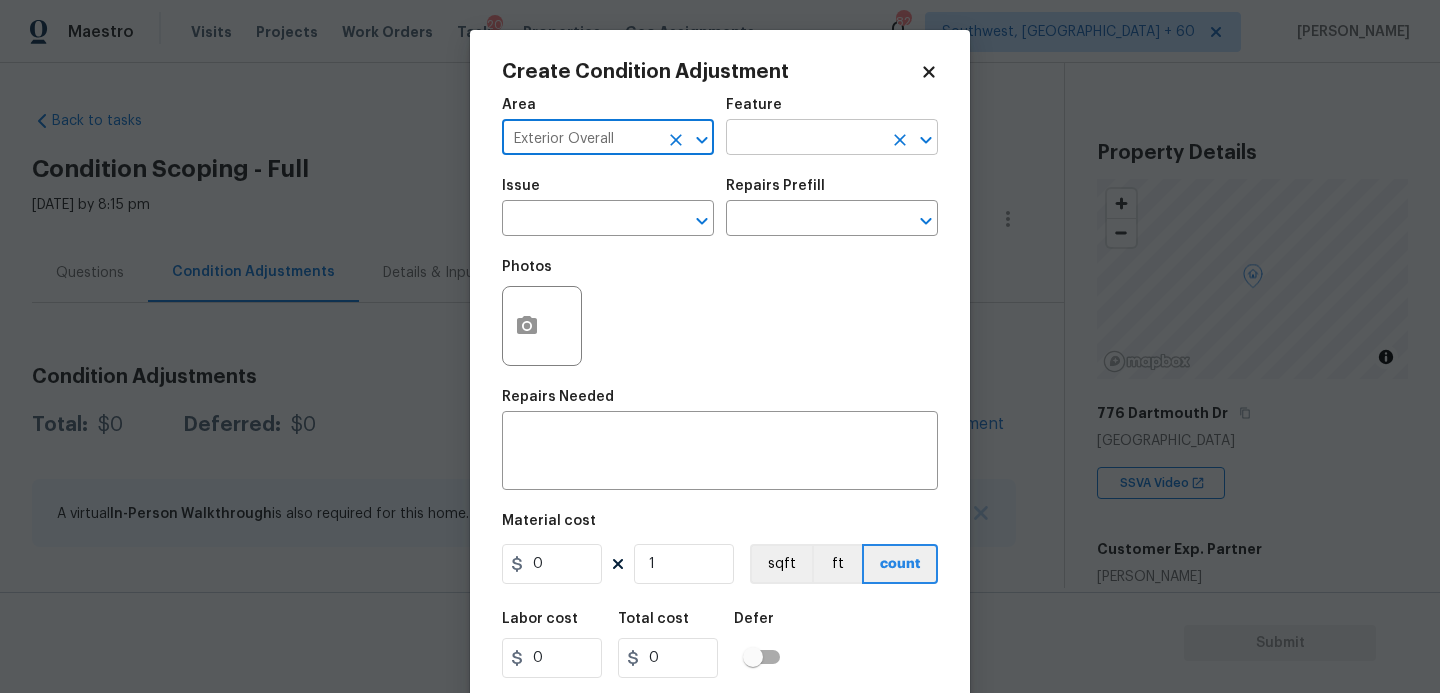 type on "Exterior Overall" 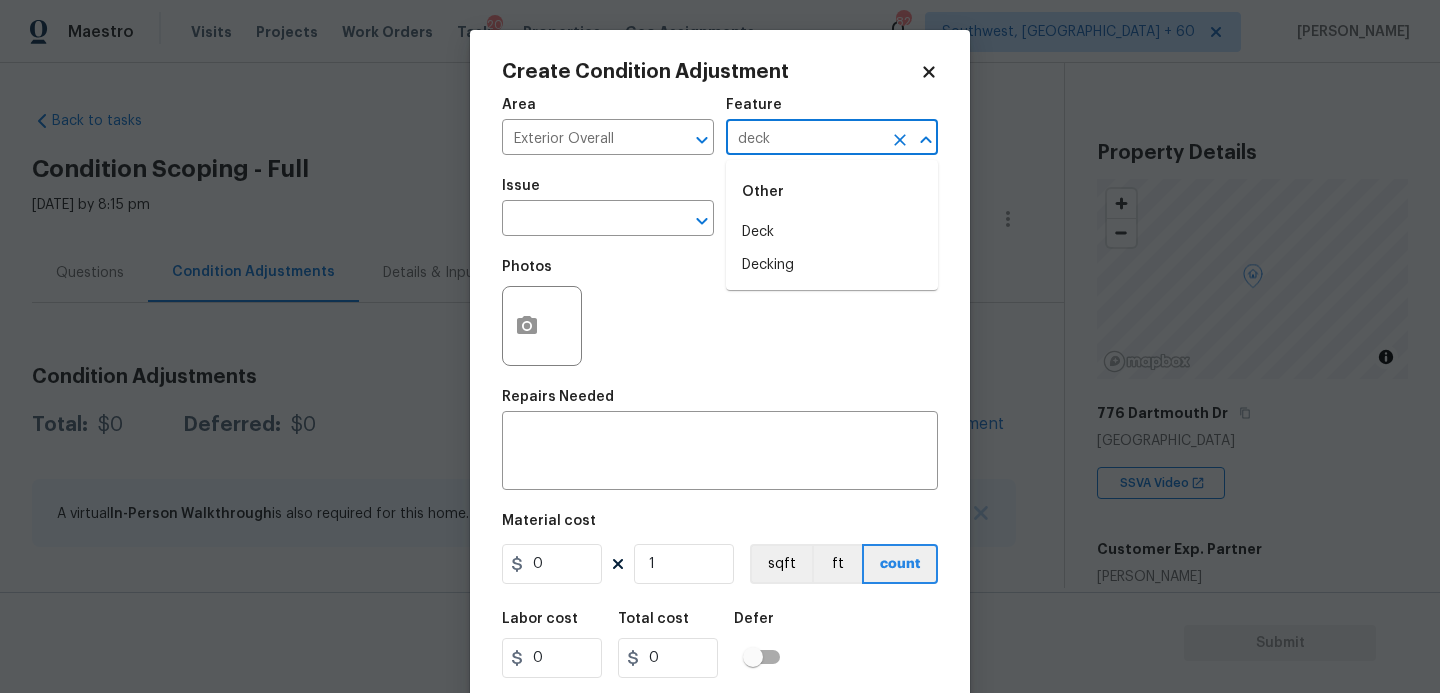 click on "Deck" at bounding box center (832, 232) 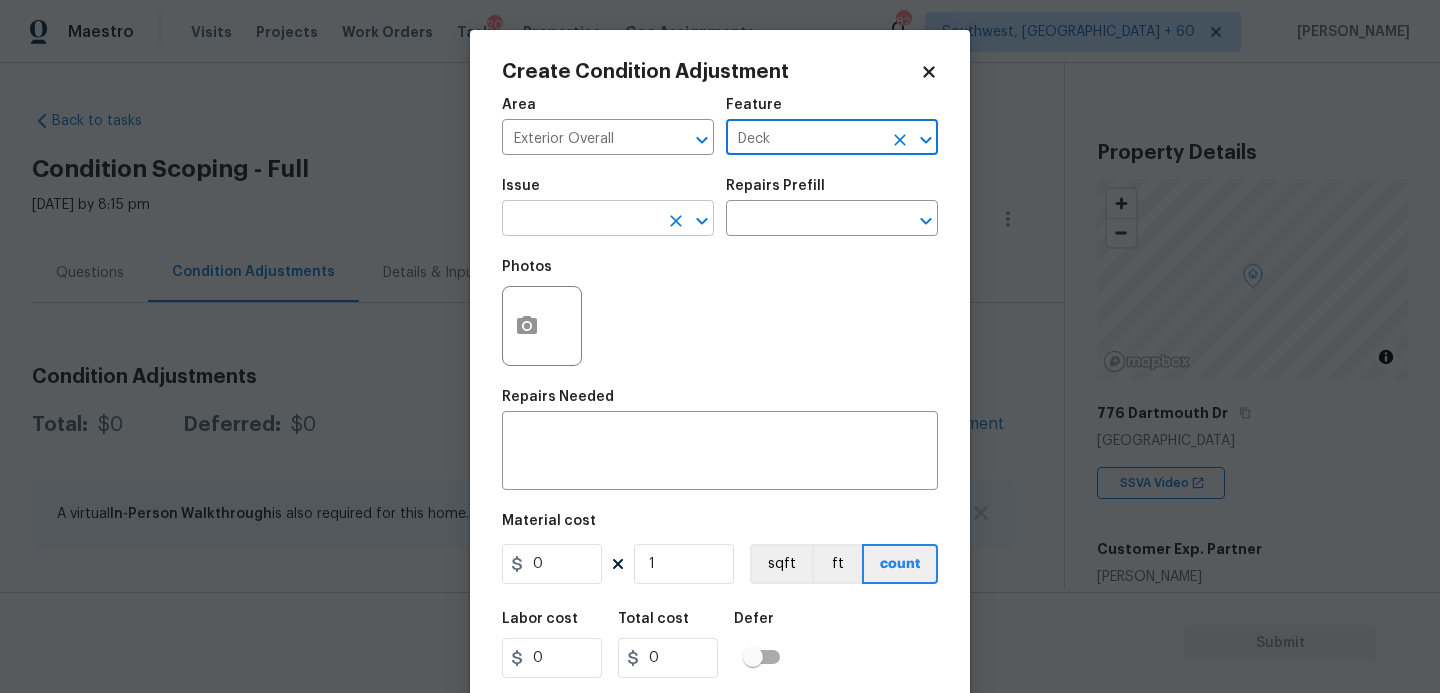 type on "Deck" 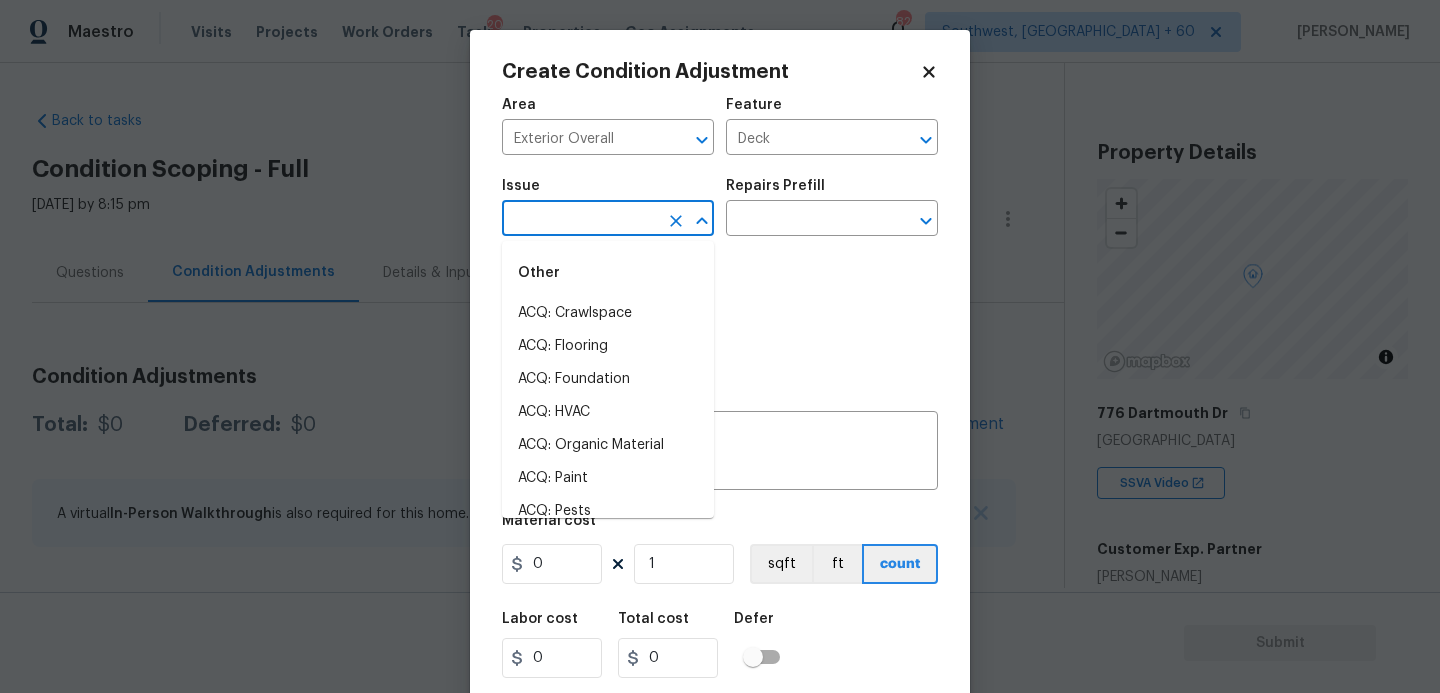 click at bounding box center [580, 220] 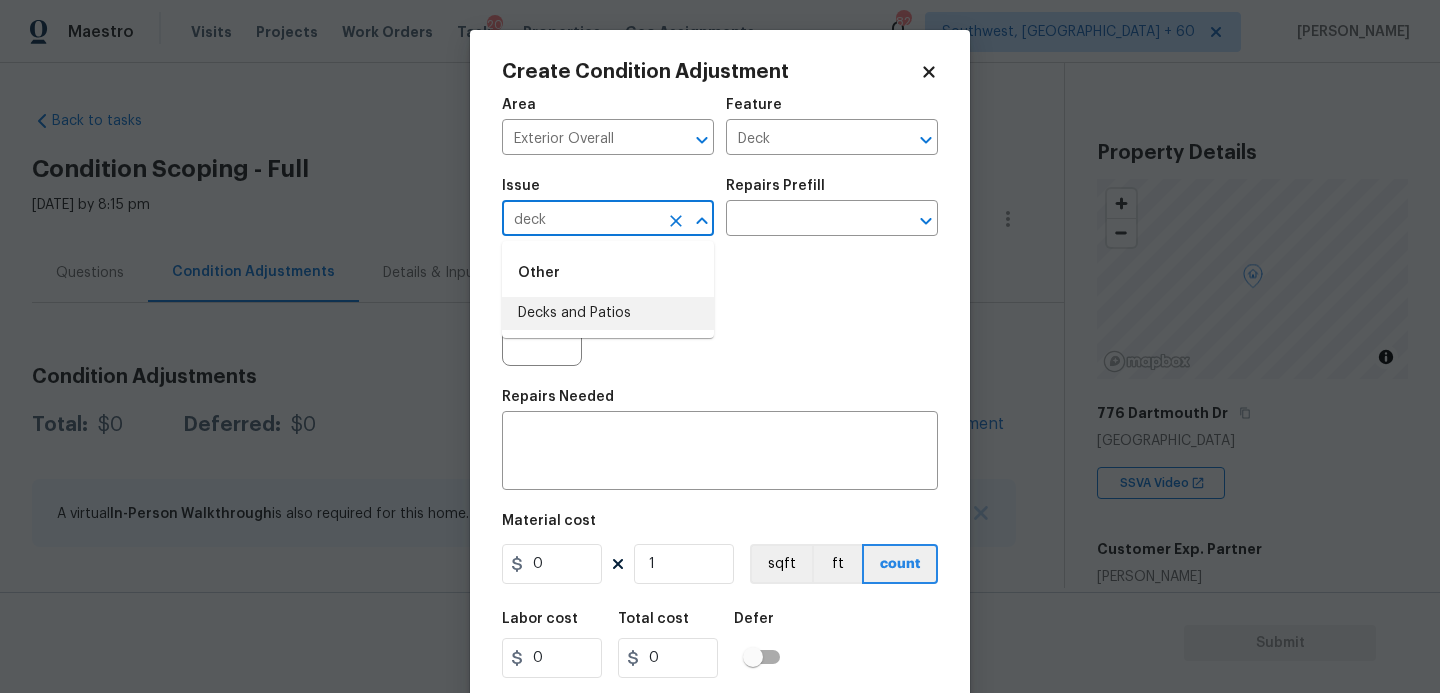 click on "Decks and Patios" at bounding box center (608, 313) 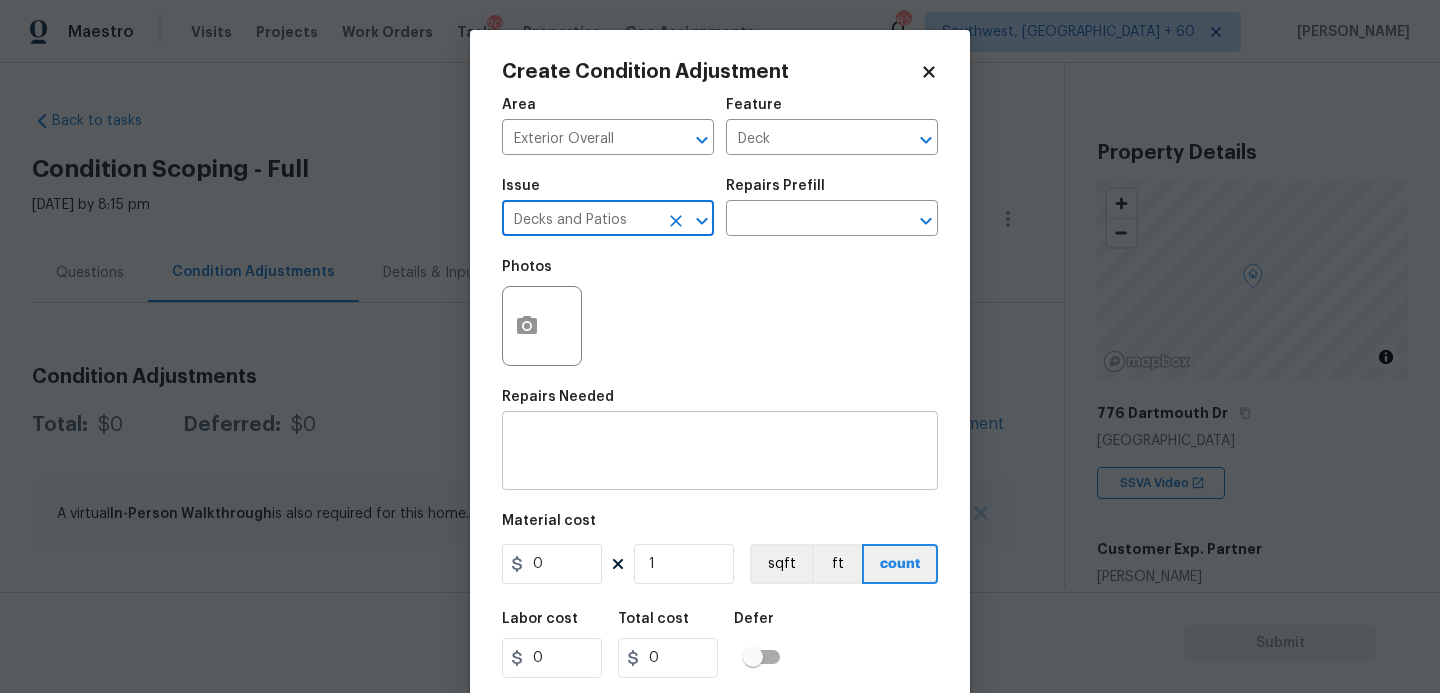 type on "Decks and Patios" 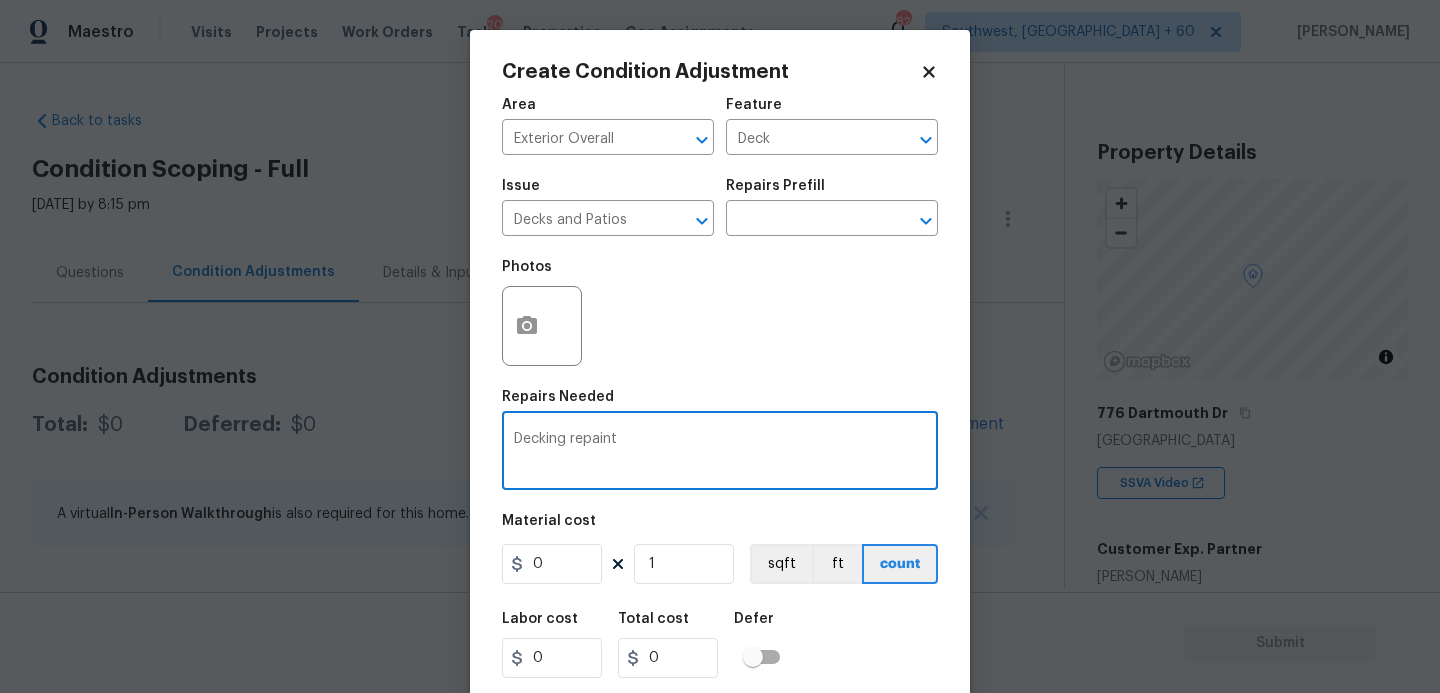 type on "Decking repaint" 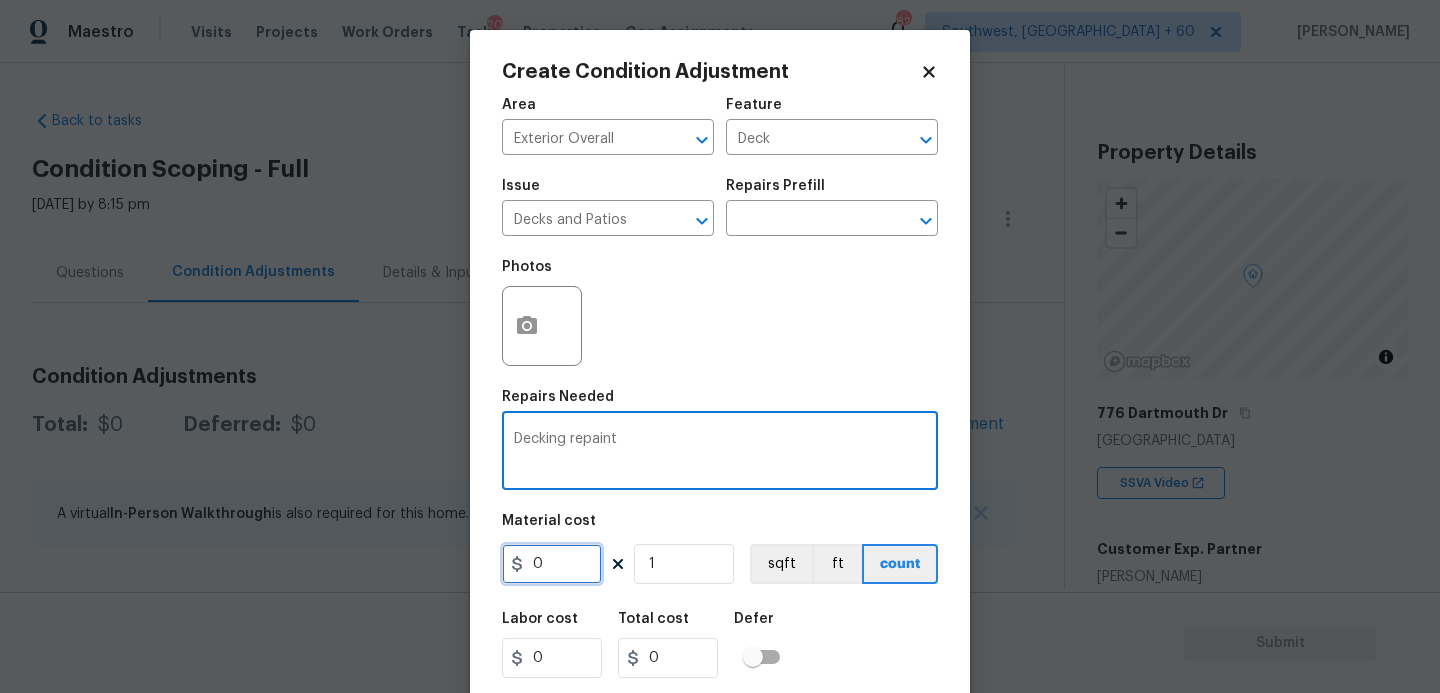 drag, startPoint x: 568, startPoint y: 557, endPoint x: 427, endPoint y: 570, distance: 141.59802 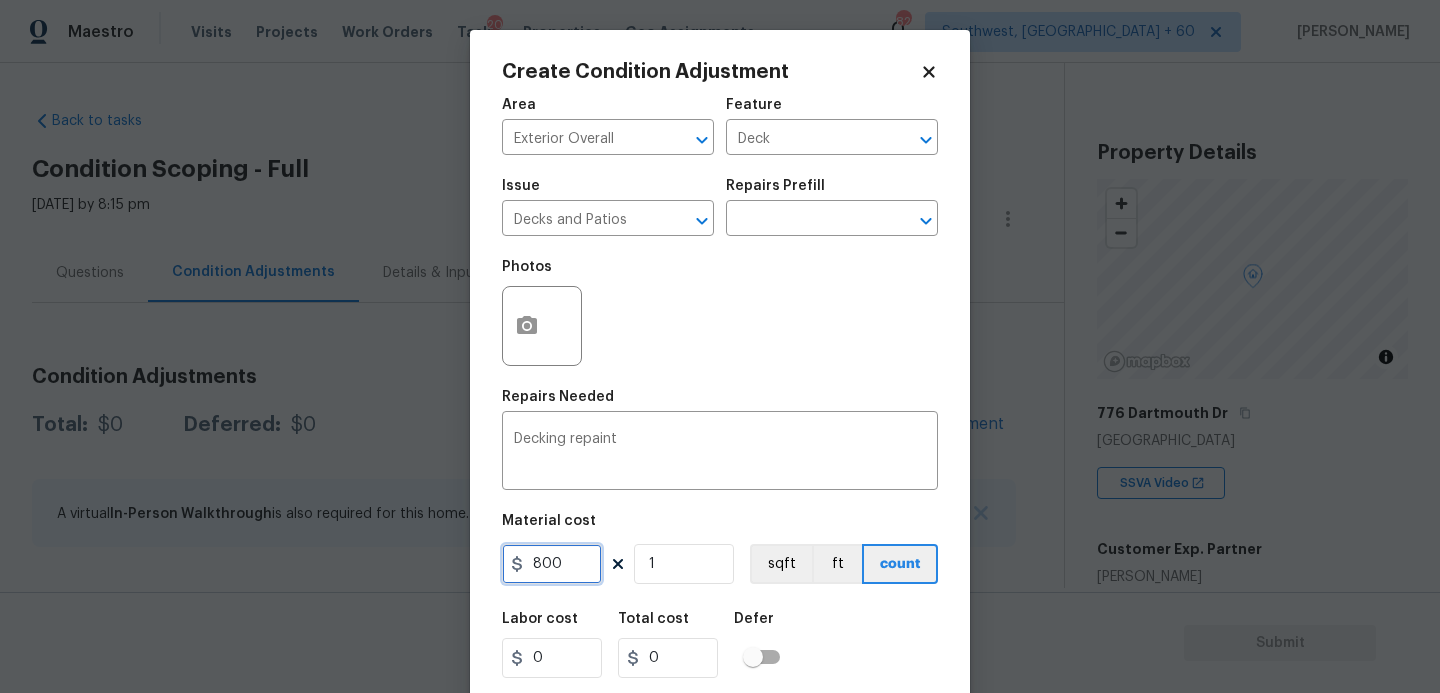type on "800" 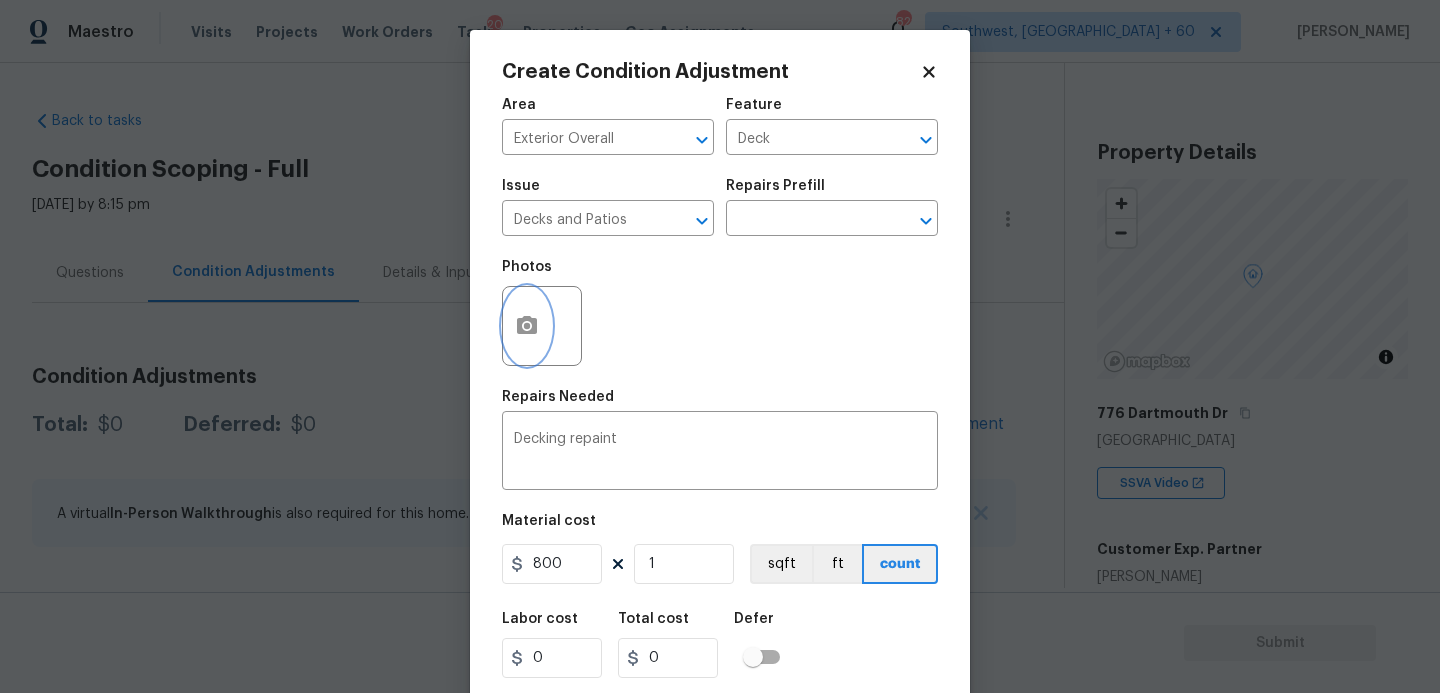 type on "800" 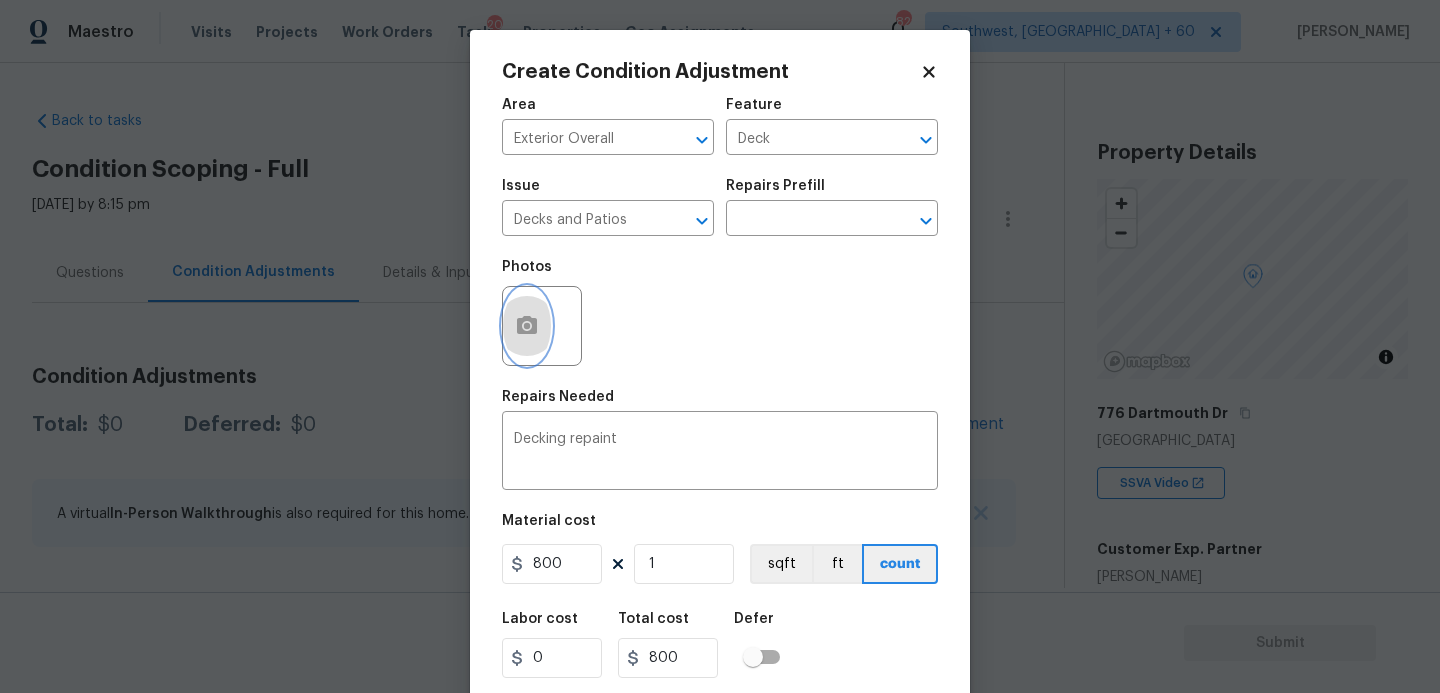 click 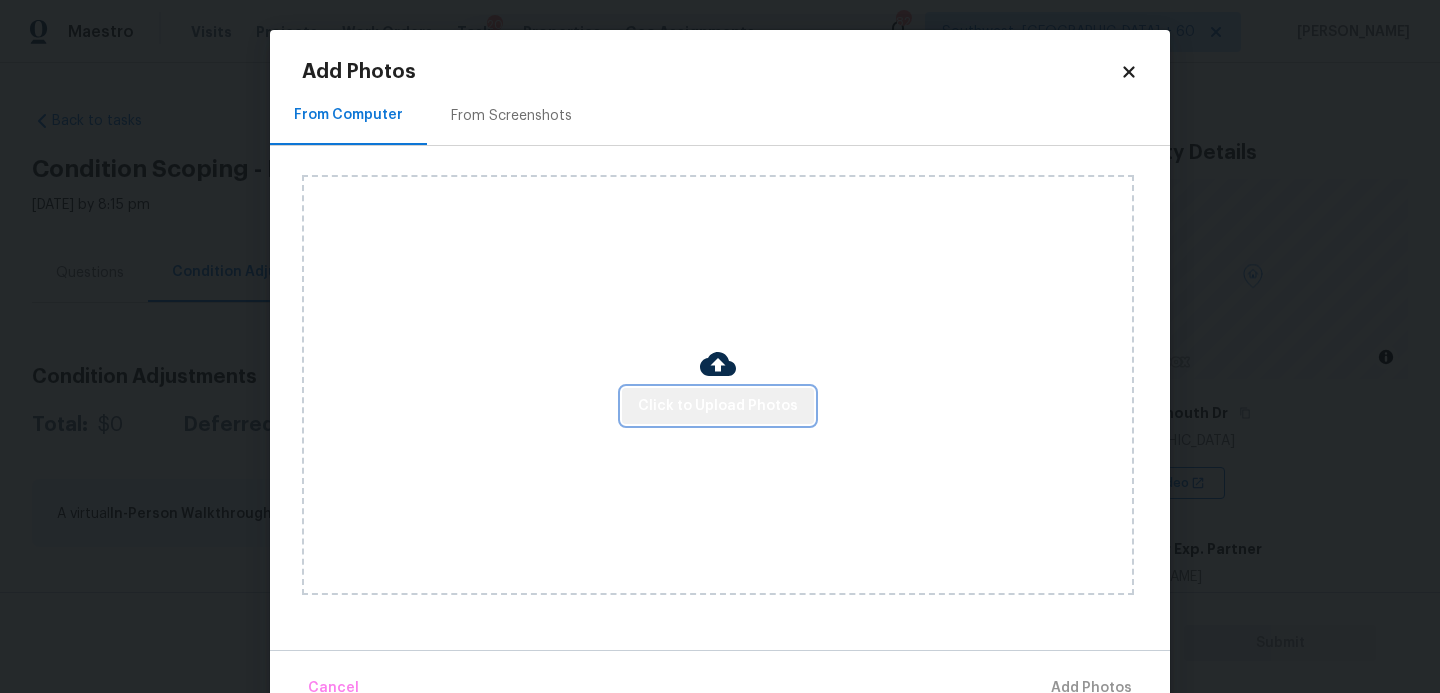 click on "Click to Upload Photos" at bounding box center (718, 406) 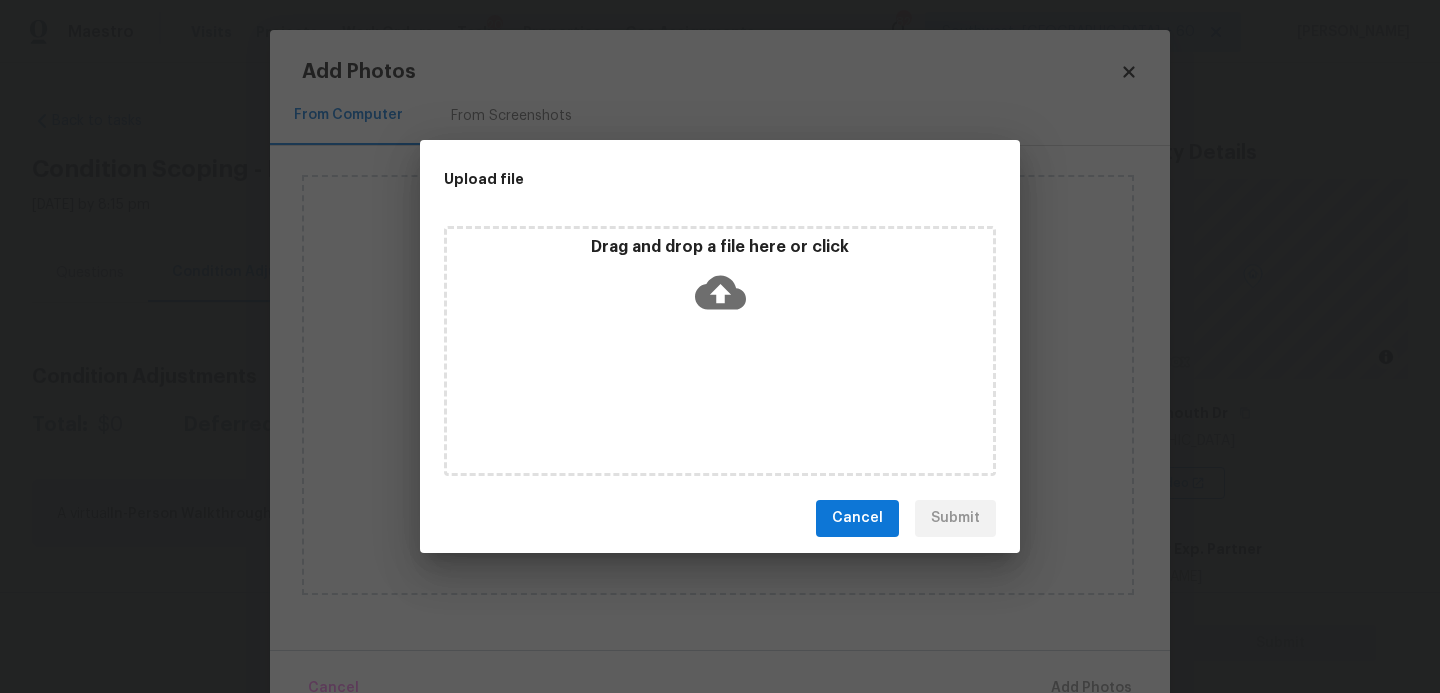 click on "Drag and drop a file here or click" at bounding box center (720, 351) 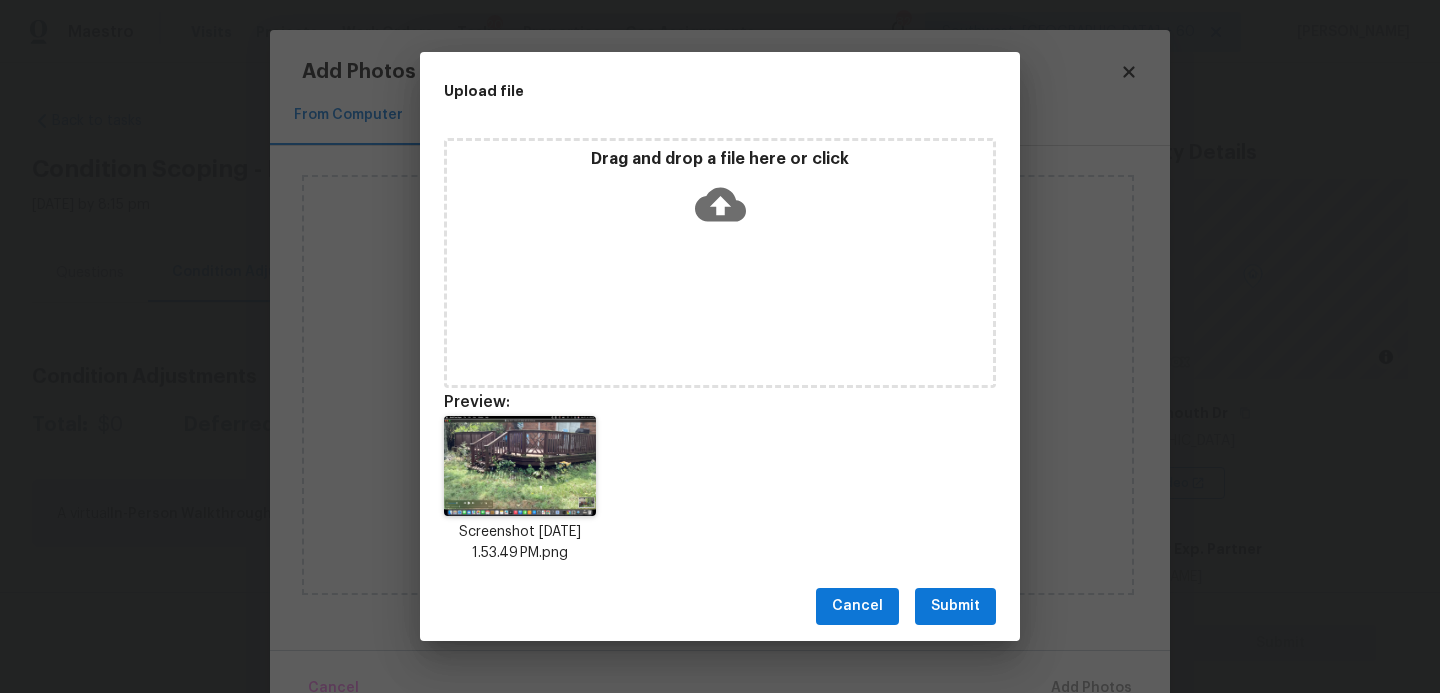 click on "Submit" at bounding box center [955, 606] 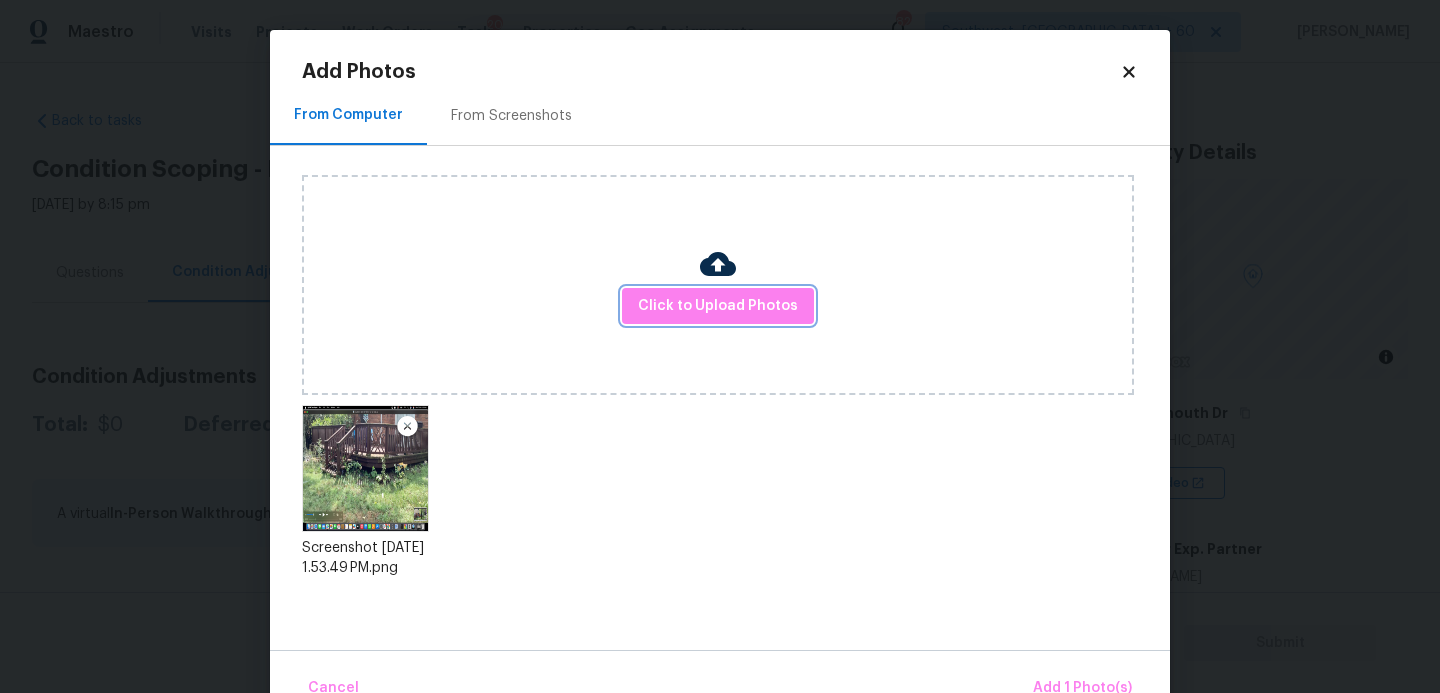 scroll, scrollTop: 47, scrollLeft: 0, axis: vertical 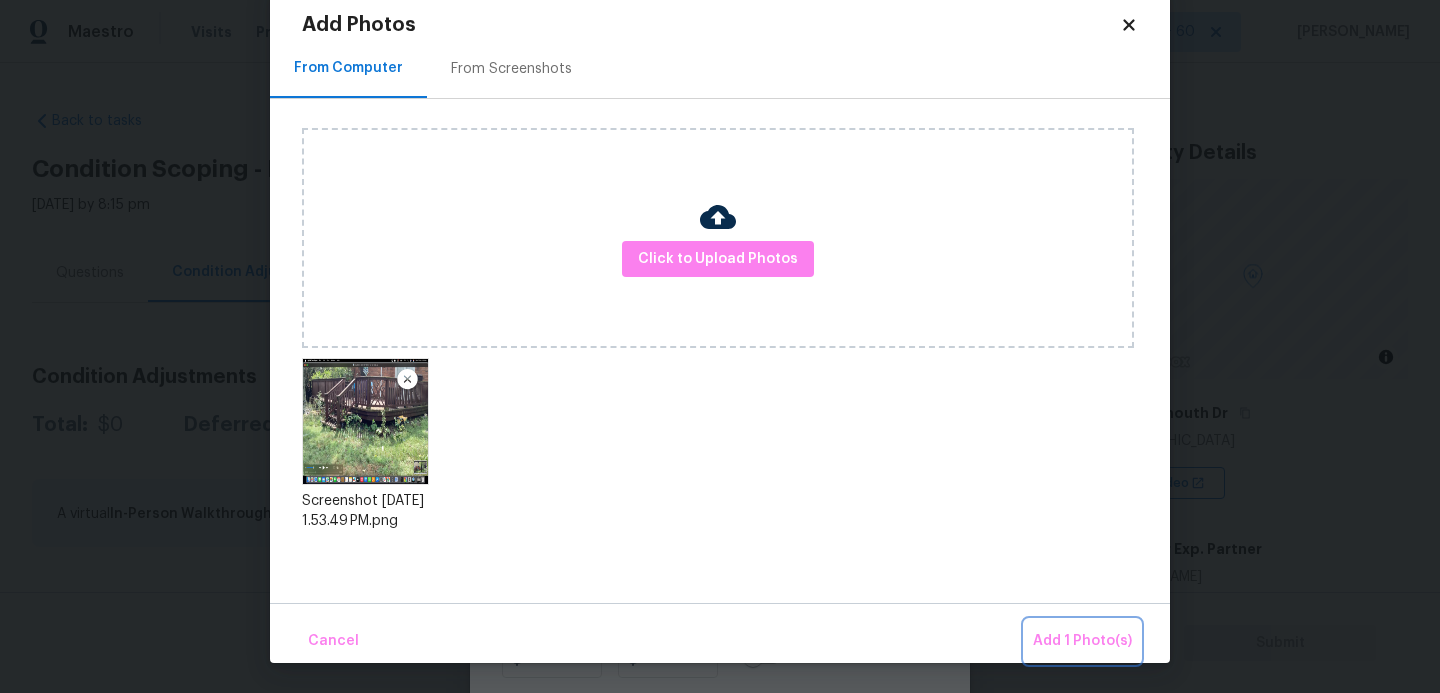 click on "Add 1 Photo(s)" at bounding box center [1082, 641] 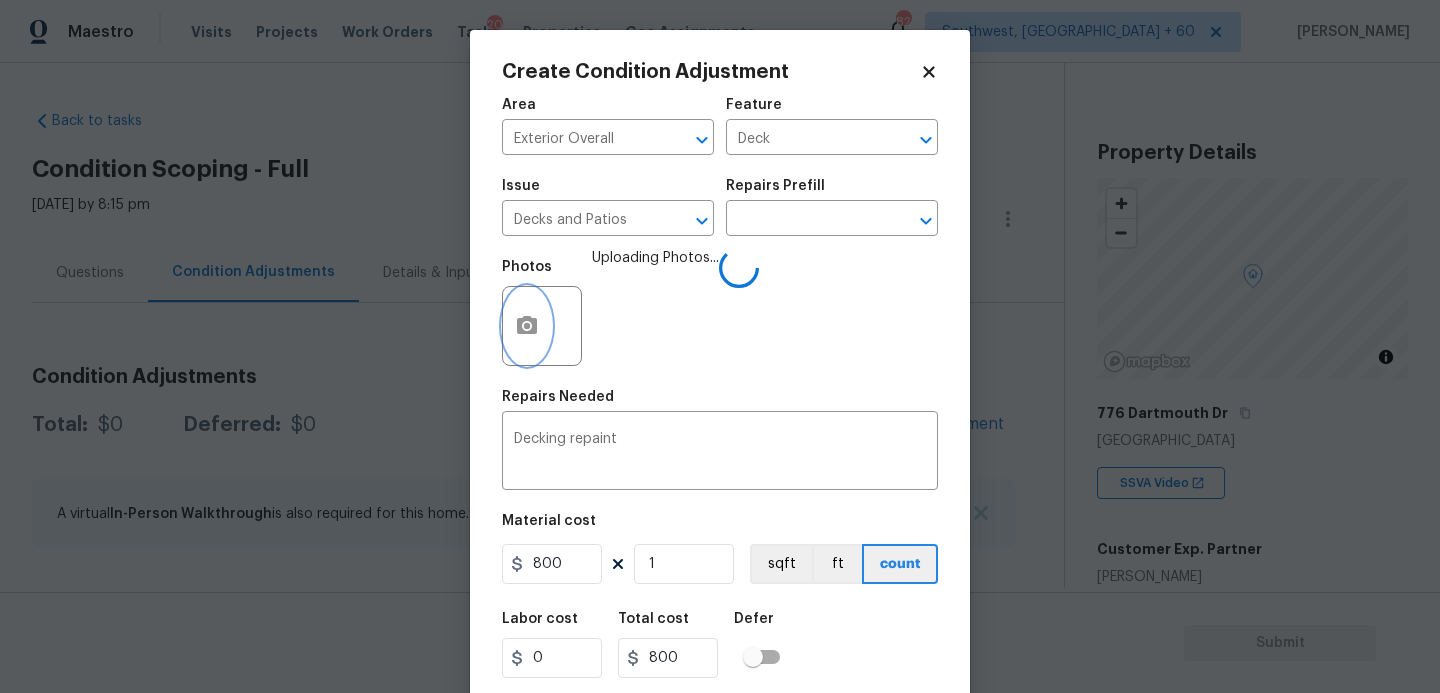 scroll, scrollTop: 0, scrollLeft: 0, axis: both 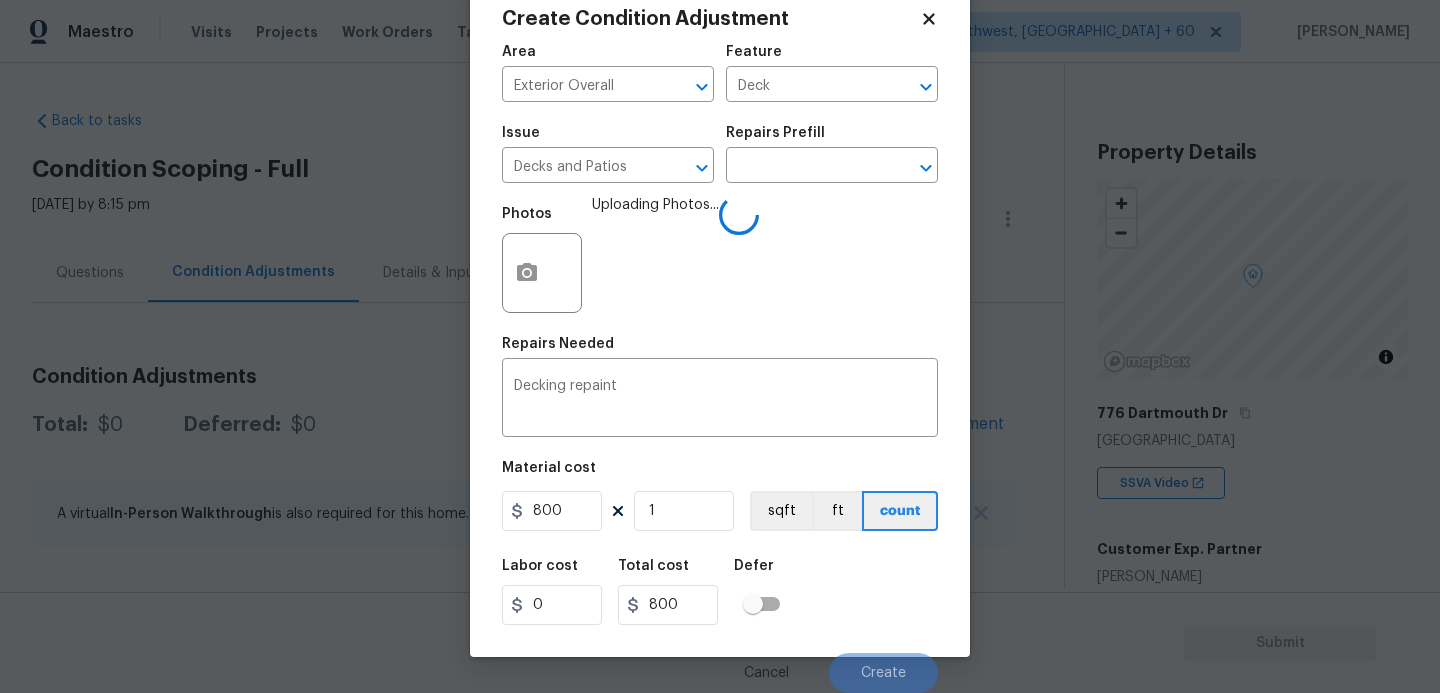 click on "Labor cost 0 Total cost 800 Defer" at bounding box center [720, 592] 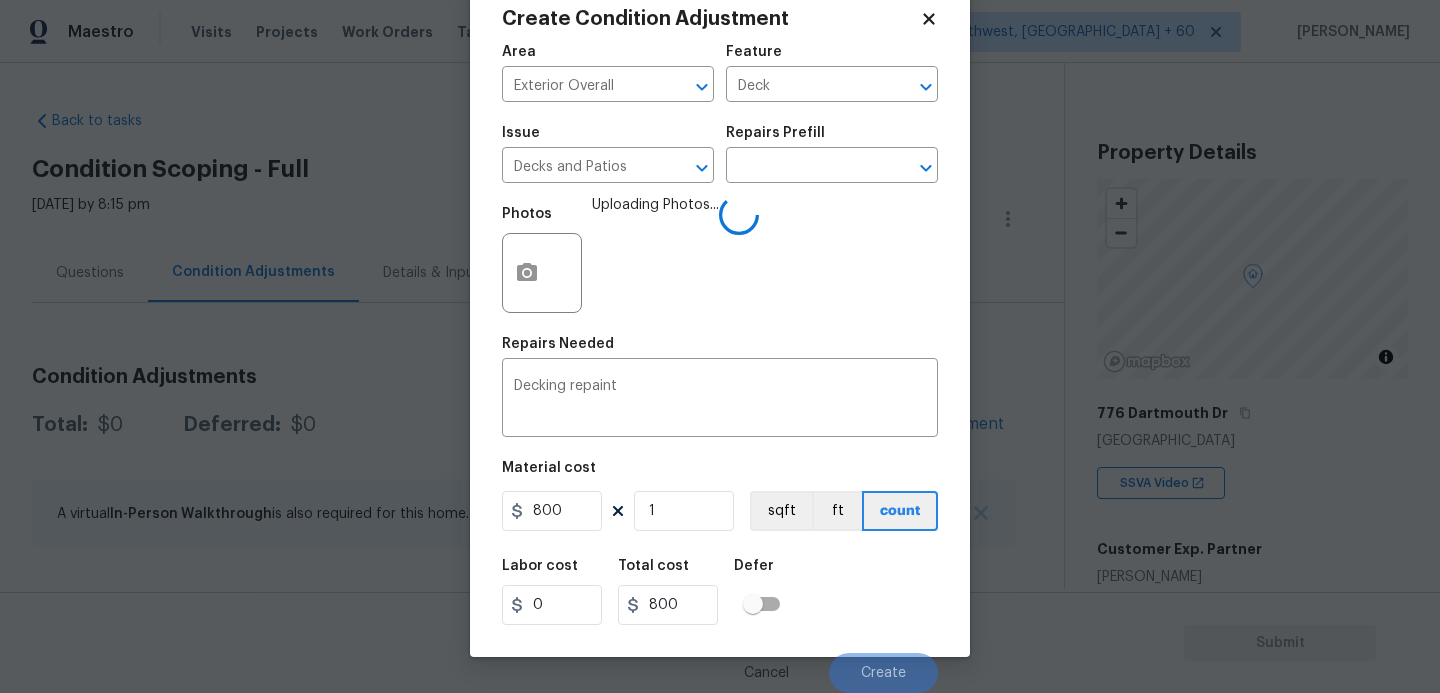 click on "Labor cost 0 Total cost 800 Defer" at bounding box center [720, 592] 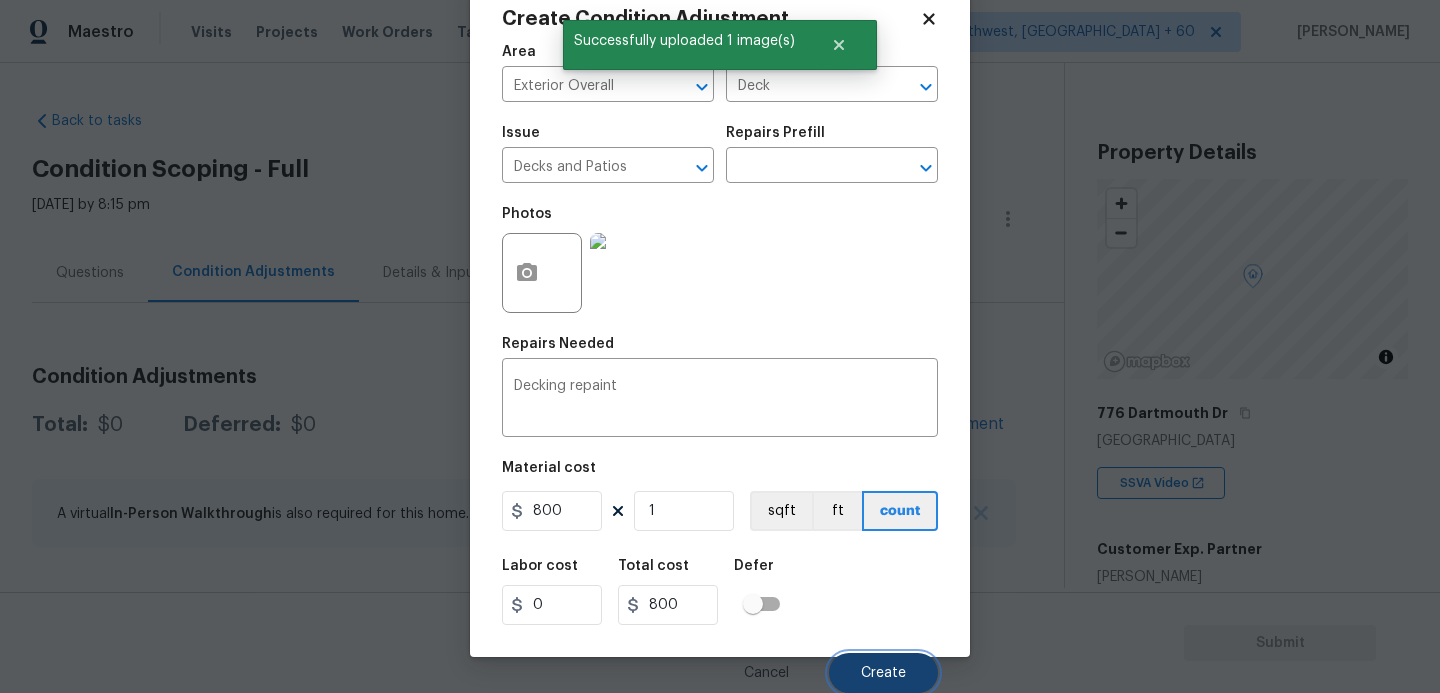click on "Create" at bounding box center [883, 673] 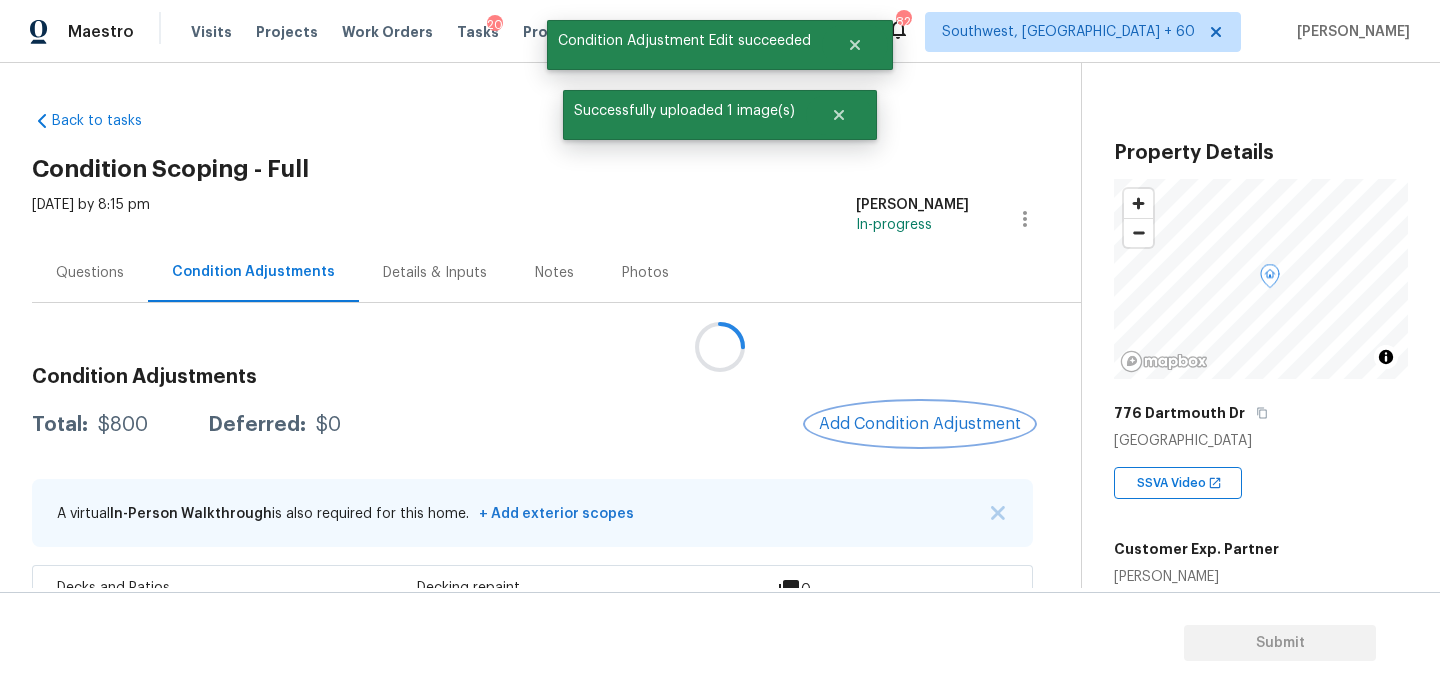 scroll, scrollTop: 0, scrollLeft: 0, axis: both 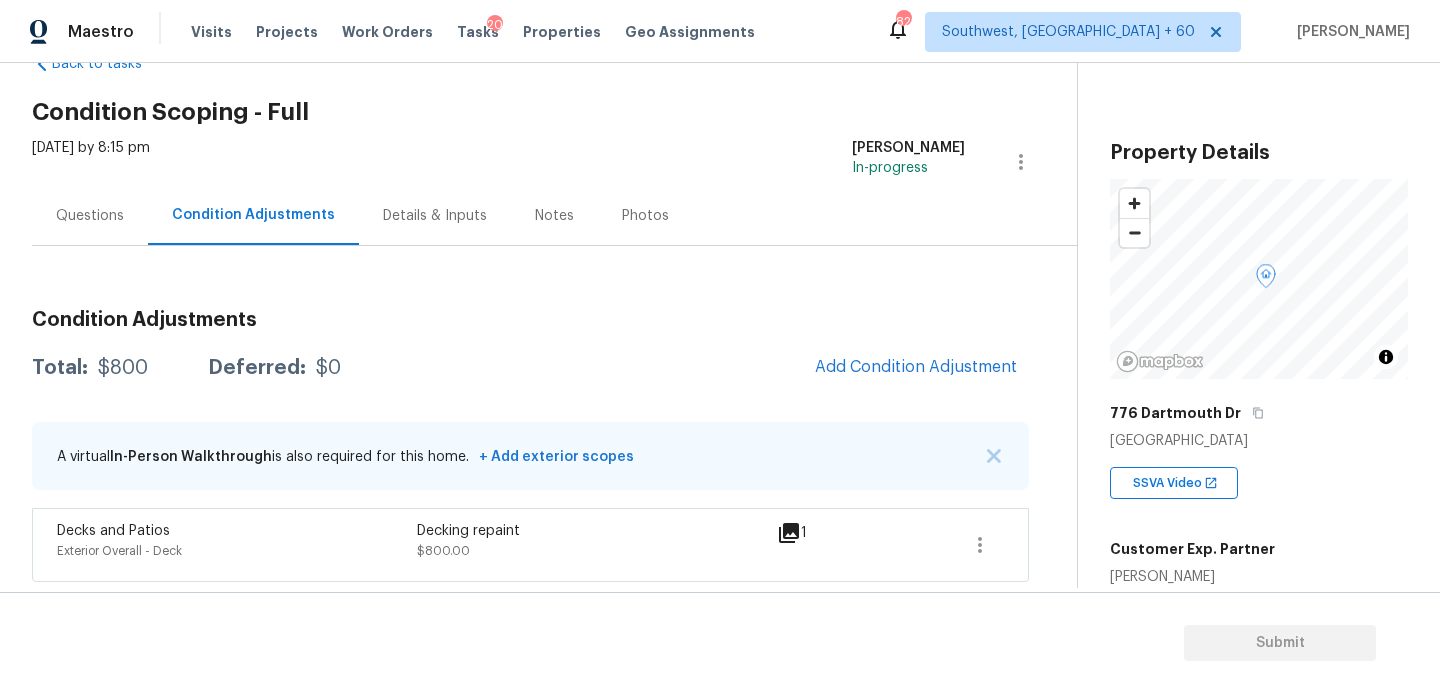 click on "Condition Adjustments Total:  $800 Deferred:  $0 Add Condition Adjustment A virtual  In-Person Walkthrough  is also required for this home.   + Add exterior scopes Decks and Patios Exterior Overall - Deck Decking repaint $800.00   1" at bounding box center [530, 414] 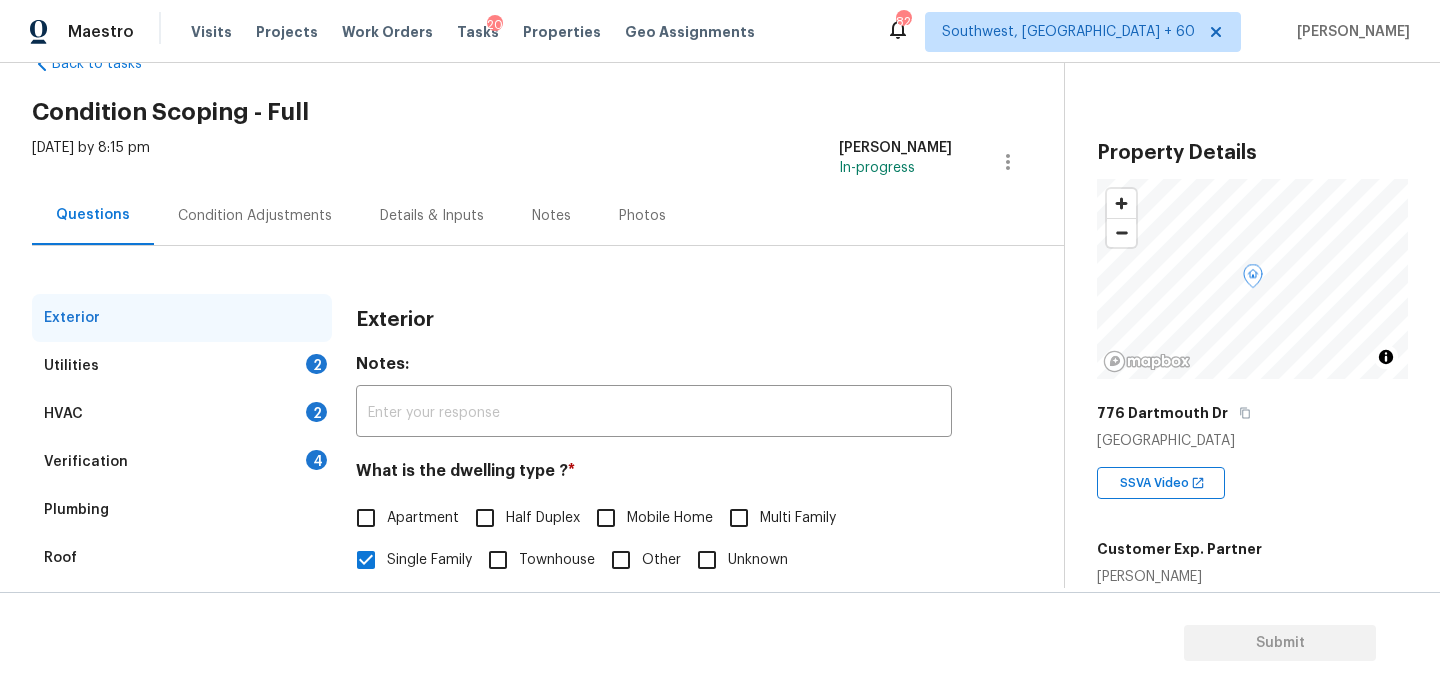 scroll, scrollTop: 234, scrollLeft: 0, axis: vertical 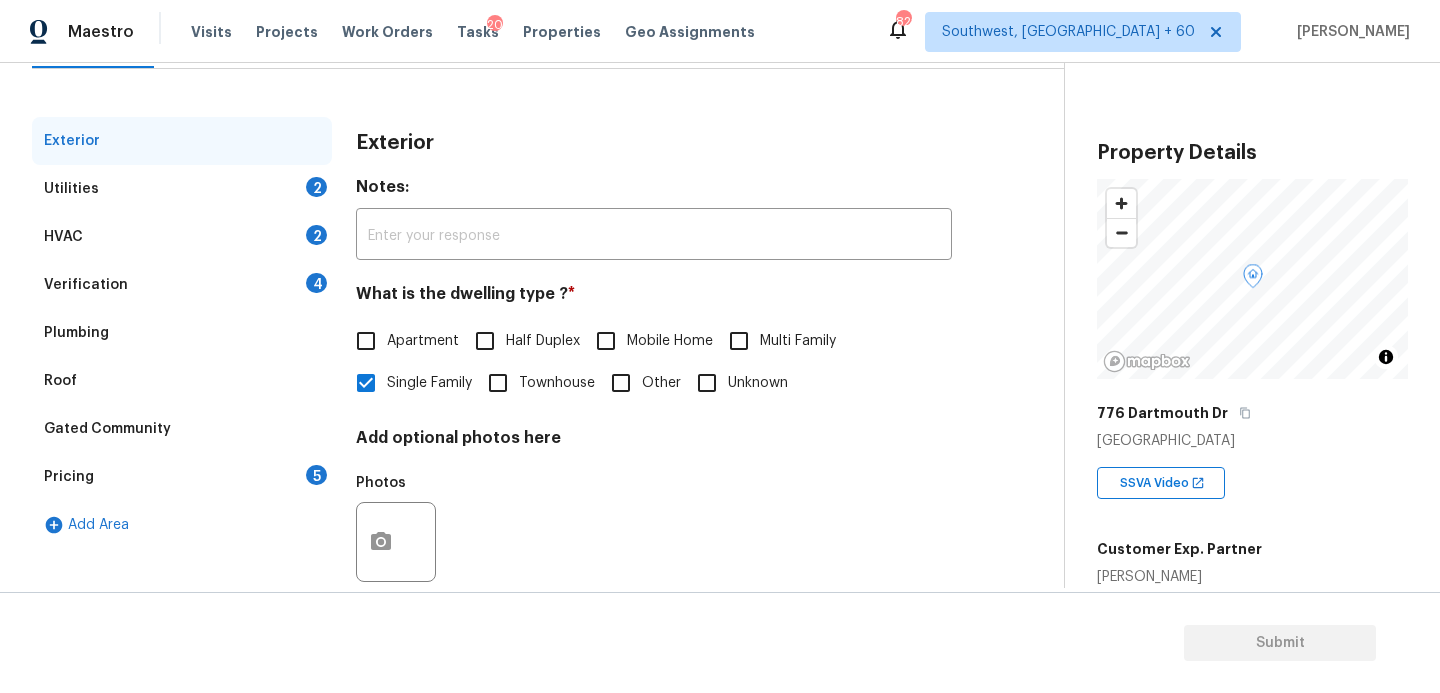click on "Verification 4" at bounding box center (182, 285) 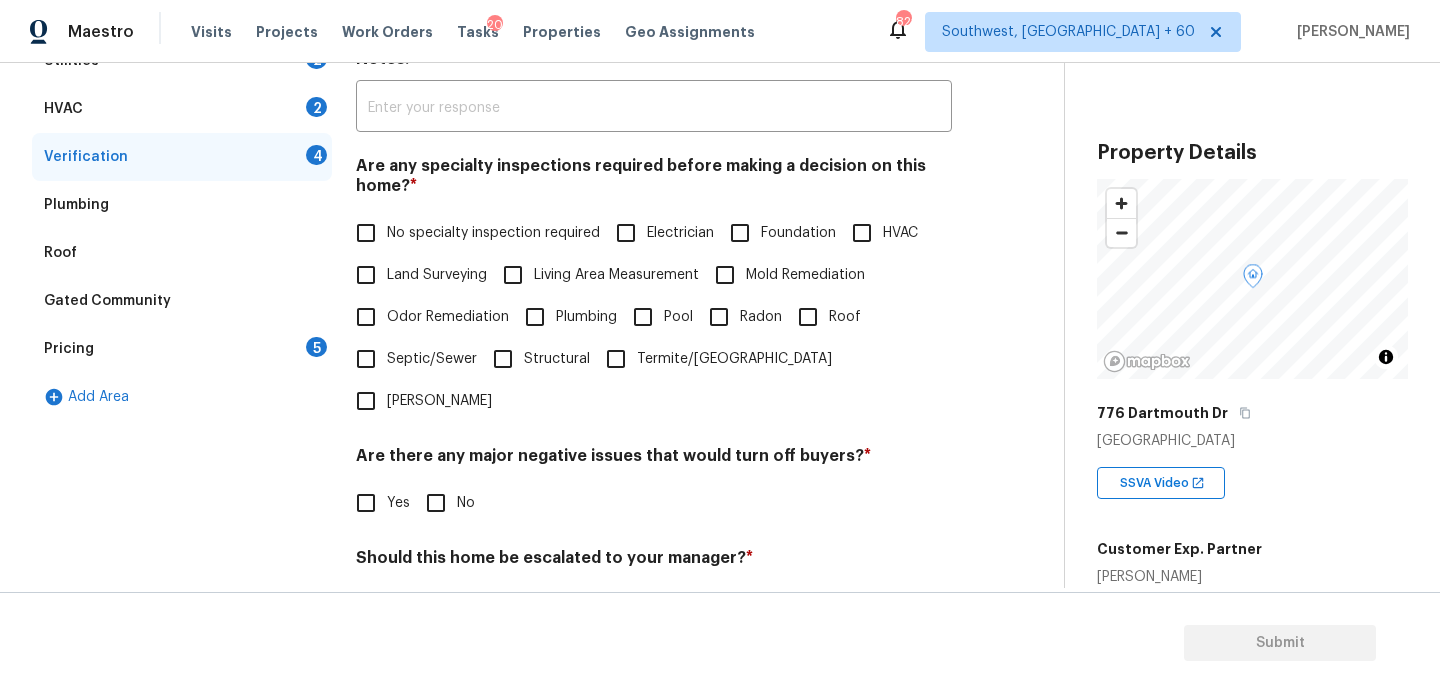 scroll, scrollTop: 433, scrollLeft: 0, axis: vertical 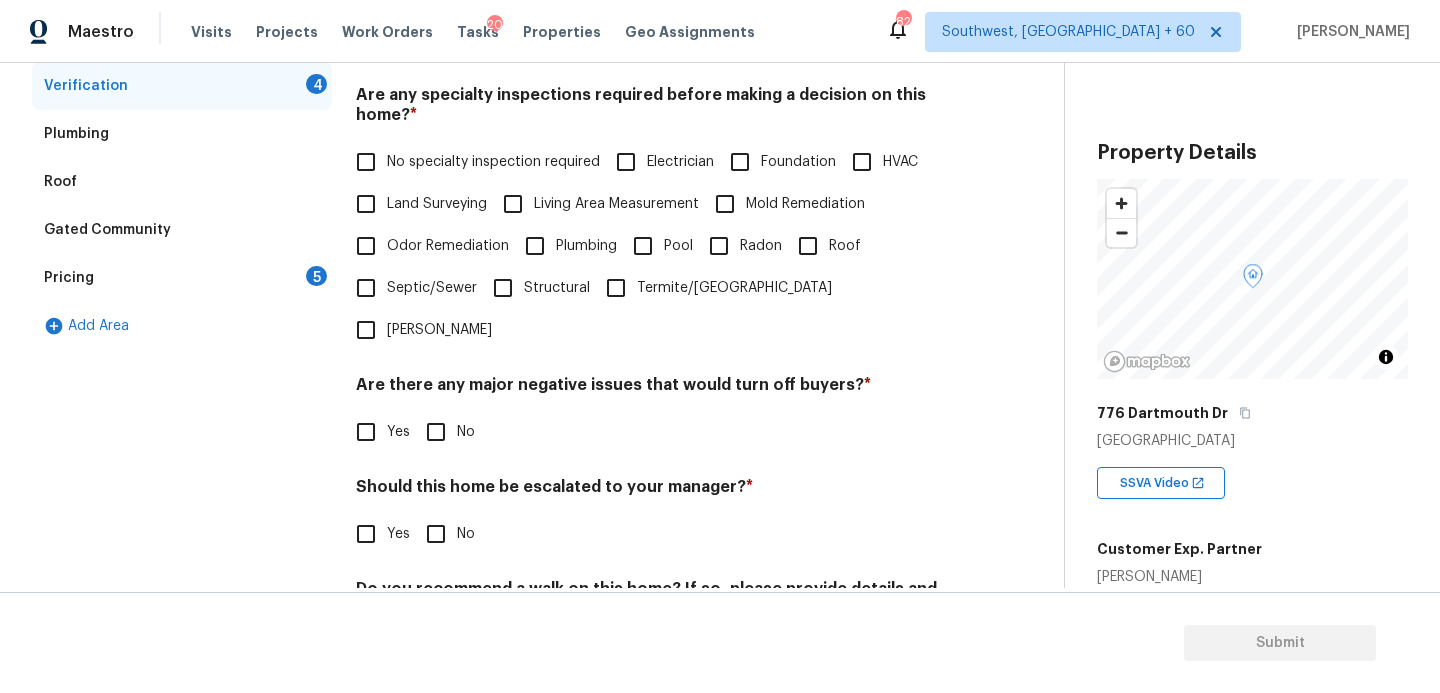 click on "No specialty inspection required" at bounding box center (472, 162) 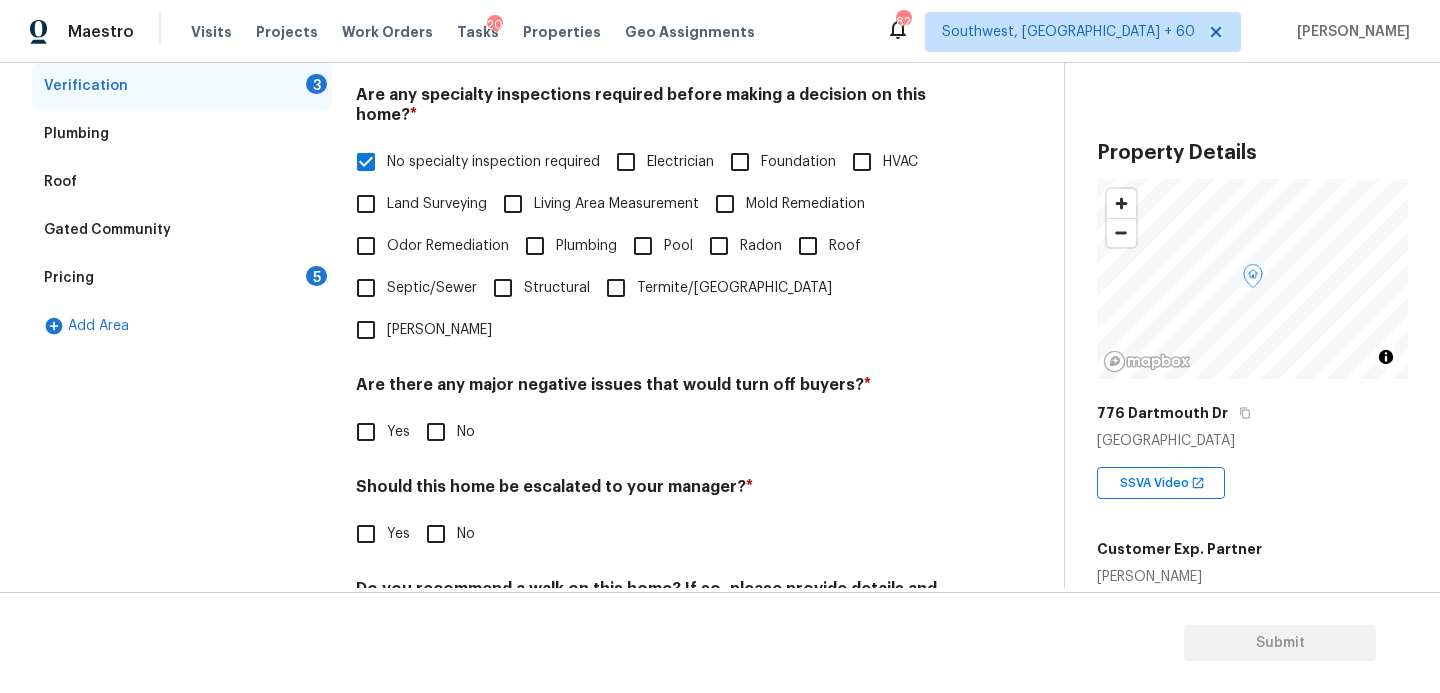 click on "No" at bounding box center (436, 432) 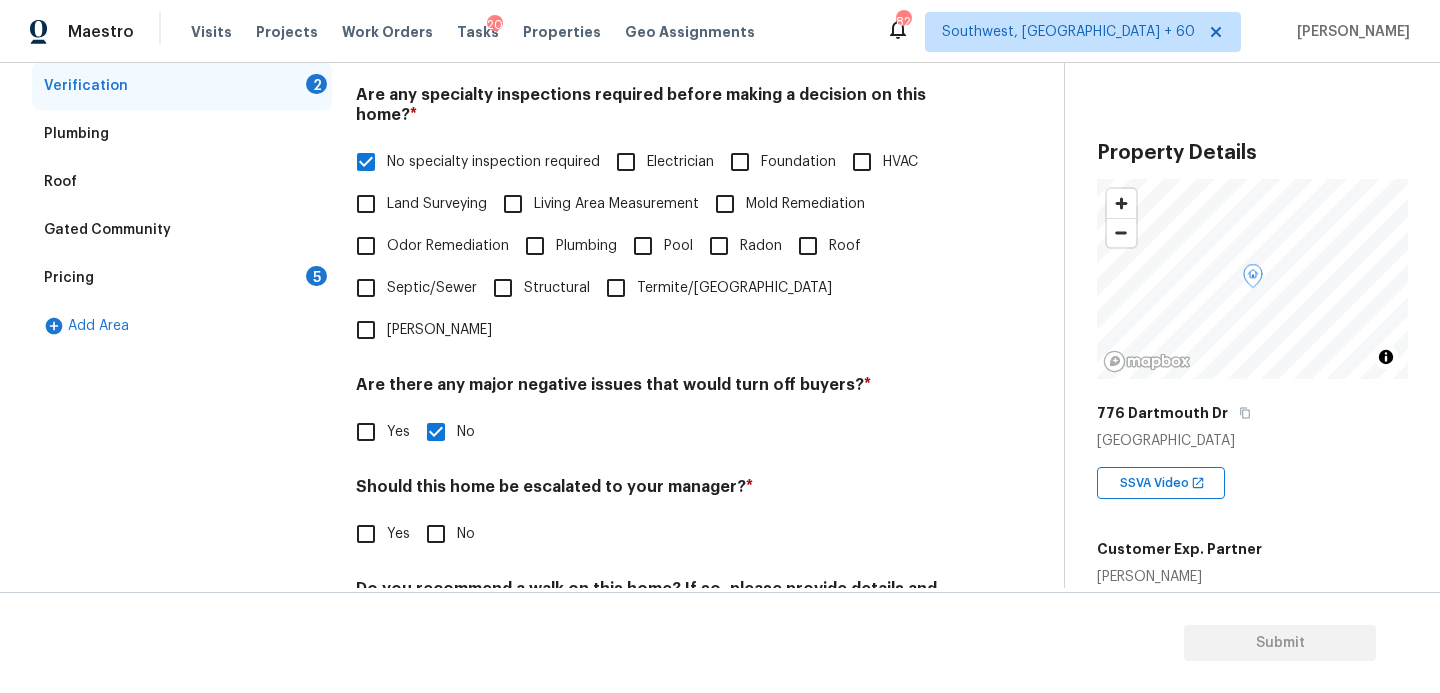 scroll, scrollTop: 510, scrollLeft: 0, axis: vertical 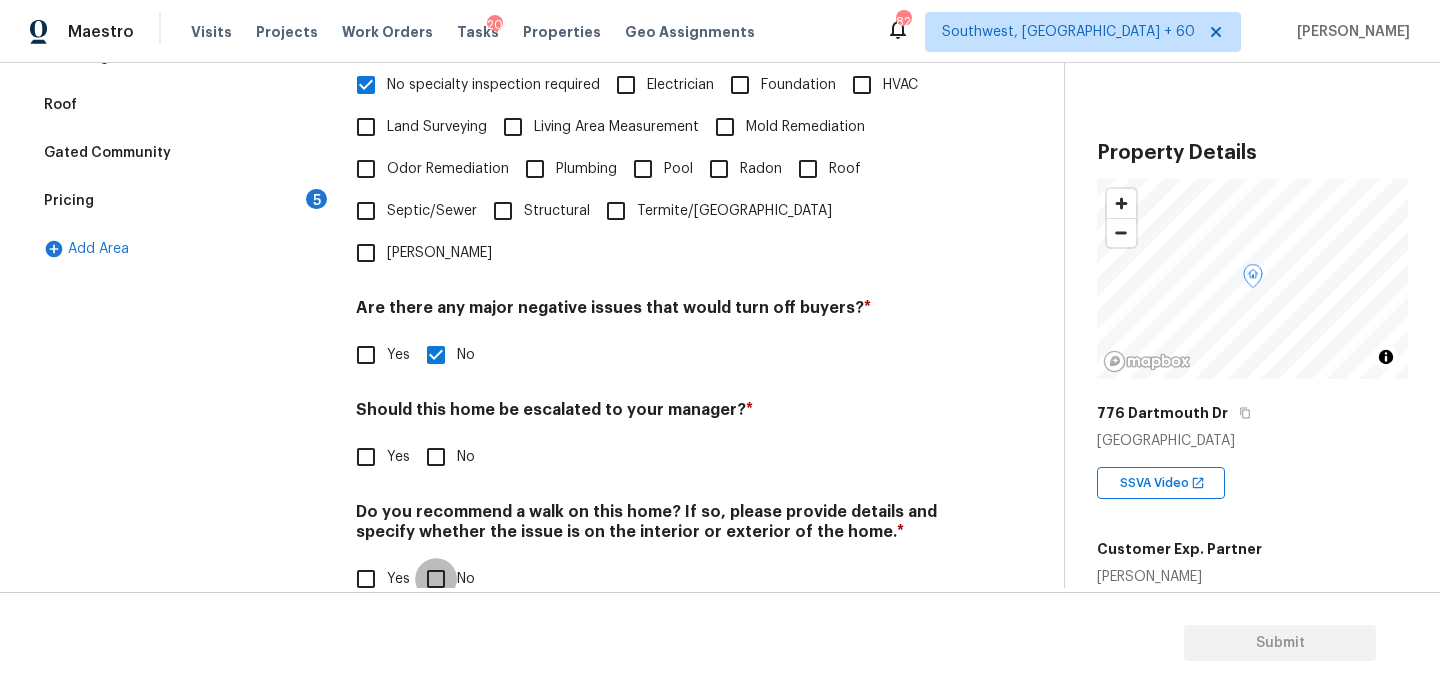click on "No" at bounding box center (436, 579) 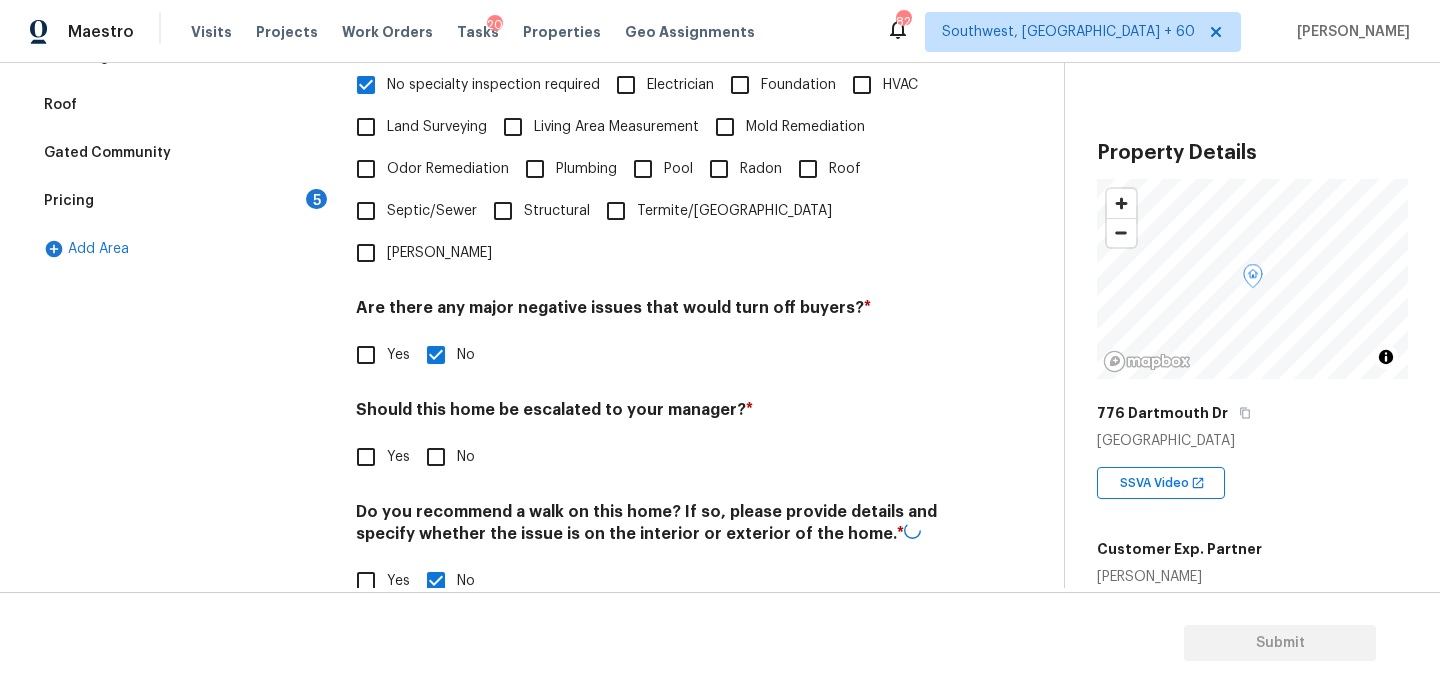 click on "Verification Notes: ​ Are any specialty inspections required before making a decision on this home?  * No specialty inspection required Electrician Foundation HVAC Land Surveying Living Area Measurement Mold Remediation Odor Remediation Plumbing Pool Radon Roof Septic/Sewer Structural Termite/[GEOGRAPHIC_DATA][PERSON_NAME] Are there any major negative issues that would turn off buyers?  * Yes No Should this home be escalated to your manager?  * Yes No Do you recommend a walk on this home? If so, please provide details and specify whether the issue is on the interior or exterior of the home.  * Yes No" at bounding box center [654, 233] 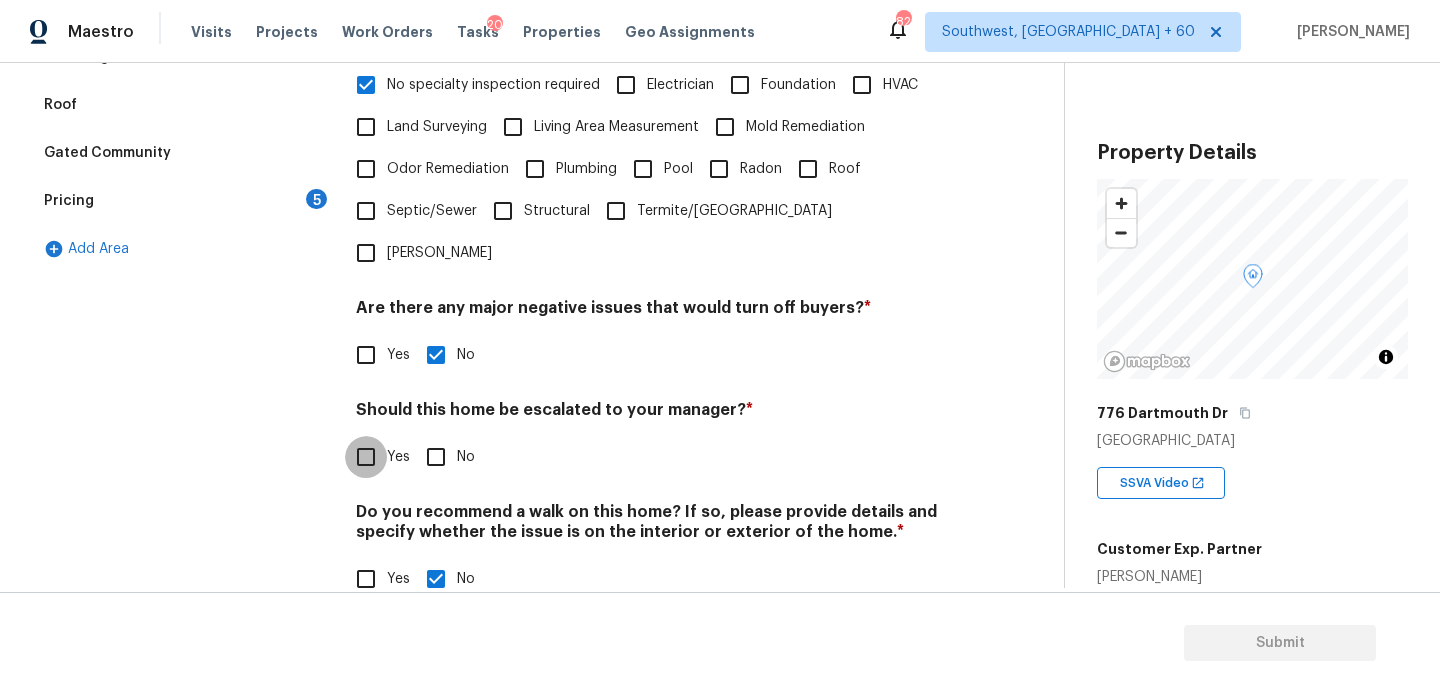 click on "Yes" at bounding box center (366, 457) 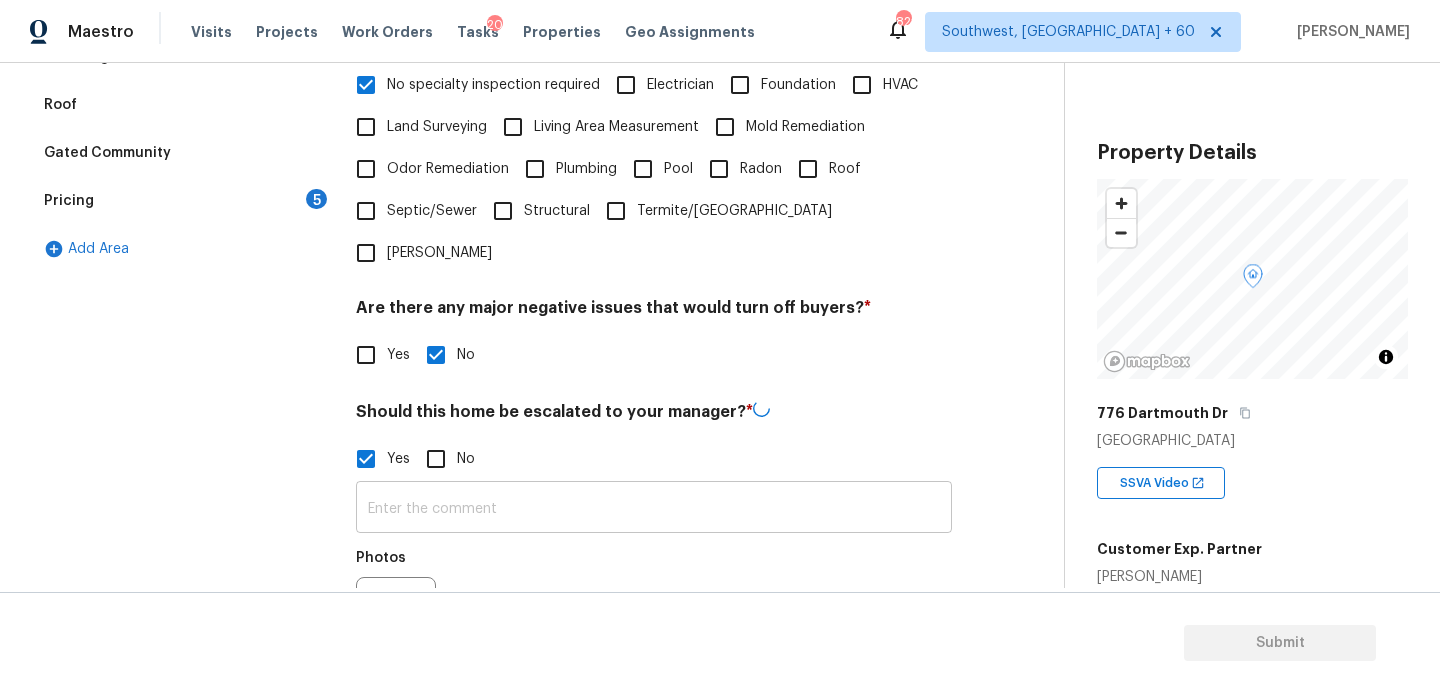 click at bounding box center [654, 509] 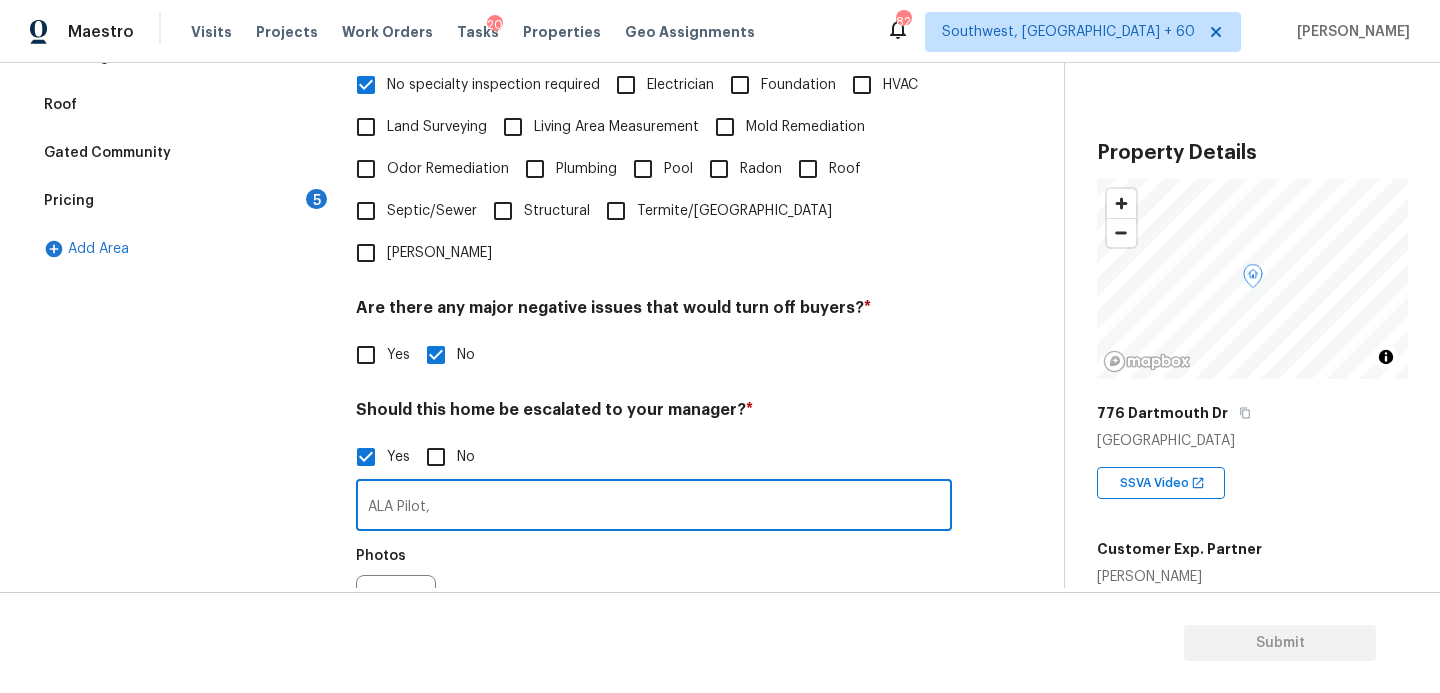 paste on "Mold on decking..basement wall has leaks but not sure of extent of damage or what repairs needed. Would have to have an expert come out. Overall in my opinion the house needs 75k in upgrades" 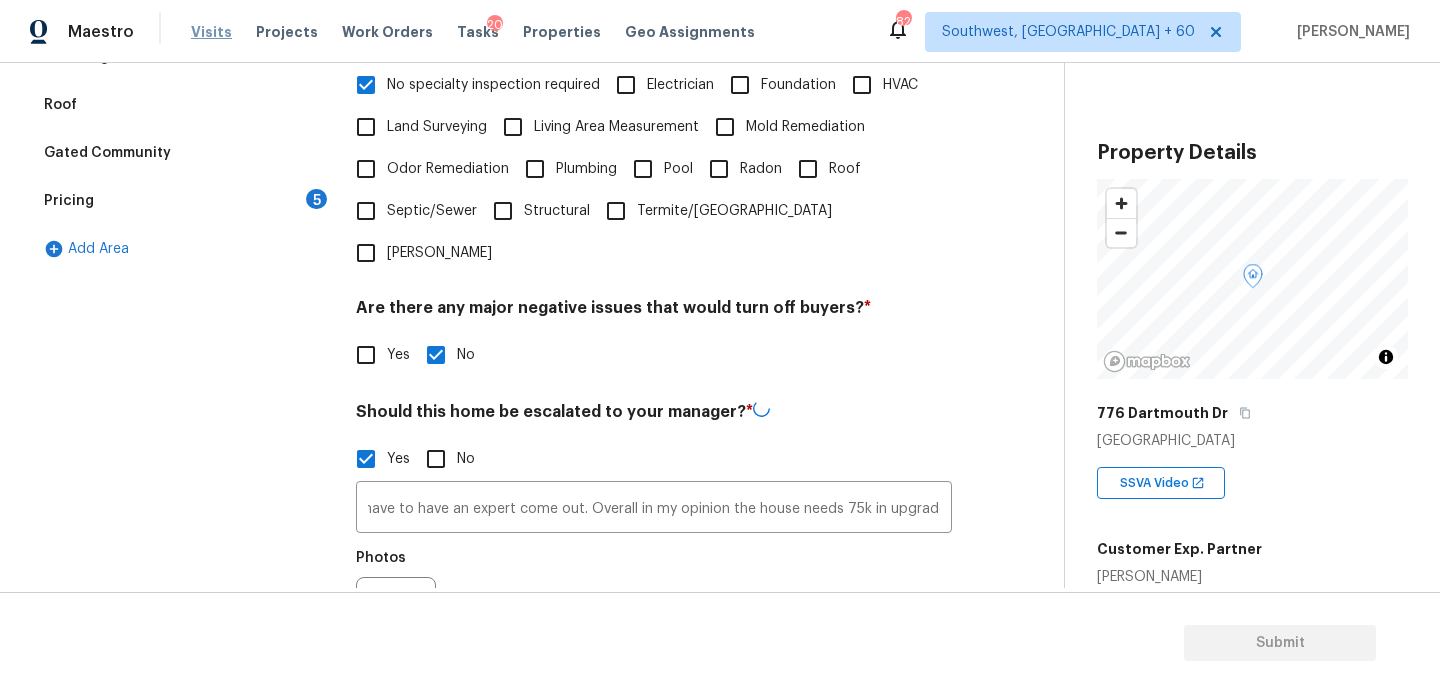 scroll, scrollTop: 0, scrollLeft: 0, axis: both 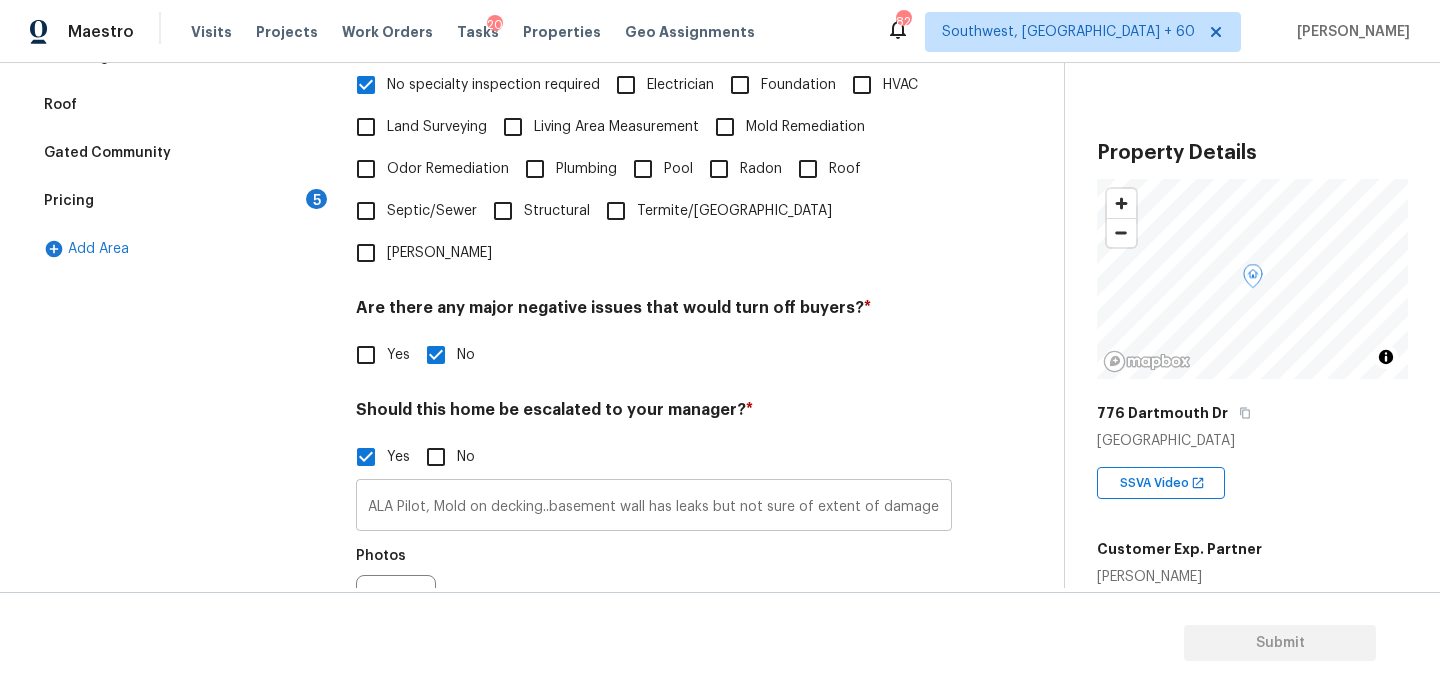 click on "ALA Pilot, Mold on decking..basement wall has leaks but not sure of extent of damage or what repairs needed. Would have to have an expert come out. Overall in my opinion the house needs 75k in upgrades," at bounding box center [654, 507] 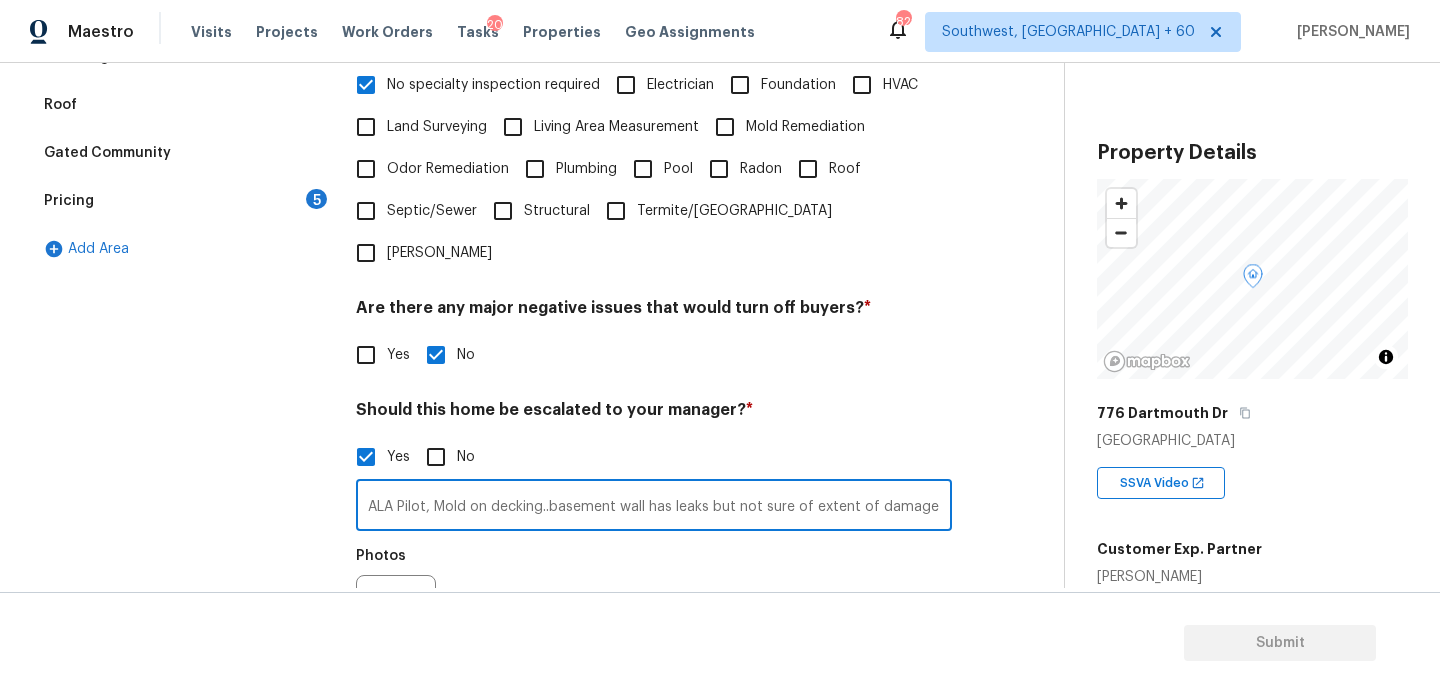 click on "ALA Pilot, Mold on decking..basement wall has leaks but not sure of extent of damage or what repairs needed. Would have to have an expert come out. Overall in my opinion the house needs 75k in upgrades," at bounding box center (654, 507) 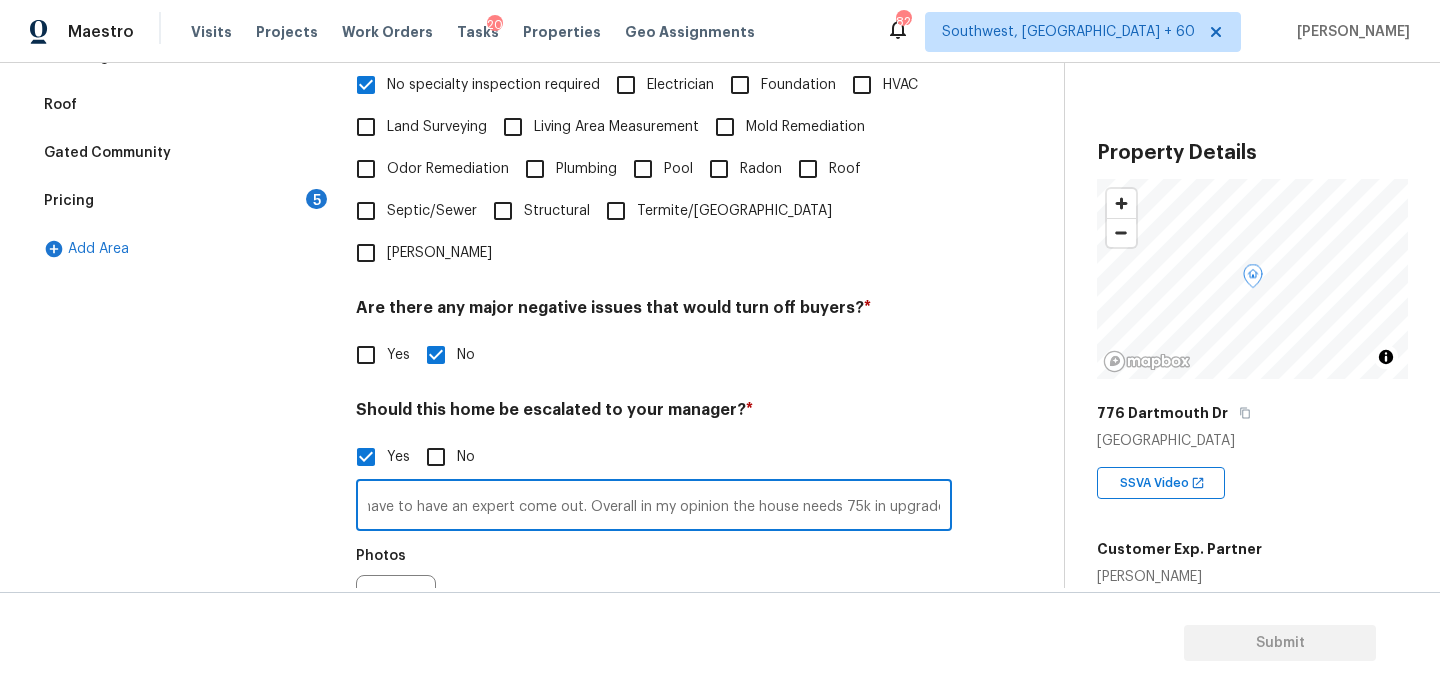 paste on "Home sits on a lake in a very desirable neighborhood. Needs updating including paint and flooring." 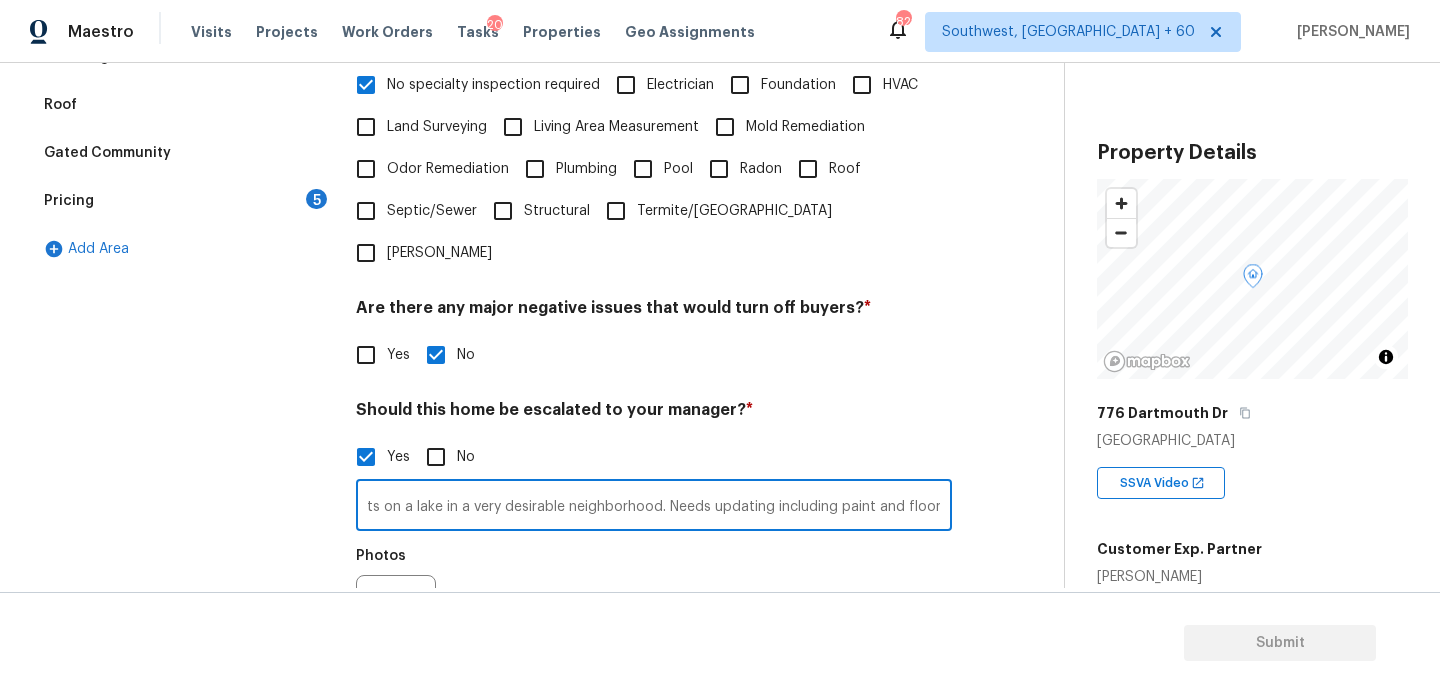 click on "Photos" at bounding box center (654, 602) 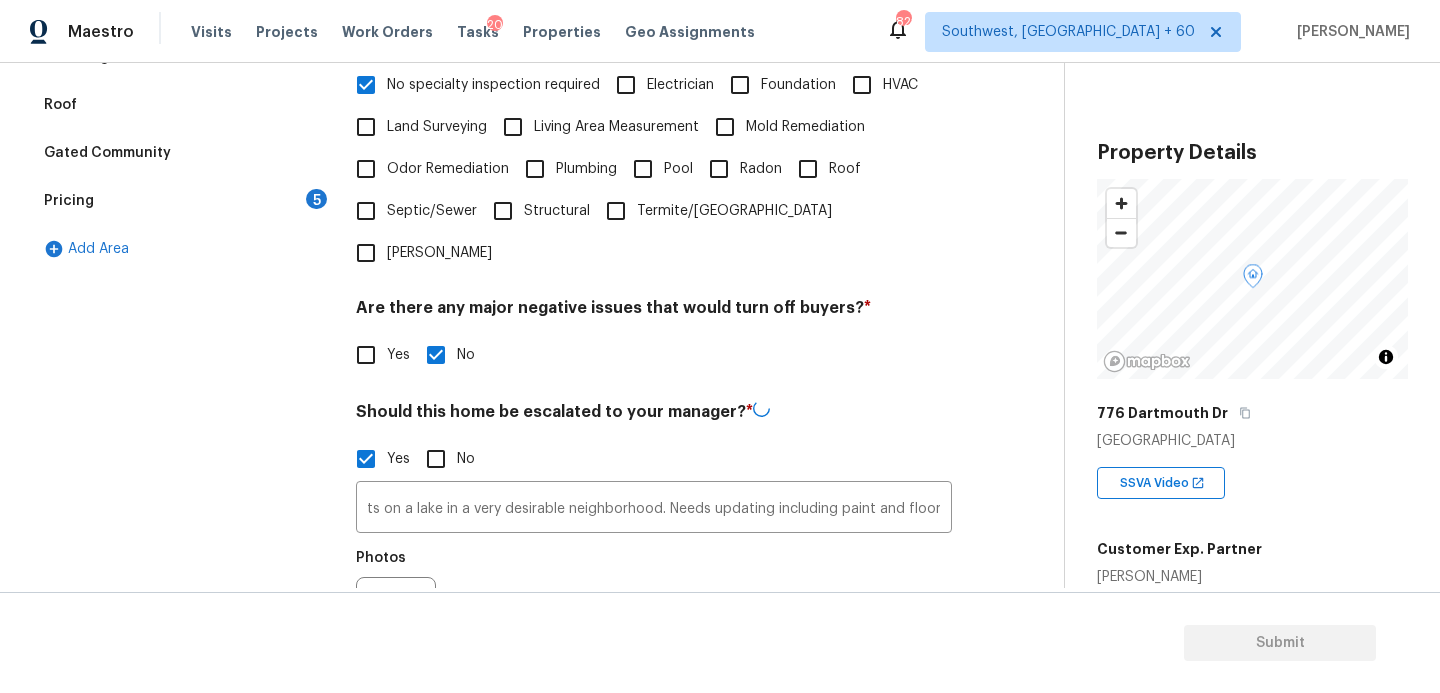 scroll, scrollTop: 0, scrollLeft: 0, axis: both 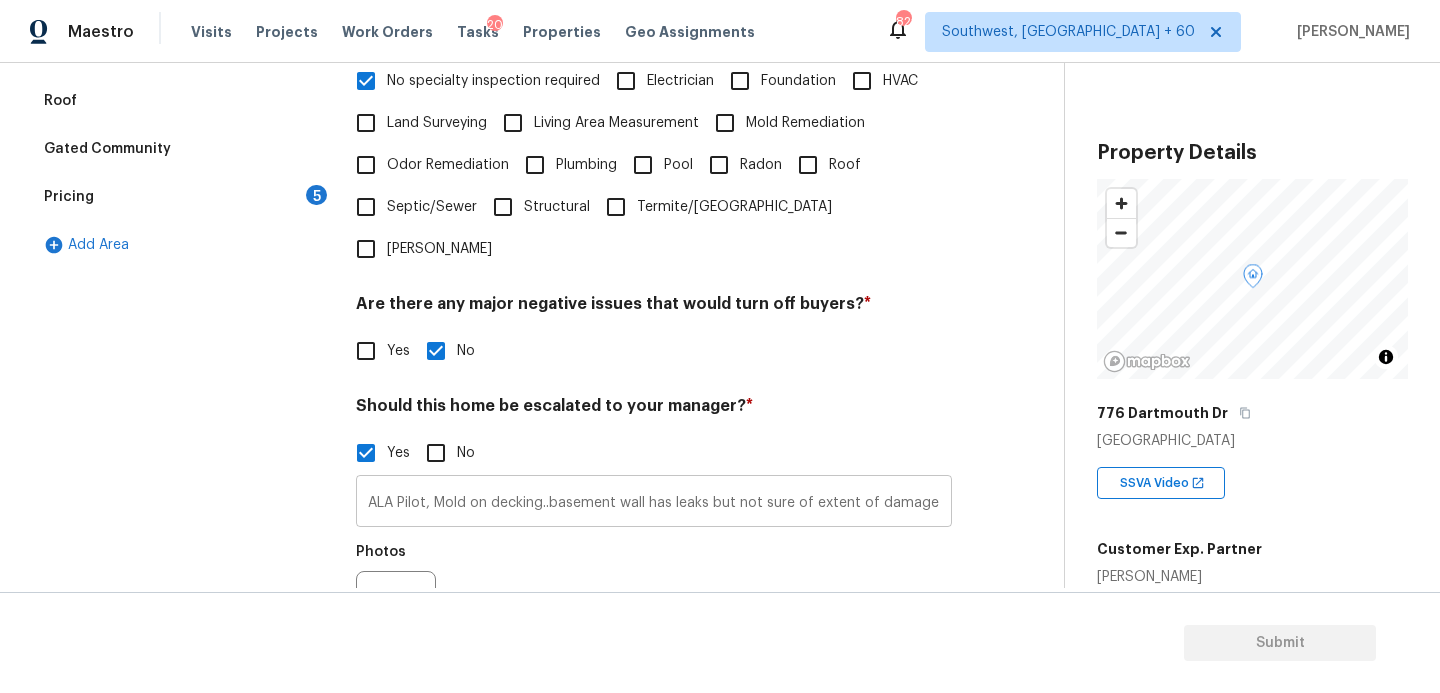 click on "ALA Pilot, Mold on decking..basement wall has leaks but not sure of extent of damage or what repairs needed. Would have to have an expert come out. Overall in my opinion the house needs 75k in upgrades, Home sits on a lake in a very desirable neighborhood. Needs updating including paint and flooring." at bounding box center (654, 503) 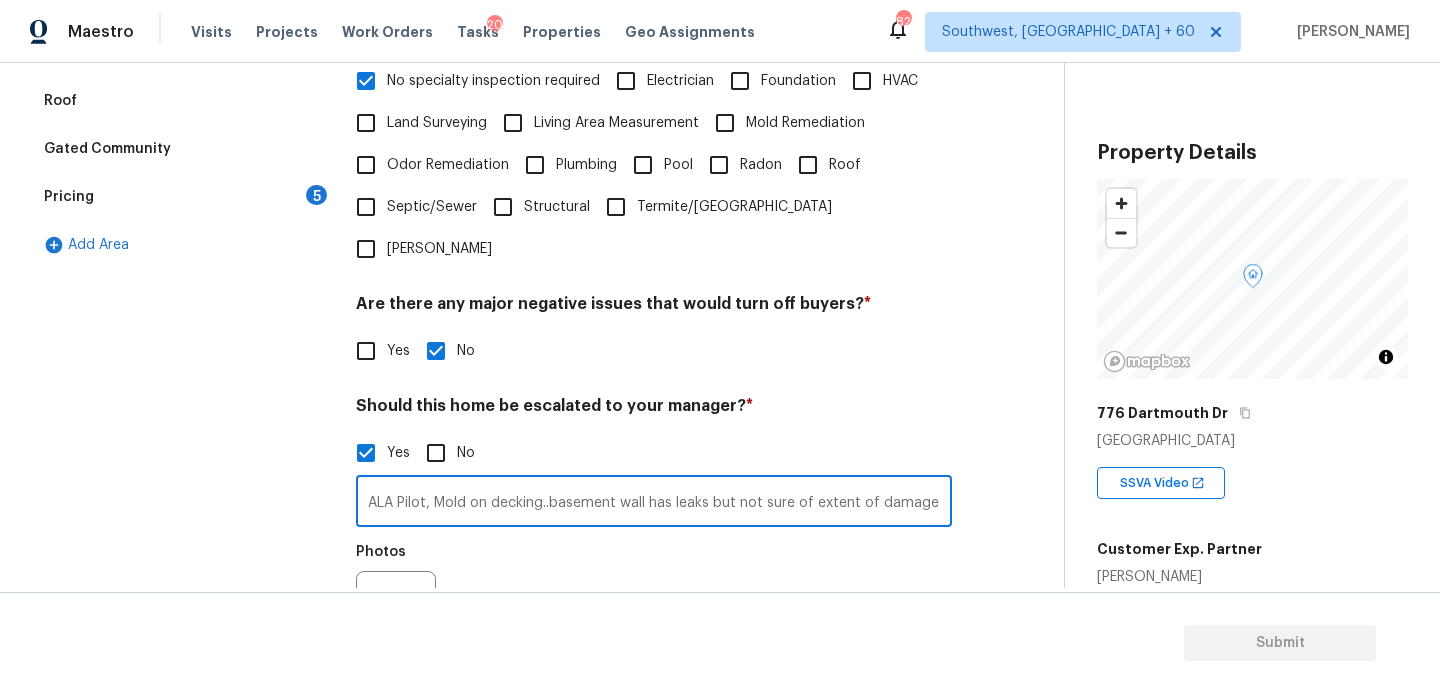 scroll, scrollTop: 0, scrollLeft: 1433, axis: horizontal 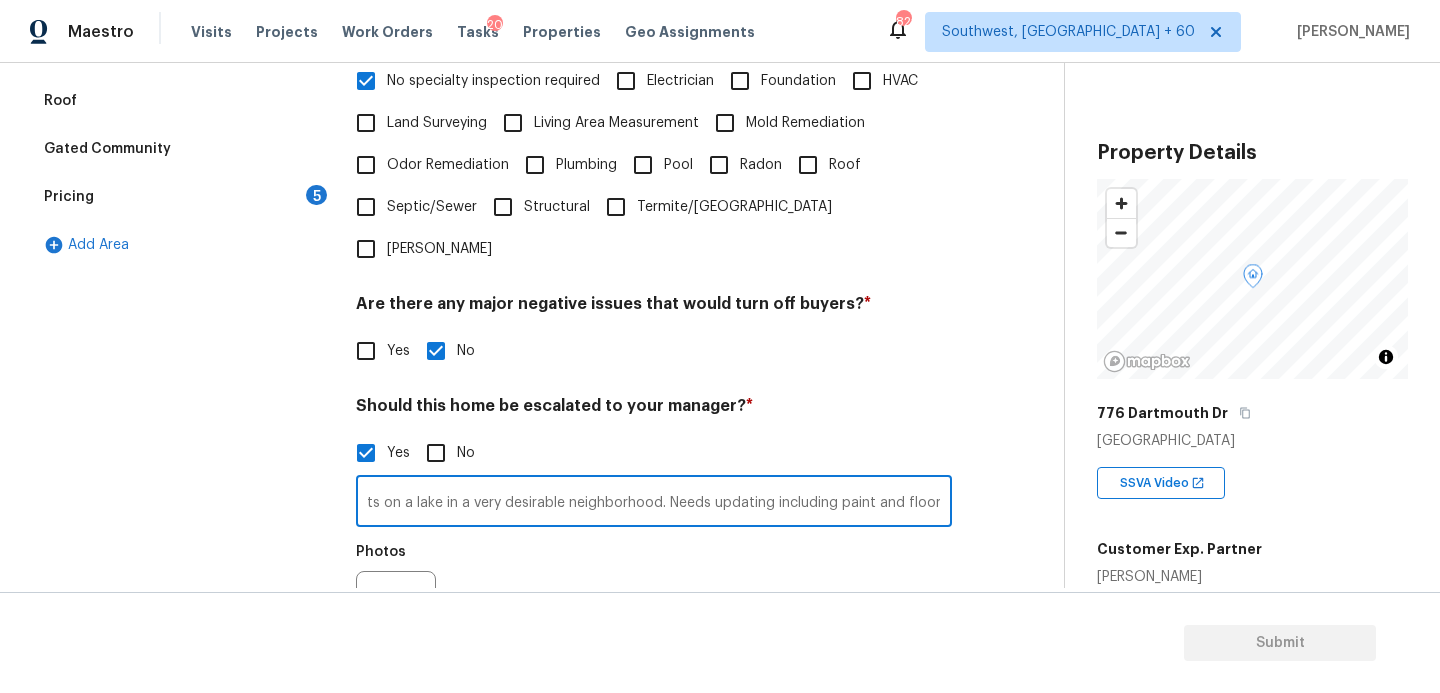 click on "Photos" at bounding box center (654, 598) 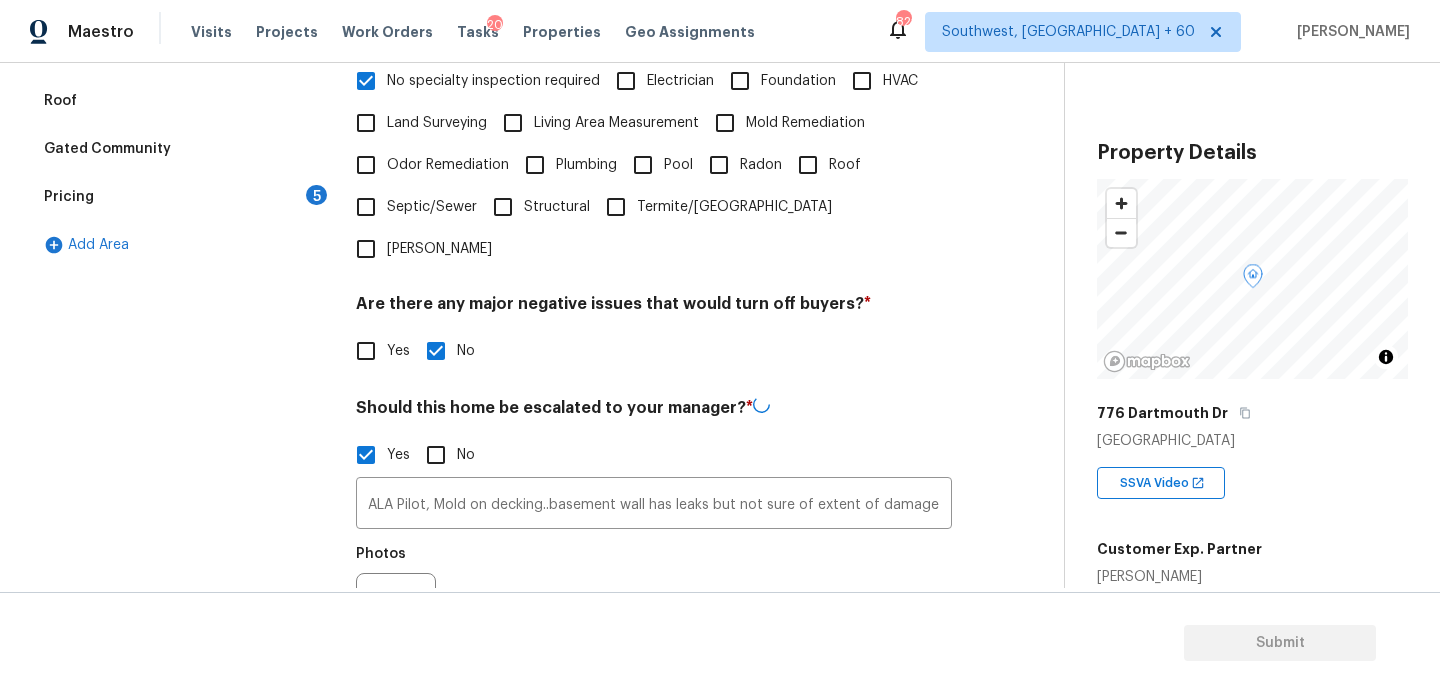 scroll, scrollTop: 601, scrollLeft: 0, axis: vertical 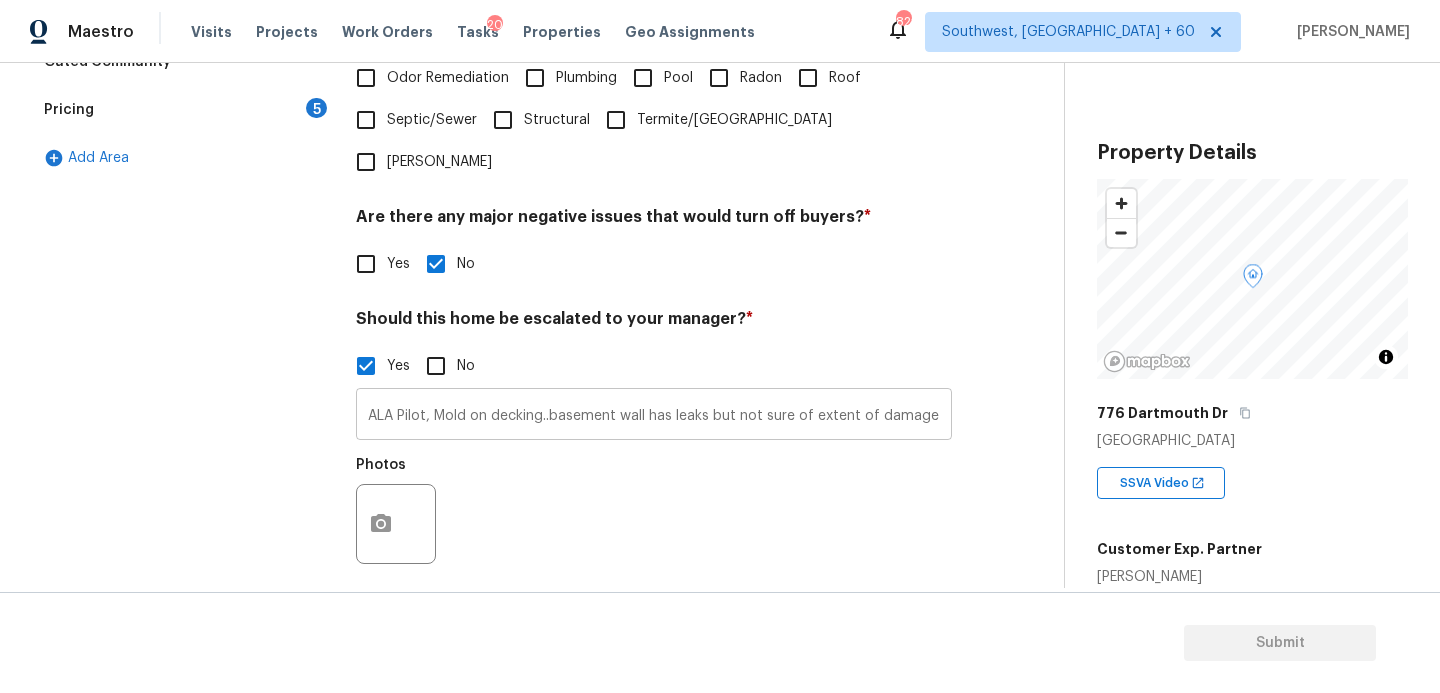 click on "ALA Pilot, Mold on decking..basement wall has leaks but not sure of extent of damage or what repairs needed. Would have to have an expert come out. Overall in my opinion the house needs 75k in upgrades, Home sits on a lake in a very desirable neighborhood. Needs updating including paint and flooring." at bounding box center [654, 416] 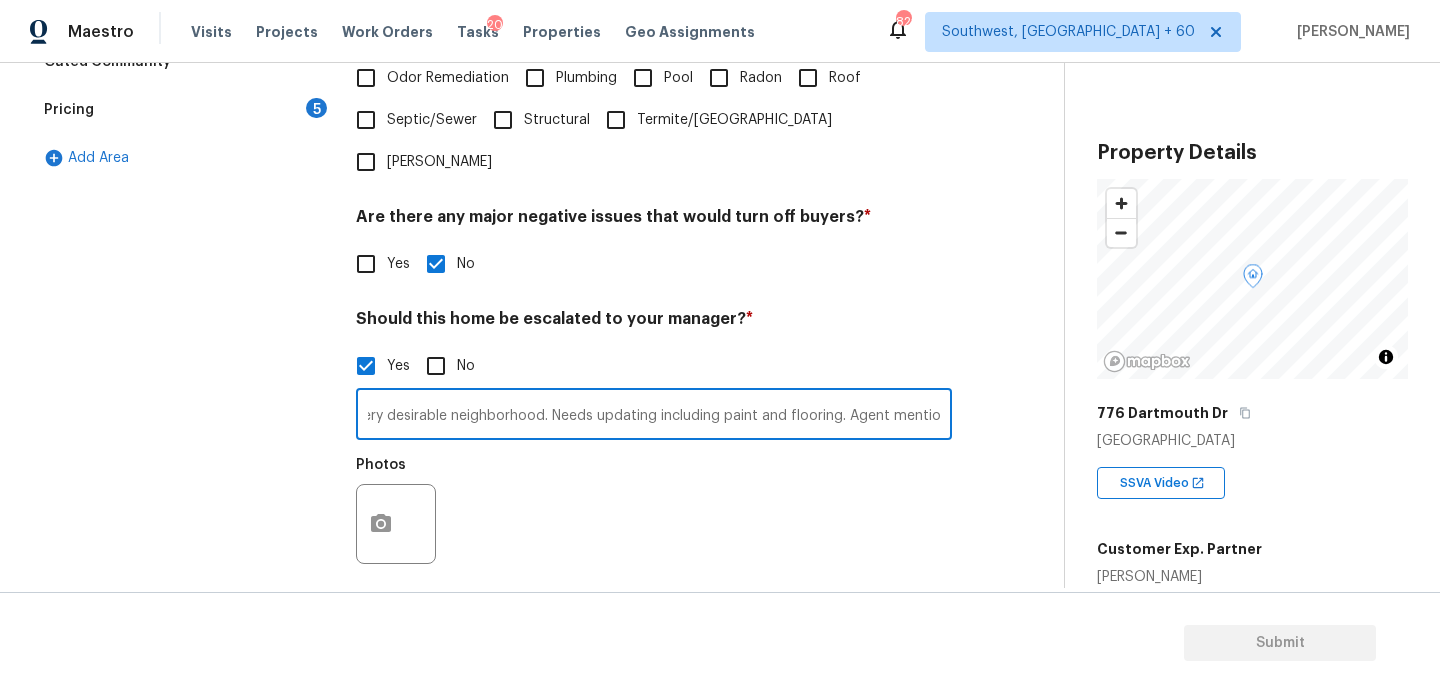 scroll, scrollTop: 0, scrollLeft: 1555, axis: horizontal 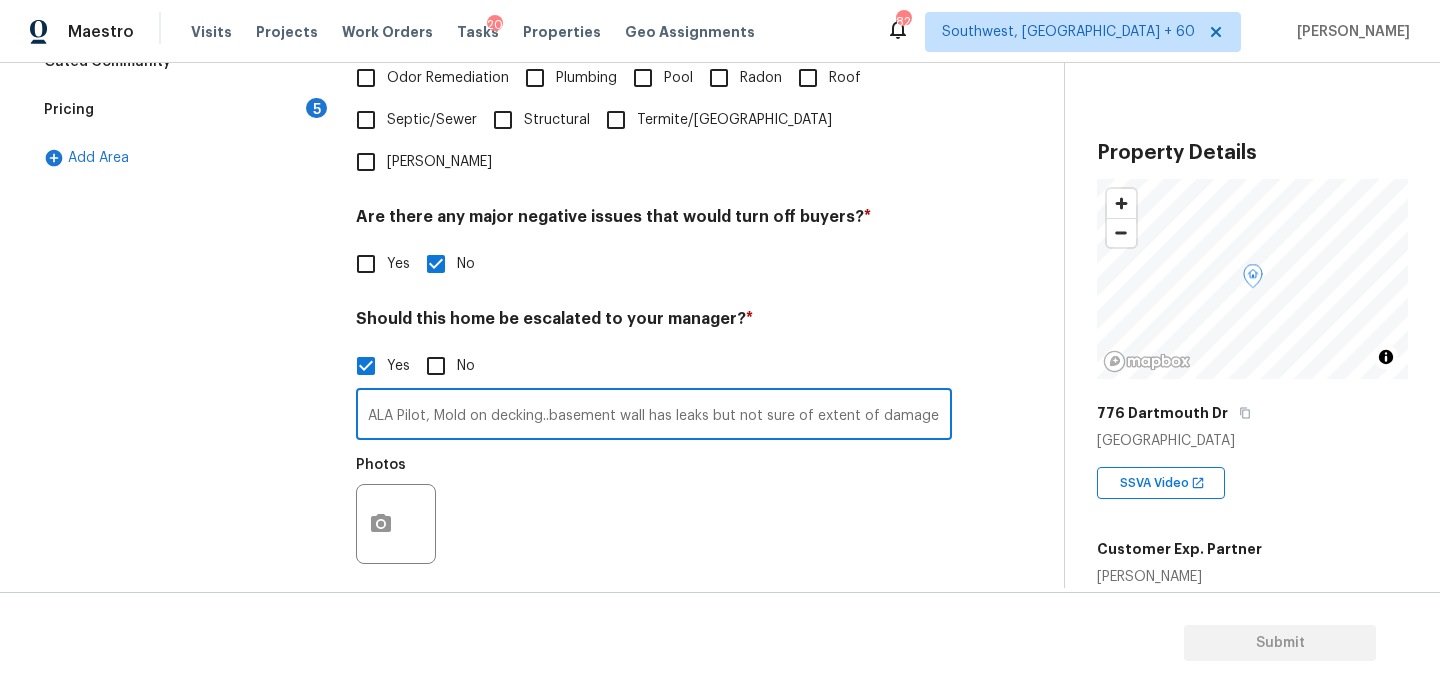 click on "ALA Pilot, Mold on decking..basement wall has leaks but not sure of extent of damage or what repairs needed. Would have to have an expert come out. Overall in my opinion the house needs 75k in upgrades, Home sits on a lake in a very desirable neighborhood. Needs updating including paint and flooring. Agent mentioned" at bounding box center [654, 416] 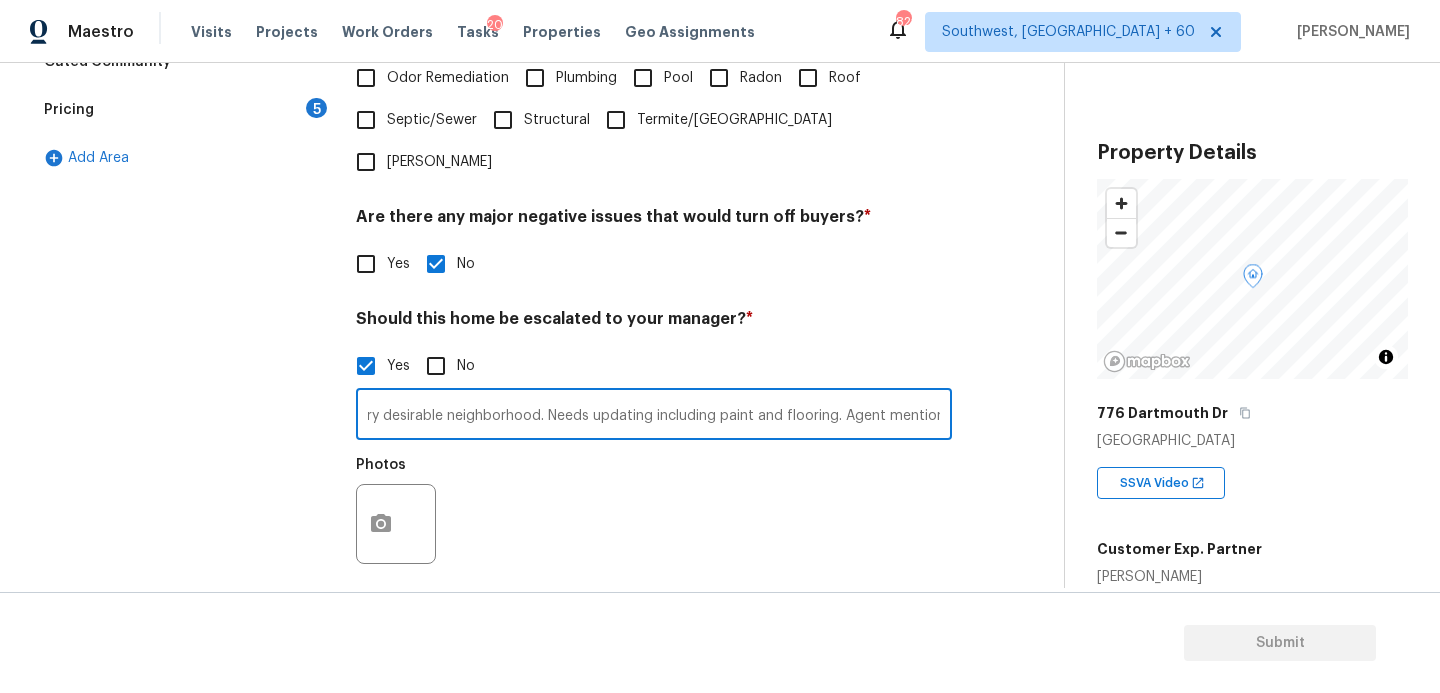 drag, startPoint x: 870, startPoint y: 375, endPoint x: 1026, endPoint y: 375, distance: 156 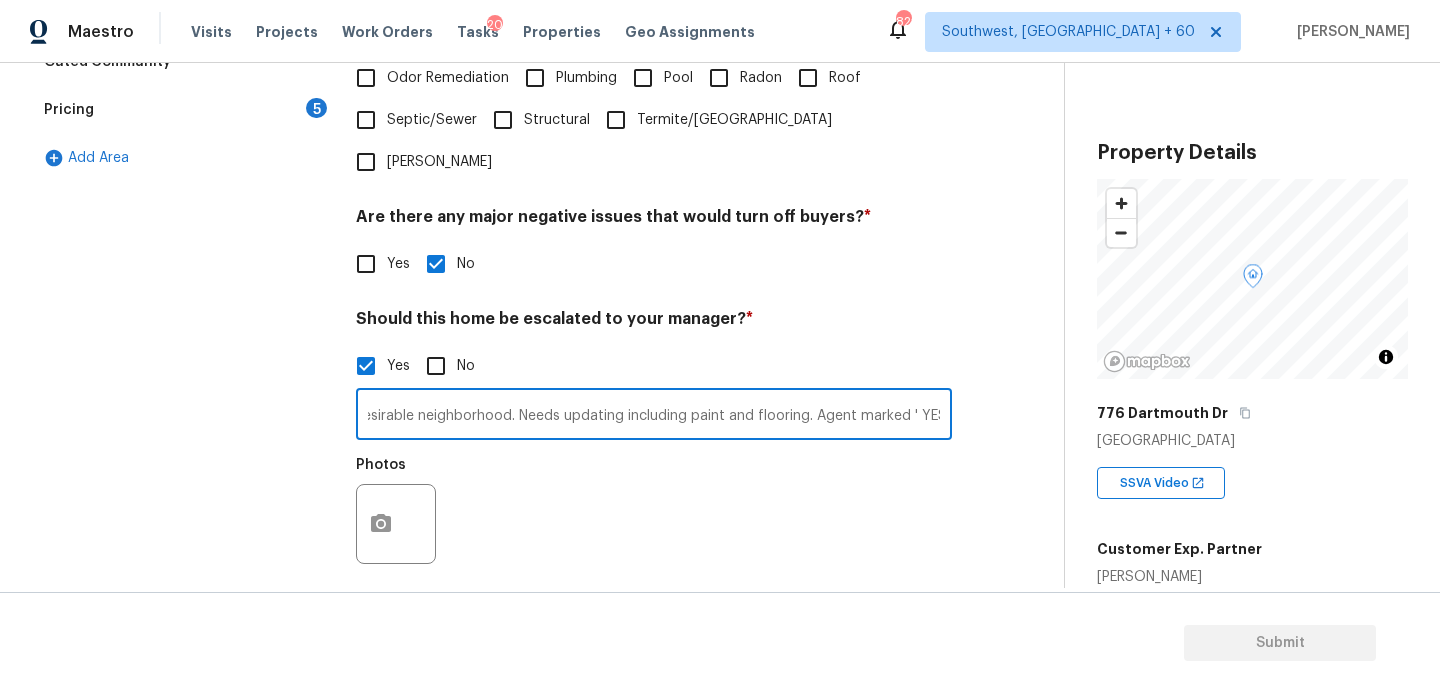 scroll, scrollTop: 0, scrollLeft: 1589, axis: horizontal 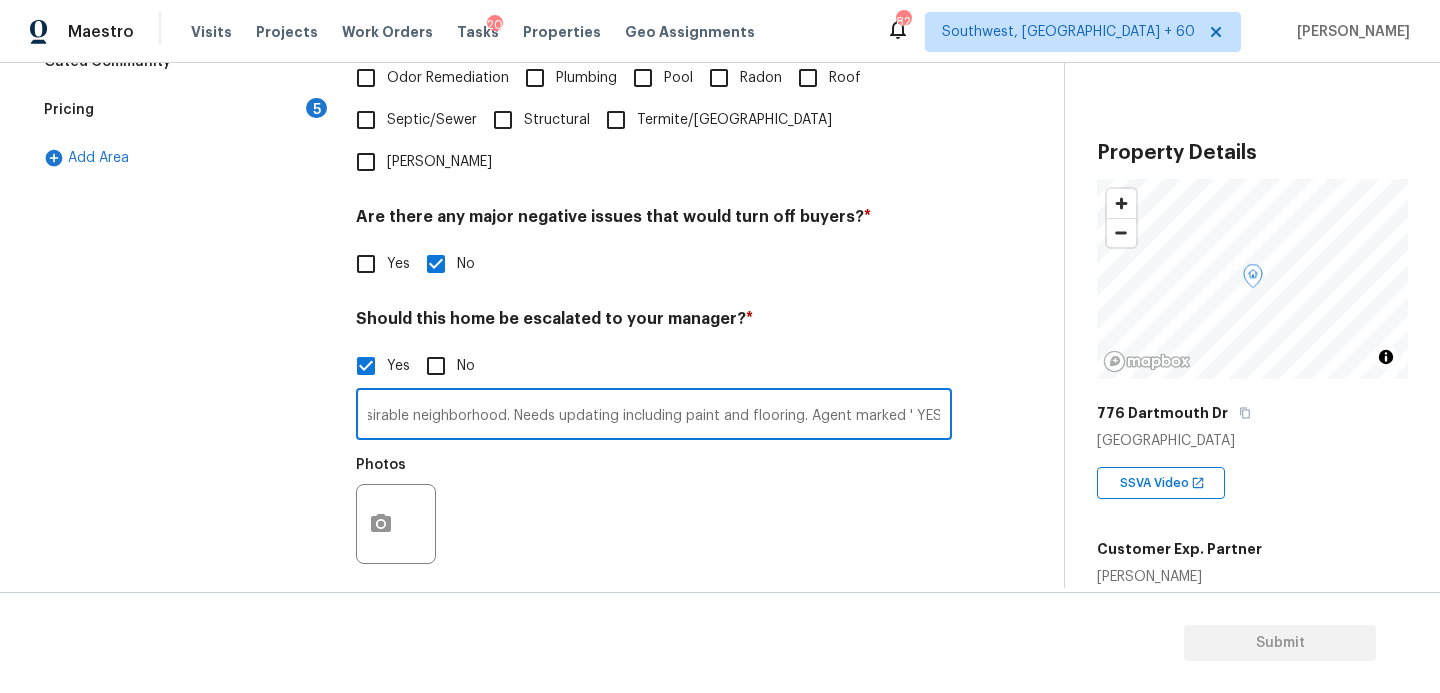 click on "ALA Pilot, Mold on decking..basement wall has leaks but not sure of extent of damage or what repairs needed. Would have to have an expert come out. Overall in my opinion the house needs 75k in upgrades, Home sits on a lake in a very desirable neighborhood. Needs updating including paint and flooring. Agent marked ' YES 'for" at bounding box center [654, 416] 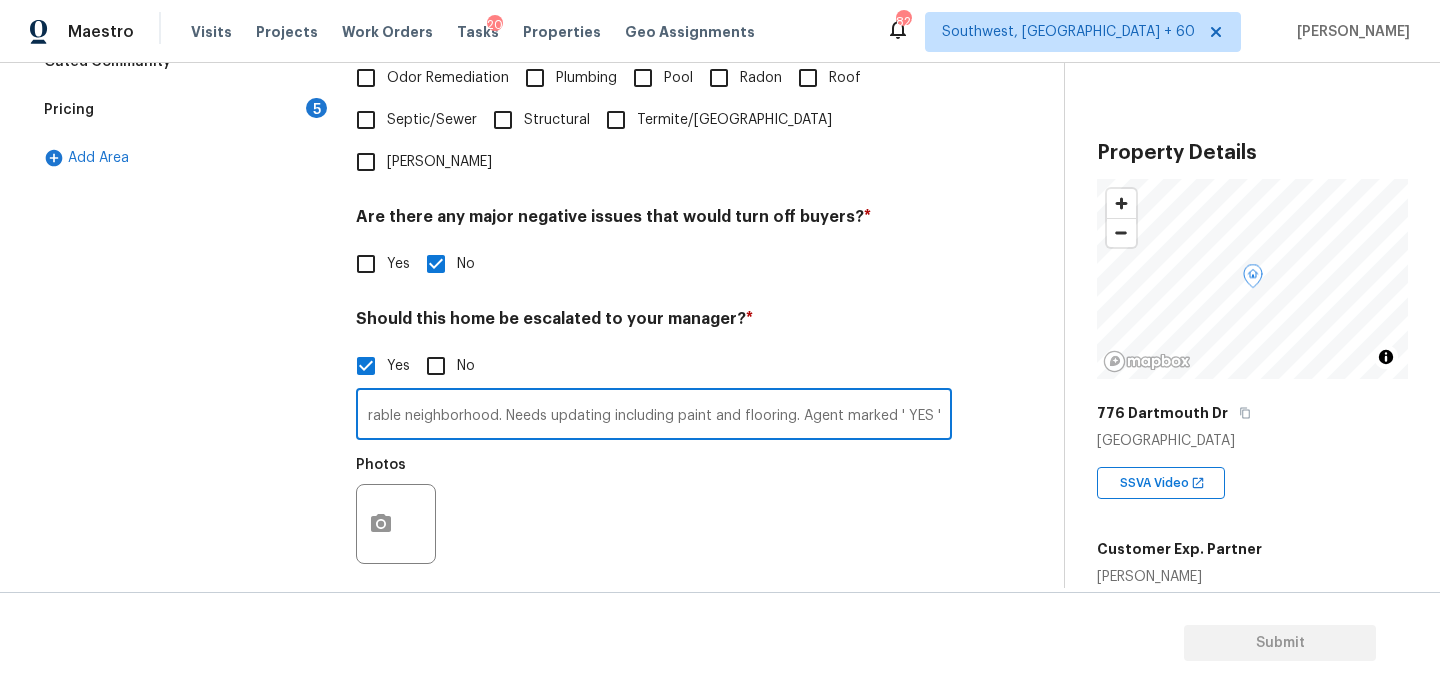 paste on "issues with the plumbing system" 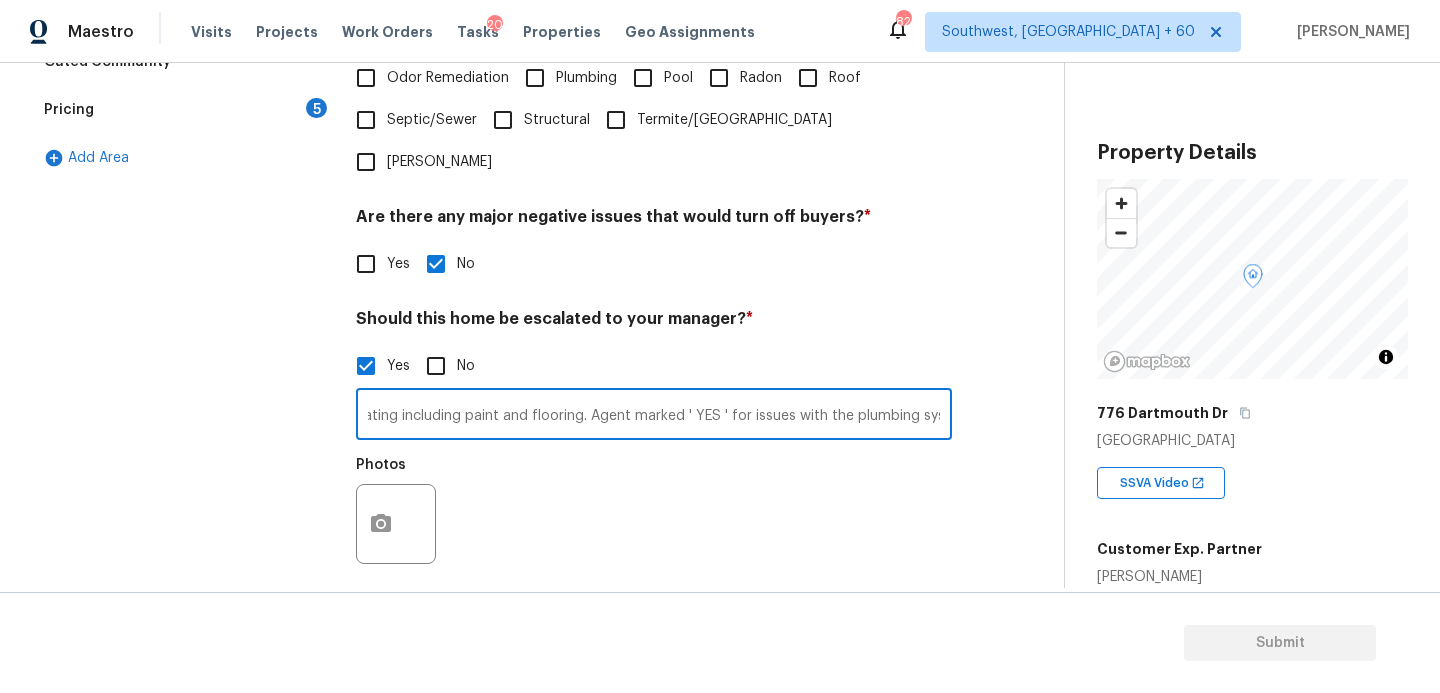 scroll, scrollTop: 0, scrollLeft: 1818, axis: horizontal 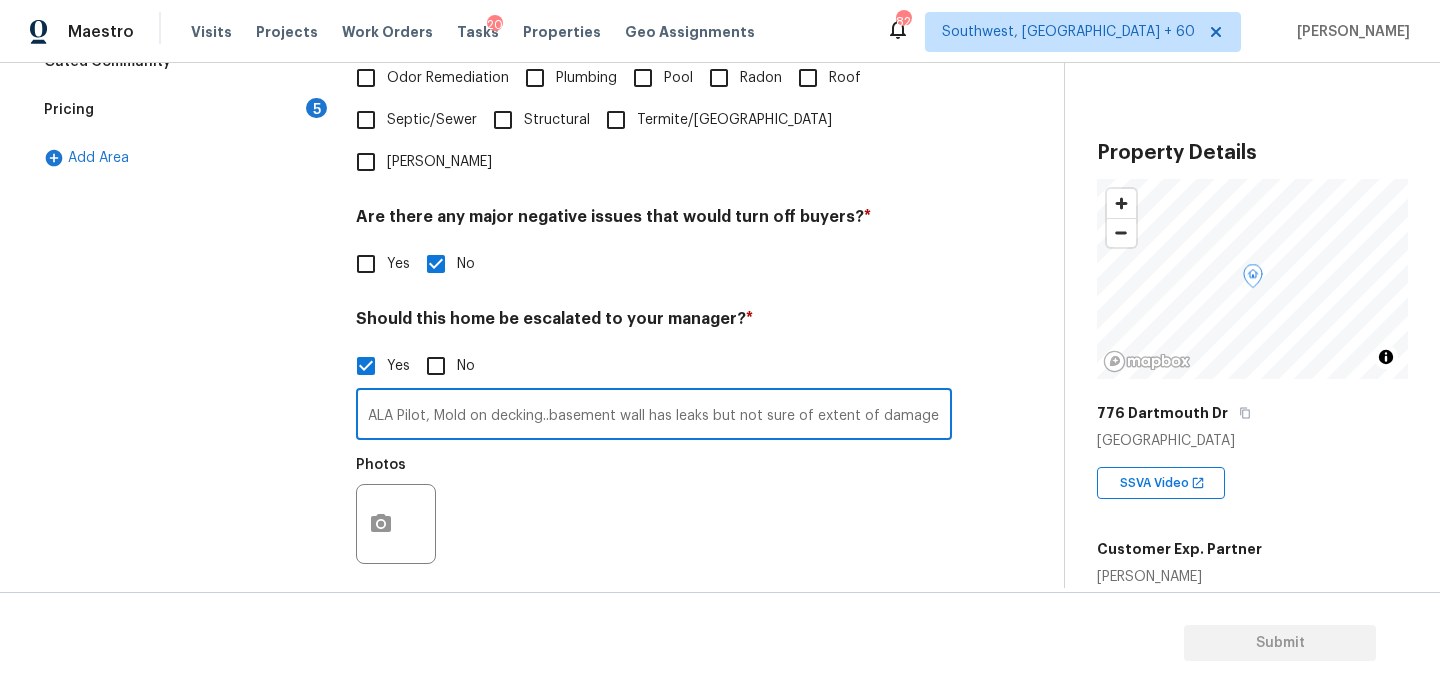 click on "ALA Pilot, Mold on decking..basement wall has leaks but not sure of extent of damage or what repairs needed. Would have to have an expert come out. Overall in my opinion the house needs 75k in upgrades, Home sits on a lake in a very desirable neighborhood. Needs updating including paint and flooring. Agent marked ' YES ' for issues with the plumbing system," at bounding box center [654, 416] 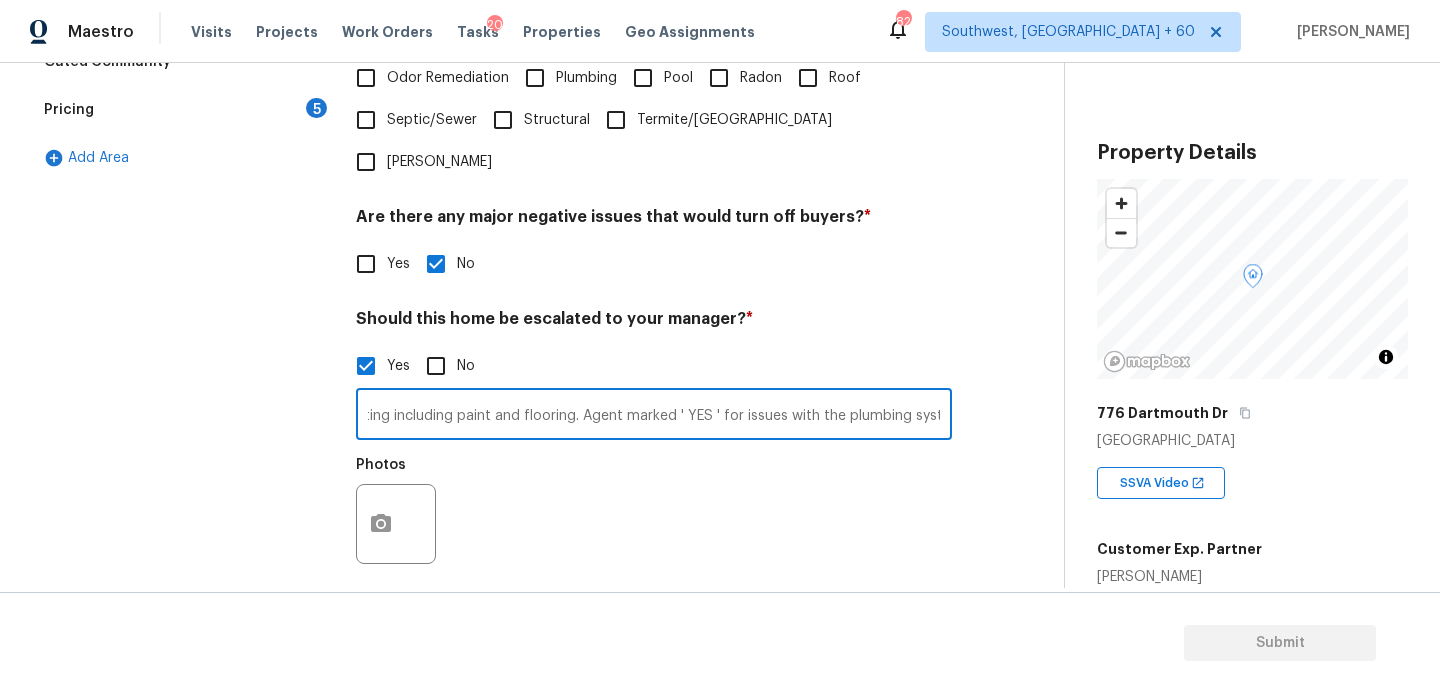 paste on "mold, mildew or musty odors" 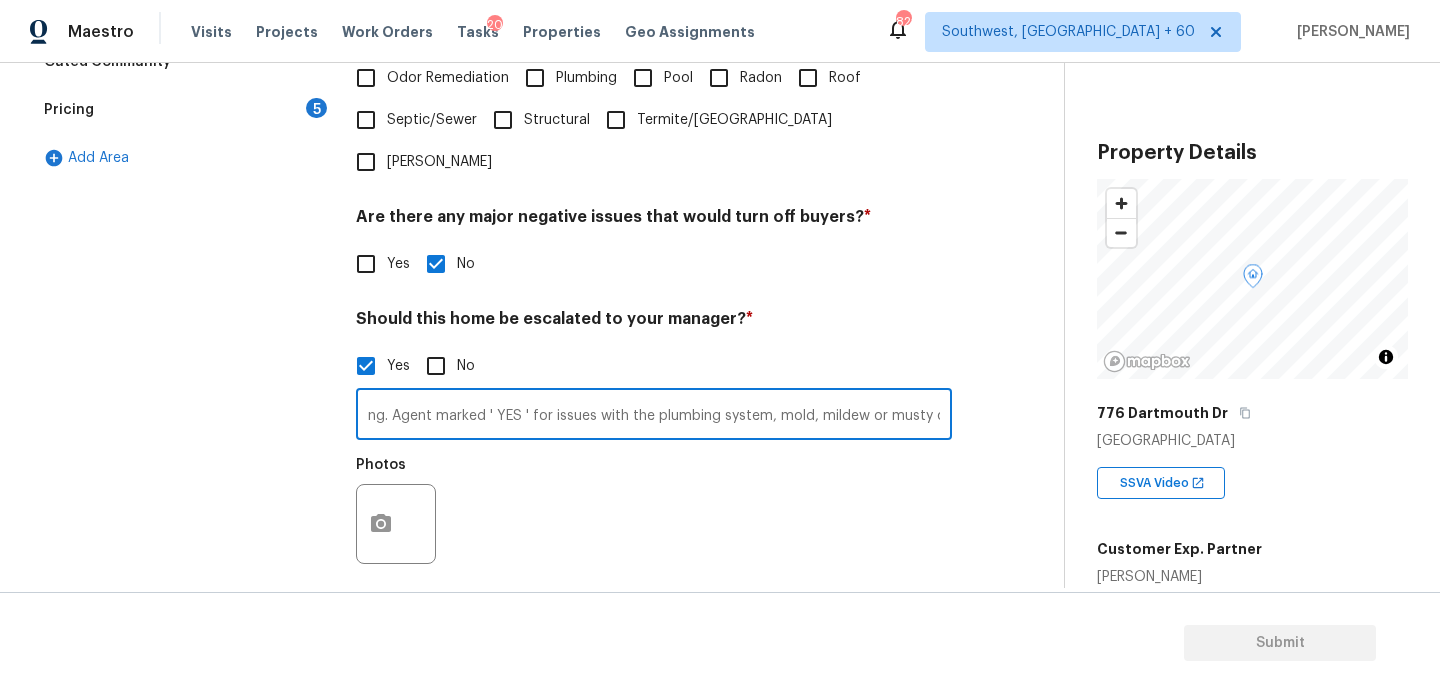 scroll, scrollTop: 0, scrollLeft: 2017, axis: horizontal 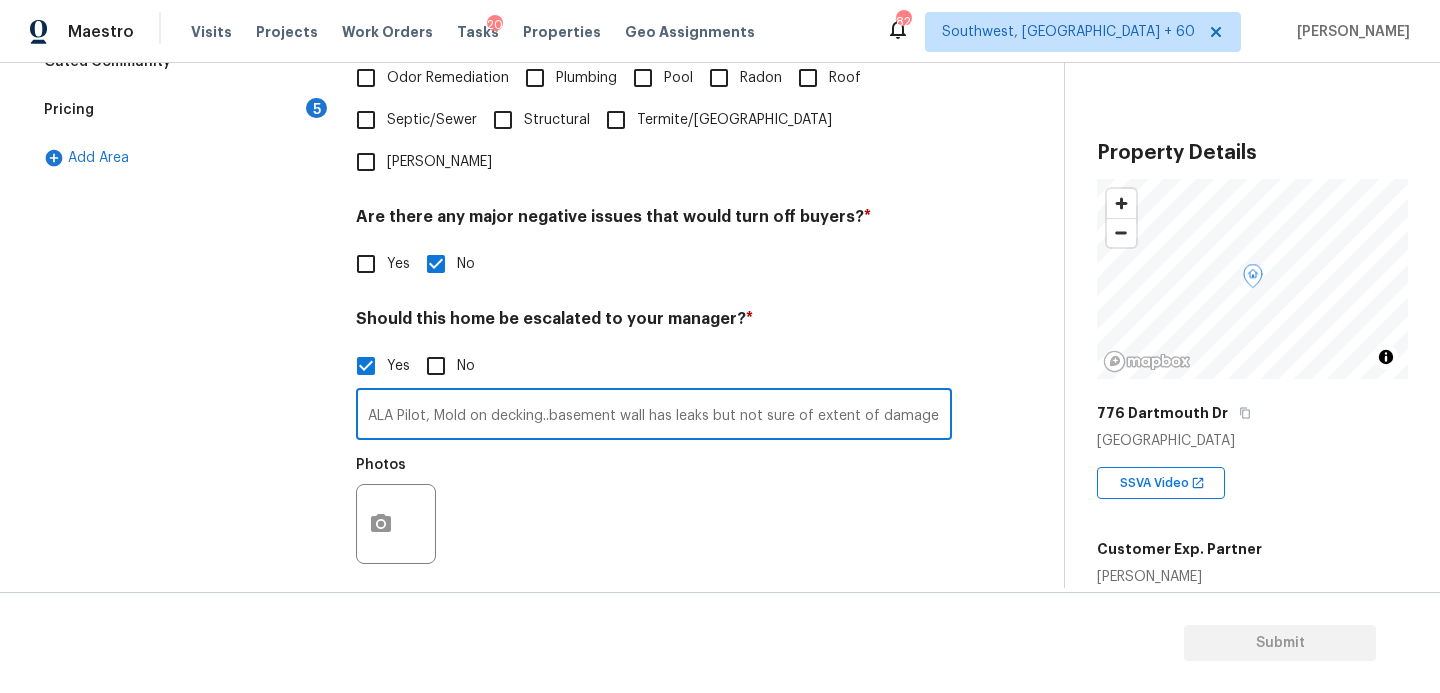 click on "ALA Pilot, Mold on decking..basement wall has leaks but not sure of extent of damage or what repairs needed. Would have to have an expert come out. Overall in my opinion the house needs 75k in upgrades, Home sits on a lake in a very desirable neighborhood. Needs updating including paint and flooring. Agent marked ' YES ' for issues with the plumbing system, mold, mildew or musty odors," at bounding box center (654, 416) 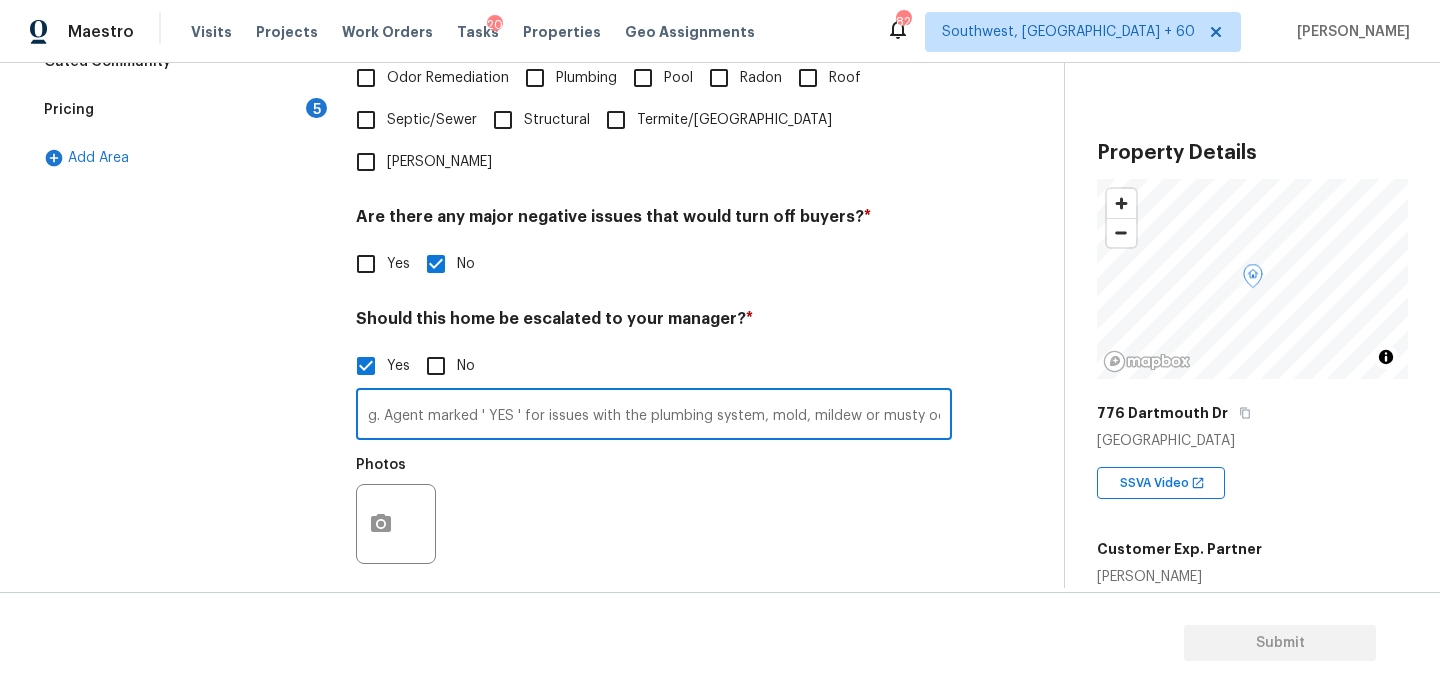 paste on "water leak or water intrusion" 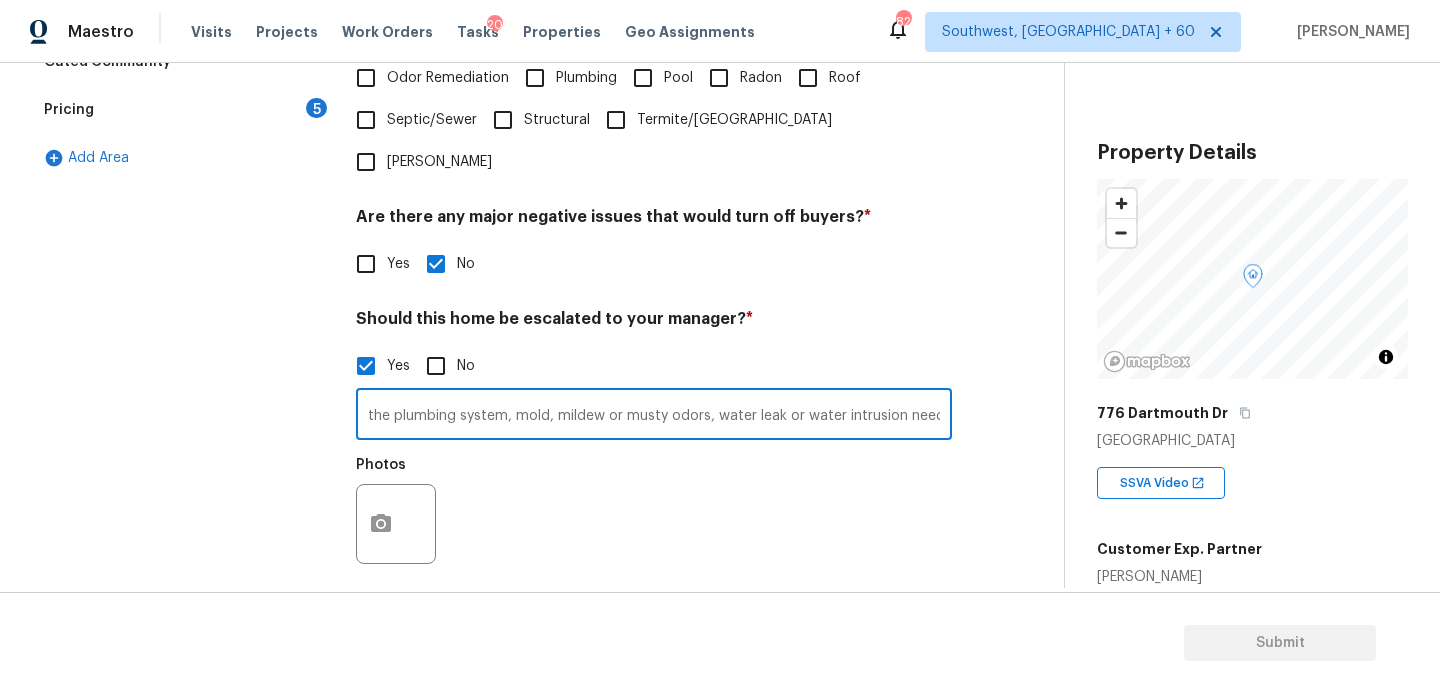 scroll, scrollTop: 0, scrollLeft: 2293, axis: horizontal 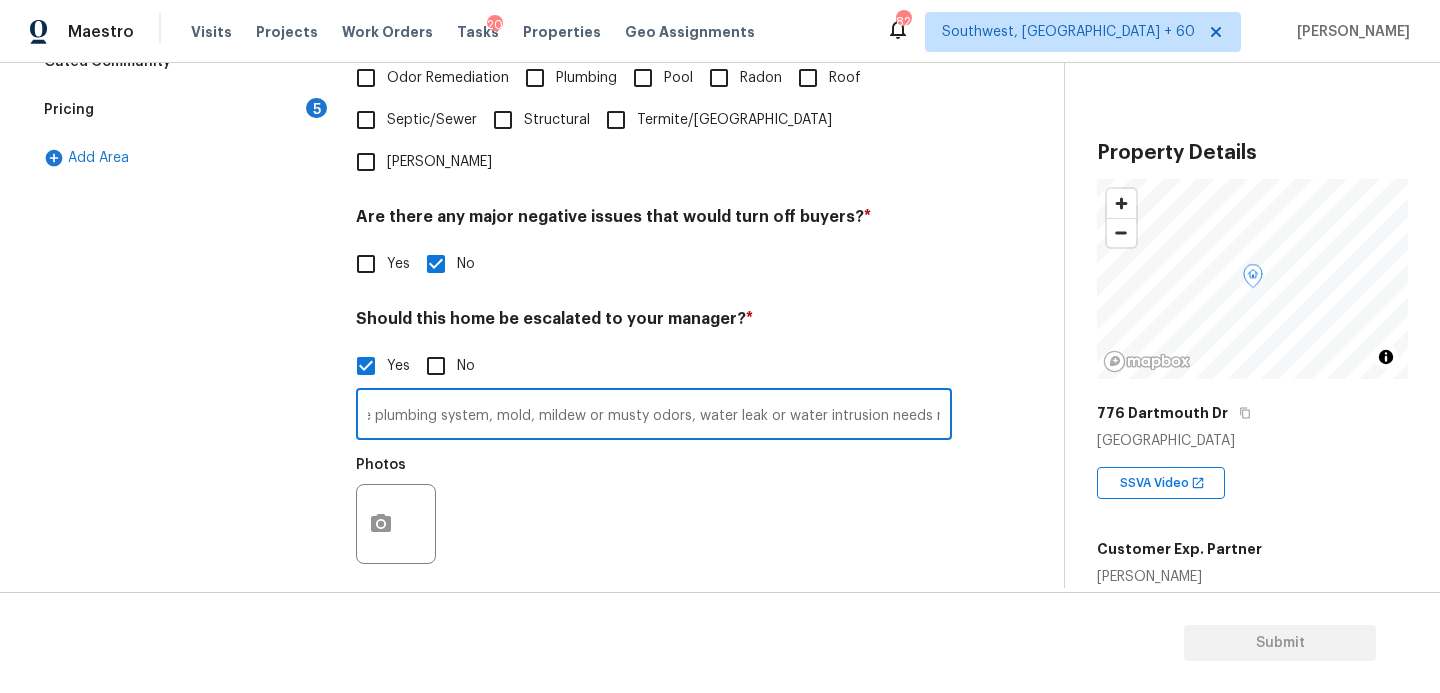 type on "ALA Pilot, Mold on decking..basement wall has leaks but not sure of extent of damage or what repairs needed. Would have to have an expert come out. Overall in my opinion the house needs 75k in upgrades, Home sits on a lake in a very desirable neighborhood. Needs updating including paint and flooring. Agent marked ' YES ' for issues with the plumbing system, mold, mildew or musty odors, water leak or water intrusion needs review" 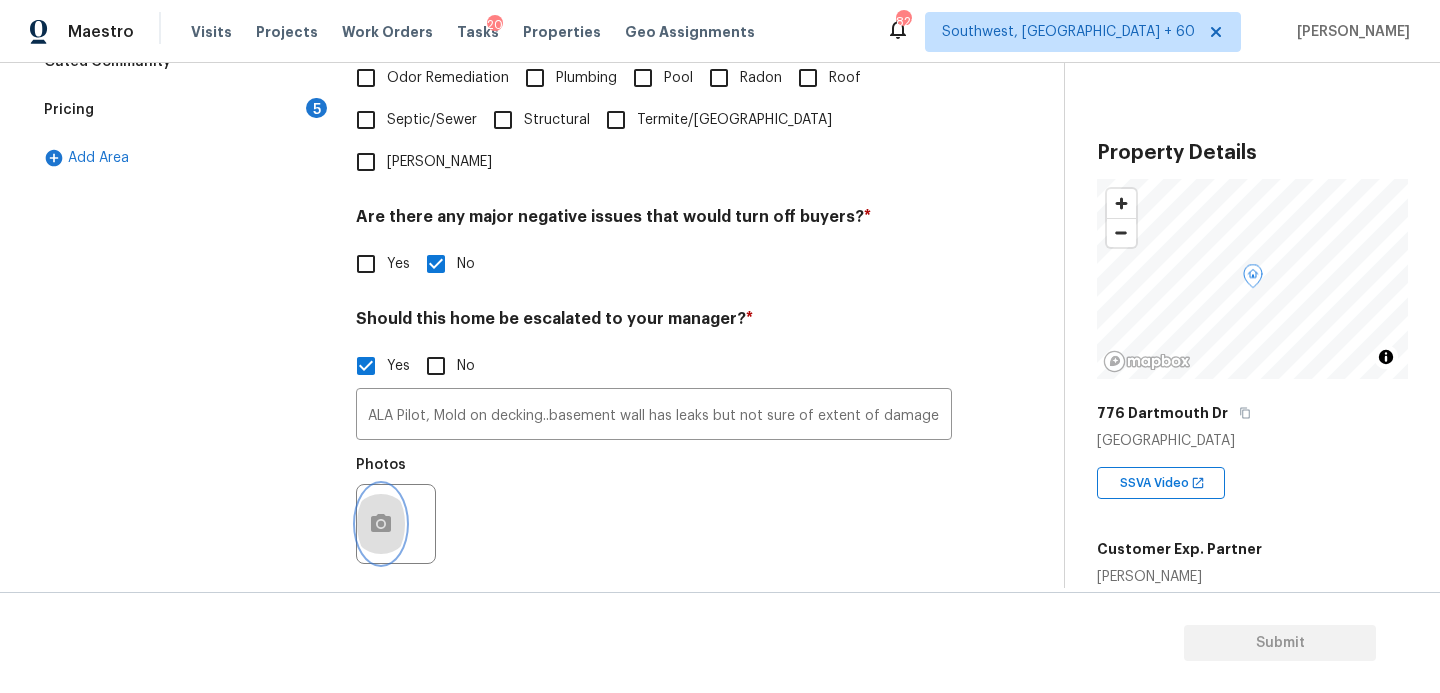 click at bounding box center [381, 524] 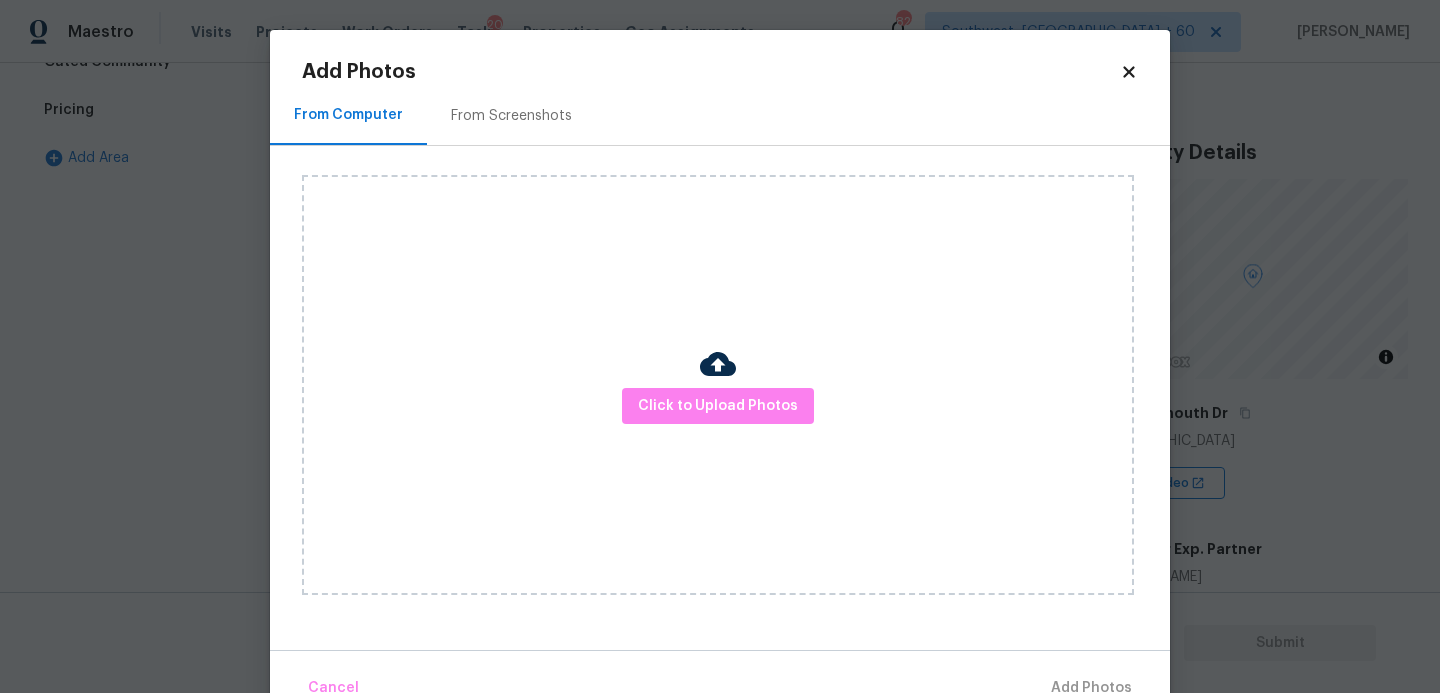 click on "Click to Upload Photos" at bounding box center (718, 385) 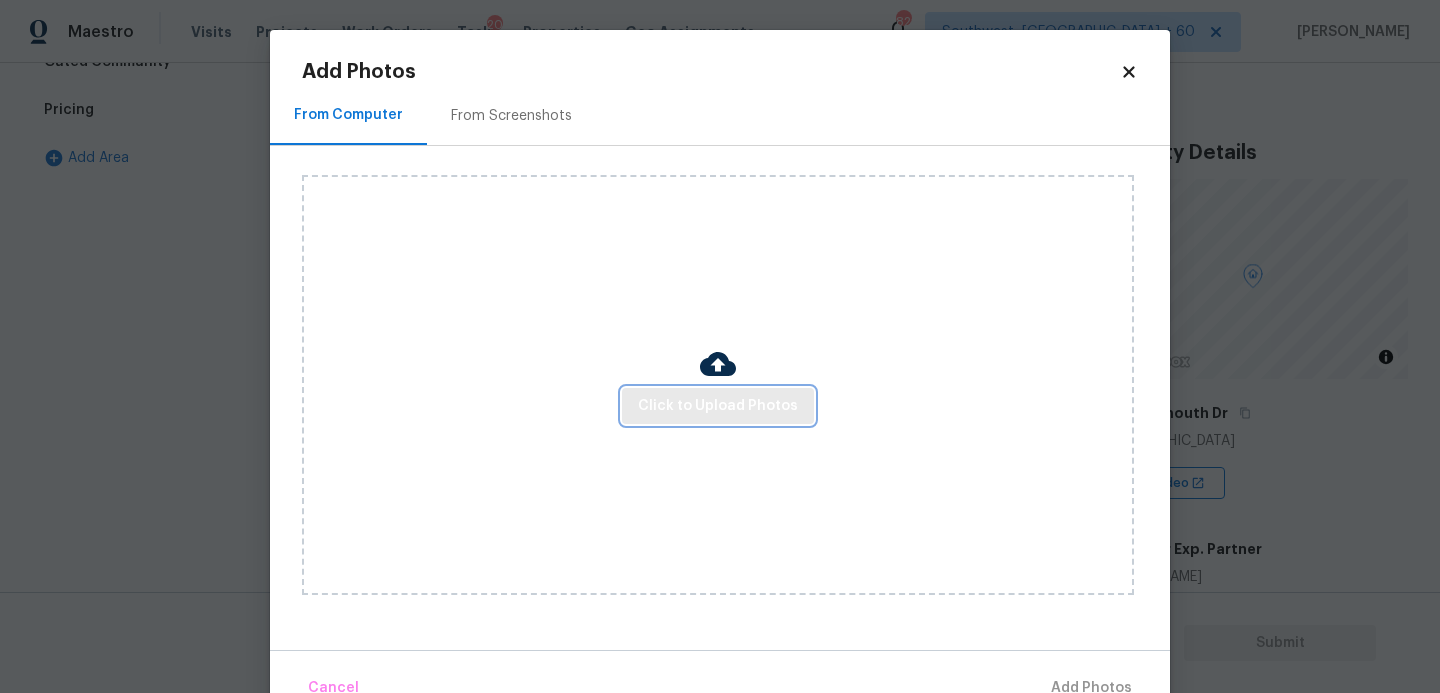 click on "Click to Upload Photos" at bounding box center [718, 406] 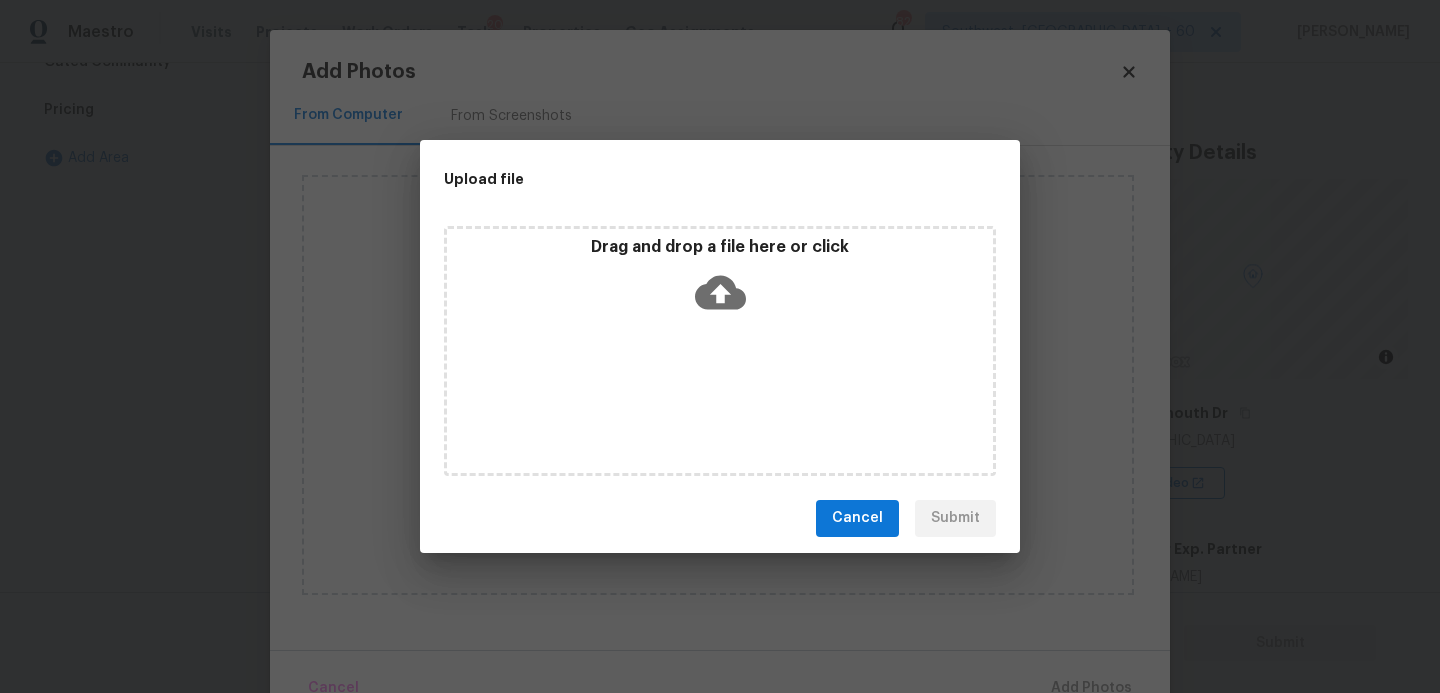 click on "Drag and drop a file here or click" at bounding box center (720, 351) 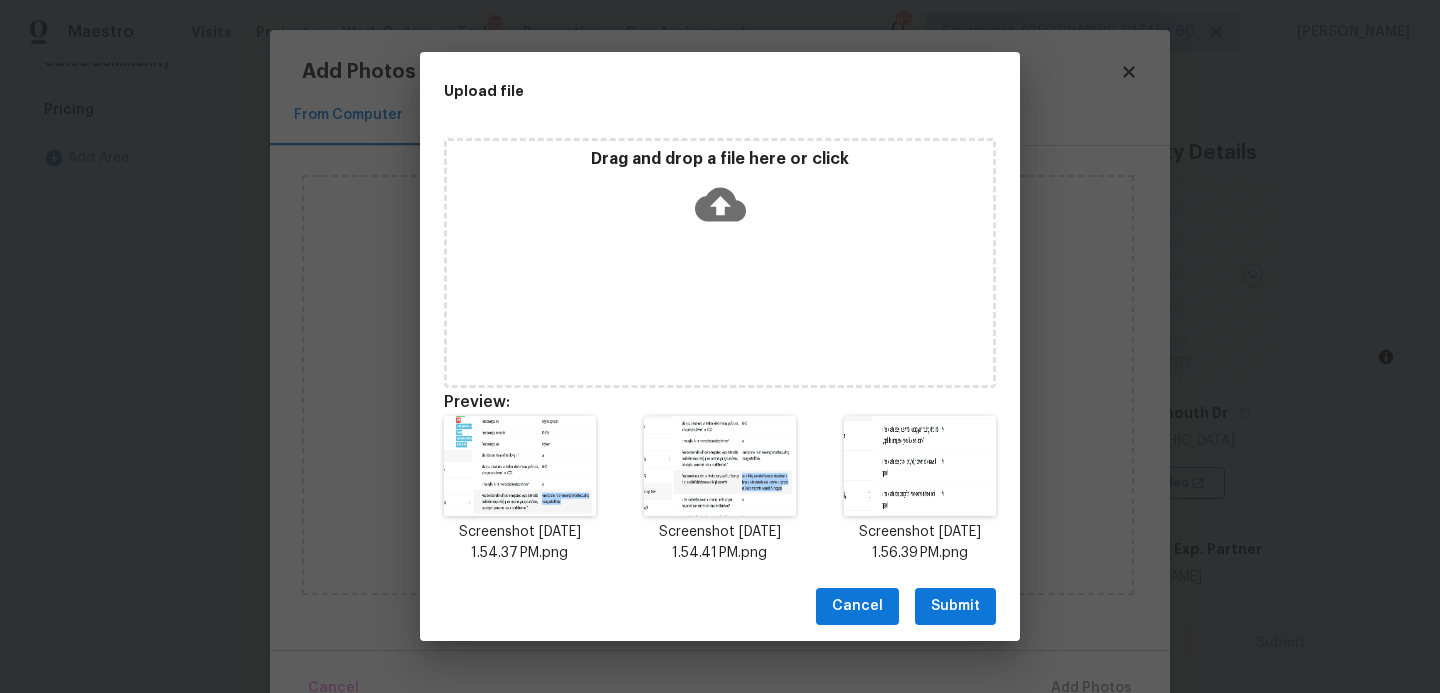 click on "Submit" at bounding box center [955, 606] 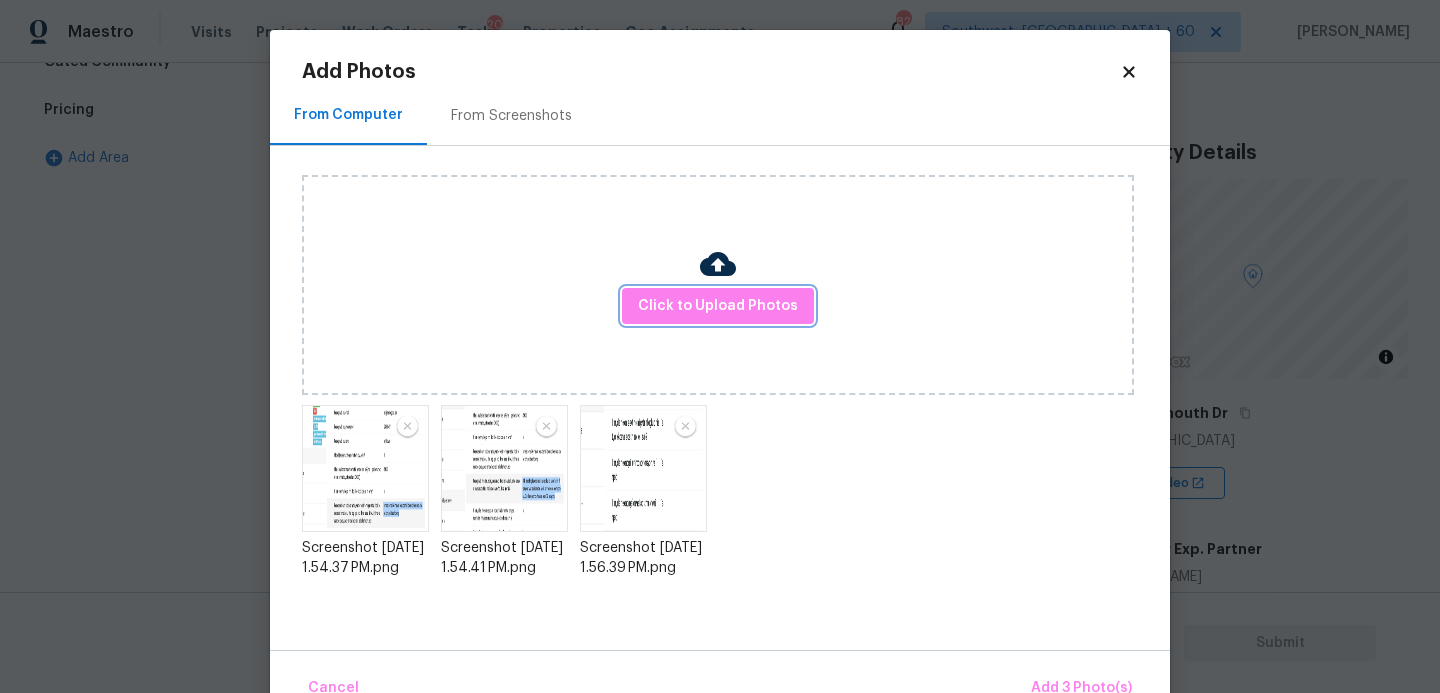 scroll, scrollTop: 47, scrollLeft: 0, axis: vertical 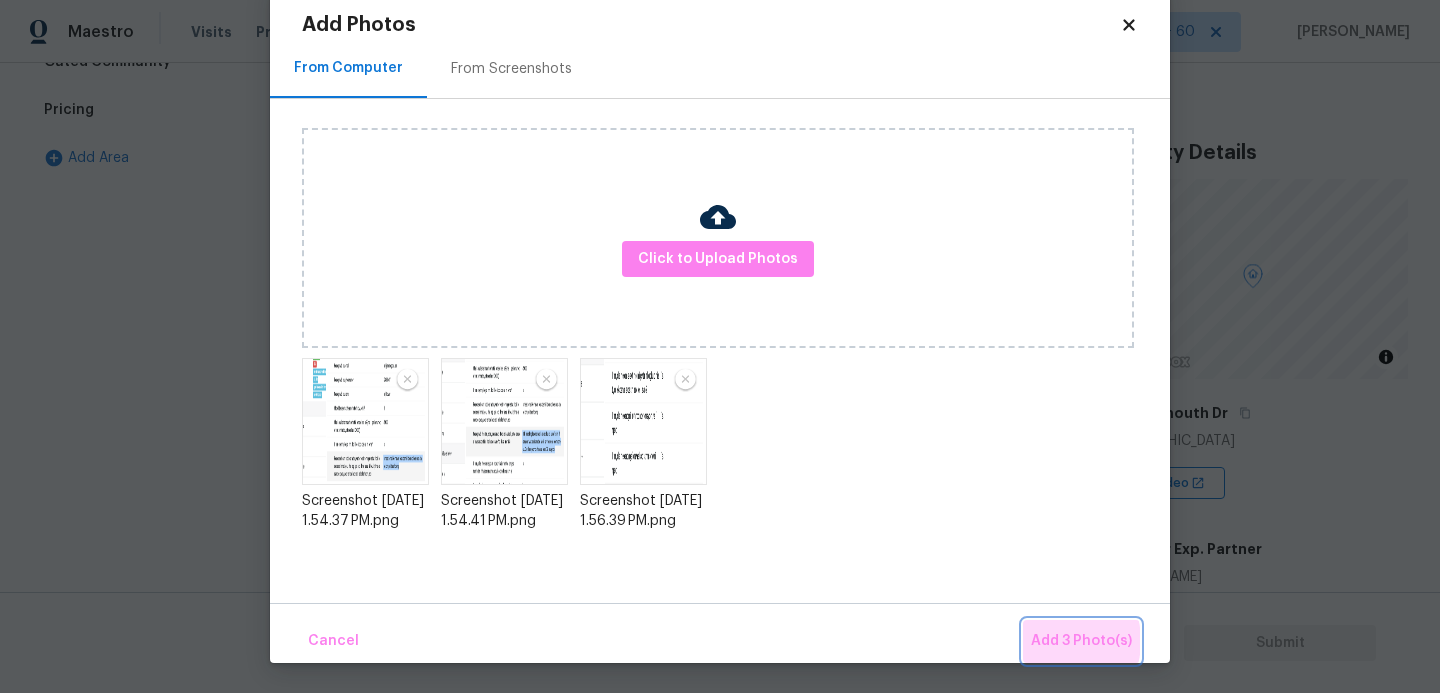 click on "Add 3 Photo(s)" at bounding box center [1081, 641] 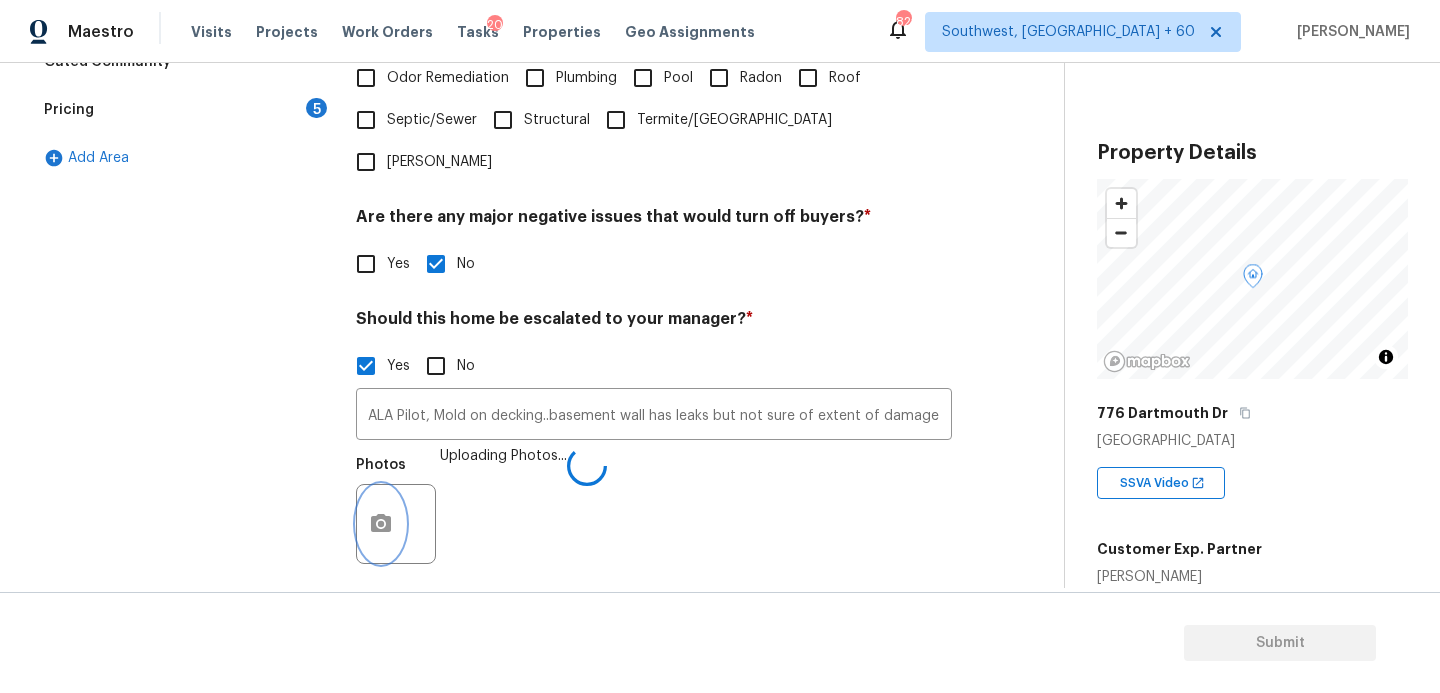 scroll, scrollTop: 0, scrollLeft: 0, axis: both 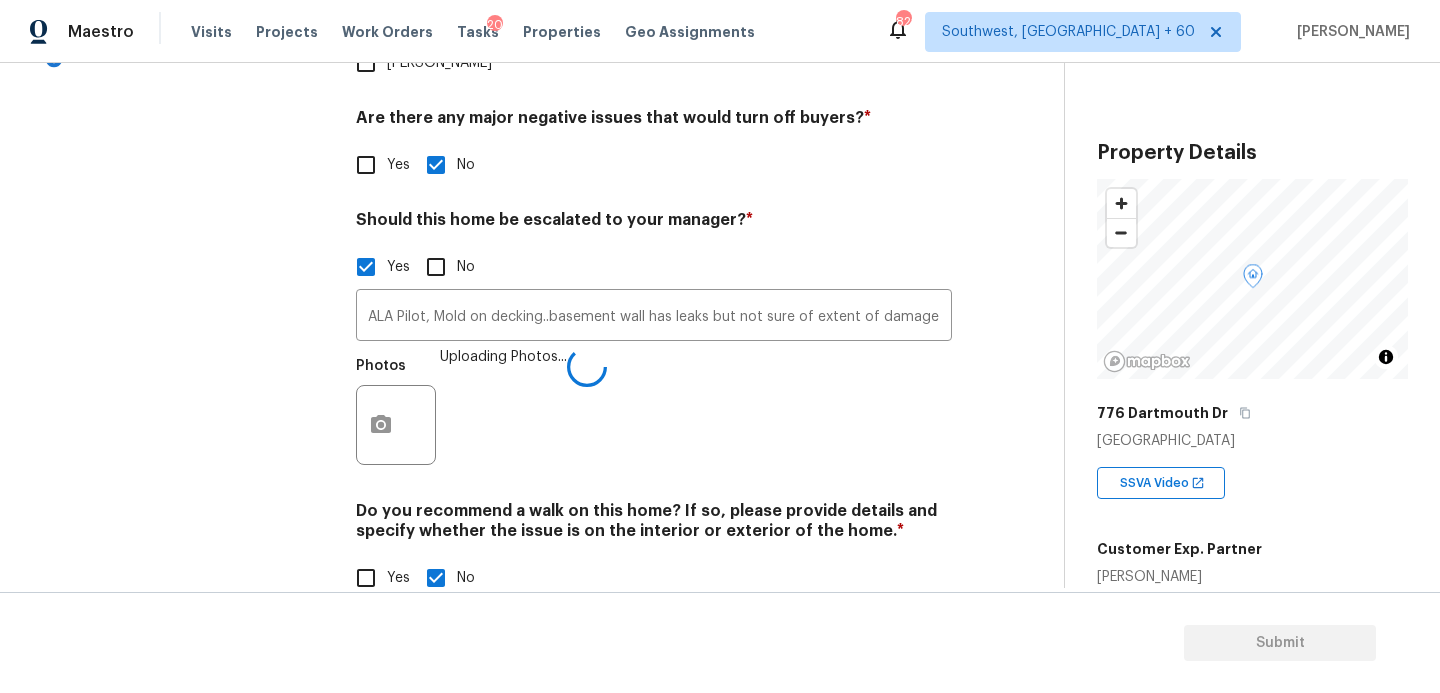 click on "Photos Uploading Photos..." at bounding box center [654, 412] 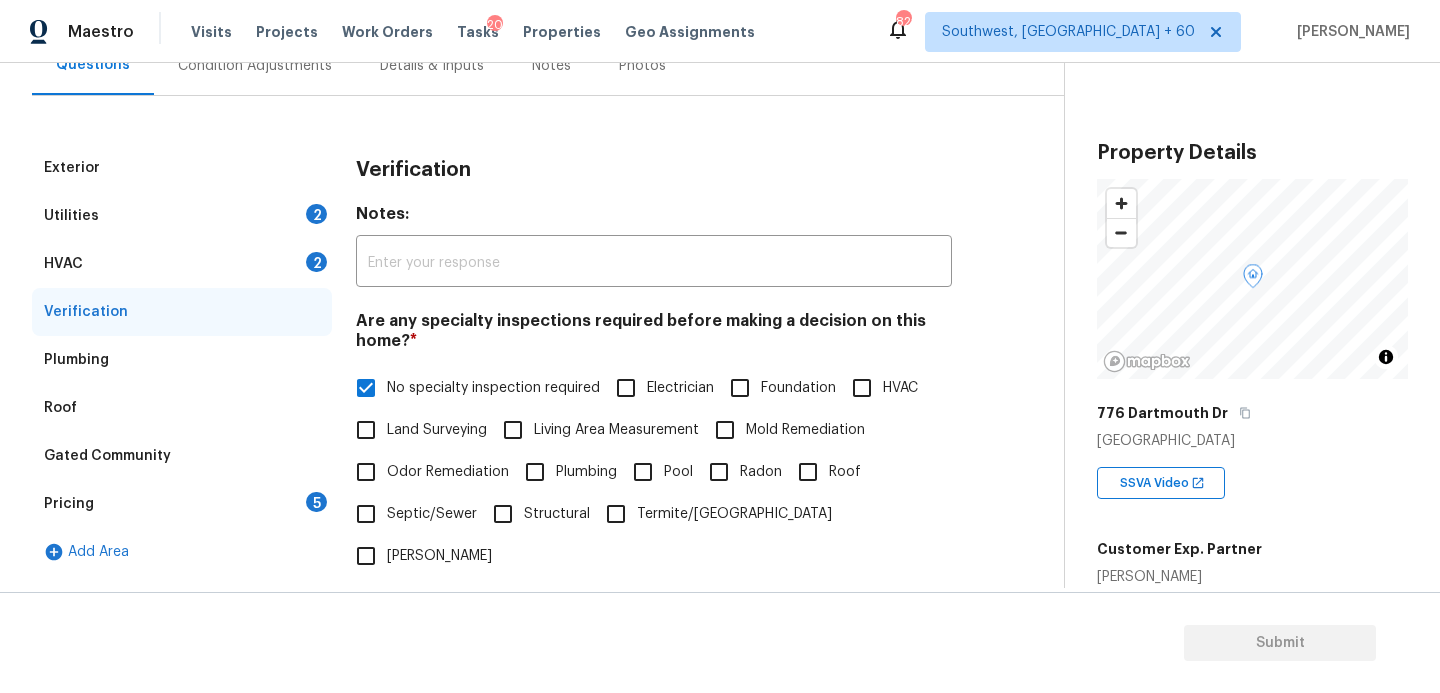 scroll, scrollTop: 0, scrollLeft: 0, axis: both 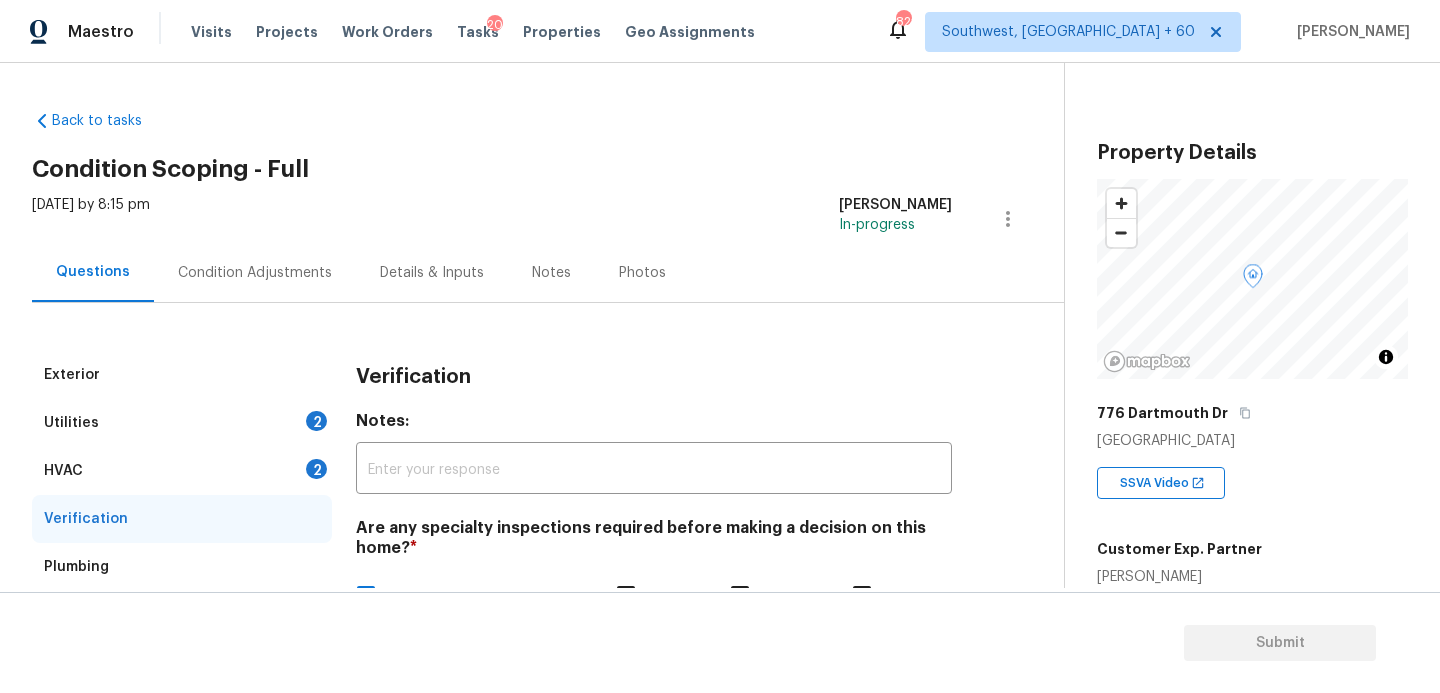 click on "Condition Adjustments" at bounding box center (255, 273) 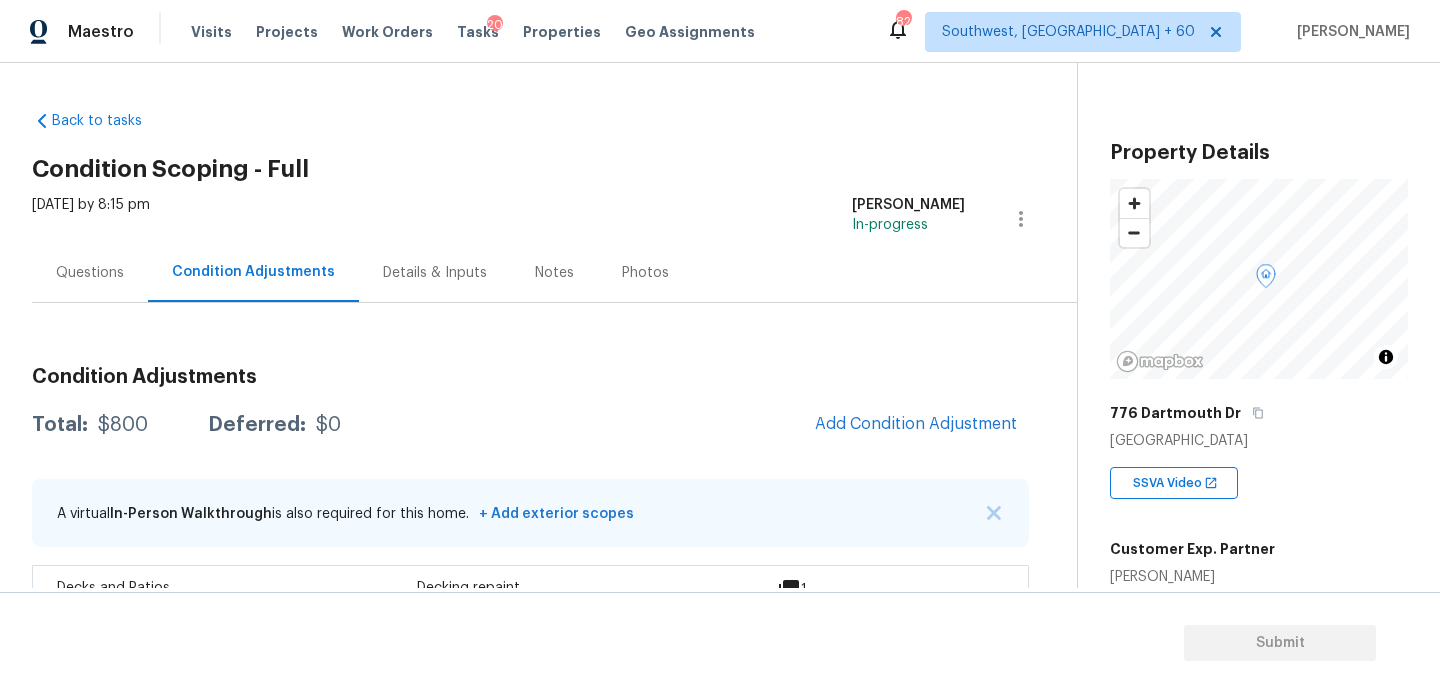 scroll, scrollTop: 57, scrollLeft: 0, axis: vertical 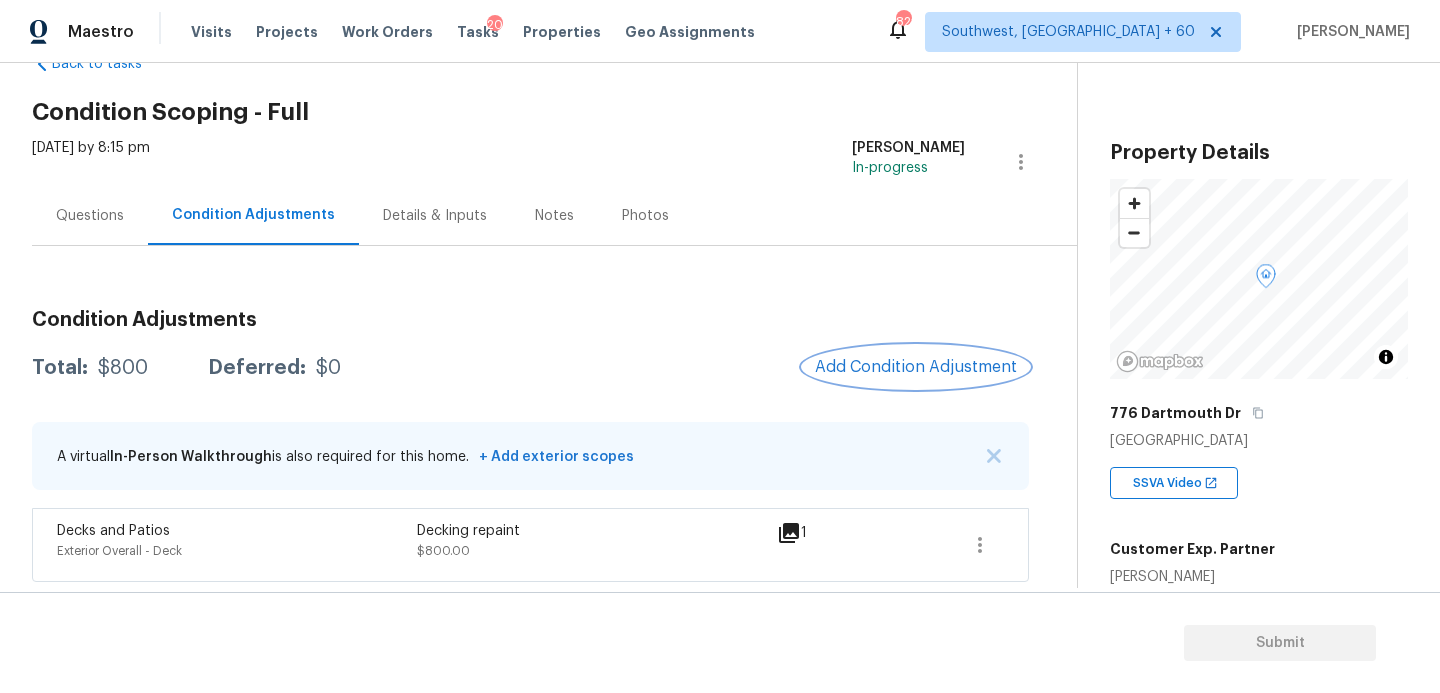 click on "Add Condition Adjustment" at bounding box center (916, 367) 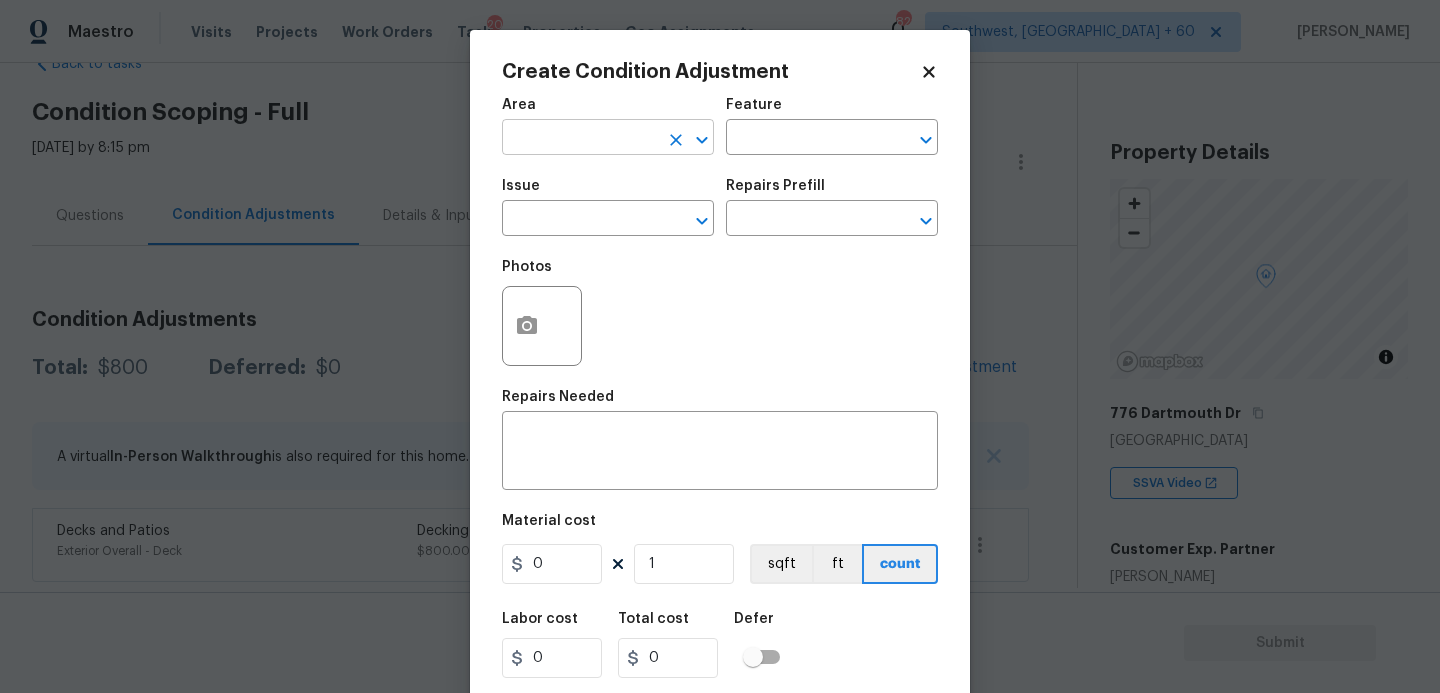 click at bounding box center (580, 139) 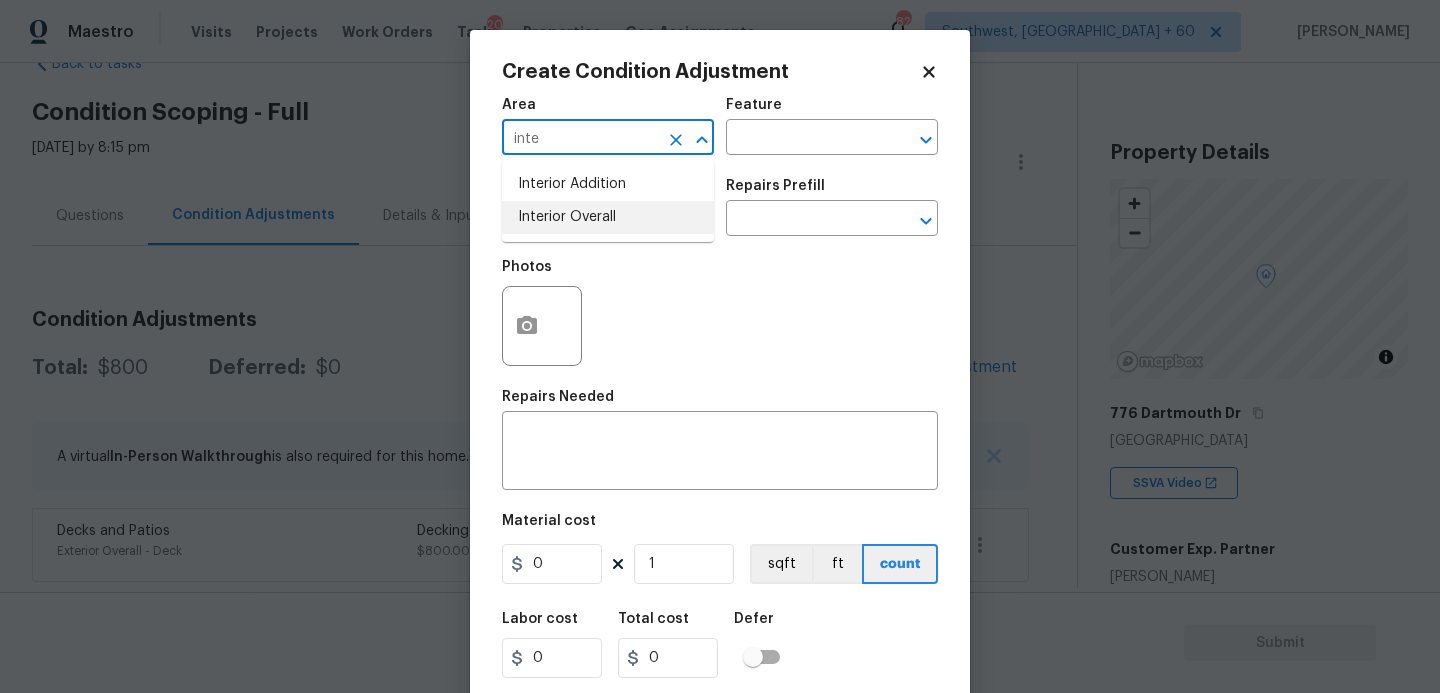 click on "Interior Overall" at bounding box center (608, 217) 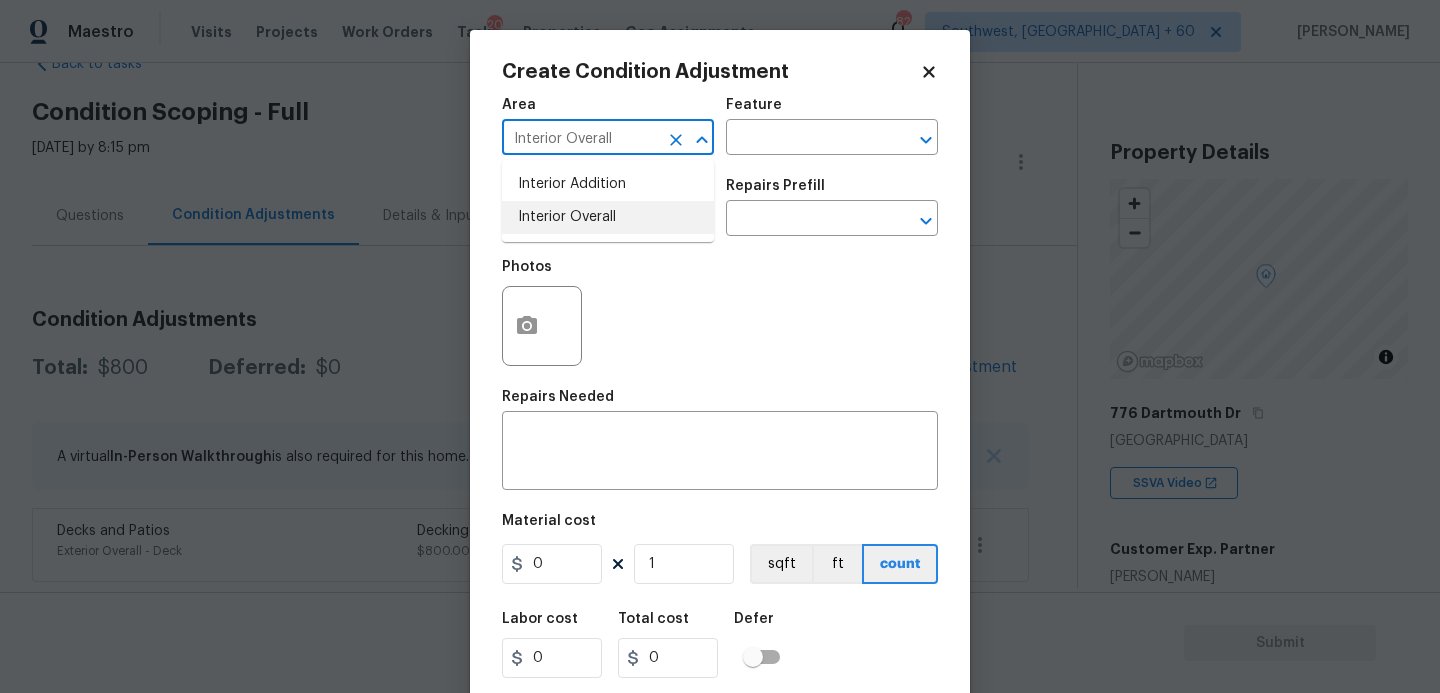 type on "Interior Overall" 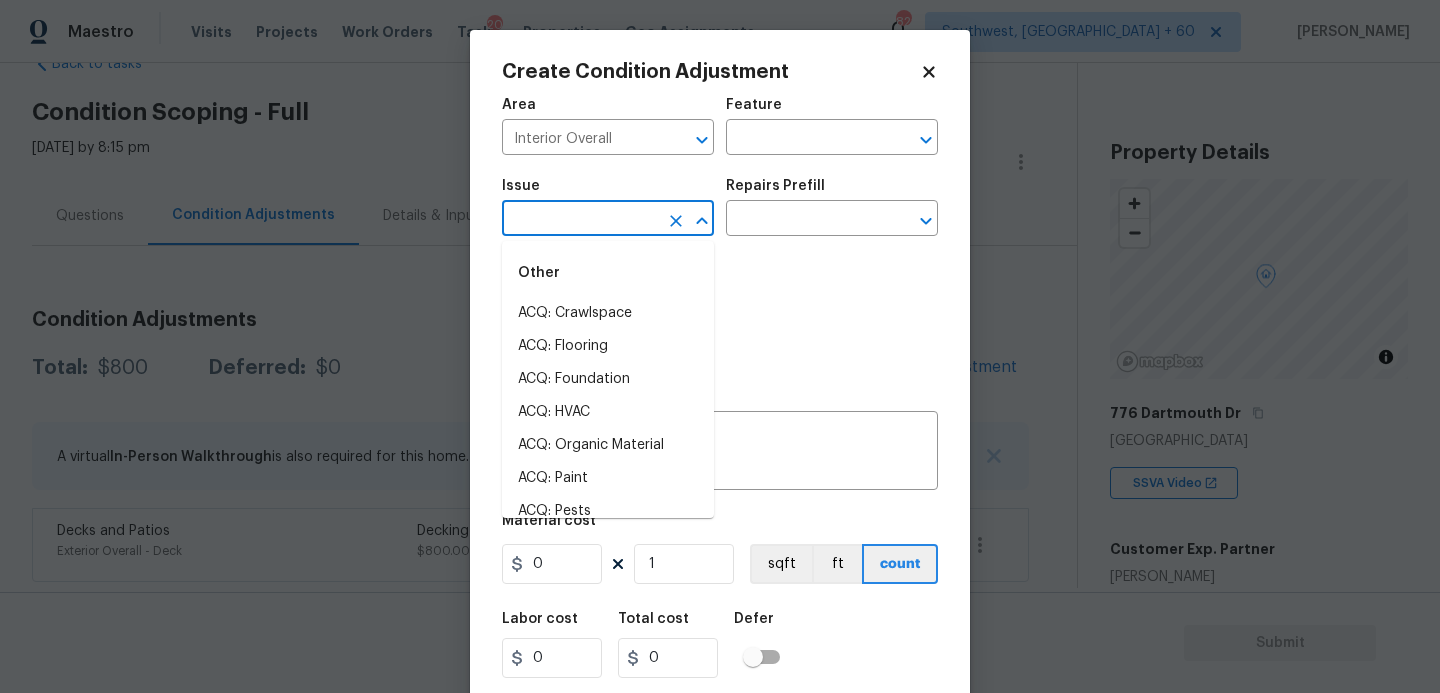 click at bounding box center [580, 220] 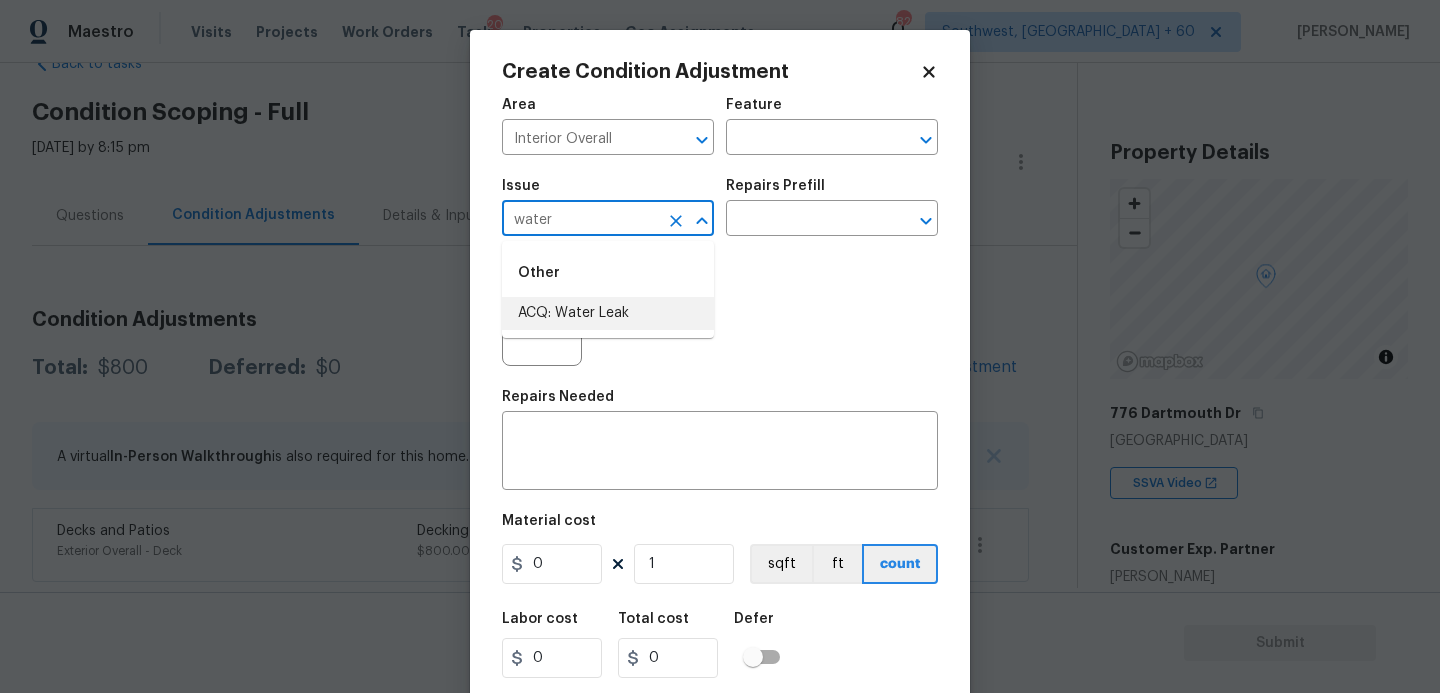 click on "ACQ: Water Leak" at bounding box center (608, 313) 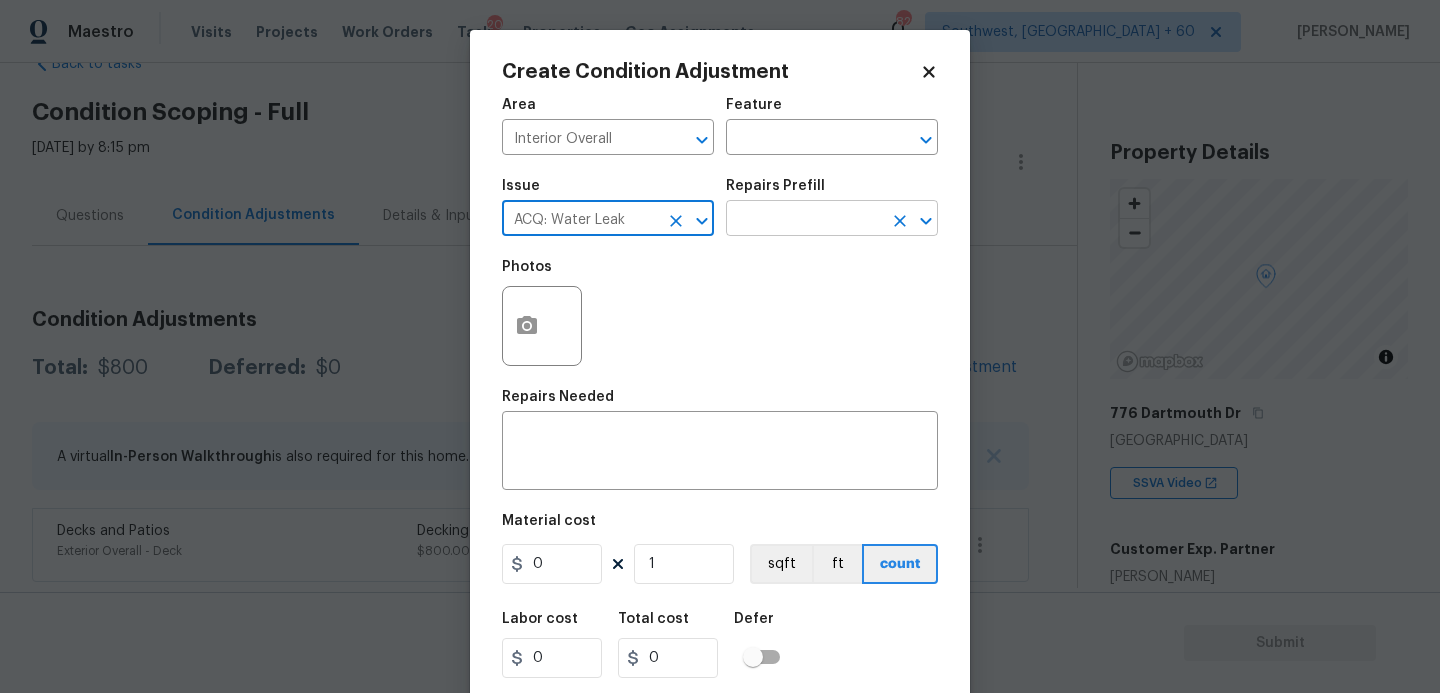 type on "ACQ: Water Leak" 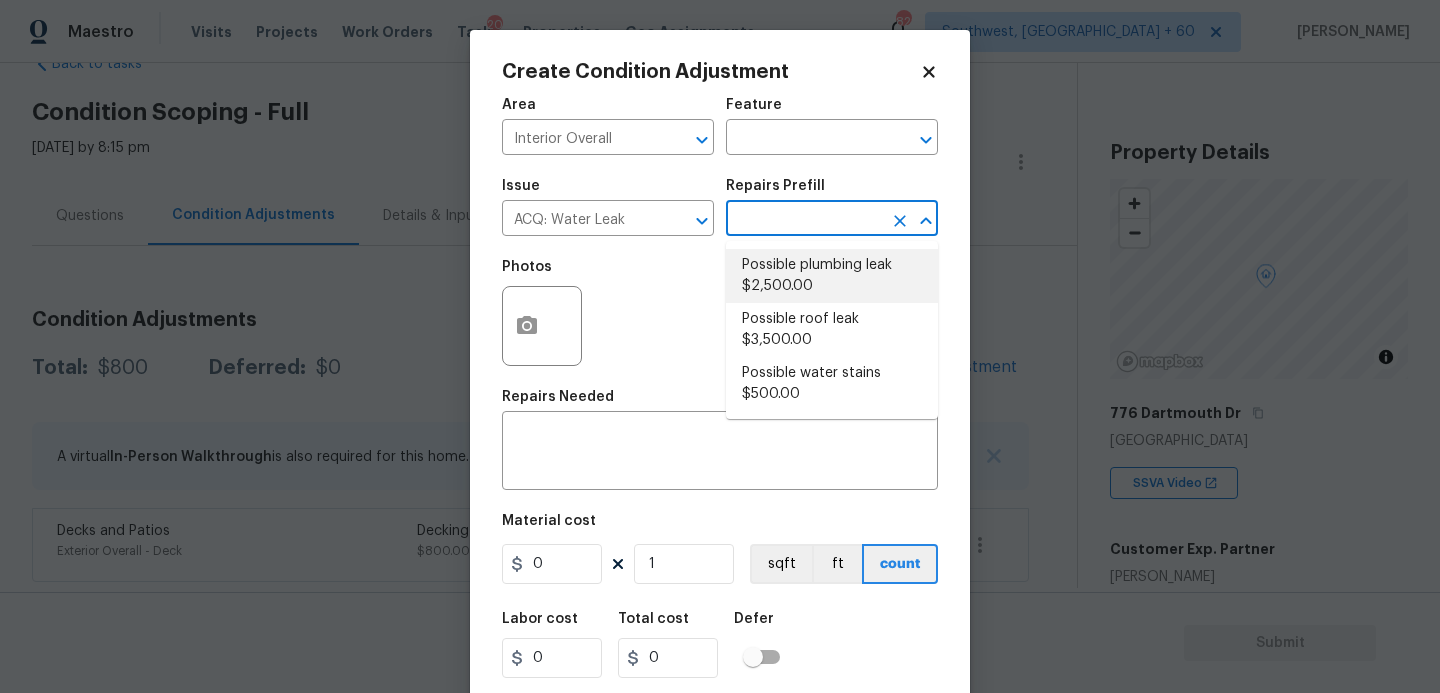 click on "Possible plumbing leak $2,500.00" at bounding box center (832, 276) 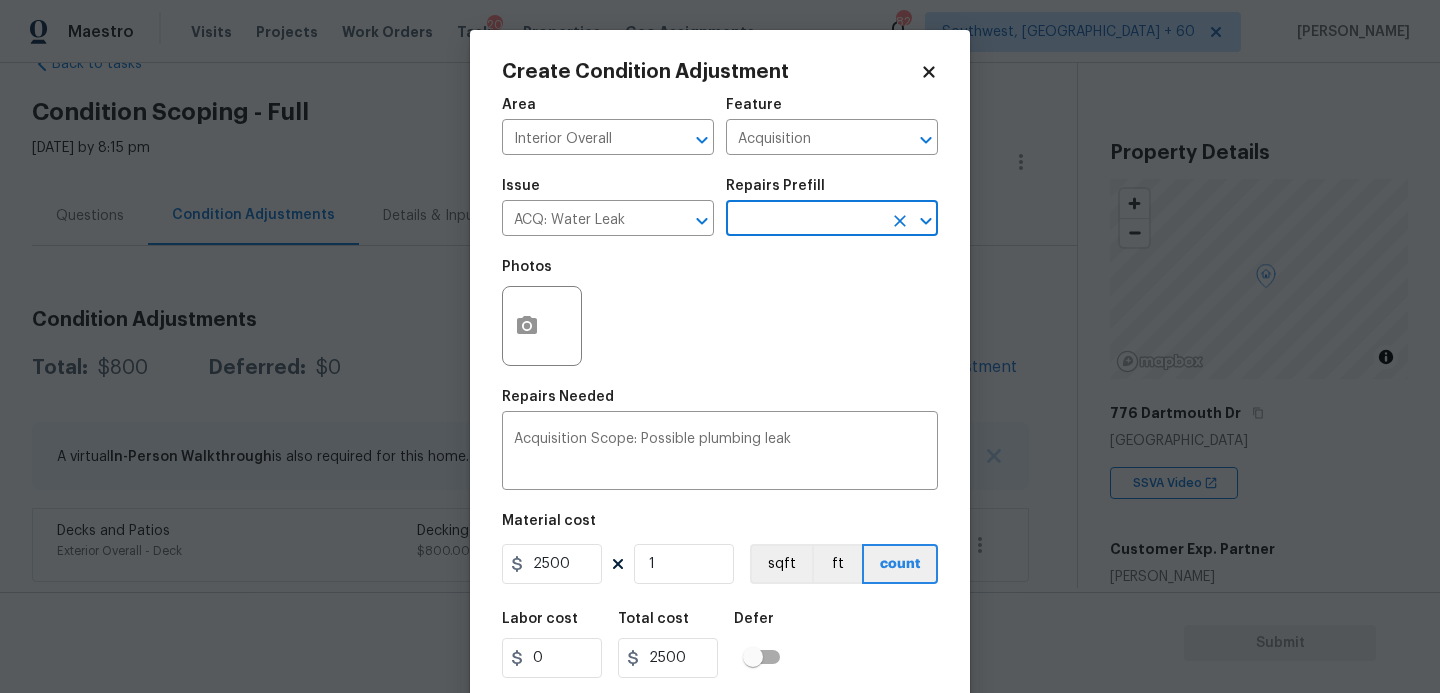 click on "Create Condition Adjustment Area Interior Overall ​ Feature Acquisition ​ Issue ACQ: Water Leak ​ Repairs Prefill ​ Photos Repairs Needed Acquisition Scope: Possible plumbing leak x ​ Material cost 2500 1 sqft ft count Labor cost 0 Total cost 2500 Defer Cancel Create" at bounding box center [720, 370] 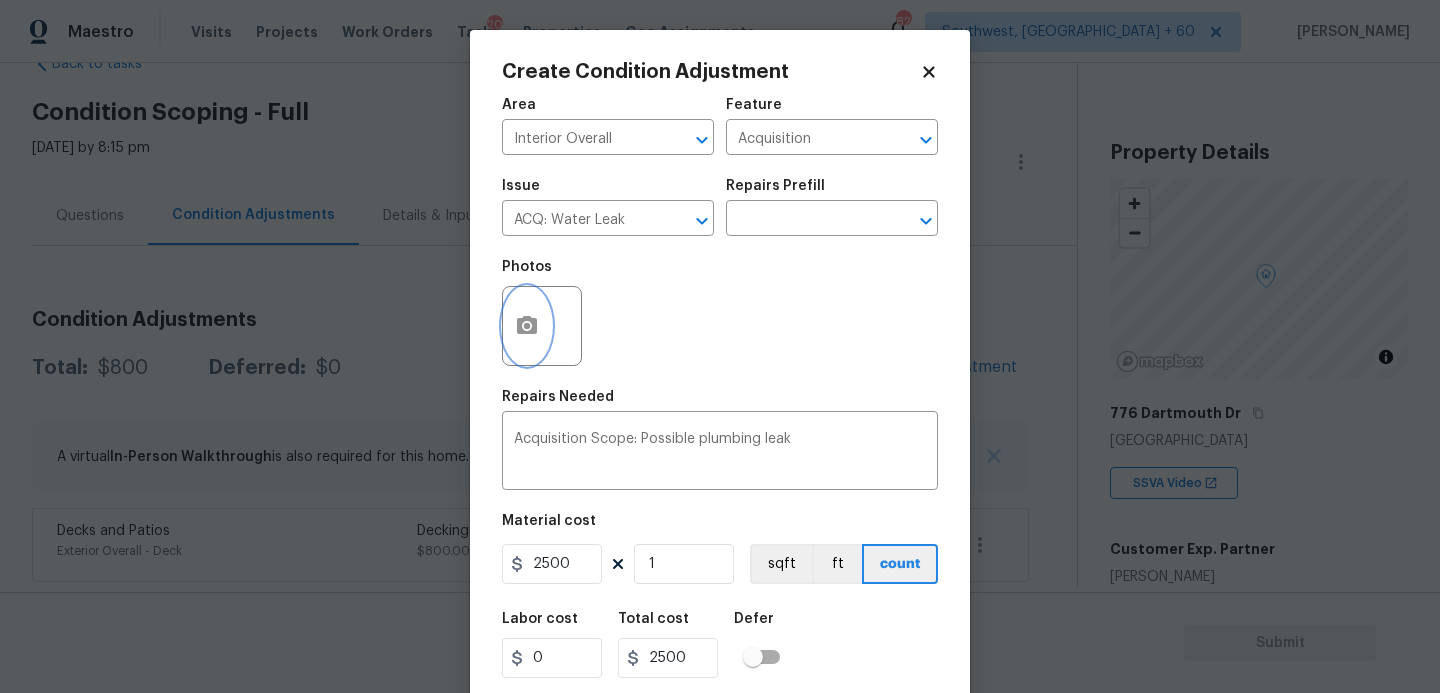 click 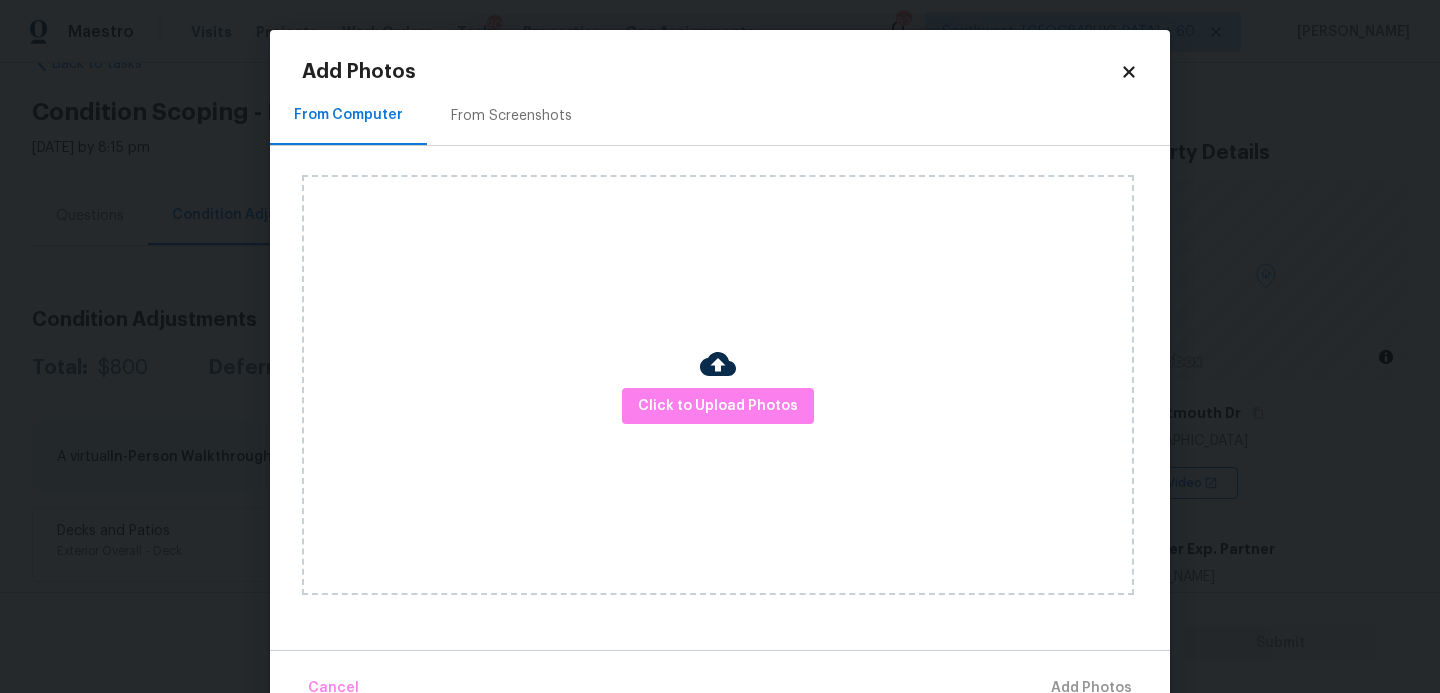 click on "Click to Upload Photos" at bounding box center [718, 385] 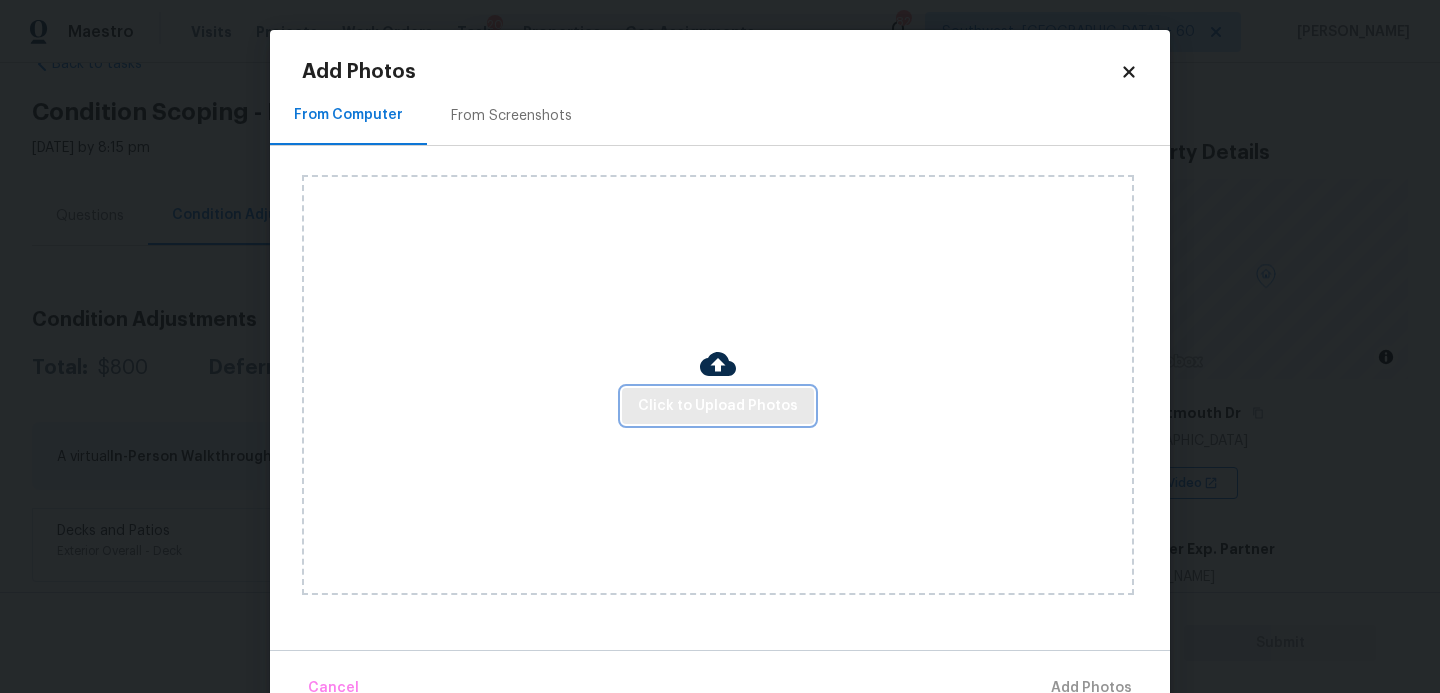 click on "Click to Upload Photos" at bounding box center (718, 406) 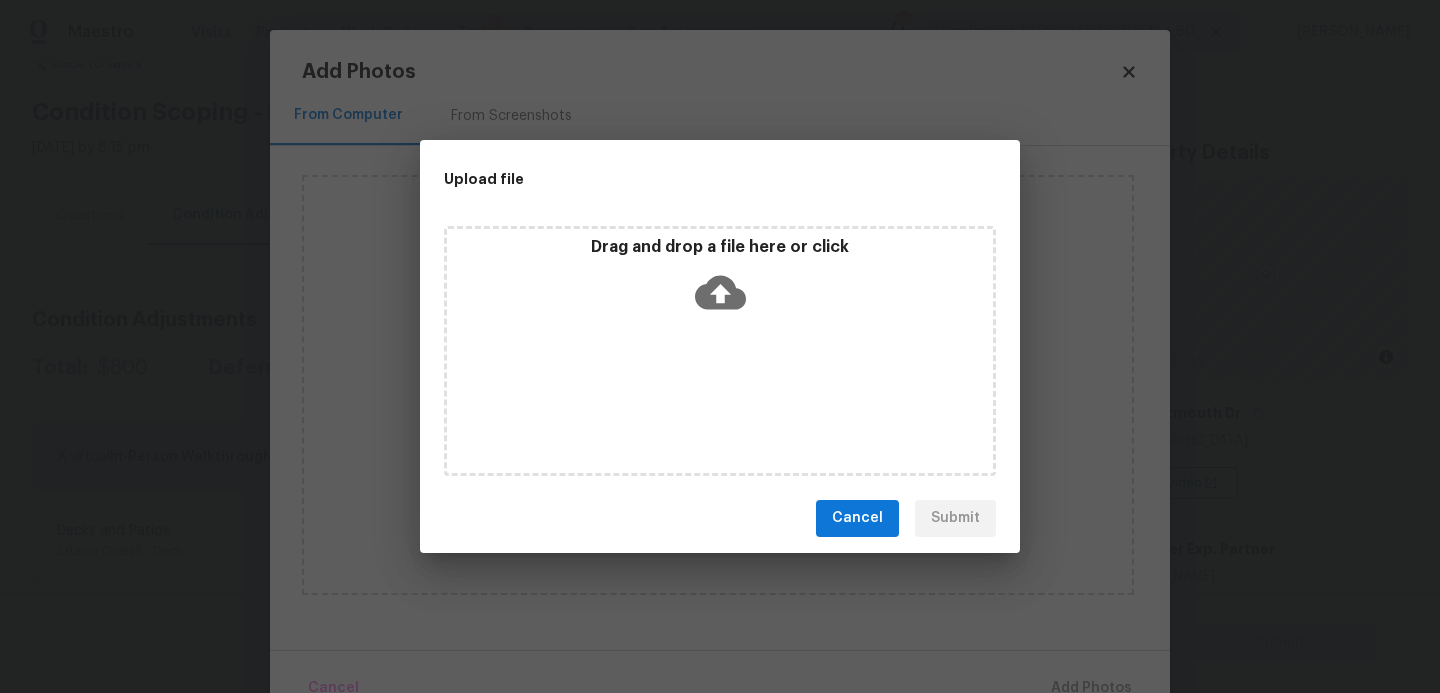 click on "Drag and drop a file here or click" at bounding box center [720, 351] 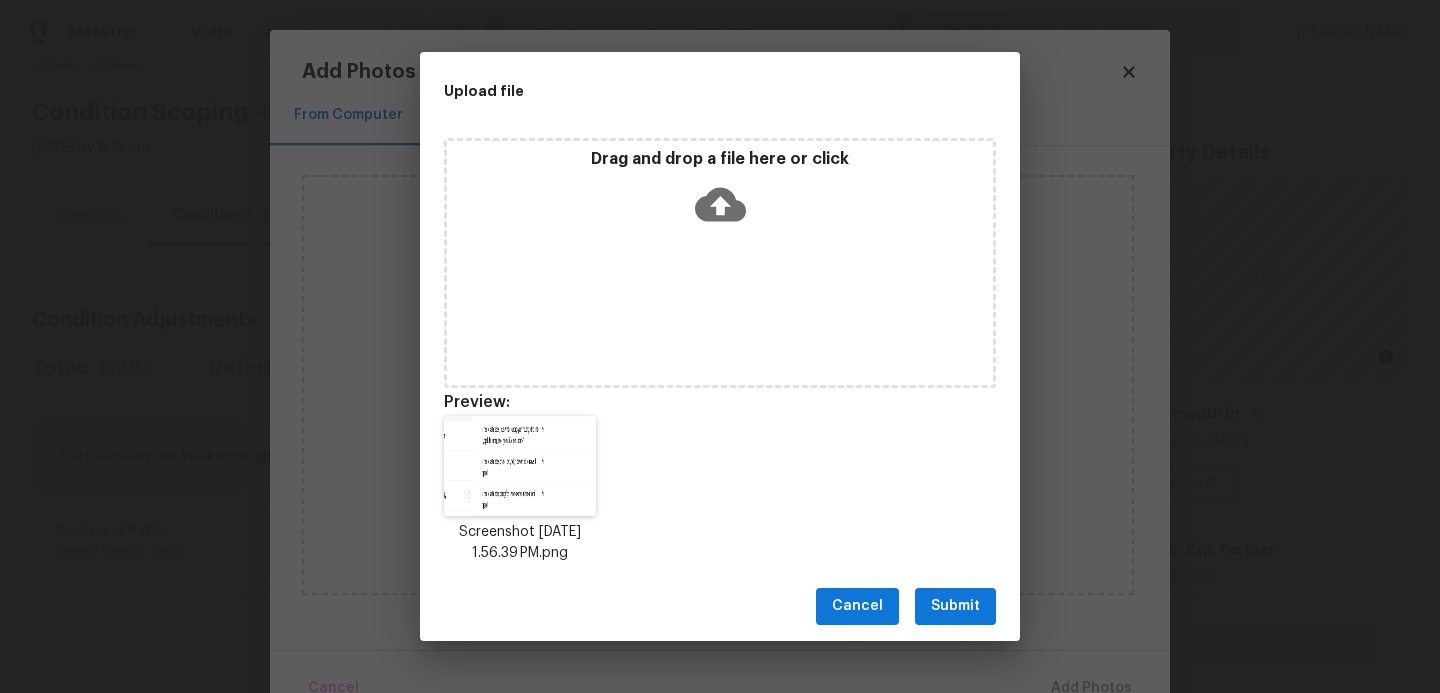 click on "Submit" at bounding box center (955, 606) 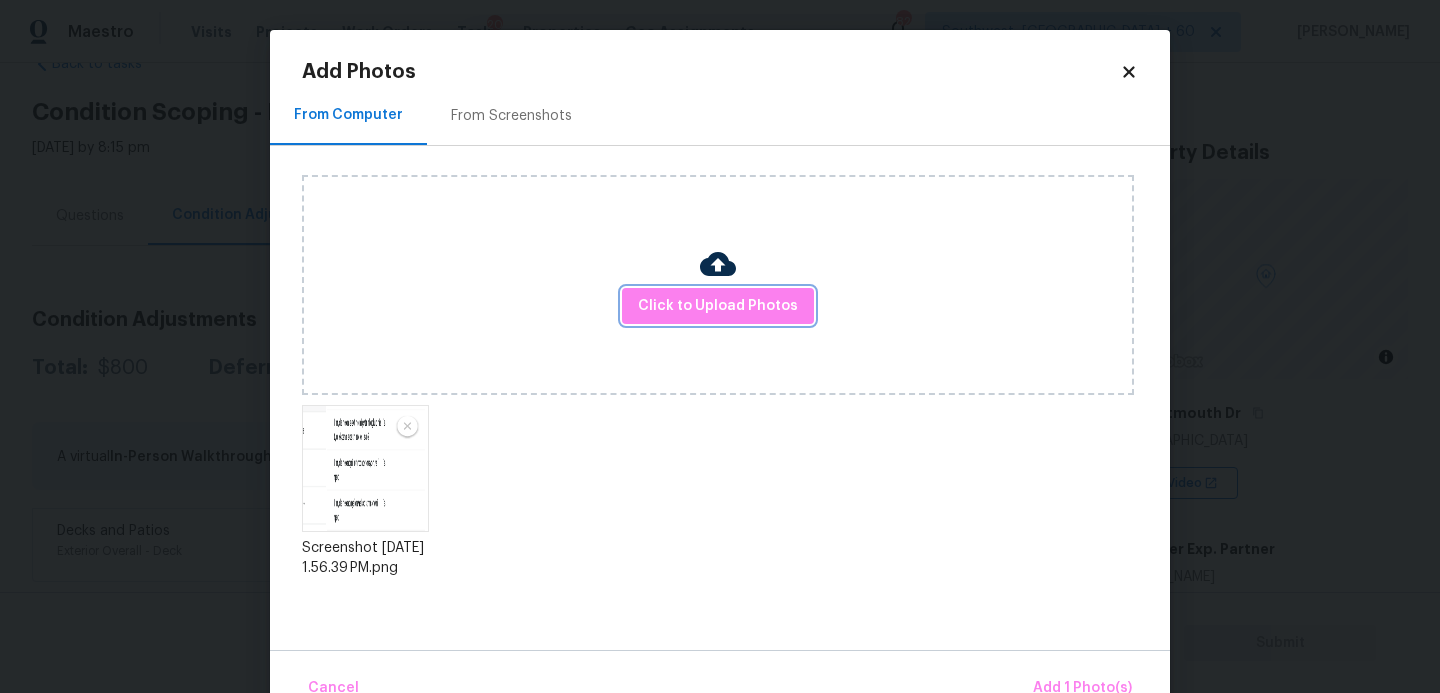 scroll, scrollTop: 47, scrollLeft: 0, axis: vertical 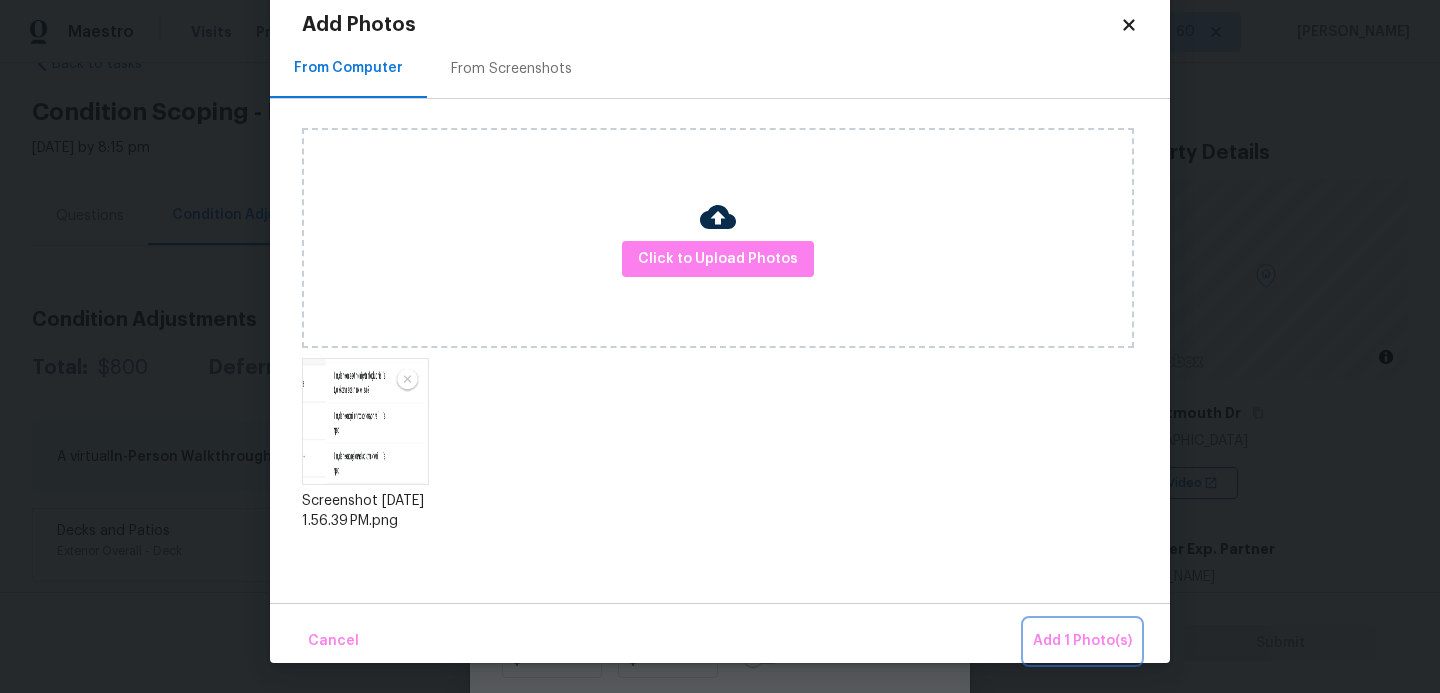 click on "Add 1 Photo(s)" at bounding box center (1082, 641) 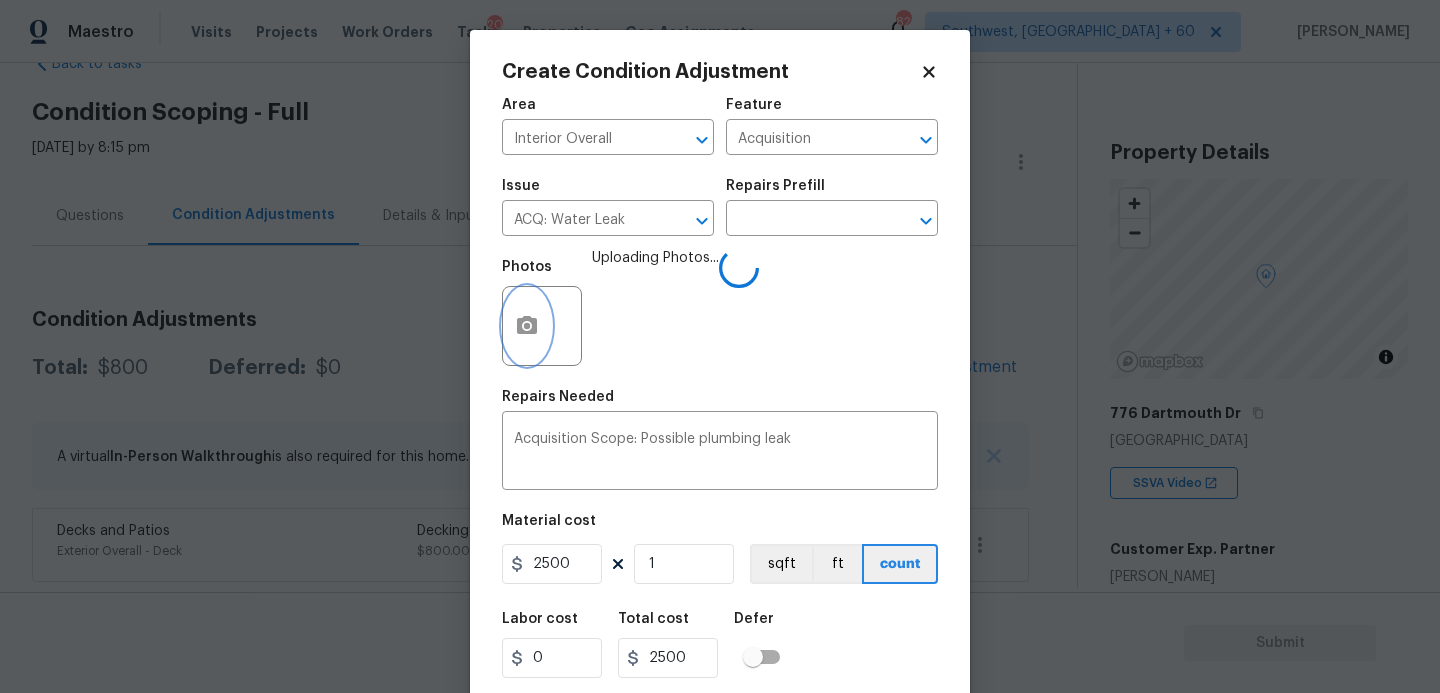 scroll, scrollTop: 0, scrollLeft: 0, axis: both 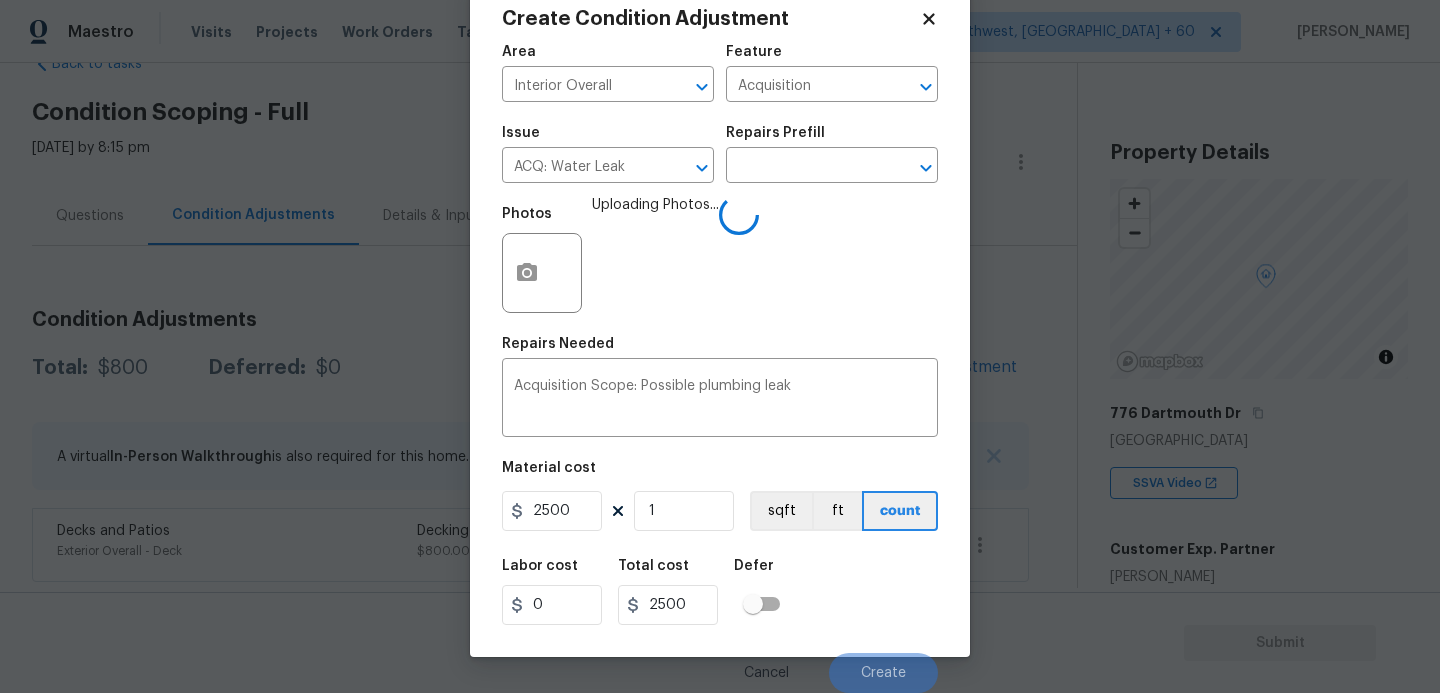 click on "Labor cost 0 Total cost 2500 Defer" at bounding box center [720, 592] 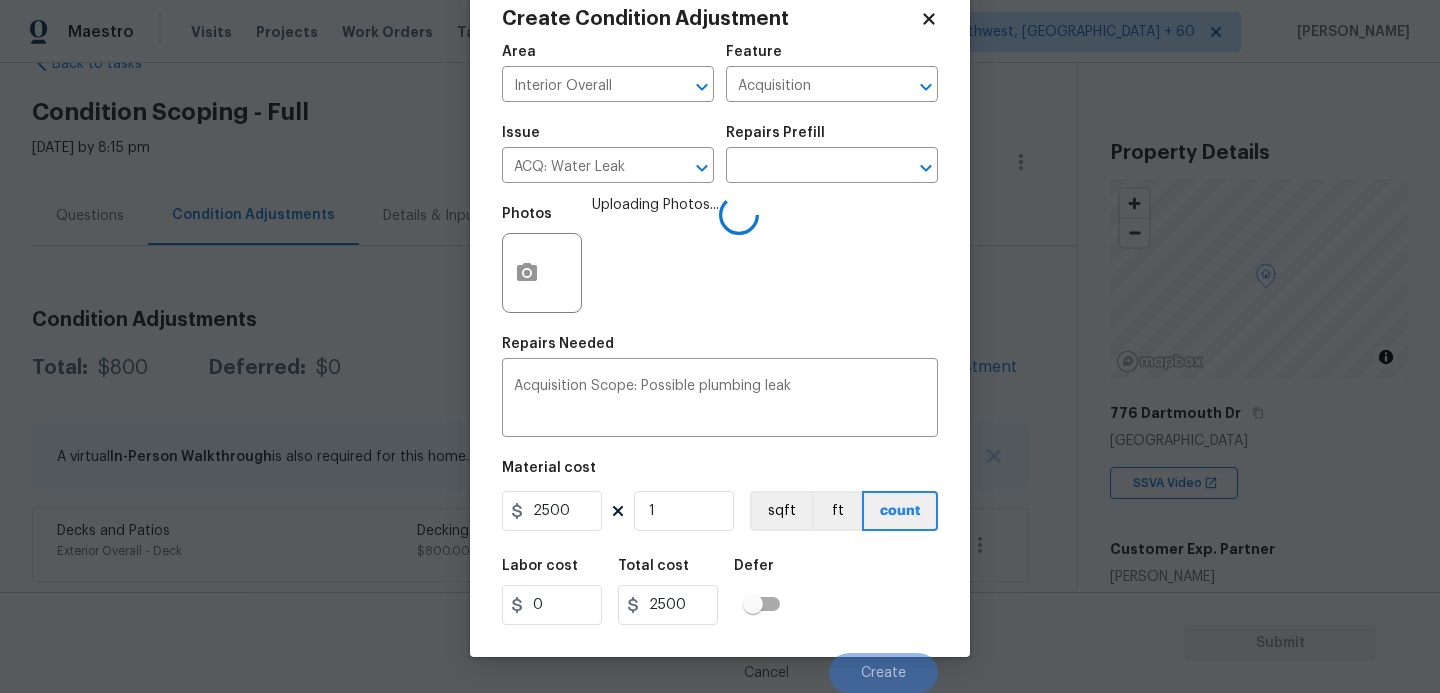 click on "Labor cost 0 Total cost 2500 Defer" at bounding box center [720, 592] 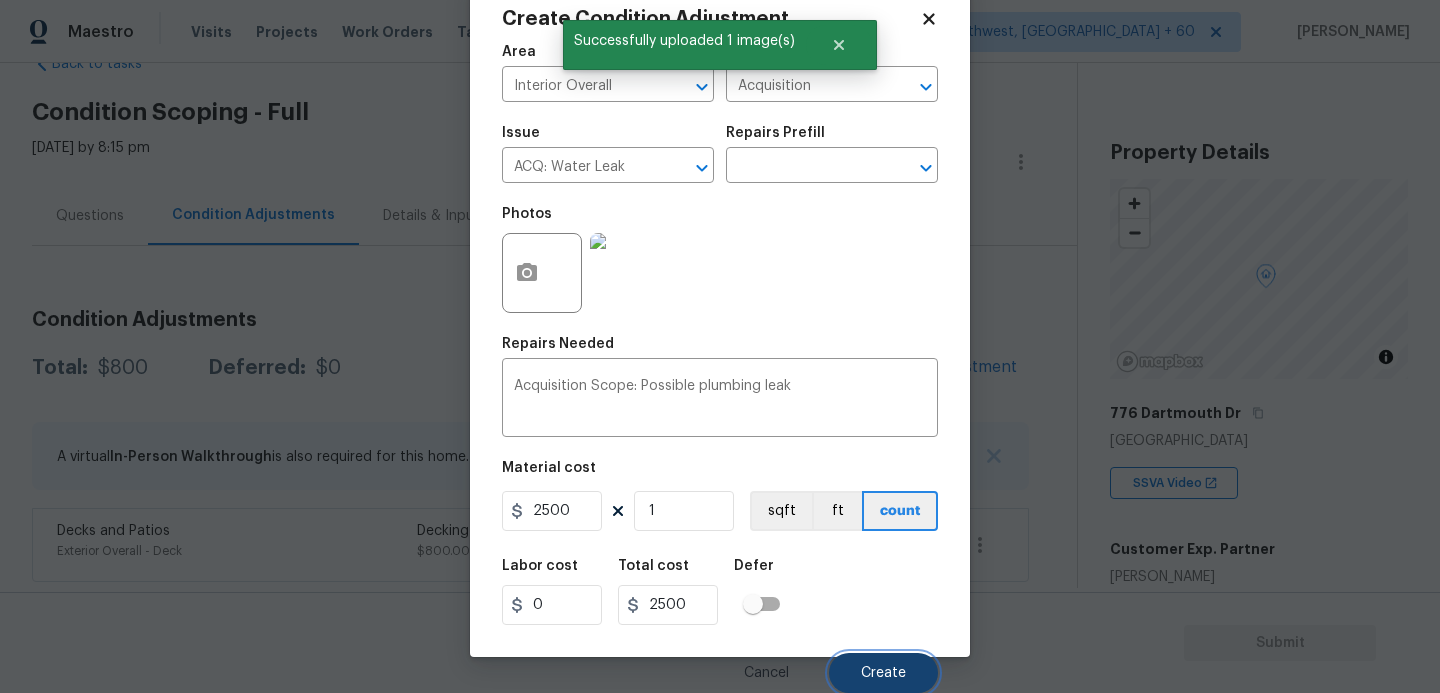 click on "Create" at bounding box center (883, 673) 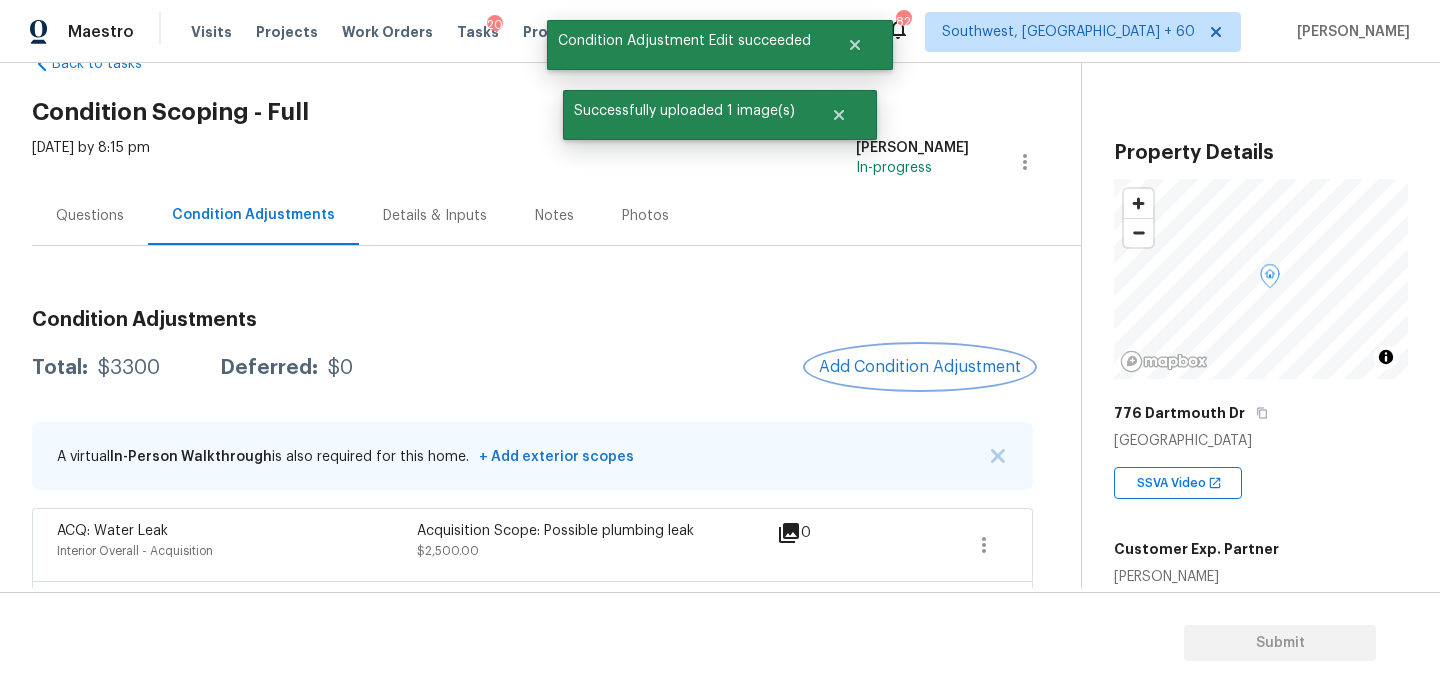 scroll, scrollTop: 0, scrollLeft: 0, axis: both 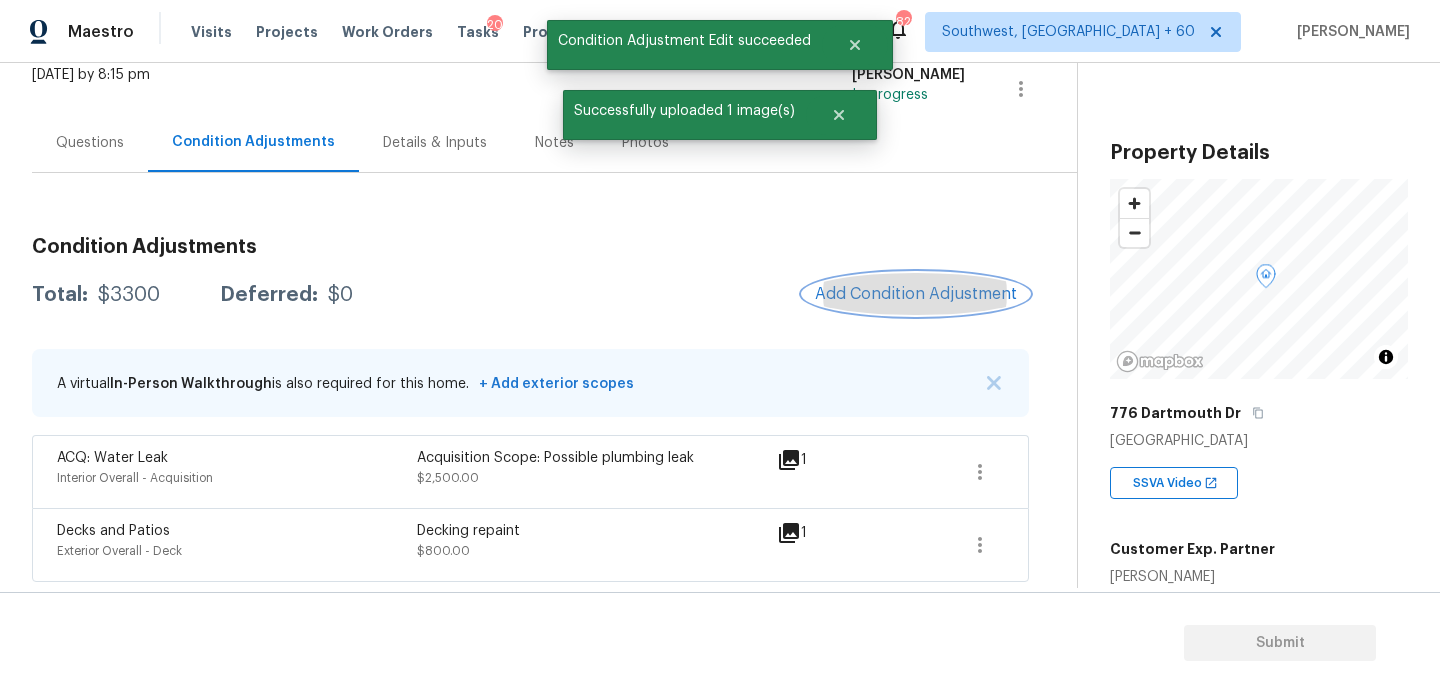 click on "Add Condition Adjustment" at bounding box center [916, 294] 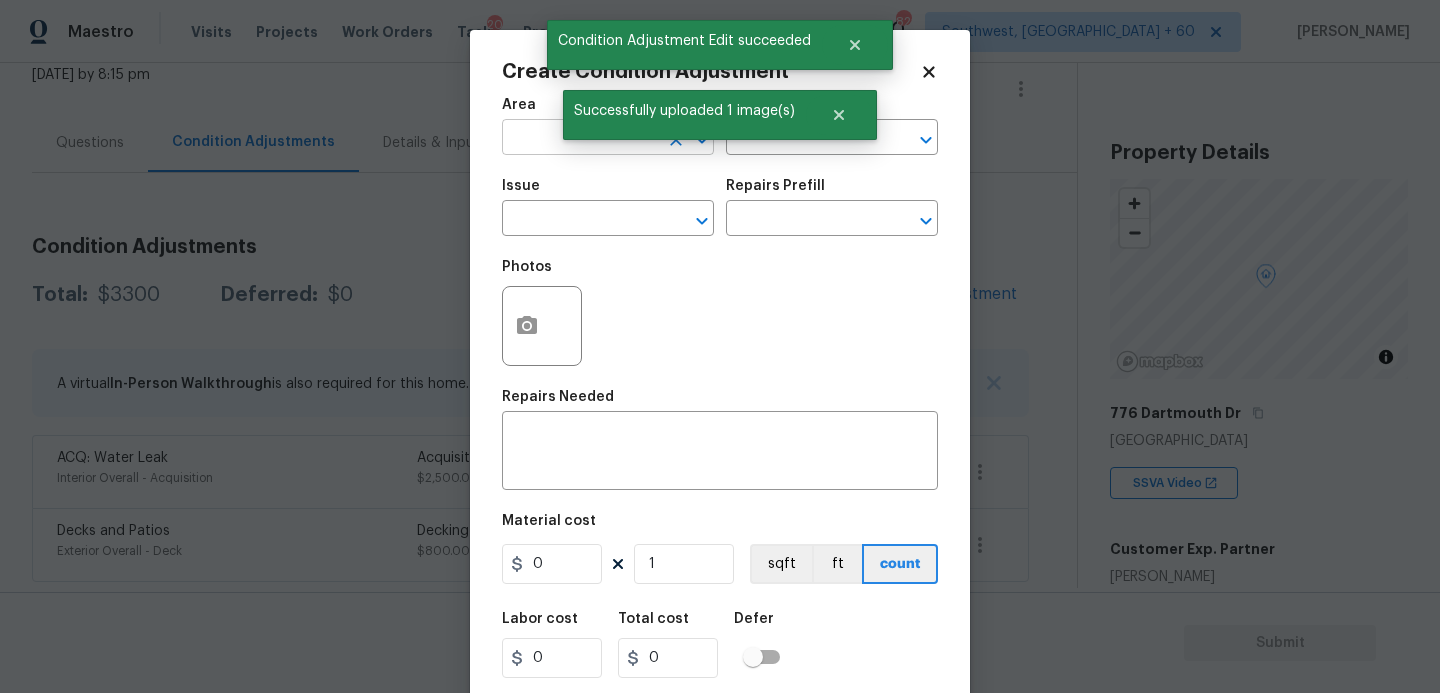 click at bounding box center (580, 139) 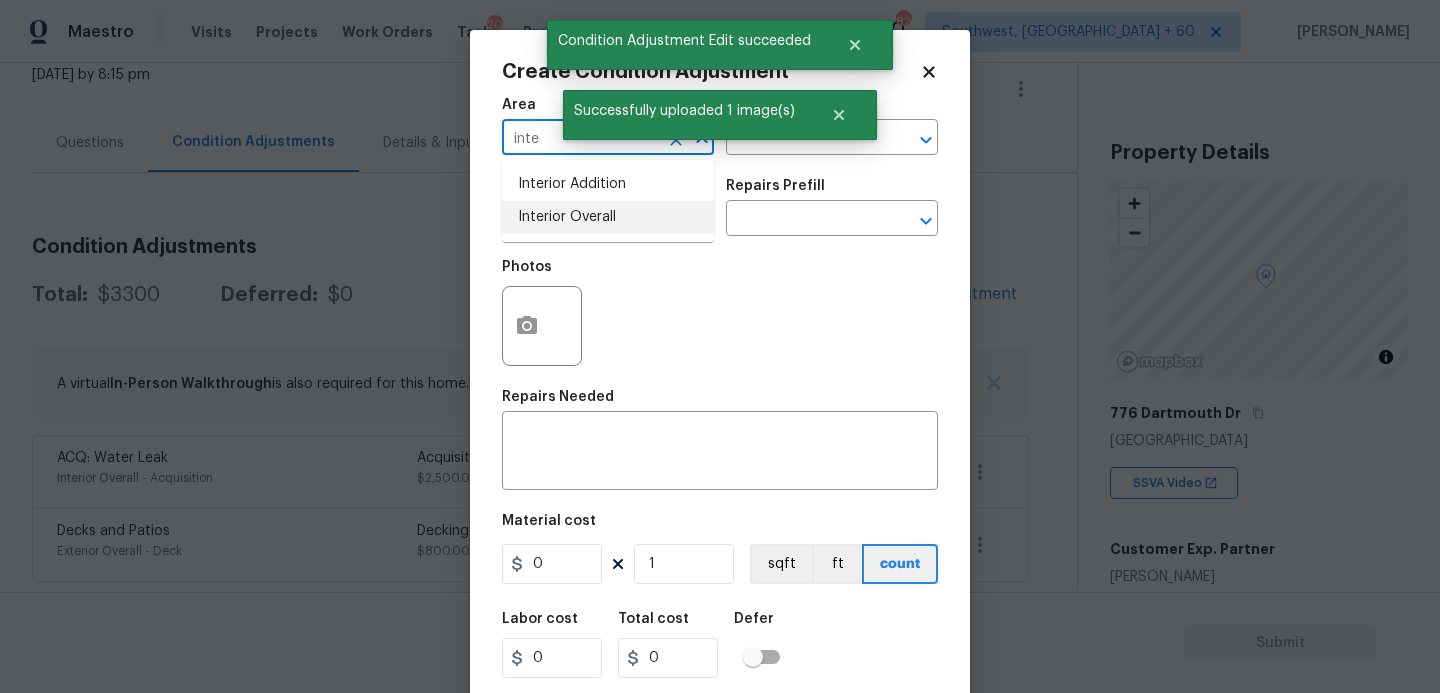 click on "Interior Overall" at bounding box center (608, 217) 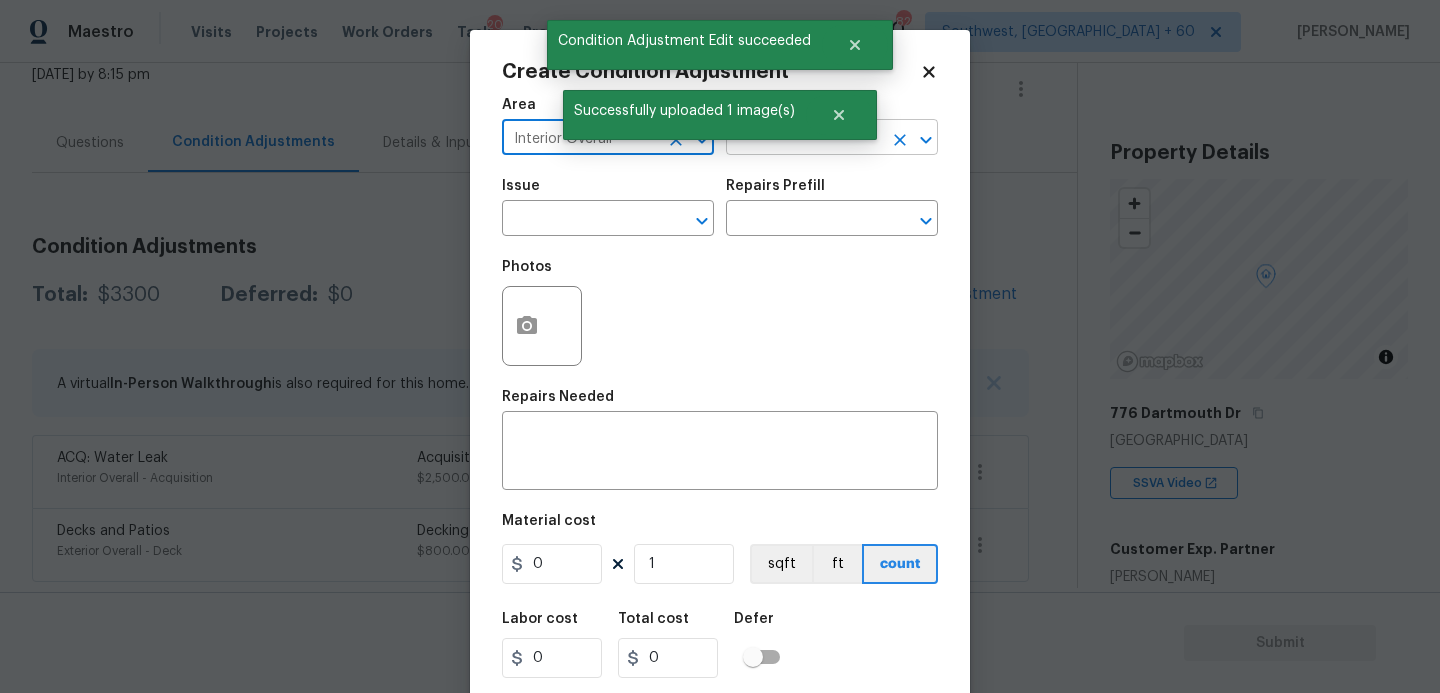 type on "Interior Overall" 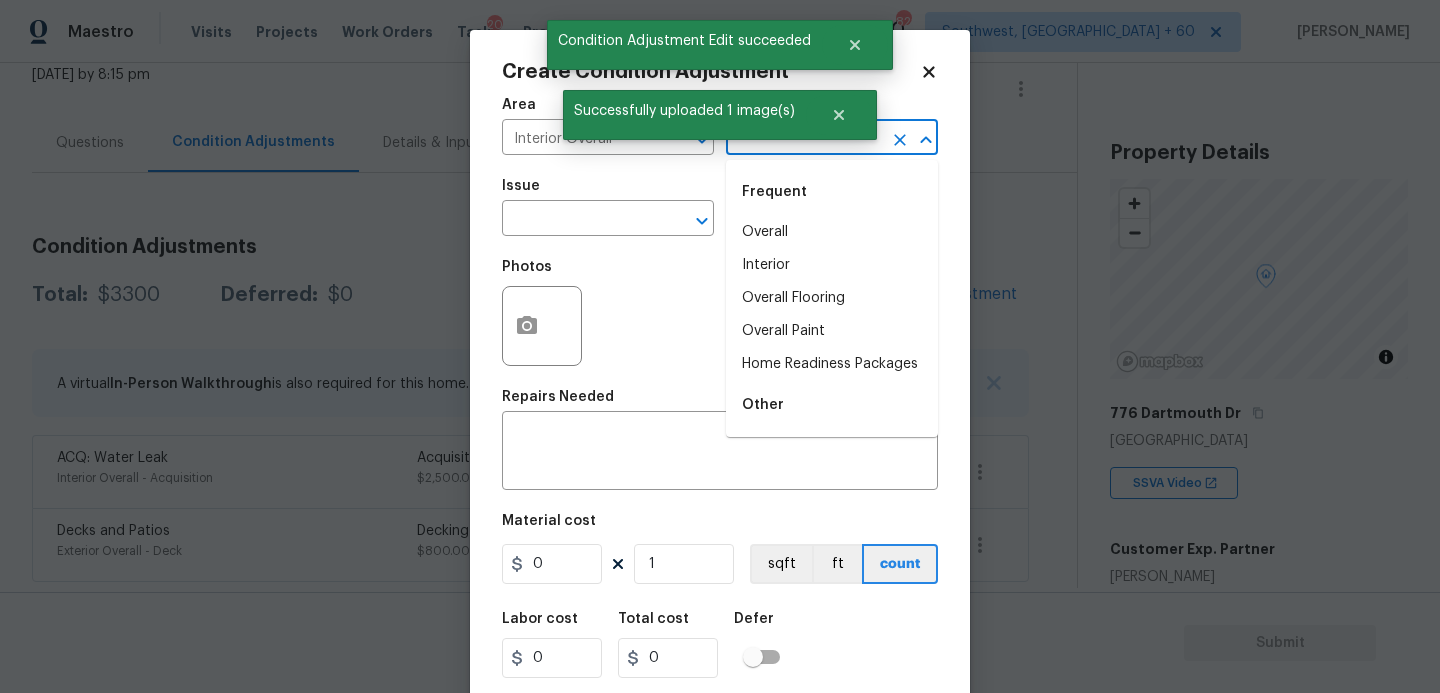 click at bounding box center [804, 139] 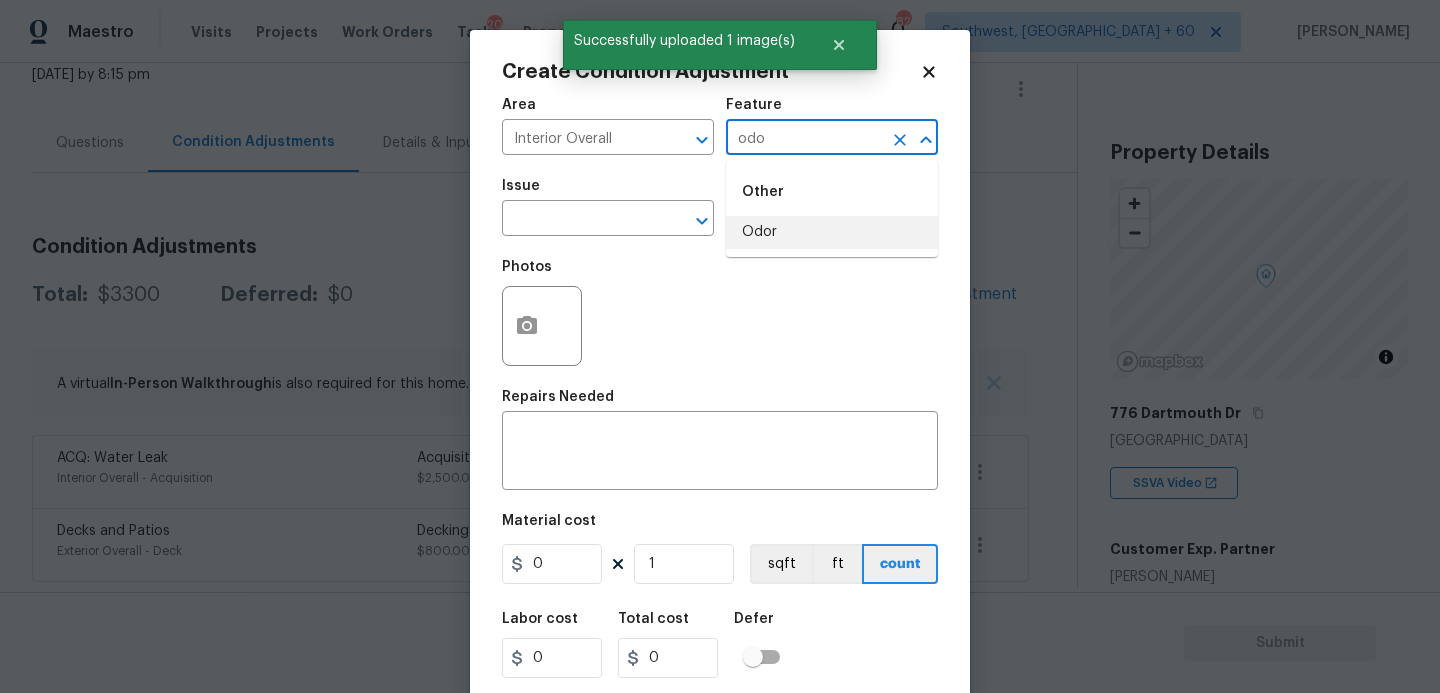 click on "Odor" at bounding box center [832, 232] 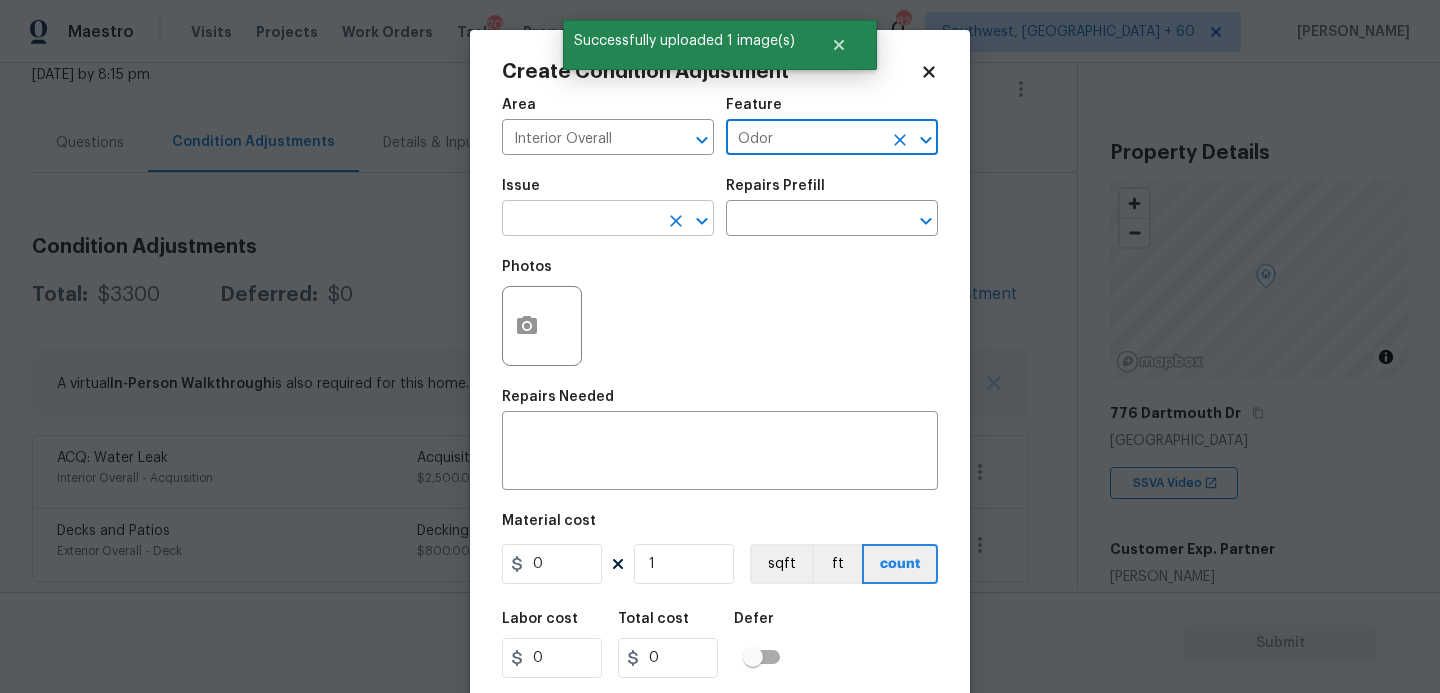 type on "Odor" 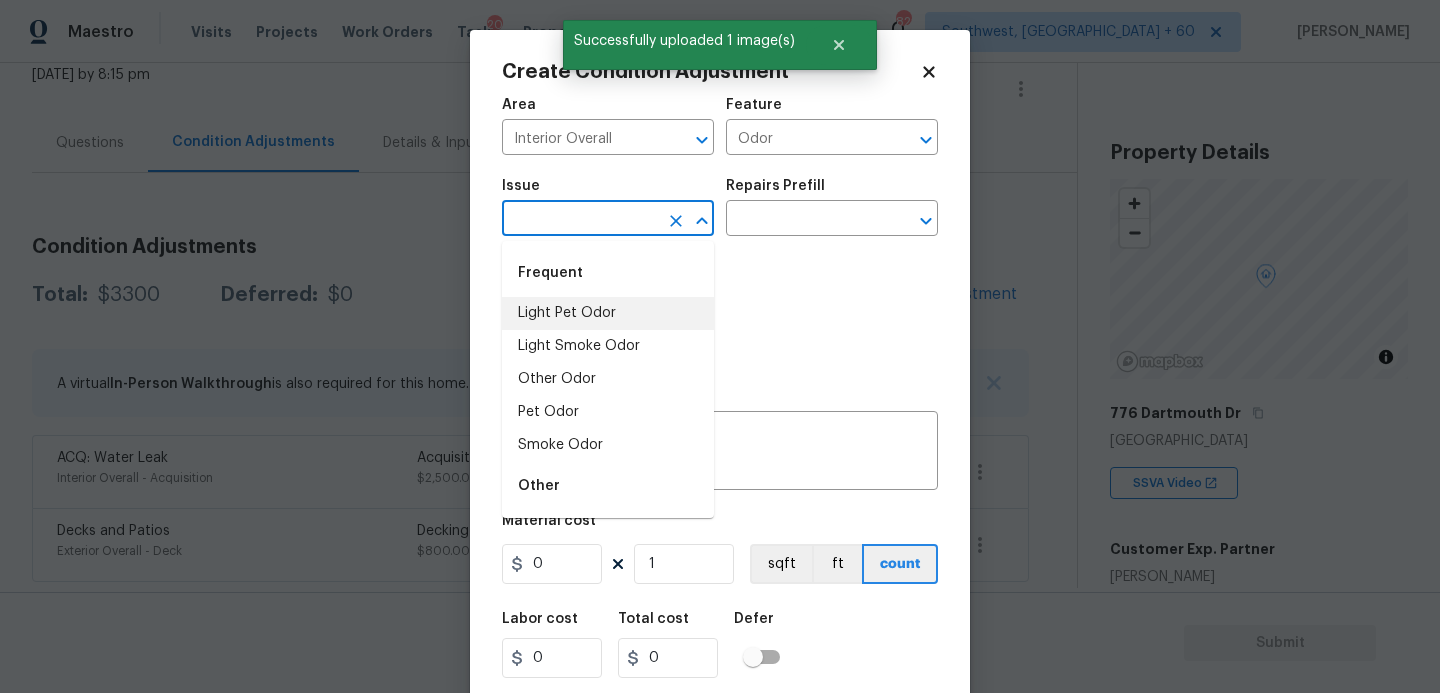 click on "Light Pet Odor" at bounding box center [608, 313] 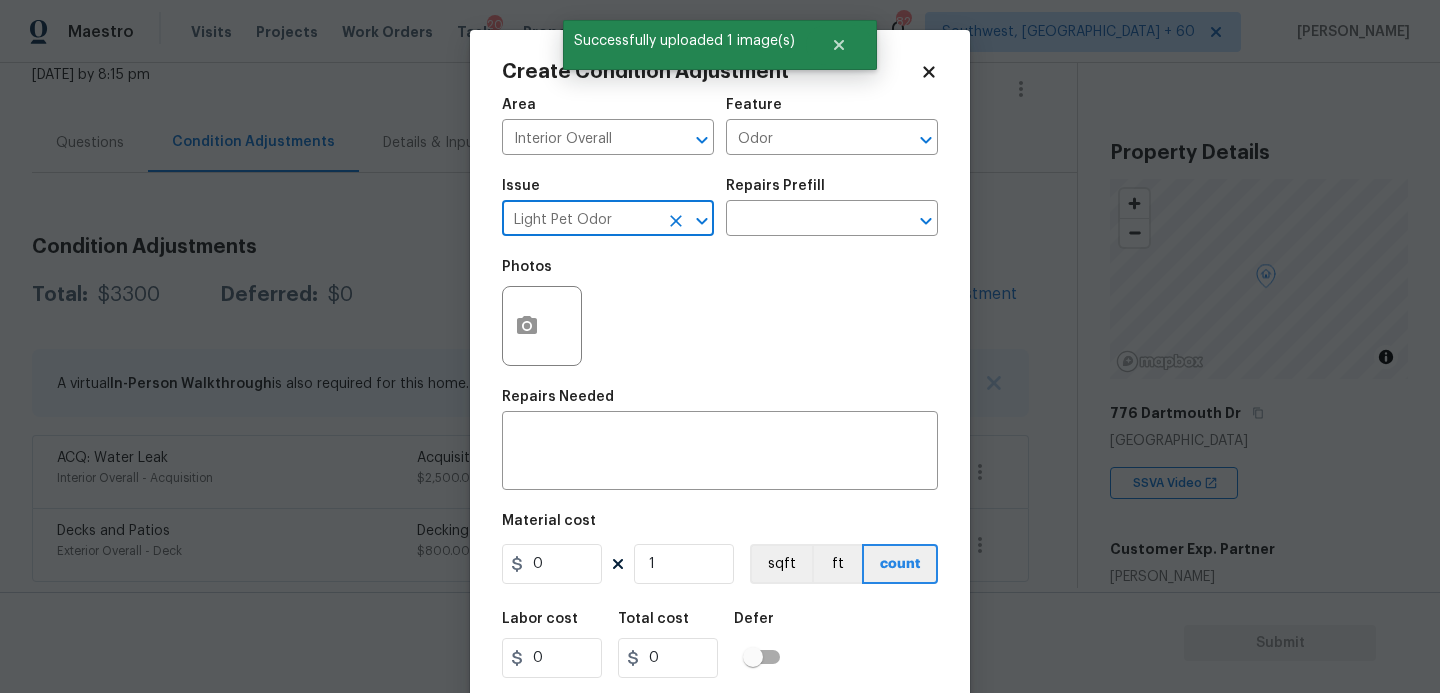 click 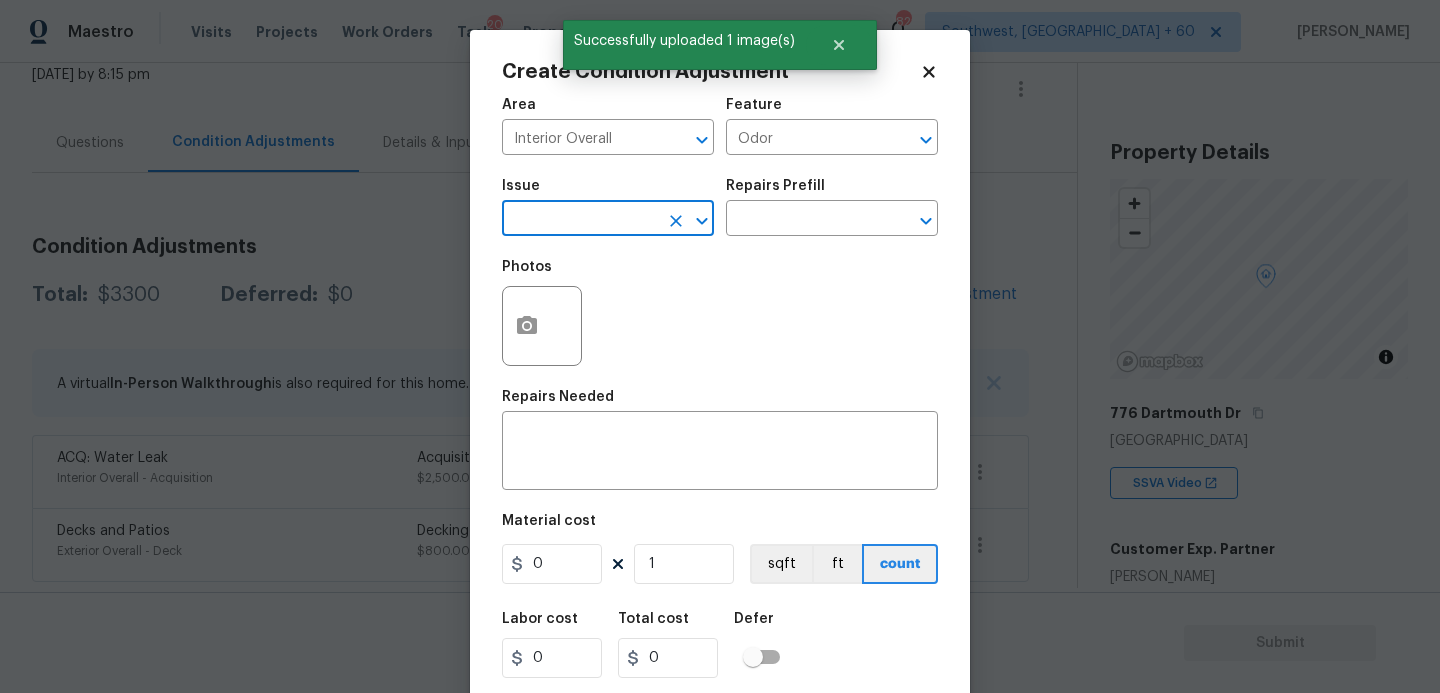 click at bounding box center (580, 220) 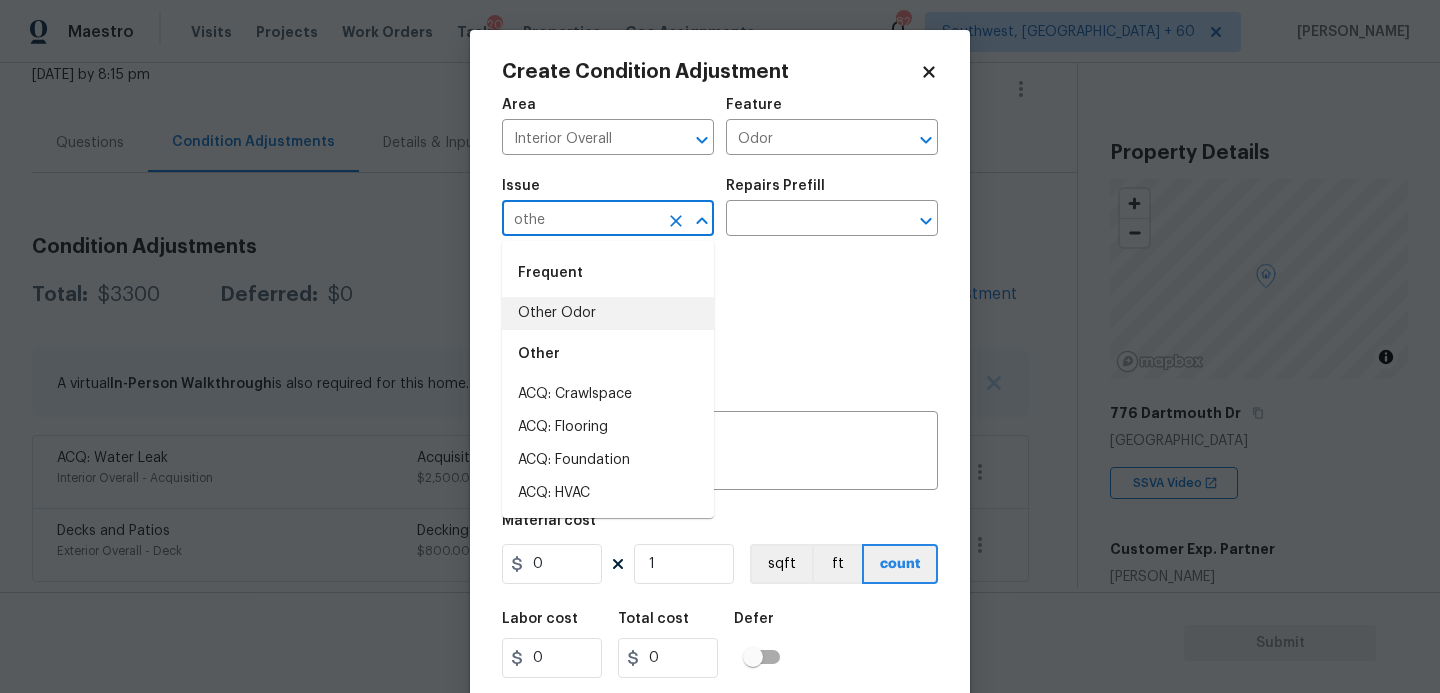 click on "Other Odor" at bounding box center [608, 313] 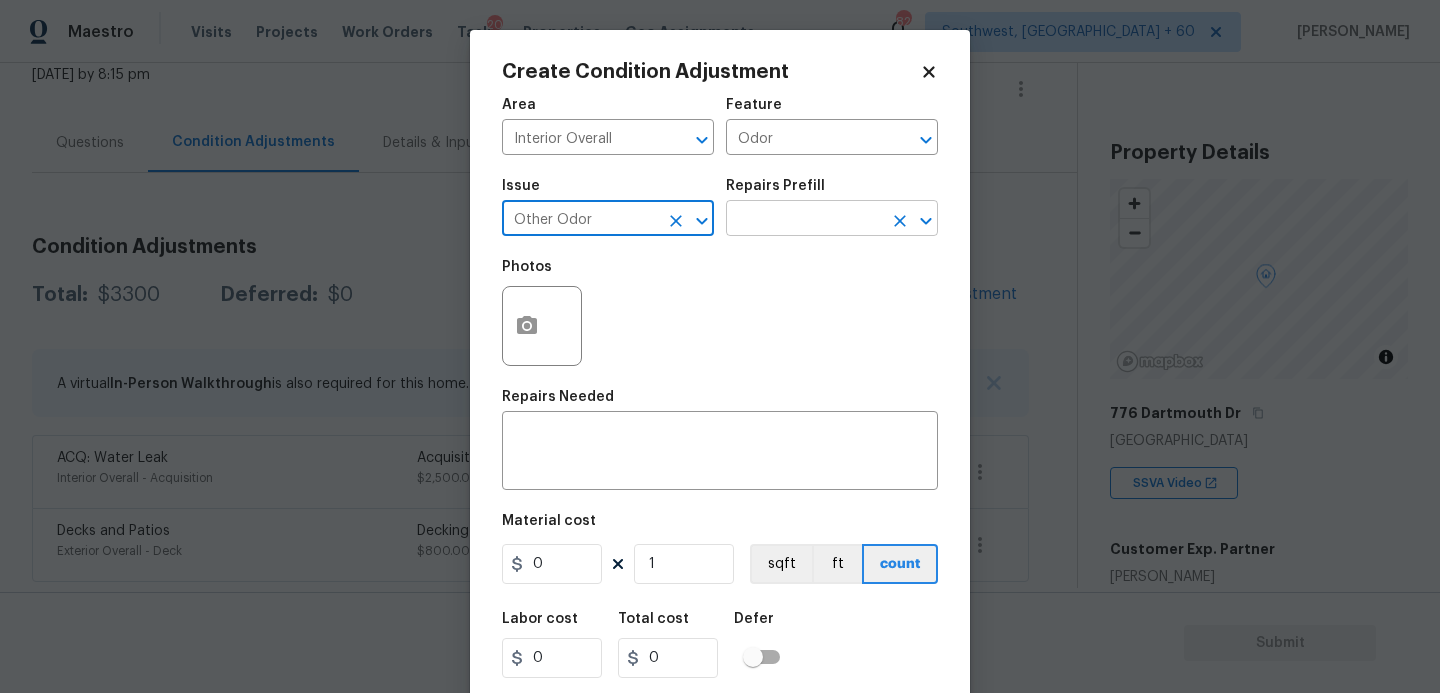 type on "Other Odor" 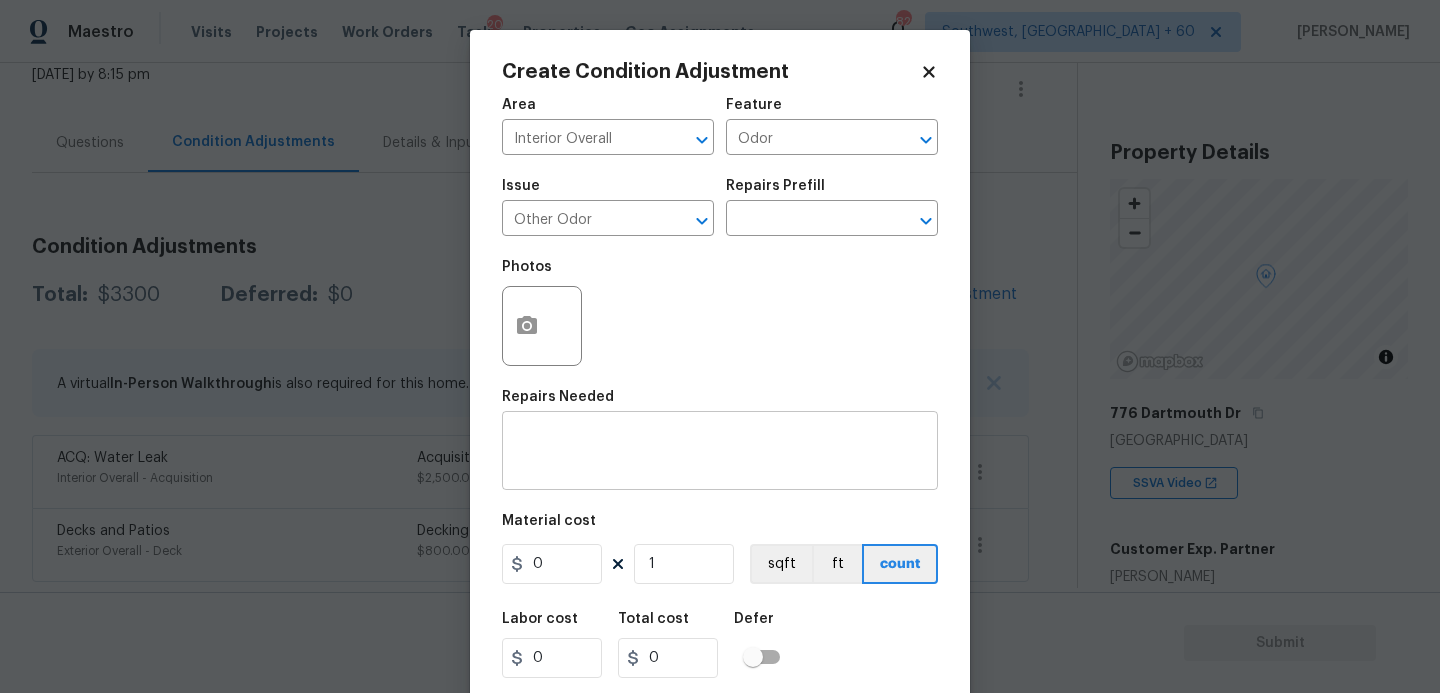 click on "x ​" at bounding box center (720, 453) 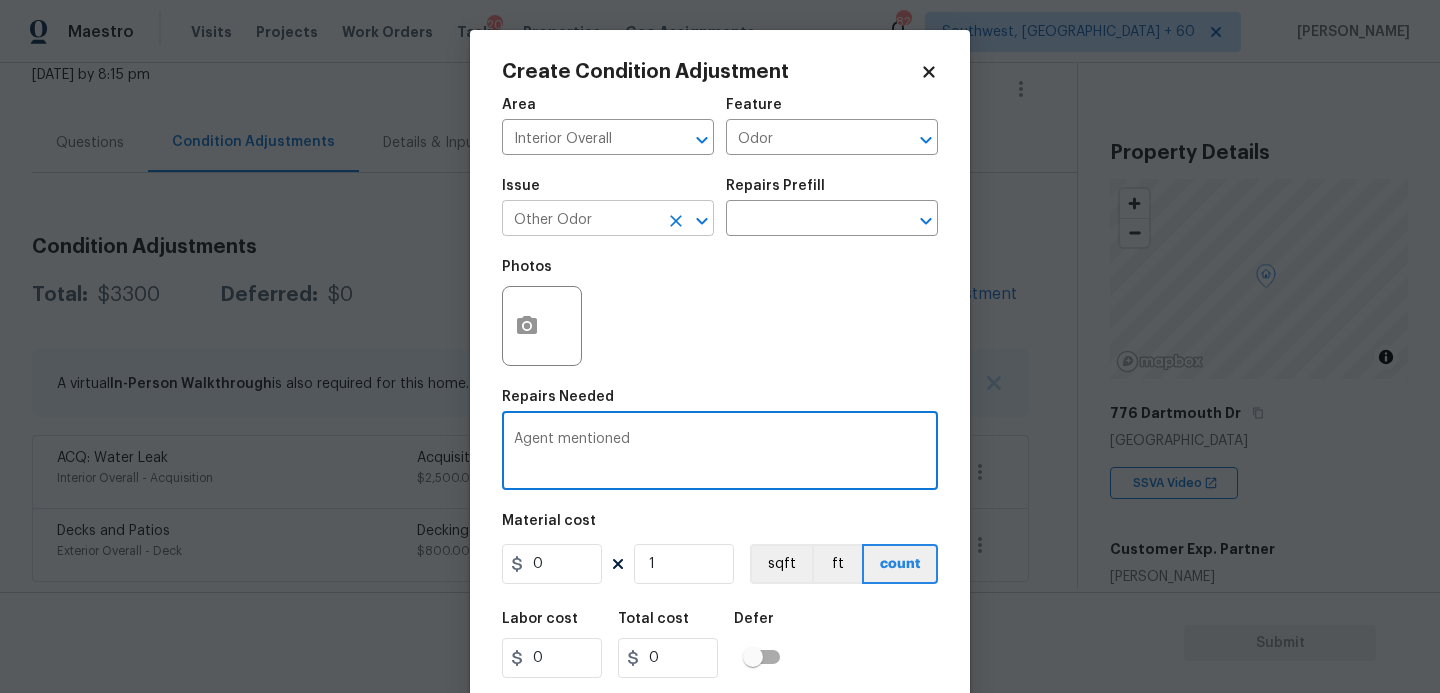 paste on "mold, mildew or musty odors" 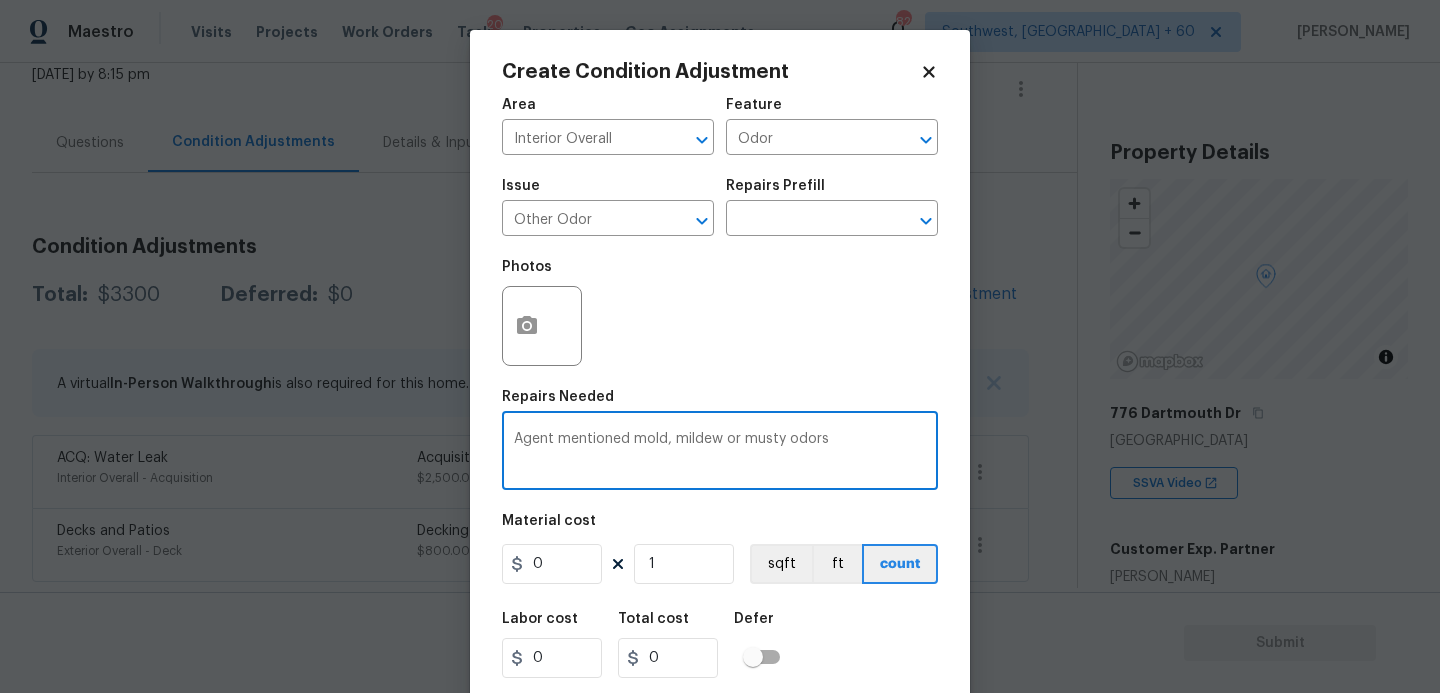 type on "Agent mentioned mold, mildew or musty odors" 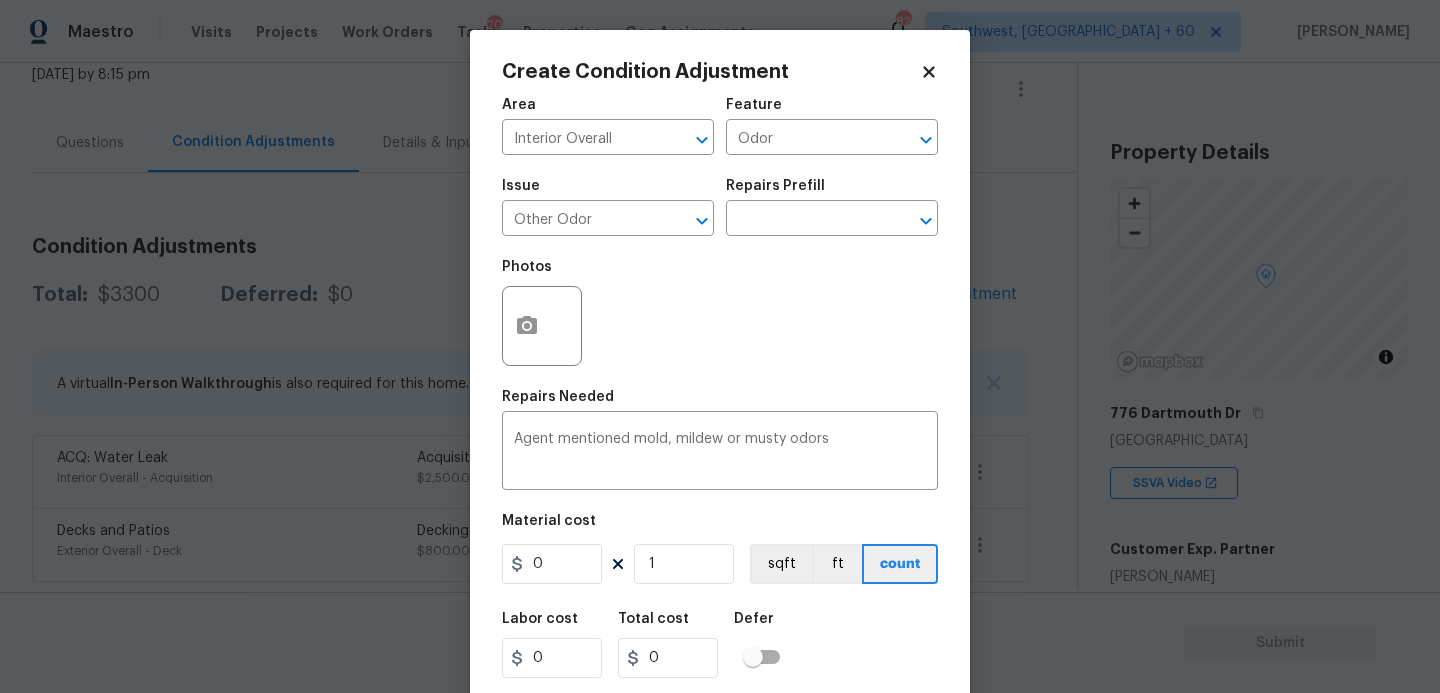 drag, startPoint x: 582, startPoint y: 597, endPoint x: 568, endPoint y: 597, distance: 14 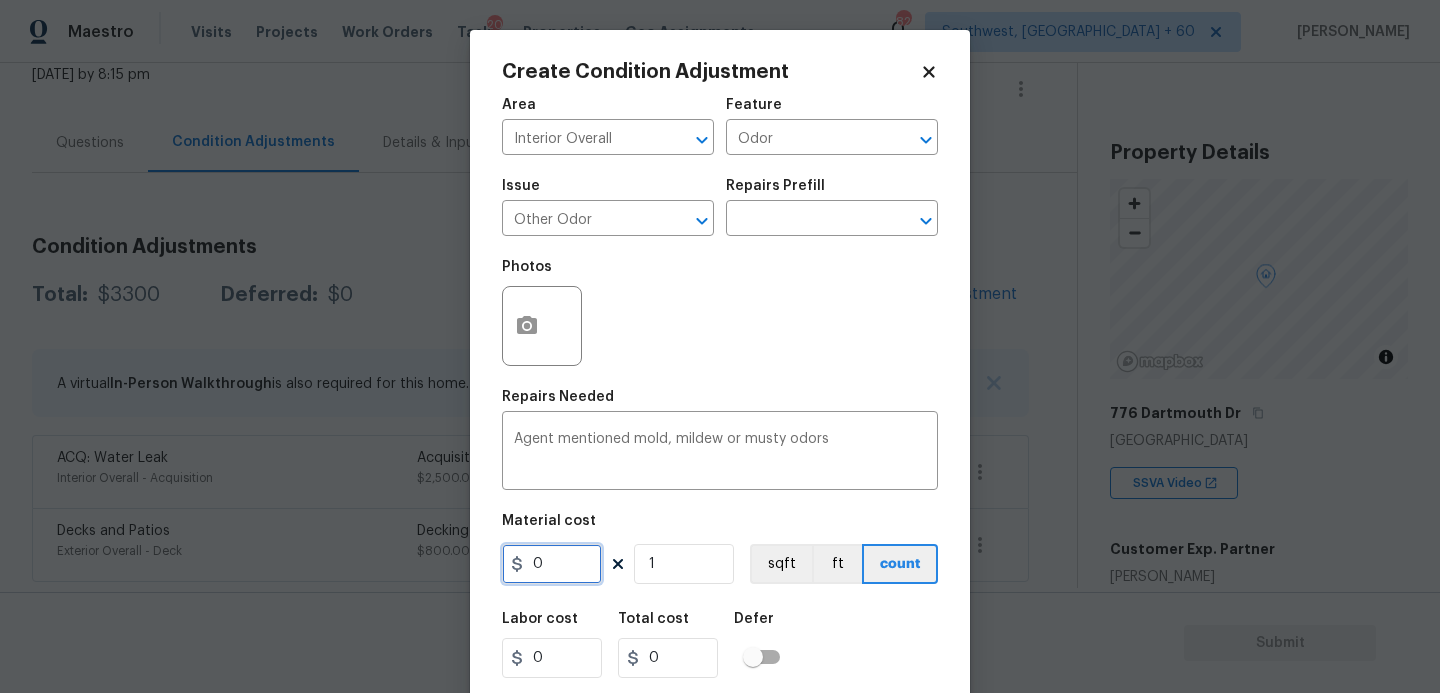drag, startPoint x: 582, startPoint y: 565, endPoint x: 439, endPoint y: 564, distance: 143.0035 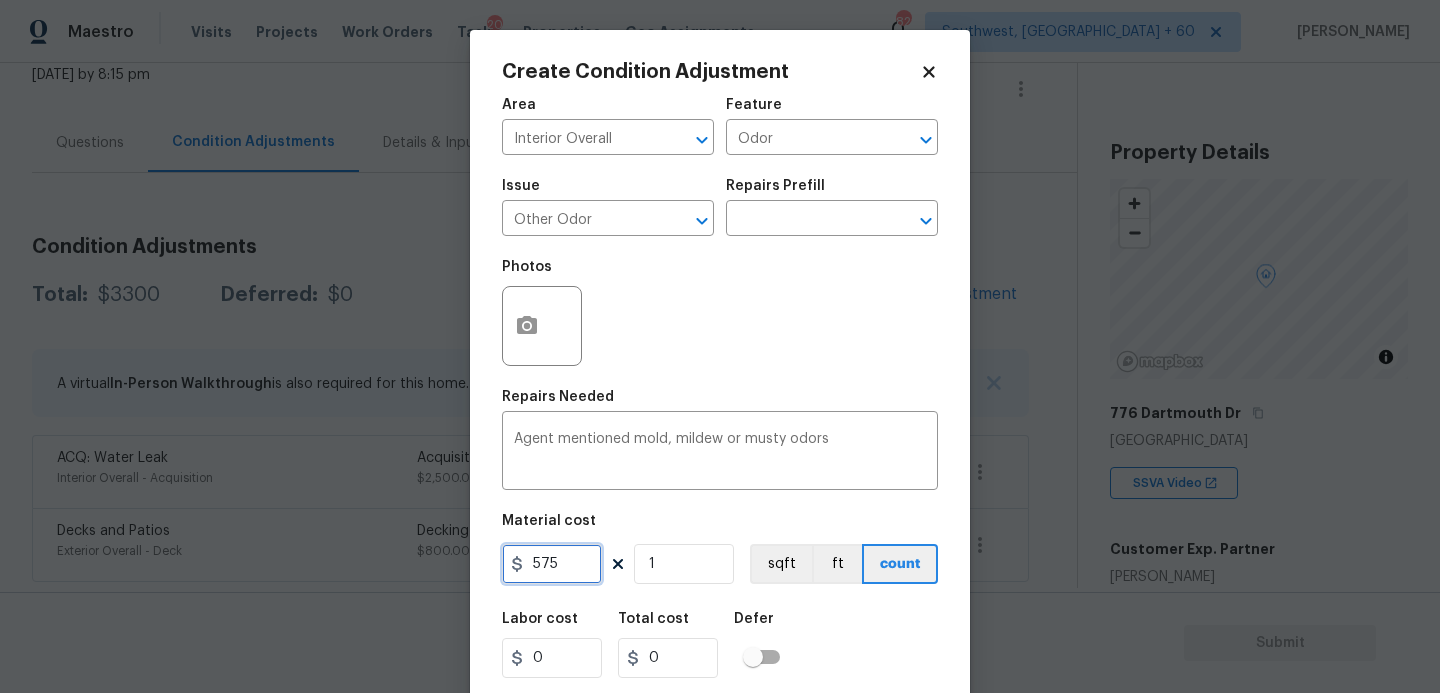 type on "575" 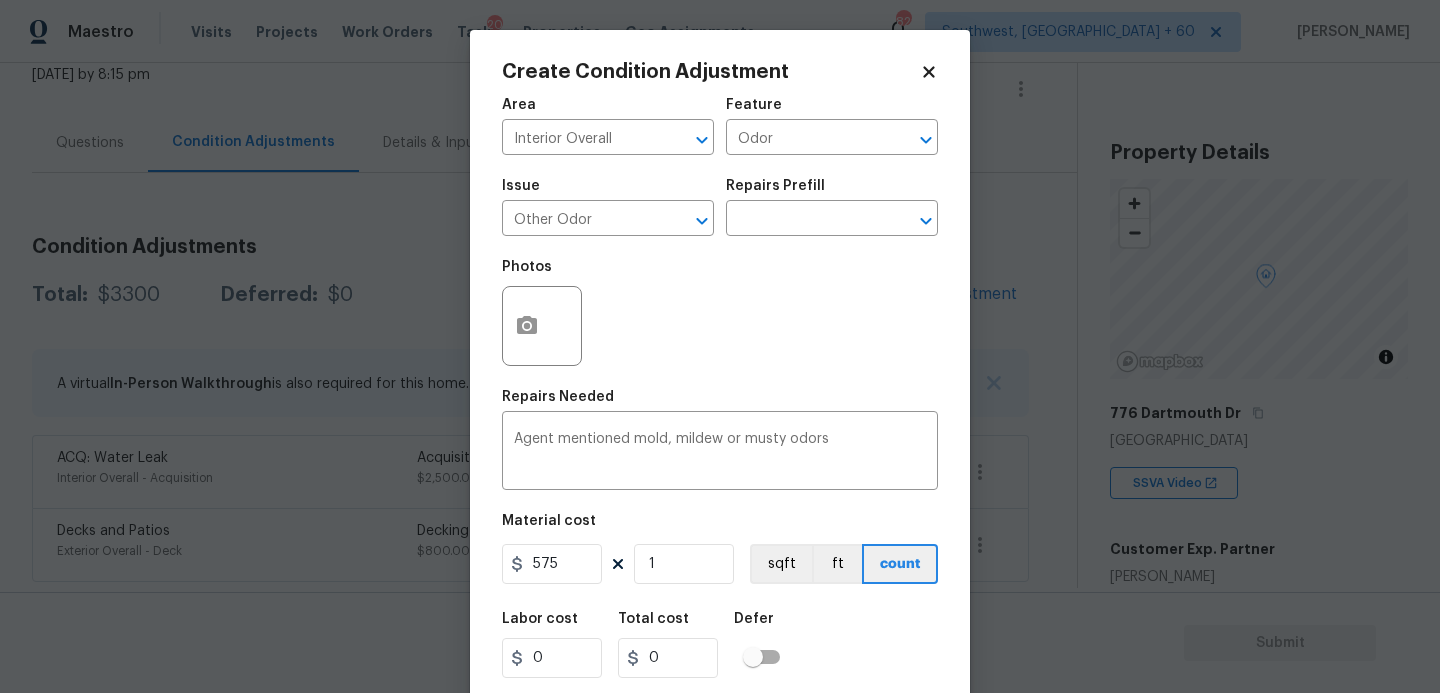 type on "575" 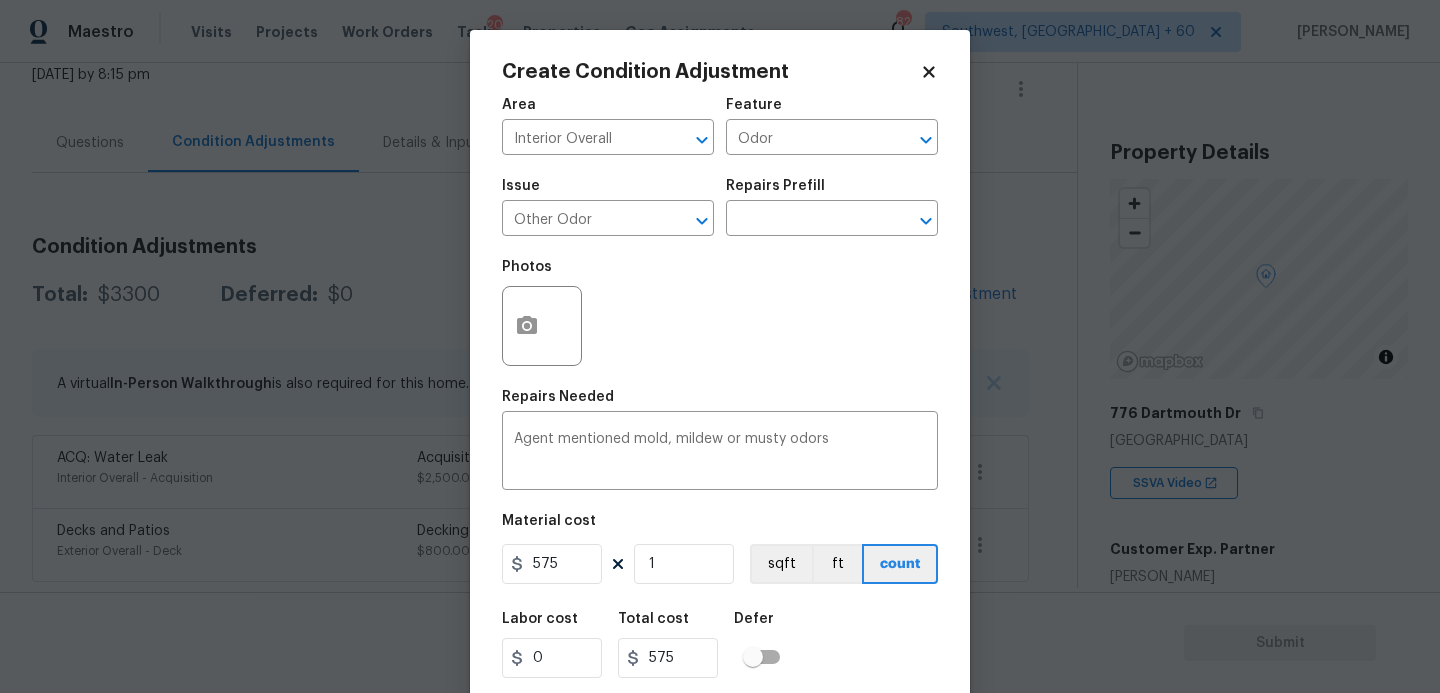 click on "Labor cost 0 Total cost 575 Defer" at bounding box center [720, 645] 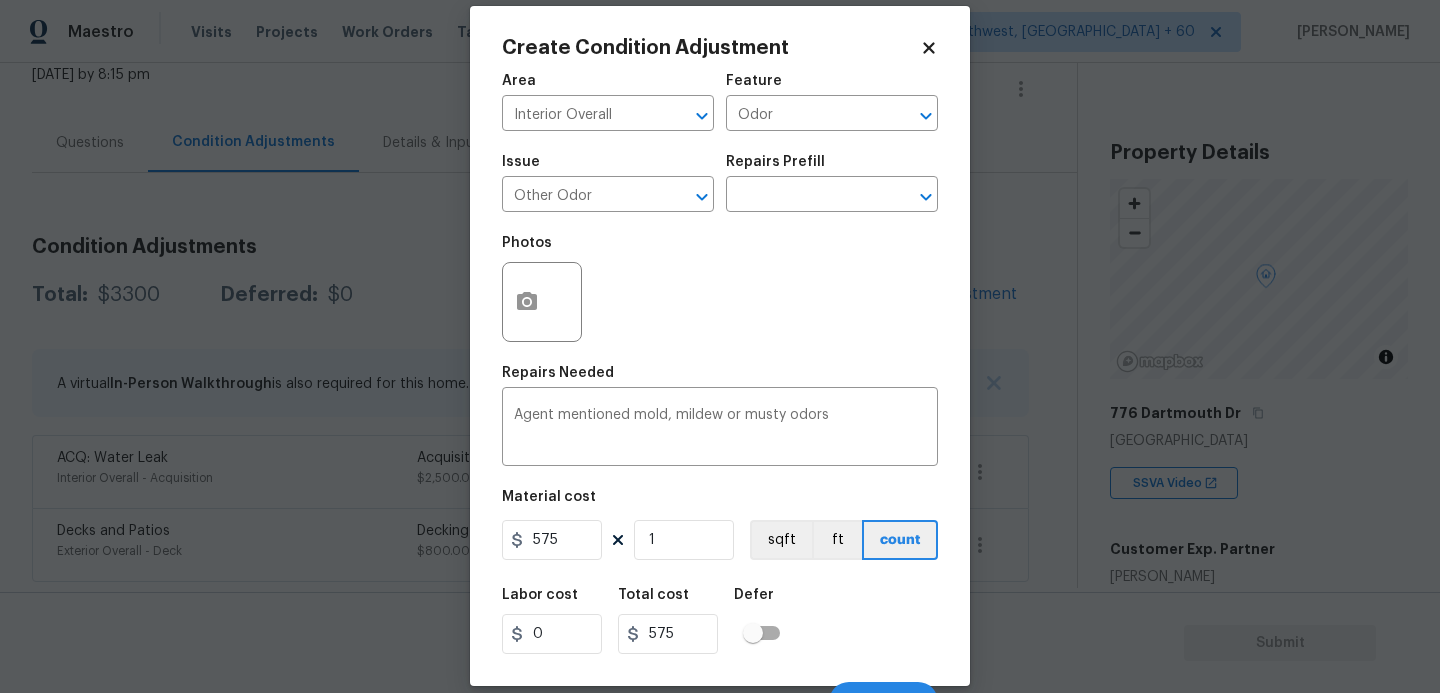 scroll, scrollTop: 31, scrollLeft: 0, axis: vertical 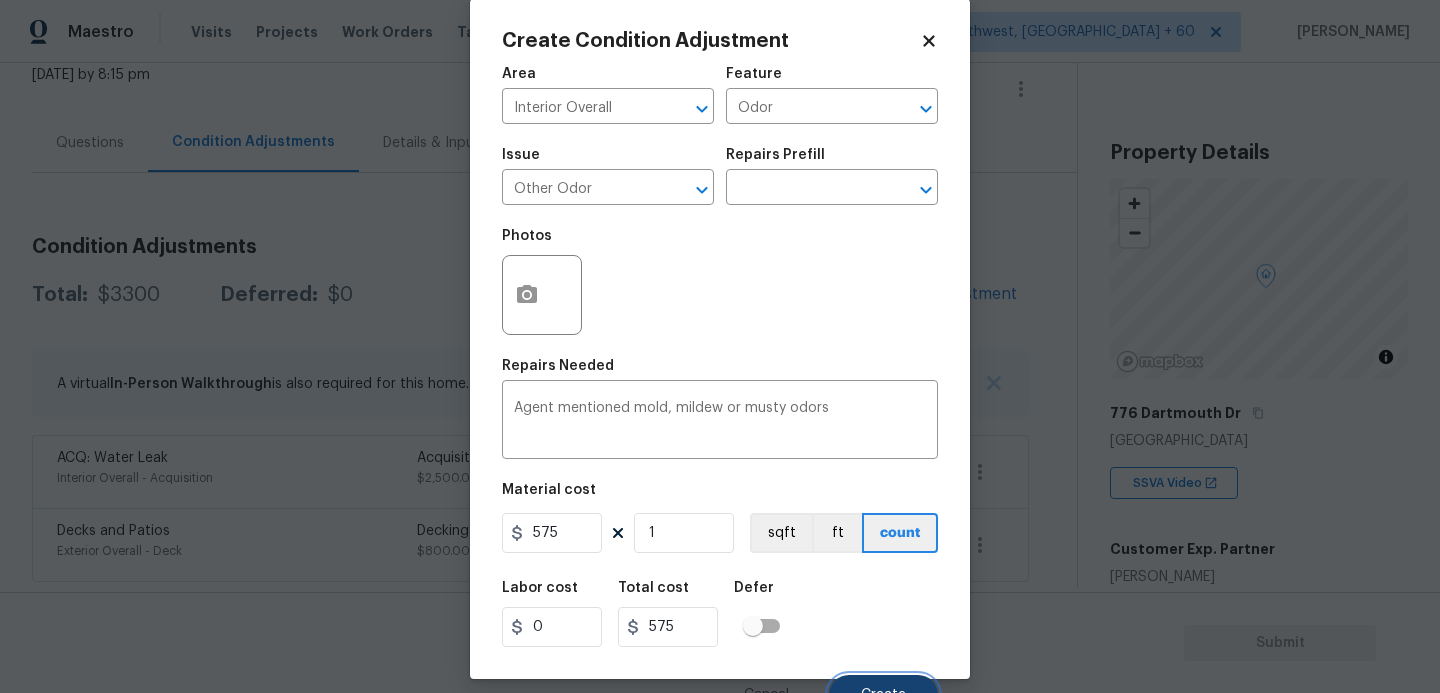 click on "Create" at bounding box center (883, 695) 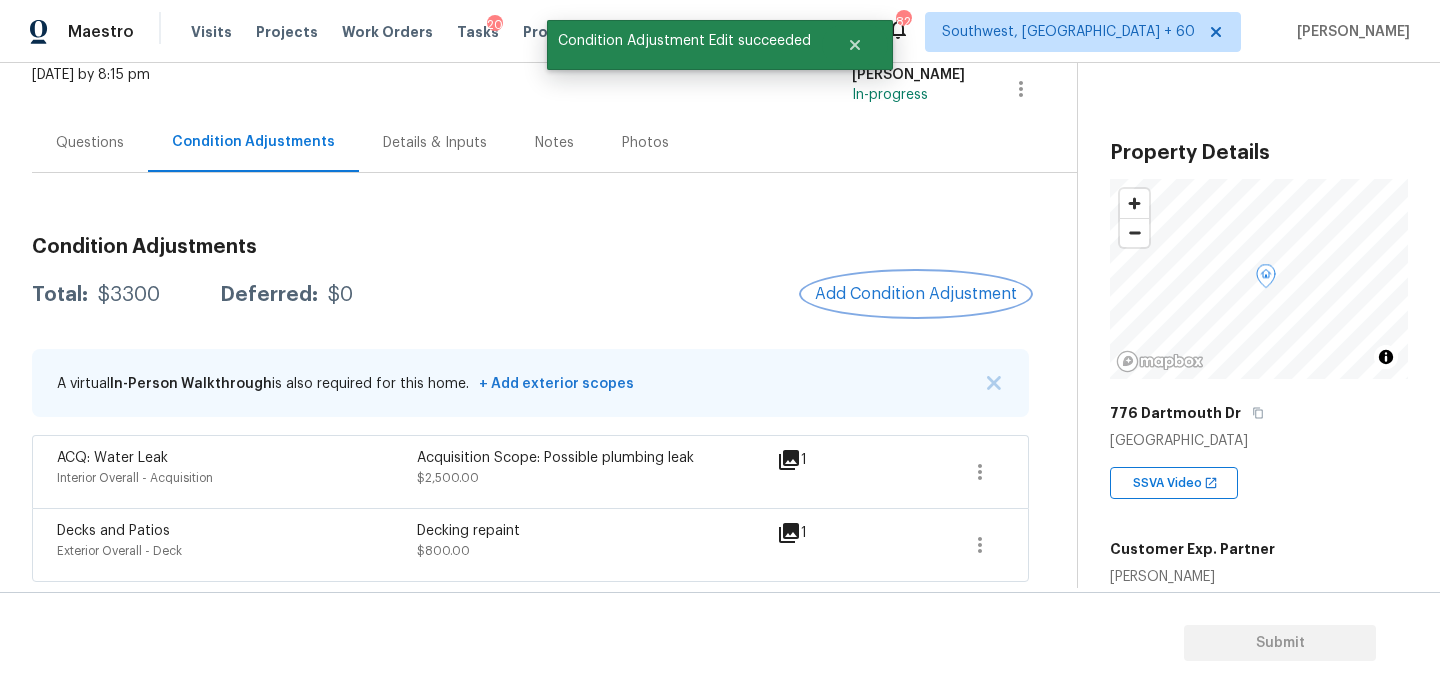 scroll, scrollTop: 0, scrollLeft: 0, axis: both 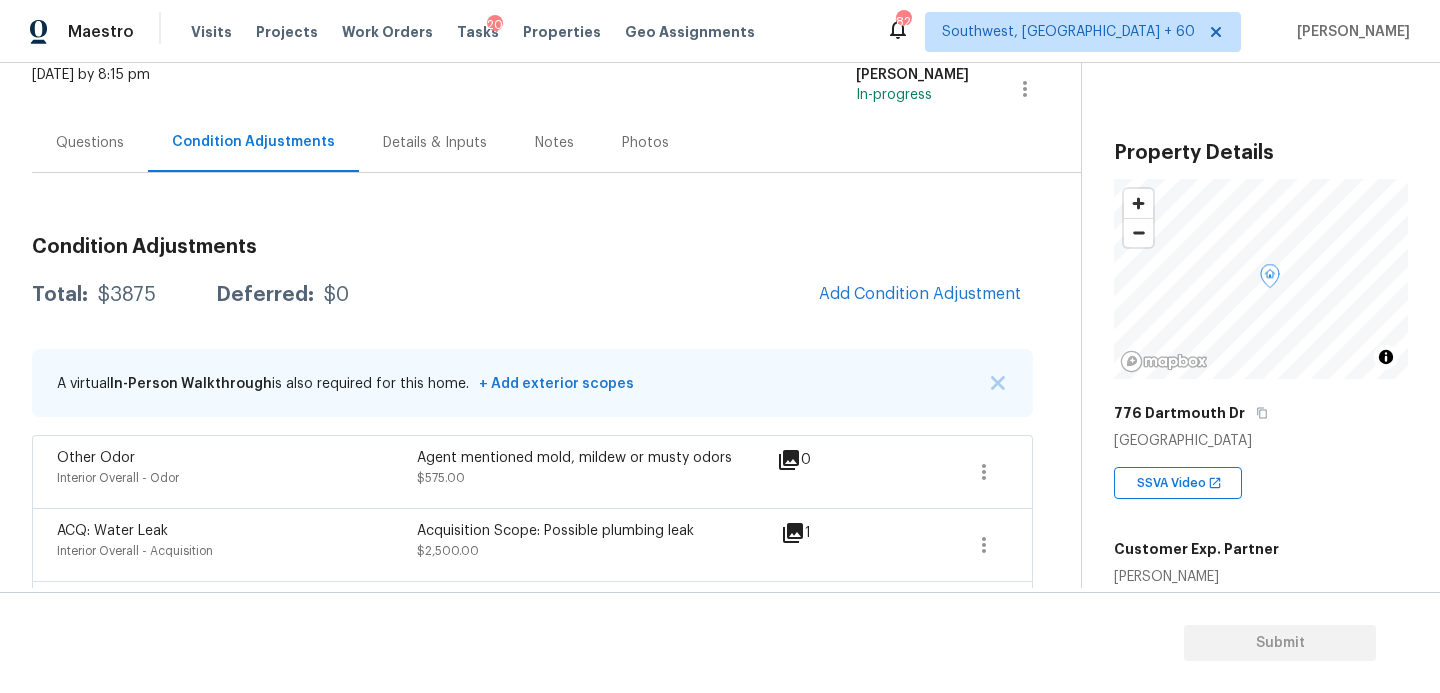 click on "Condition Adjustments" at bounding box center [532, 247] 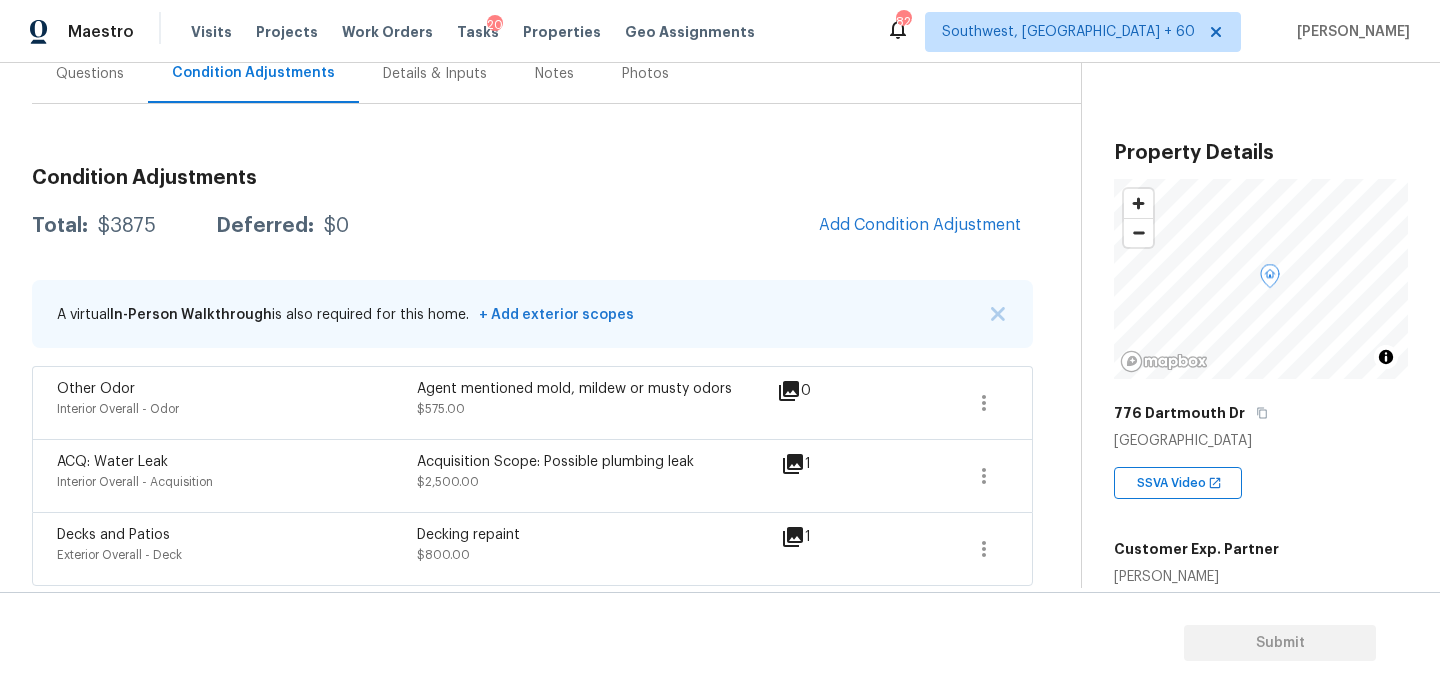 scroll, scrollTop: 203, scrollLeft: 0, axis: vertical 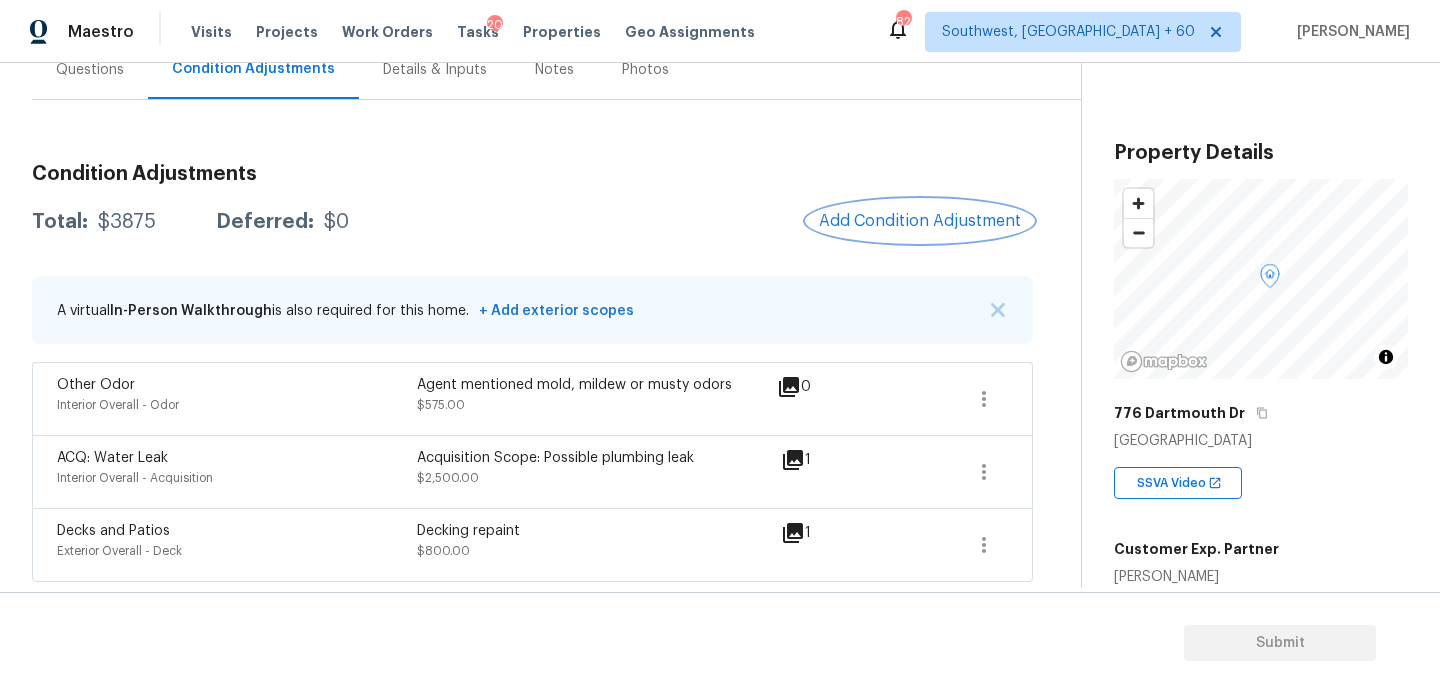 click on "Add Condition Adjustment" at bounding box center [920, 221] 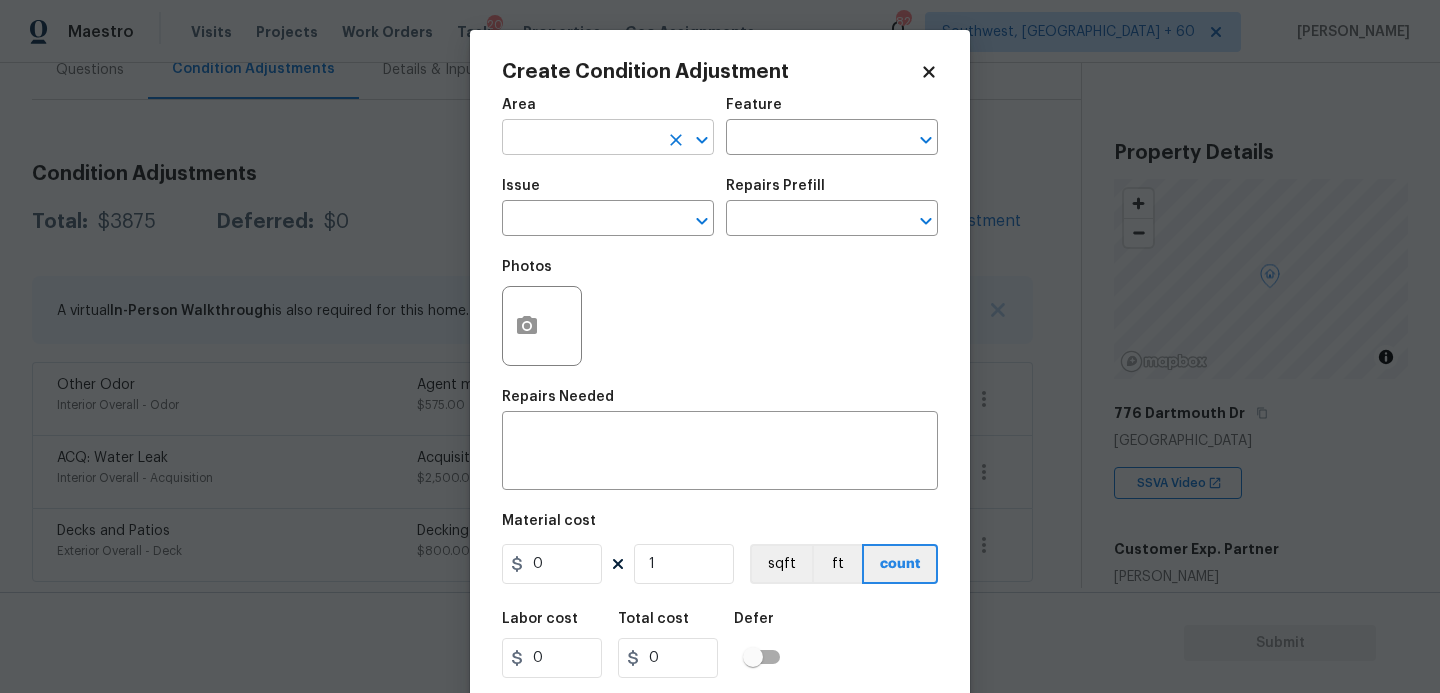 click at bounding box center (580, 139) 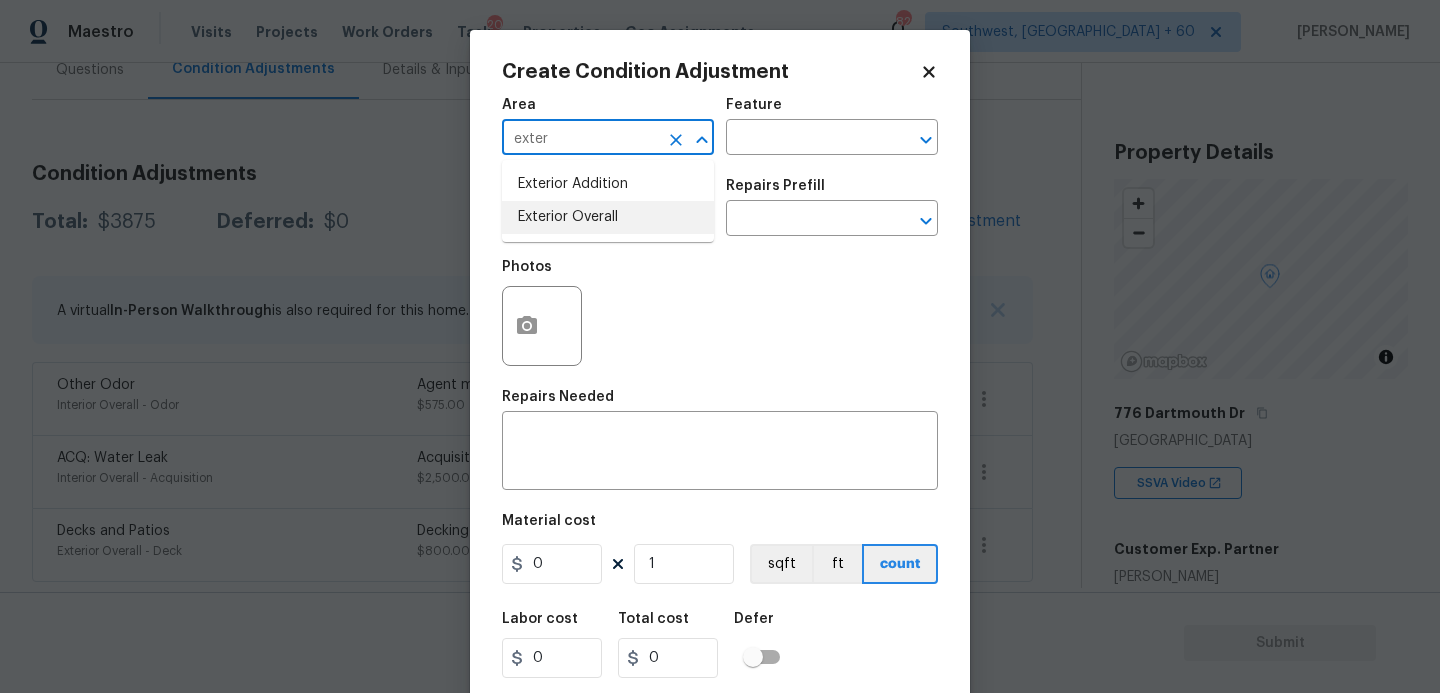 click on "Exterior Overall" at bounding box center [608, 217] 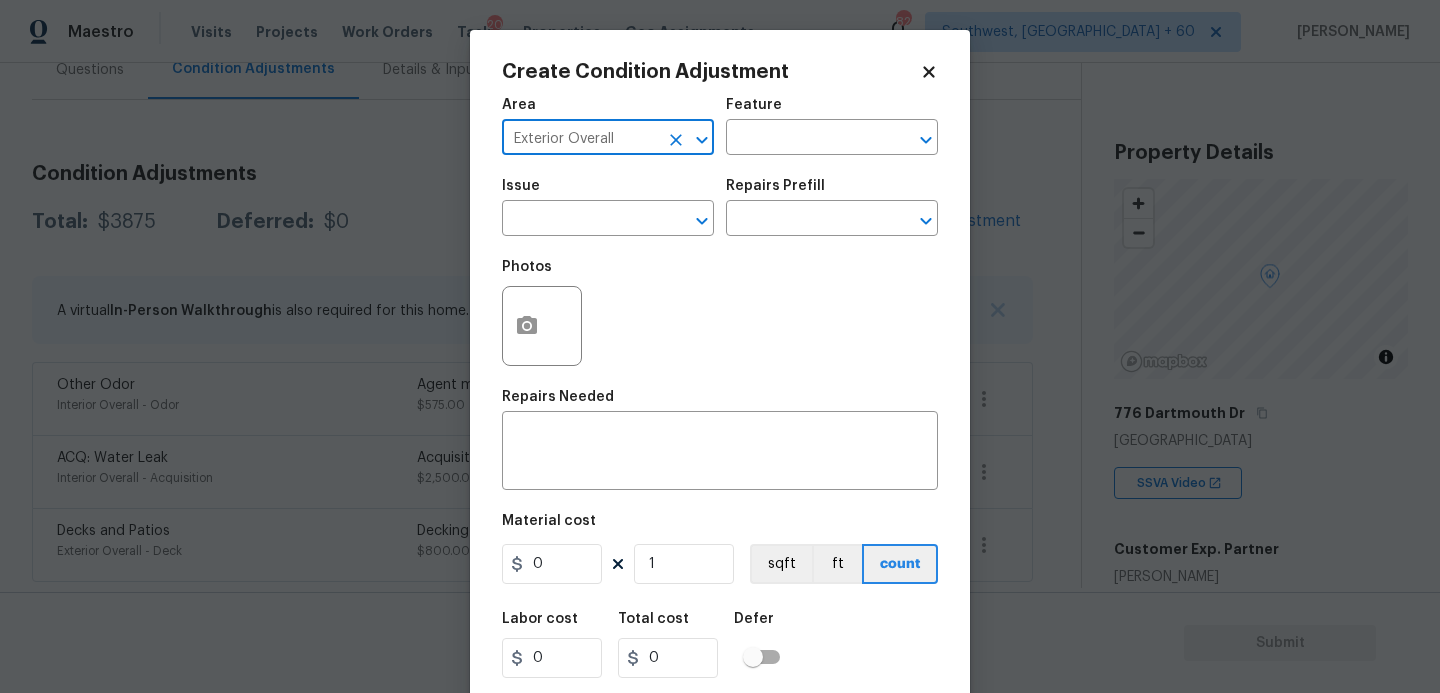 type on "Exterior Overall" 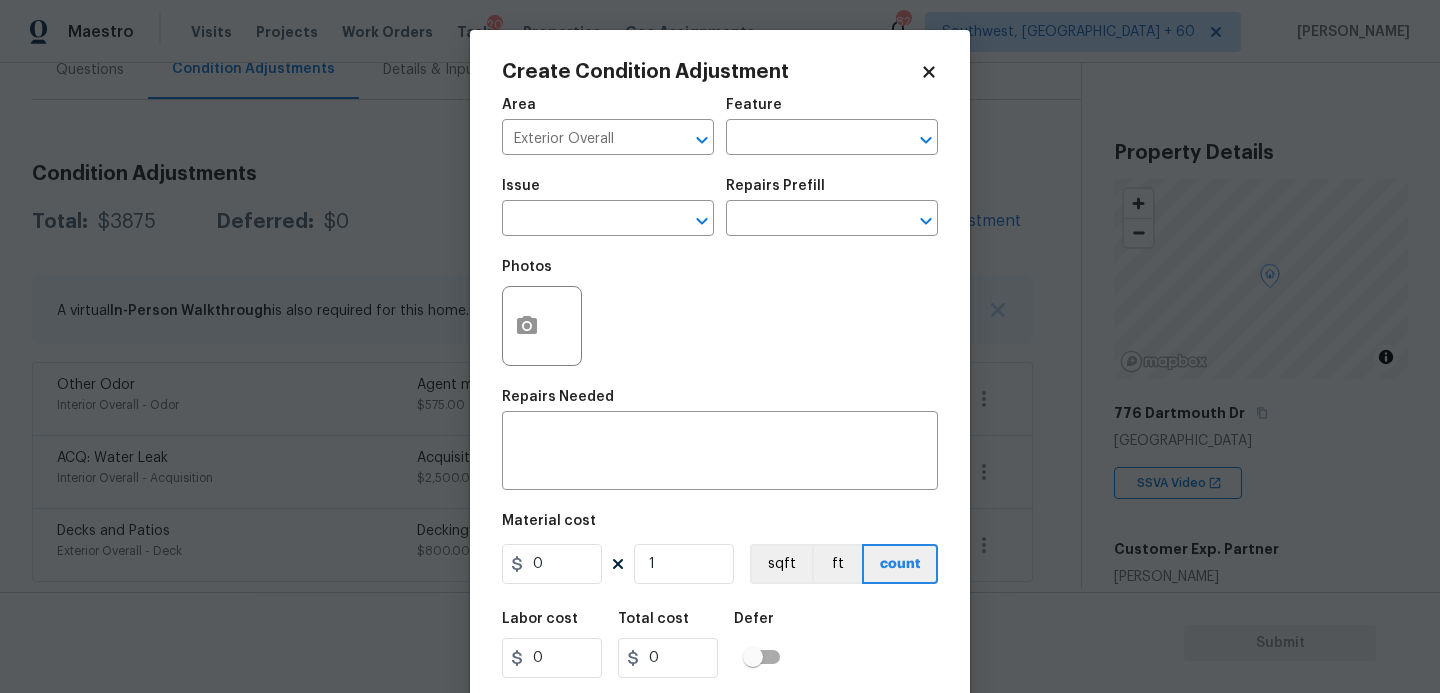 click on "Area Exterior Overall ​ Feature ​" at bounding box center (720, 126) 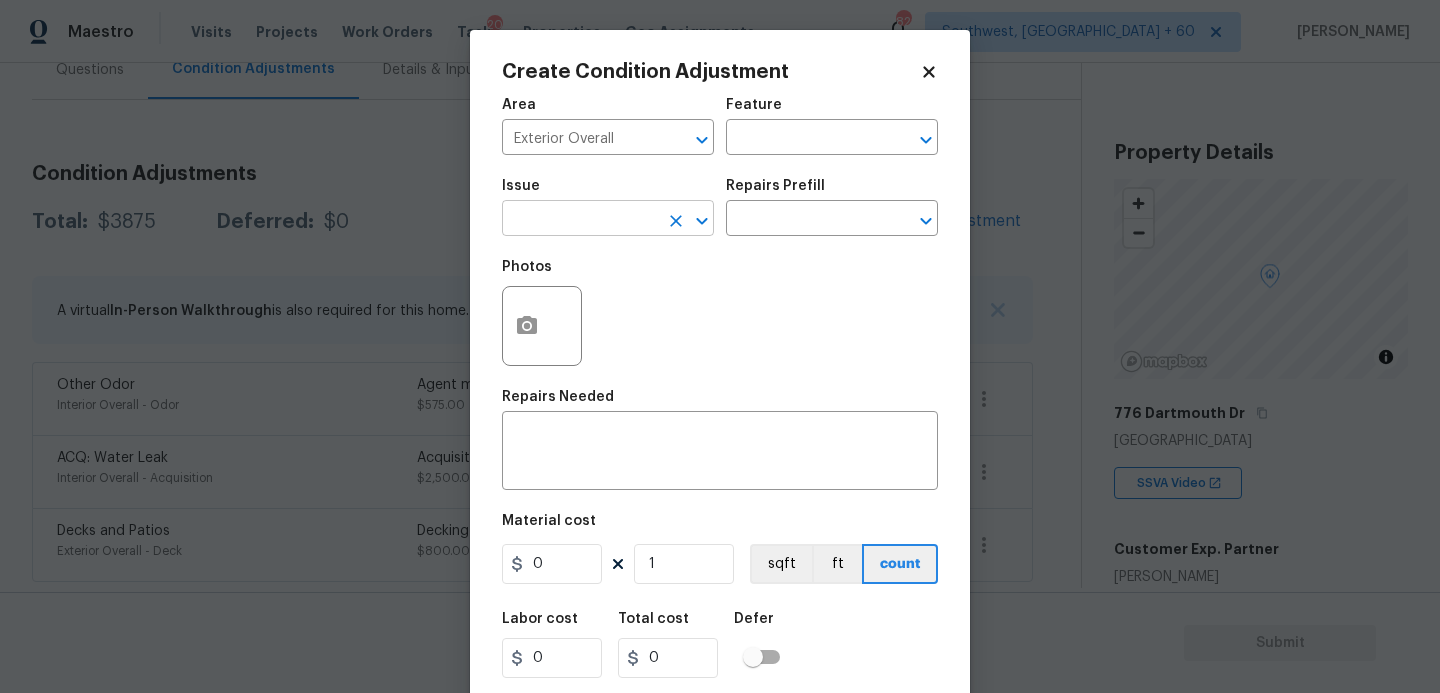 click at bounding box center [580, 220] 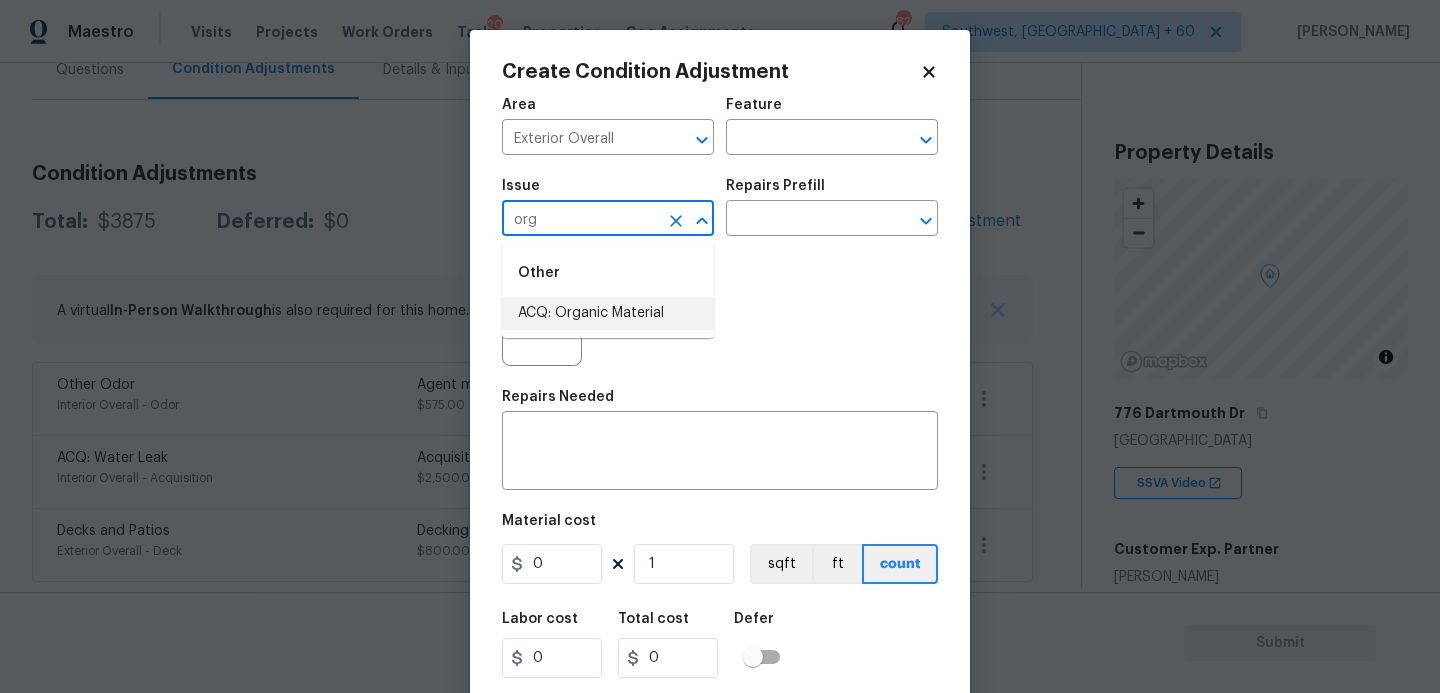 click on "Other ACQ: Organic Material" at bounding box center (608, 289) 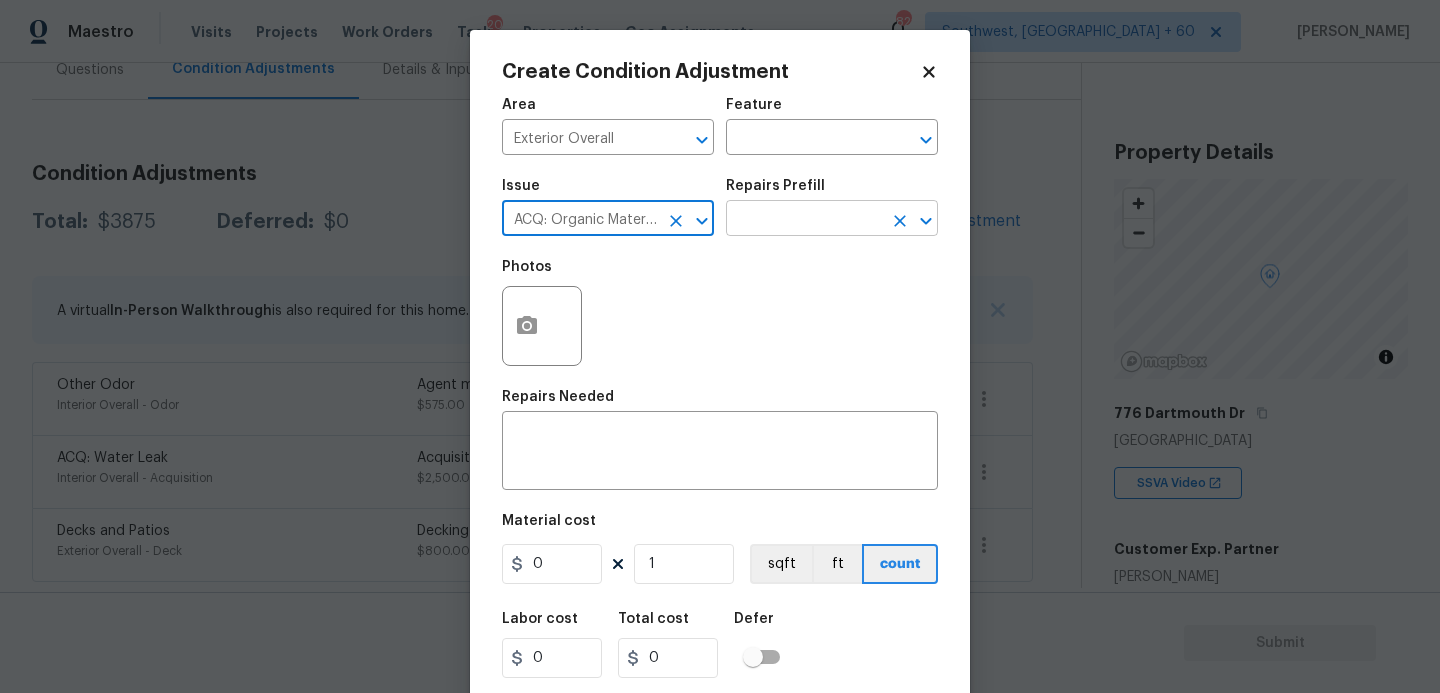 type on "ACQ: Organic Material" 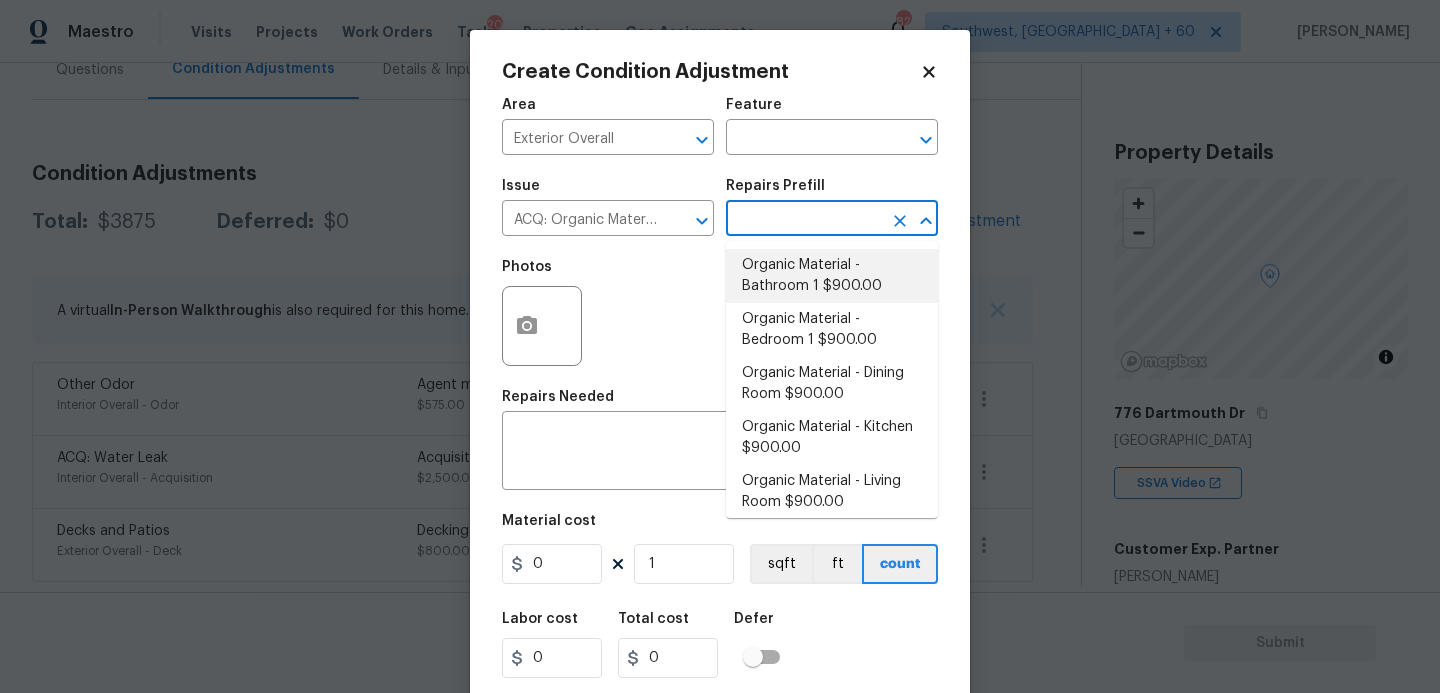 click on "Organic Material - Bathroom 1 $900.00" at bounding box center (832, 276) 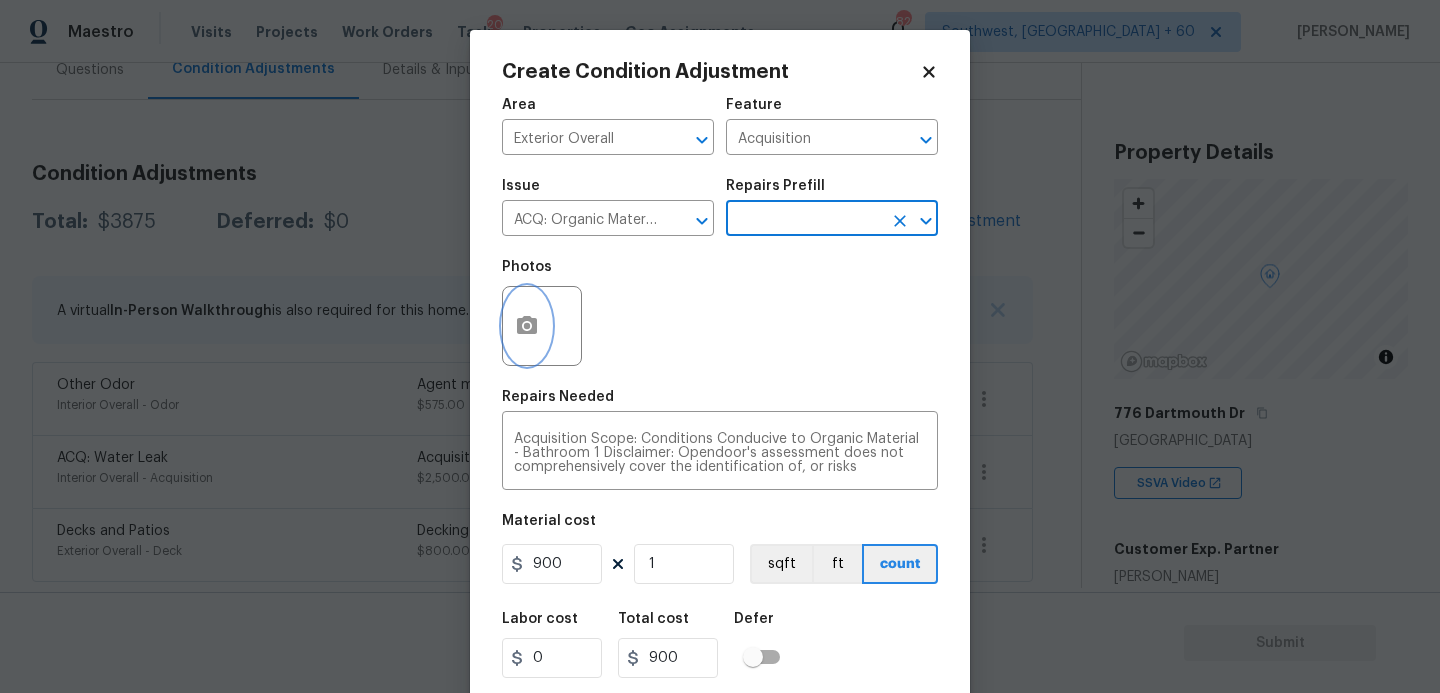 click 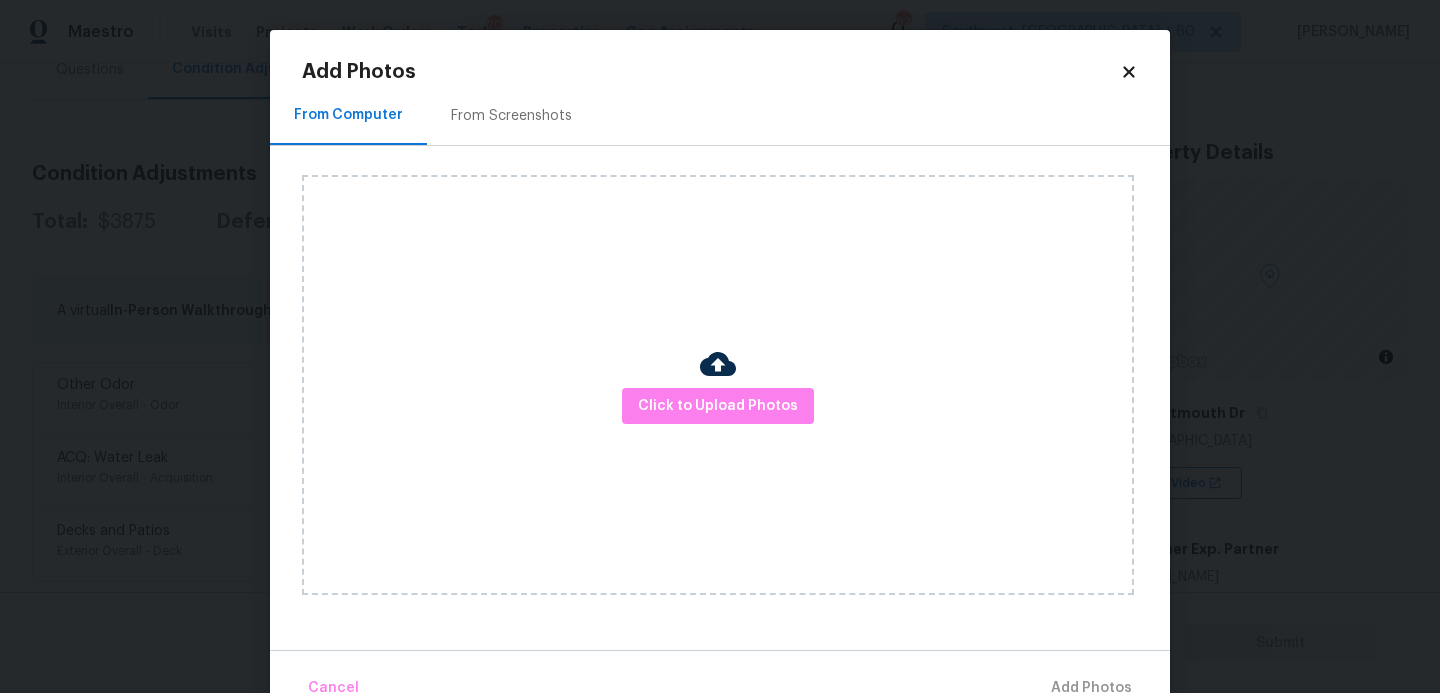 click at bounding box center (718, 364) 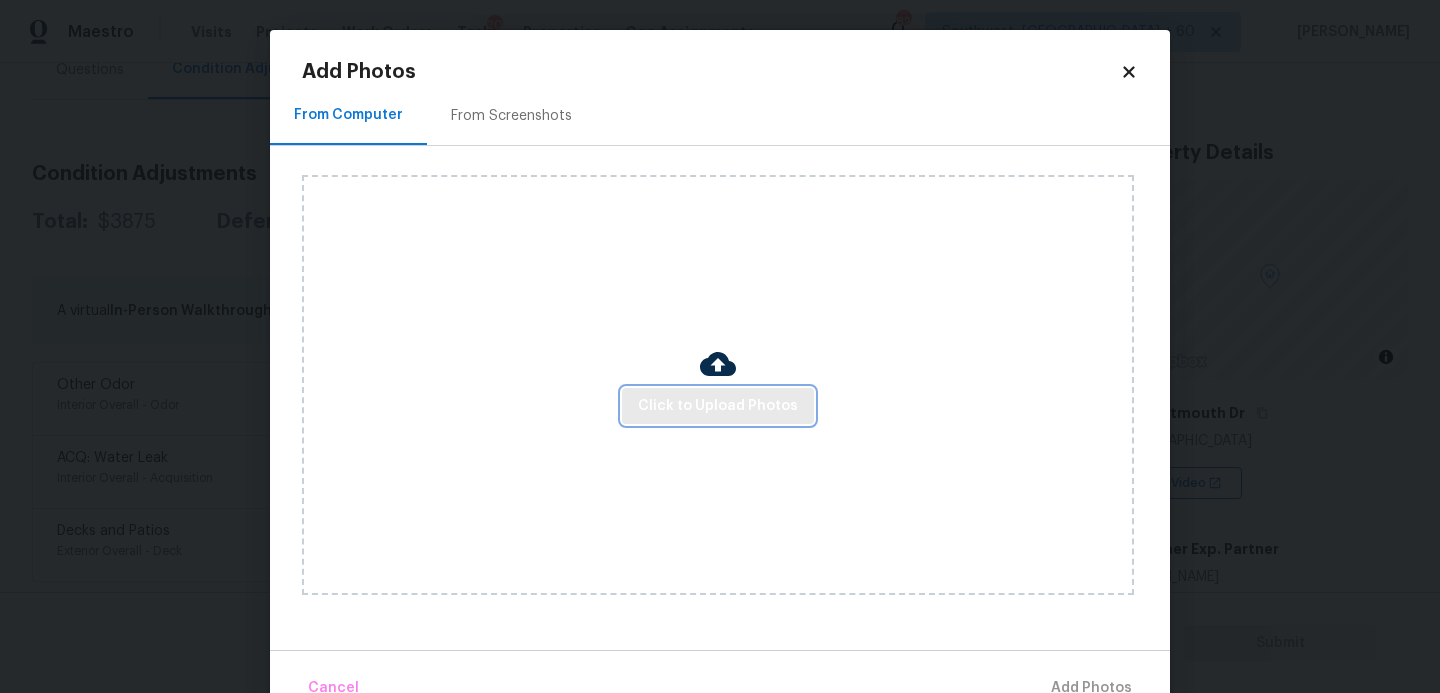 click on "Click to Upload Photos" at bounding box center [718, 406] 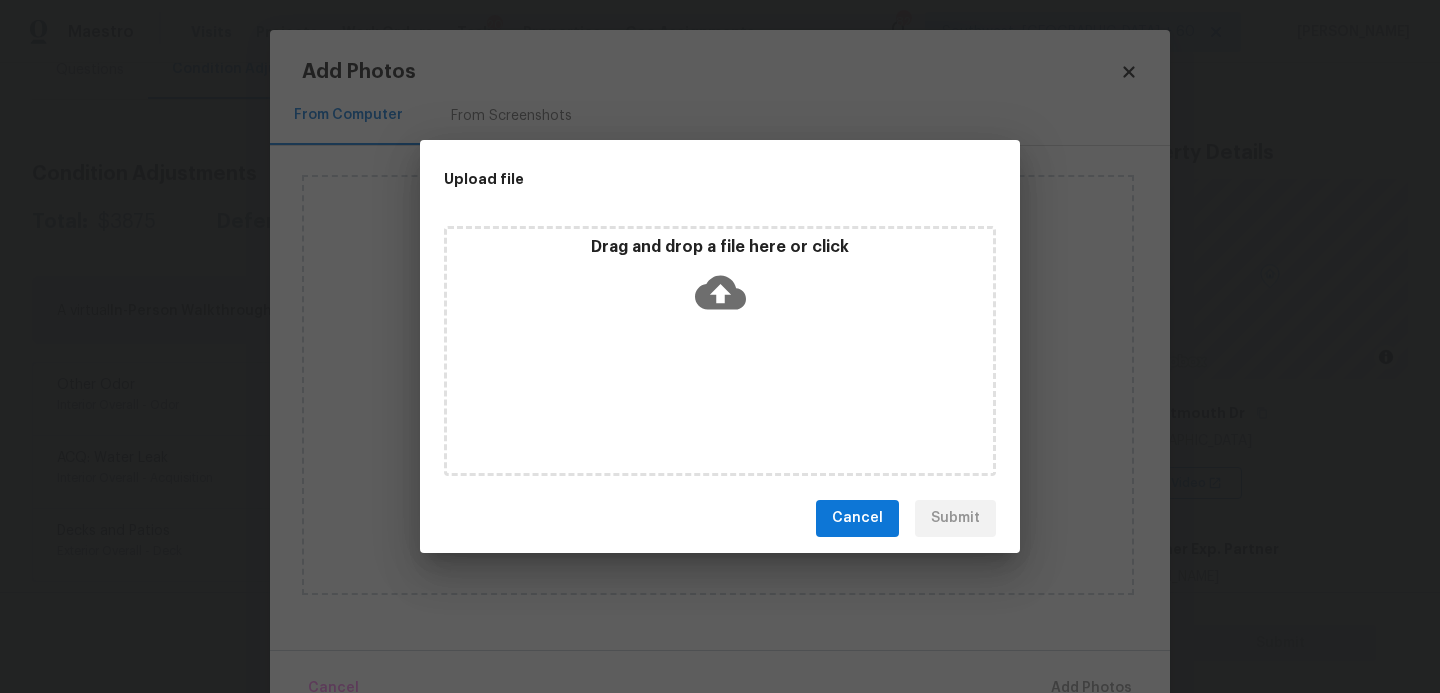 click on "Drag and drop a file here or click" at bounding box center [720, 351] 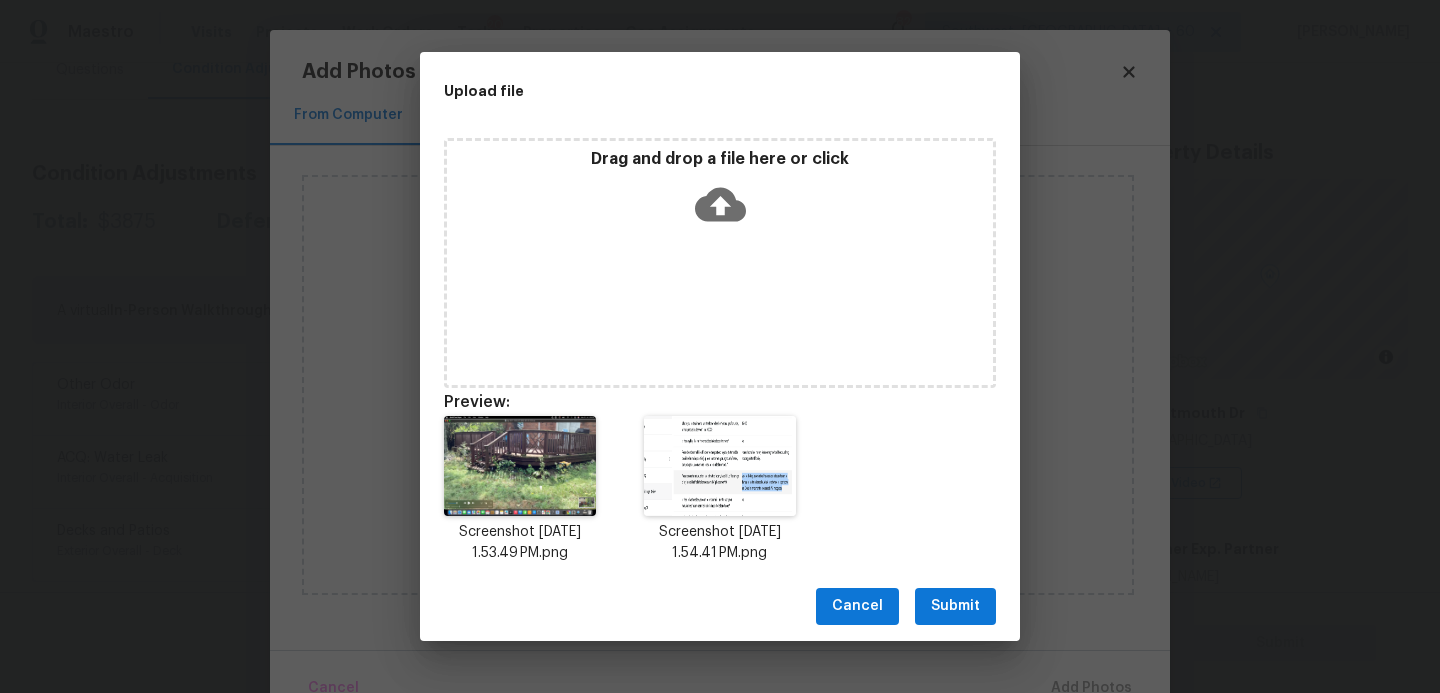 click on "Submit" at bounding box center (955, 606) 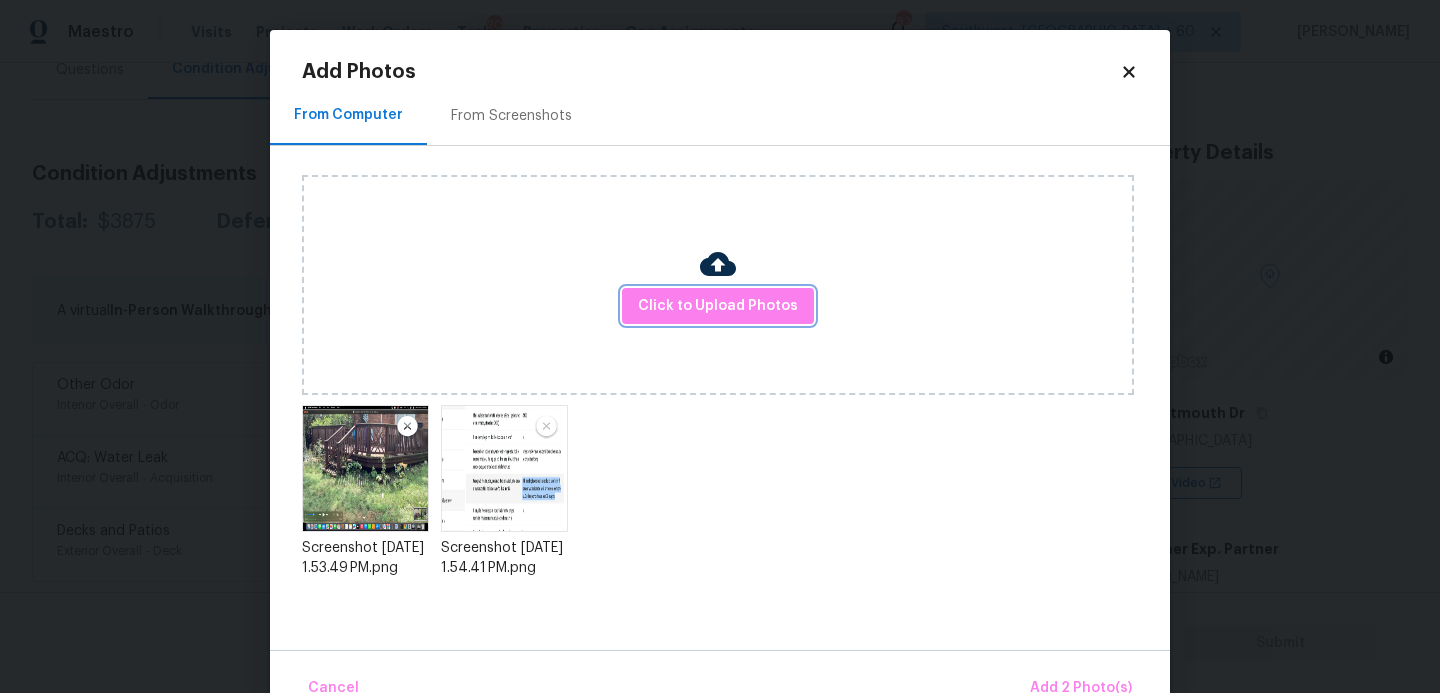 scroll, scrollTop: 47, scrollLeft: 0, axis: vertical 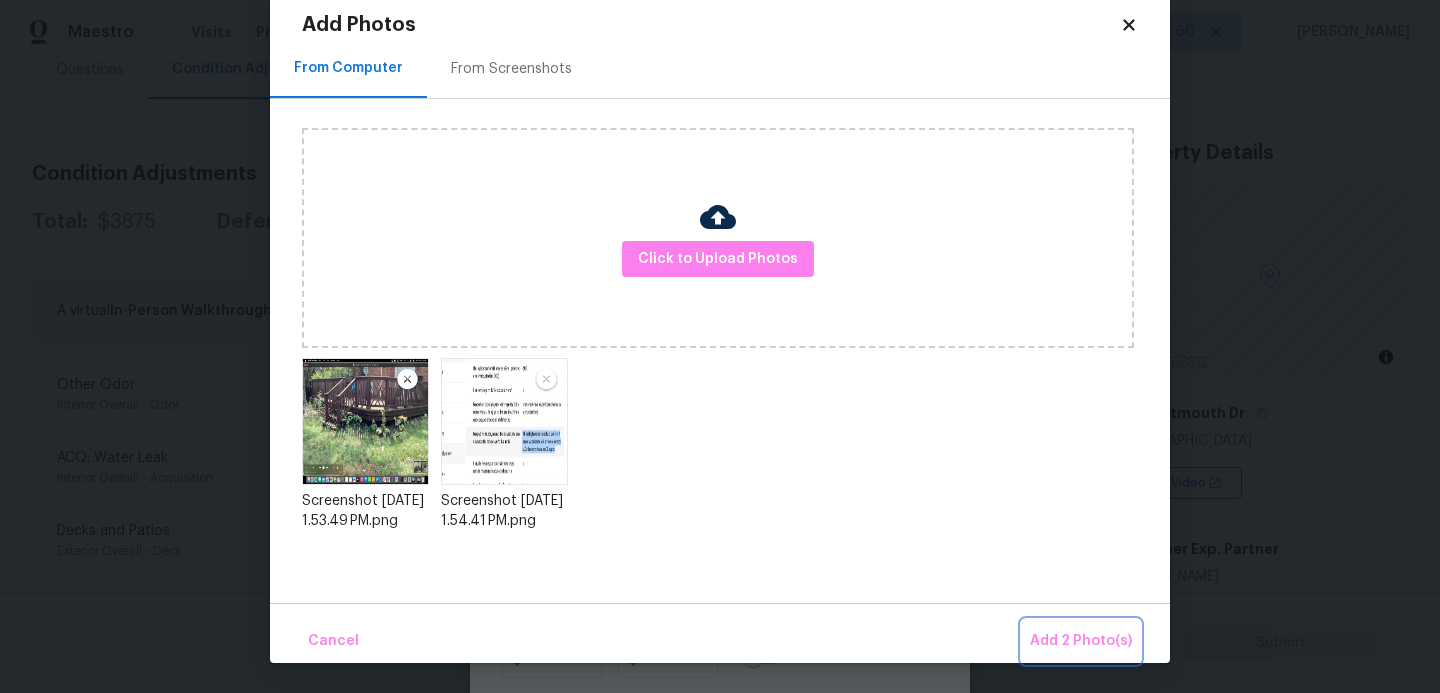 click on "Add 2 Photo(s)" at bounding box center [1081, 641] 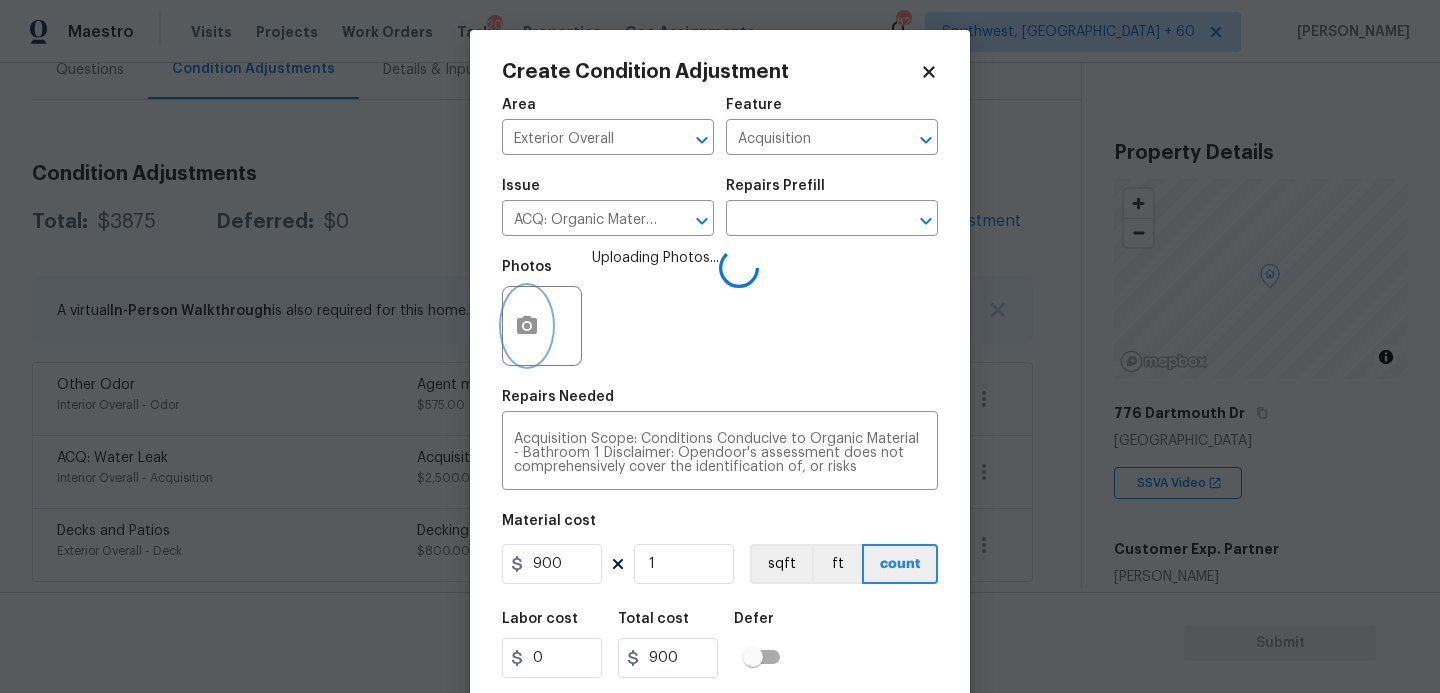scroll, scrollTop: 0, scrollLeft: 0, axis: both 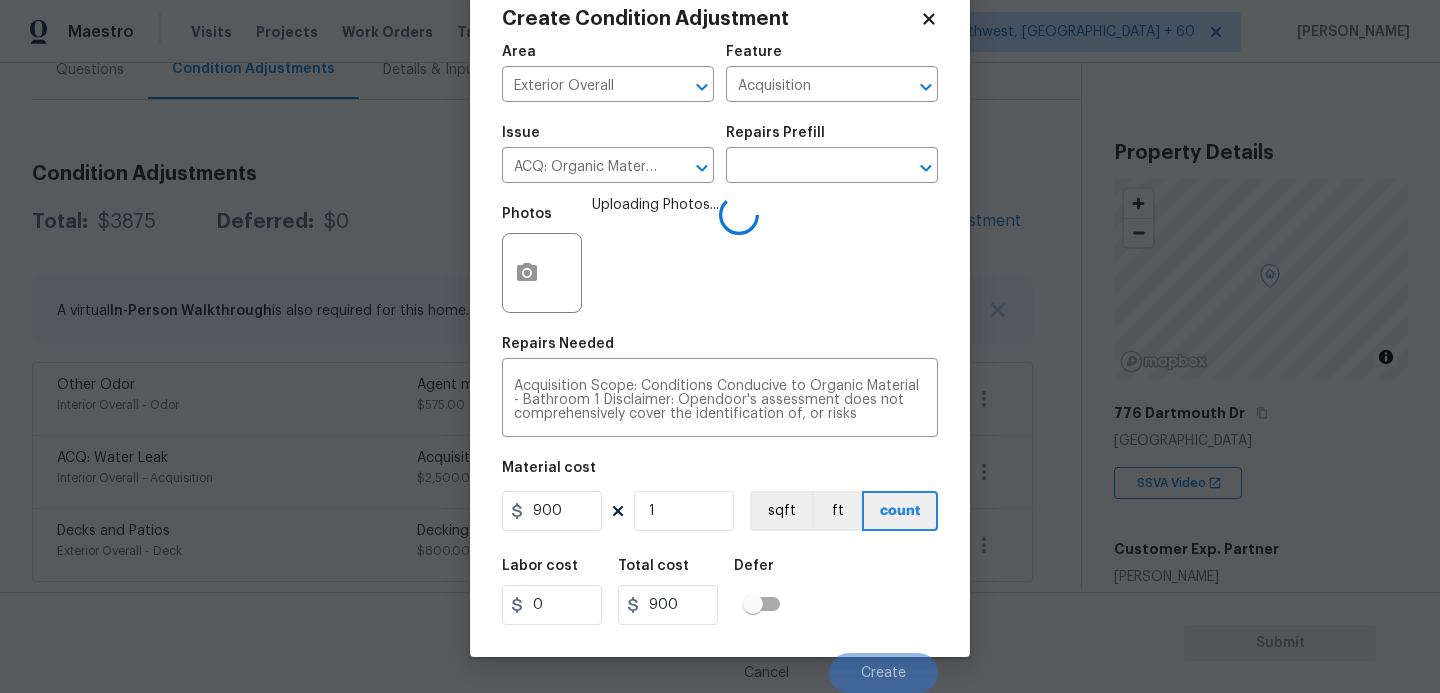 click on "Labor cost 0 Total cost 900 Defer" at bounding box center [720, 592] 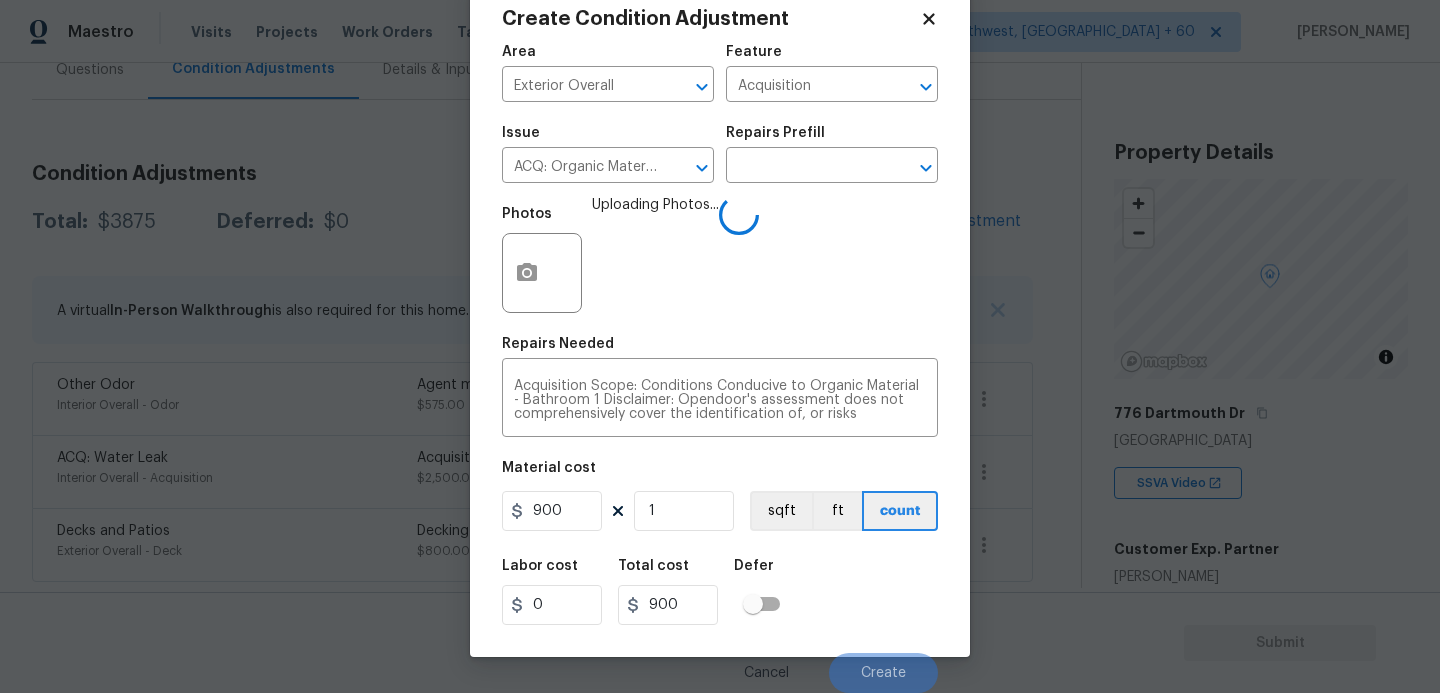 click on "Labor cost 0 Total cost 900 Defer" at bounding box center (720, 592) 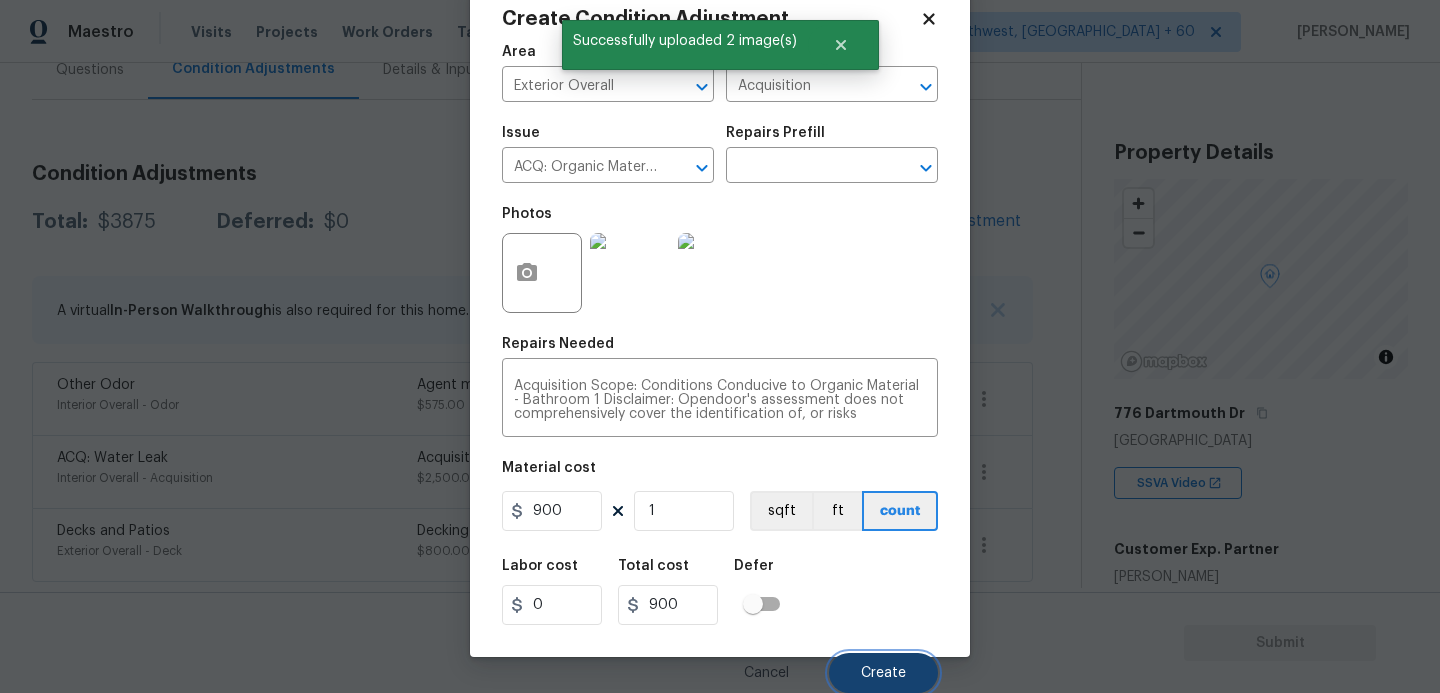 click on "Create" at bounding box center [883, 673] 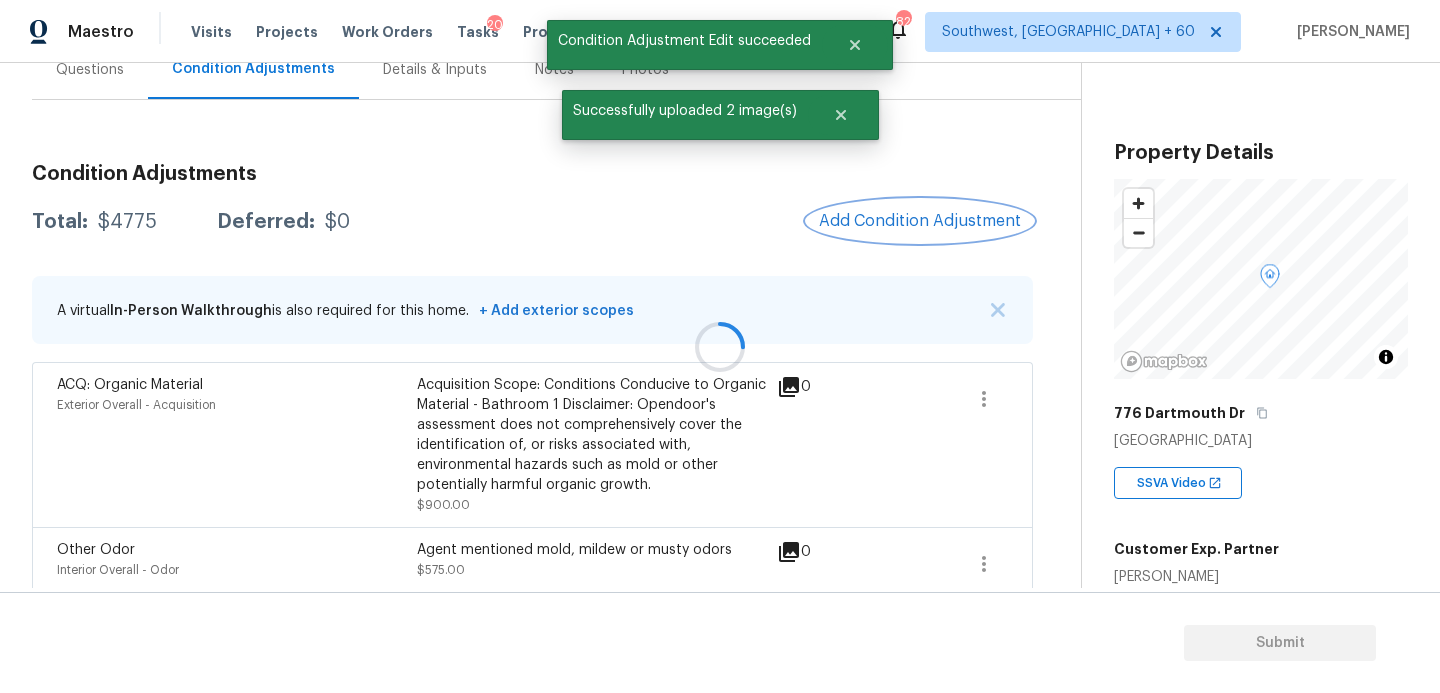 scroll, scrollTop: 0, scrollLeft: 0, axis: both 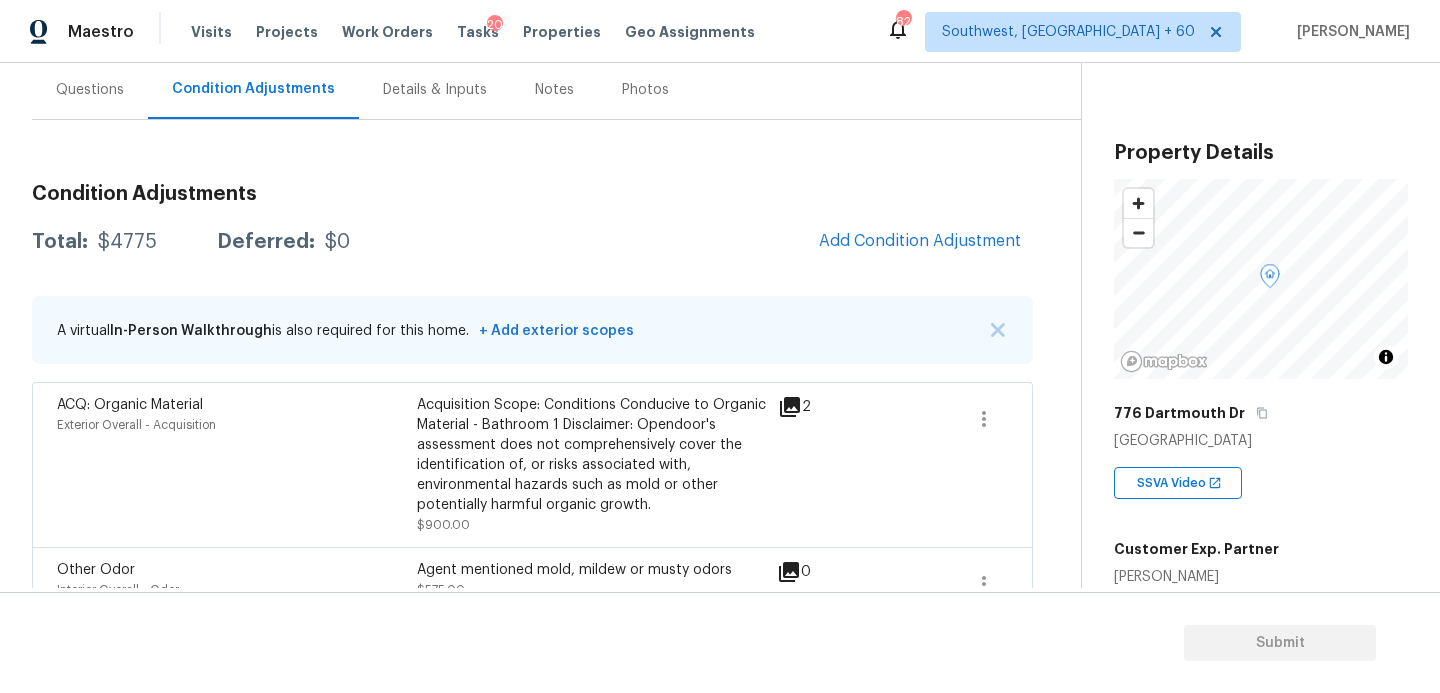 click on "Questions" at bounding box center [90, 90] 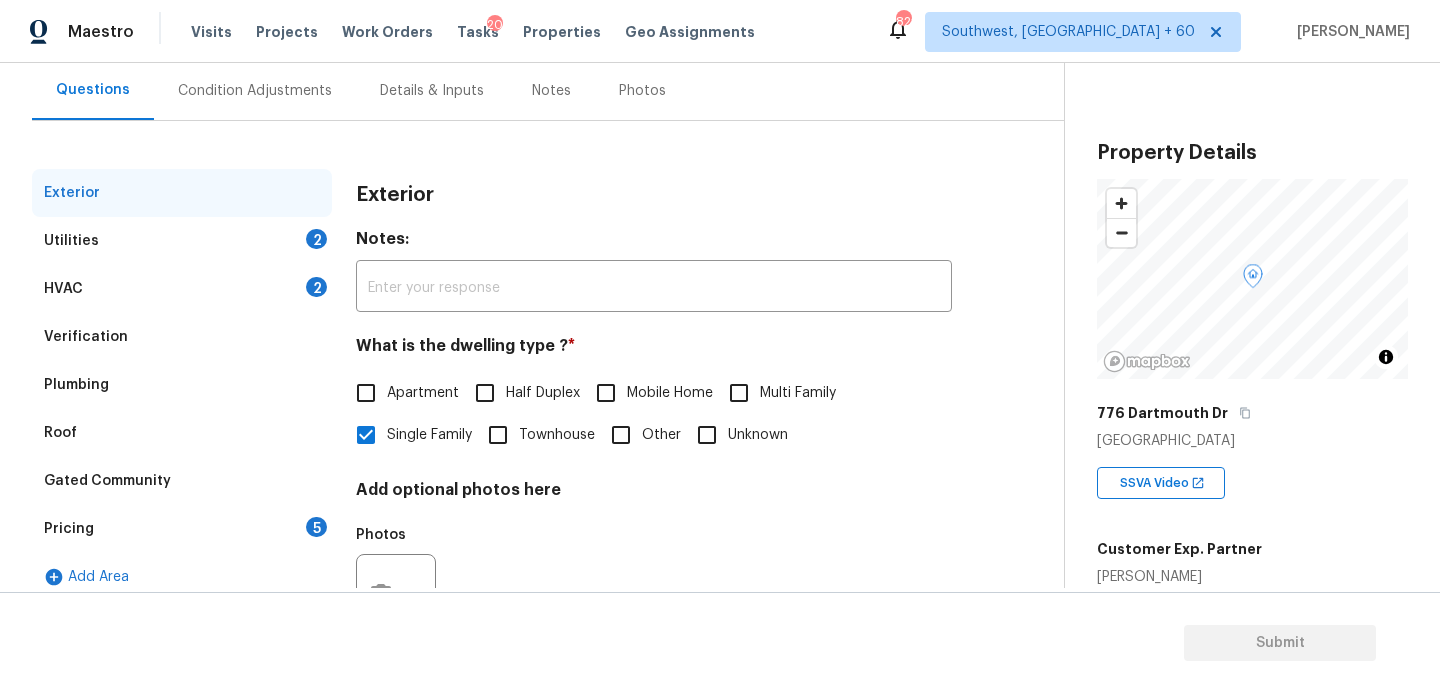 click on "Condition Adjustments" at bounding box center (255, 91) 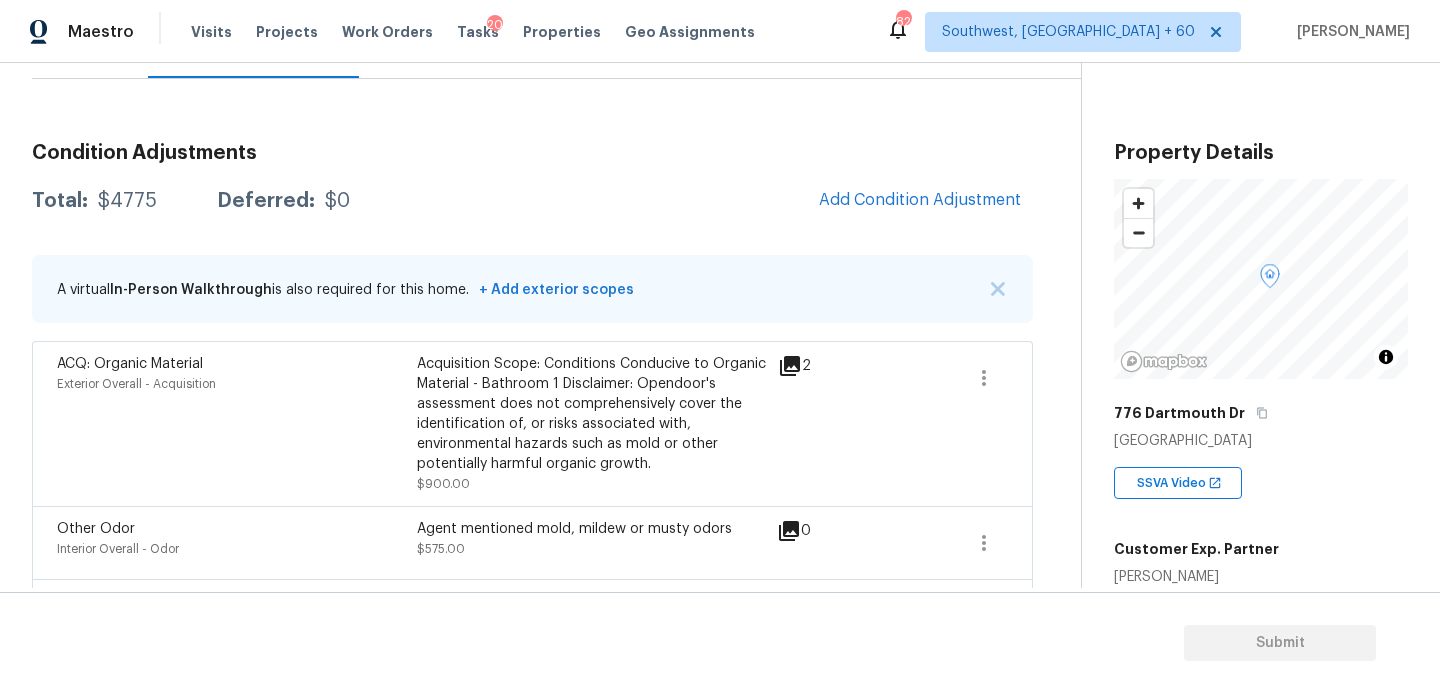 scroll, scrollTop: 286, scrollLeft: 0, axis: vertical 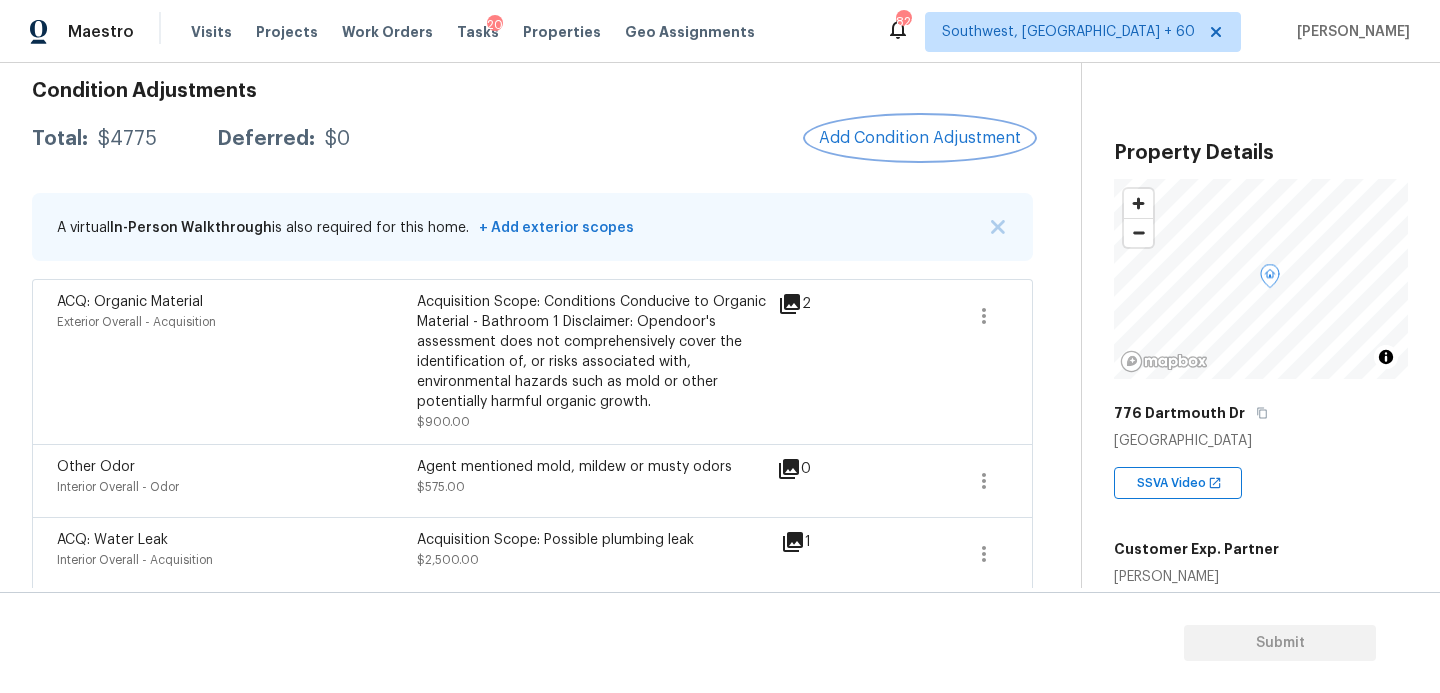 click on "Add Condition Adjustment" at bounding box center (920, 138) 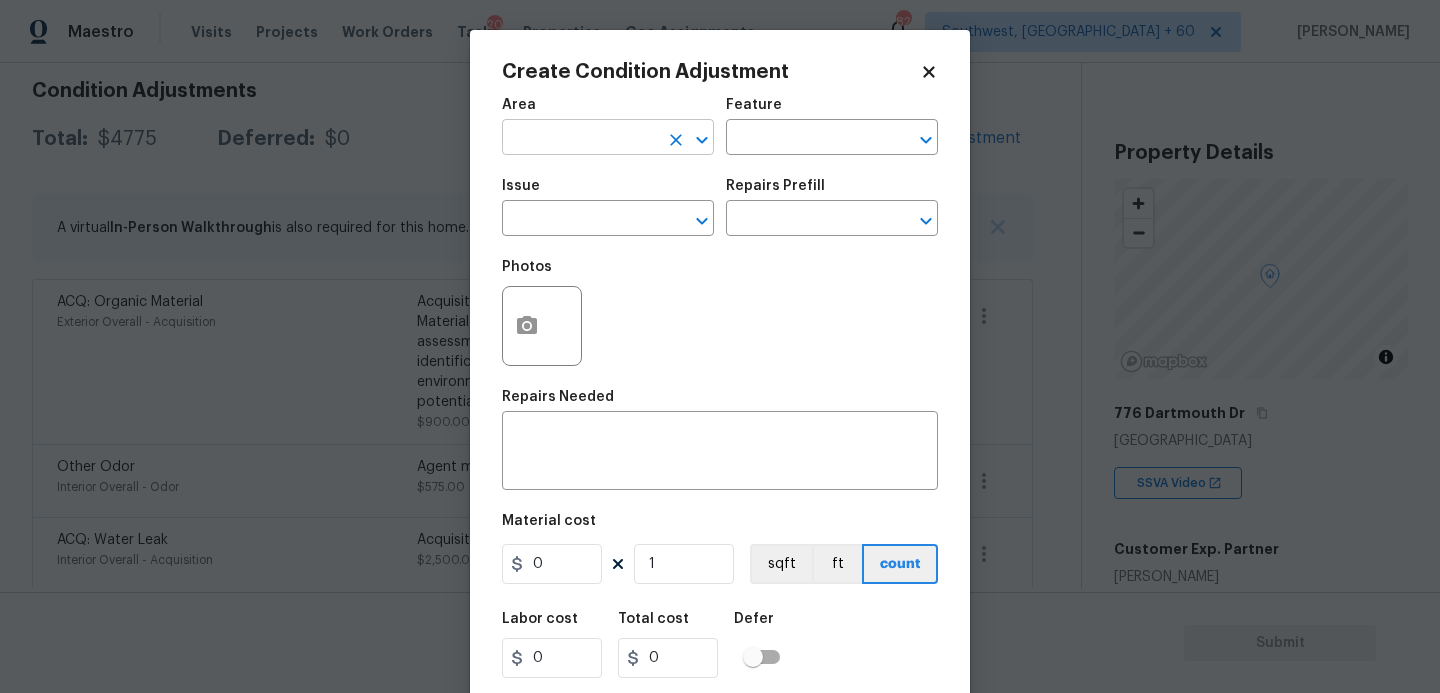 click at bounding box center [580, 139] 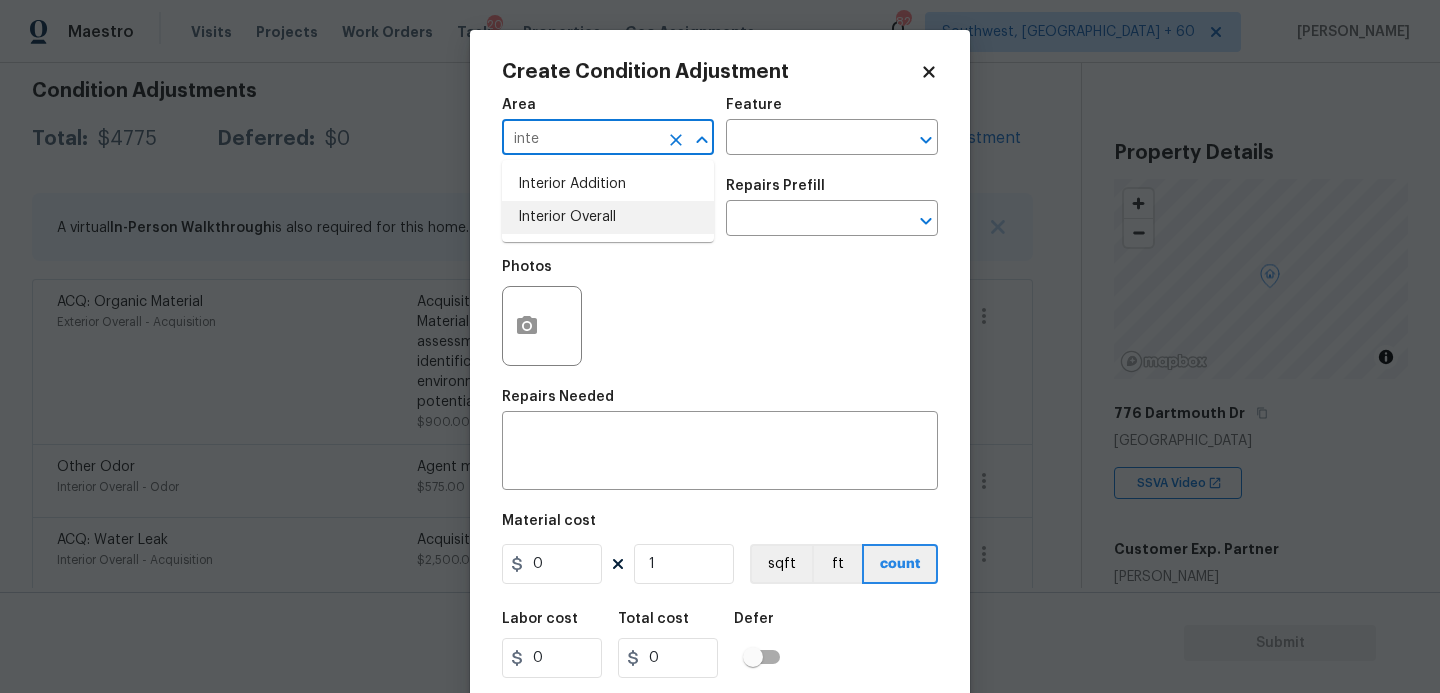 click on "Interior Overall" at bounding box center (608, 217) 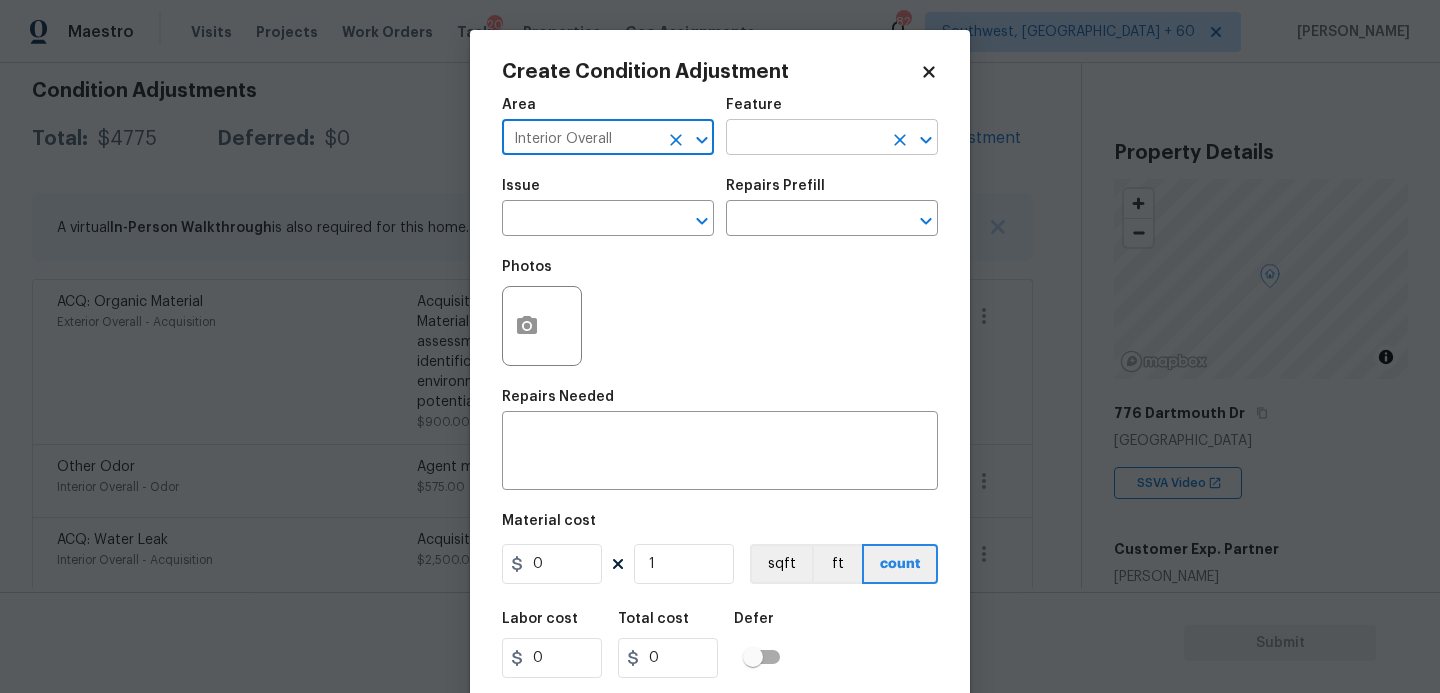 type on "Interior Overall" 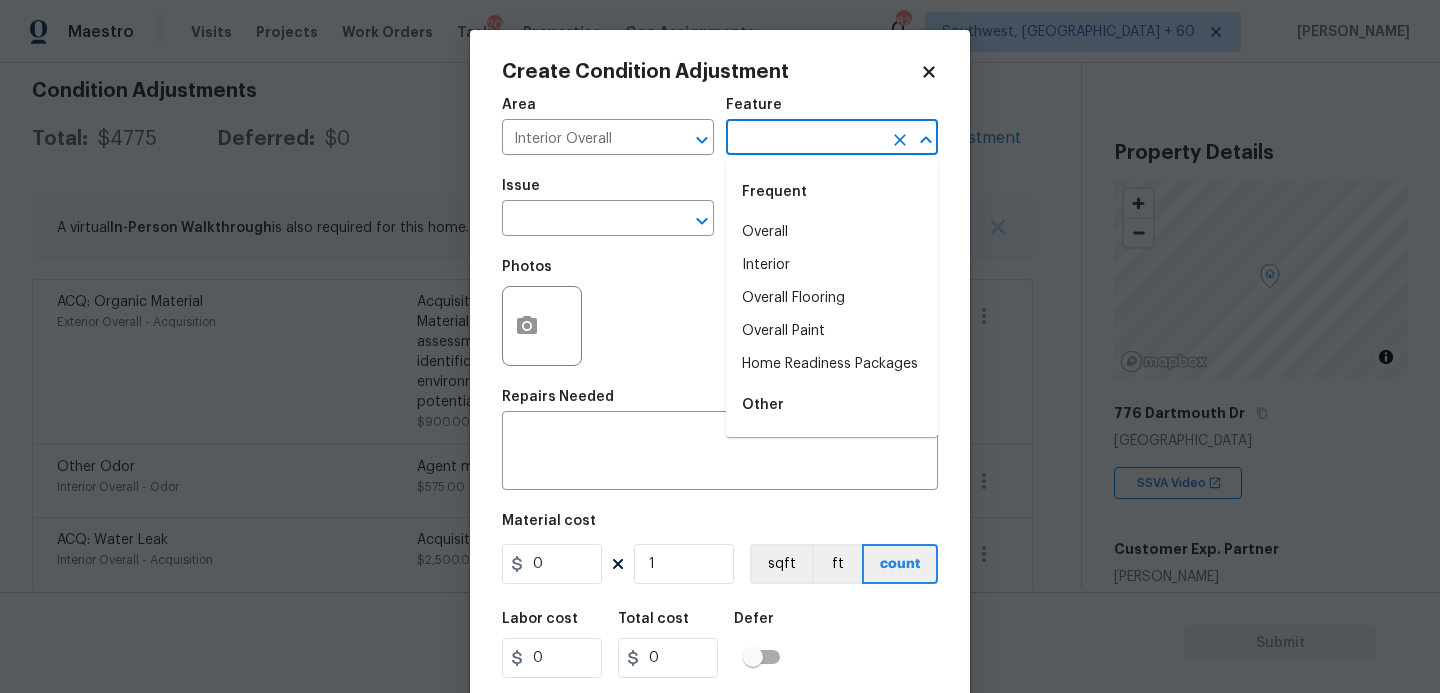 click at bounding box center [804, 139] 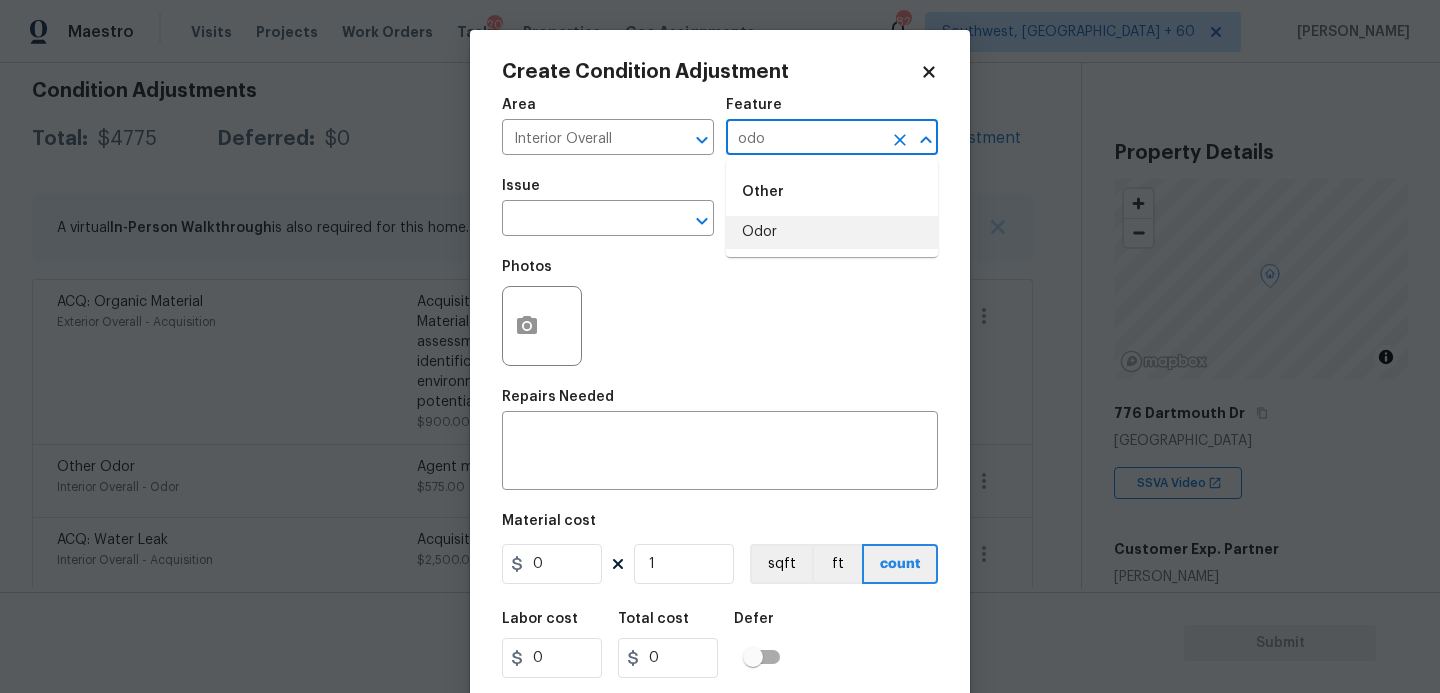 click on "Odor" at bounding box center [832, 232] 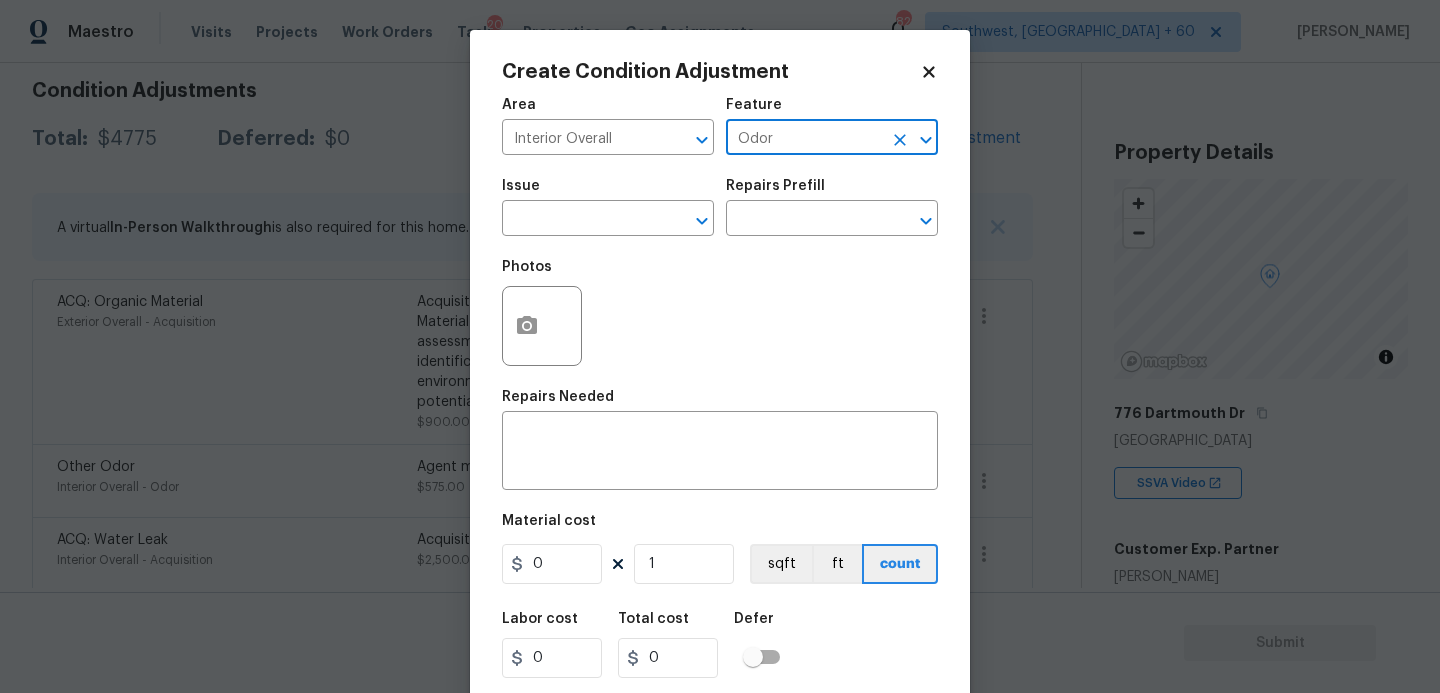 type on "Odor" 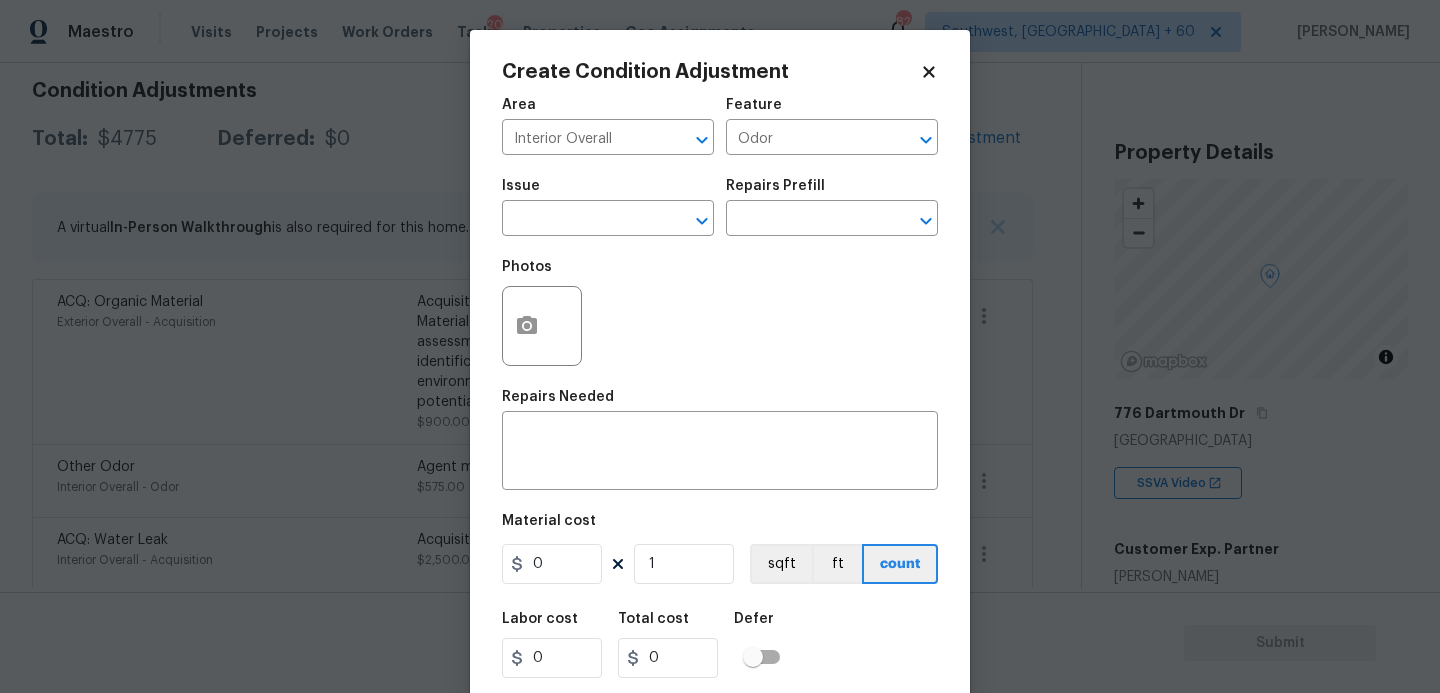 click on "Issue" at bounding box center (608, 192) 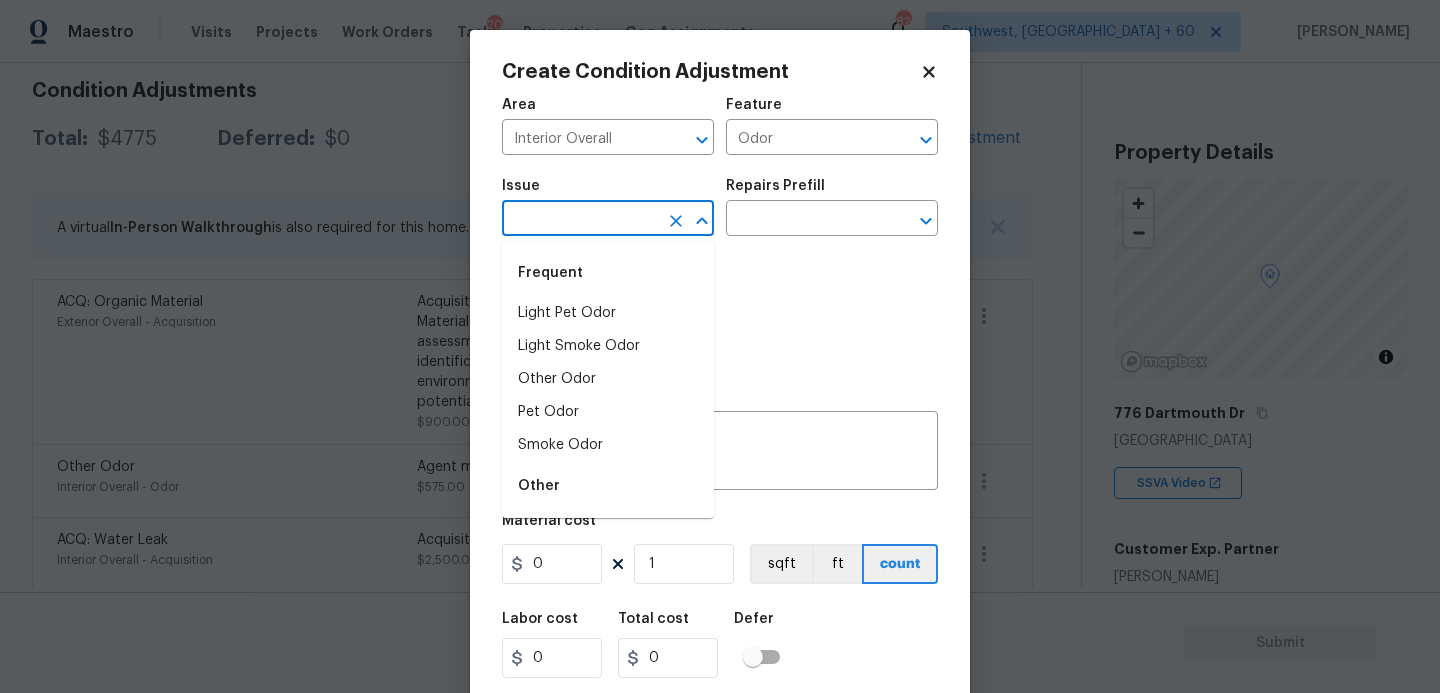 click at bounding box center (580, 220) 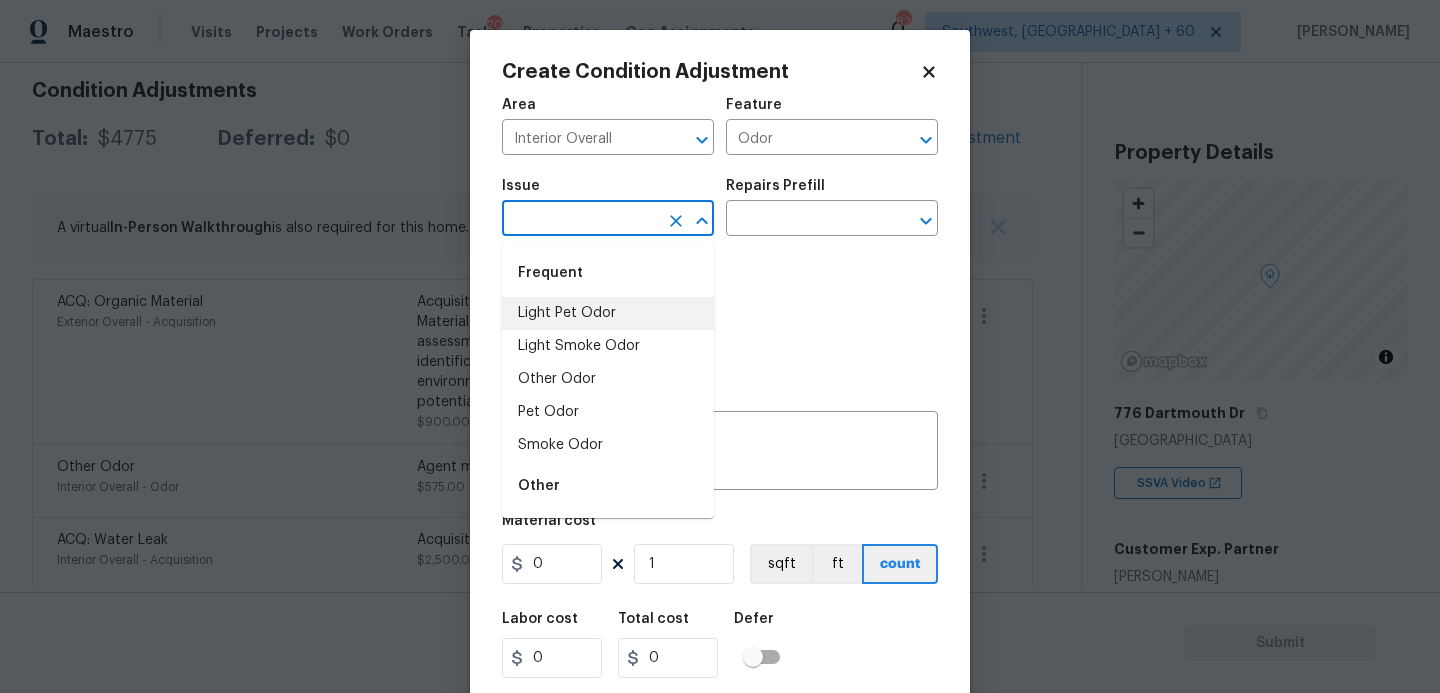 click on "Light Pet Odor" at bounding box center [608, 313] 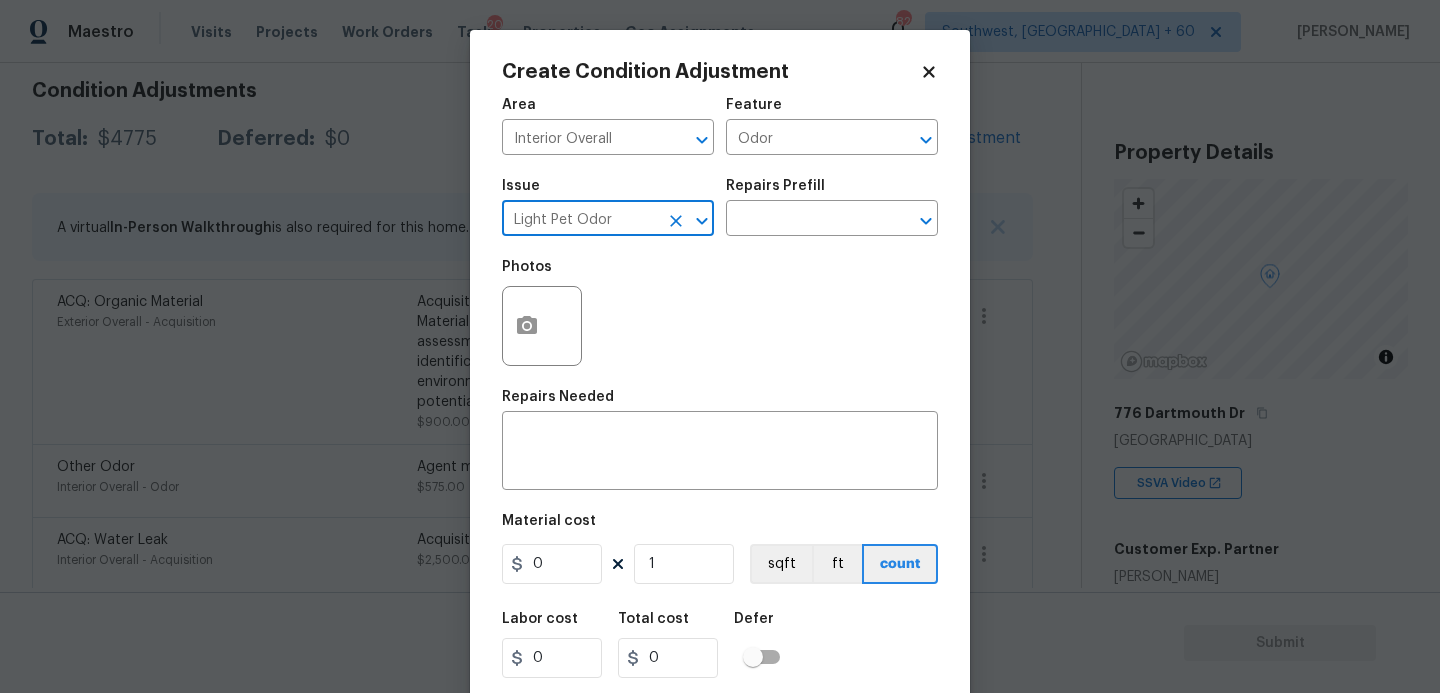 click 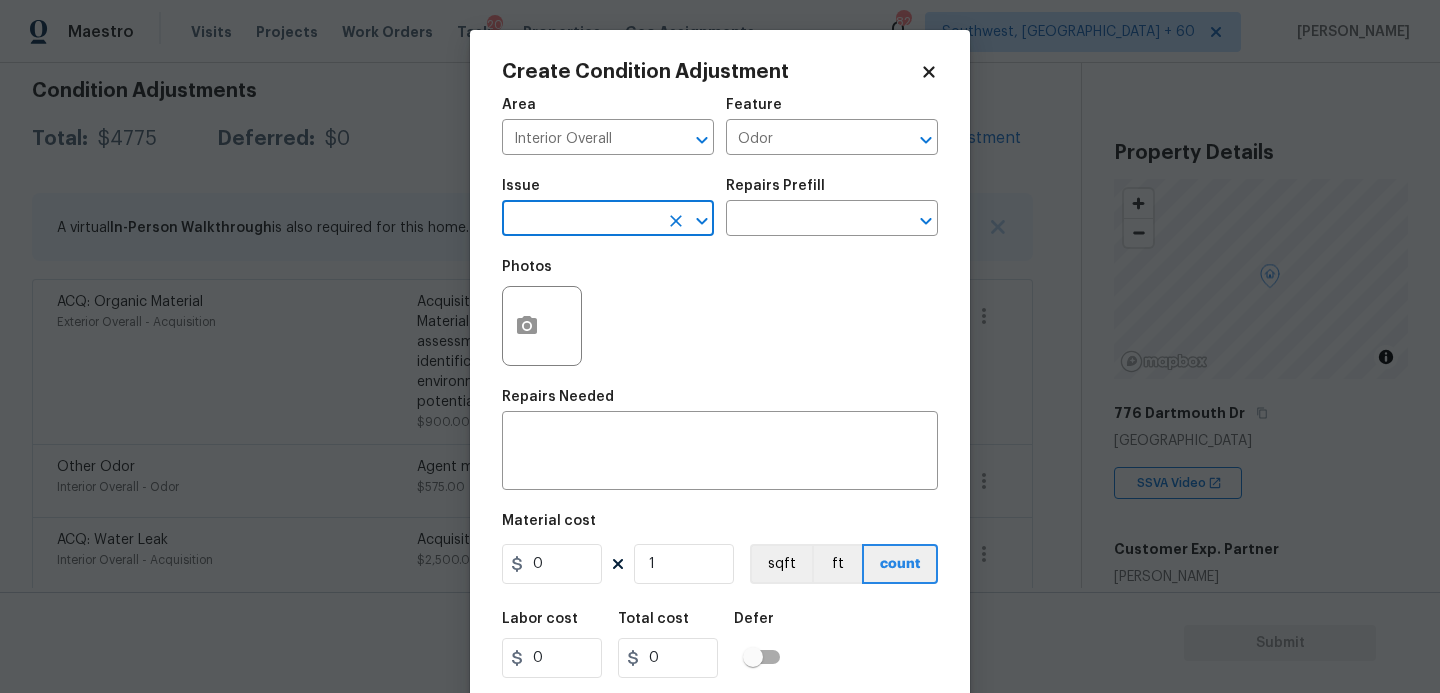 click at bounding box center [580, 220] 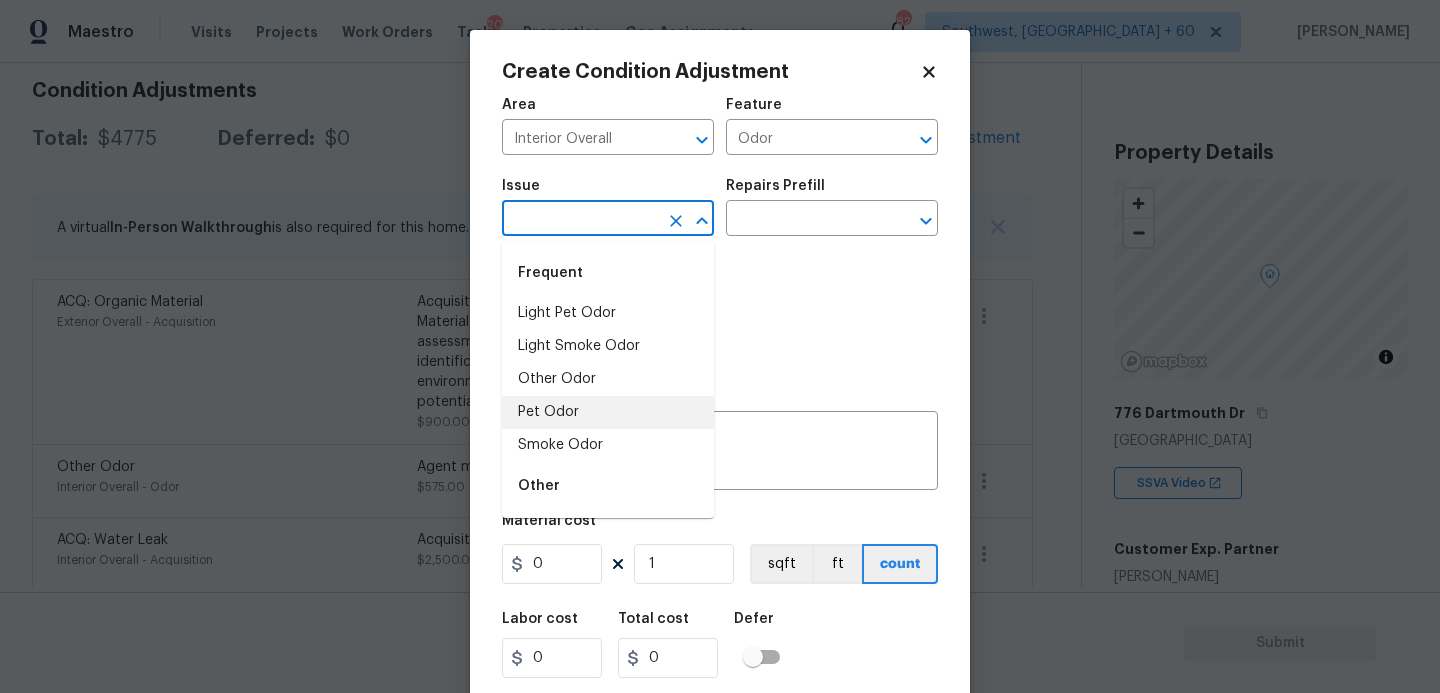 click on "Pet Odor" at bounding box center [608, 412] 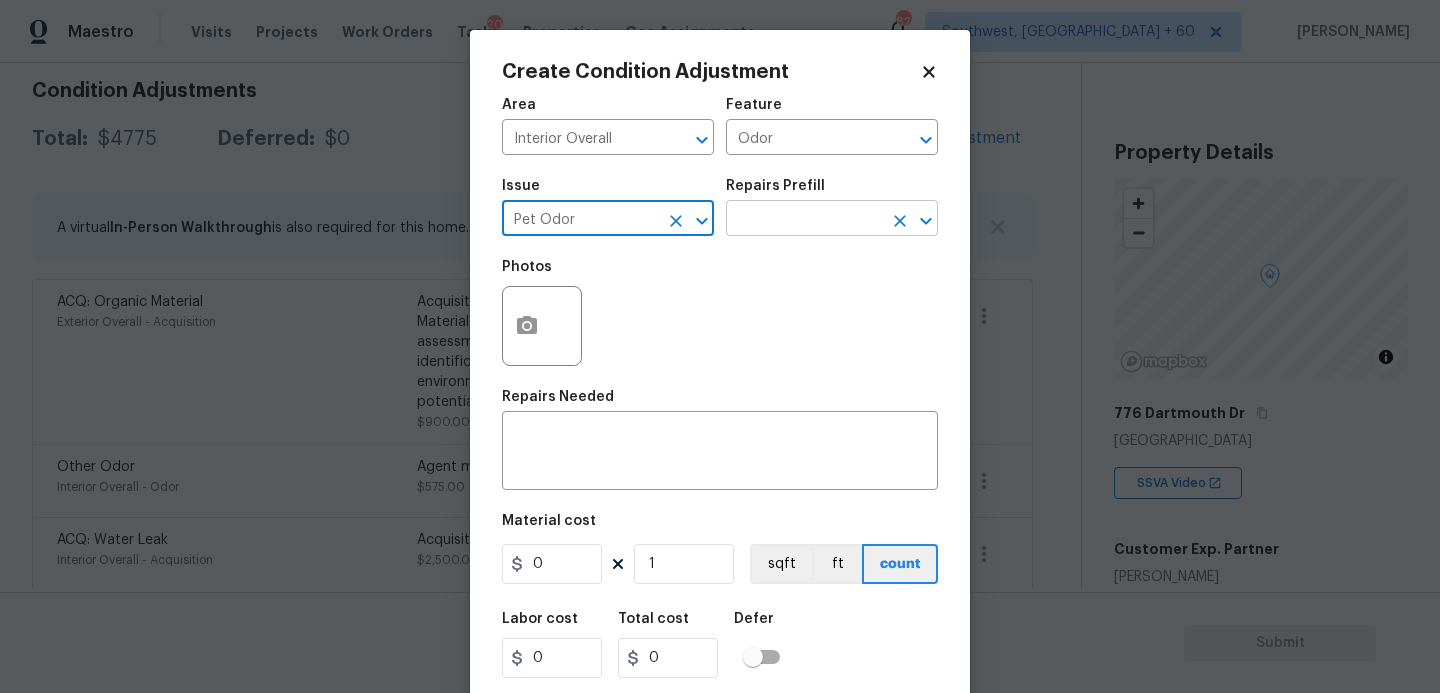 click at bounding box center [804, 220] 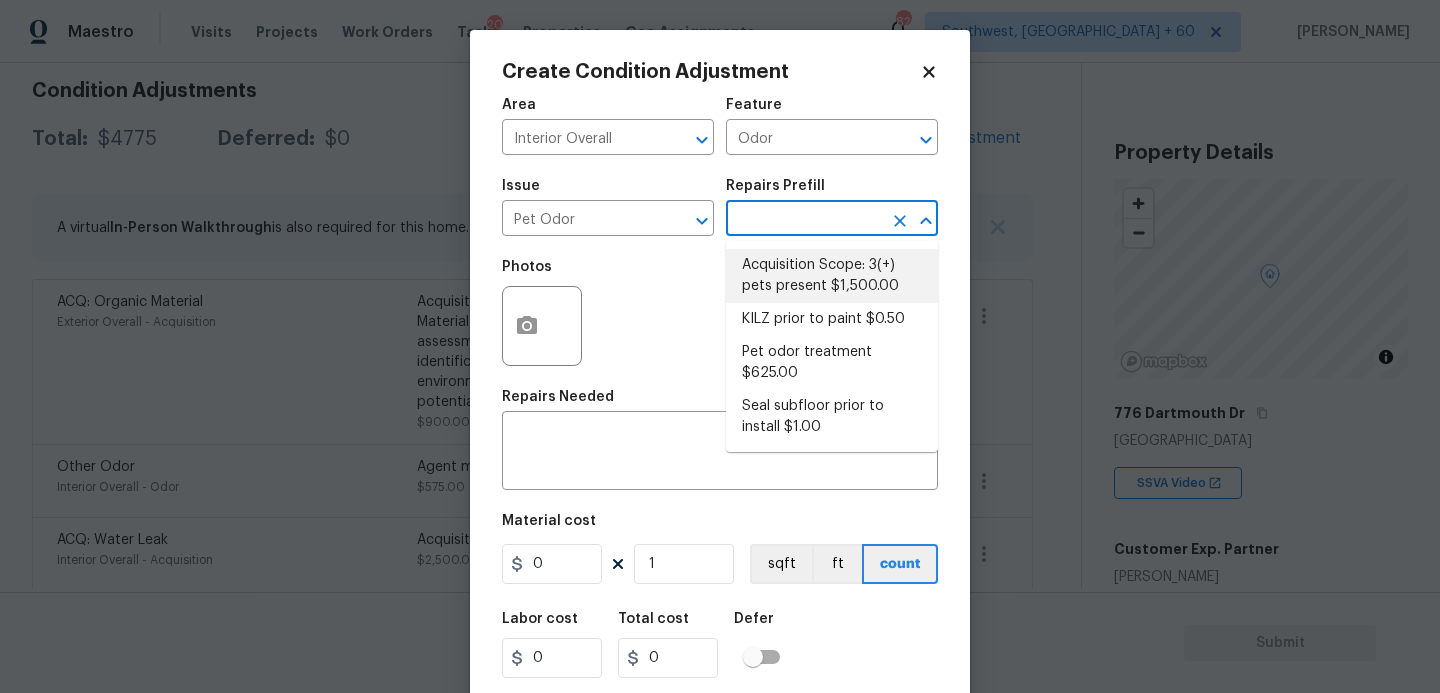 click on "Acquisition Scope: 3(+) pets present $1,500.00" at bounding box center (832, 276) 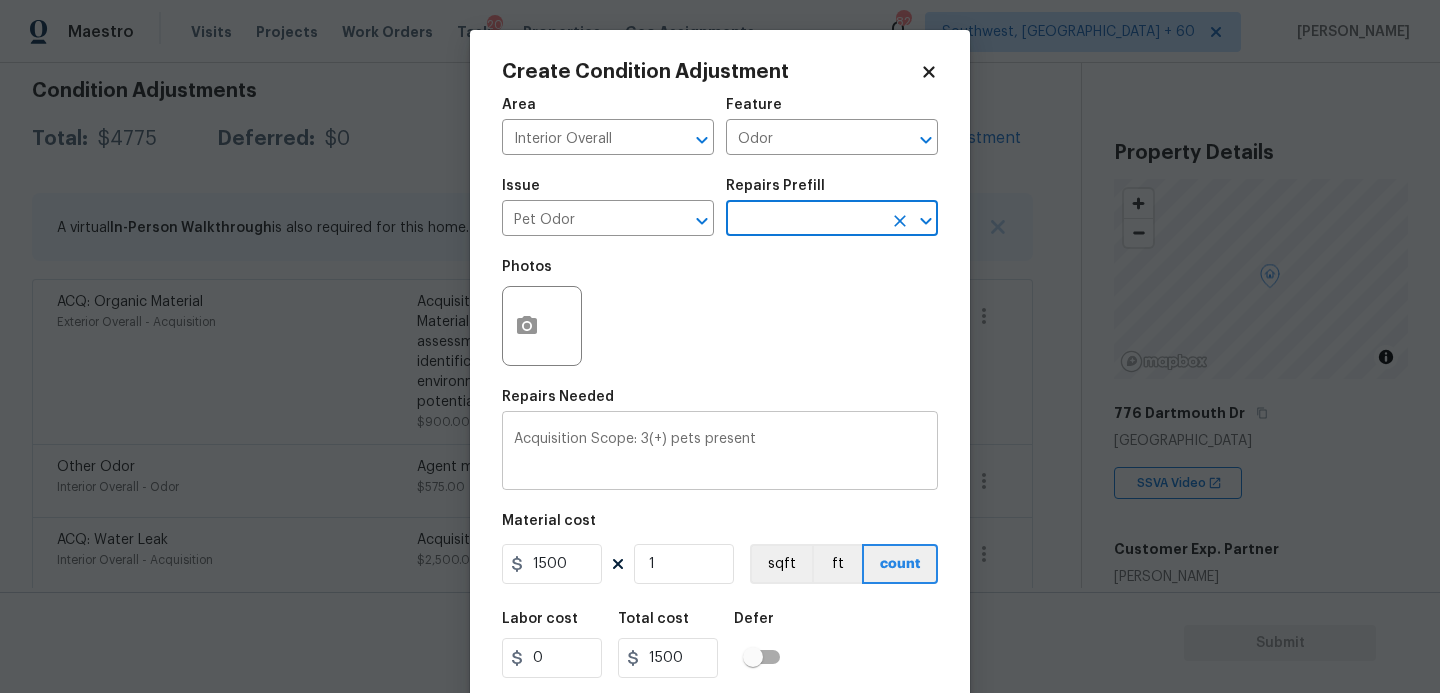 scroll, scrollTop: 54, scrollLeft: 0, axis: vertical 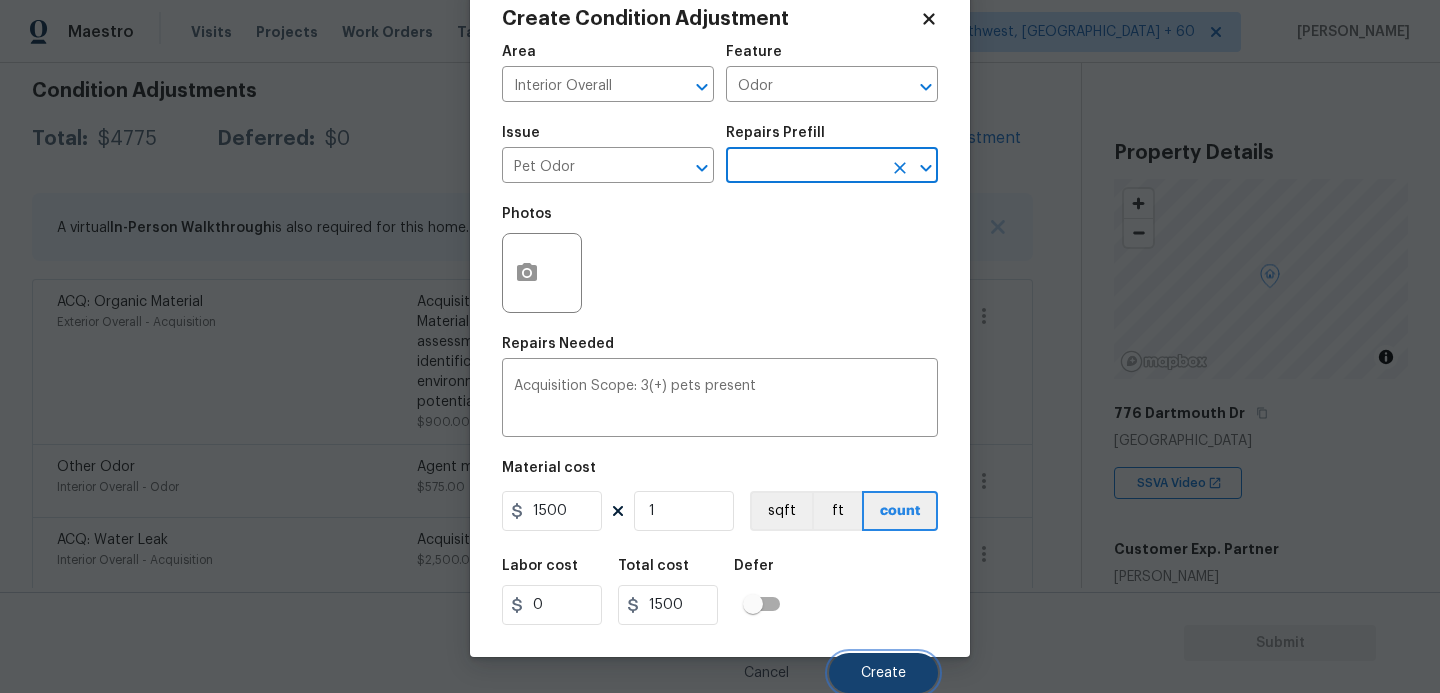 click on "Create" at bounding box center [883, 673] 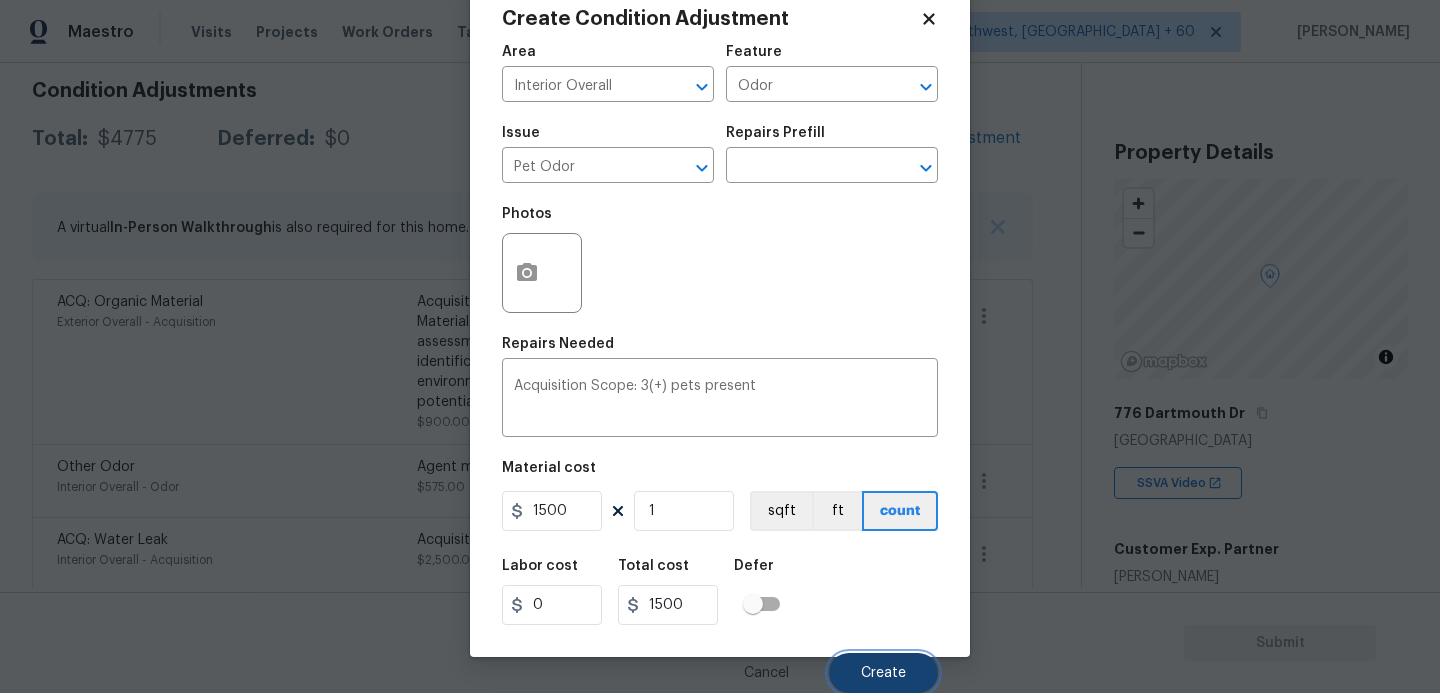 scroll, scrollTop: 286, scrollLeft: 0, axis: vertical 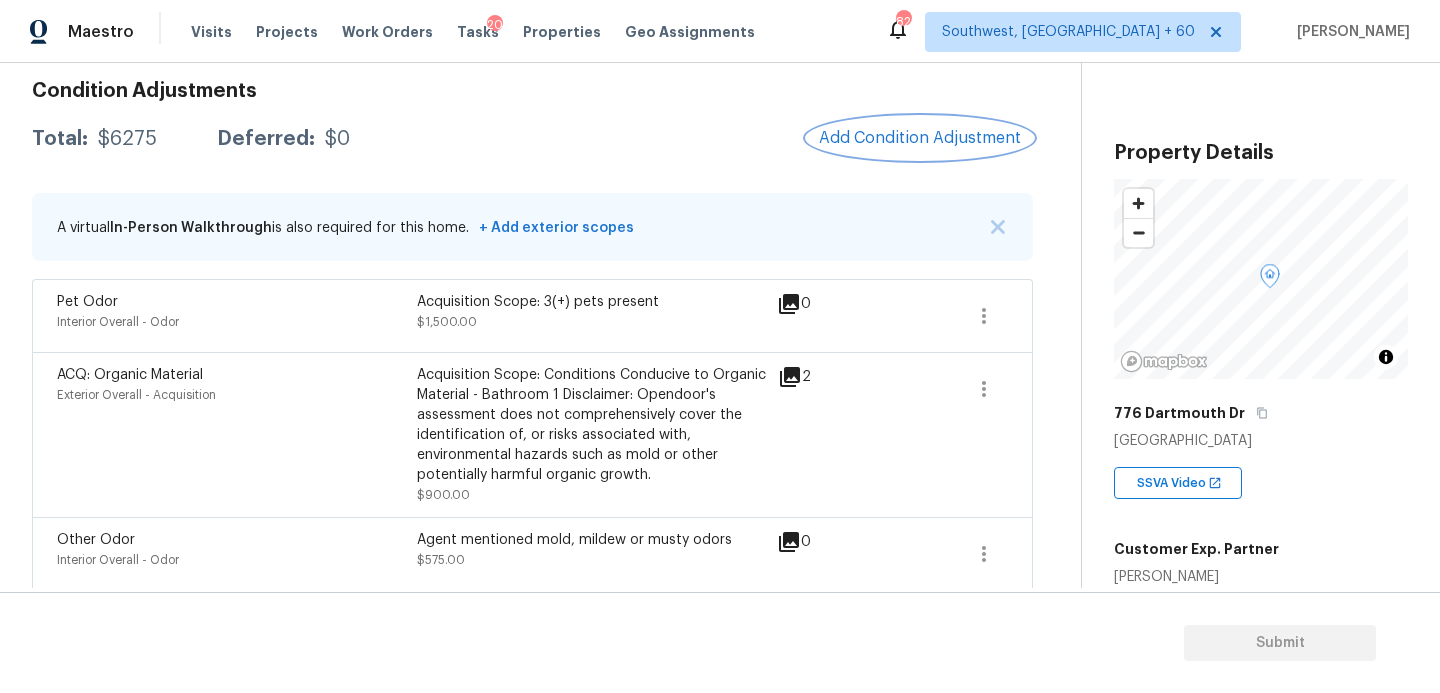 click on "Add Condition Adjustment" at bounding box center [920, 138] 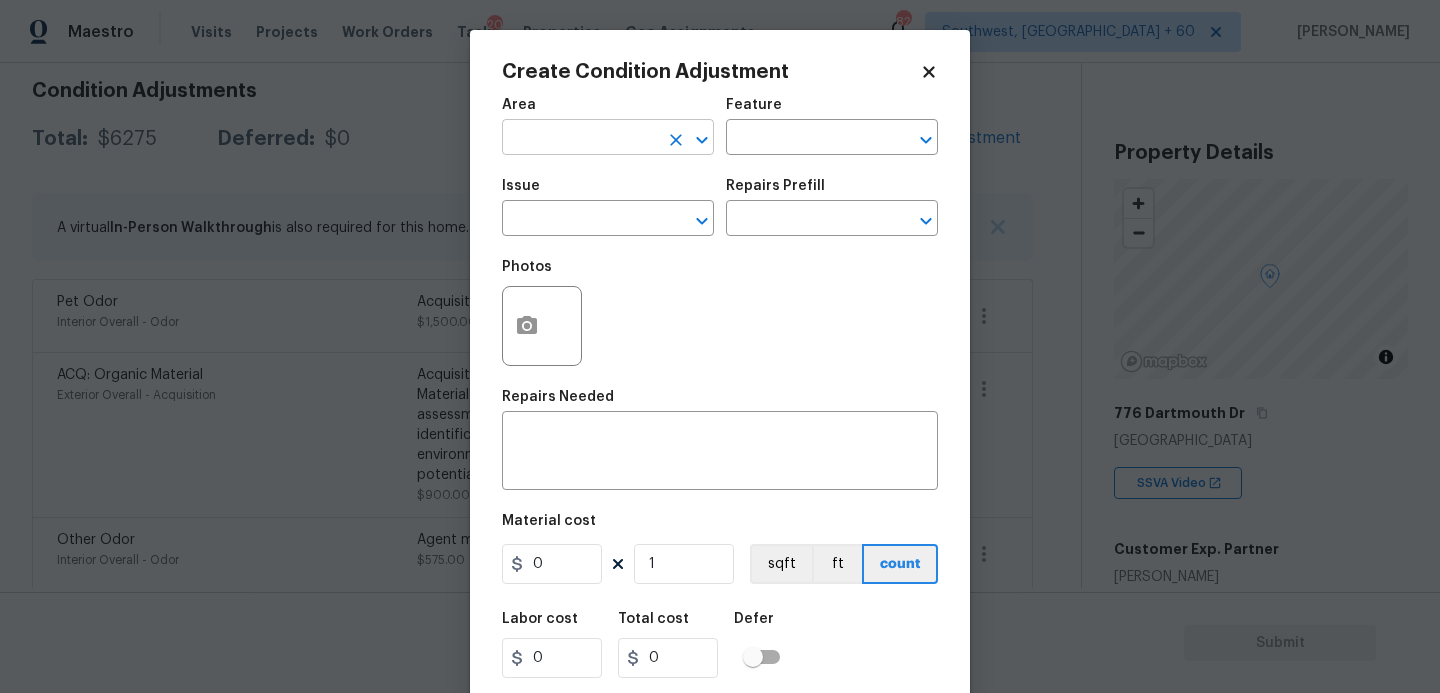 click at bounding box center (580, 139) 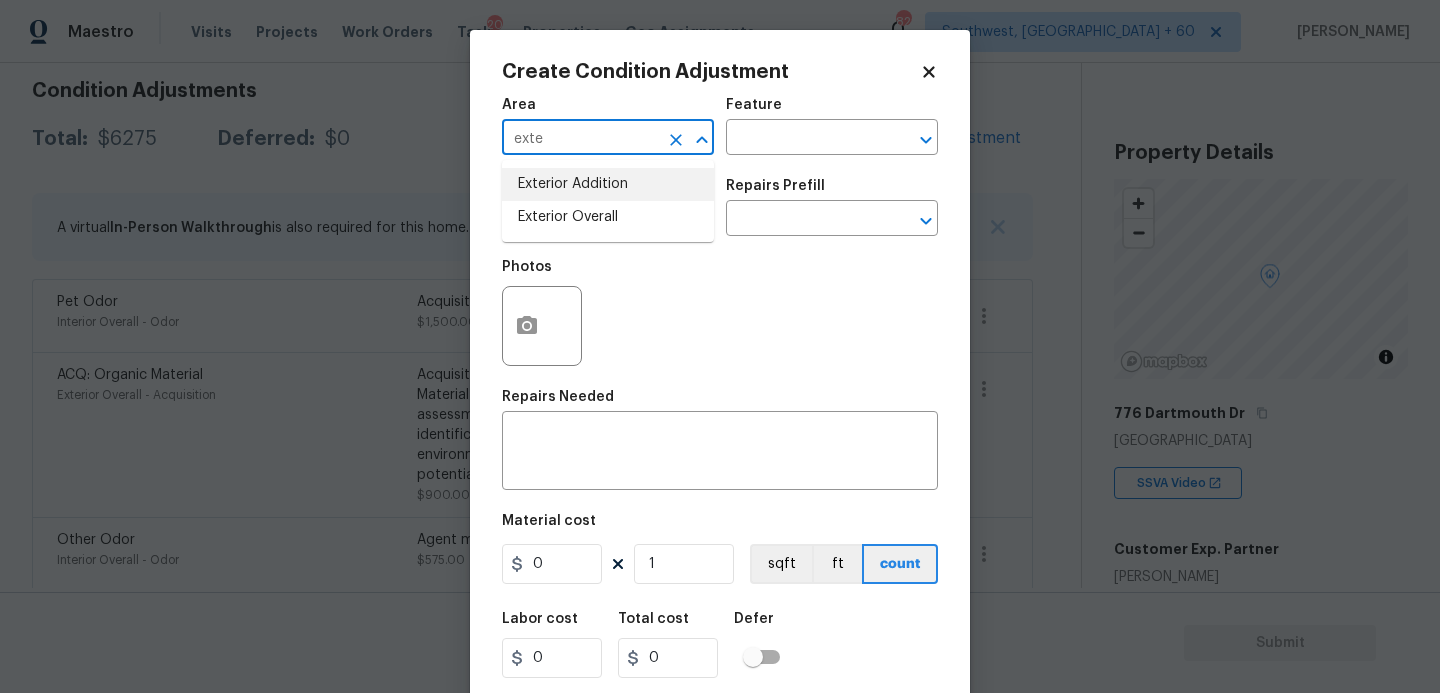 click on "Exterior Overall" at bounding box center [608, 217] 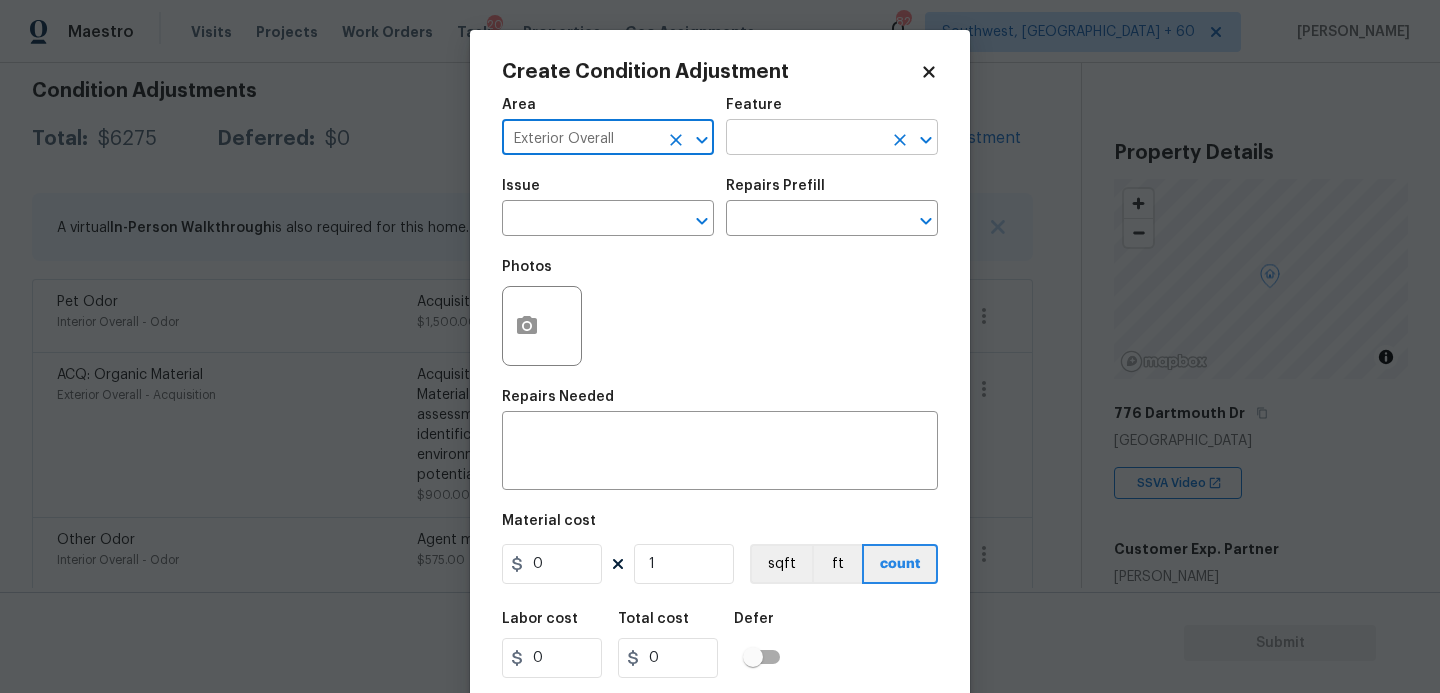 type on "Exterior Overall" 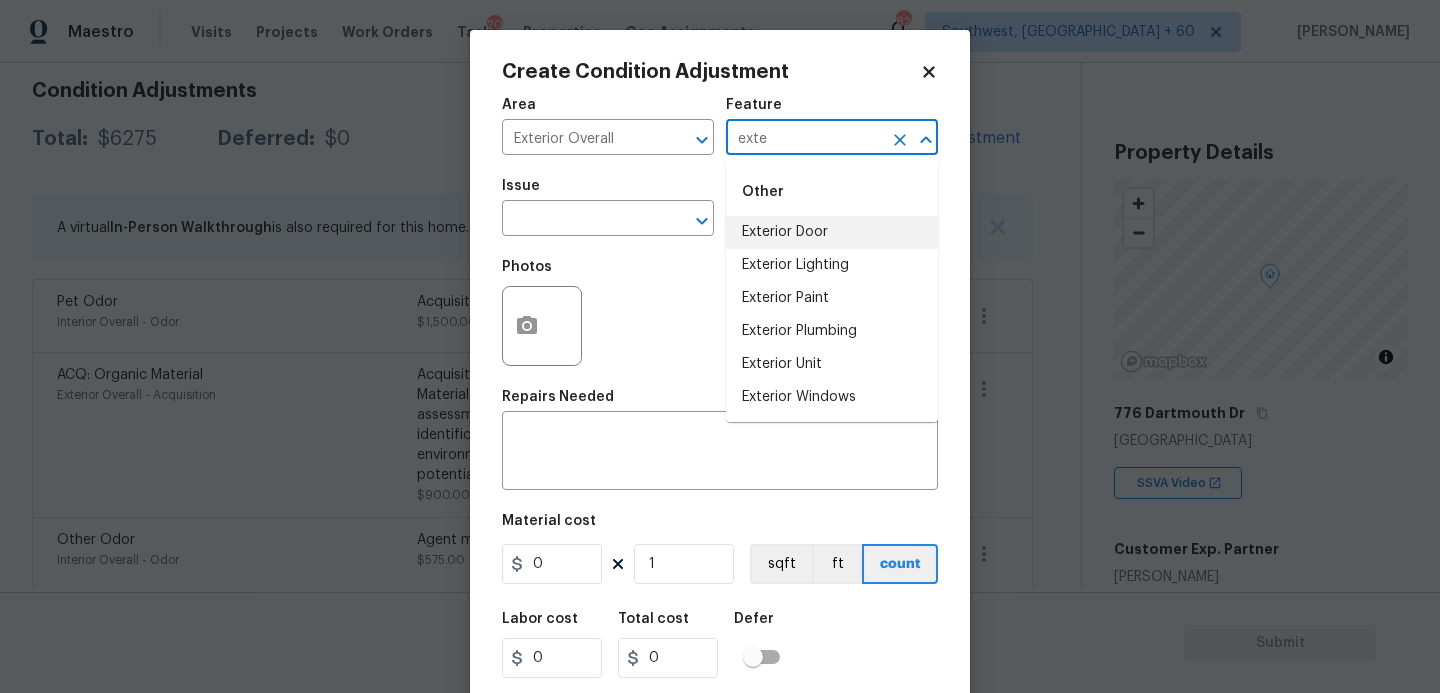 click on "Exterior Door" at bounding box center (832, 232) 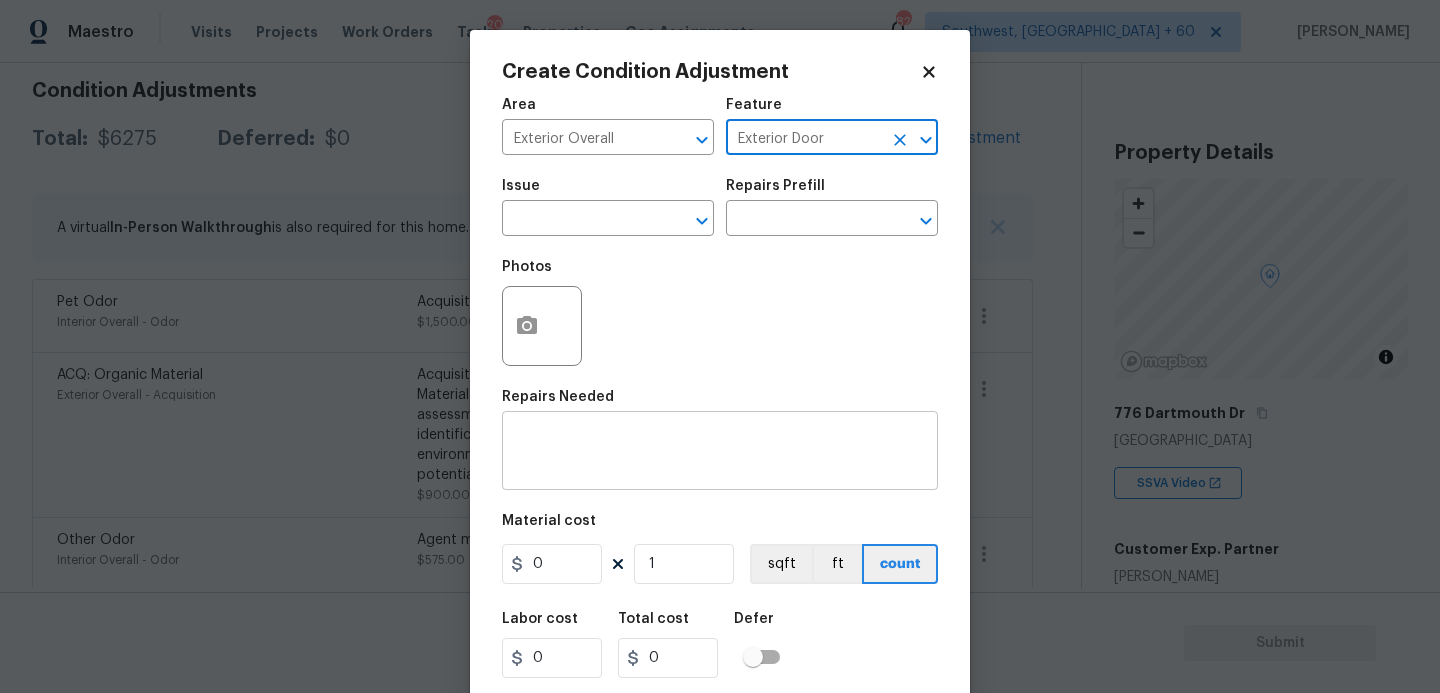 type on "Exterior Door" 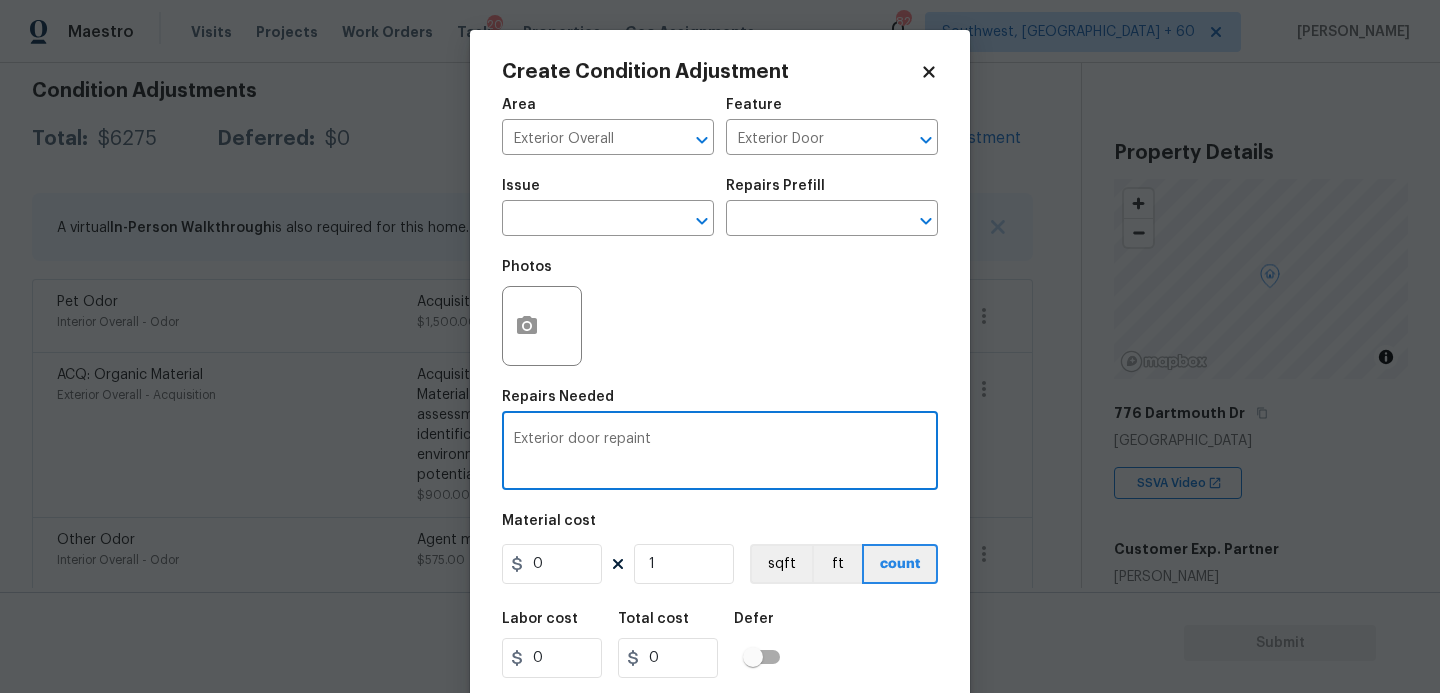 type on "Exterior door repaint" 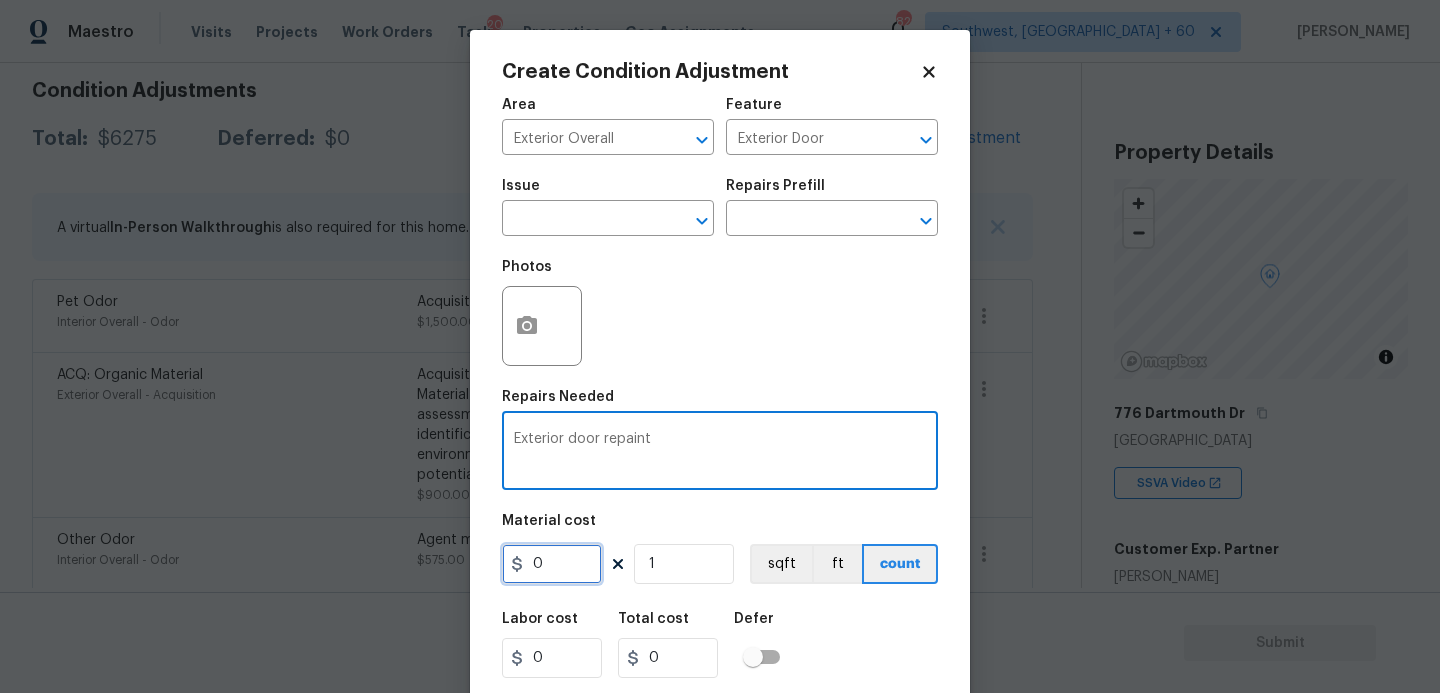 drag, startPoint x: 558, startPoint y: 573, endPoint x: 464, endPoint y: 573, distance: 94 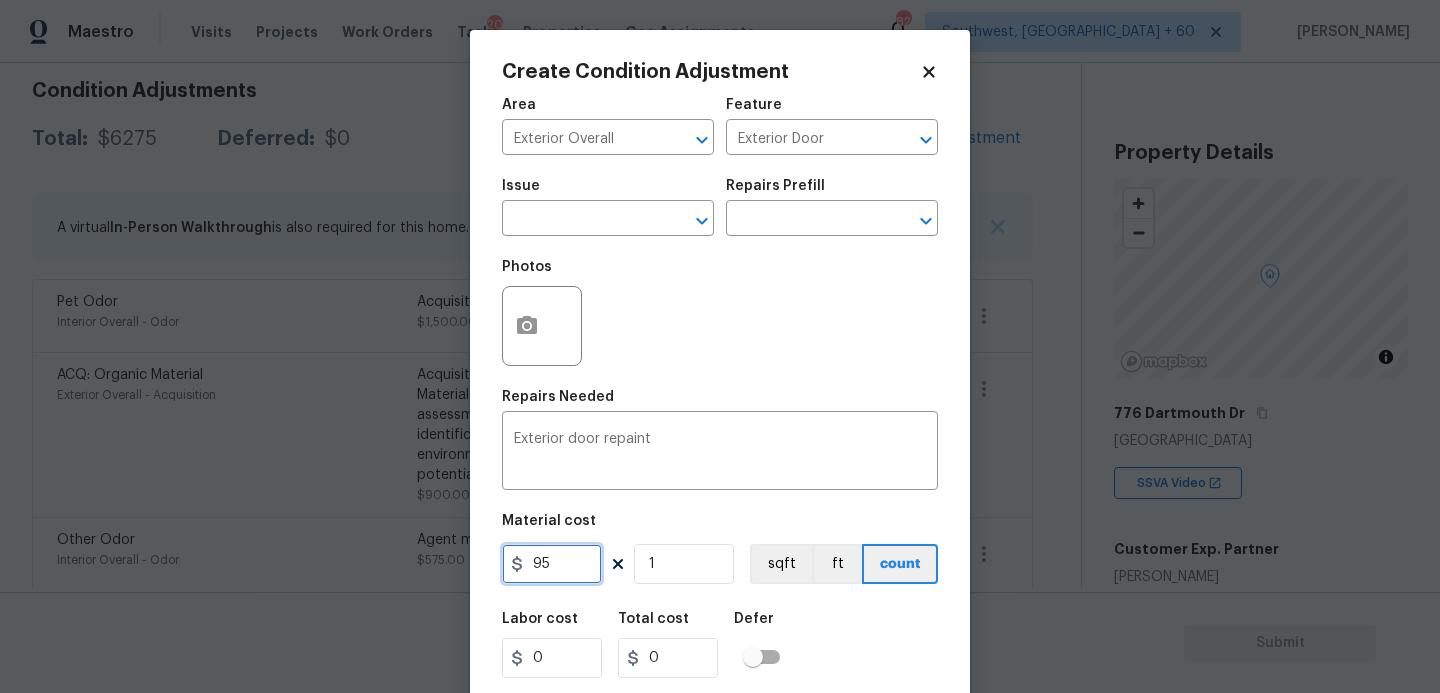 type on "95" 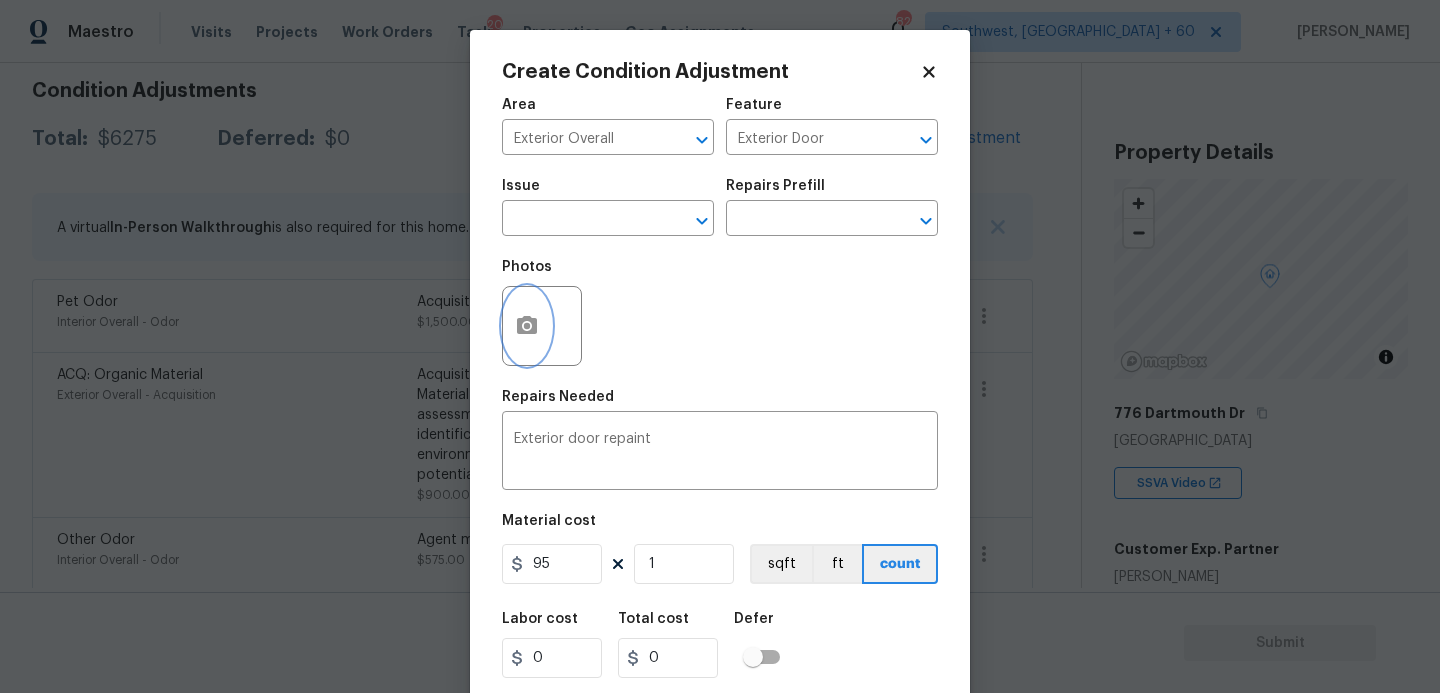 type on "95" 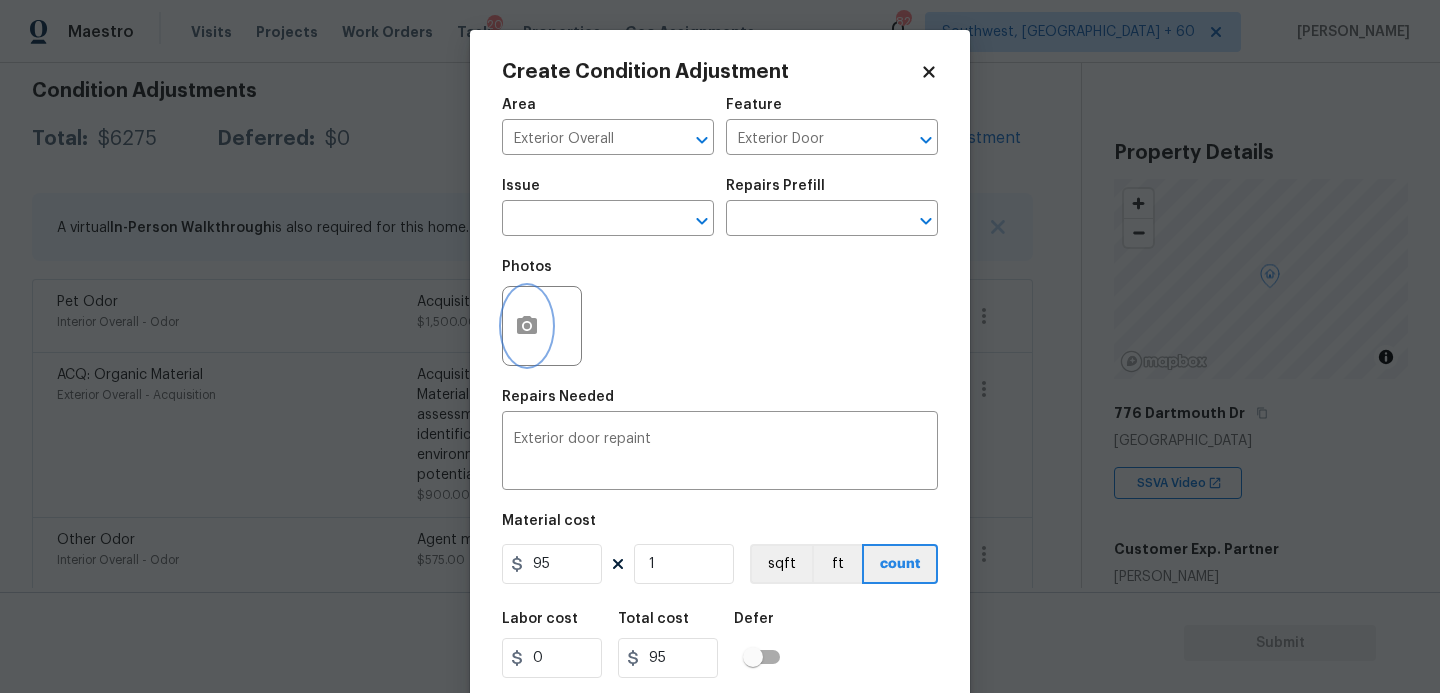 click at bounding box center [527, 326] 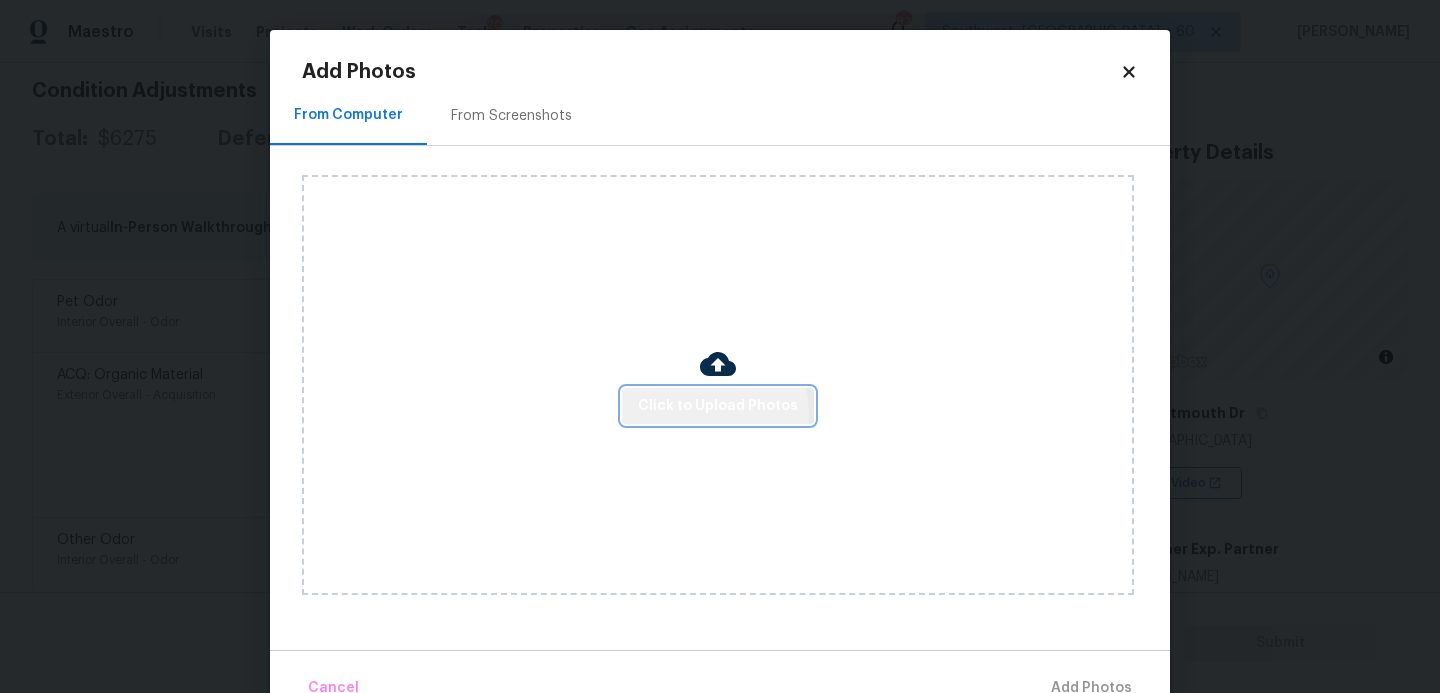 click on "Click to Upload Photos" at bounding box center (718, 406) 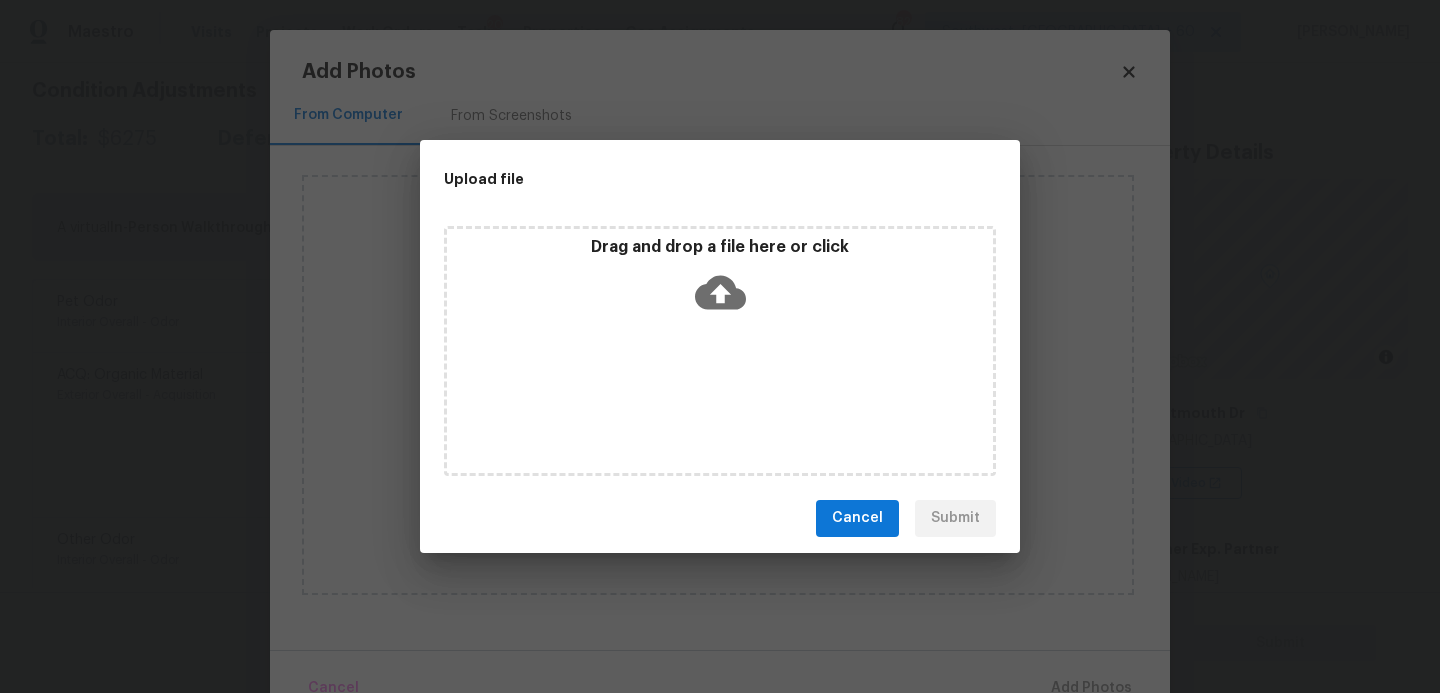click 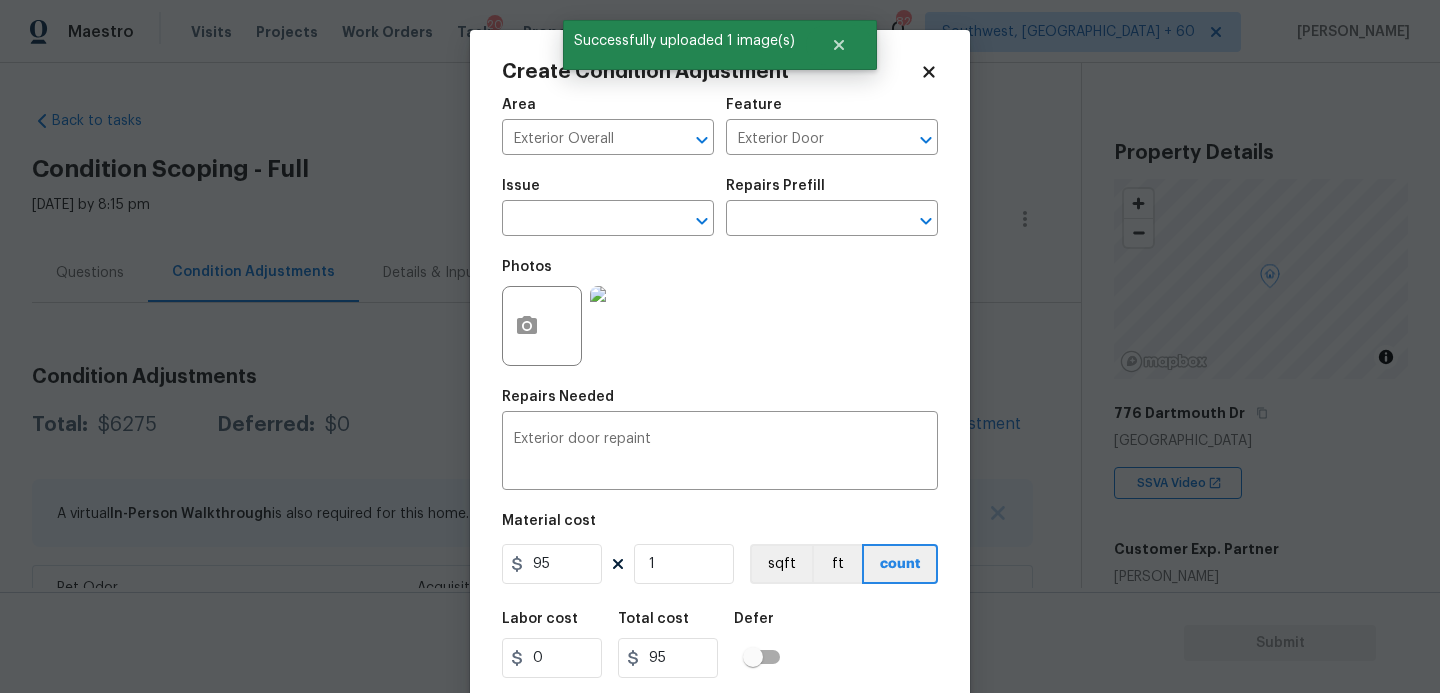 scroll, scrollTop: 0, scrollLeft: 0, axis: both 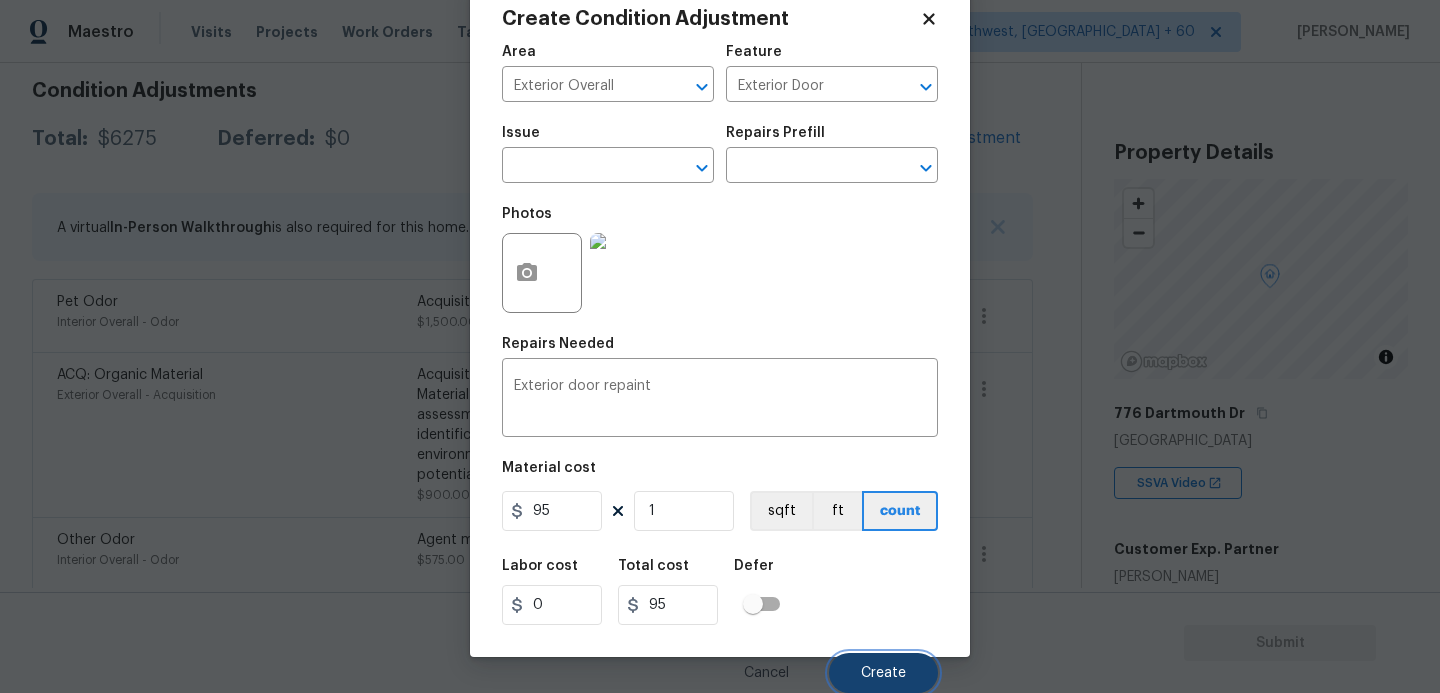 click on "Create" at bounding box center (883, 673) 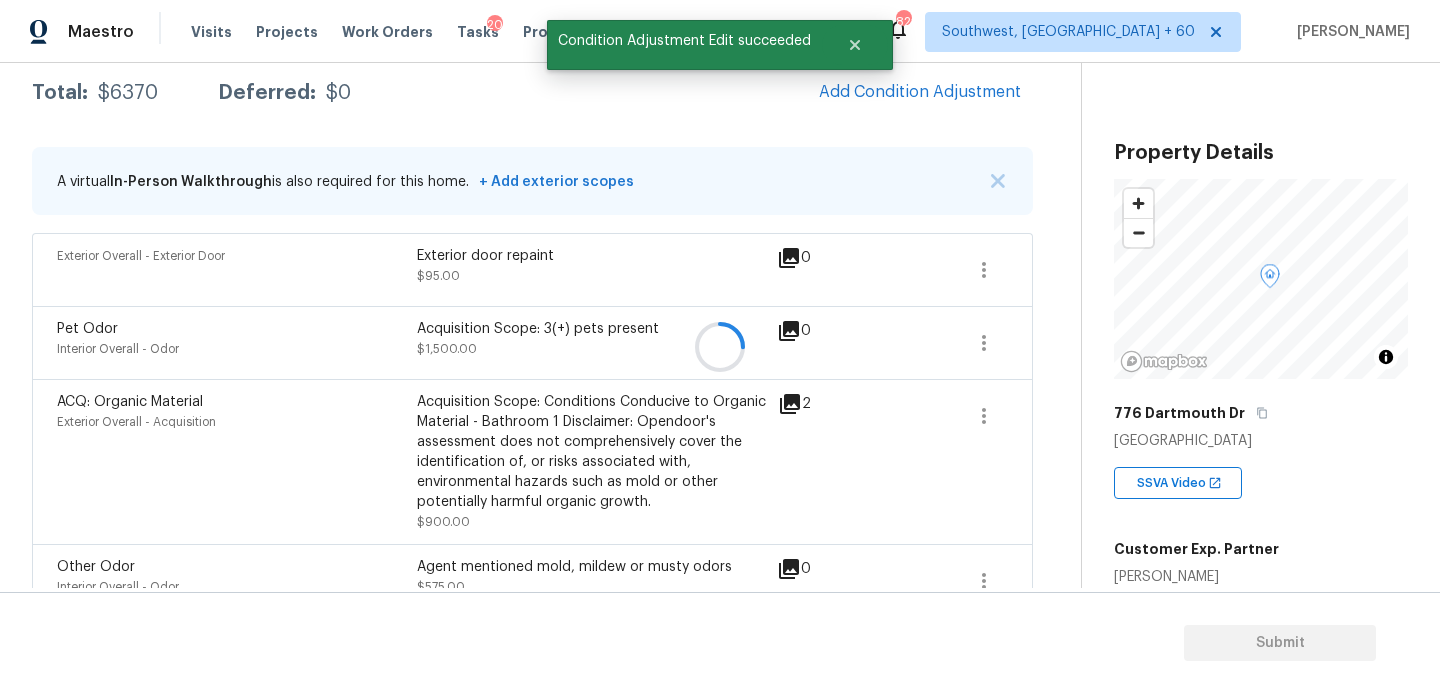 scroll, scrollTop: 286, scrollLeft: 0, axis: vertical 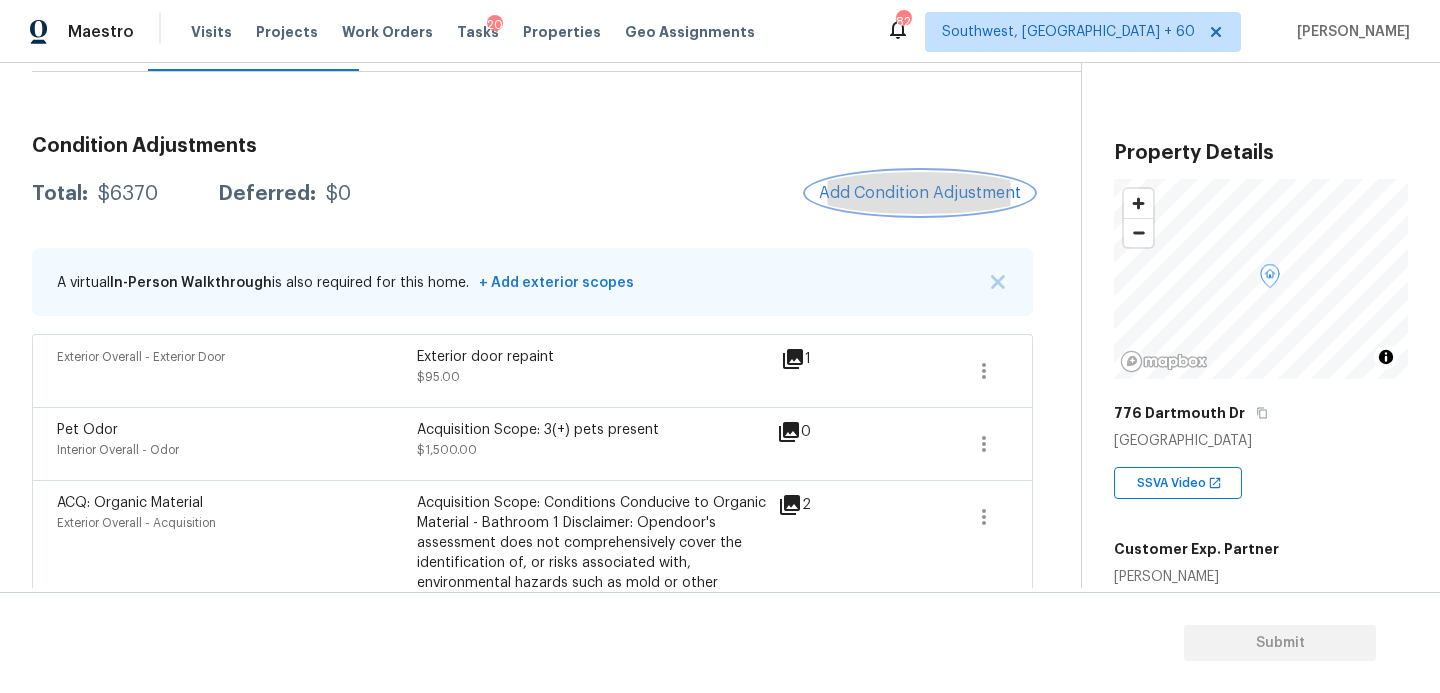 click on "Add Condition Adjustment" at bounding box center [920, 193] 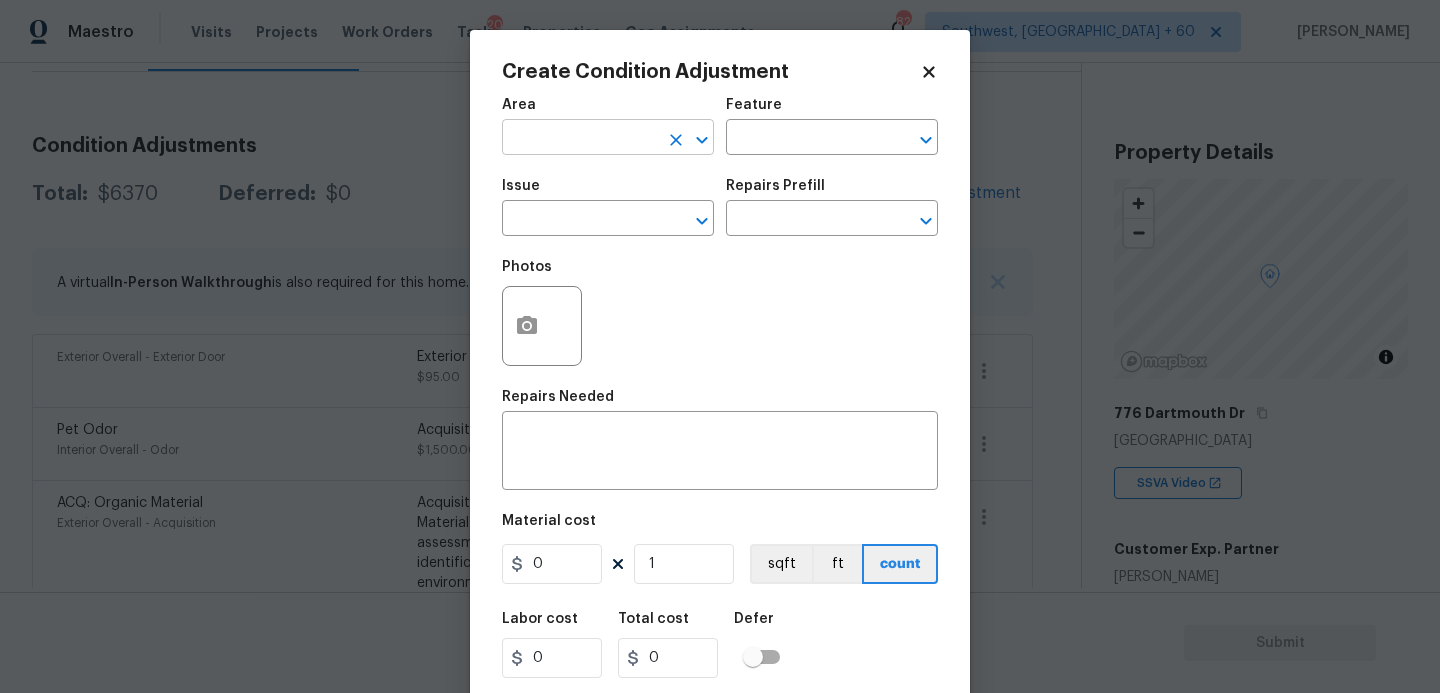 click at bounding box center (580, 139) 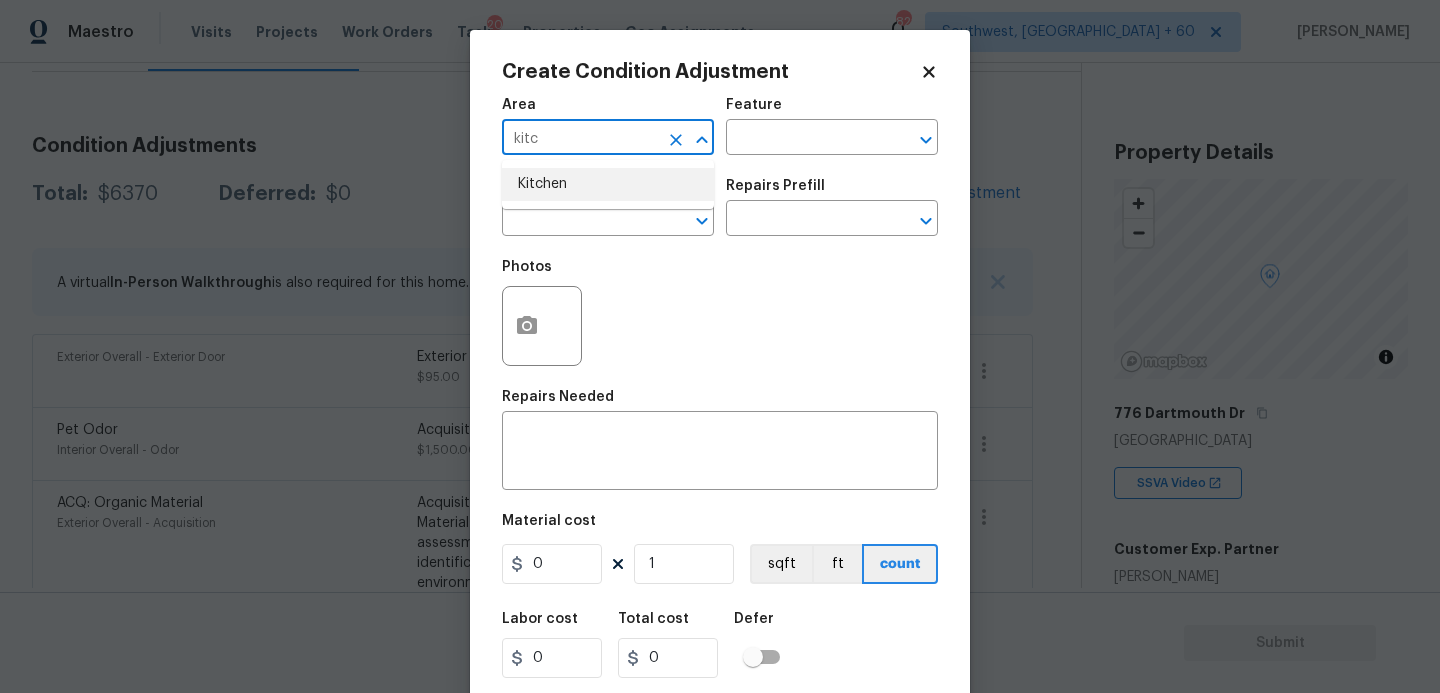 click on "Kitchen" at bounding box center [608, 184] 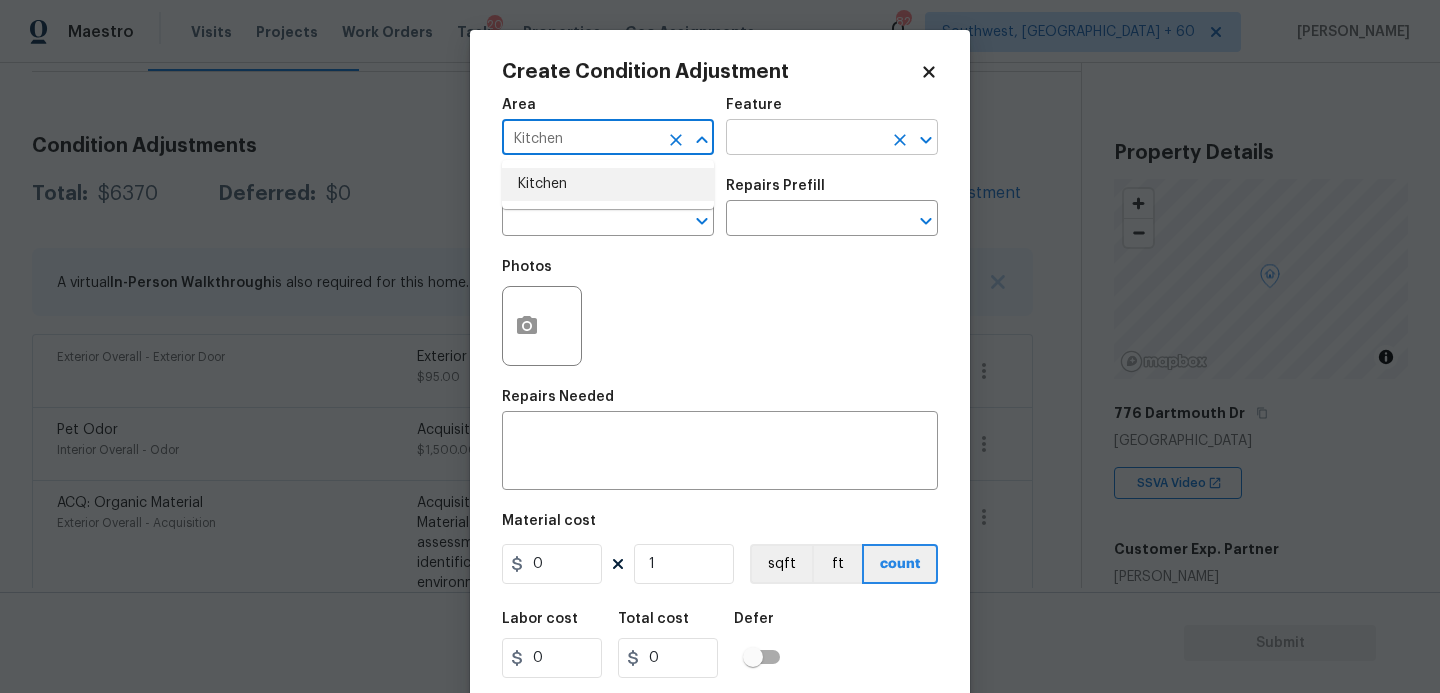 type on "Kitchen" 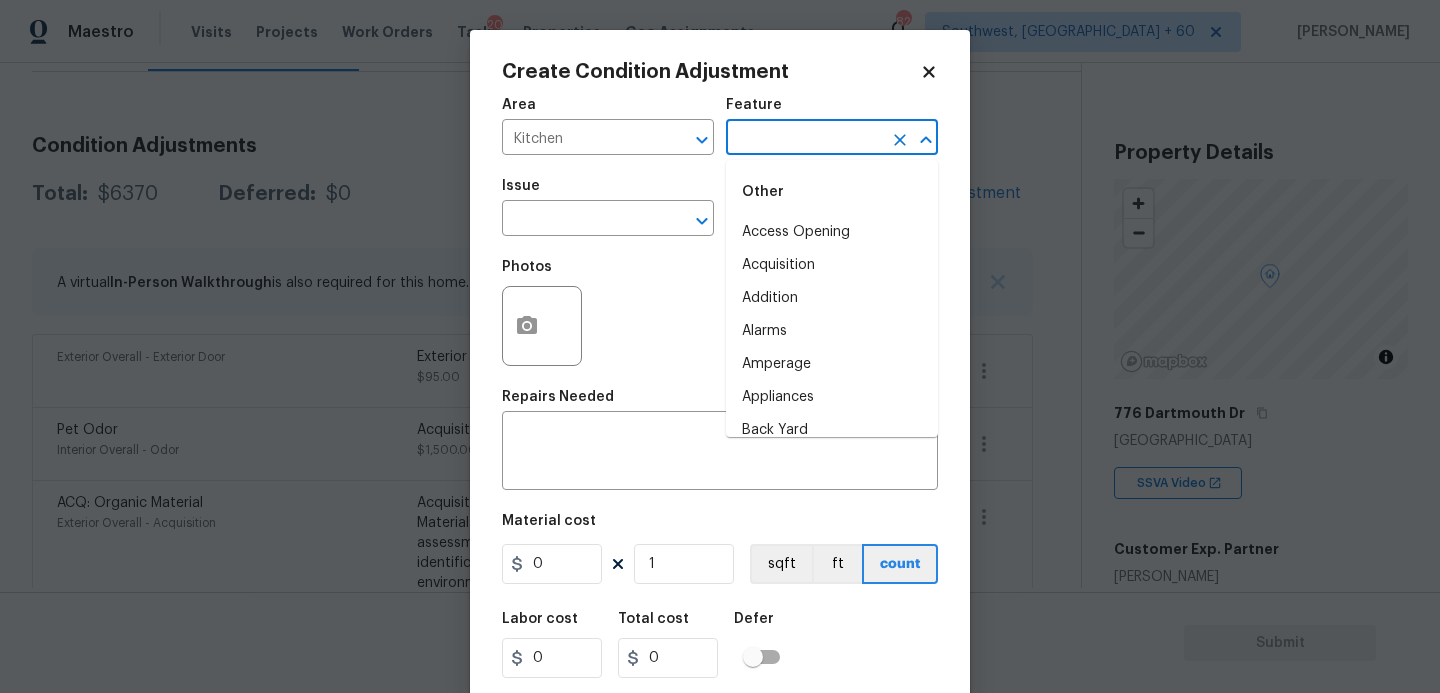 click at bounding box center [804, 139] 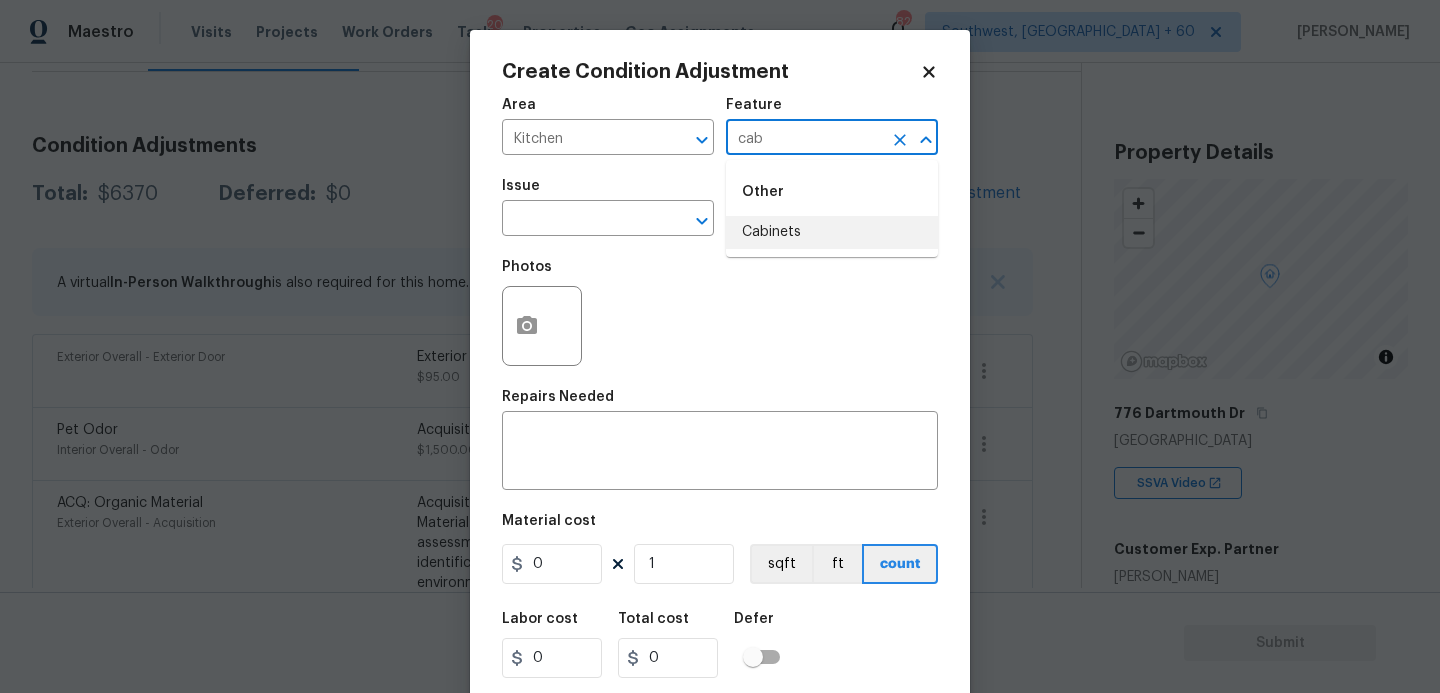 click on "Cabinets" at bounding box center (832, 232) 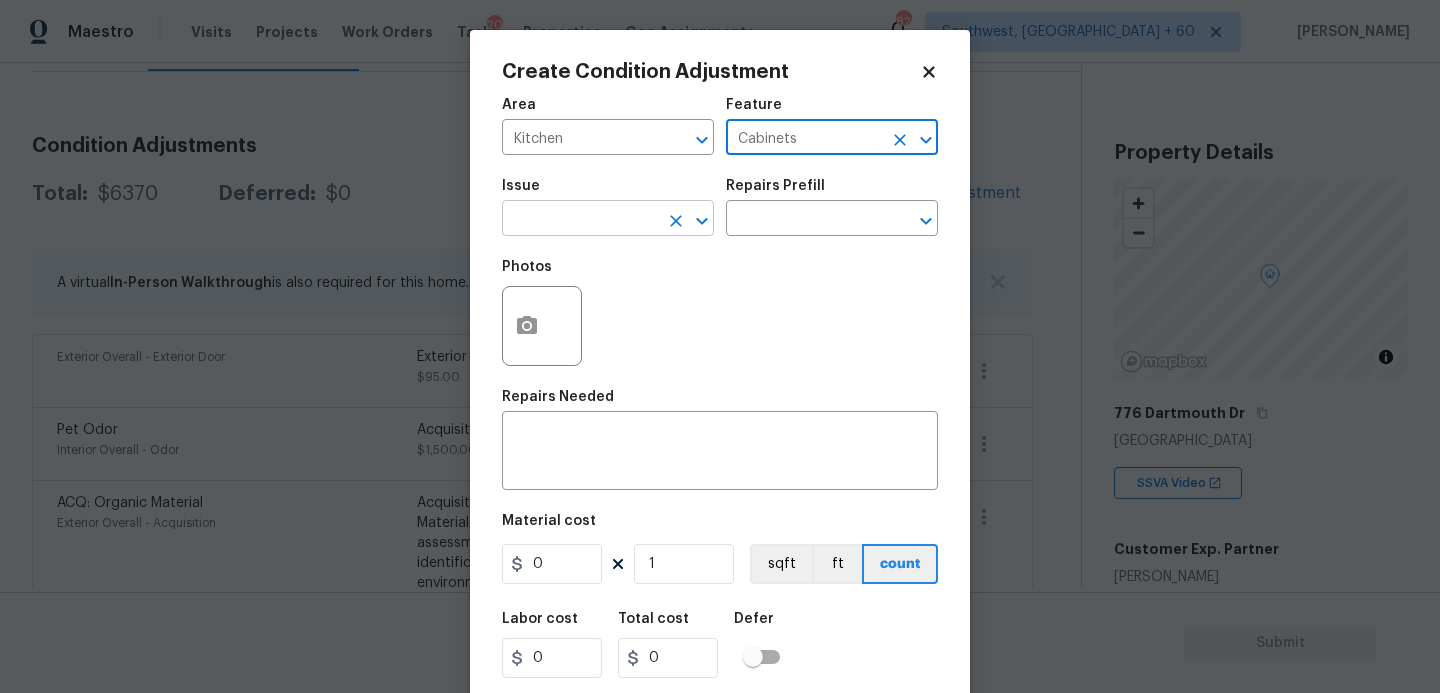type on "Cabinets" 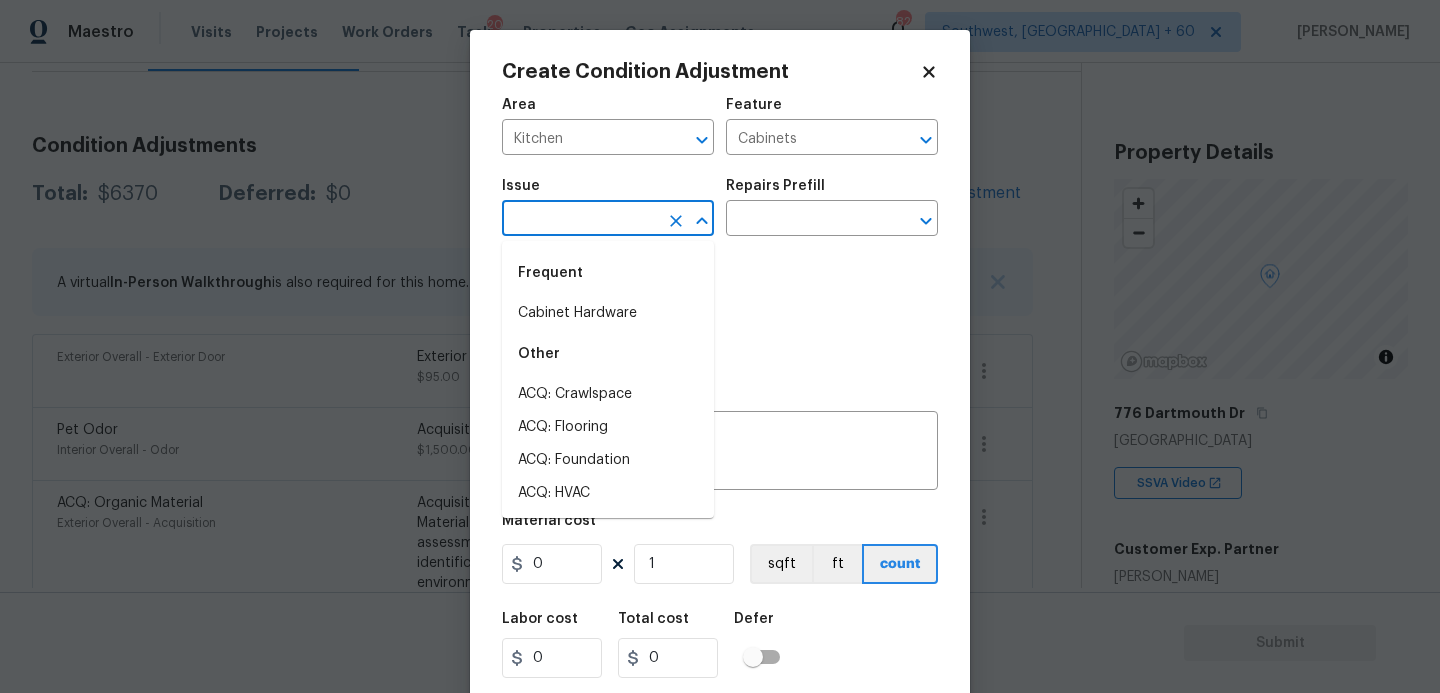 click at bounding box center (580, 220) 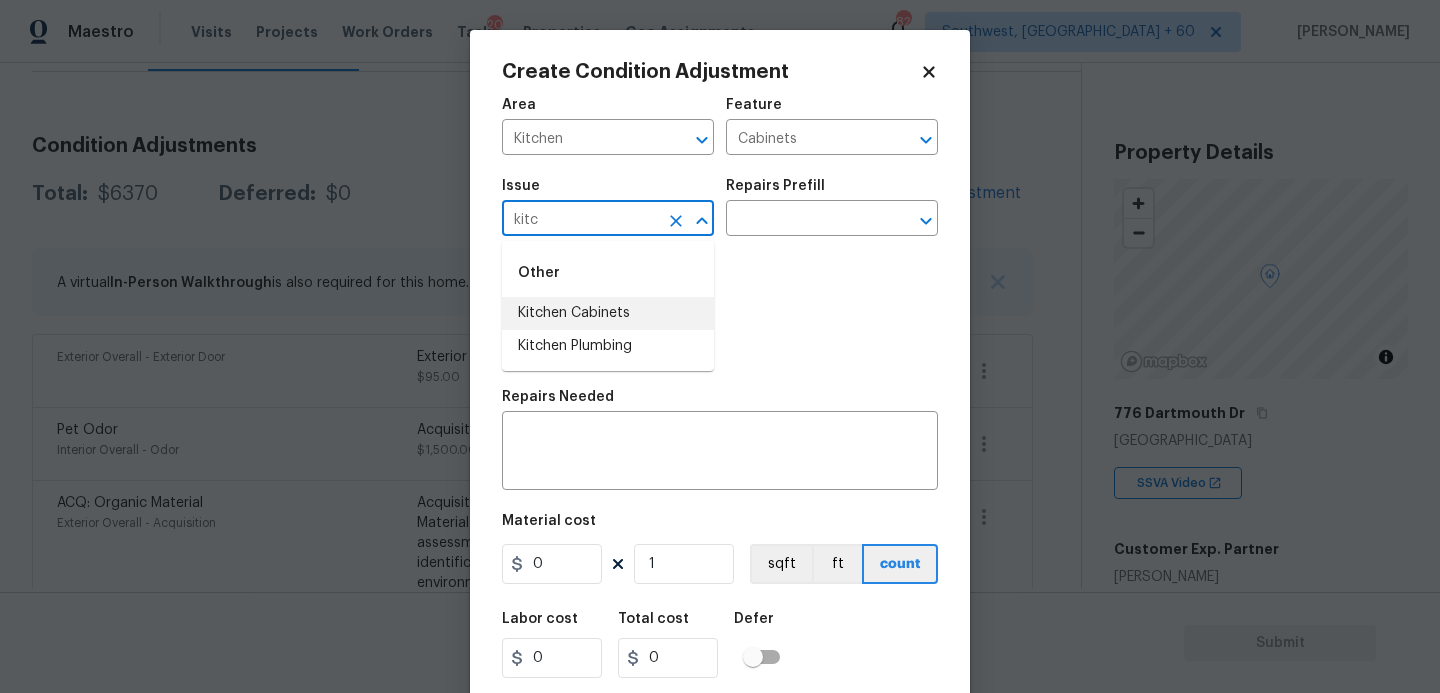 click on "Kitchen Cabinets" at bounding box center [608, 313] 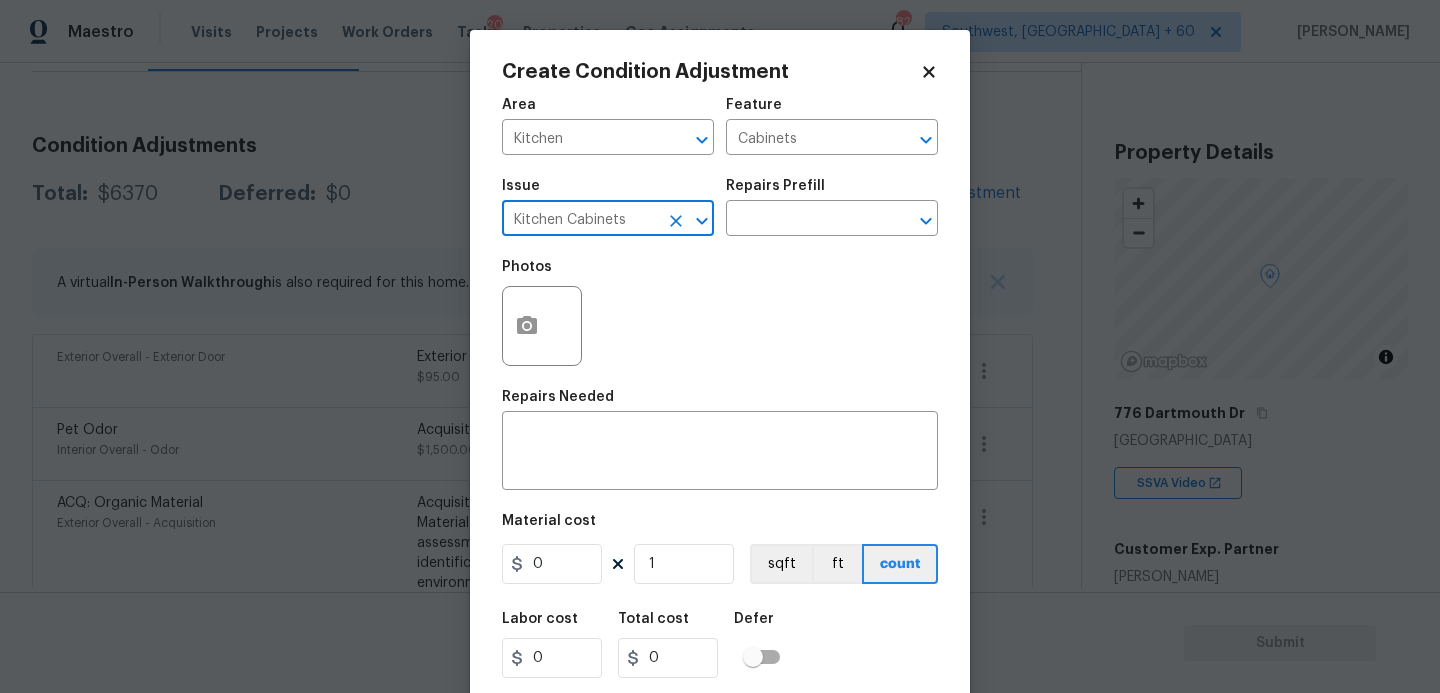 type on "Kitchen Cabinets" 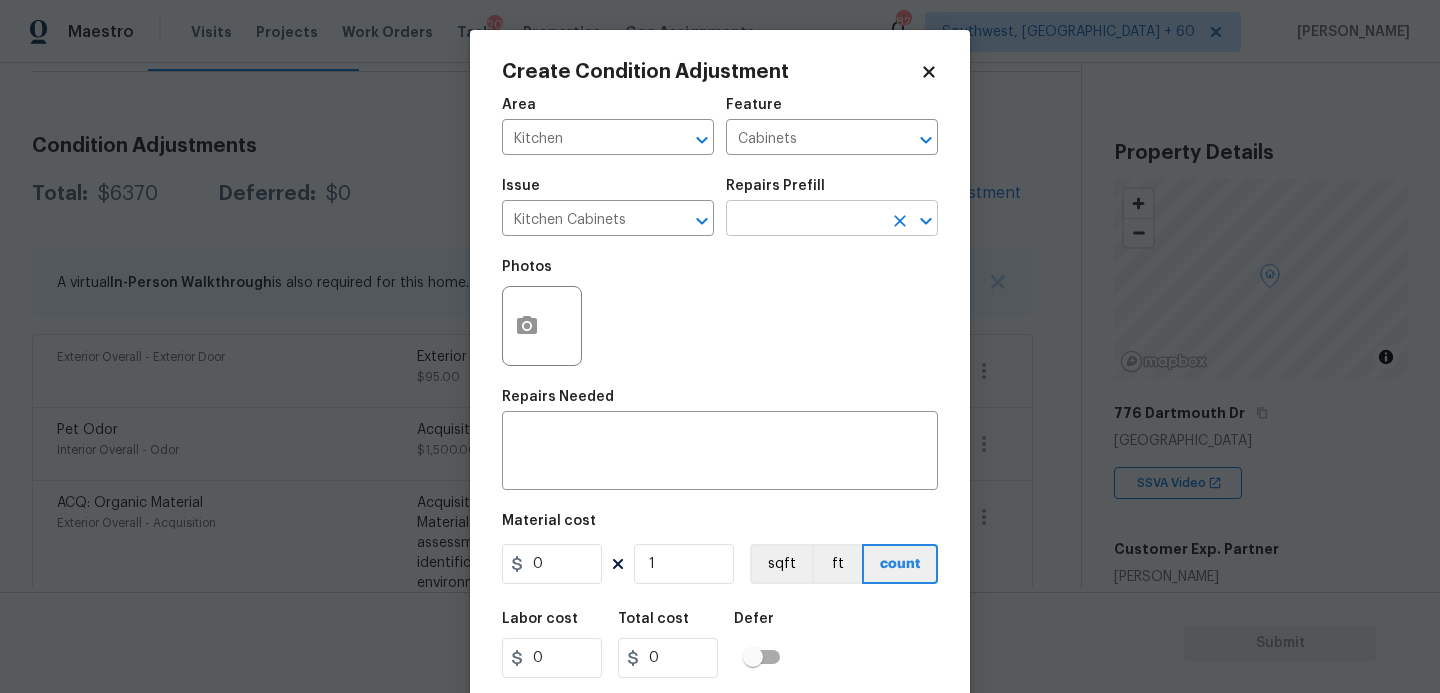 click at bounding box center (804, 220) 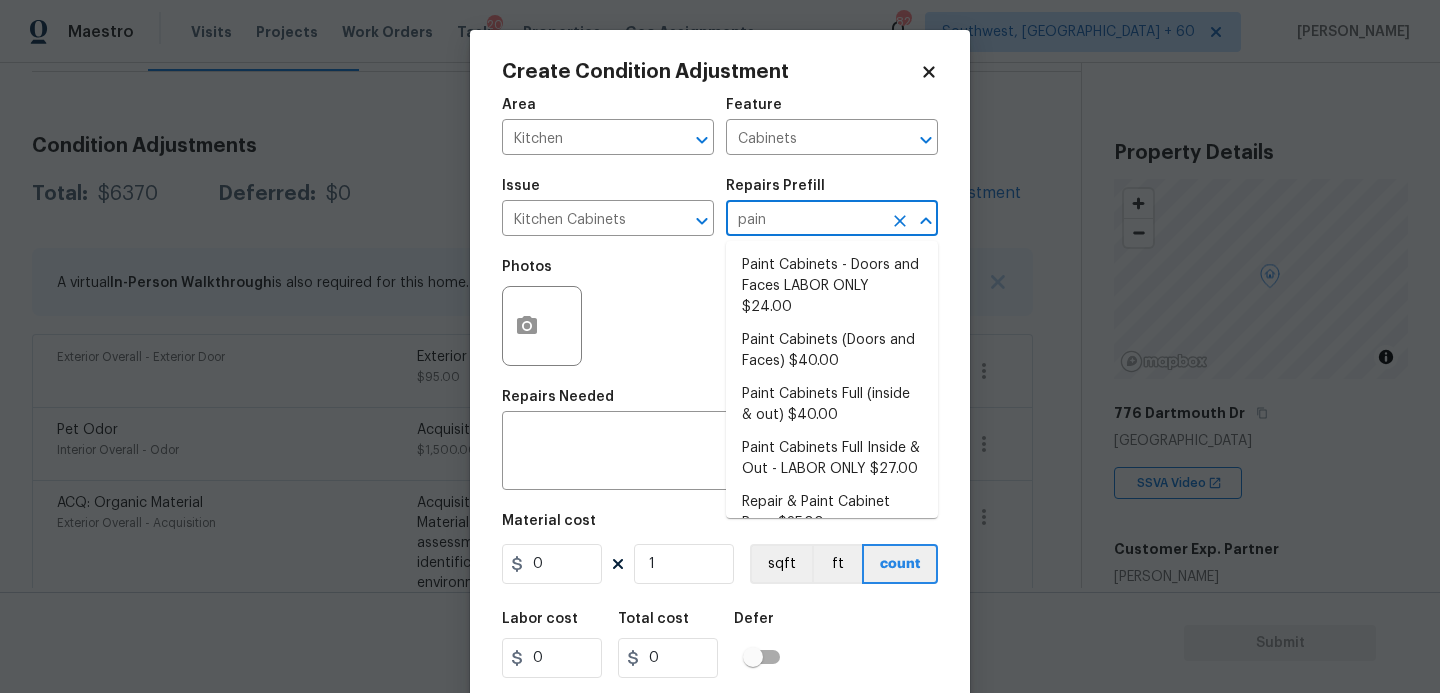 type on "paint" 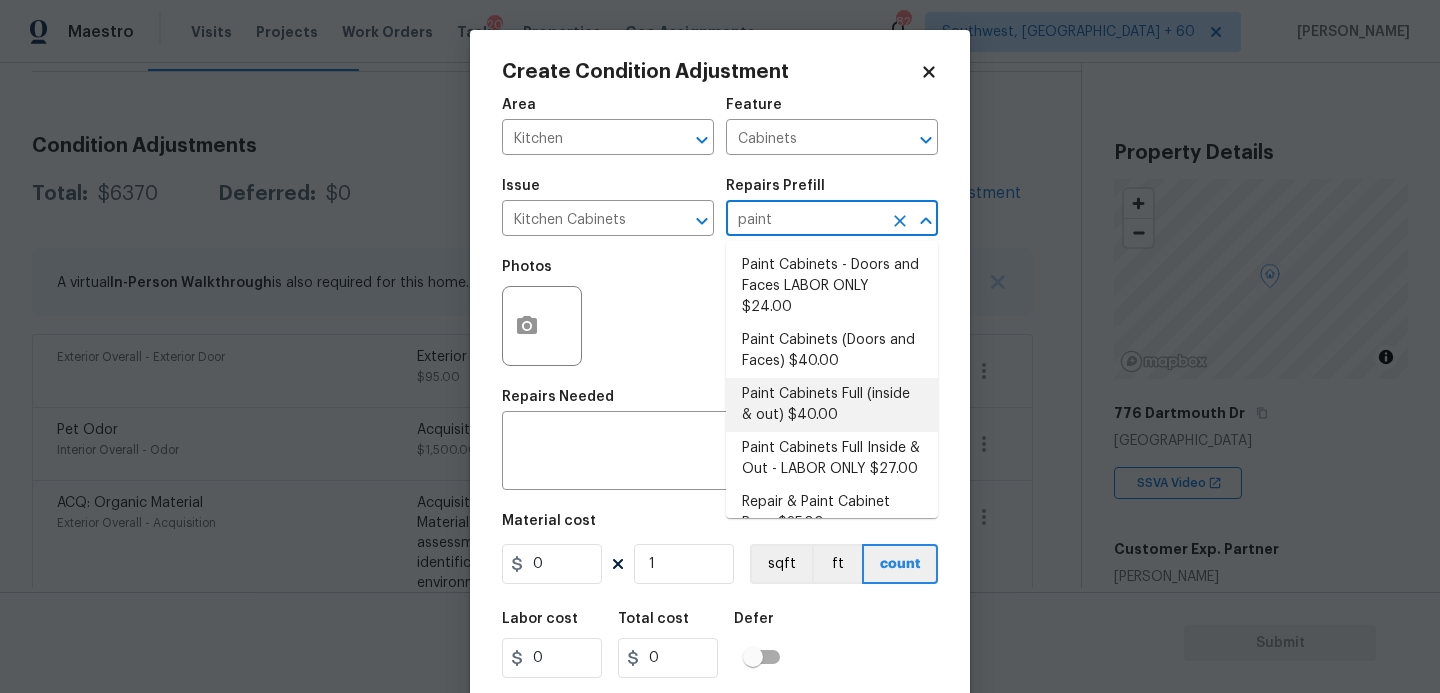 click on "Paint Cabinets Full (inside & out) $40.00" at bounding box center [832, 405] 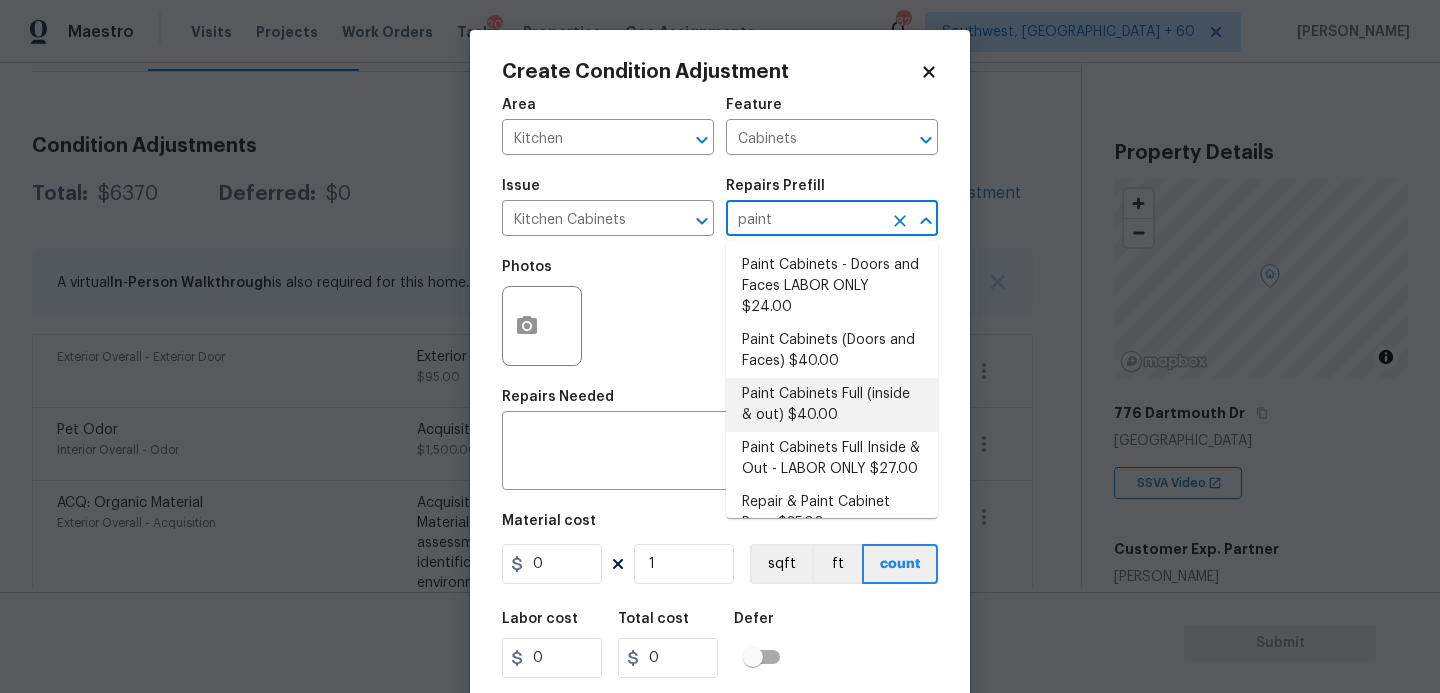 type on "Prep, sand, mask and apply 2 coats of paint to the kitchen cabinet doors, interiors and box faces (complete). Ensure that the paint coverage is consistent and smooth. Clean up (including any overspray) and dispose of all debris properly." 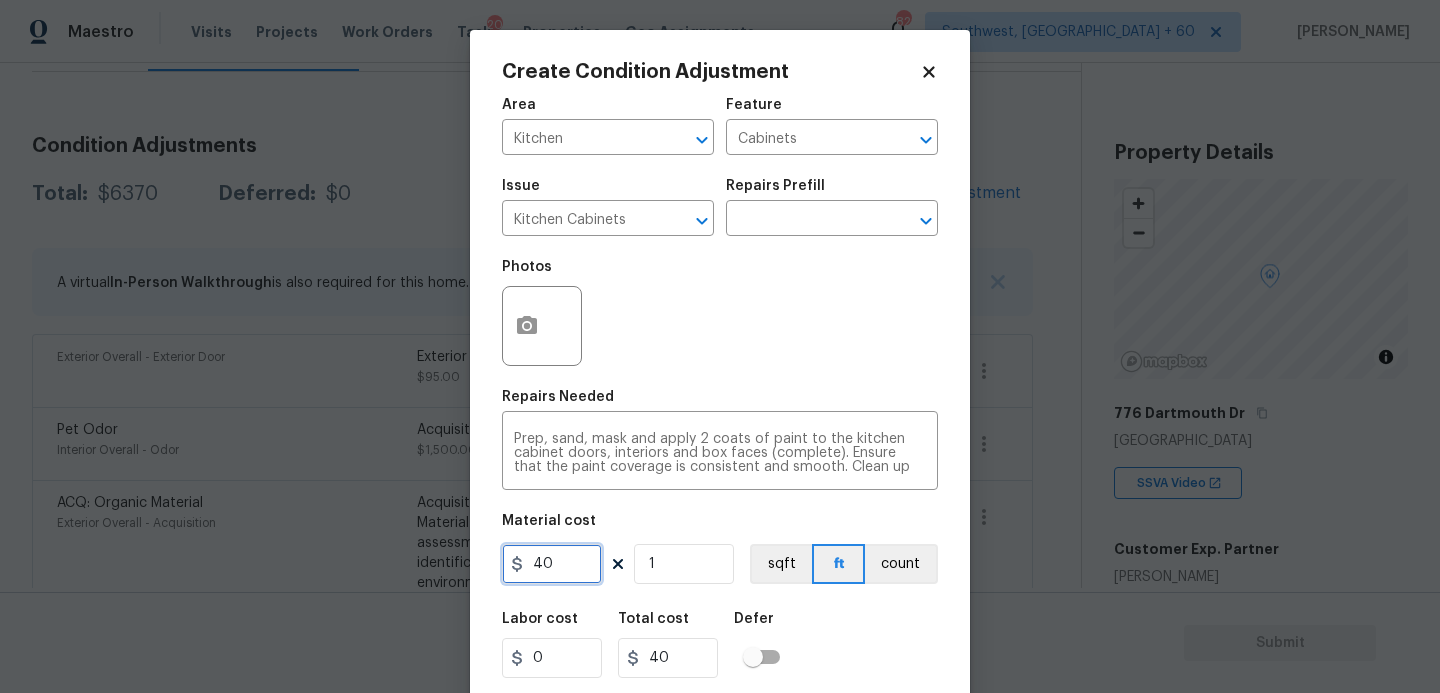 drag, startPoint x: 569, startPoint y: 564, endPoint x: 461, endPoint y: 595, distance: 112.36102 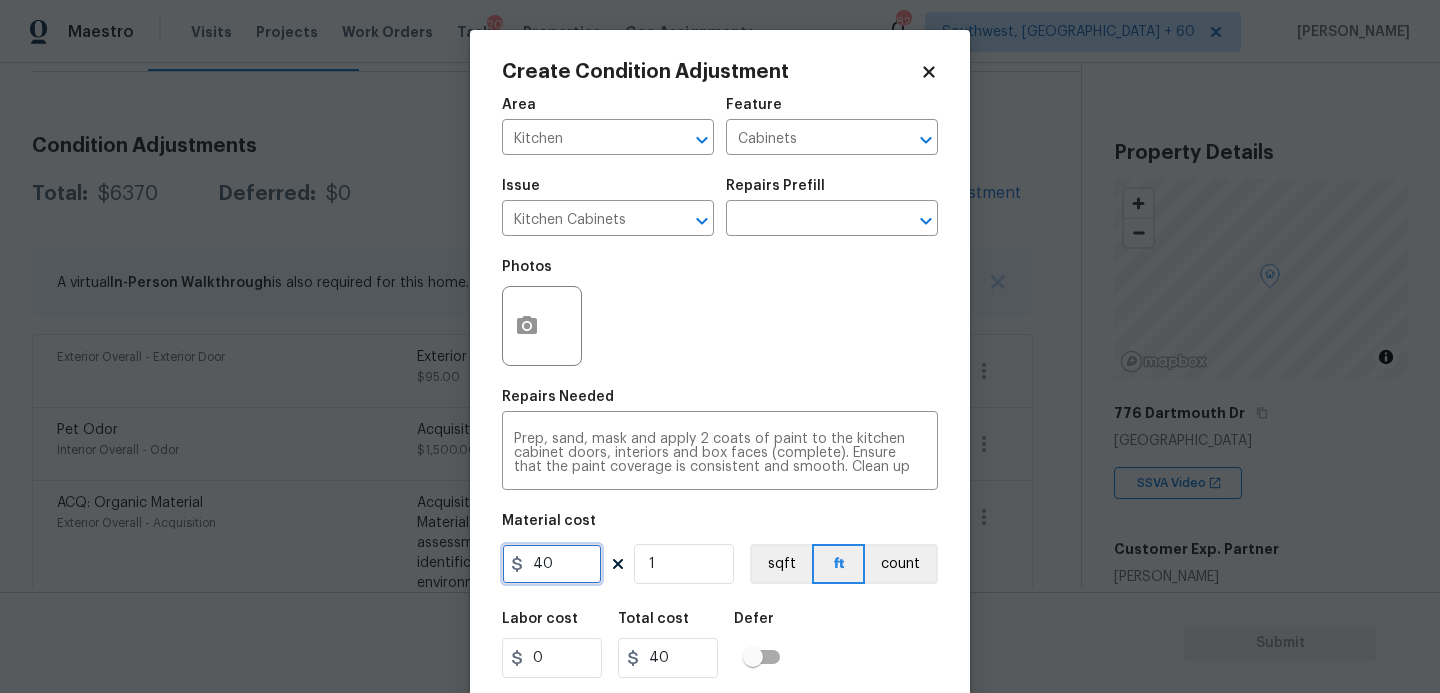 drag, startPoint x: 577, startPoint y: 570, endPoint x: 433, endPoint y: 572, distance: 144.01389 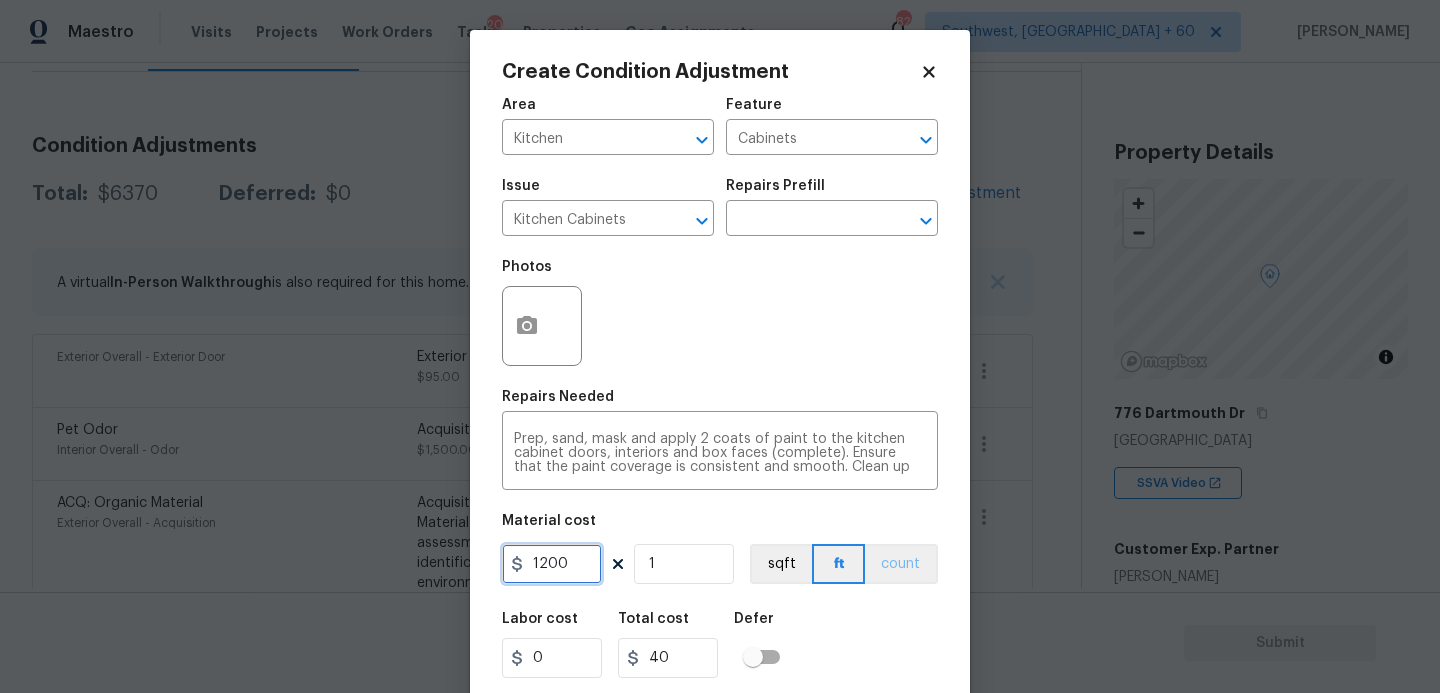 type on "1200" 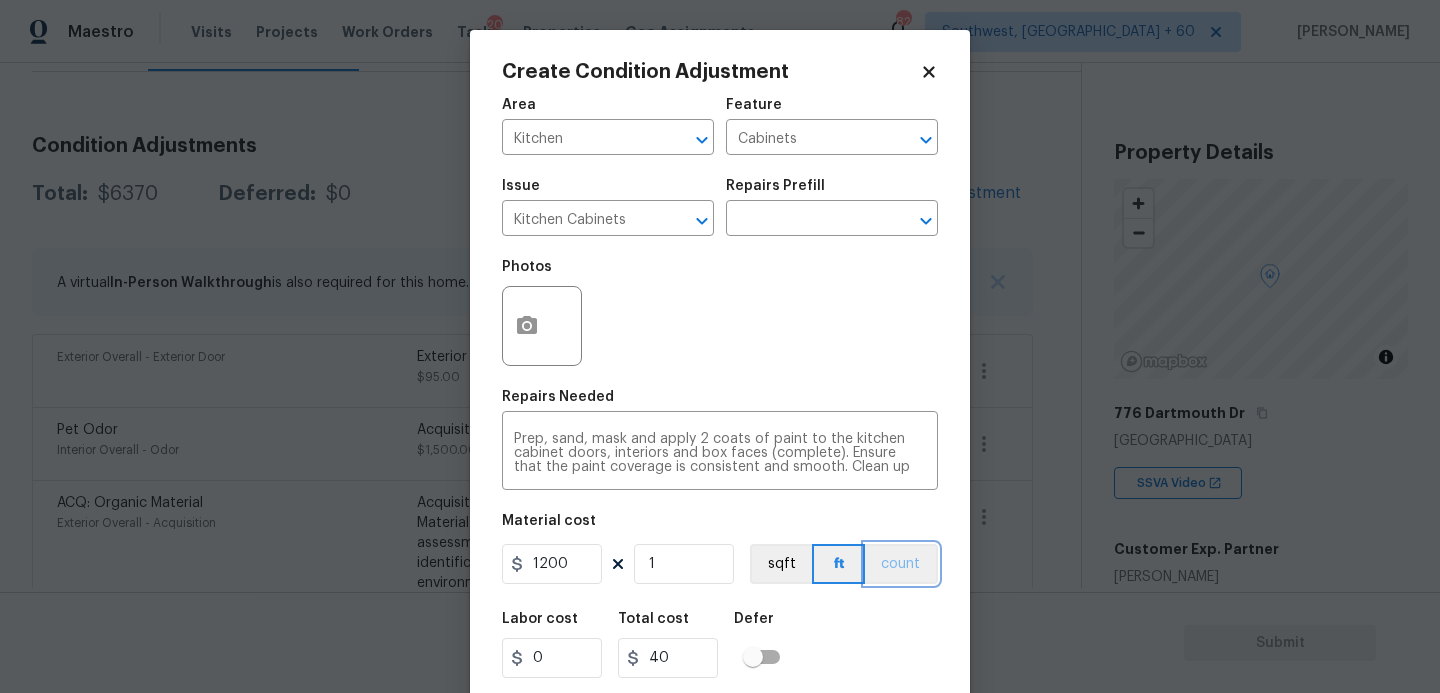 type on "1200" 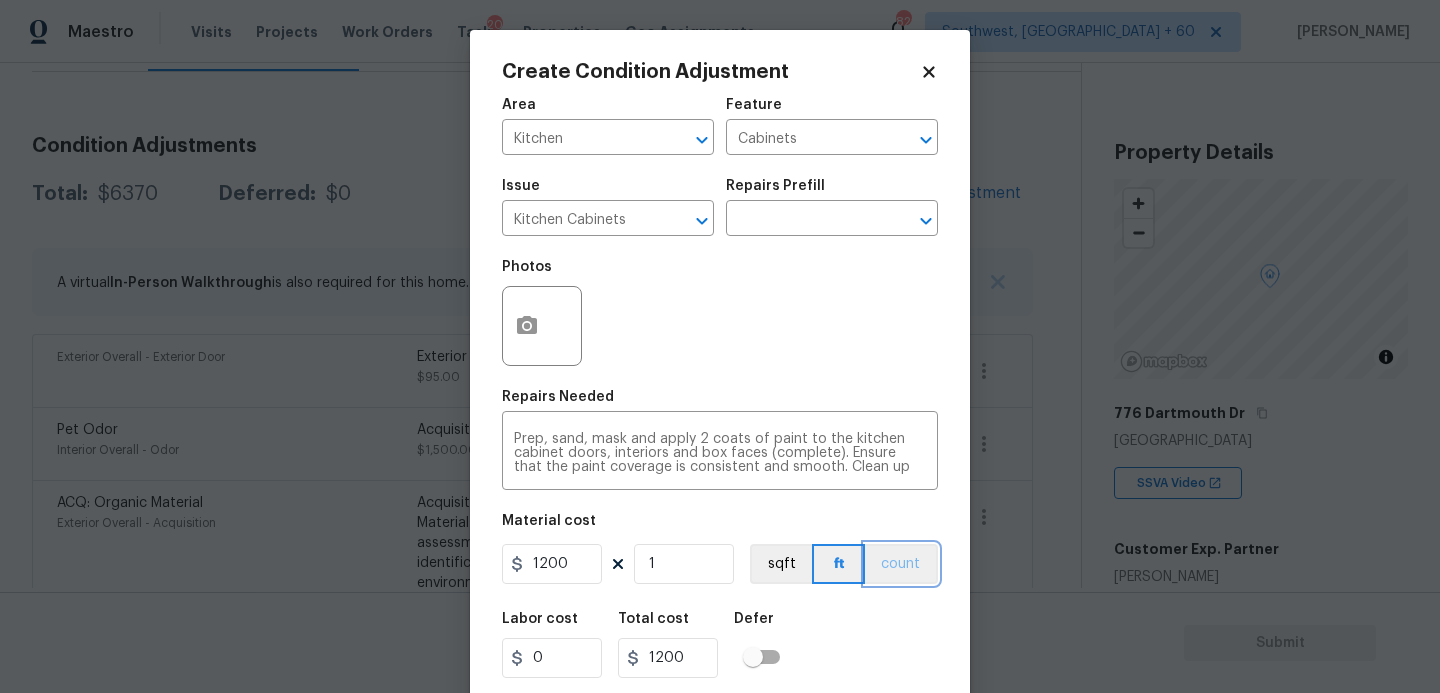 click on "count" at bounding box center [901, 564] 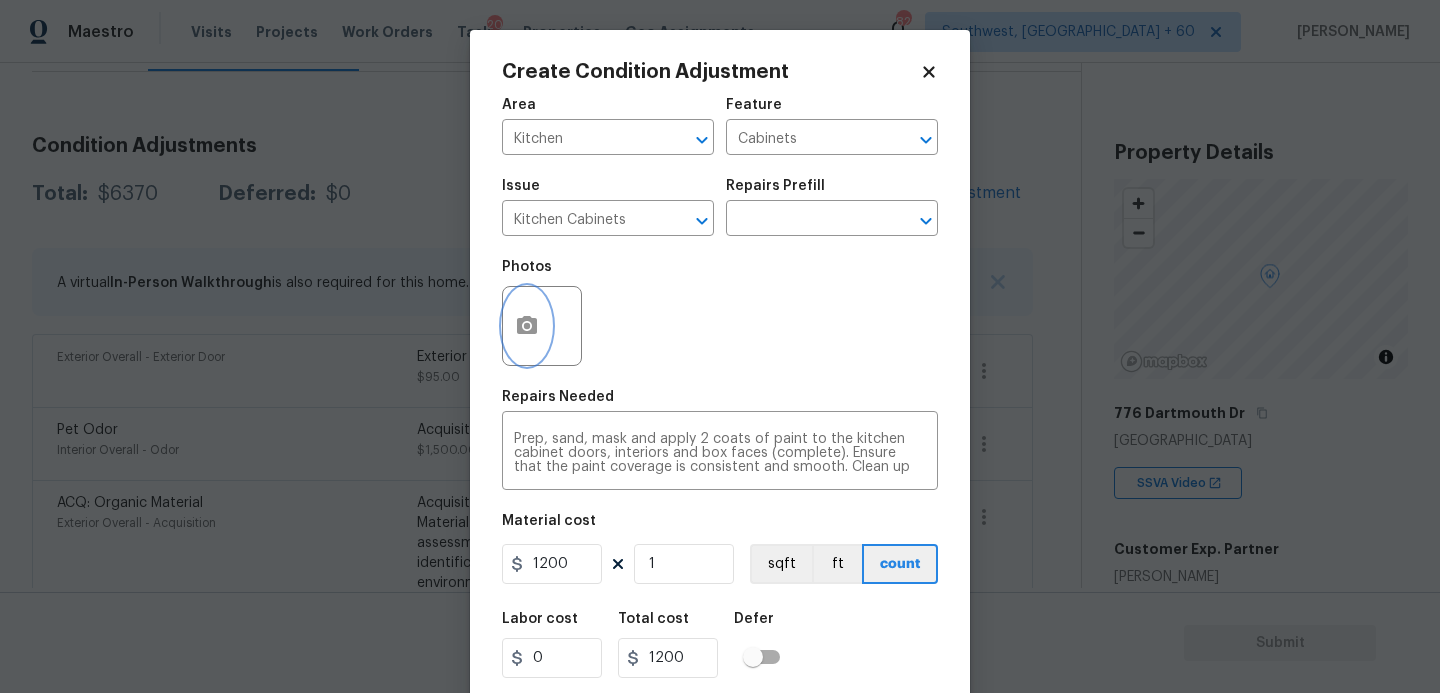 click 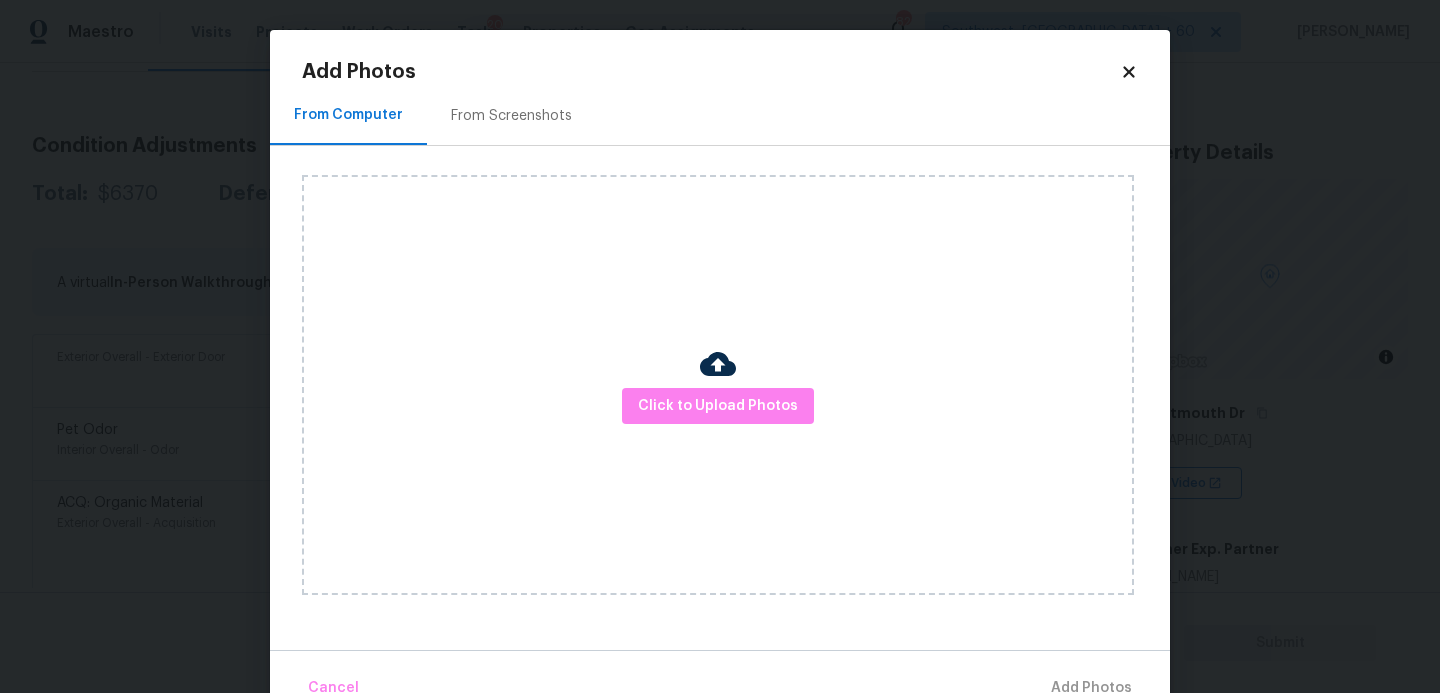 click on "Click to Upload Photos" at bounding box center (718, 385) 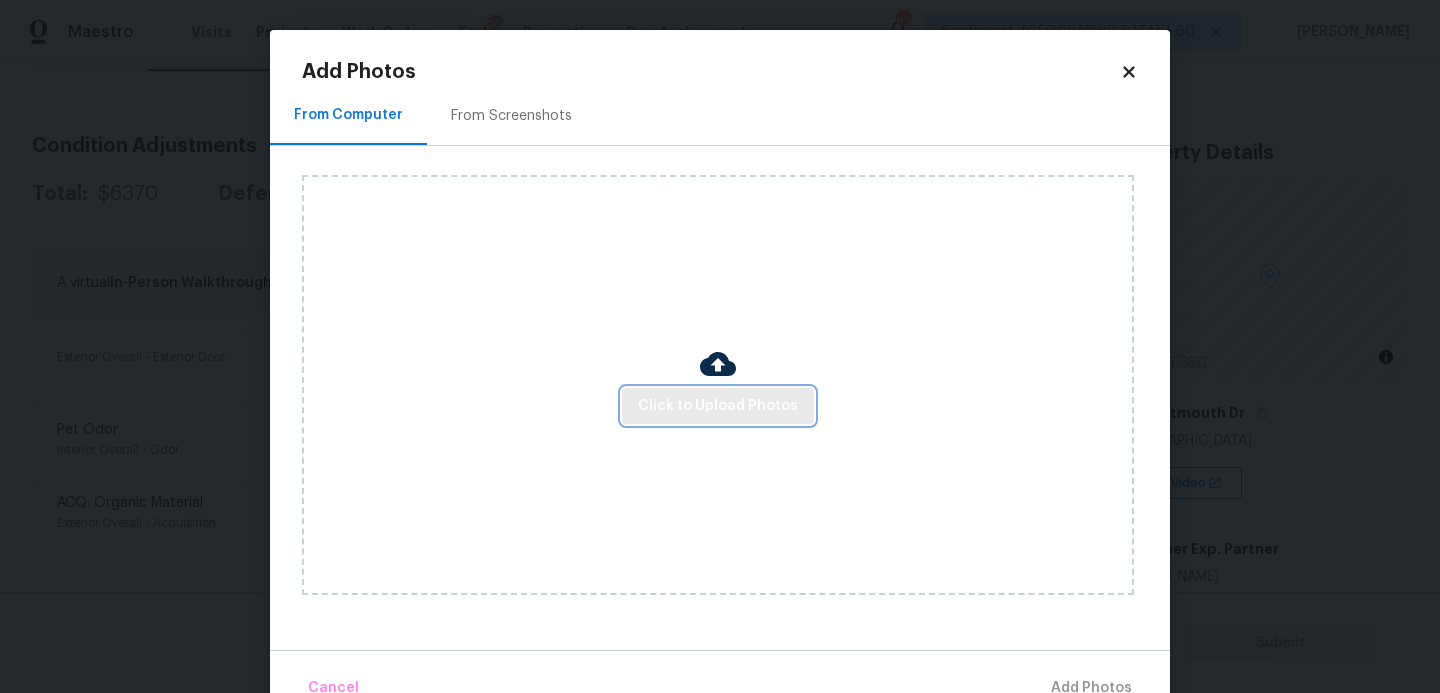 click on "Click to Upload Photos" at bounding box center (718, 406) 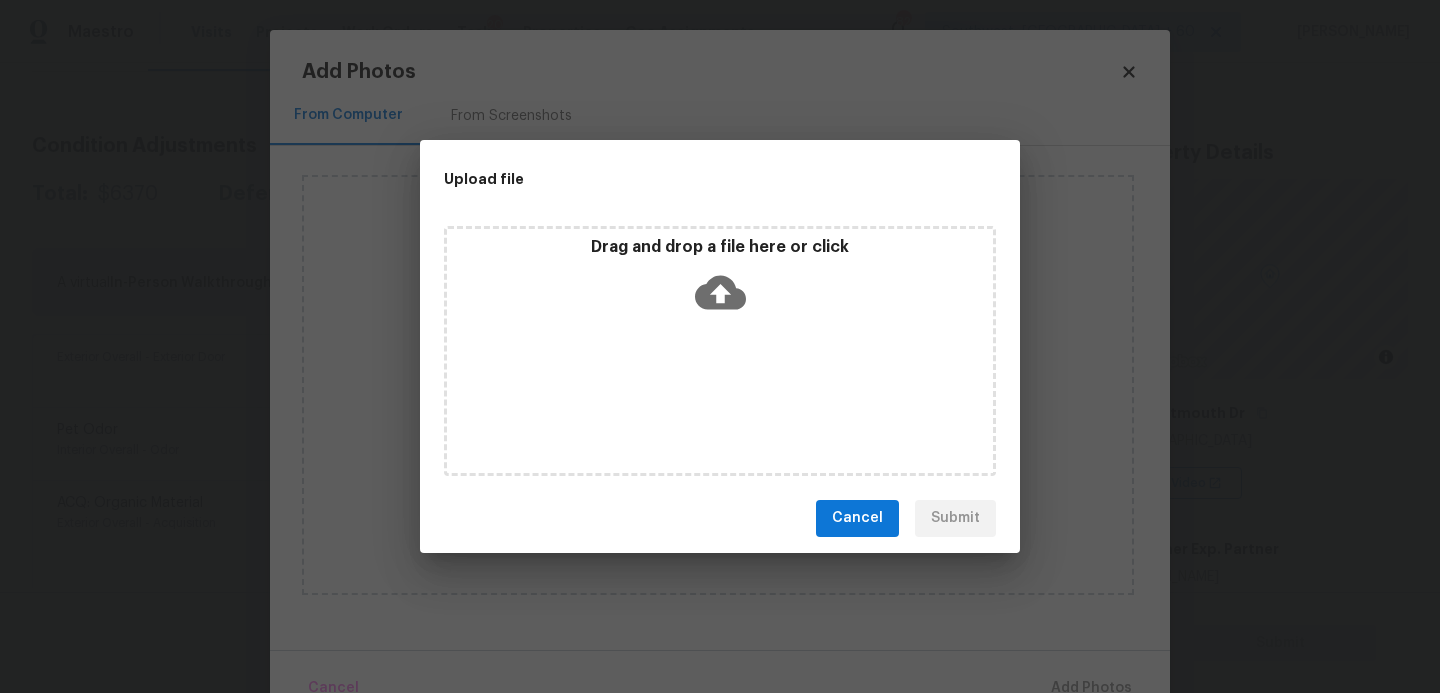 click on "Drag and drop a file here or click" at bounding box center [720, 351] 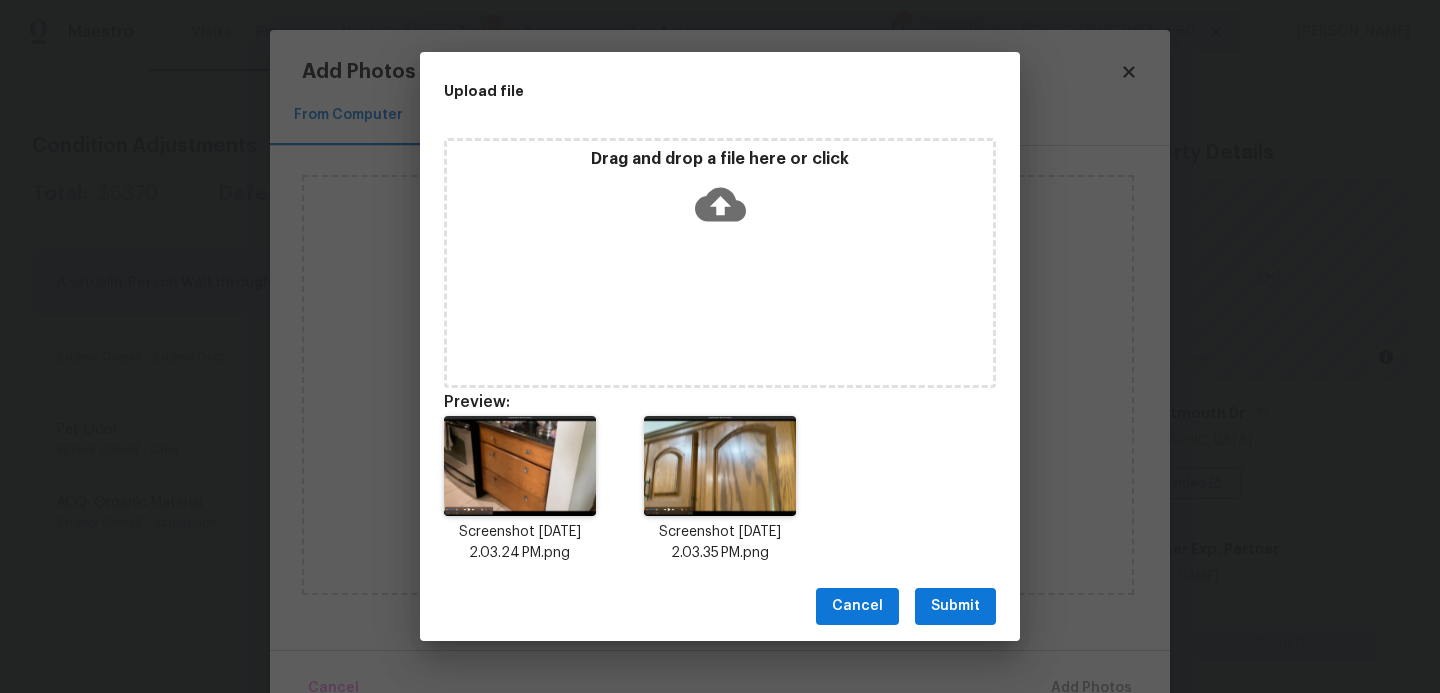 click on "Submit" at bounding box center [955, 606] 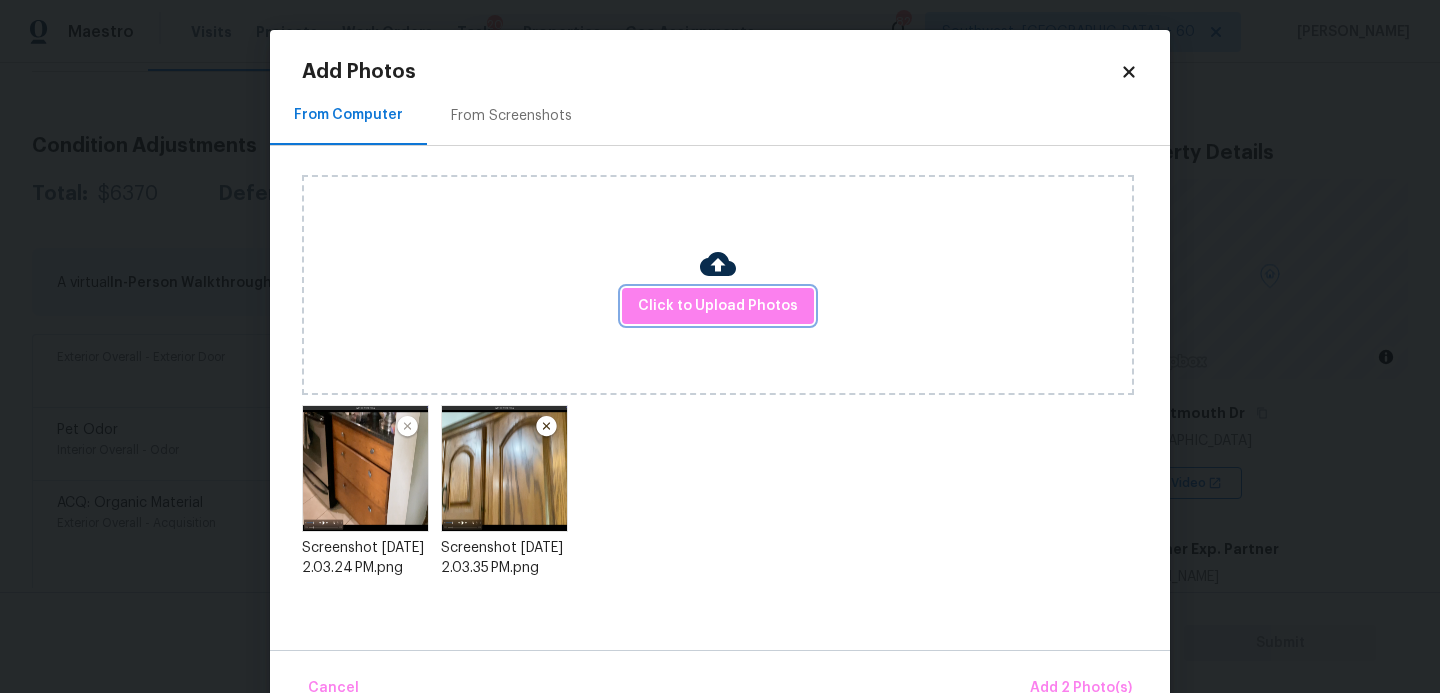 scroll, scrollTop: 47, scrollLeft: 0, axis: vertical 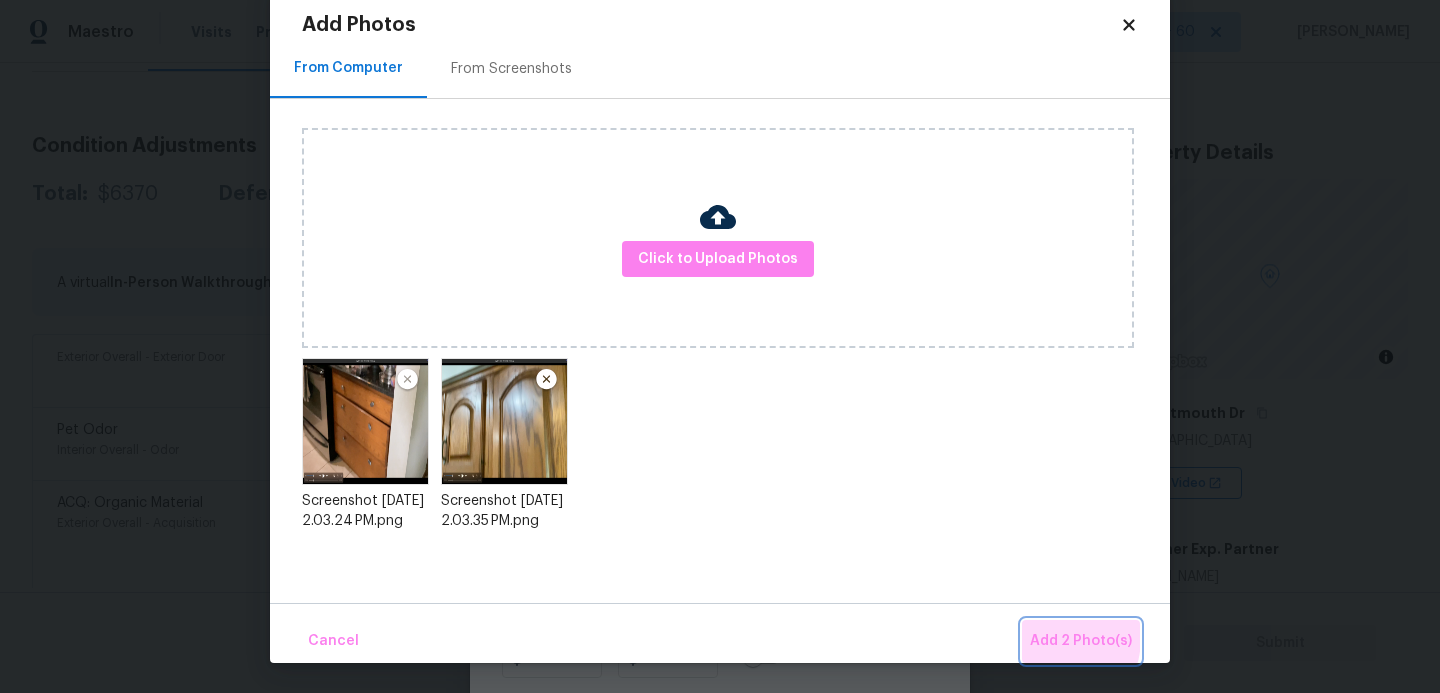 click on "Add 2 Photo(s)" at bounding box center (1081, 641) 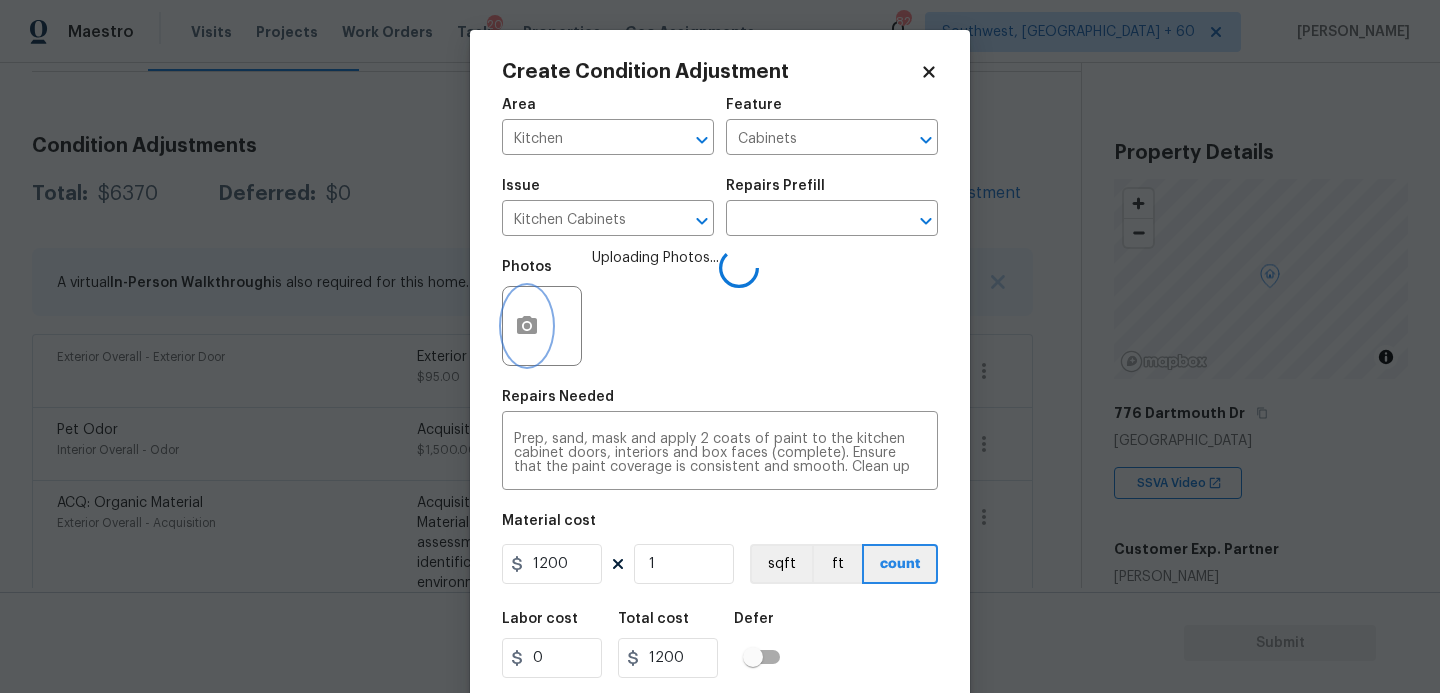 scroll, scrollTop: 0, scrollLeft: 0, axis: both 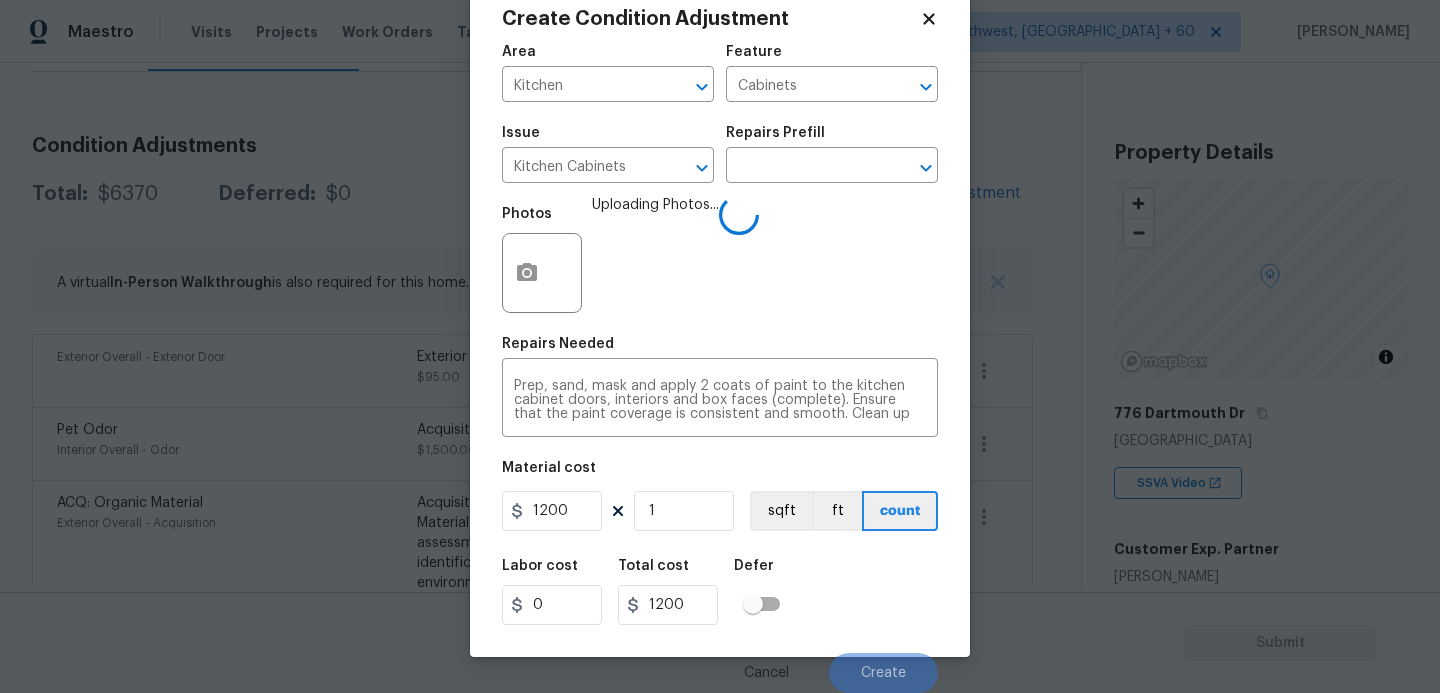 click on "Labor cost 0 Total cost 1200 Defer" at bounding box center (720, 592) 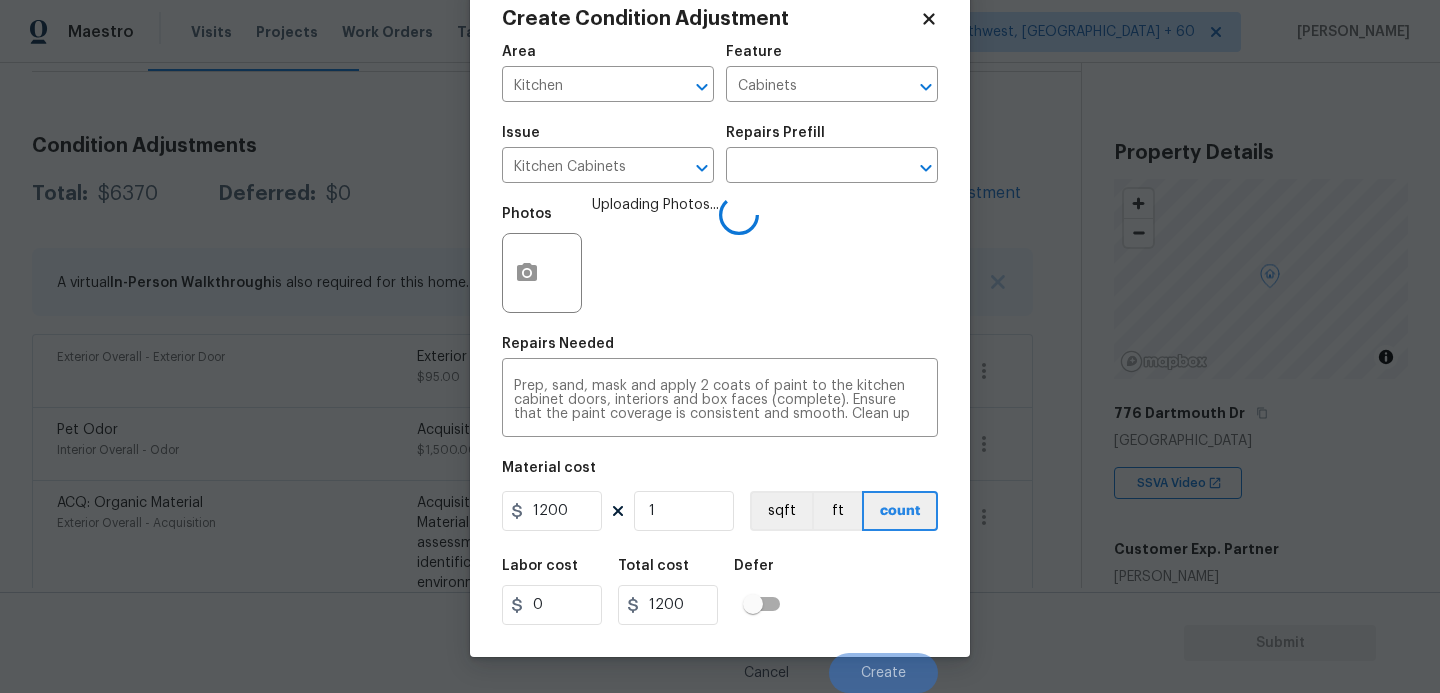 click on "Labor cost 0 Total cost 1200 Defer" at bounding box center (720, 592) 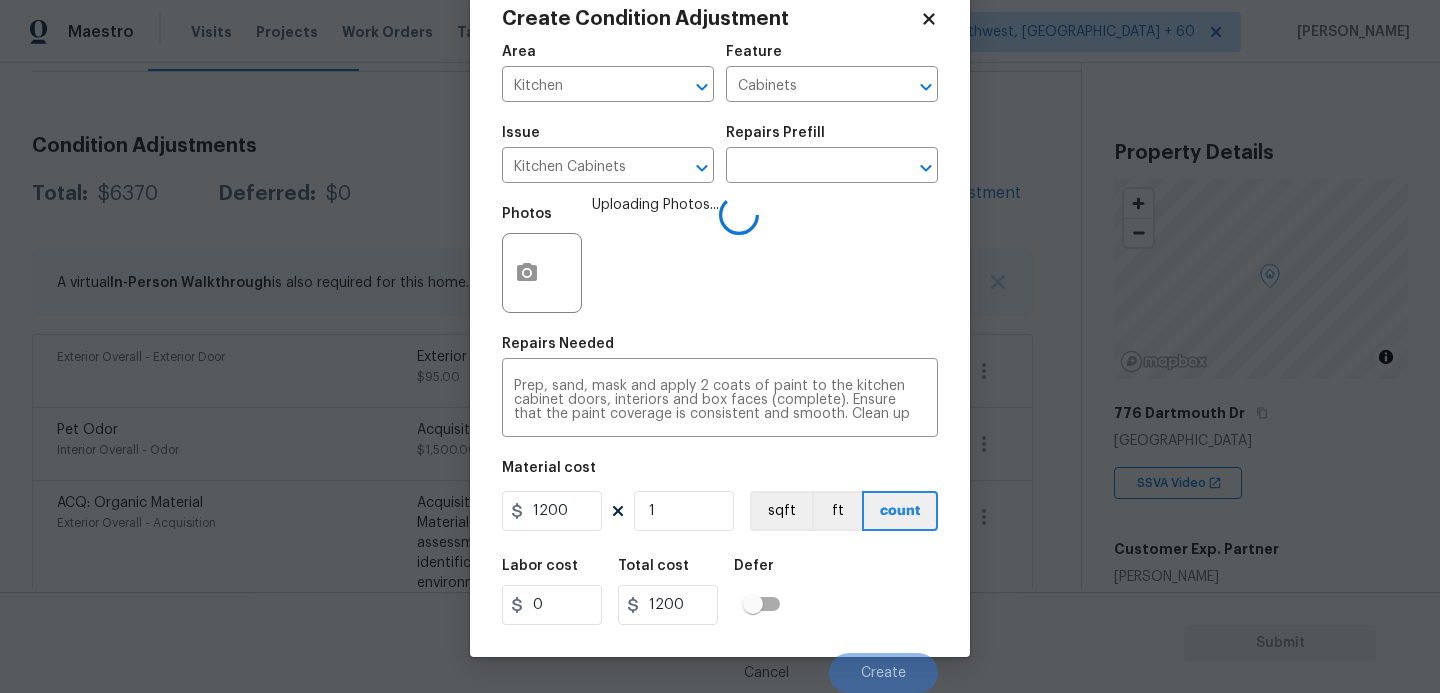 click on "Labor cost 0 Total cost 1200 Defer" at bounding box center (720, 592) 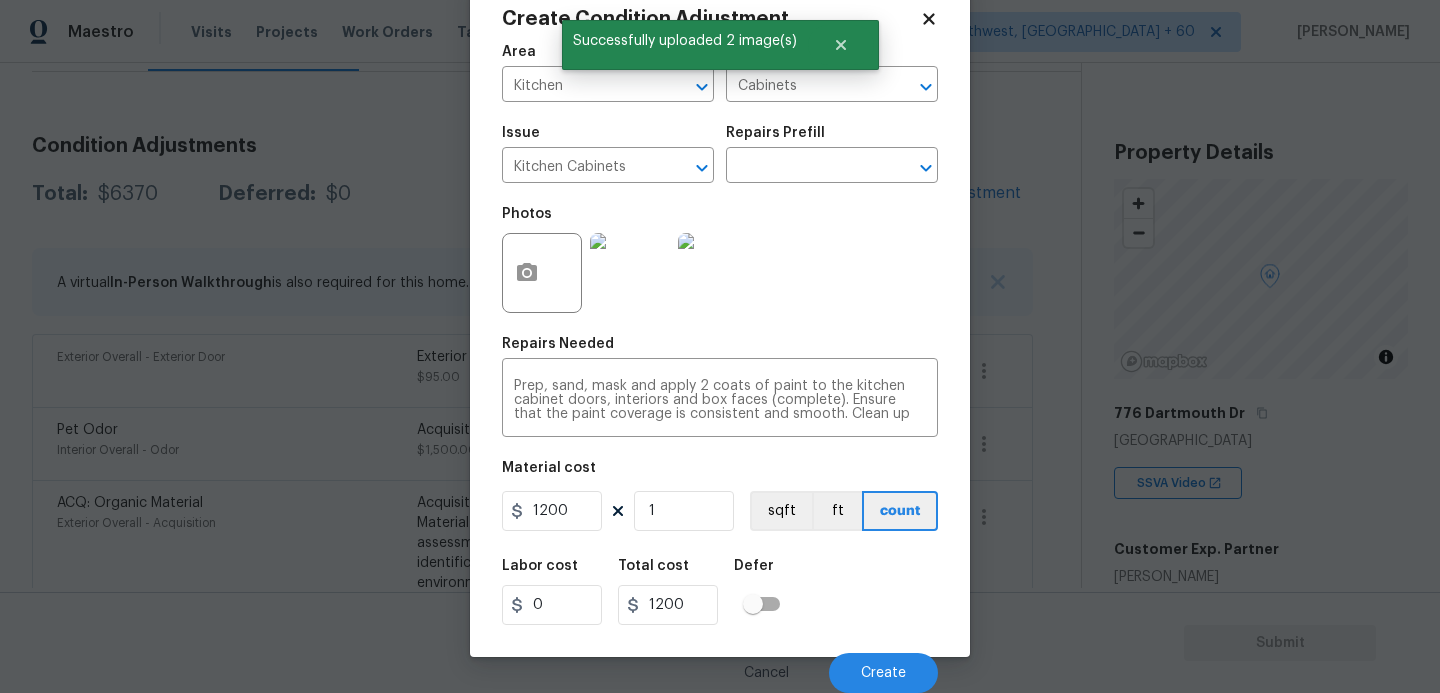 click on "Labor cost 0 Total cost 1200 Defer" at bounding box center [720, 592] 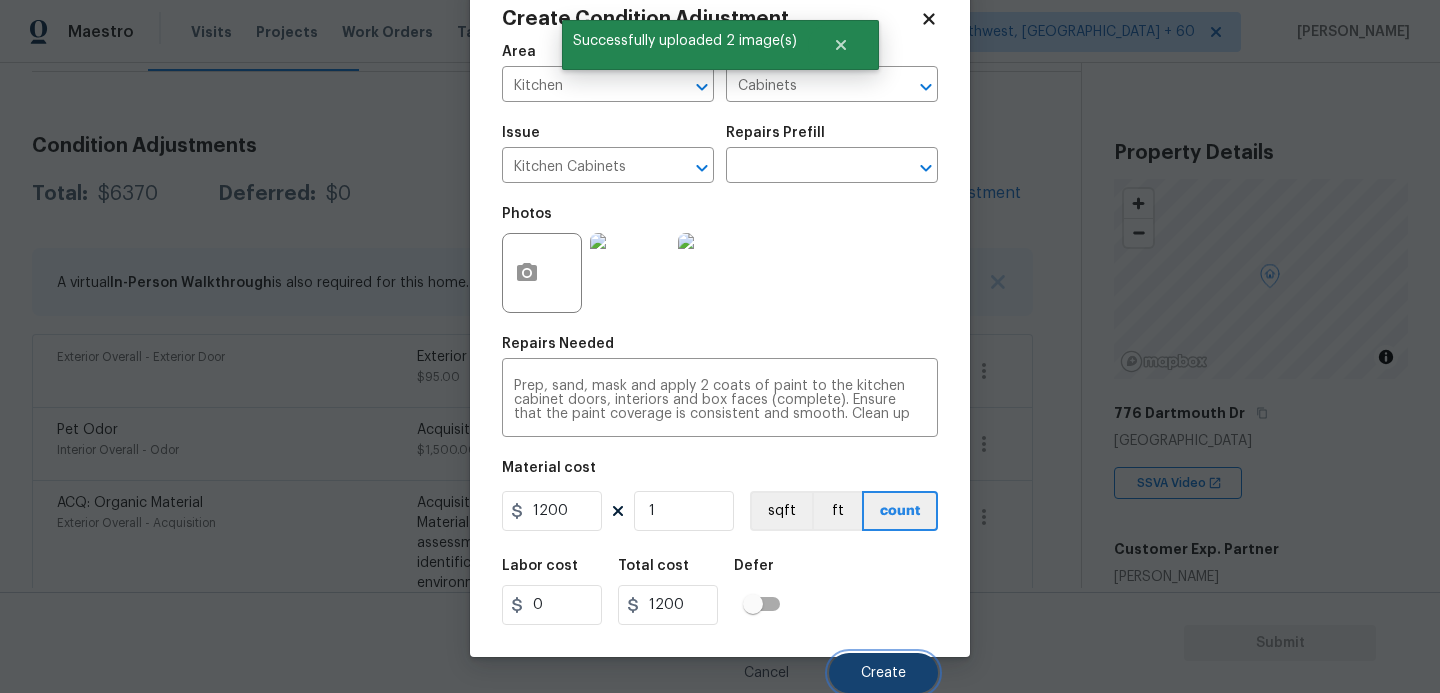 click on "Create" at bounding box center (883, 673) 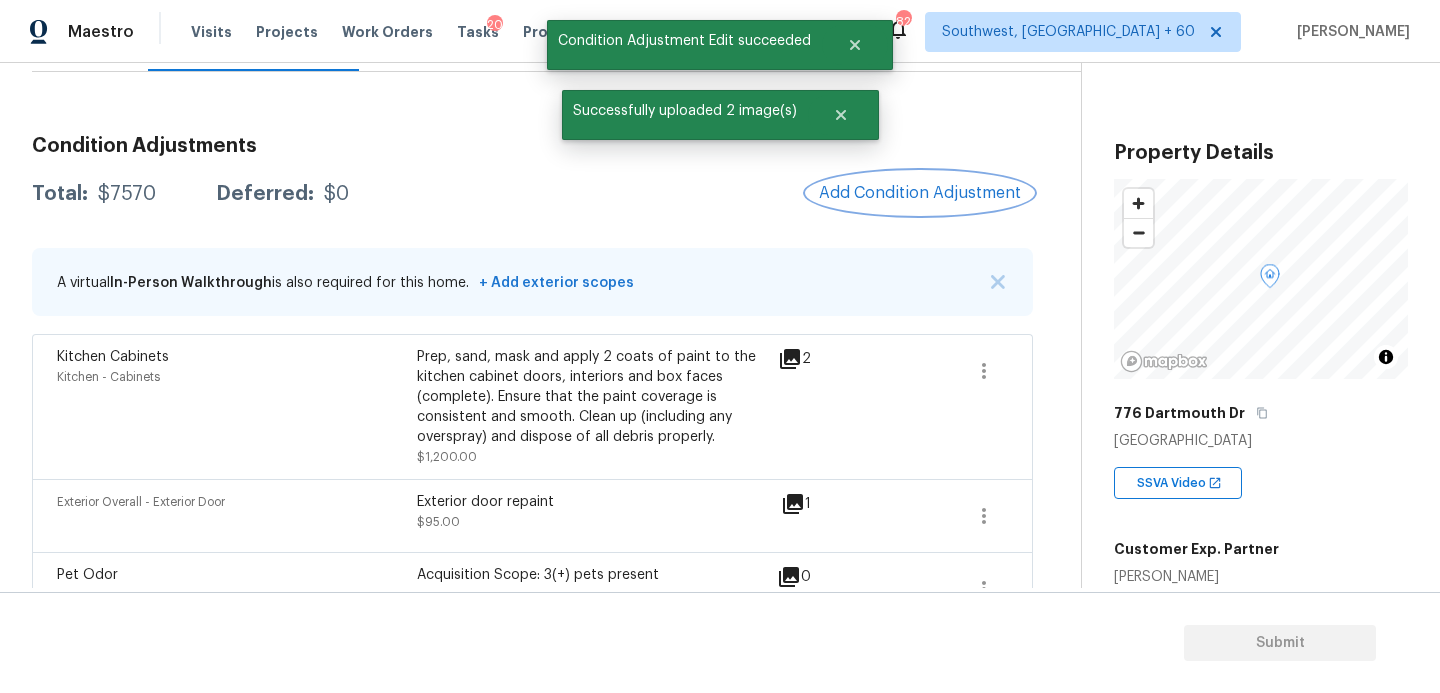scroll, scrollTop: 0, scrollLeft: 0, axis: both 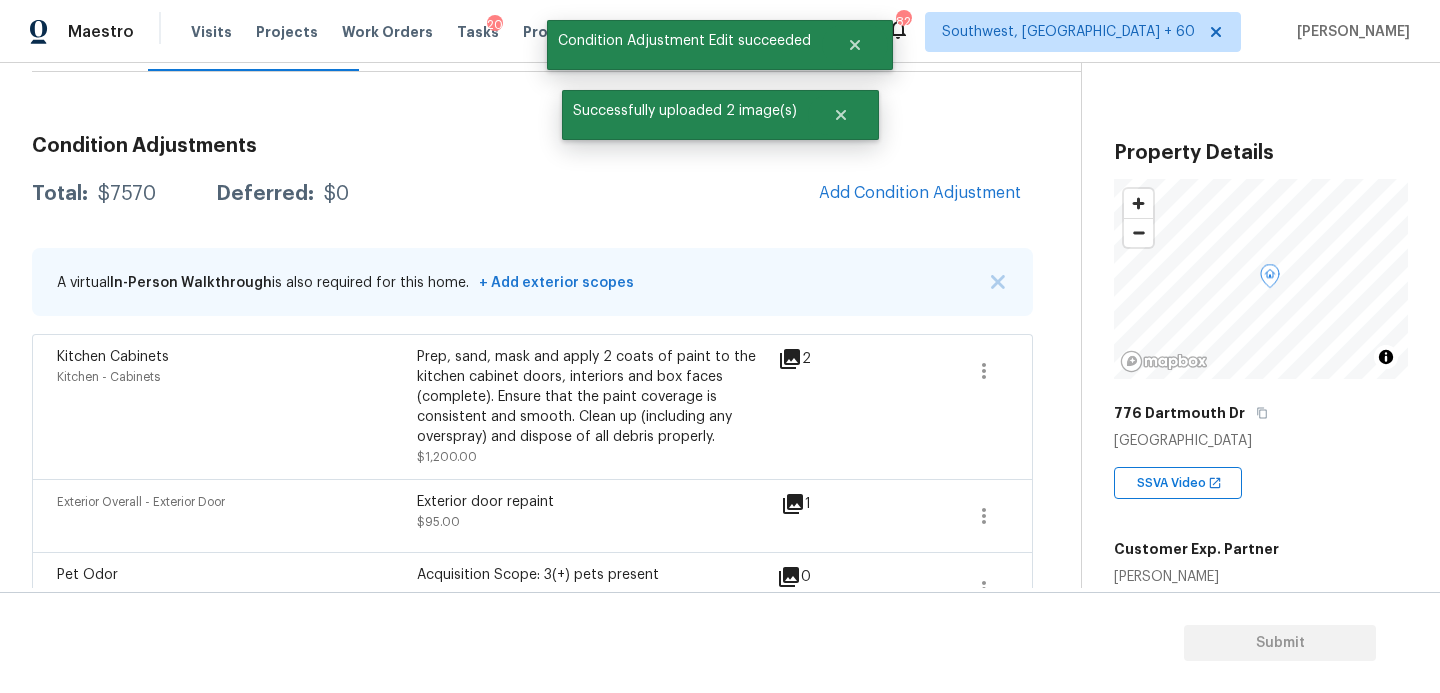 click on "Prep, sand, mask and apply 2 coats of paint to the kitchen cabinet doors, interiors and box faces (complete). Ensure that the paint coverage is consistent and smooth. Clean up (including any overspray) and dispose of all debris properly." at bounding box center (597, 397) 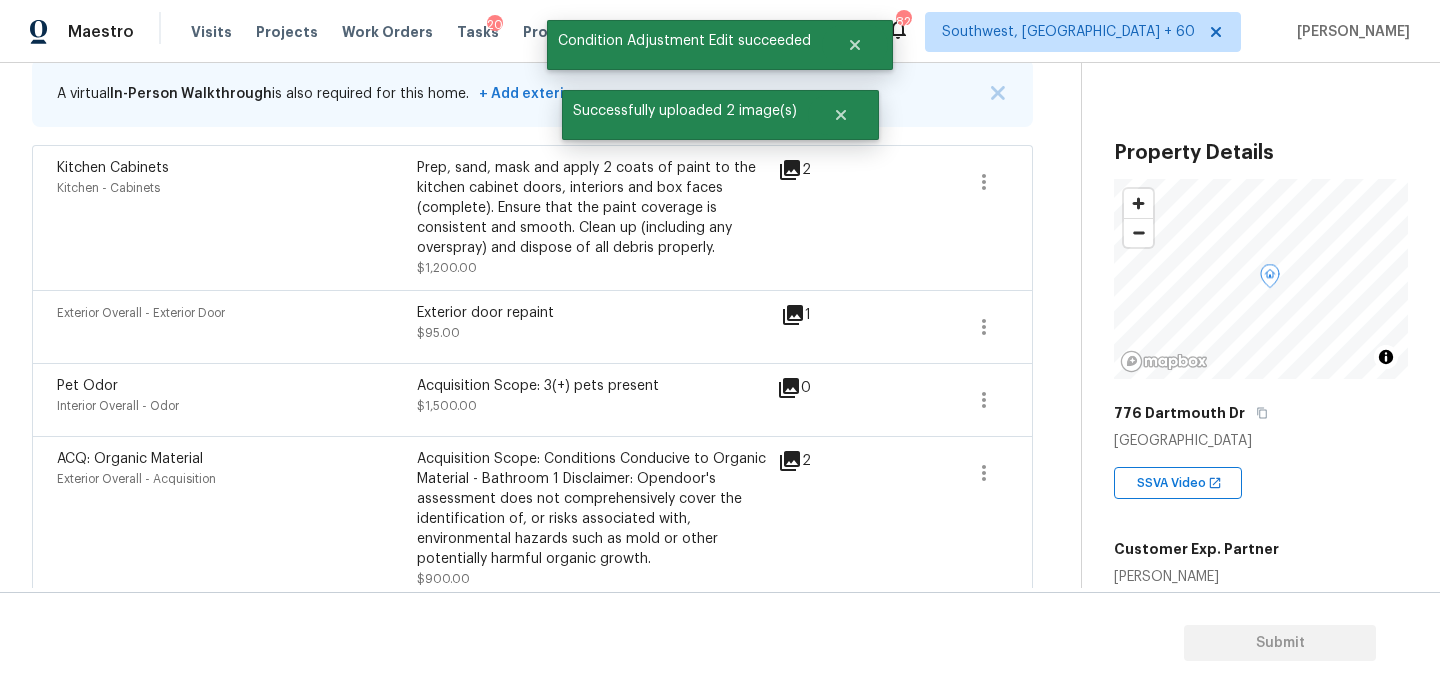 scroll, scrollTop: 360, scrollLeft: 0, axis: vertical 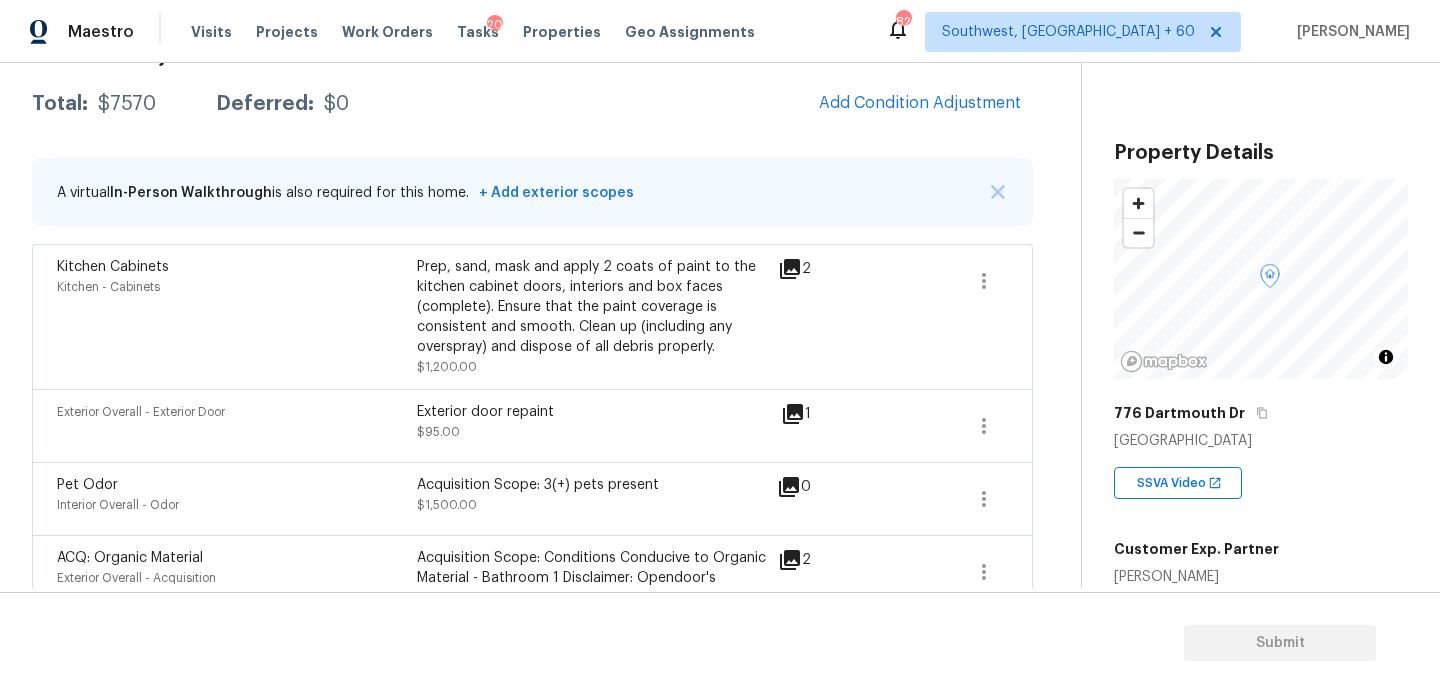 click on "Add Condition Adjustment" at bounding box center (920, 104) 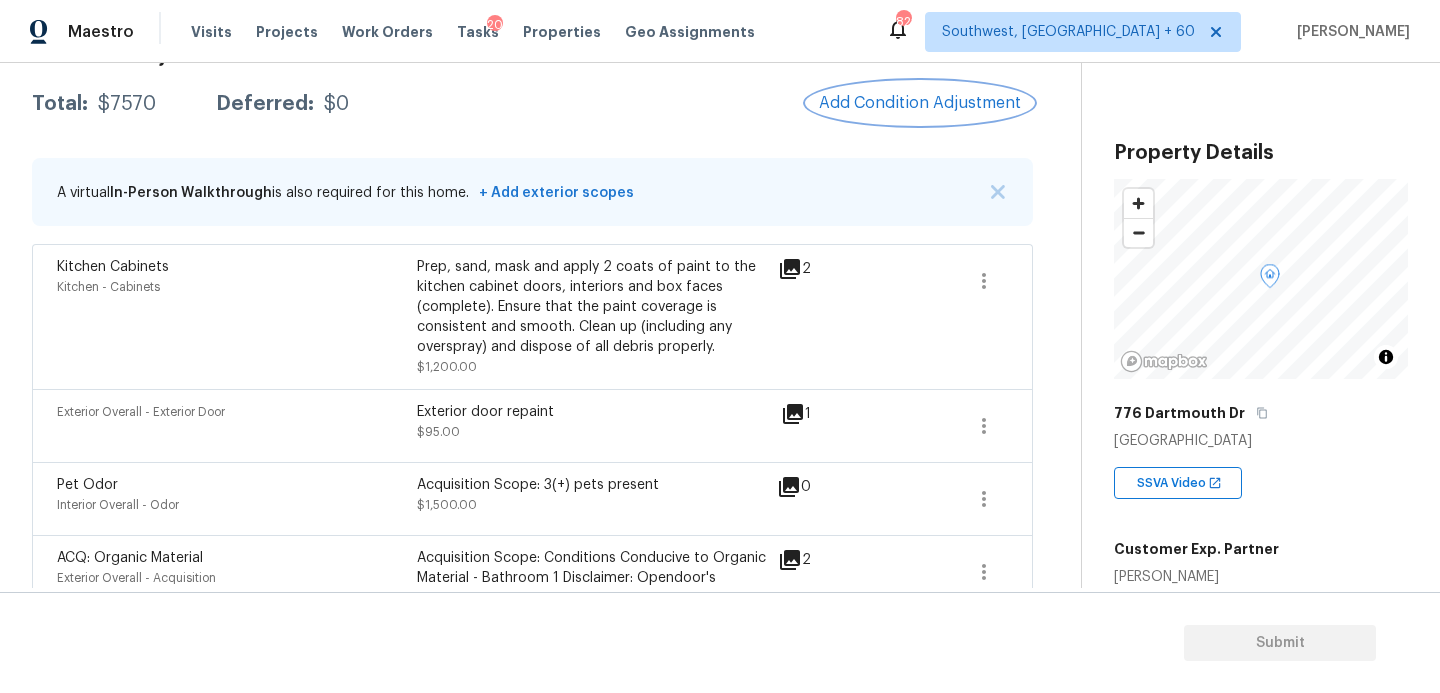 click on "Add Condition Adjustment" at bounding box center [920, 103] 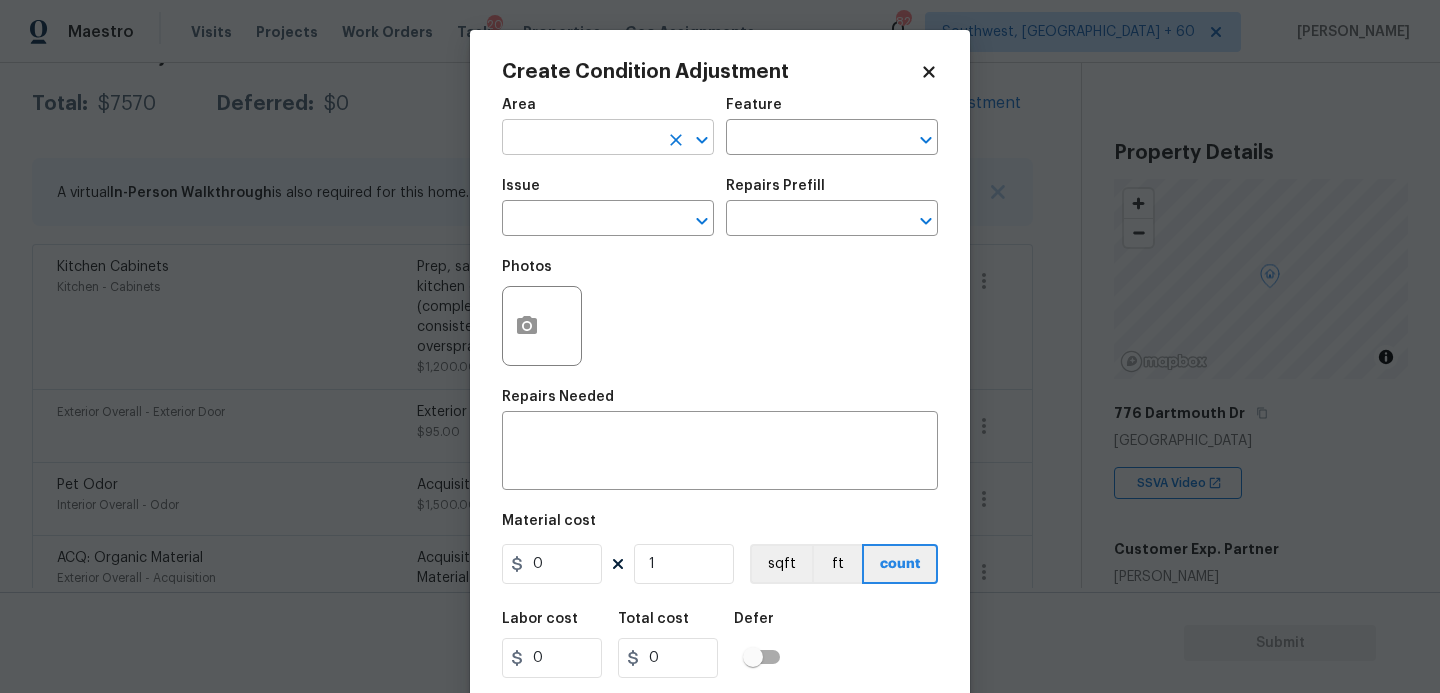 click at bounding box center (580, 139) 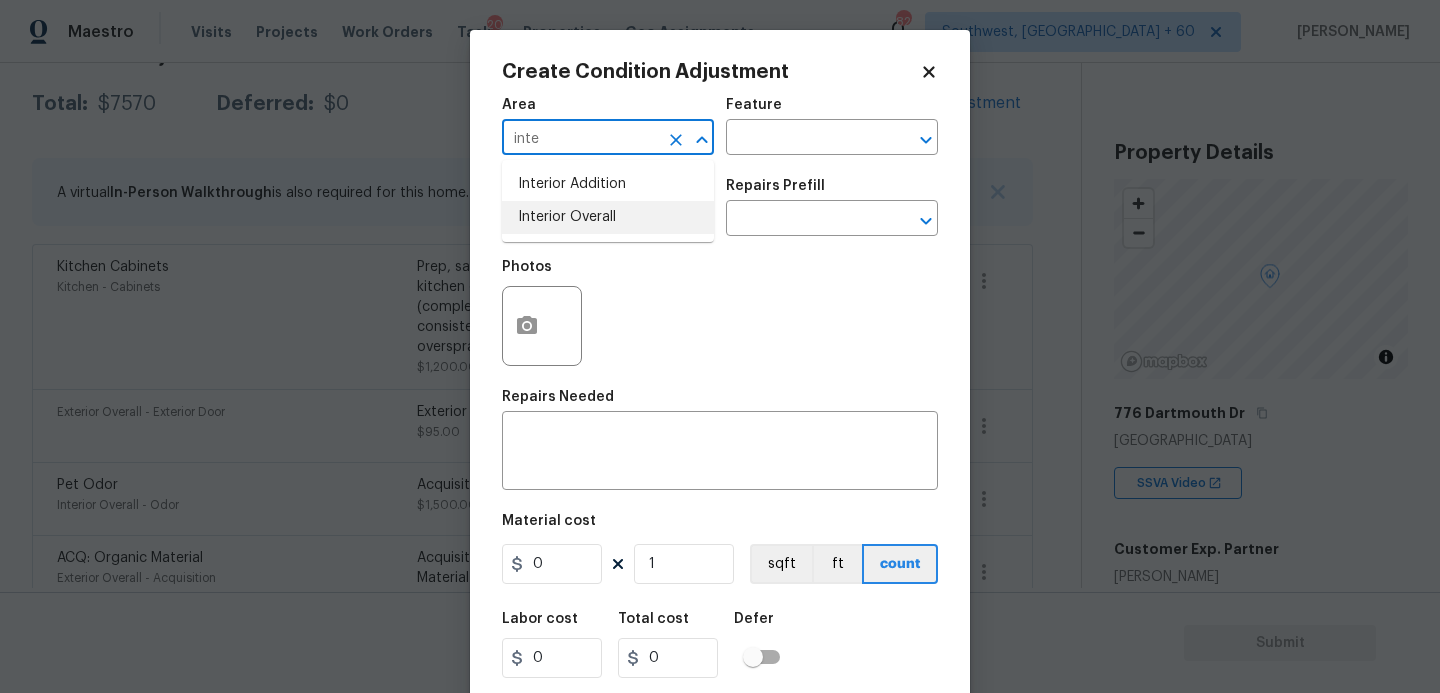 click on "Interior Overall" at bounding box center (608, 217) 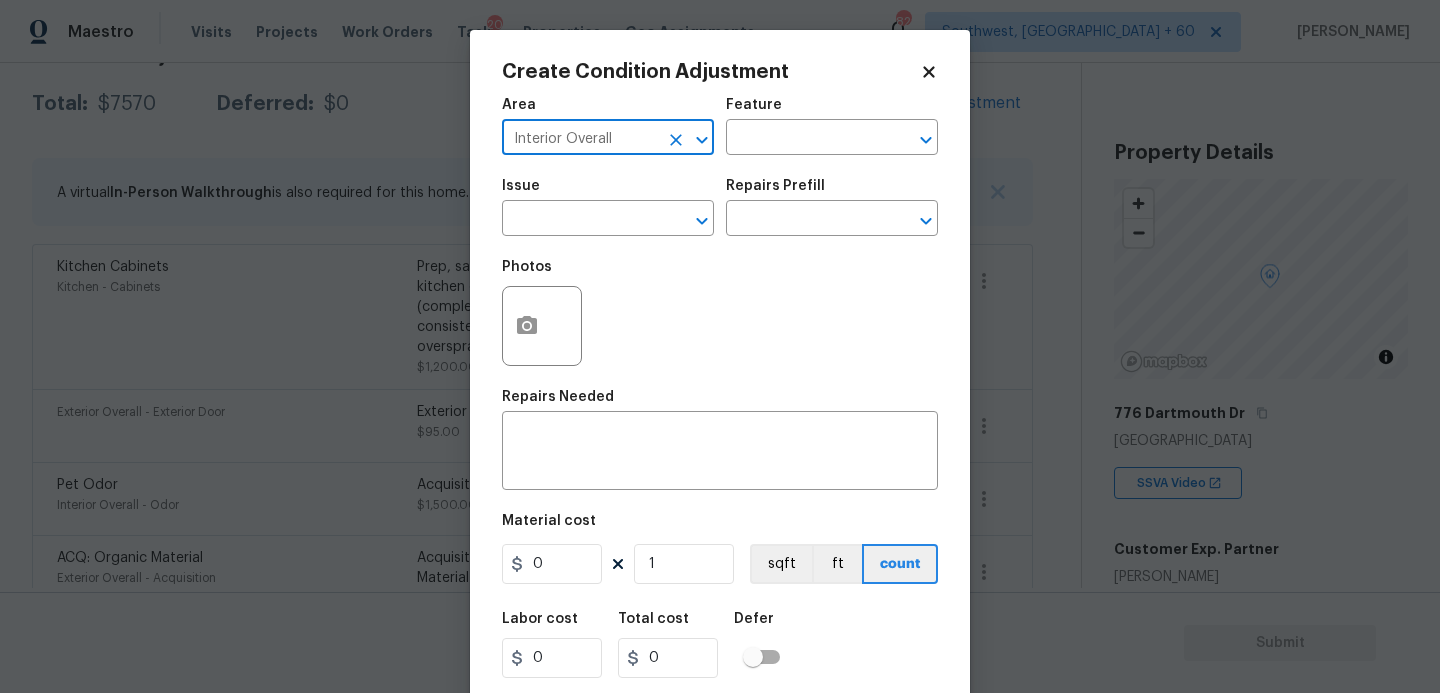 type on "Interior Overall" 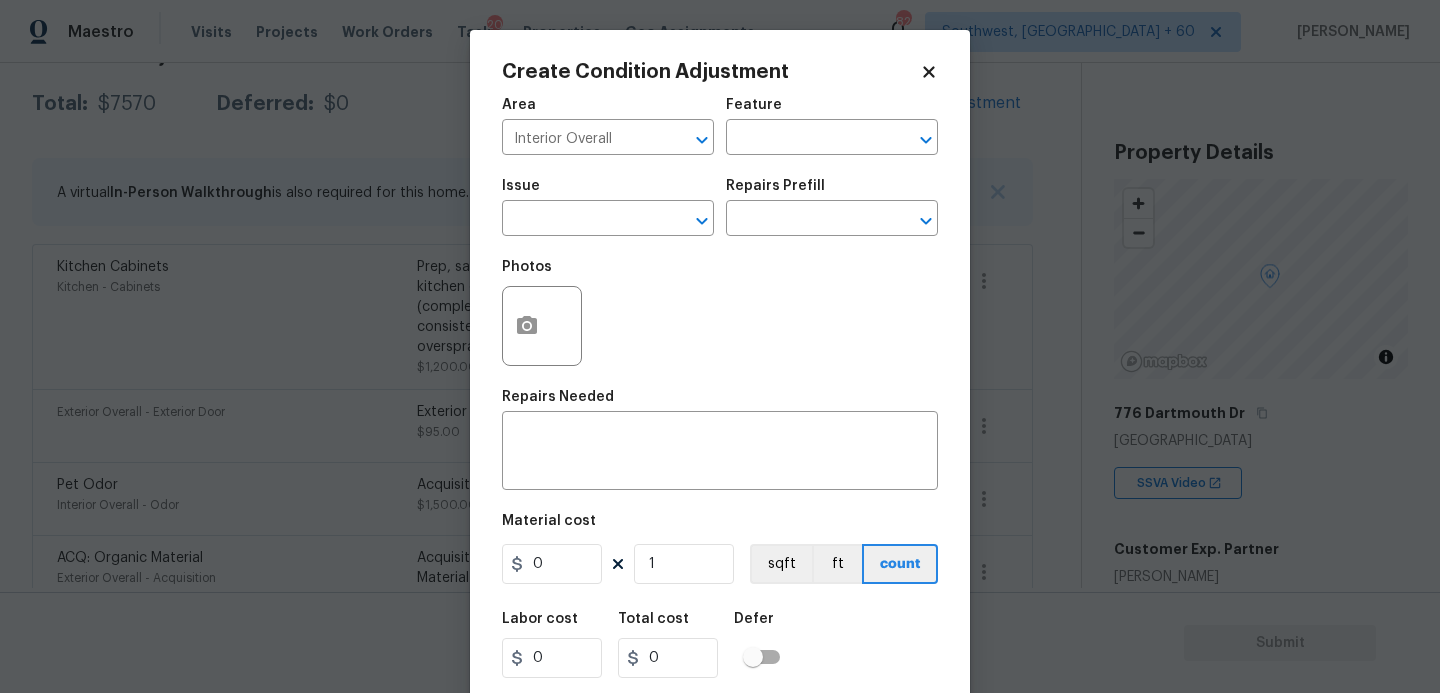 click on "Feature" at bounding box center (832, 111) 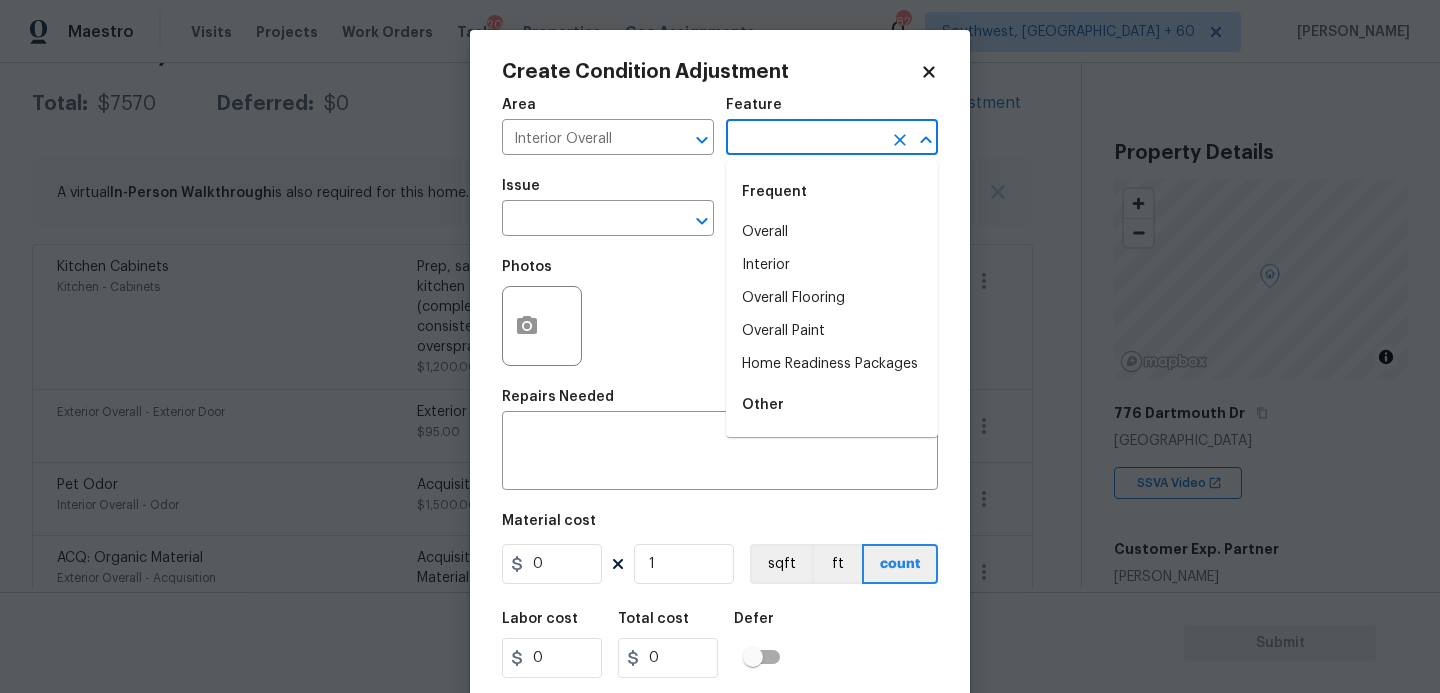 click at bounding box center (804, 139) 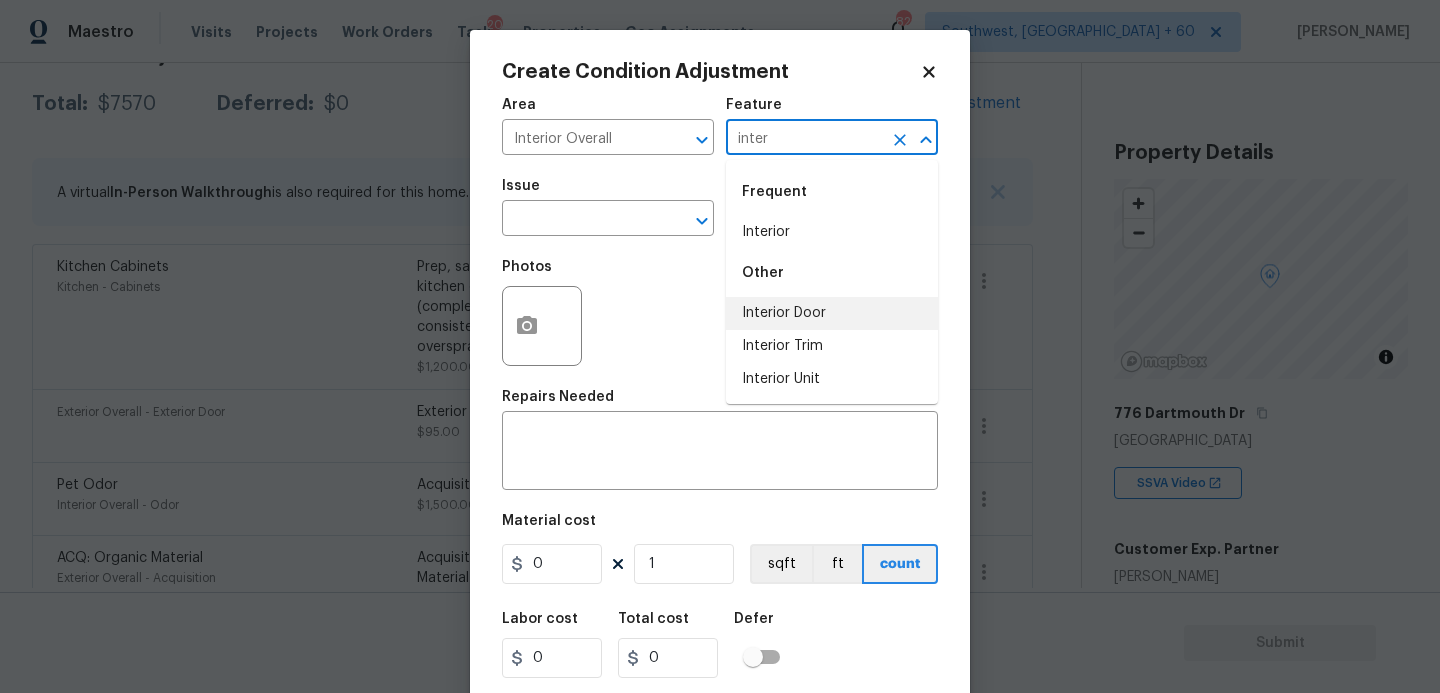 click on "Interior Door" at bounding box center [832, 313] 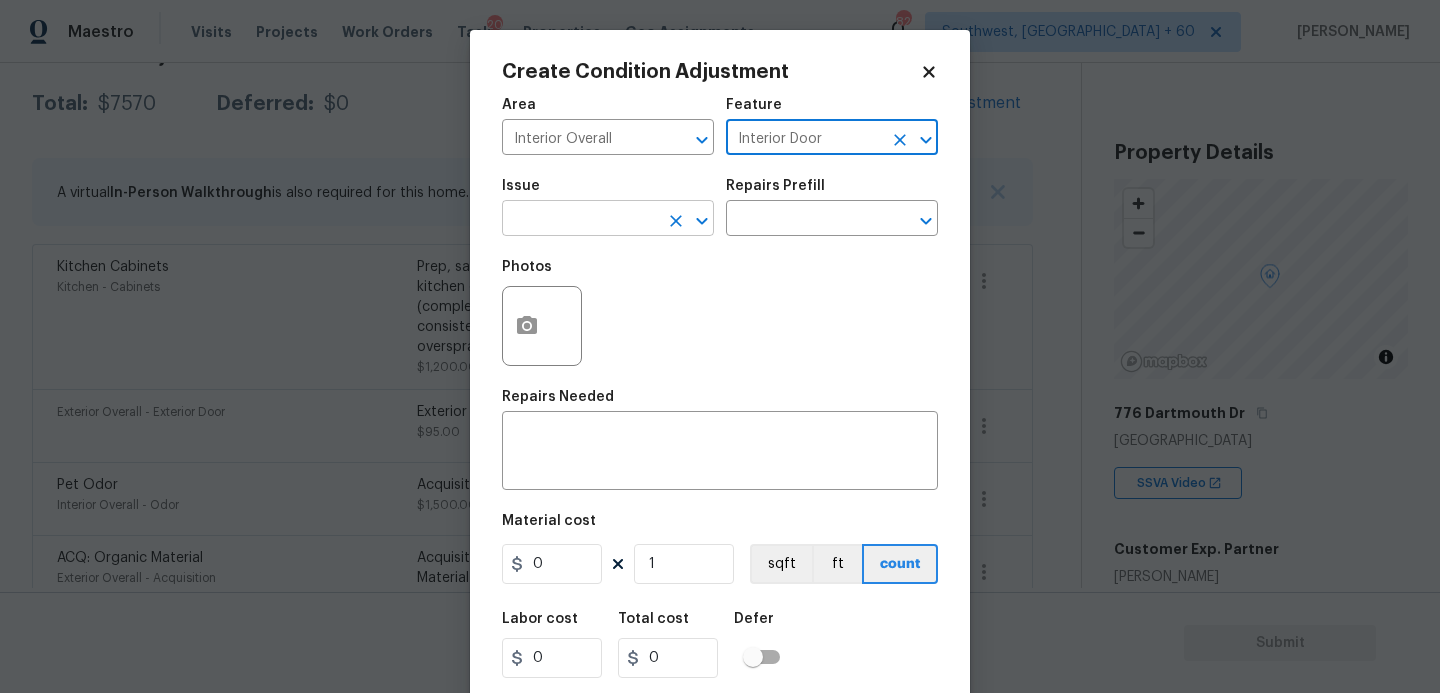 type on "Interior Door" 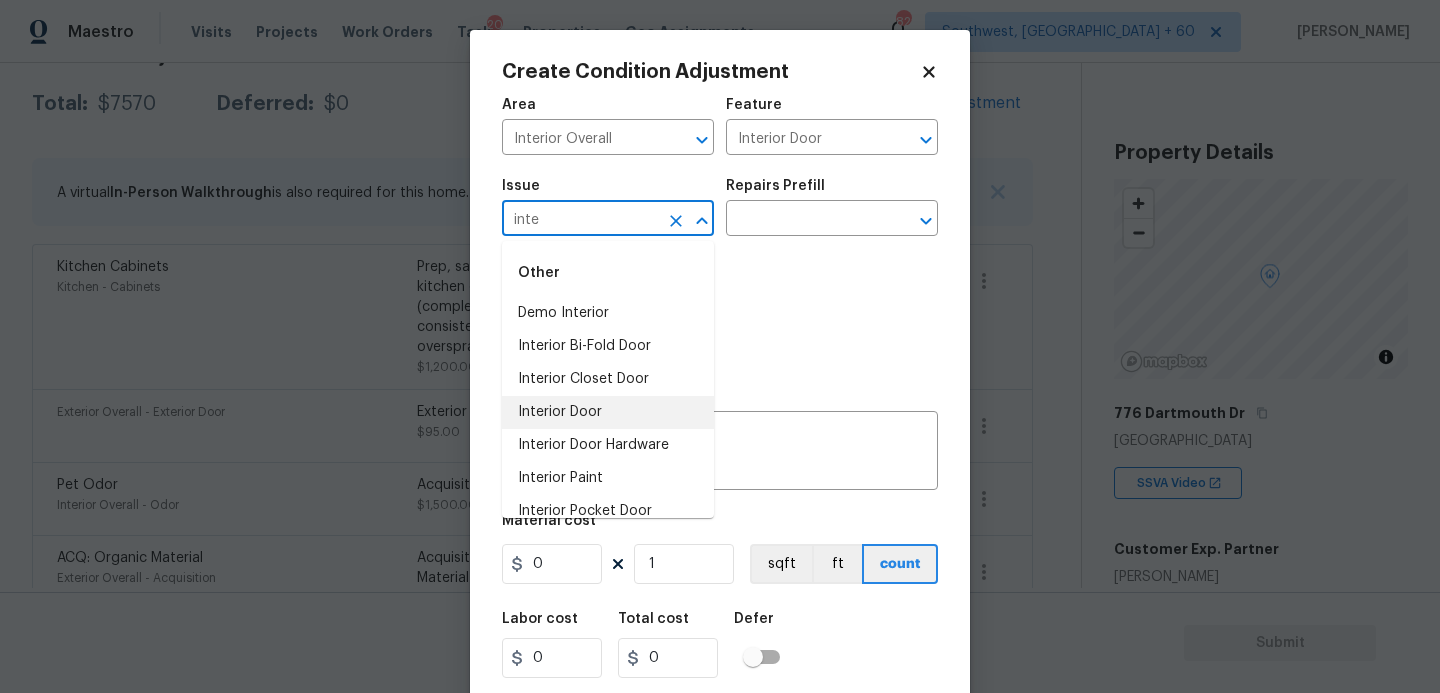 click on "Interior Door" at bounding box center (608, 412) 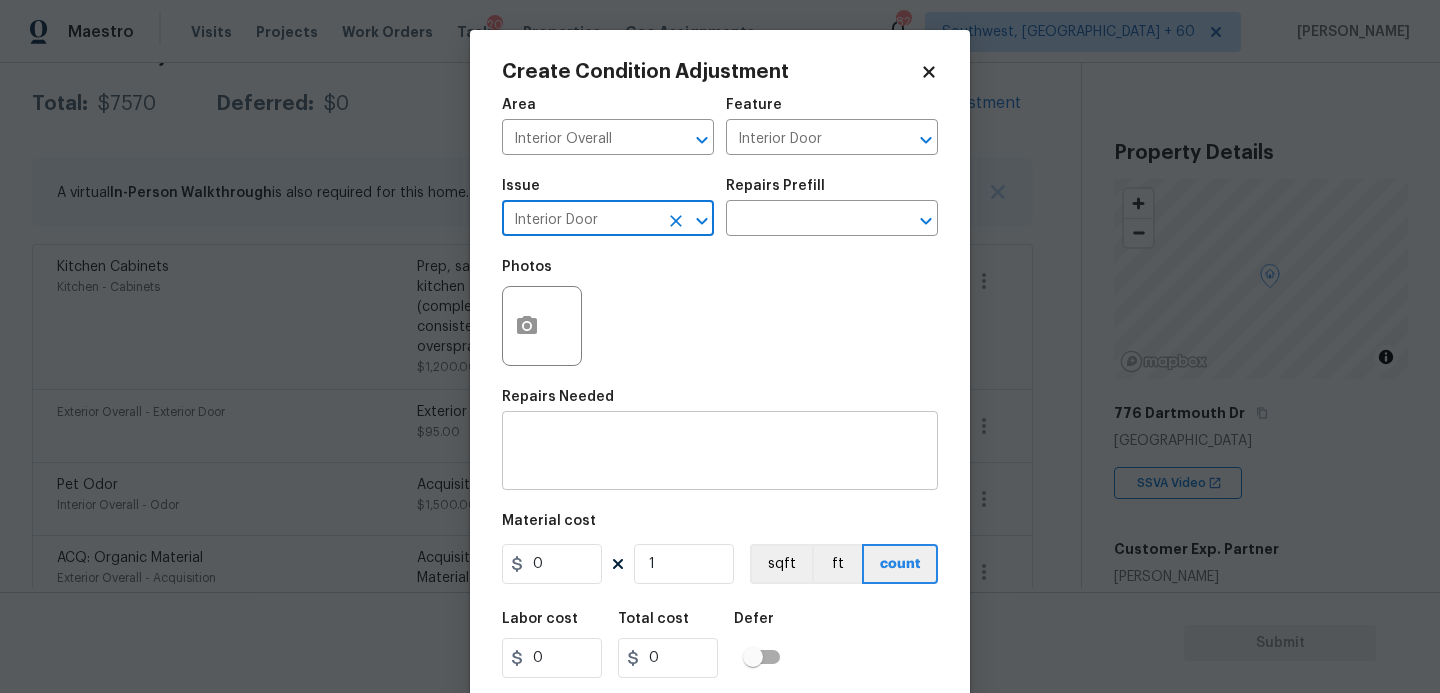 type on "Interior Door" 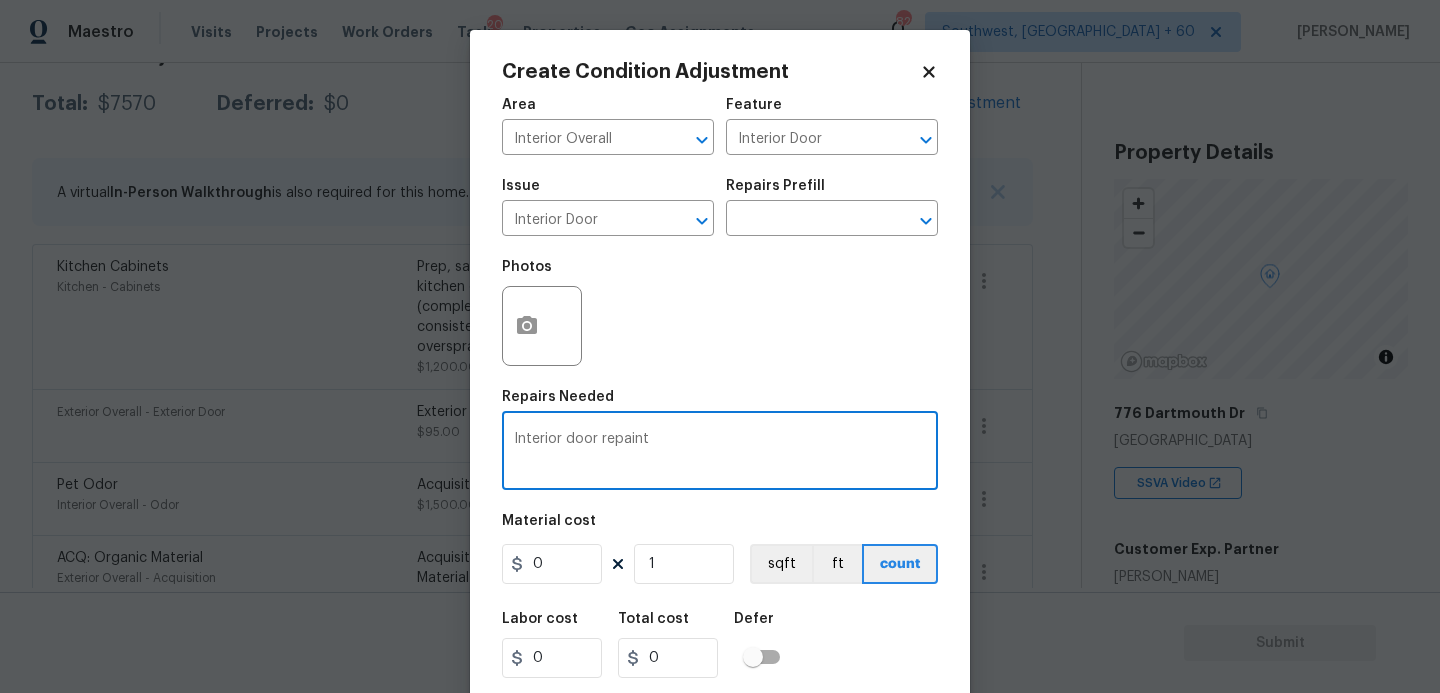 type on "Interior door repaint" 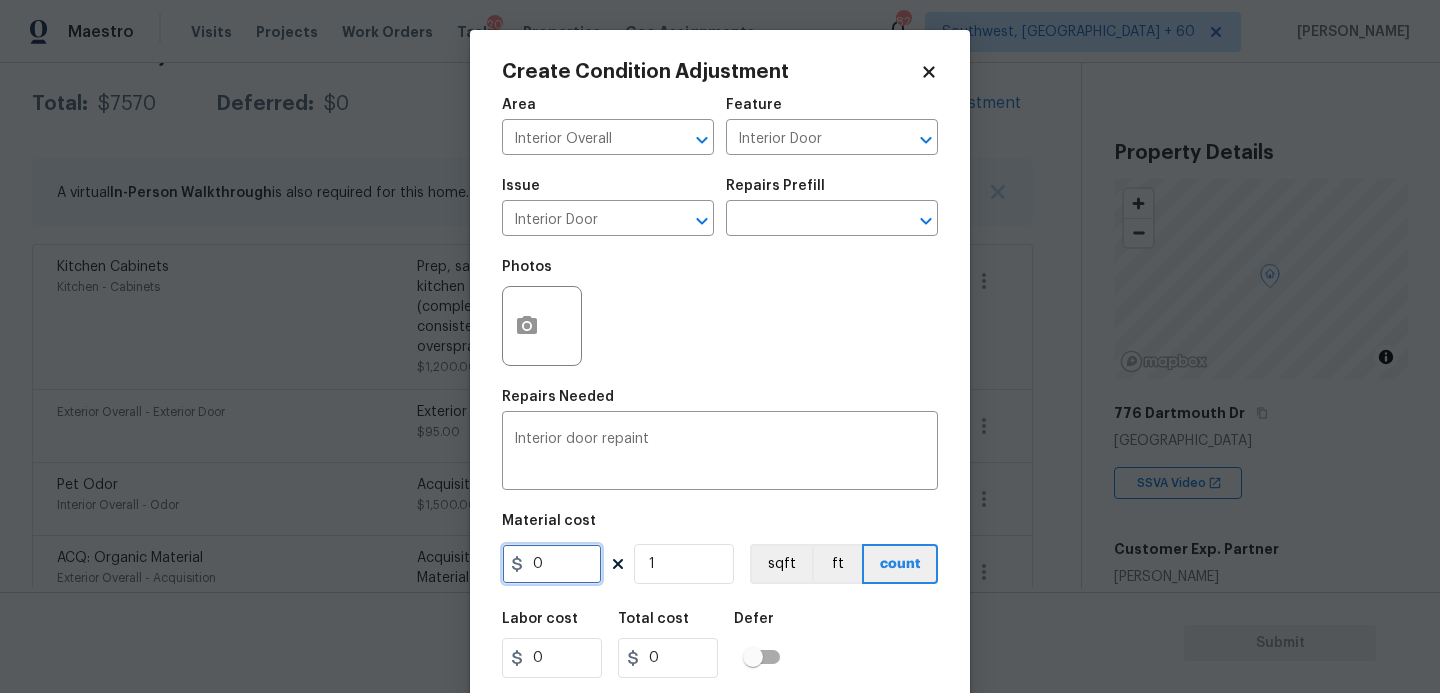drag, startPoint x: 522, startPoint y: 562, endPoint x: 433, endPoint y: 570, distance: 89.358826 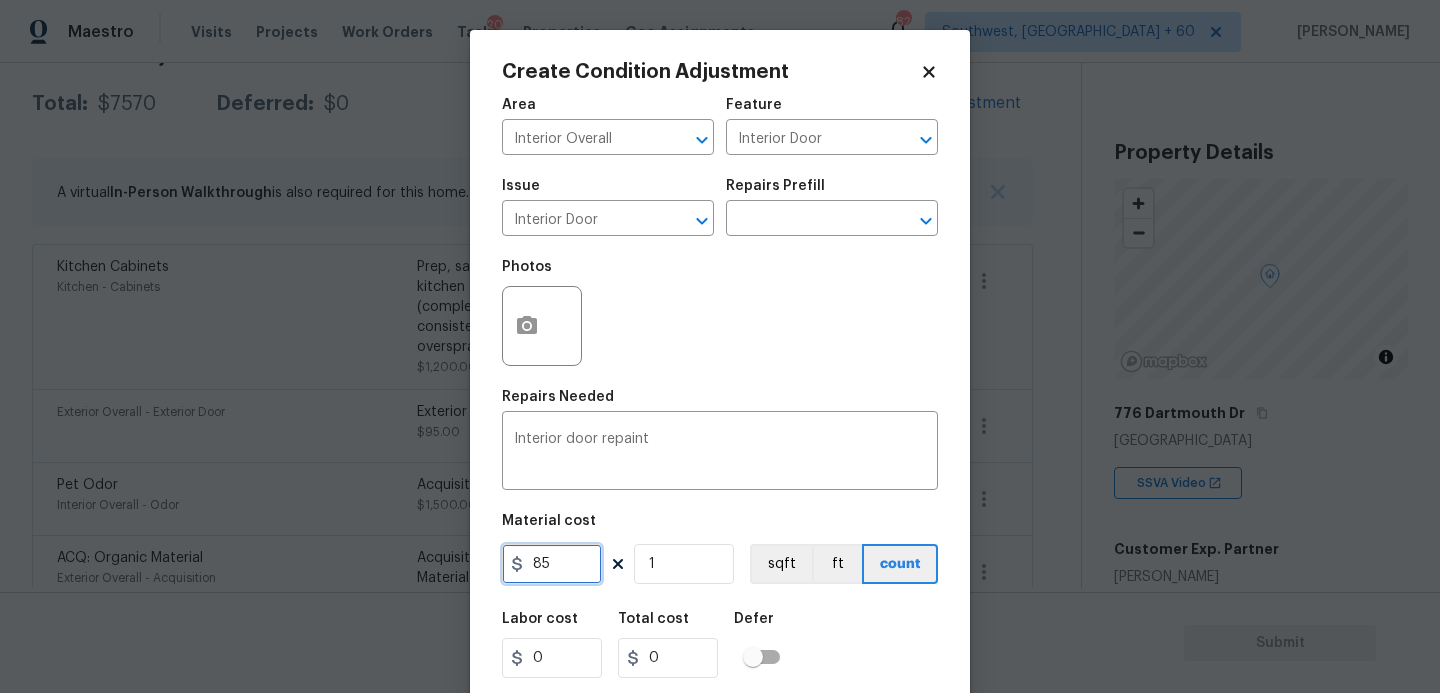 type on "85" 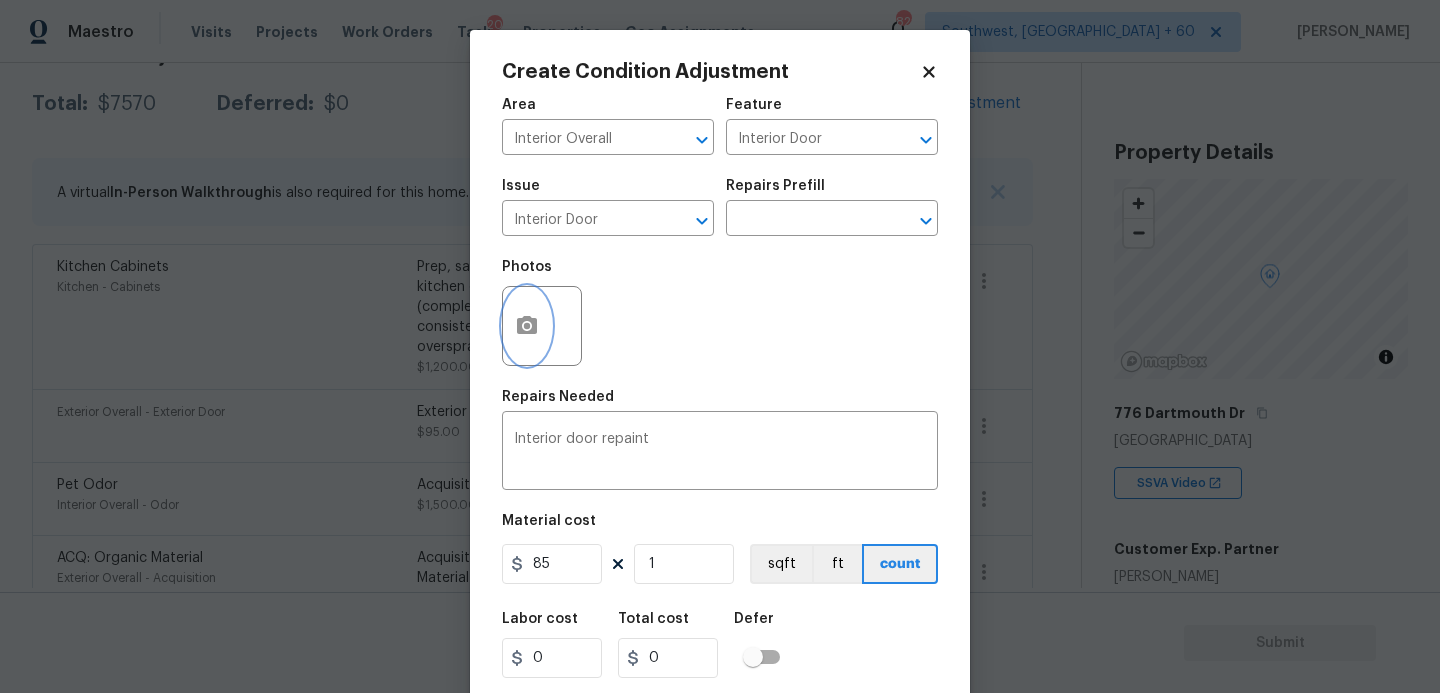type on "85" 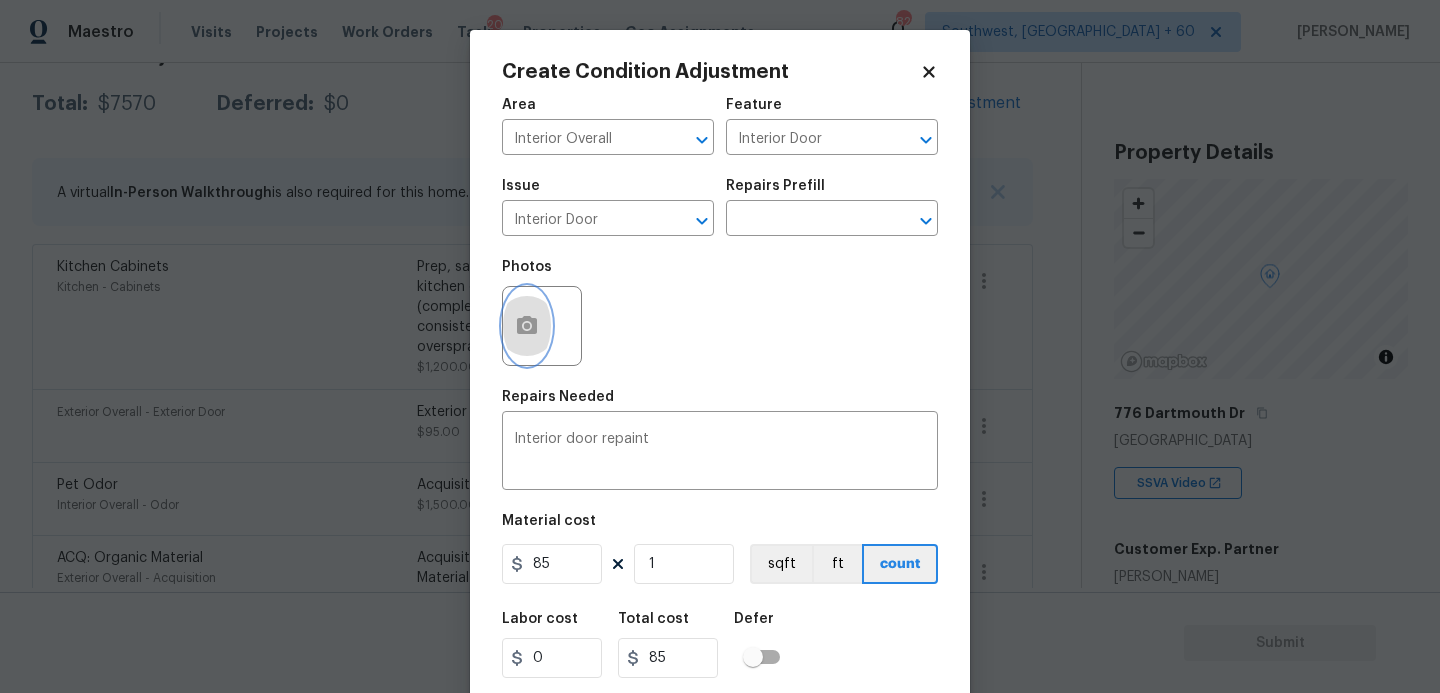 click at bounding box center (527, 326) 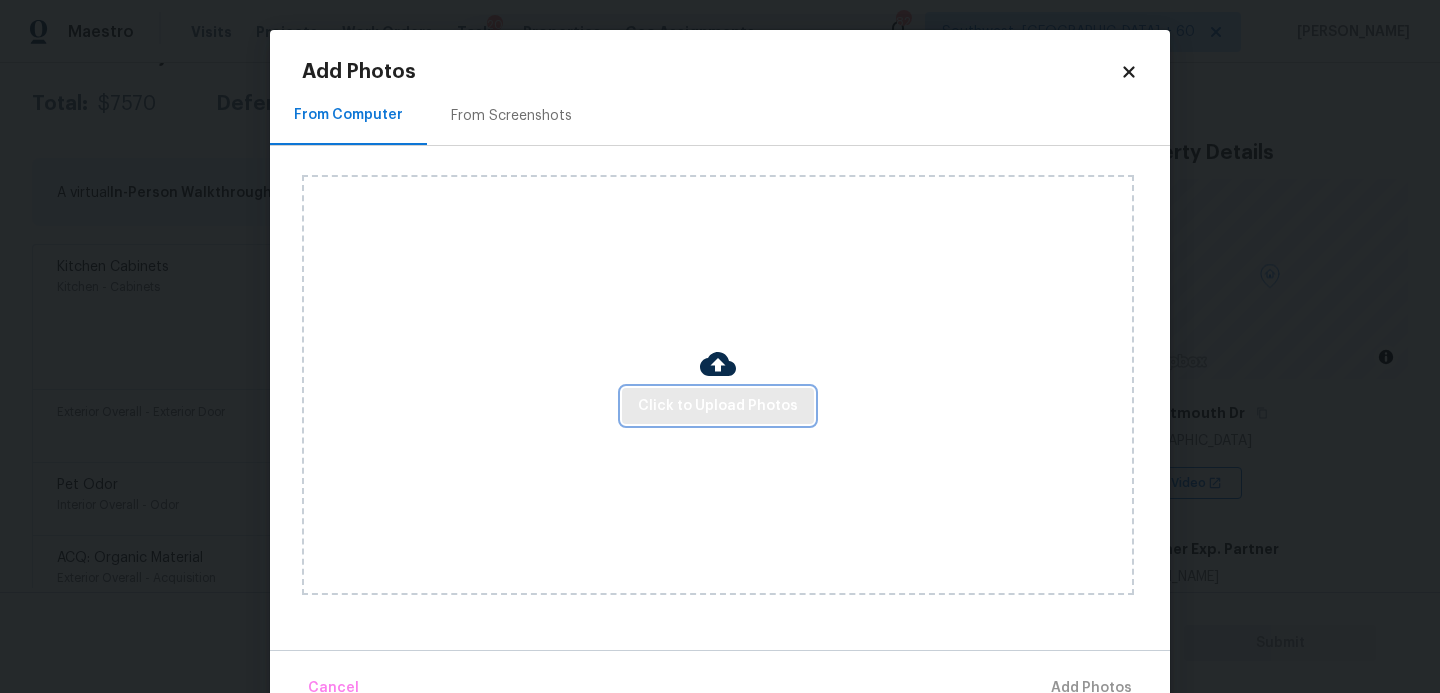 click on "Click to Upload Photos" at bounding box center (718, 406) 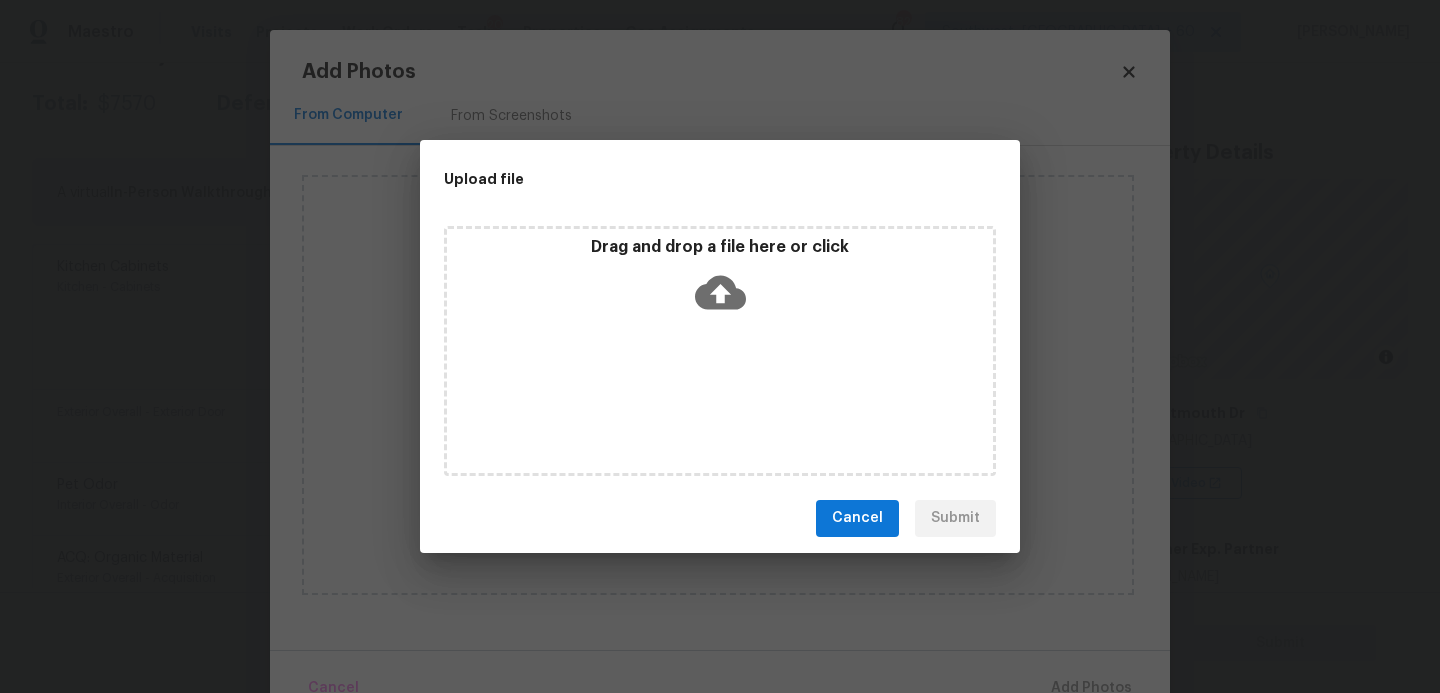 click 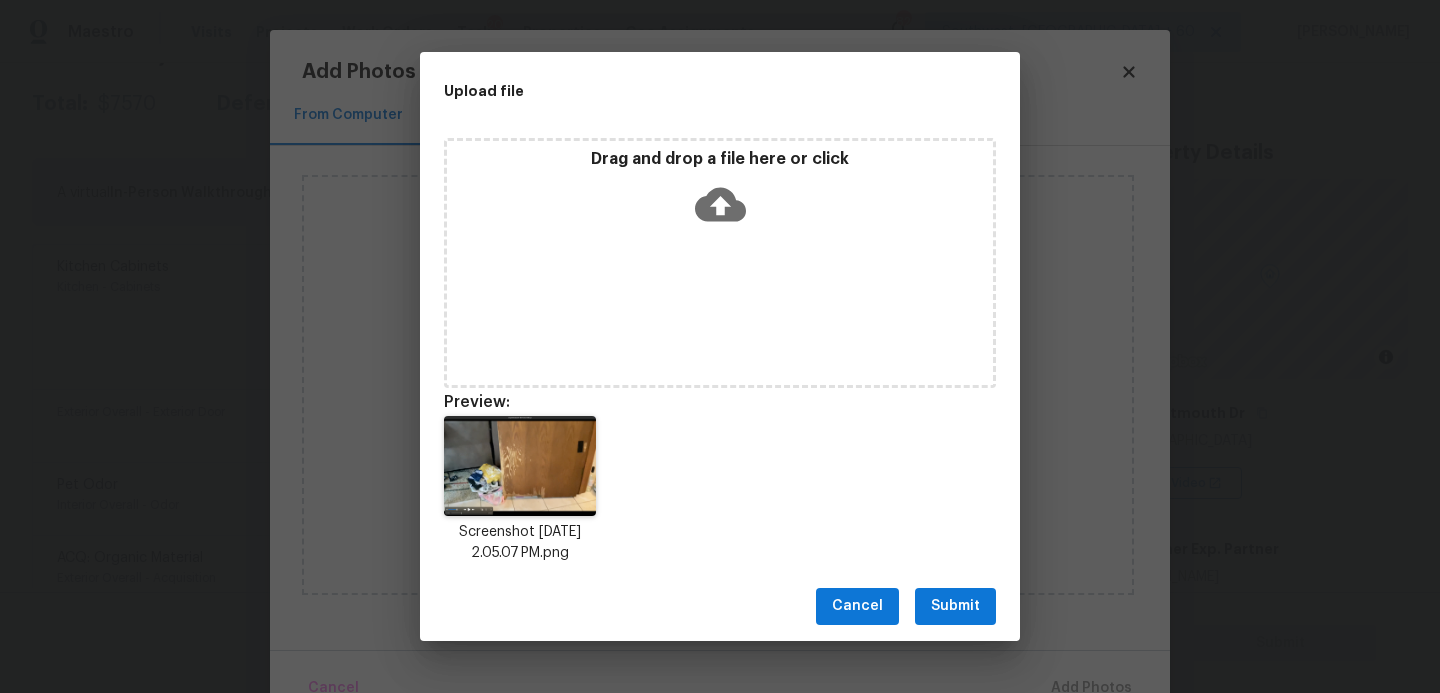click on "Submit" at bounding box center [955, 606] 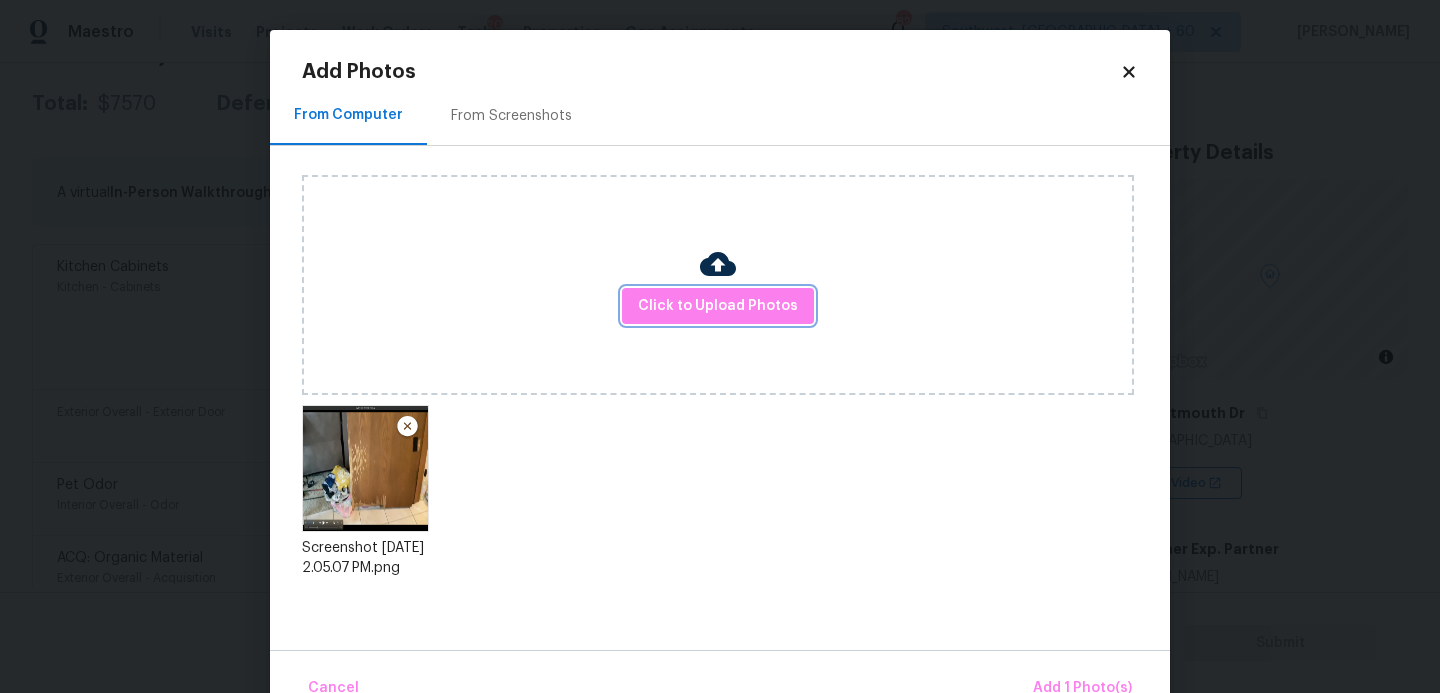 scroll, scrollTop: 47, scrollLeft: 0, axis: vertical 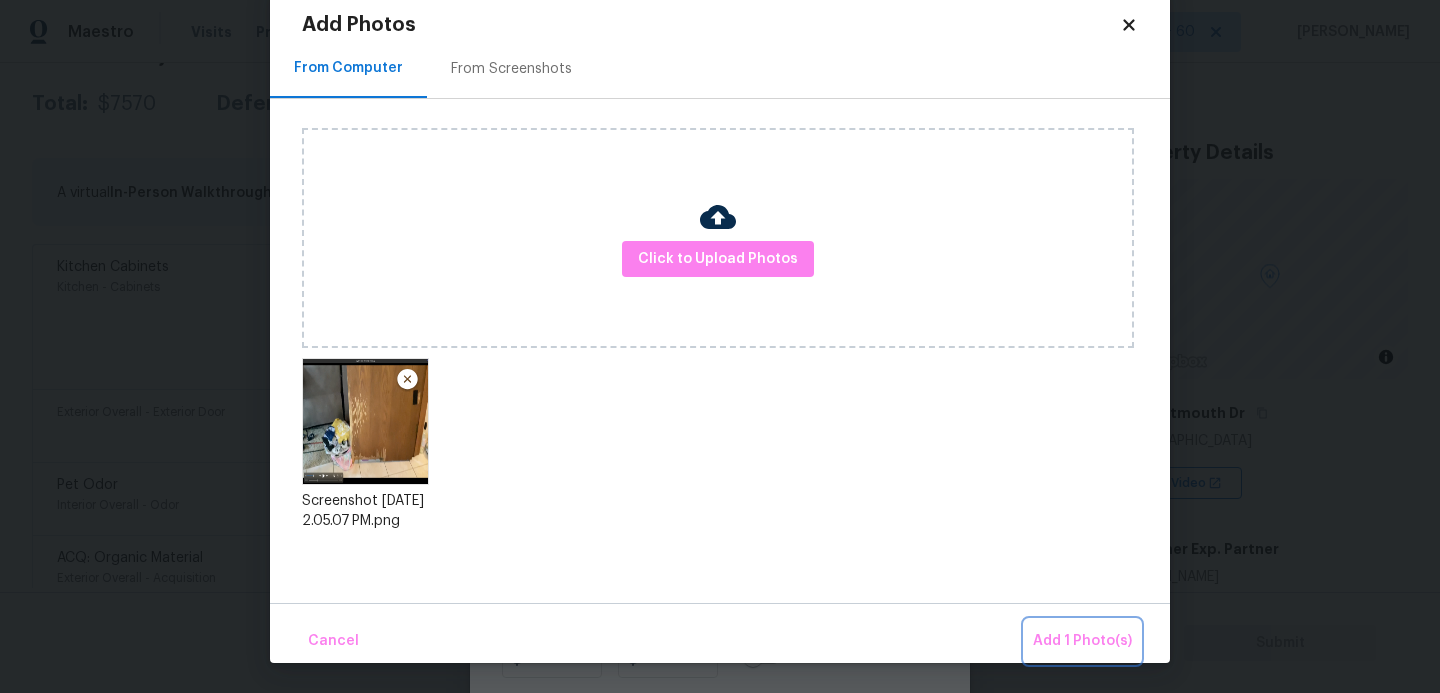 click on "Add 1 Photo(s)" at bounding box center (1082, 641) 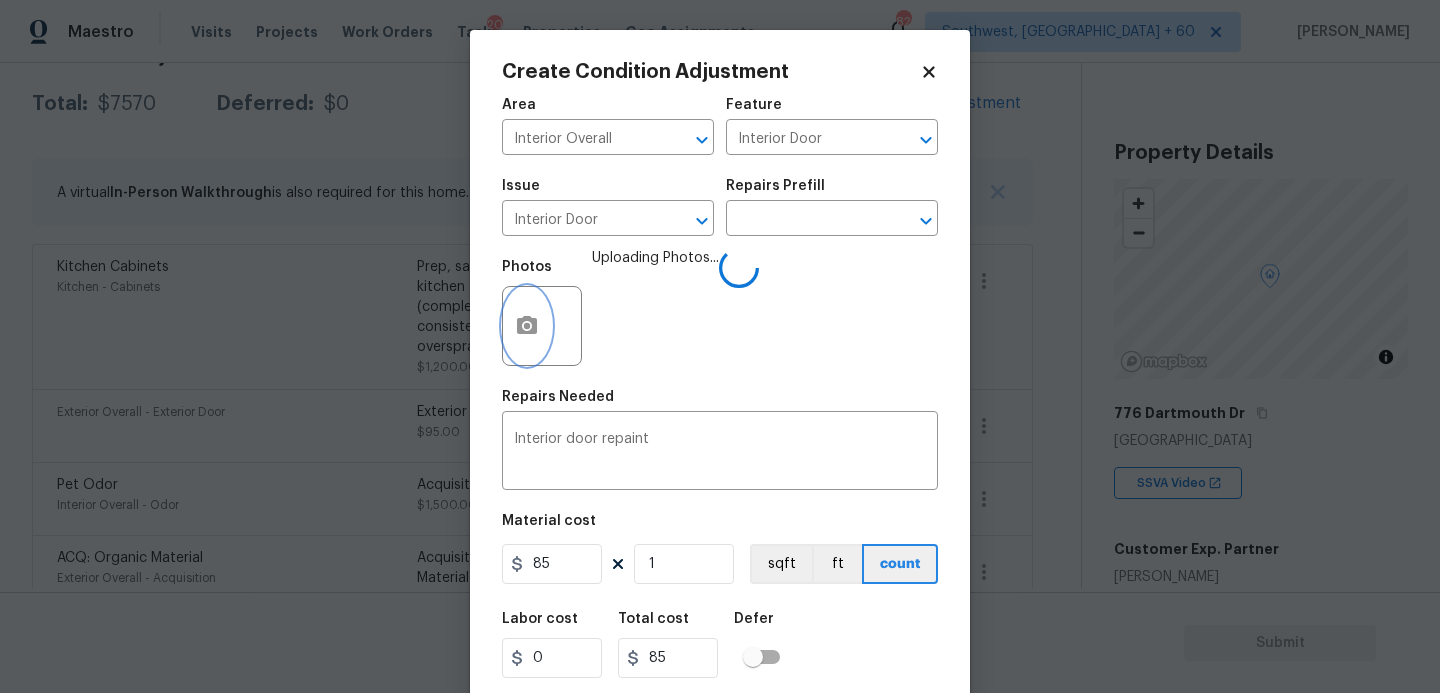 scroll, scrollTop: 0, scrollLeft: 0, axis: both 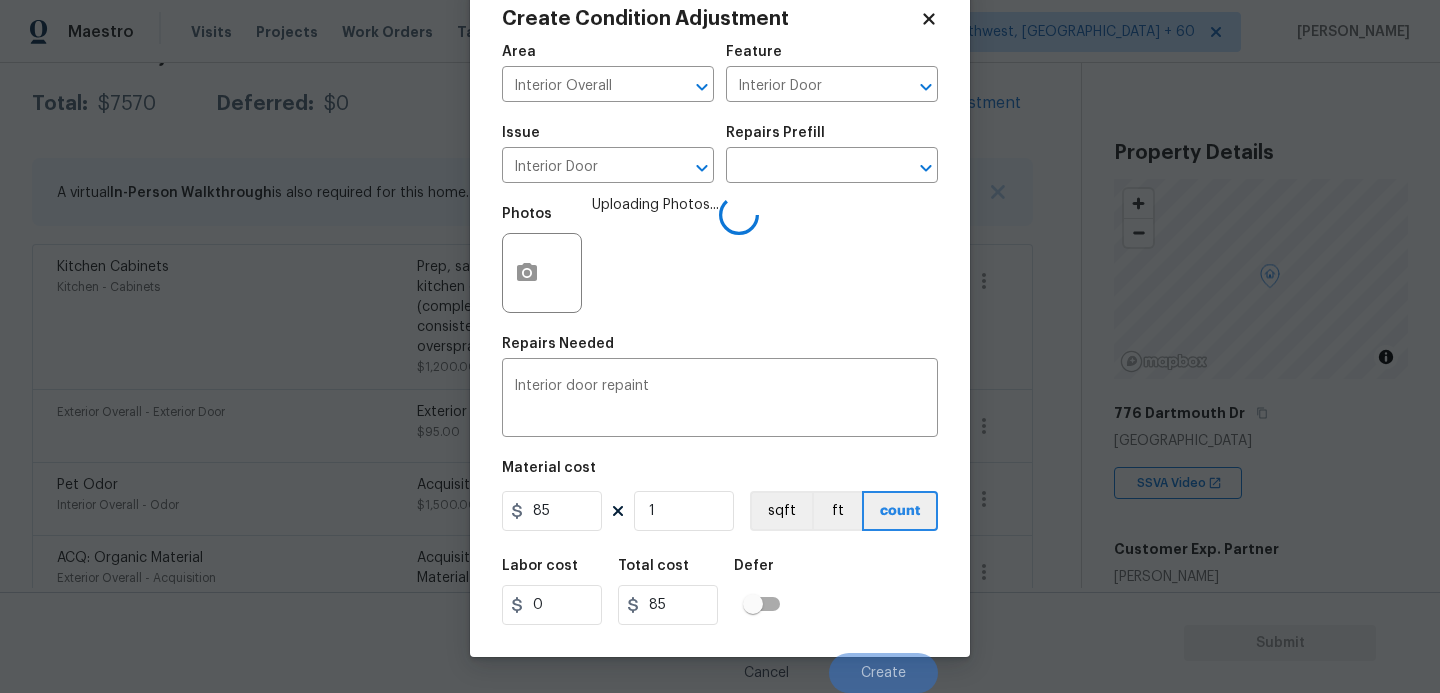 click on "Labor cost 0 Total cost 85 Defer" at bounding box center [720, 592] 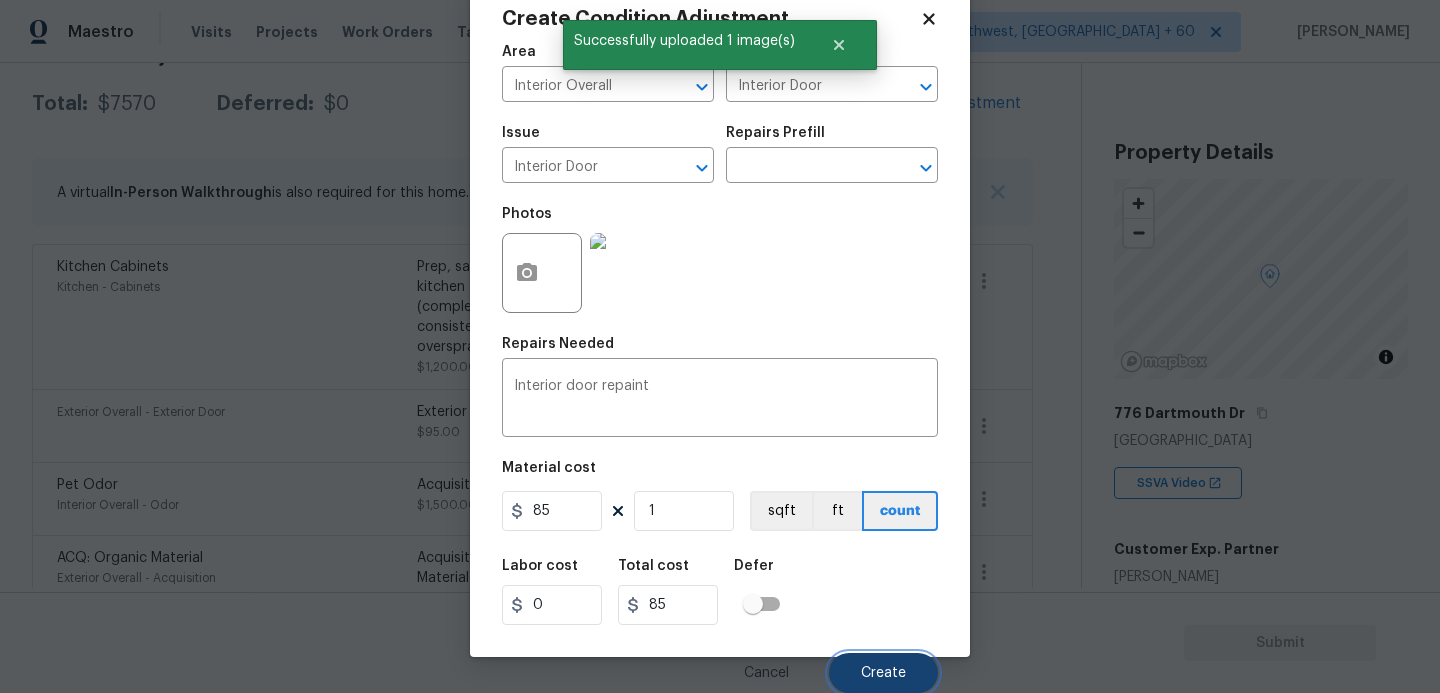 click on "Create" at bounding box center (883, 673) 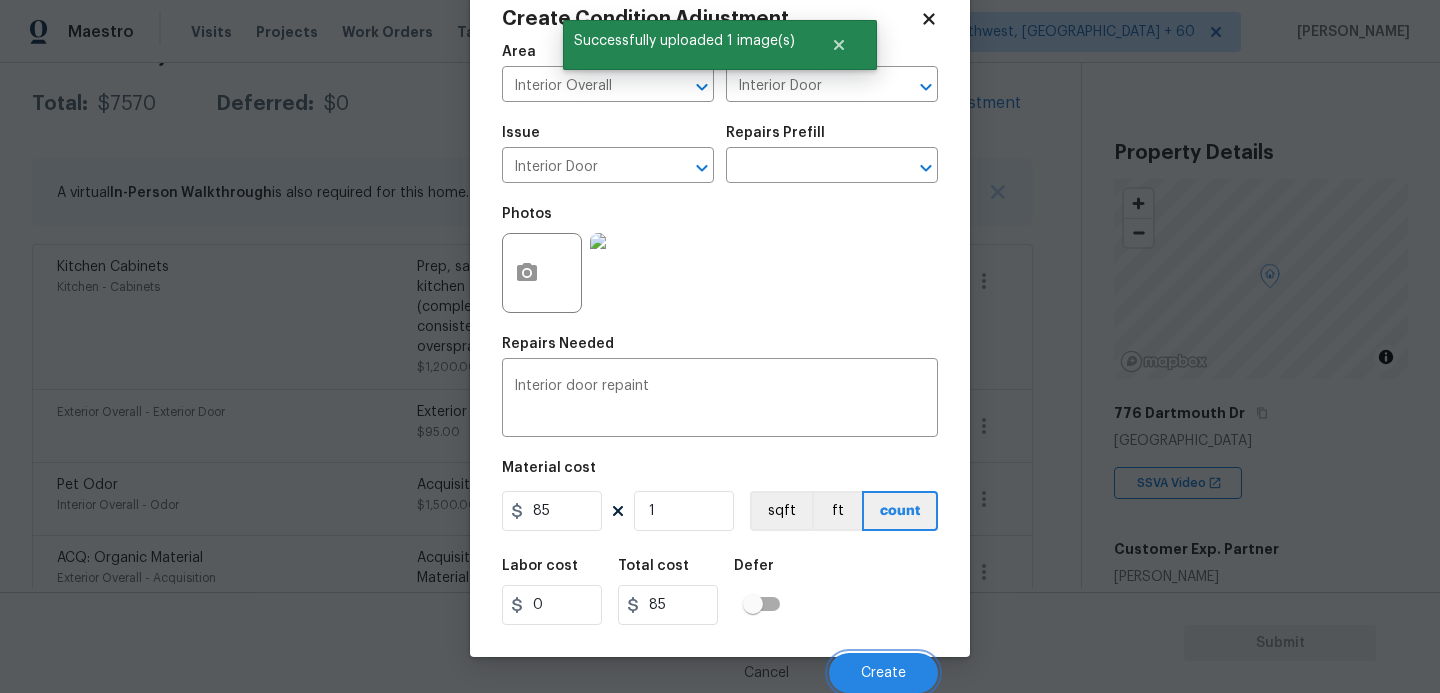 scroll, scrollTop: 321, scrollLeft: 0, axis: vertical 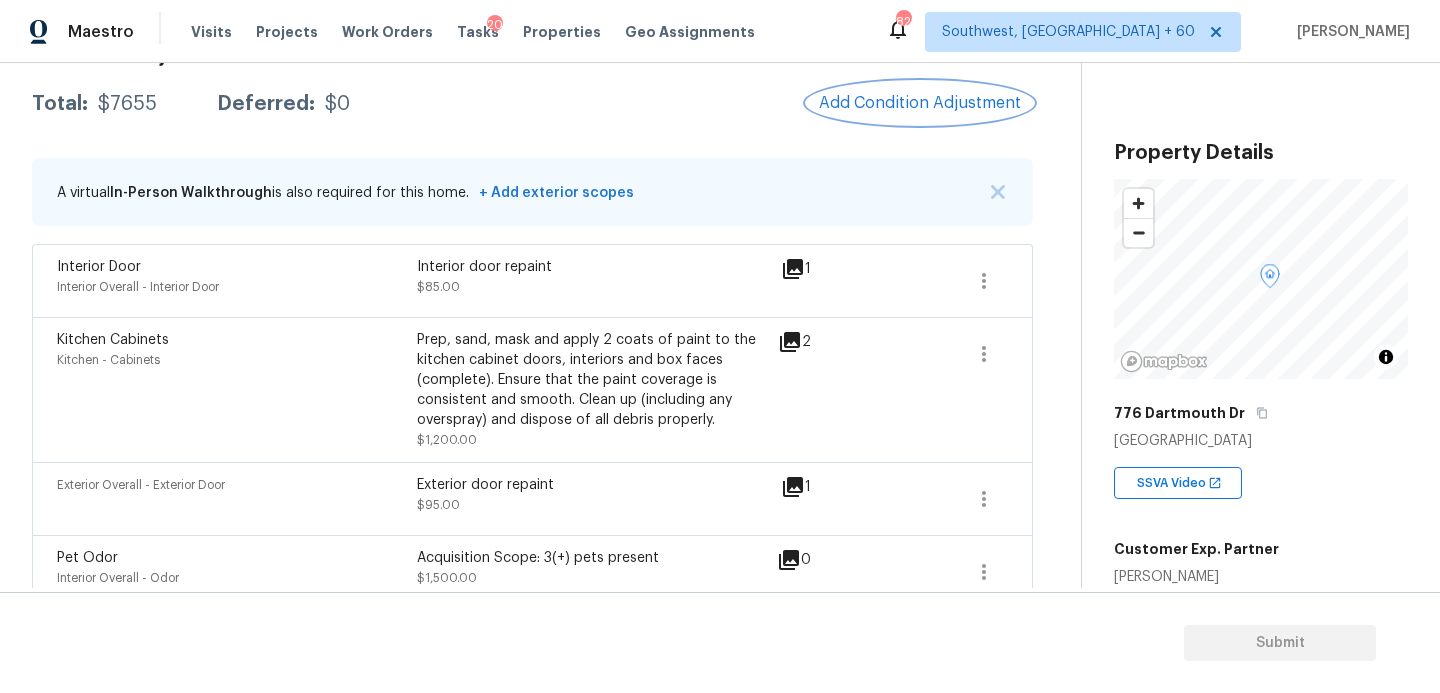 click on "Add Condition Adjustment" at bounding box center [920, 103] 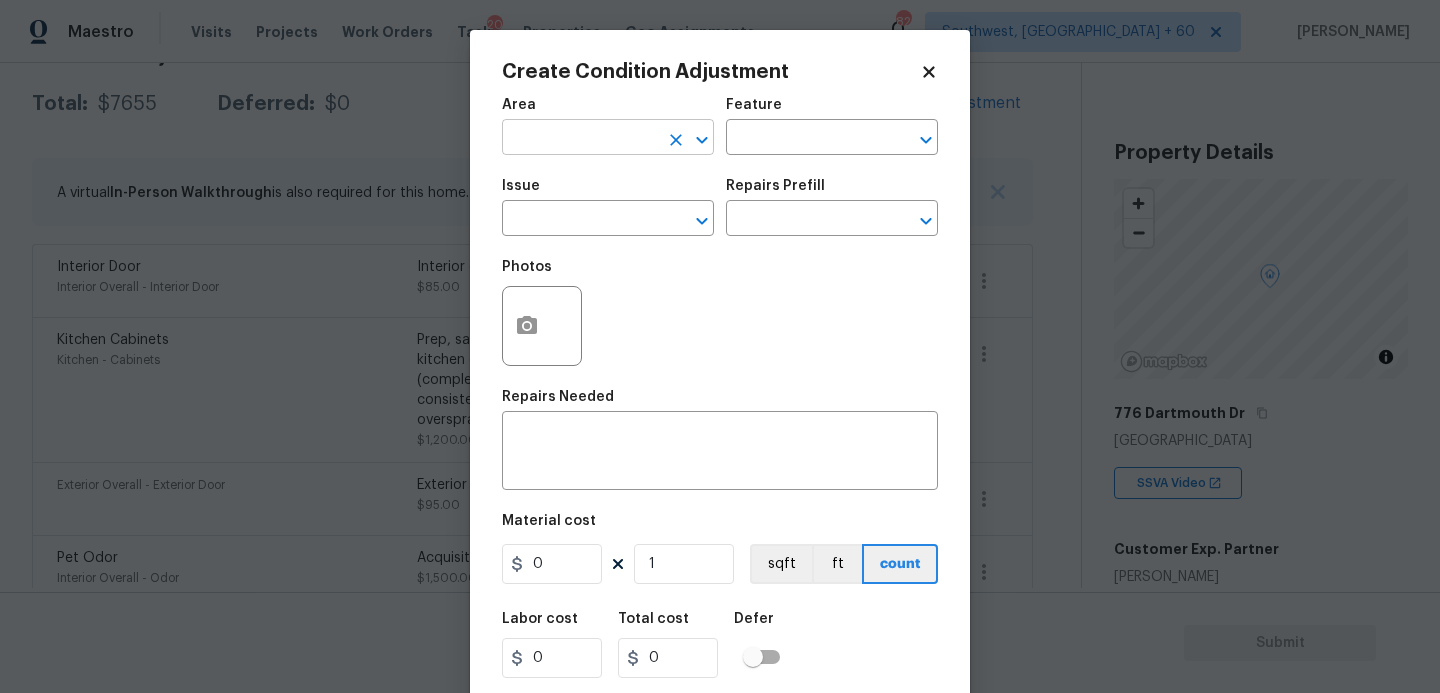 click at bounding box center (580, 139) 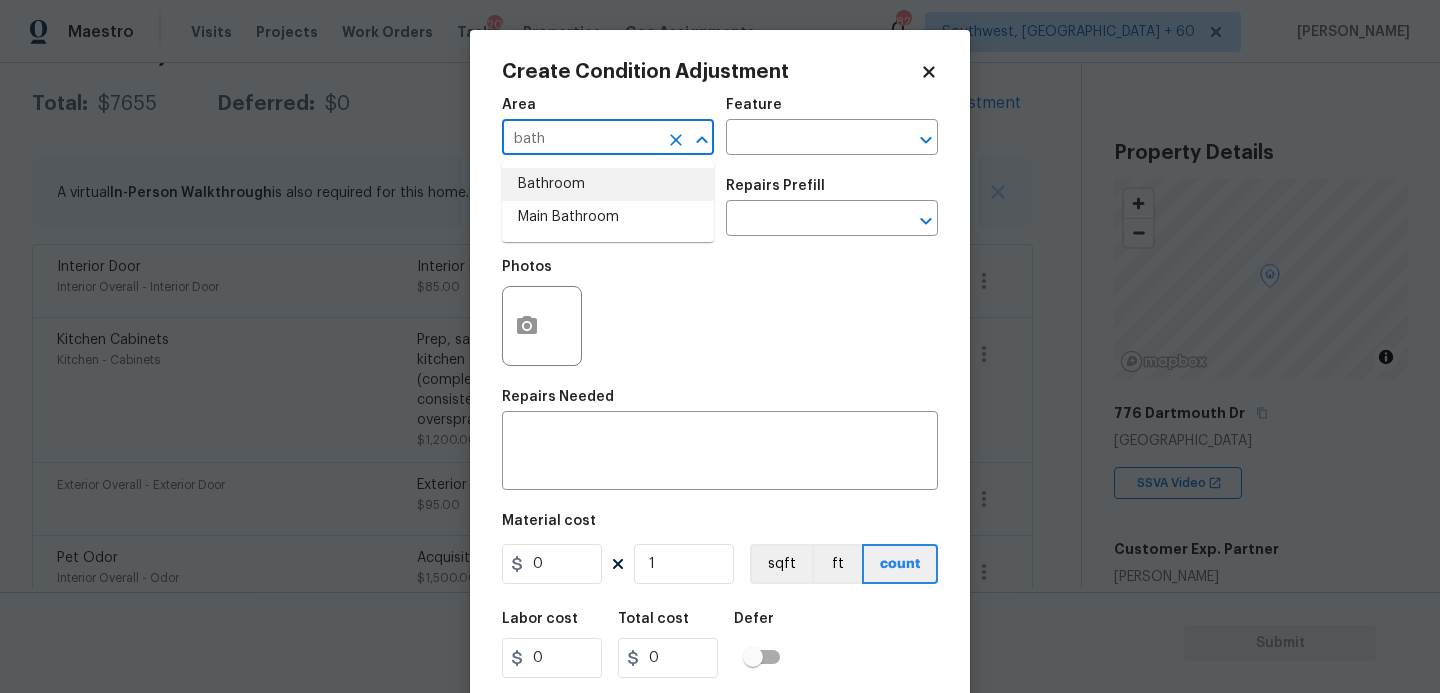 click on "Bathroom" at bounding box center [608, 184] 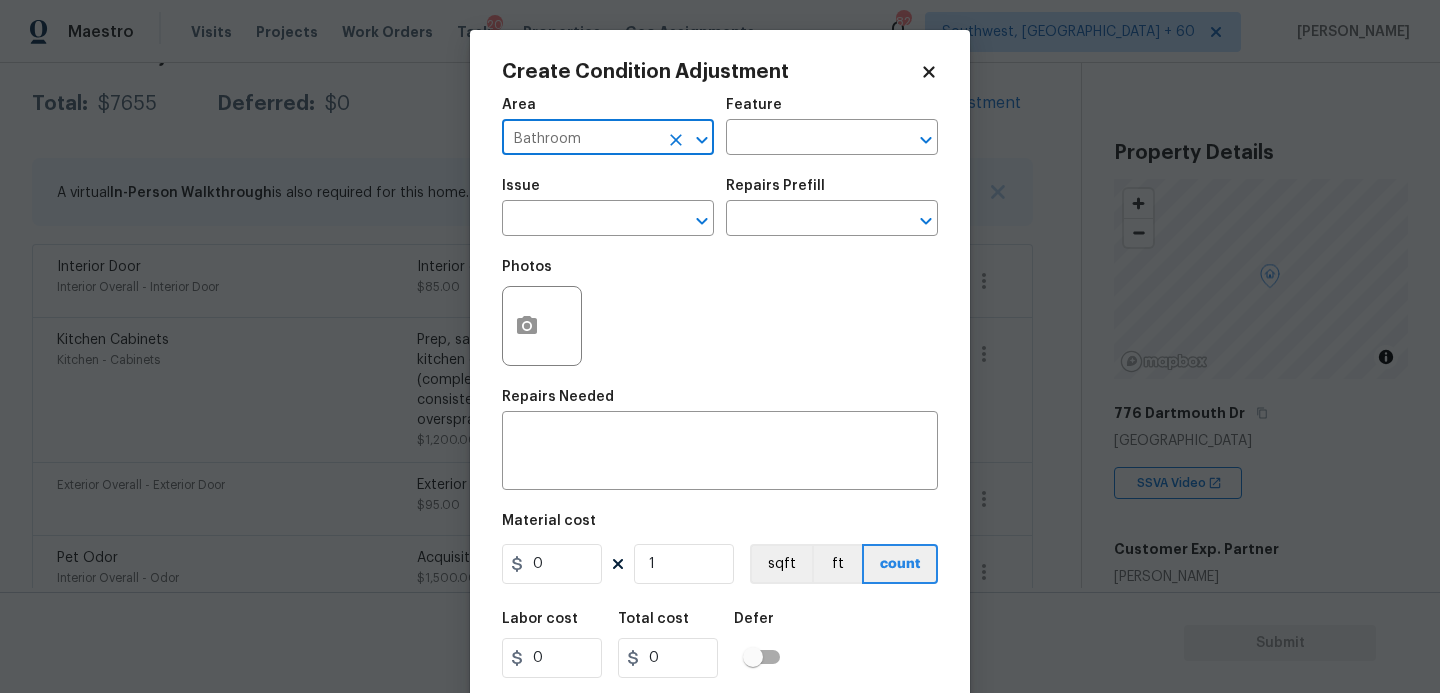 type on "Bathroom" 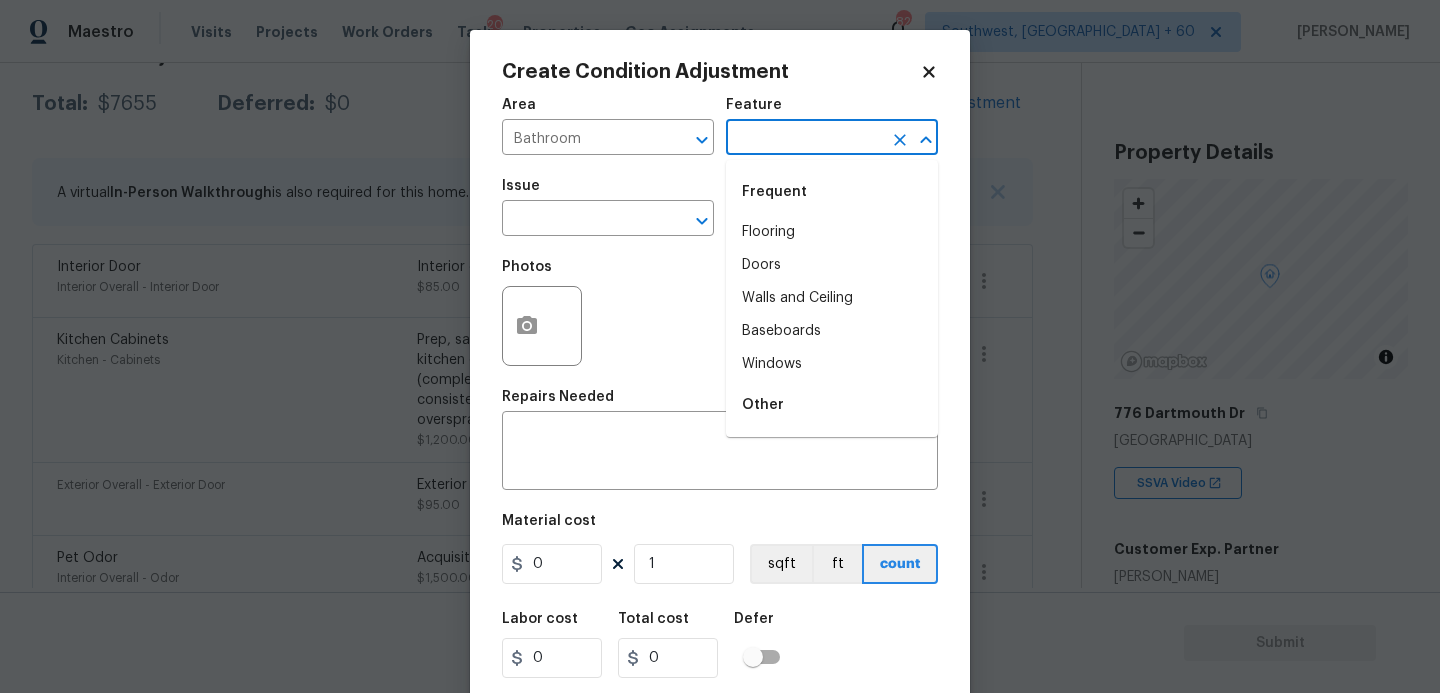 click at bounding box center [804, 139] 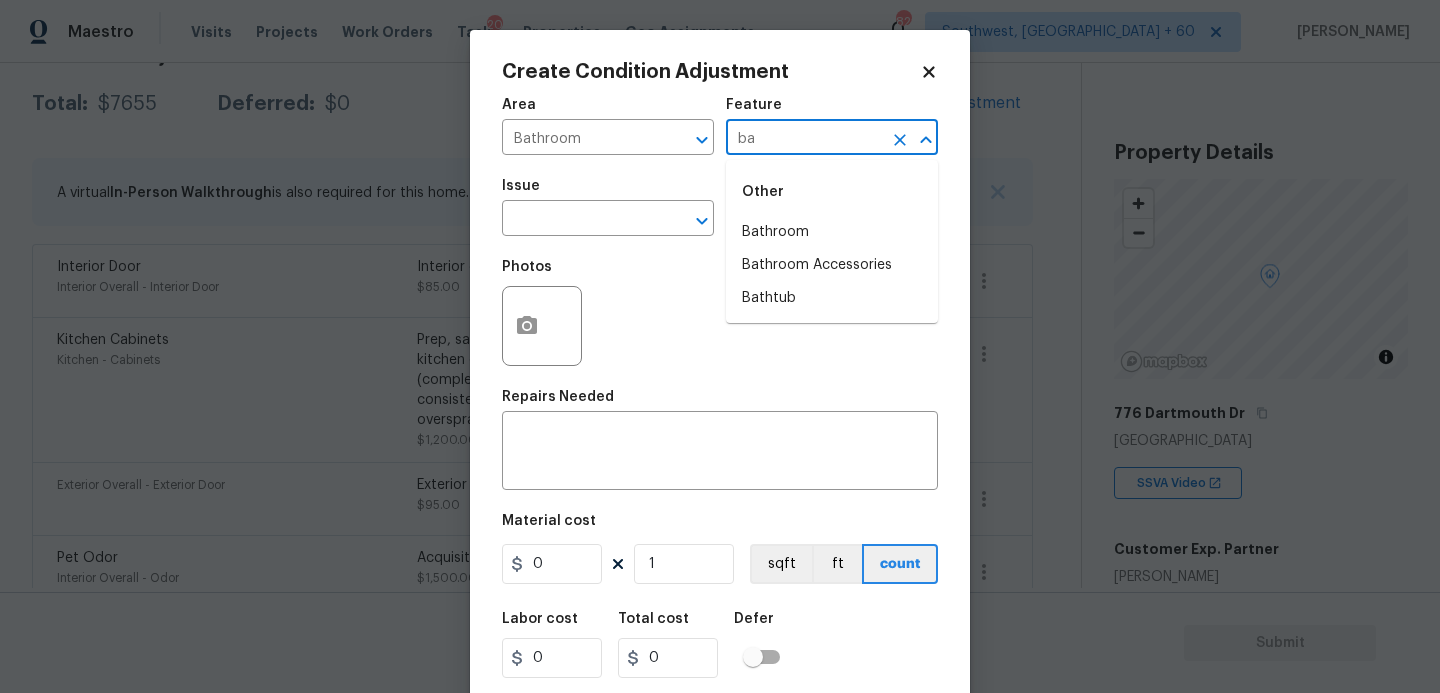 type on "b" 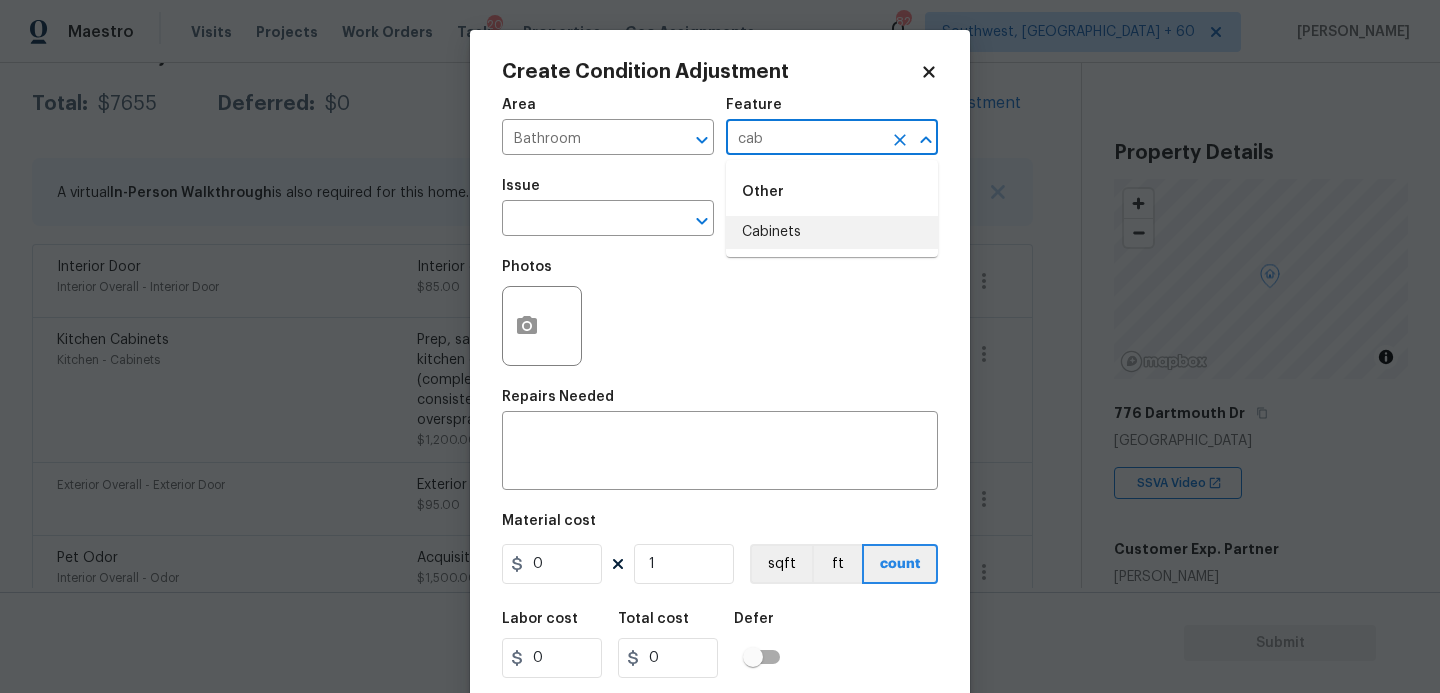 click on "Cabinets" at bounding box center [832, 232] 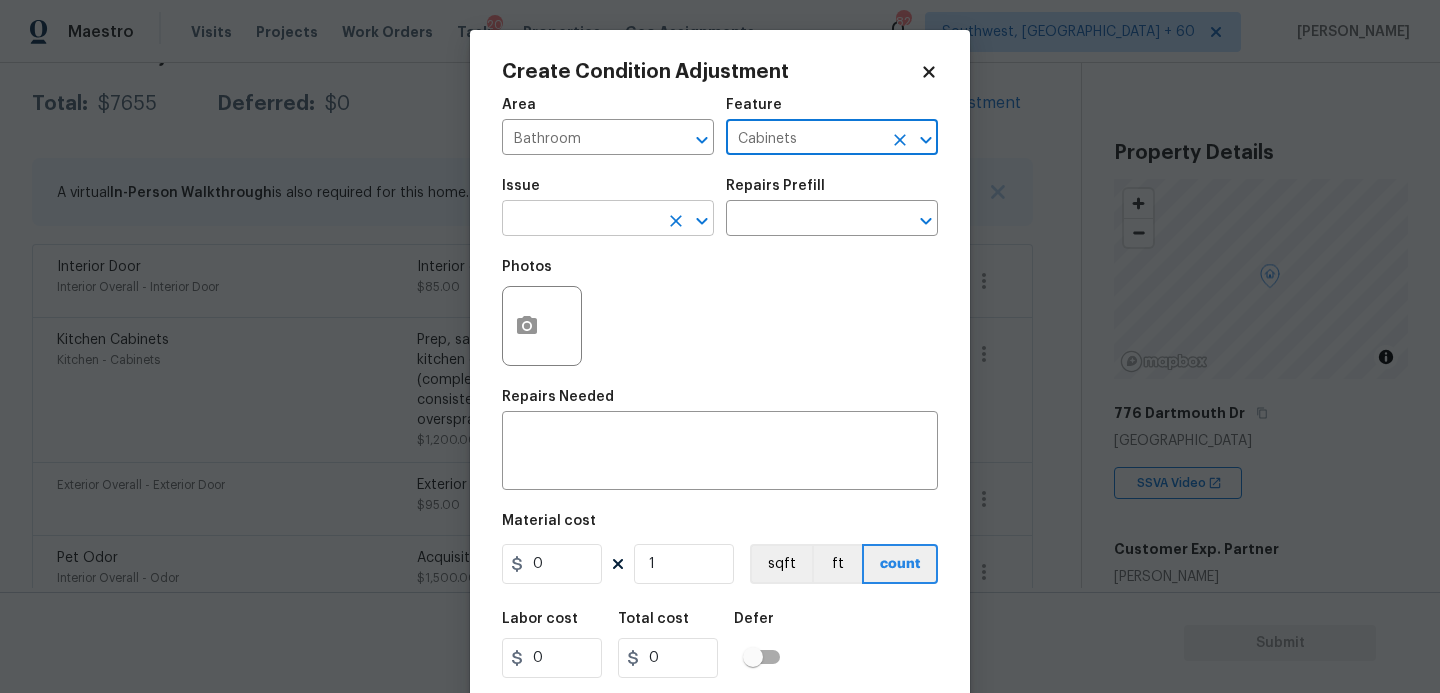 type on "Cabinets" 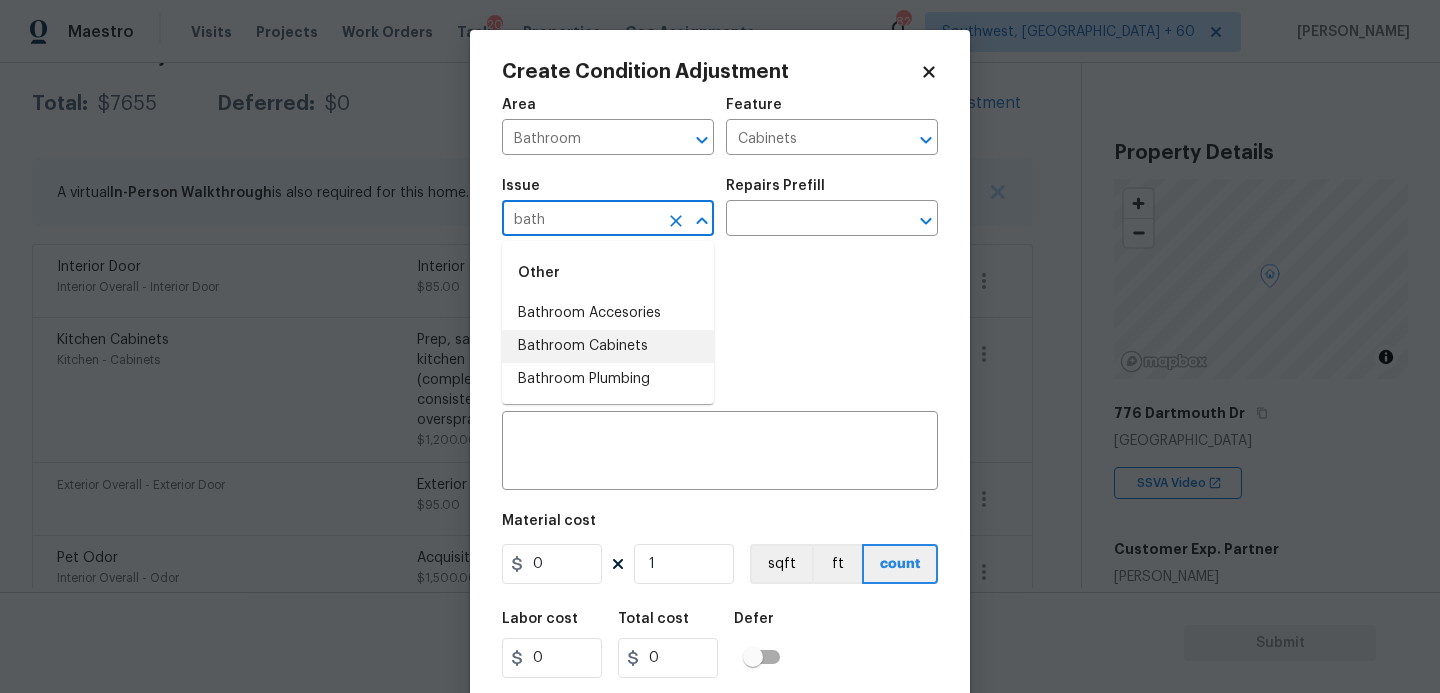 click on "Bathroom Cabinets" at bounding box center (608, 346) 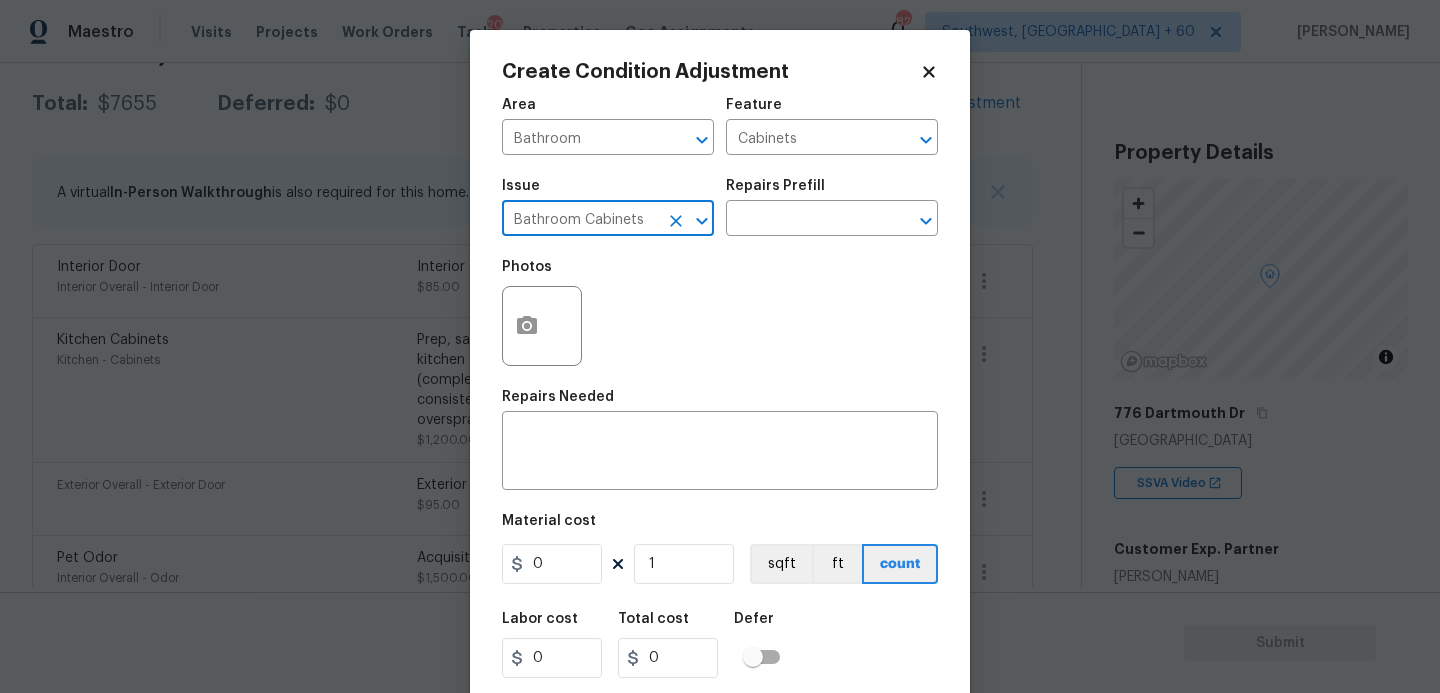 type on "Bathroom Cabinets" 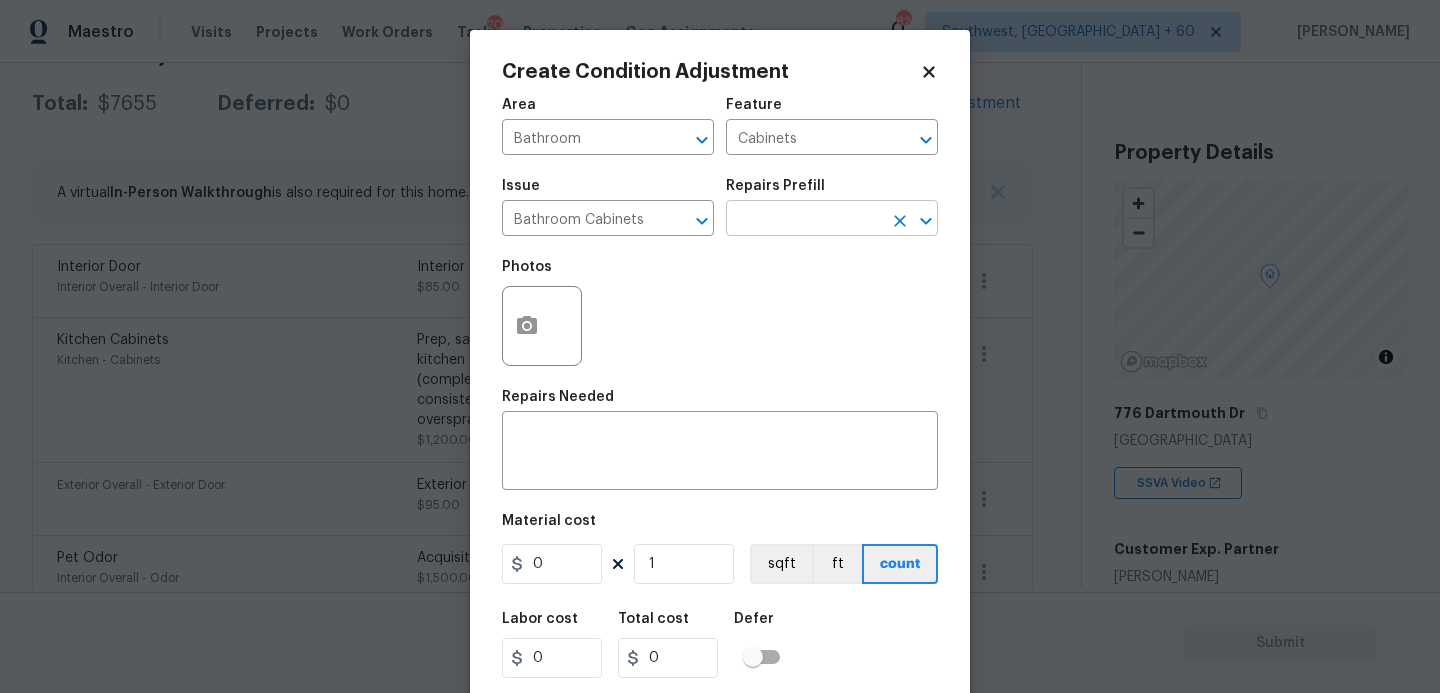 click at bounding box center (804, 220) 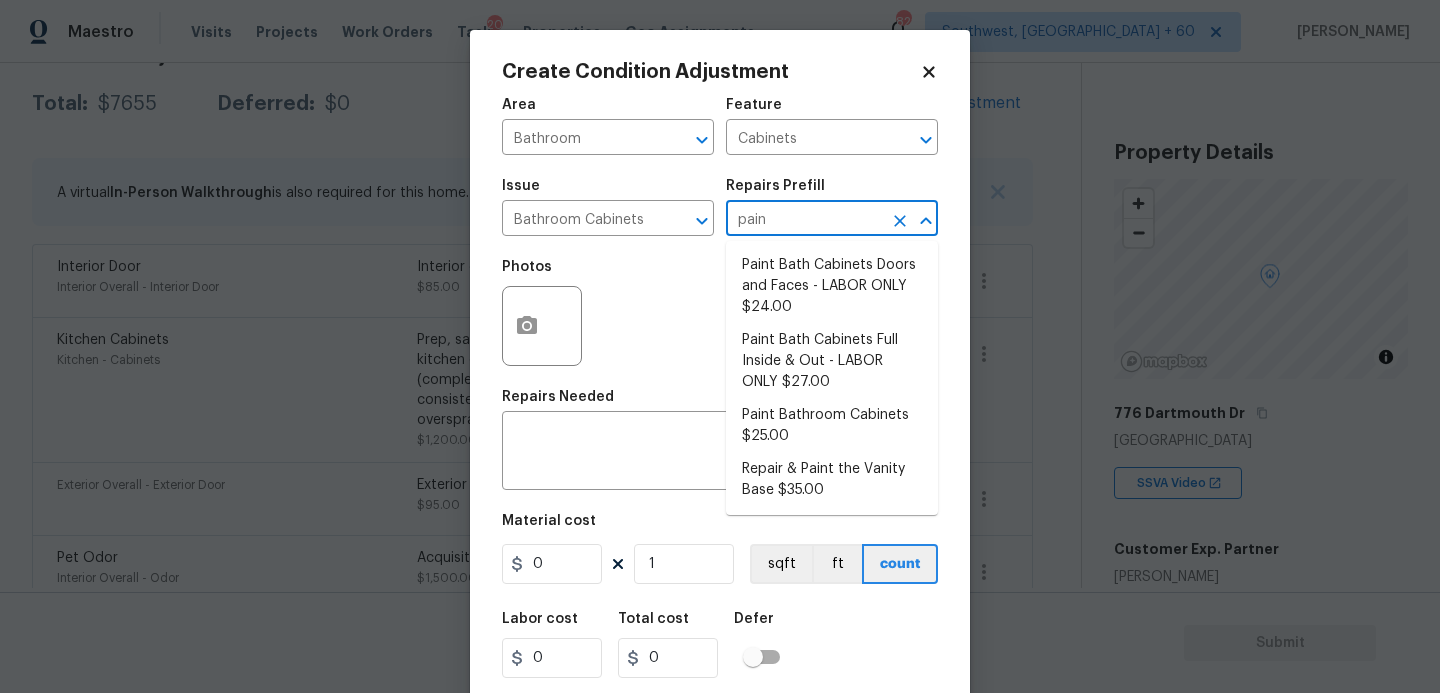 type on "paint" 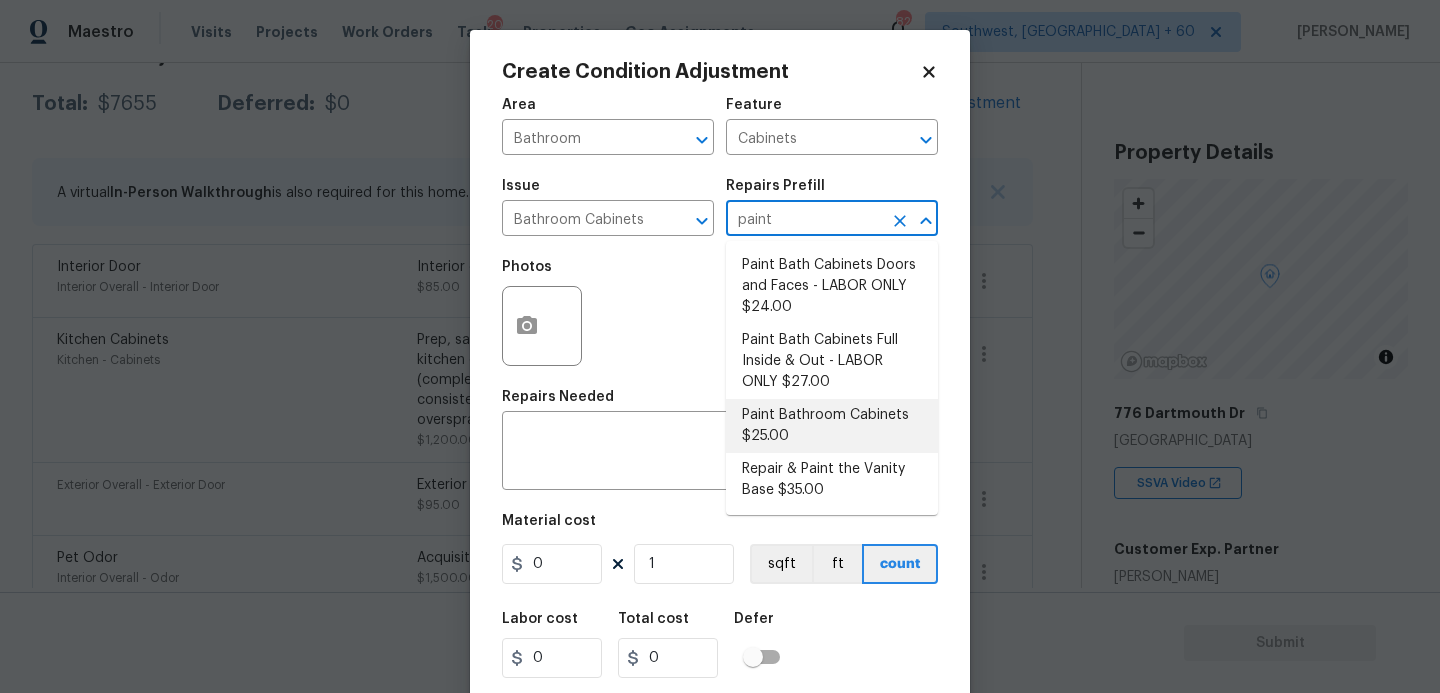 click on "Paint Bathroom Cabinets $25.00" at bounding box center (832, 426) 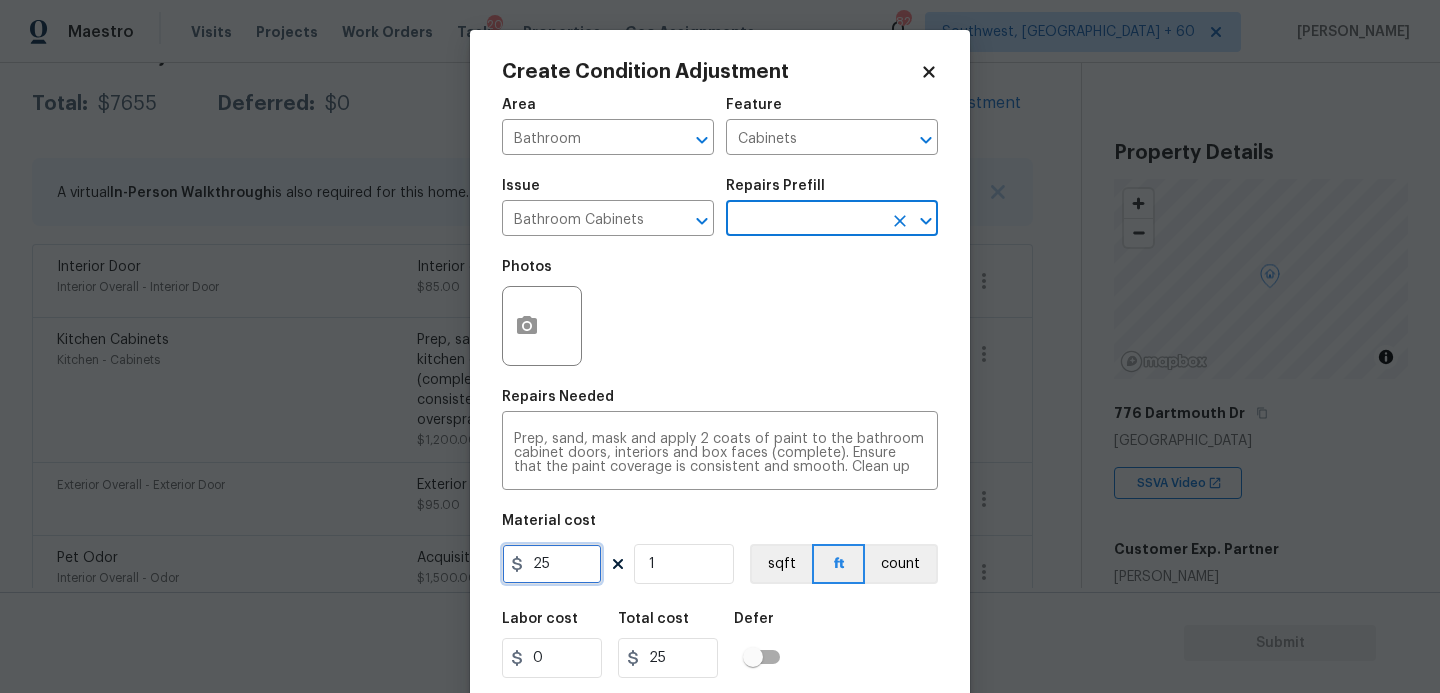 drag, startPoint x: 571, startPoint y: 573, endPoint x: 455, endPoint y: 586, distance: 116.72617 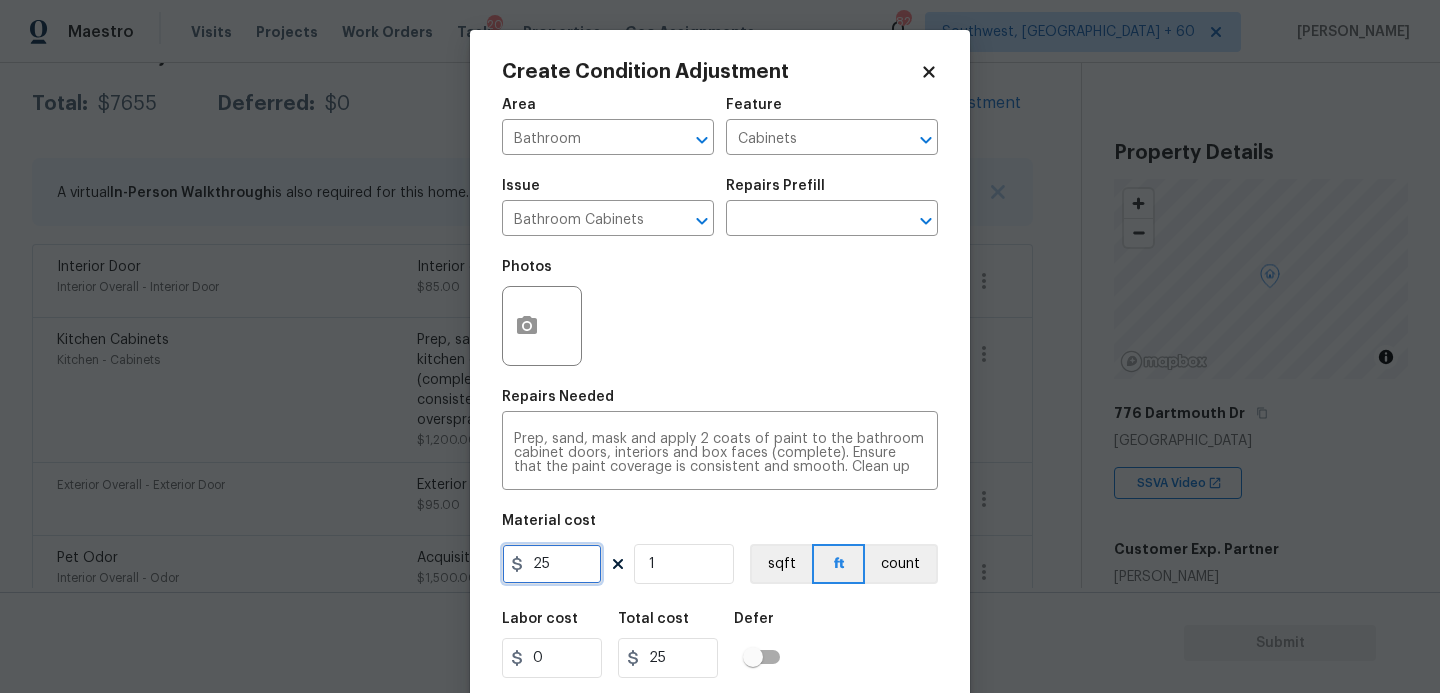 drag, startPoint x: 566, startPoint y: 562, endPoint x: 414, endPoint y: 562, distance: 152 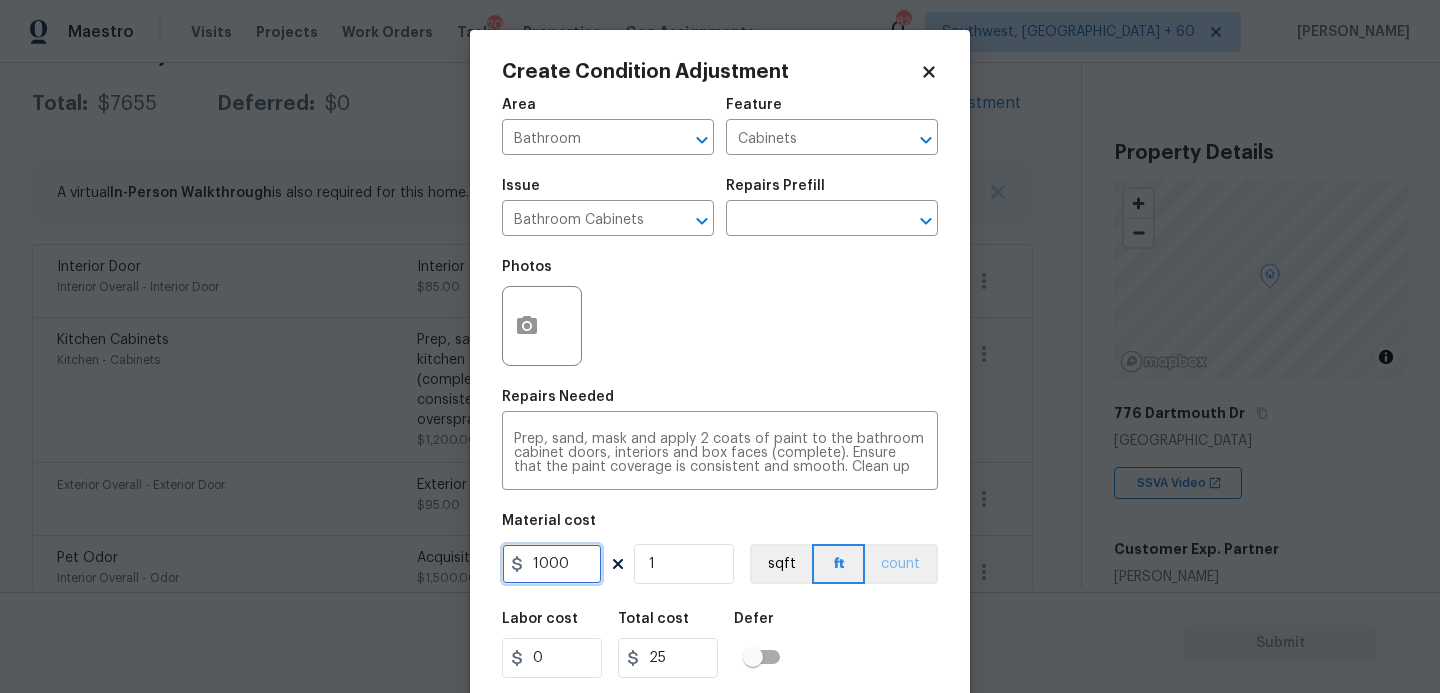 type on "1000" 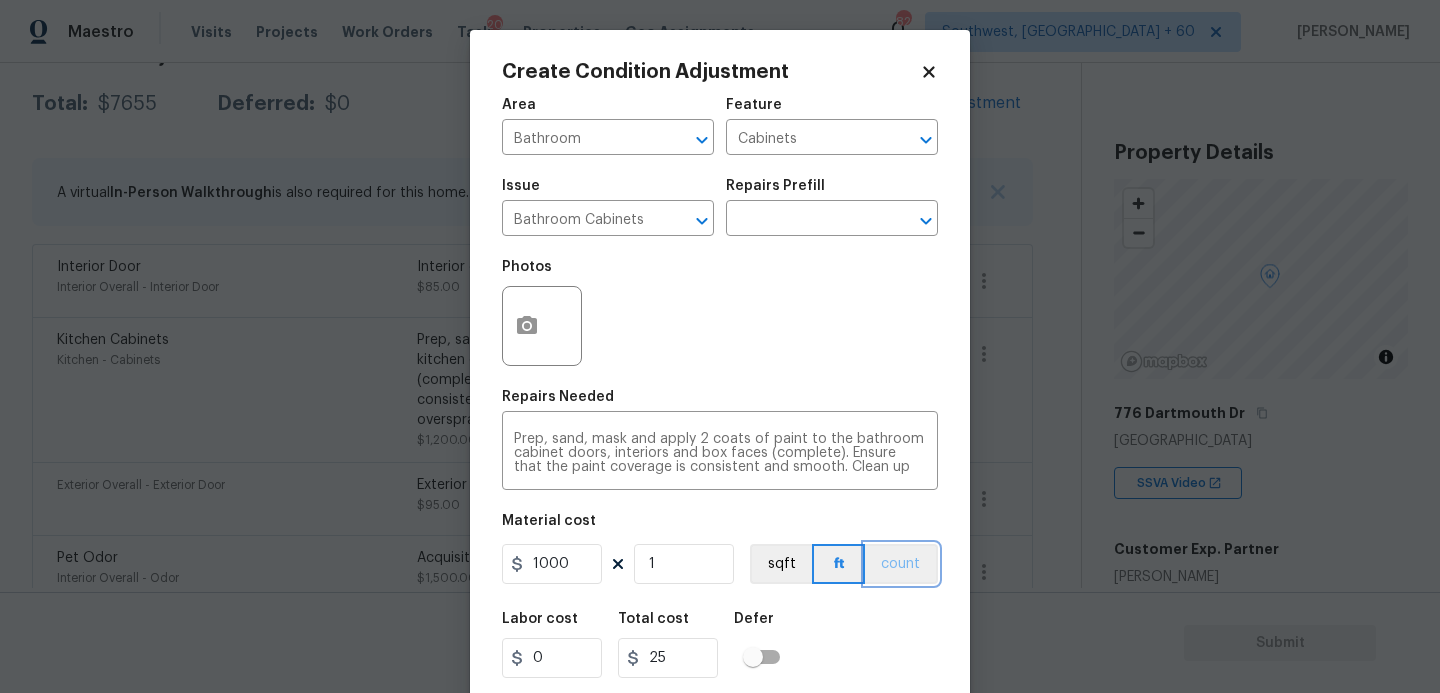 type on "1000" 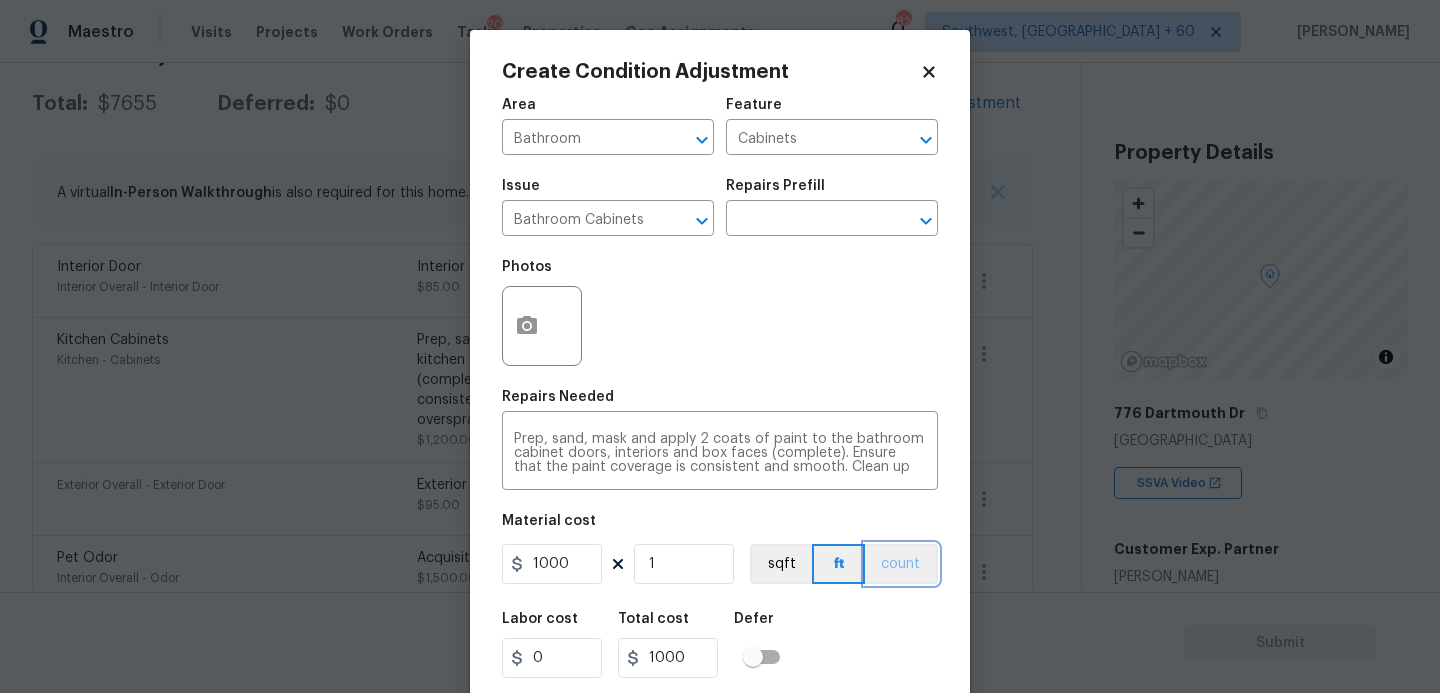 click on "count" at bounding box center [901, 564] 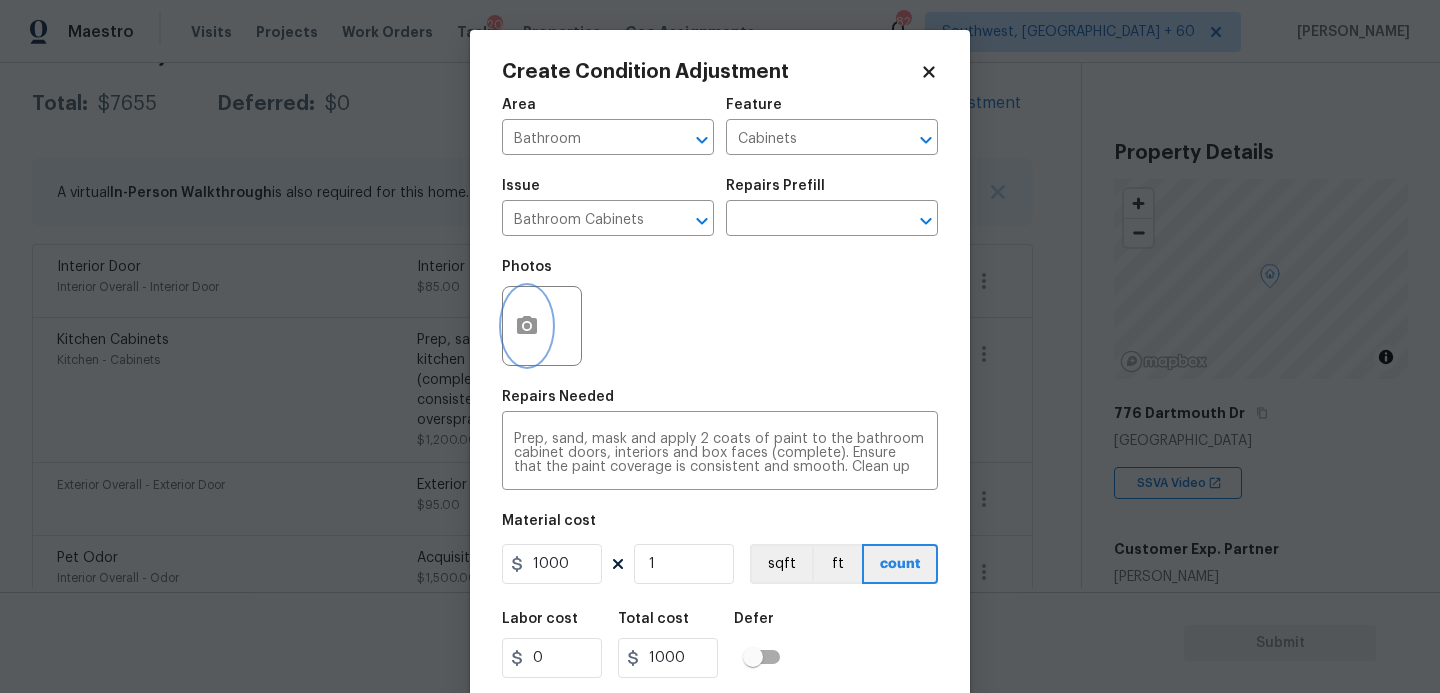 click at bounding box center (527, 326) 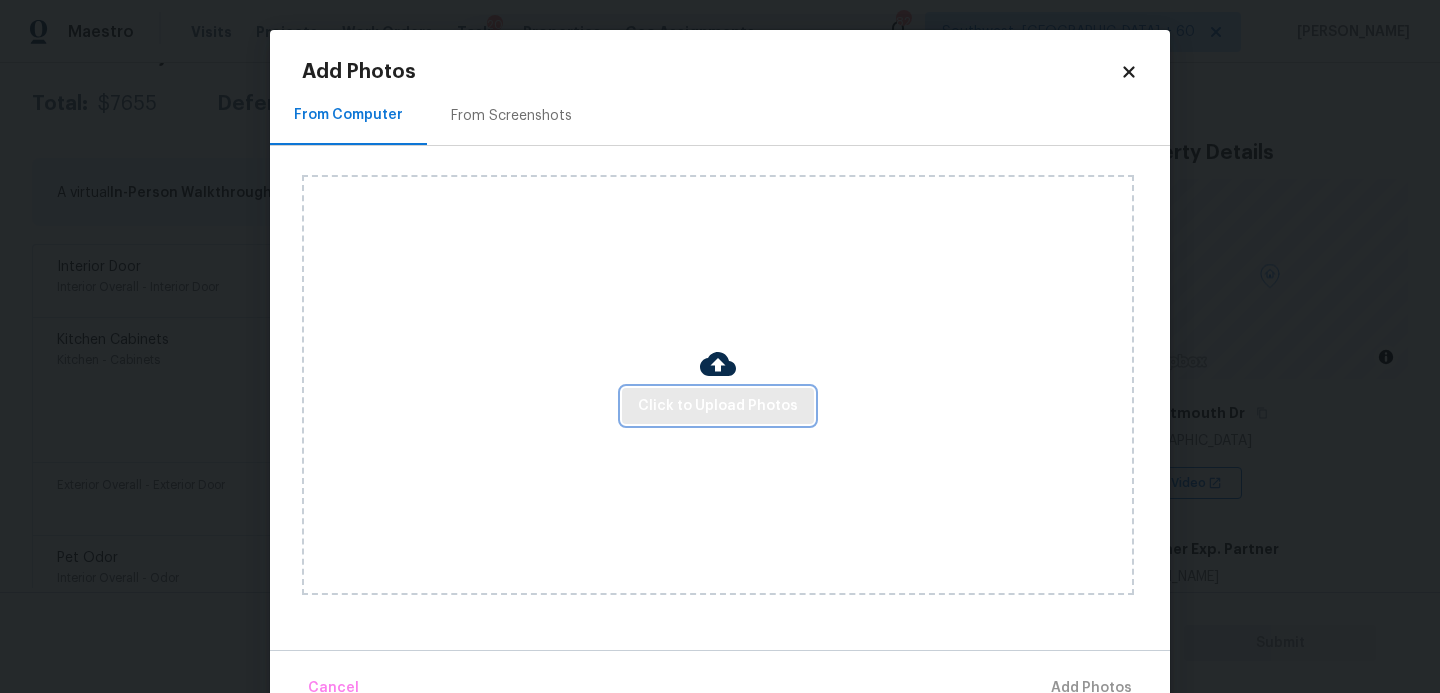 click on "Click to Upload Photos" at bounding box center (718, 406) 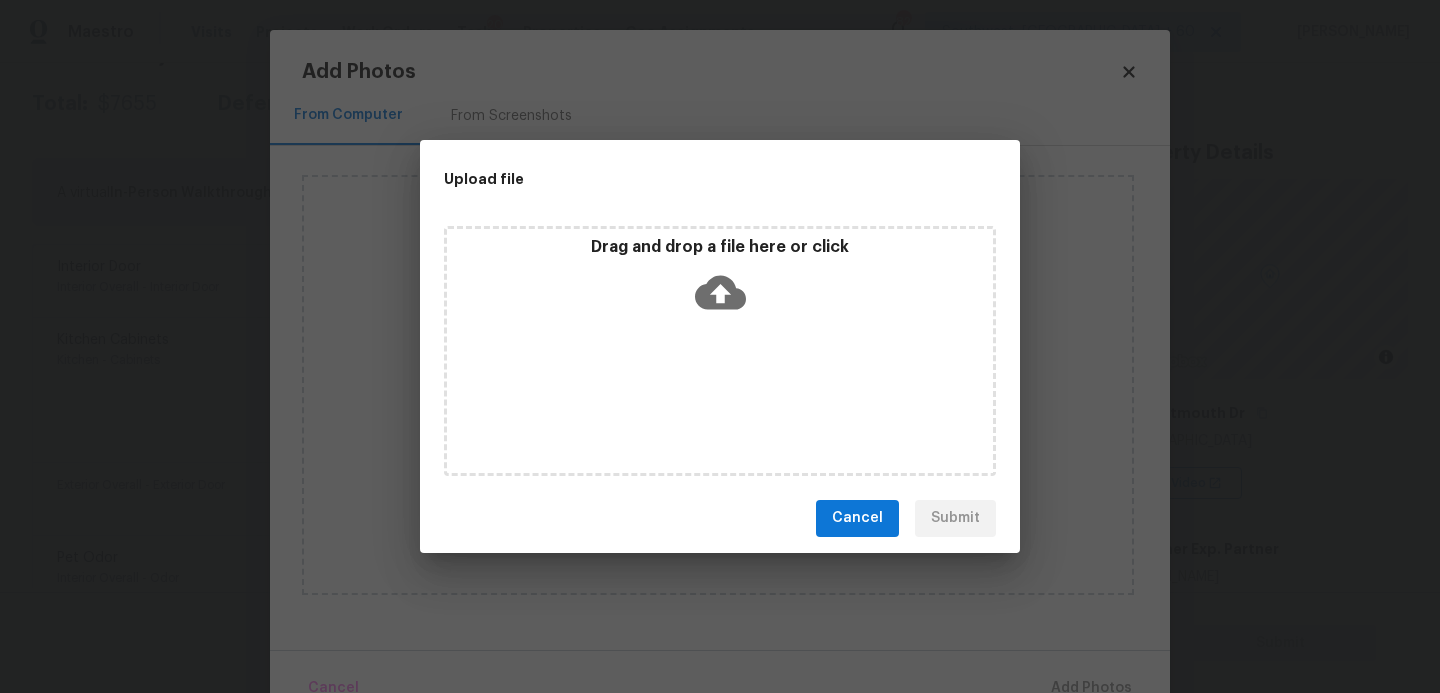 click on "Drag and drop a file here or click" at bounding box center [720, 351] 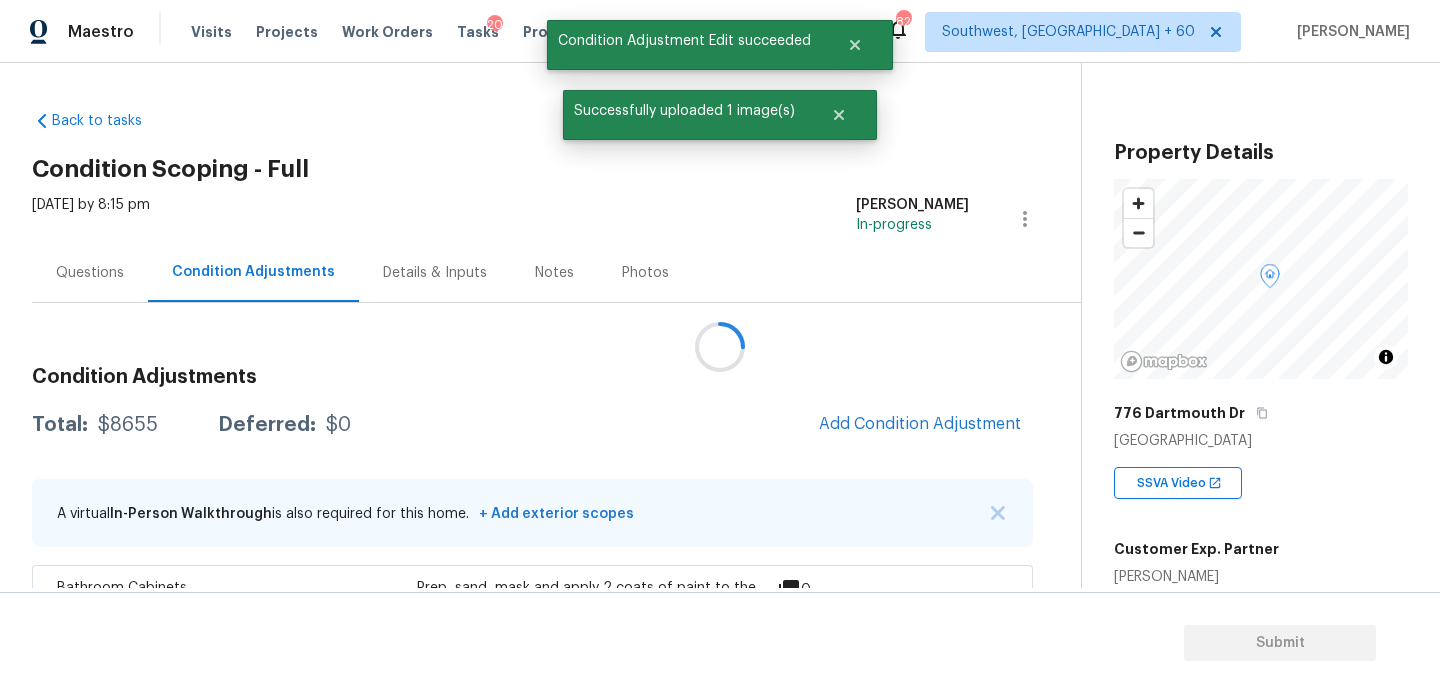 scroll, scrollTop: 0, scrollLeft: 0, axis: both 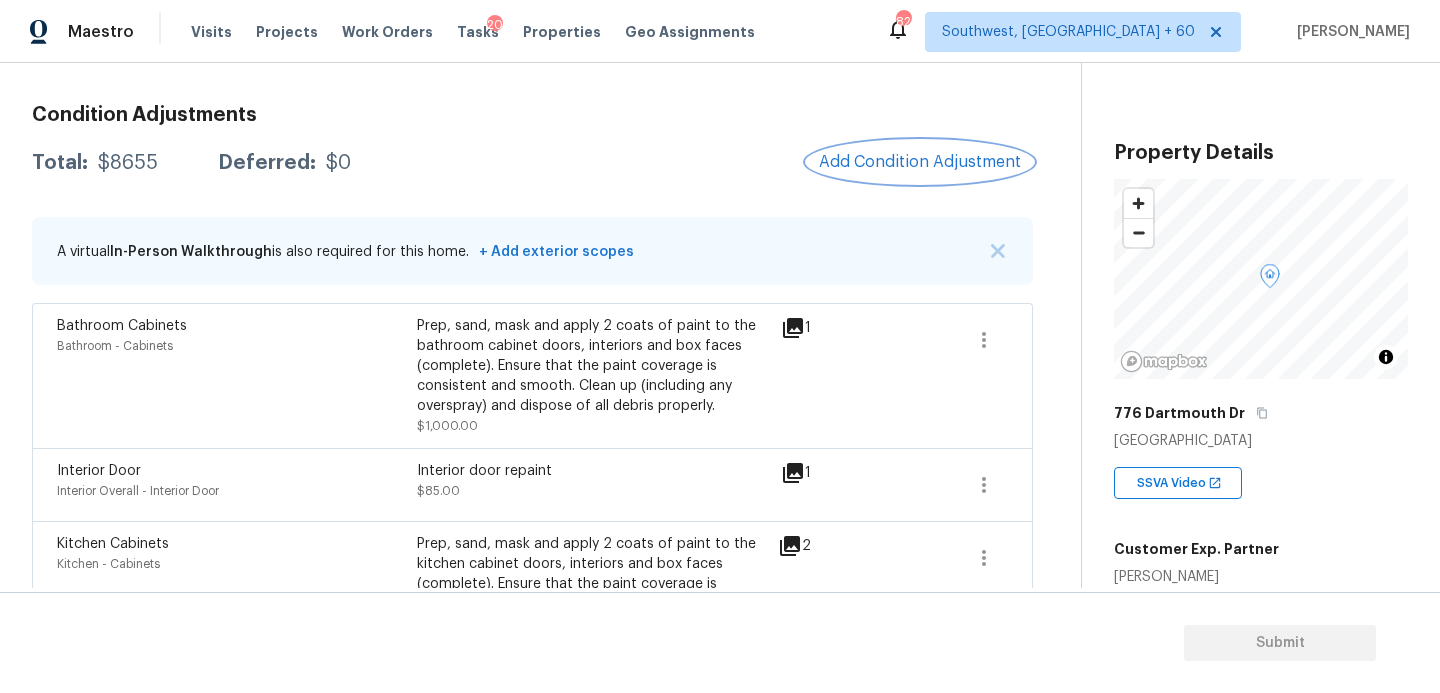 click on "Add Condition Adjustment" at bounding box center [920, 162] 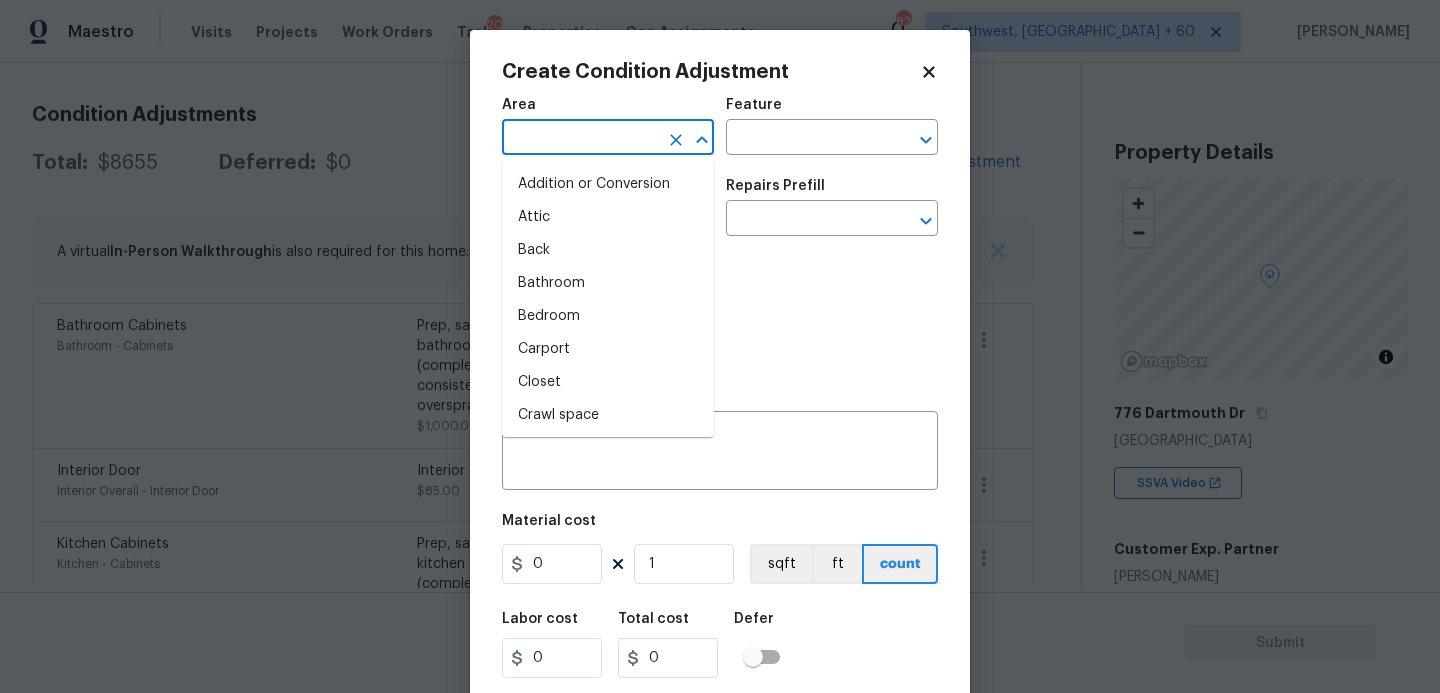 click at bounding box center (580, 139) 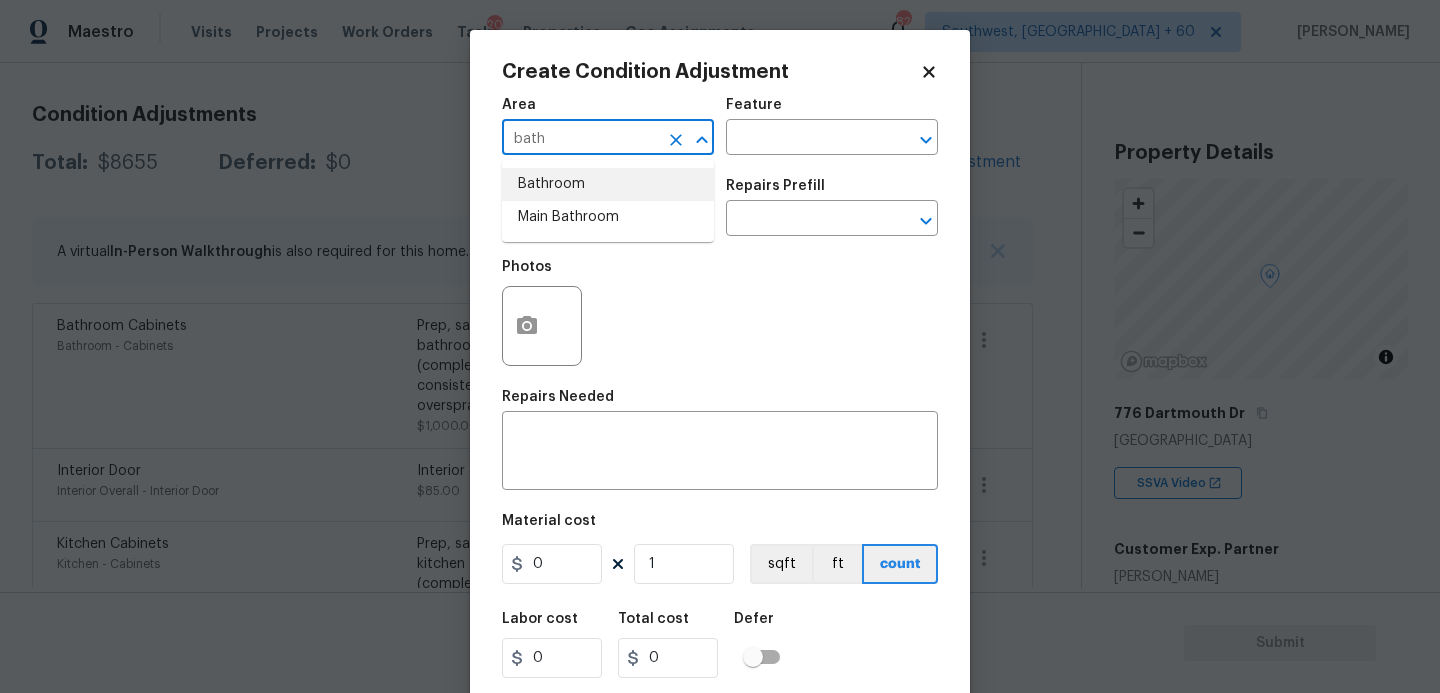 click on "Bathroom" at bounding box center [608, 184] 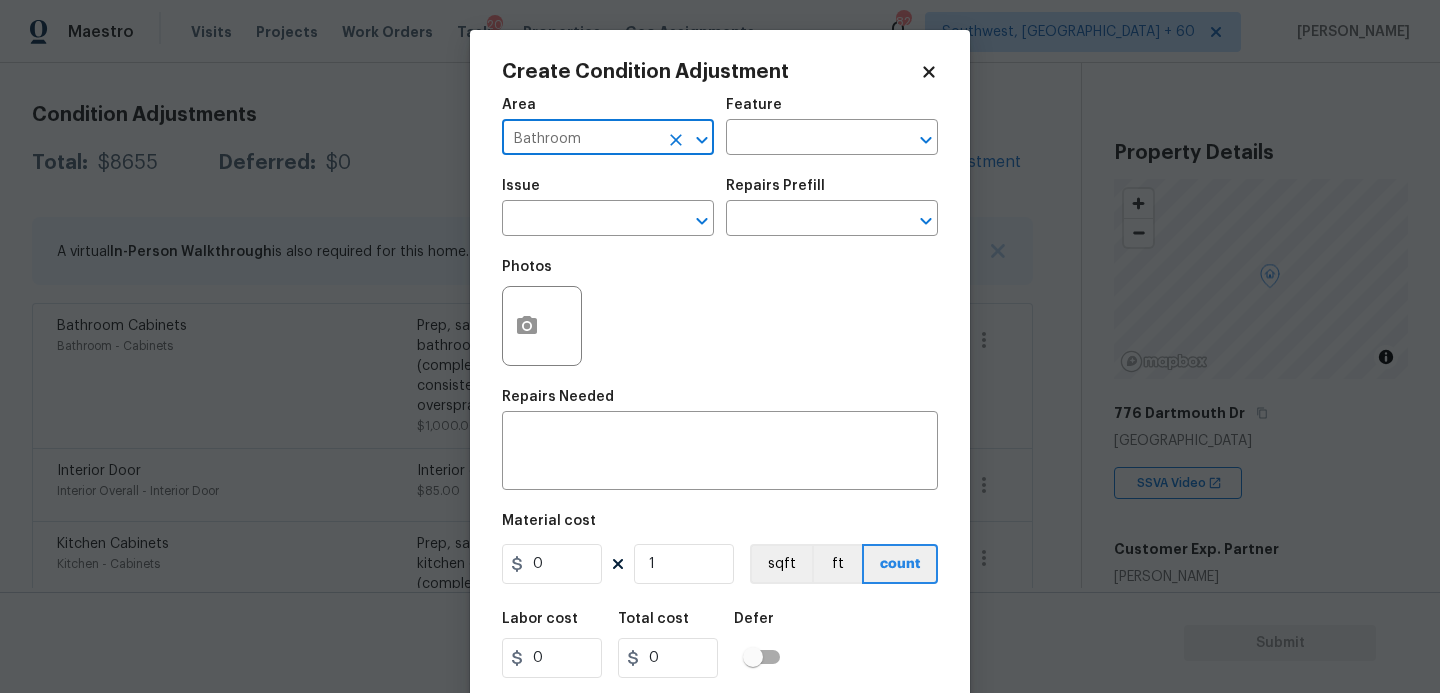 type on "Bathroom" 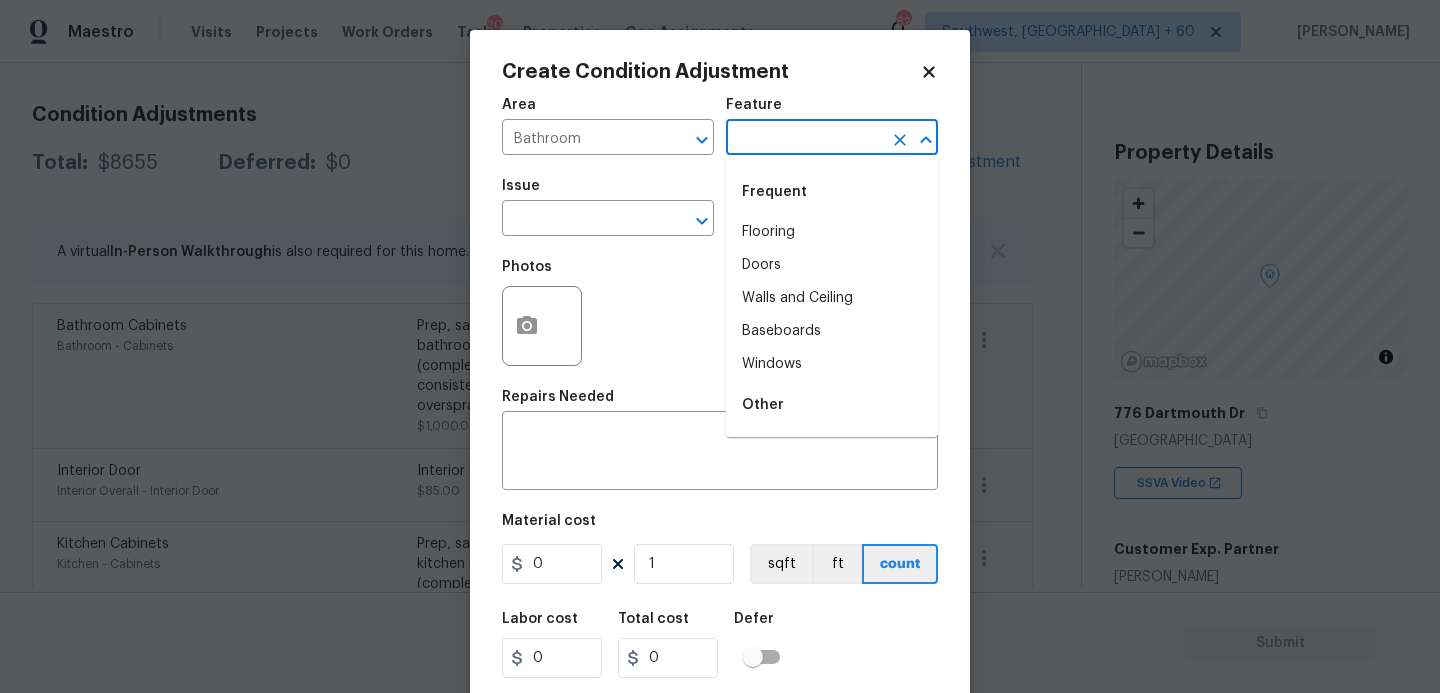 click at bounding box center [804, 139] 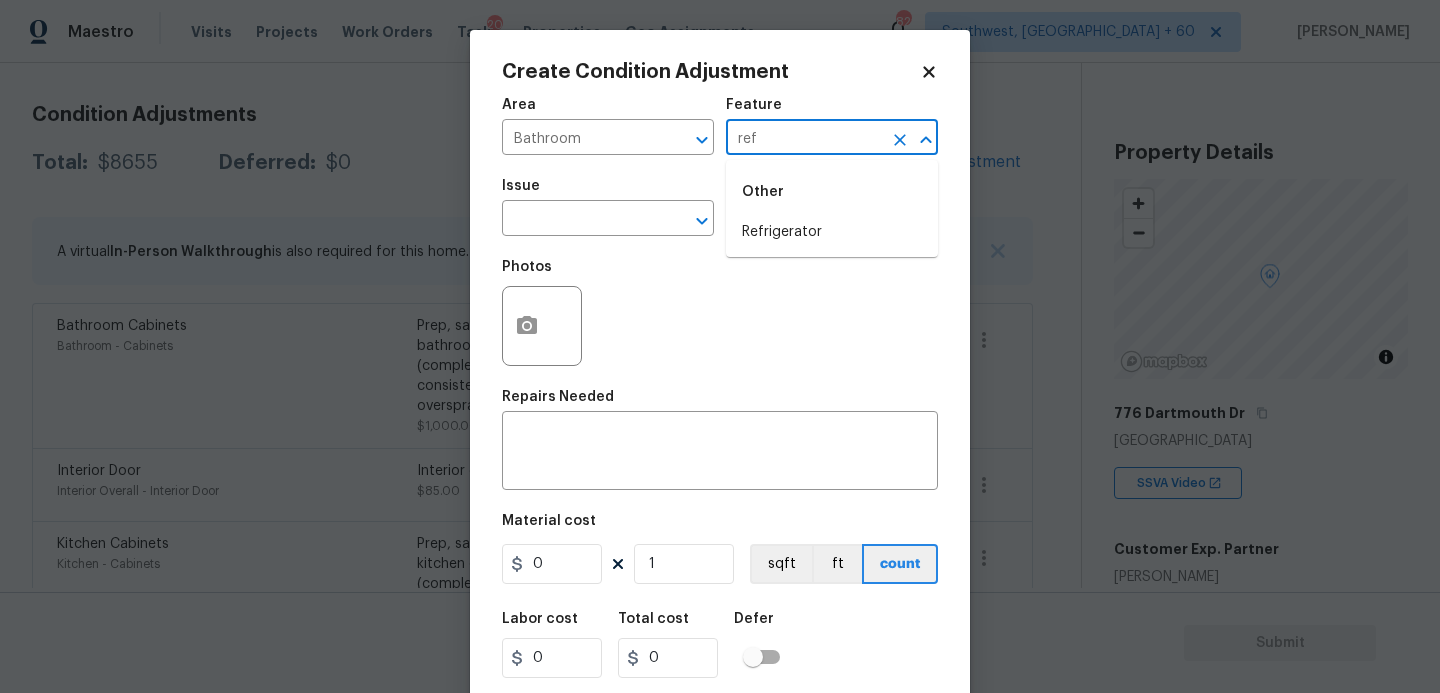 click on "Refrigerator" at bounding box center [832, 232] 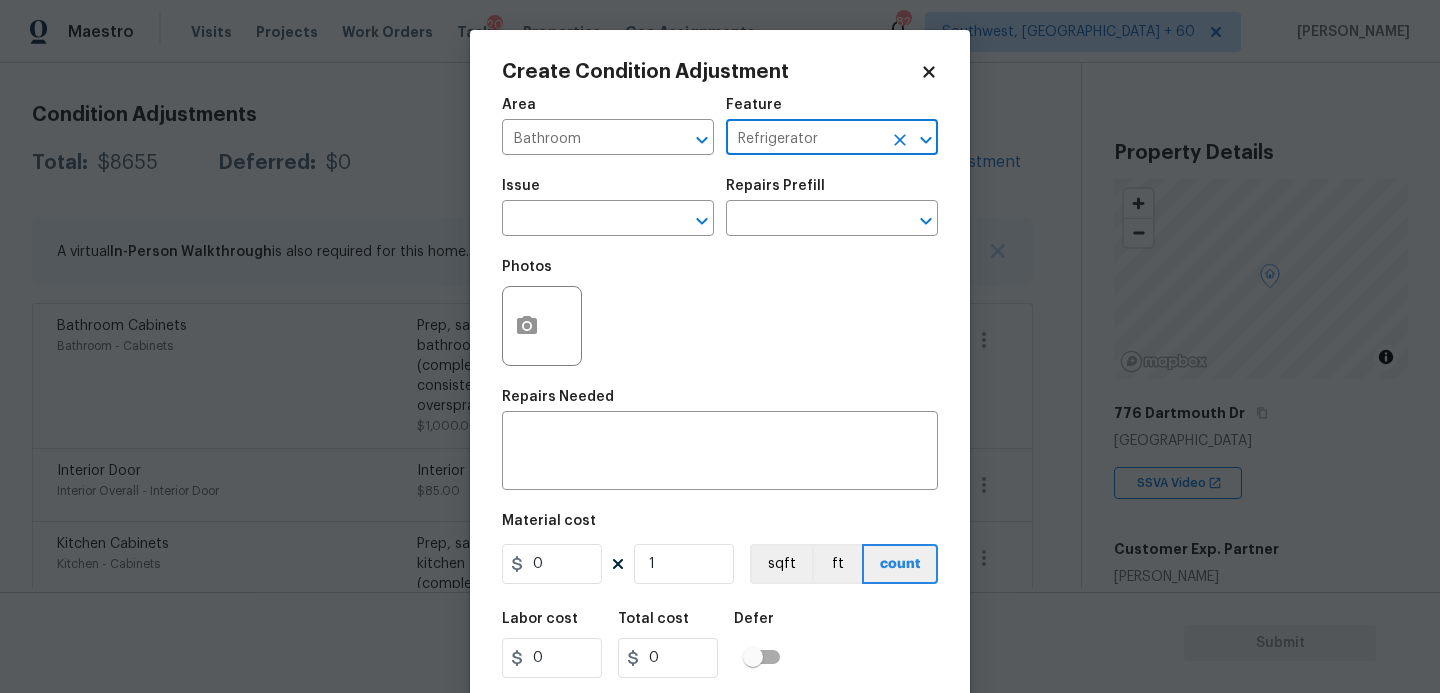 click 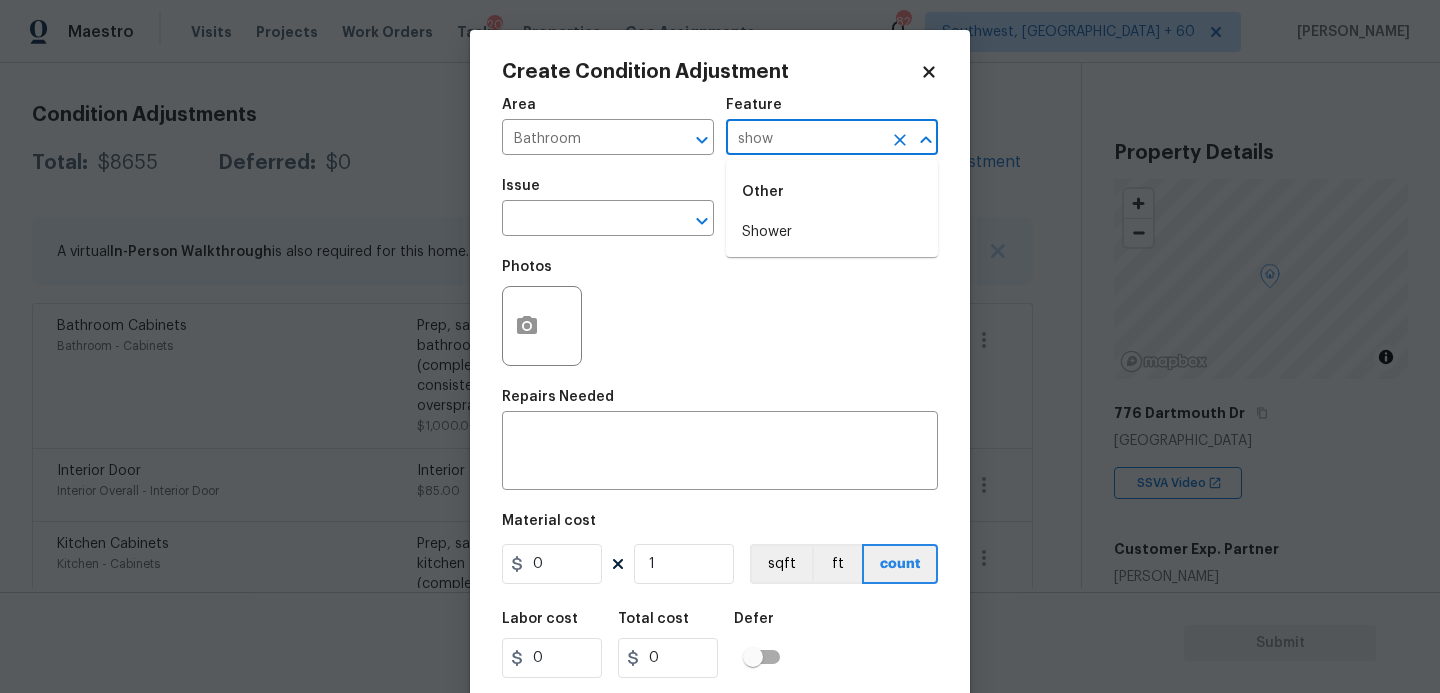 click on "Shower" at bounding box center [832, 232] 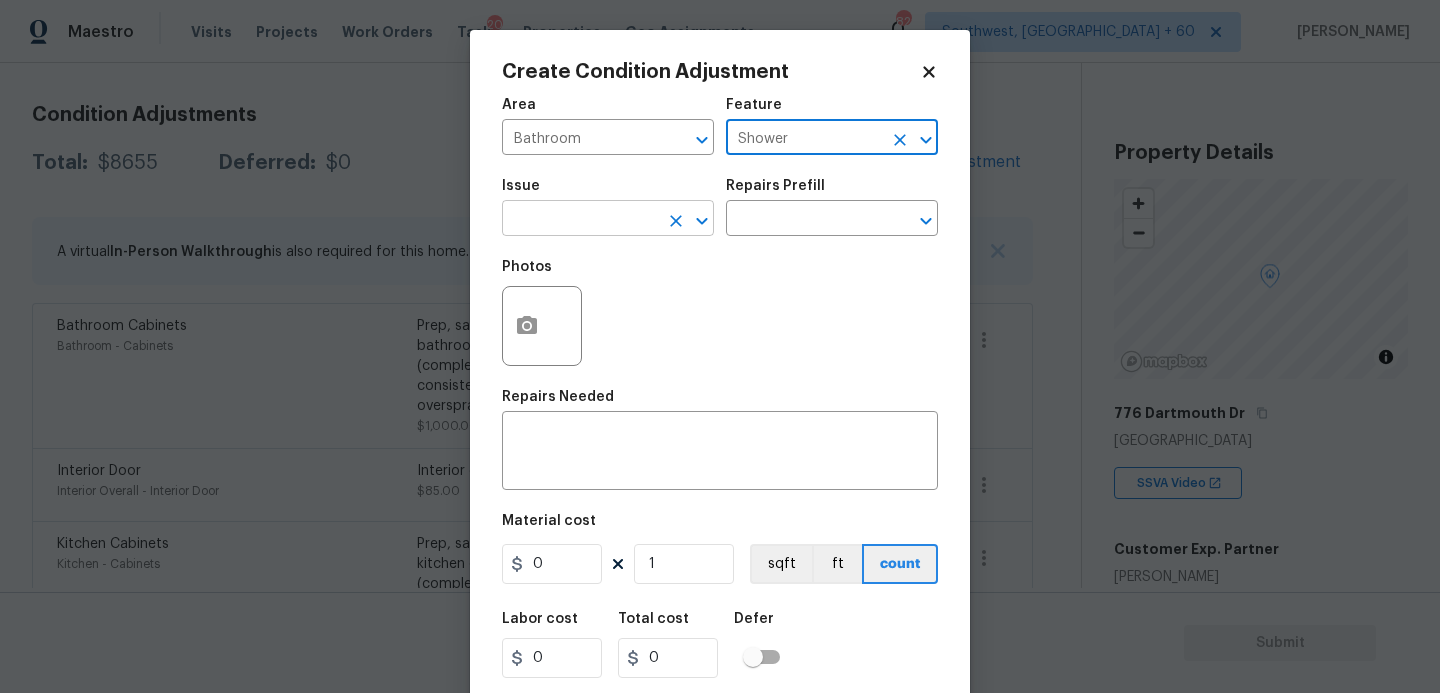 click on "​" at bounding box center (608, 220) 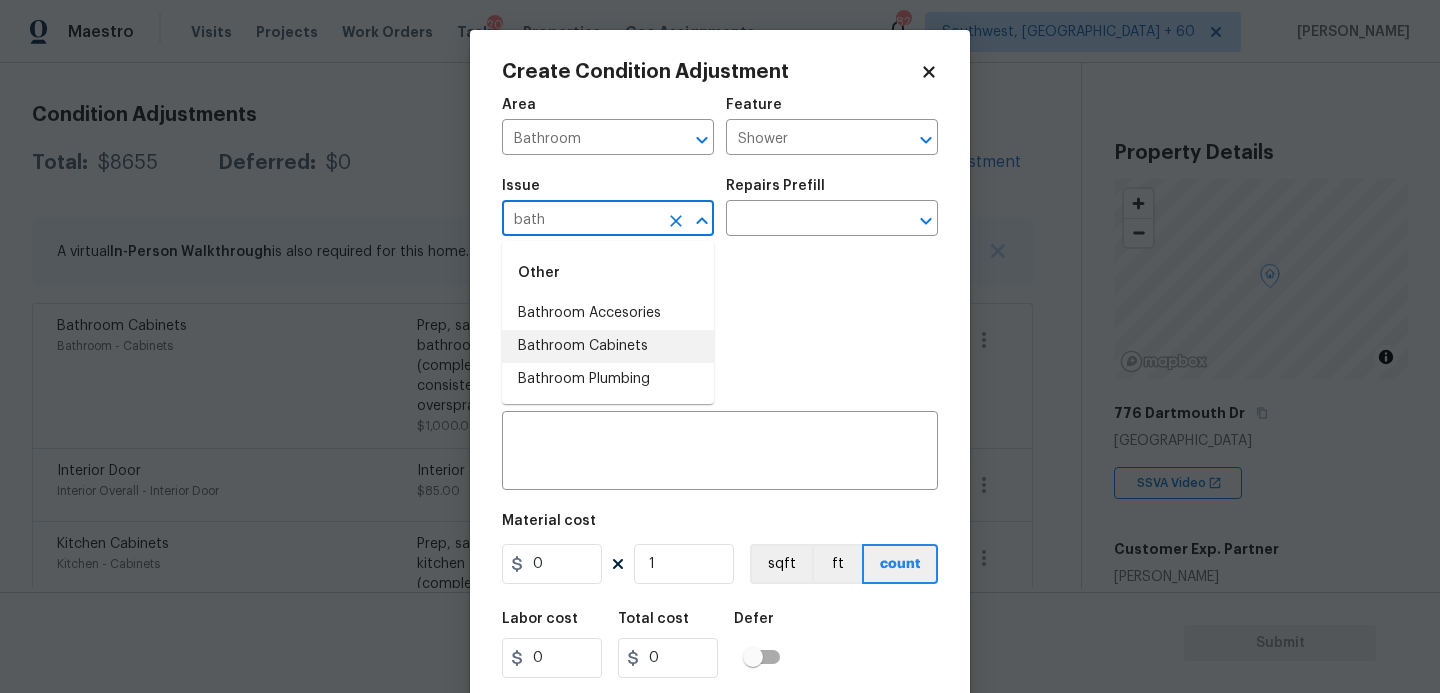 click on "Bathroom Plumbing" at bounding box center [608, 379] 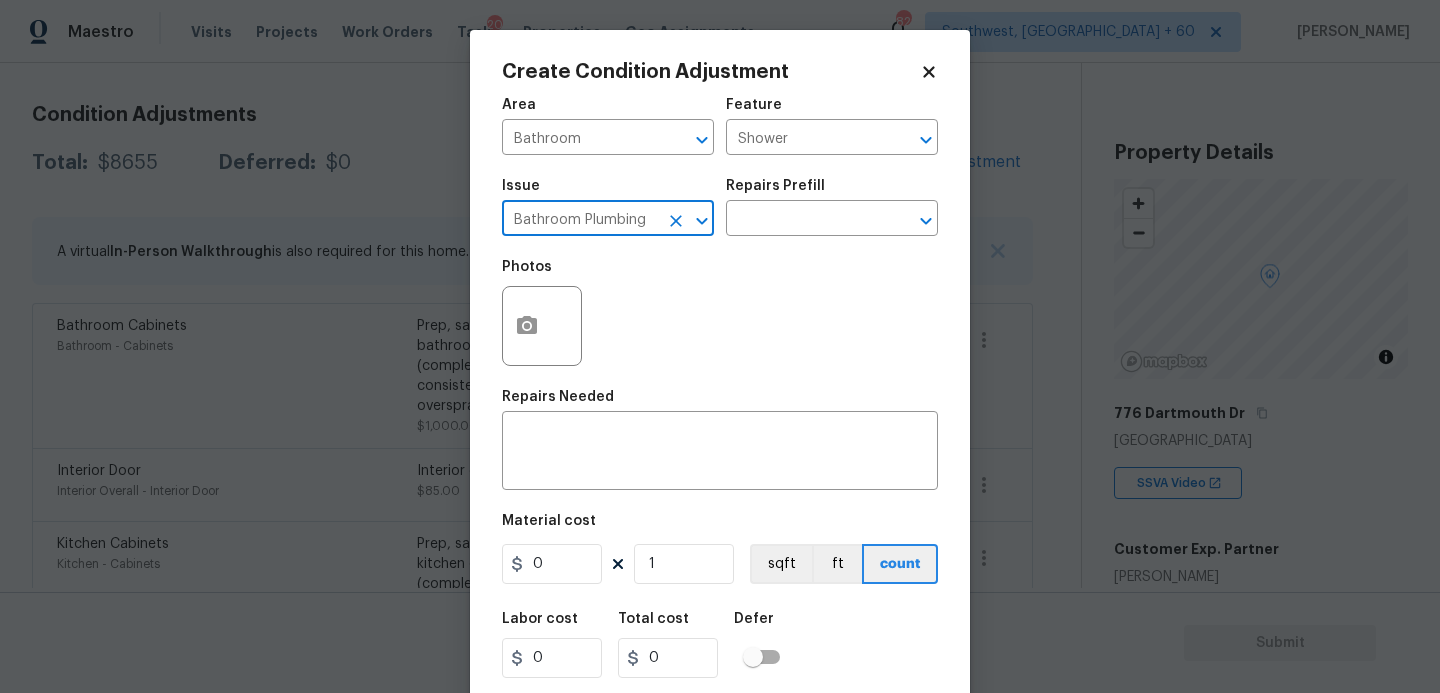 type on "Bathroom Plumbing" 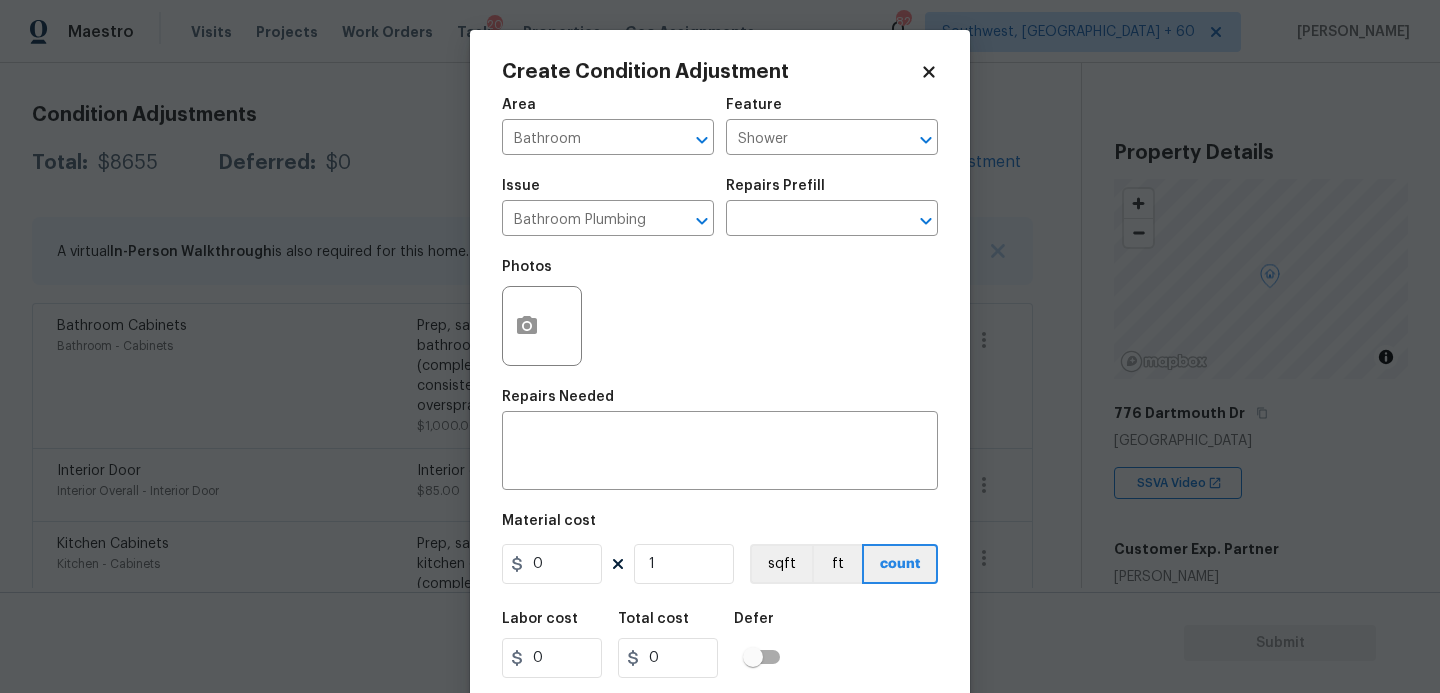 click on "Photos" at bounding box center (720, 313) 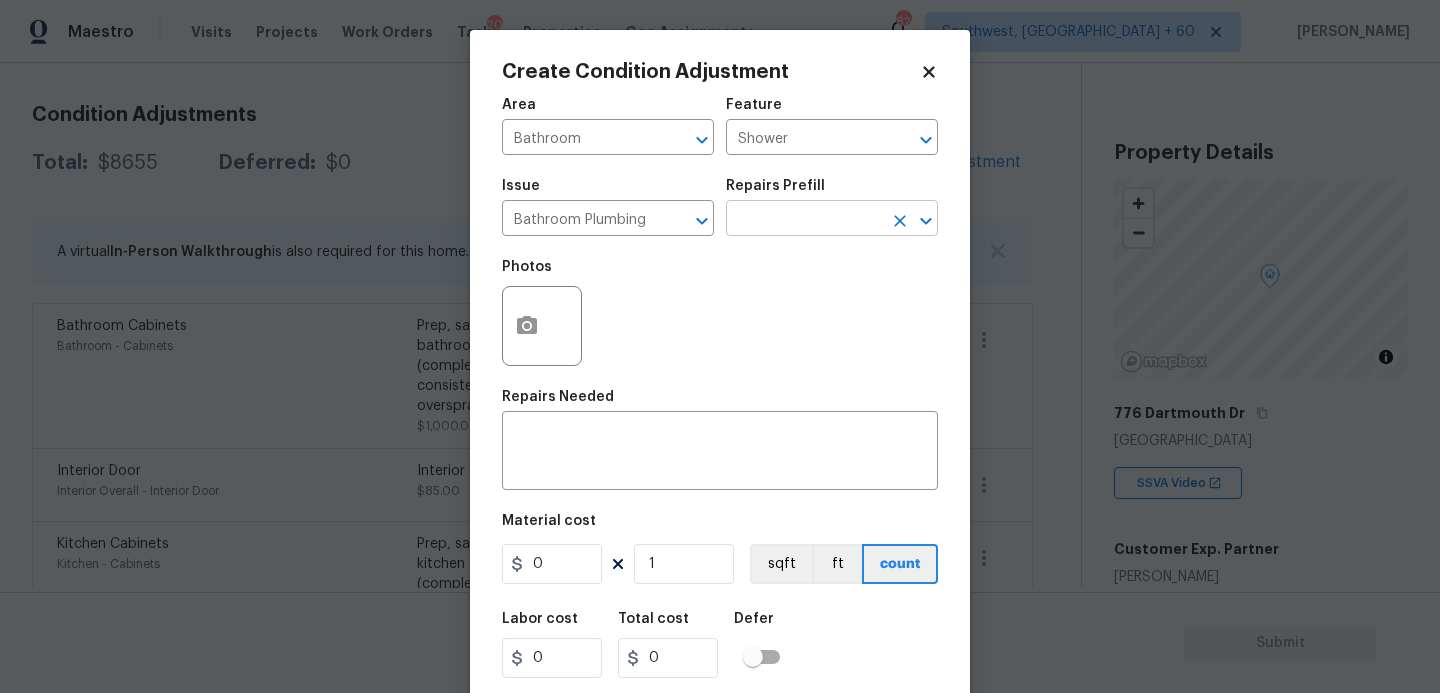 click at bounding box center [804, 220] 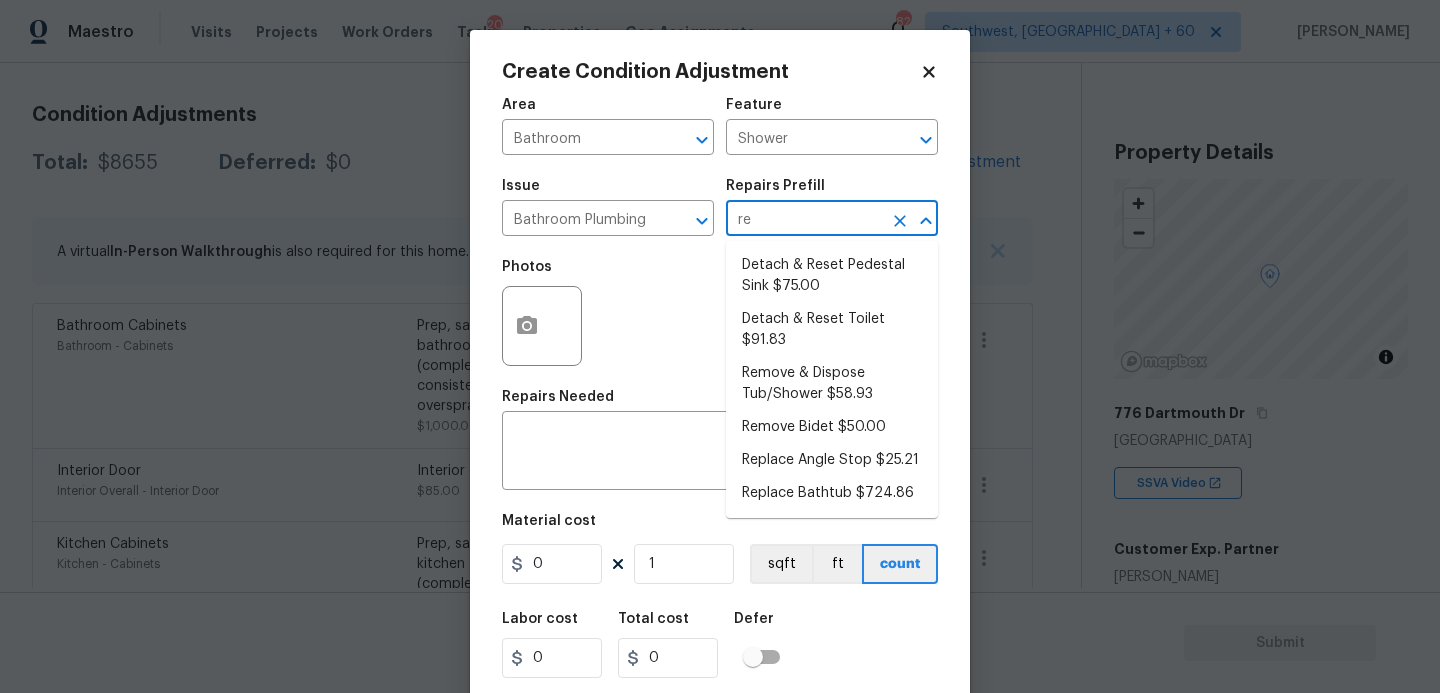 type on "ref" 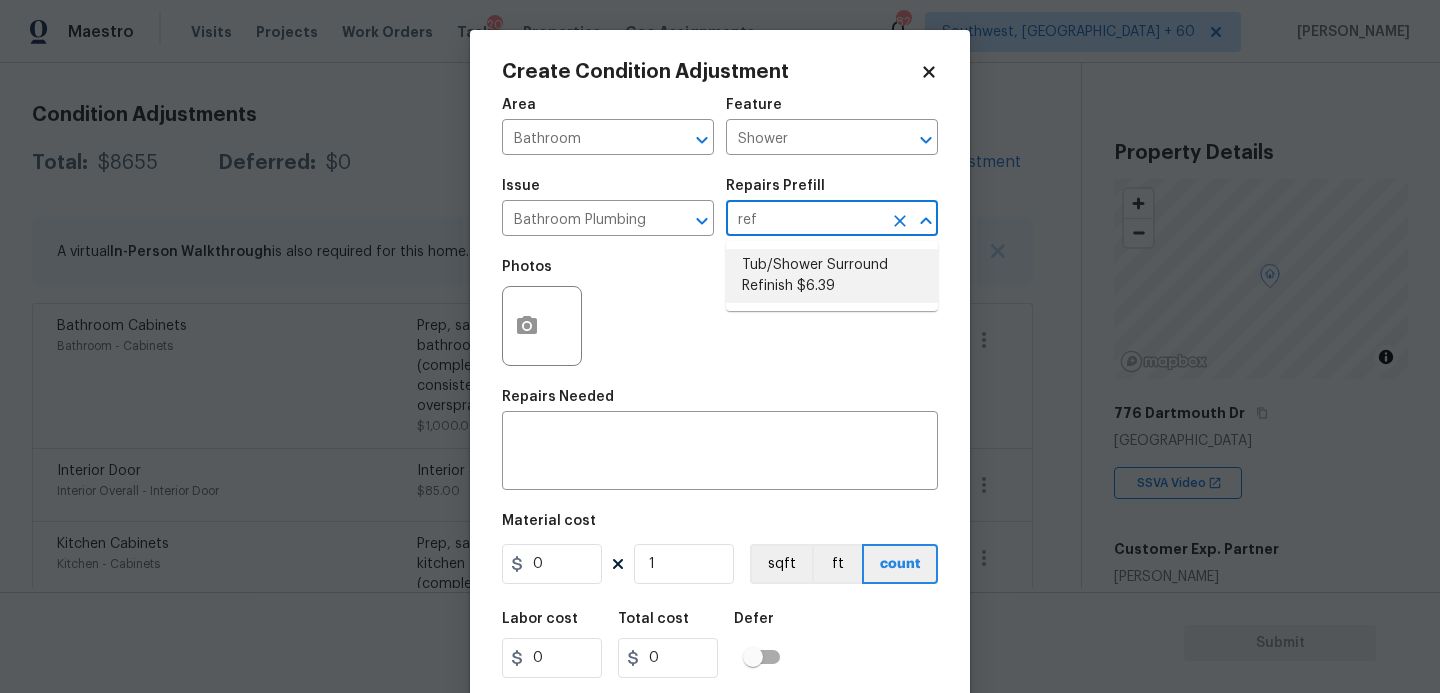 click on "Tub/Shower Surround Refinish $6.39" at bounding box center (832, 276) 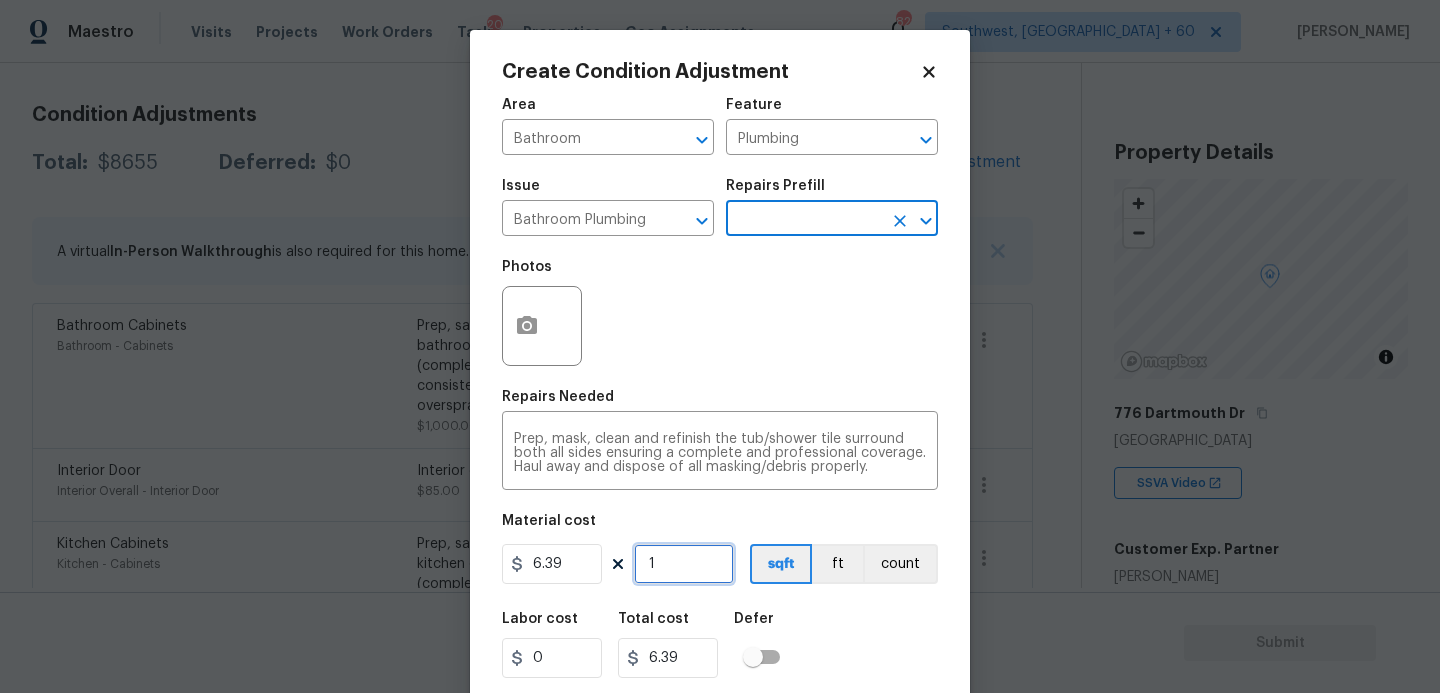 click on "1" at bounding box center [684, 564] 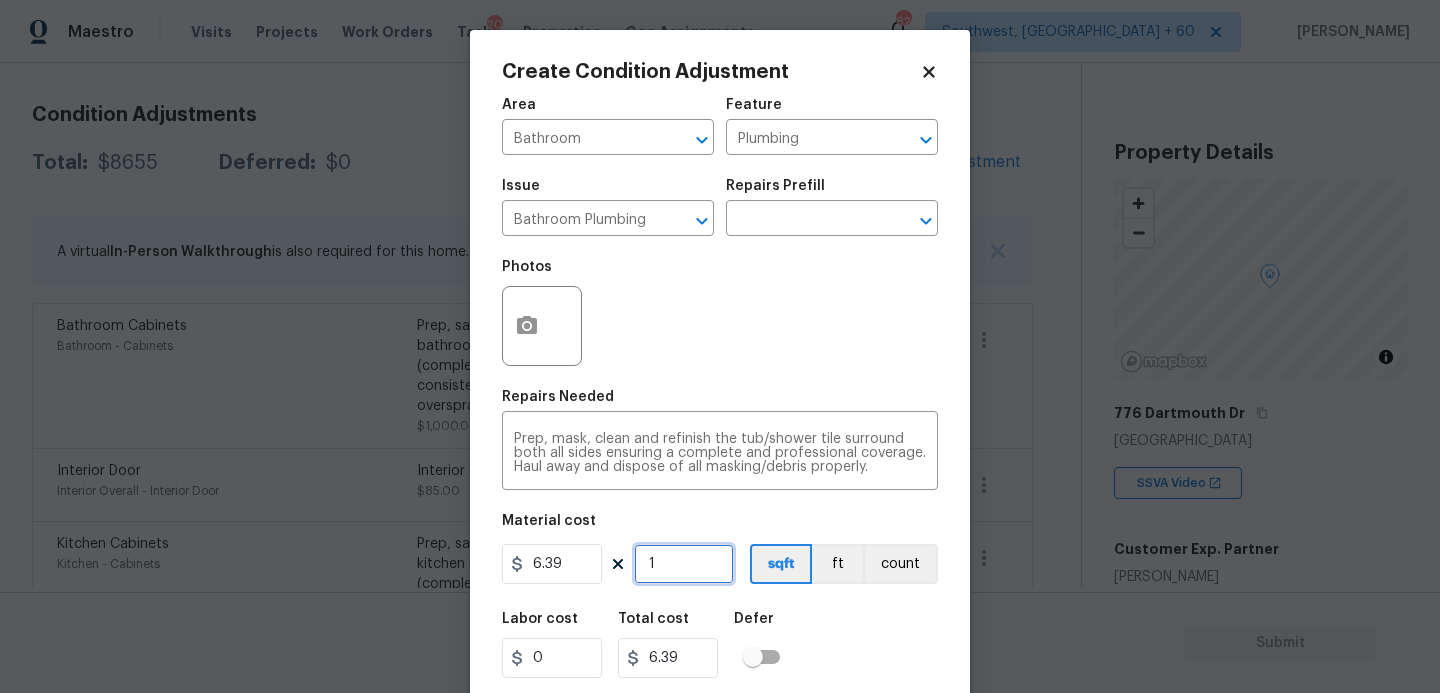 click on "1" at bounding box center (684, 564) 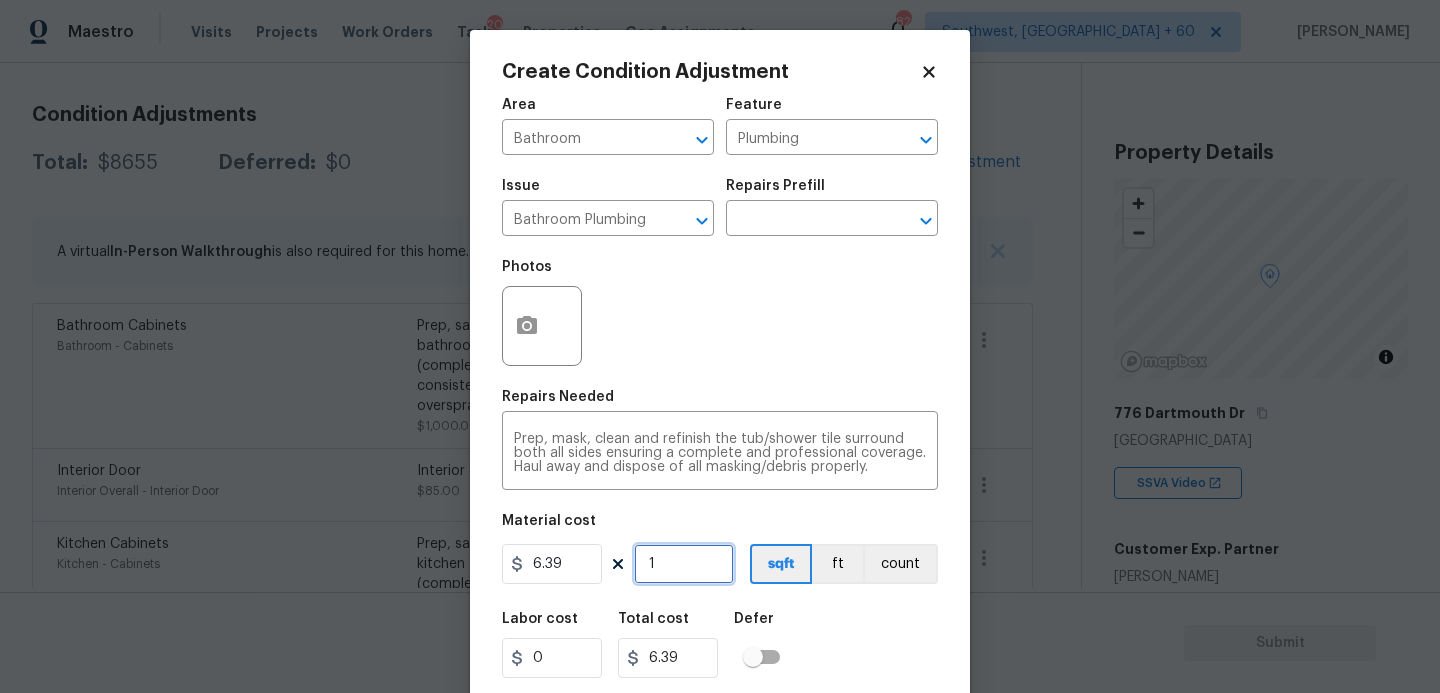 type on "0" 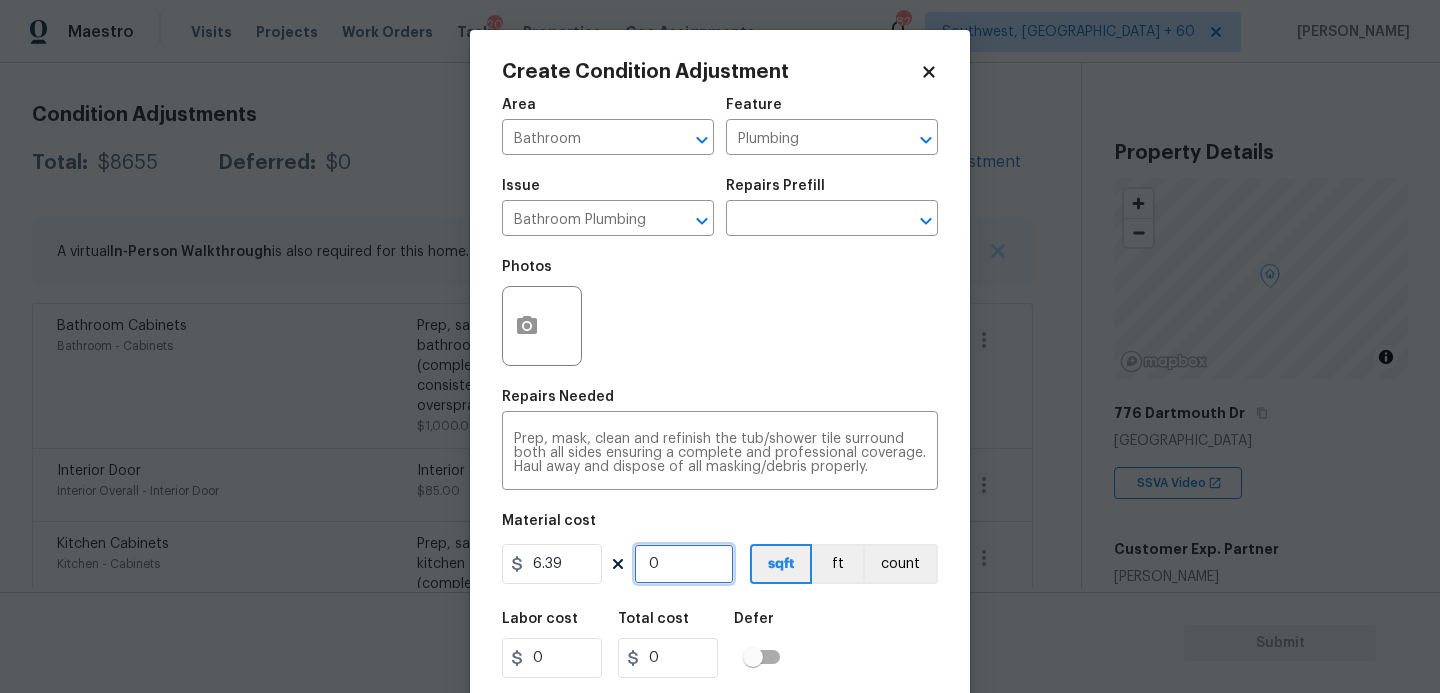 type on "5" 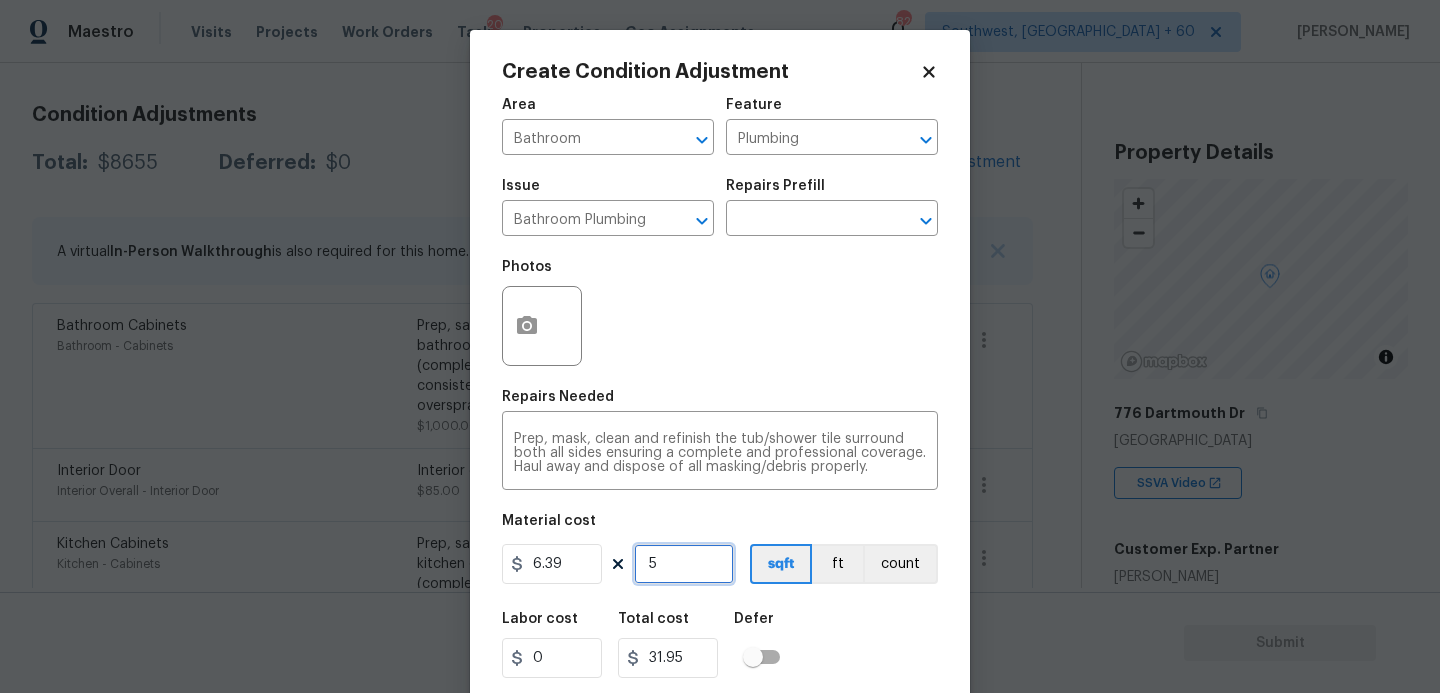 type on "55" 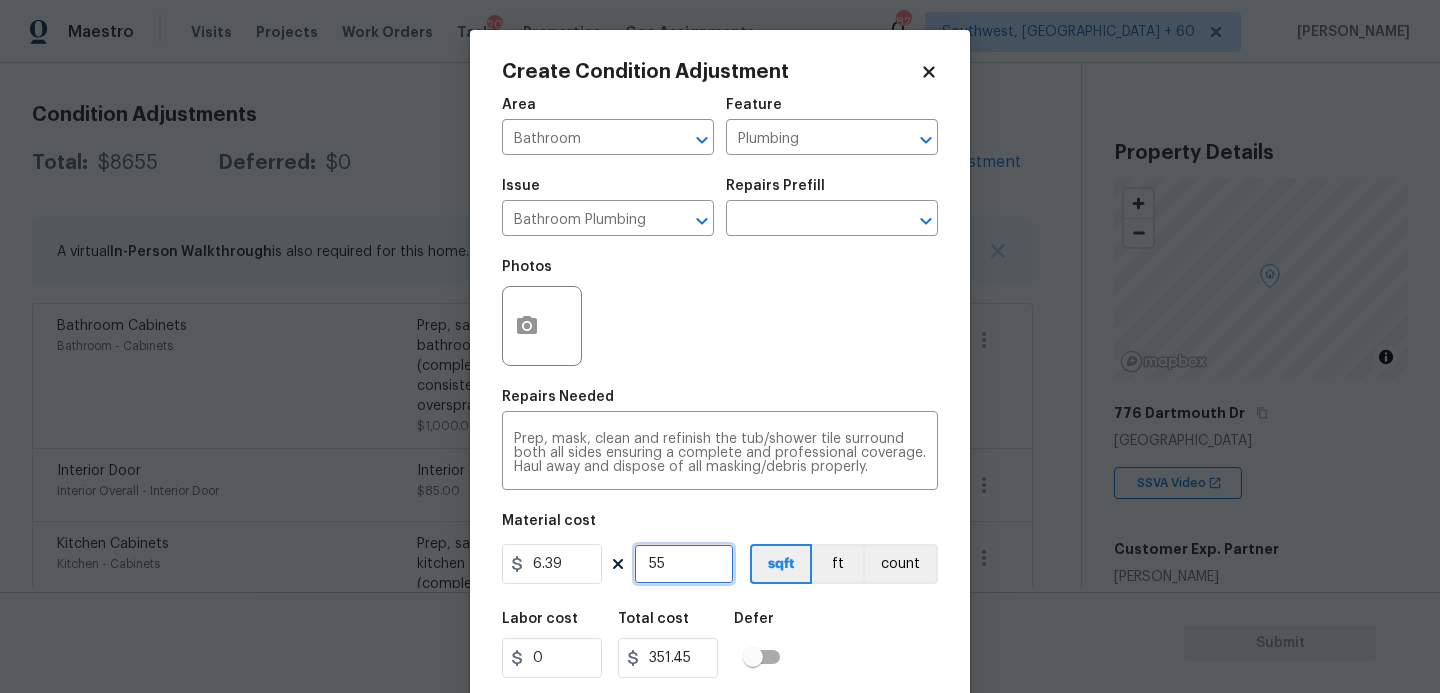 type on "55" 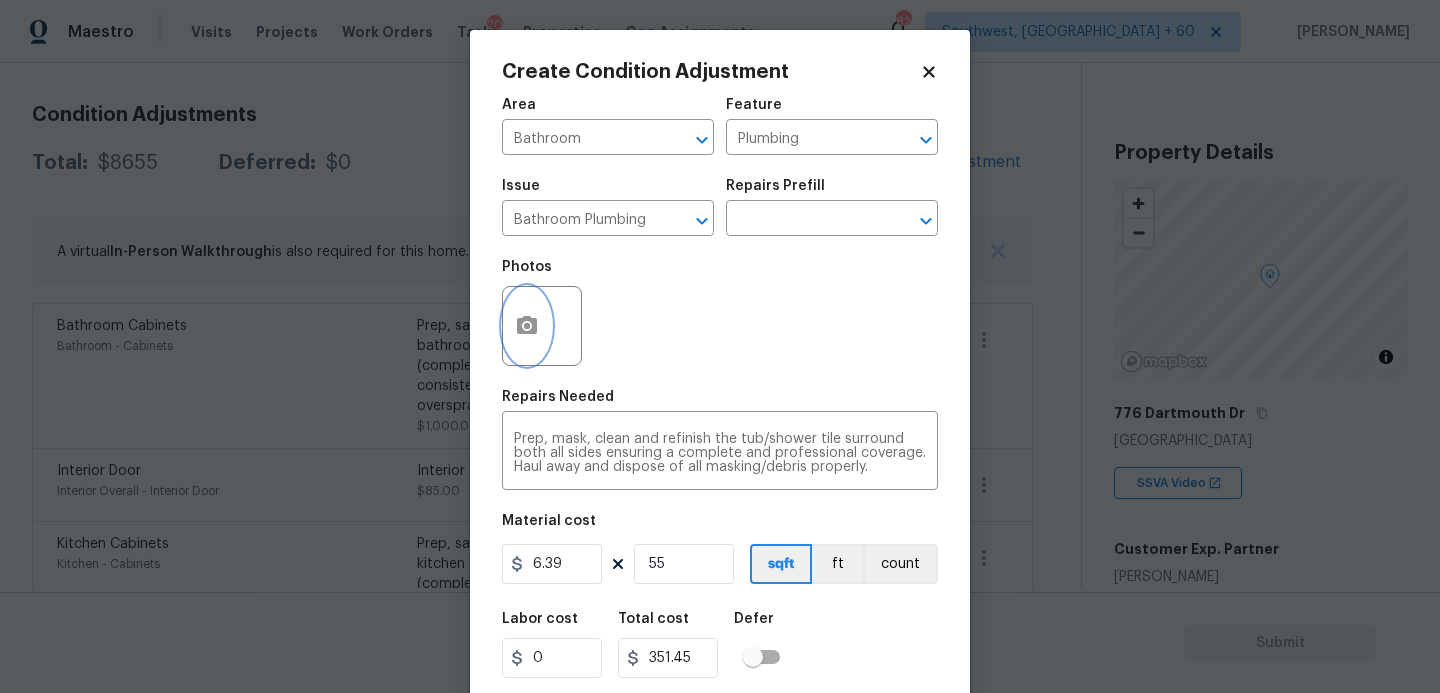 click 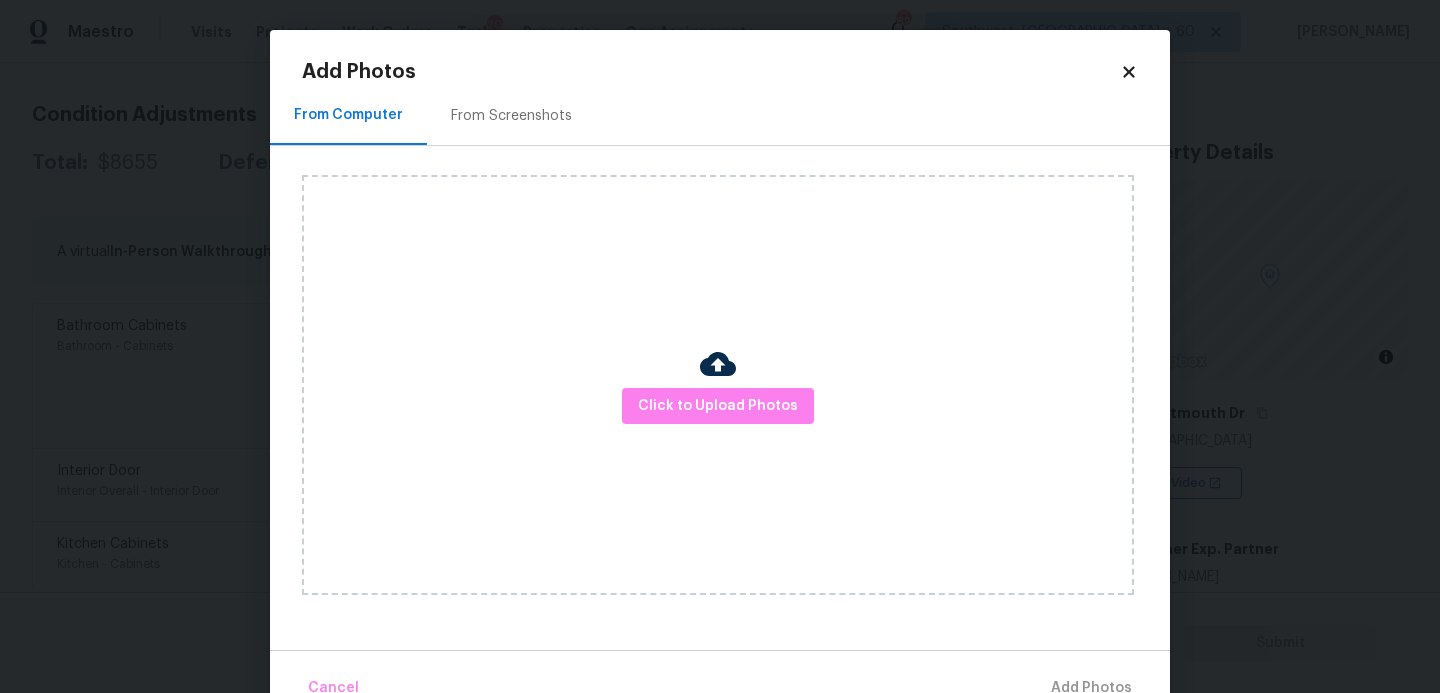 click on "Click to Upload Photos" at bounding box center [718, 385] 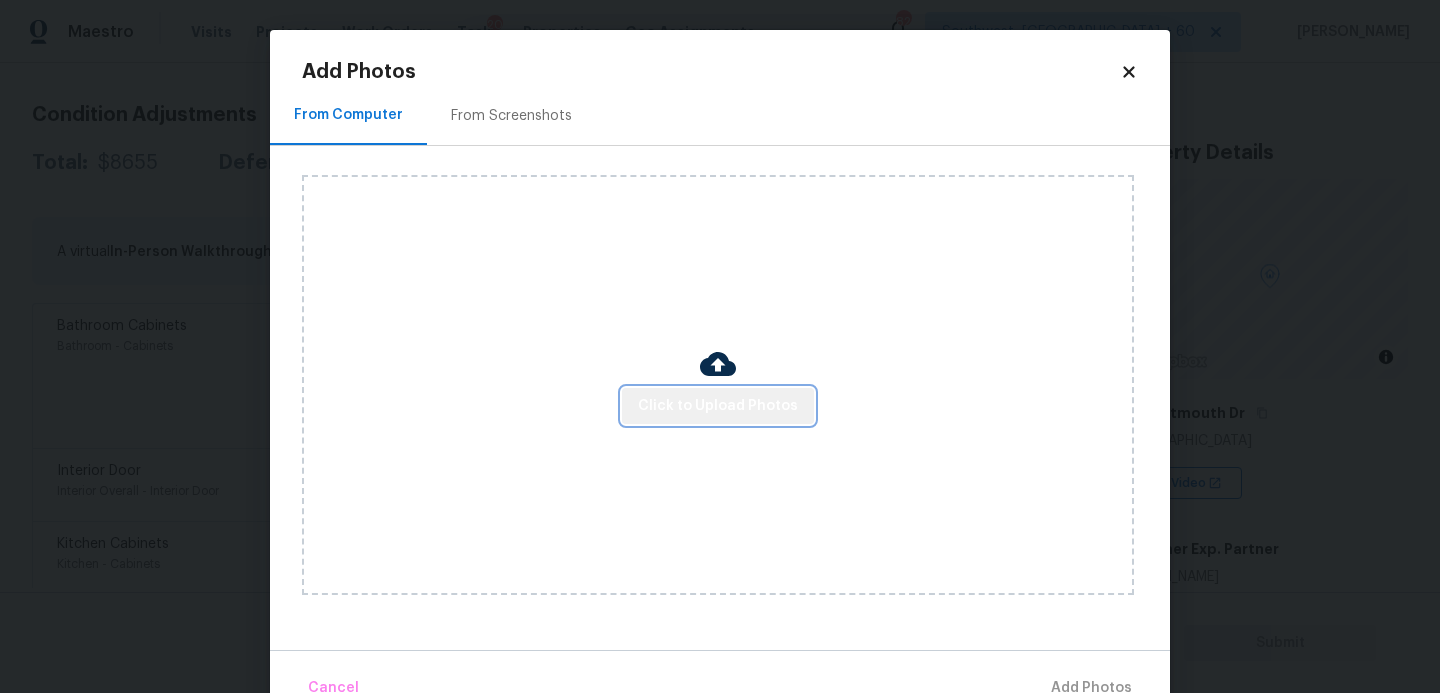 click on "Click to Upload Photos" at bounding box center [718, 406] 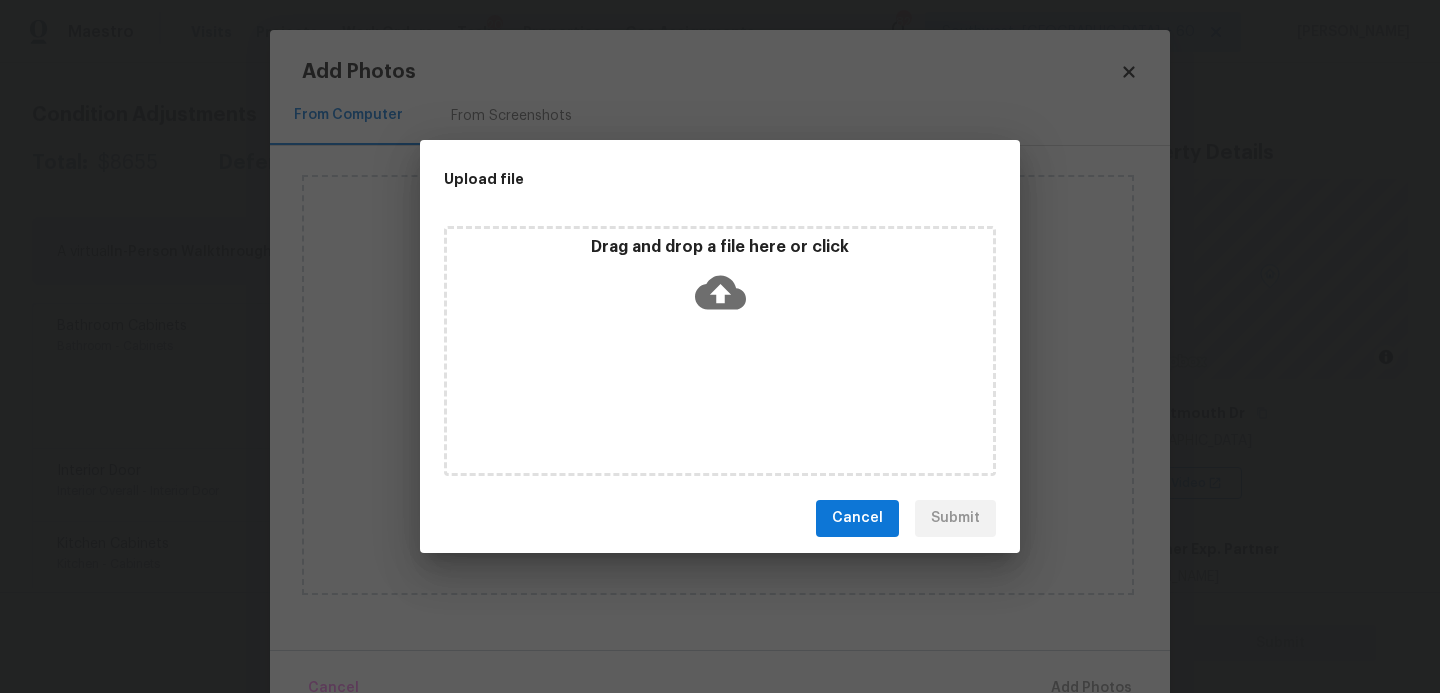 click on "Drag and drop a file here or click" at bounding box center [720, 351] 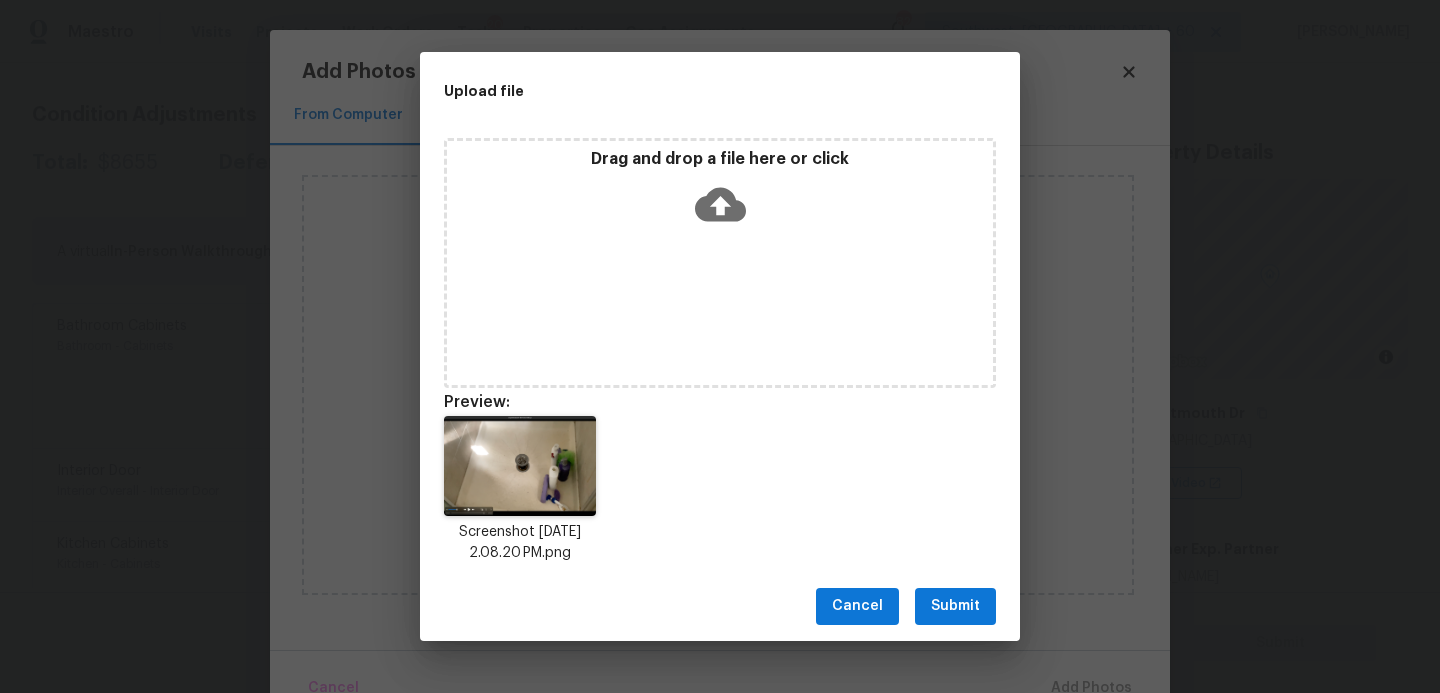 click on "Submit" at bounding box center (955, 606) 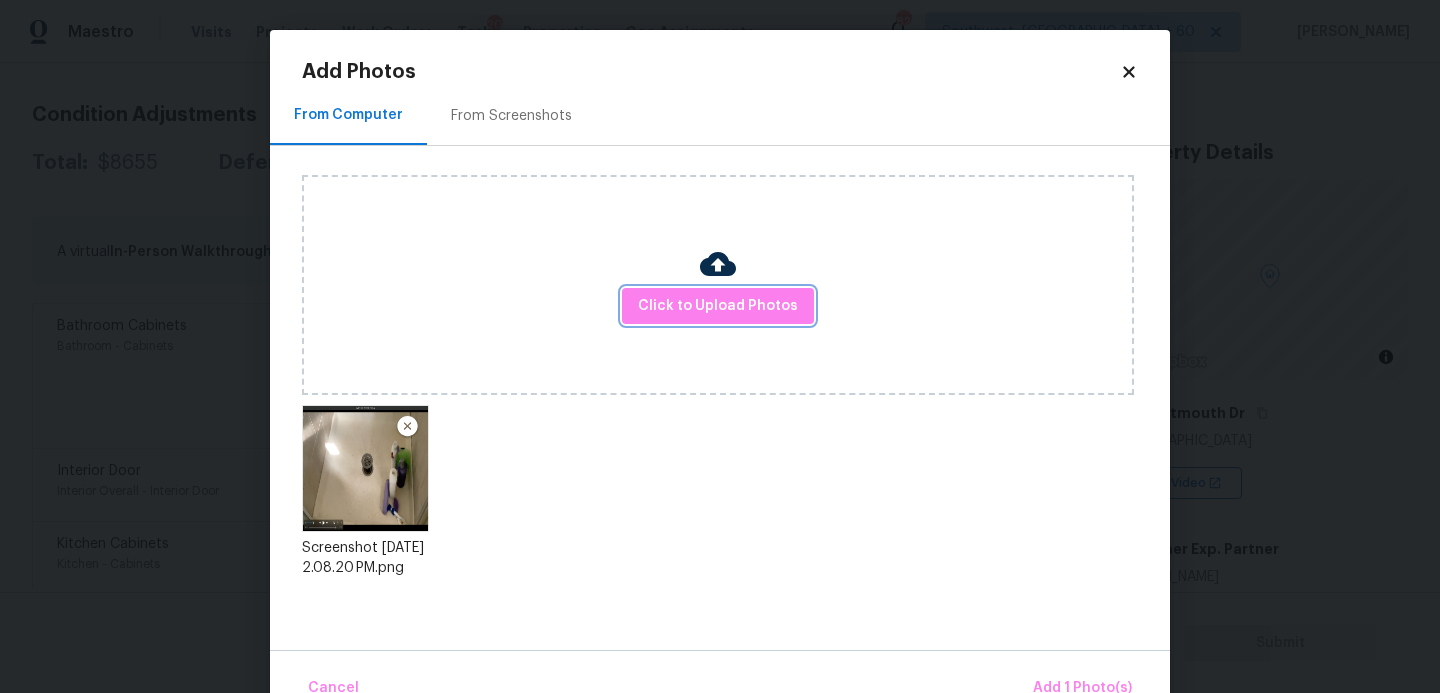 scroll, scrollTop: 47, scrollLeft: 0, axis: vertical 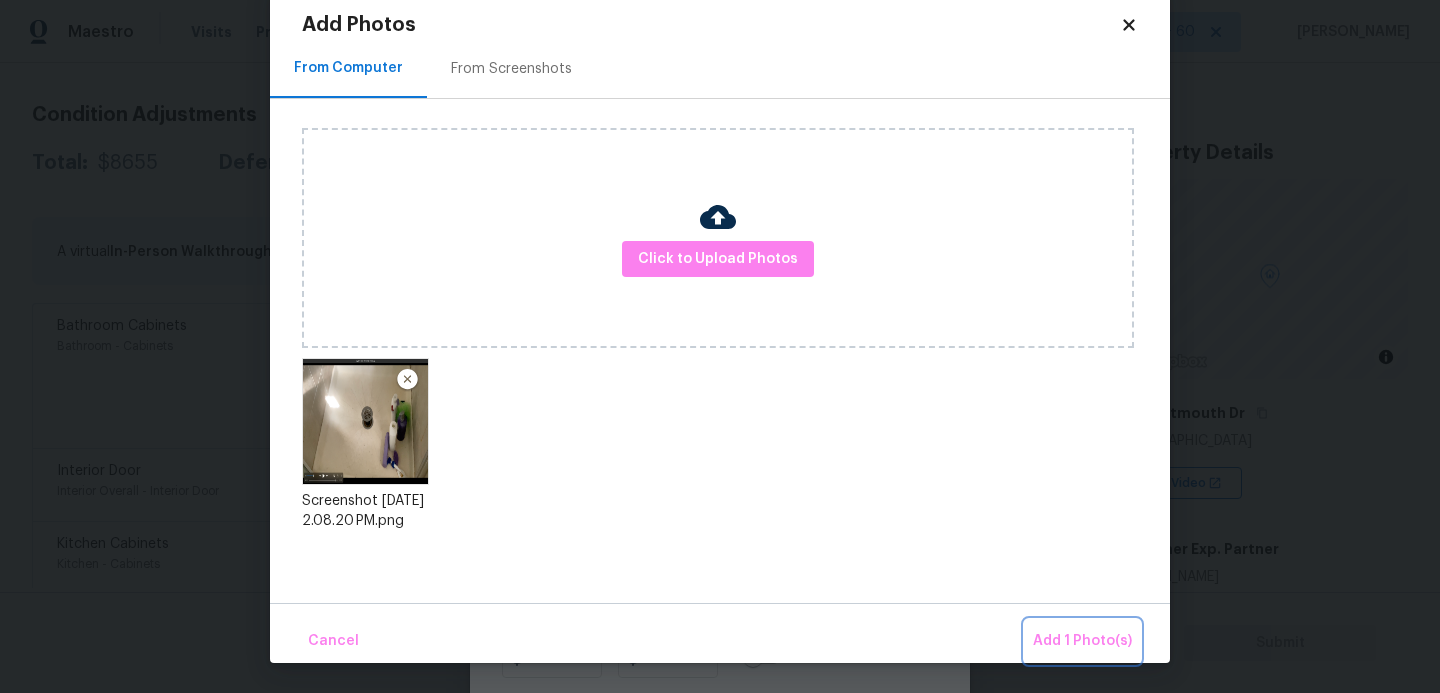 click on "Add 1 Photo(s)" at bounding box center [1082, 641] 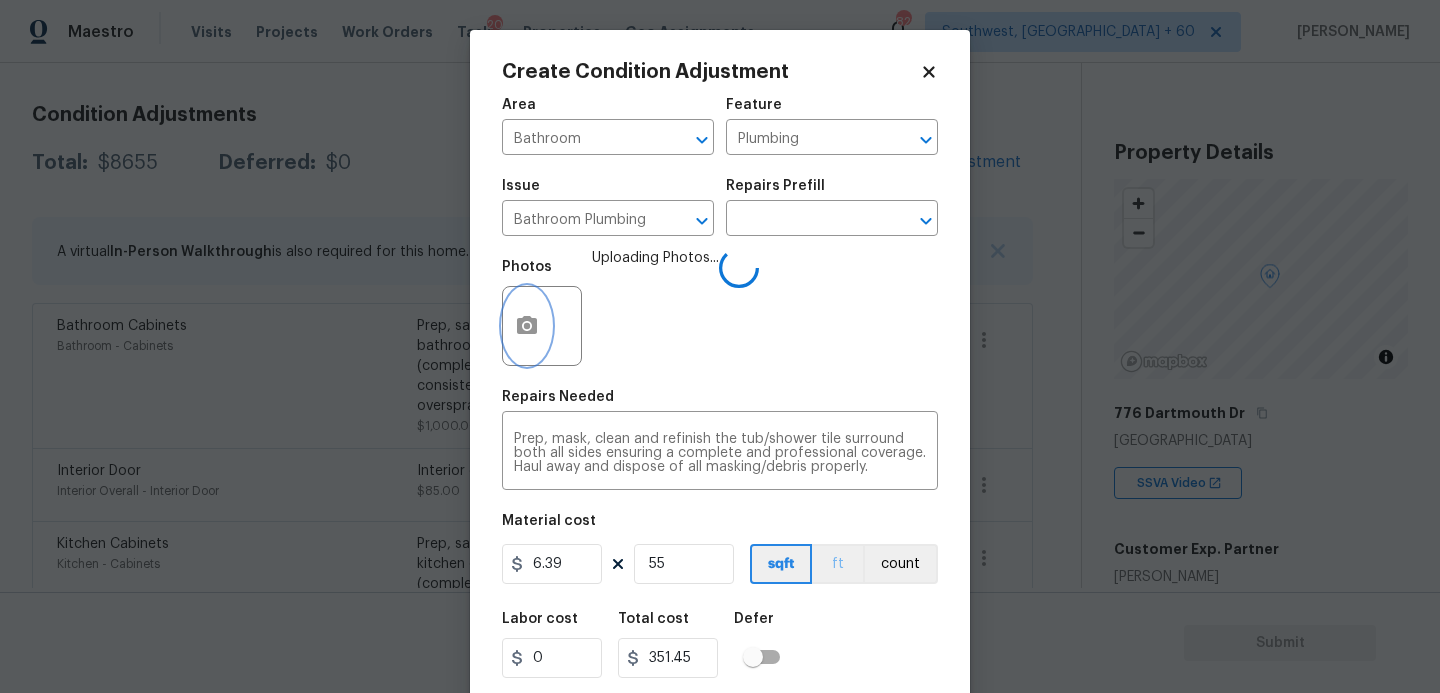 scroll, scrollTop: 0, scrollLeft: 0, axis: both 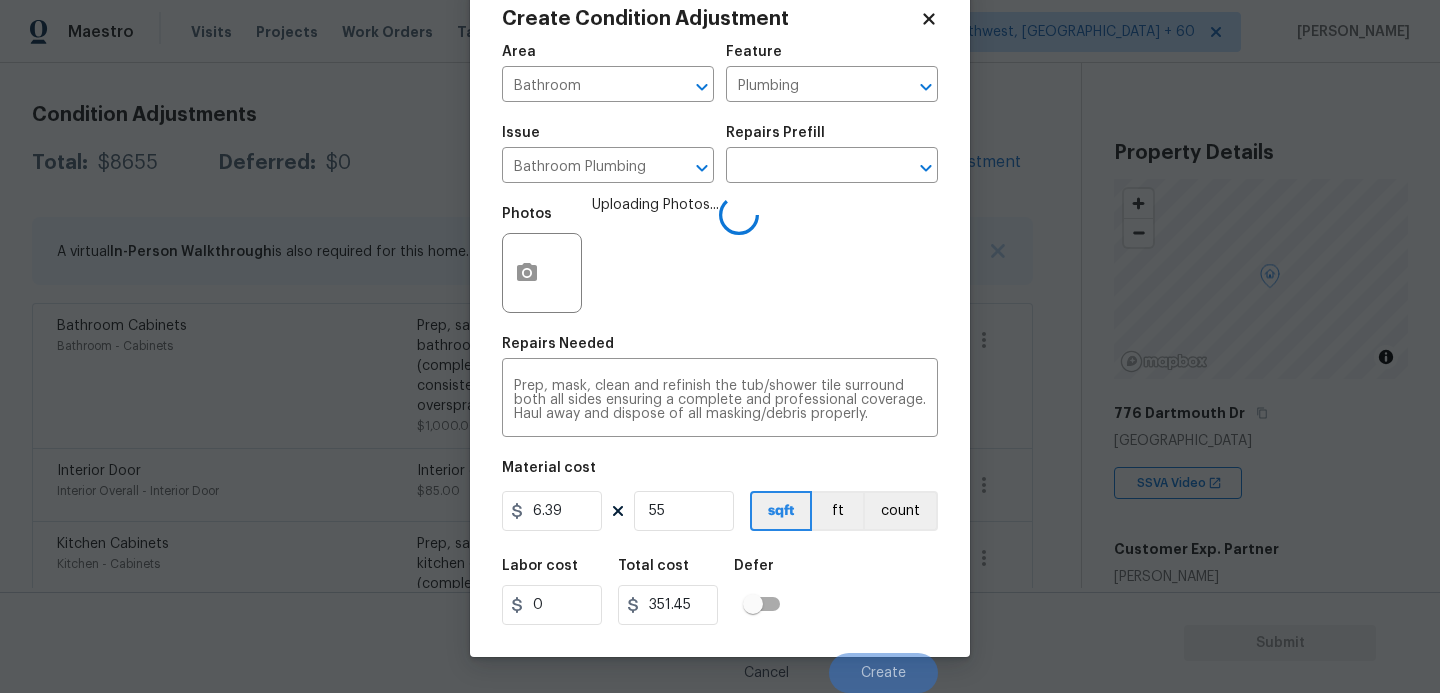 click on "Labor cost 0 Total cost 351.45 Defer" at bounding box center [720, 592] 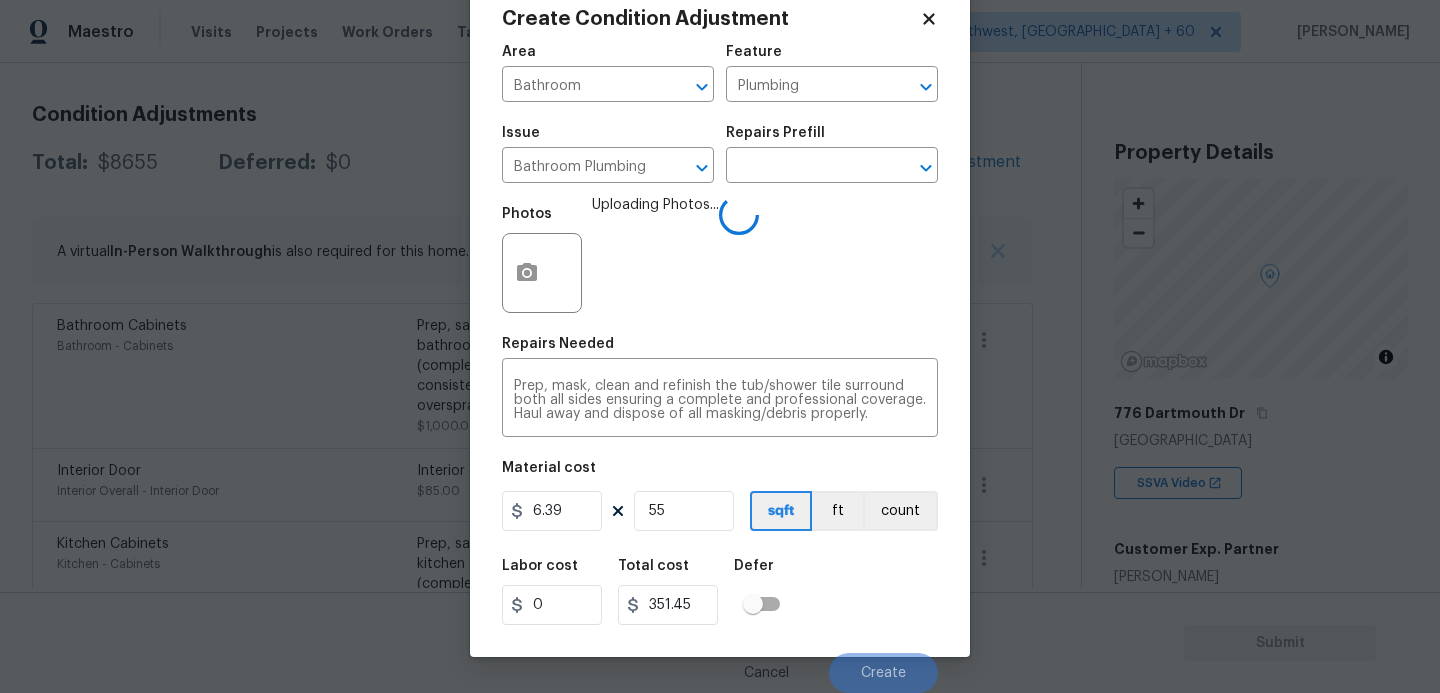 click on "Labor cost 0 Total cost 351.45 Defer" at bounding box center (720, 592) 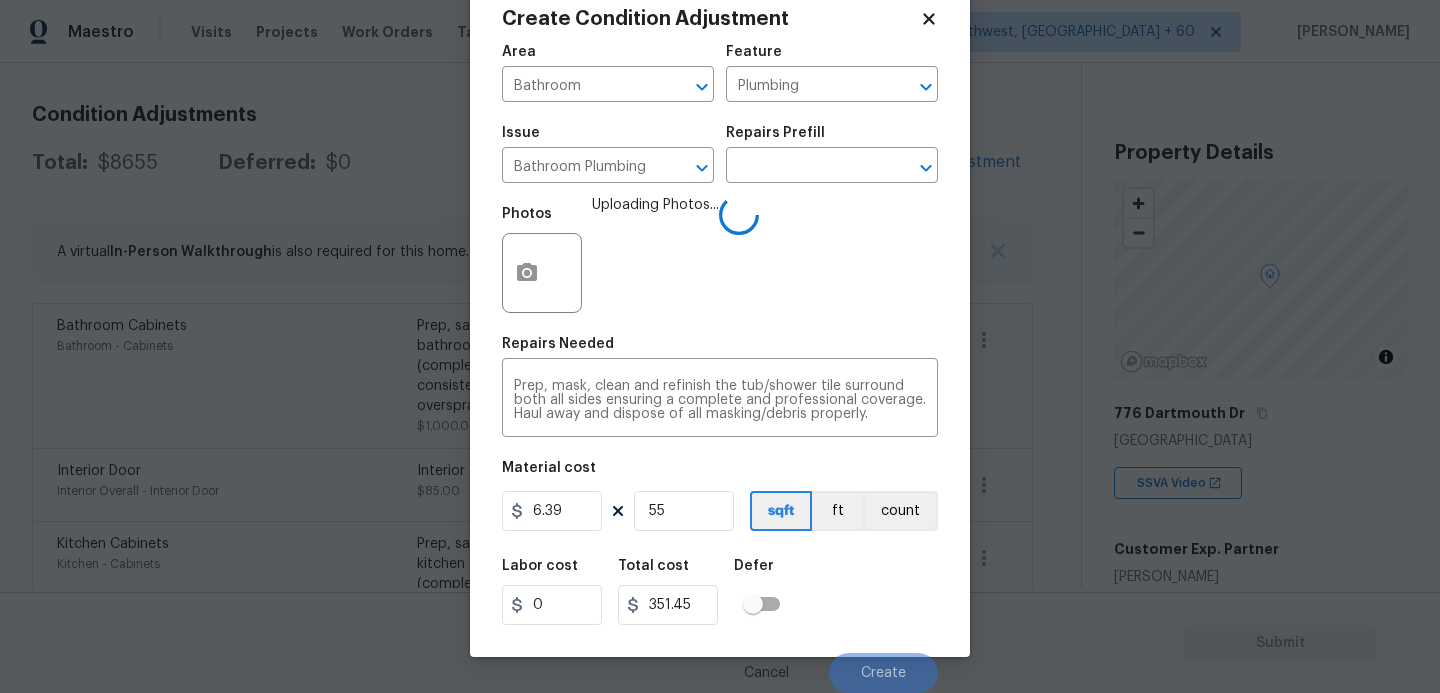 click on "Labor cost 0 Total cost 351.45 Defer" at bounding box center [720, 592] 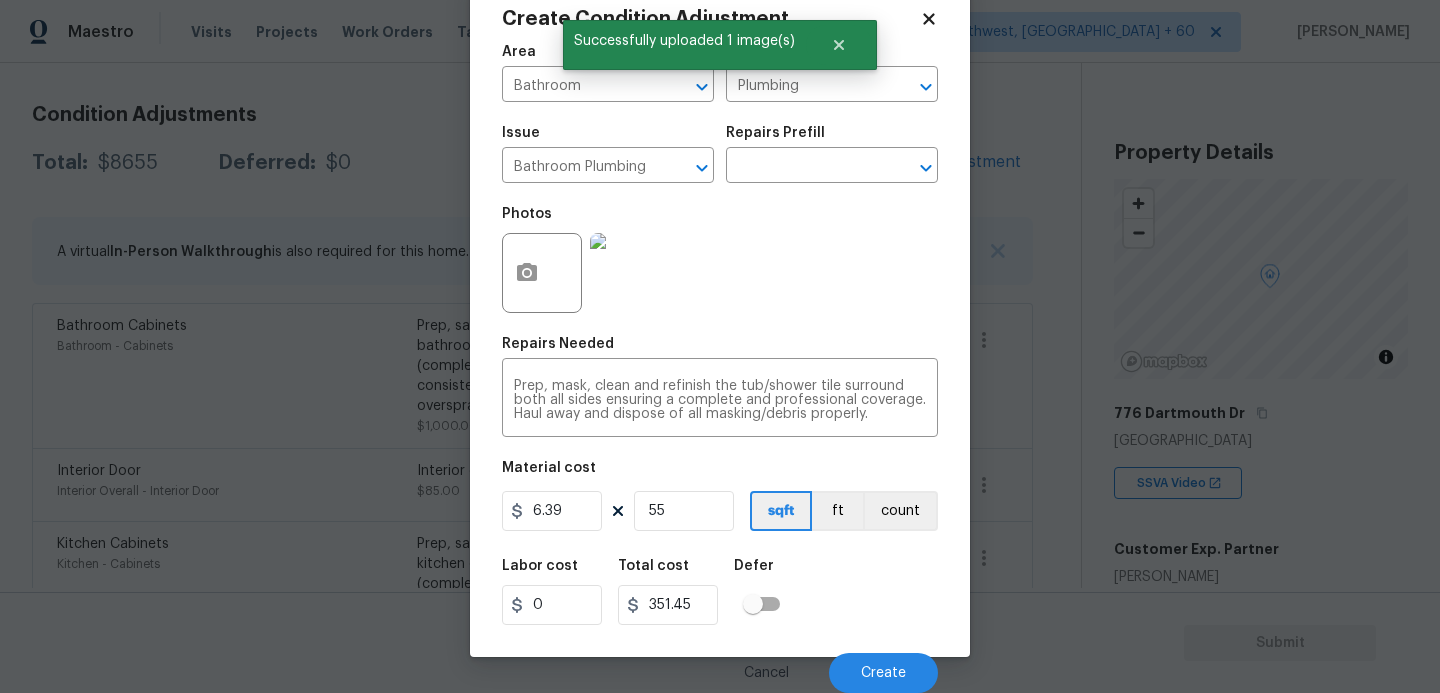 click on "Labor cost 0 Total cost 351.45 Defer" at bounding box center (720, 592) 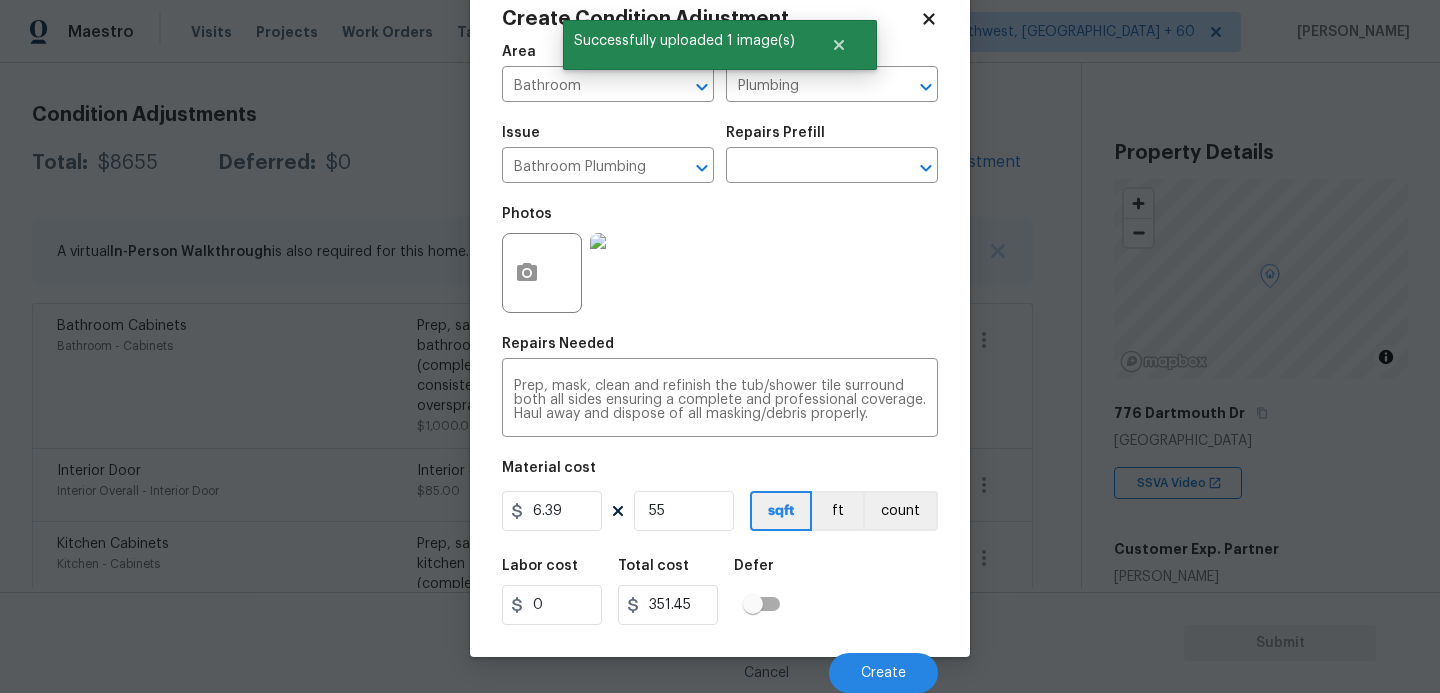 click on "Labor cost 0 Total cost 351.45 Defer" at bounding box center [720, 592] 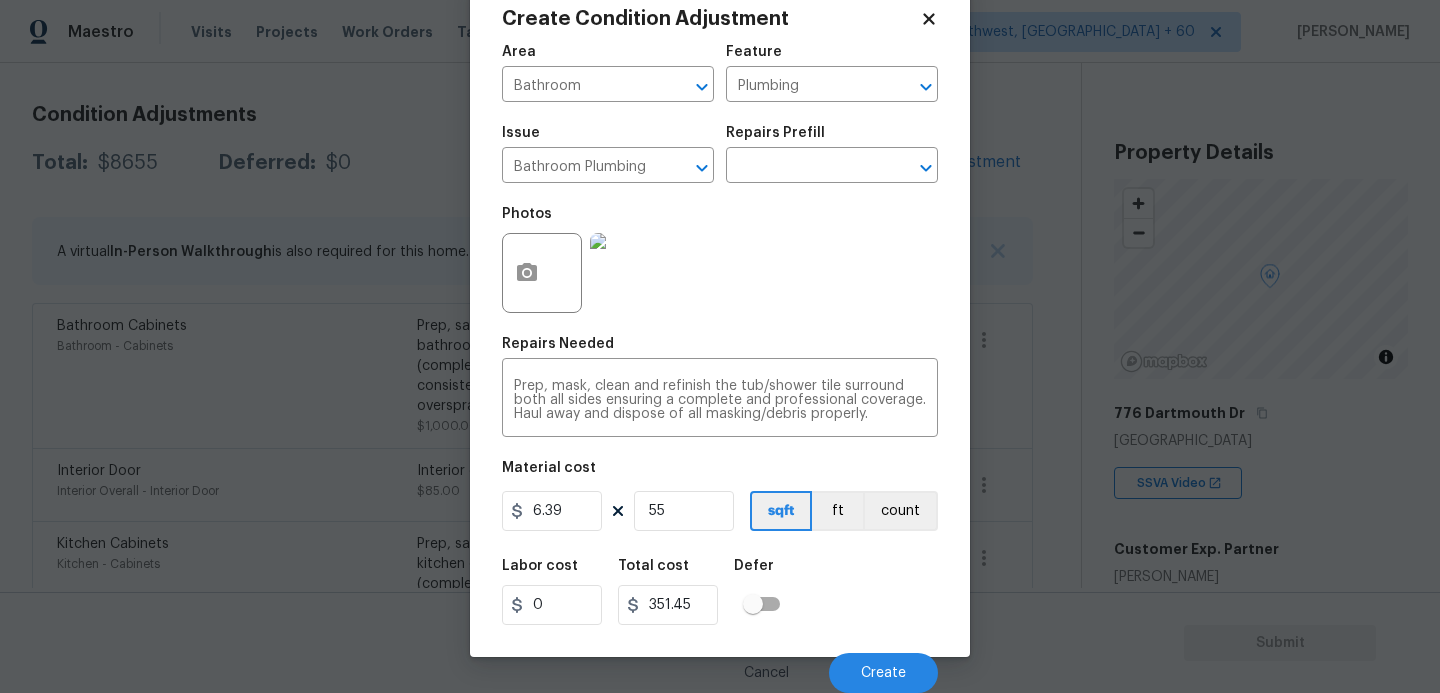 click on "Labor cost 0 Total cost 351.45 Defer" at bounding box center [720, 592] 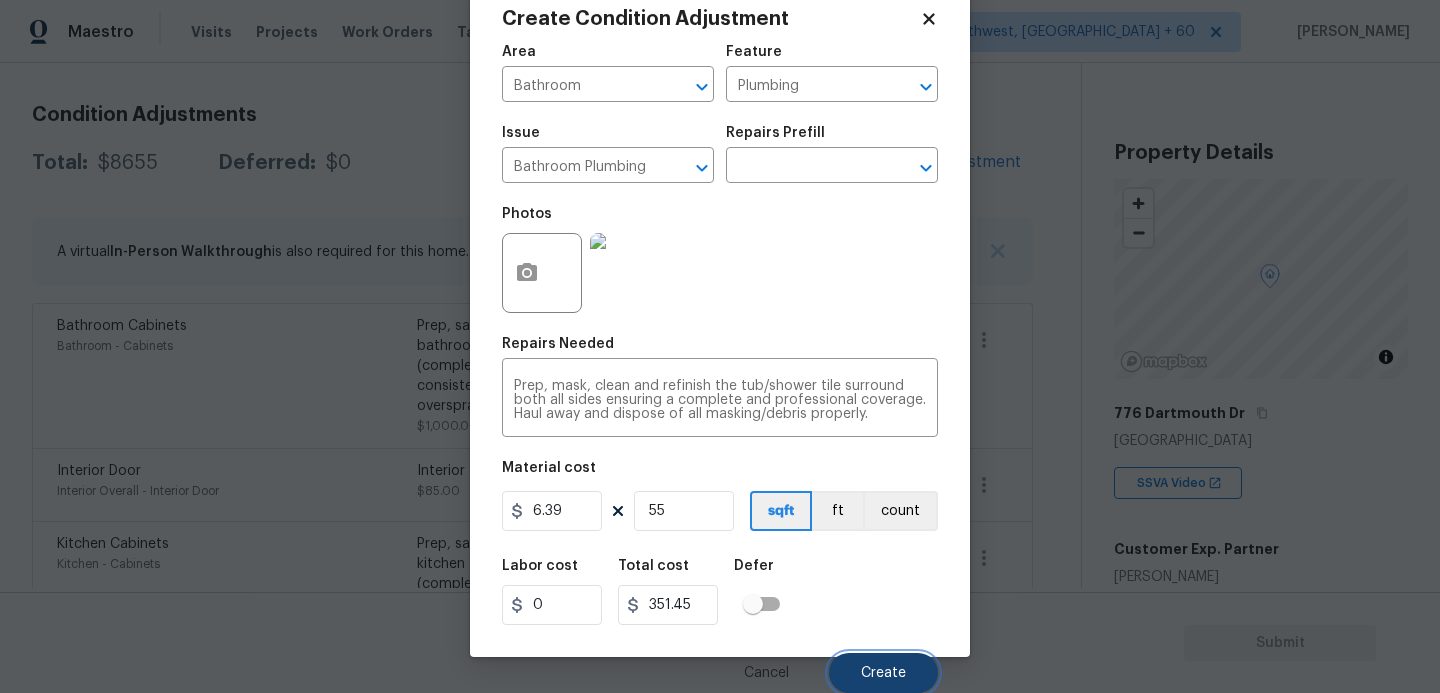 click on "Create" at bounding box center (883, 673) 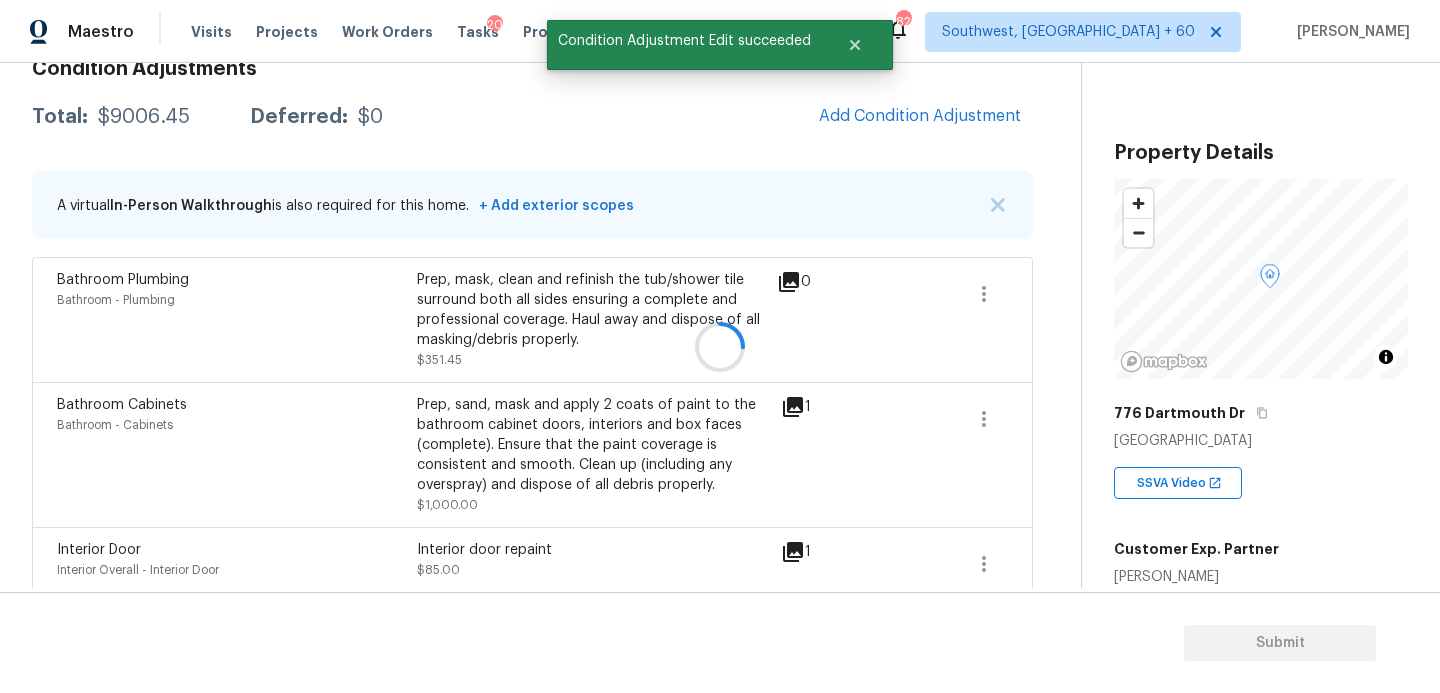 scroll, scrollTop: 262, scrollLeft: 0, axis: vertical 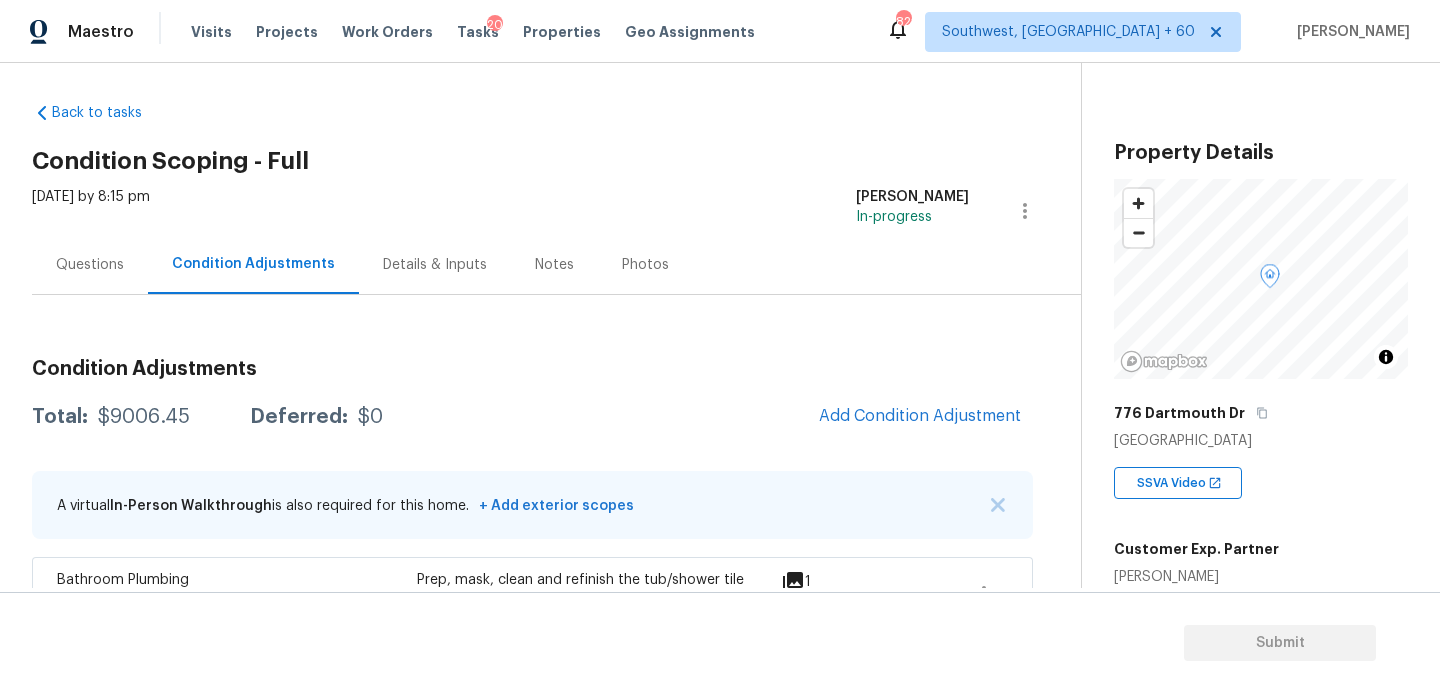click on "Questions" at bounding box center (90, 264) 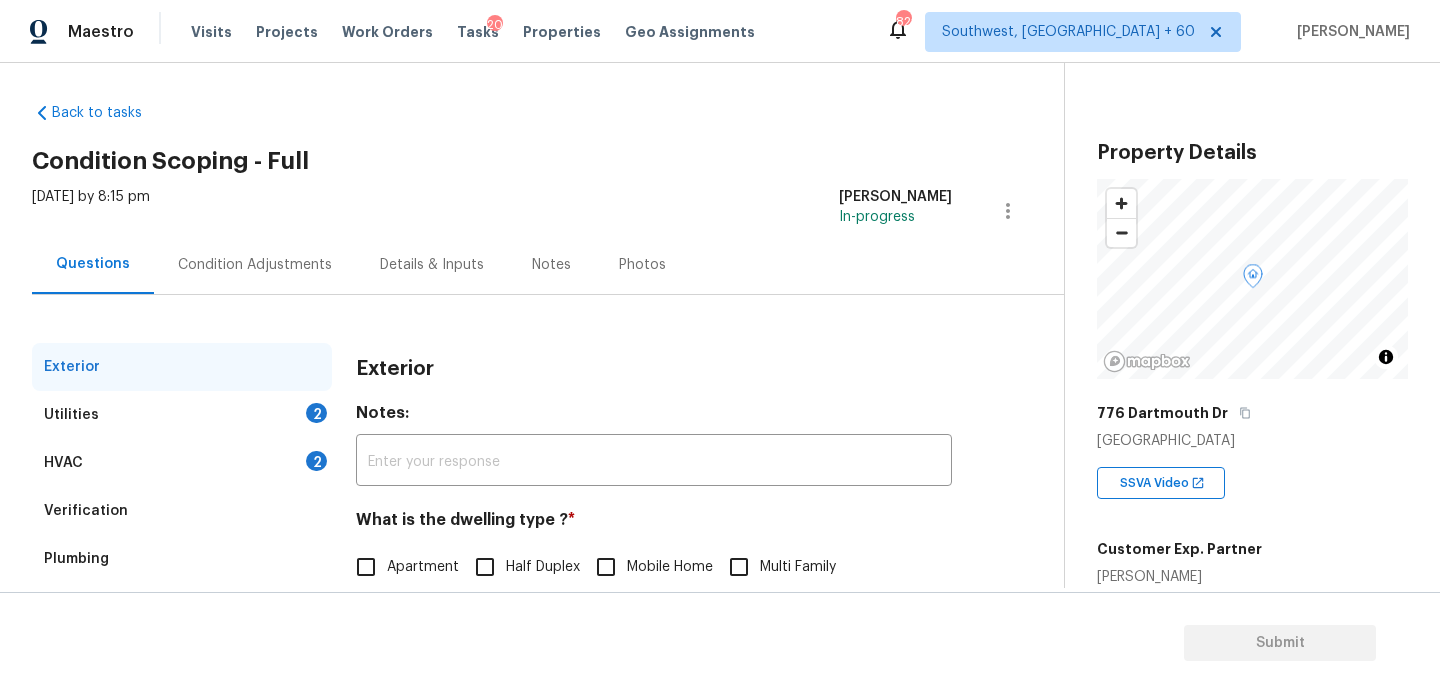 scroll, scrollTop: 135, scrollLeft: 0, axis: vertical 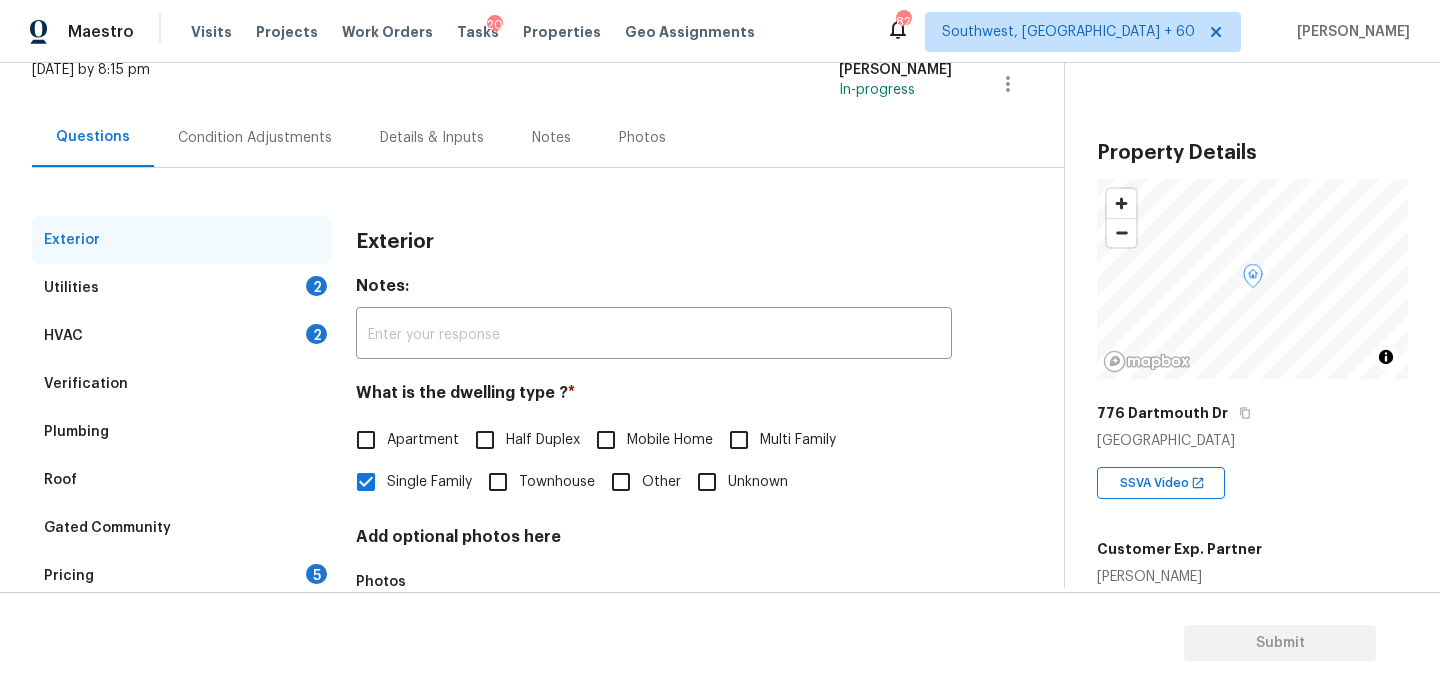 click on "Utilities 2" at bounding box center [182, 288] 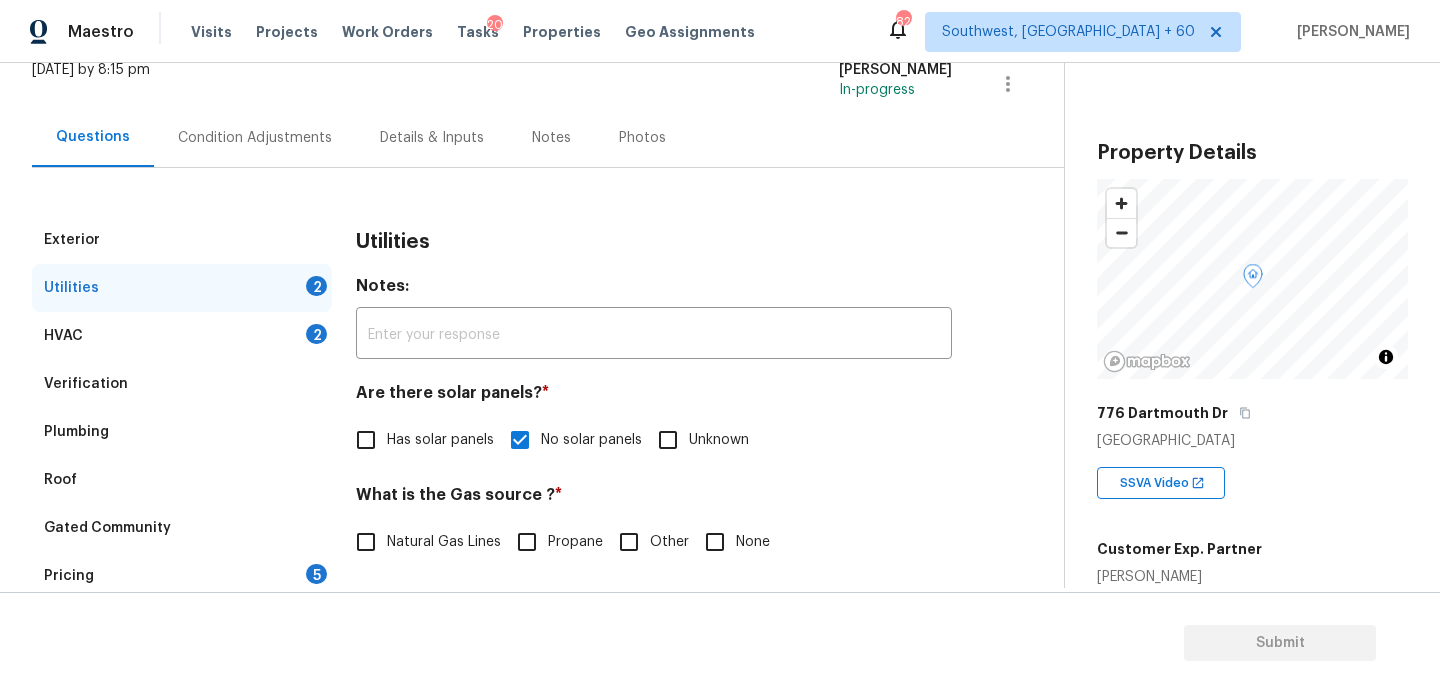 scroll, scrollTop: 370, scrollLeft: 0, axis: vertical 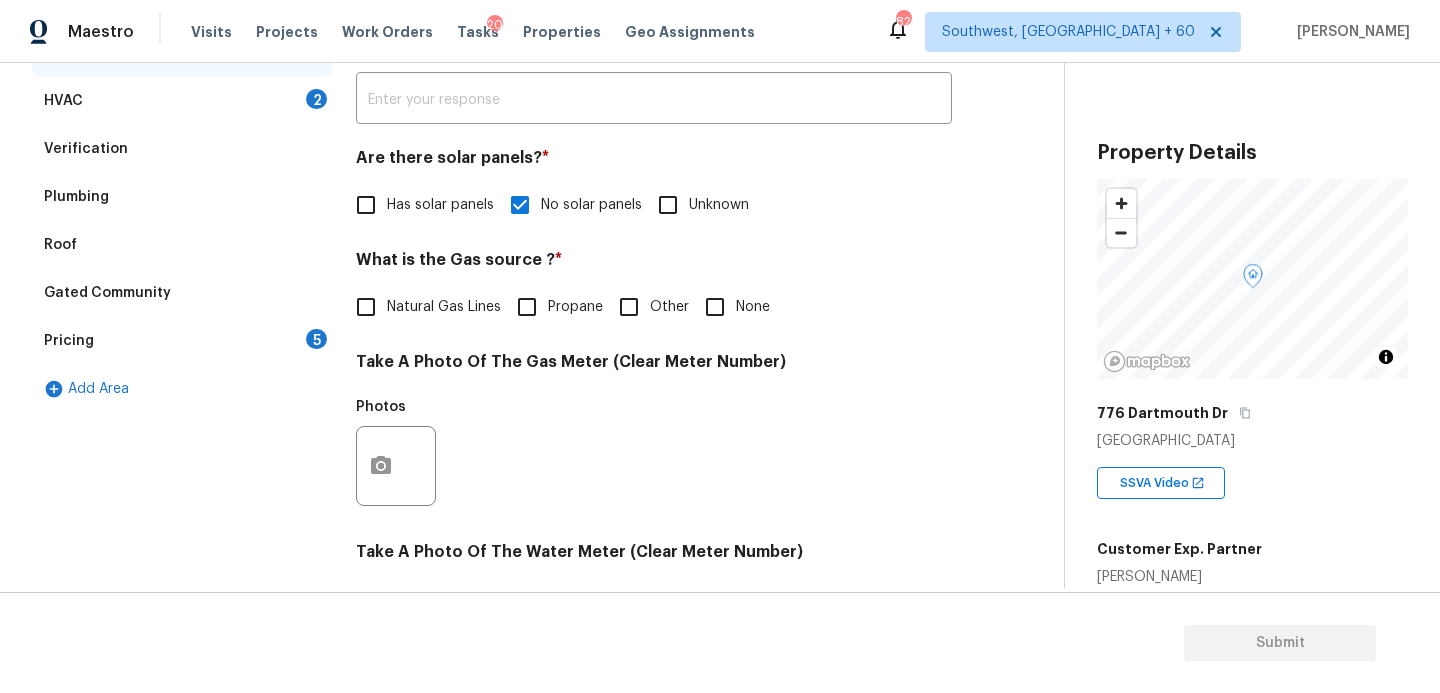click on "None" at bounding box center [753, 307] 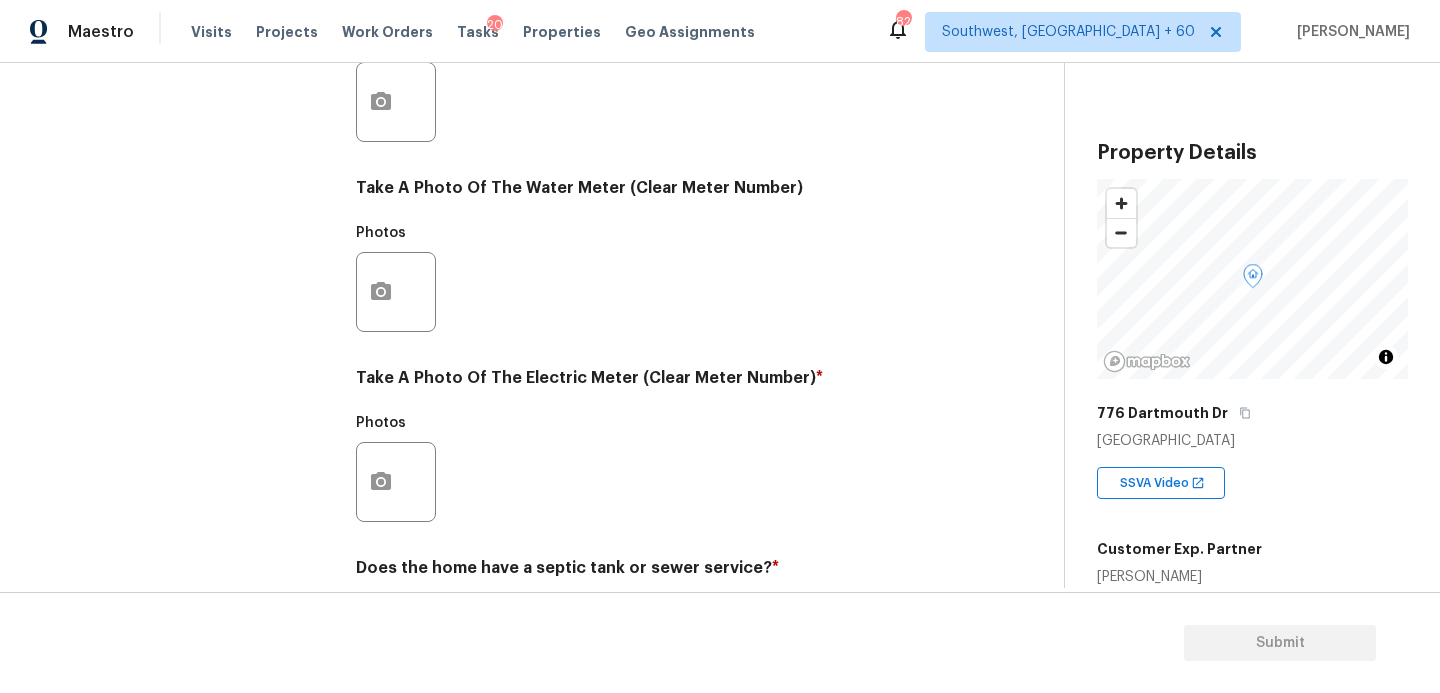 scroll, scrollTop: 812, scrollLeft: 0, axis: vertical 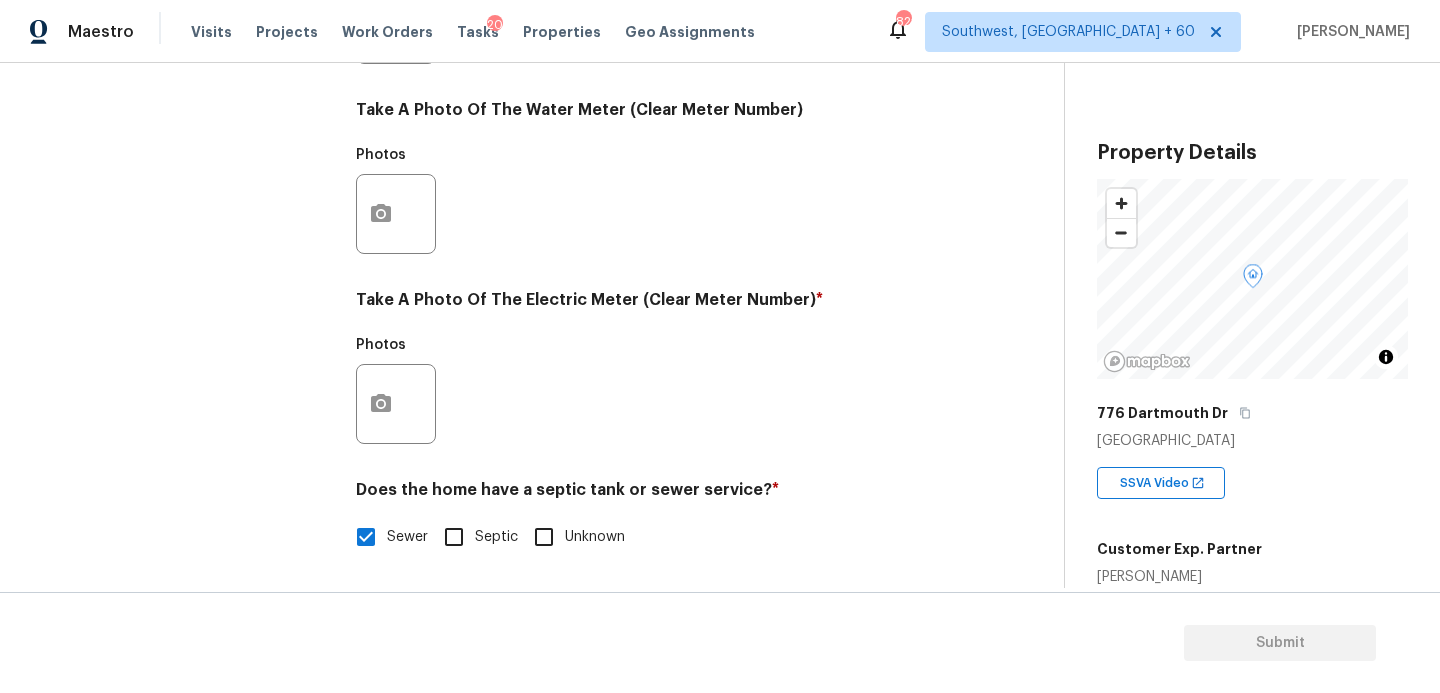 click at bounding box center (396, 404) 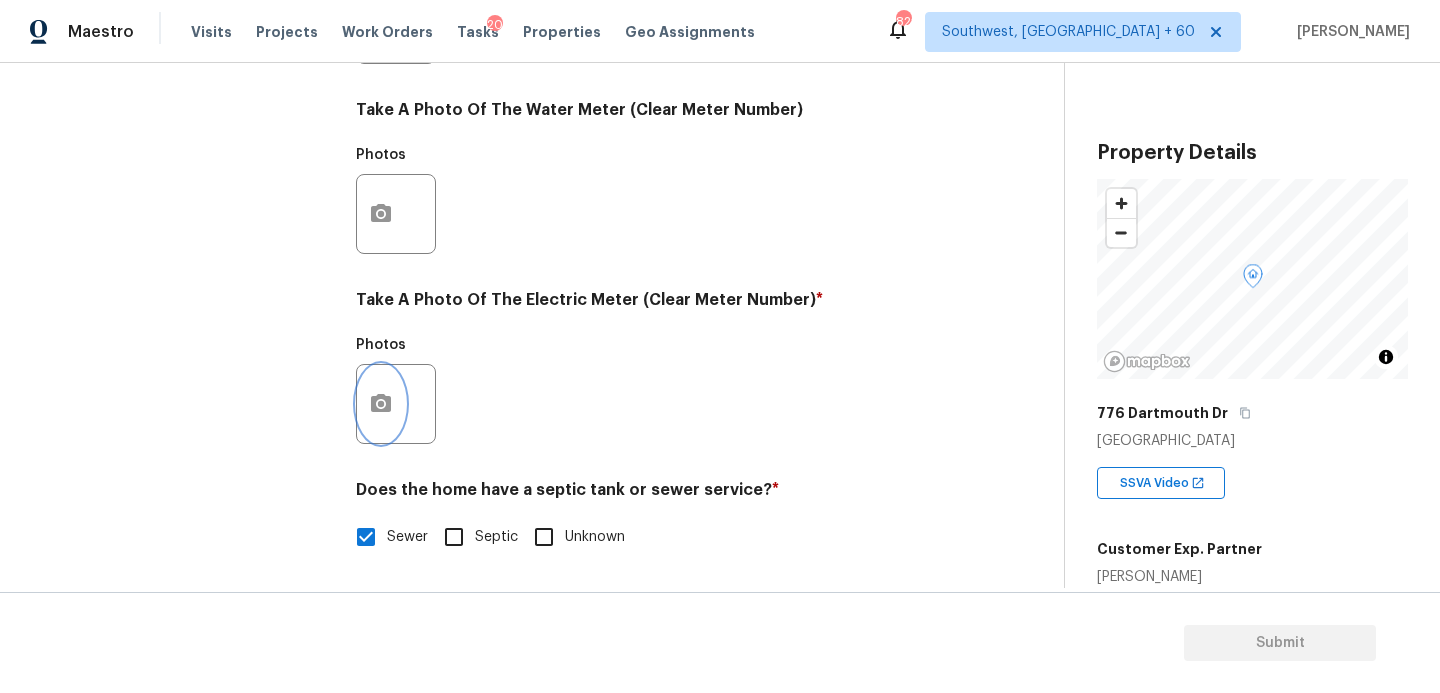 click 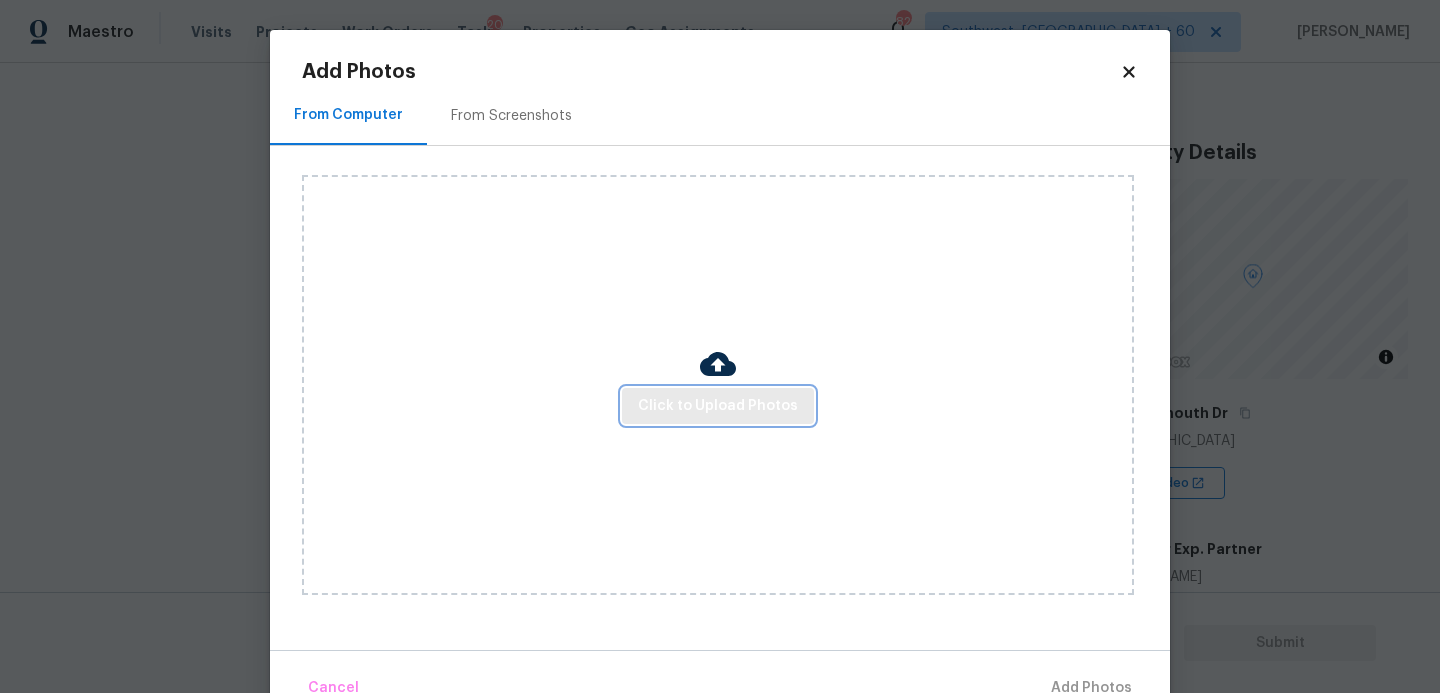 click on "Click to Upload Photos" at bounding box center (718, 406) 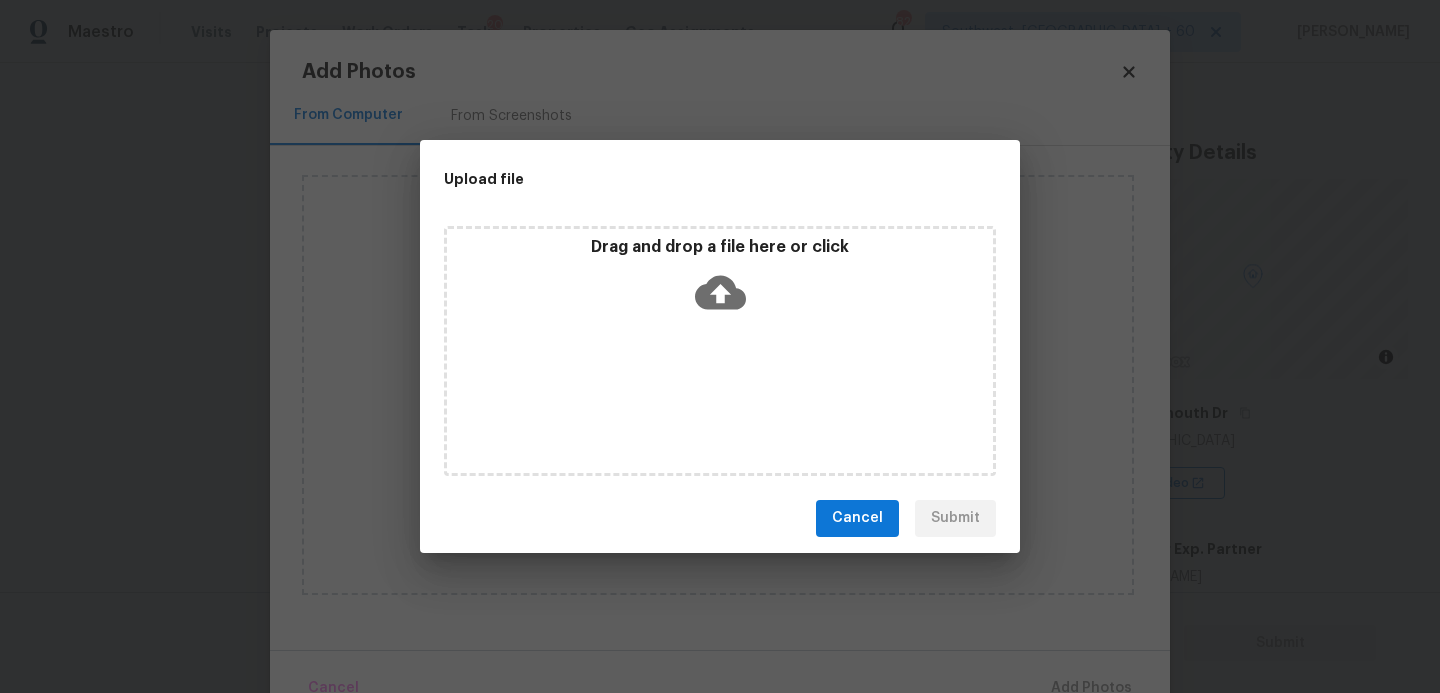 click 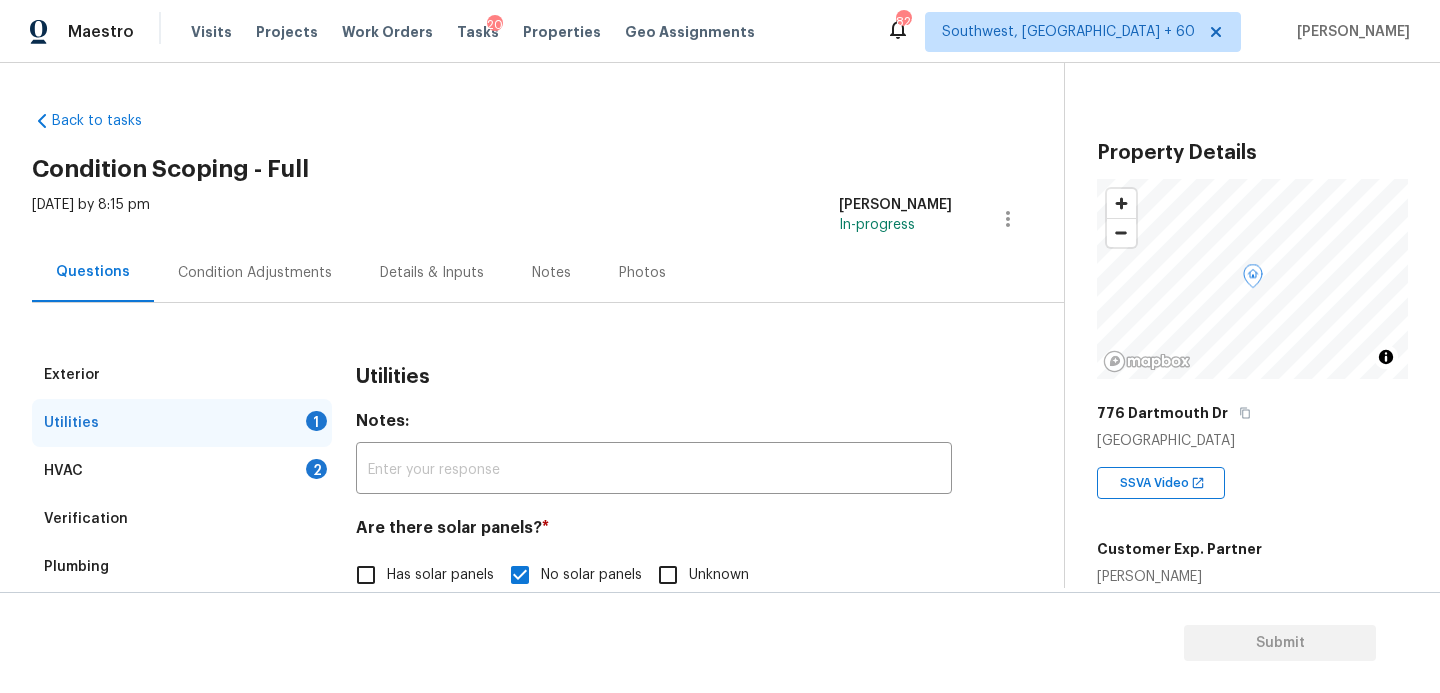 scroll, scrollTop: 0, scrollLeft: 0, axis: both 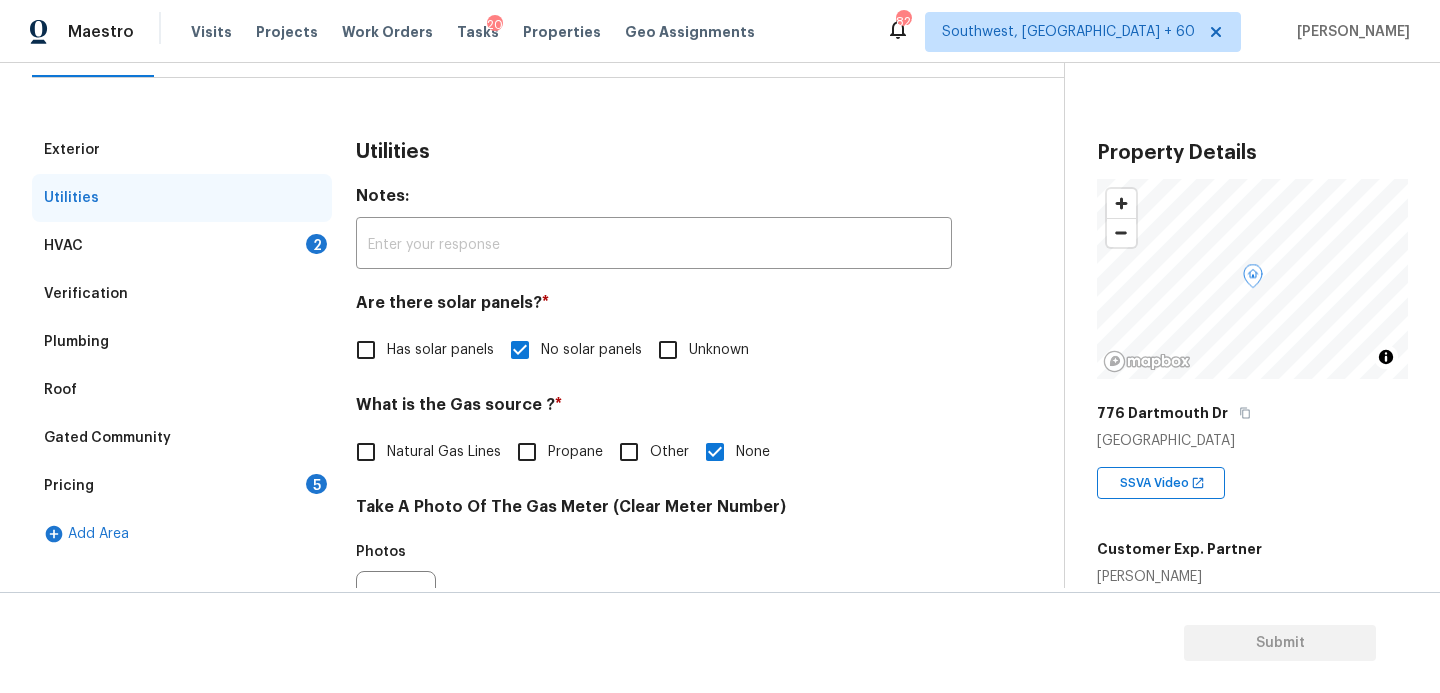 click on "HVAC 2" at bounding box center (182, 246) 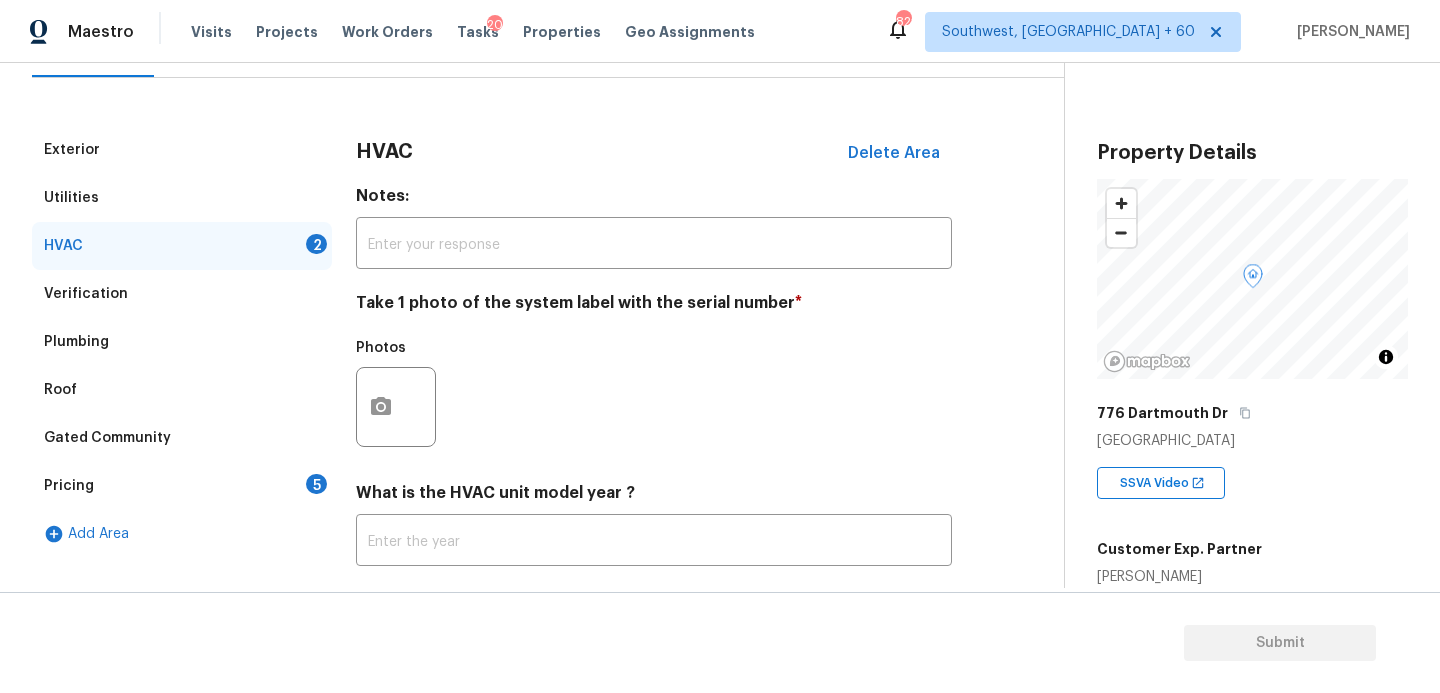 scroll, scrollTop: 336, scrollLeft: 0, axis: vertical 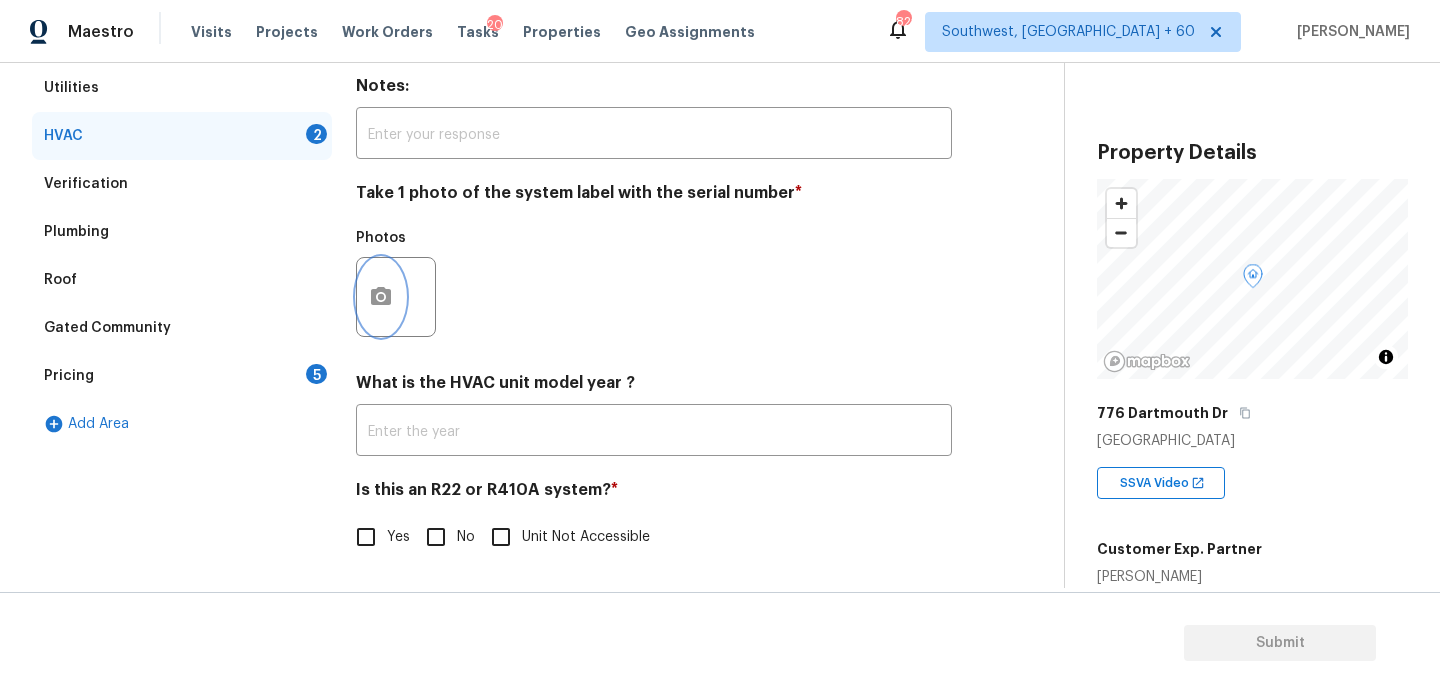 click 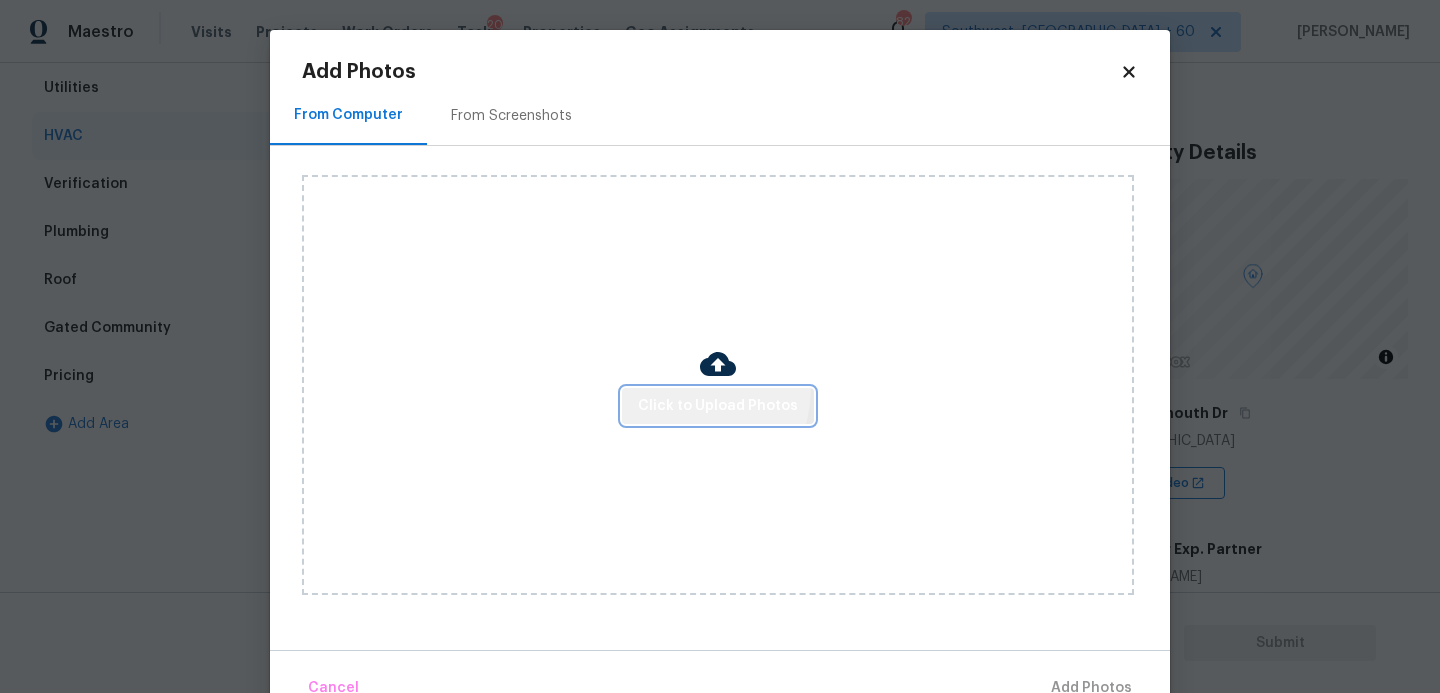click on "Click to Upload Photos" at bounding box center [718, 406] 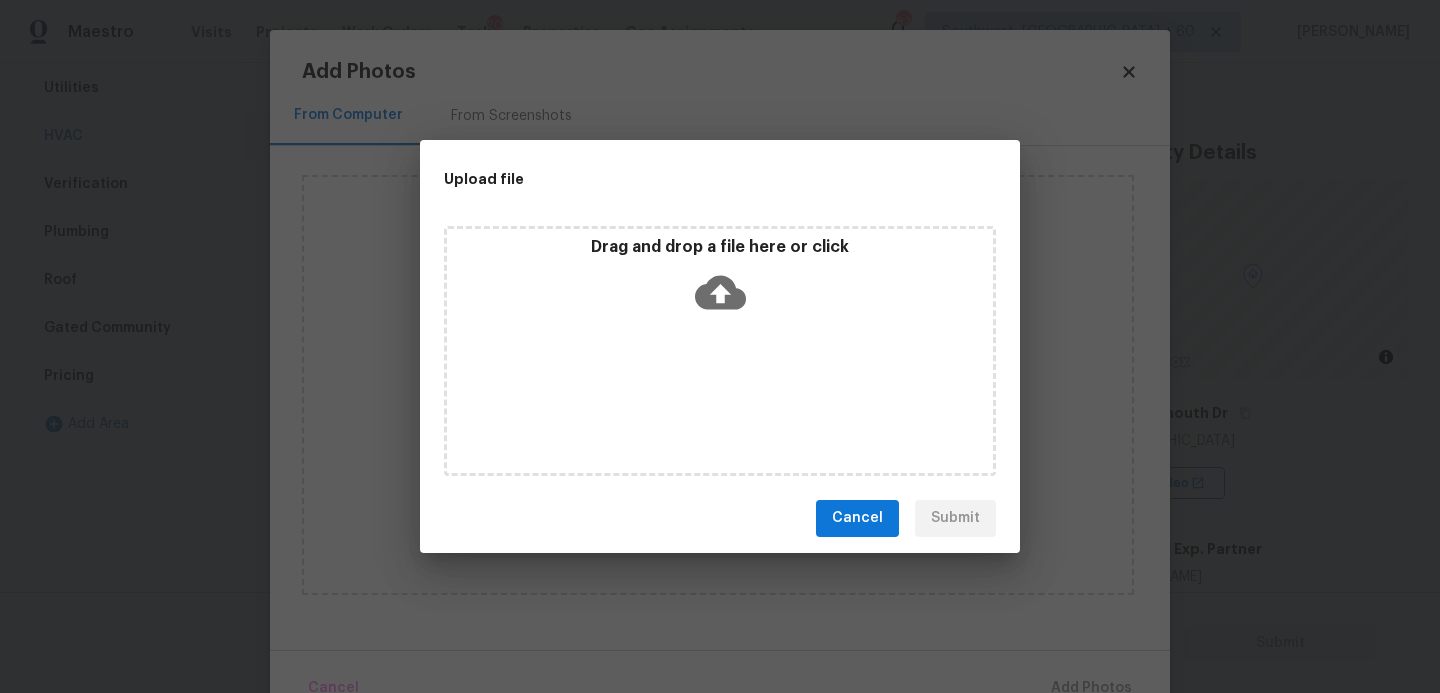 click 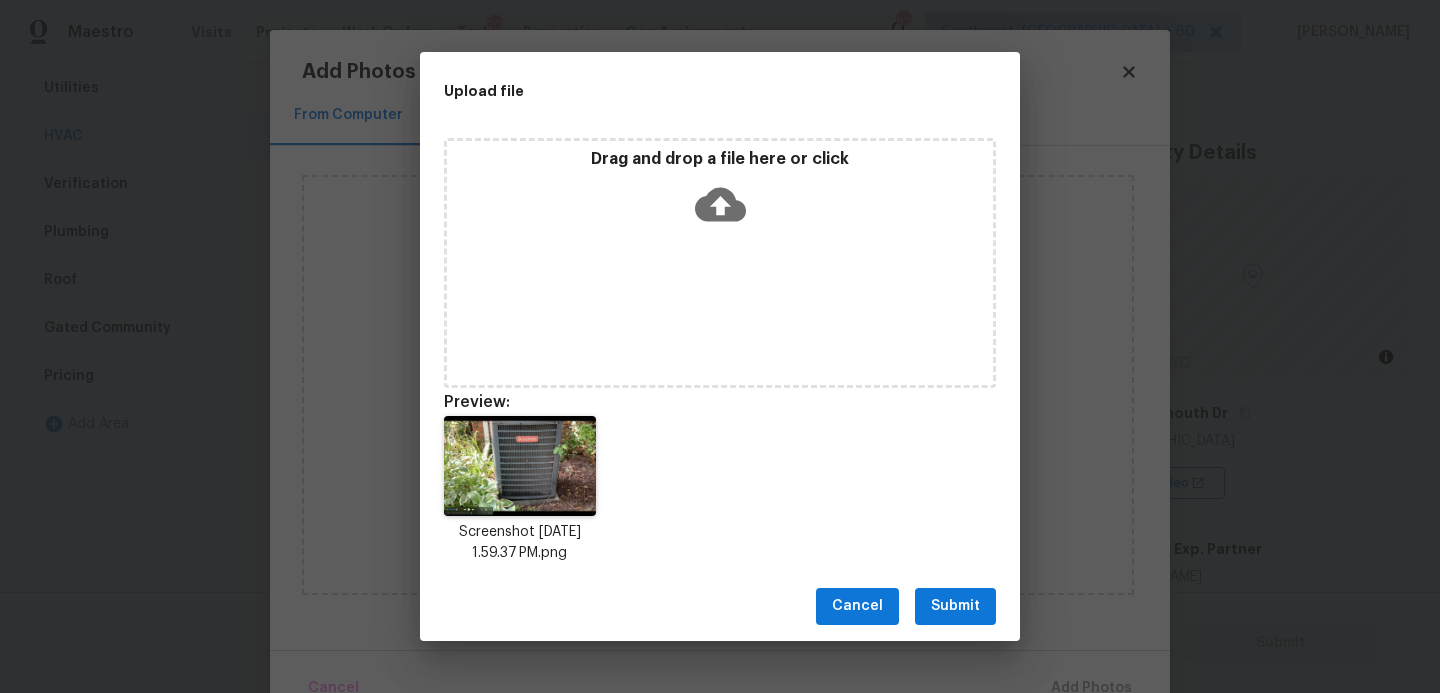 click on "Cancel Submit" at bounding box center [720, 606] 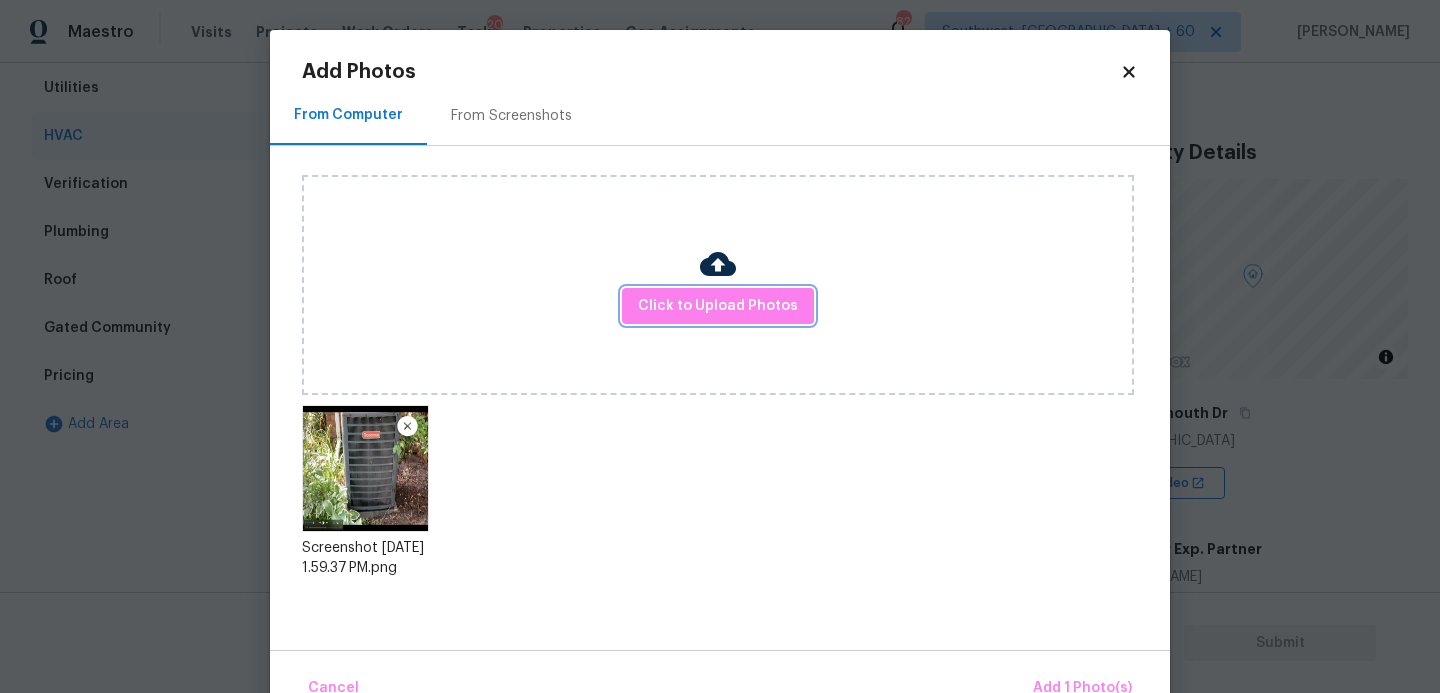 scroll, scrollTop: 47, scrollLeft: 0, axis: vertical 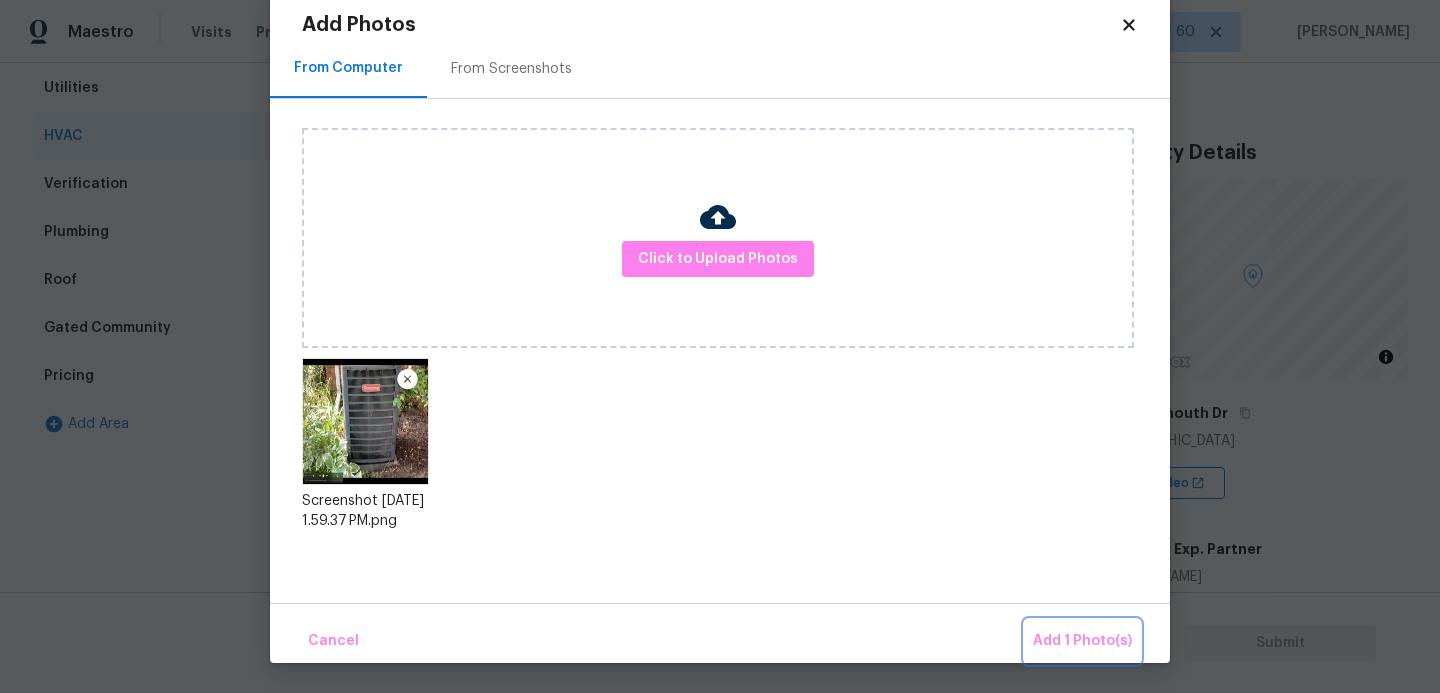 click on "Add 1 Photo(s)" at bounding box center (1082, 641) 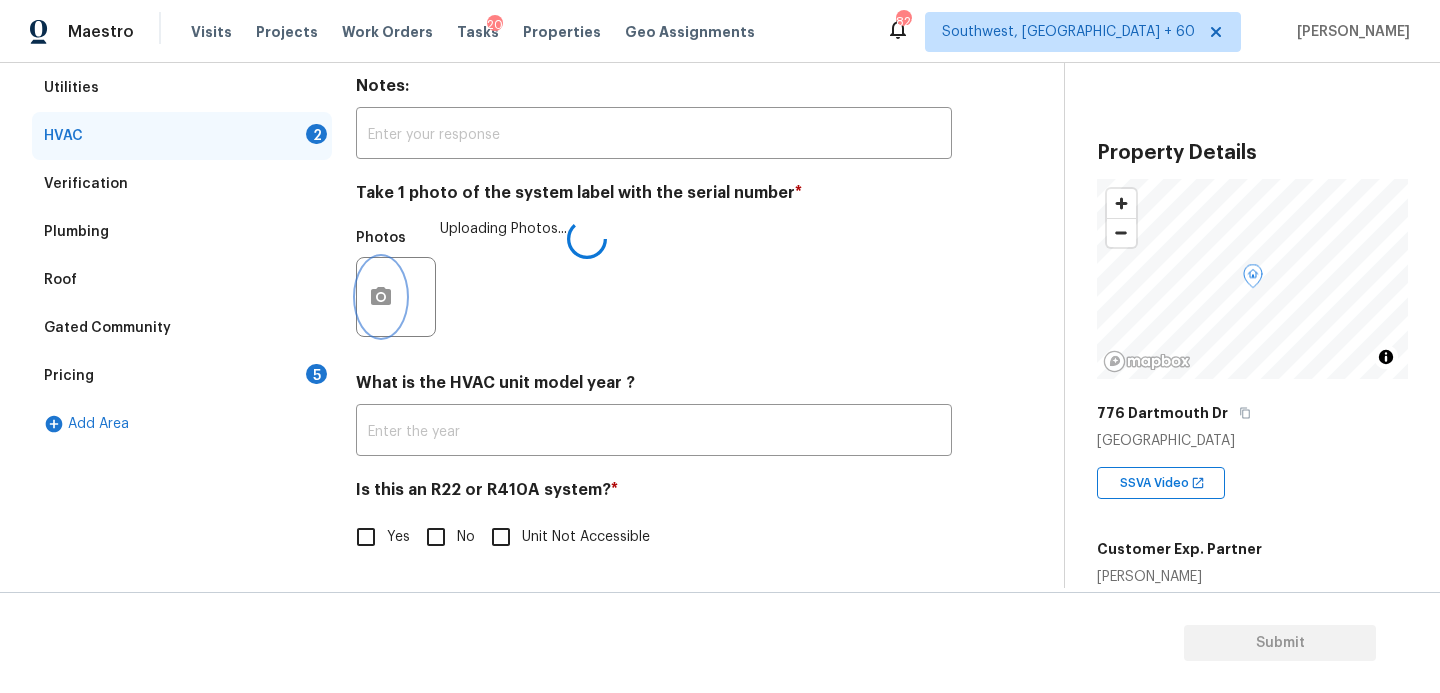 scroll, scrollTop: 0, scrollLeft: 0, axis: both 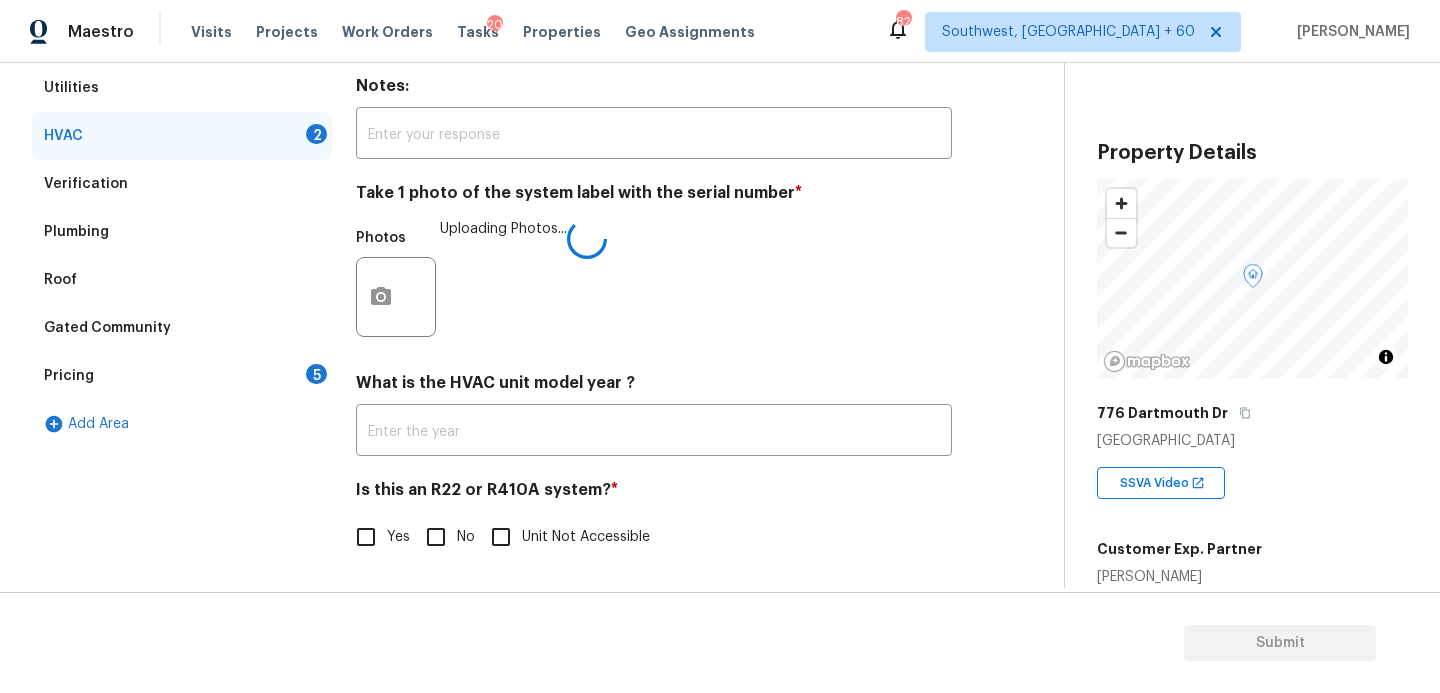 click on "No" at bounding box center [436, 537] 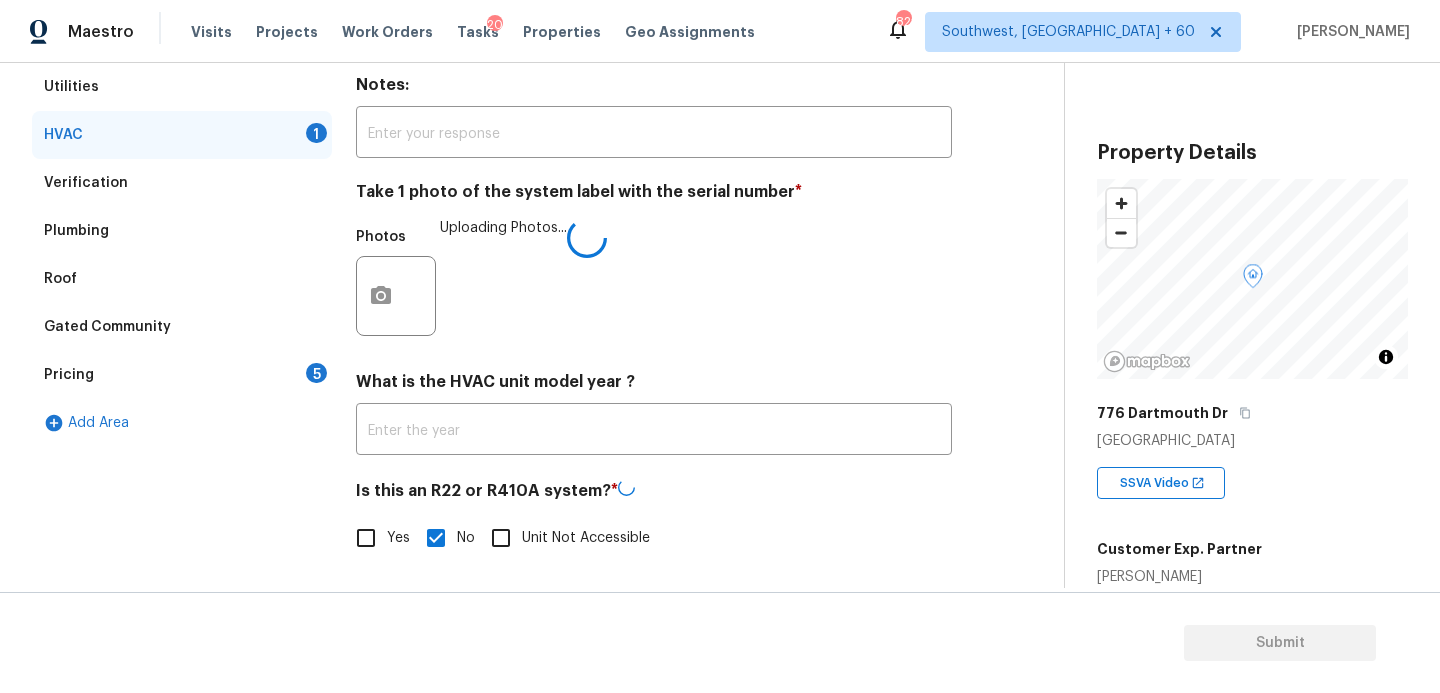 click on "*" at bounding box center (614, 491) 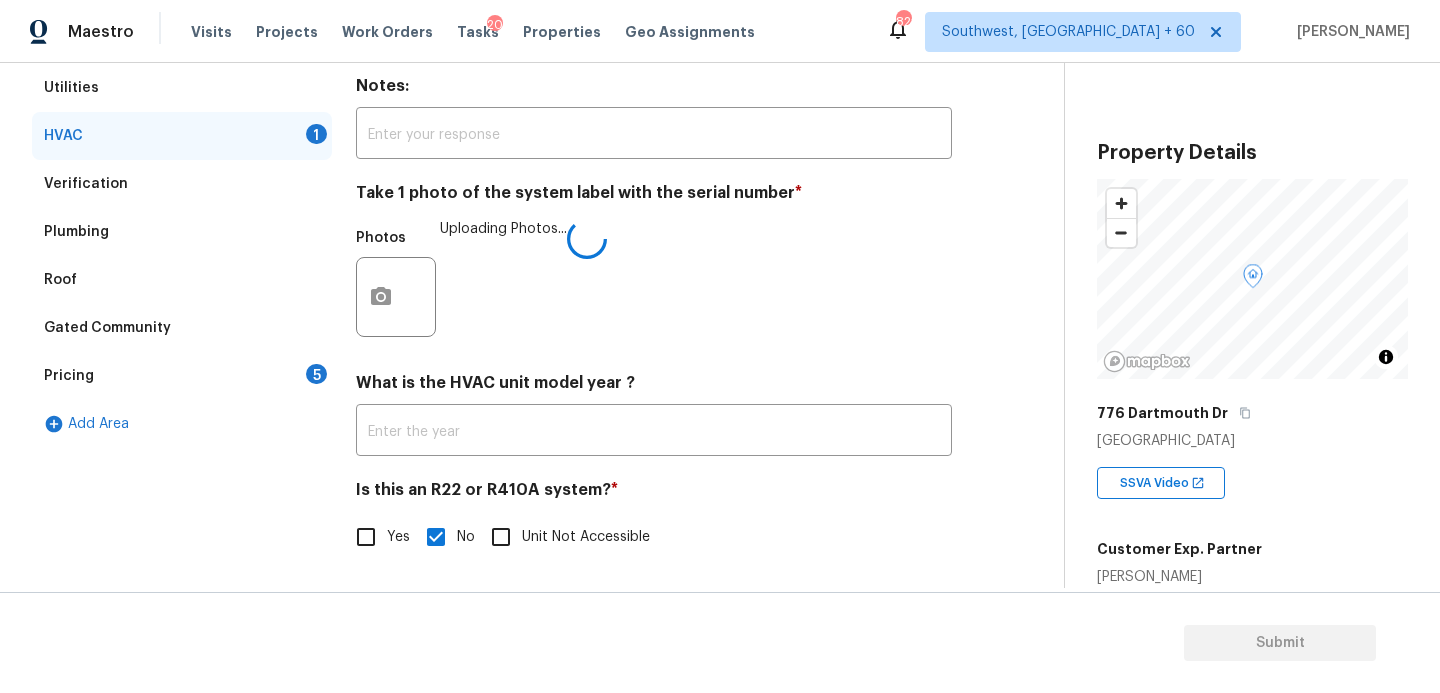 click on "Is this an R22 or R410A system?  *" at bounding box center [654, 494] 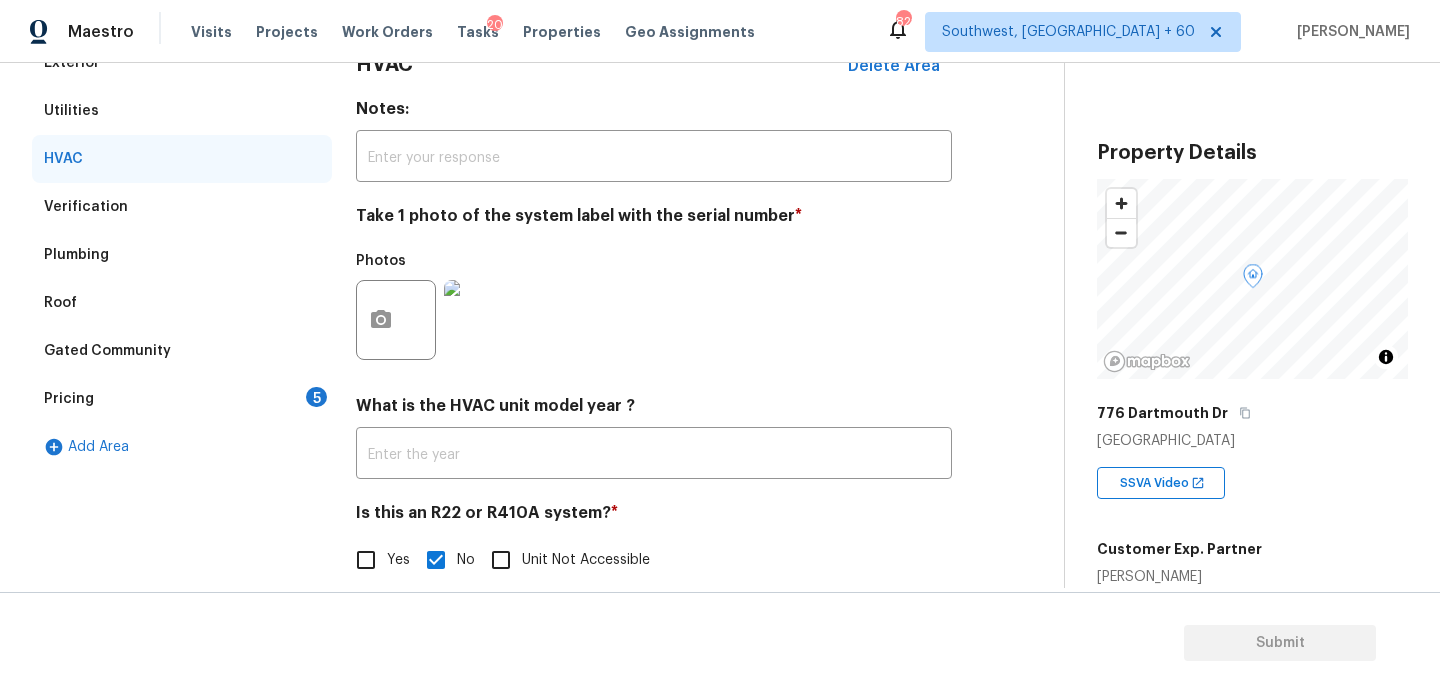 click on "Pricing 5" at bounding box center (182, 399) 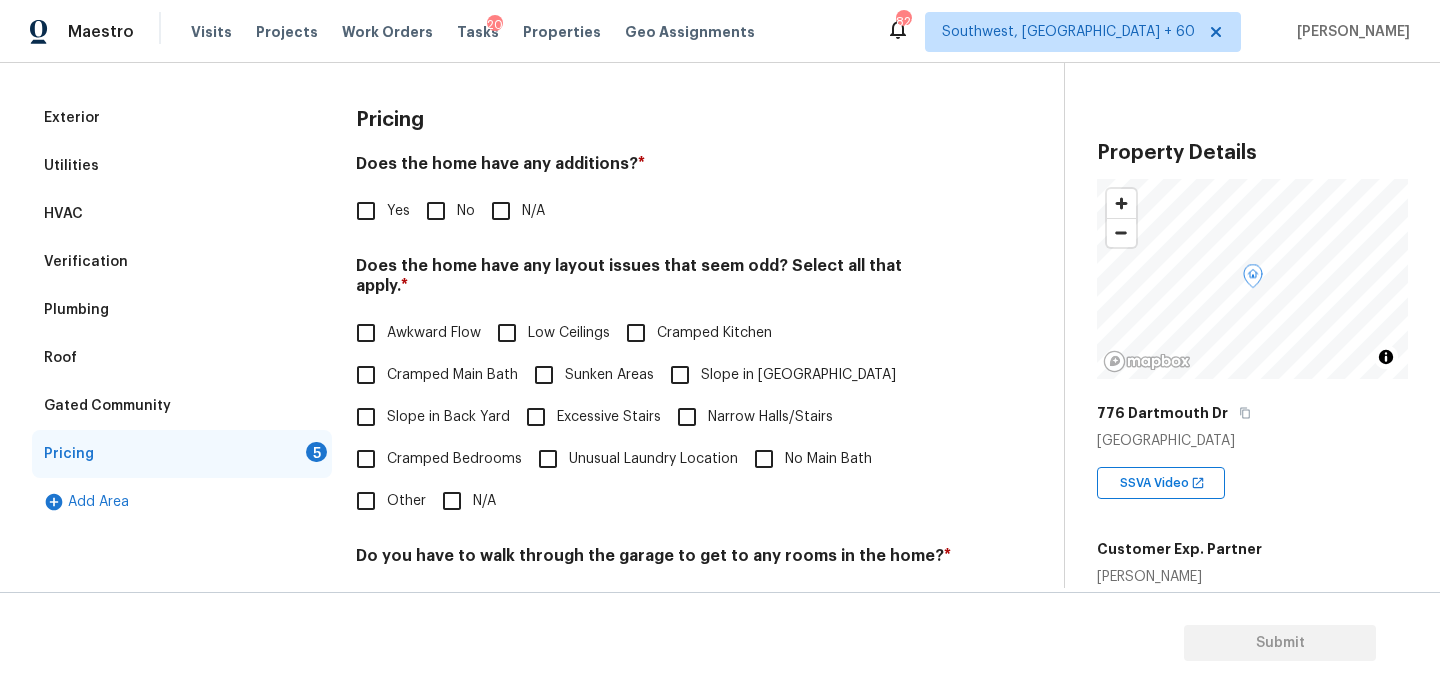 click on "N/A" at bounding box center (501, 211) 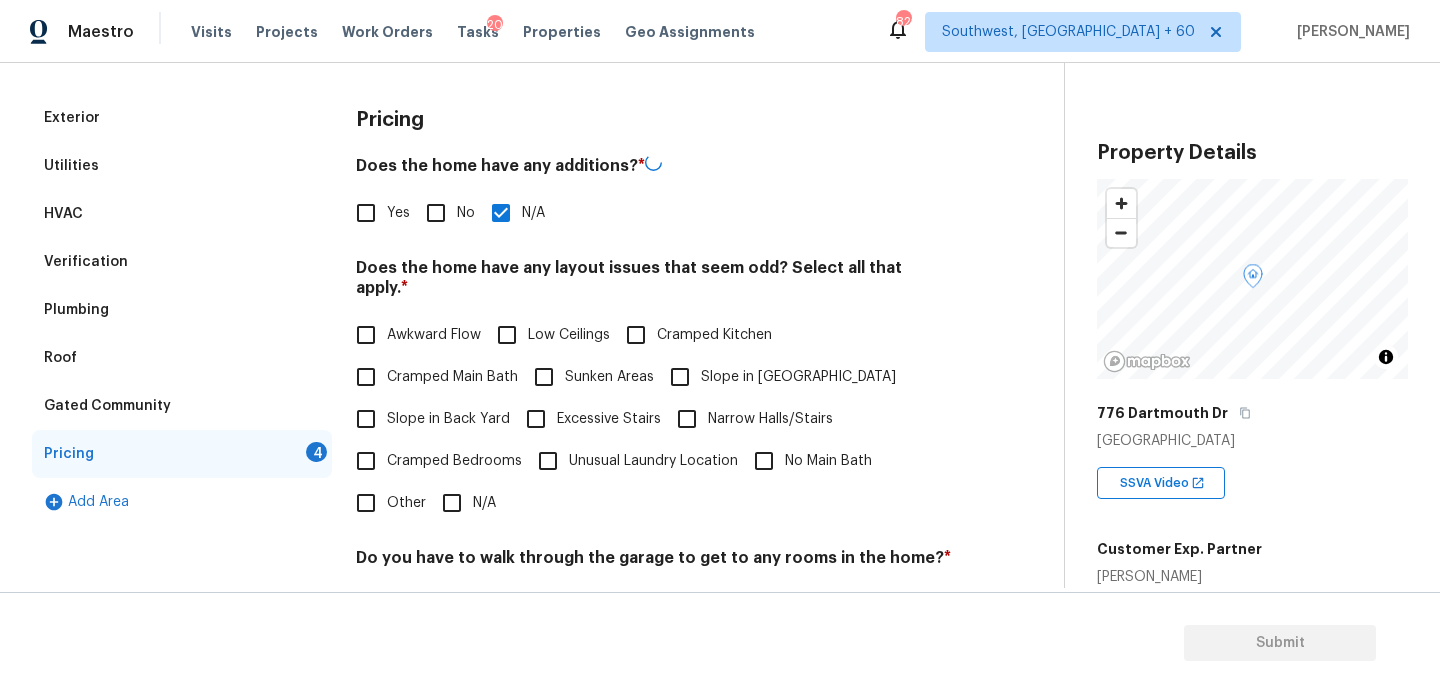 scroll, scrollTop: 391, scrollLeft: 0, axis: vertical 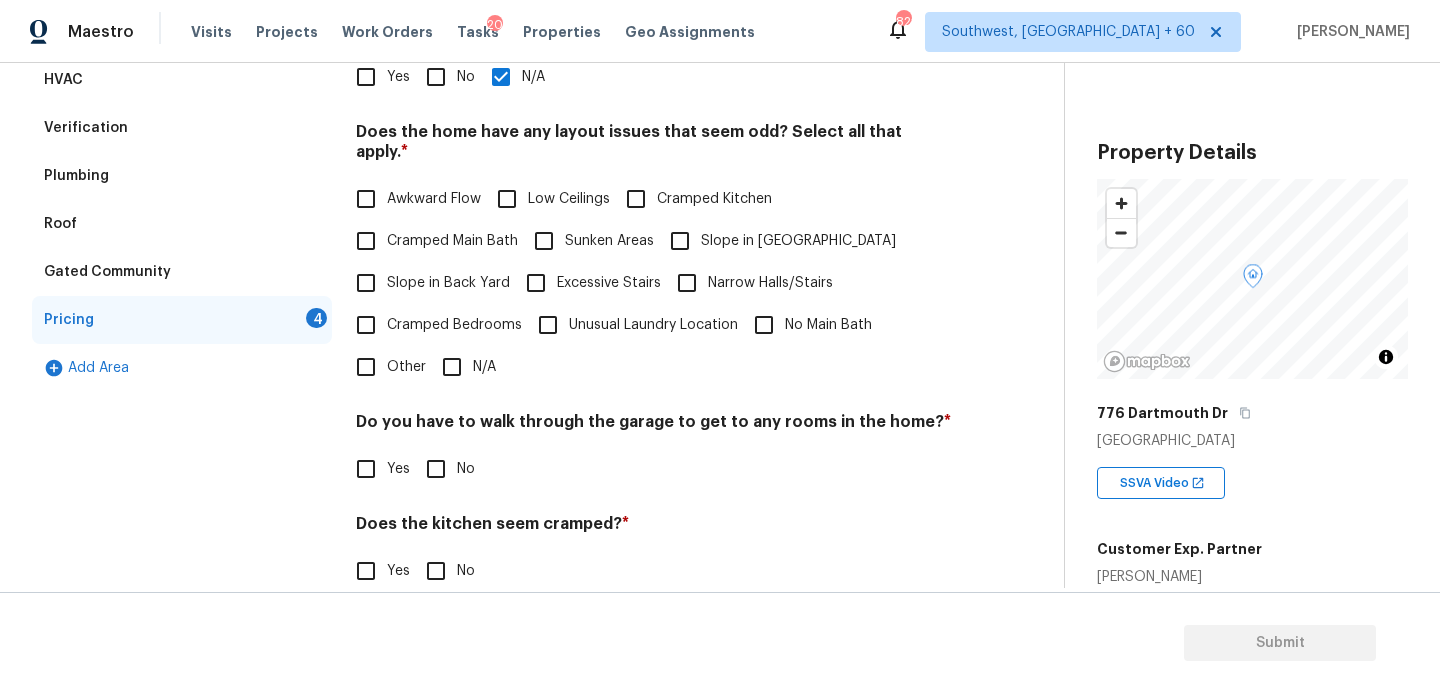 click on "Slope in Front Yard" at bounding box center (798, 241) 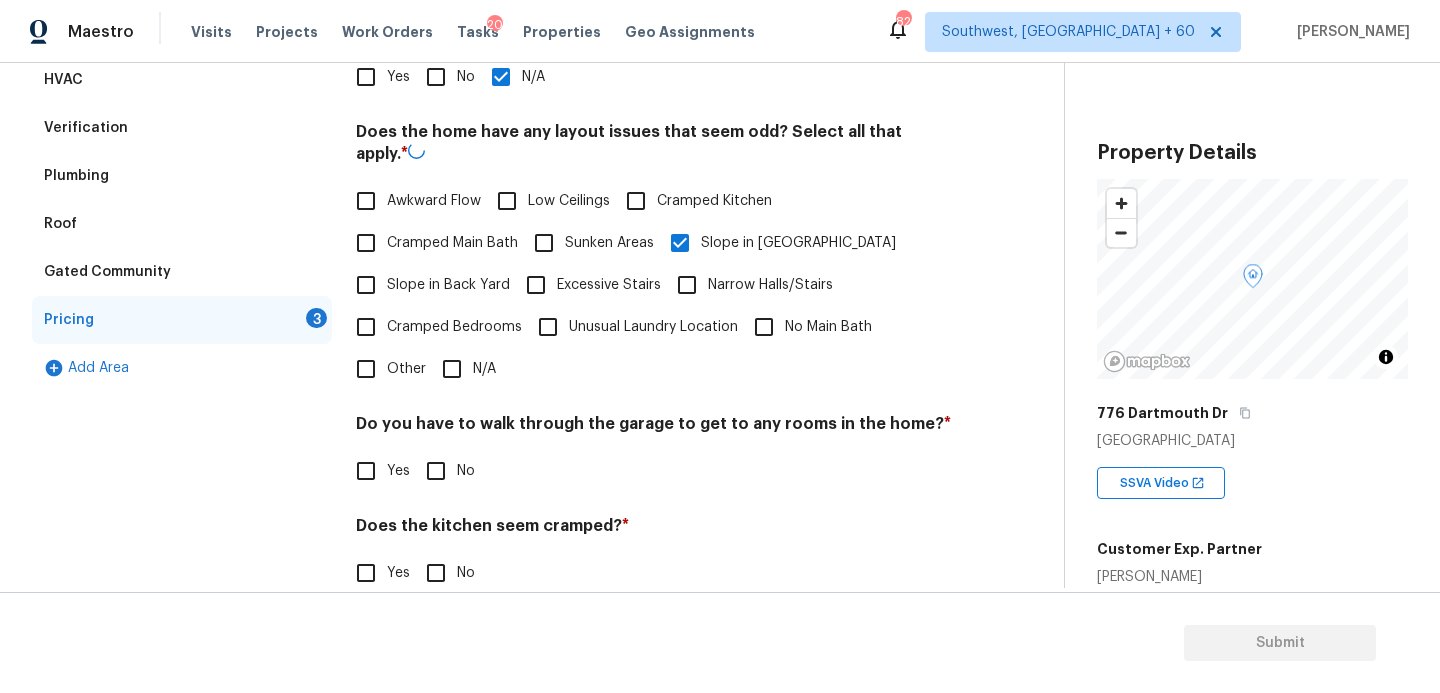 scroll, scrollTop: 507, scrollLeft: 0, axis: vertical 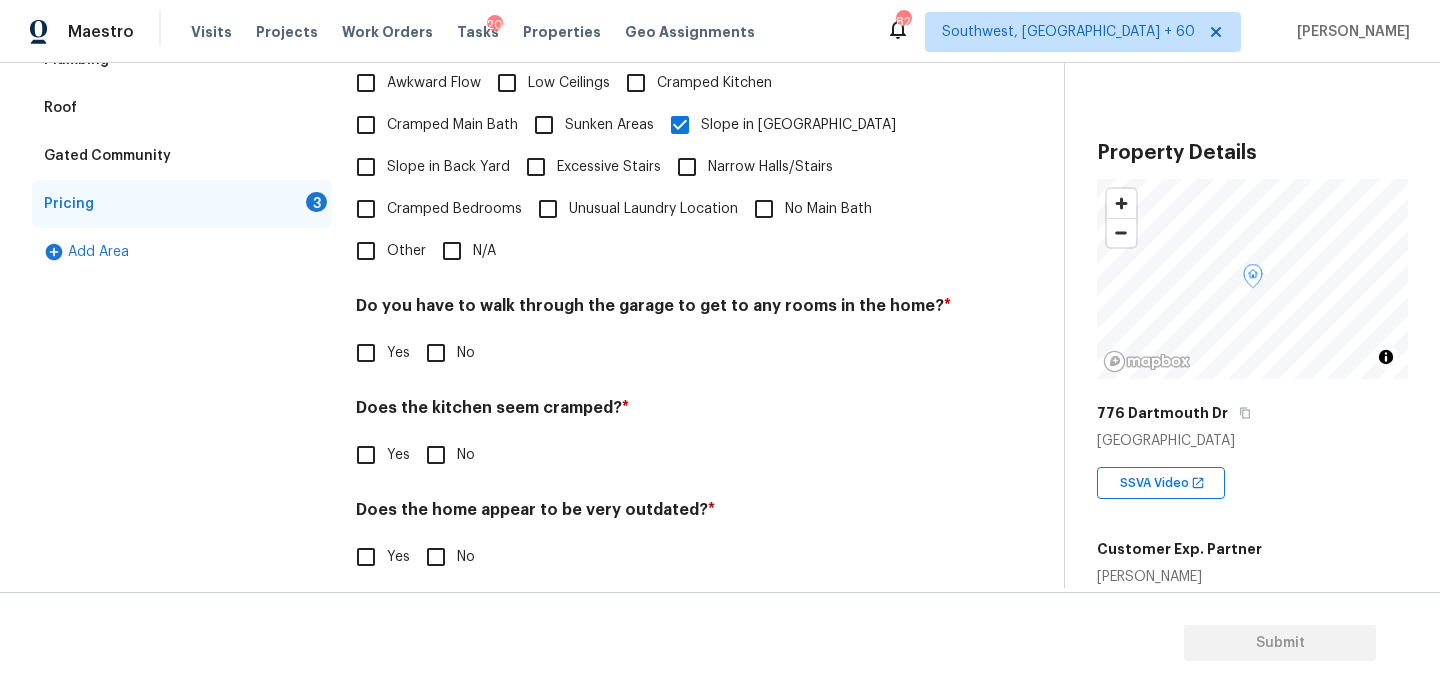 click on "Pricing Does the home have any additions?  * Yes No N/A Does the home have any layout issues that seem odd? Select all that apply.  * Awkward Flow Low Ceilings Cramped Kitchen Cramped Main Bath Sunken Areas Slope in Front Yard Slope in Back Yard Excessive Stairs Narrow Halls/Stairs Cramped Bedrooms Unusual Laundry Location No Main Bath Other N/A Do you have to walk through the garage to get to any rooms in the home?  * Yes No Does the kitchen seem cramped?  * Yes No Does the home appear to be very outdated?  * Yes No" at bounding box center (654, 223) 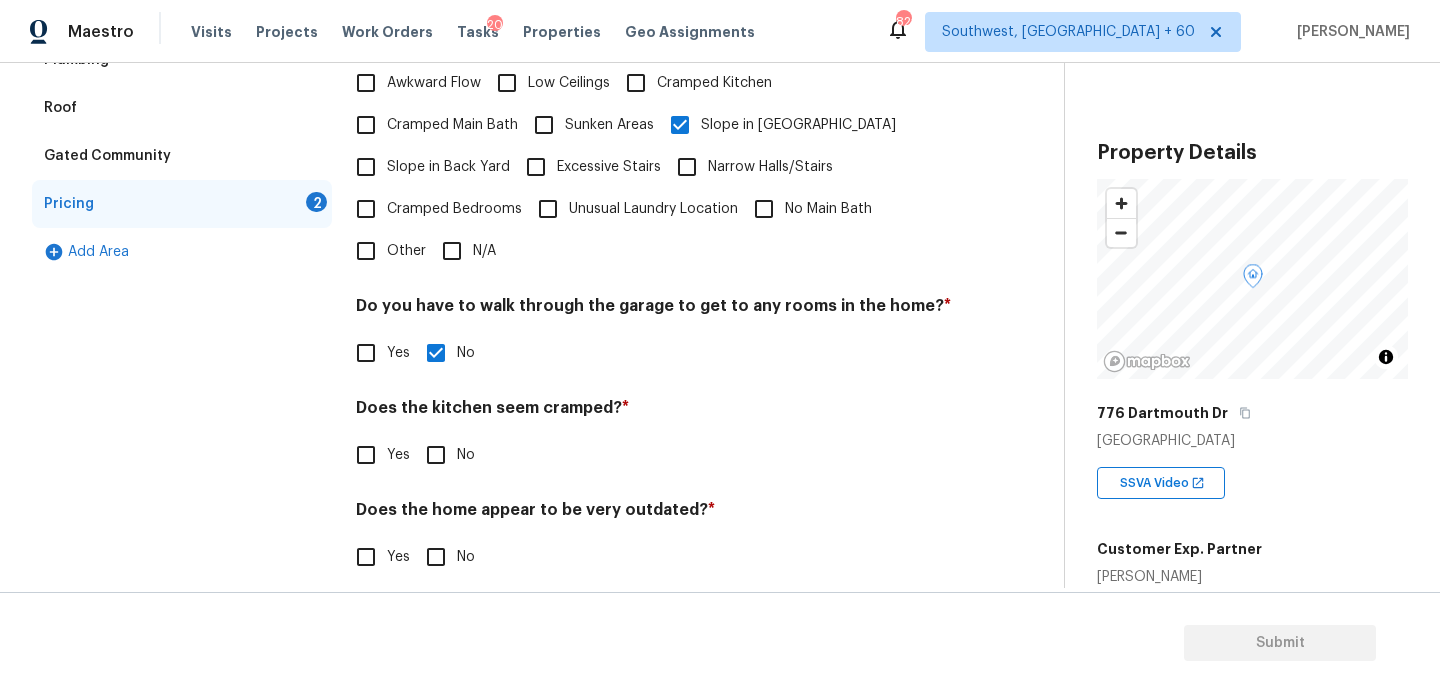 click on "No" at bounding box center [436, 455] 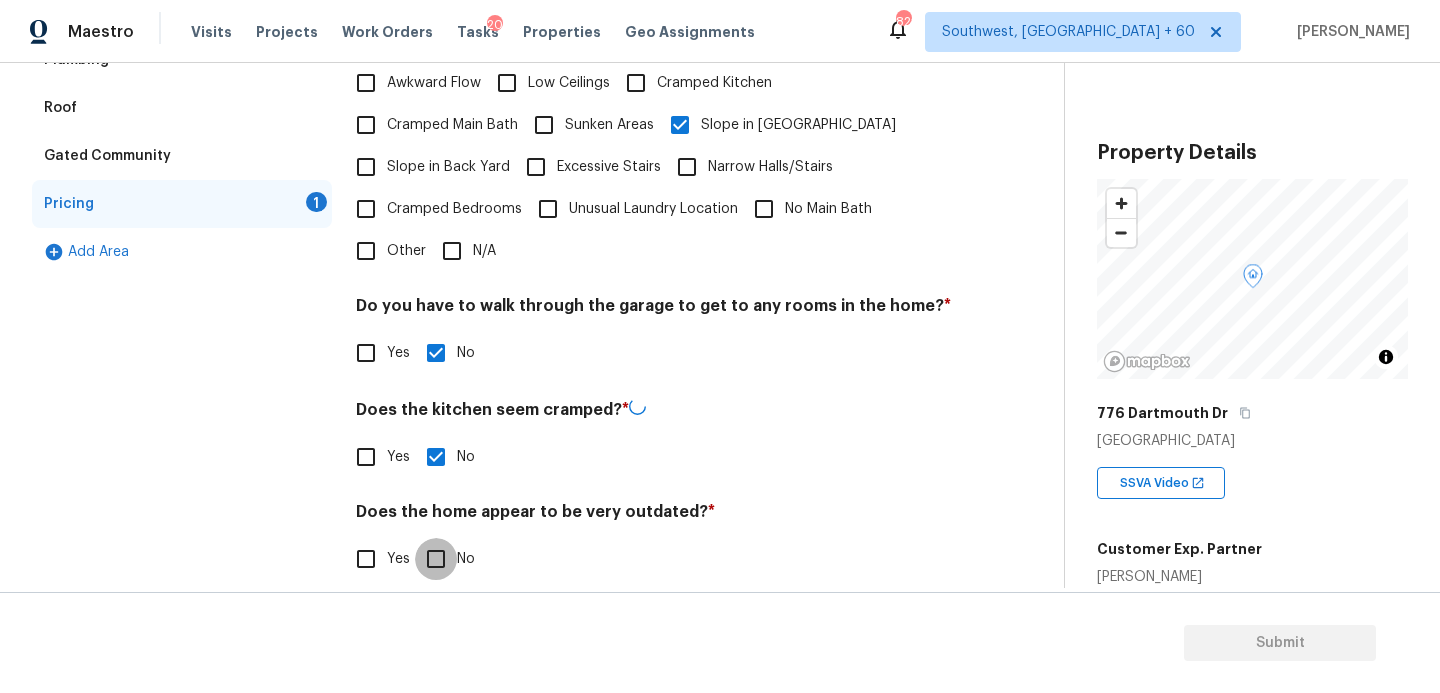 click on "No" at bounding box center (436, 559) 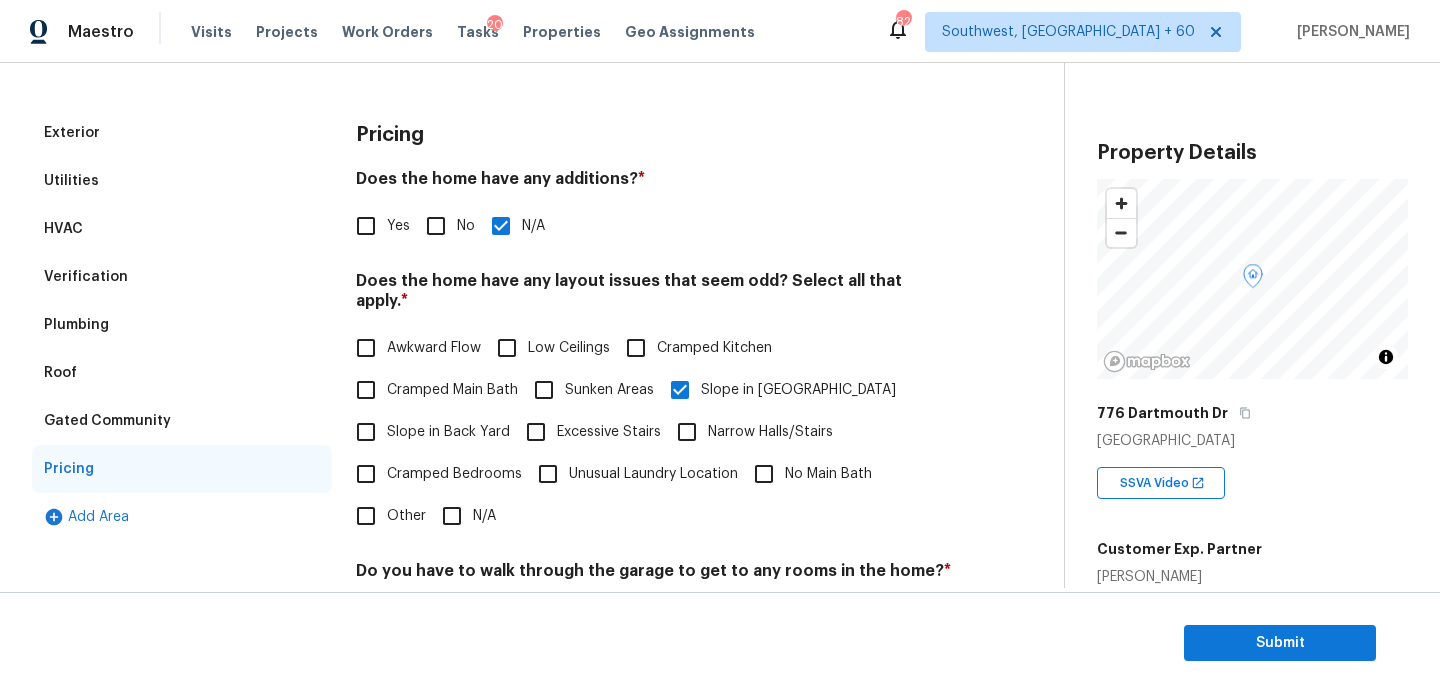 scroll, scrollTop: 121, scrollLeft: 0, axis: vertical 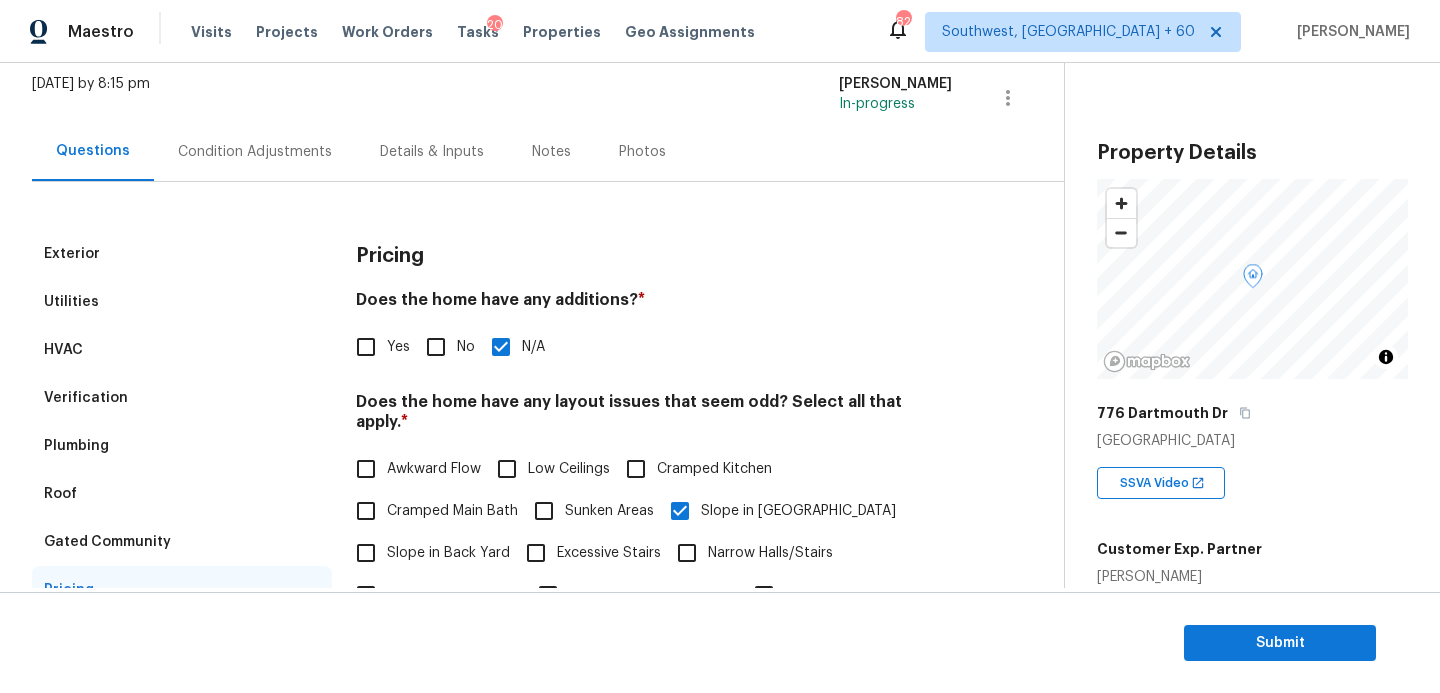 click on "Condition Adjustments" at bounding box center [255, 152] 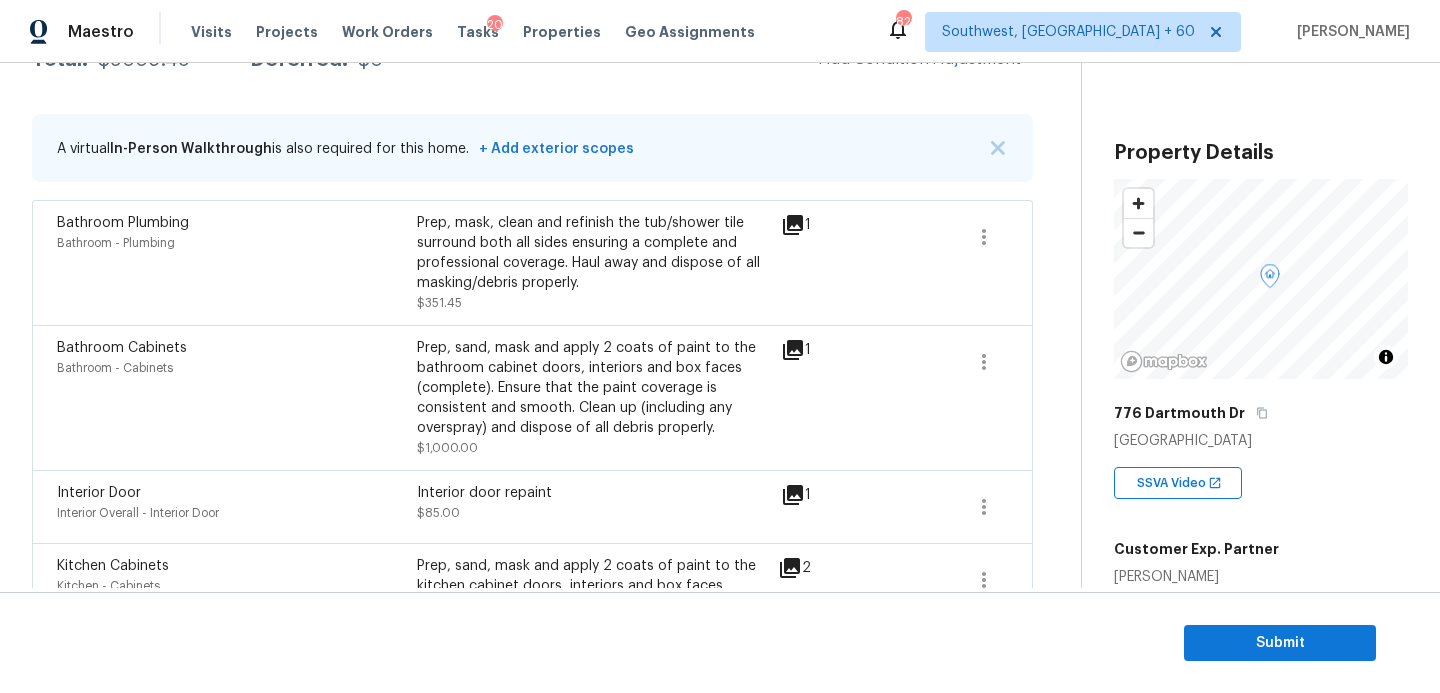 scroll, scrollTop: 153, scrollLeft: 0, axis: vertical 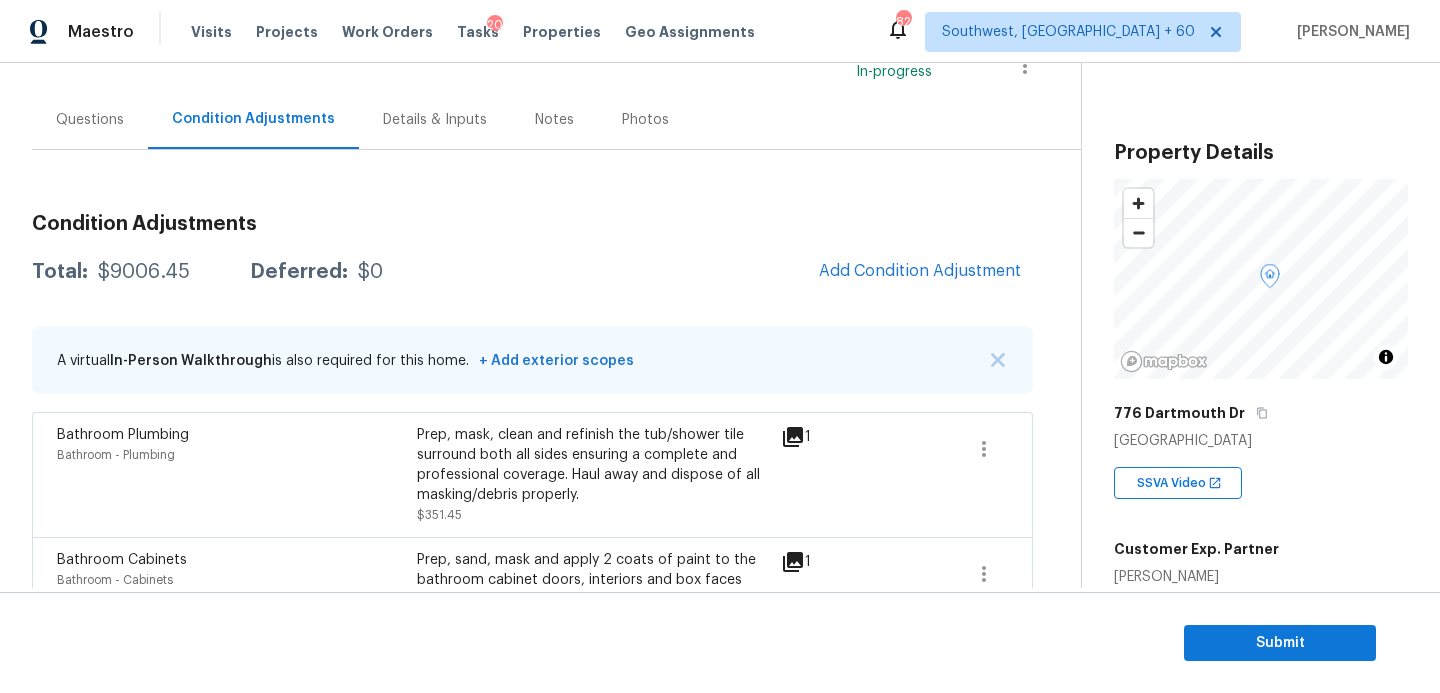 click on "Condition Adjustments Total:  $9006.45 Deferred:  $0 Add Condition Adjustment A virtual  In-Person Walkthrough  is also required for this home.   + Add exterior scopes Bathroom Plumbing Bathroom - Plumbing Prep, mask, clean and refinish the tub/shower tile surround both all sides ensuring a complete and professional coverage. Haul away and dispose of all masking/debris properly. $351.45   1 Bathroom Cabinets Bathroom - Cabinets Prep, sand, mask and apply 2 coats of paint to the bathroom cabinet doors, interiors and box faces (complete). Ensure that the paint coverage is consistent and smooth. Clean up (including any overspray) and dispose of all debris properly. $1,000.00   1 Interior Door Interior Overall - Interior Door Interior door repaint $85.00   1 Kitchen Cabinets Kitchen - Cabinets $1,200.00   2 Exterior Overall - Exterior Door Exterior door repaint $95.00   1 Pet Odor Interior Overall - Odor Acquisition Scope: 3(+) pets present $1,500.00   0 ACQ: Organic Material Exterior Overall - Acquisition   2" at bounding box center [532, 814] 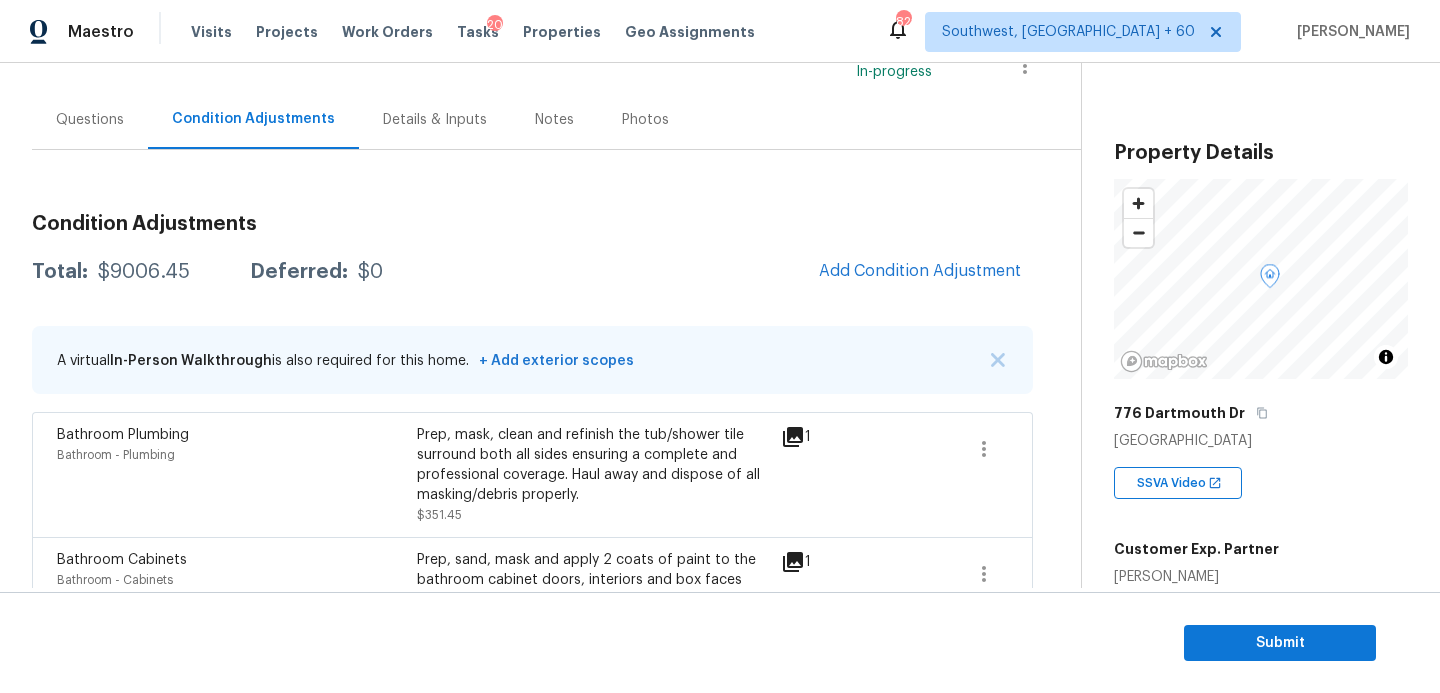 scroll, scrollTop: 234, scrollLeft: 0, axis: vertical 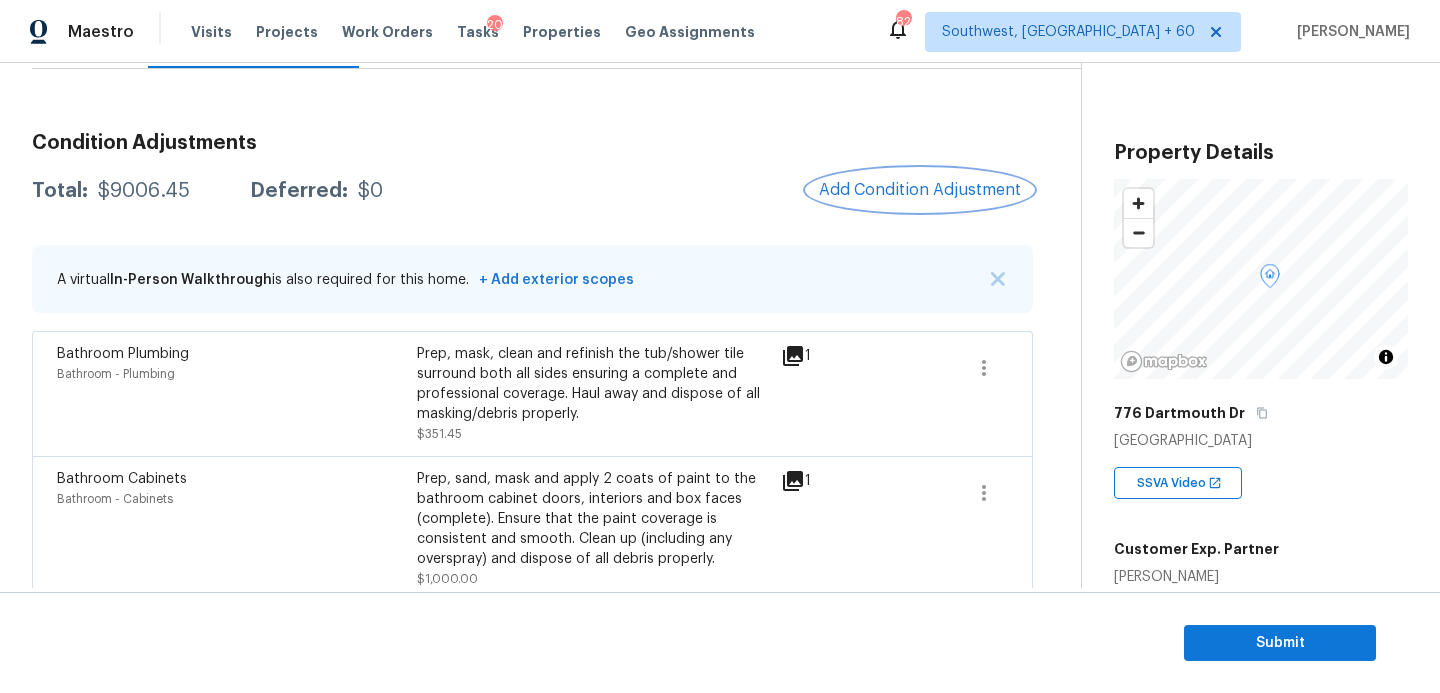 click on "Add Condition Adjustment" at bounding box center [920, 190] 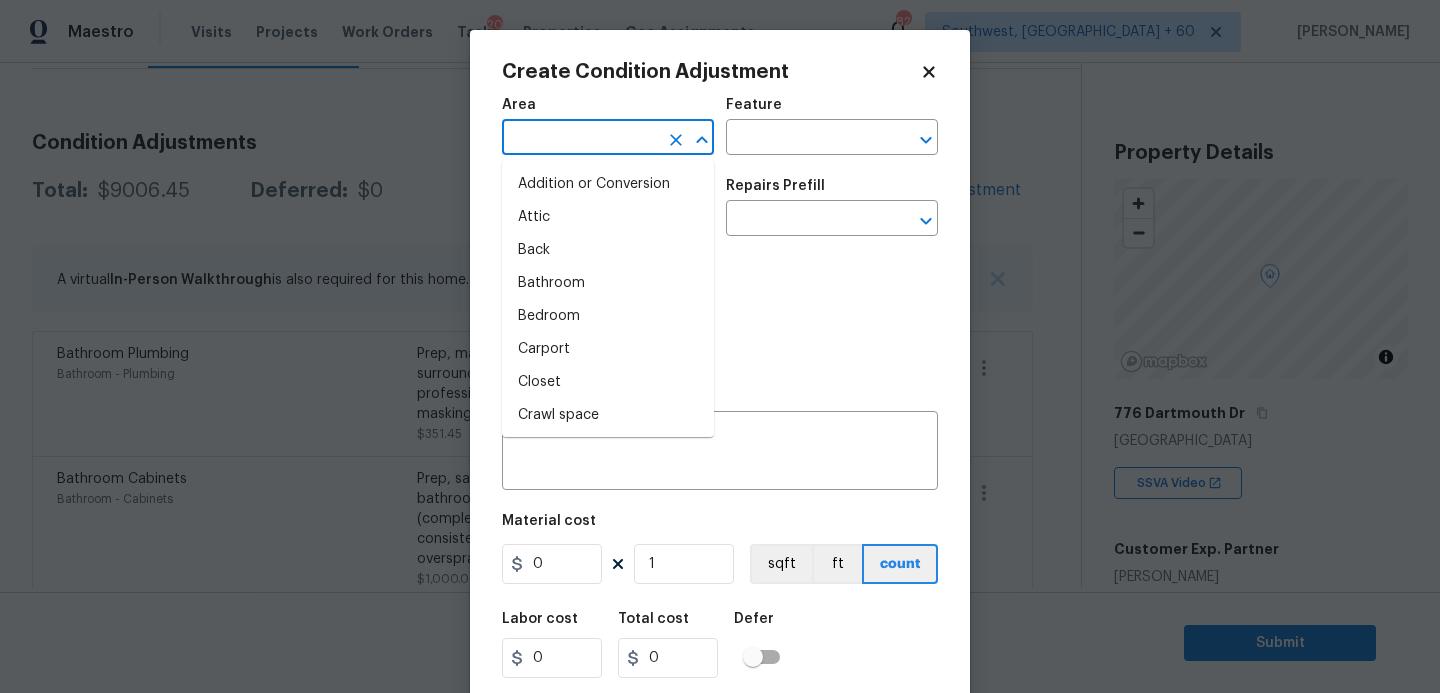 click at bounding box center [580, 139] 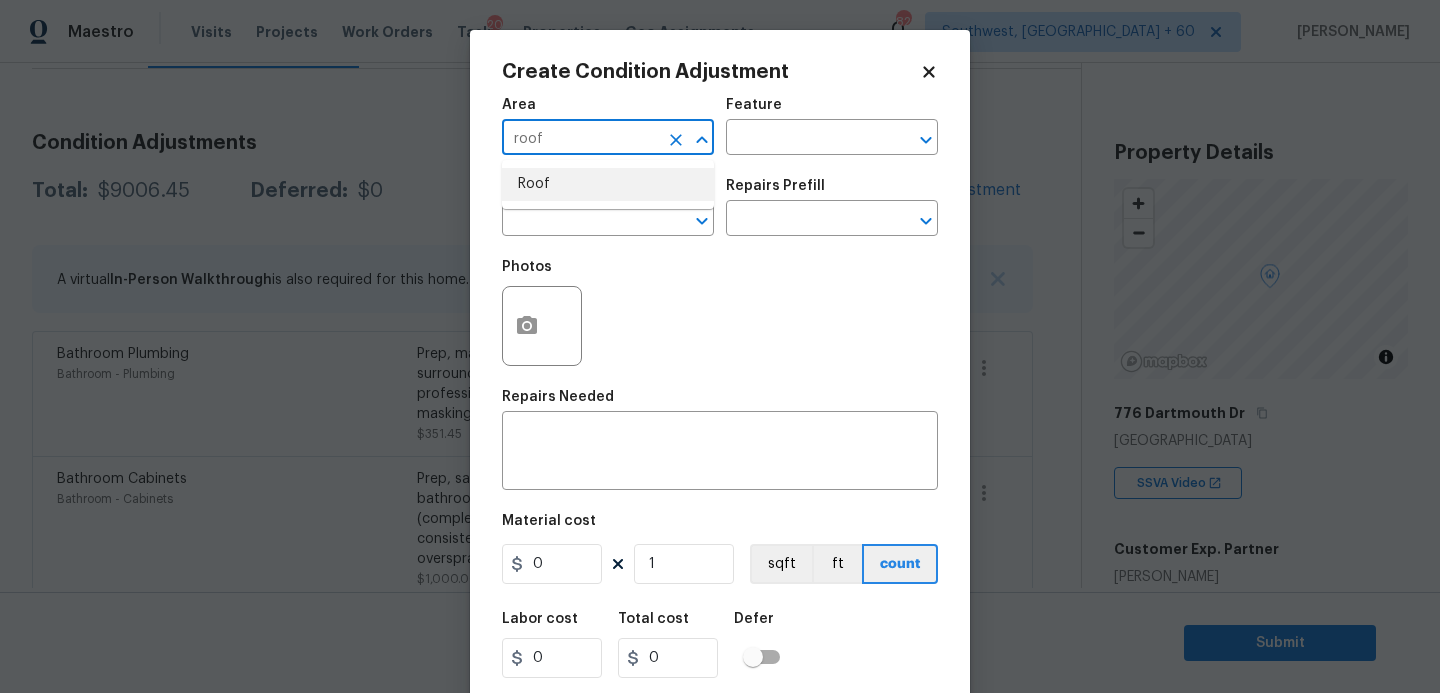 click on "Roof" at bounding box center (608, 184) 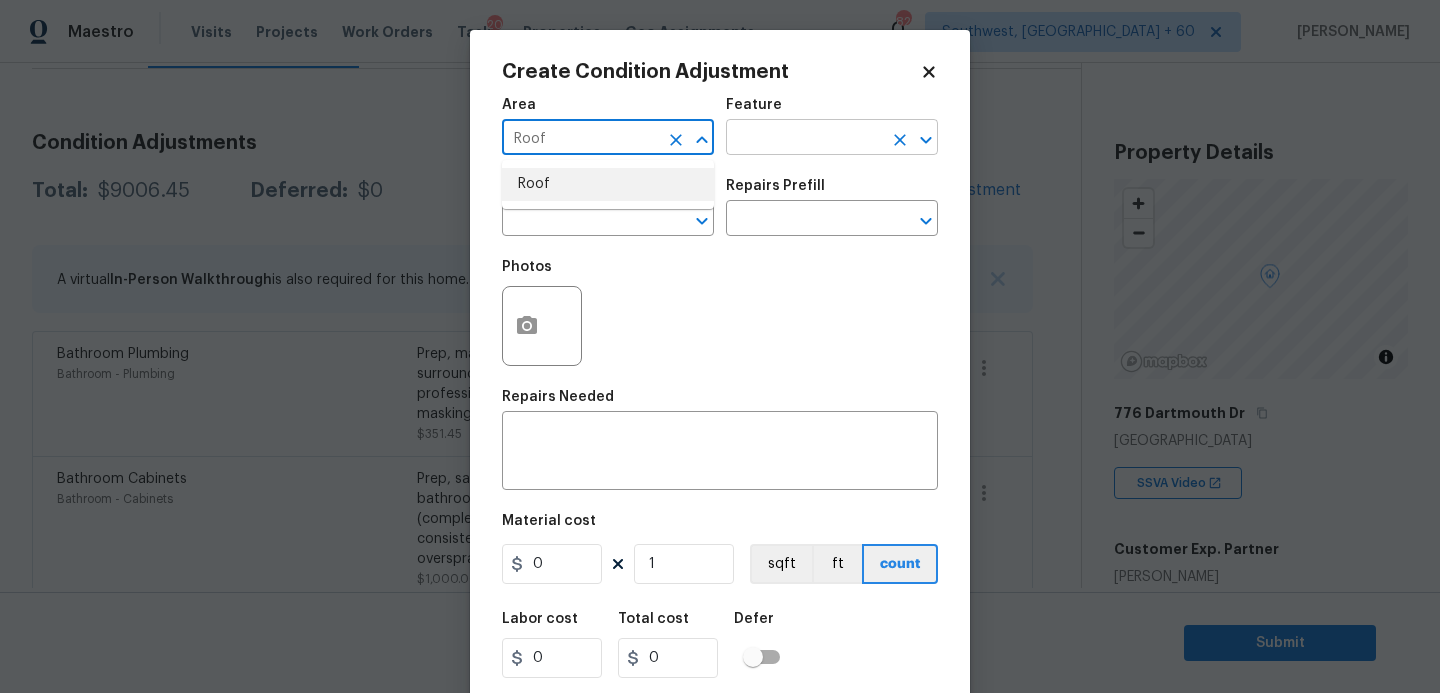 type on "Roof" 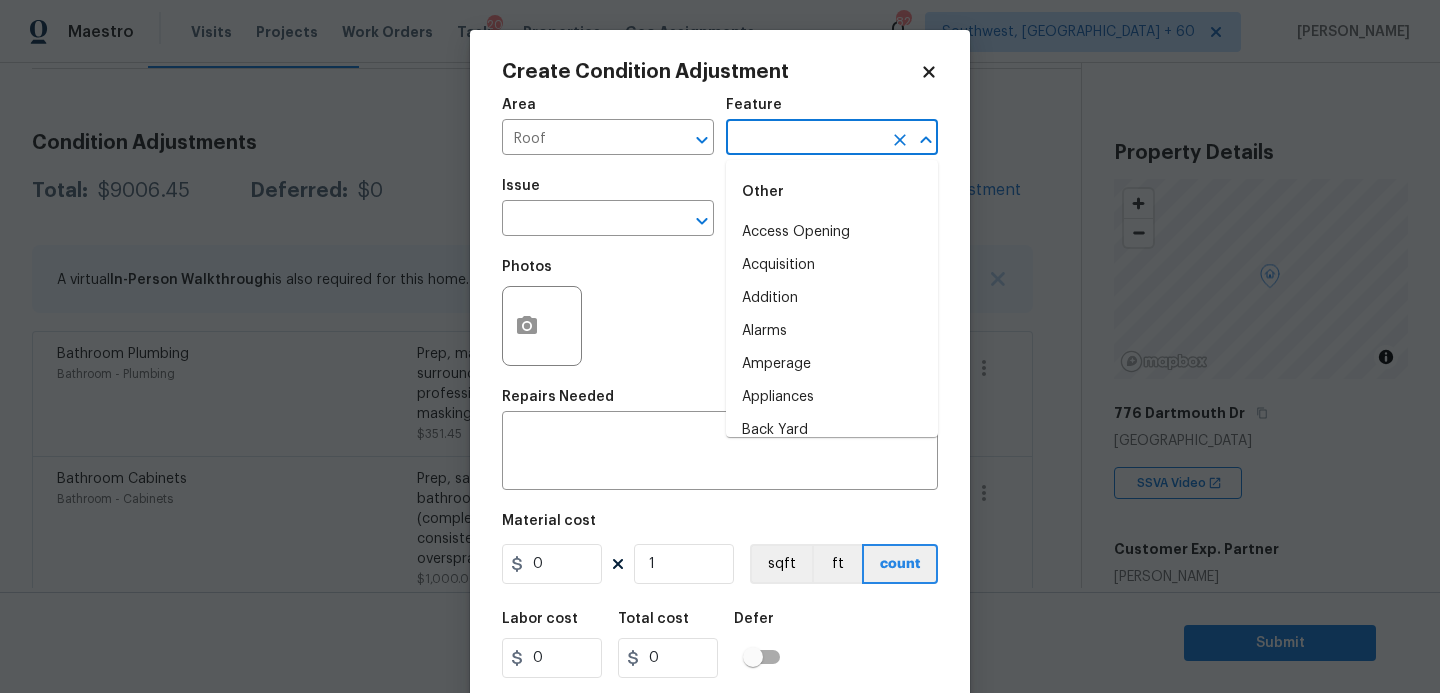 click at bounding box center (804, 139) 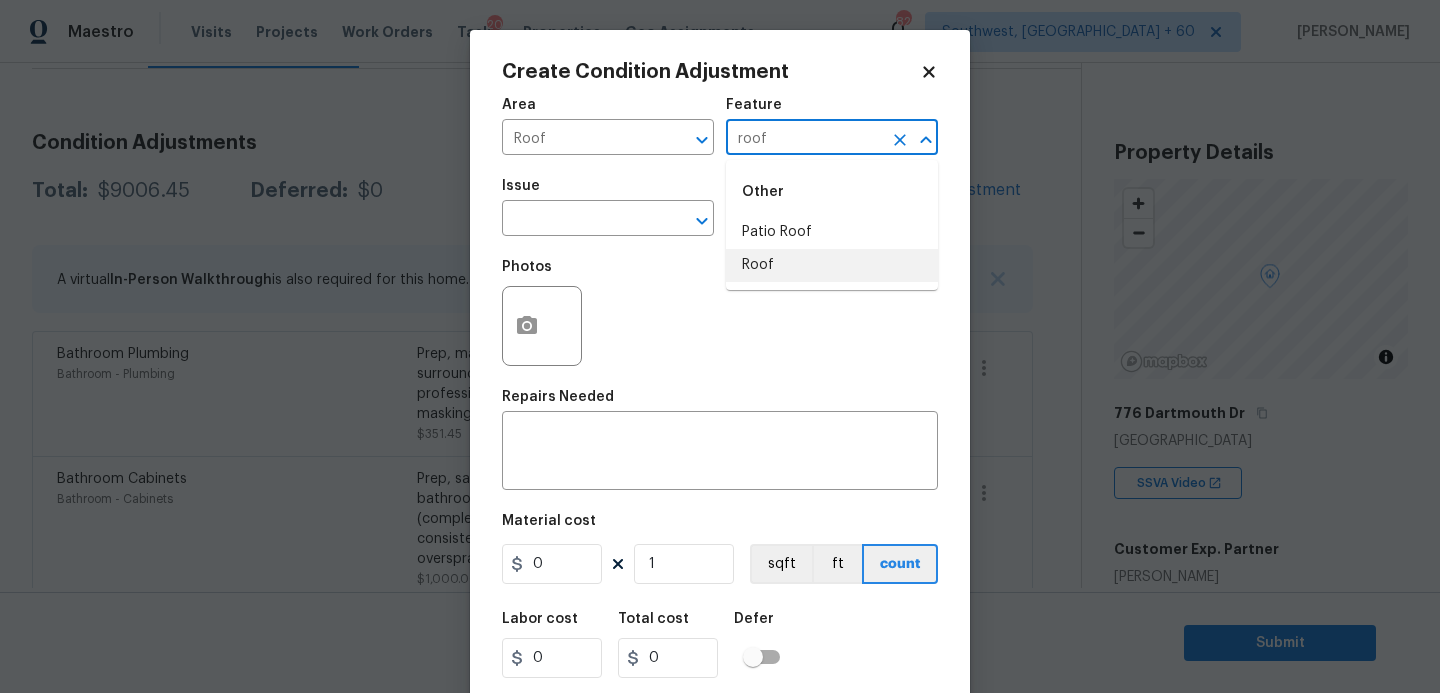 click on "Roof" at bounding box center [832, 265] 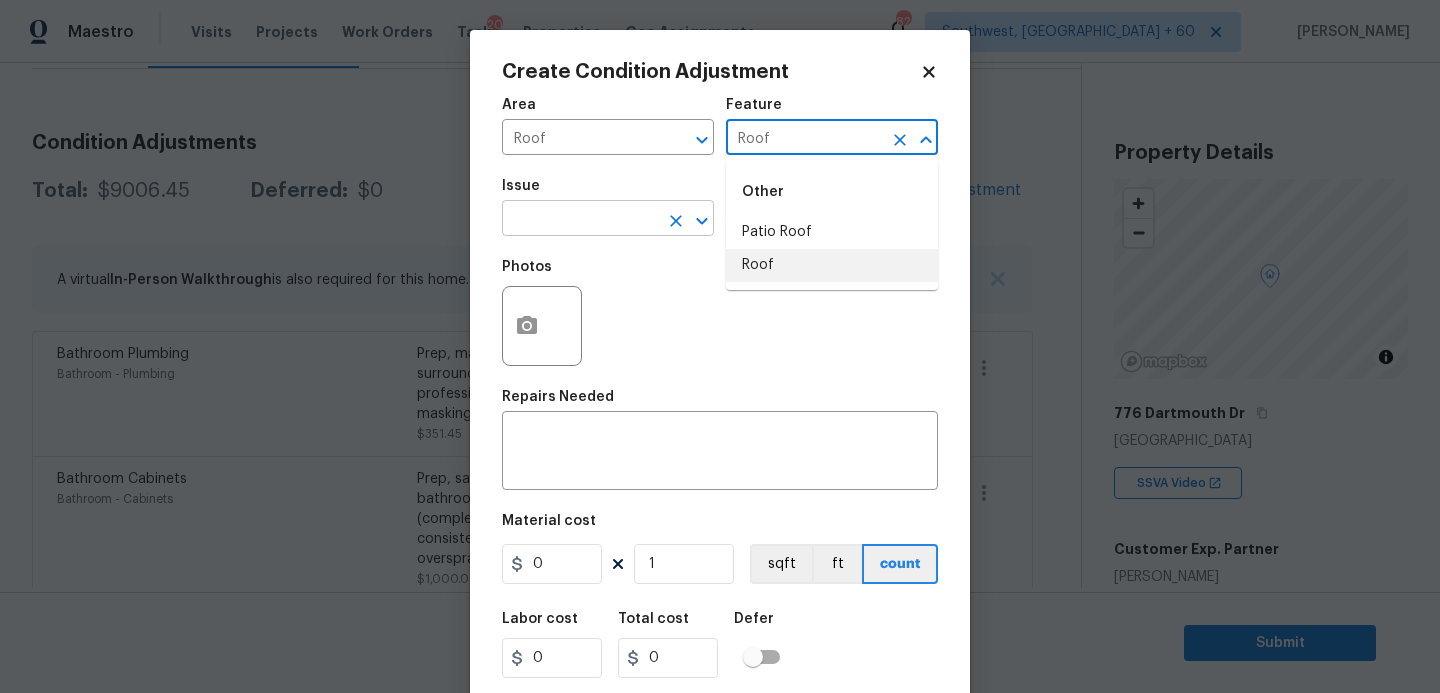 type on "Roof" 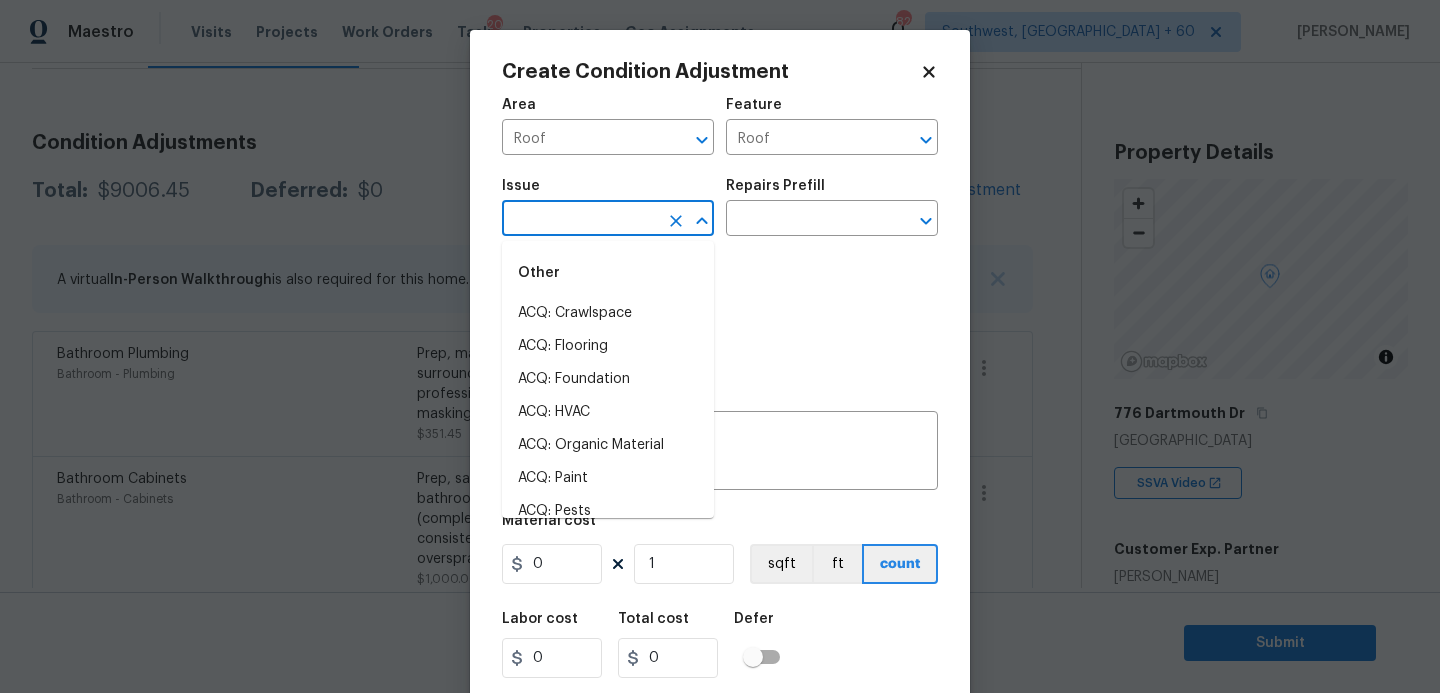 click at bounding box center (580, 220) 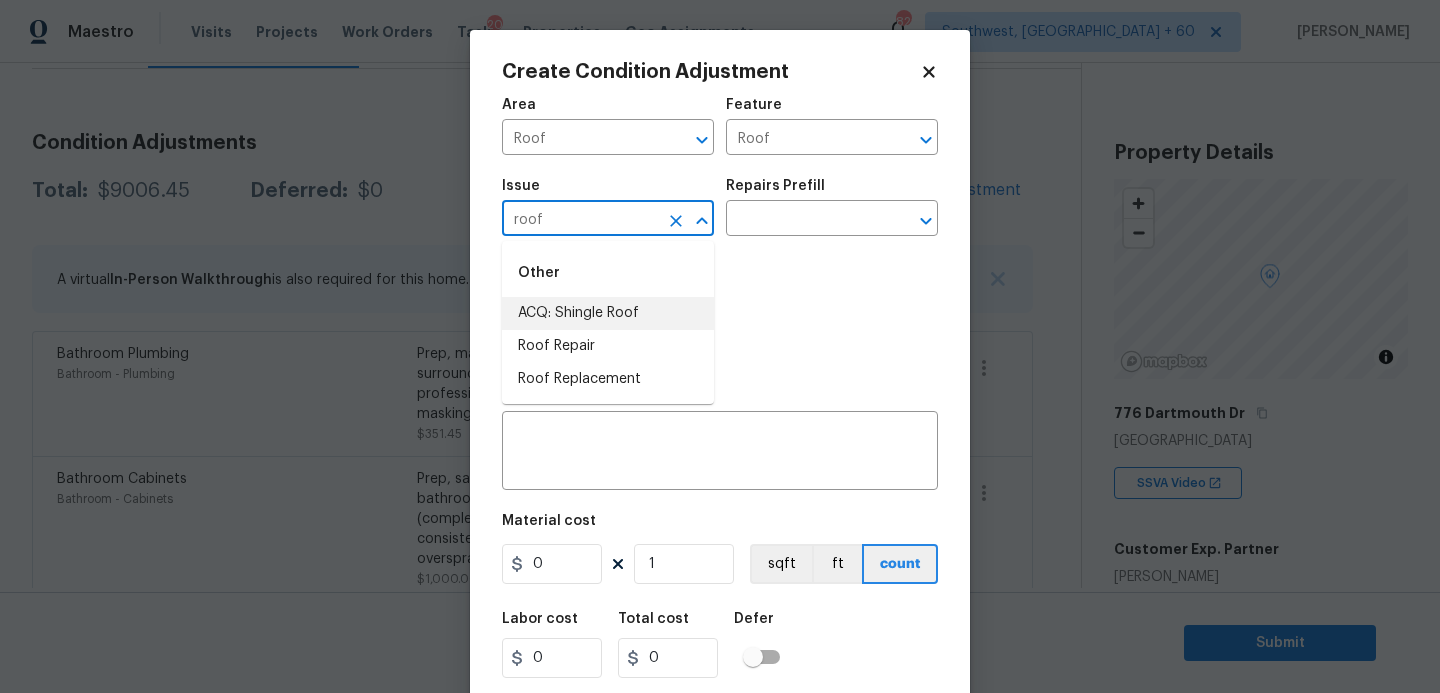 click on "ACQ: Shingle Roof" at bounding box center [608, 313] 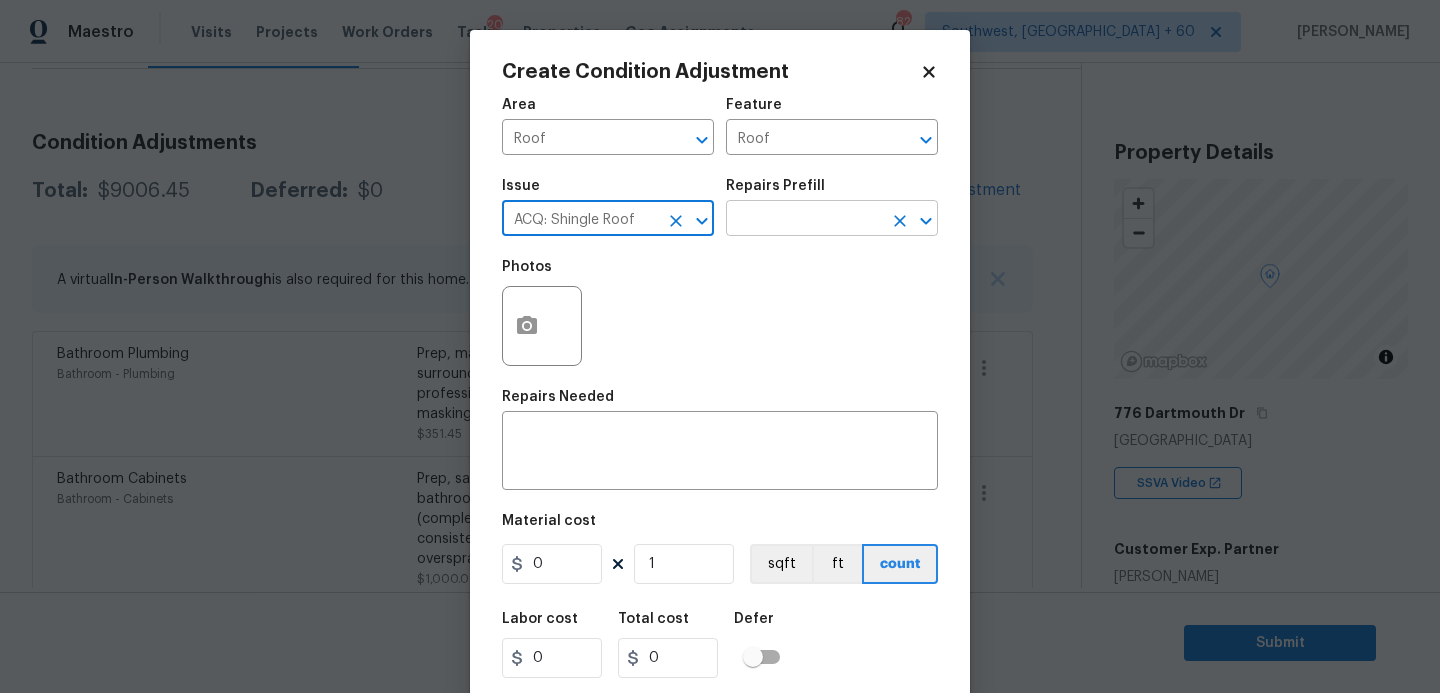 type on "ACQ: Shingle Roof" 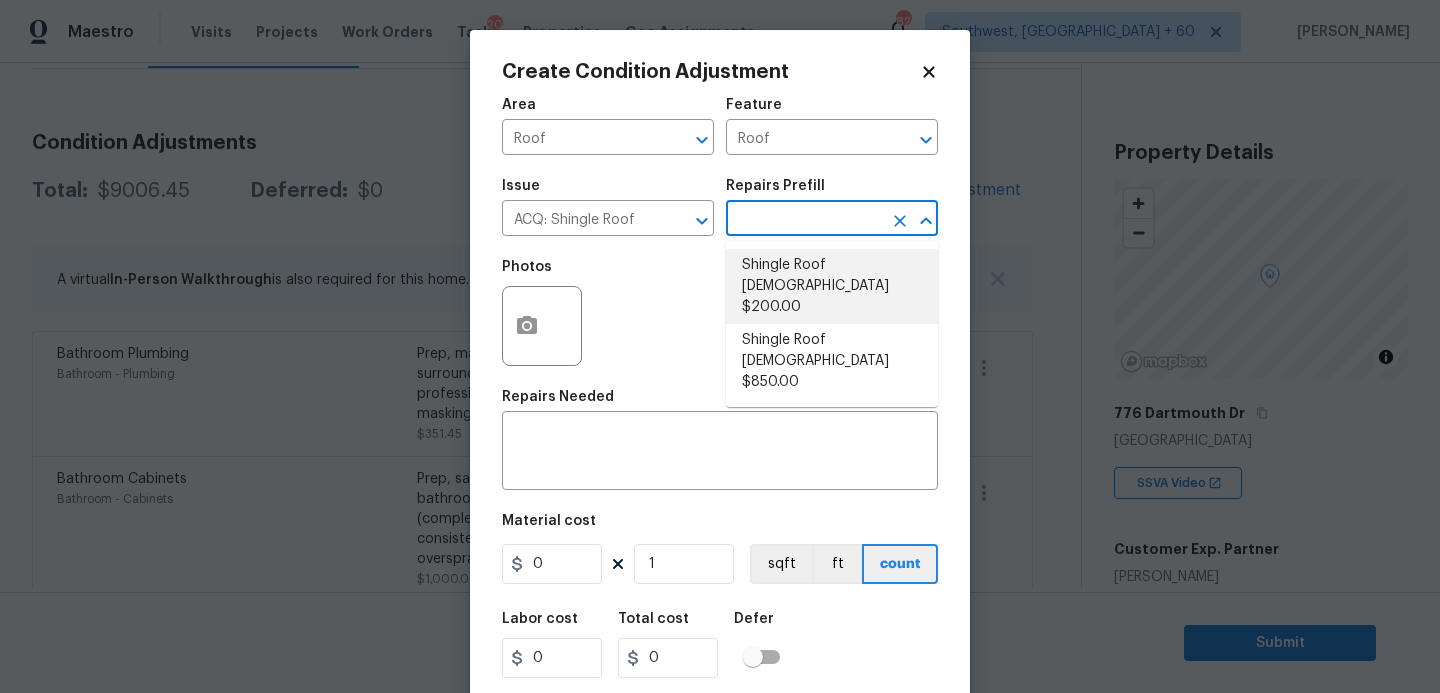 click on "Shingle Roof 11-15 Years Old $200.00" at bounding box center (832, 286) 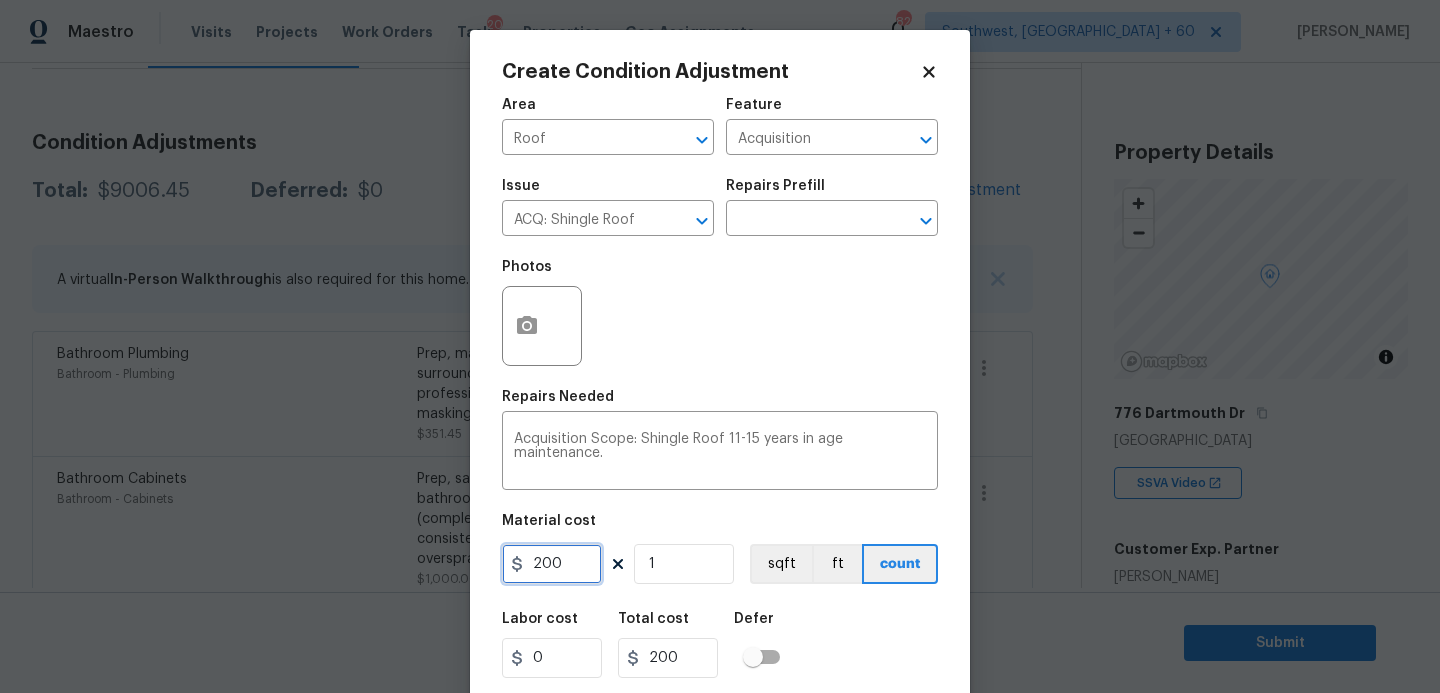 drag, startPoint x: 594, startPoint y: 577, endPoint x: 358, endPoint y: 588, distance: 236.25621 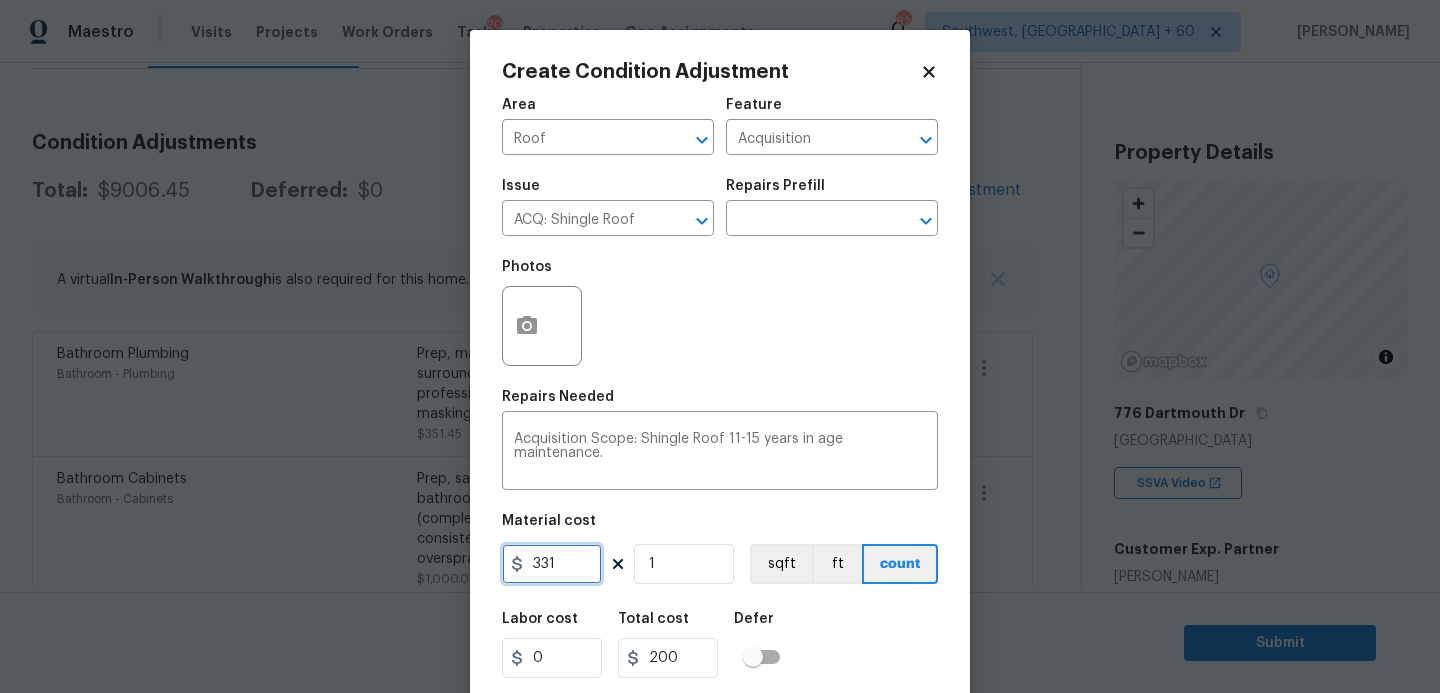 type on "331" 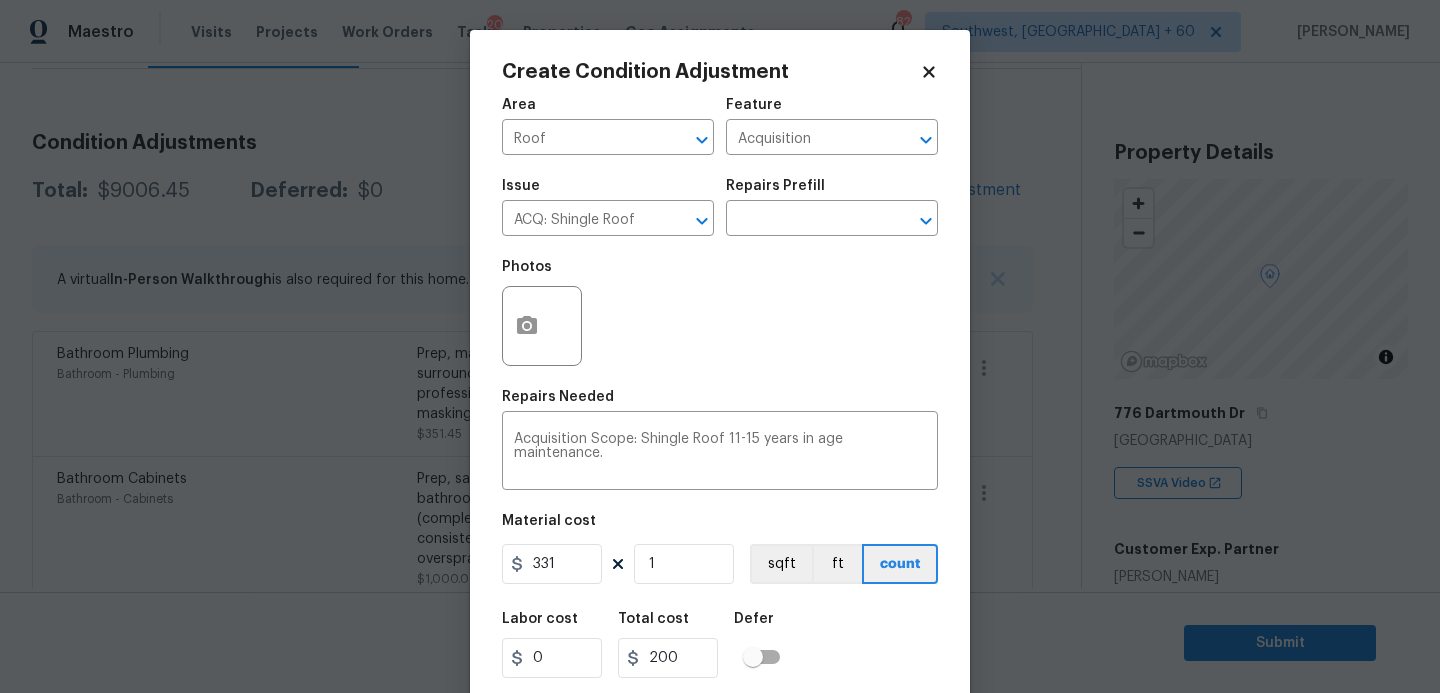 type on "331" 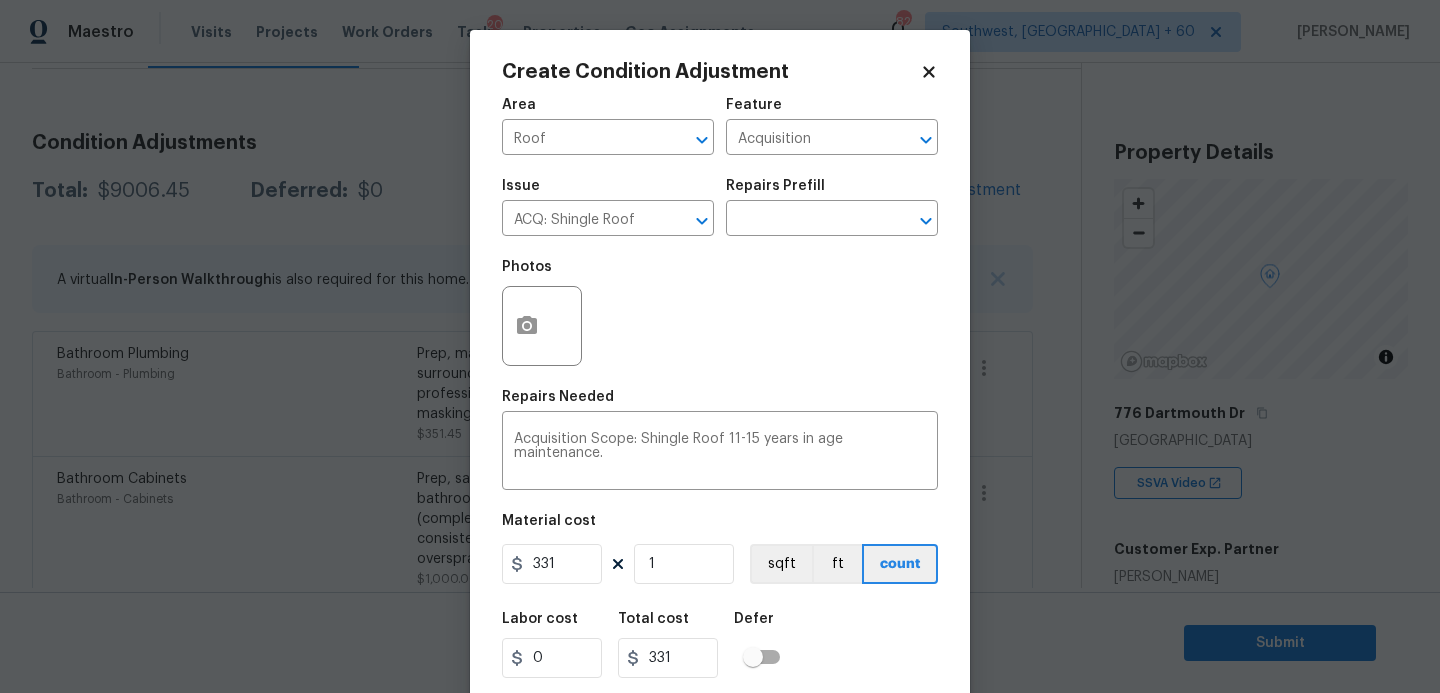 click on "Labor cost 0 Total cost 331 Defer" at bounding box center (720, 645) 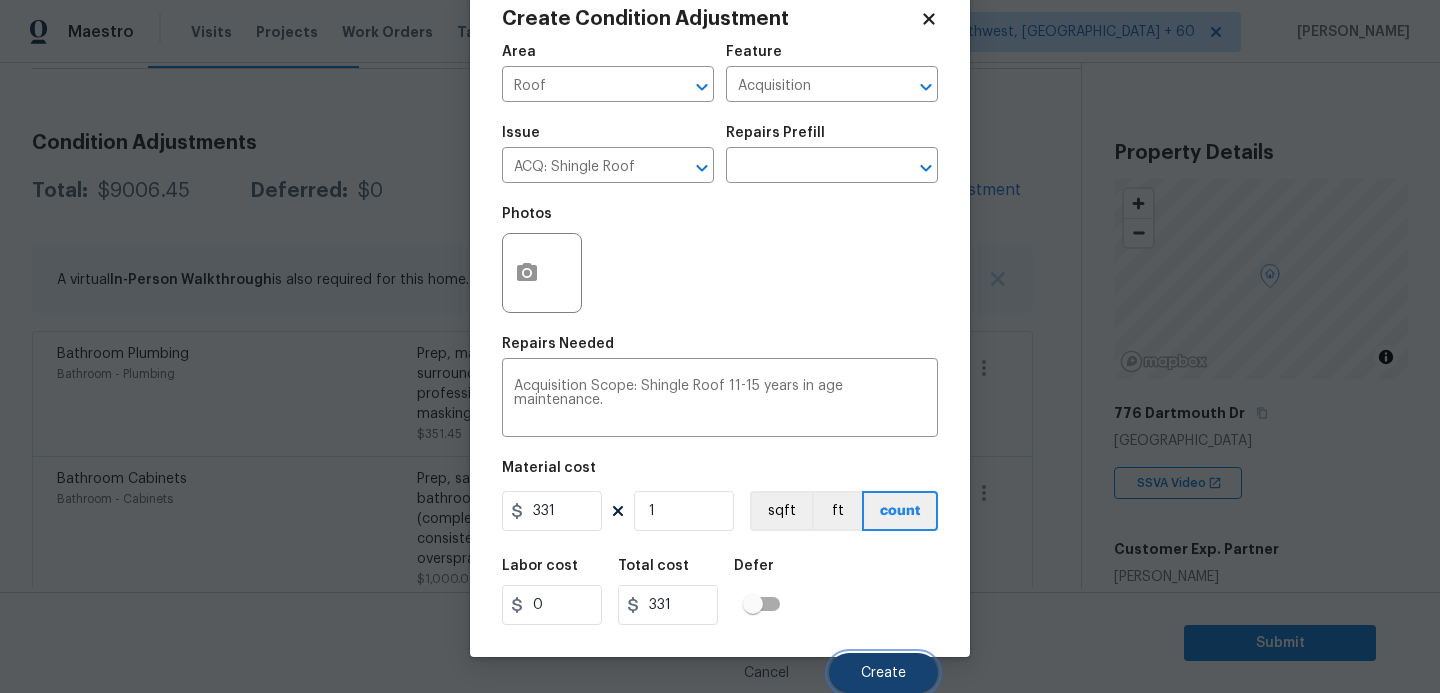 click on "Create" at bounding box center (883, 673) 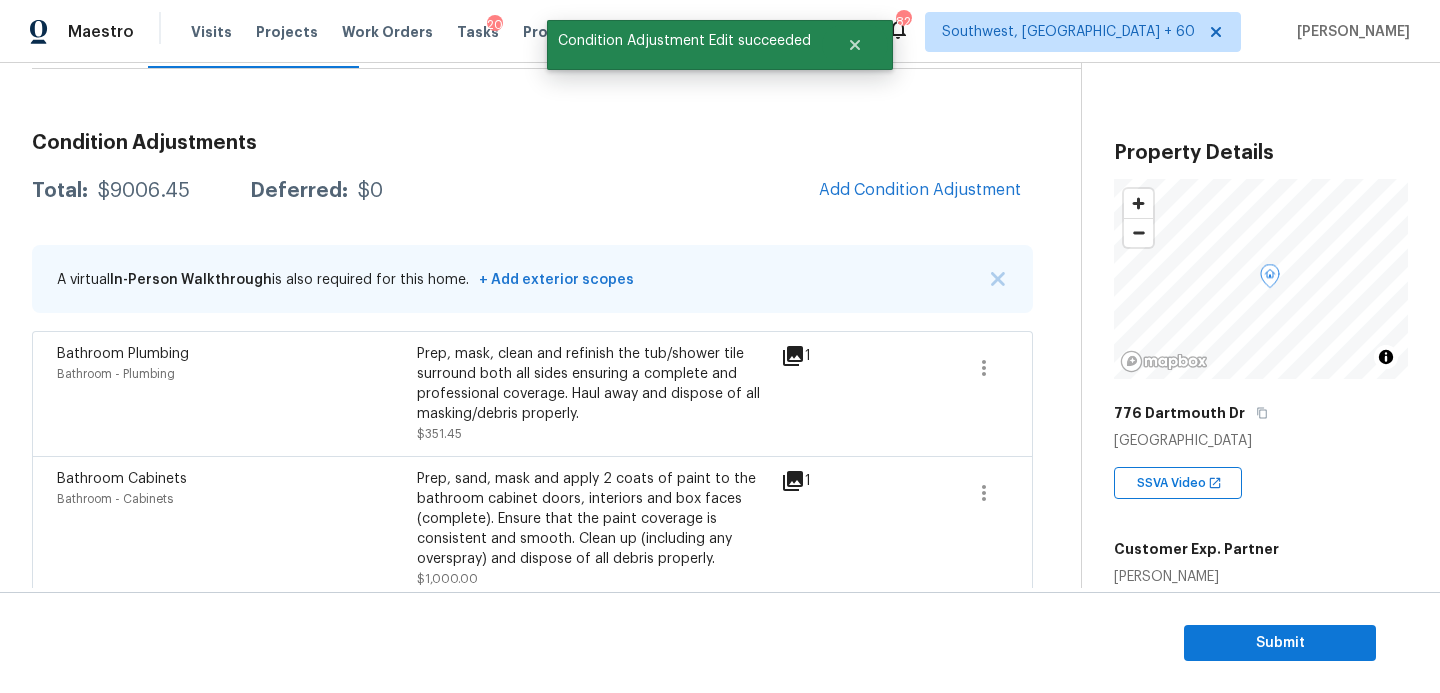 scroll, scrollTop: 47, scrollLeft: 0, axis: vertical 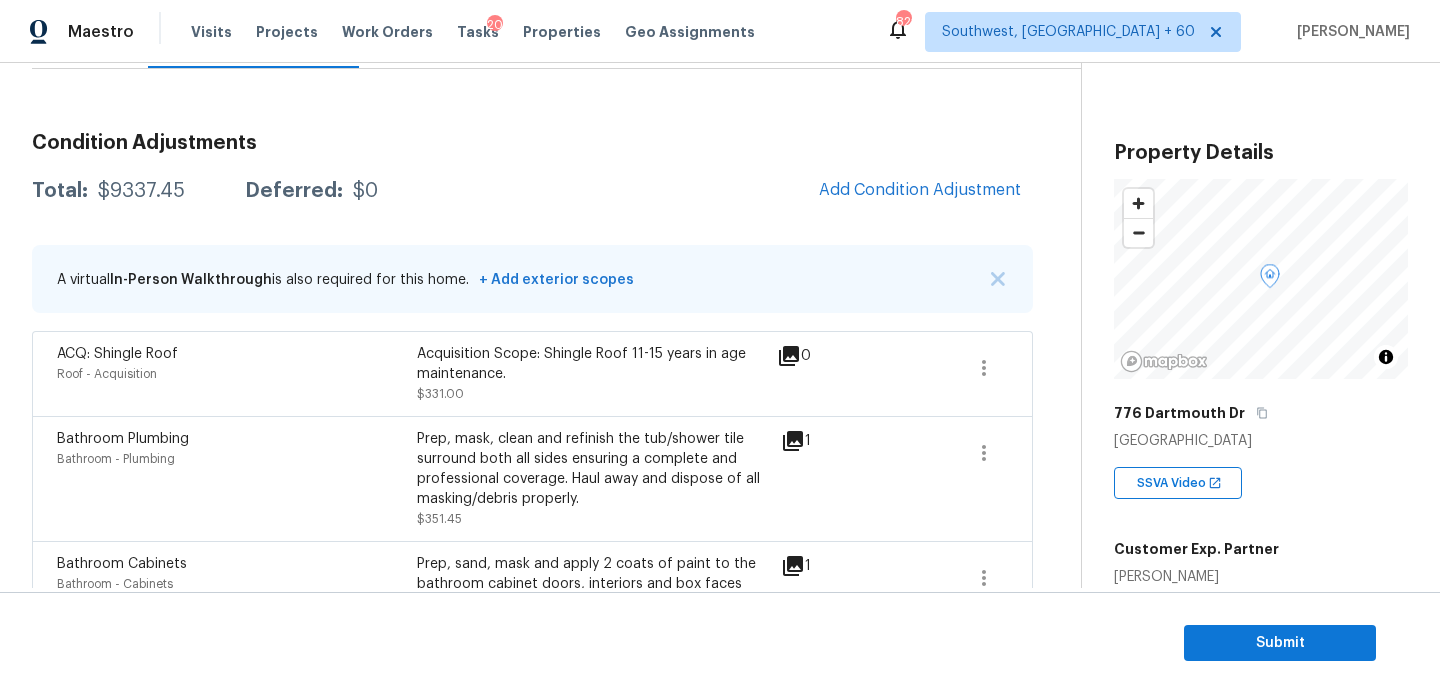 click on "Condition Adjustments Total:  $9337.45 Deferred:  $0 Add Condition Adjustment A virtual  In-Person Walkthrough  is also required for this home.   + Add exterior scopes ACQ: Shingle Roof Roof - Acquisition Acquisition Scope: Shingle Roof 11-15 years in age maintenance. $331.00   0 Bathroom Plumbing Bathroom - Plumbing Prep, mask, clean and refinish the tub/shower tile surround both all sides ensuring a complete and professional coverage. Haul away and dispose of all masking/debris properly. $351.45   1 Bathroom Cabinets Bathroom - Cabinets Prep, sand, mask and apply 2 coats of paint to the bathroom cabinet doors, interiors and box faces (complete). Ensure that the paint coverage is consistent and smooth. Clean up (including any overspray) and dispose of all debris properly. $1,000.00   1 Interior Door Interior Overall - Interior Door Interior door repaint $85.00   1 Kitchen Cabinets Kitchen - Cabinets $1,200.00   2 Exterior Overall - Exterior Door Exterior door repaint $95.00   1 Pet Odor $1,500.00   0 $900.00" at bounding box center [532, 776] 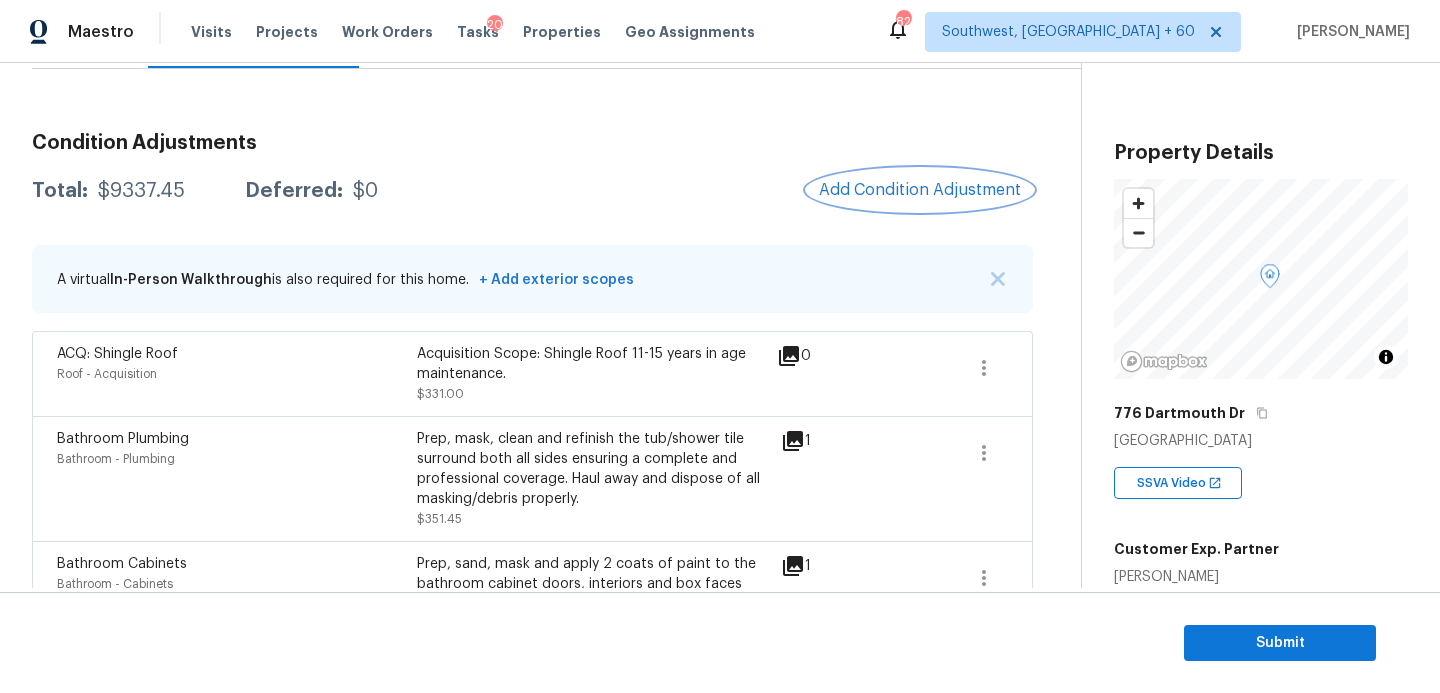 click on "Add Condition Adjustment" at bounding box center (920, 190) 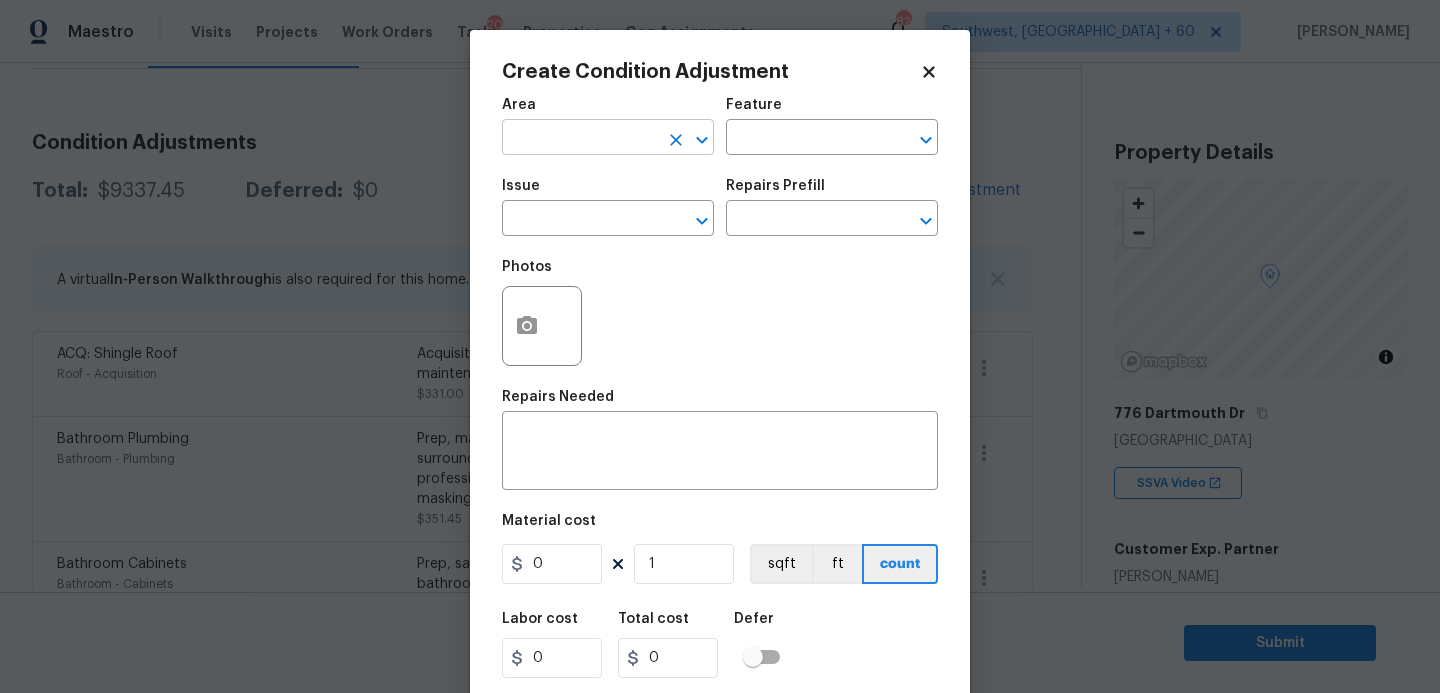 click at bounding box center (580, 139) 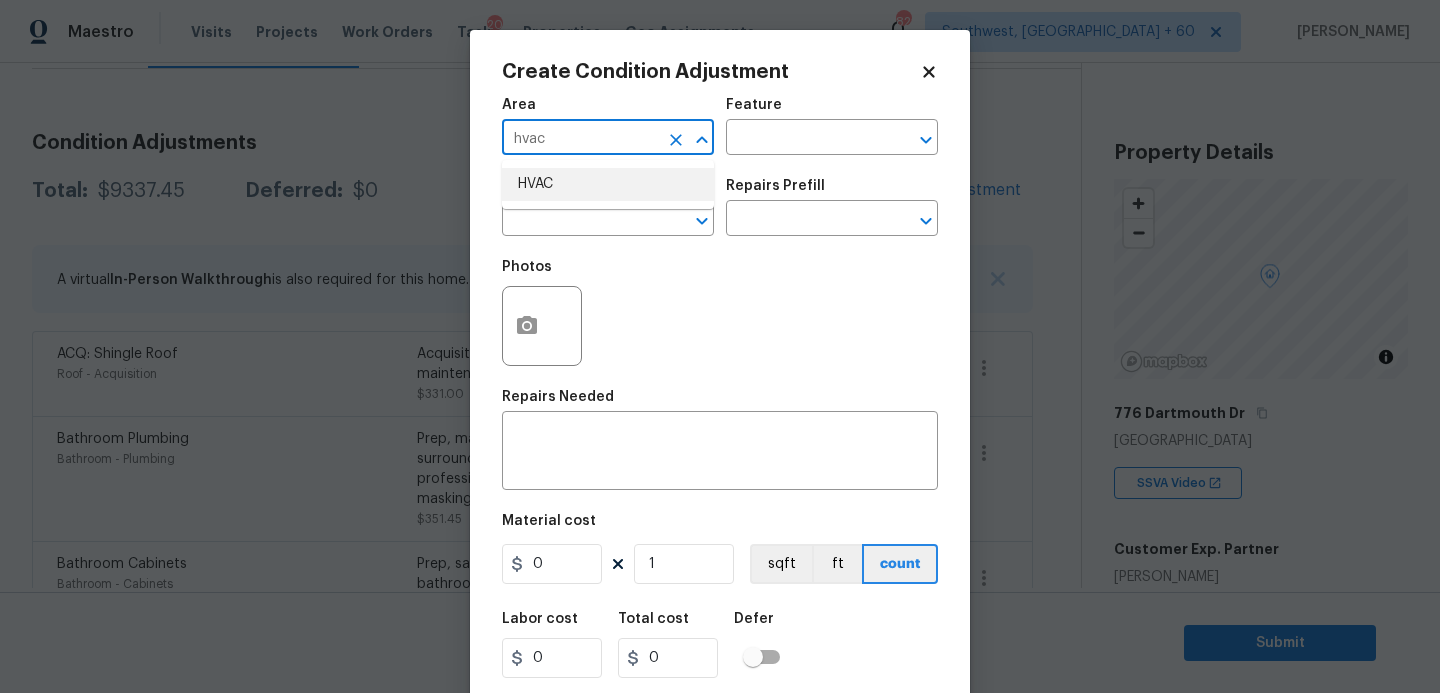 click on "HVAC" at bounding box center (608, 184) 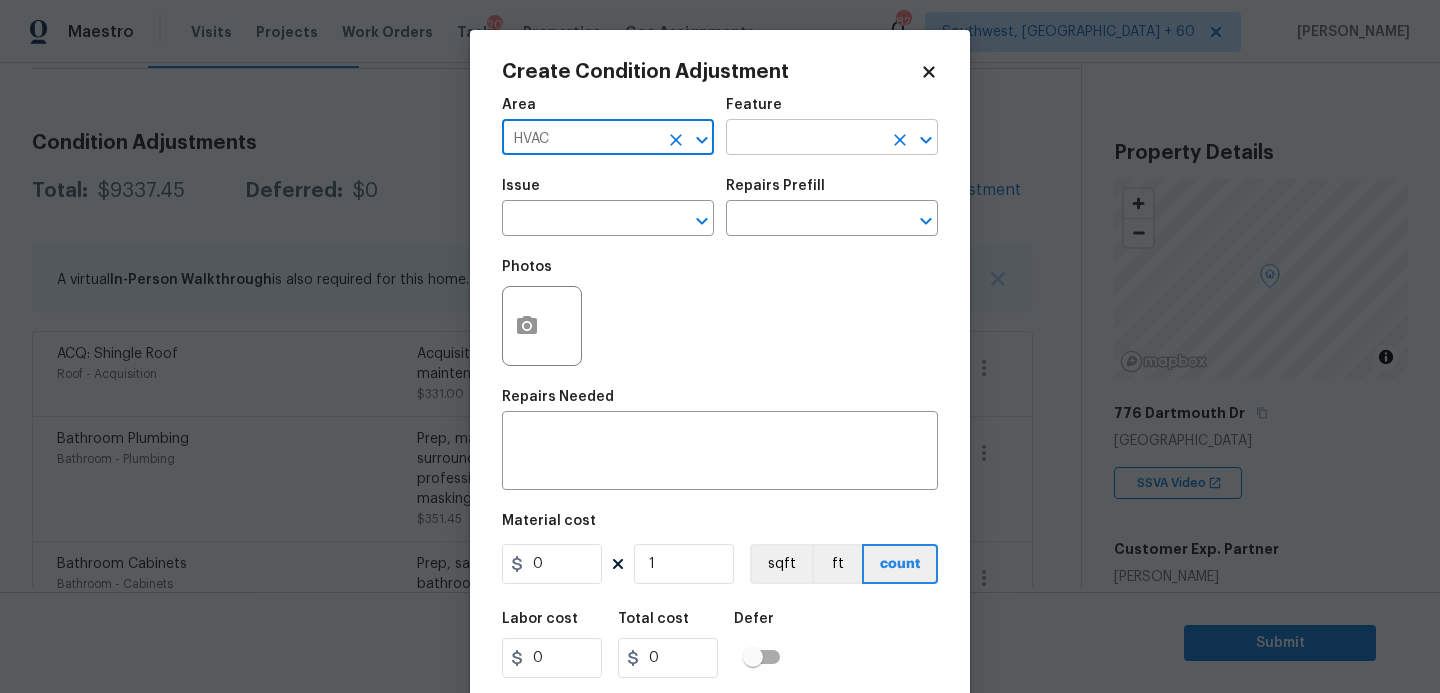 type on "HVAC" 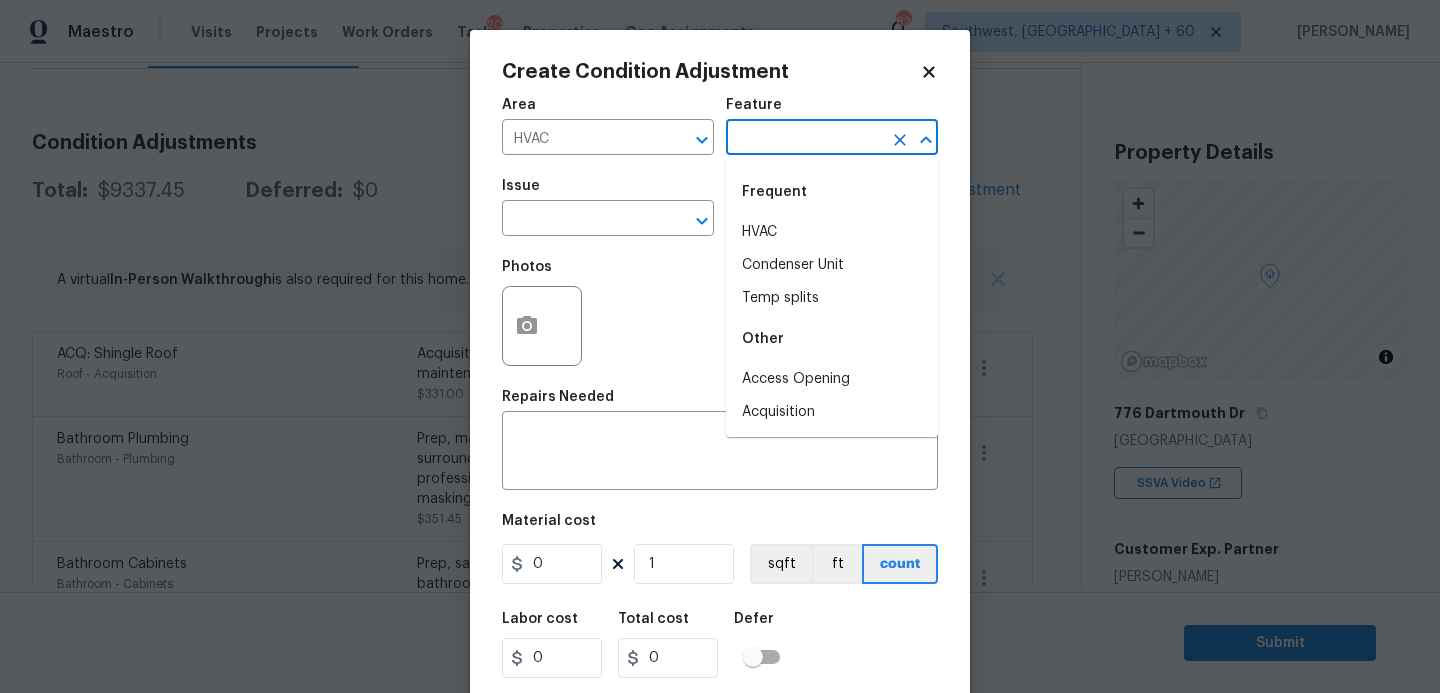 click at bounding box center [804, 139] 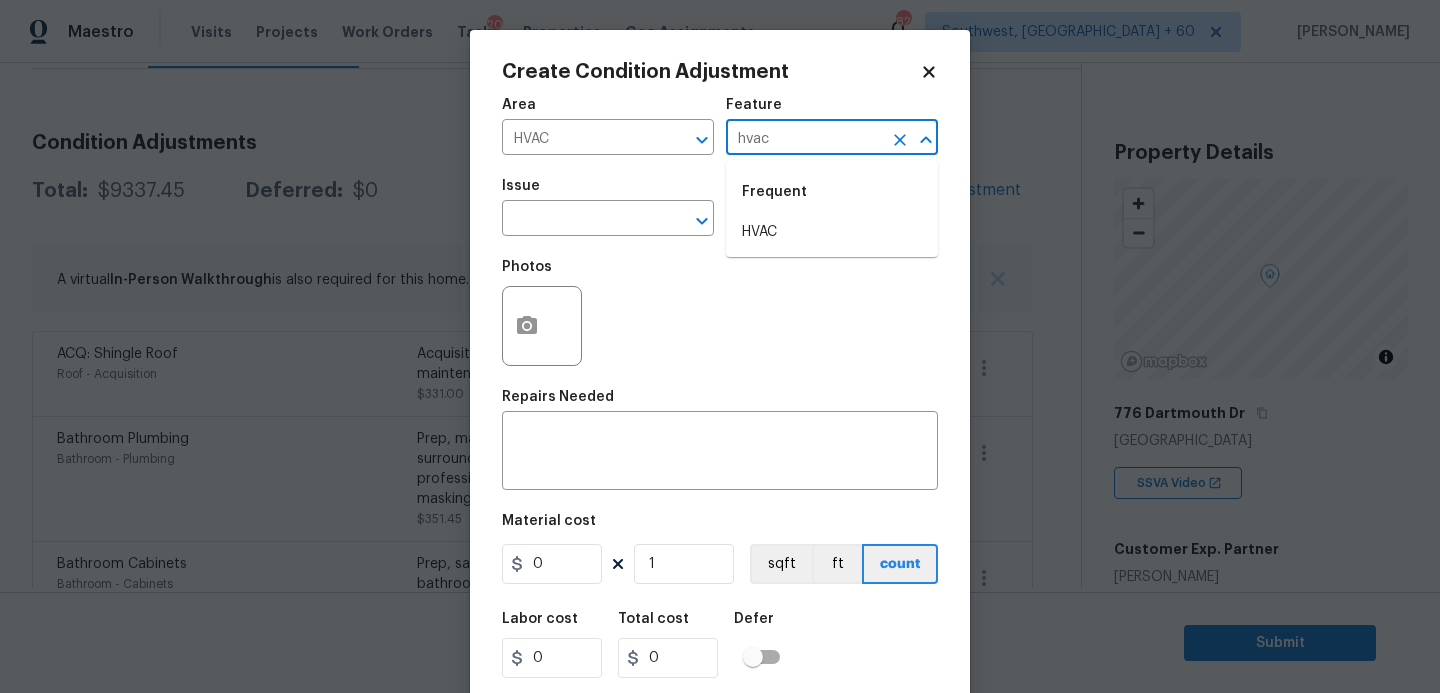 drag, startPoint x: 762, startPoint y: 141, endPoint x: 773, endPoint y: 211, distance: 70.85902 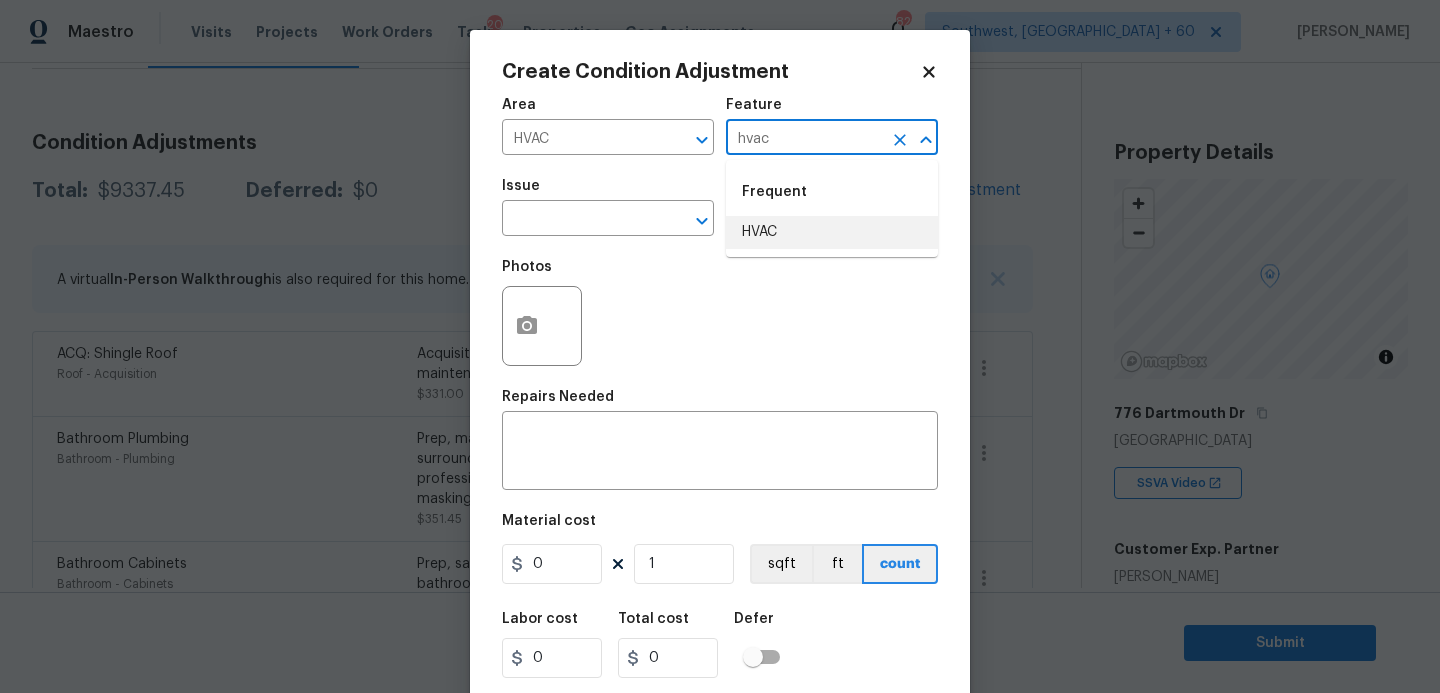 click on "Frequent HVAC" at bounding box center (832, 208) 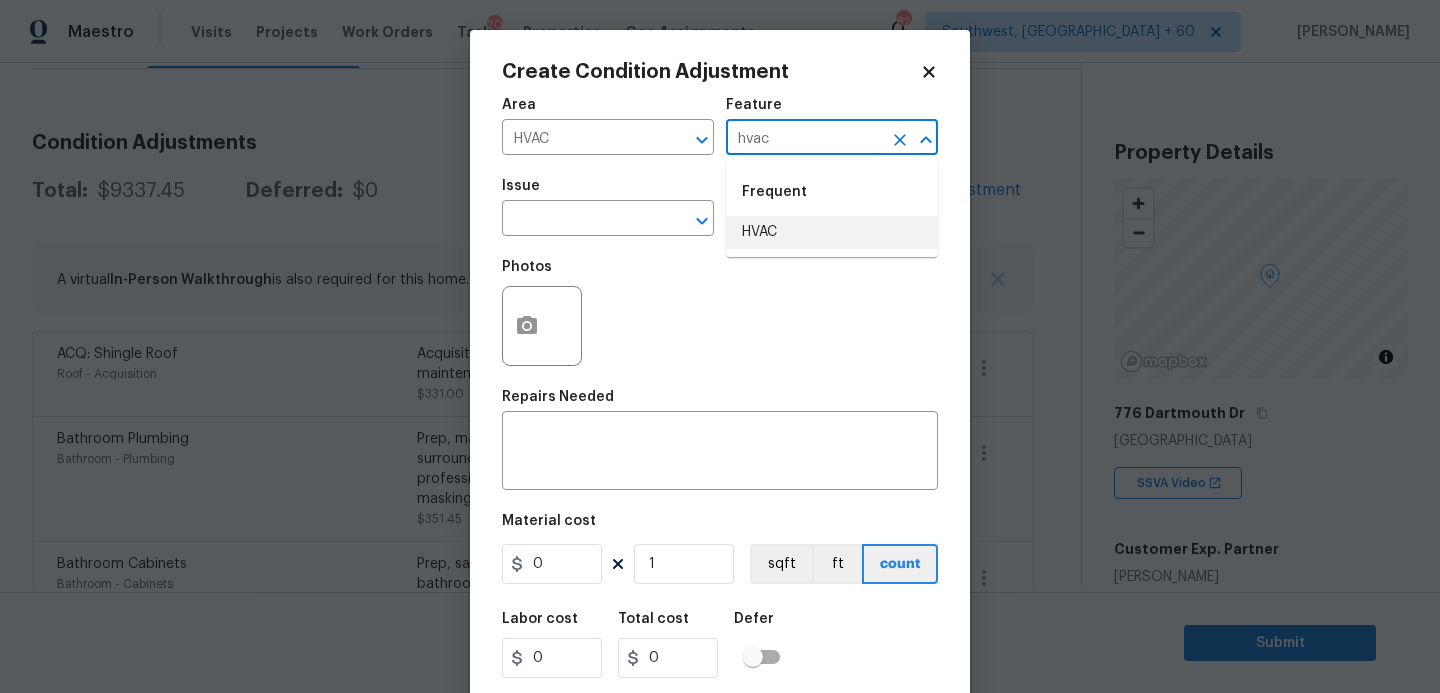 click on "HVAC" at bounding box center (832, 232) 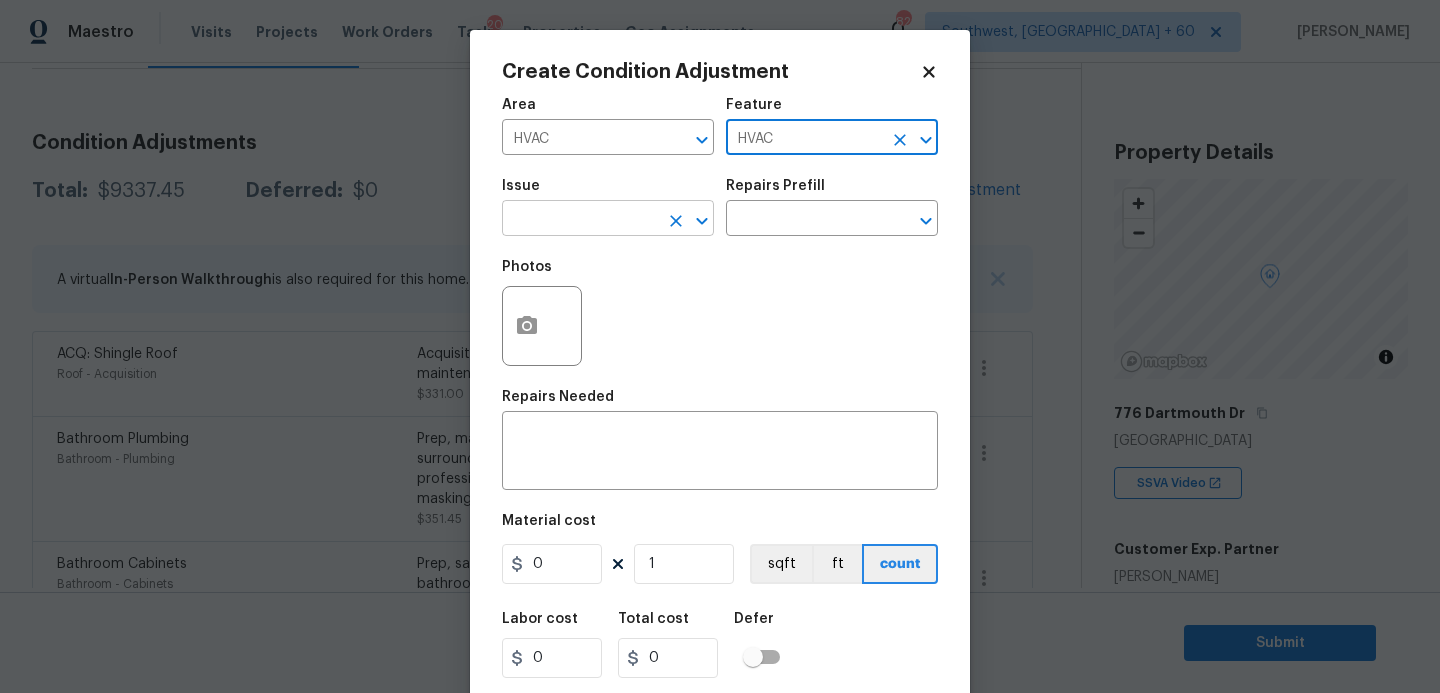 drag, startPoint x: 656, startPoint y: 227, endPoint x: 645, endPoint y: 227, distance: 11 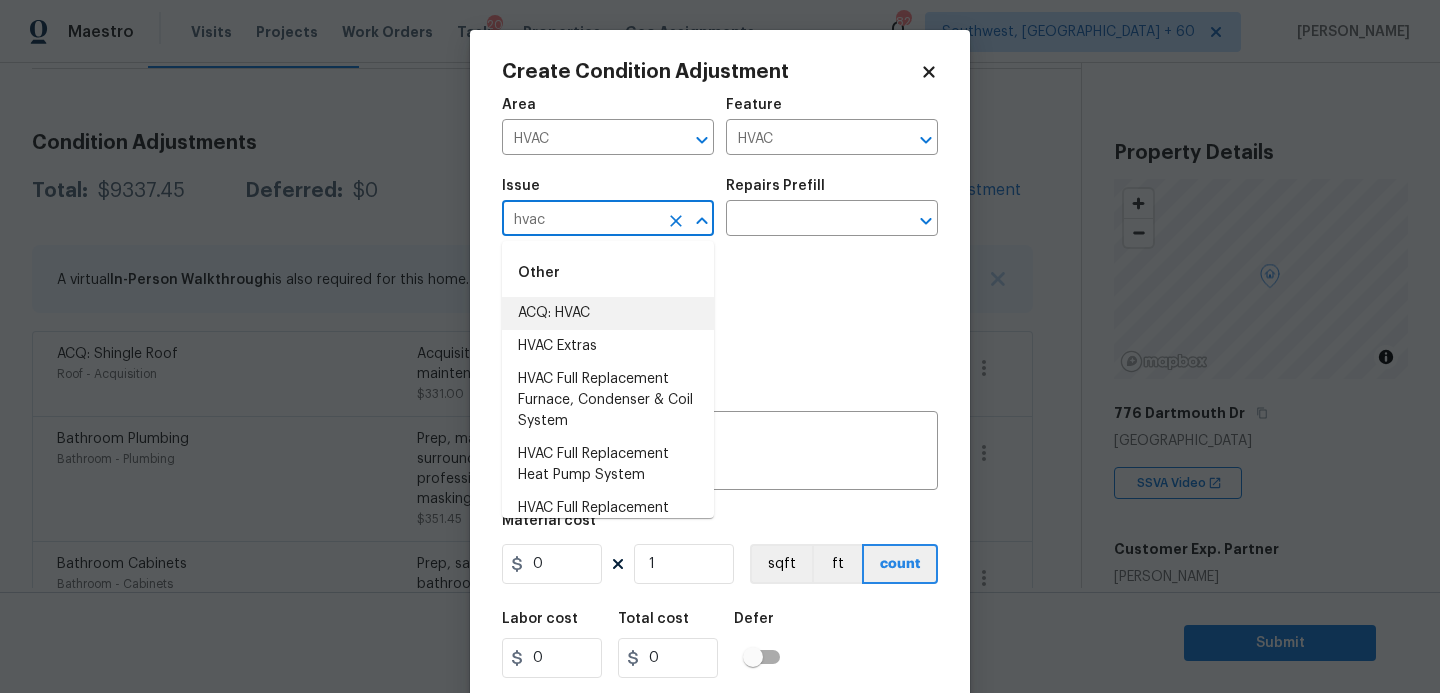 click on "ACQ: HVAC" at bounding box center [608, 313] 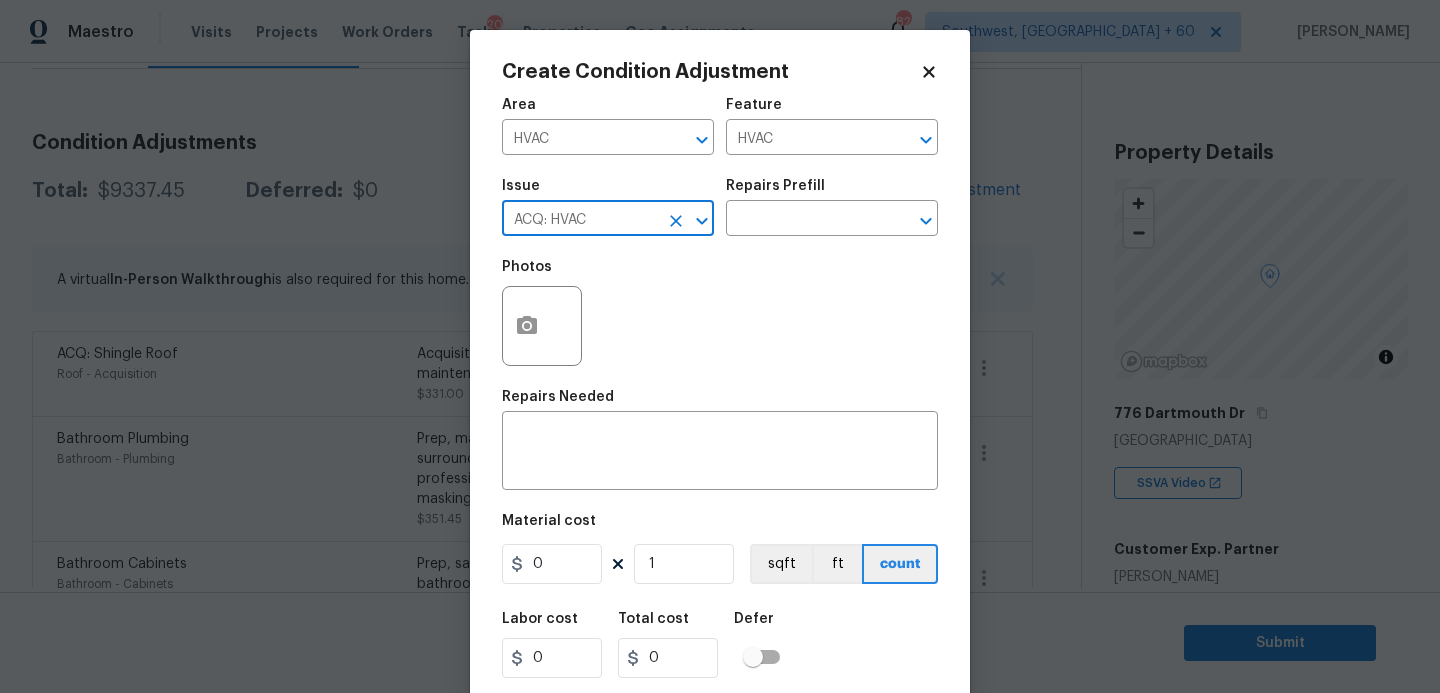 type on "ACQ: HVAC" 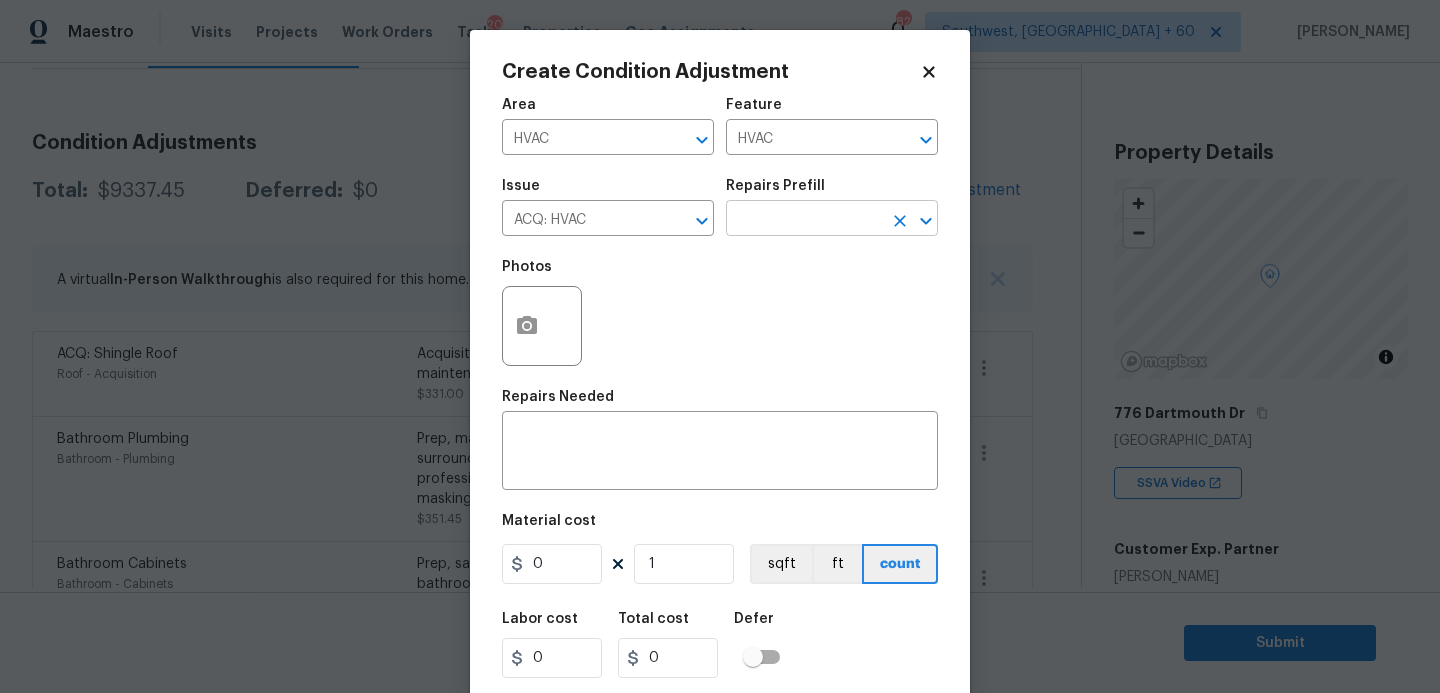click at bounding box center [804, 220] 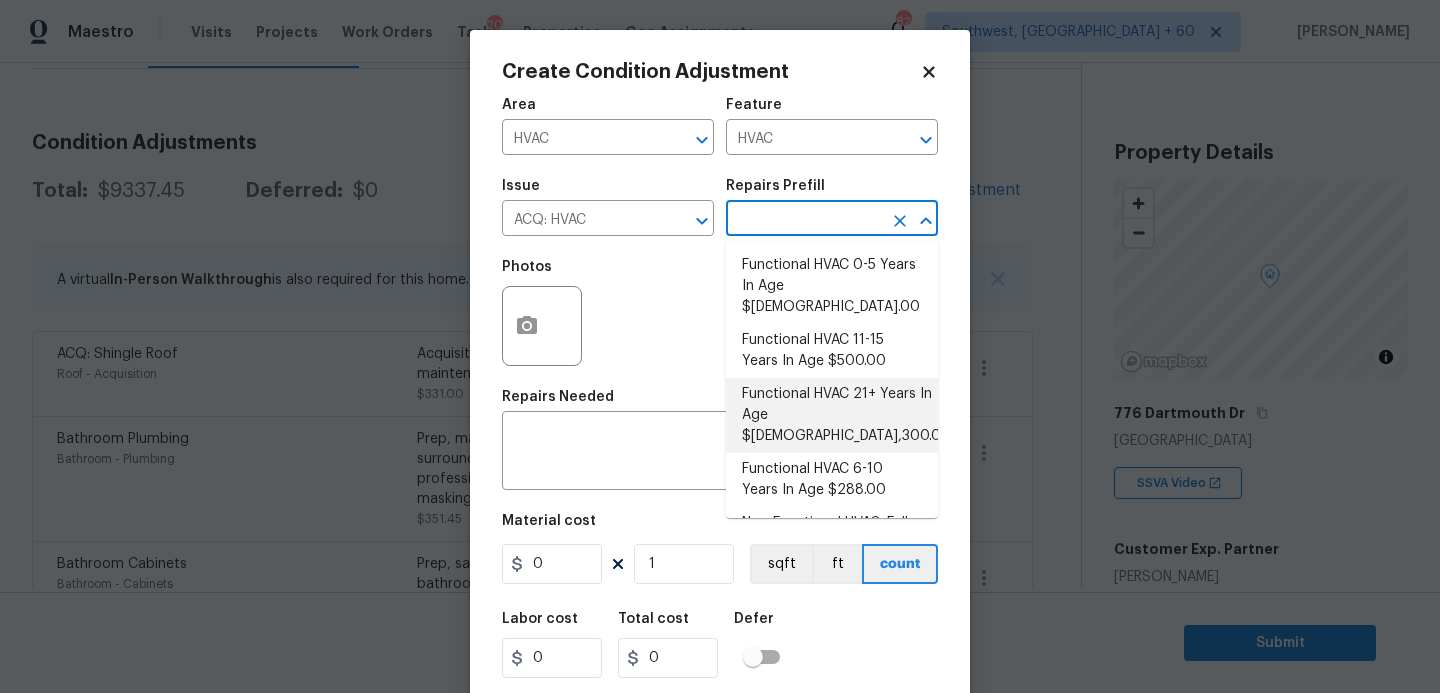 click on "Functional HVAC 21+ Years In Age $2,300.00" at bounding box center (832, 415) 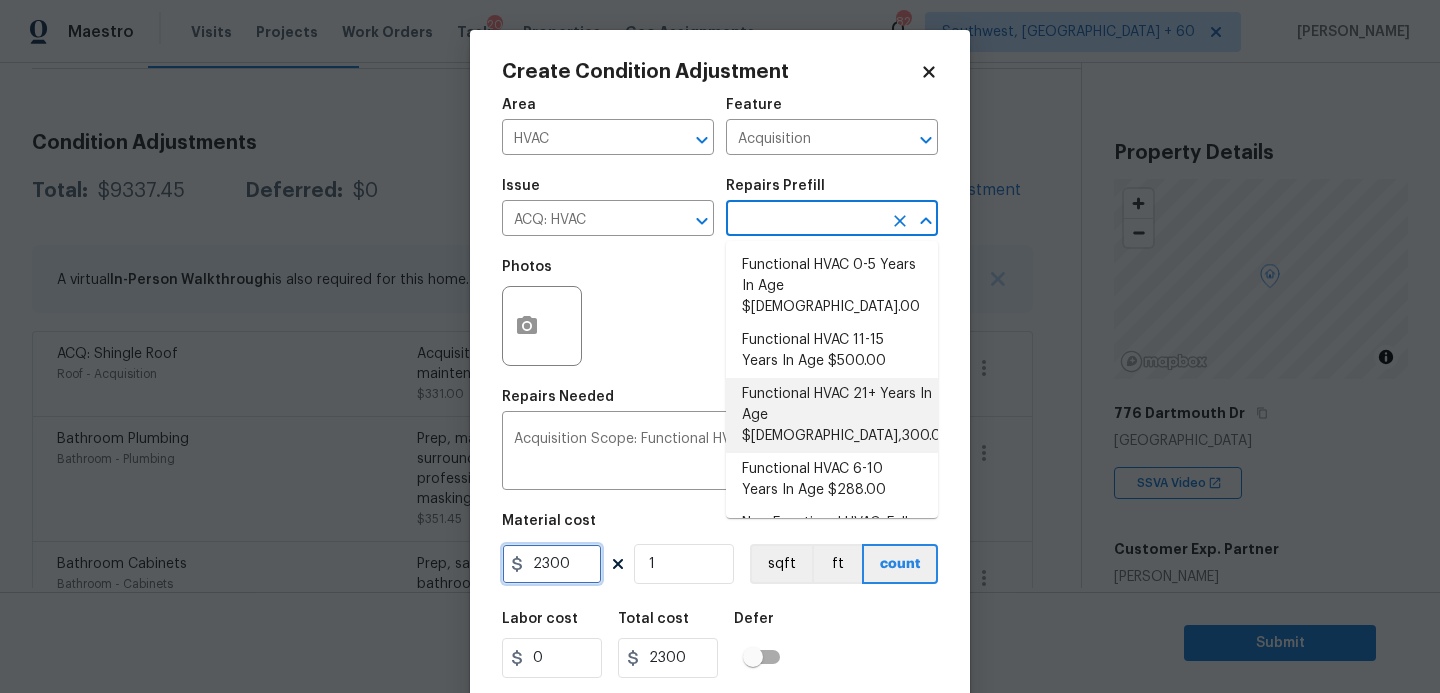 drag, startPoint x: 577, startPoint y: 566, endPoint x: 397, endPoint y: 566, distance: 180 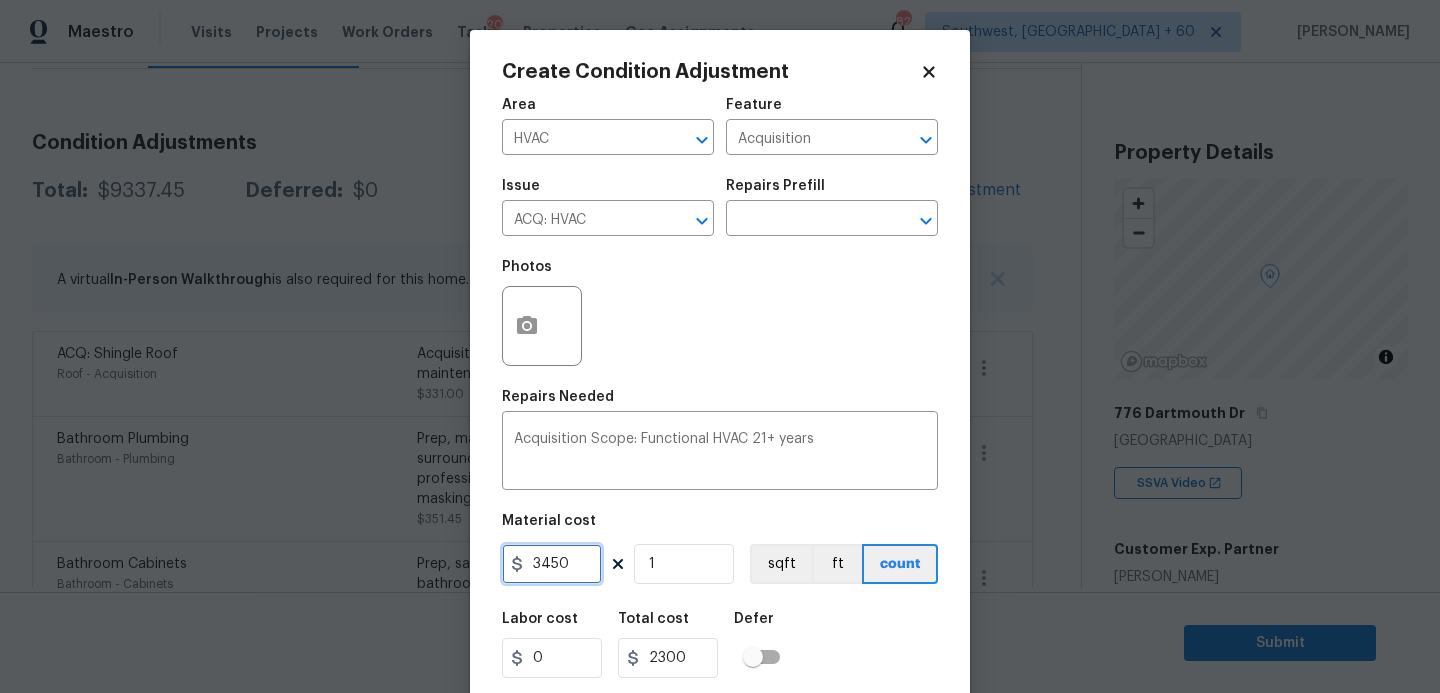 type on "3450" 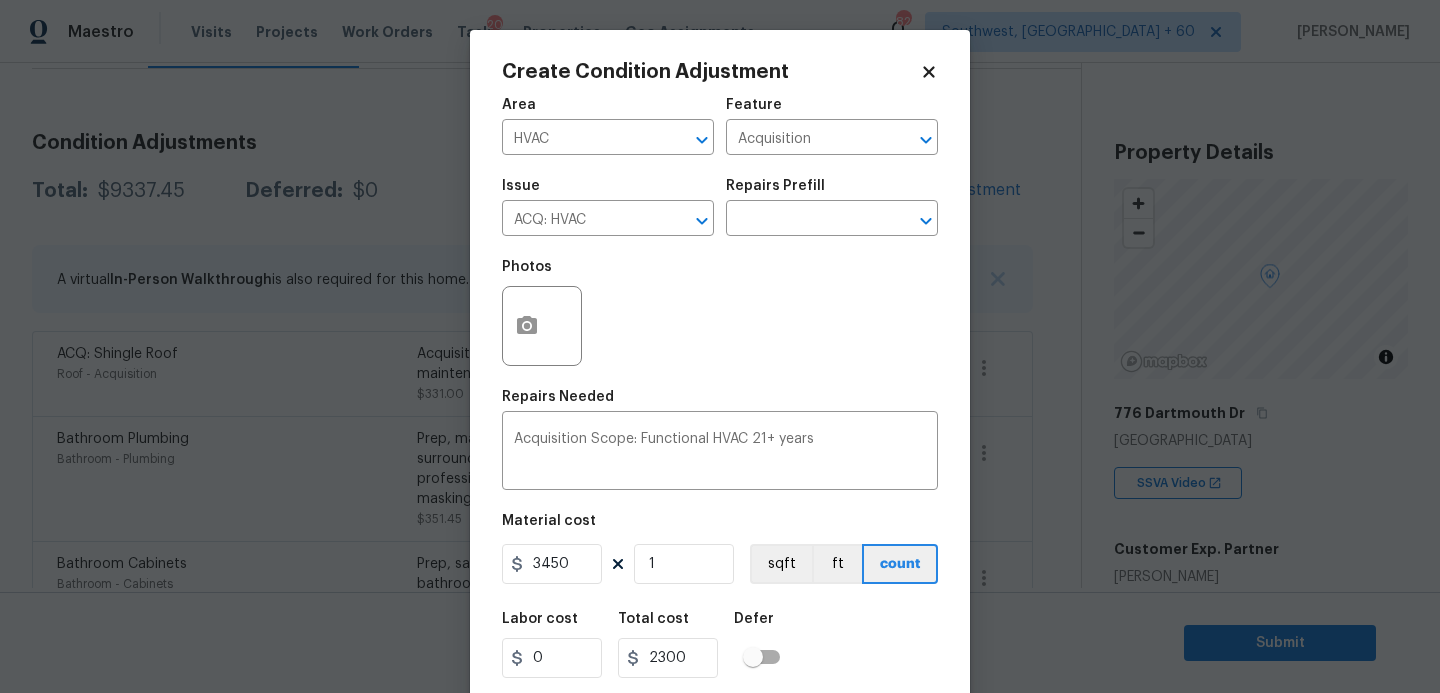 type on "3450" 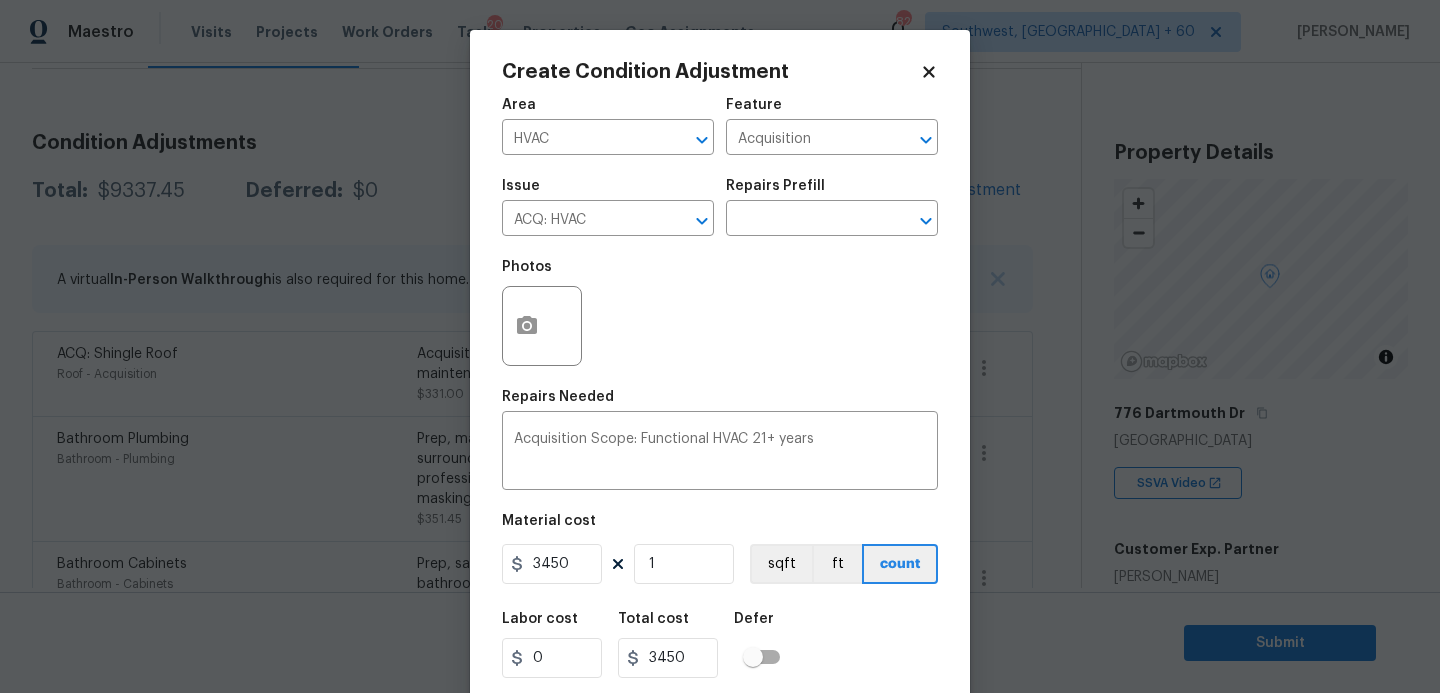 click on "Labor cost 0 Total cost 3450 Defer" at bounding box center [720, 645] 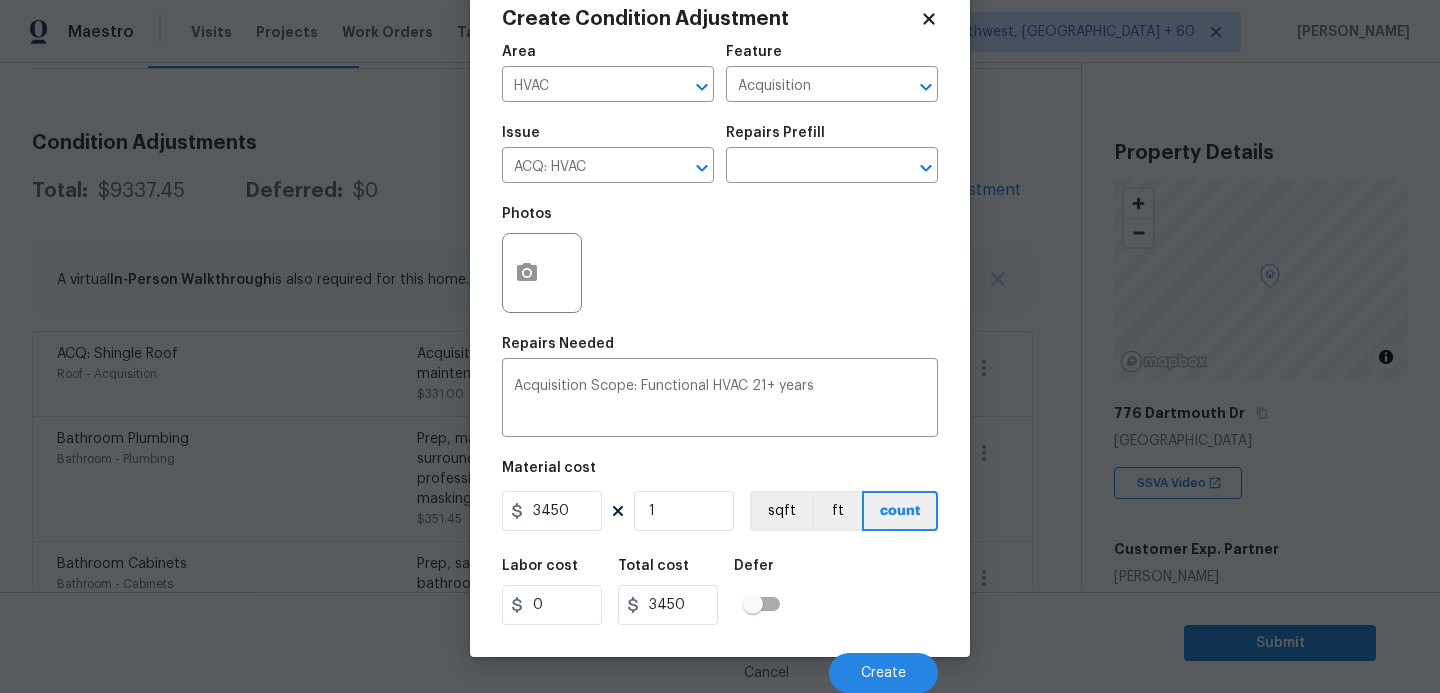 click on "Cancel Create" at bounding box center [720, 665] 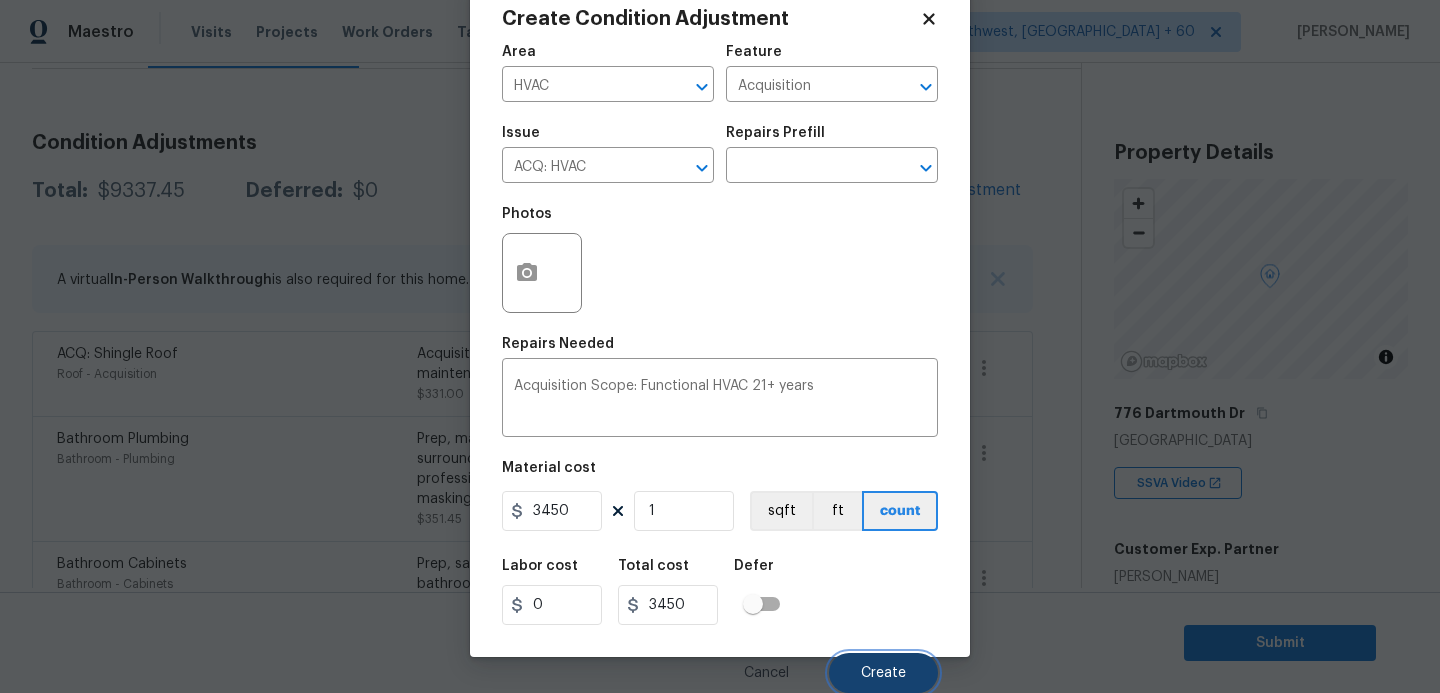 click on "Create" at bounding box center [883, 673] 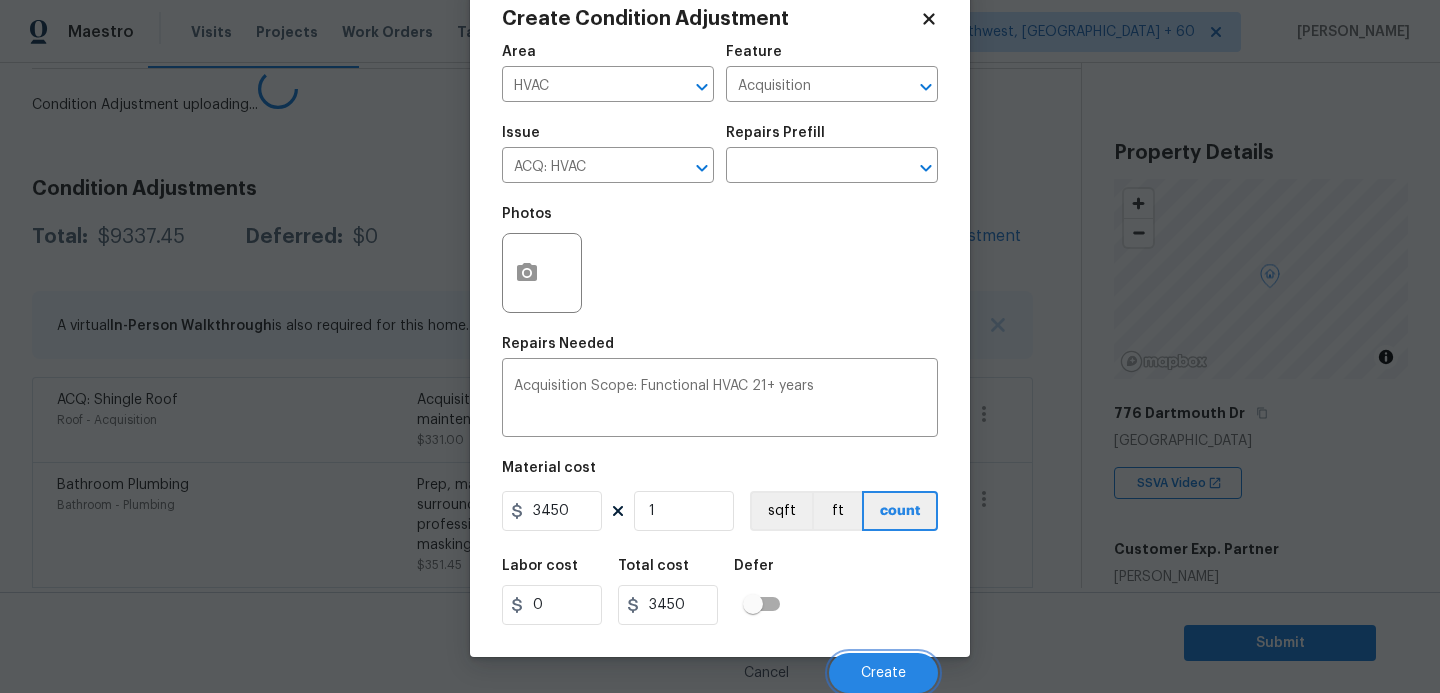 scroll, scrollTop: 47, scrollLeft: 0, axis: vertical 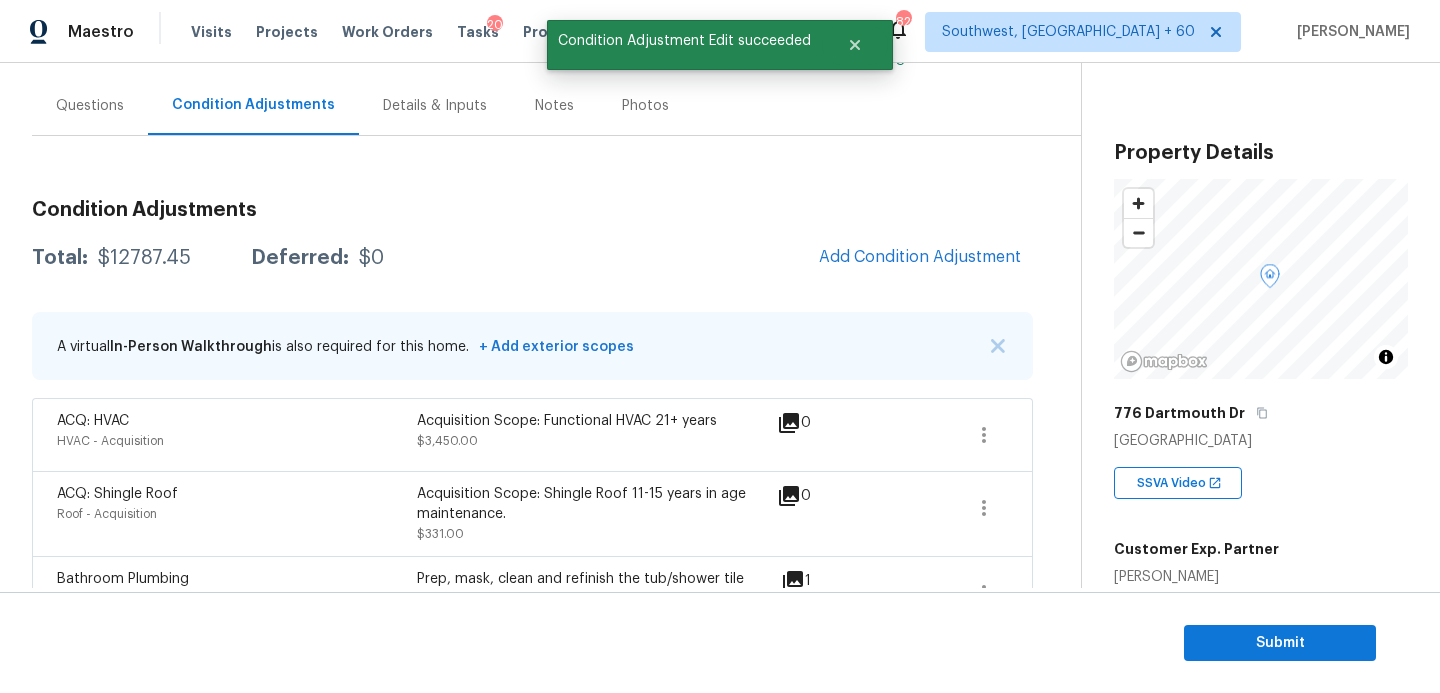 click on "Questions" at bounding box center [90, 106] 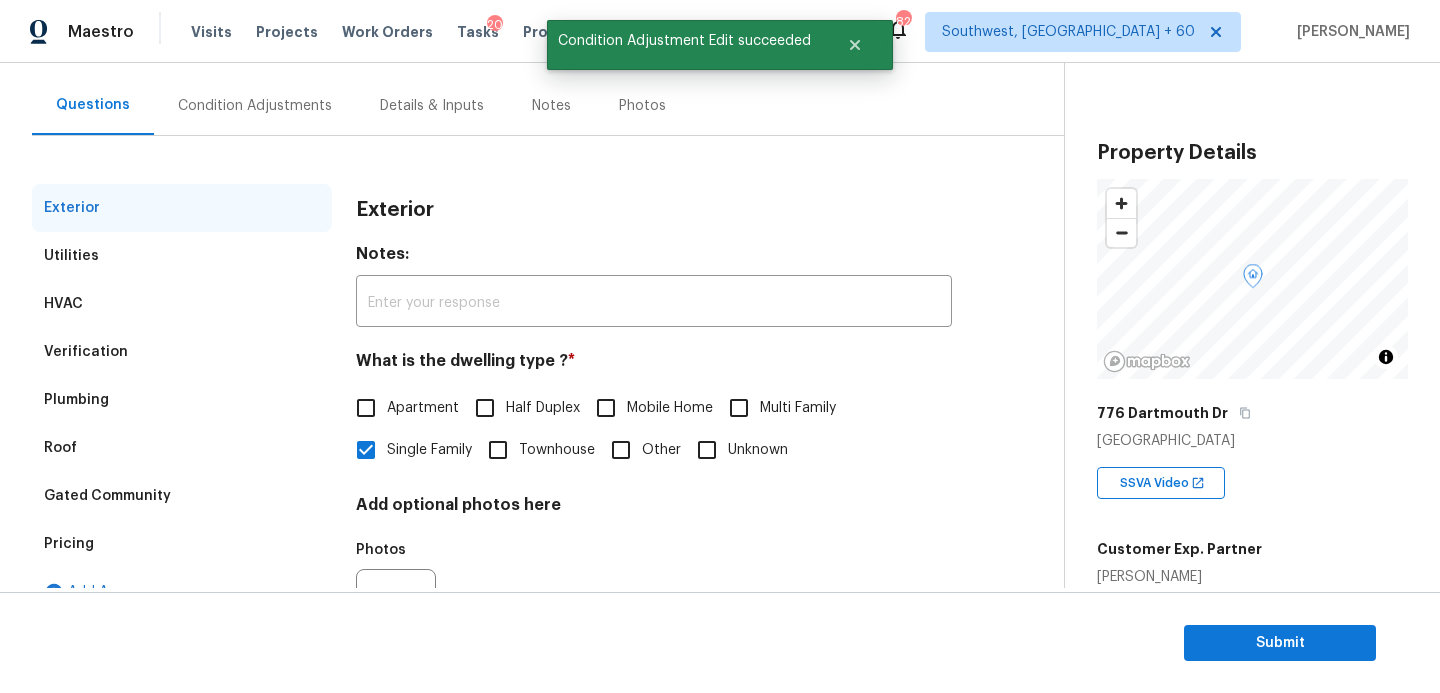 click on "Verification" at bounding box center (86, 352) 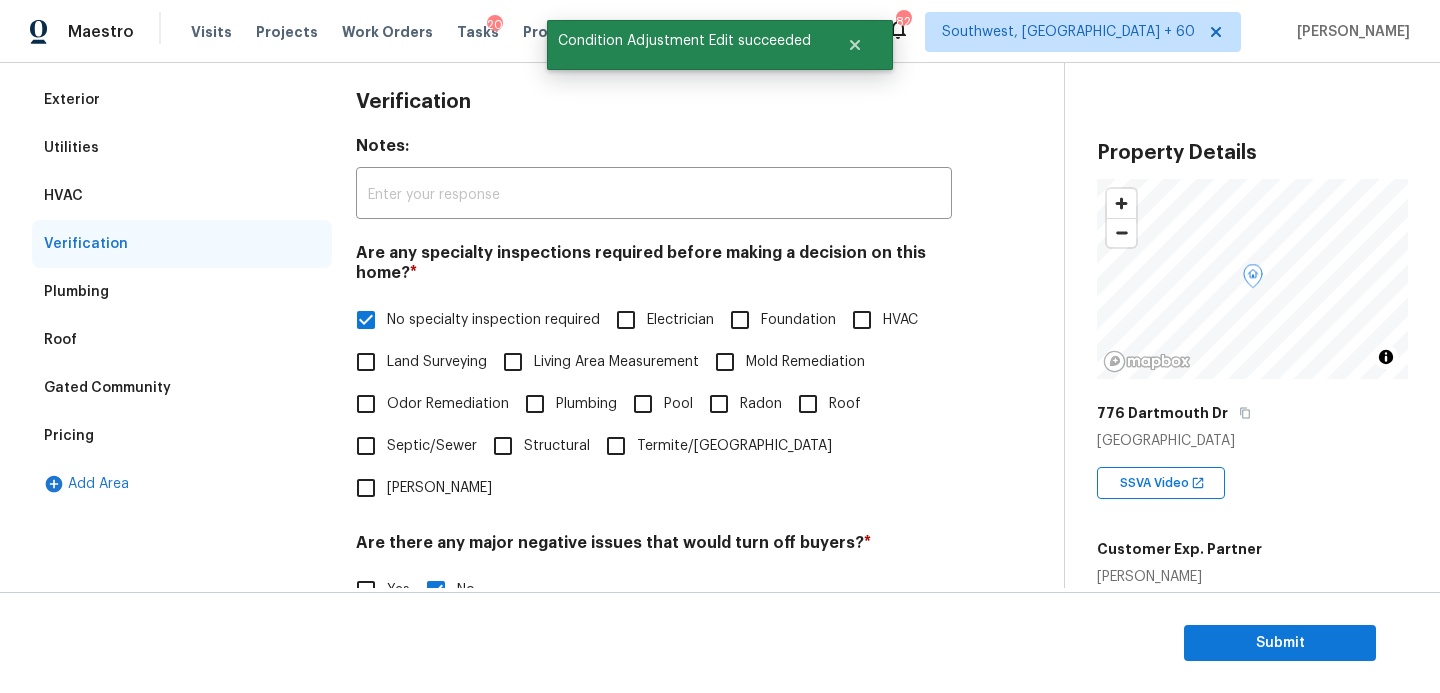 scroll, scrollTop: 340, scrollLeft: 0, axis: vertical 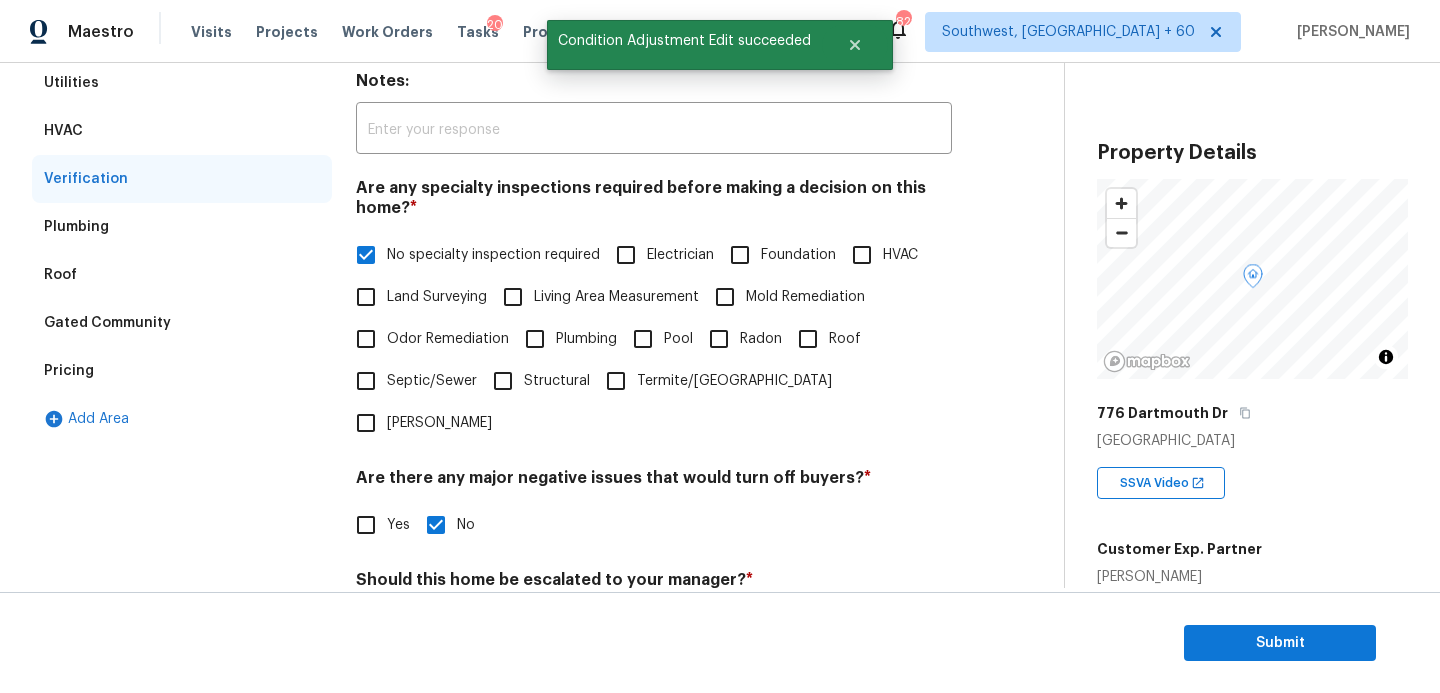 click on "HVAC" at bounding box center [900, 255] 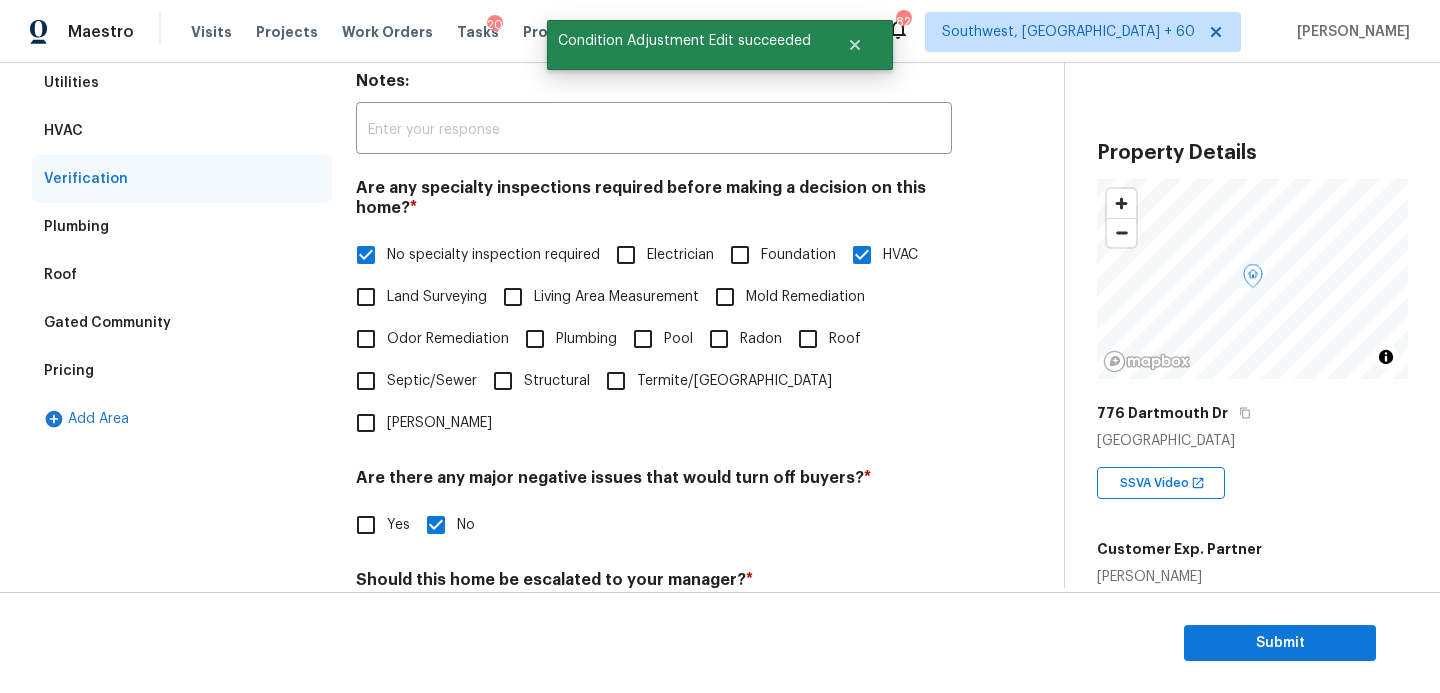 click on "No specialty inspection required" at bounding box center [493, 255] 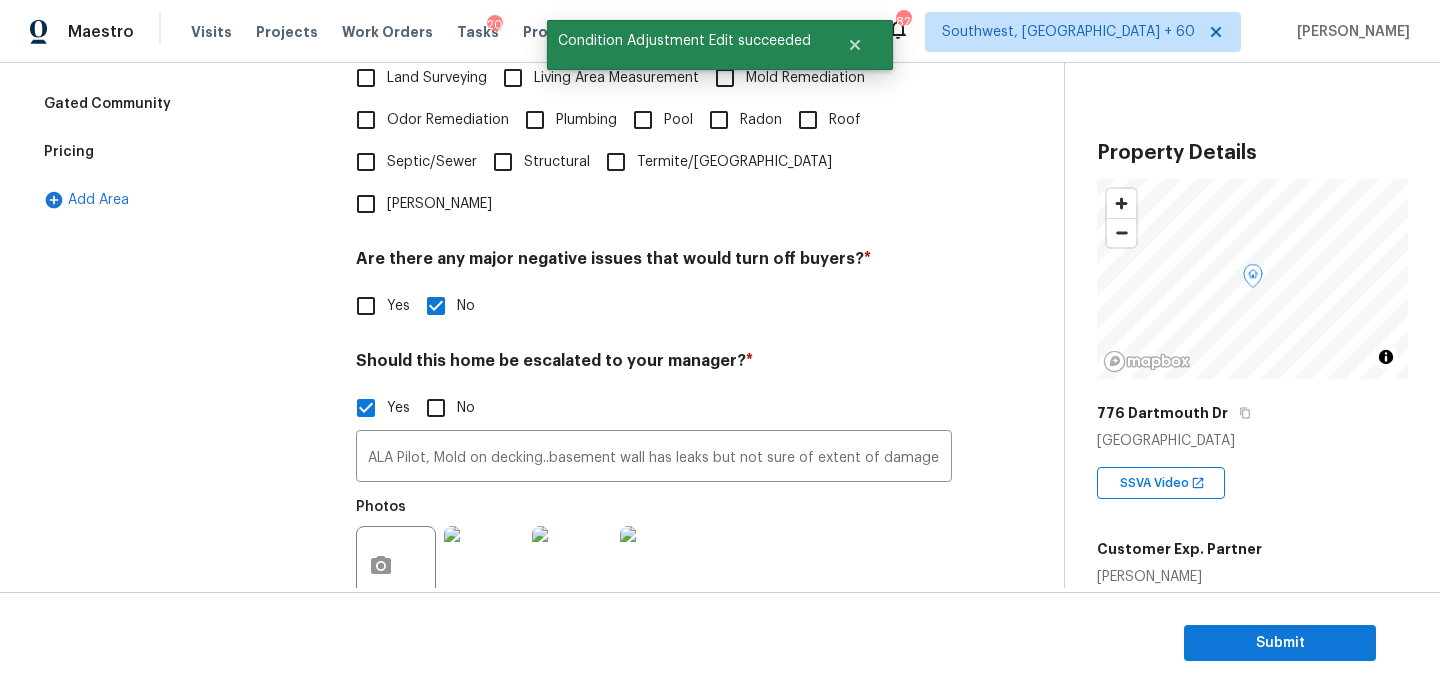 scroll, scrollTop: 687, scrollLeft: 0, axis: vertical 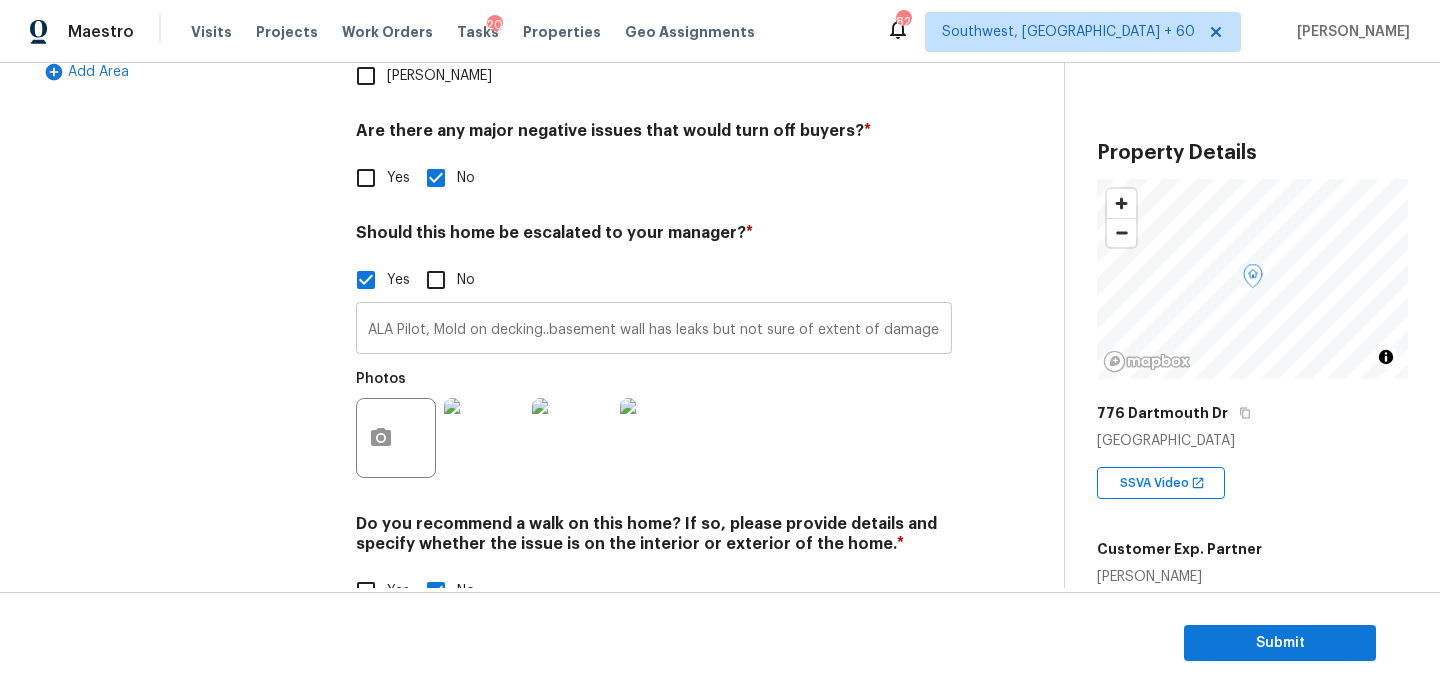 click on "ALA Pilot, Mold on decking..basement wall has leaks but not sure of extent of damage or what repairs needed. Would have to have an expert come out. Overall in my opinion the house needs 75k in upgrades, Home sits on a lake in a very desirable neighborhood. Needs updating including paint and flooring. Agent marked ' YES ' for issues with the plumbing system, mold, mildew or musty odors, water leak or water intrusion needs review" at bounding box center [654, 330] 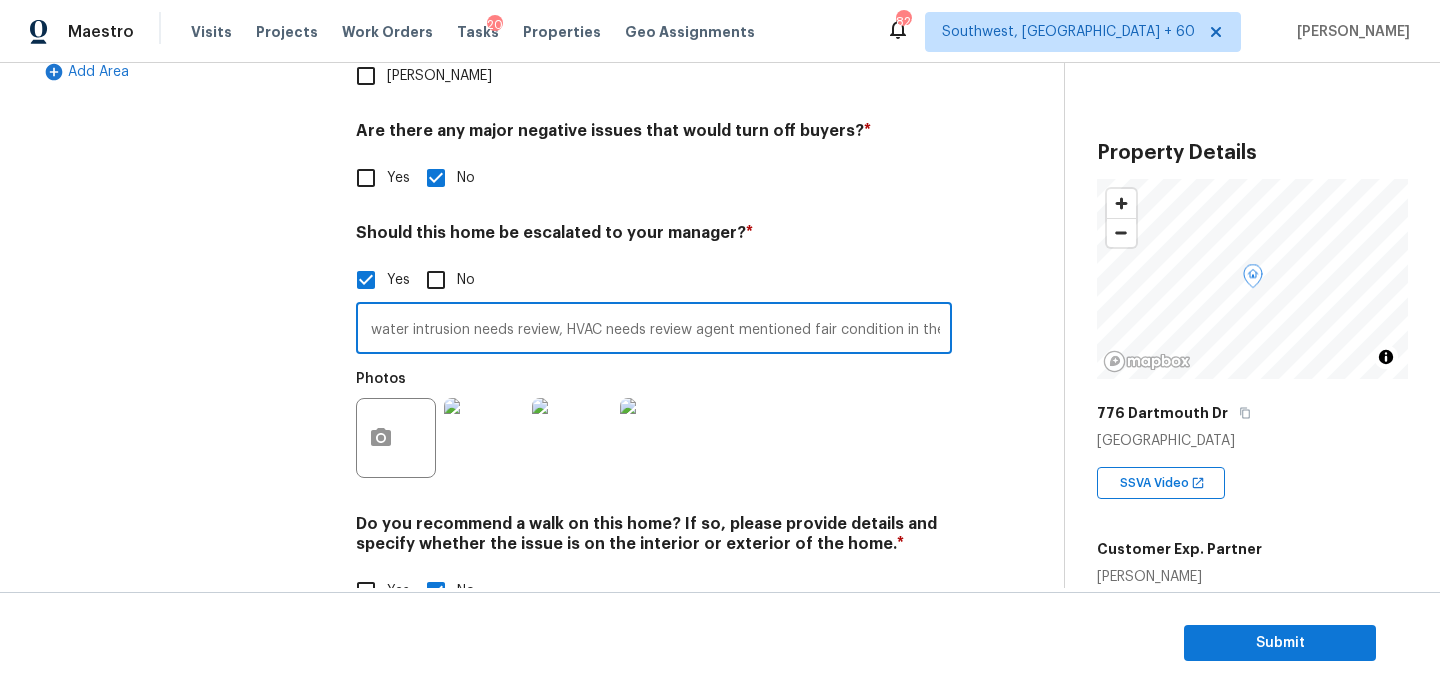 scroll, scrollTop: 0, scrollLeft: 2720, axis: horizontal 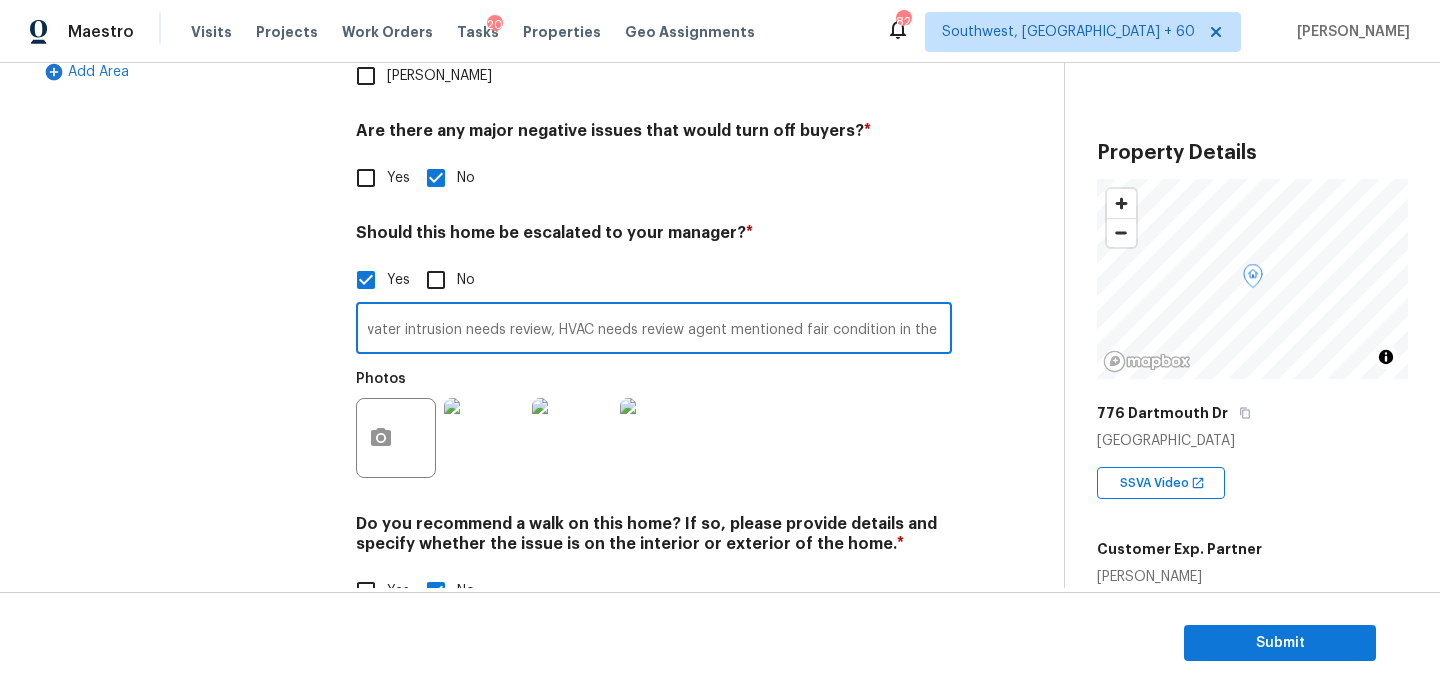 type on "ALA Pilot, Mold on decking..basement wall has leaks but not sure of extent of damage or what repairs needed. Would have to have an expert come out. Overall in my opinion the house needs 75k in upgrades, Home sits on a lake in a very desirable neighborhood. Needs updating including paint and flooring. Agent marked ' YES ' for issues with the plumbing system, mold, mildew or musty odors, water leak or water intrusion needs review, HVAC needs review agent mentioned fair condition in the admin" 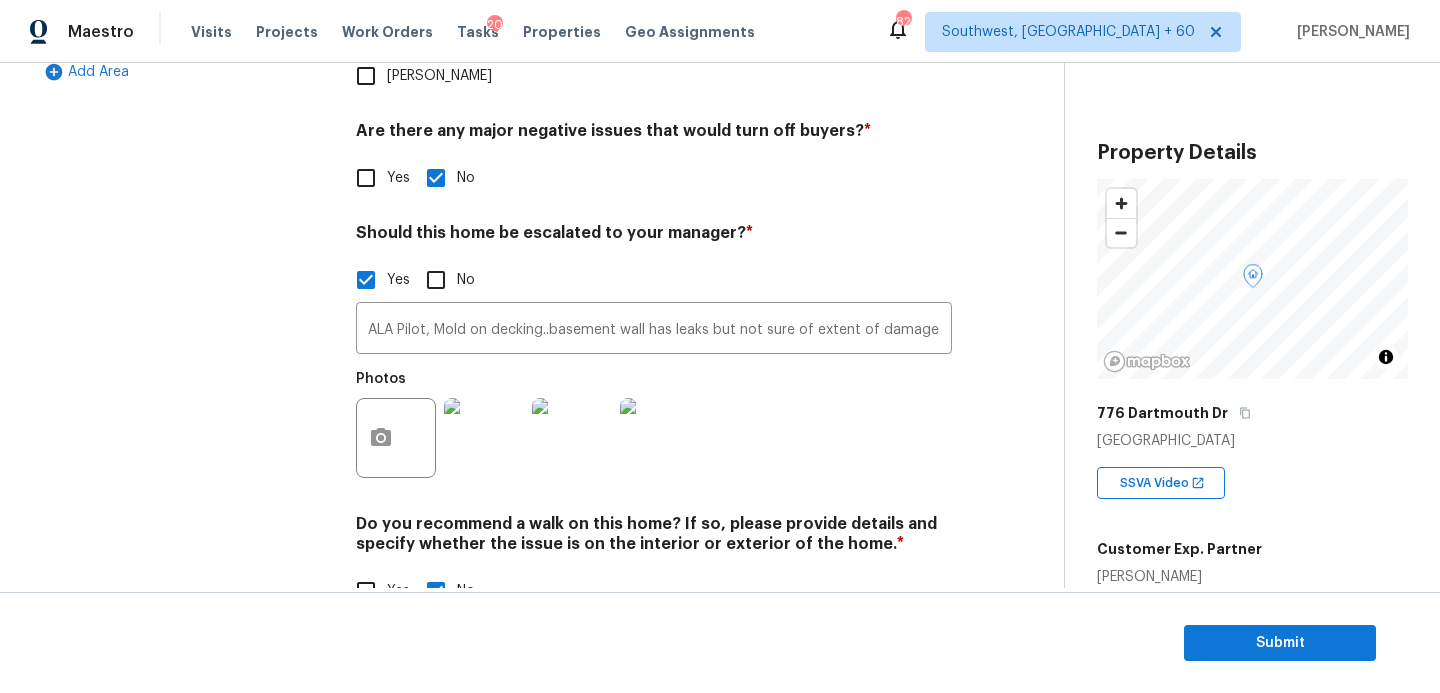 drag, startPoint x: 431, startPoint y: 326, endPoint x: 431, endPoint y: 373, distance: 47 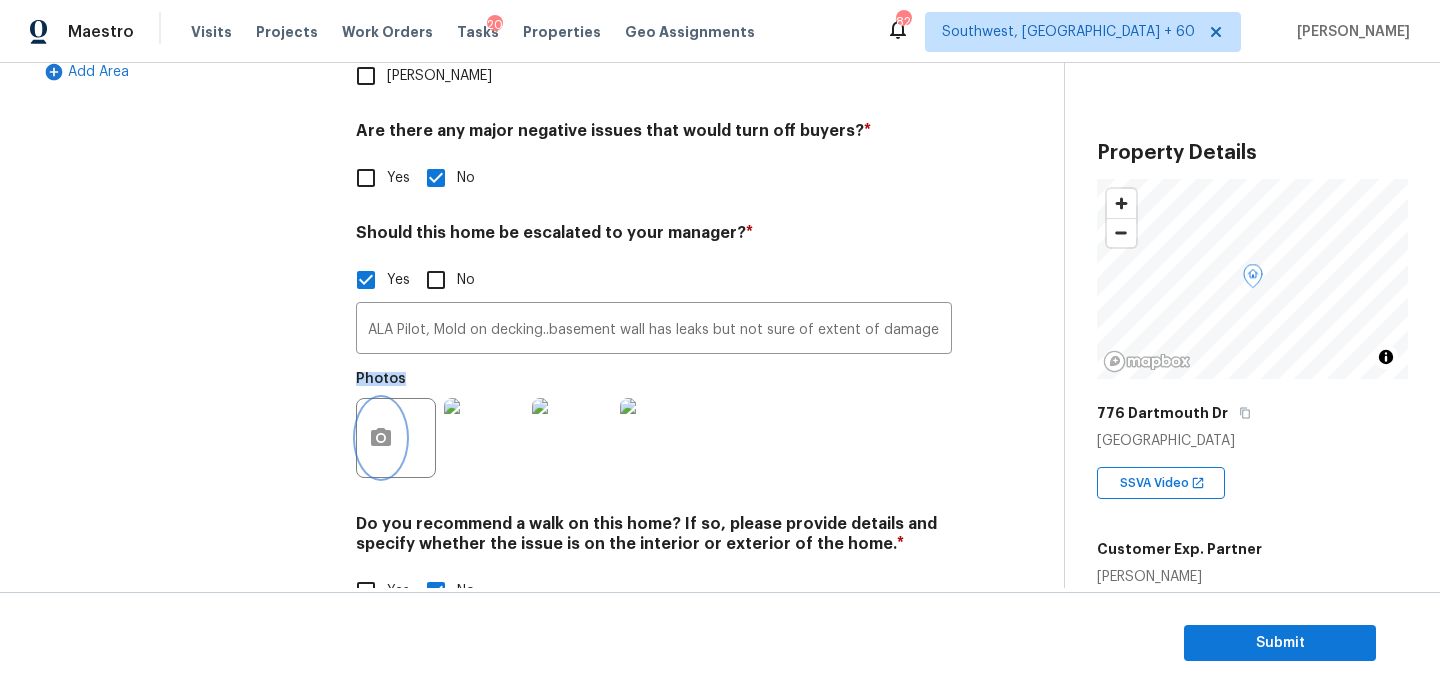 click at bounding box center [381, 438] 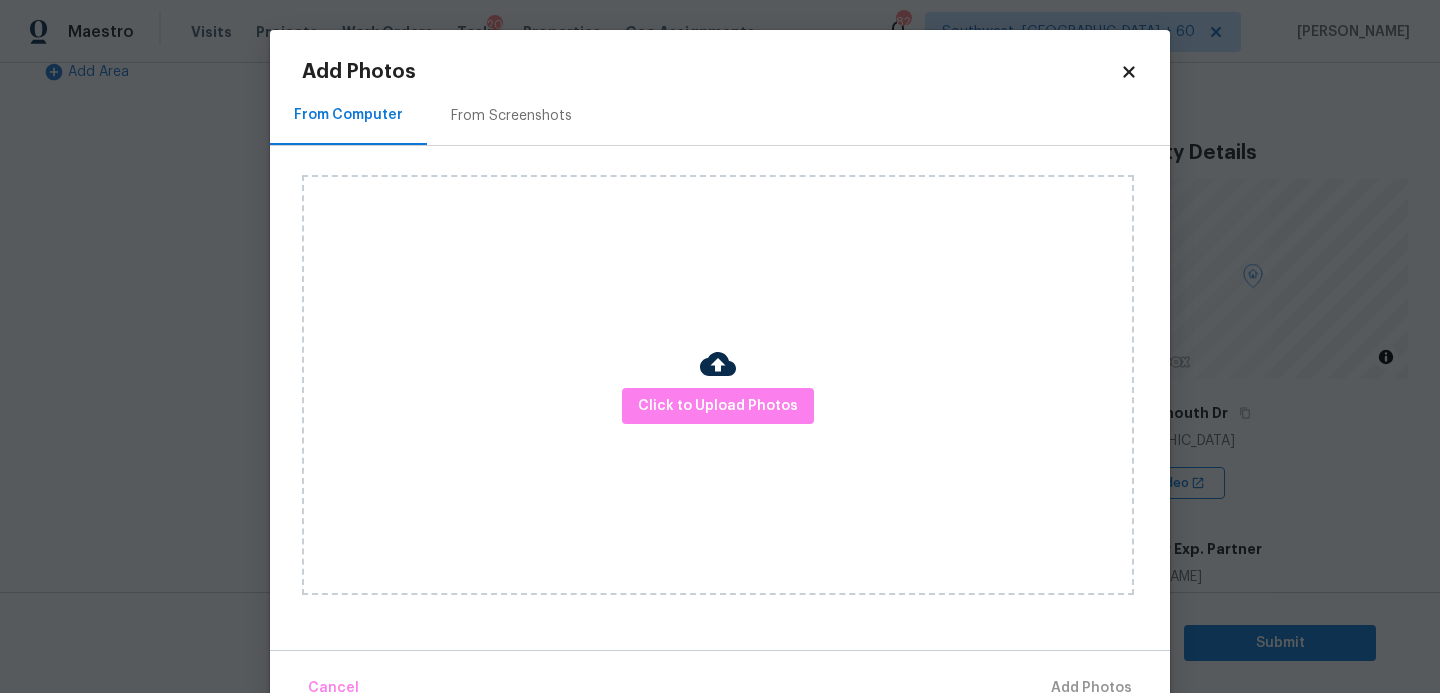 click on "Click to Upload Photos" at bounding box center (718, 385) 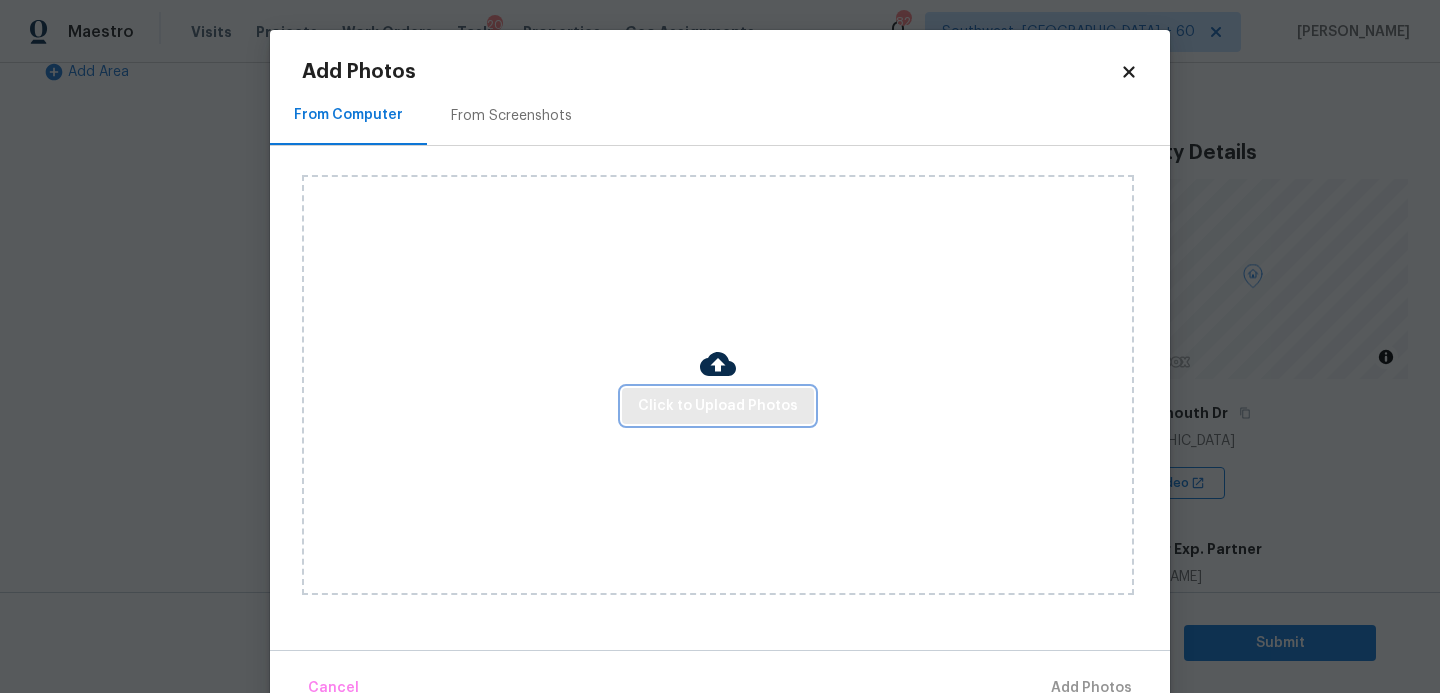 click on "Click to Upload Photos" at bounding box center (718, 406) 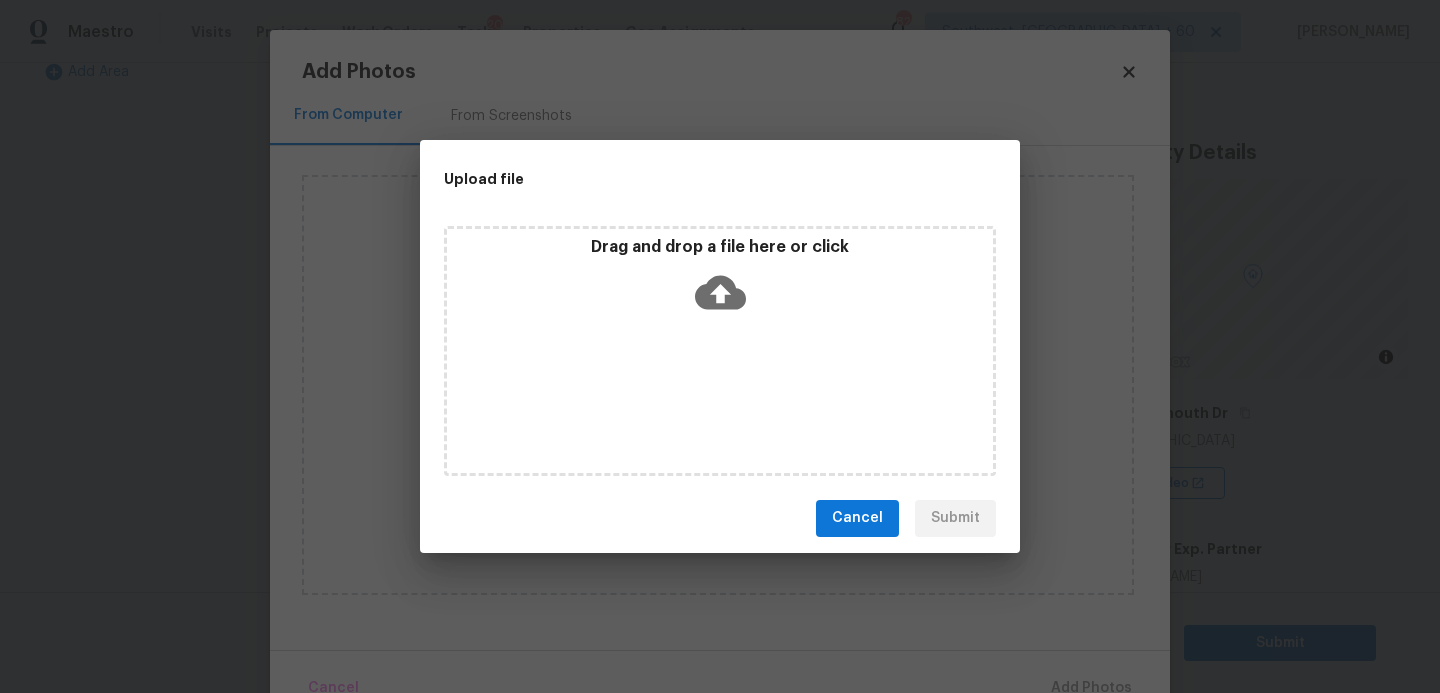 click on "Drag and drop a file here or click" at bounding box center [720, 351] 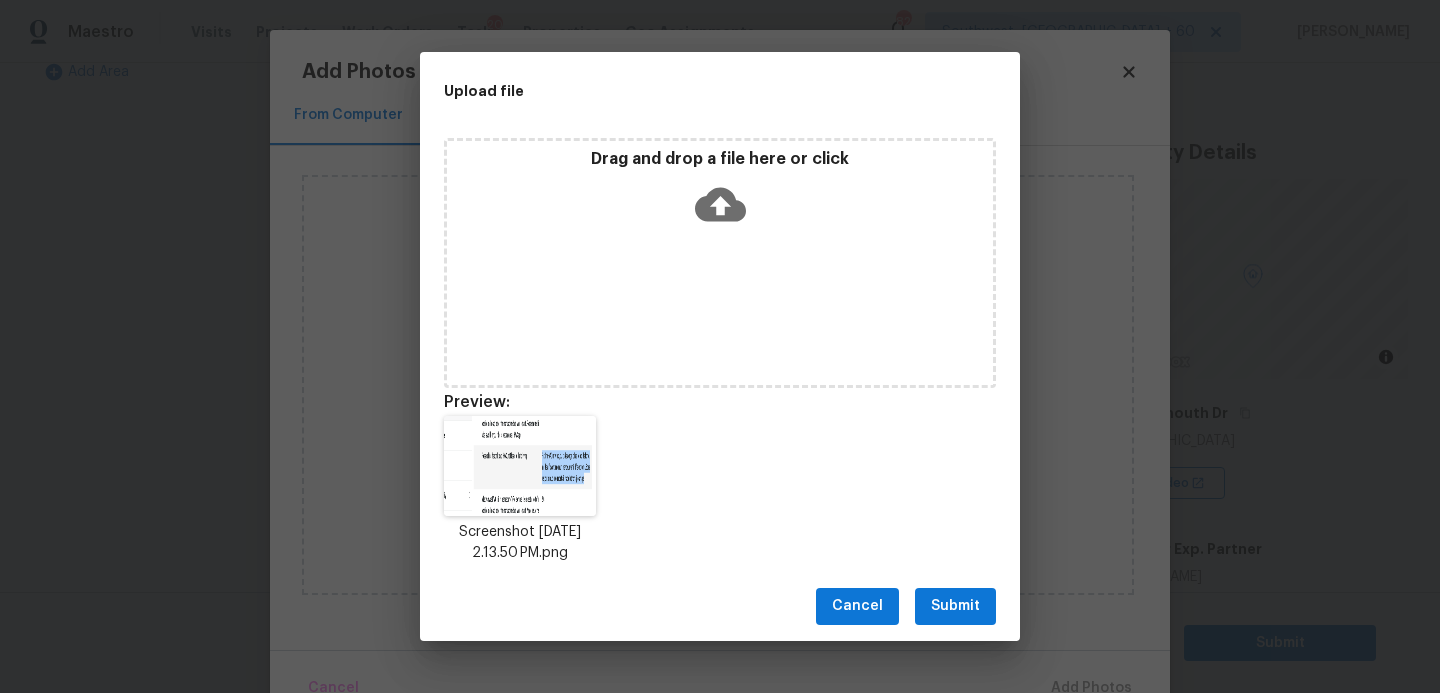 click on "Submit" at bounding box center (955, 606) 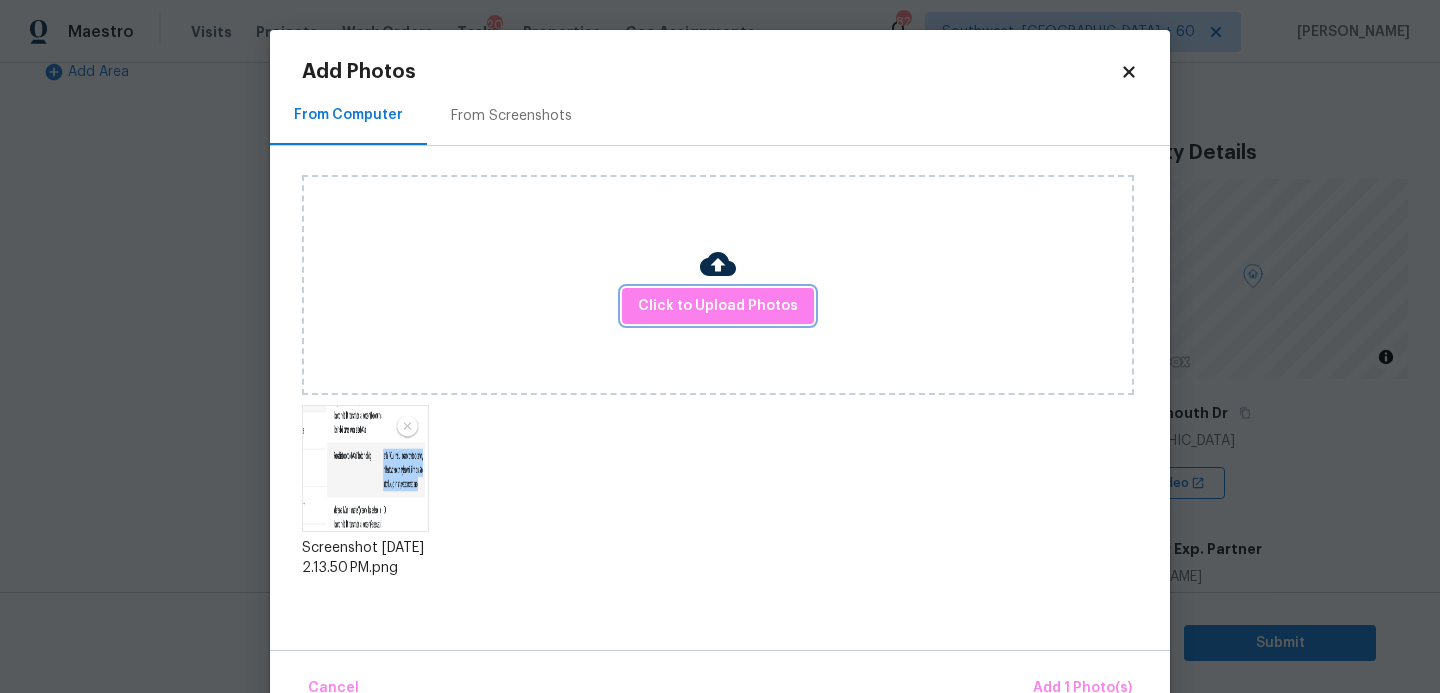 scroll, scrollTop: 47, scrollLeft: 0, axis: vertical 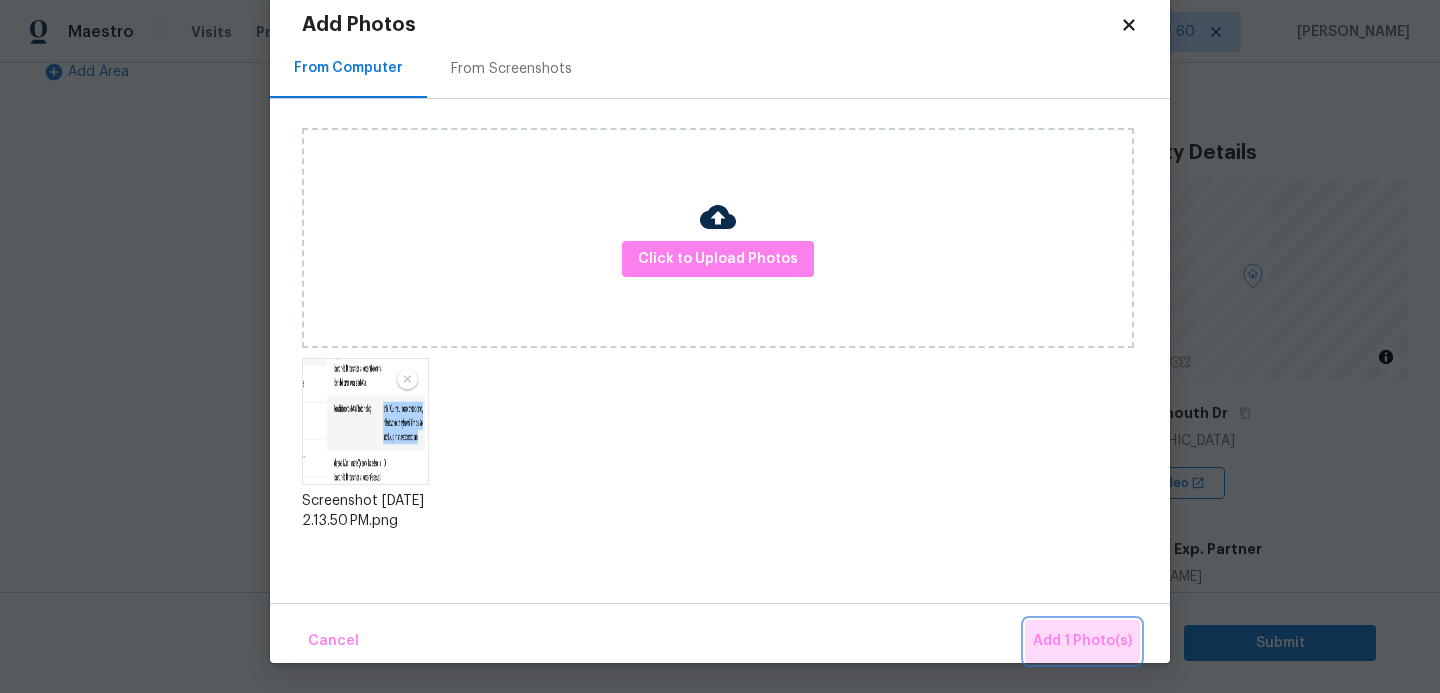 click on "Add 1 Photo(s)" at bounding box center (1082, 641) 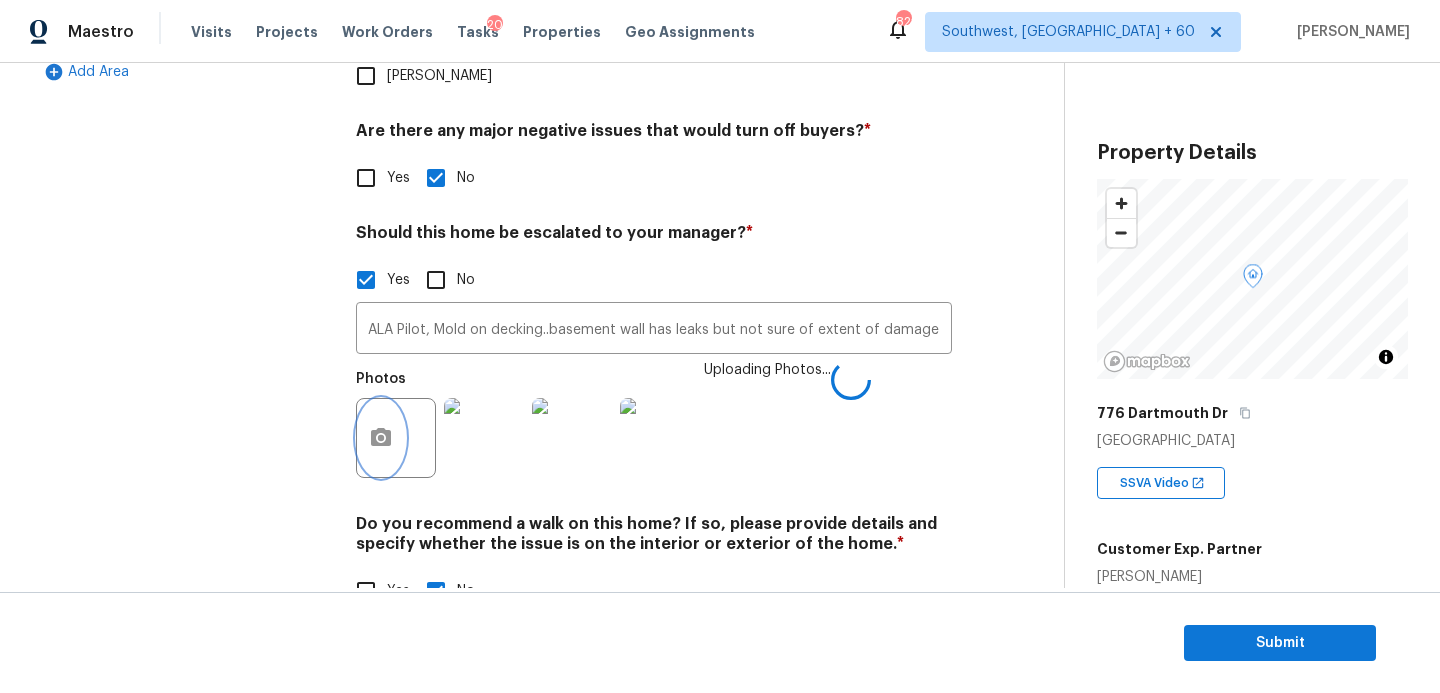 scroll, scrollTop: 0, scrollLeft: 0, axis: both 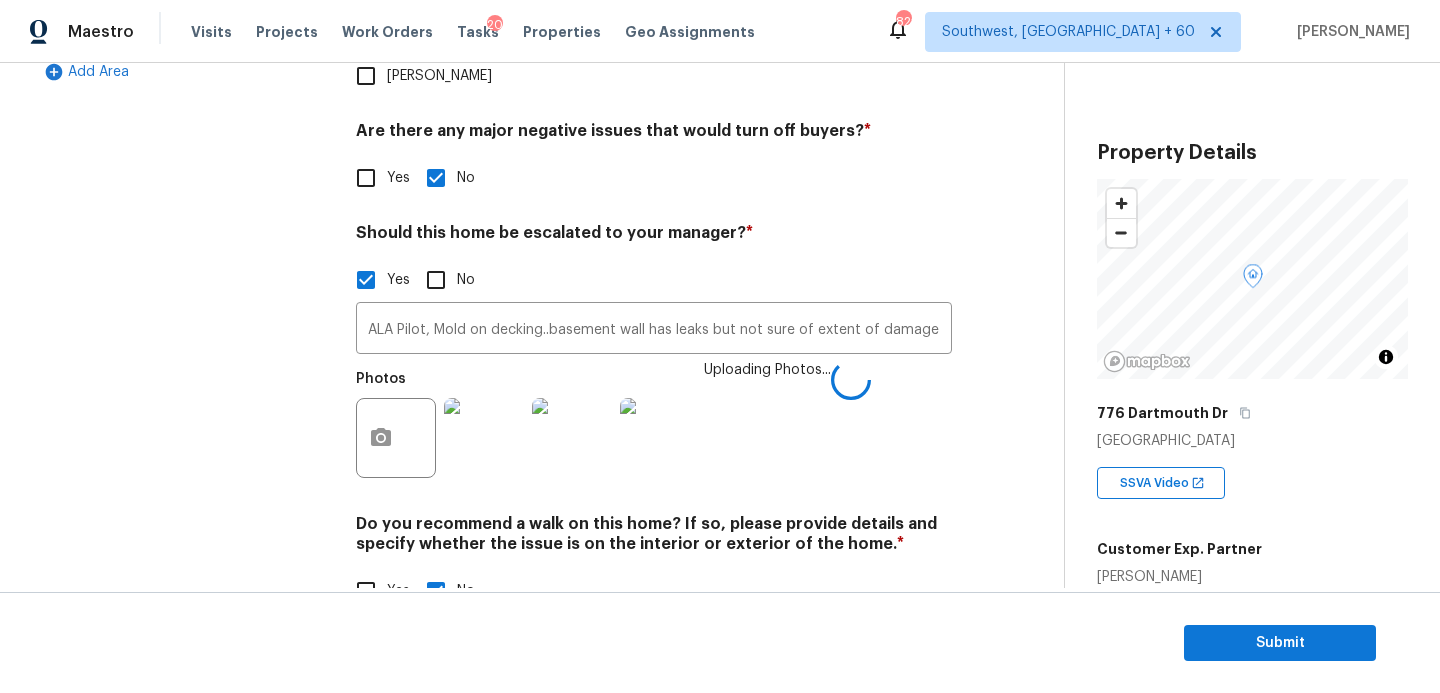 click on "Exterior Utilities HVAC Verification Plumbing Roof Gated Community Pricing Add Area Verification Notes: ​ Are any specialty inspections required before making a decision on this home?  * No specialty inspection required Electrician Foundation HVAC Land Surveying Living Area Measurement Mold Remediation Odor Remediation Plumbing Pool Radon Roof Septic/Sewer Structural Termite/Pest Wells Are there any major negative issues that would turn off buyers?  * Yes No Should this home be escalated to your manager?  * Yes No ALA Pilot, Mold on decking..basement wall has leaks but not sure of extent of damage or what repairs needed. Would have to have an expert come out. Overall in my opinion the house needs 75k in upgrades, Home sits on a lake in a very desirable neighborhood. Needs updating including paint and flooring. Agent marked ' YES ' for issues with the plumbing system, mold, mildew or musty odors, water leak or water intrusion needs review, HVAC needs review agent mentioned fair condition in the admin ​  *" at bounding box center [524, 150] 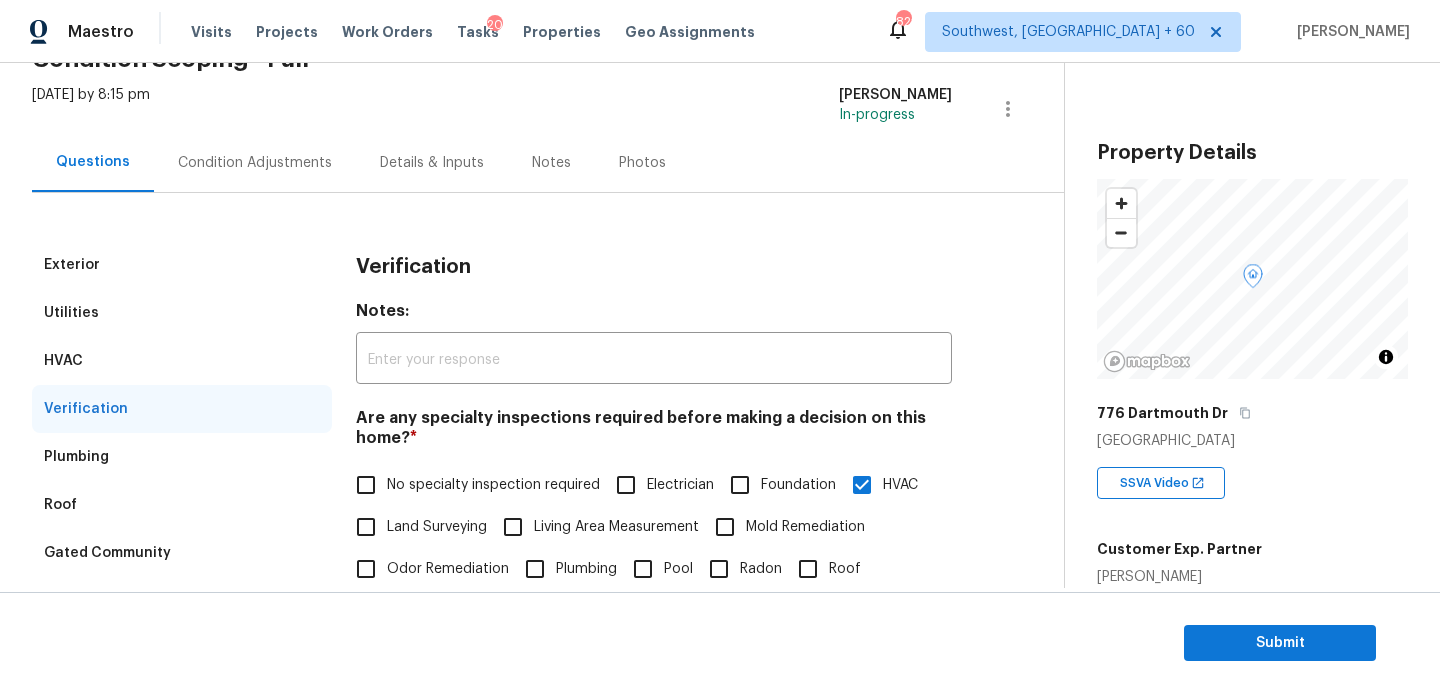 click on "Condition Adjustments" at bounding box center [255, 162] 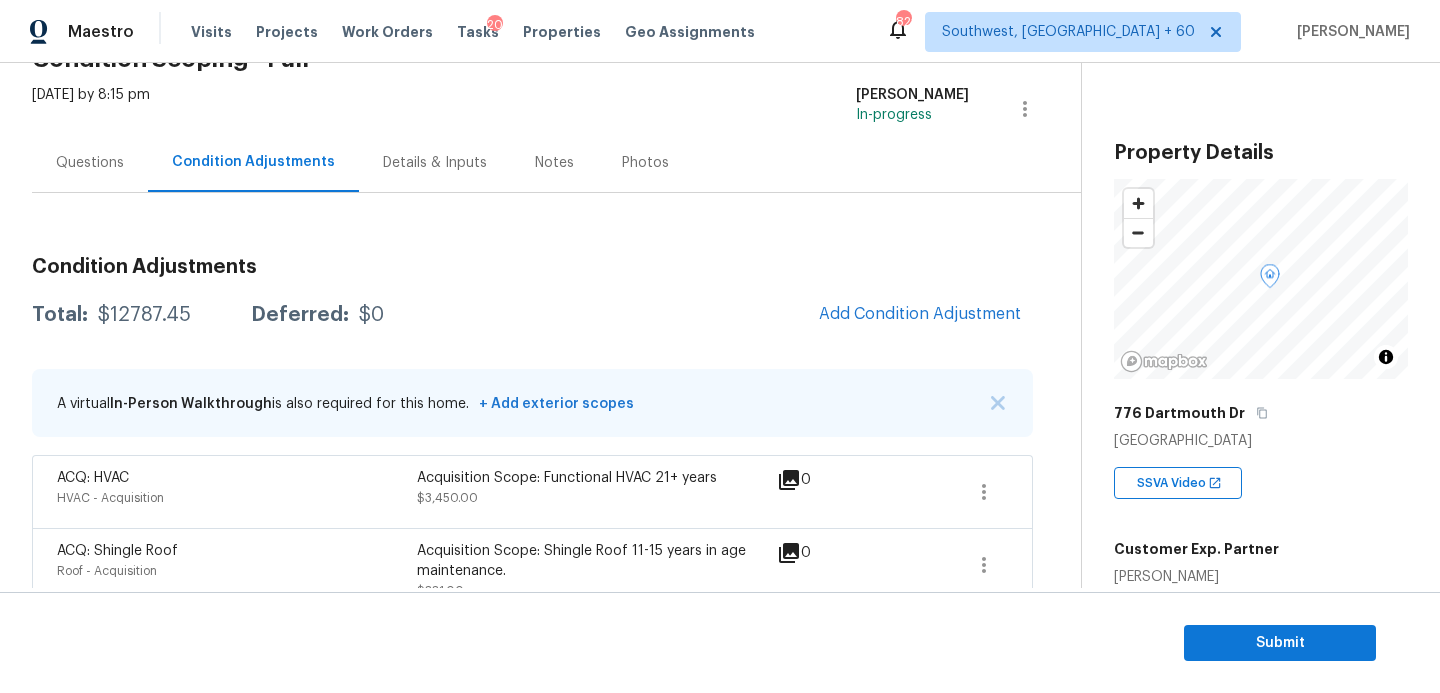 scroll, scrollTop: 294, scrollLeft: 0, axis: vertical 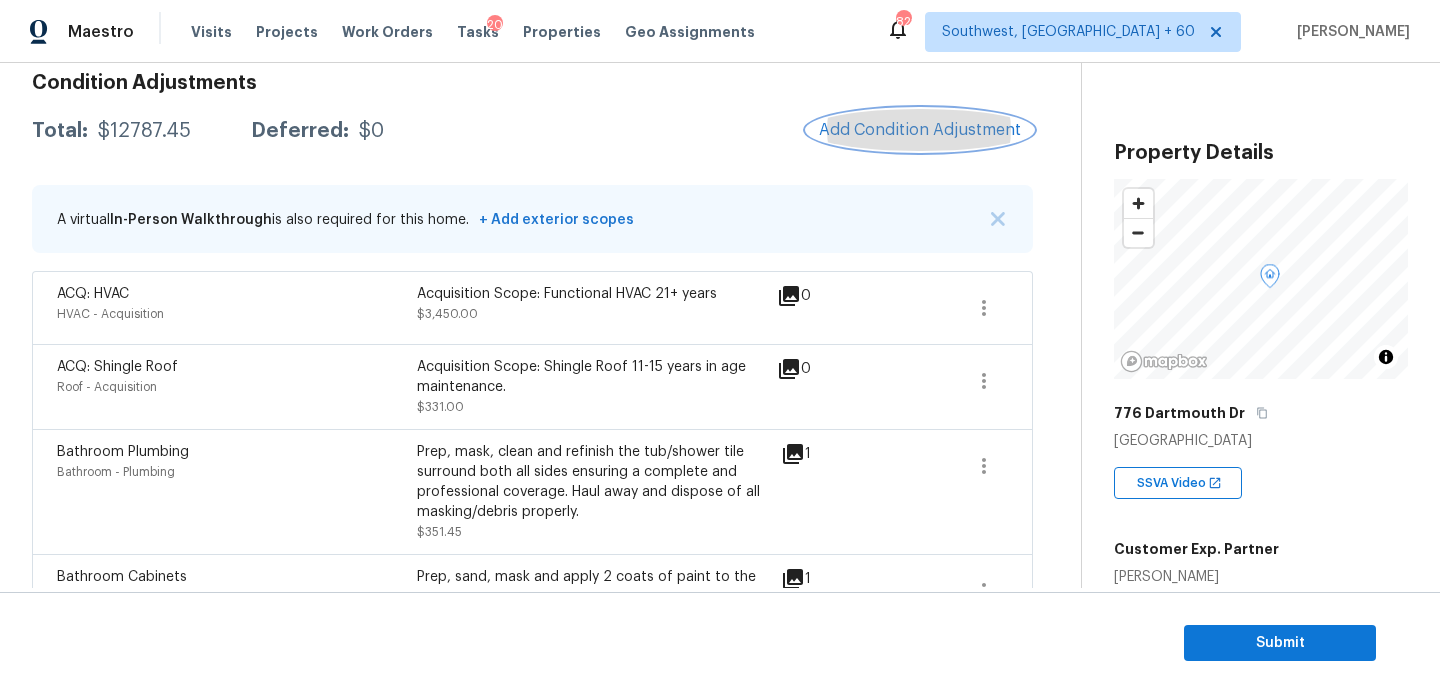 click on "Add Condition Adjustment" at bounding box center (920, 130) 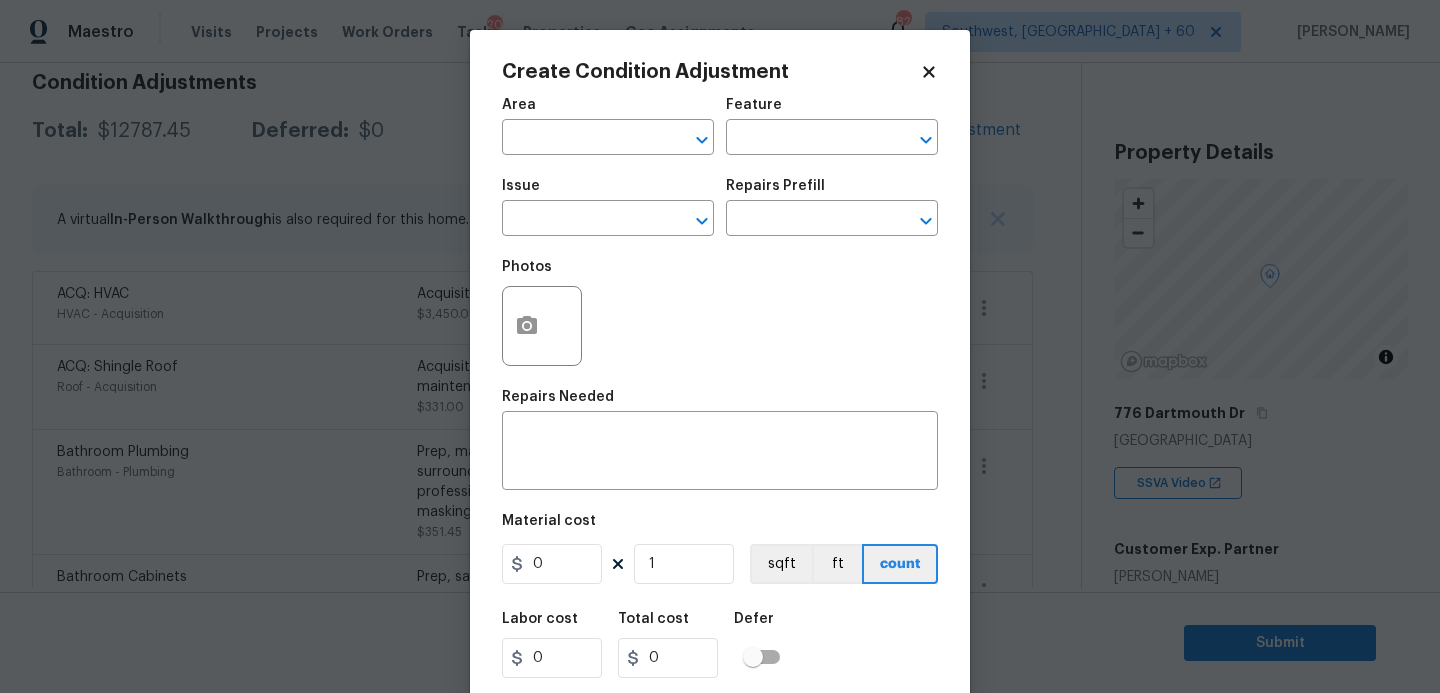 click on "Area ​" at bounding box center [608, 126] 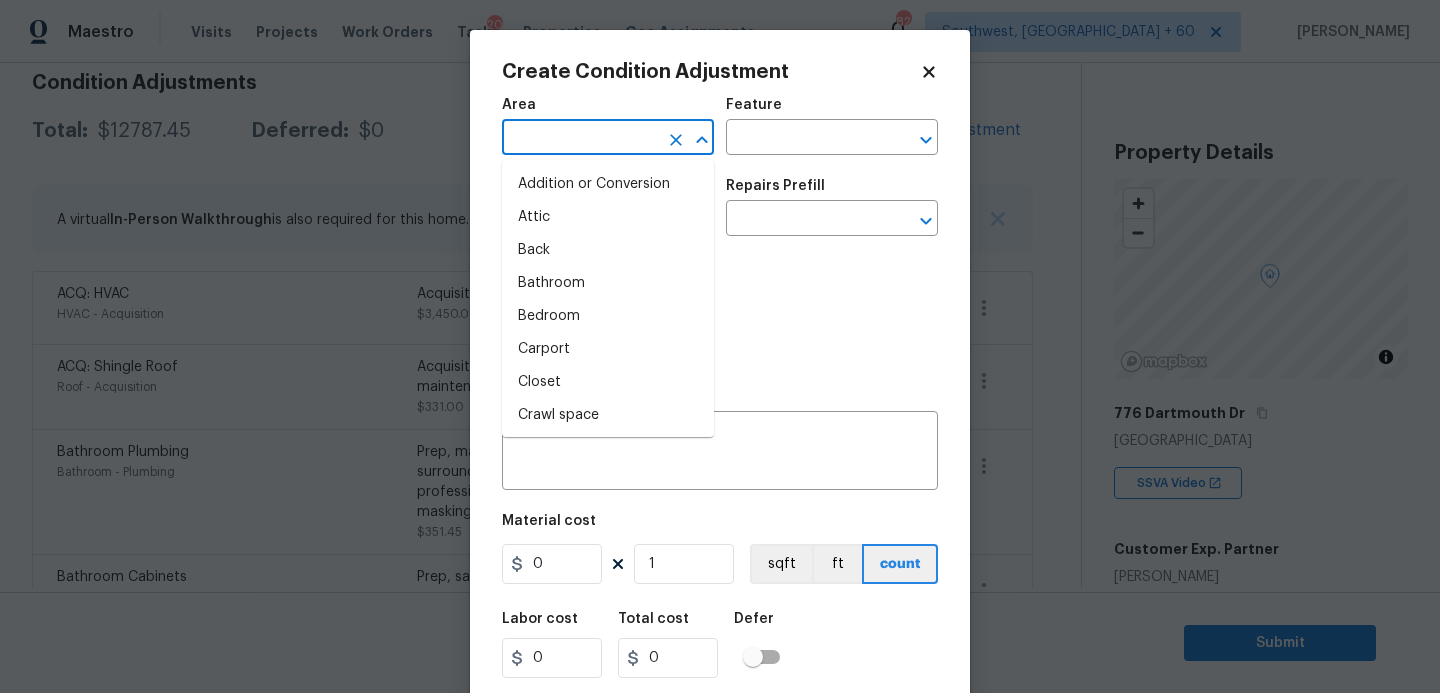 click at bounding box center [580, 139] 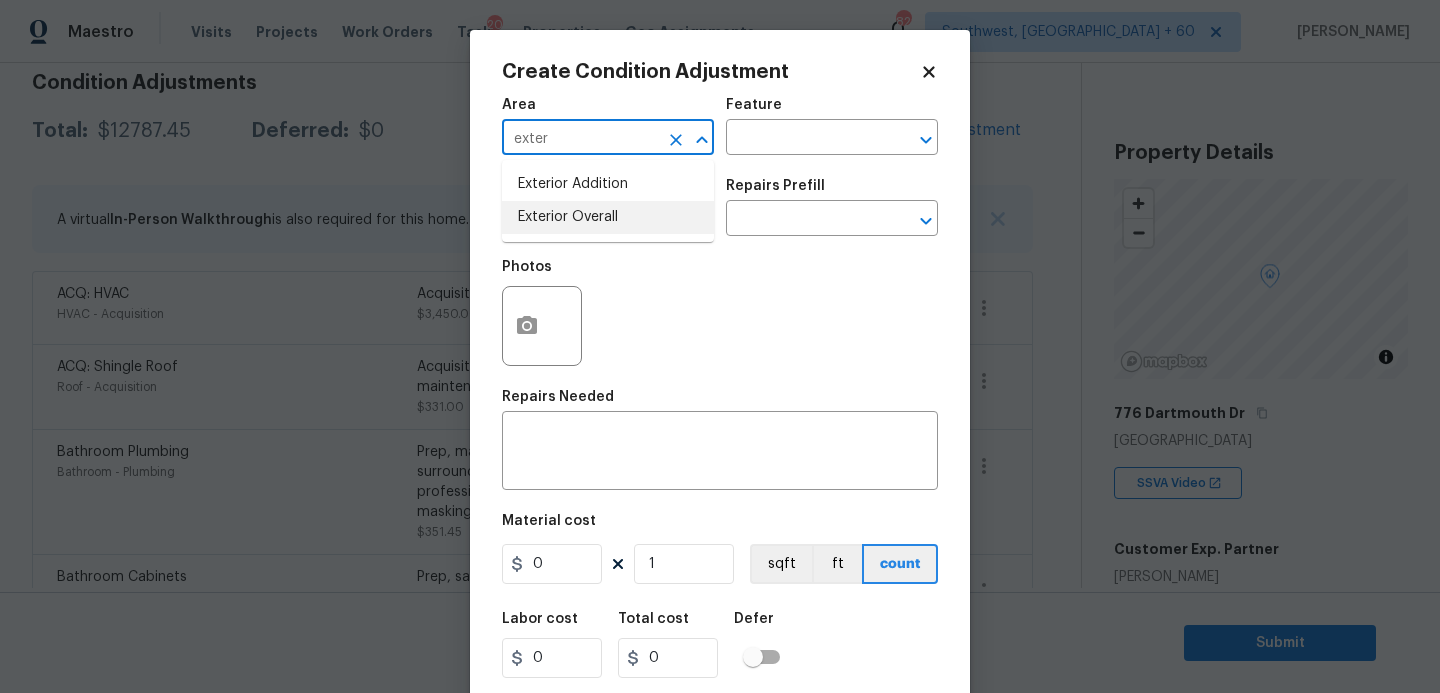 click on "Exterior Overall" at bounding box center [608, 217] 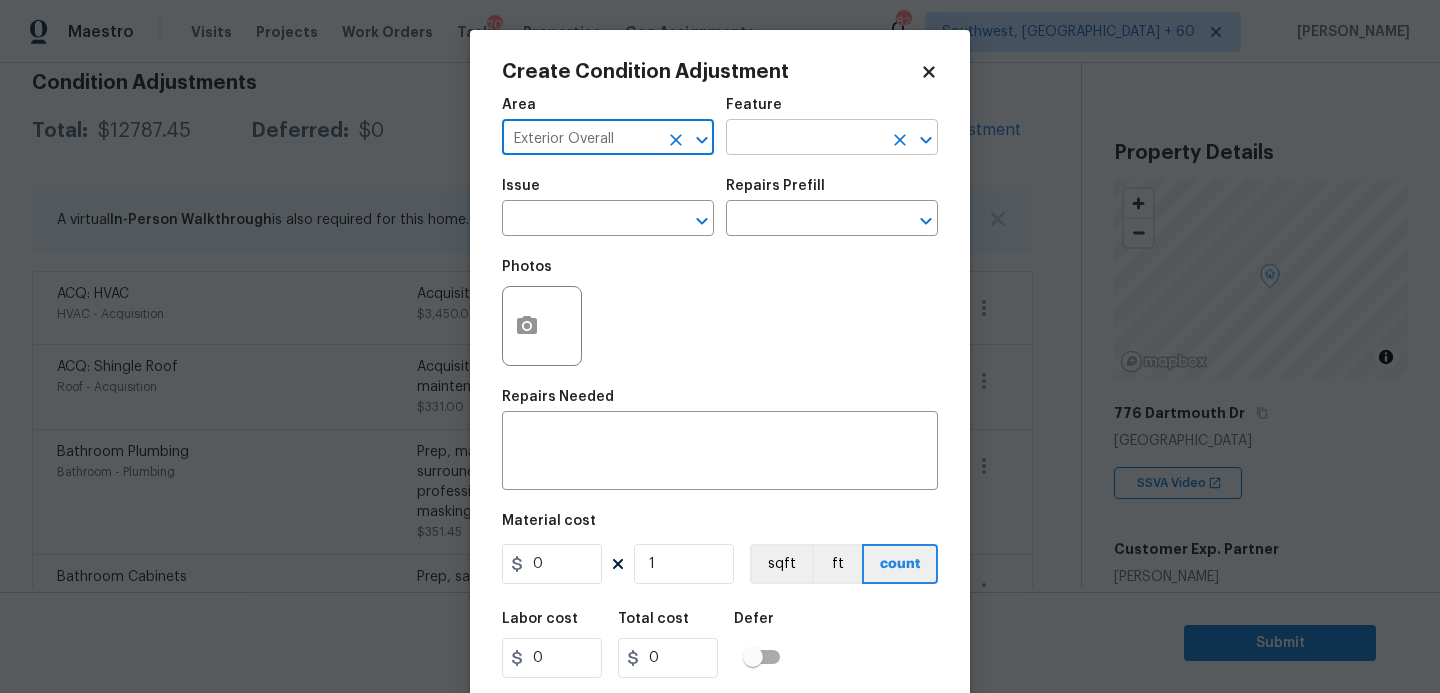 type on "Exterior Overall" 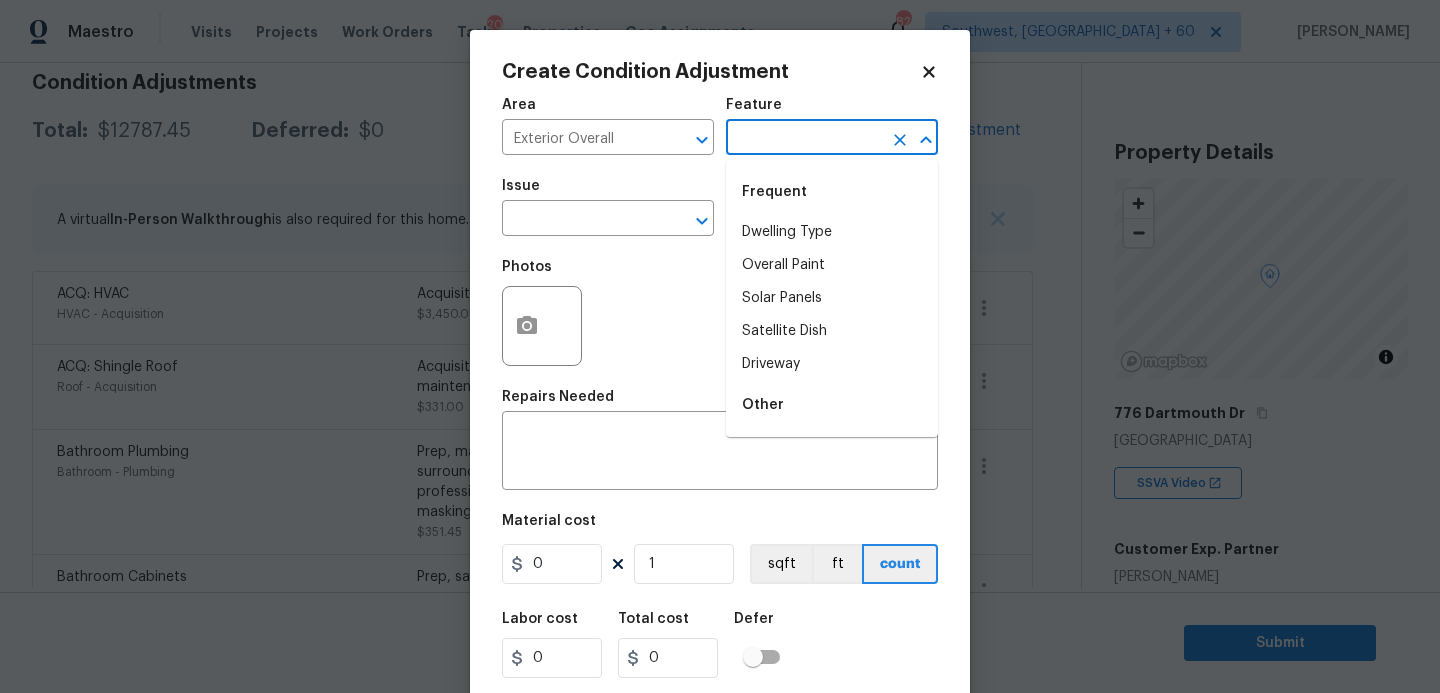 click at bounding box center [804, 139] 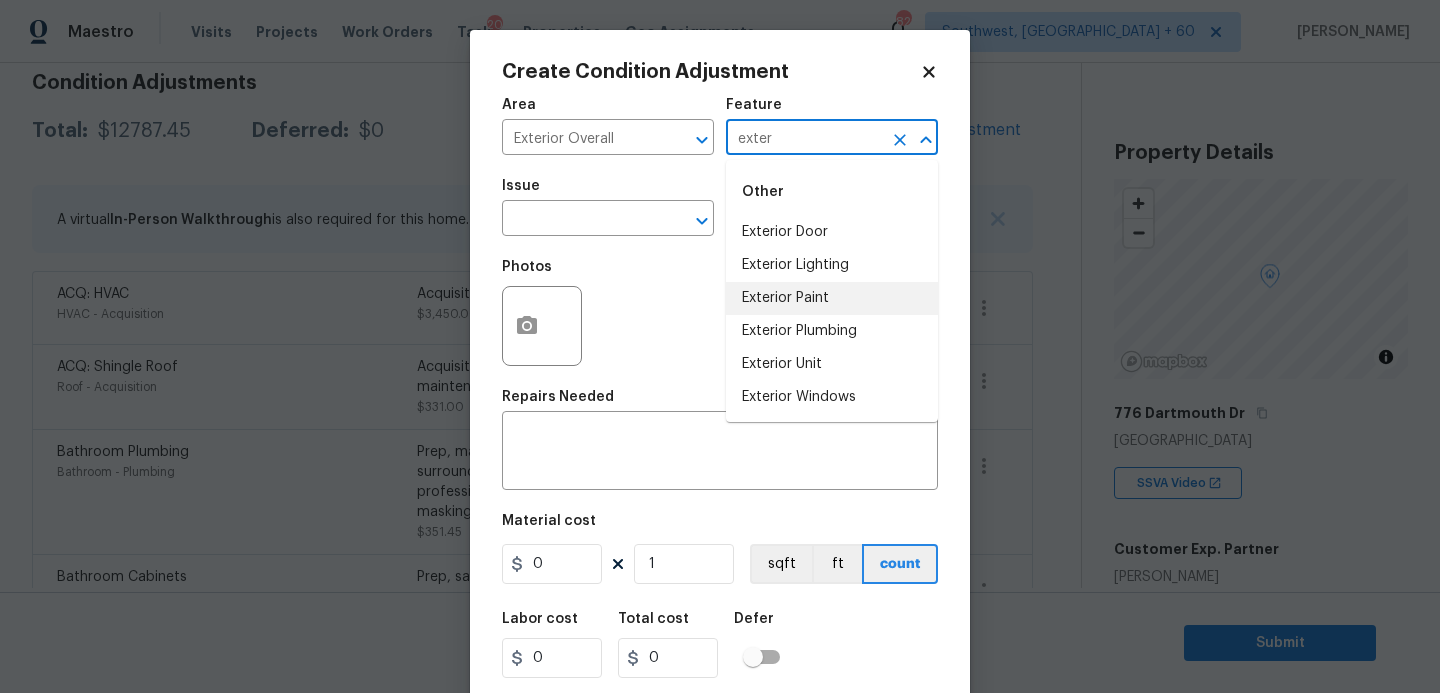 click on "Exterior Paint" at bounding box center [832, 298] 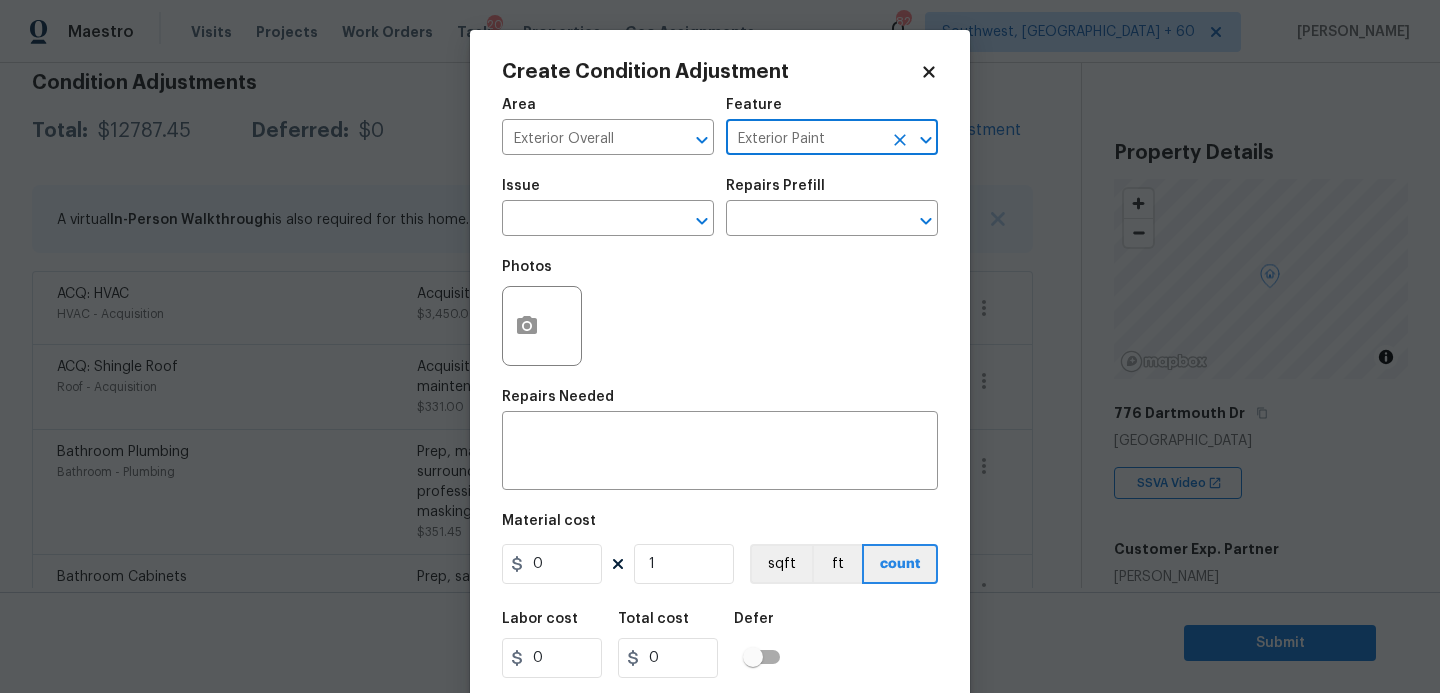 type on "Exterior Paint" 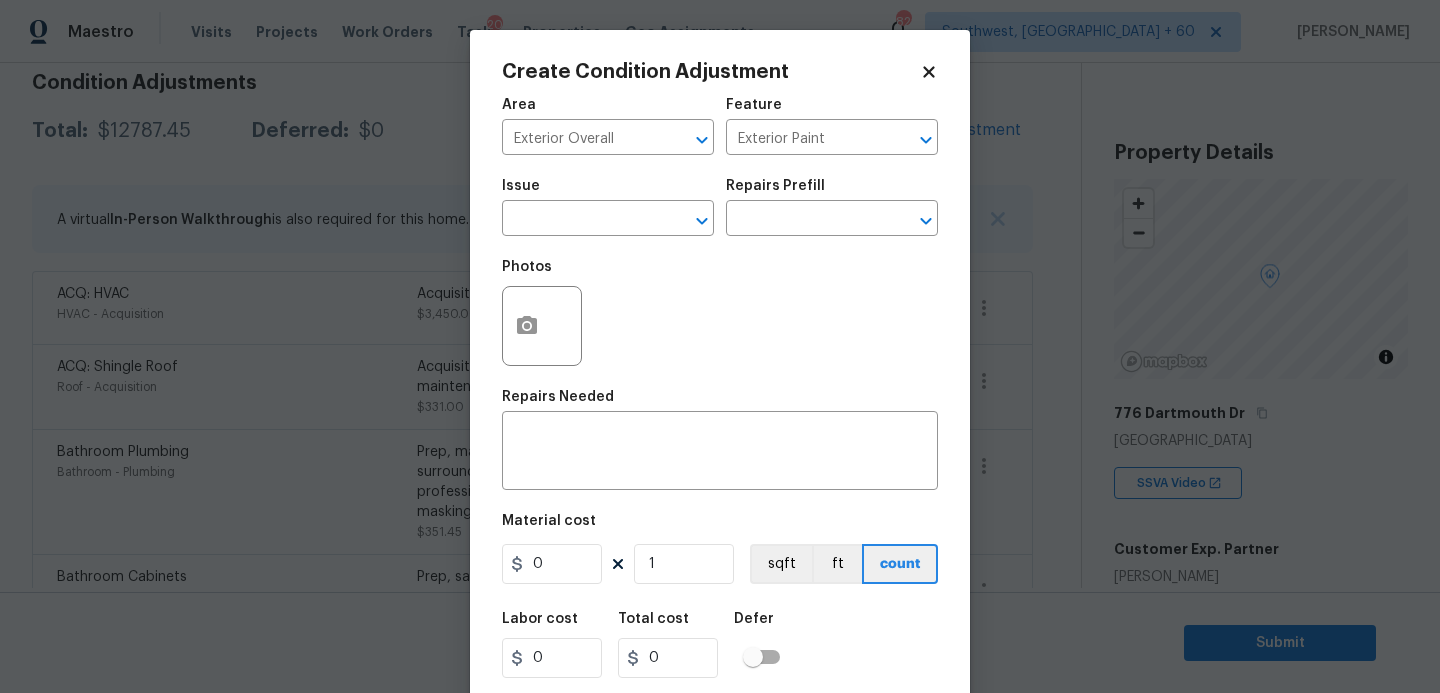 click on "Issue ​" at bounding box center [608, 207] 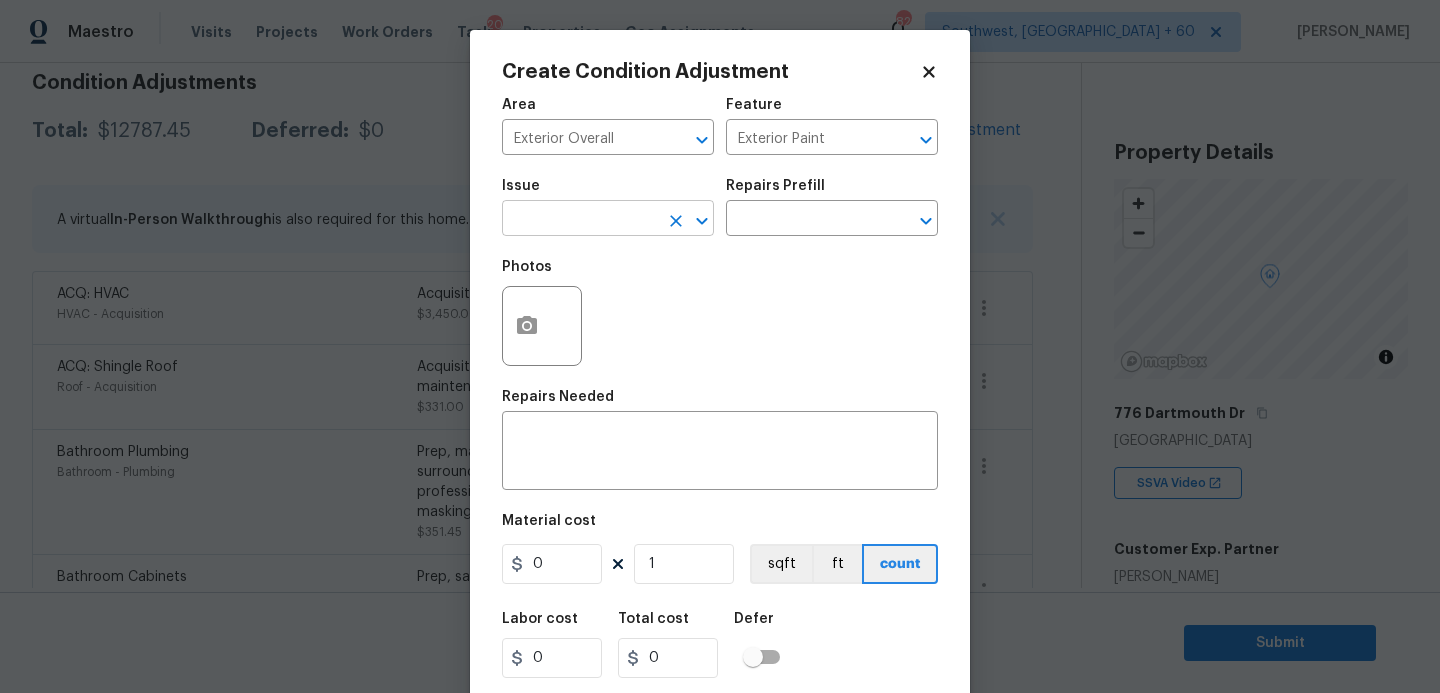 click at bounding box center (580, 220) 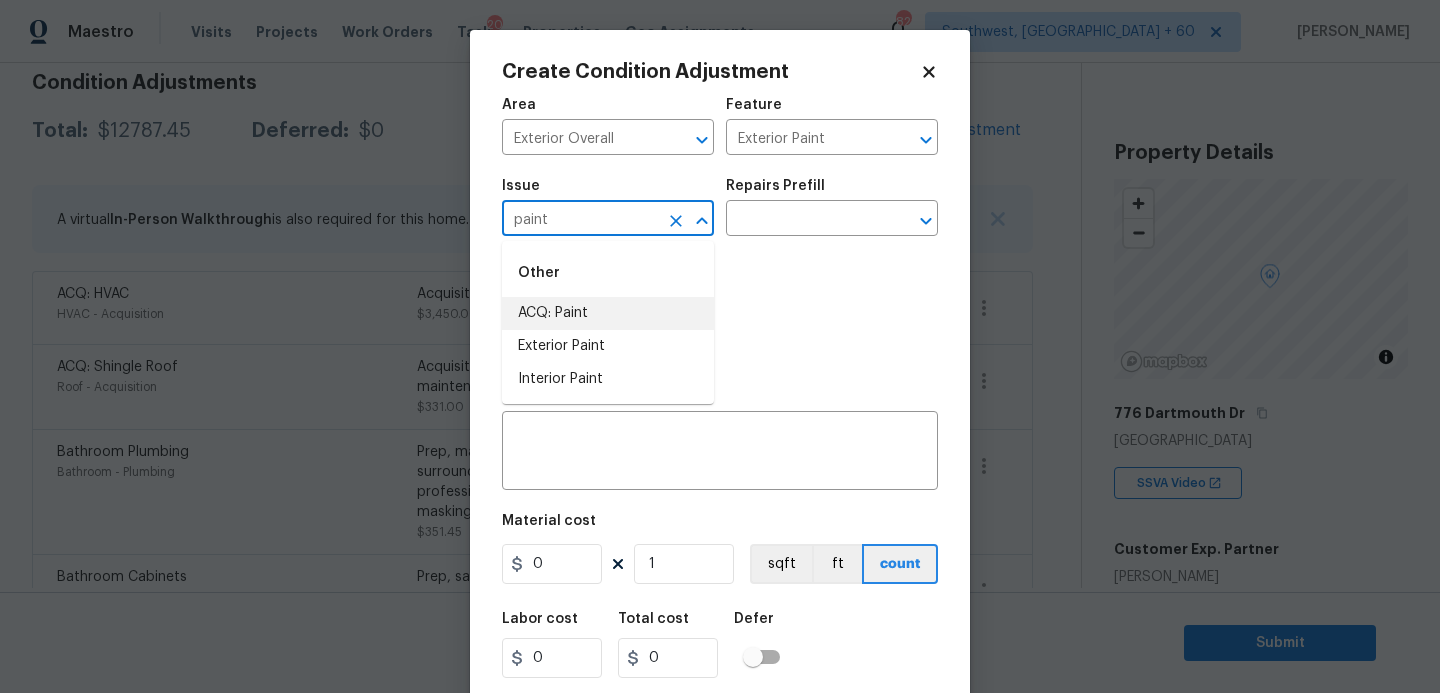 click on "ACQ: Paint" at bounding box center [608, 313] 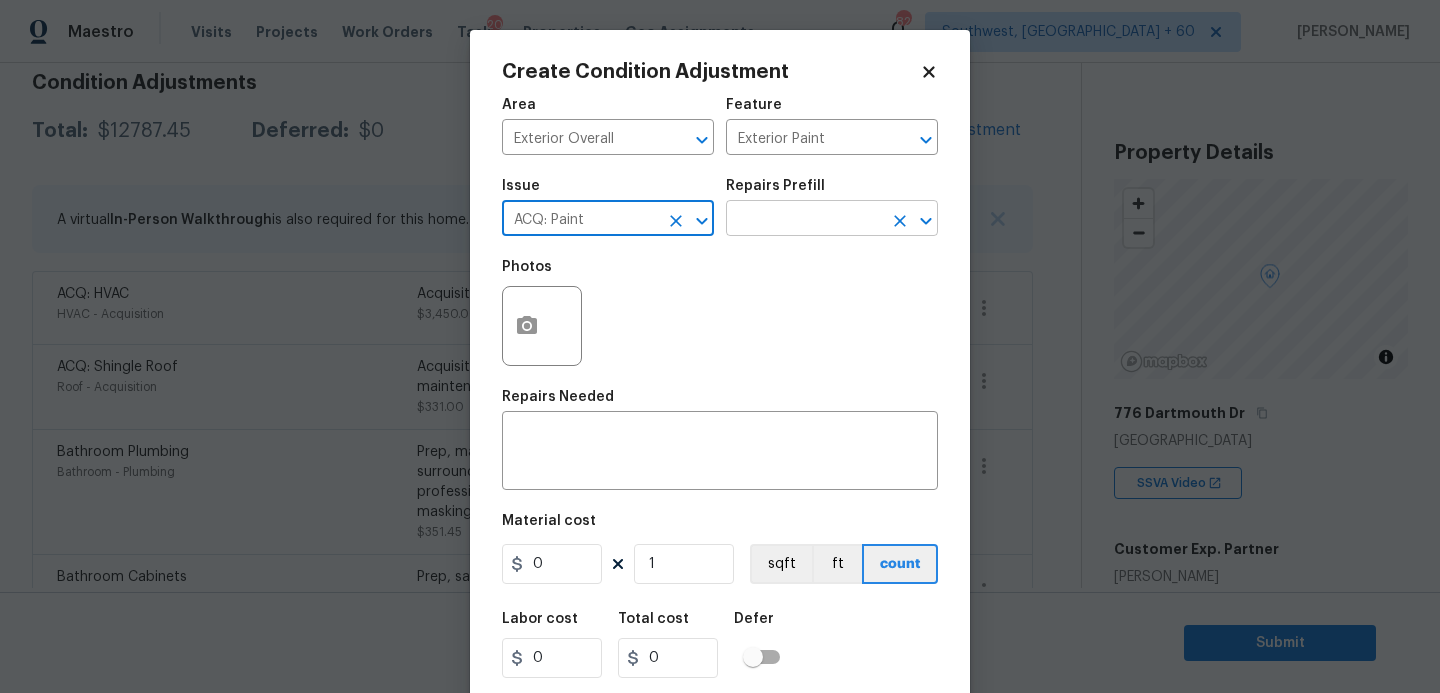 type on "ACQ: Paint" 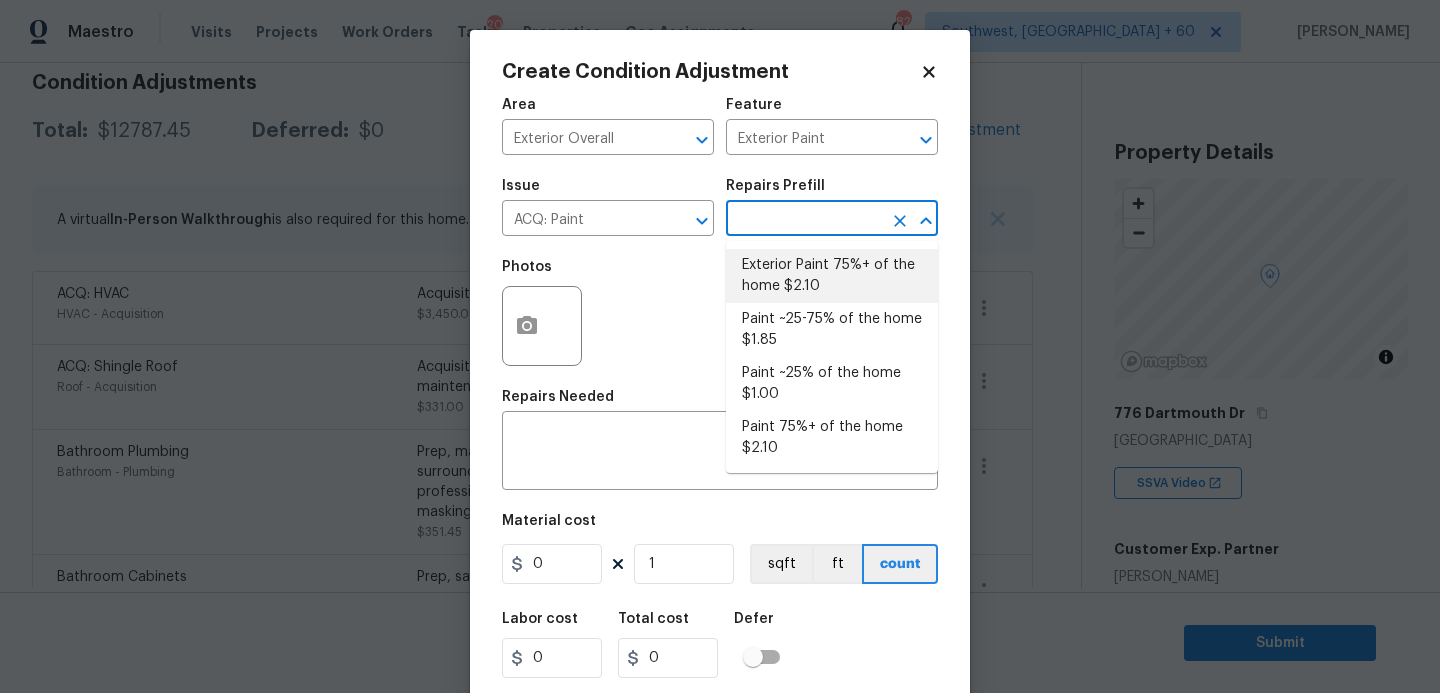 click on "Exterior Paint 75%+ of the home $2.10" at bounding box center (832, 276) 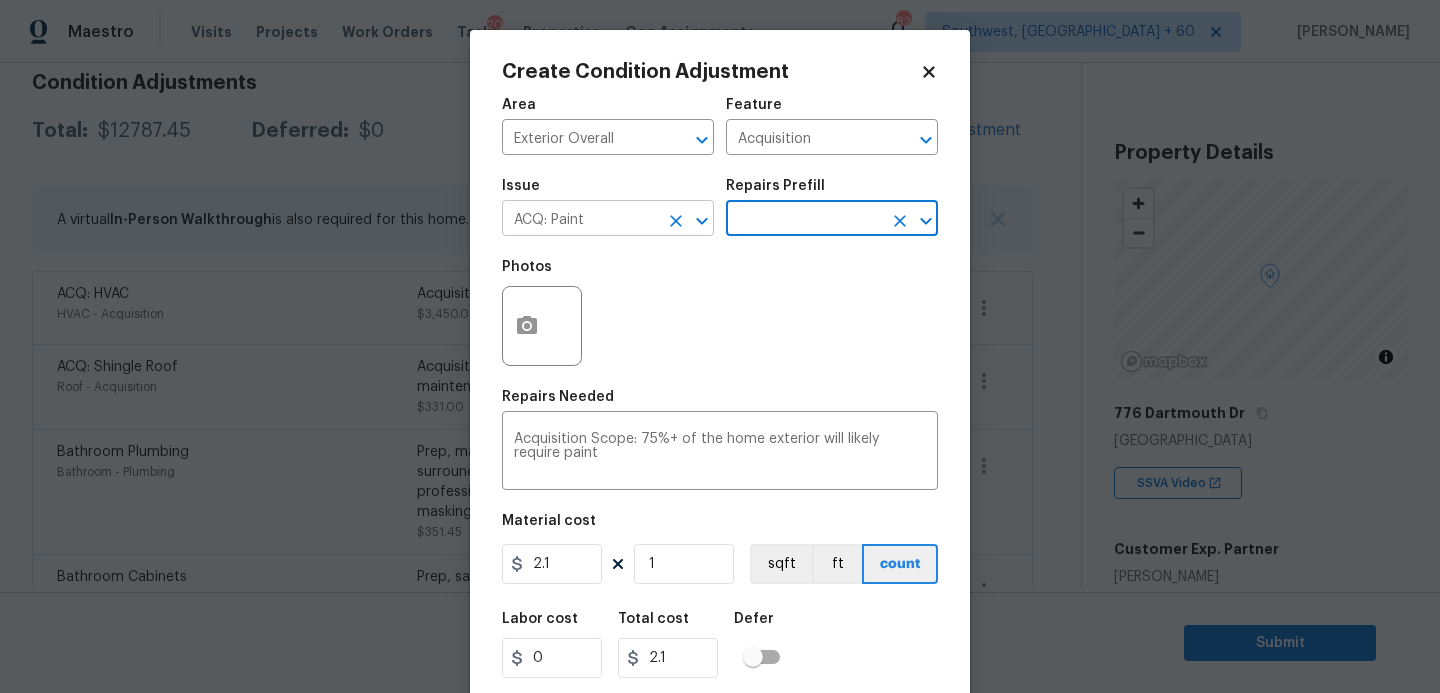 click 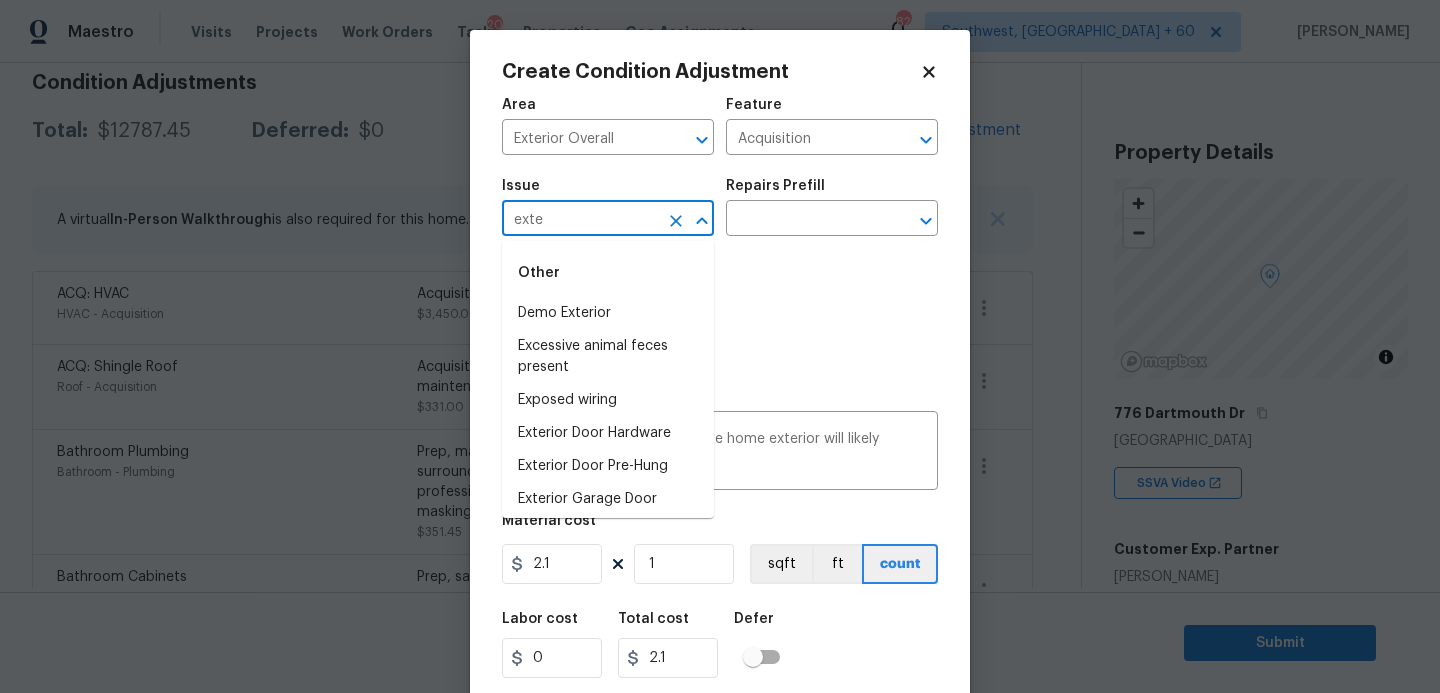 type on "exter" 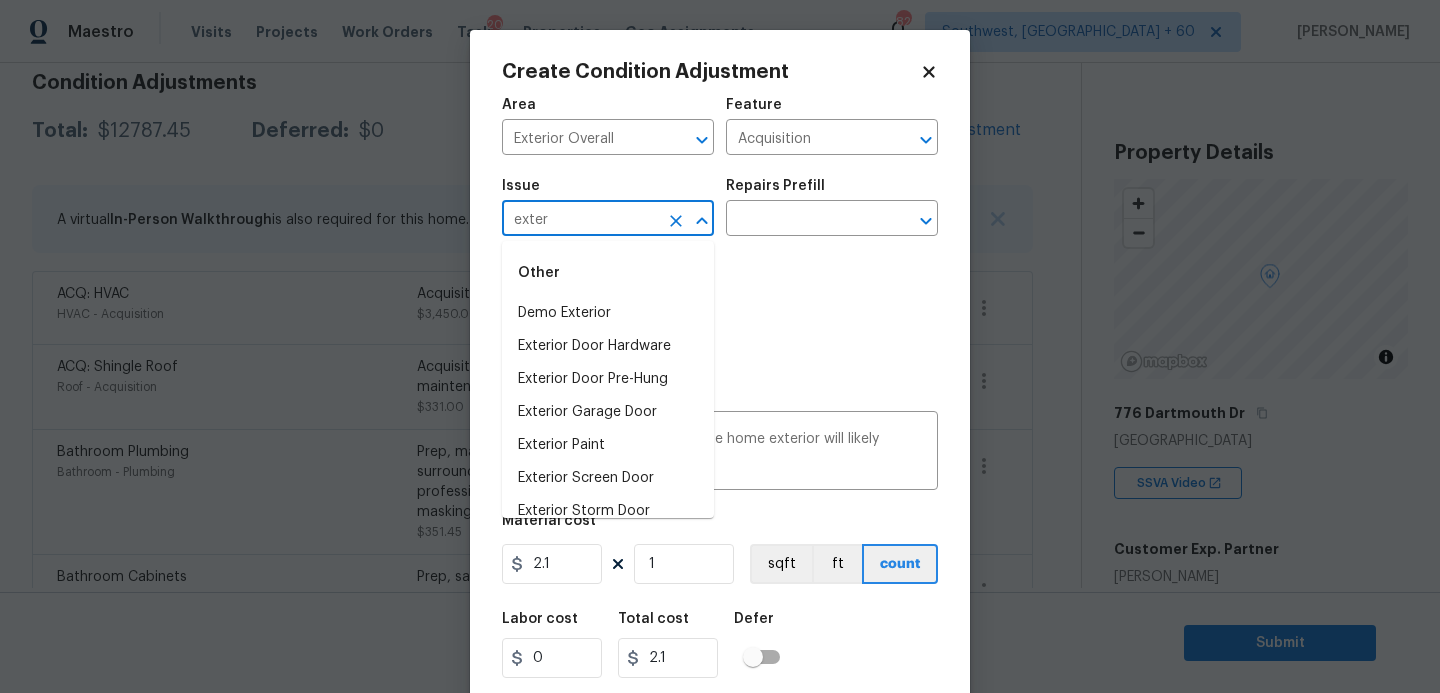 drag, startPoint x: 671, startPoint y: 219, endPoint x: 671, endPoint y: 320, distance: 101 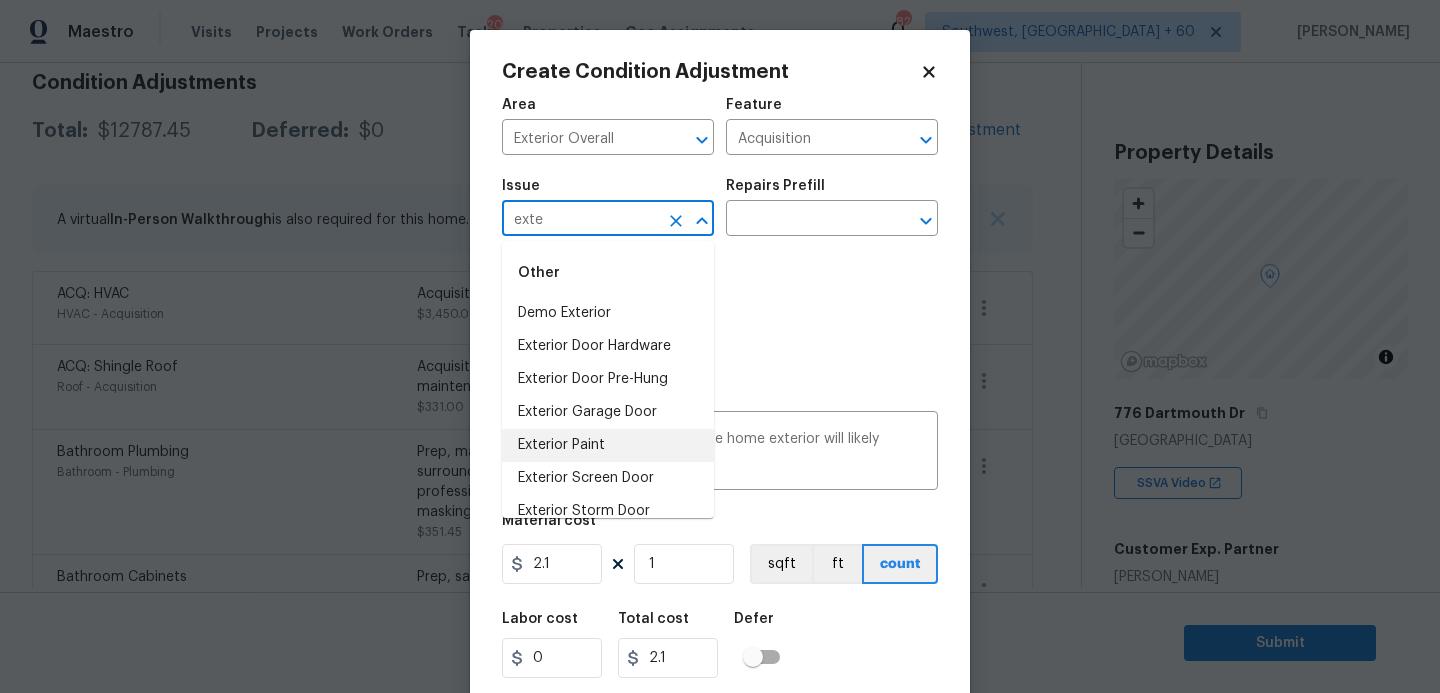 click on "Exterior Paint" at bounding box center [608, 445] 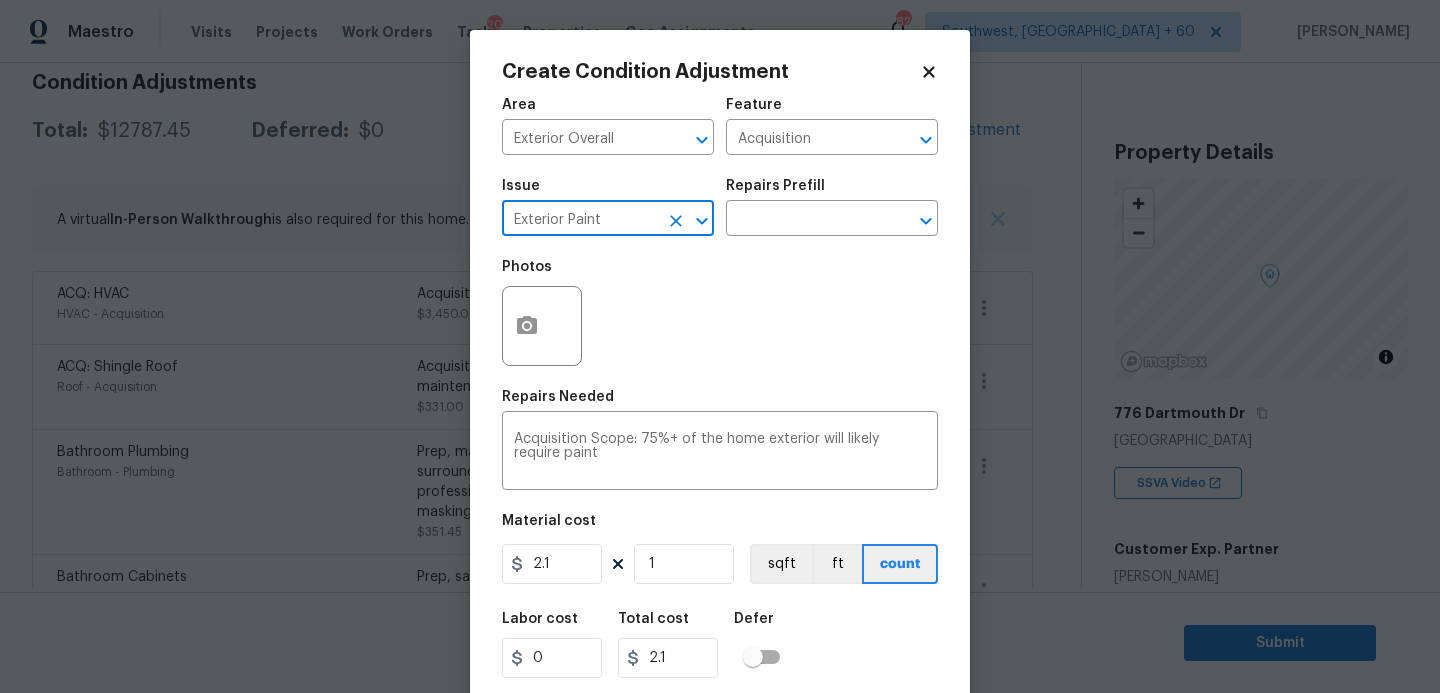type on "Exterior Paint" 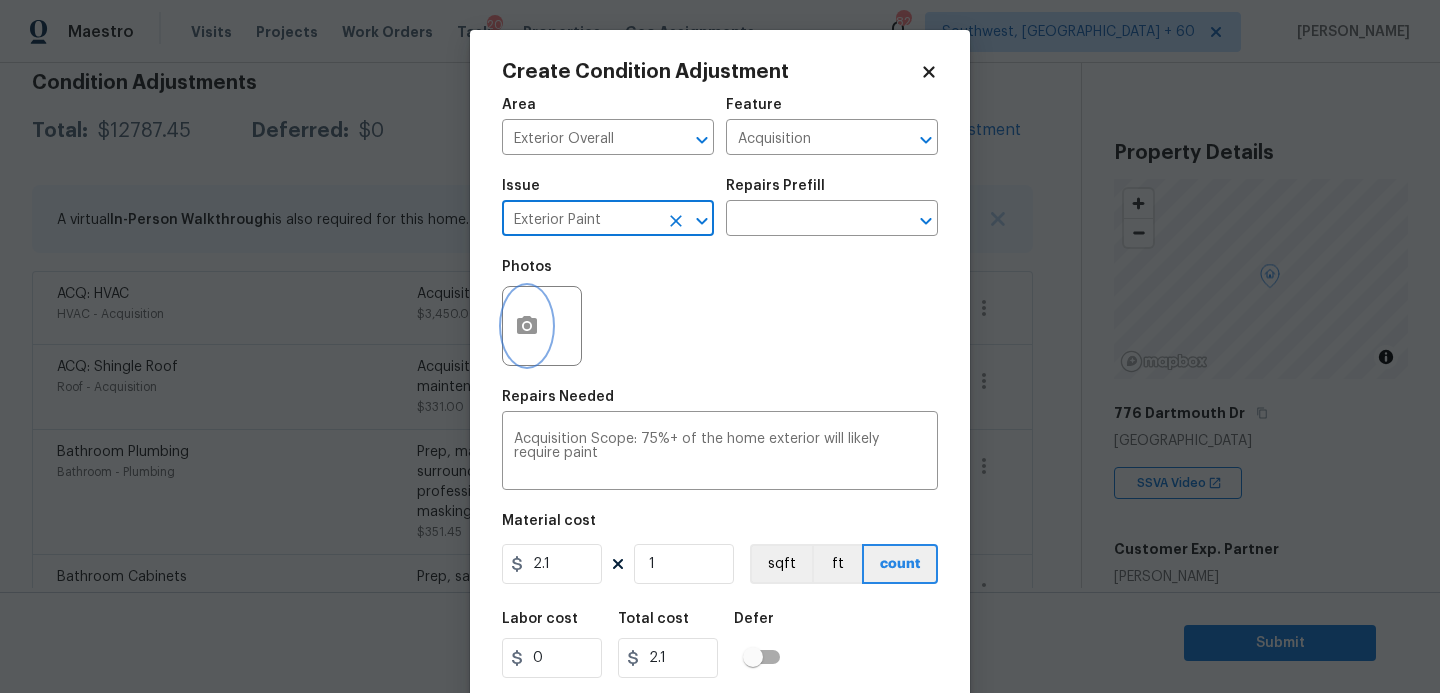 click at bounding box center (527, 326) 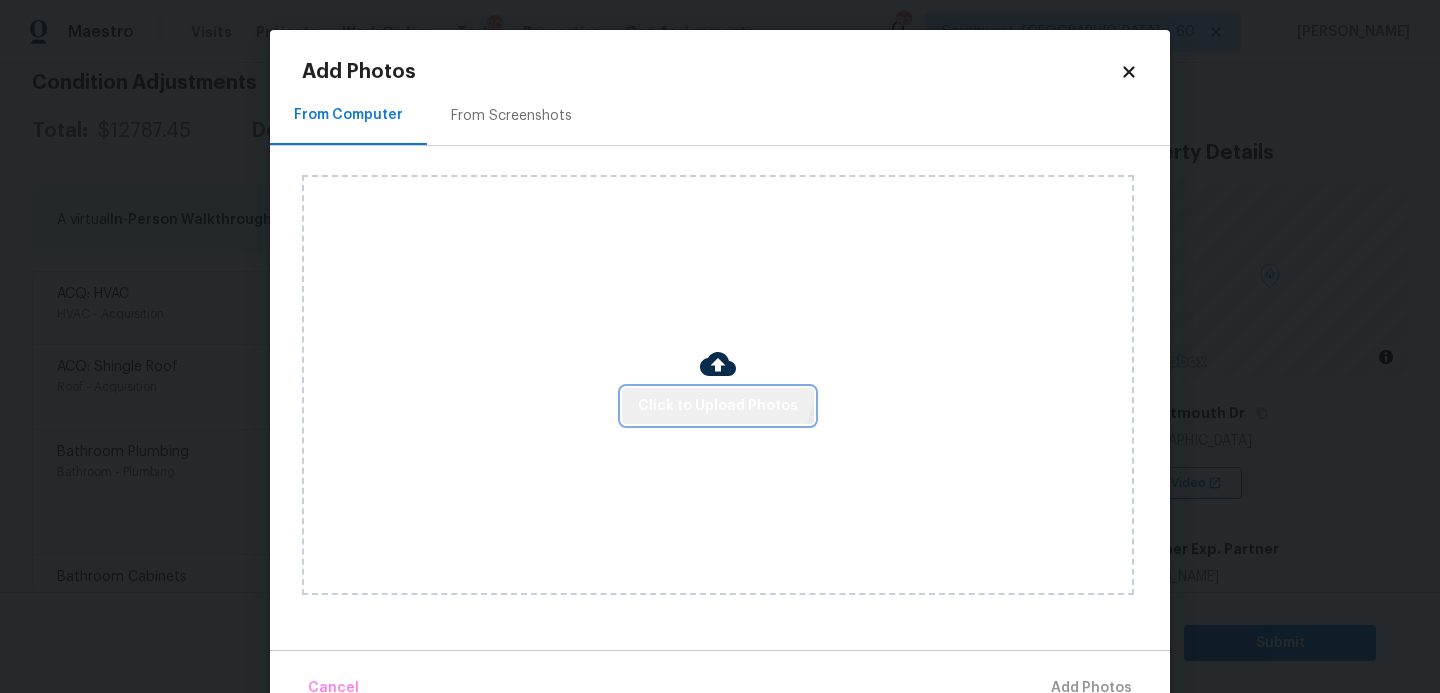 click on "Click to Upload Photos" at bounding box center [718, 406] 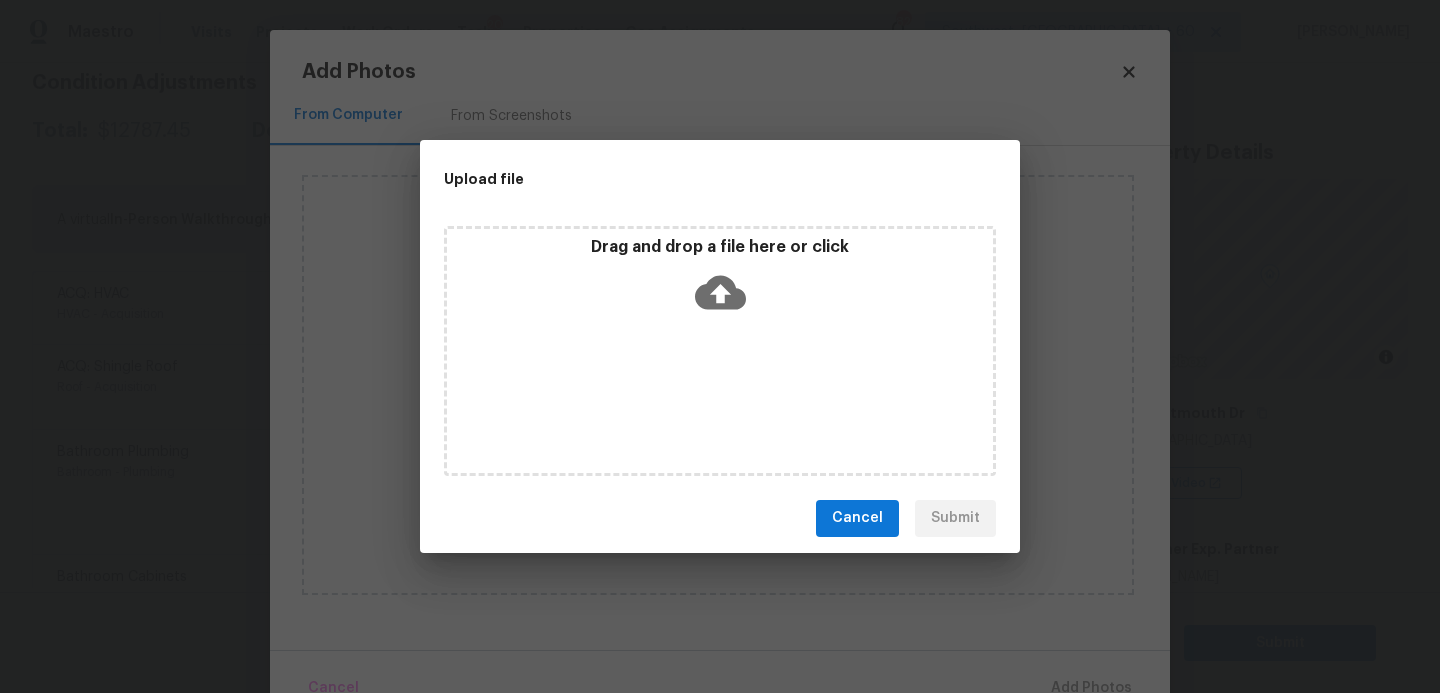 click on "Drag and drop a file here or click" at bounding box center [720, 351] 